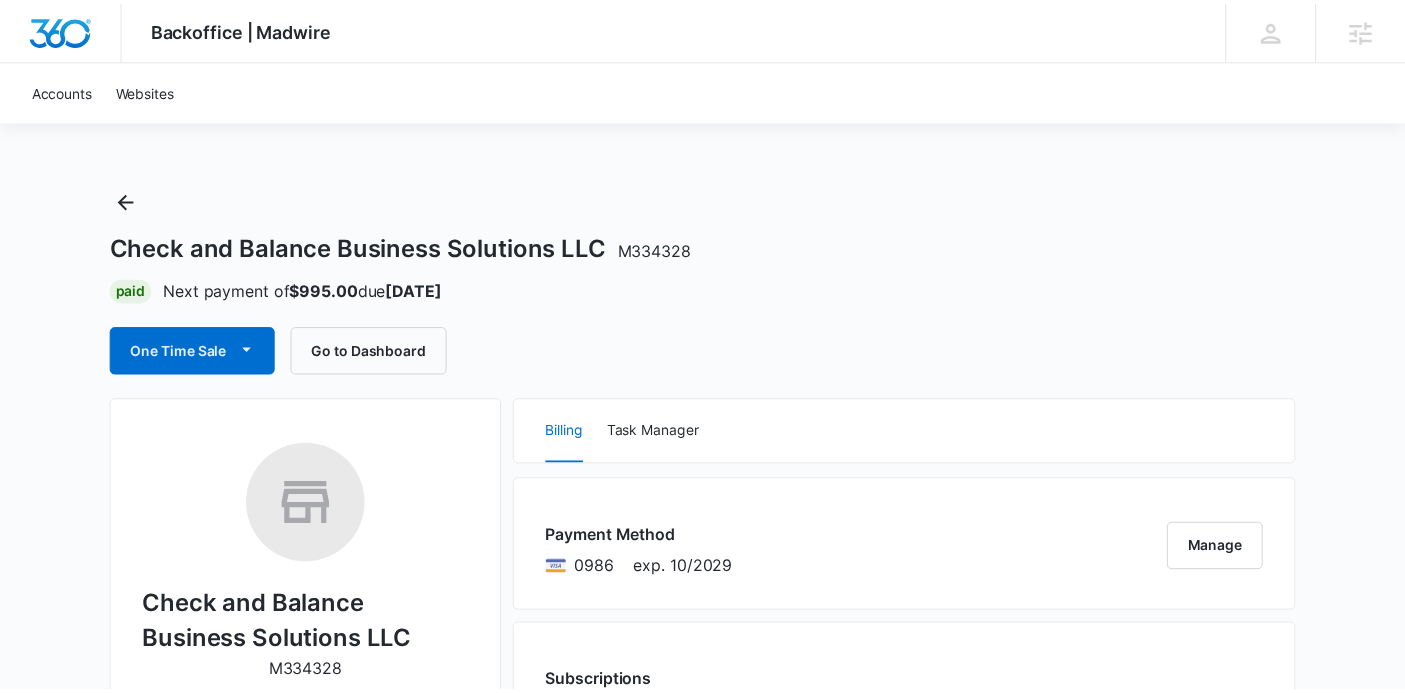scroll, scrollTop: 0, scrollLeft: 0, axis: both 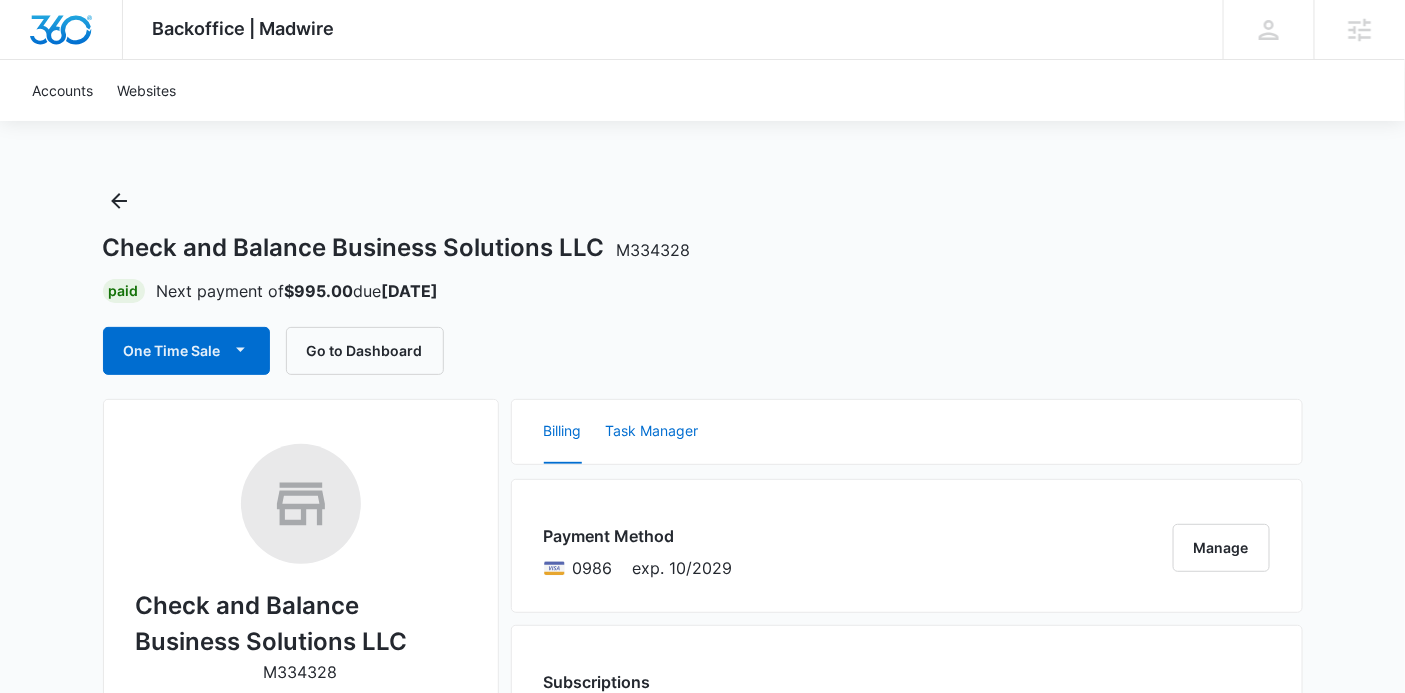 click on "Task Manager" at bounding box center [652, 432] 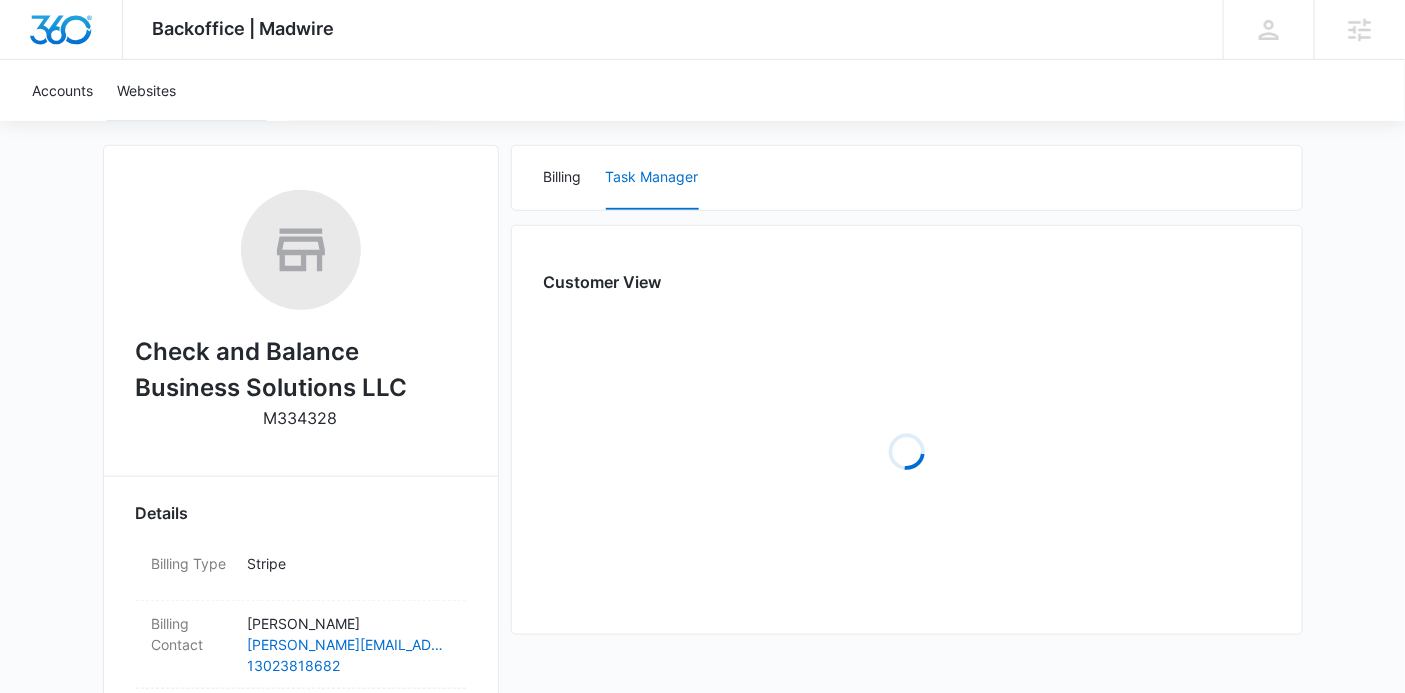 scroll, scrollTop: 248, scrollLeft: 0, axis: vertical 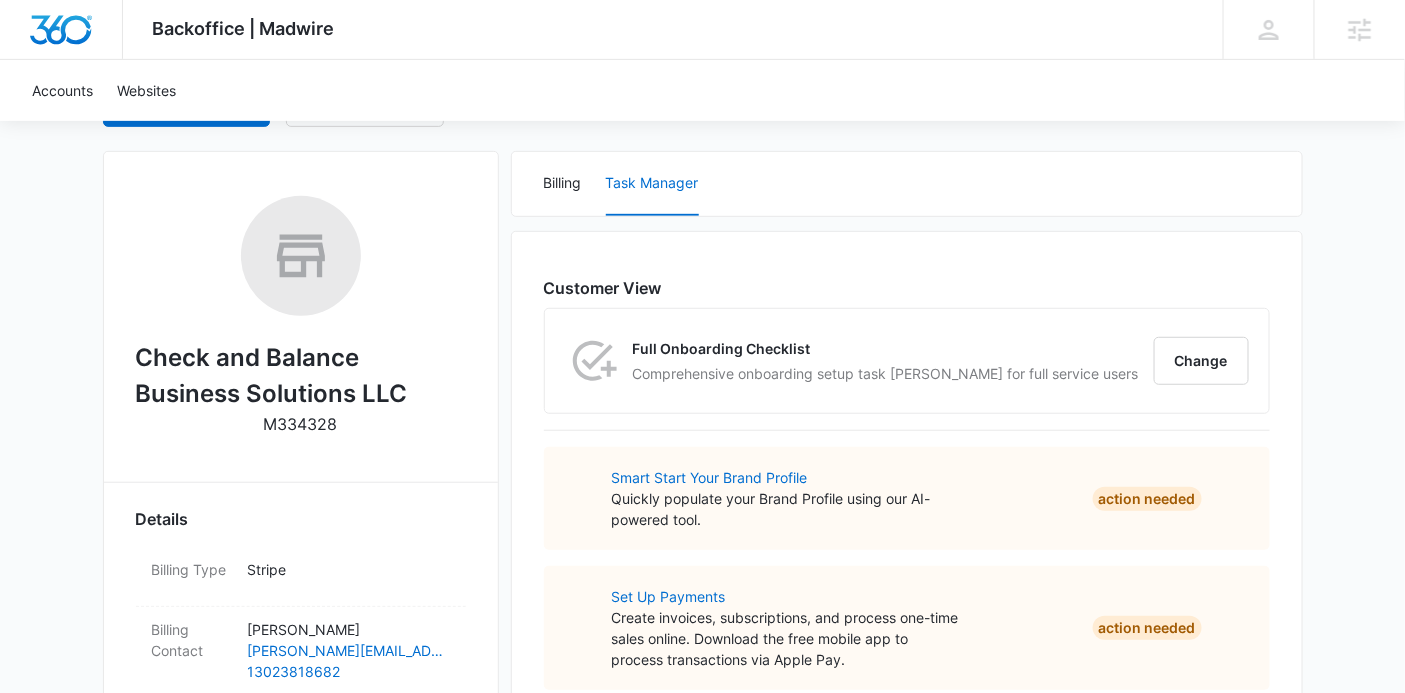 click on "Full Onboarding Checklist Comprehensive onboarding setup task lisk for full service users Change" at bounding box center (907, 361) 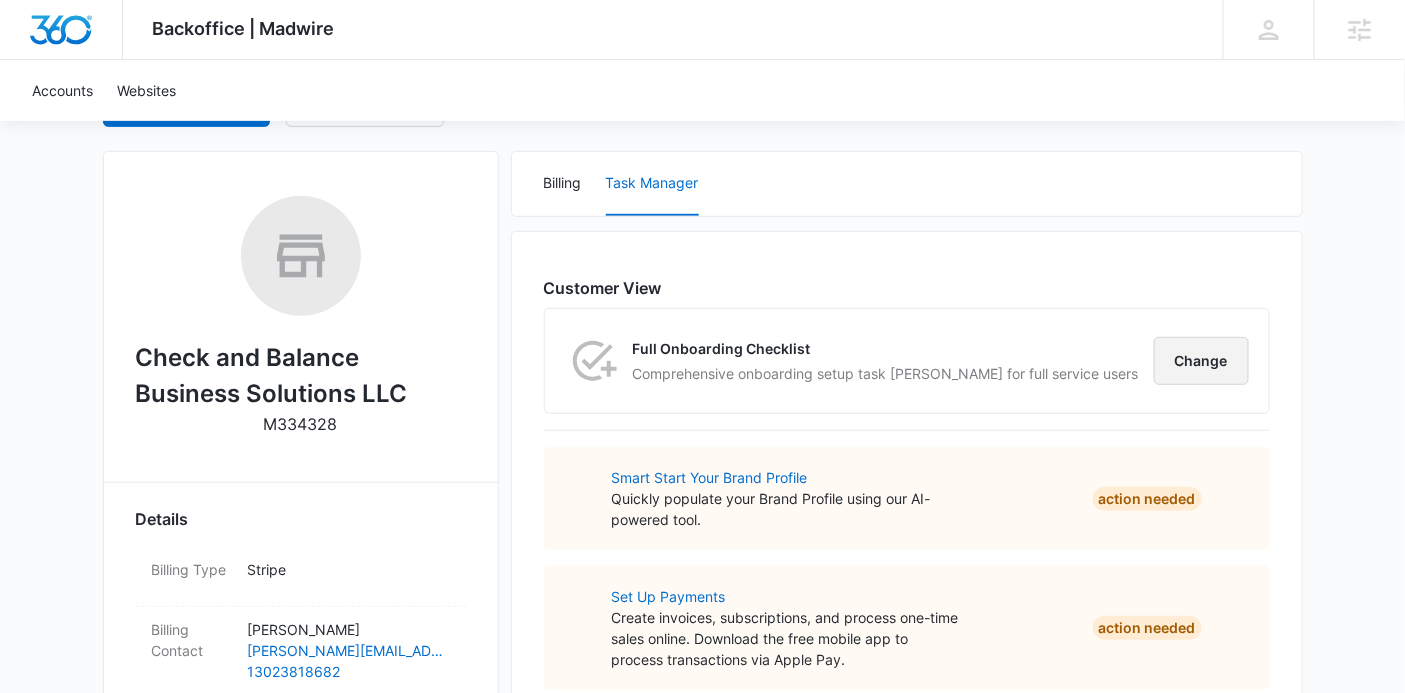 click on "Change" at bounding box center (1201, 361) 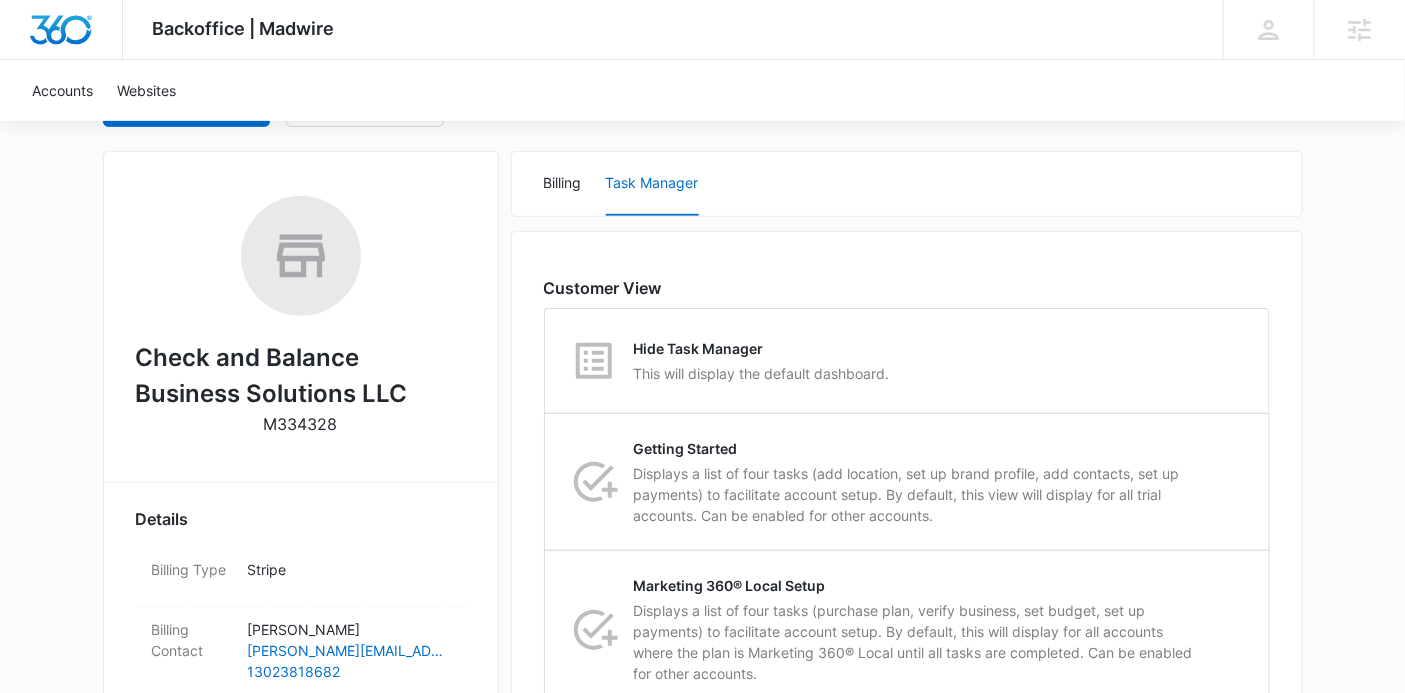 click on "Hide Task Manager This will display the default dashboard." at bounding box center (907, 361) 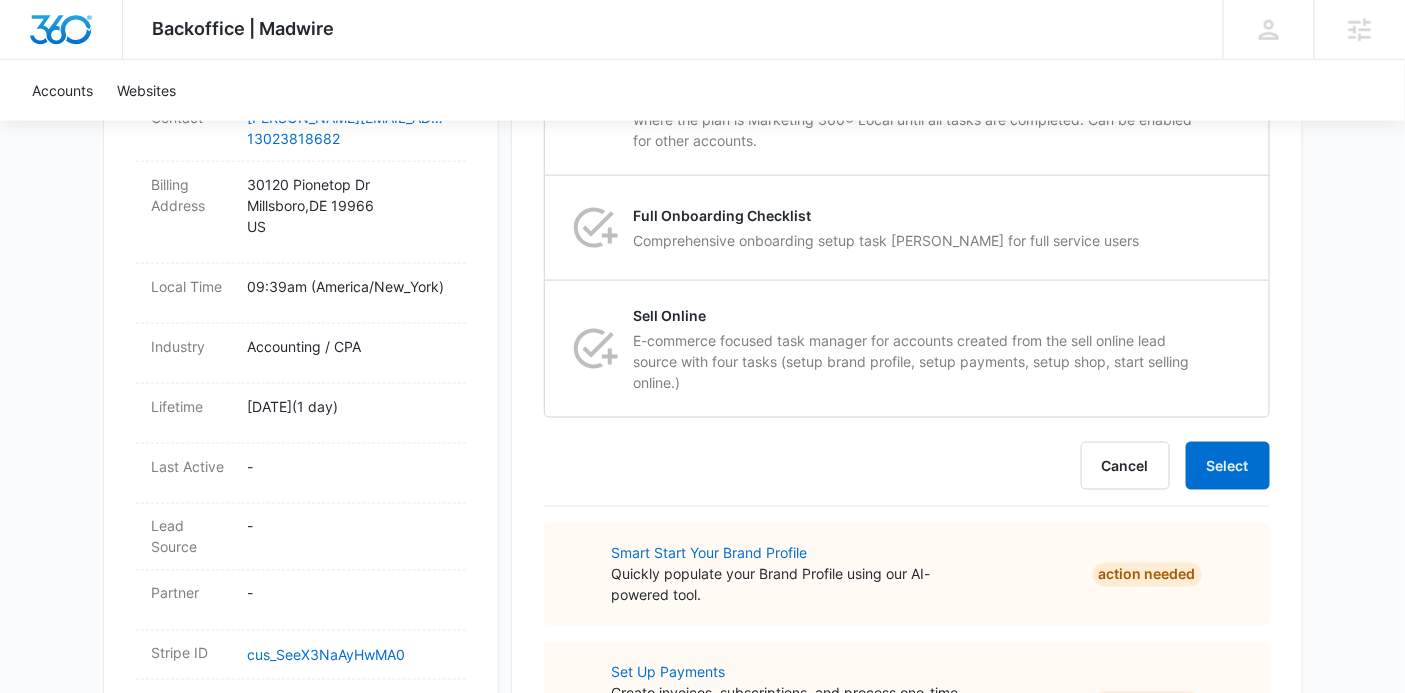 scroll, scrollTop: 785, scrollLeft: 0, axis: vertical 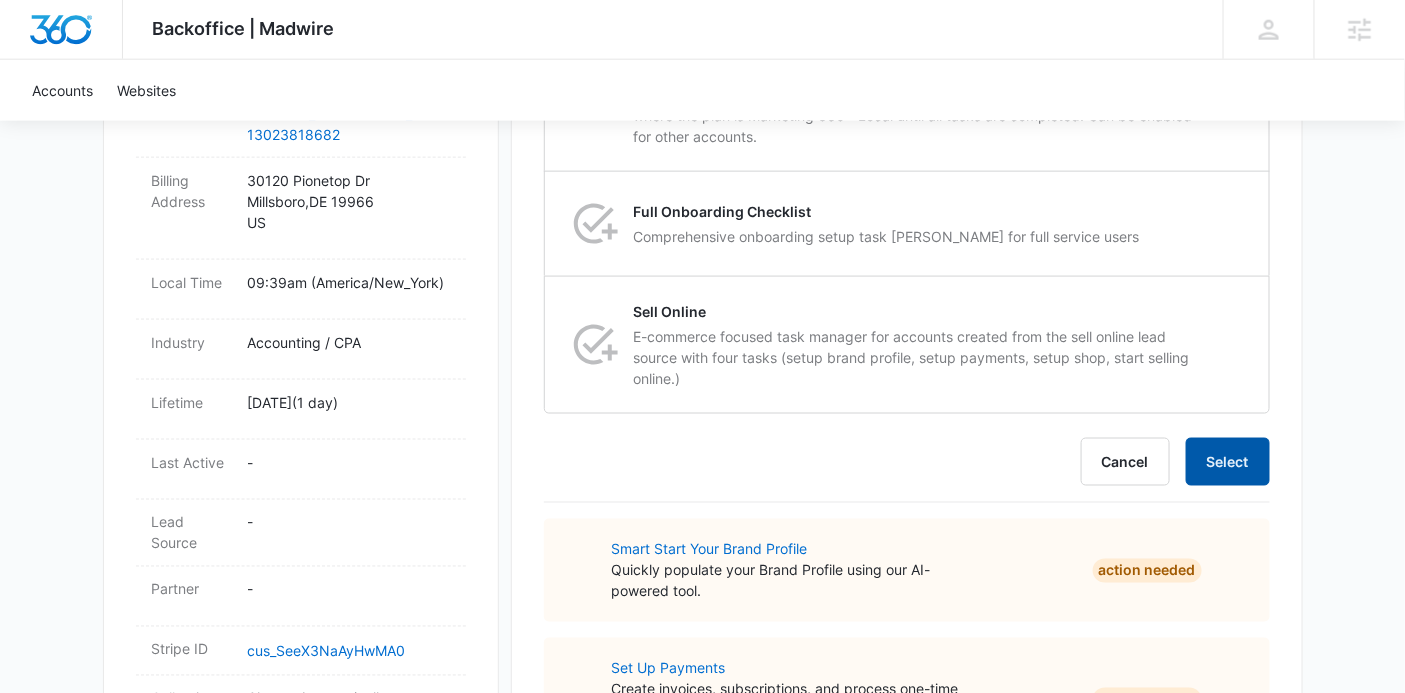 click on "Select" at bounding box center (1228, 462) 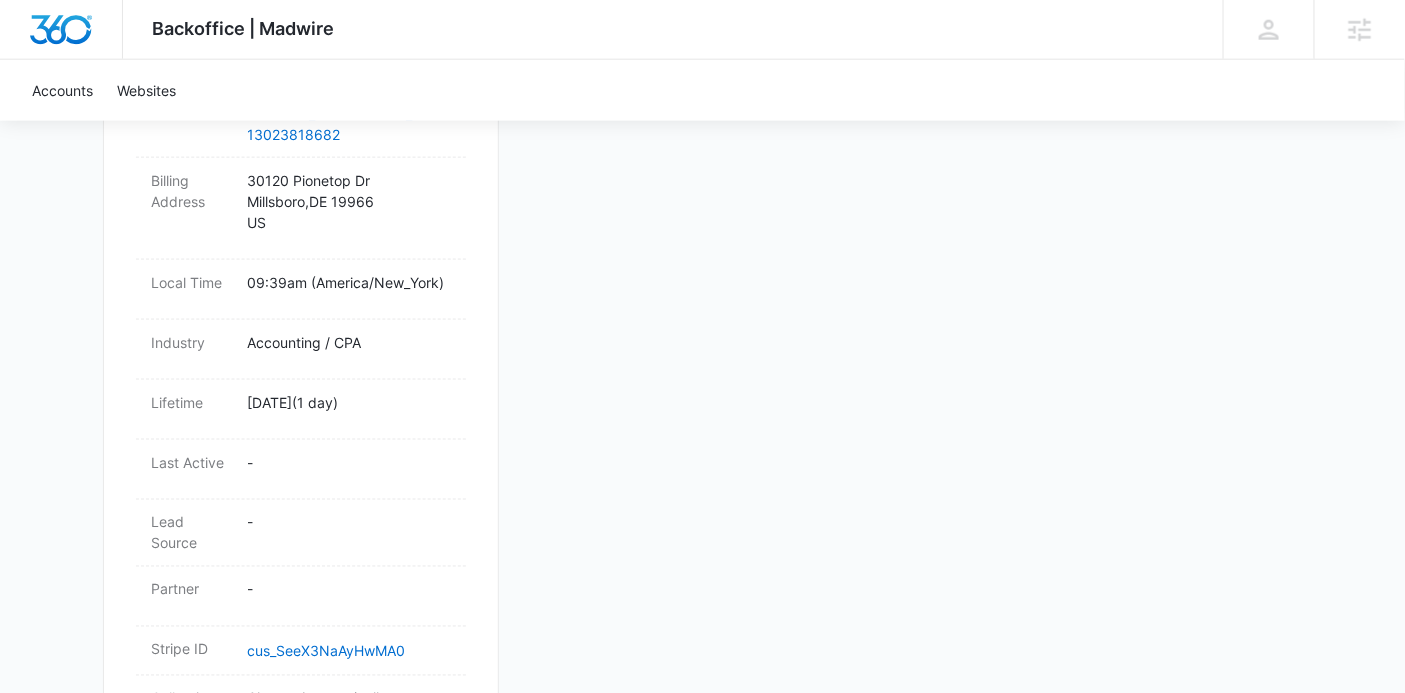 scroll, scrollTop: 0, scrollLeft: 0, axis: both 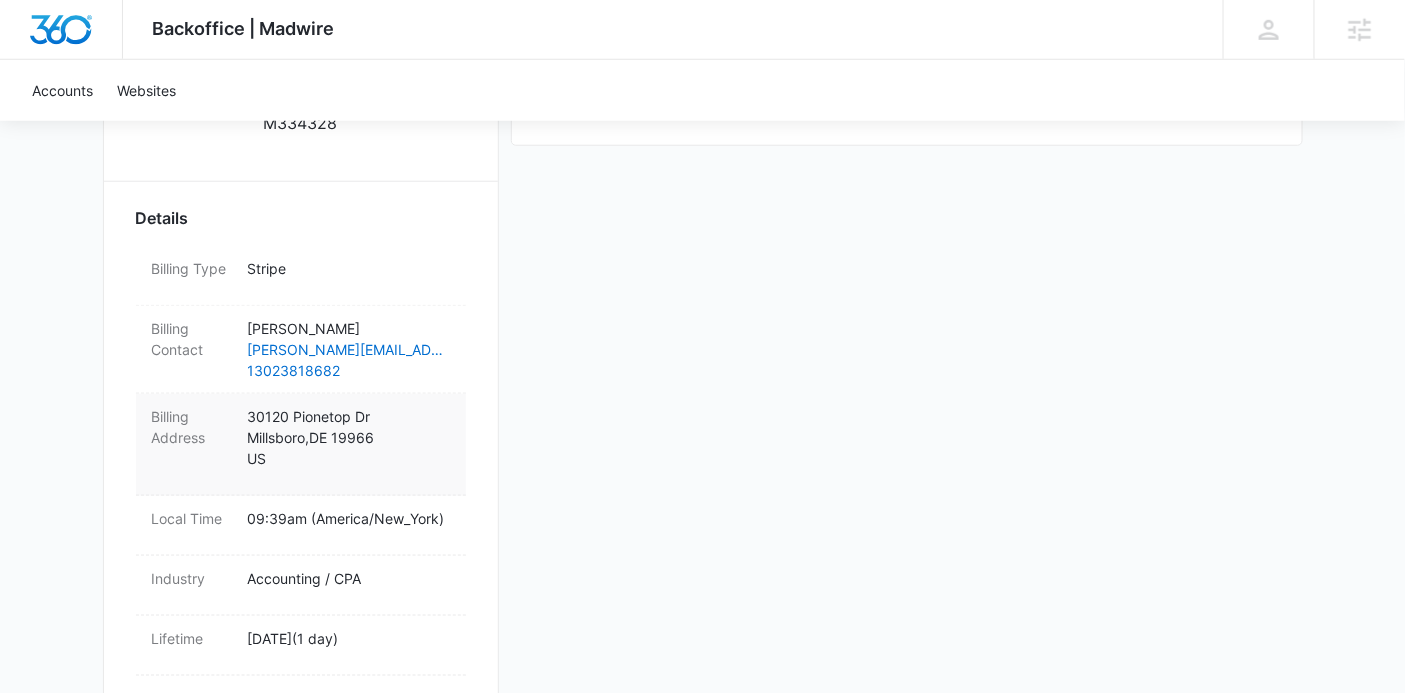 click on "30120 Pionetop Dr Millsboro ,  DE   19966 US" at bounding box center [349, 444] 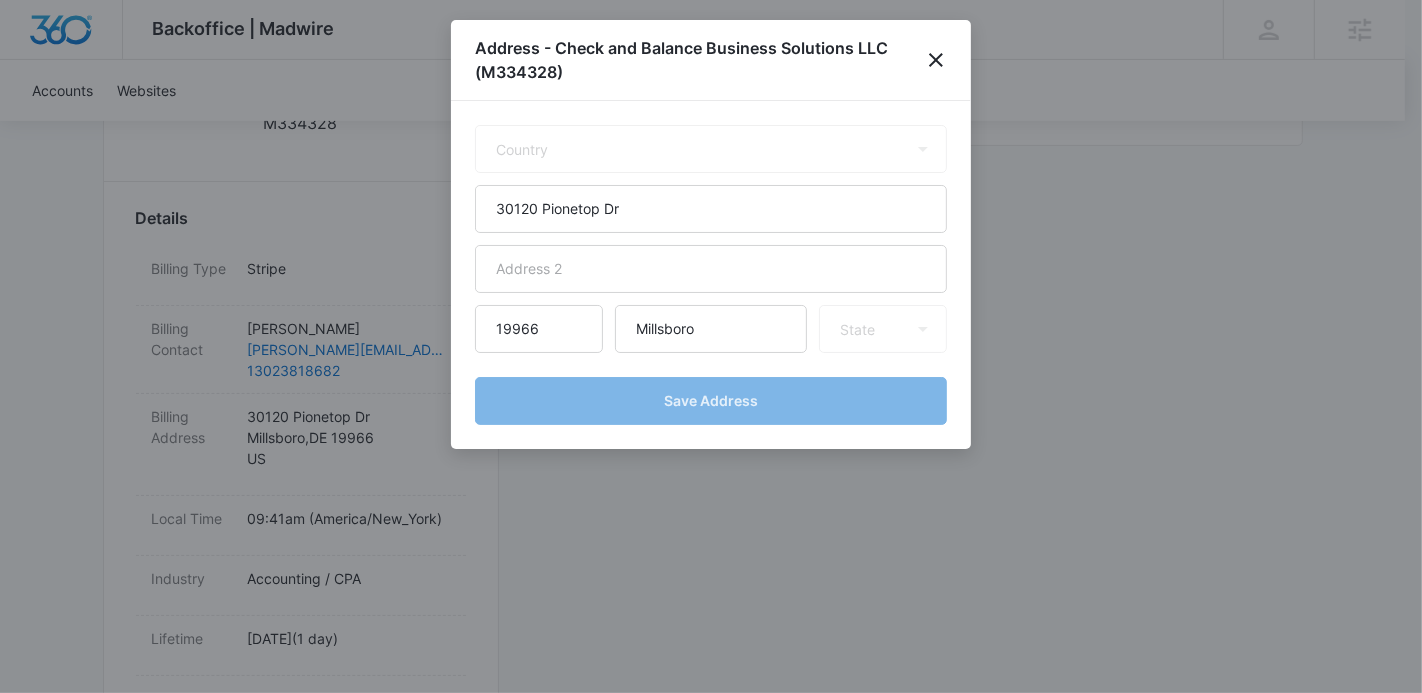 click at bounding box center (711, 346) 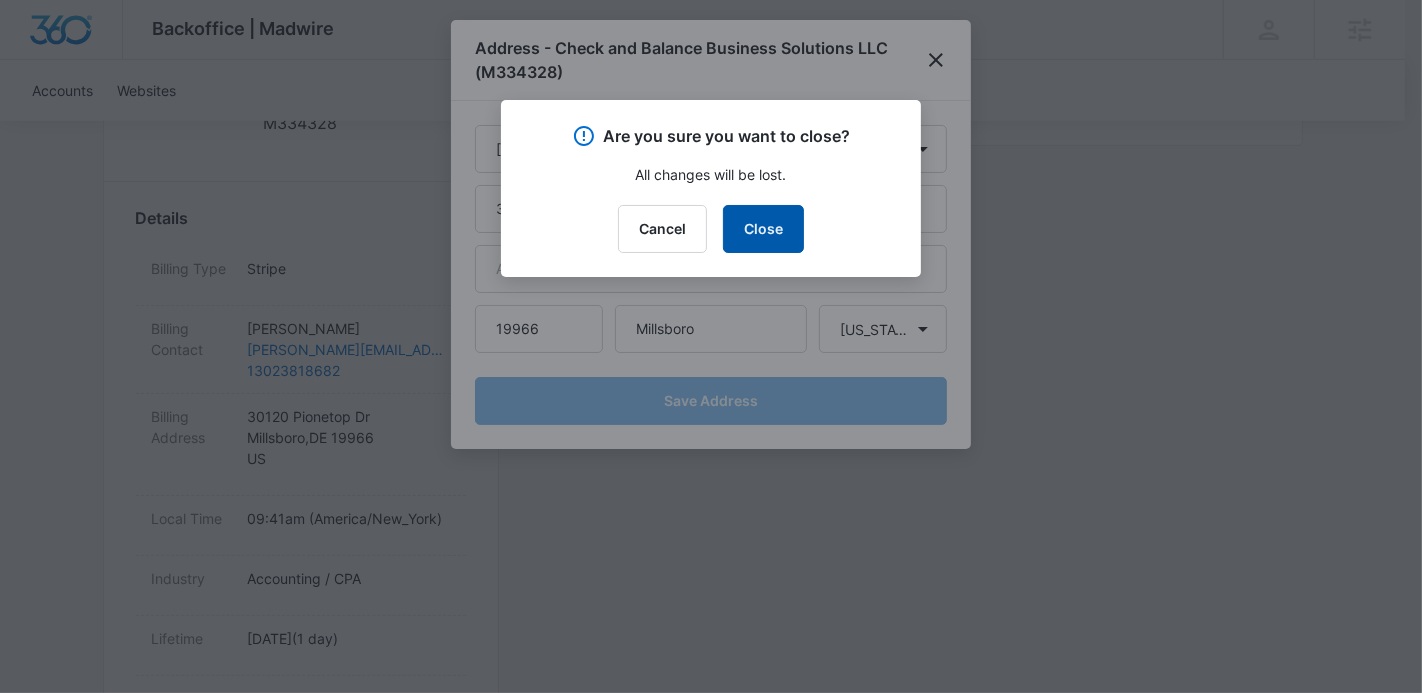 click on "Close" at bounding box center [763, 229] 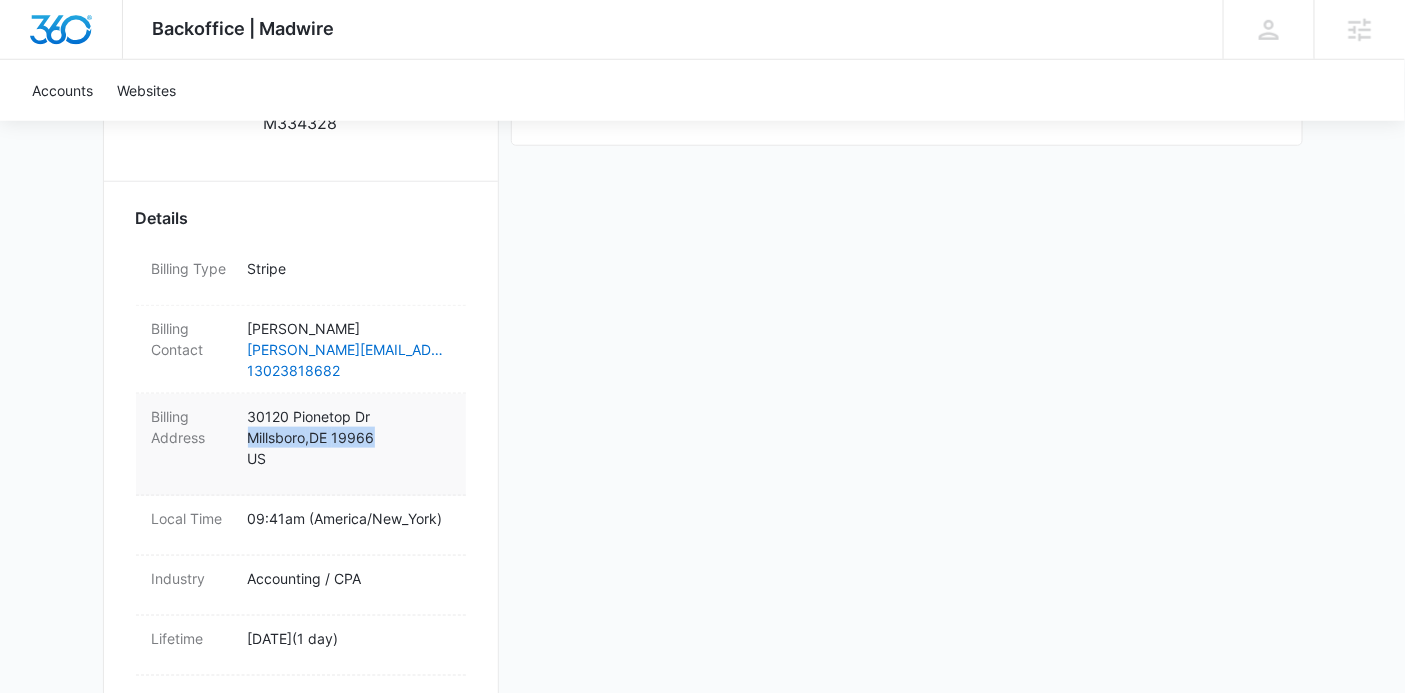 drag, startPoint x: 388, startPoint y: 439, endPoint x: 251, endPoint y: 437, distance: 137.0146 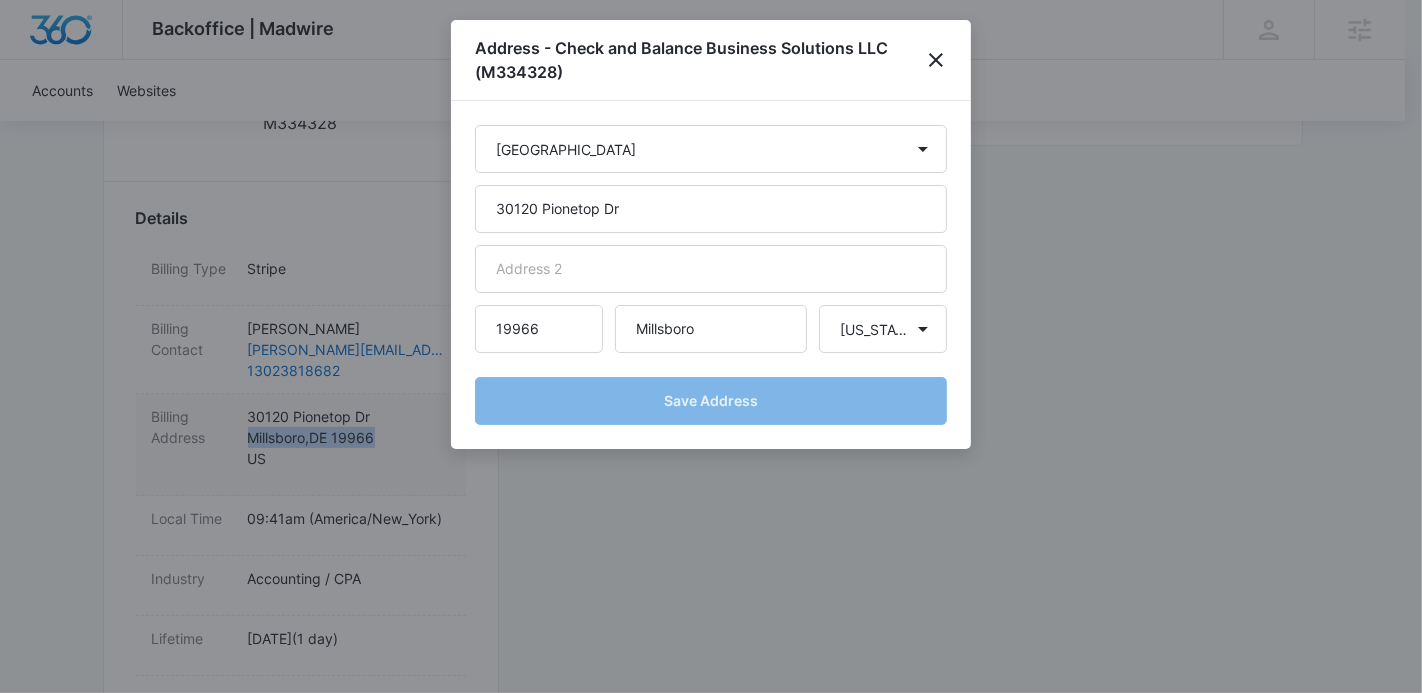 copy on "Millsboro ,  DE   19966" 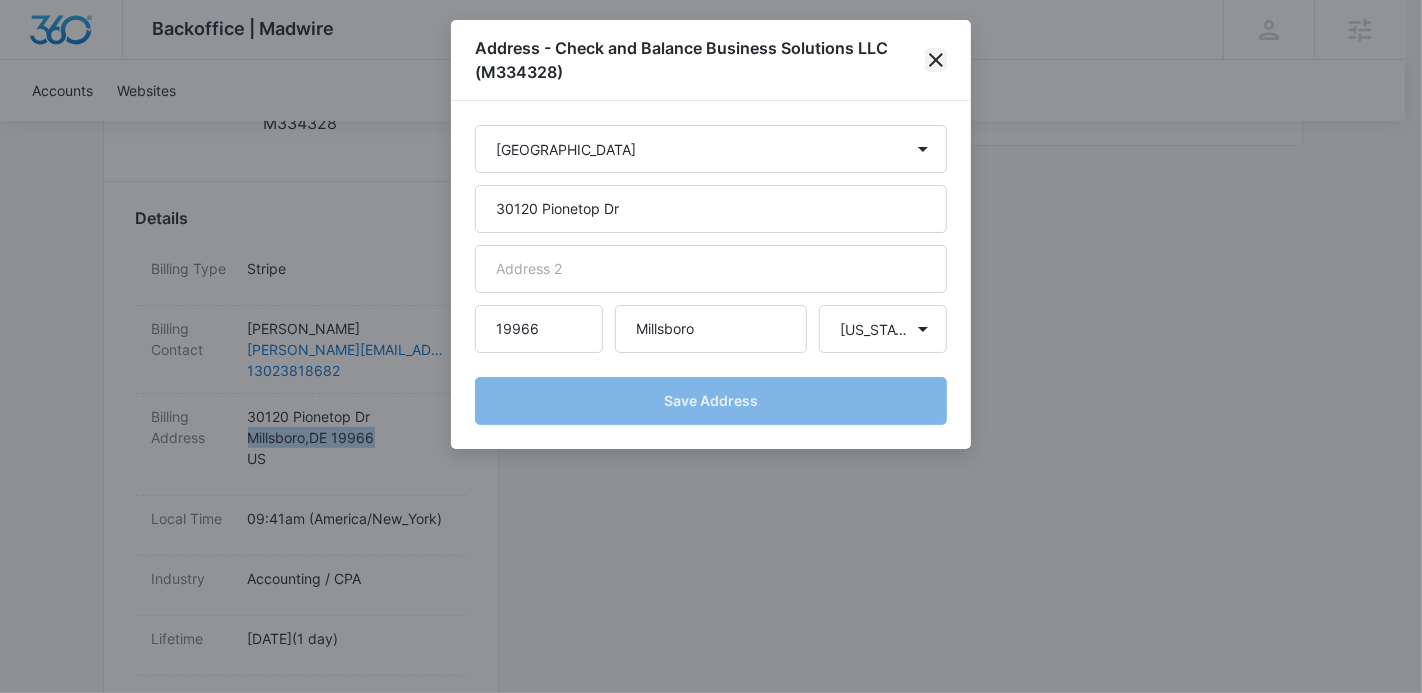 click 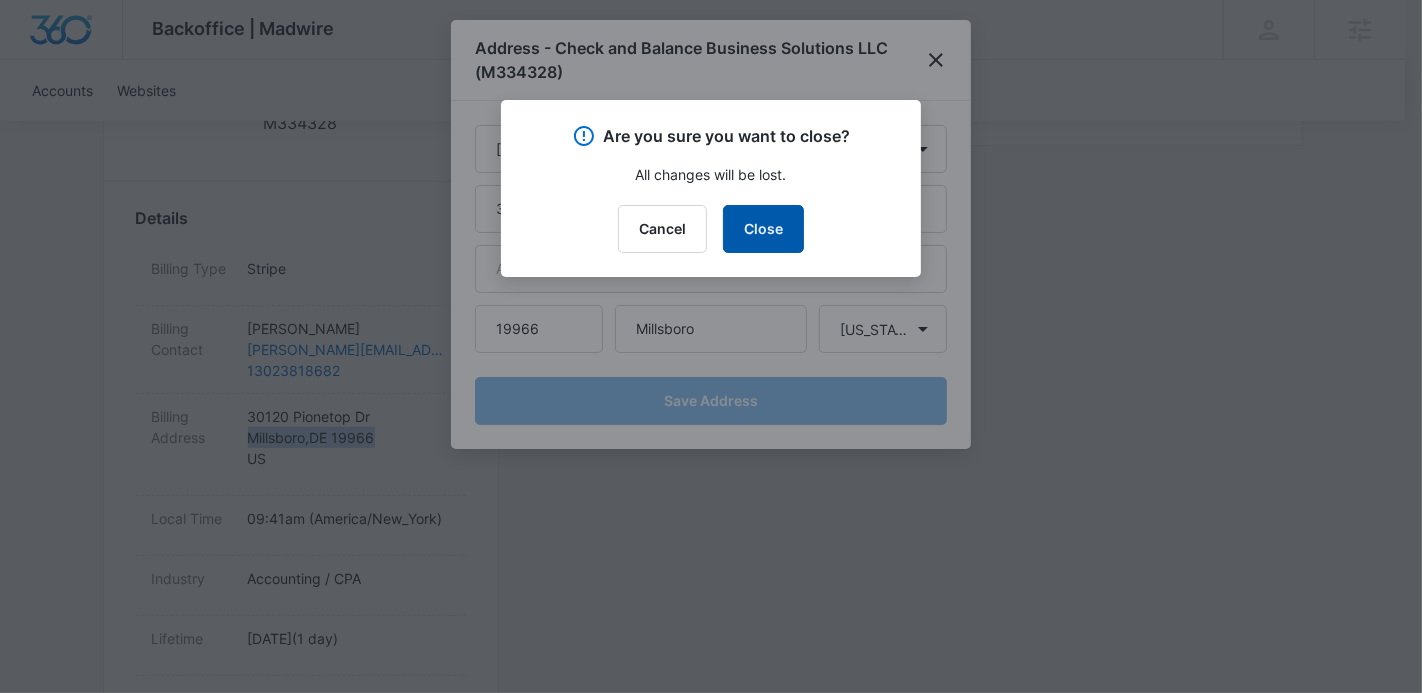 click on "Close" at bounding box center [763, 229] 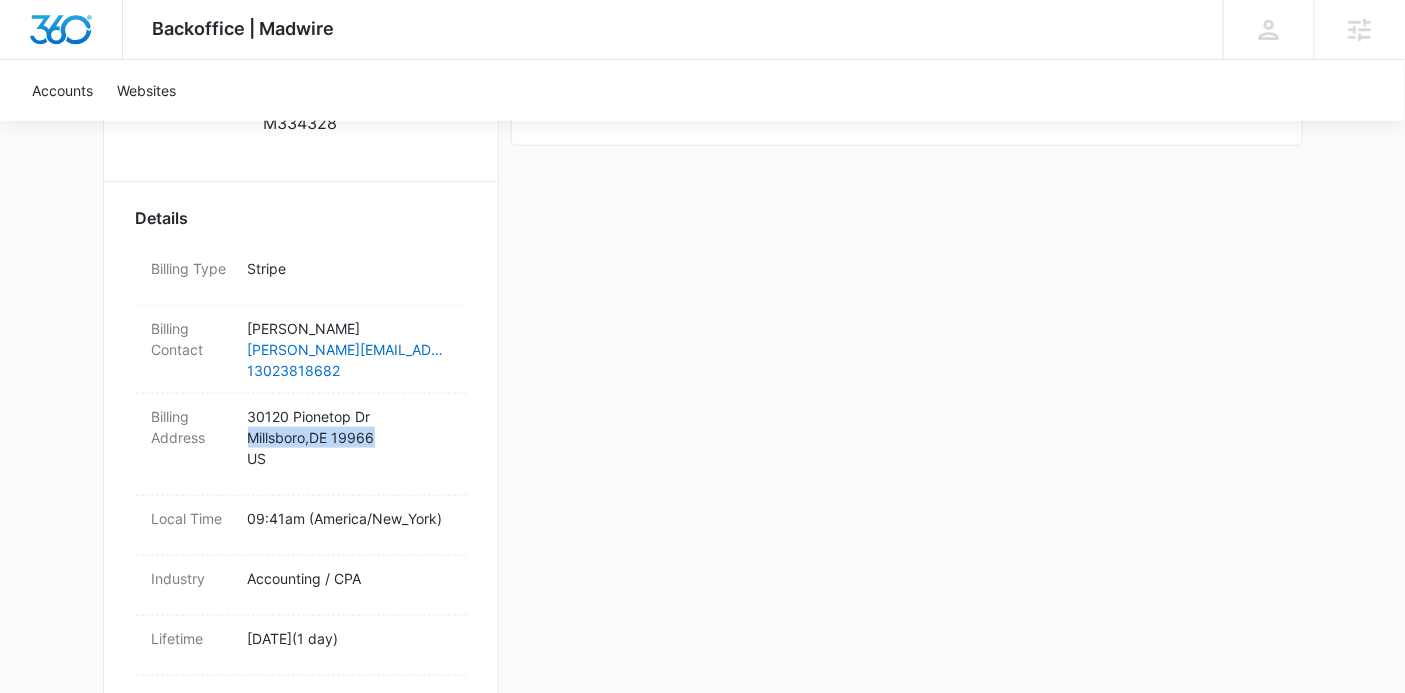 scroll, scrollTop: 100, scrollLeft: 0, axis: vertical 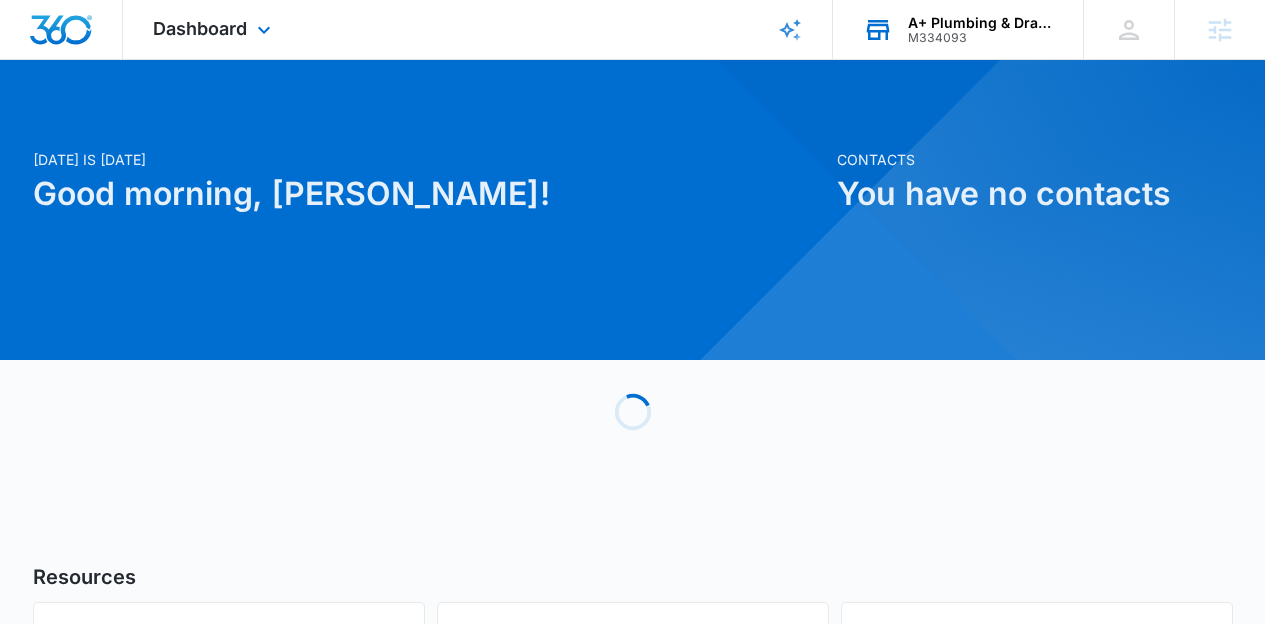 click on "A+ Plumbing & Drain Cleaning" at bounding box center (981, 23) 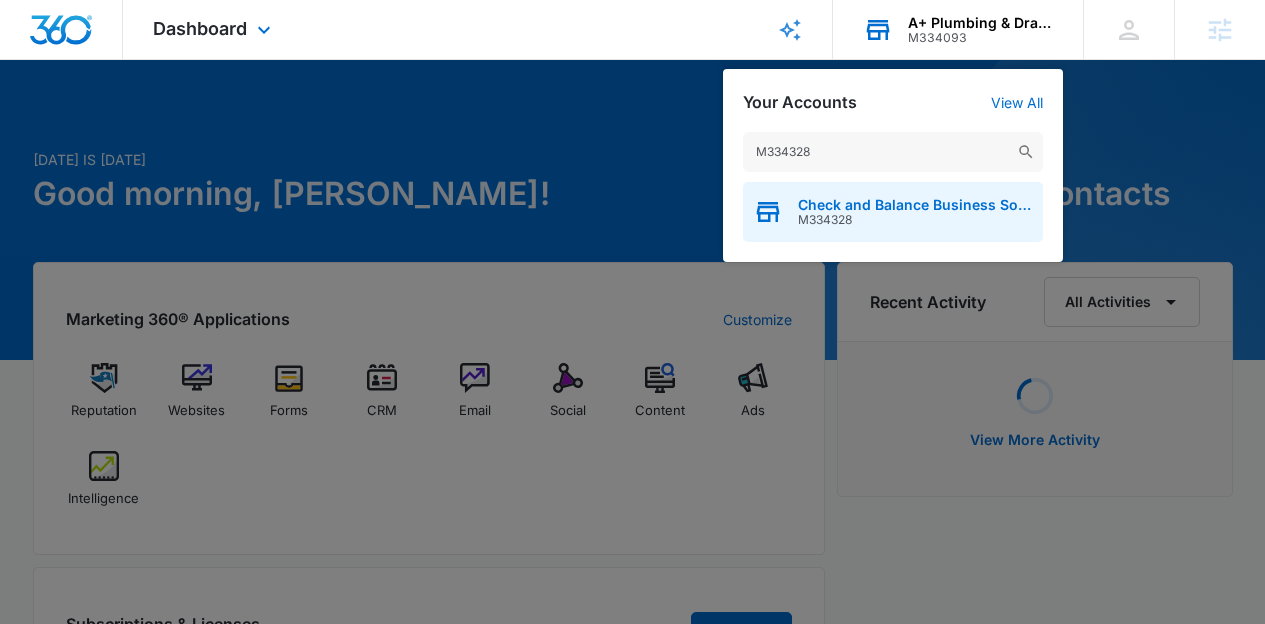 type on "M334328" 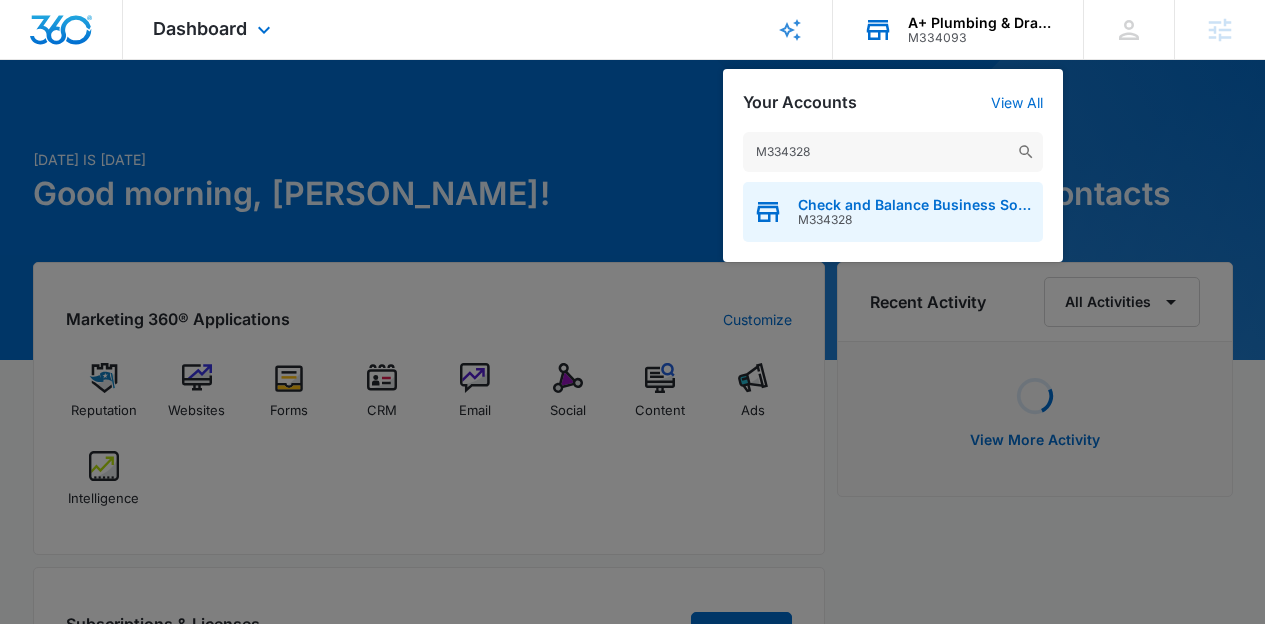 click on "Check and Balance Business Solutions LLC M334328" at bounding box center [893, 212] 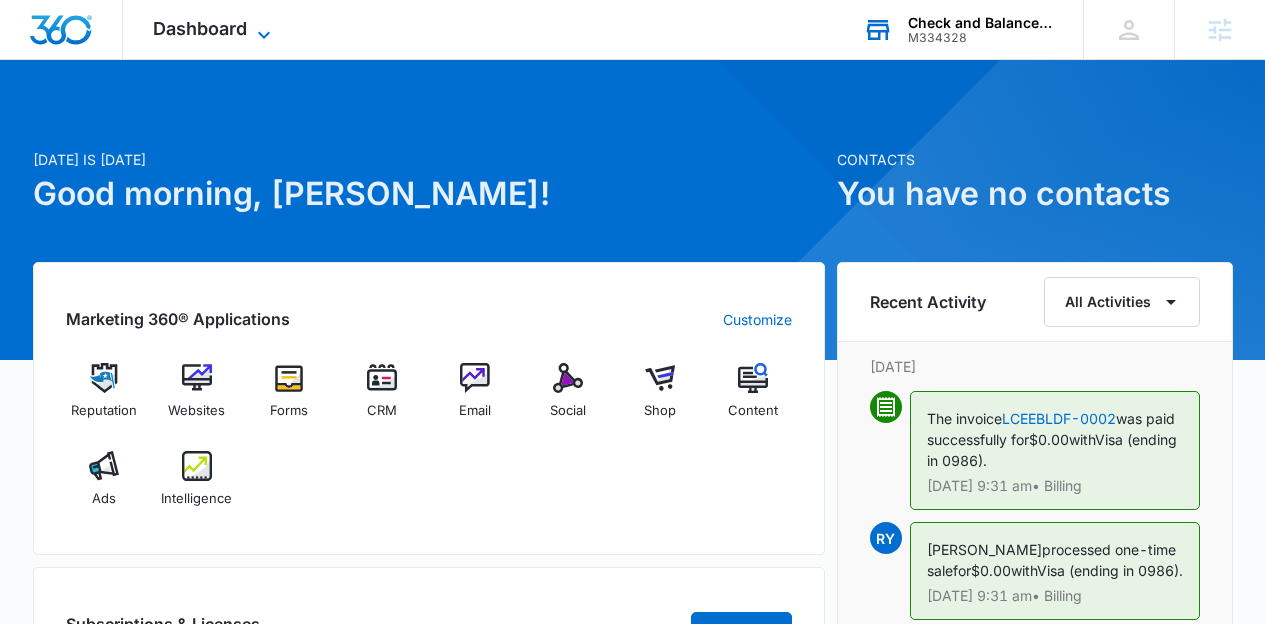 click on "Dashboard" at bounding box center (200, 28) 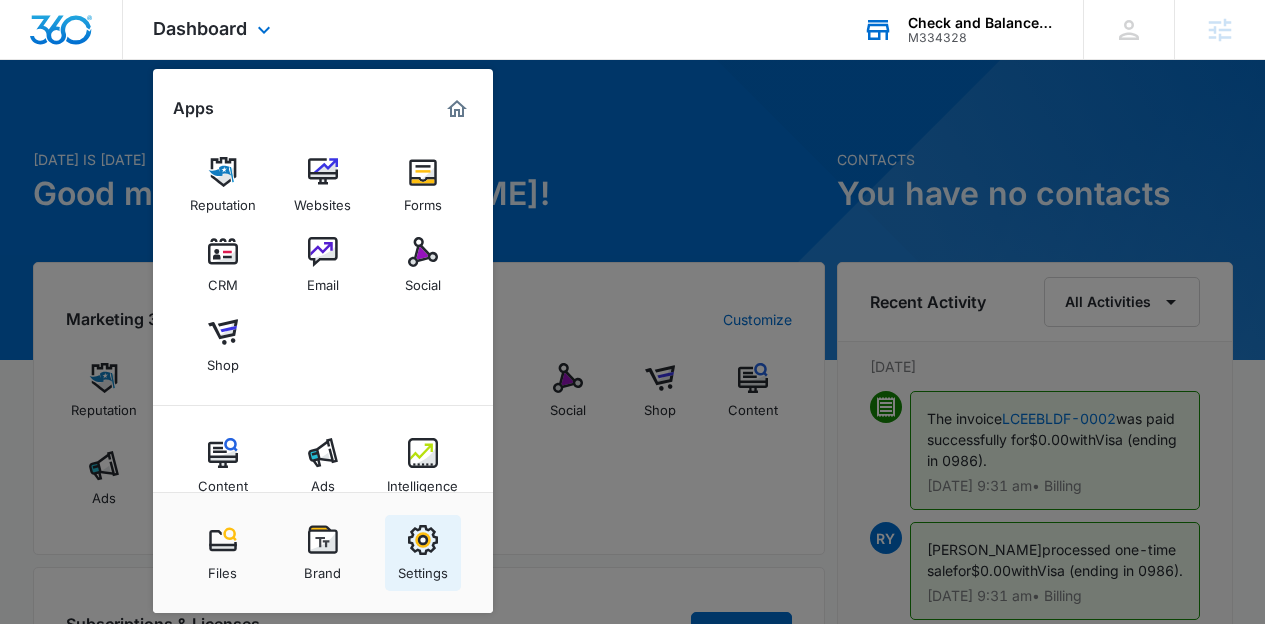 click on "Settings" at bounding box center (423, 553) 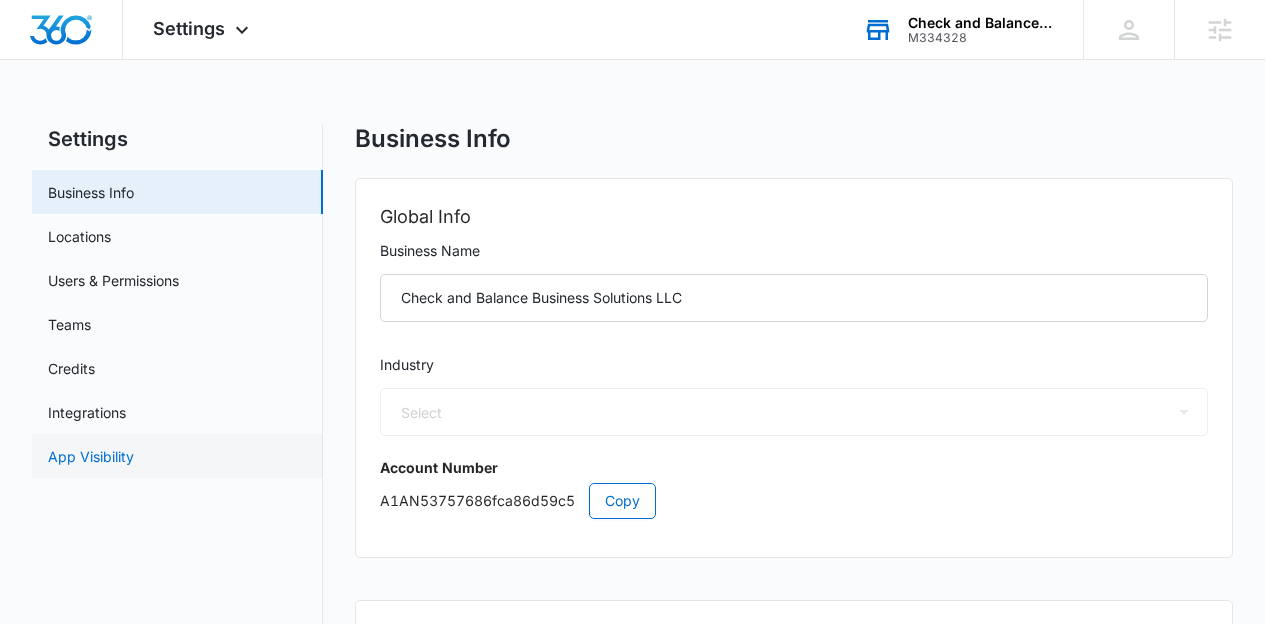 select on "33" 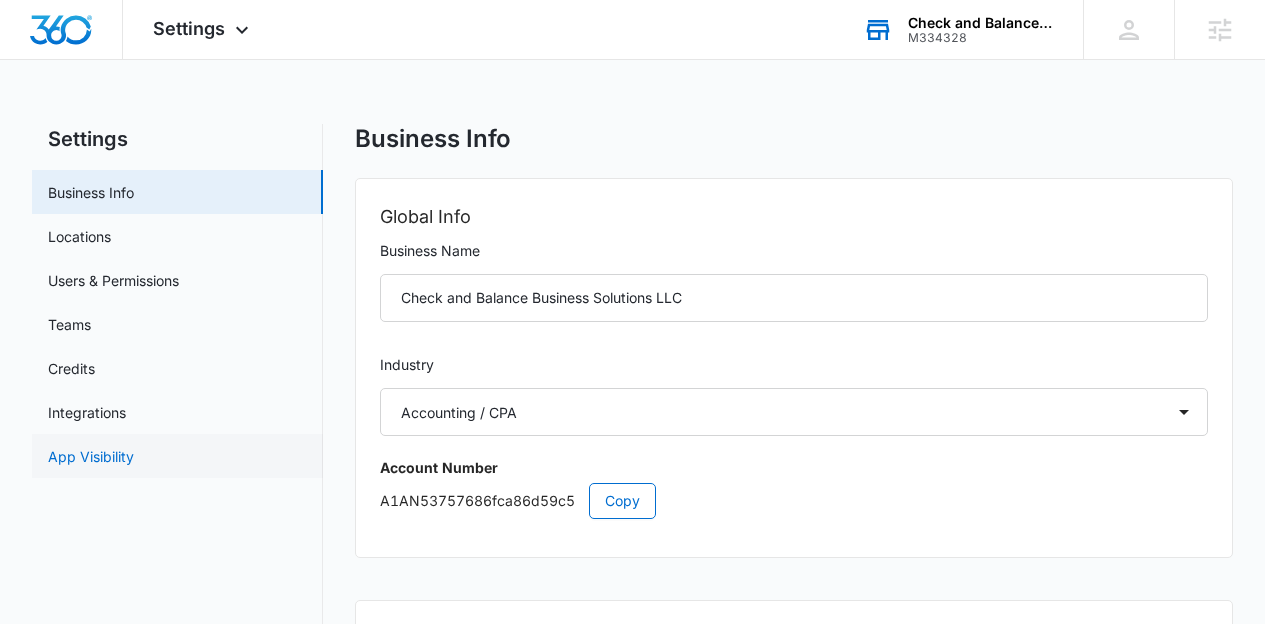 click on "App Visibility" at bounding box center [91, 456] 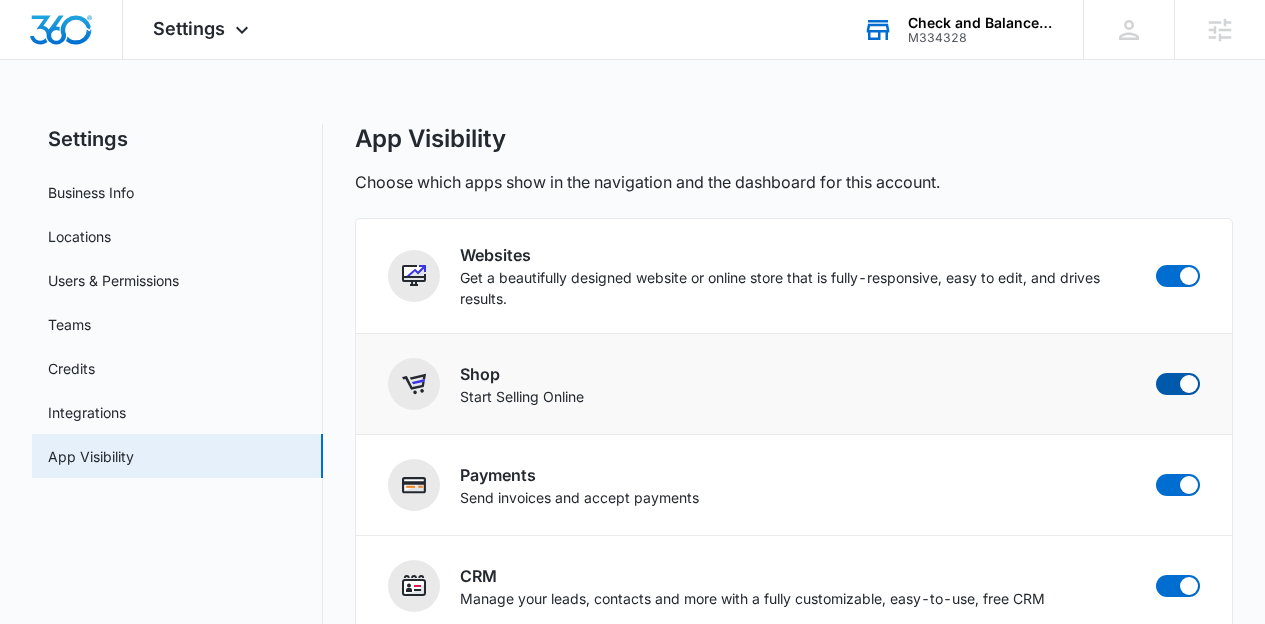 click at bounding box center [1189, 384] 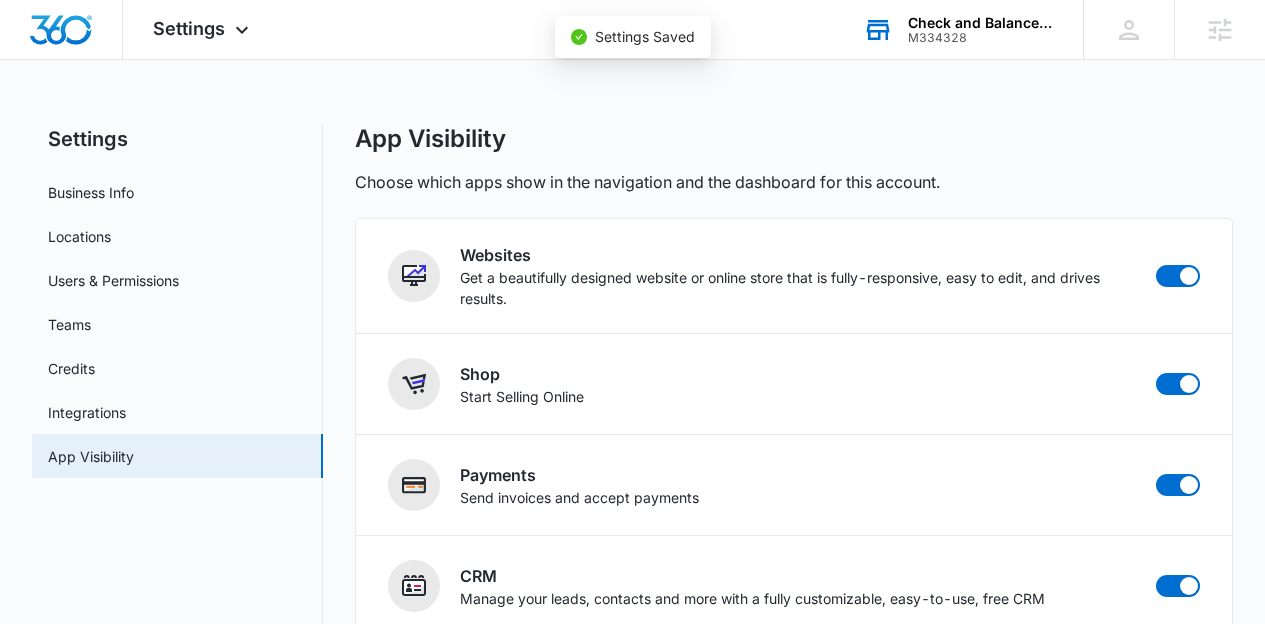 checkbox on "false" 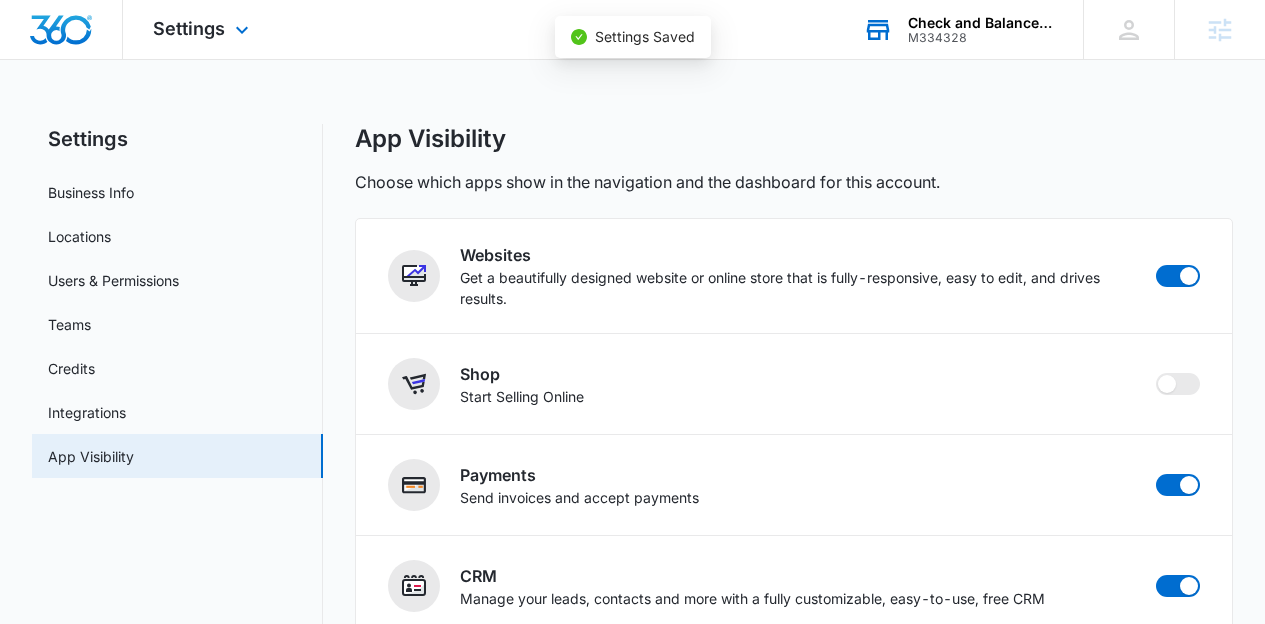 click at bounding box center (61, 29) 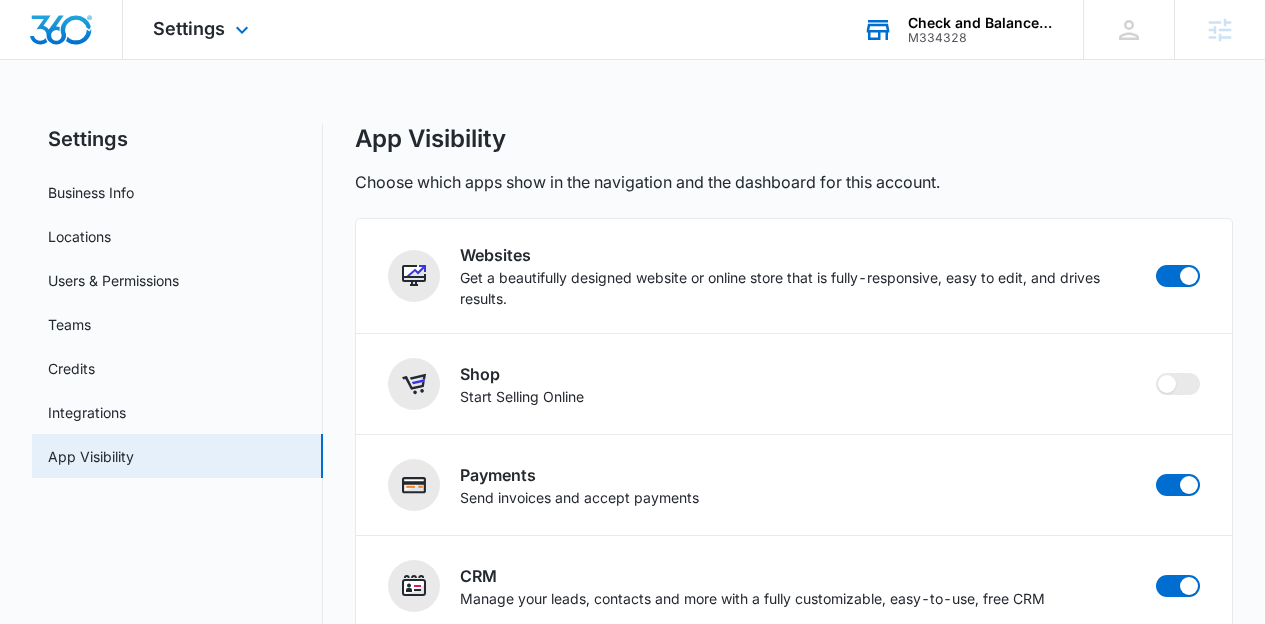 click at bounding box center (61, 30) 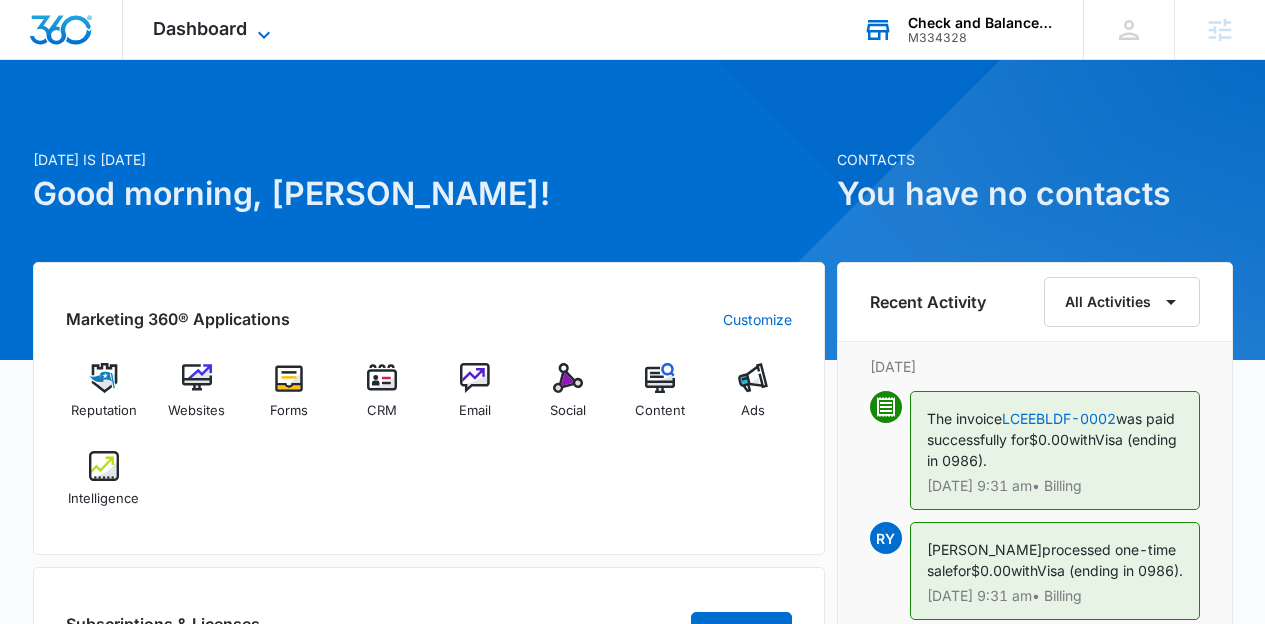 click on "Dashboard" at bounding box center (200, 28) 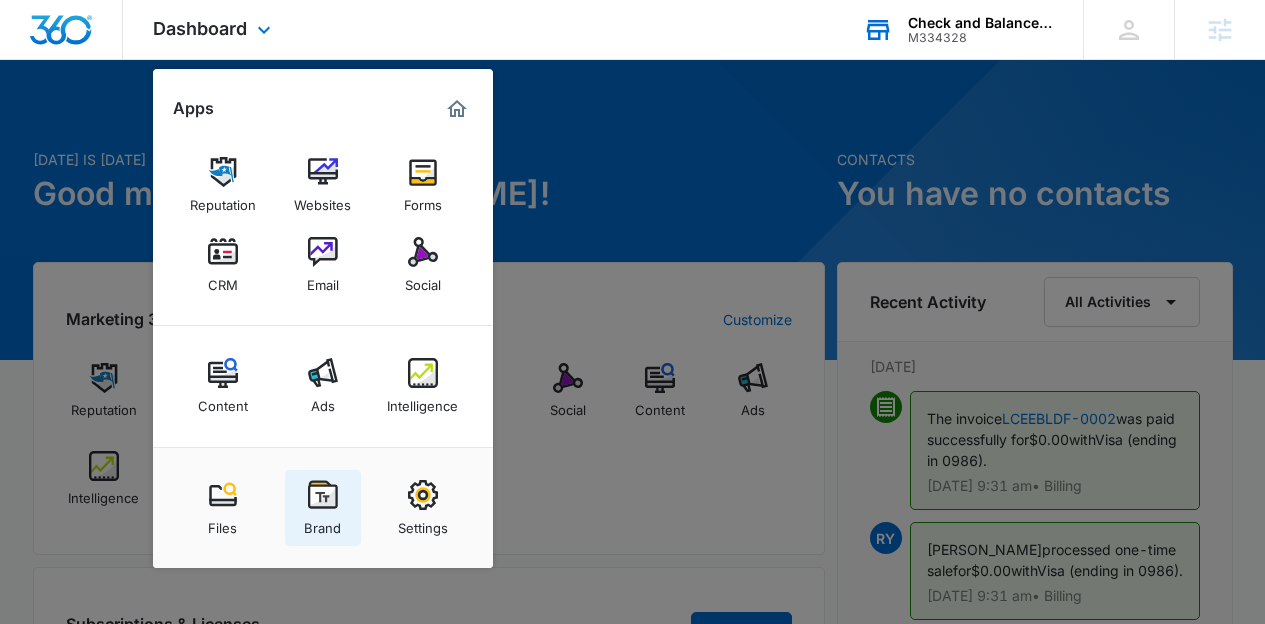 click at bounding box center (323, 495) 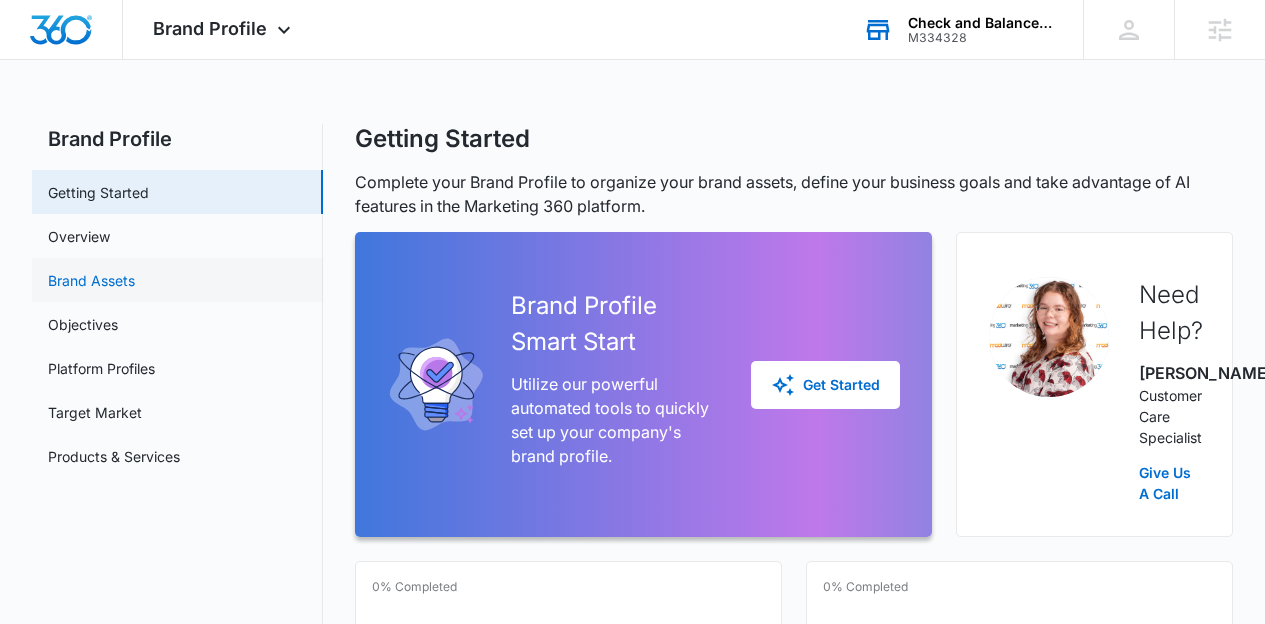 click on "Brand Assets" at bounding box center (91, 280) 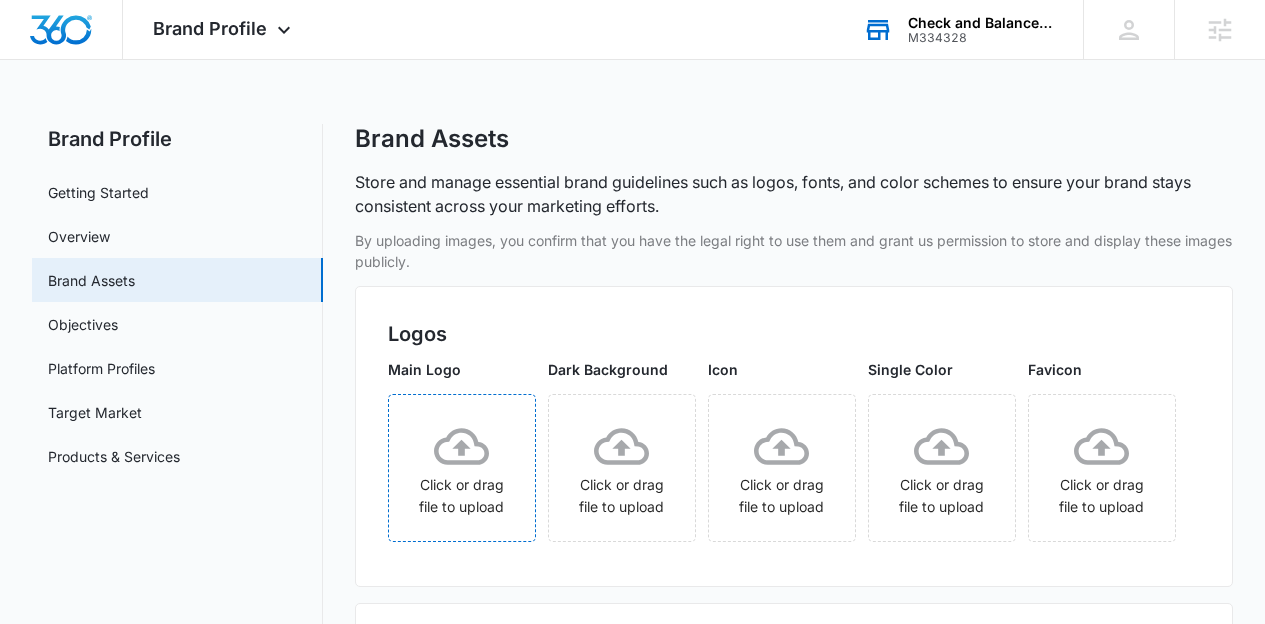 click 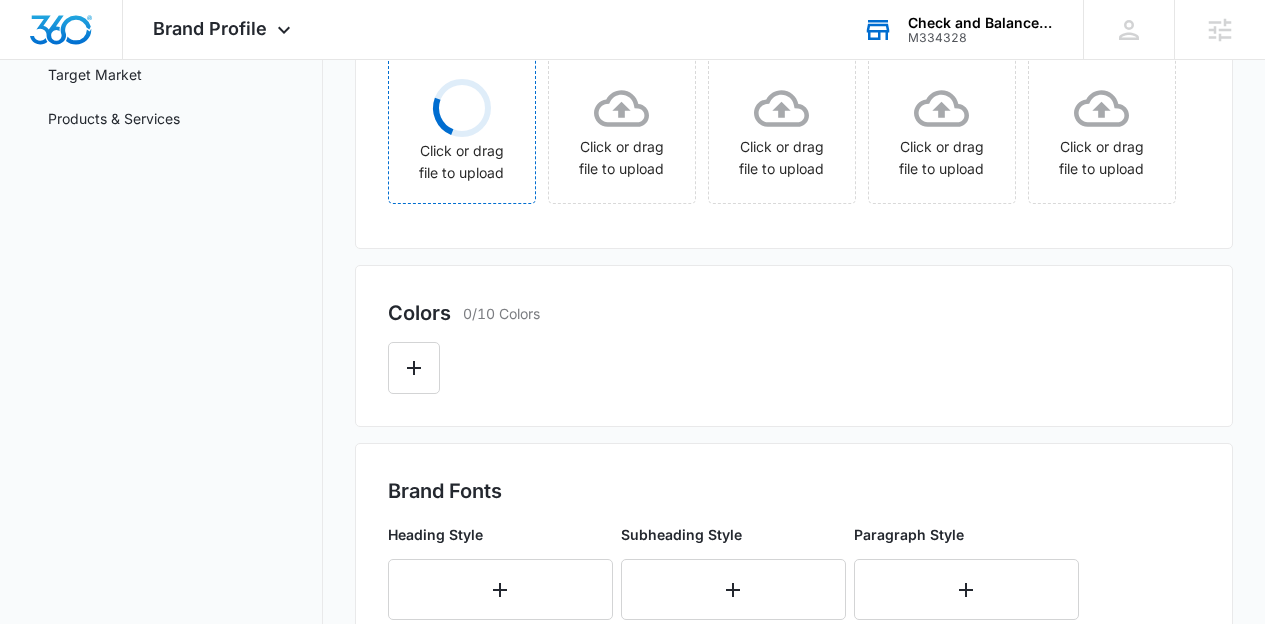 scroll, scrollTop: 336, scrollLeft: 0, axis: vertical 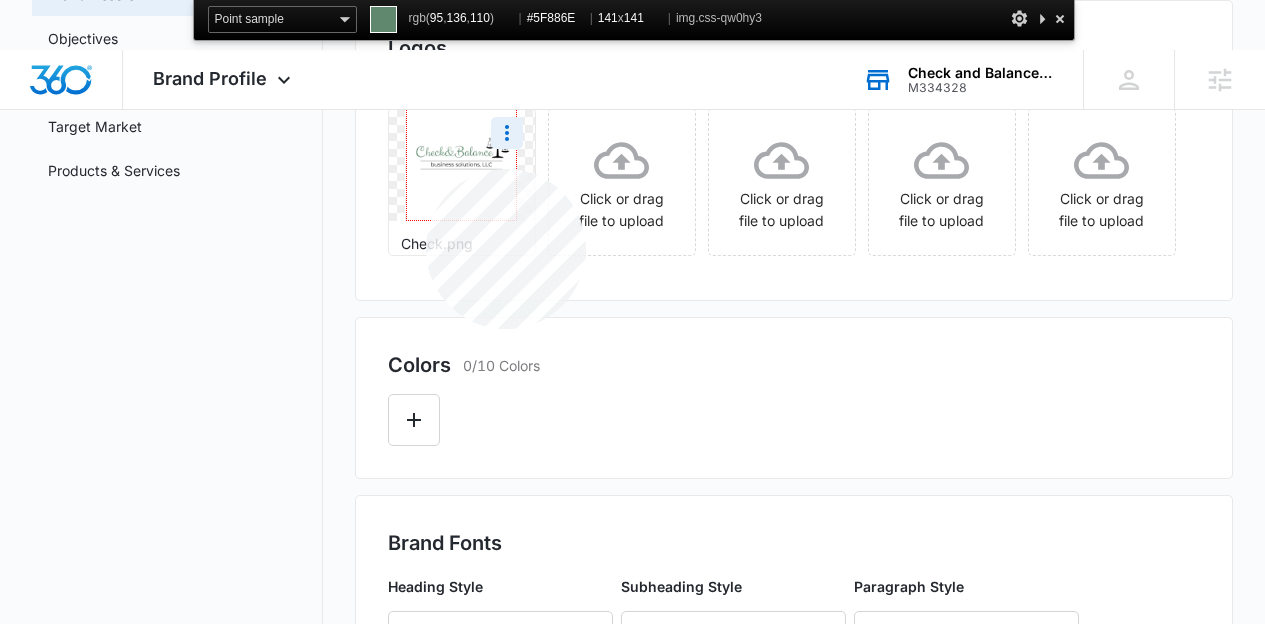 click at bounding box center (462, 165) 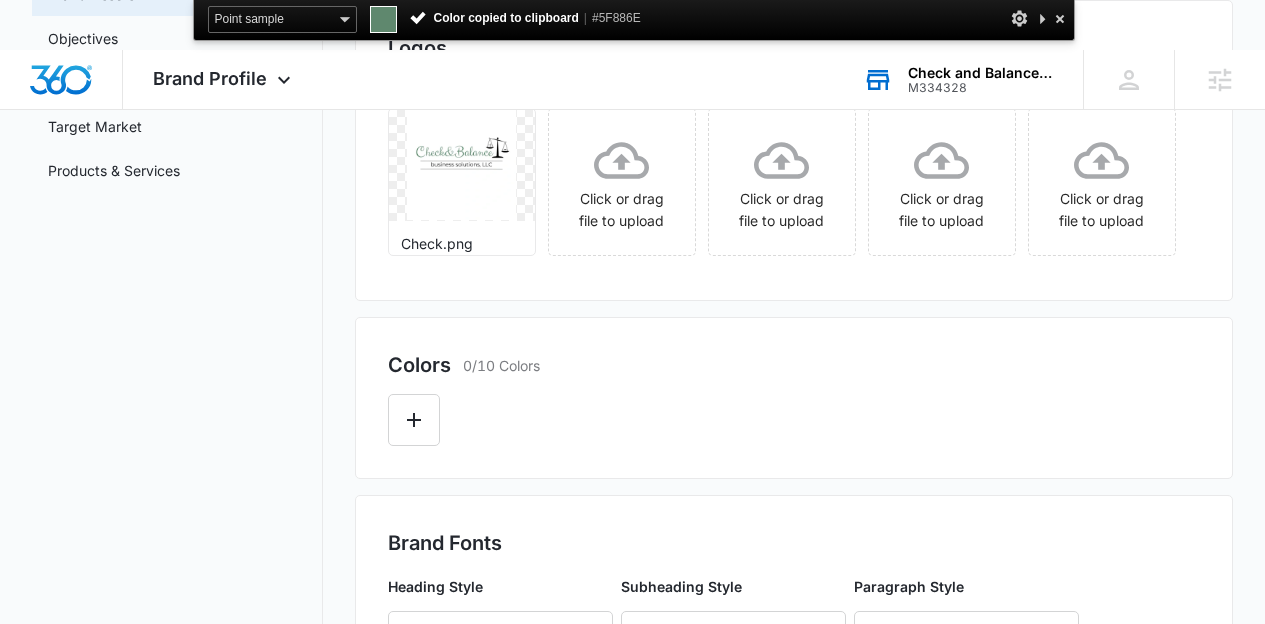 click at bounding box center [1060, 18] 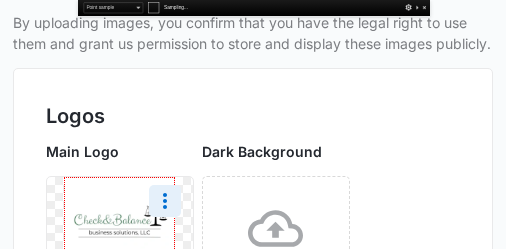scroll, scrollTop: 432, scrollLeft: 0, axis: vertical 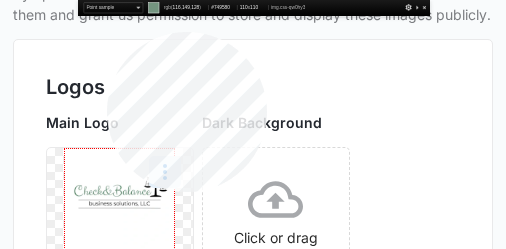 click at bounding box center (120, 204) 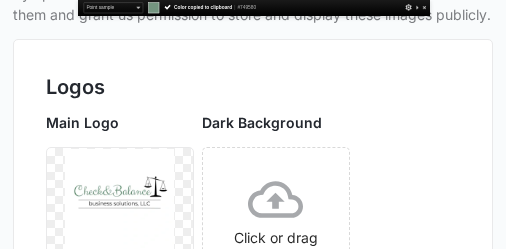 click at bounding box center (424, 7) 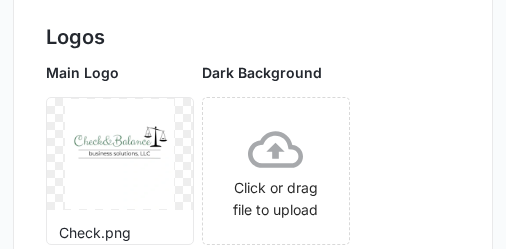 click on "Logos Main Logo Check.png Dark Background Click or drag file to upload Icon Click or drag file to upload Single Color Click or drag file to upload Favicon Click or drag file to upload" at bounding box center (253, 334) 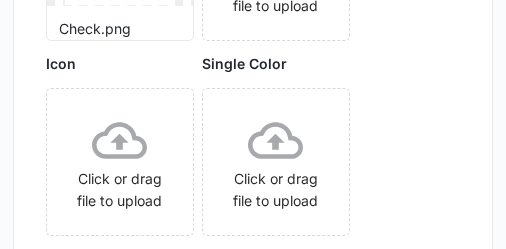 scroll, scrollTop: 682, scrollLeft: 0, axis: vertical 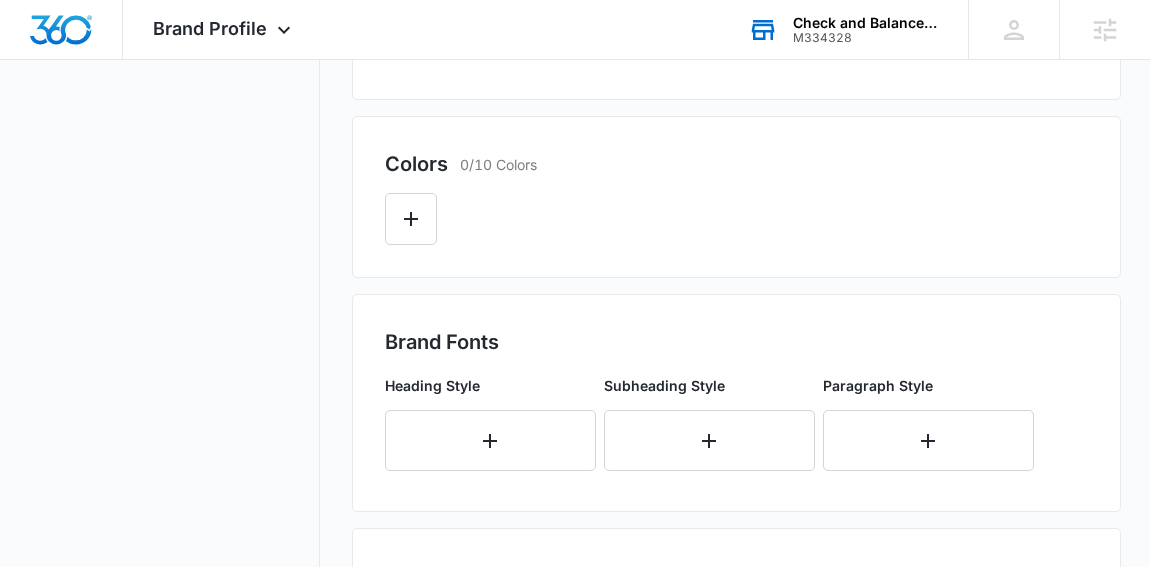 click at bounding box center [737, 212] 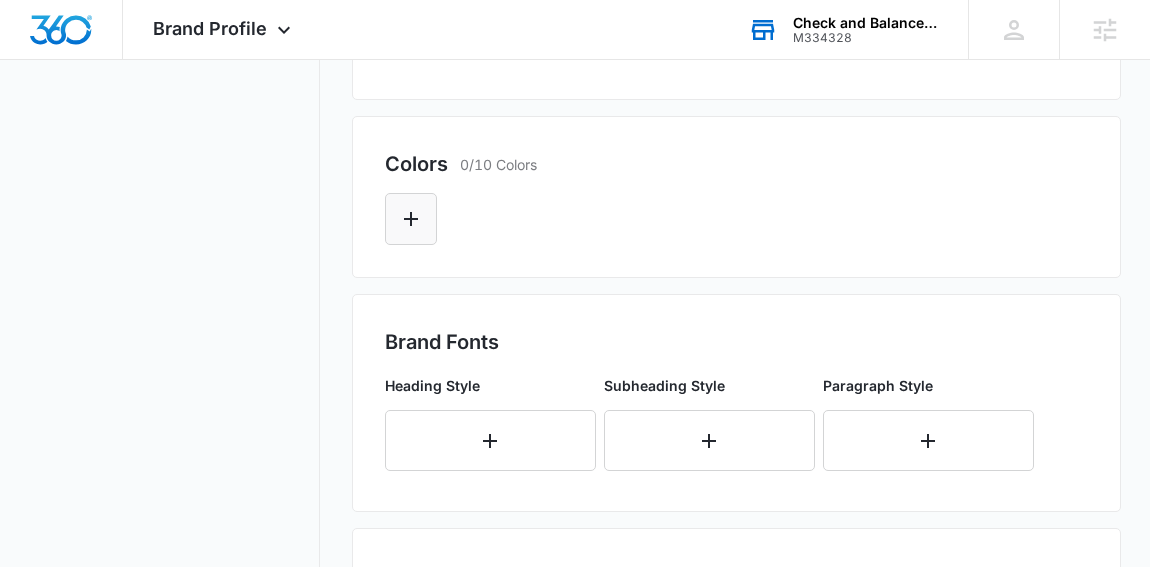 click 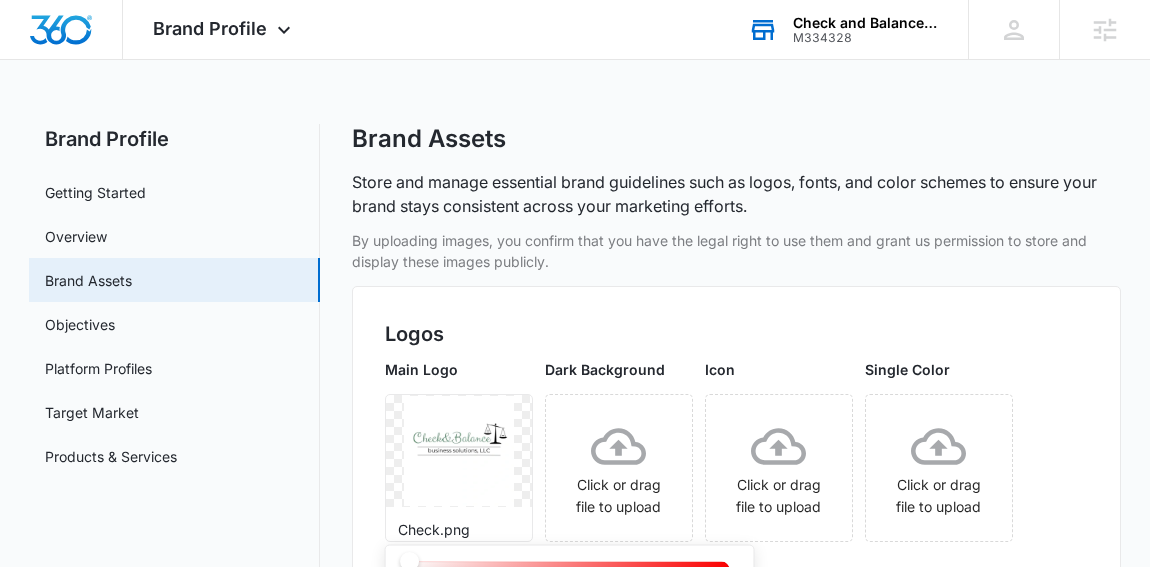type on "#749580" 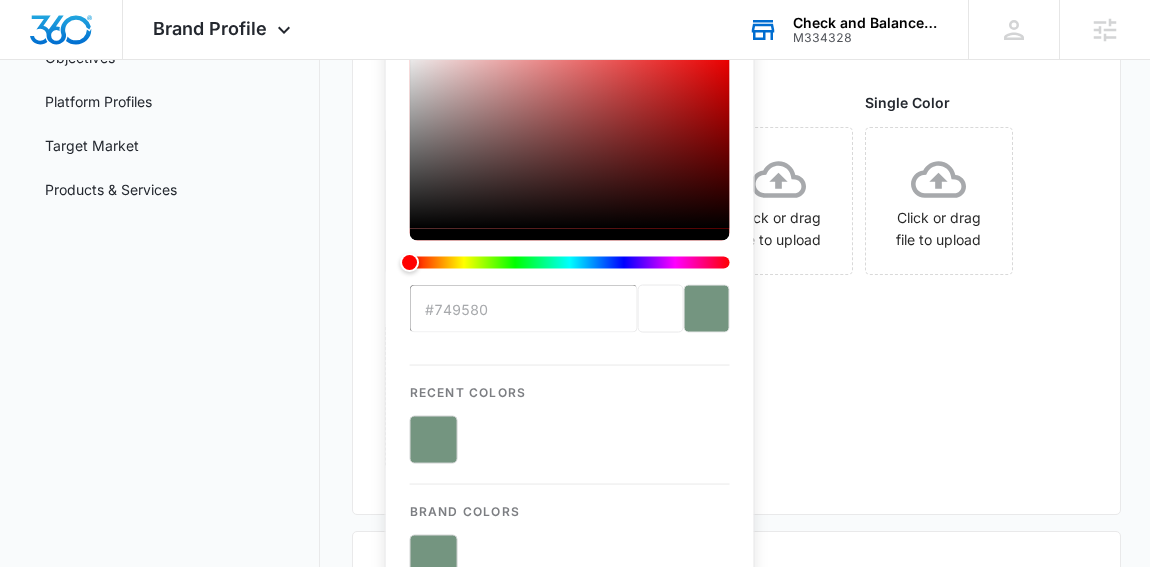 click on "Main Logo Check.png Dark Background Click or drag file to upload Icon Click or drag file to upload Single Color Click or drag file to upload Favicon Click or drag file to upload" at bounding box center (737, 287) 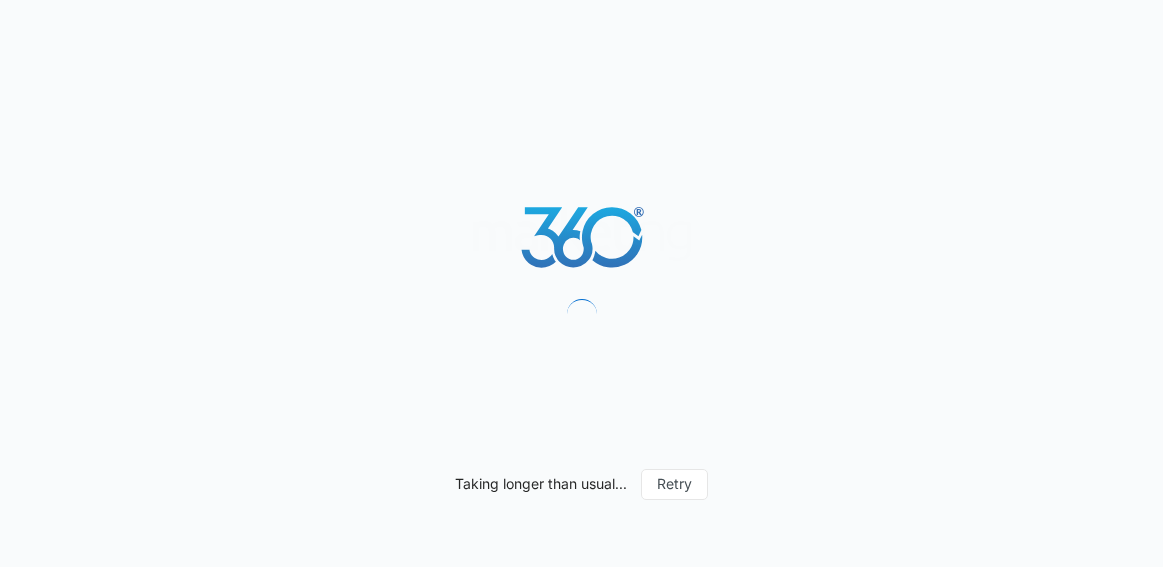 scroll, scrollTop: 0, scrollLeft: 0, axis: both 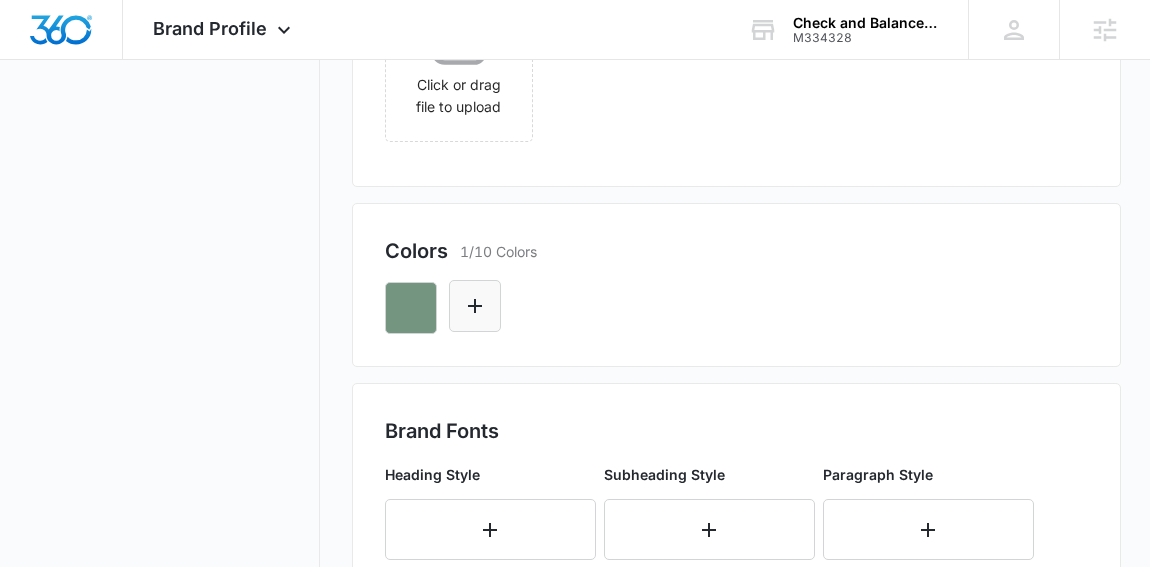 click at bounding box center [475, 306] 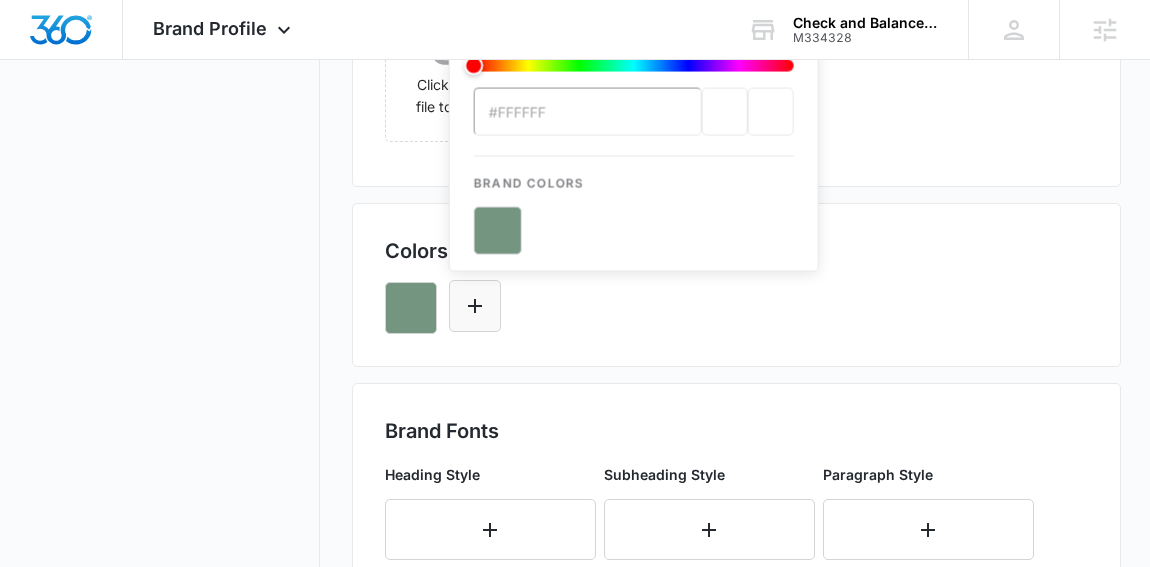 scroll, scrollTop: 0, scrollLeft: 0, axis: both 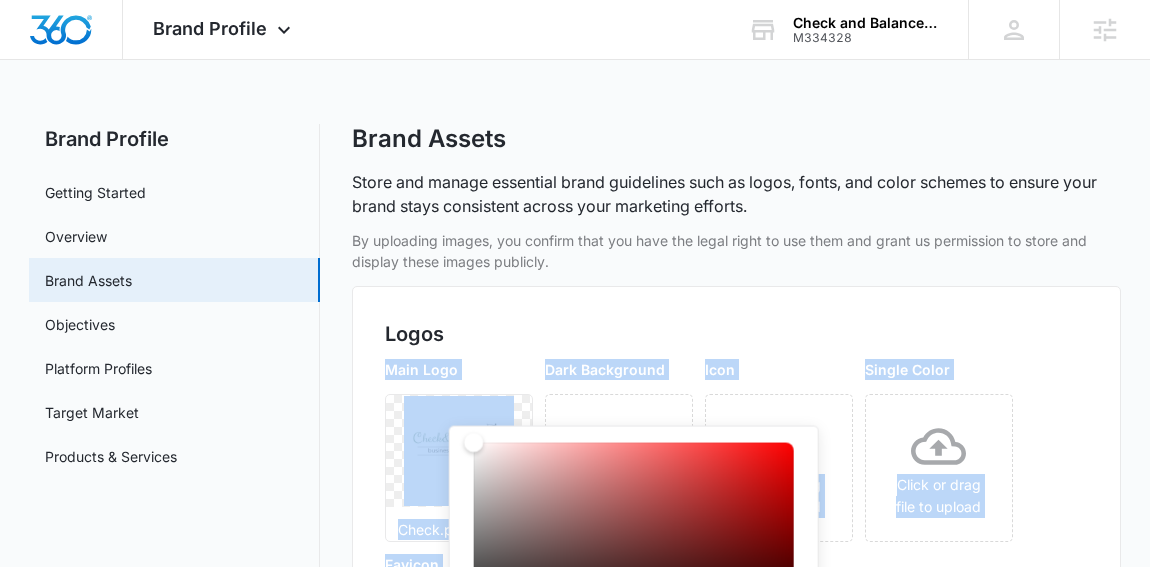 drag, startPoint x: 589, startPoint y: 433, endPoint x: 460, endPoint y: 355, distance: 150.74814 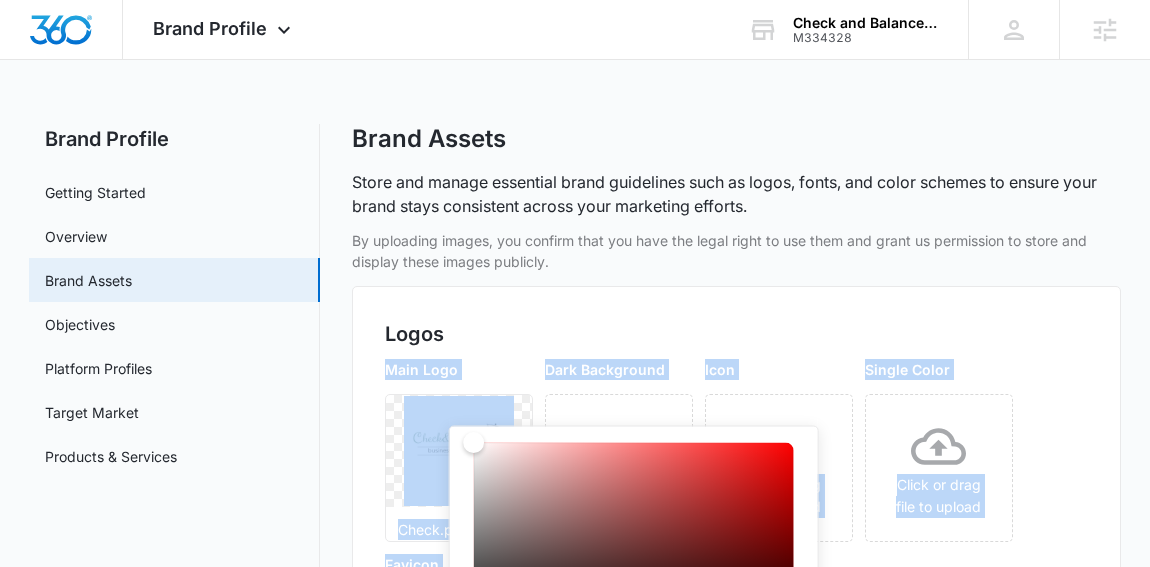 scroll, scrollTop: 60, scrollLeft: 0, axis: vertical 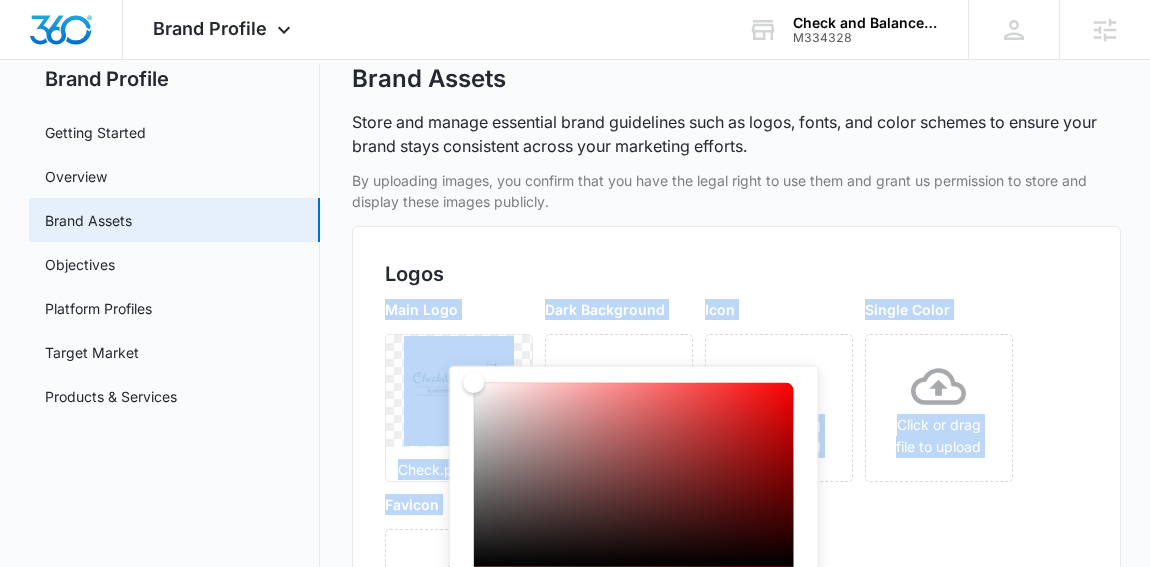 drag, startPoint x: 522, startPoint y: 461, endPoint x: 387, endPoint y: 261, distance: 241.29857 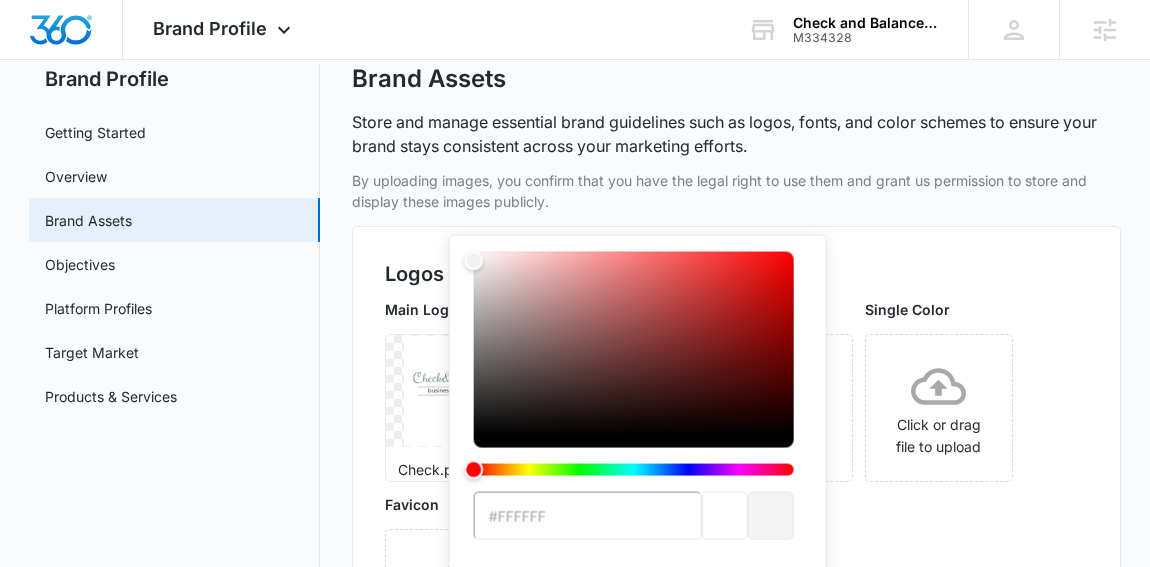 click on "By uploading images, you confirm that you have the legal right to use them and grant us permission to store and display these images publicly. Logos Main Logo Check.png Dark Background Click or drag file to upload Icon Click or drag file to upload Single Color Click or drag file to upload Favicon Click or drag file to upload Colors 2/10 Colors #FFFFFF Recent Colors Brand Colors Brand Fonts Heading Style Subheading Style Paragraph Style Brand Images 0/12 Images These generalized images represent your company as well as your industry. You may upload a max of twelve. By uploading images, you confirm that you have the legal right to use them and grant us permission to store and display these images publicly. Click or drag file to upload Notes  (internal only) Edit Notes Brand Assets last updated 07/11/2025 by Laura Streeter" at bounding box center (737, 931) 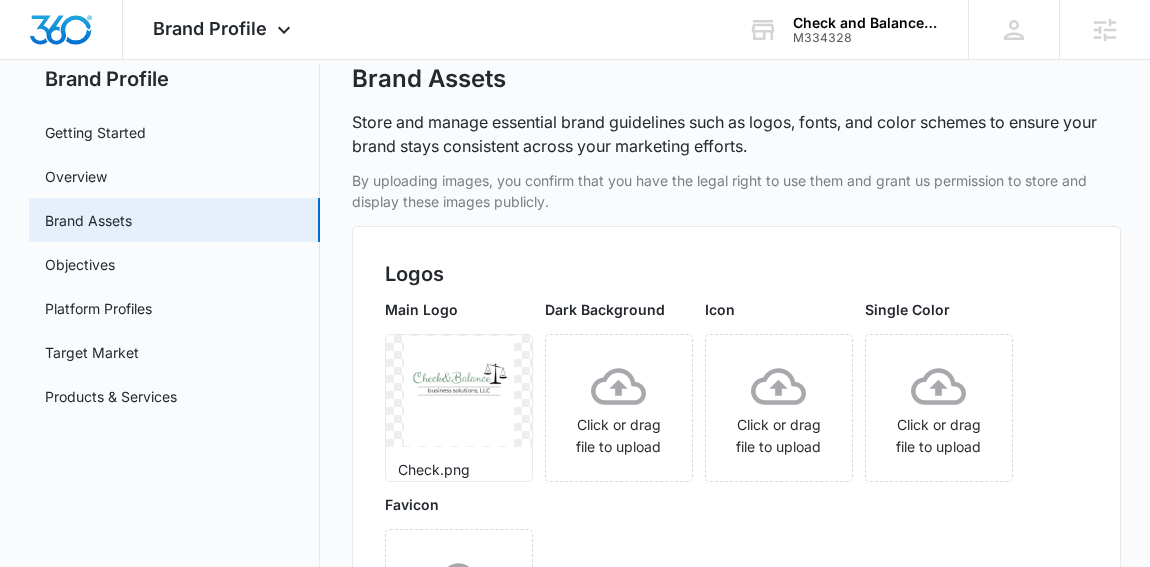 click on "Brand Profile Getting Started Overview Brand Assets Objectives Platform Profiles Target Market Products & Services Brand Assets Store and manage essential brand guidelines such as logos, fonts, and color schemes to ensure your brand stays consistent across your marketing efforts. By uploading images, you confirm that you have the legal right to use them and grant us permission to store and display these images publicly. Logos Main Logo Check.png Dark Background Click or drag file to upload Icon Click or drag file to upload Single Color Click or drag file to upload Favicon Click or drag file to upload Colors 2/10 Colors Brand Fonts Heading Style Subheading Style Paragraph Style Brand Images 0/12 Images These generalized images represent your company as well as your industry. You may upload a max of twelve. By uploading images, you confirm that you have the legal right to use them and grant us permission to store and display these images publicly. Click or drag file to upload Notes  (internal only) Edit Notes" at bounding box center [575, 897] 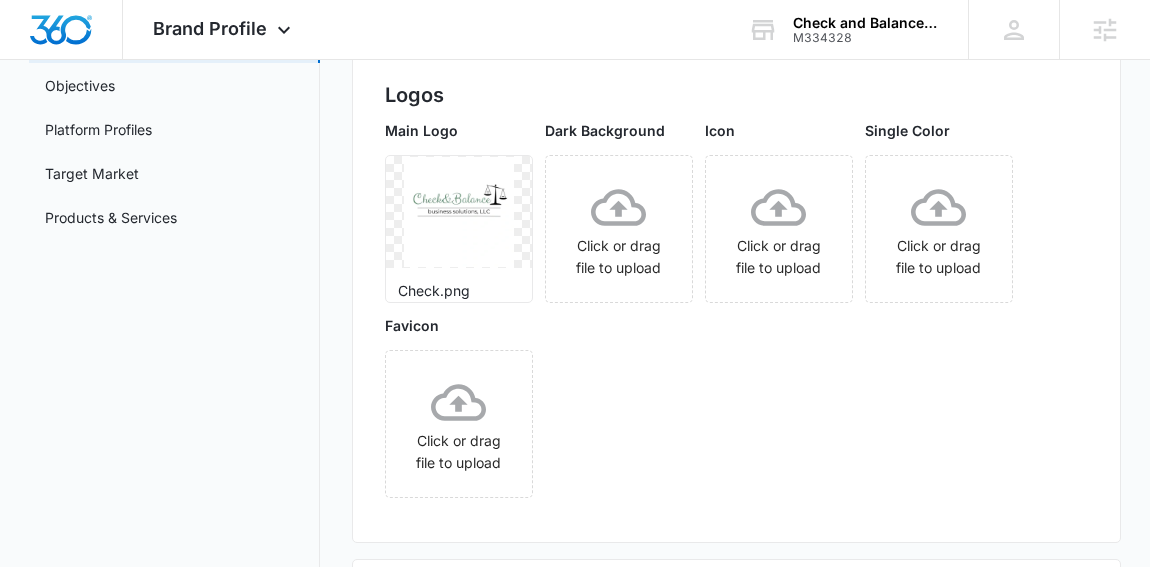 scroll, scrollTop: 855, scrollLeft: 0, axis: vertical 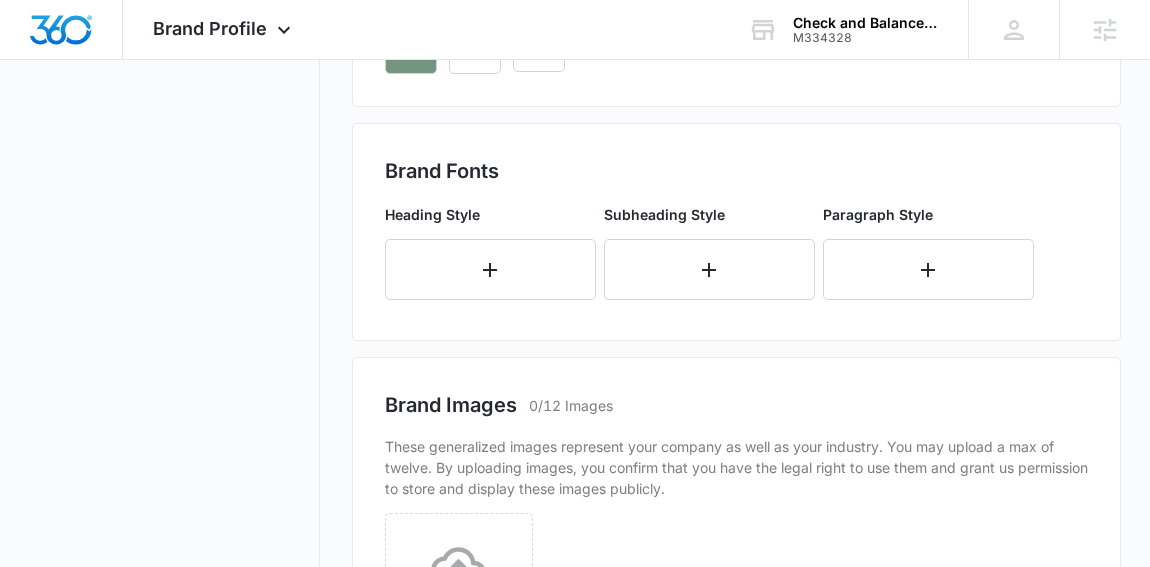 click on "Heading Style" at bounding box center (490, 214) 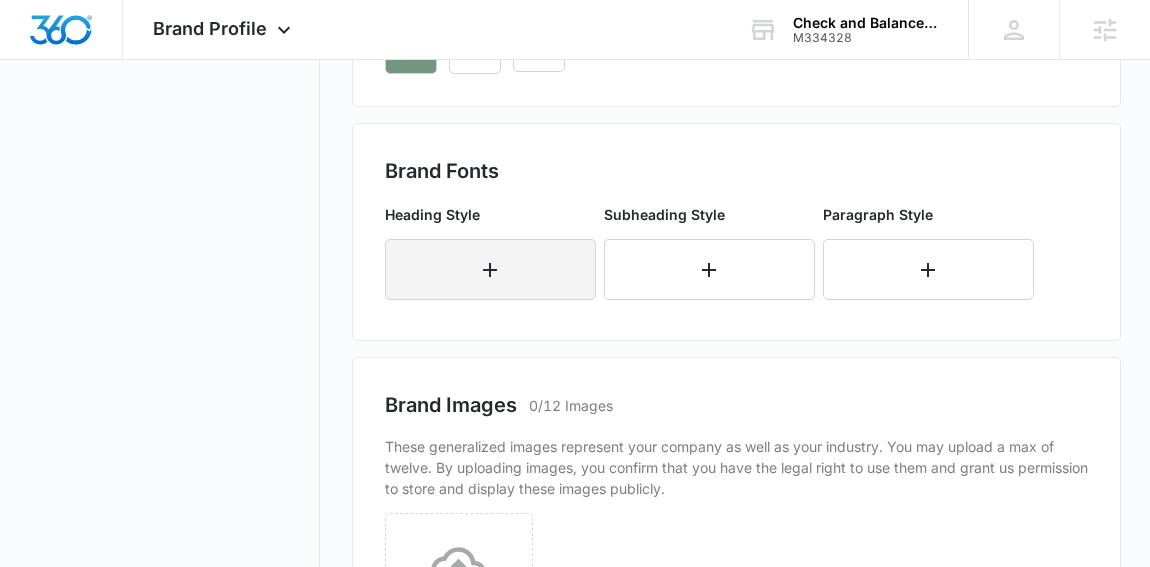 click at bounding box center (490, 269) 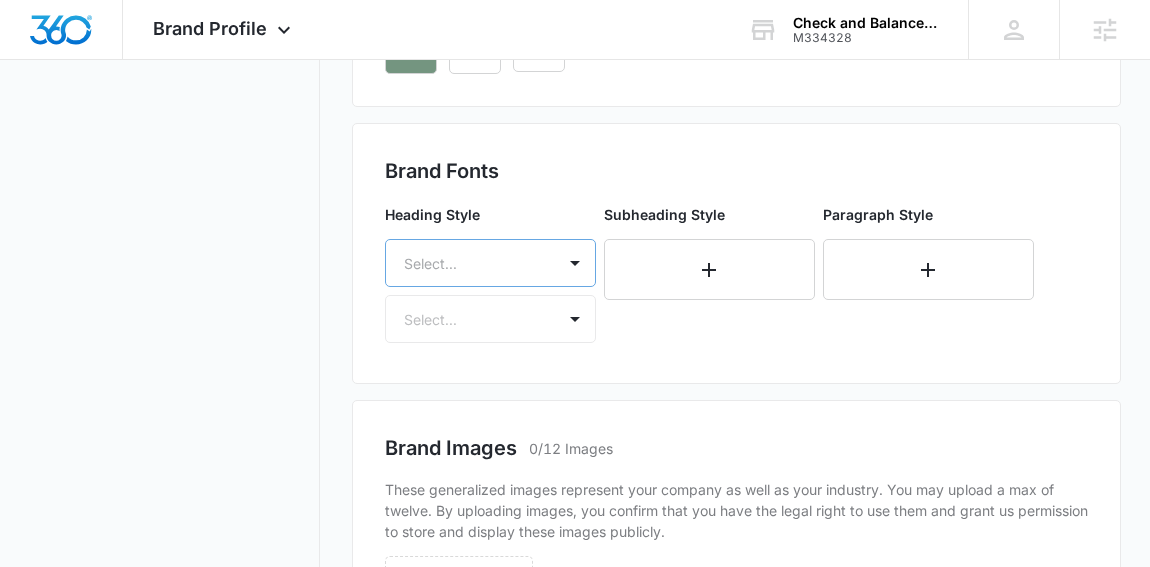click on "Heading Style Select... Select..." at bounding box center [490, 273] 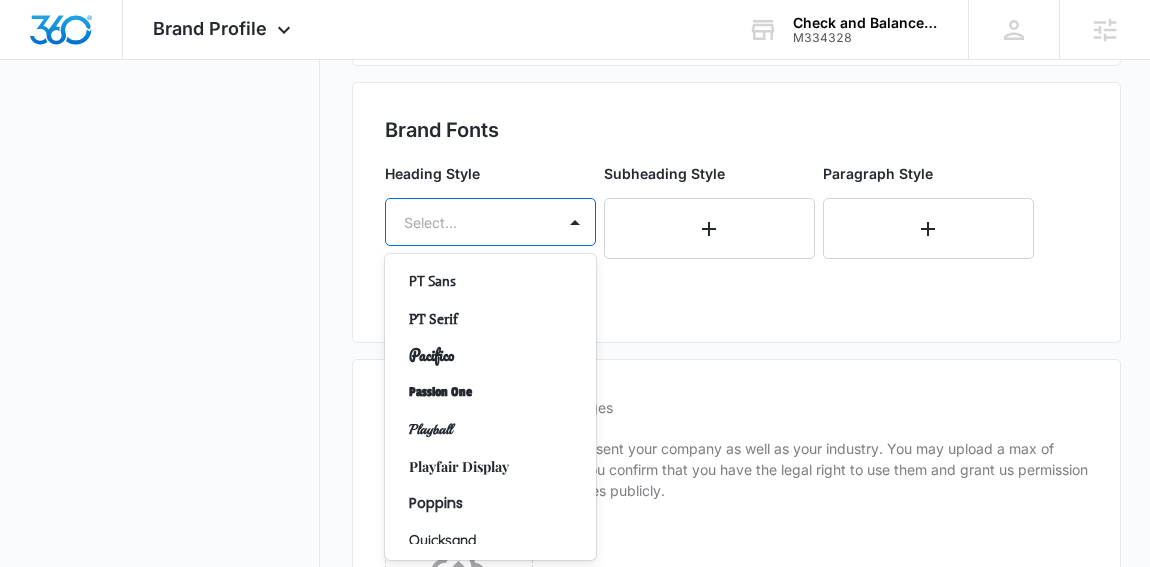 scroll, scrollTop: 1124, scrollLeft: 0, axis: vertical 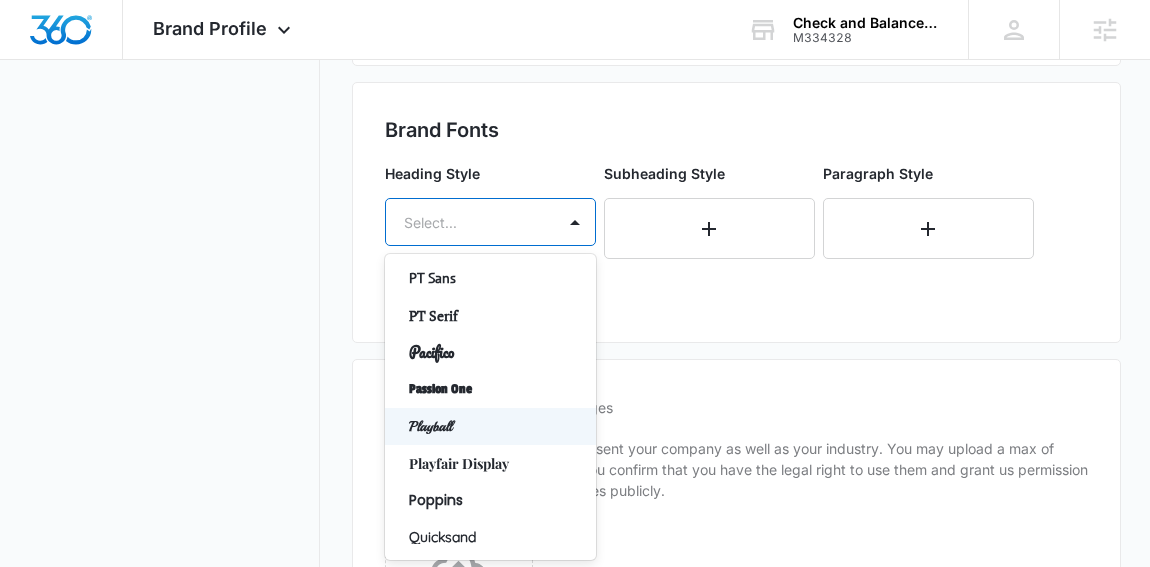 click on "Playball" at bounding box center [490, 426] 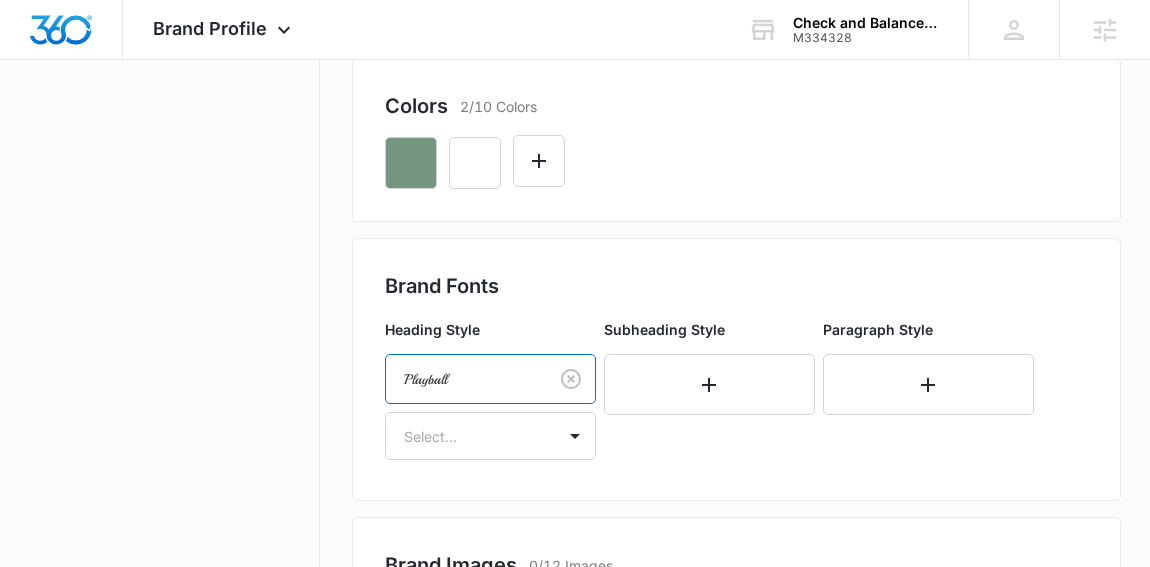 scroll, scrollTop: 773, scrollLeft: 0, axis: vertical 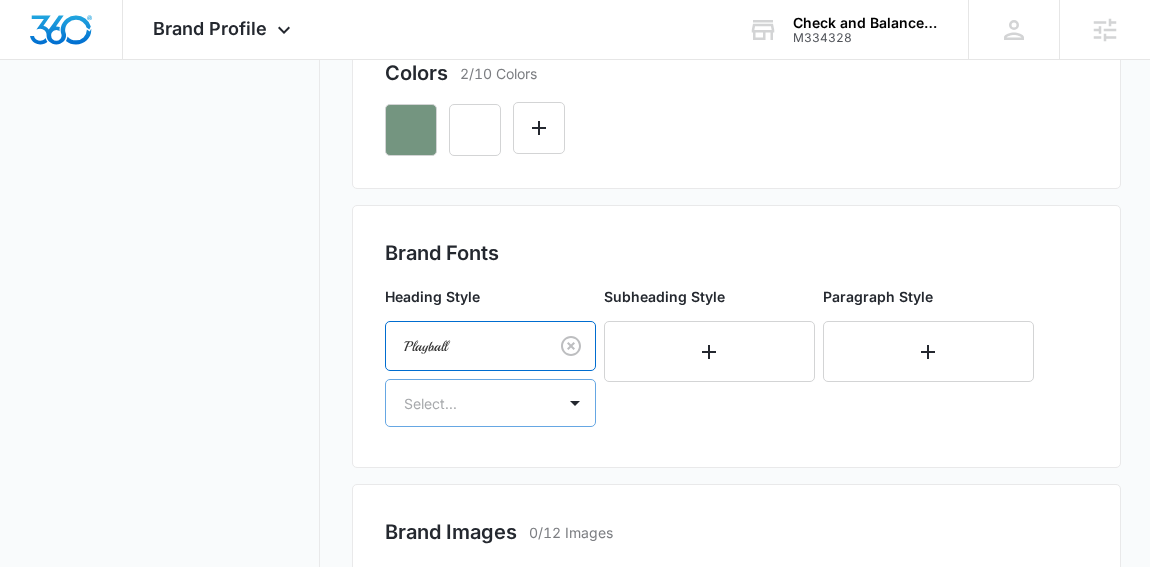click at bounding box center (466, 403) 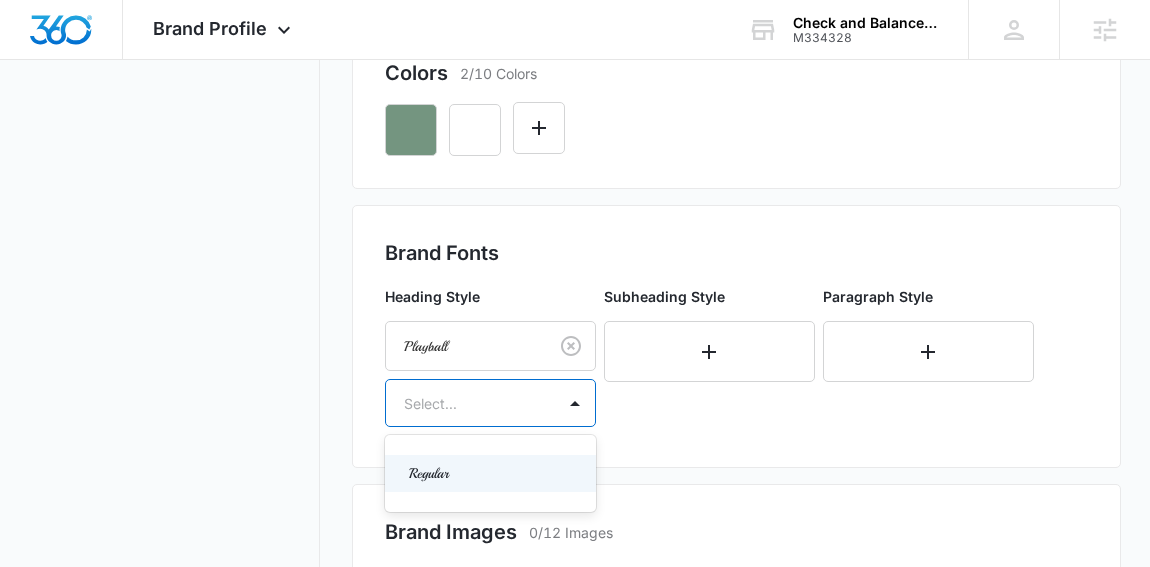 click on "Regular" at bounding box center [488, 473] 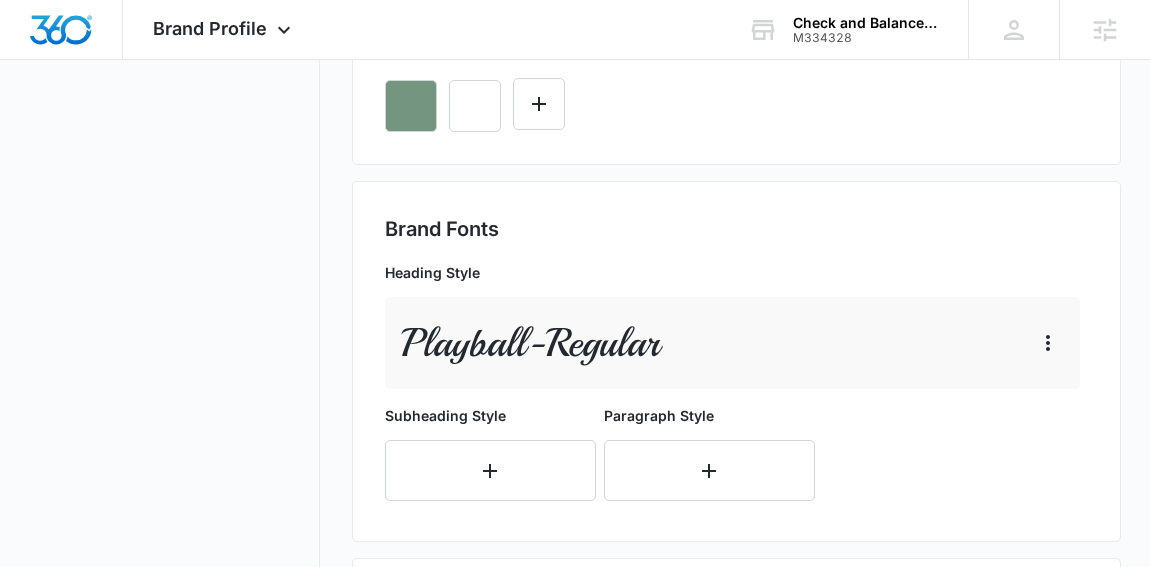 scroll, scrollTop: 1066, scrollLeft: 0, axis: vertical 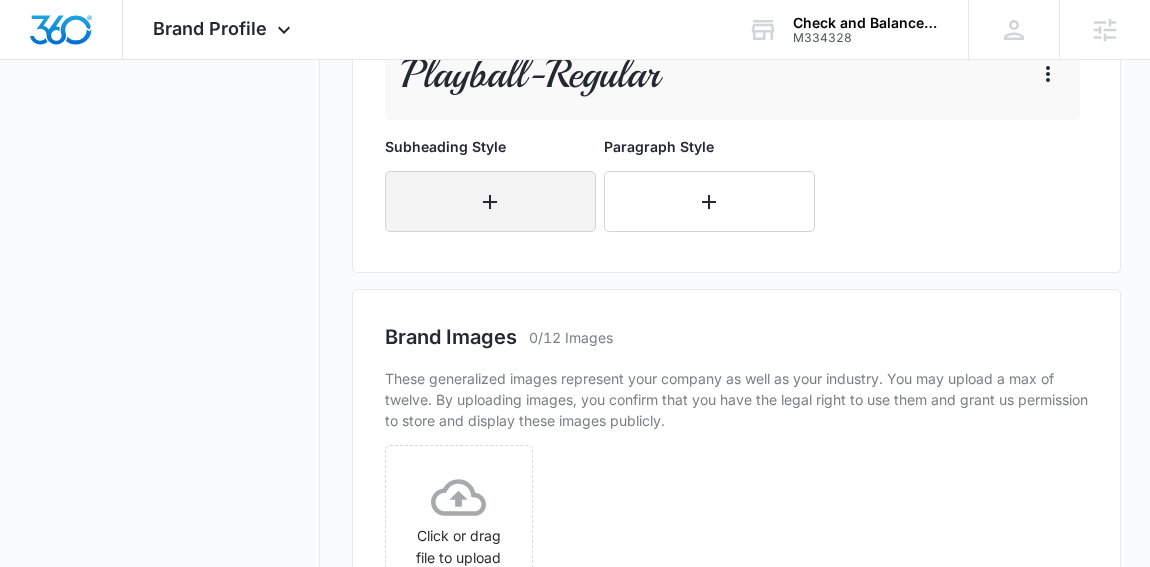 click at bounding box center (490, 201) 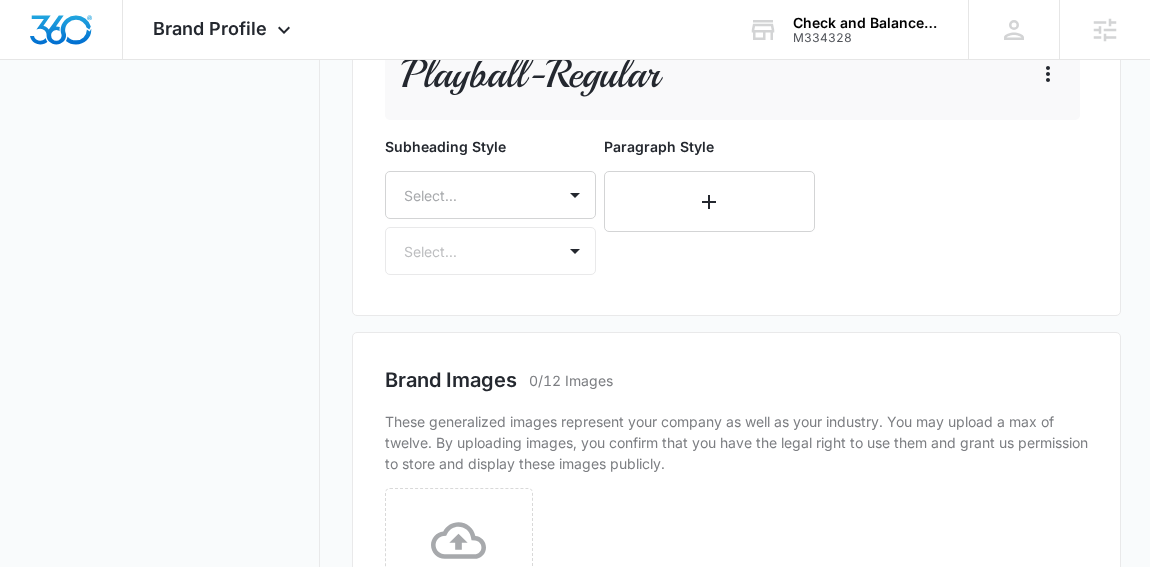 click on "Select..." at bounding box center (470, 195) 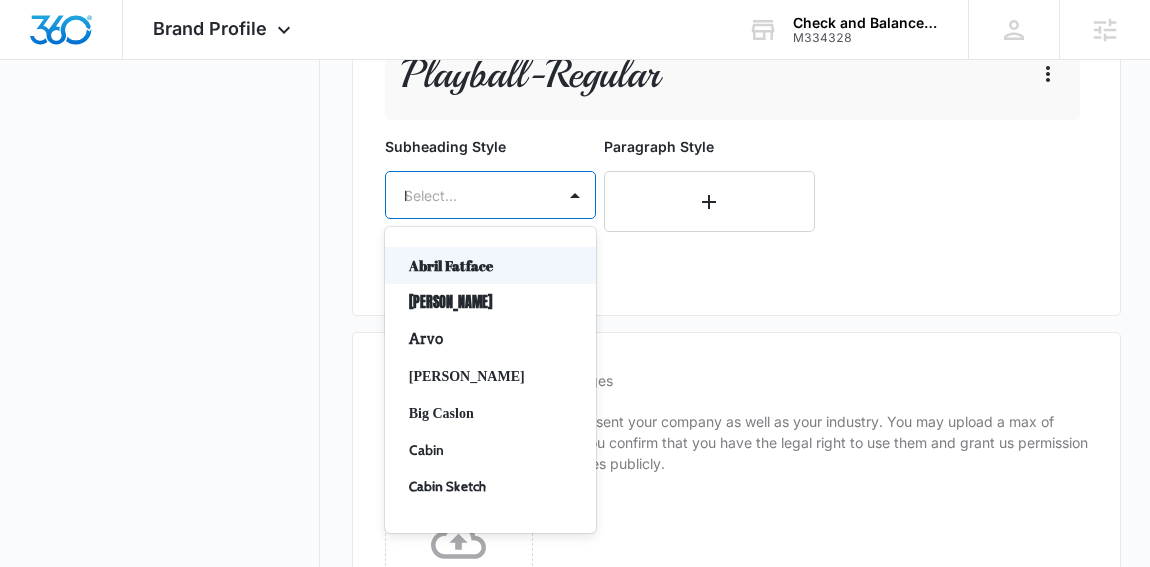 type on "lor" 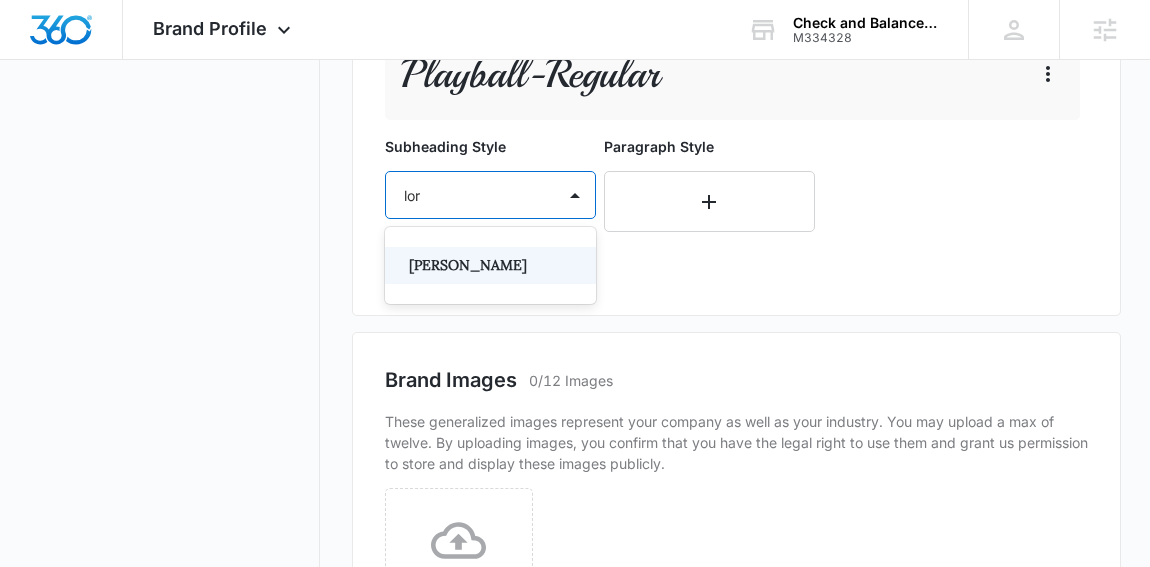 click on "Lora" at bounding box center [488, 265] 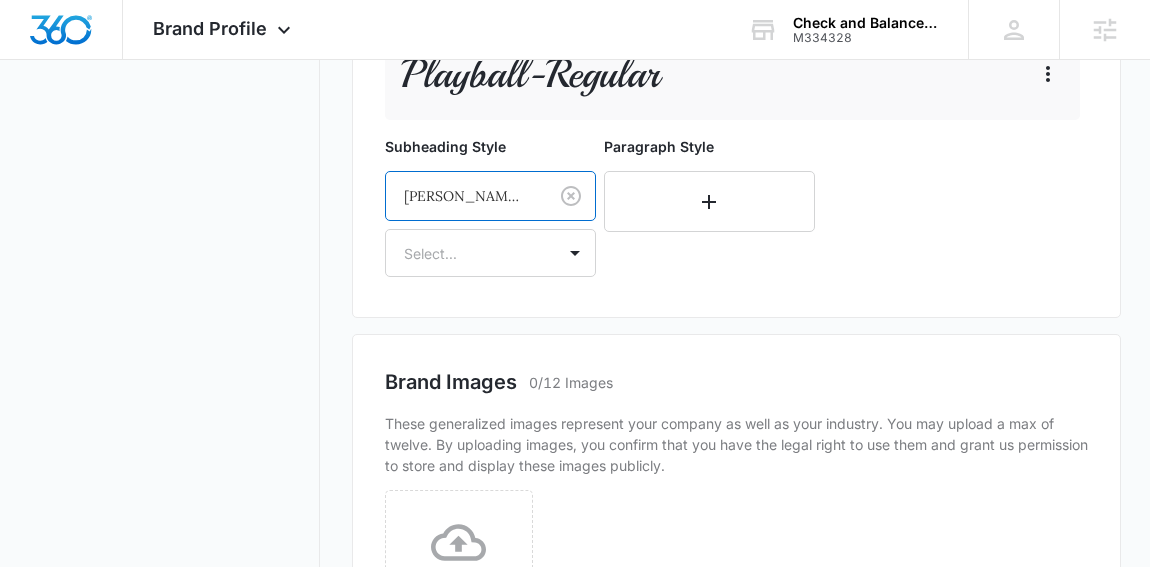 click on "Select..." at bounding box center [470, 253] 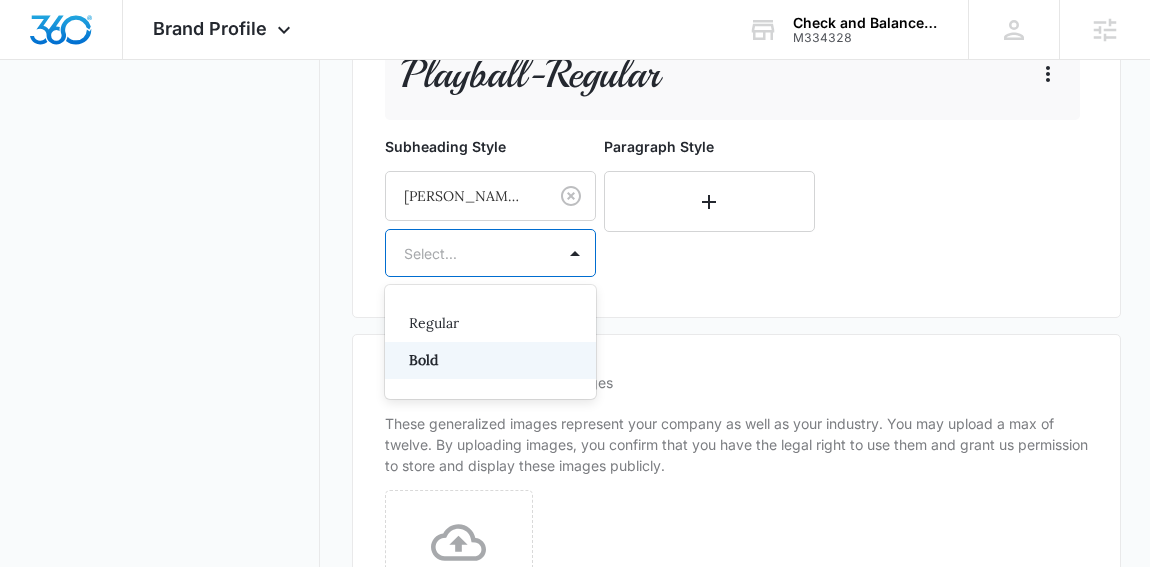 click on "Bold" at bounding box center [488, 360] 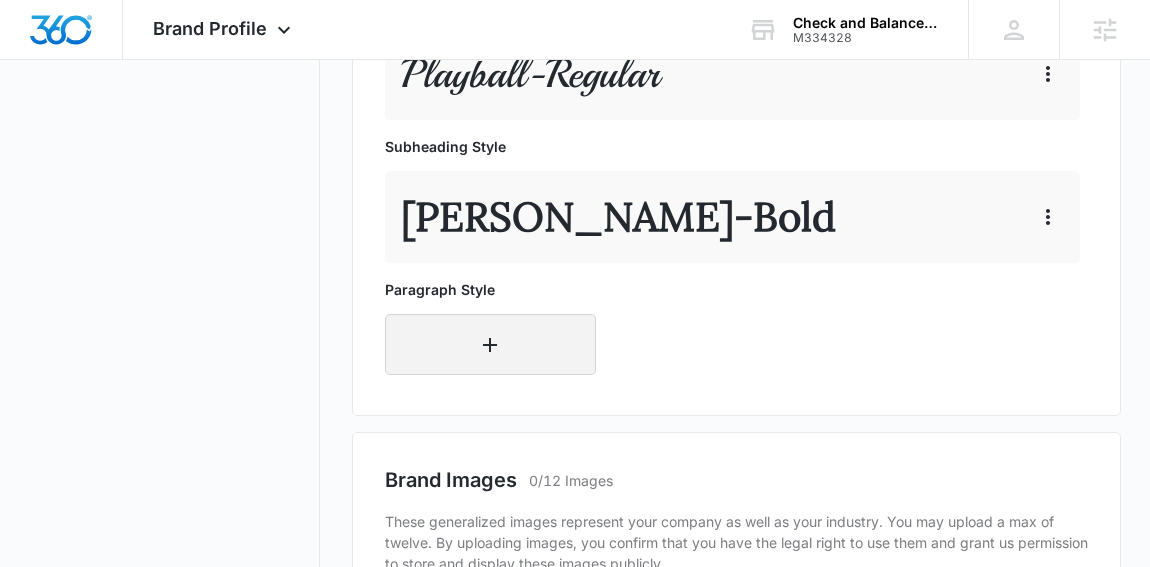 click 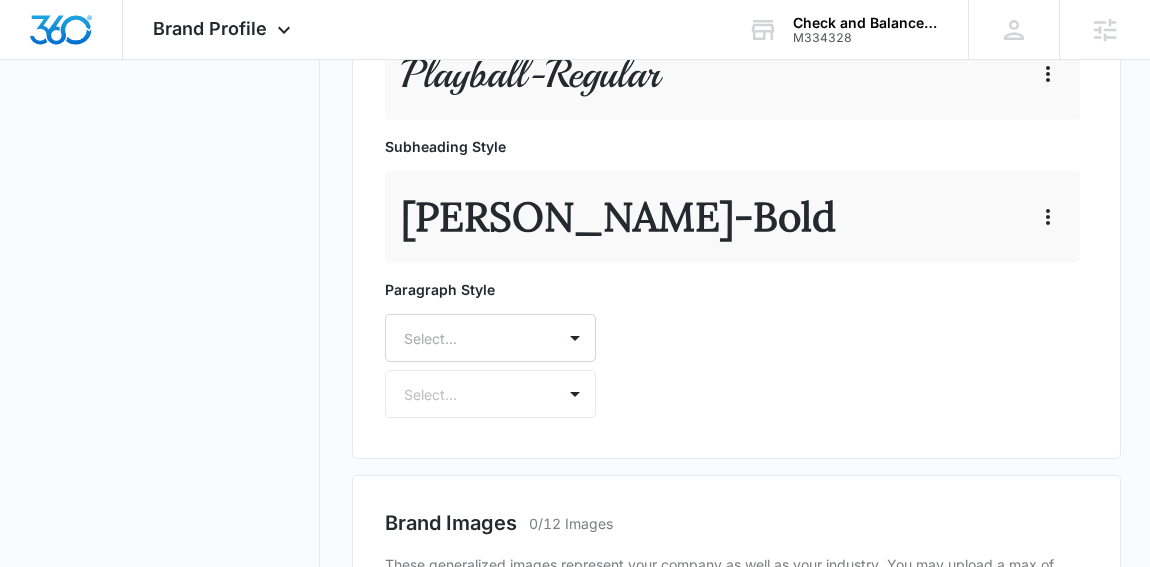 click on "Paragraph Style Select... Select..." at bounding box center (490, 348) 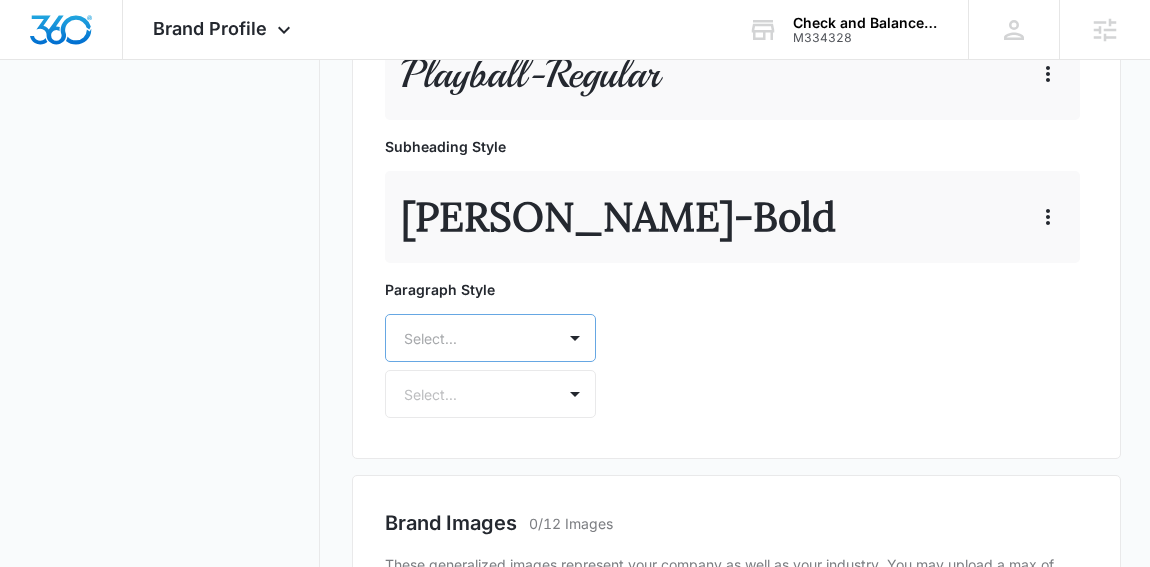 click on "Select..." at bounding box center (490, 338) 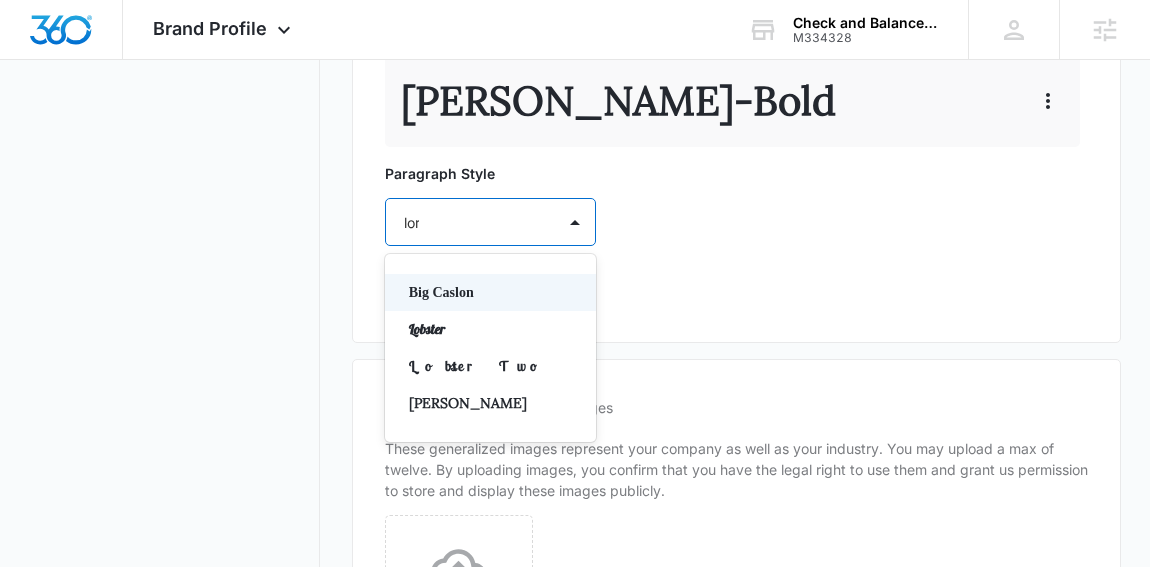 type on "lora" 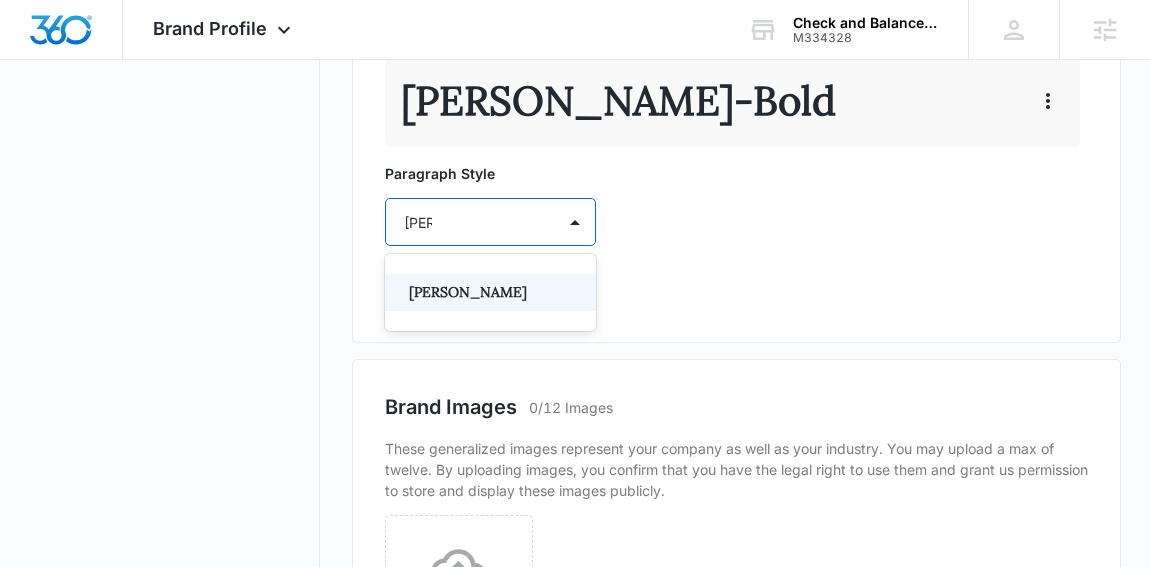 click on "Lora" at bounding box center [490, 292] 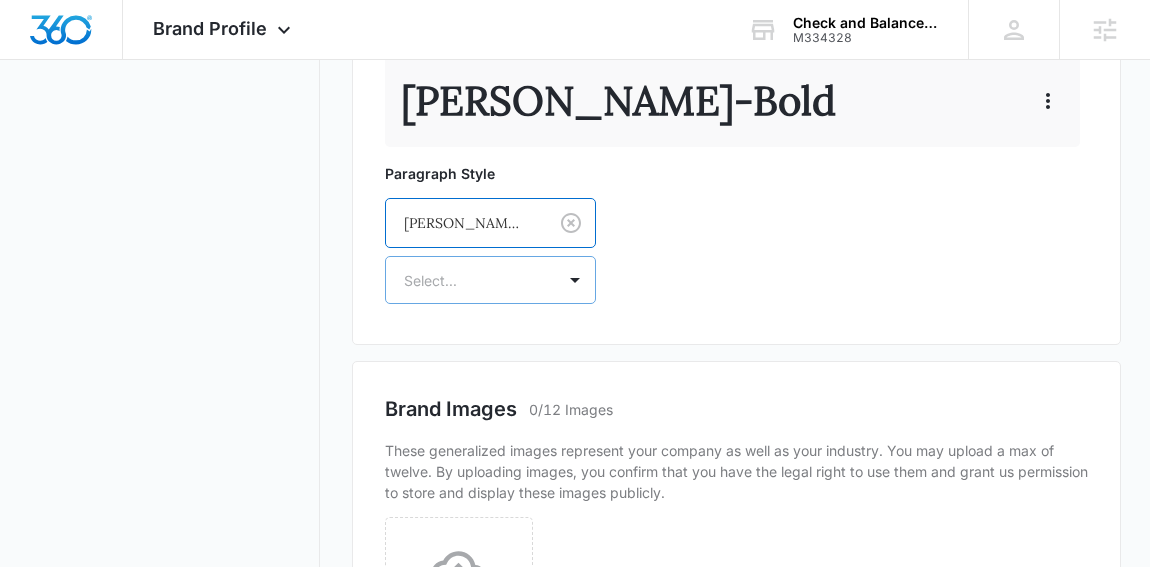 click at bounding box center [466, 280] 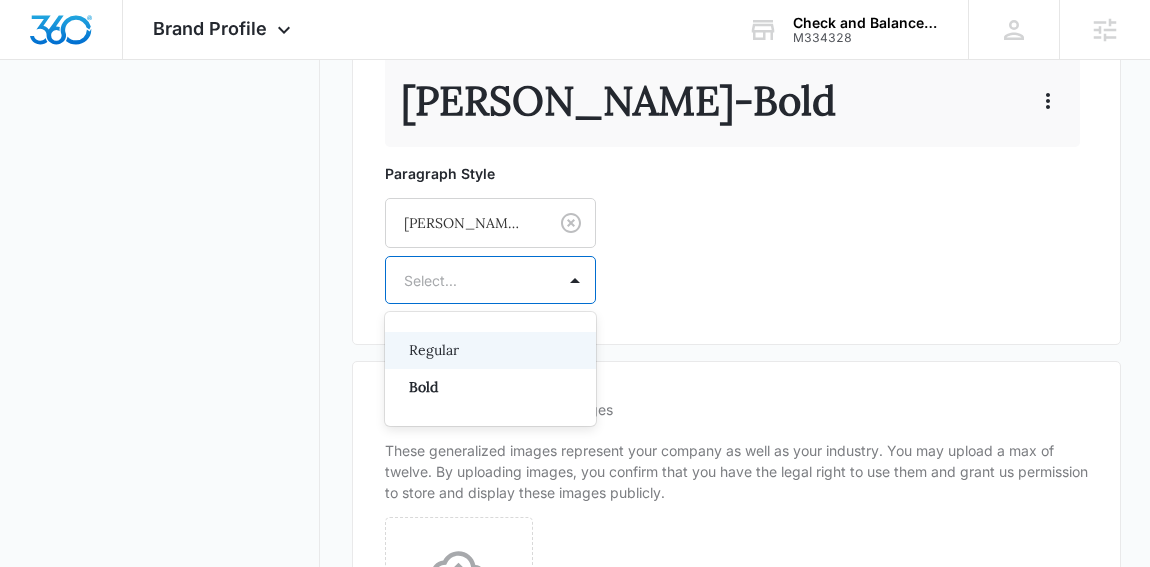 click on "Regular" at bounding box center [488, 350] 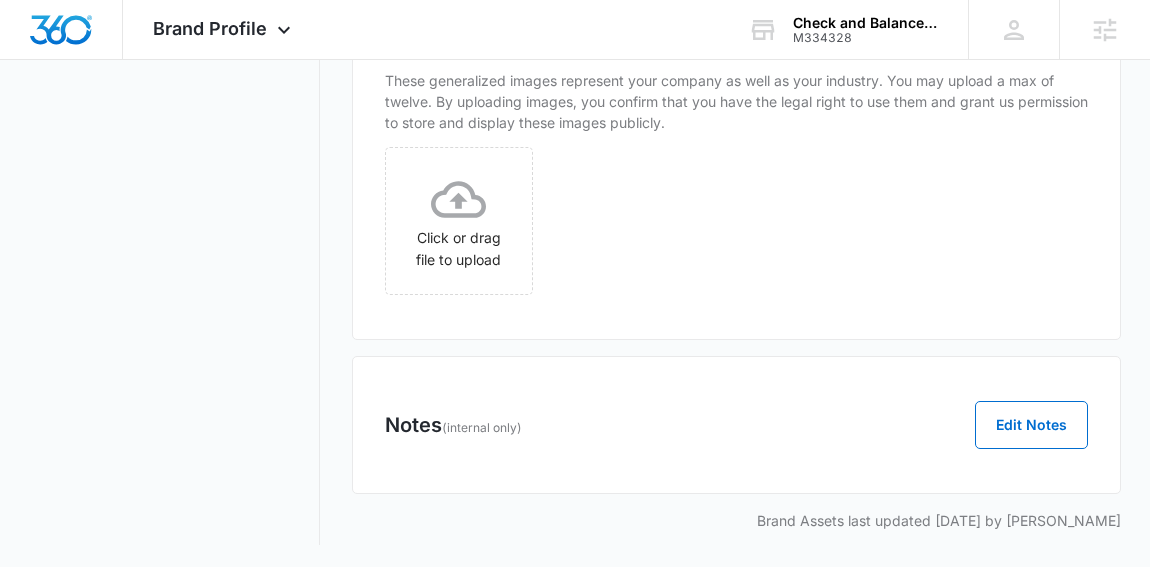 scroll, scrollTop: 0, scrollLeft: 0, axis: both 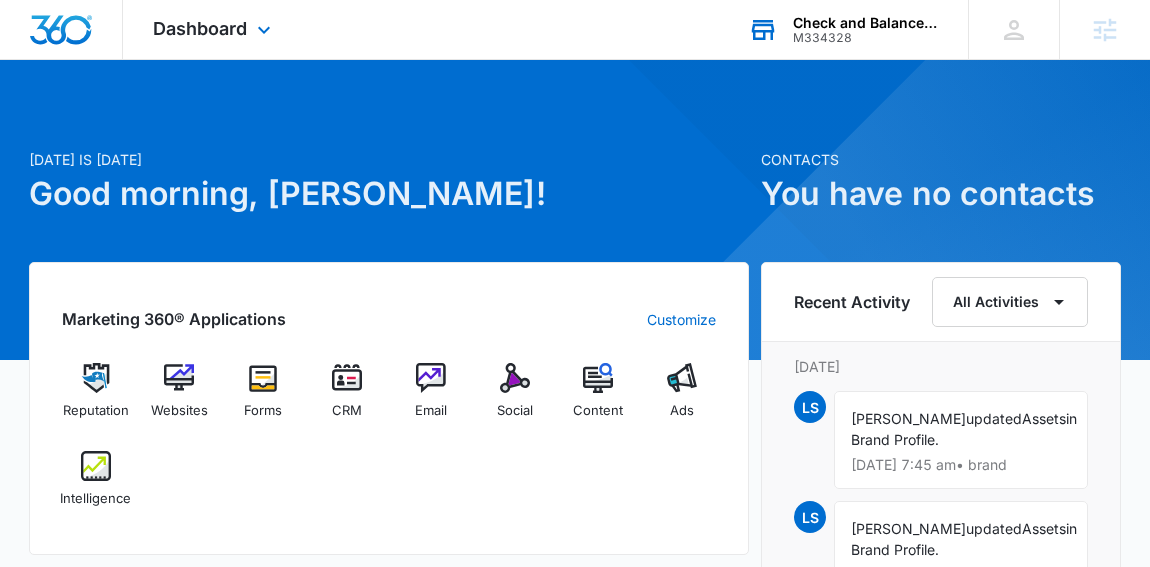 click on "Check and Balance Business Solutions LLC" at bounding box center (866, 23) 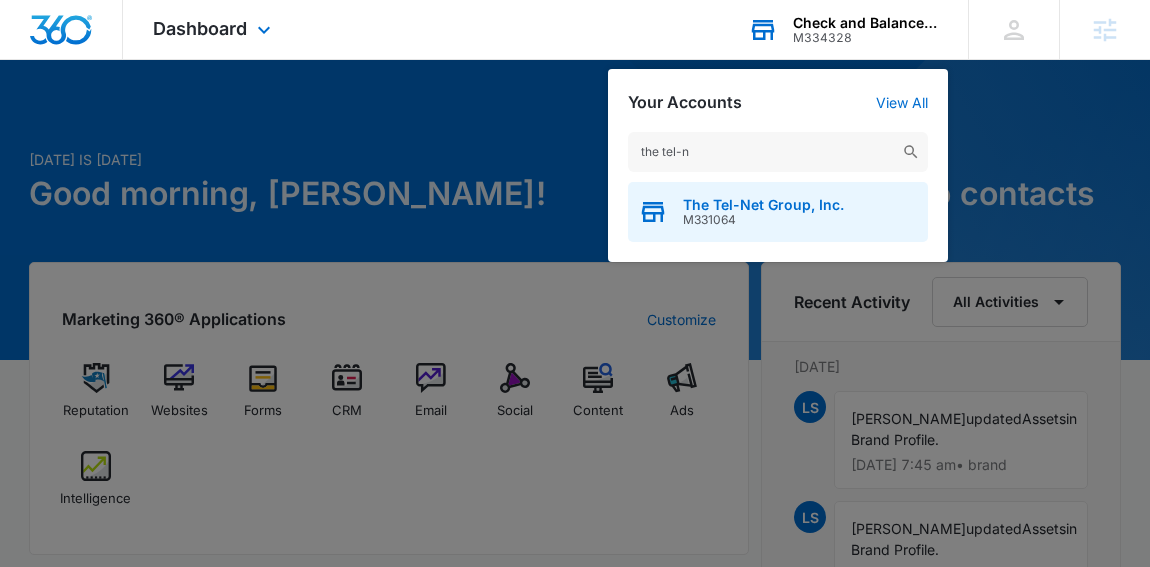 type on "the tel-n" 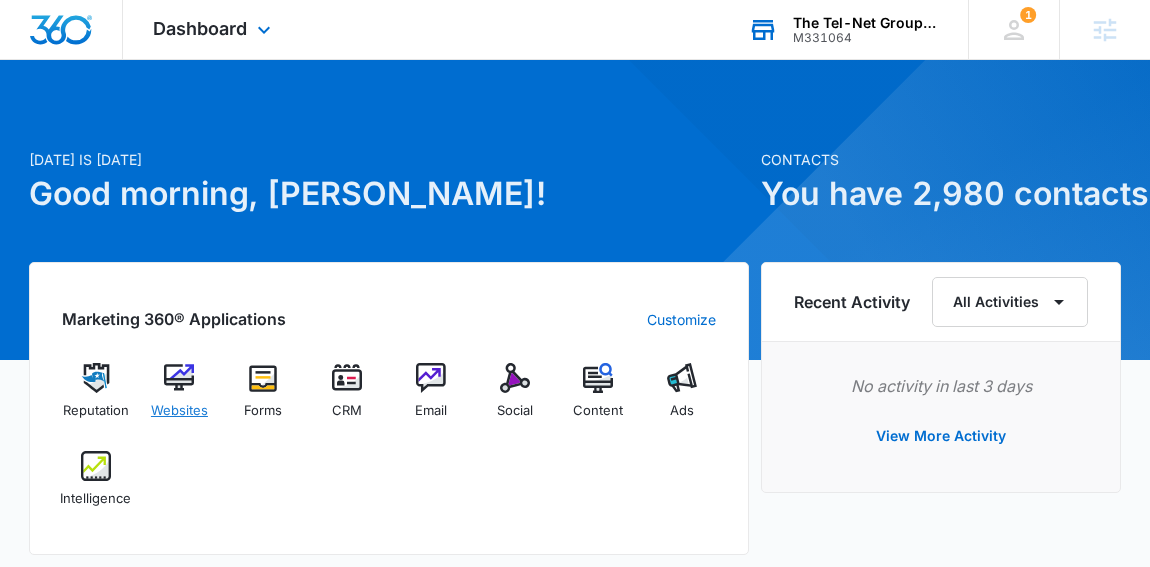 click on "Websites" at bounding box center (179, 411) 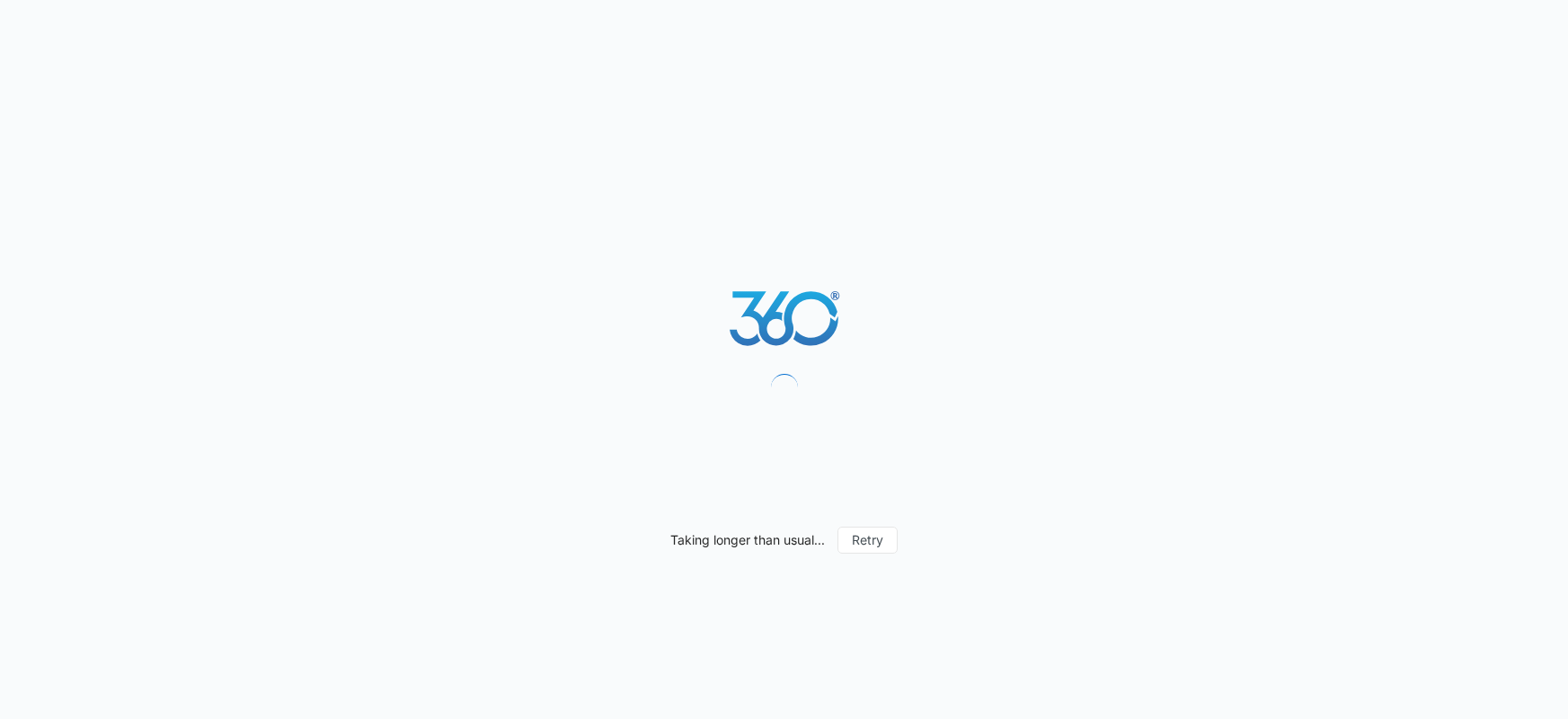 scroll, scrollTop: 0, scrollLeft: 0, axis: both 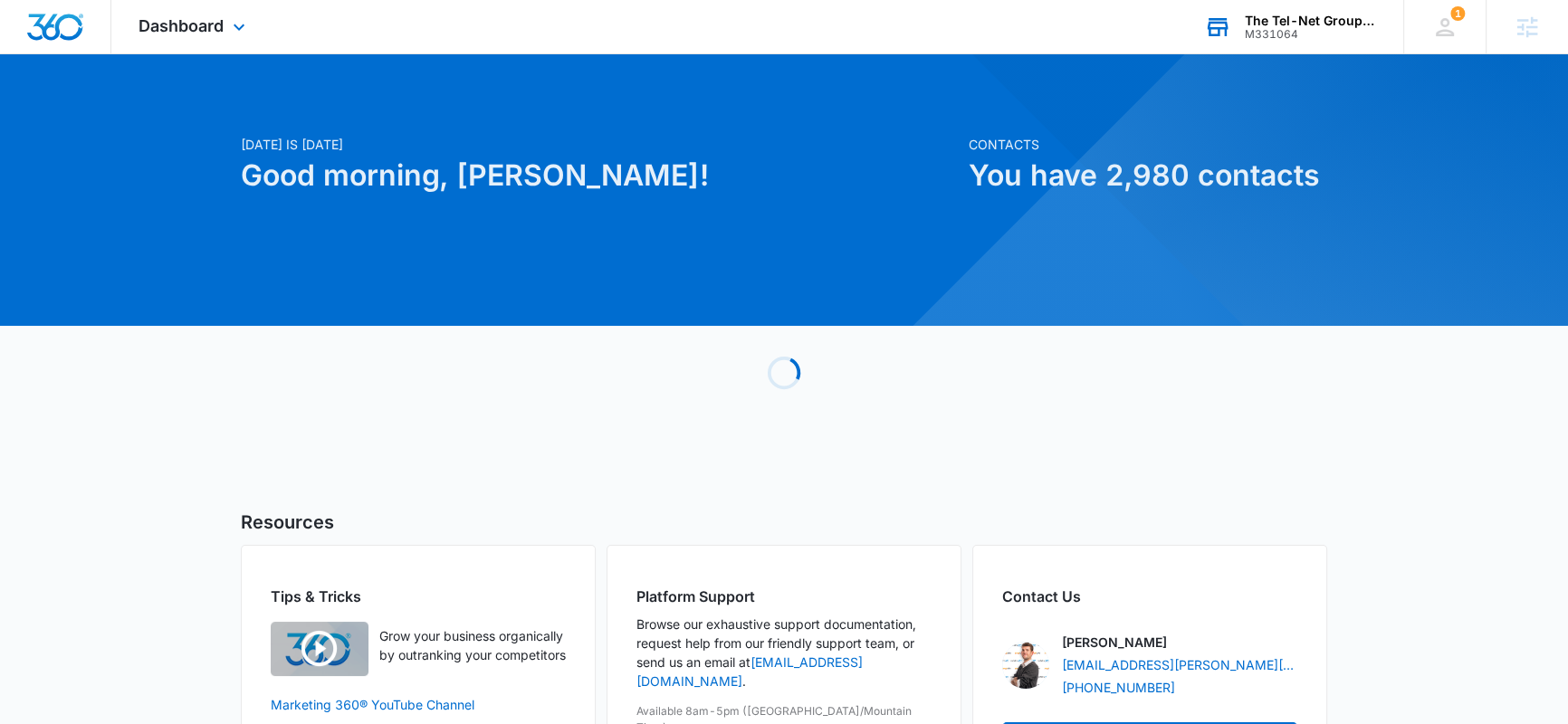 click on "The Tel-Net Group, Inc. M331064 Your Accounts View All" at bounding box center (1290, 26) 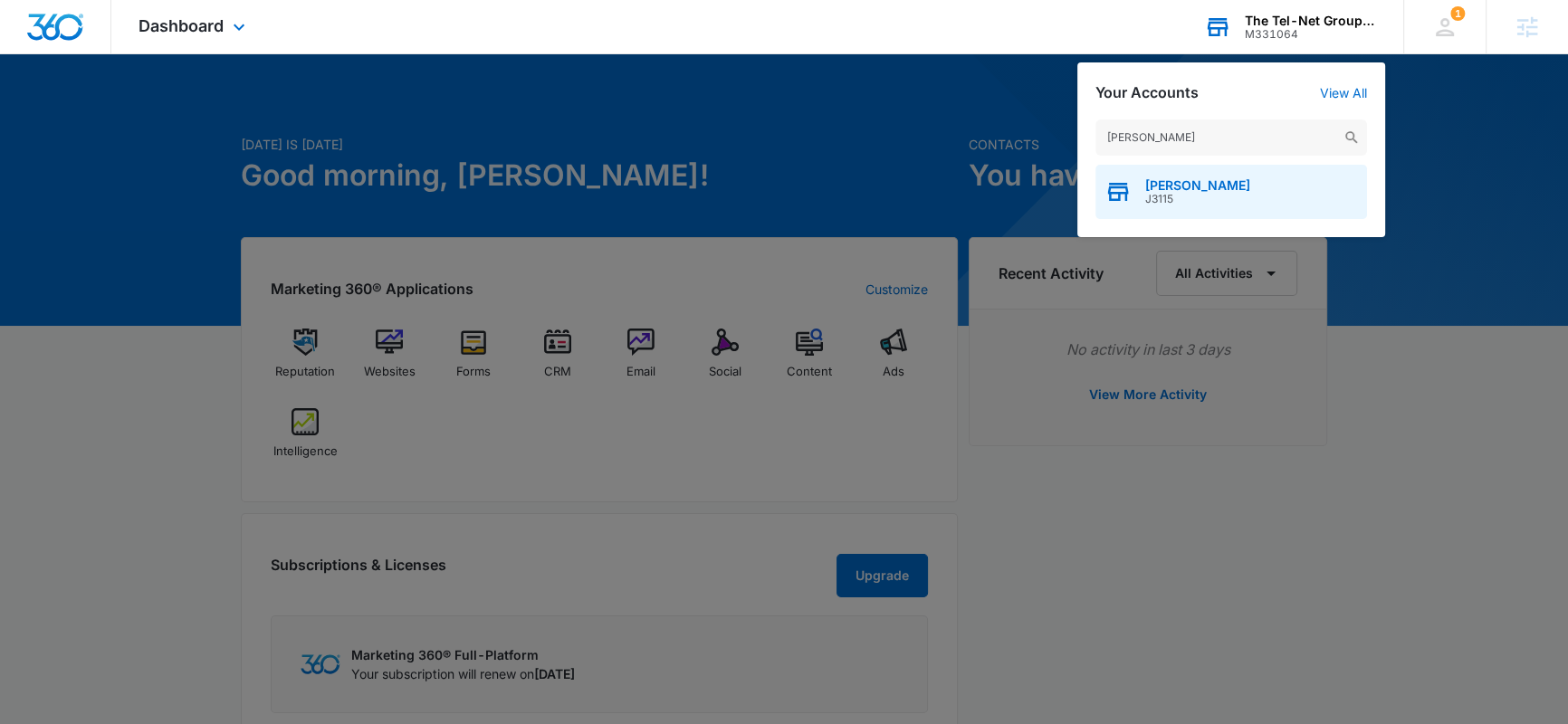 type on "[PERSON_NAME]" 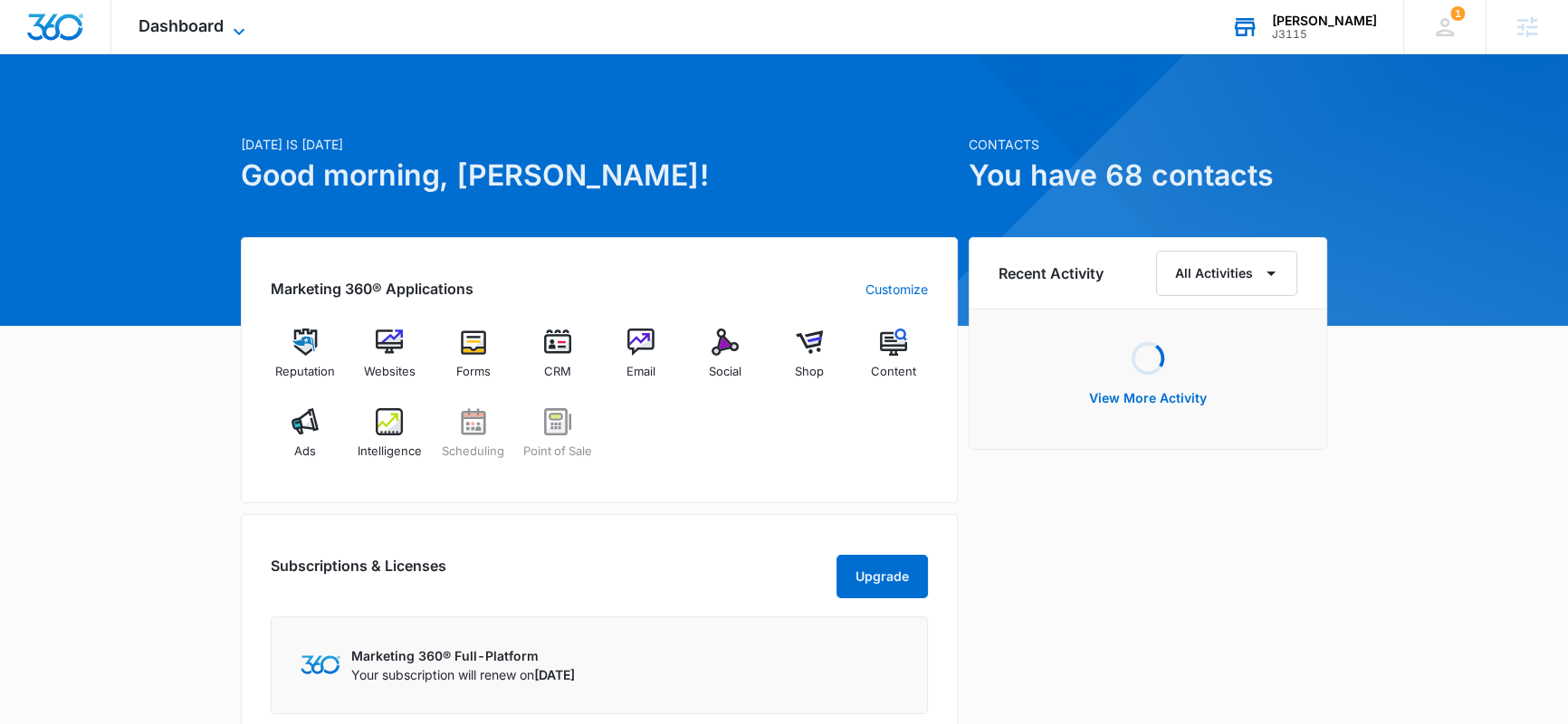 click on "Dashboard" at bounding box center (181, 25) 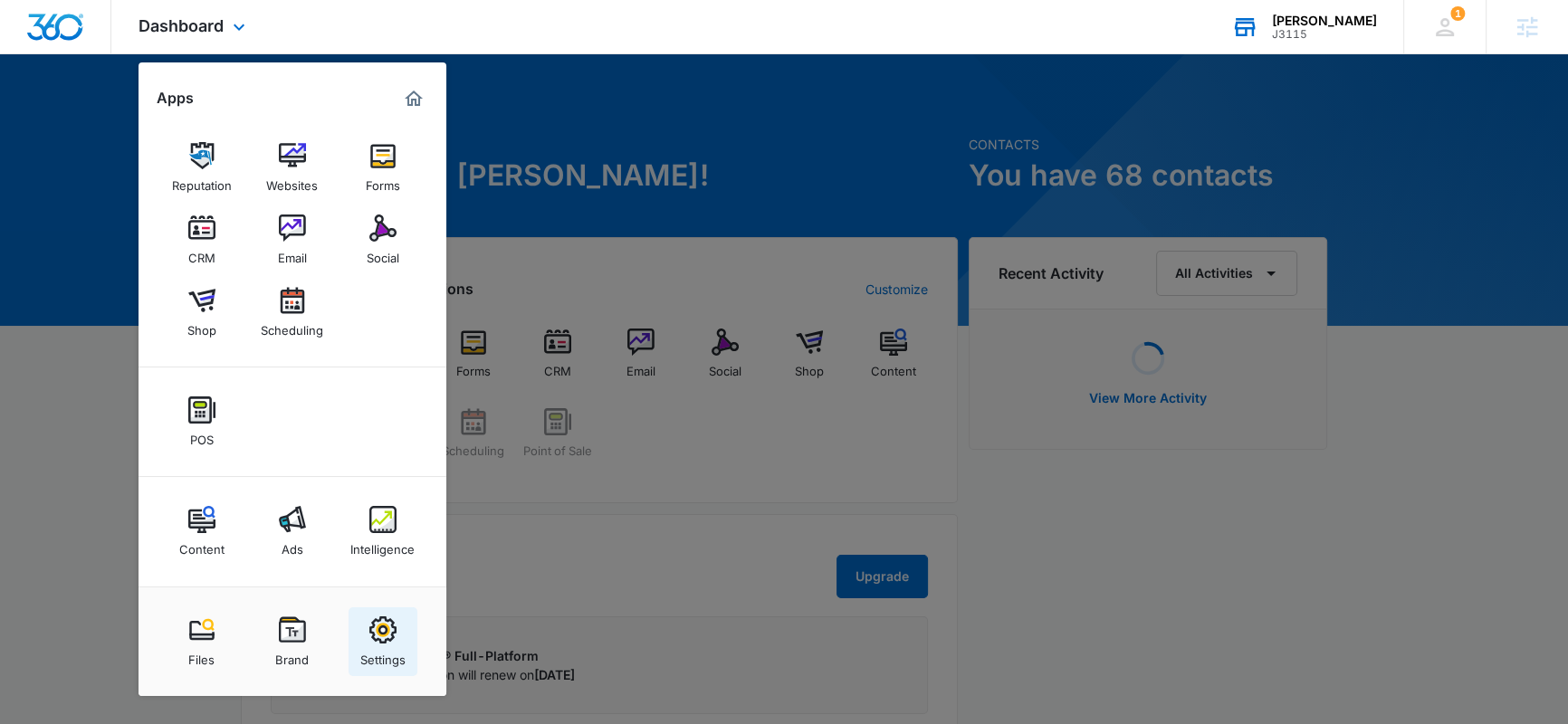 click at bounding box center [383, 630] 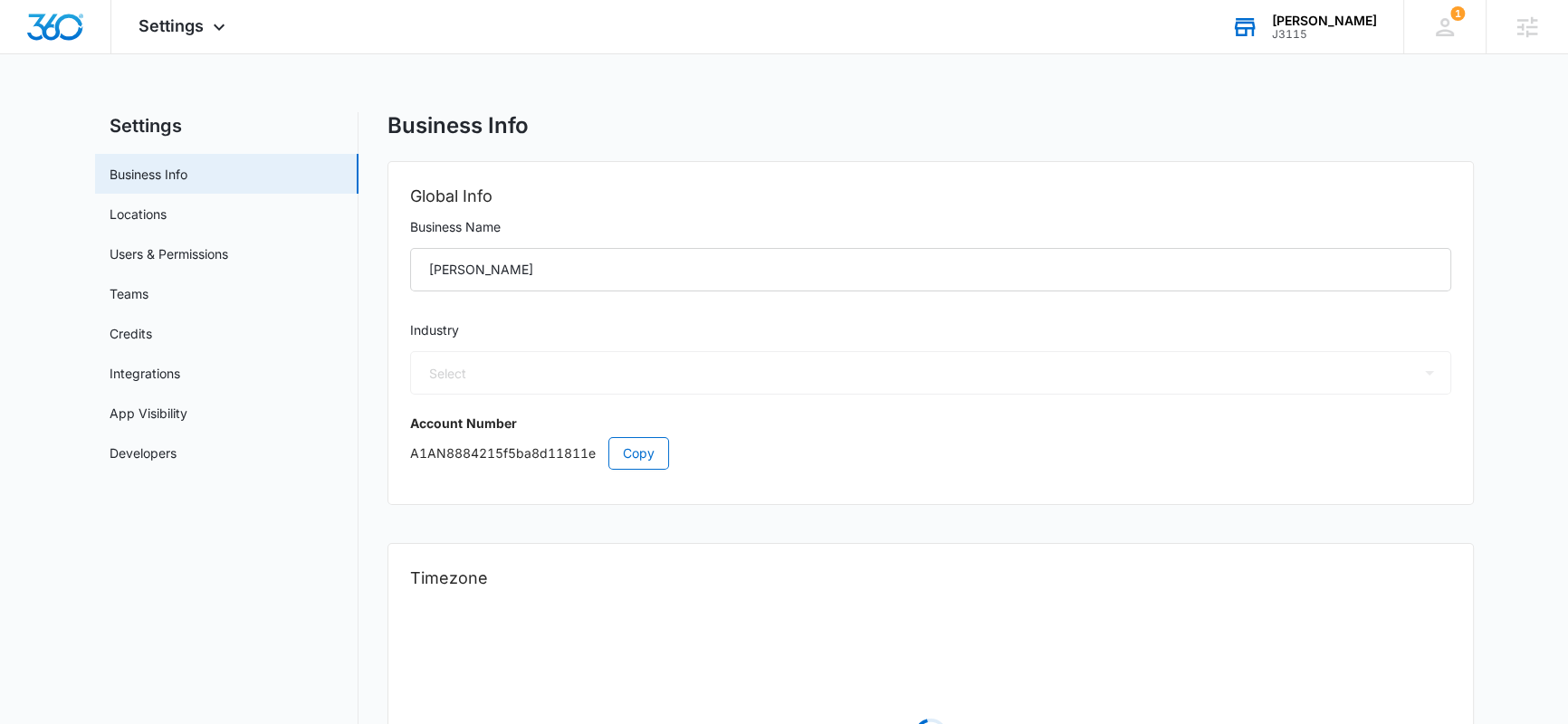 select on "33" 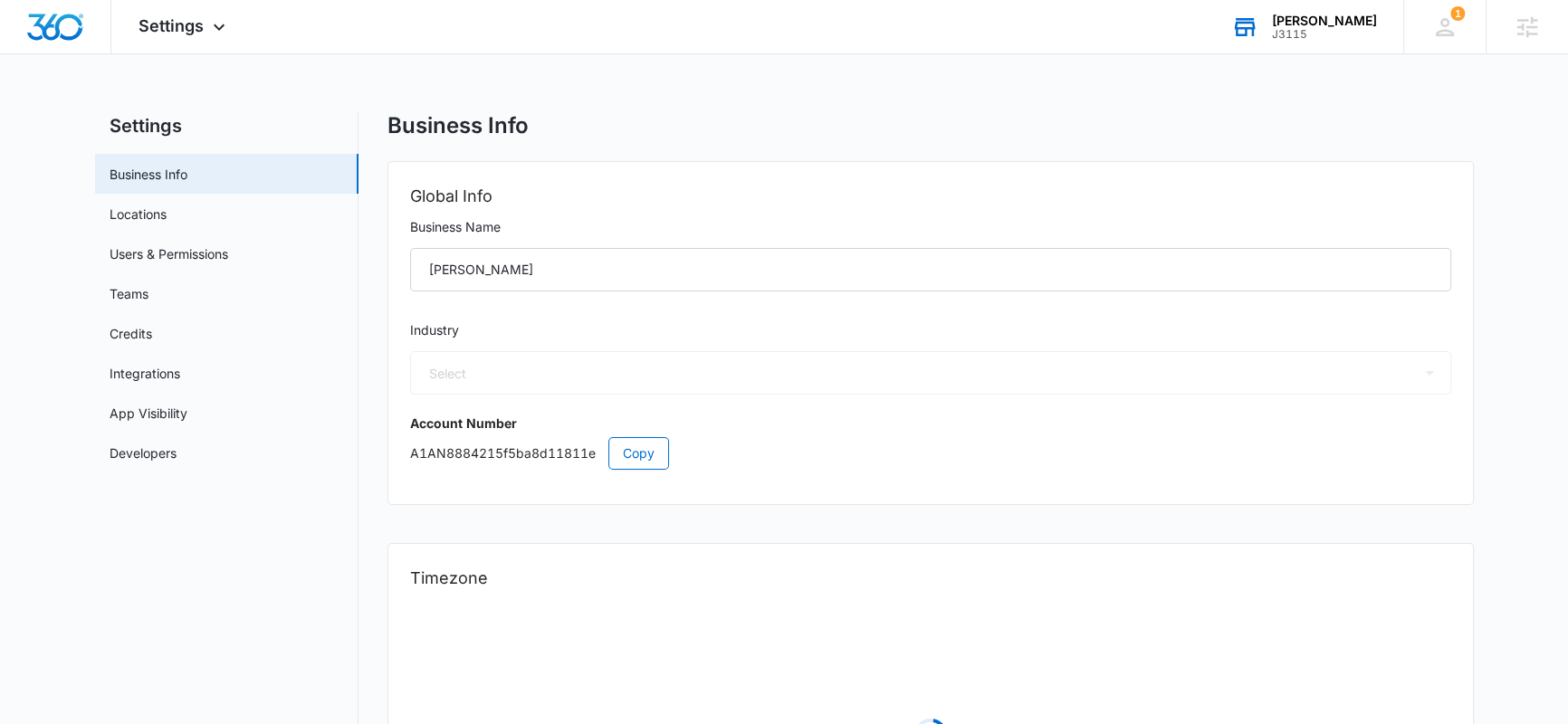 select on "US" 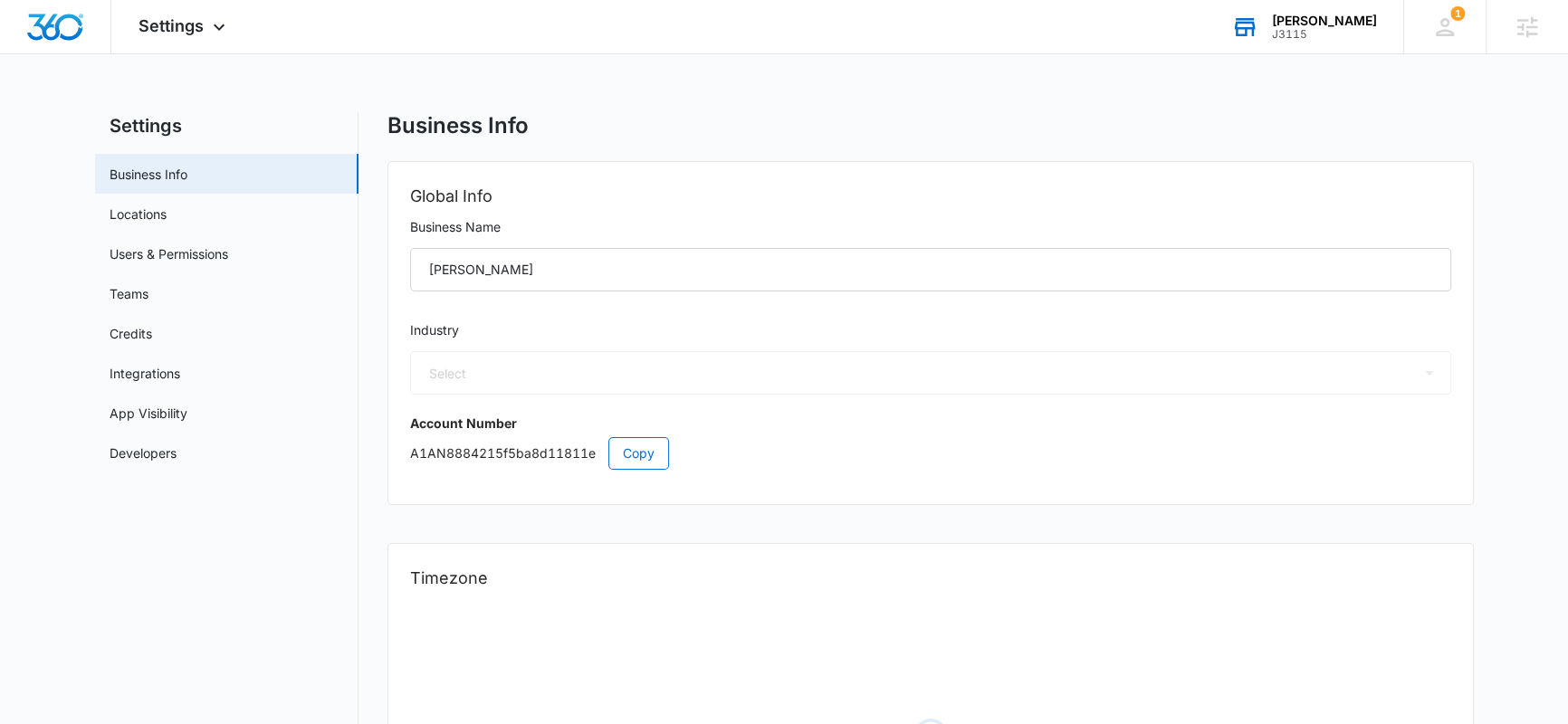 select on "America/Denver" 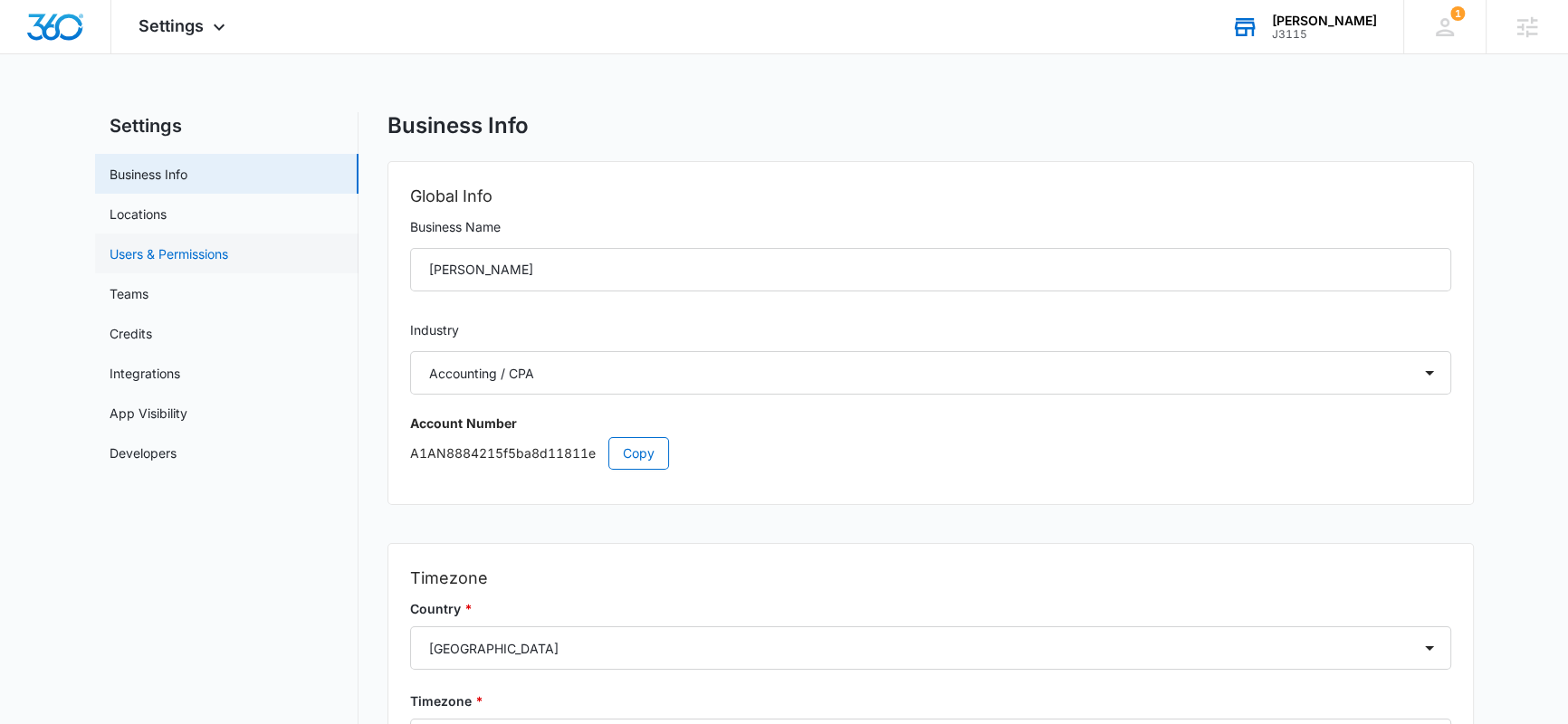 click on "Users & Permissions" at bounding box center [168, 253] 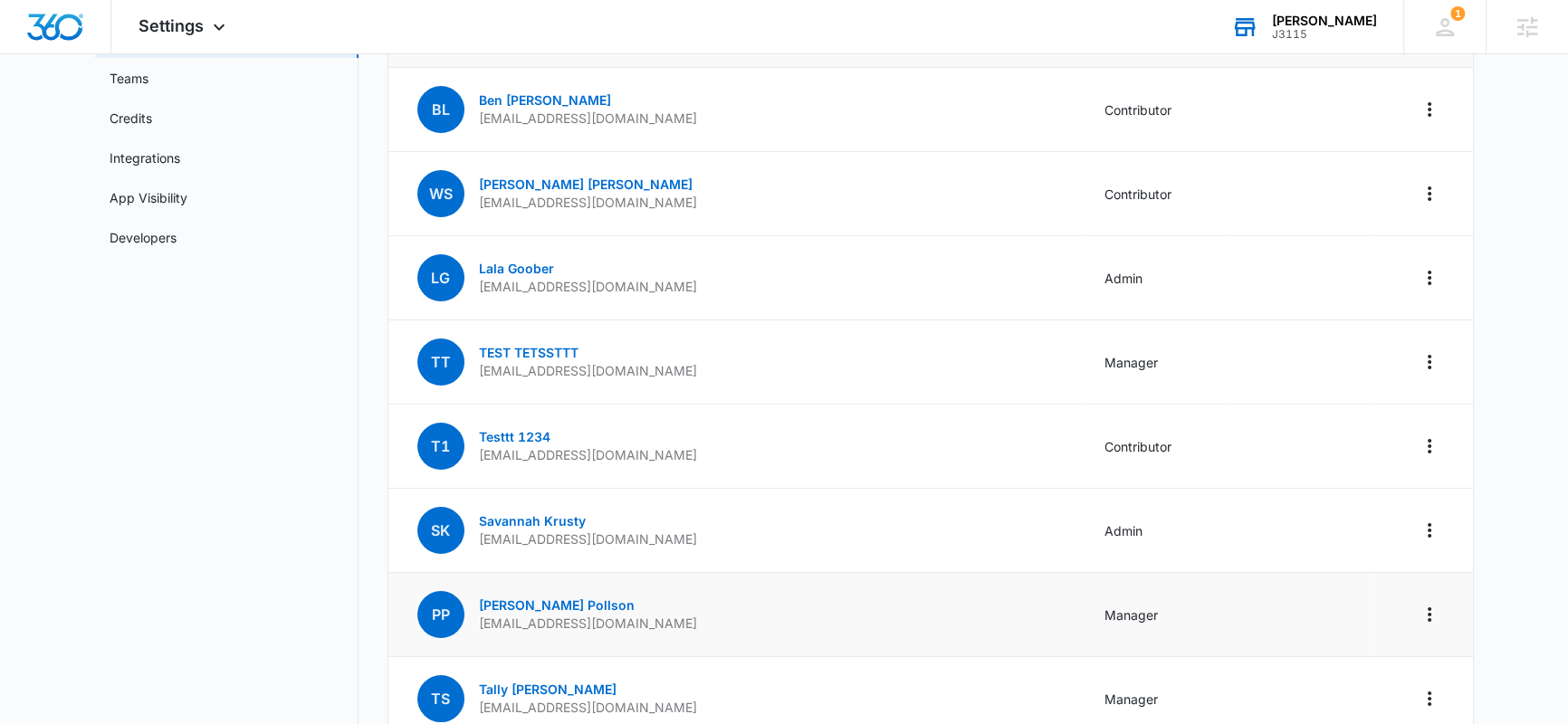 scroll, scrollTop: 340, scrollLeft: 0, axis: vertical 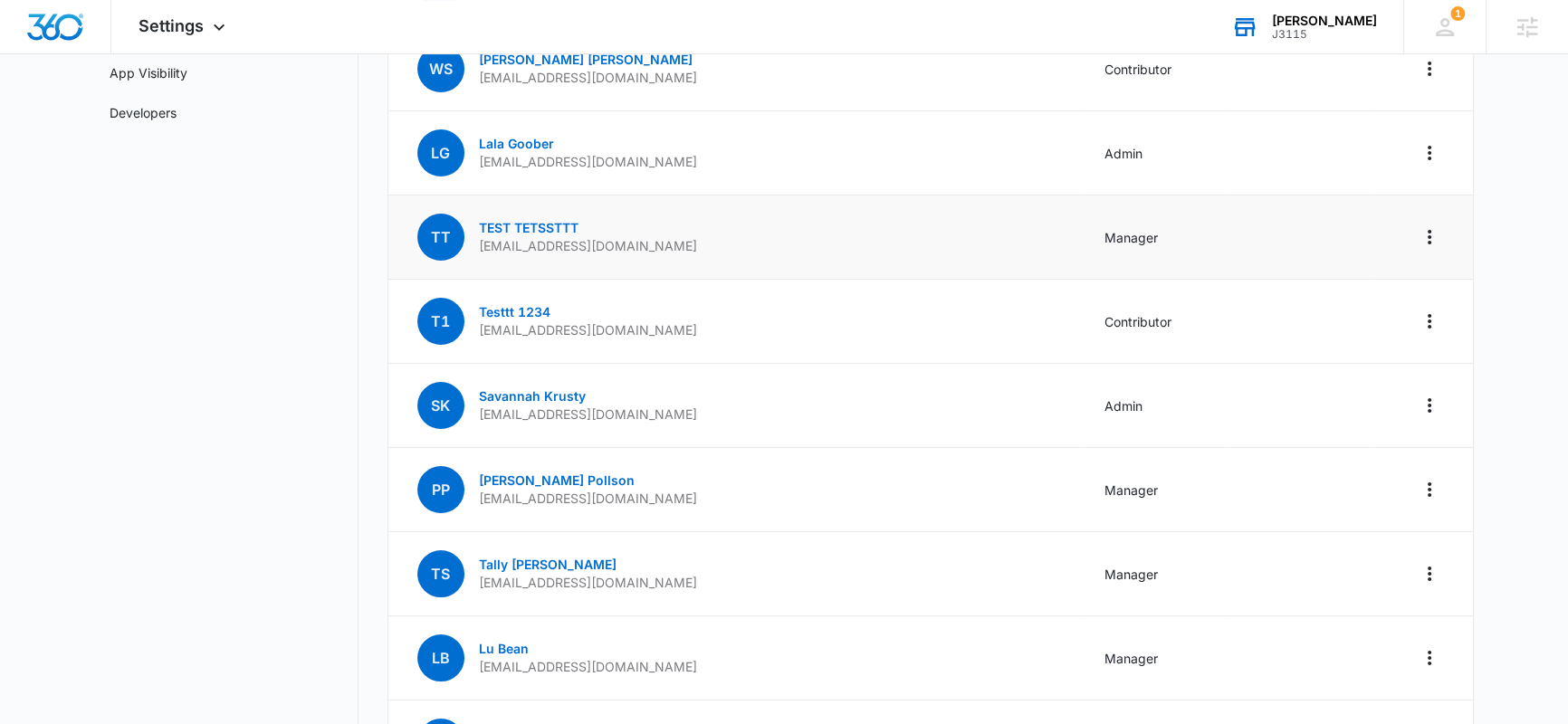 click at bounding box center [1421, 237] 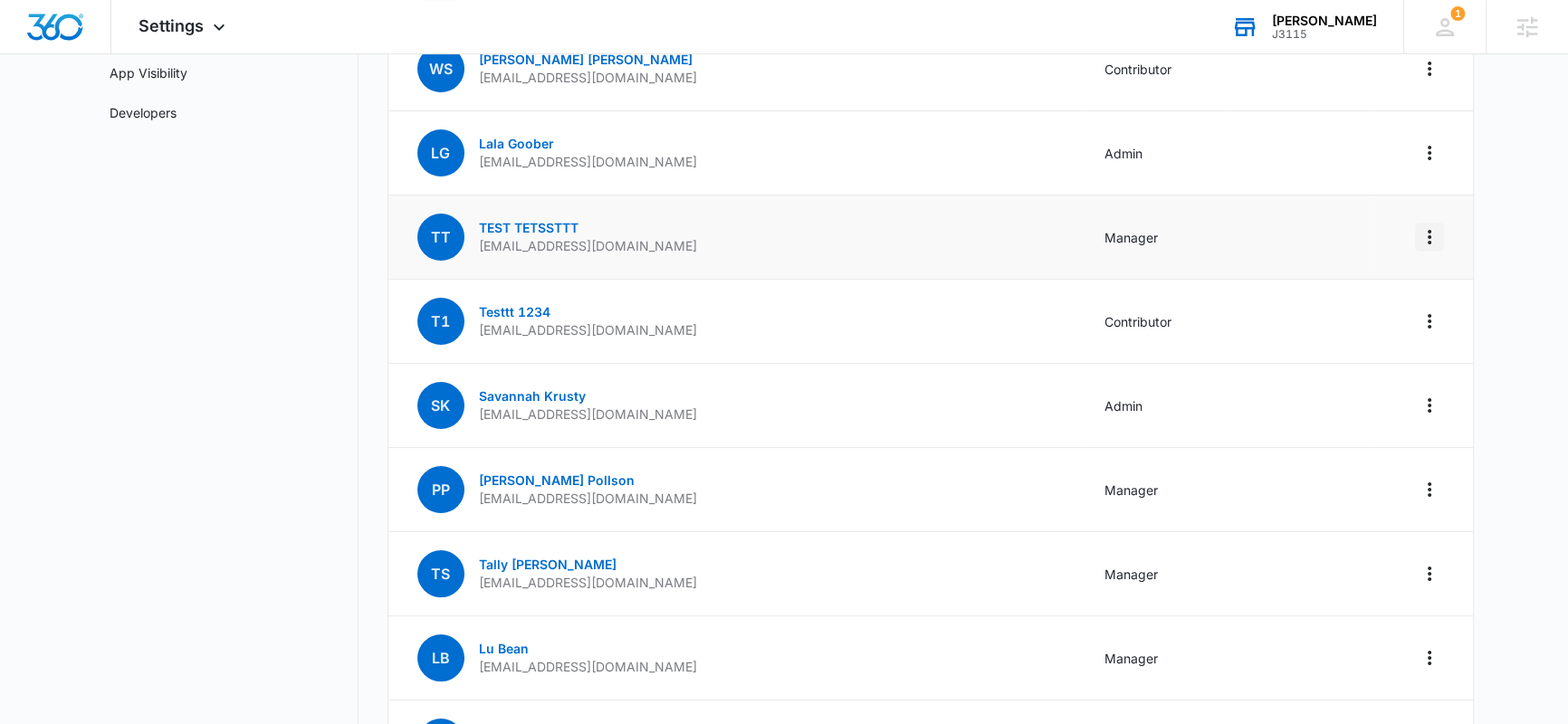 click 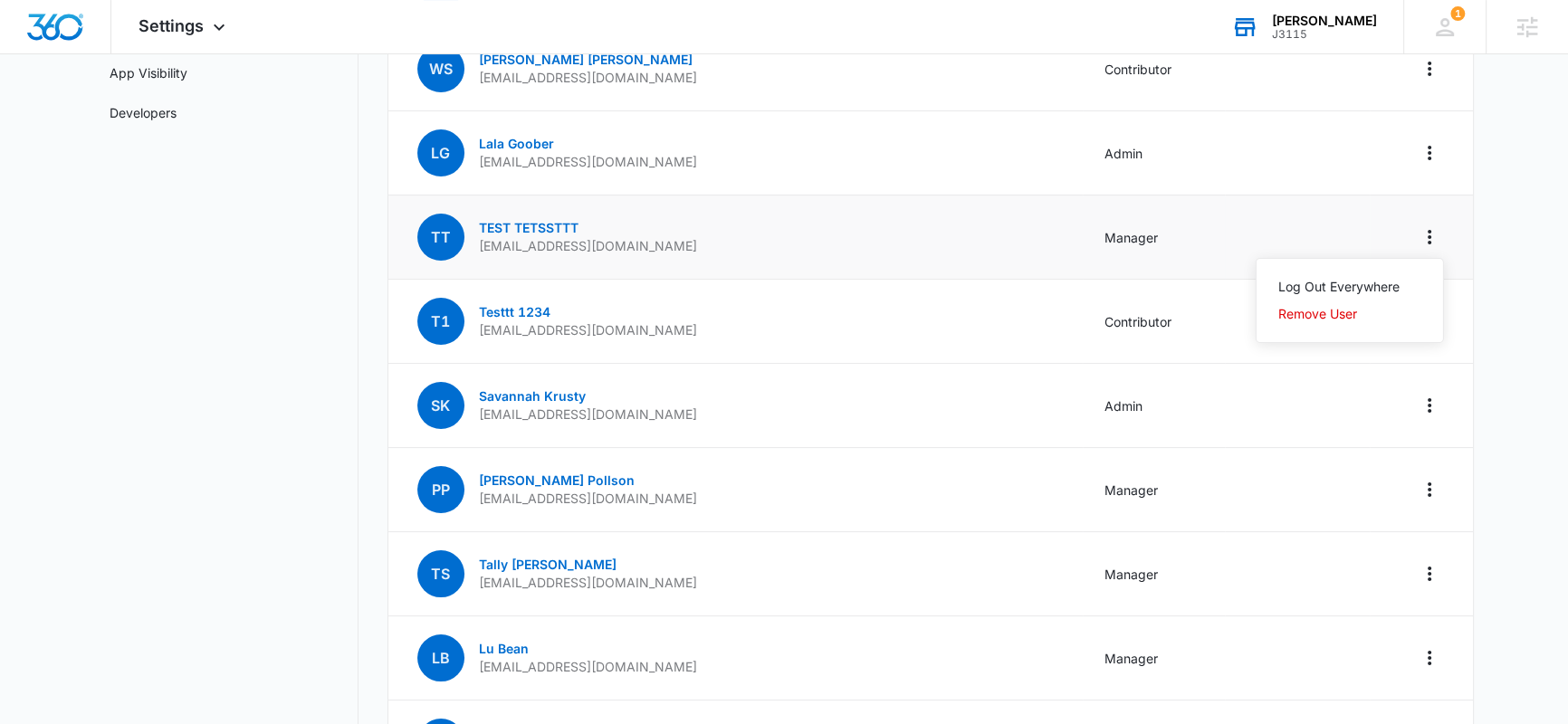 drag, startPoint x: 713, startPoint y: 231, endPoint x: 526, endPoint y: 242, distance: 187.32325 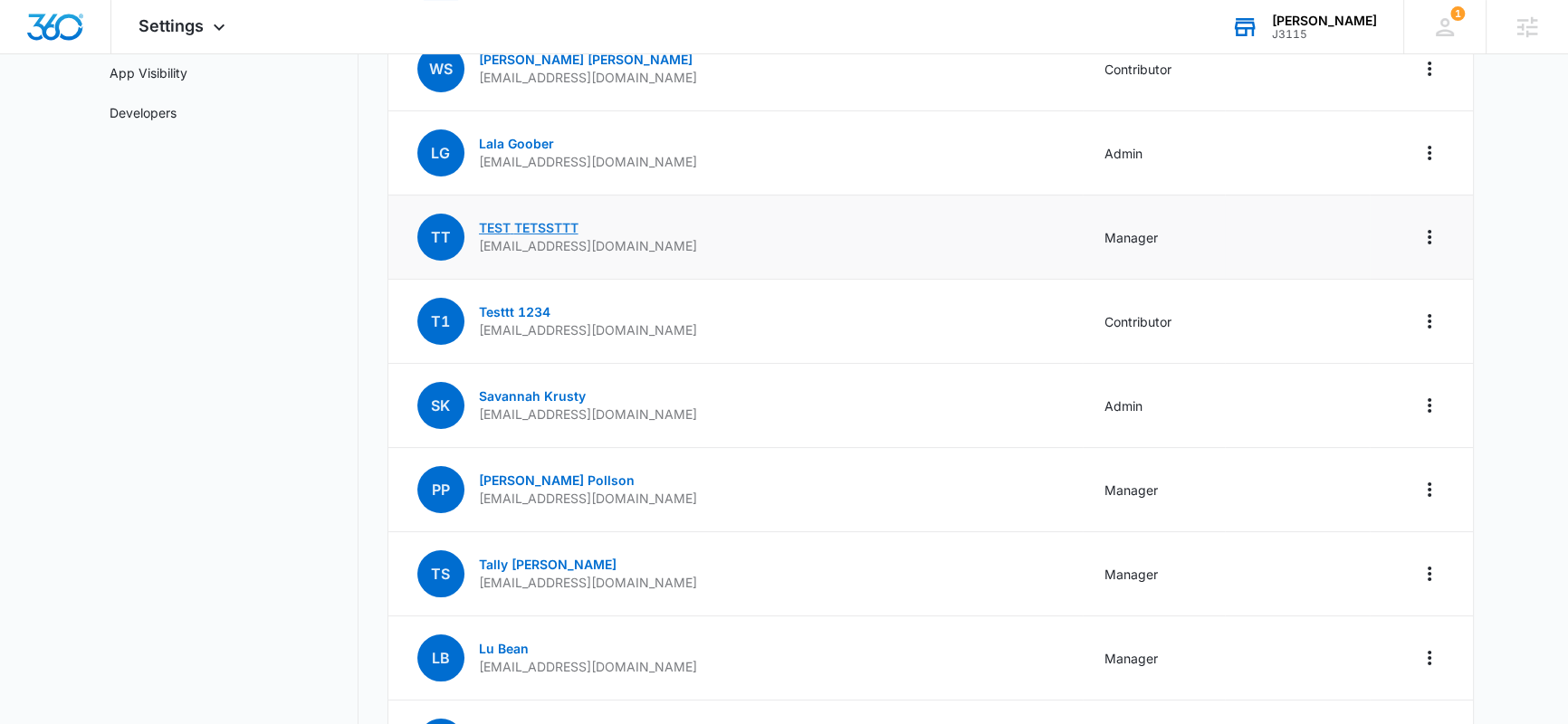 click on "TEST   TETSSTTT" at bounding box center (529, 227) 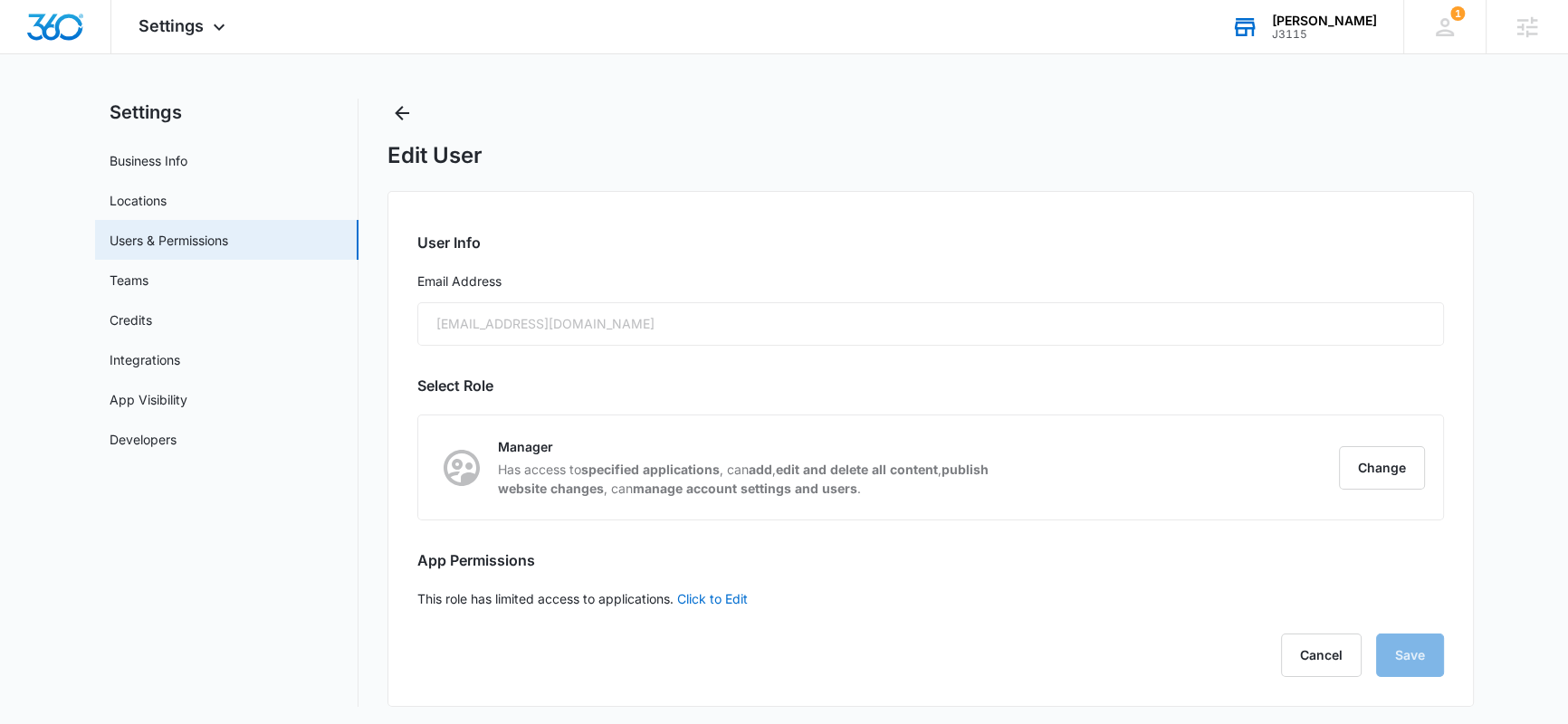 scroll, scrollTop: 17, scrollLeft: 0, axis: vertical 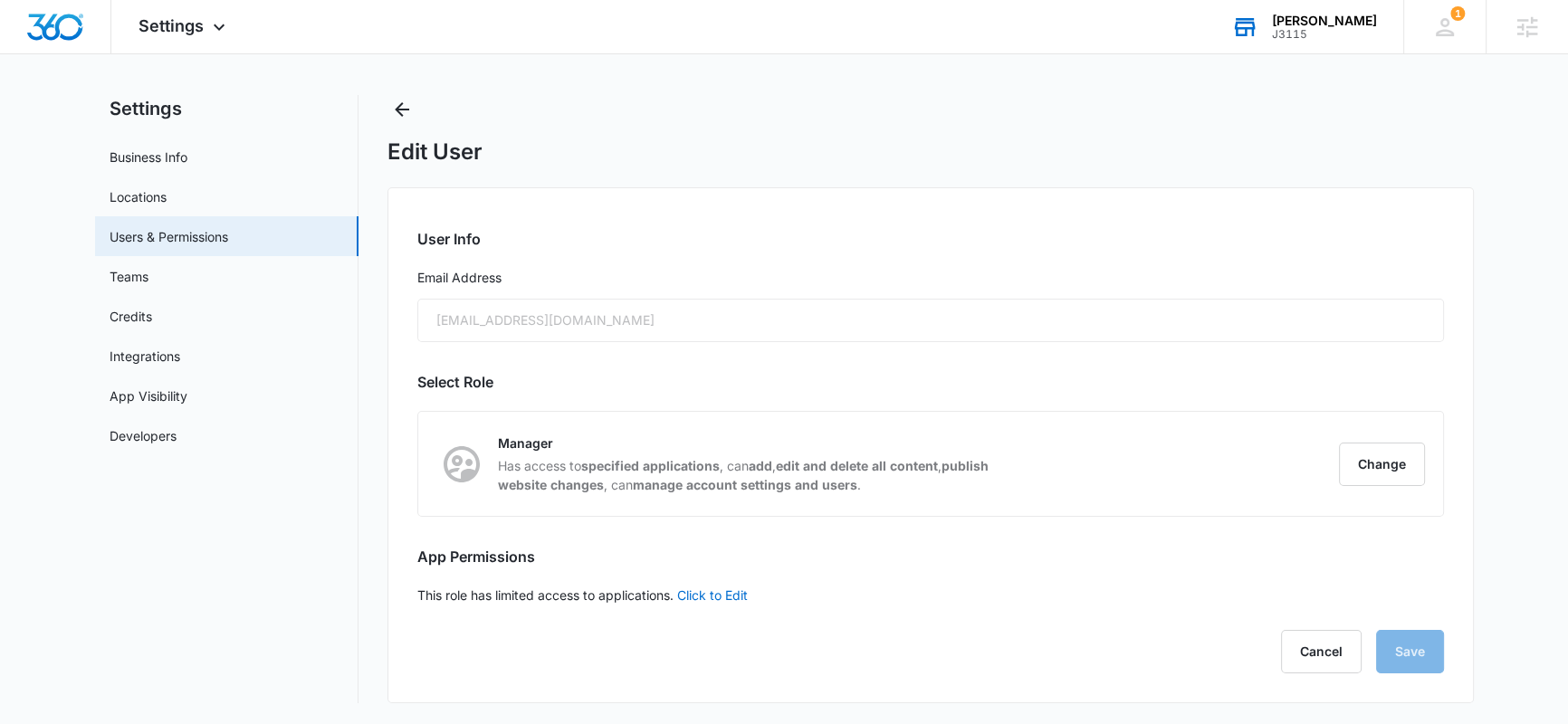 checkbox on "false" 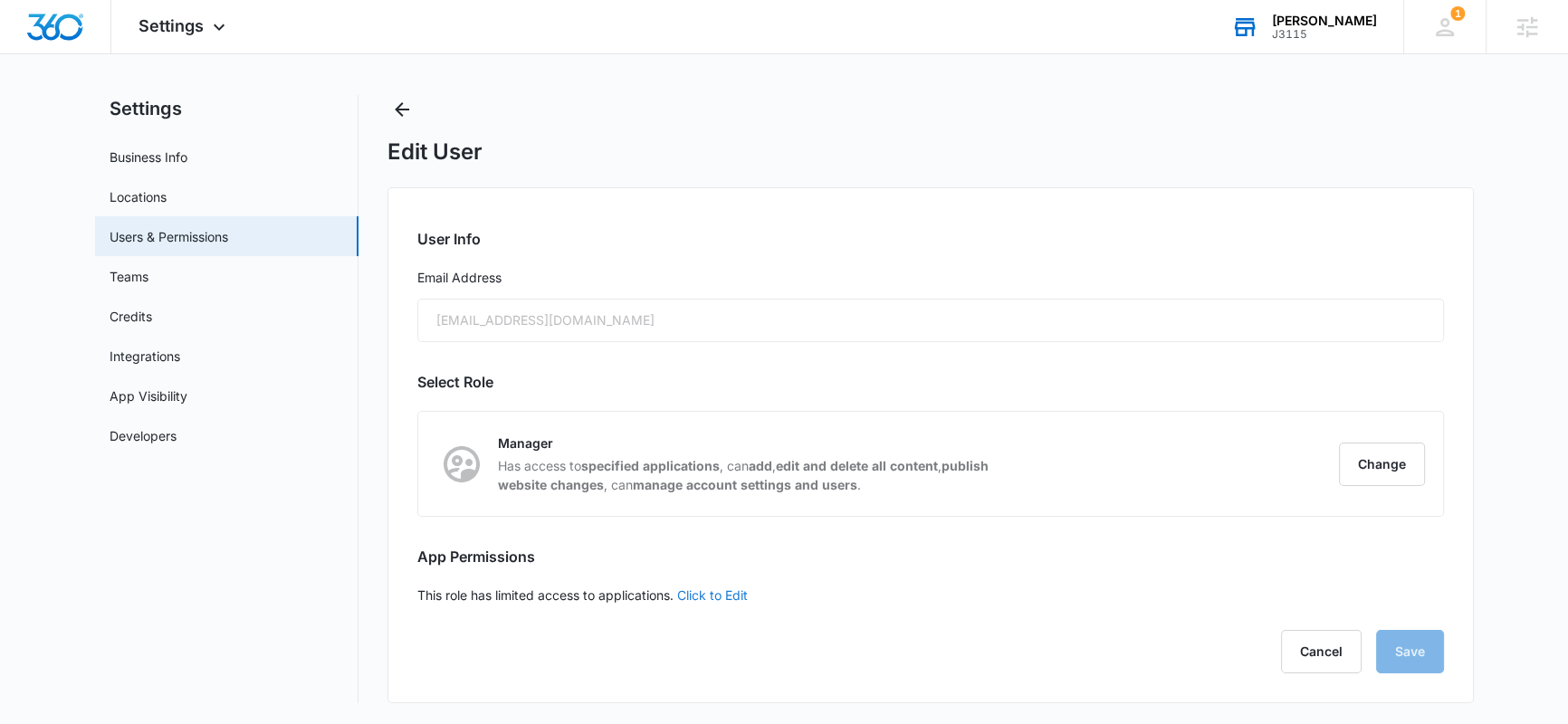 click on "Click to Edit" at bounding box center (712, 595) 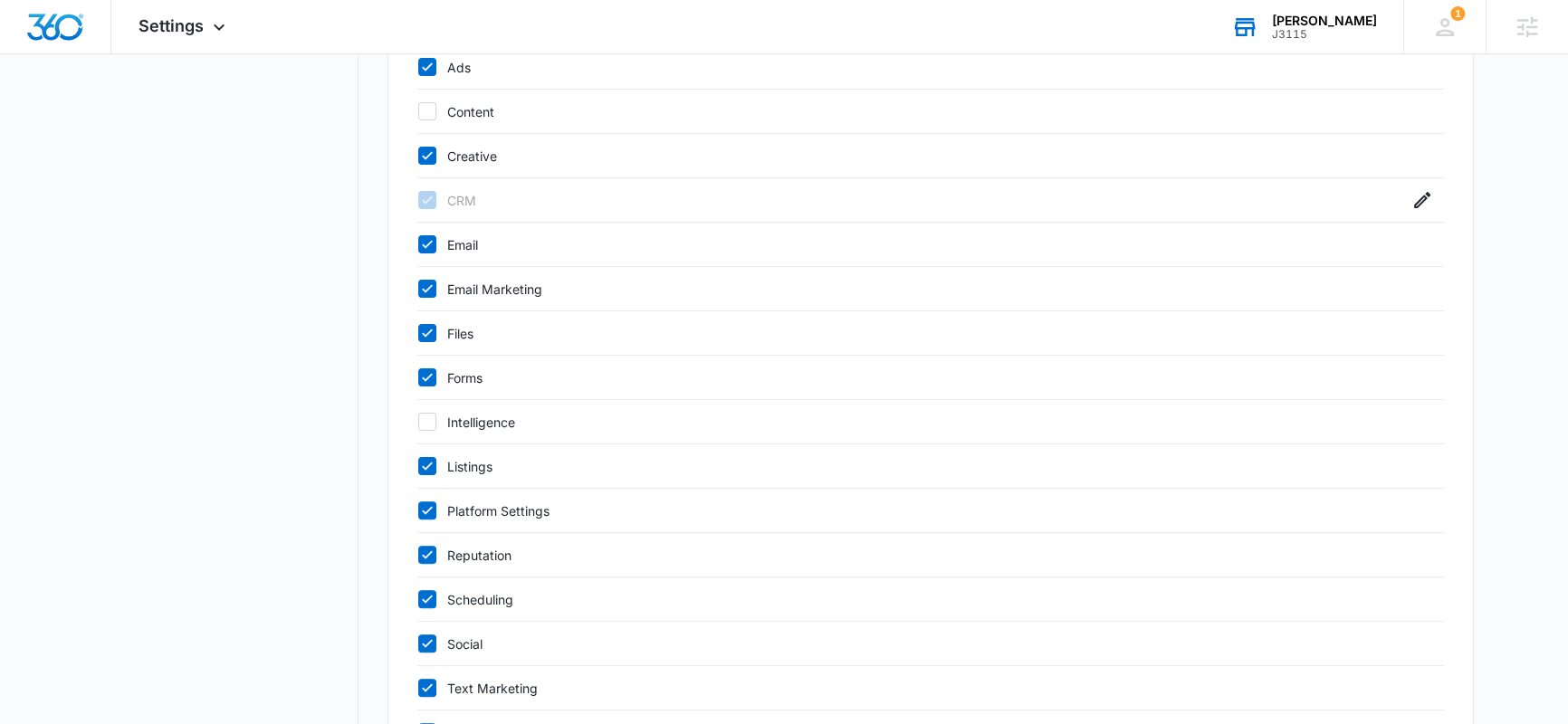 scroll, scrollTop: 736, scrollLeft: 0, axis: vertical 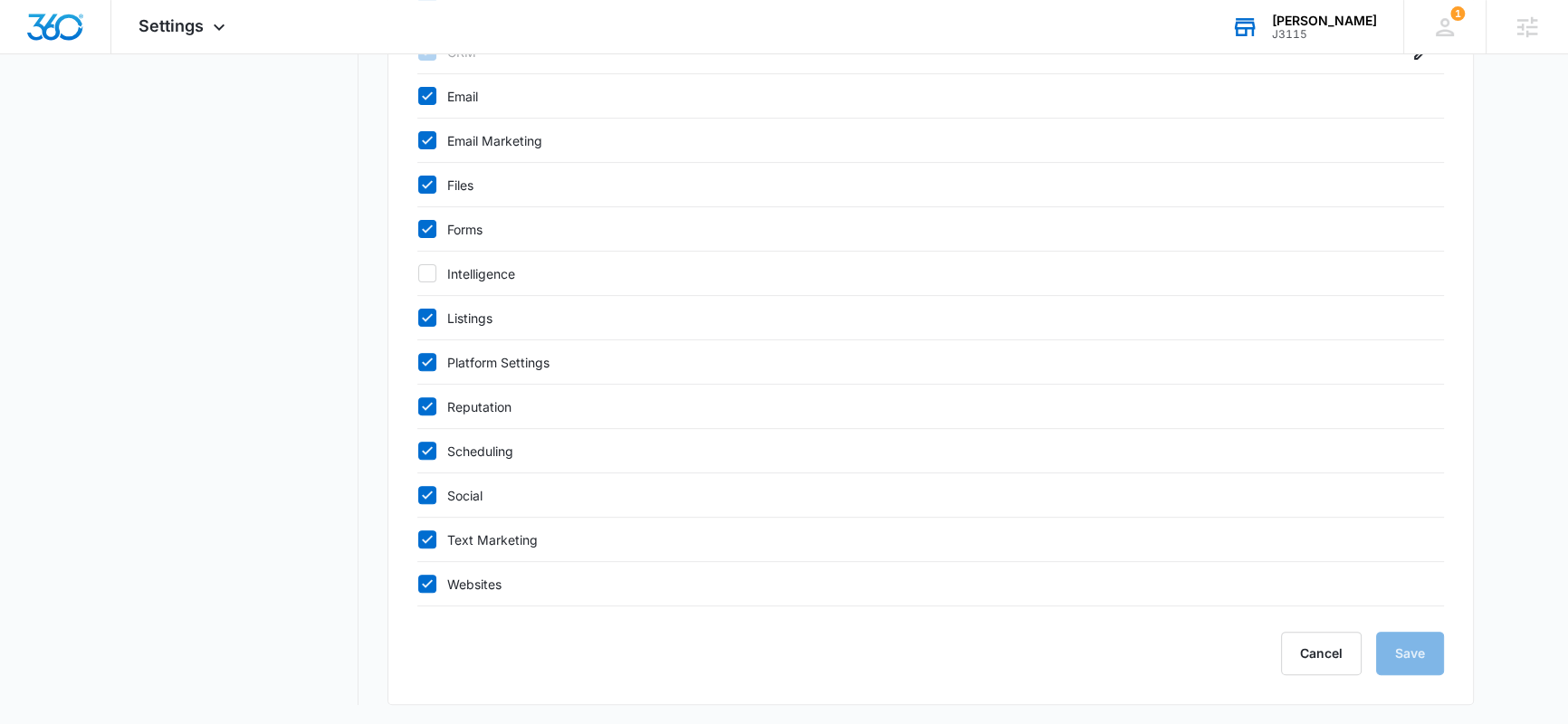 click 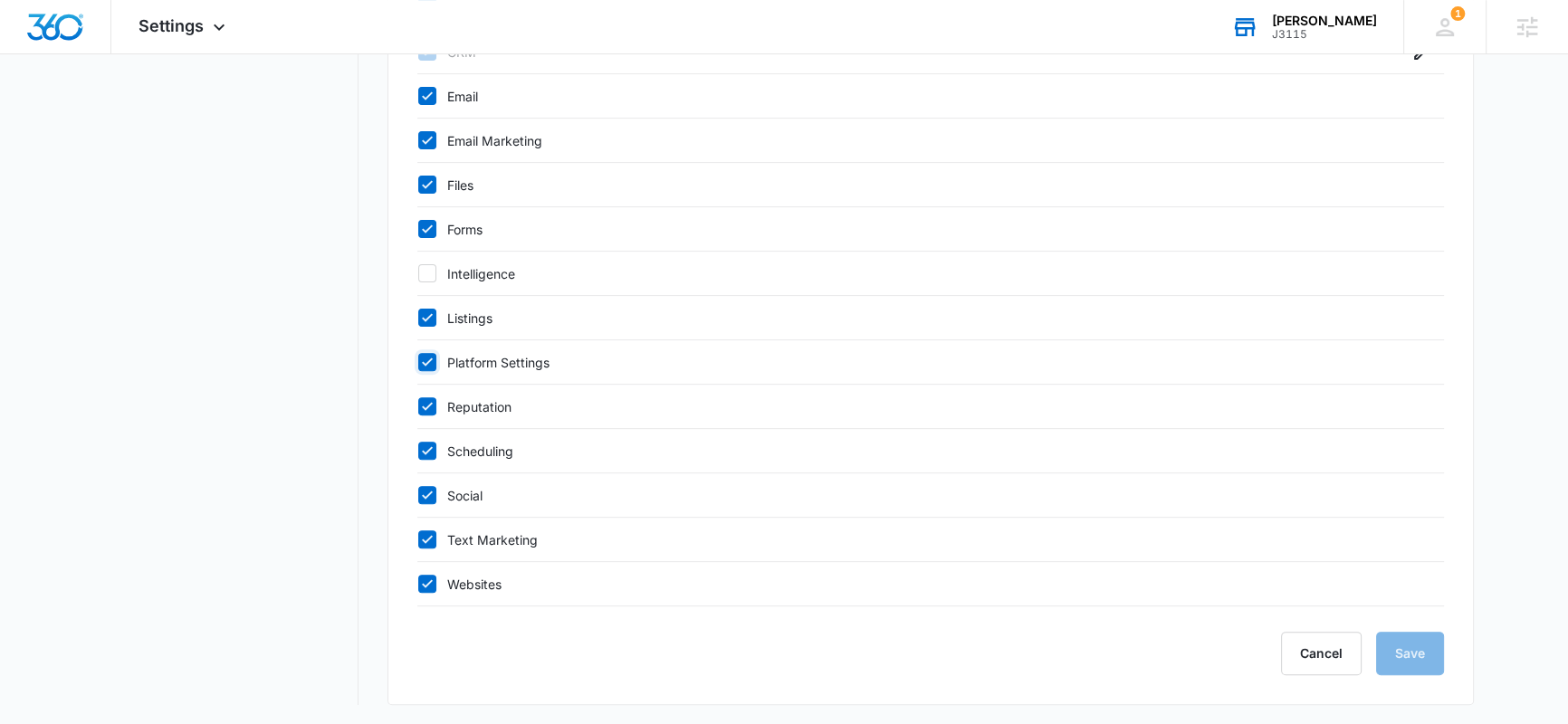 click on "Platform Settings" at bounding box center [417, 362] 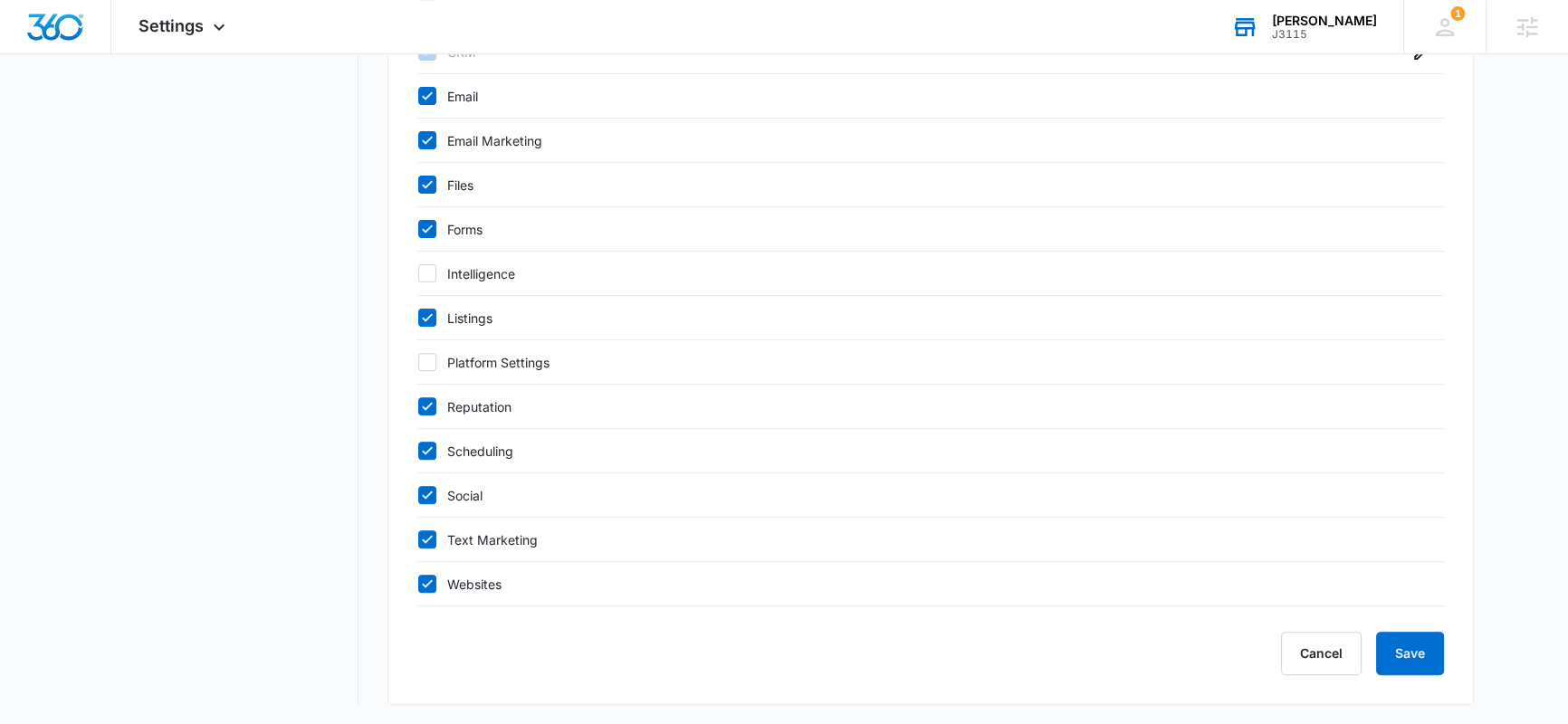 click on "Scheduling" at bounding box center [913, 451] 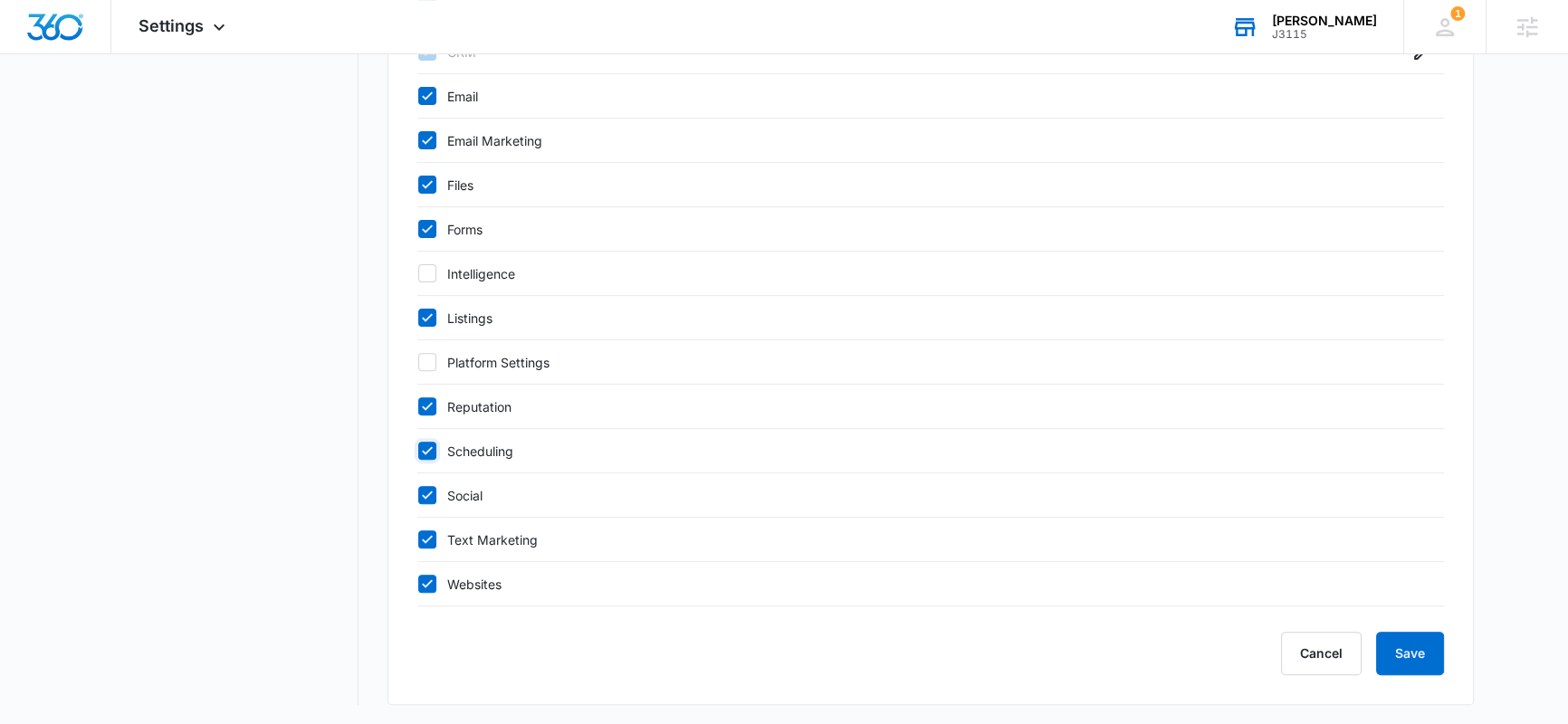 click on "Scheduling" at bounding box center [417, 451] 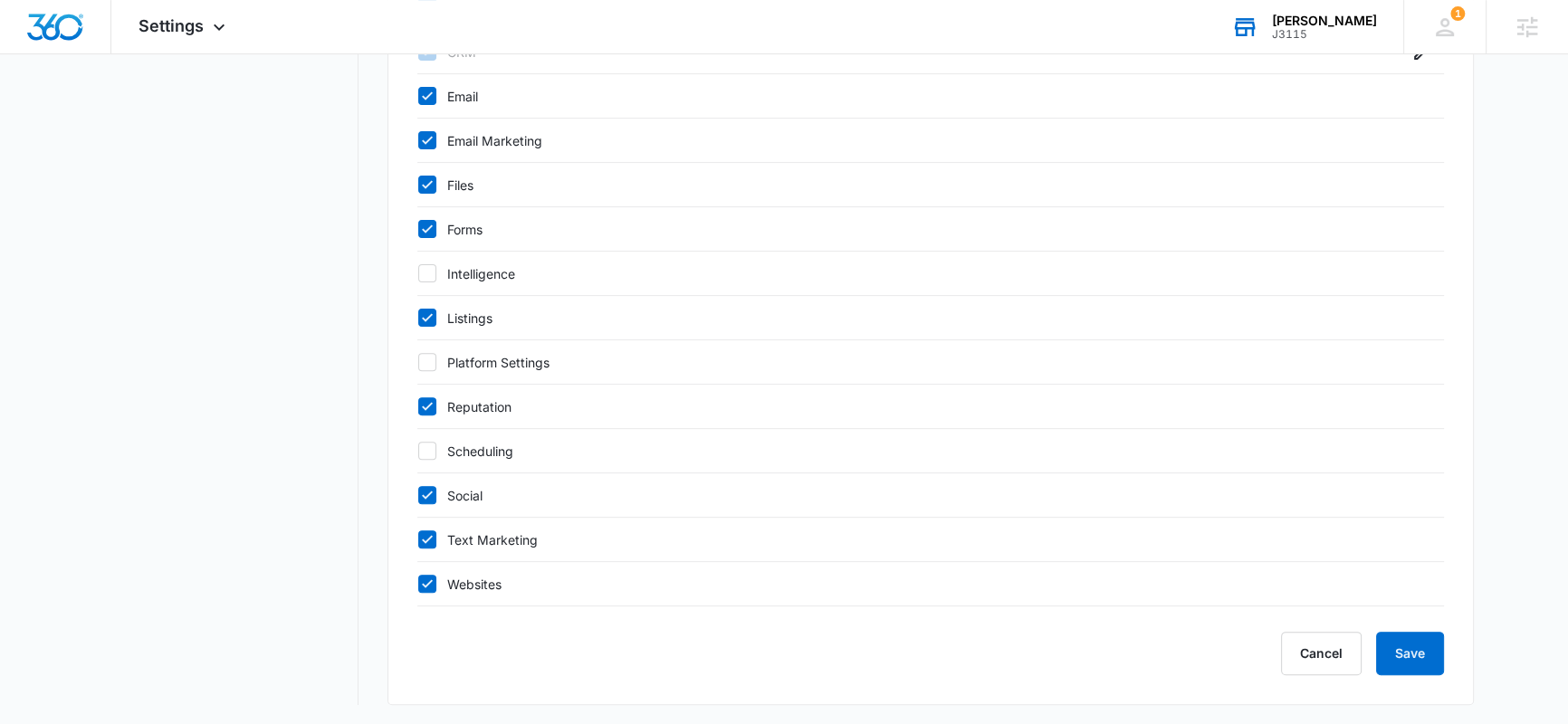 click on "Text Marketing" at bounding box center (913, 539) 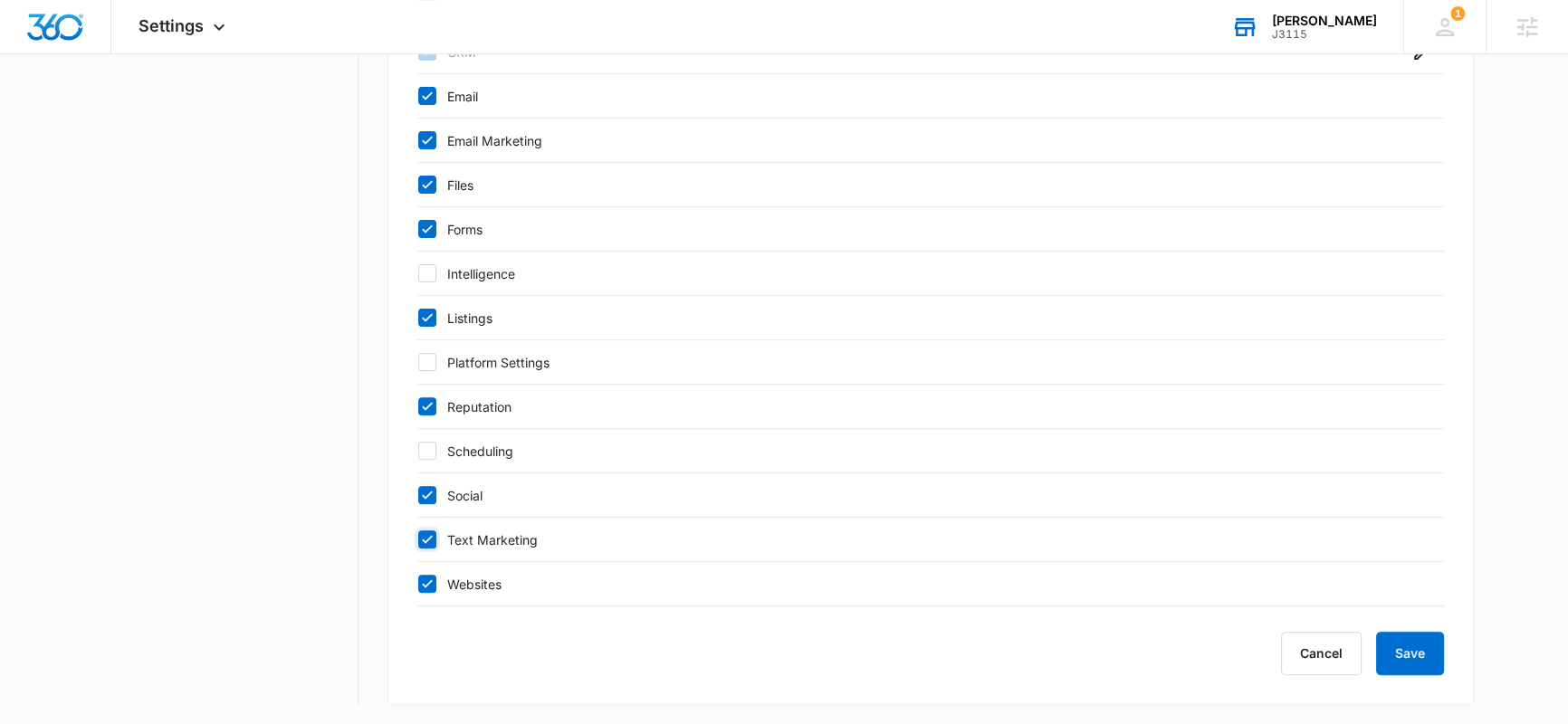 click on "Text Marketing" at bounding box center [417, 539] 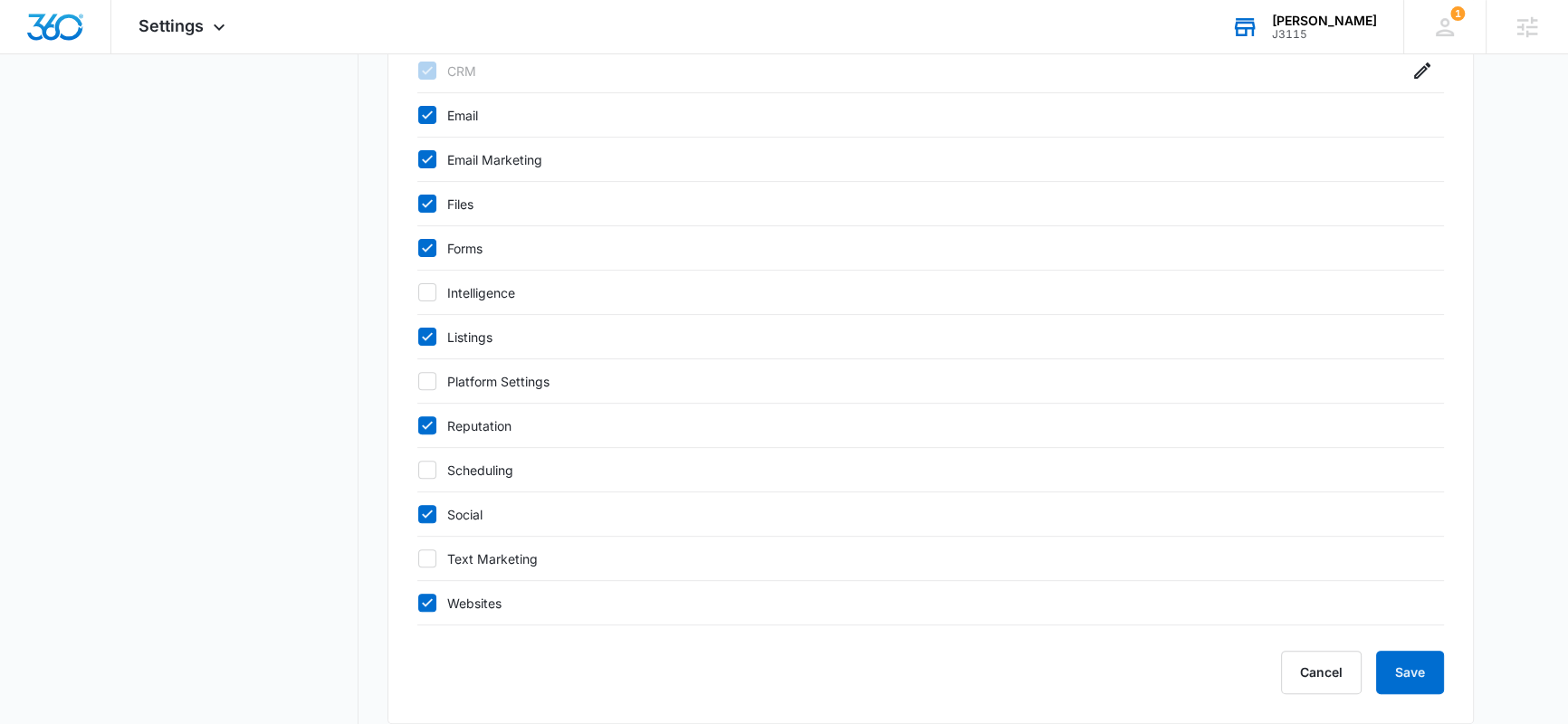 click on "Websites" at bounding box center (913, 603) 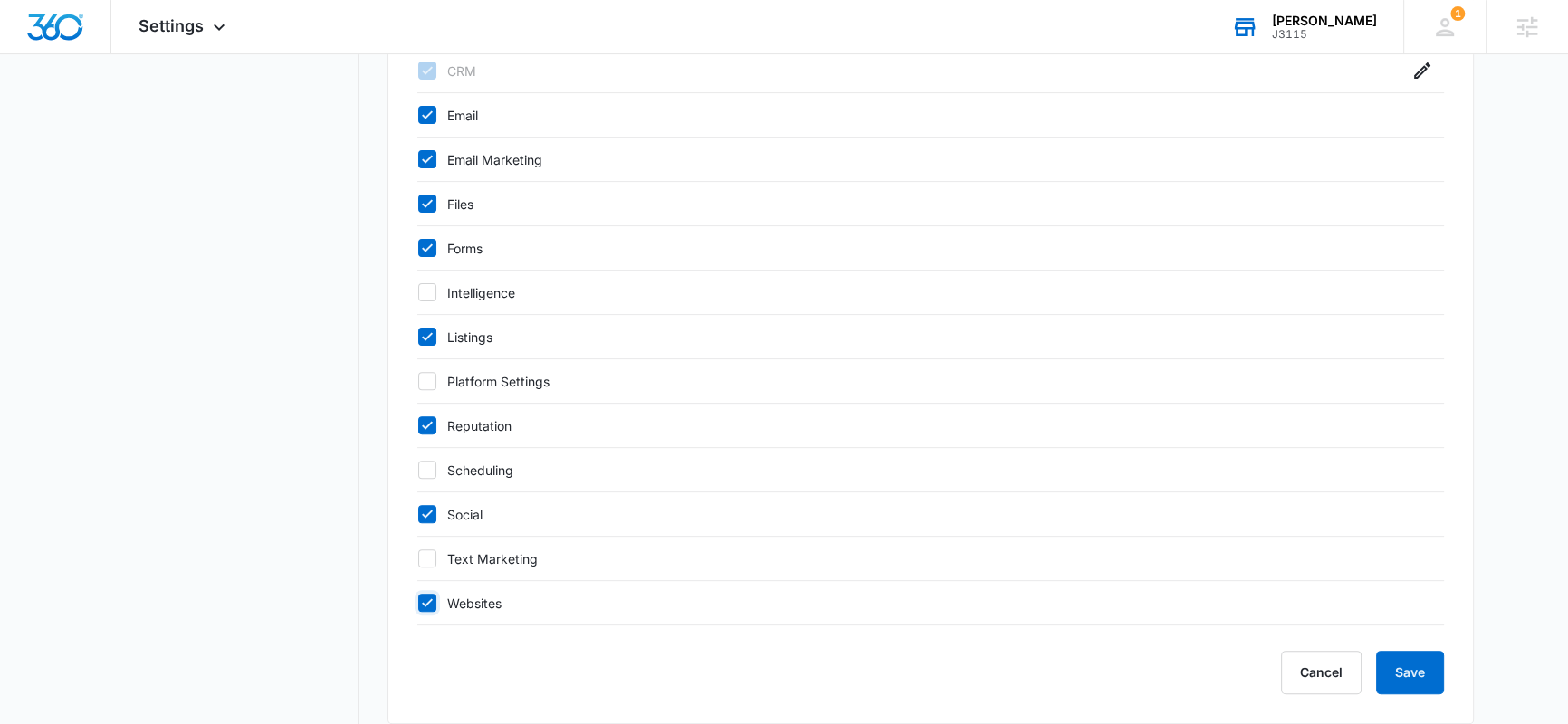 click on "Websites" at bounding box center (417, 603) 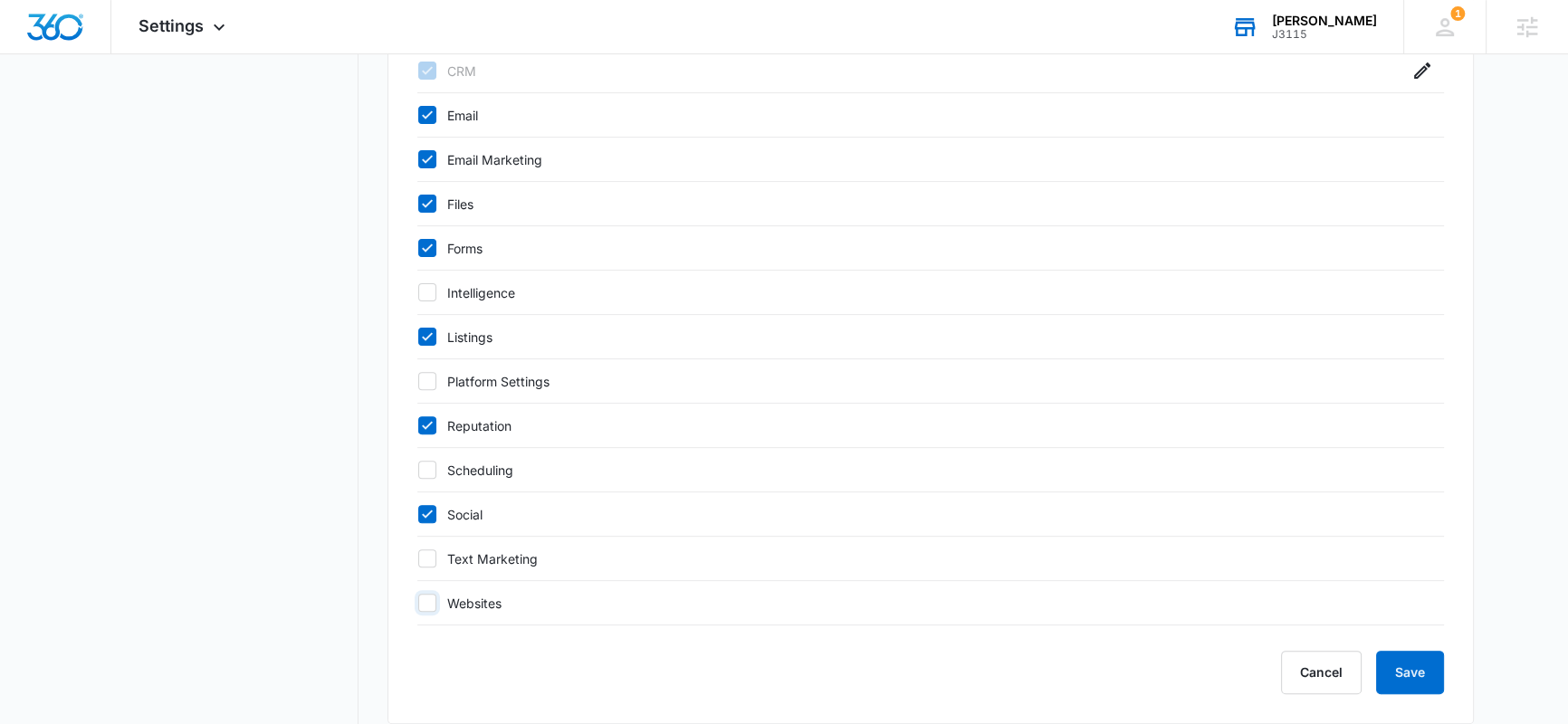 checkbox on "false" 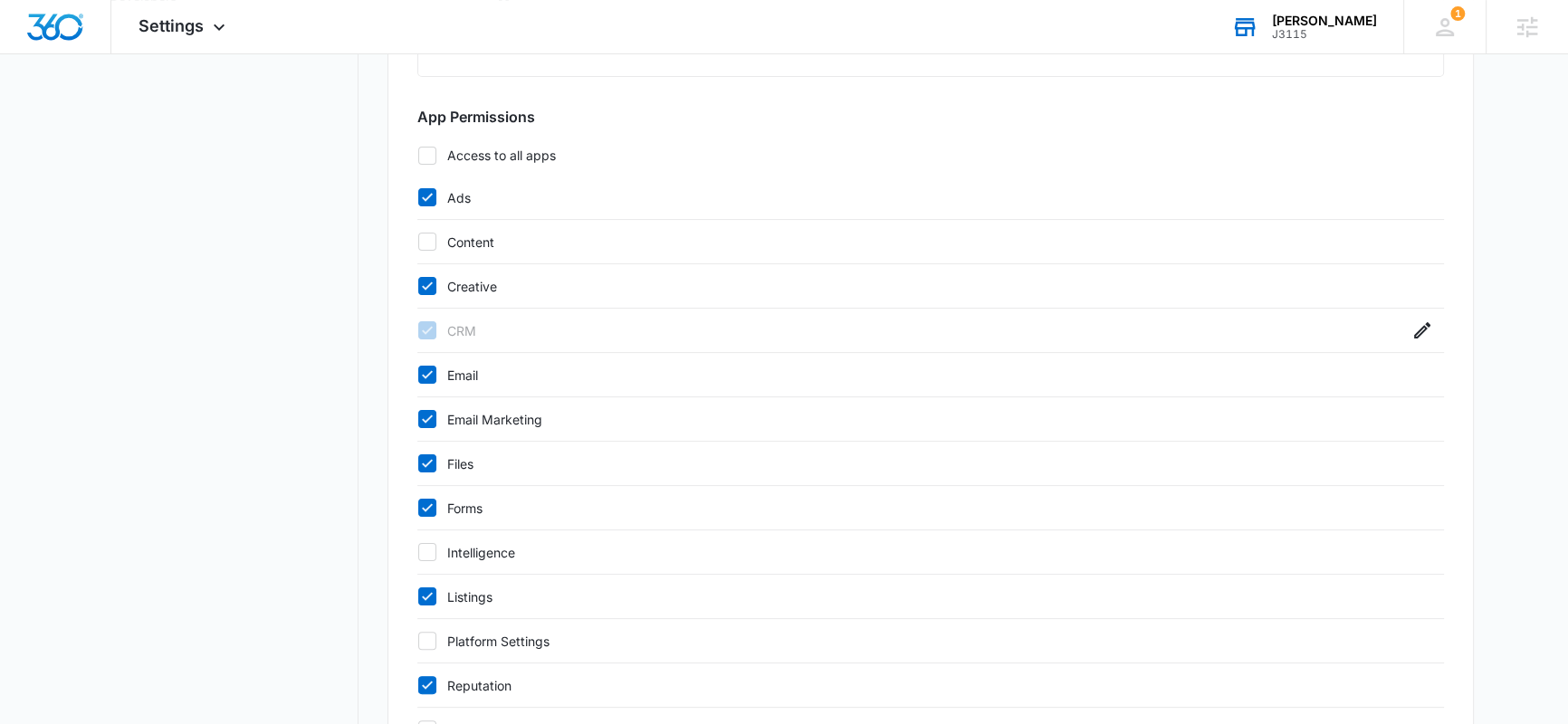 scroll, scrollTop: 453, scrollLeft: 0, axis: vertical 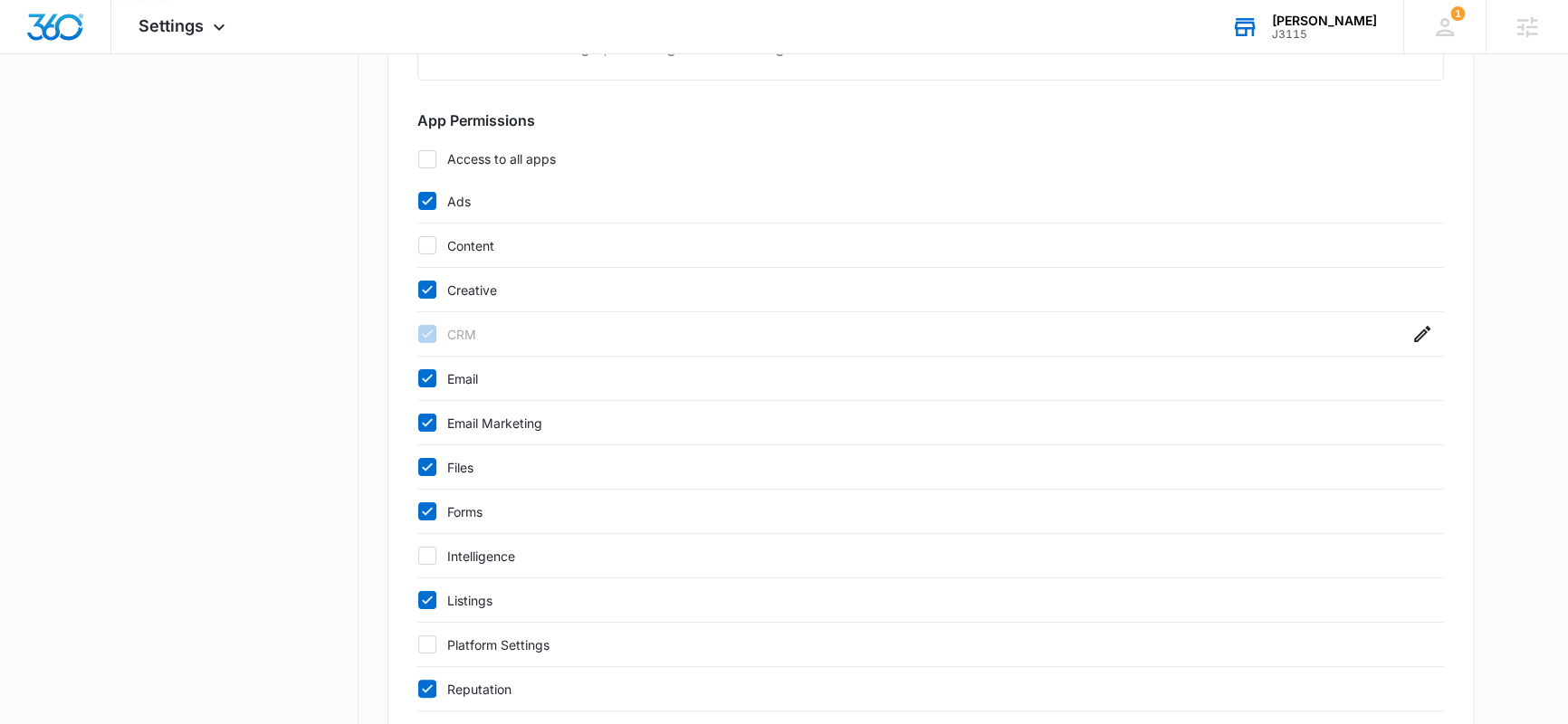 click on "Creative" at bounding box center (913, 290) 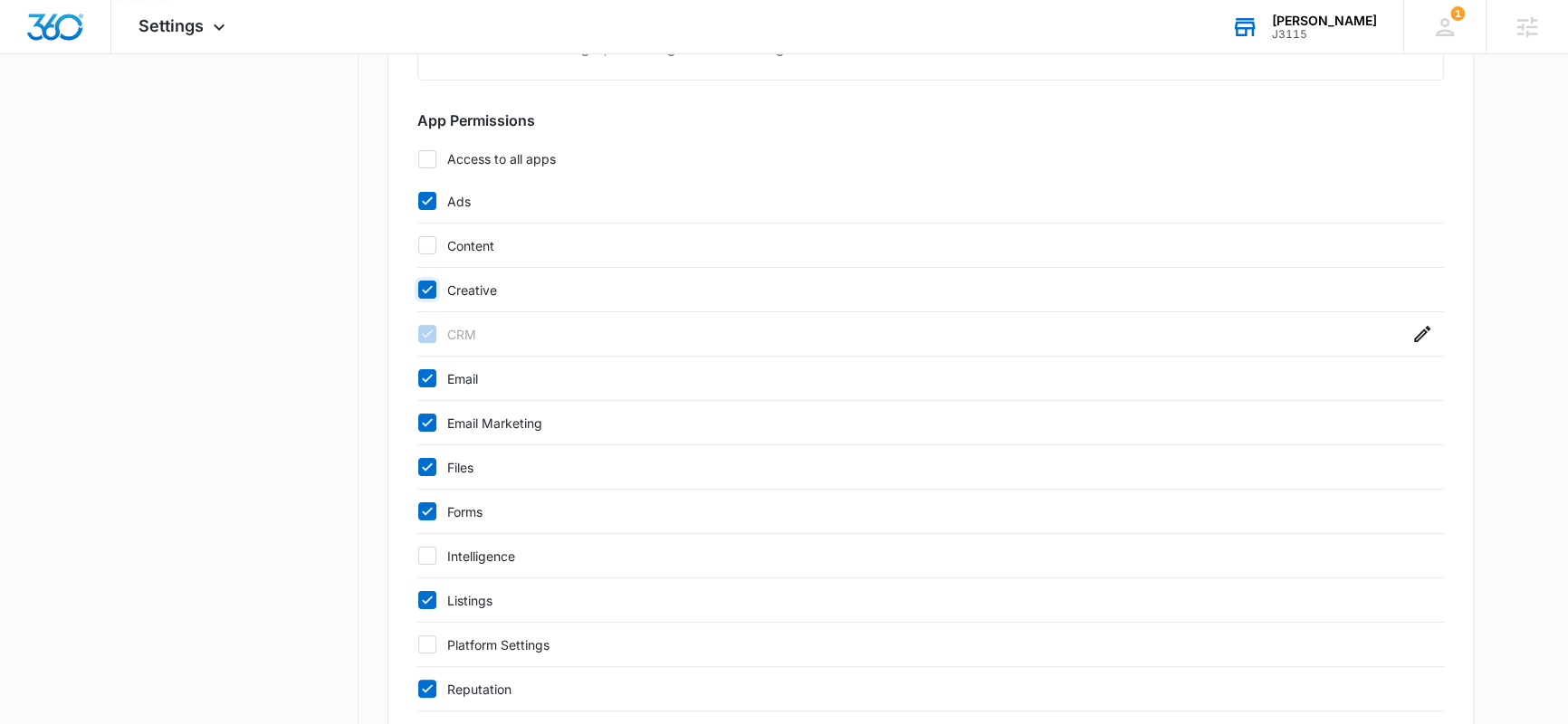 click on "Creative" at bounding box center [417, 290] 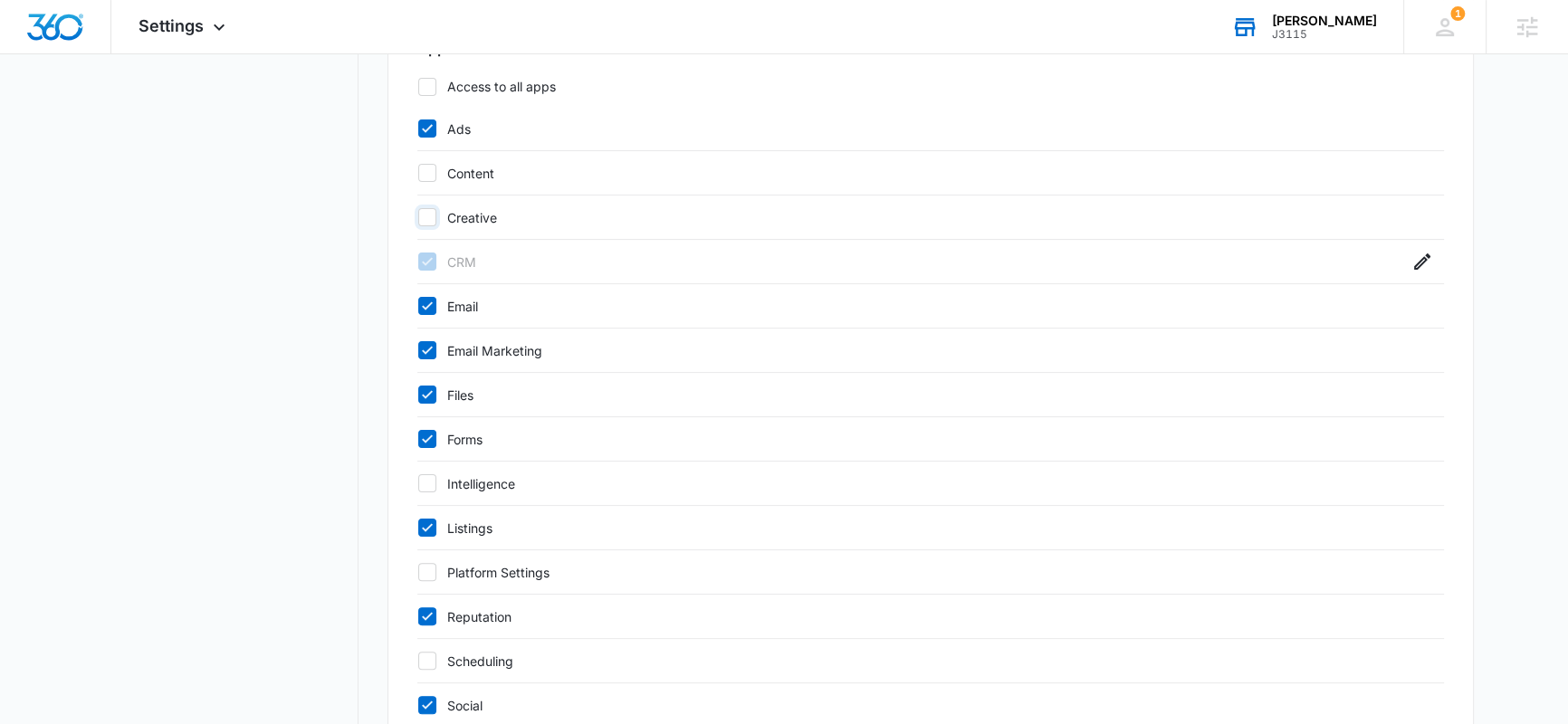 scroll, scrollTop: 736, scrollLeft: 0, axis: vertical 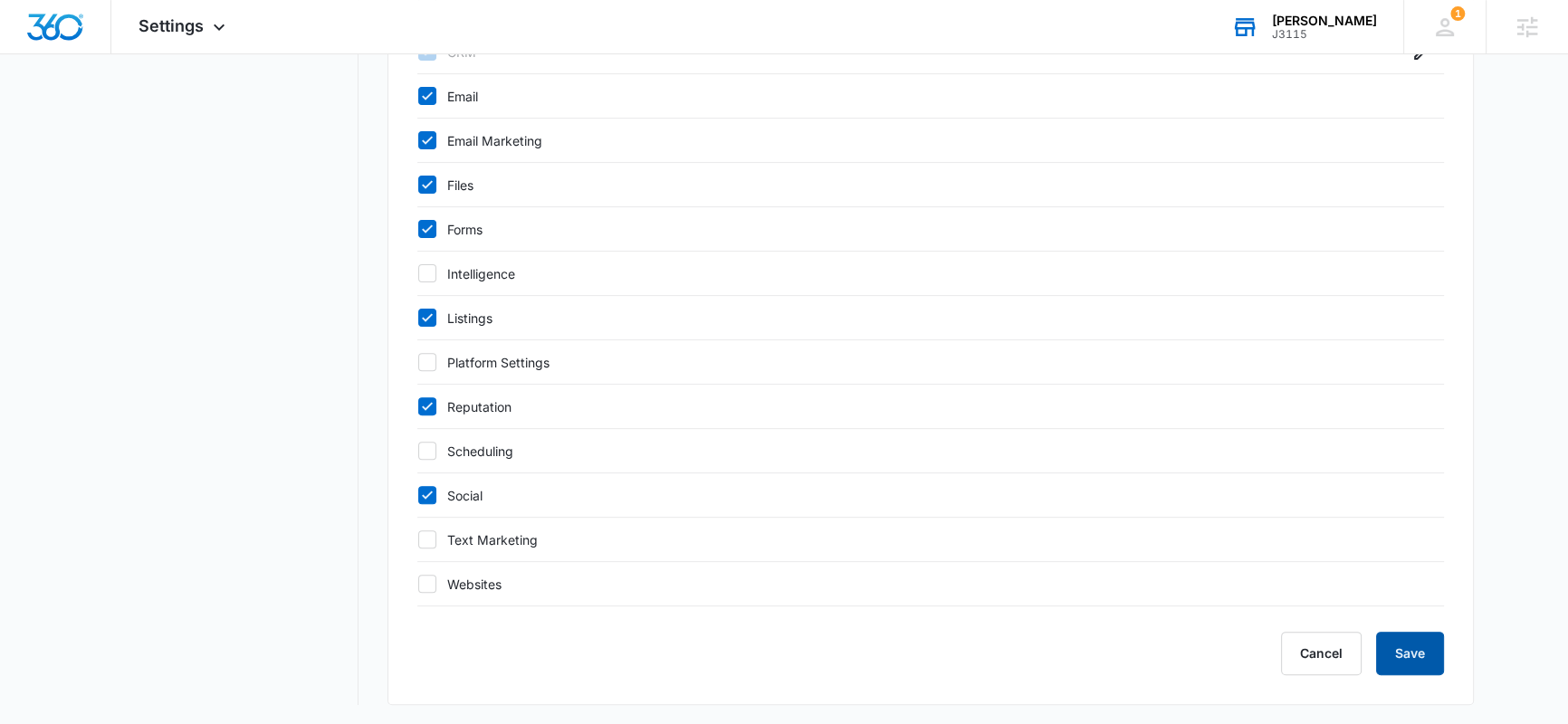 click on "Save" at bounding box center [1410, 653] 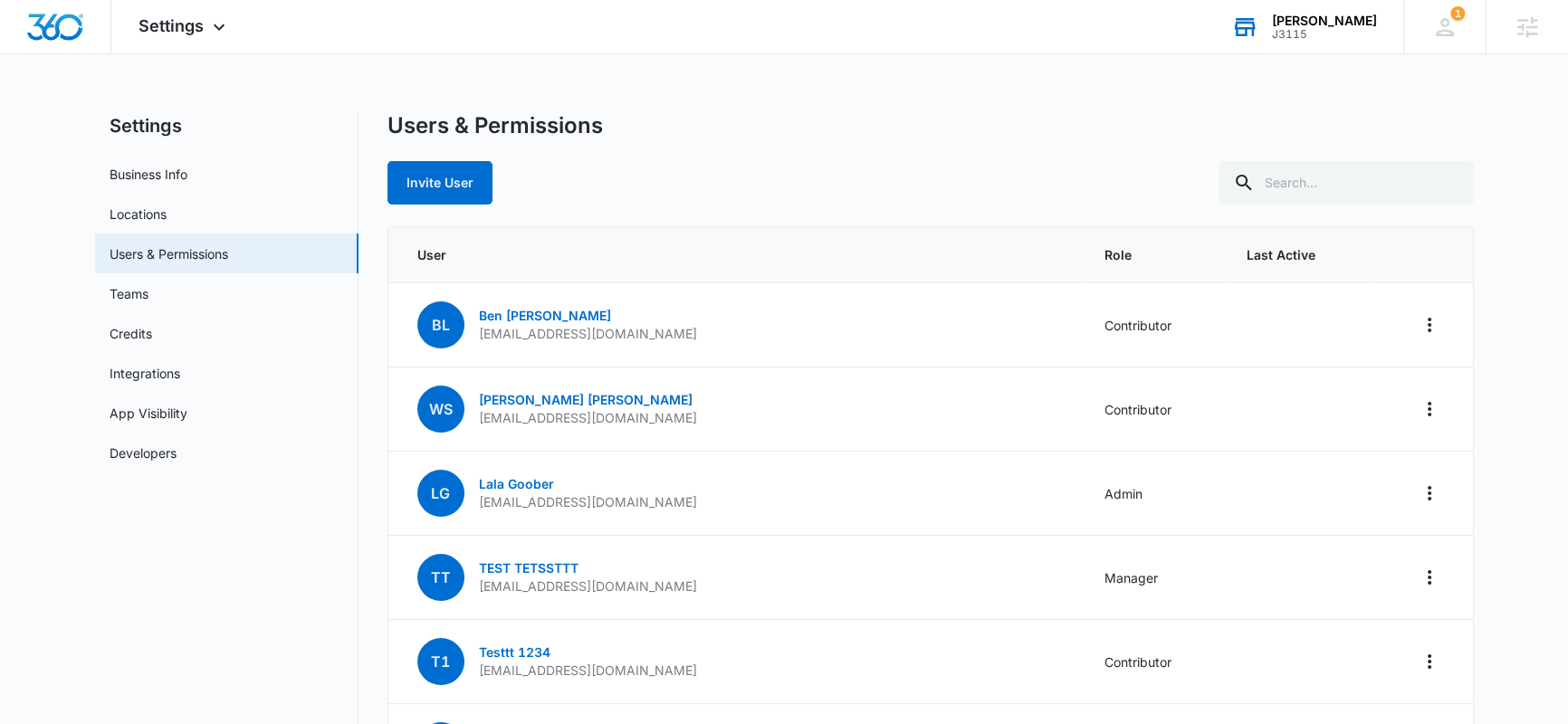 scroll, scrollTop: 344, scrollLeft: 0, axis: vertical 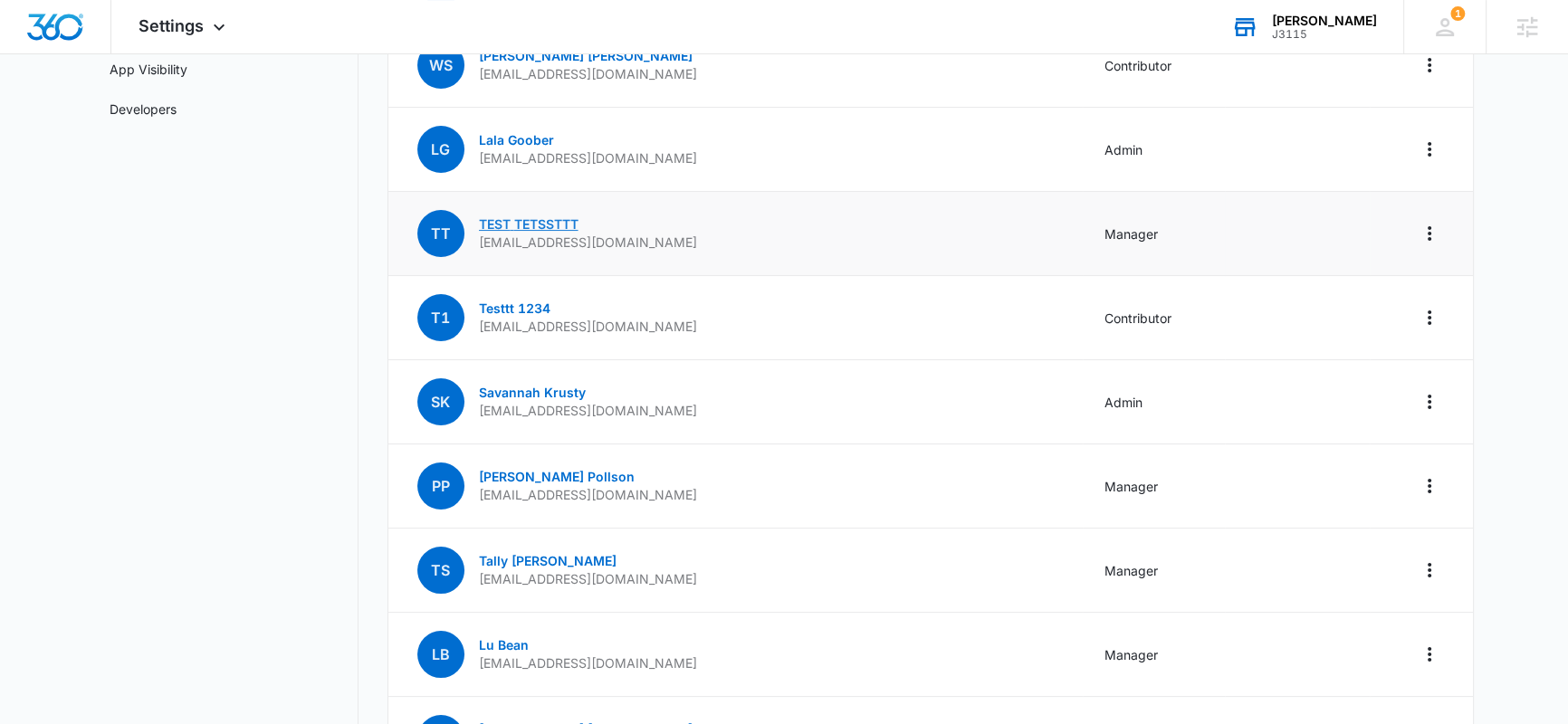 click on "TEST   TETSSTTT" at bounding box center (529, 224) 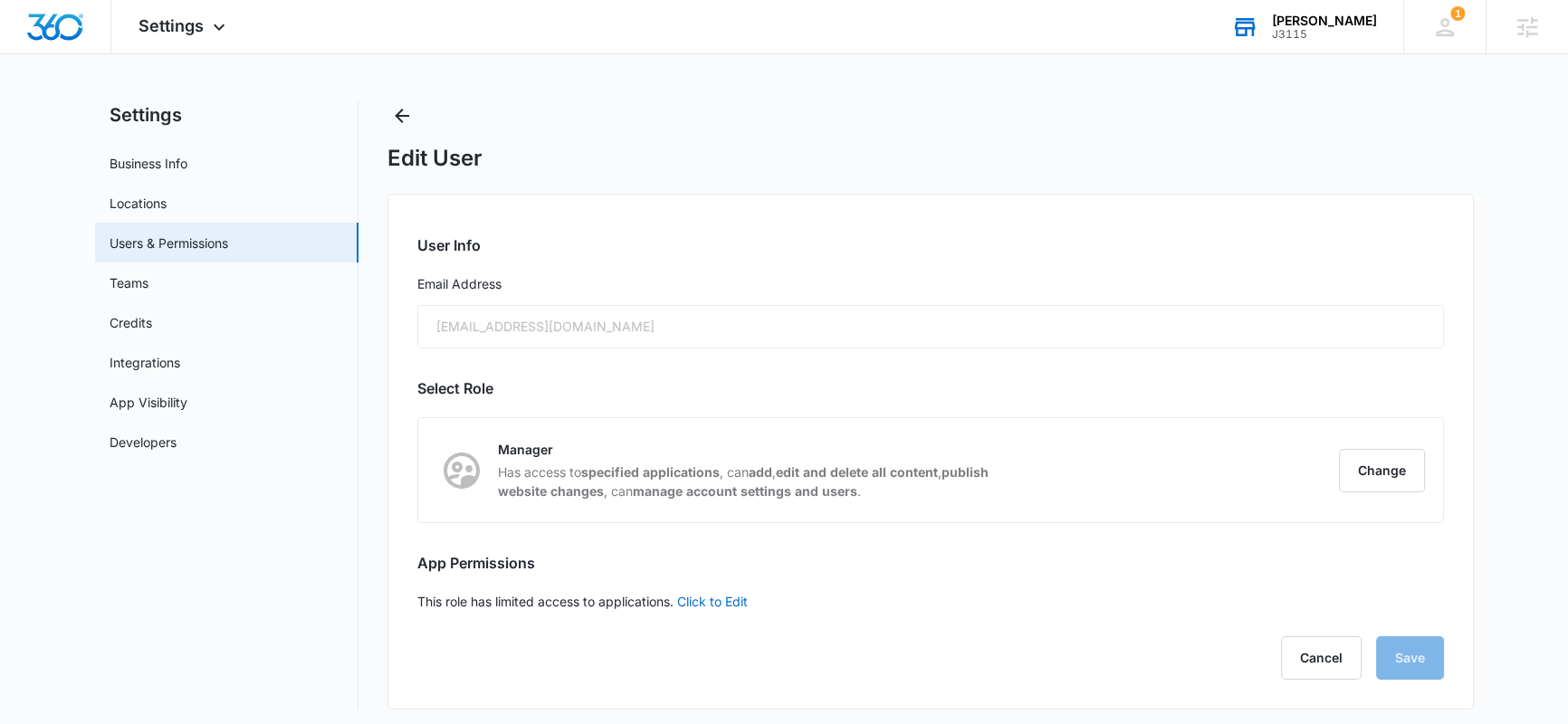 scroll, scrollTop: 17, scrollLeft: 0, axis: vertical 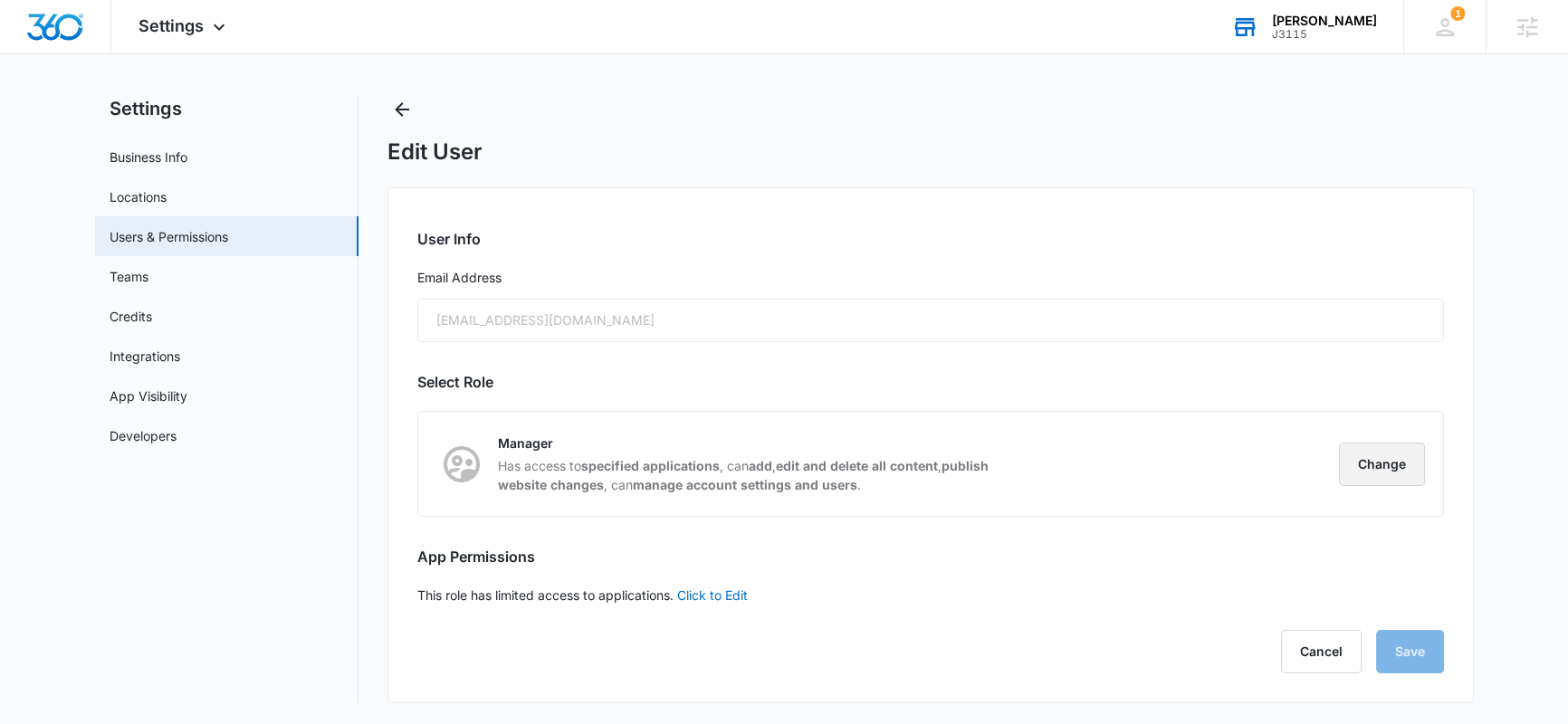 click on "Change" at bounding box center [1382, 464] 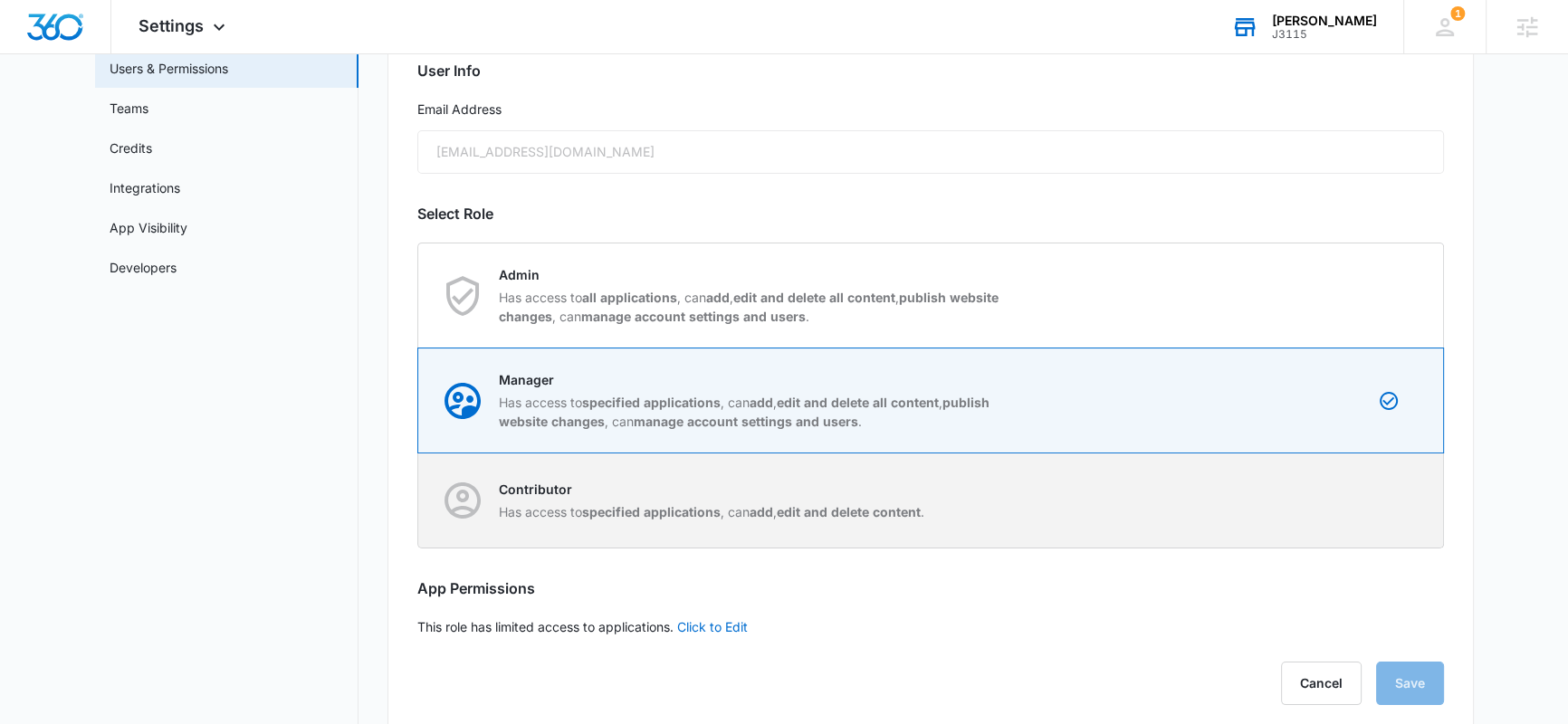 scroll, scrollTop: 217, scrollLeft: 0, axis: vertical 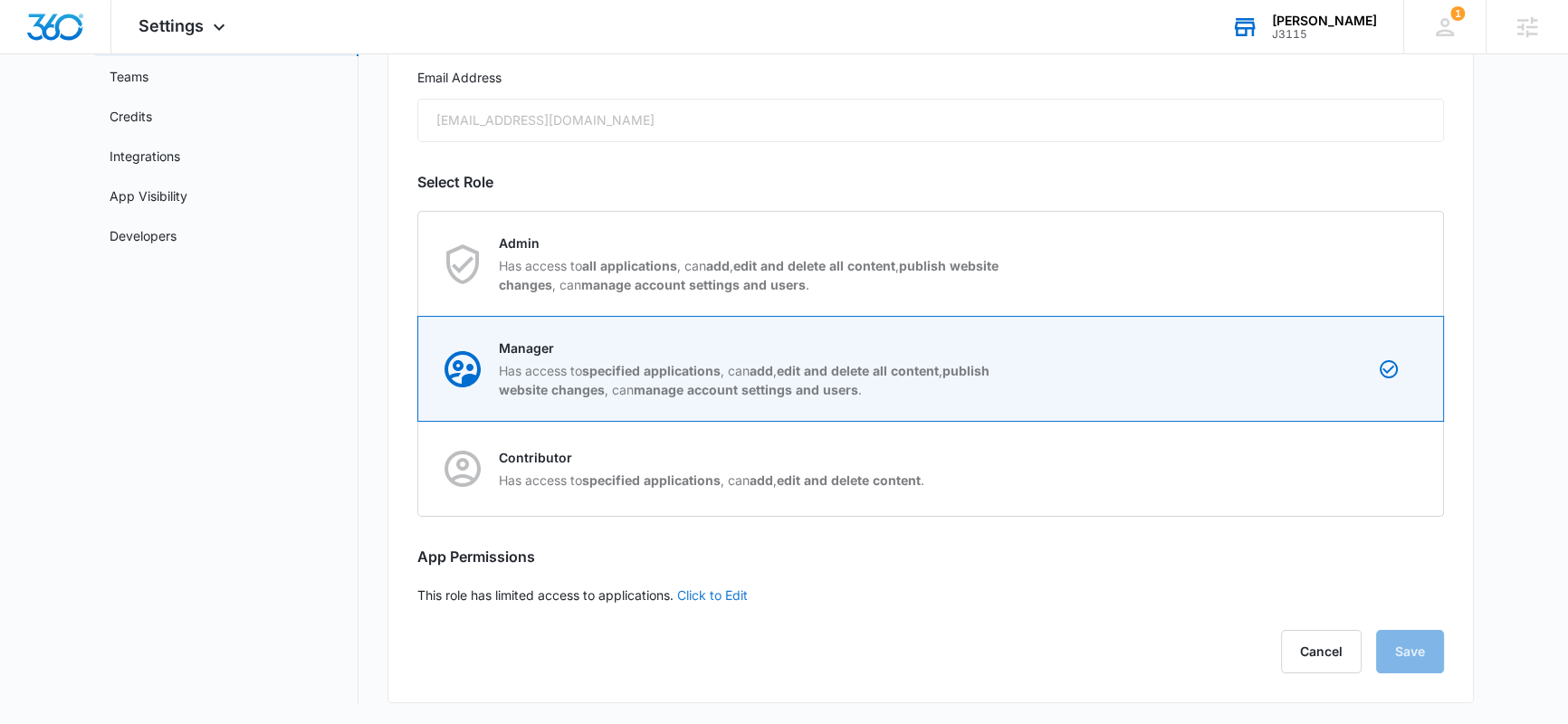 click on "Click to Edit" at bounding box center (712, 595) 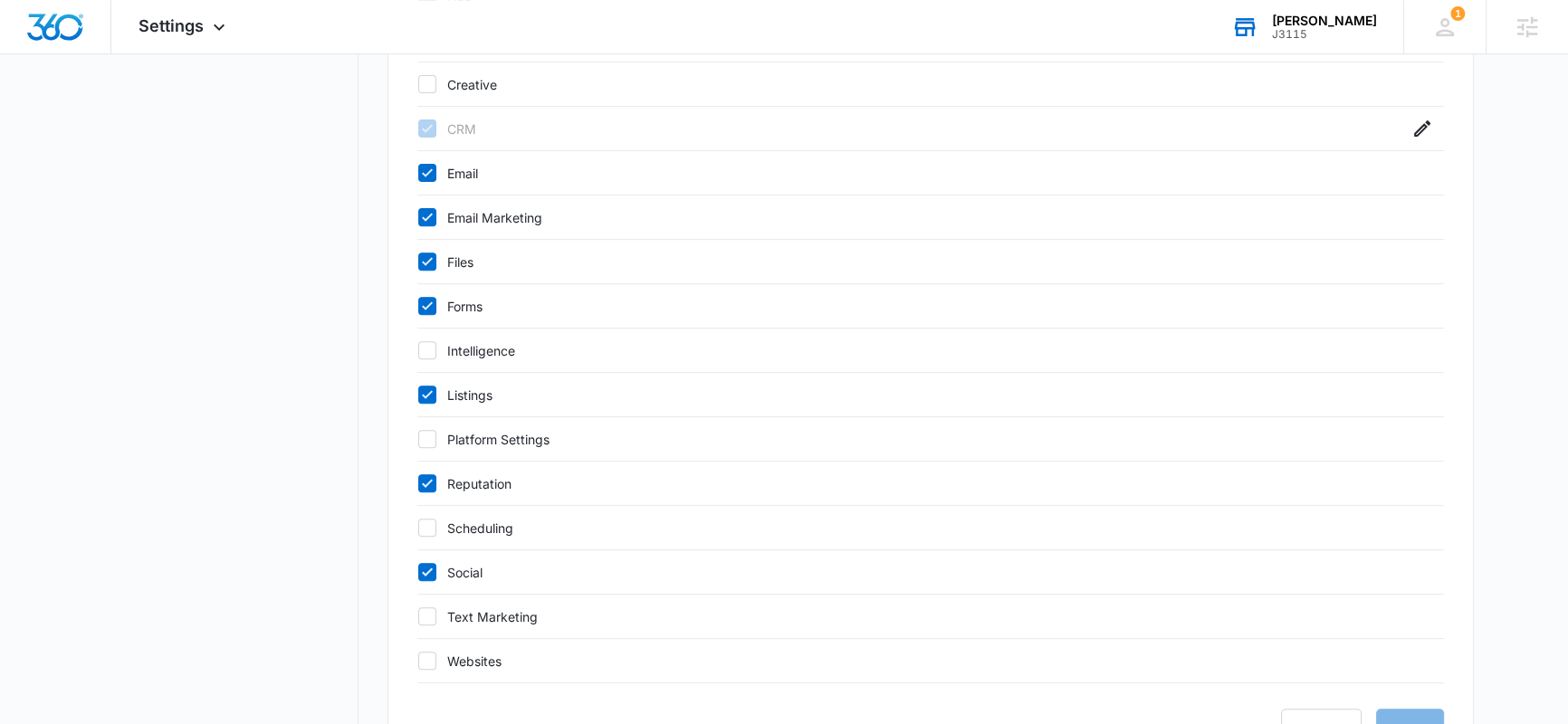 click on "Platform Settings" at bounding box center (913, 439) 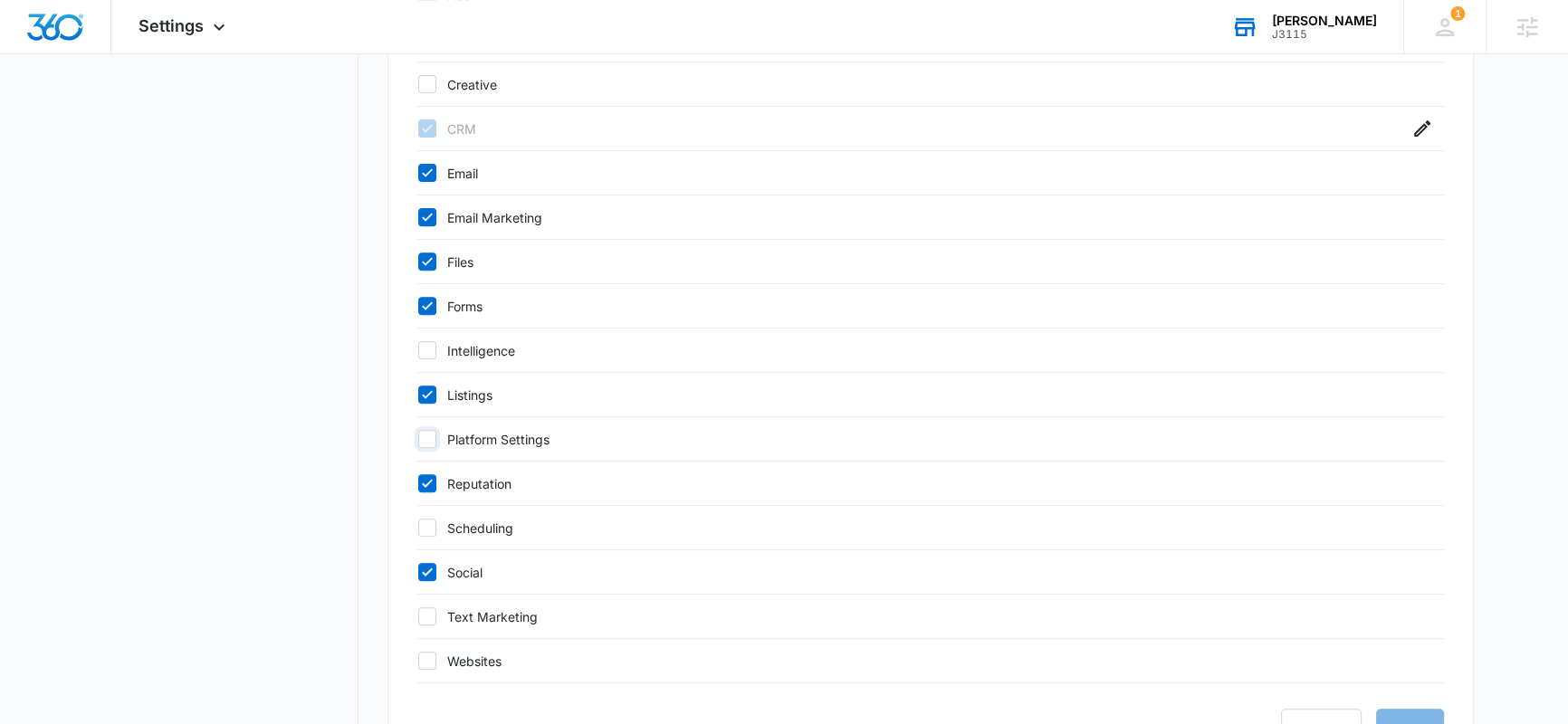 click on "Platform Settings" at bounding box center (417, 439) 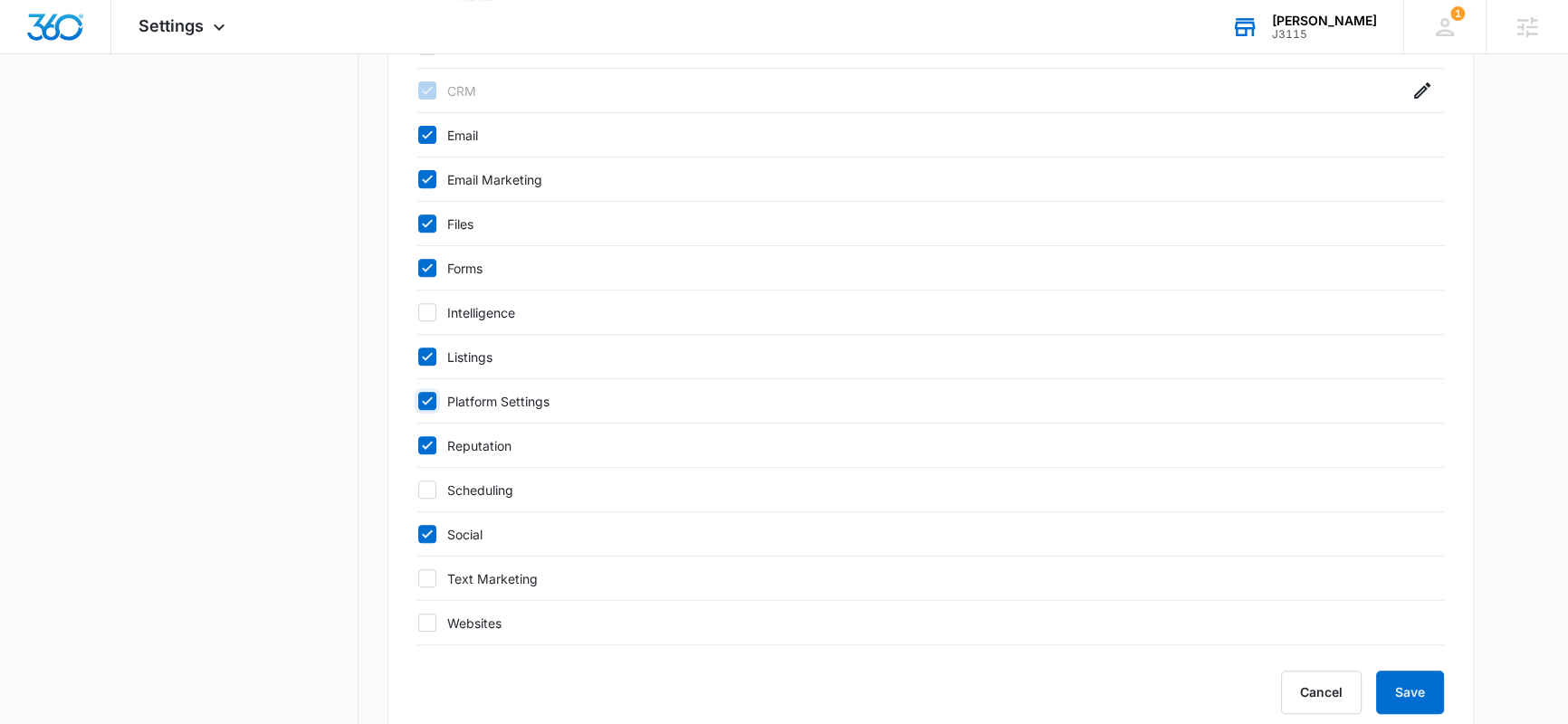 scroll, scrollTop: 936, scrollLeft: 0, axis: vertical 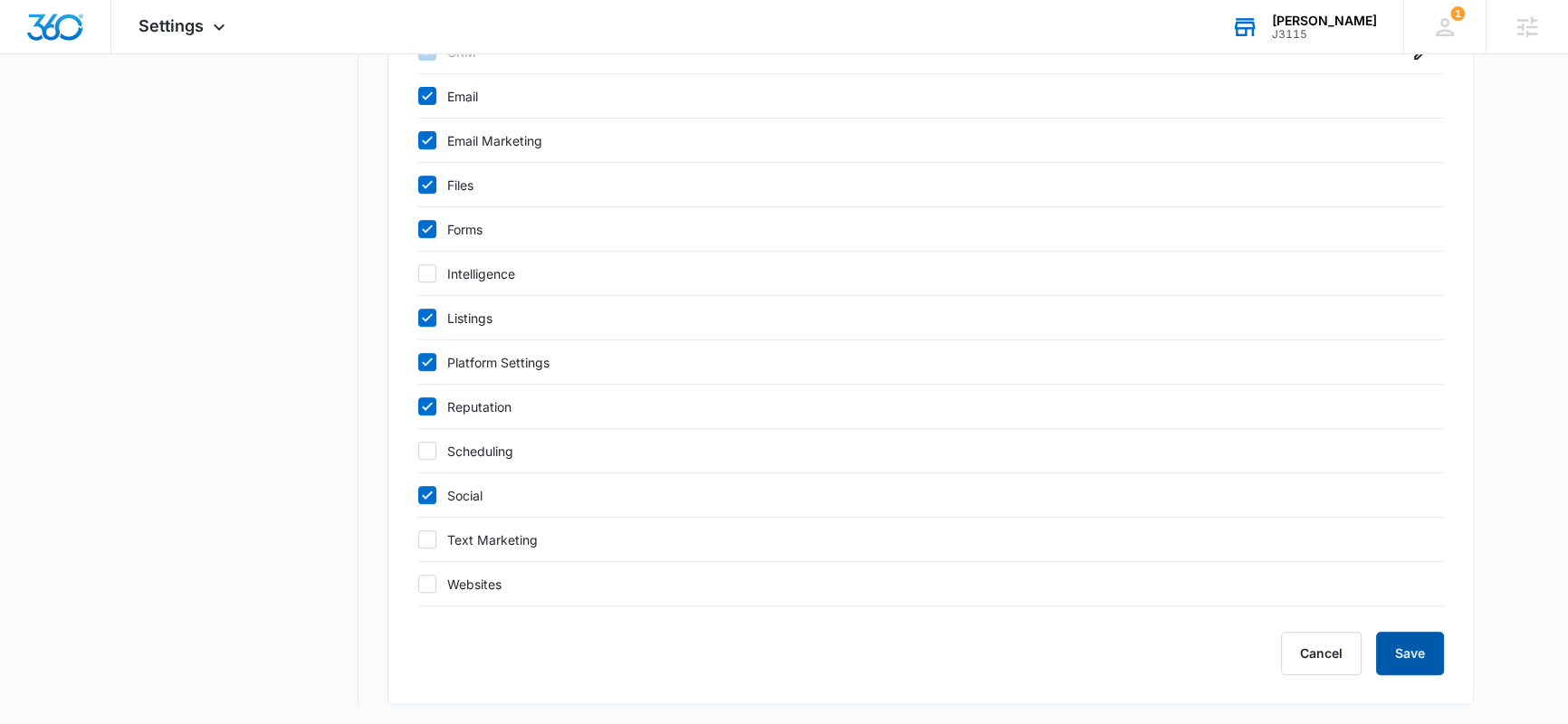 click on "Save" at bounding box center [1410, 653] 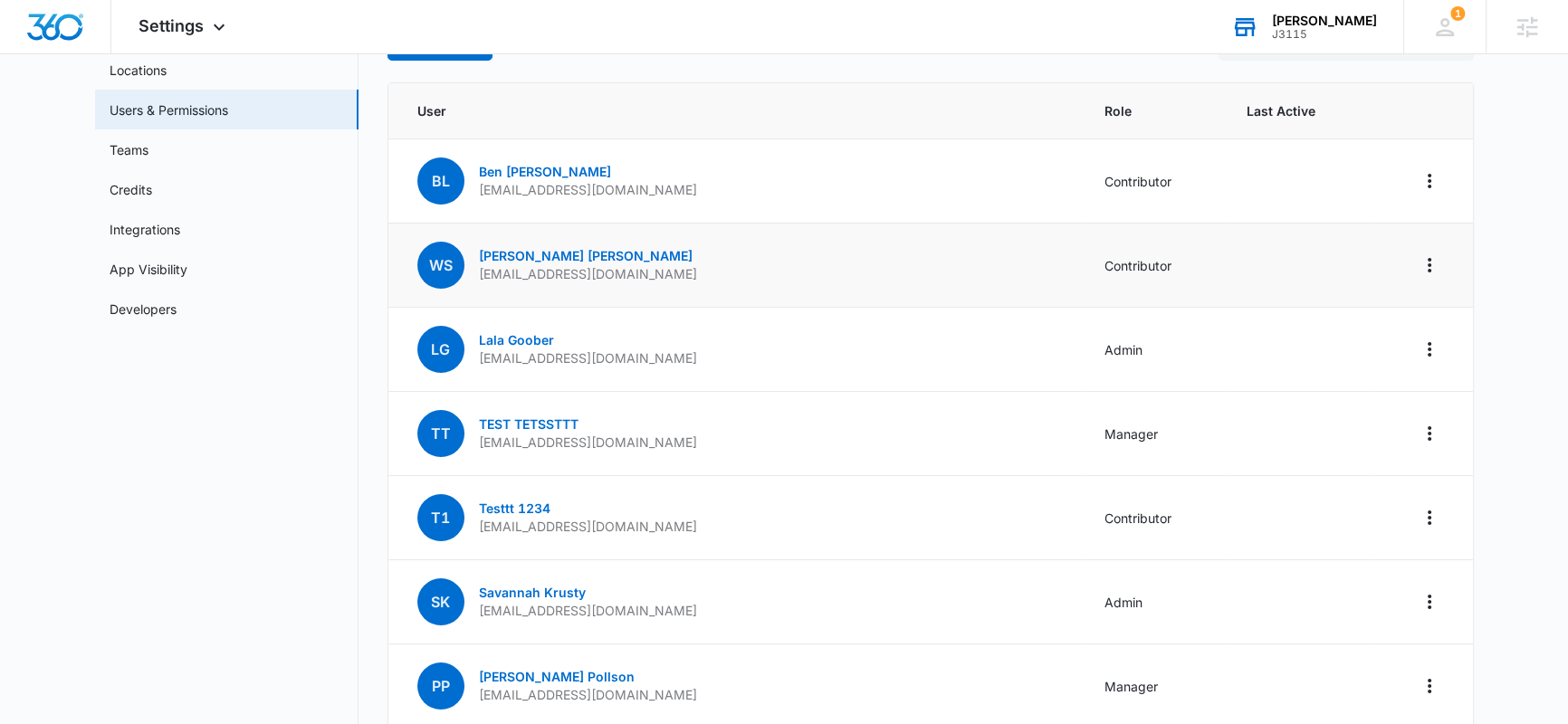 scroll, scrollTop: 151, scrollLeft: 0, axis: vertical 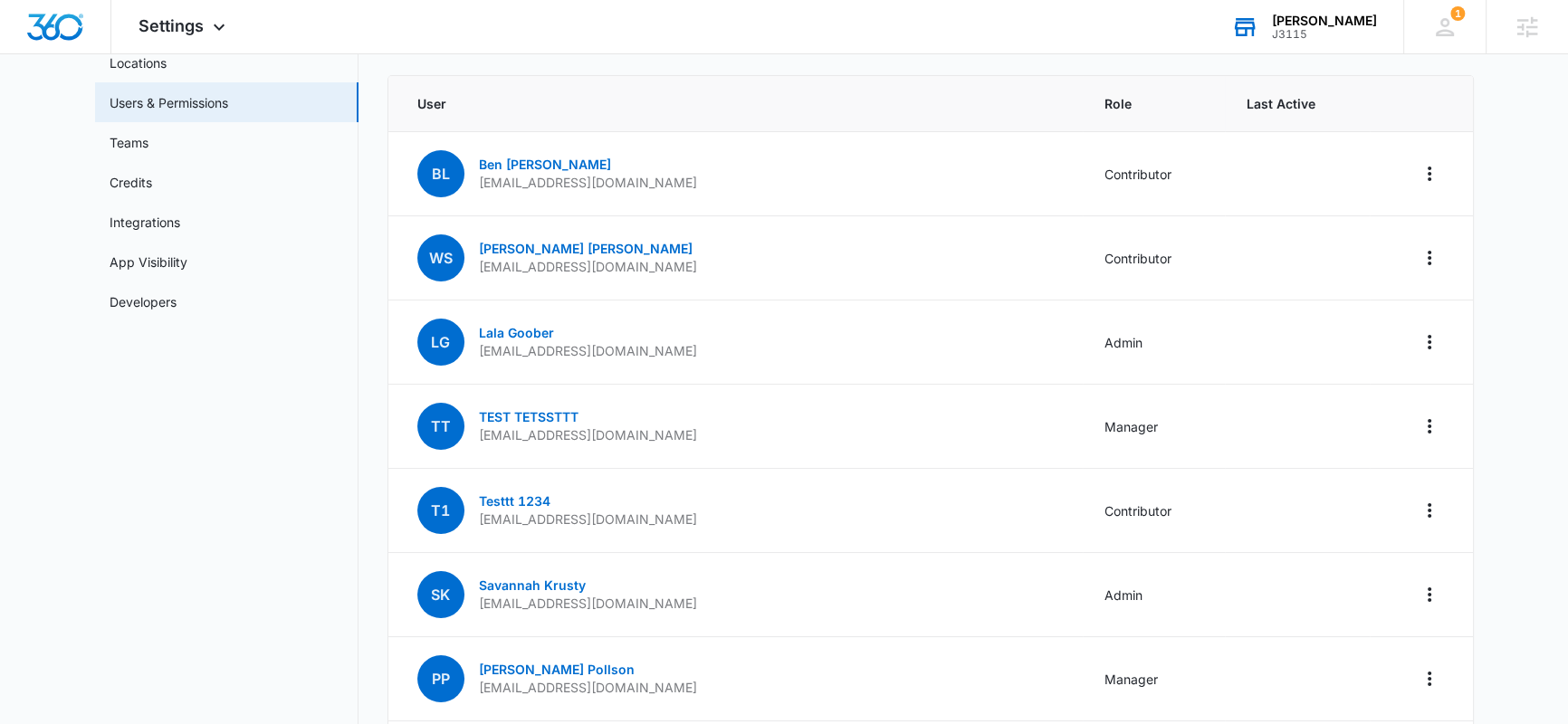 click on "J3115" at bounding box center [1324, 34] 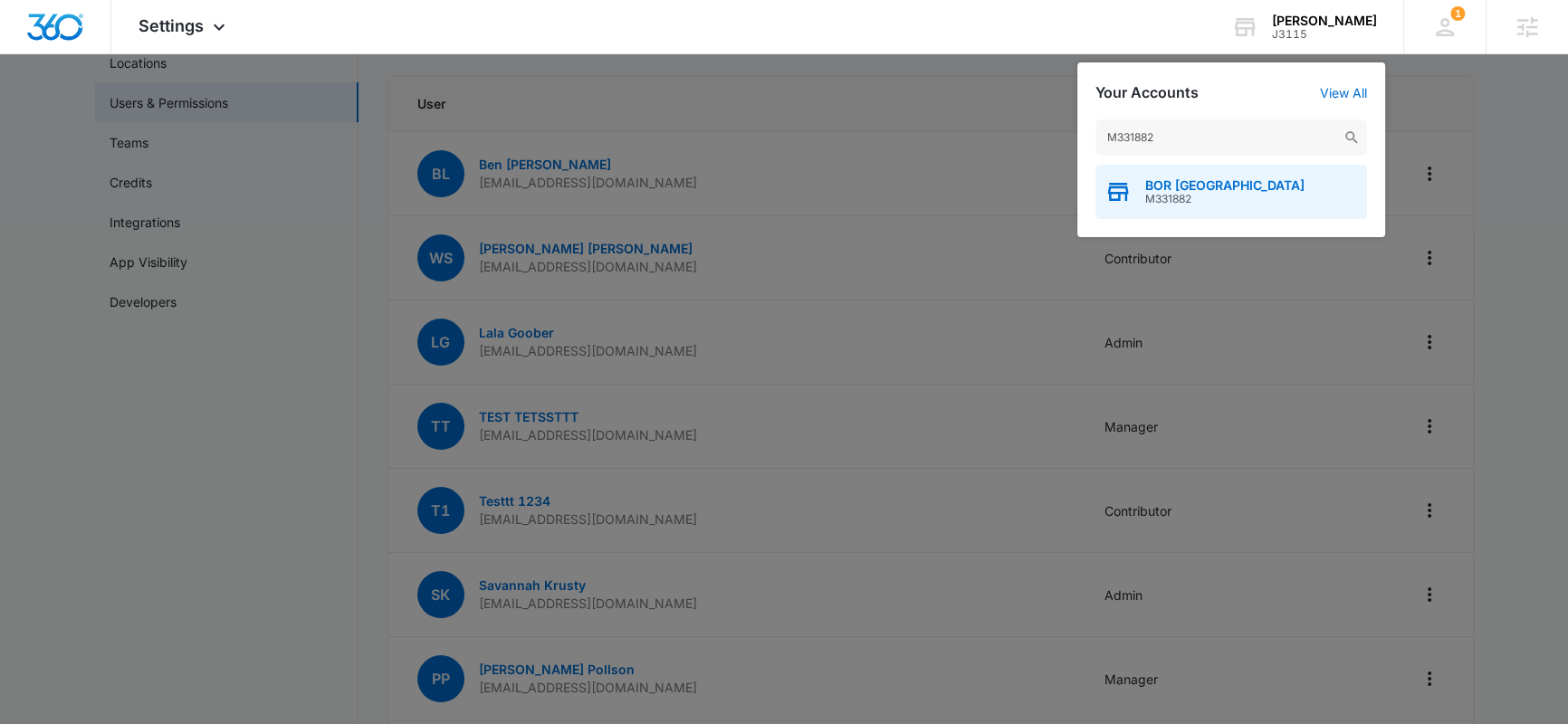 type on "M331882" 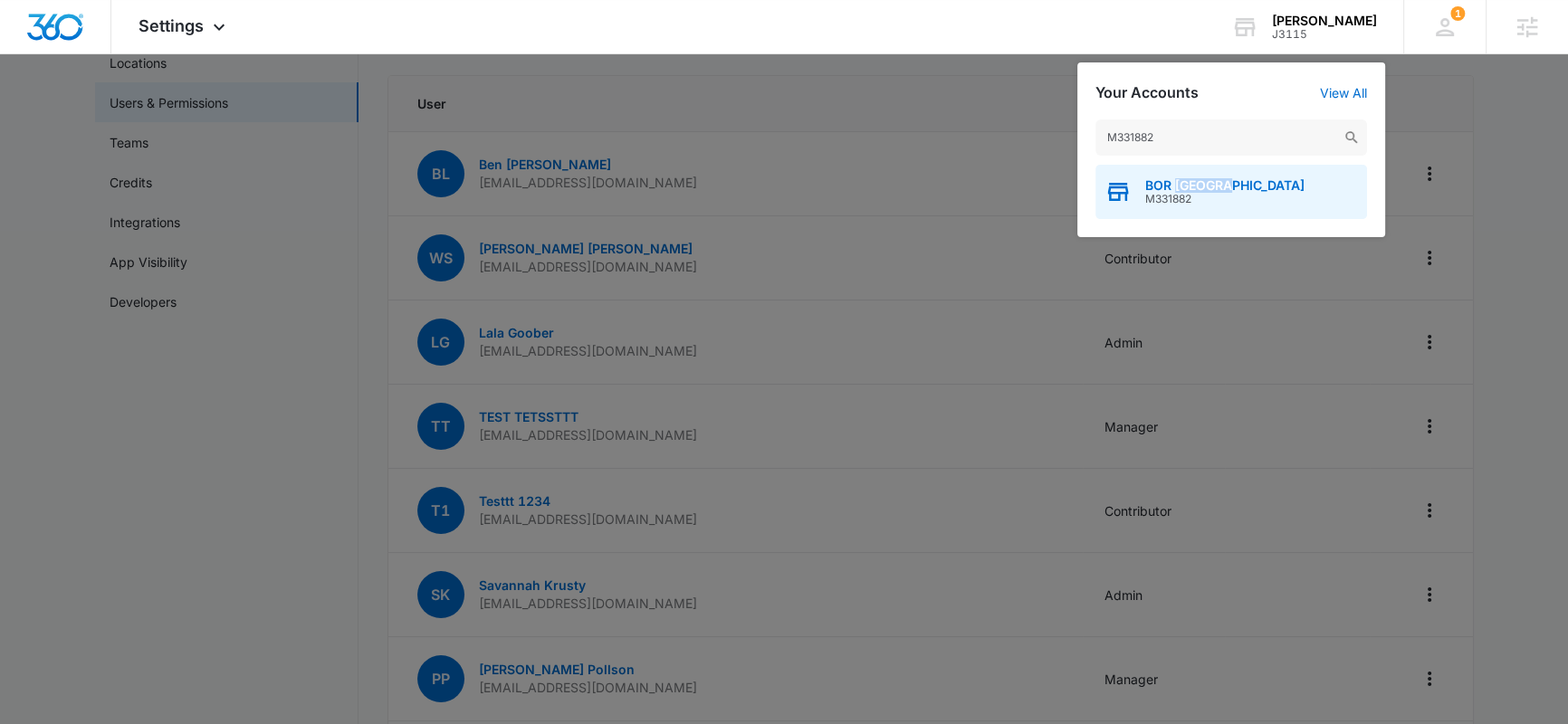 click on "BOR Baldwin County" at bounding box center [1225, 186] 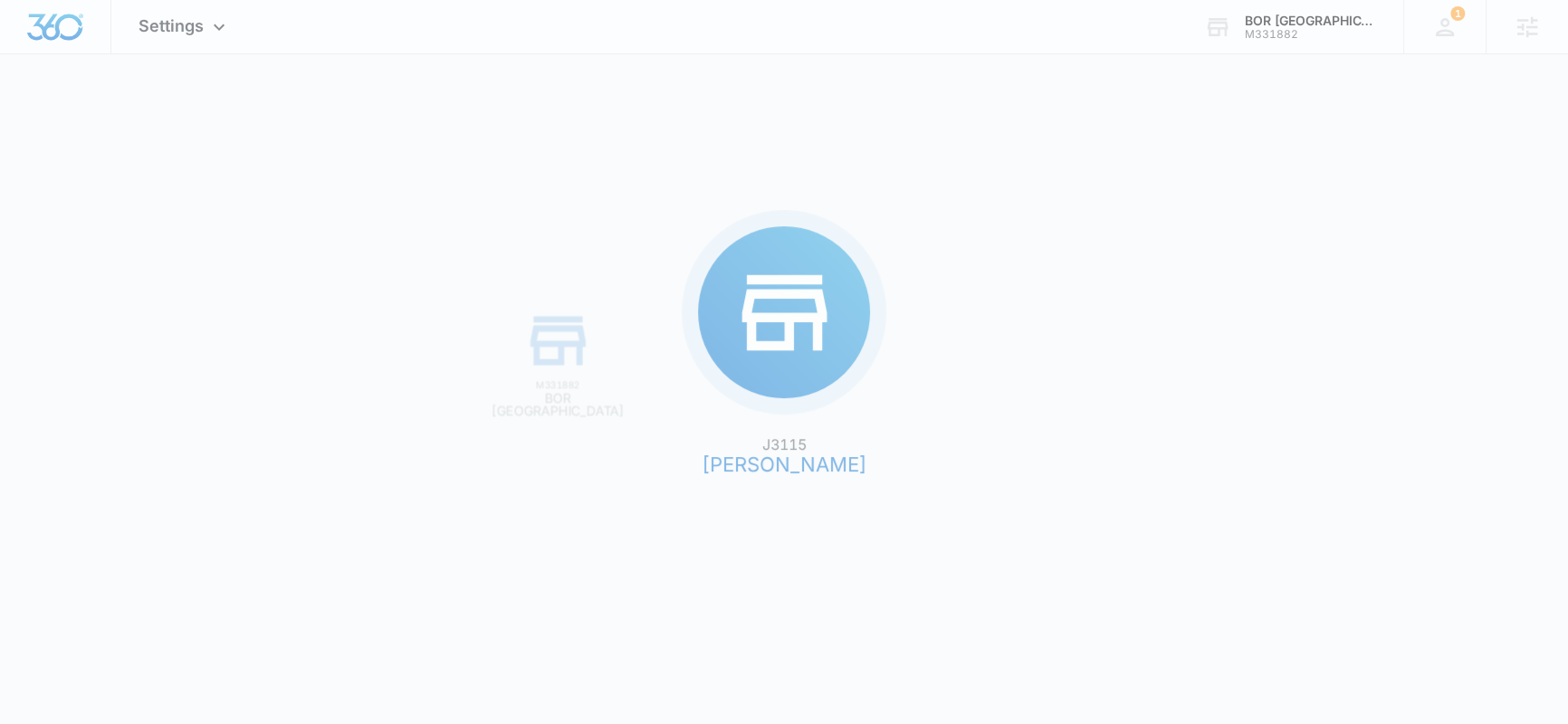 scroll, scrollTop: 0, scrollLeft: 0, axis: both 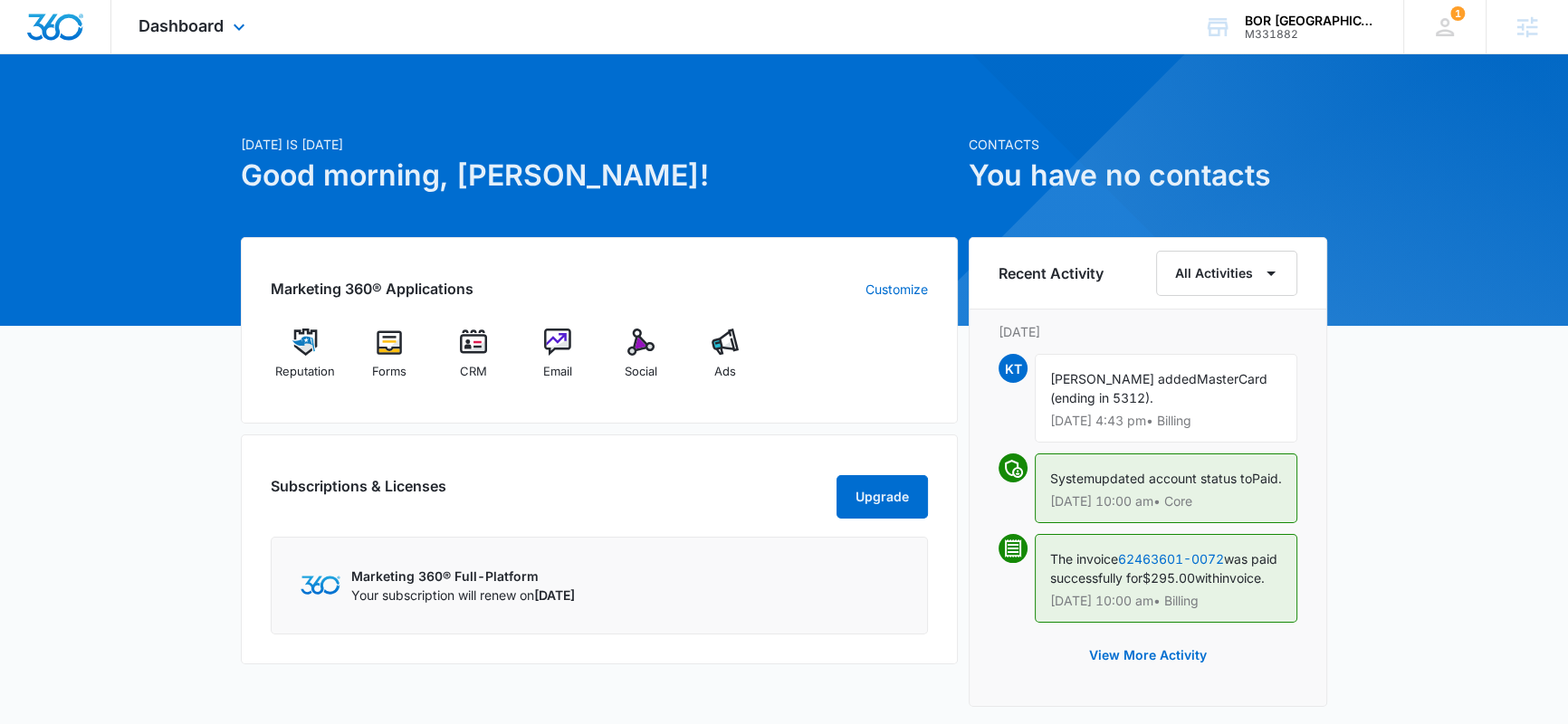 click on "Dashboard Apps Reputation Forms CRM Email Social Ads Files Brand Settings" at bounding box center [194, 26] 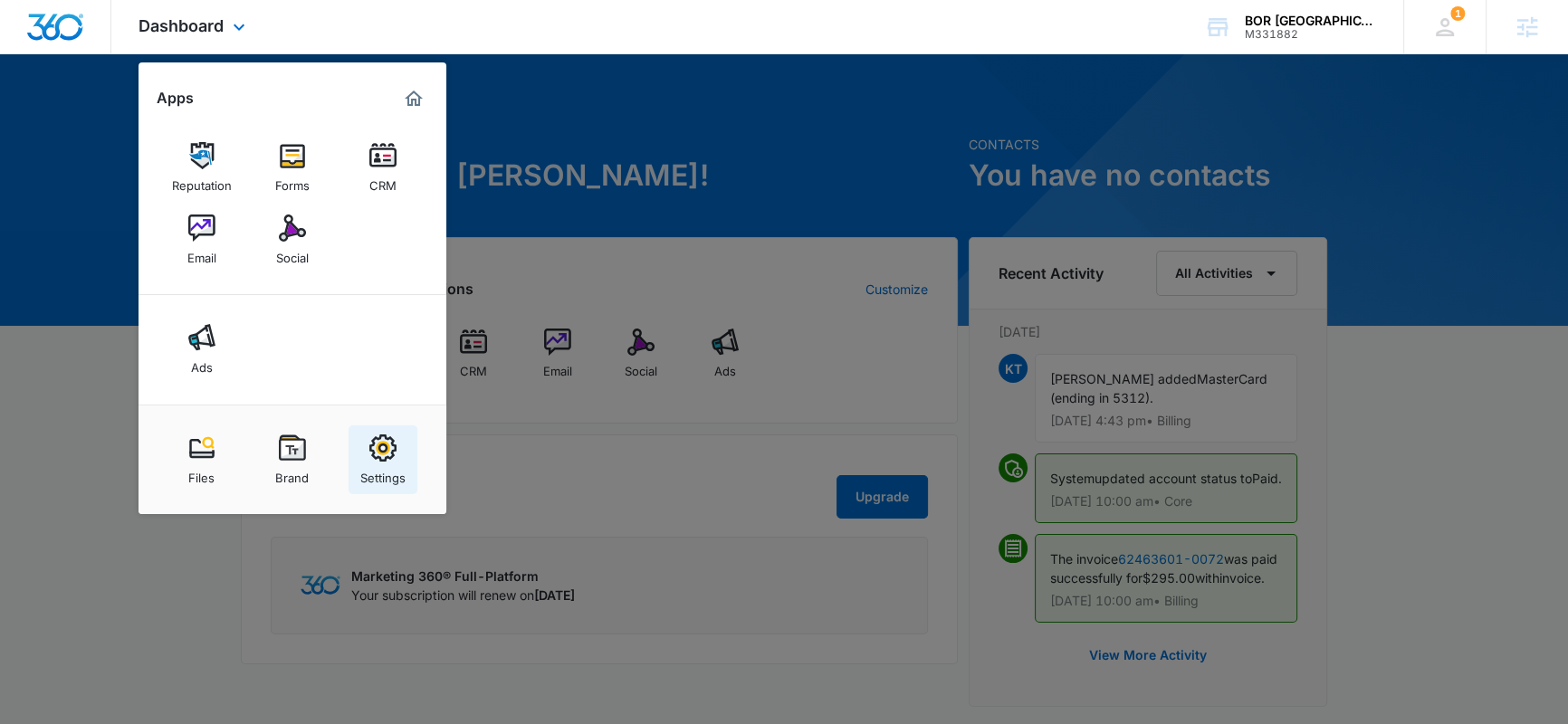 click at bounding box center (383, 448) 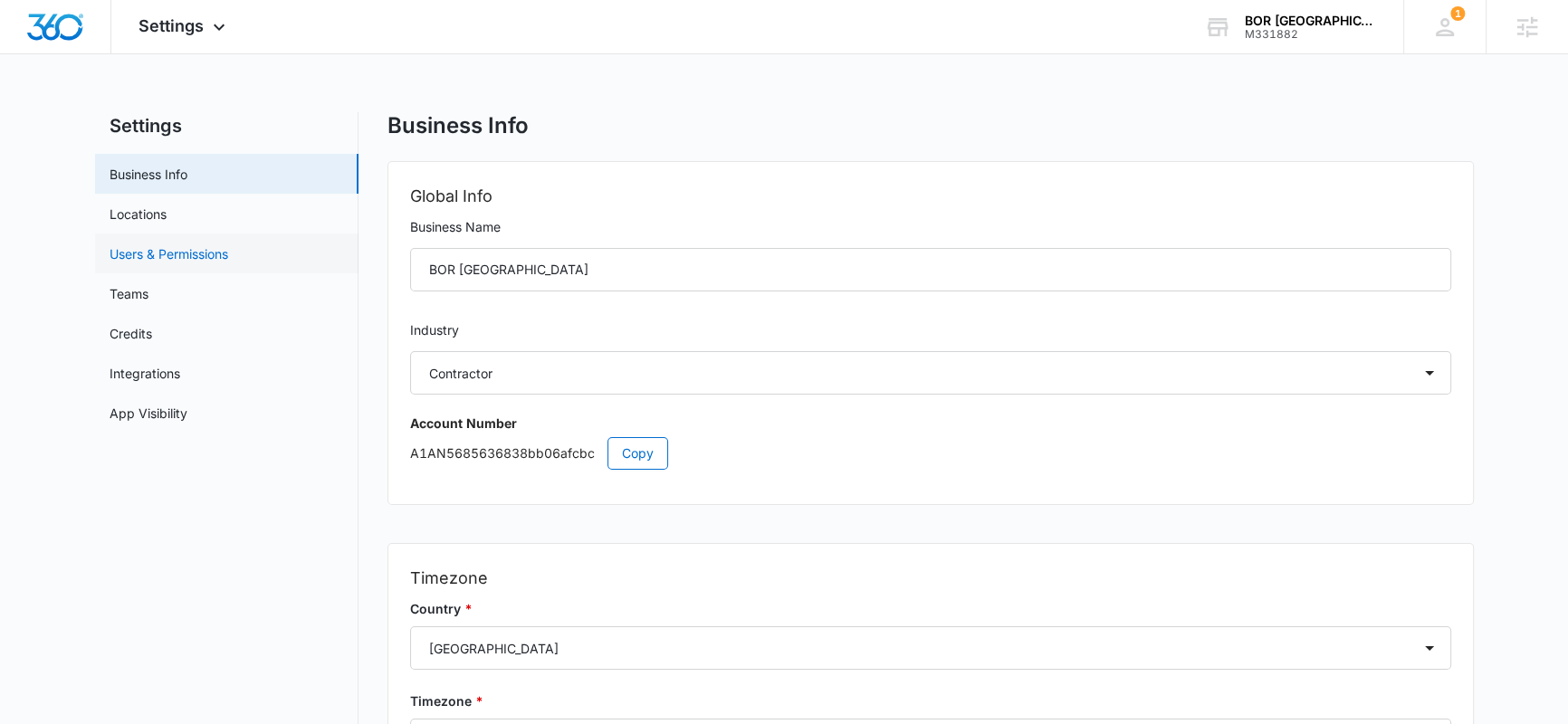 click on "Users & Permissions" at bounding box center [168, 253] 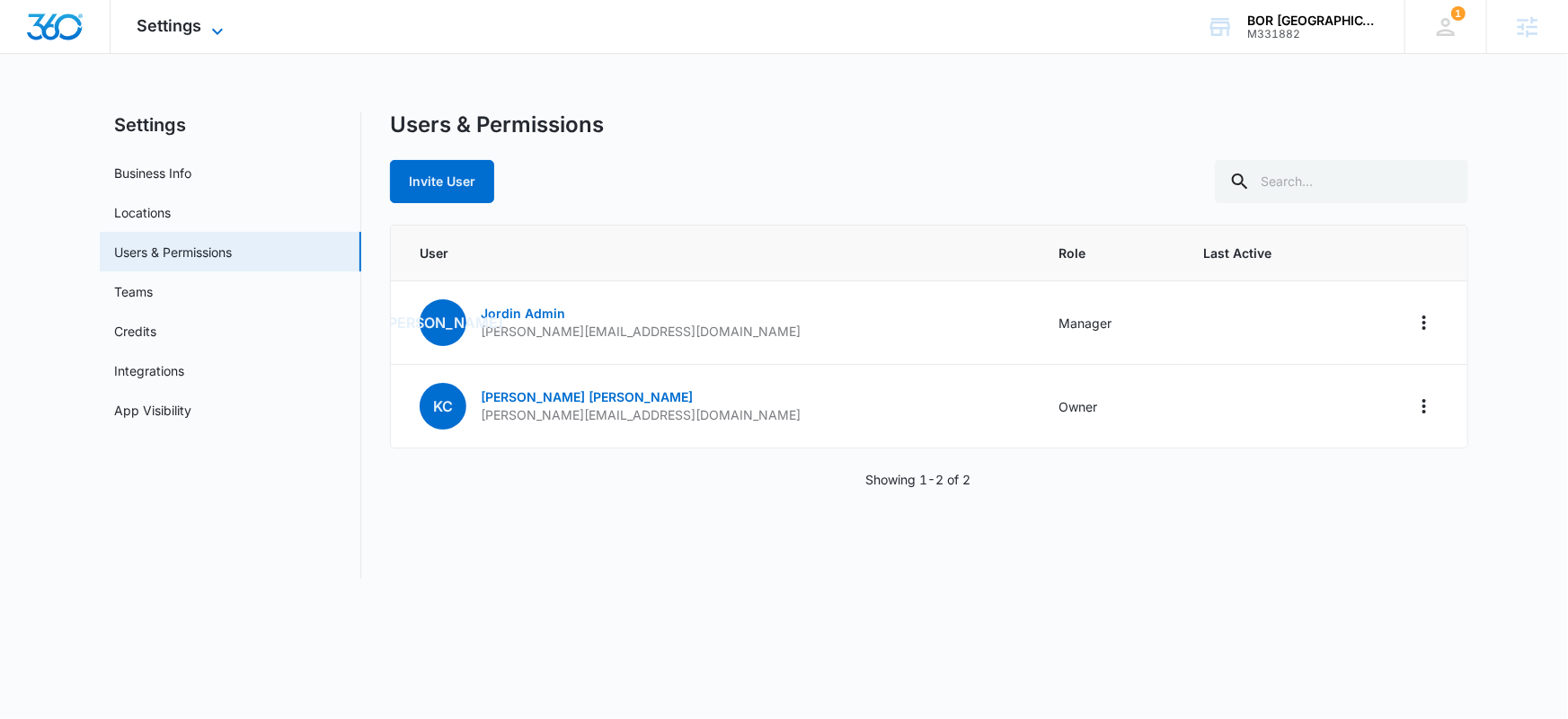 click on "Settings" at bounding box center (170, 25) 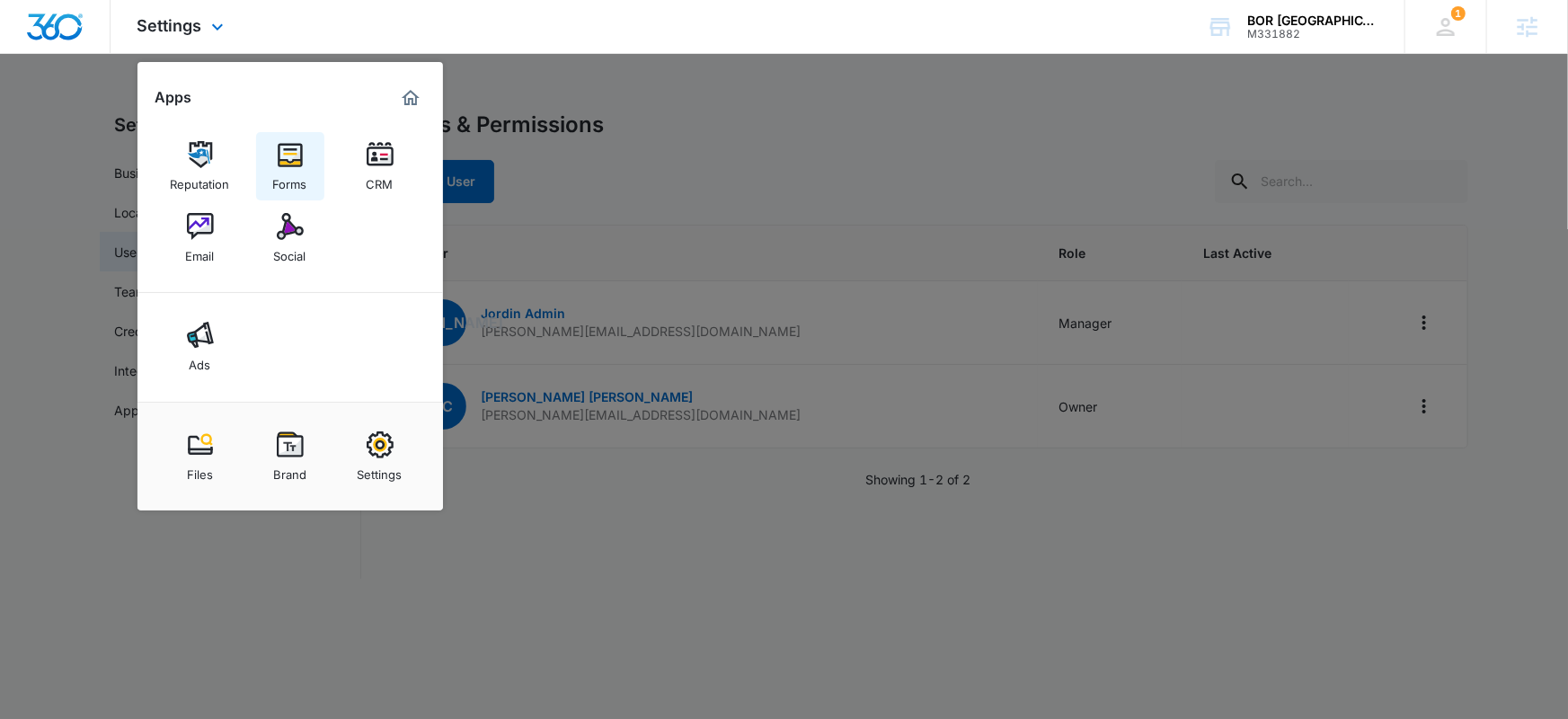 click at bounding box center [290, 155] 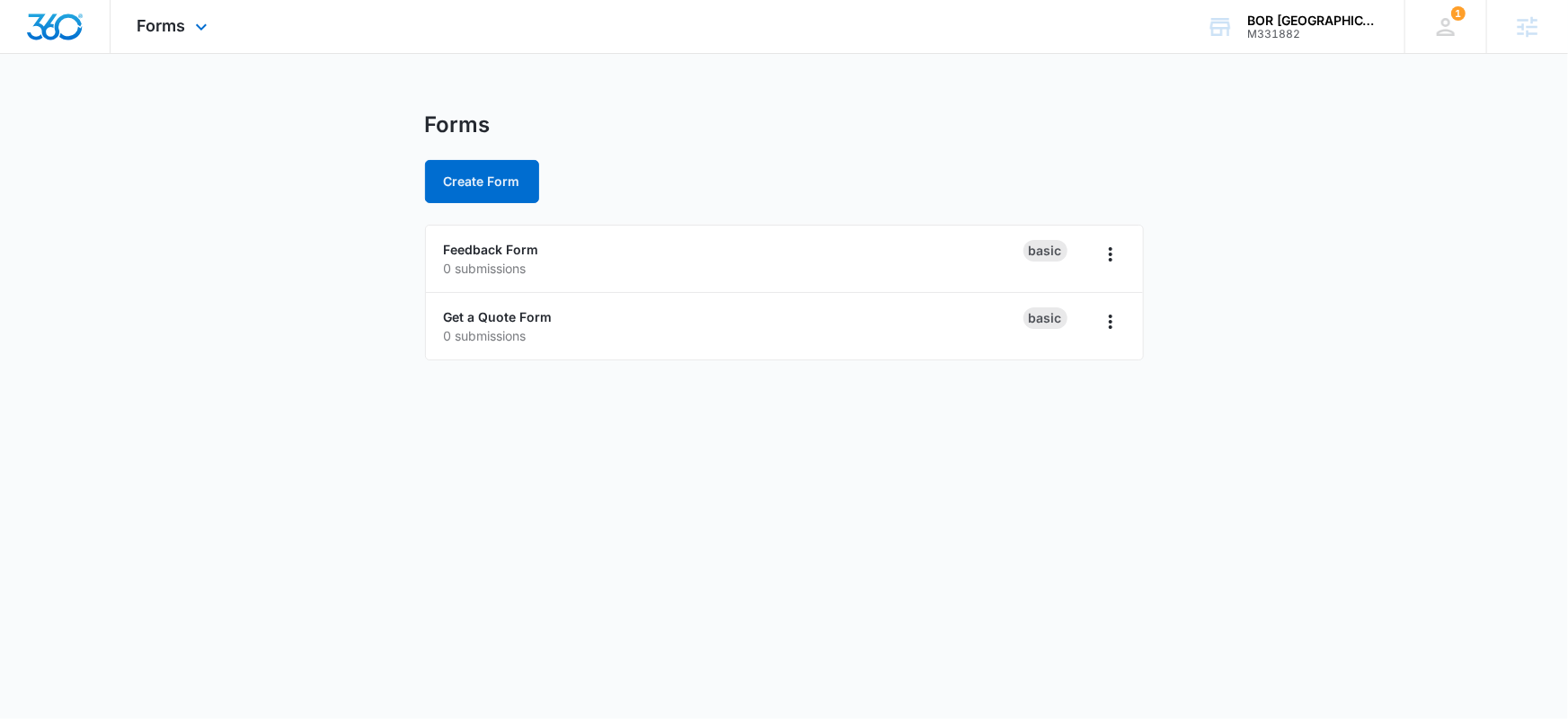click at bounding box center [55, 27] 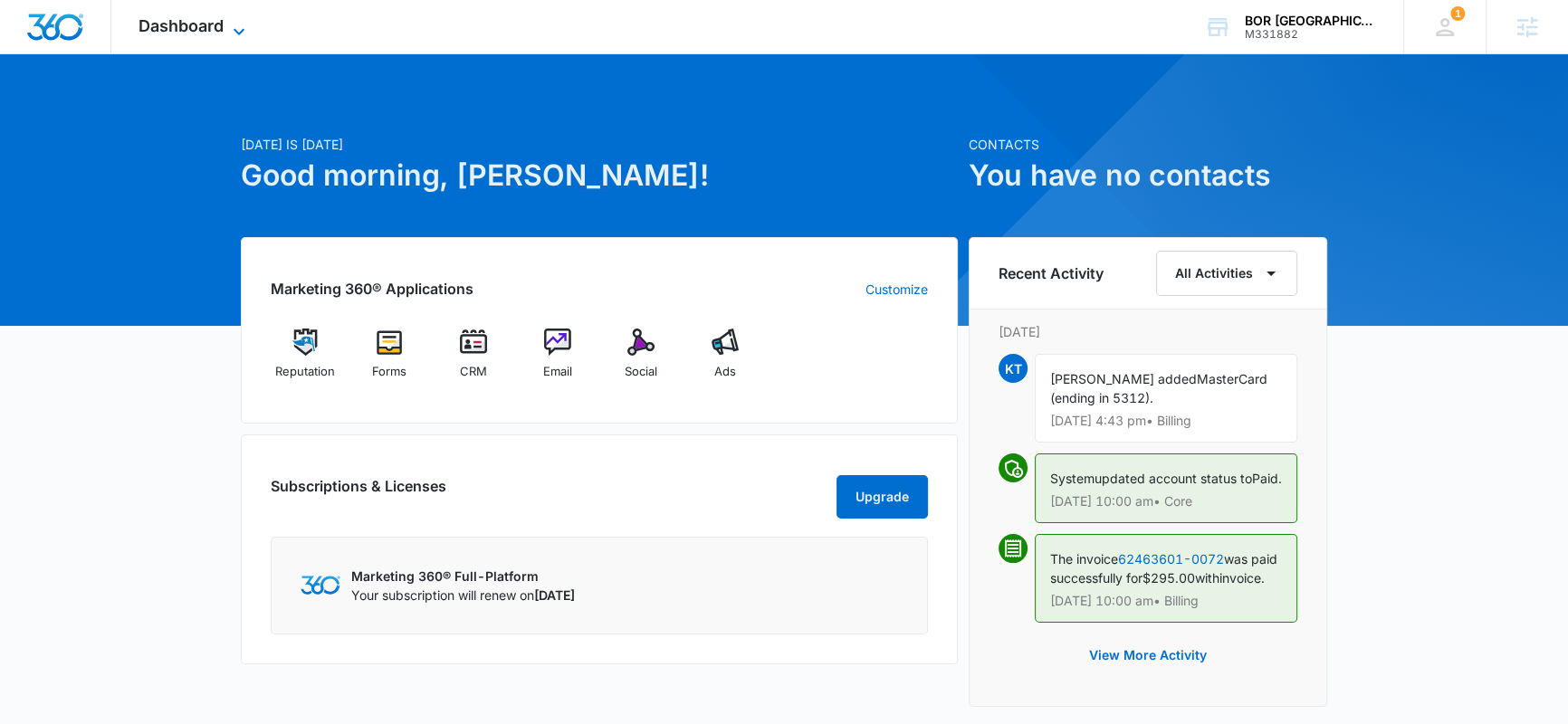 click on "Dashboard" at bounding box center (181, 25) 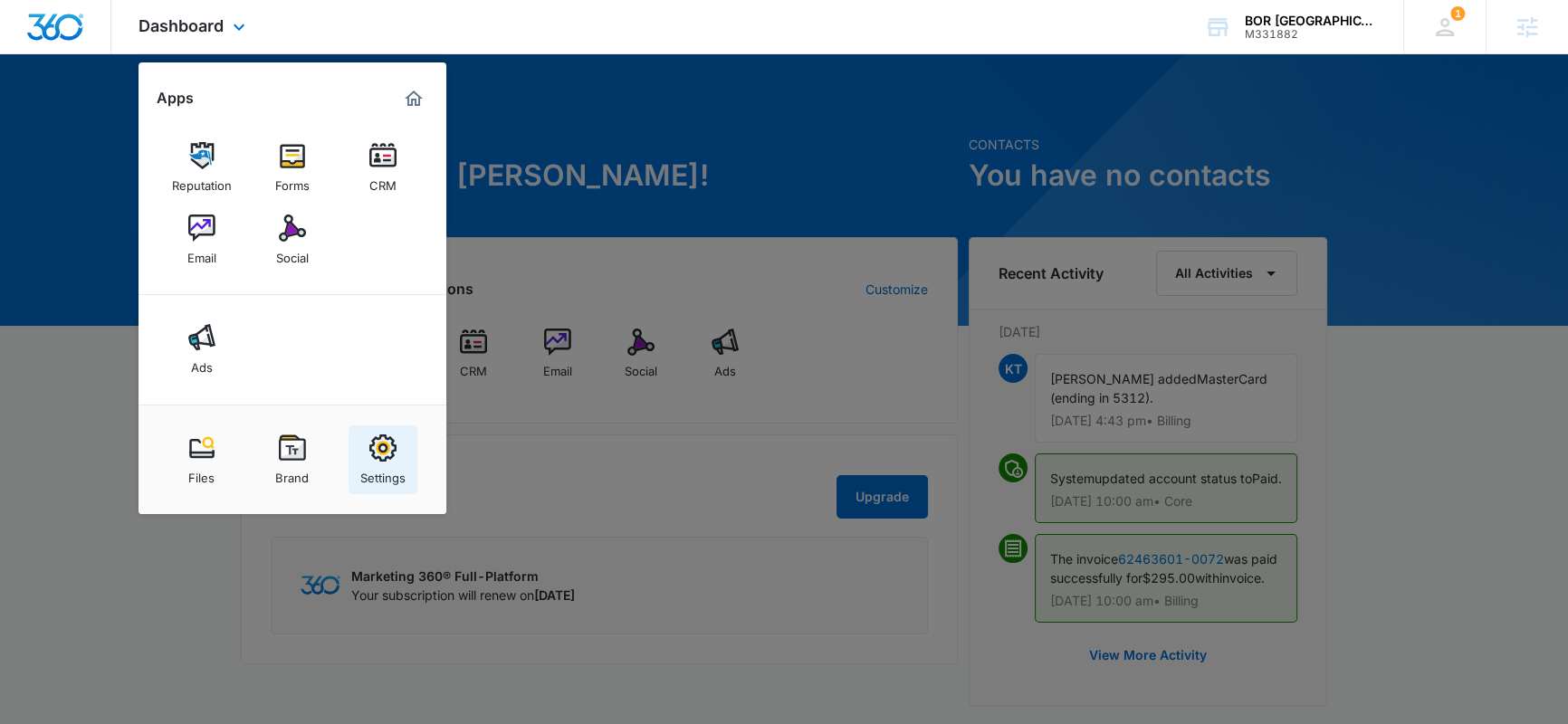 click at bounding box center [383, 448] 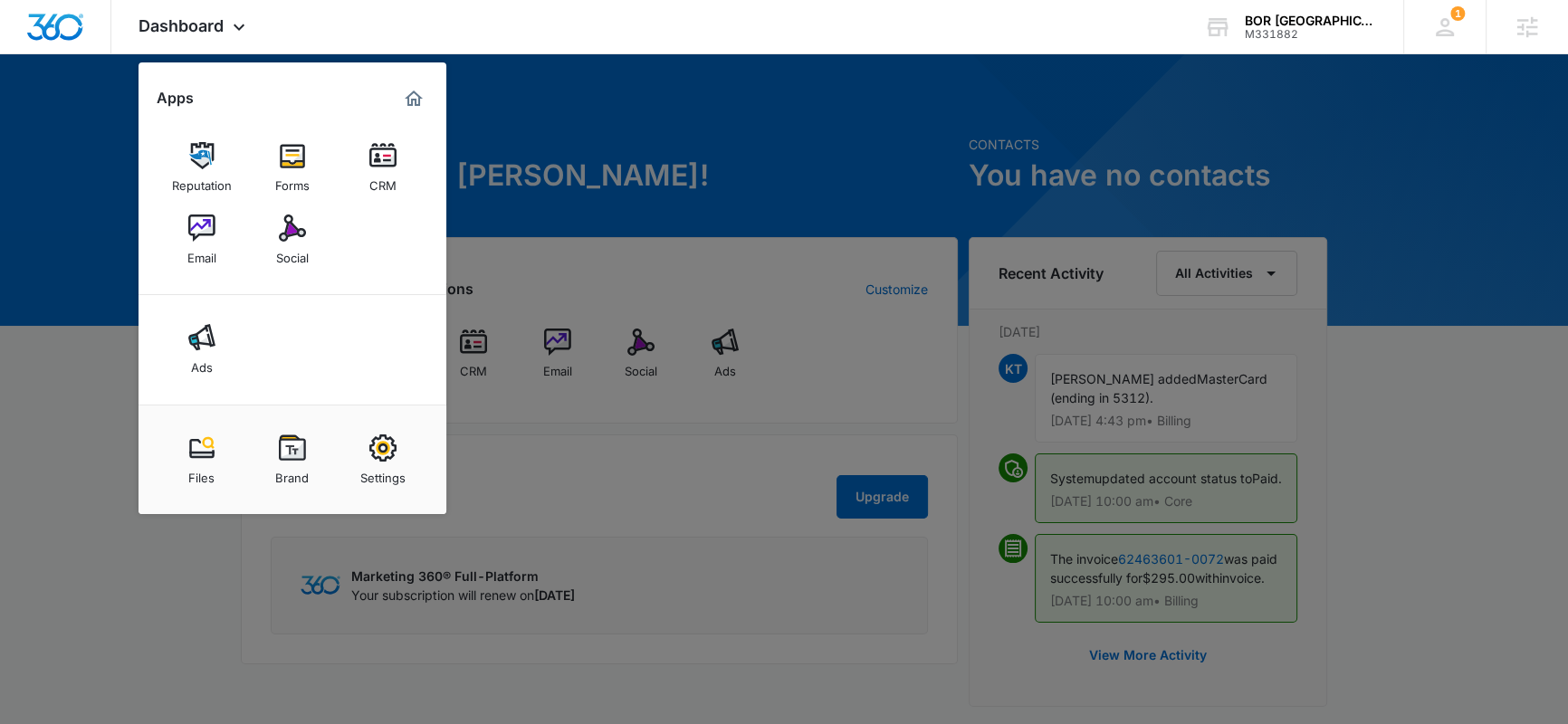 select on "4" 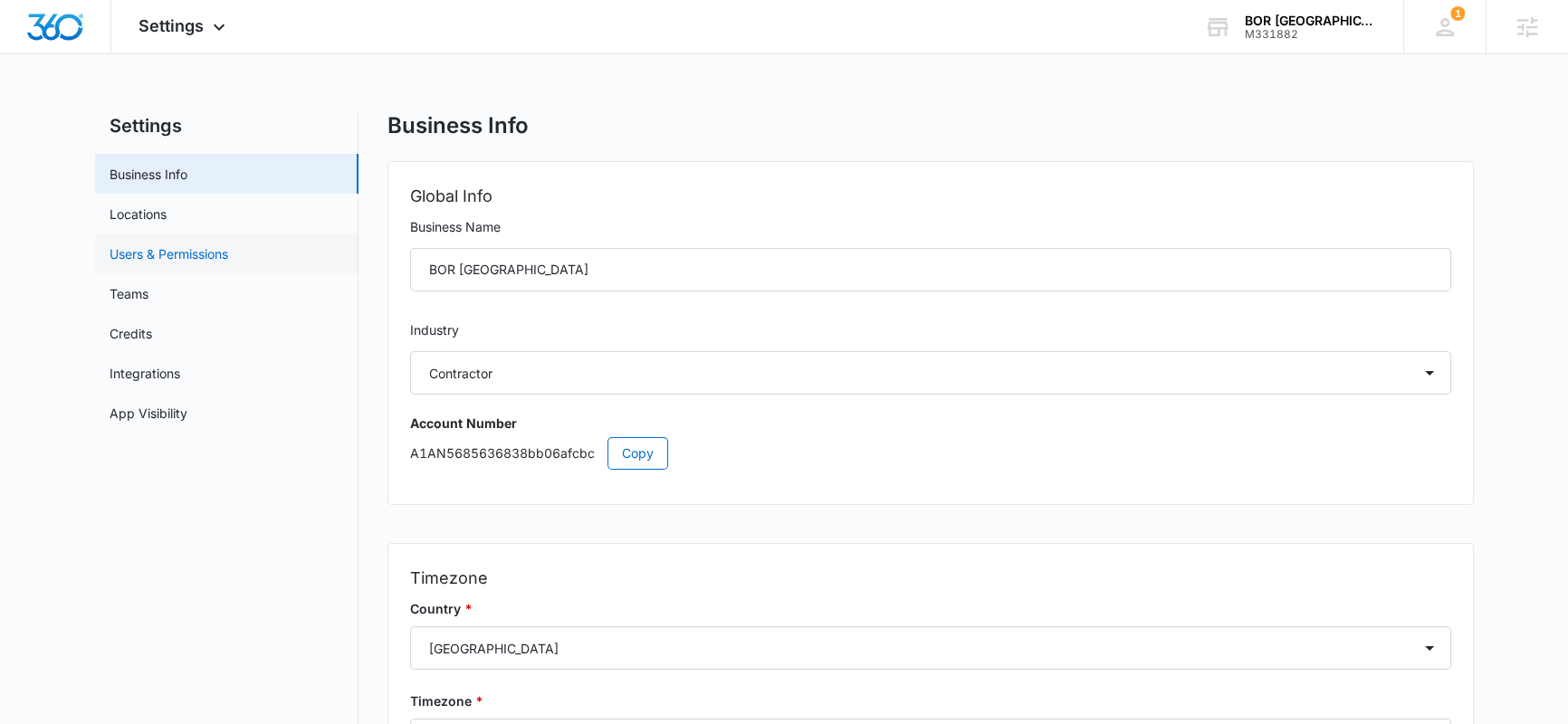 click on "Users & Permissions" at bounding box center [168, 253] 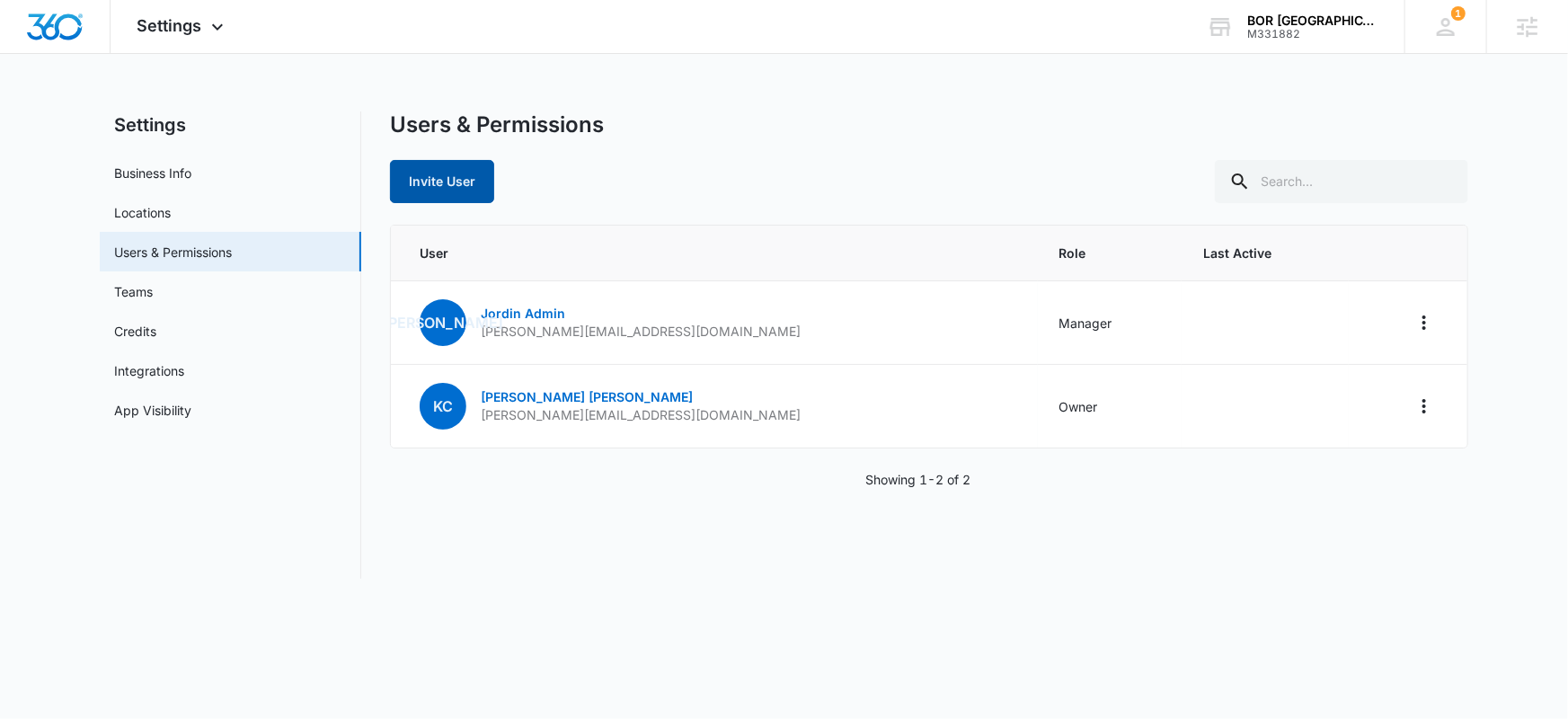 click on "Invite User" at bounding box center [442, 182] 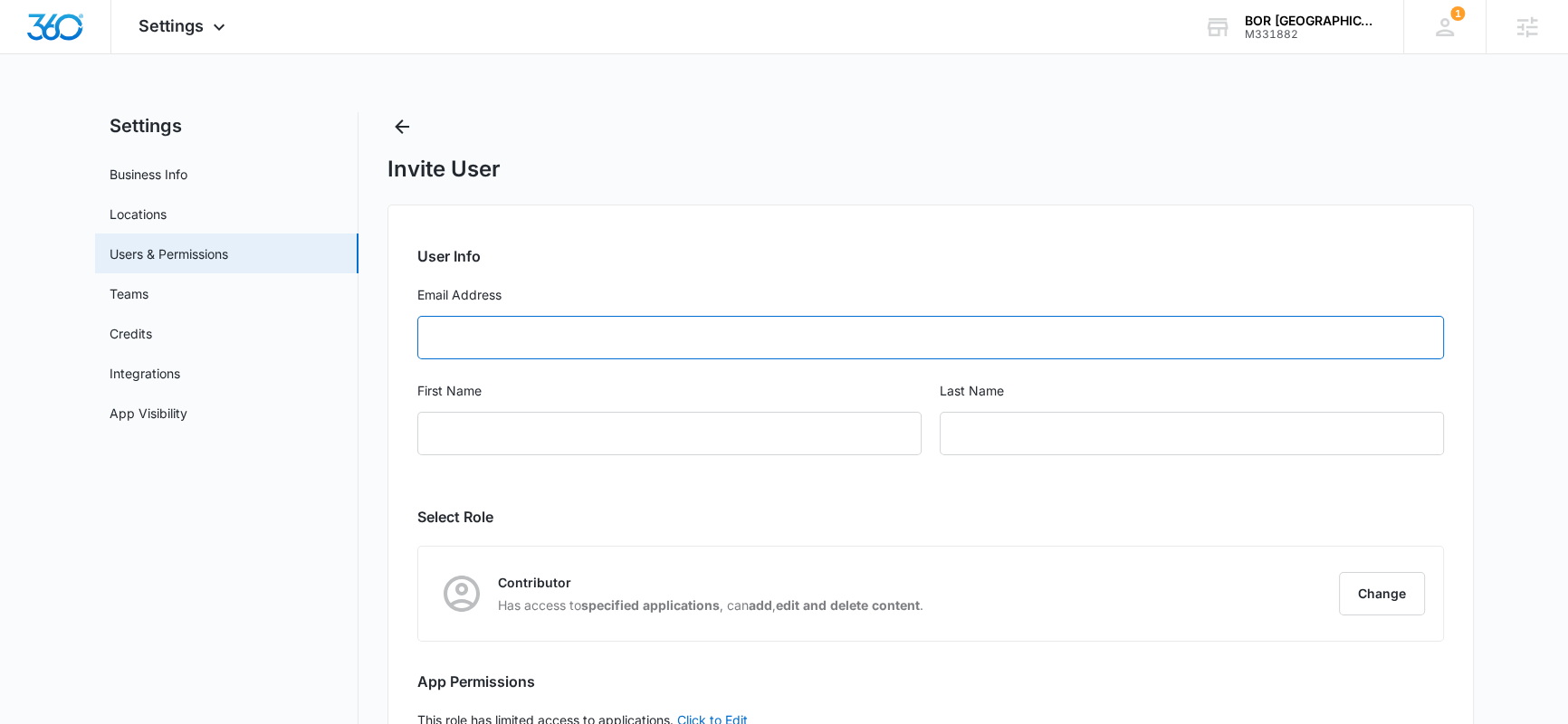 click on "Email Address" at bounding box center (931, 338) 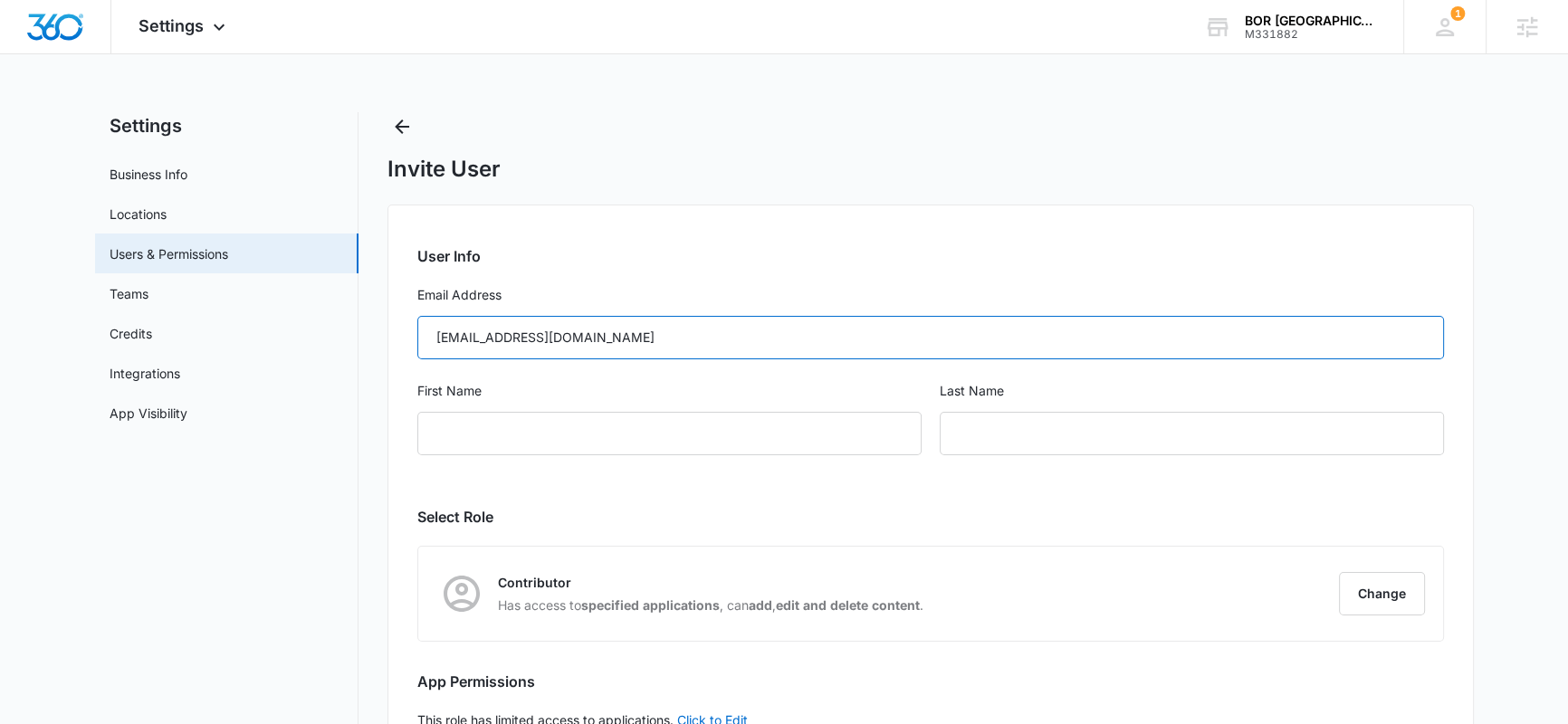 type on "info@borestorationofbaldwincounty.com" 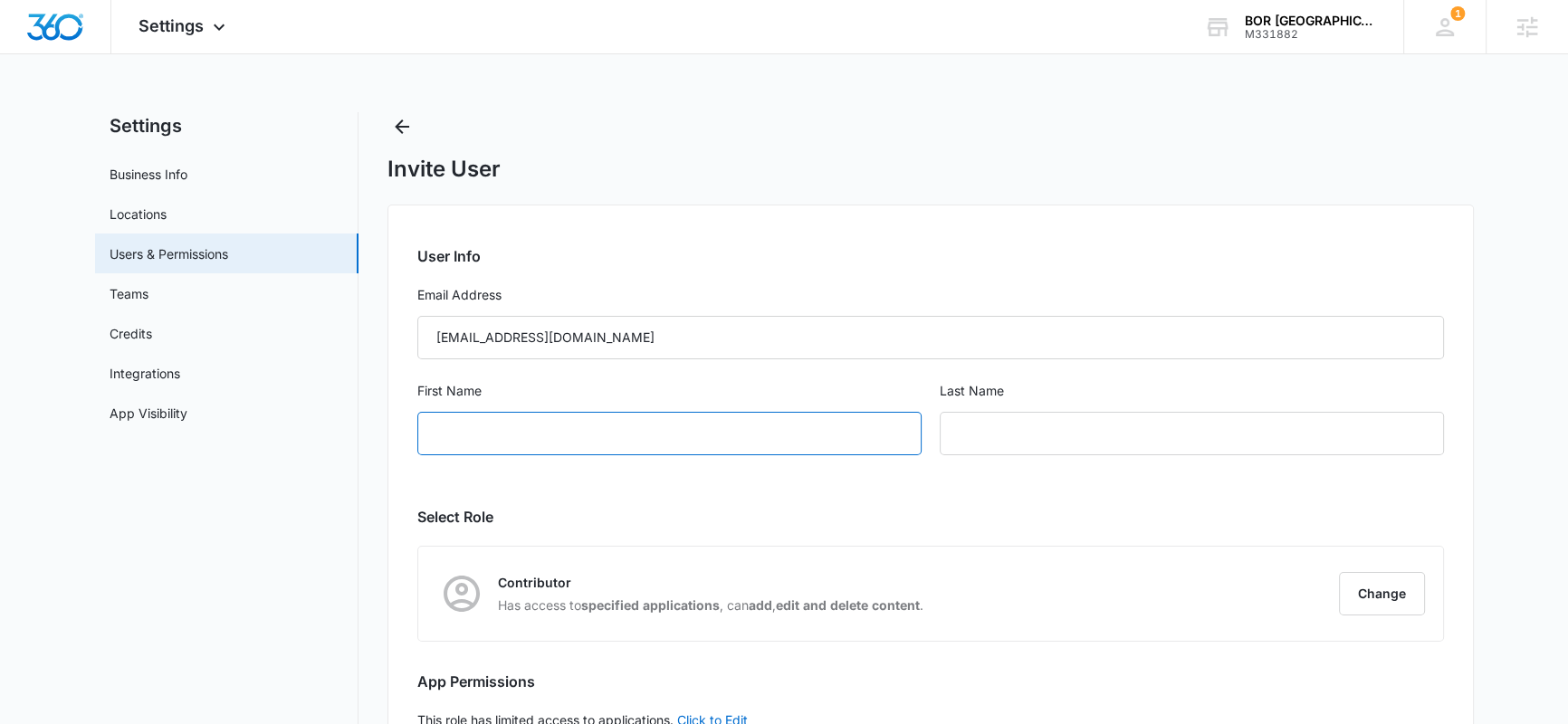 click on "First Name" at bounding box center (669, 433) 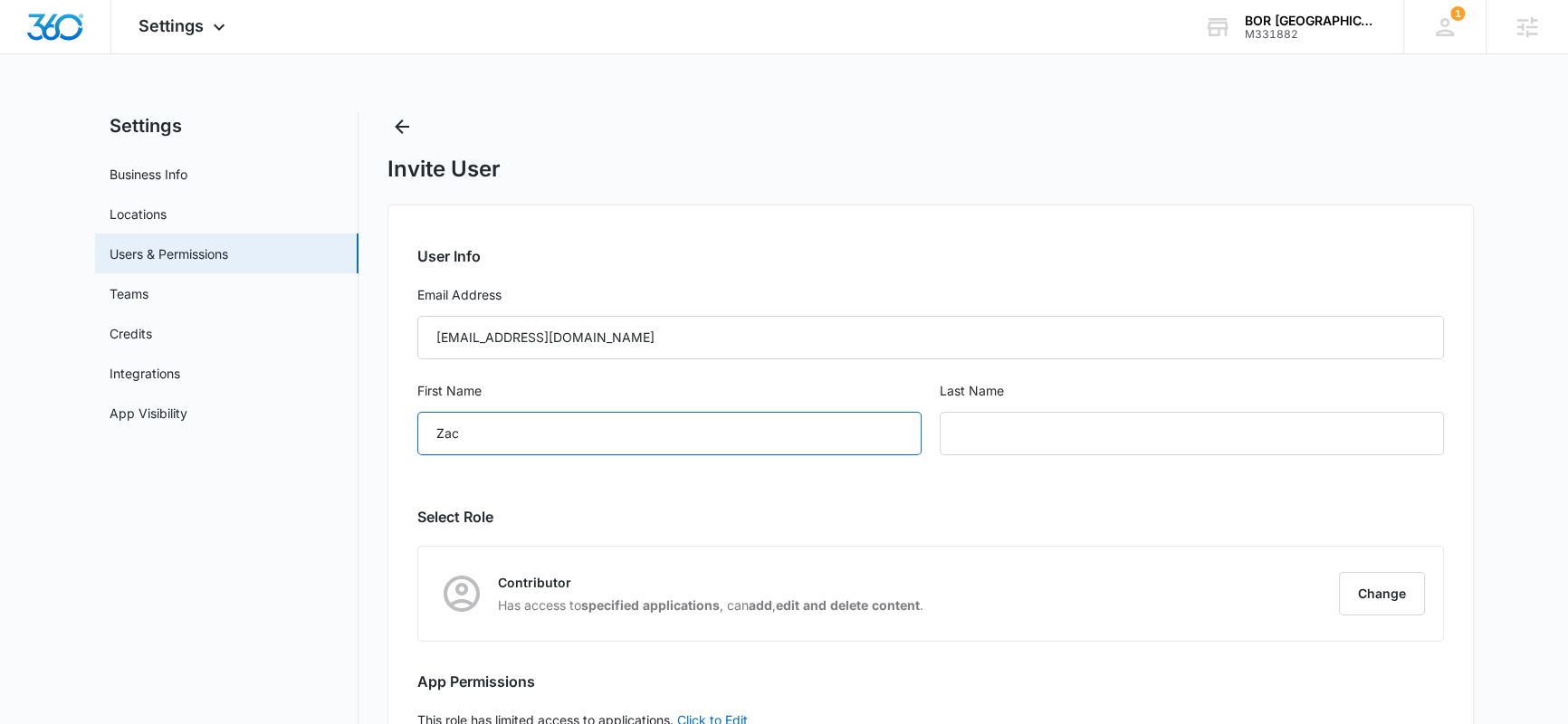 type on "Zac" 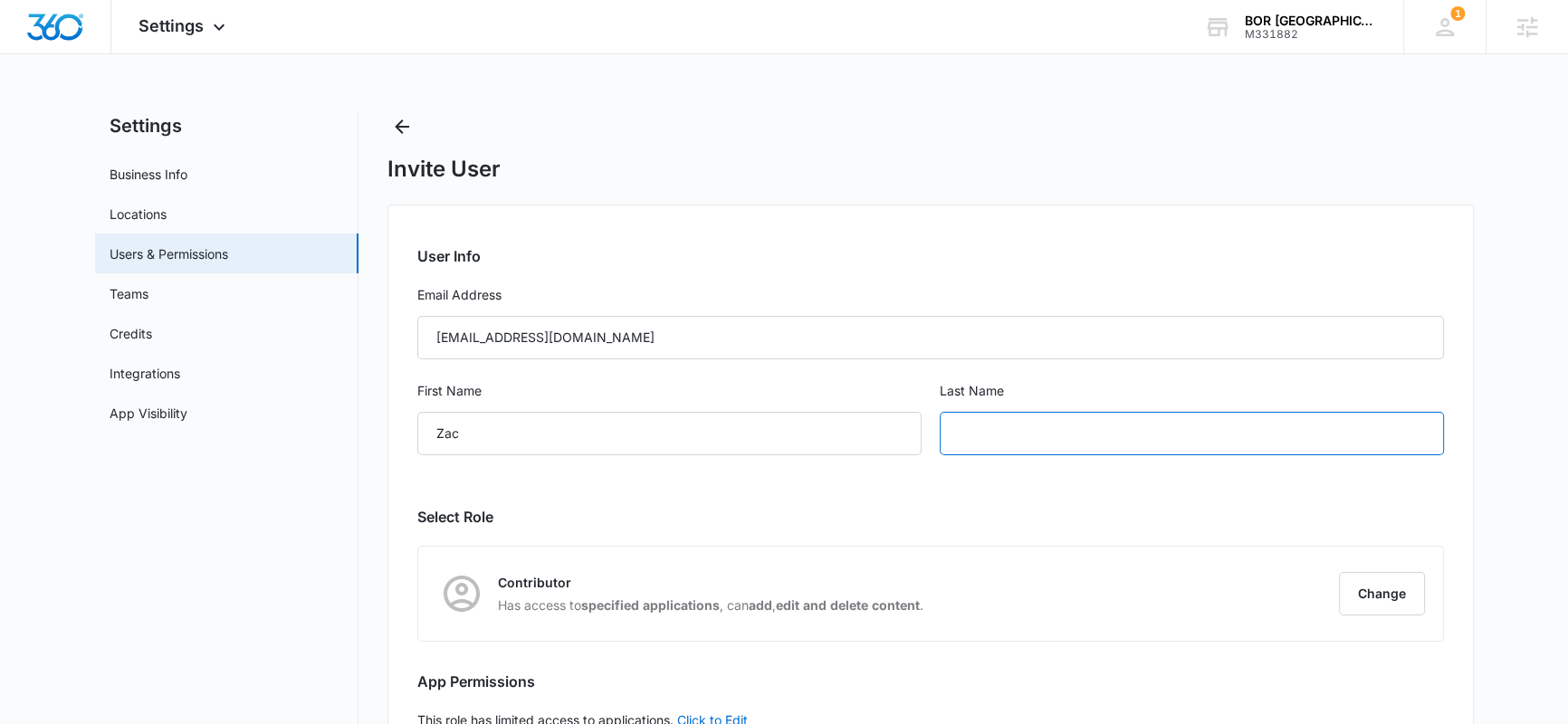 click at bounding box center (1191, 433) 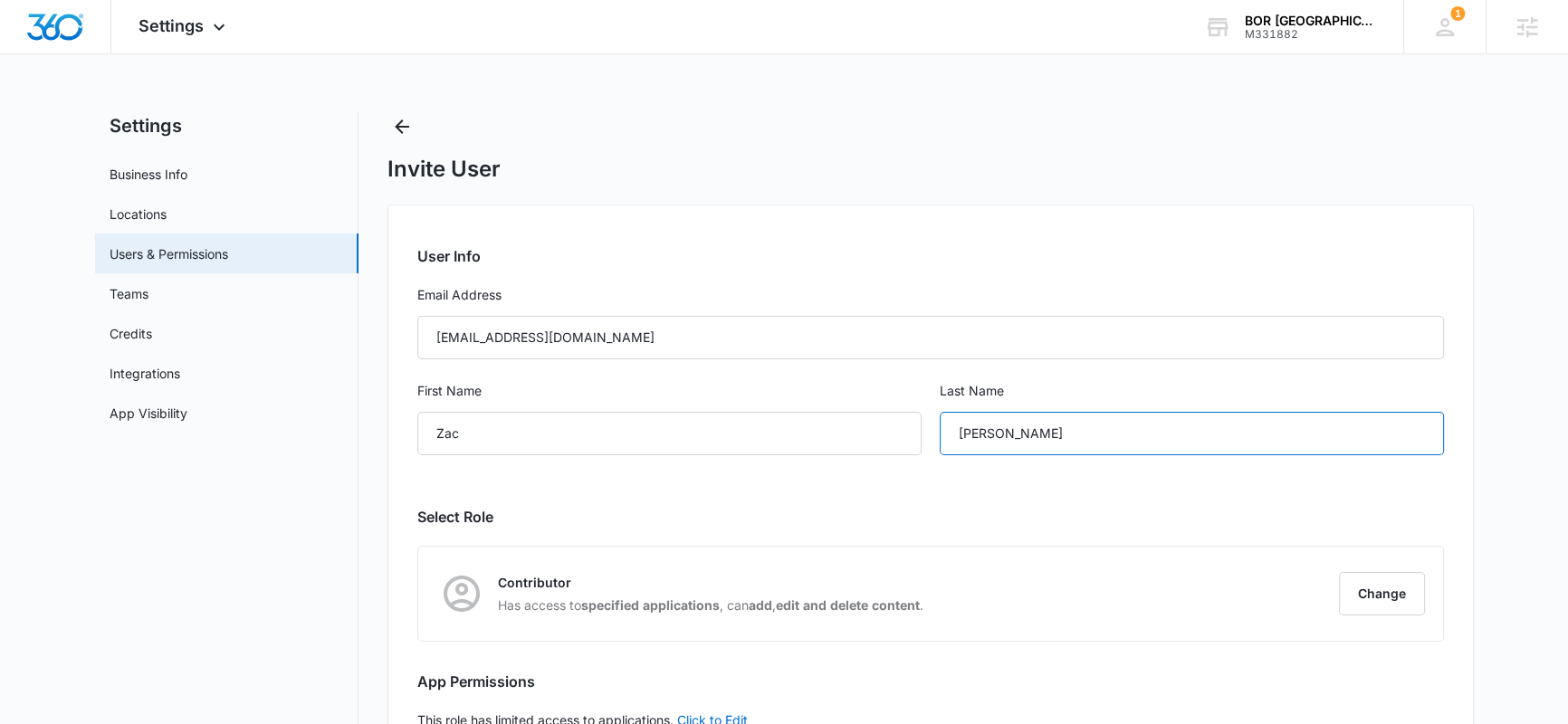 type on "Smith" 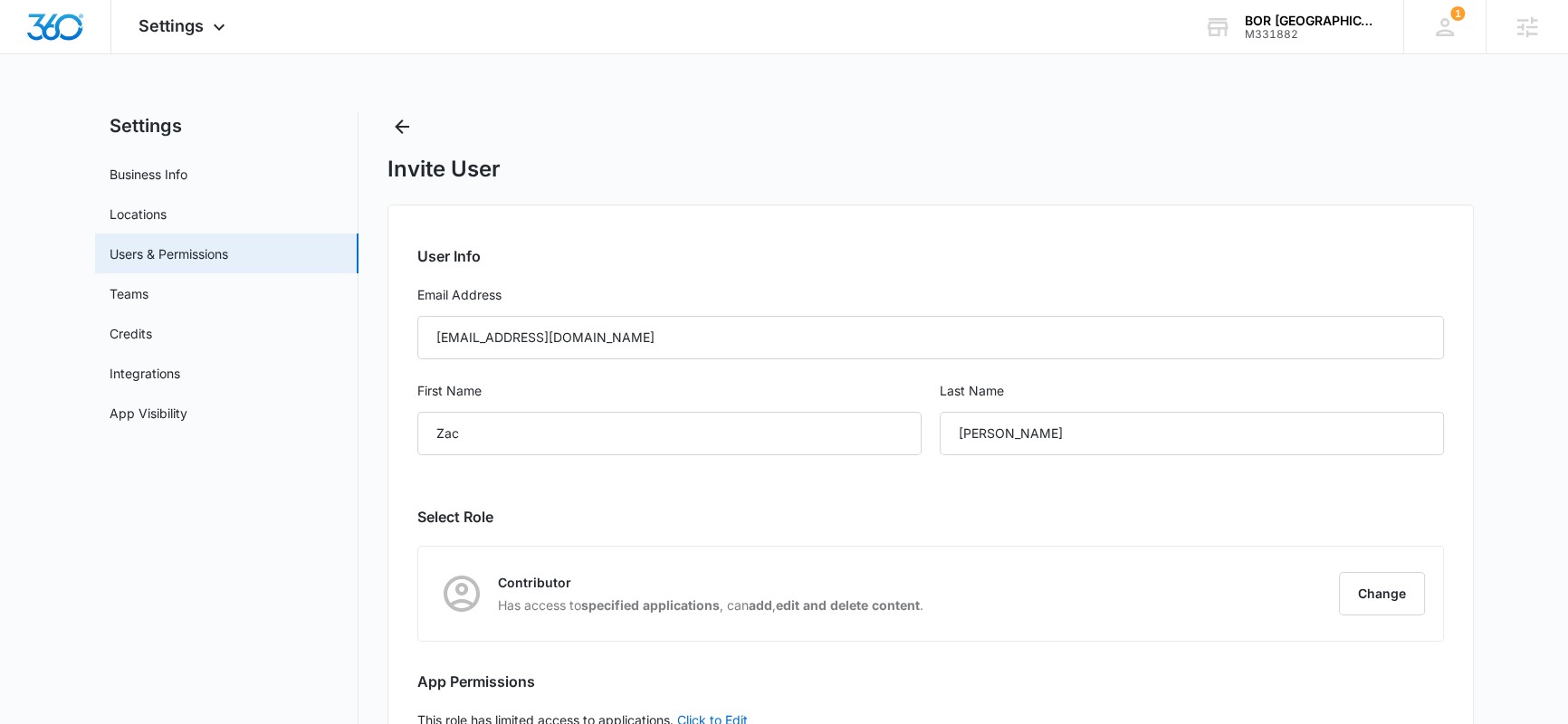 click on "User Info" at bounding box center (931, 256) 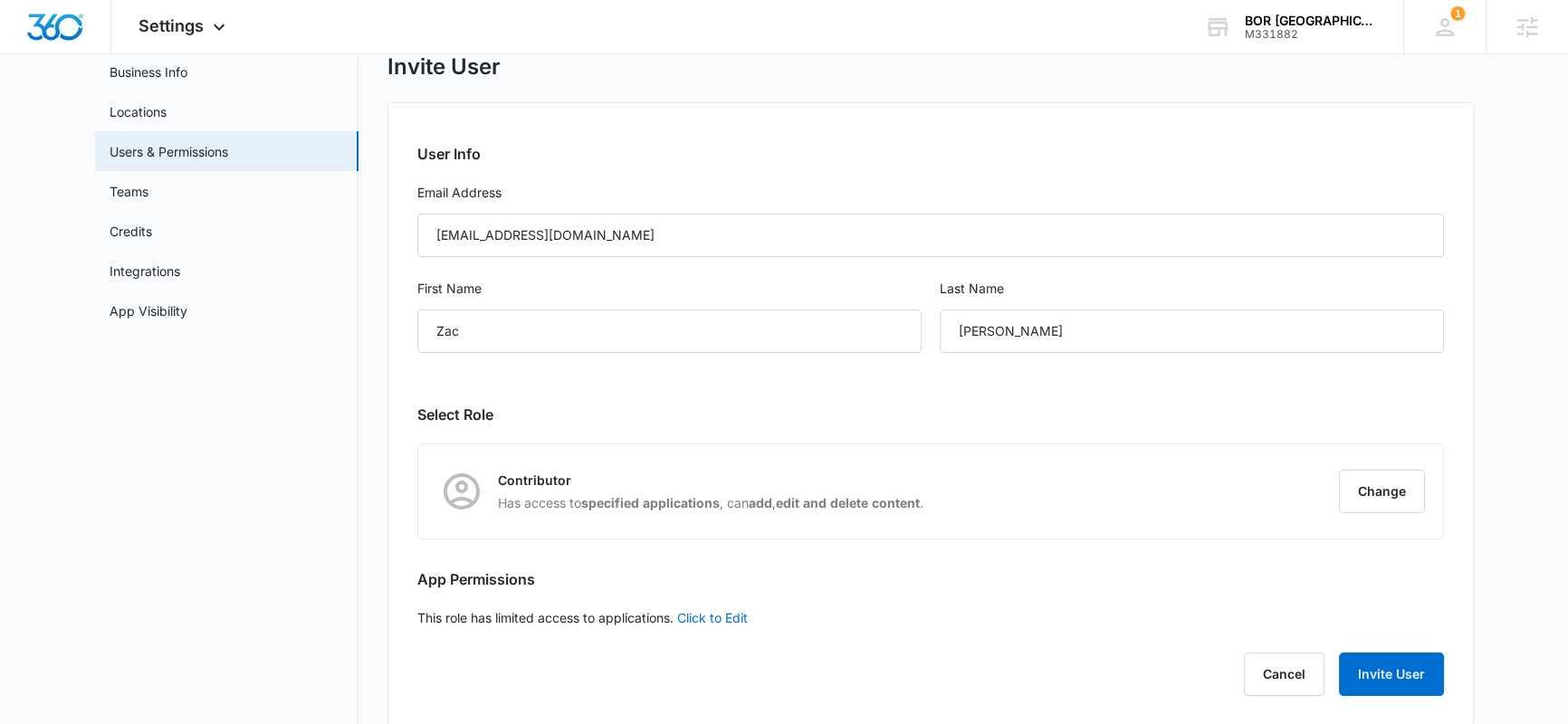 scroll, scrollTop: 123, scrollLeft: 0, axis: vertical 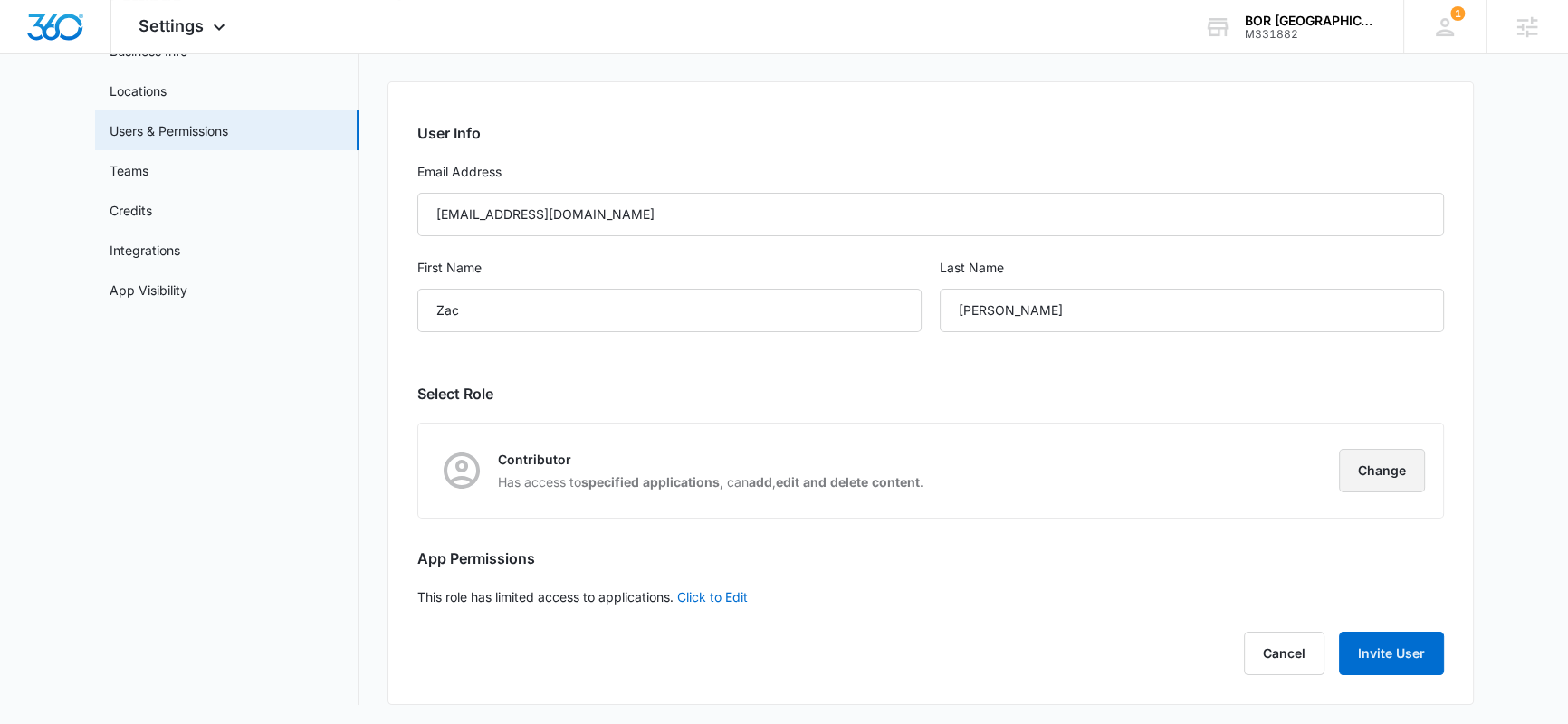 click on "Change" at bounding box center [1382, 471] 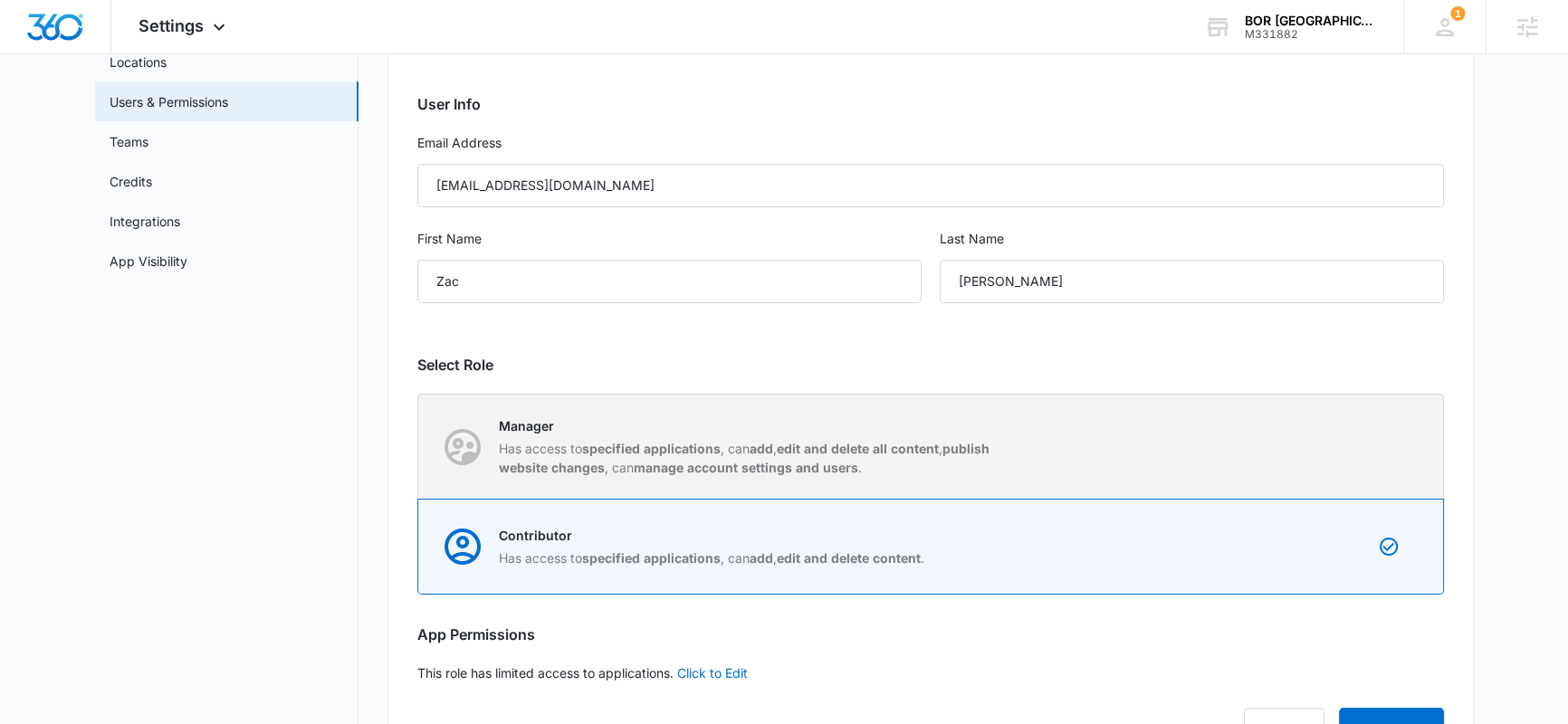 click on "Manager" at bounding box center (753, 425) 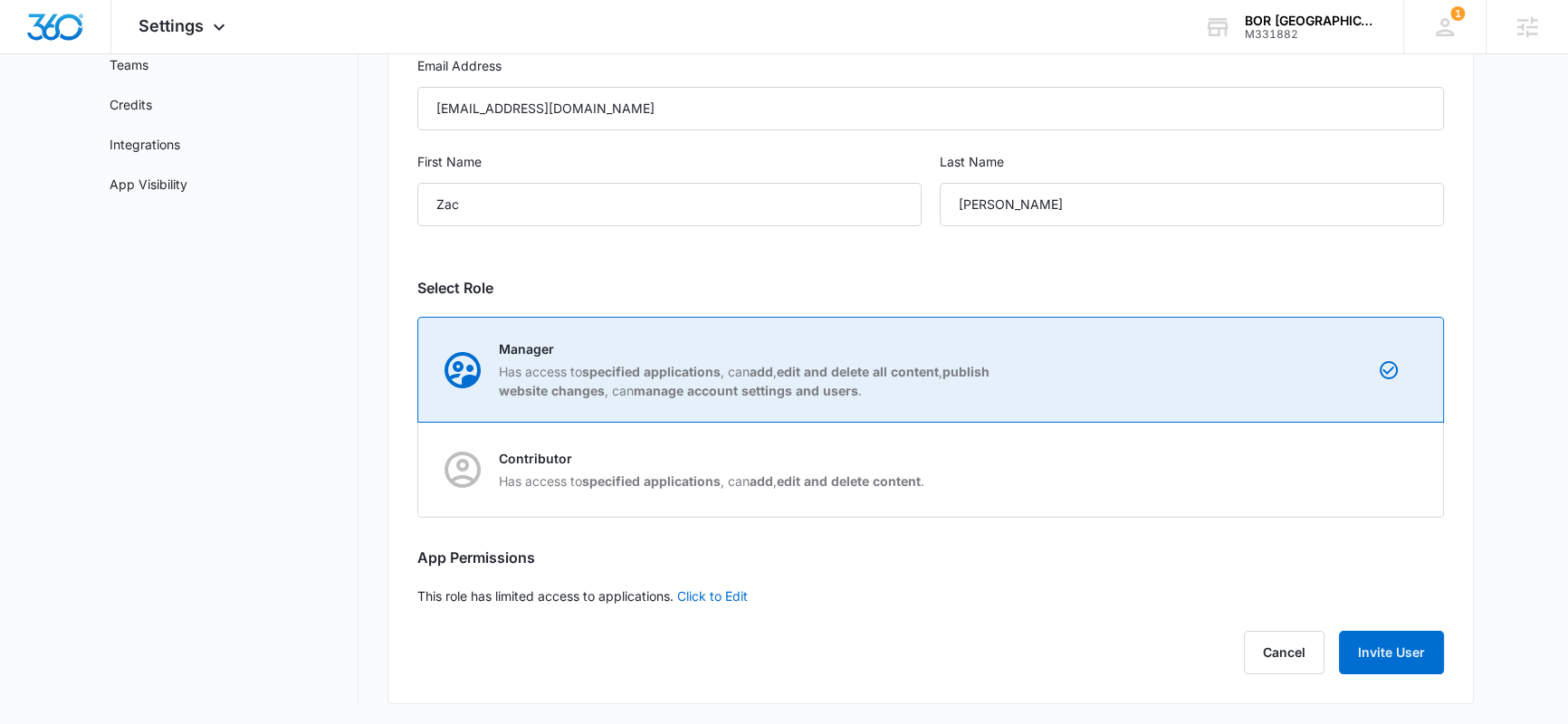 scroll, scrollTop: 230, scrollLeft: 0, axis: vertical 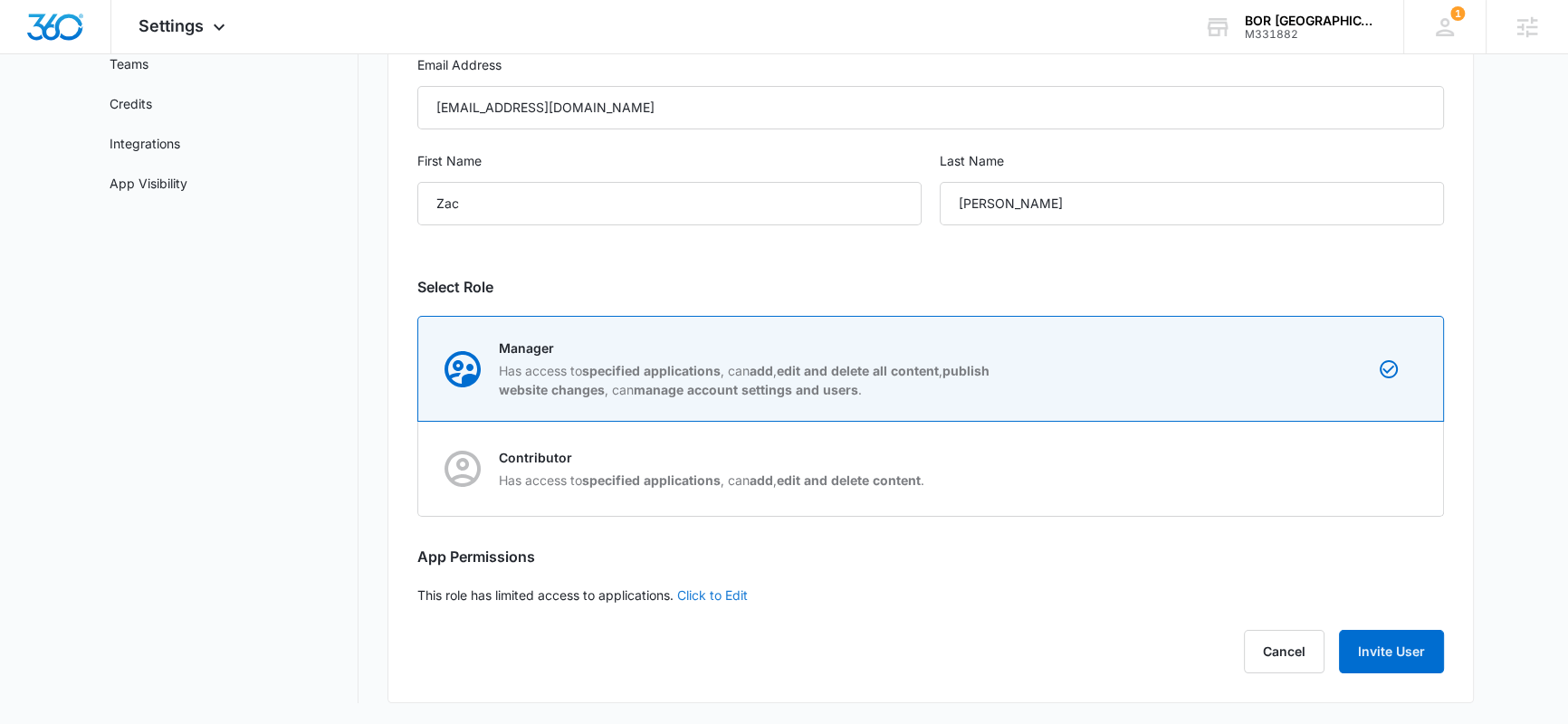 click on "Click to Edit" at bounding box center (712, 595) 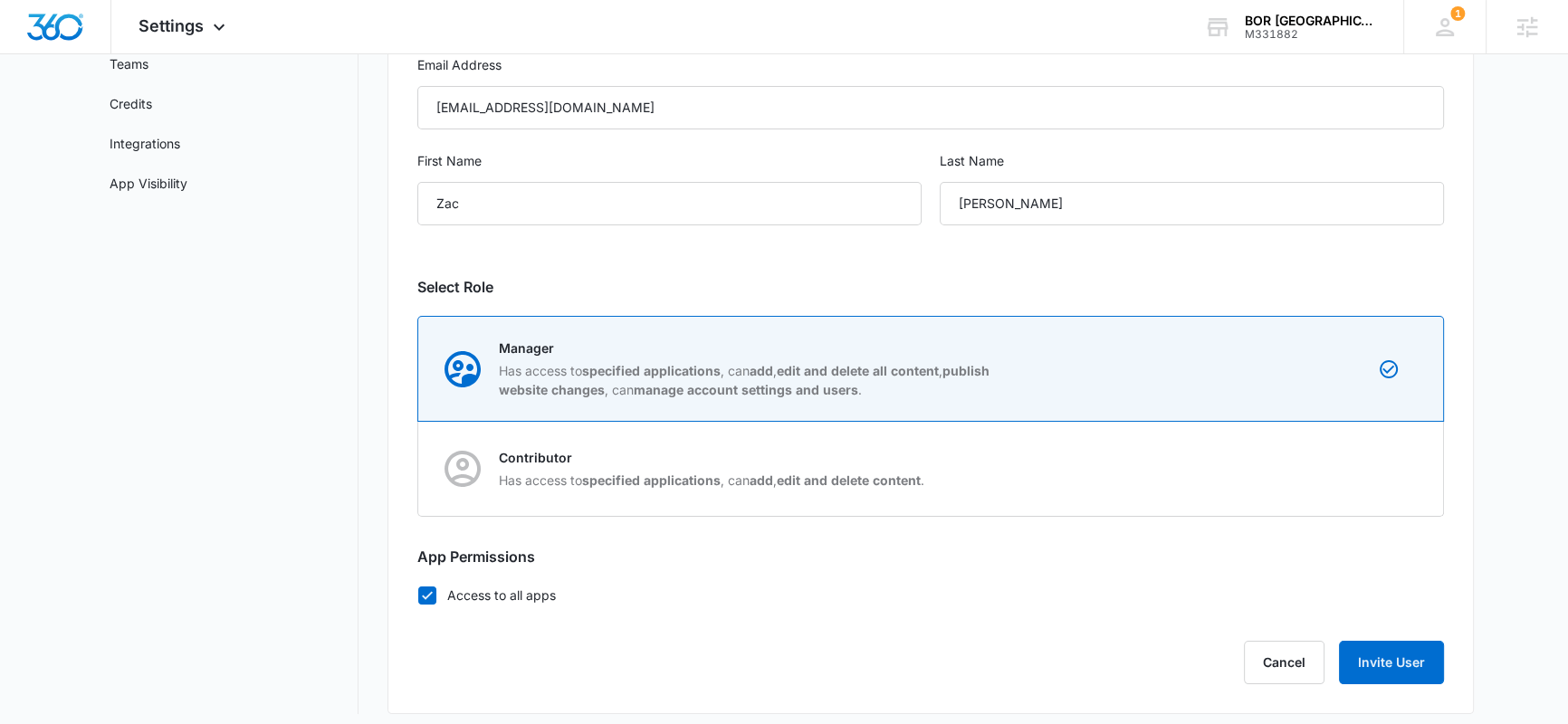 click on "Access to all apps" at bounding box center (931, 595) 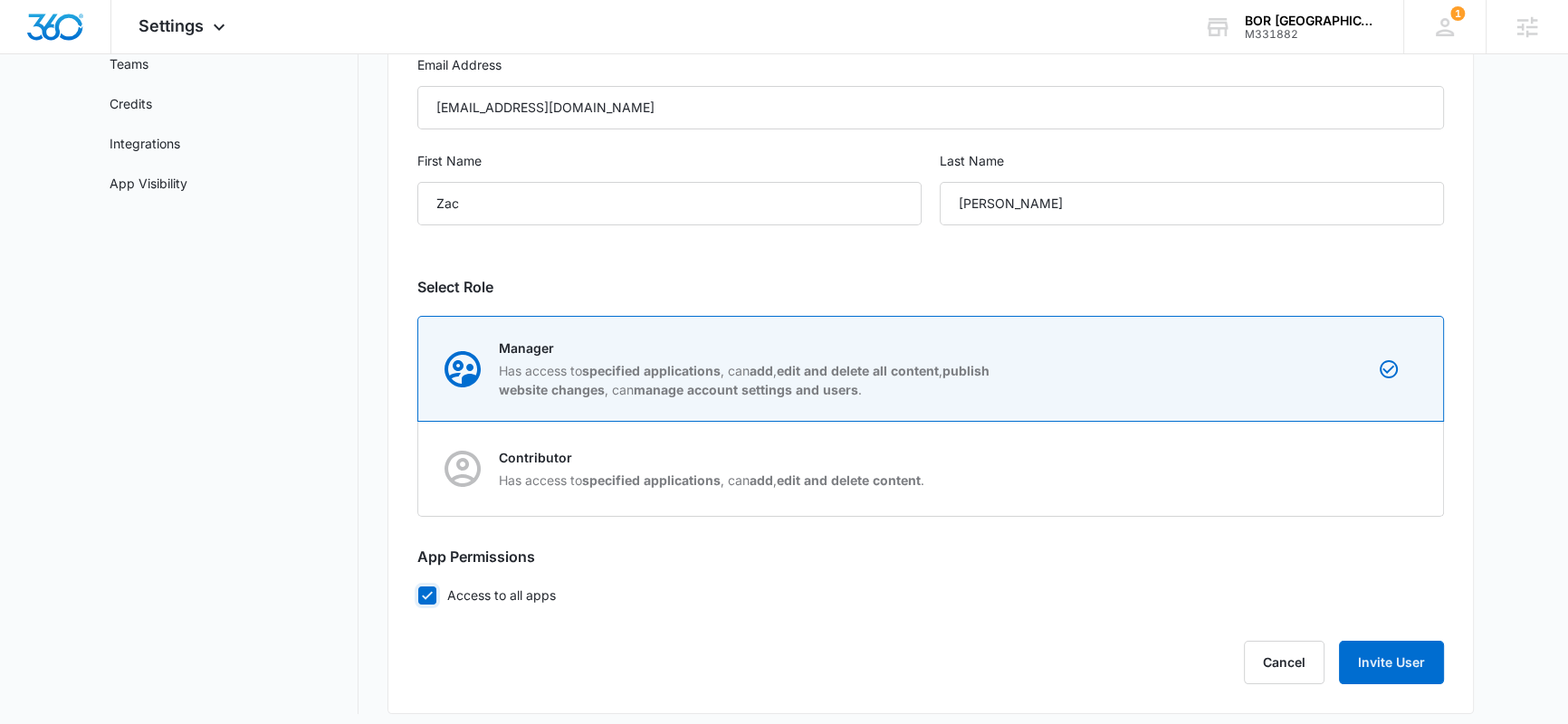 click on "Access to all apps" at bounding box center [417, 595] 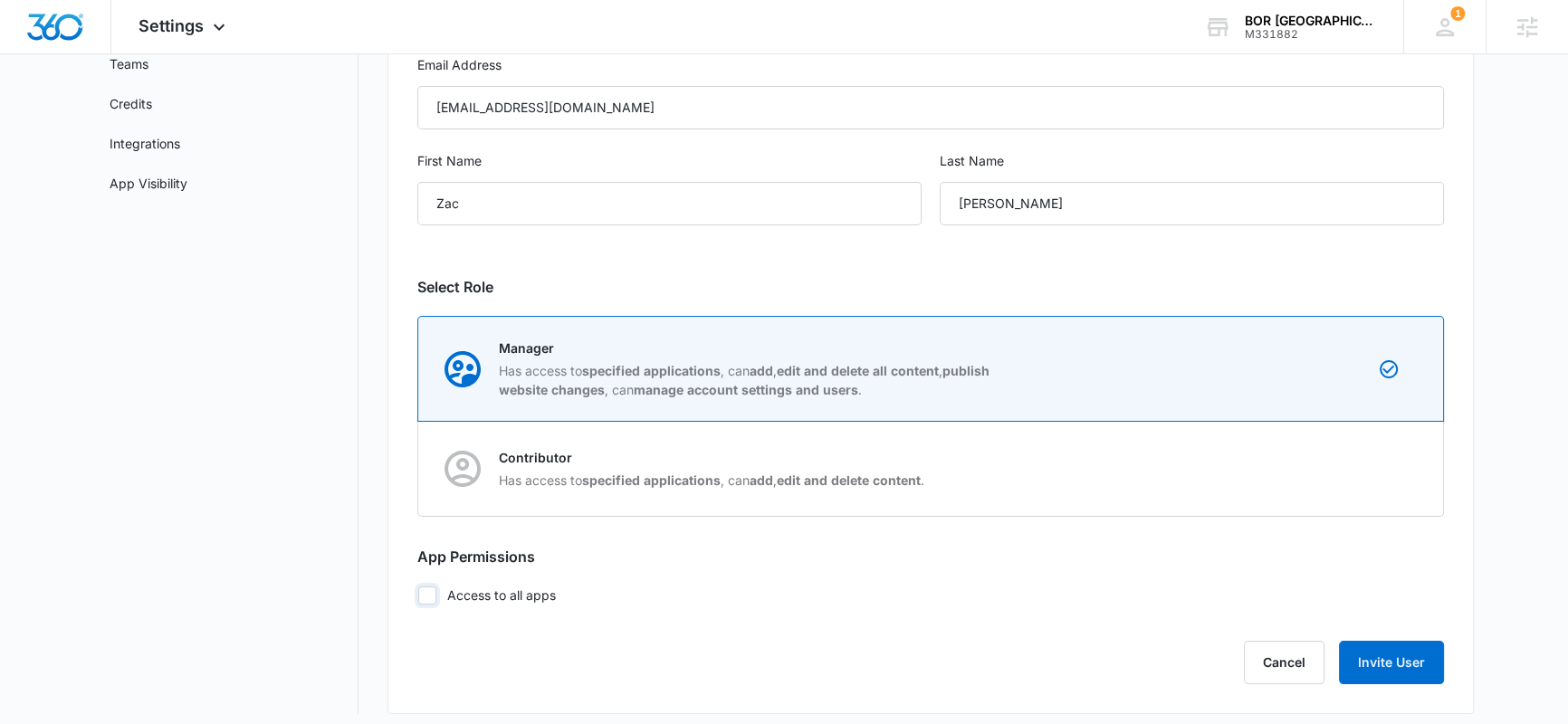 checkbox on "false" 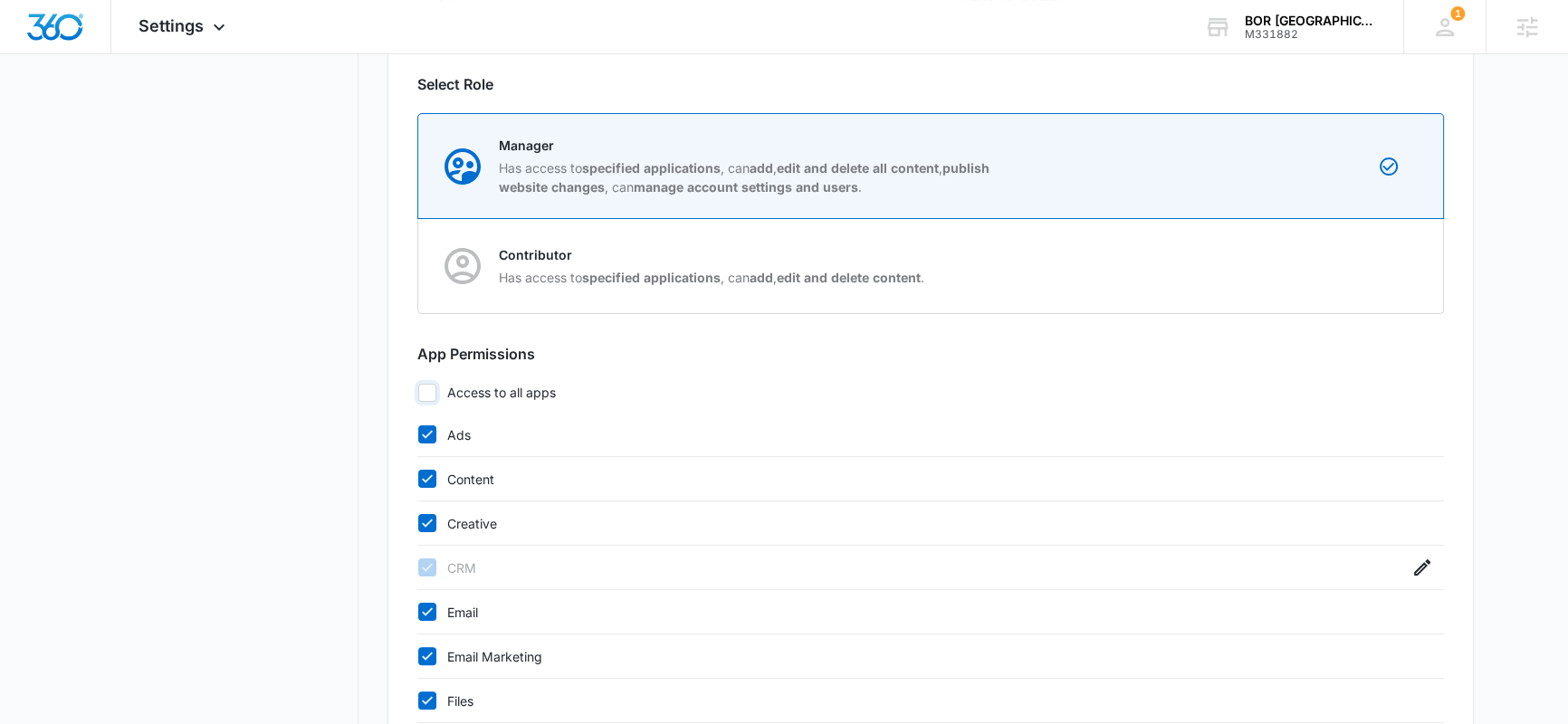 scroll, scrollTop: 433, scrollLeft: 0, axis: vertical 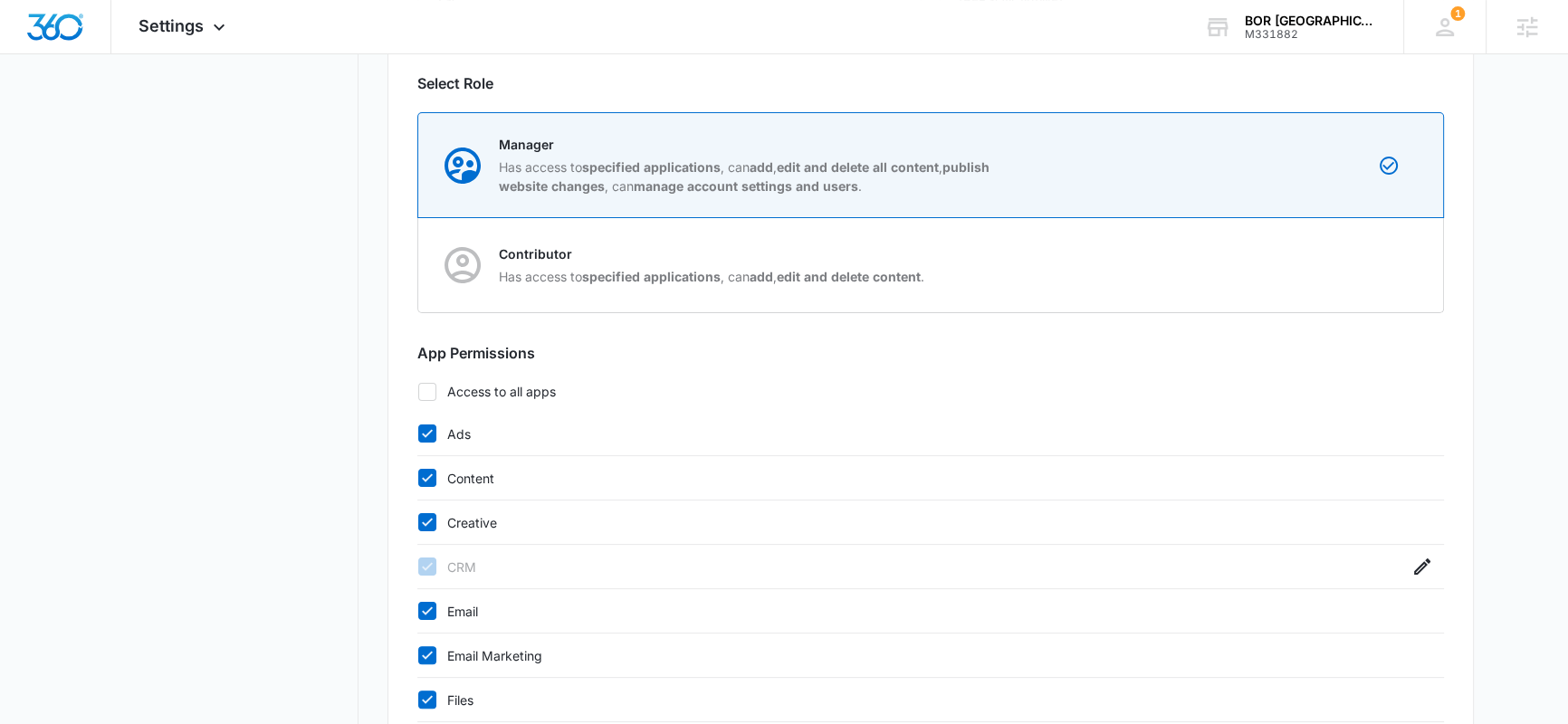 click on "Creative" at bounding box center [913, 522] 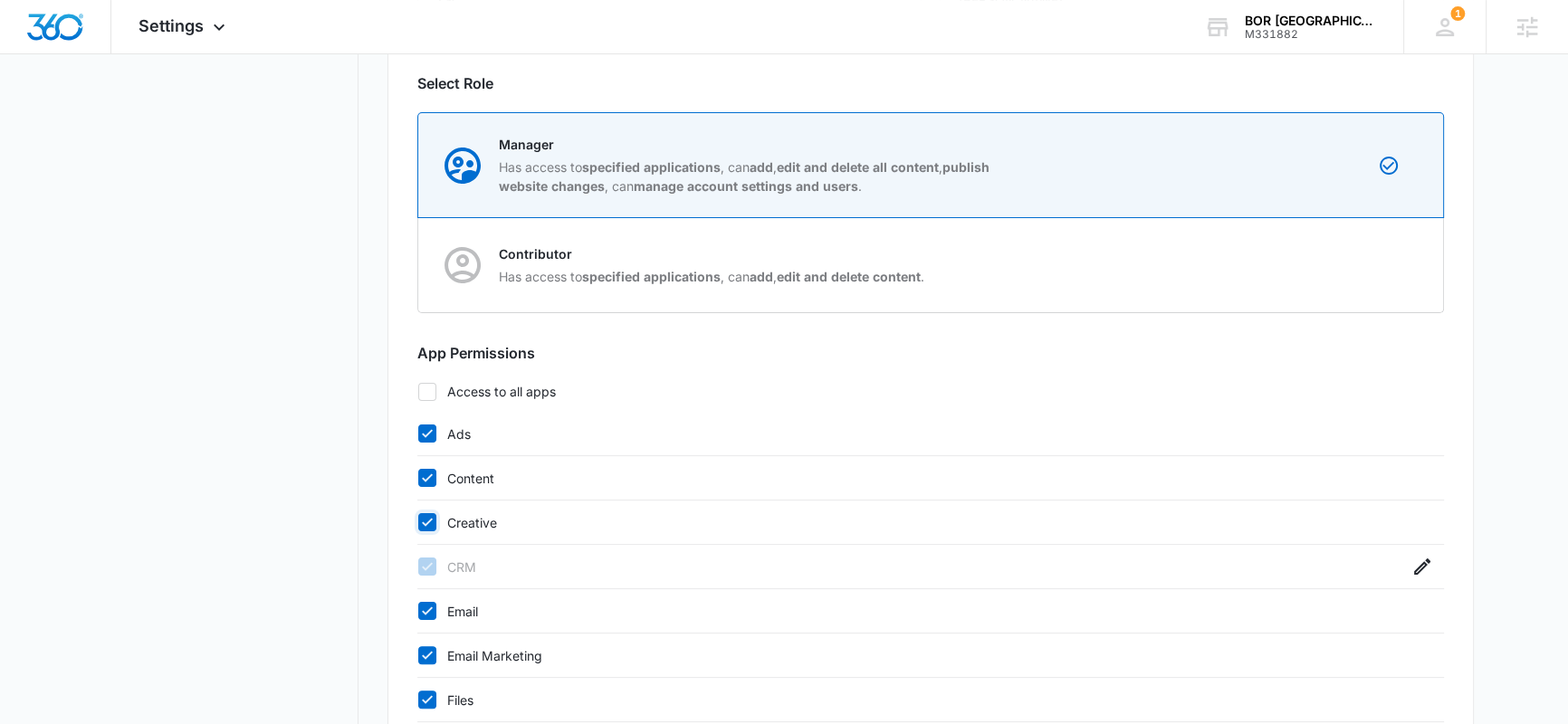 click on "Creative" at bounding box center (417, 522) 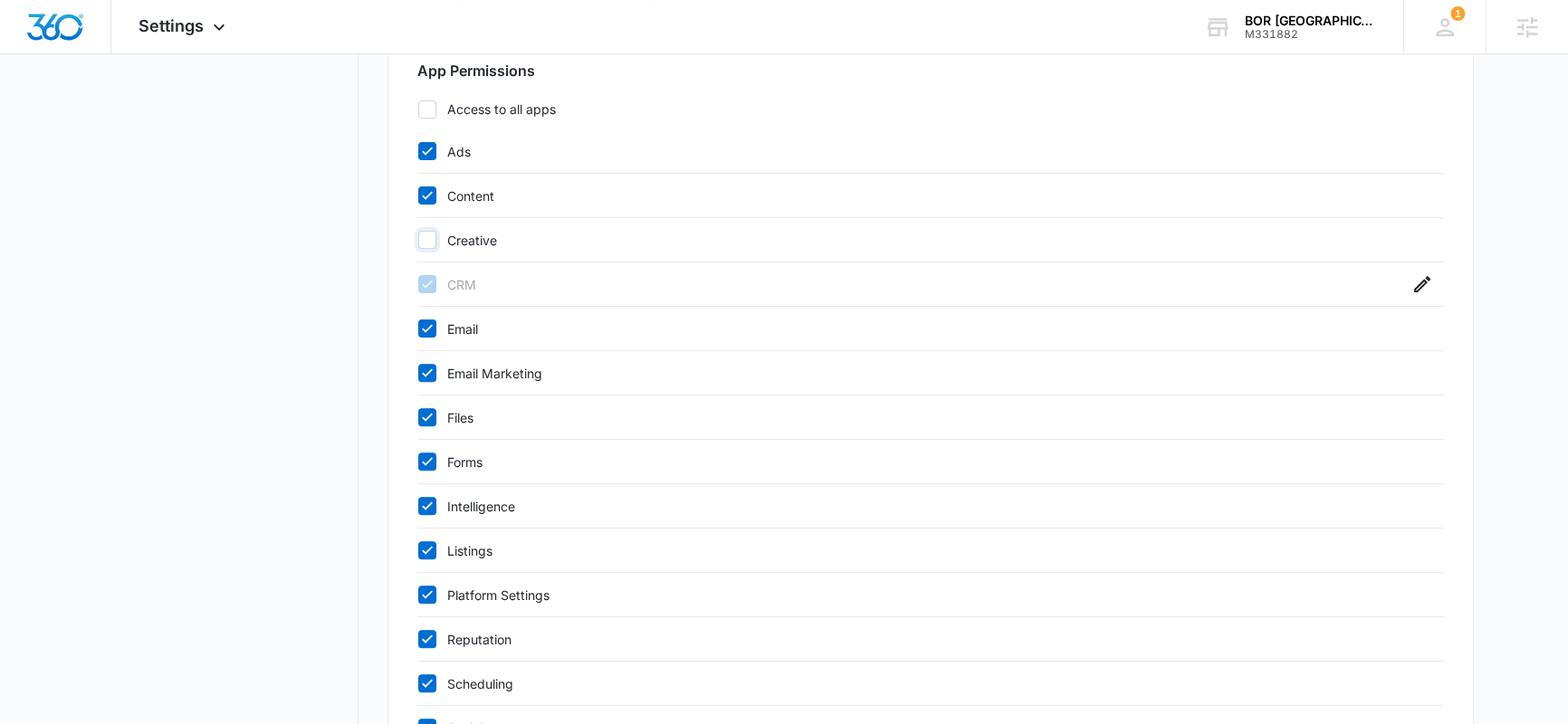 scroll, scrollTop: 729, scrollLeft: 0, axis: vertical 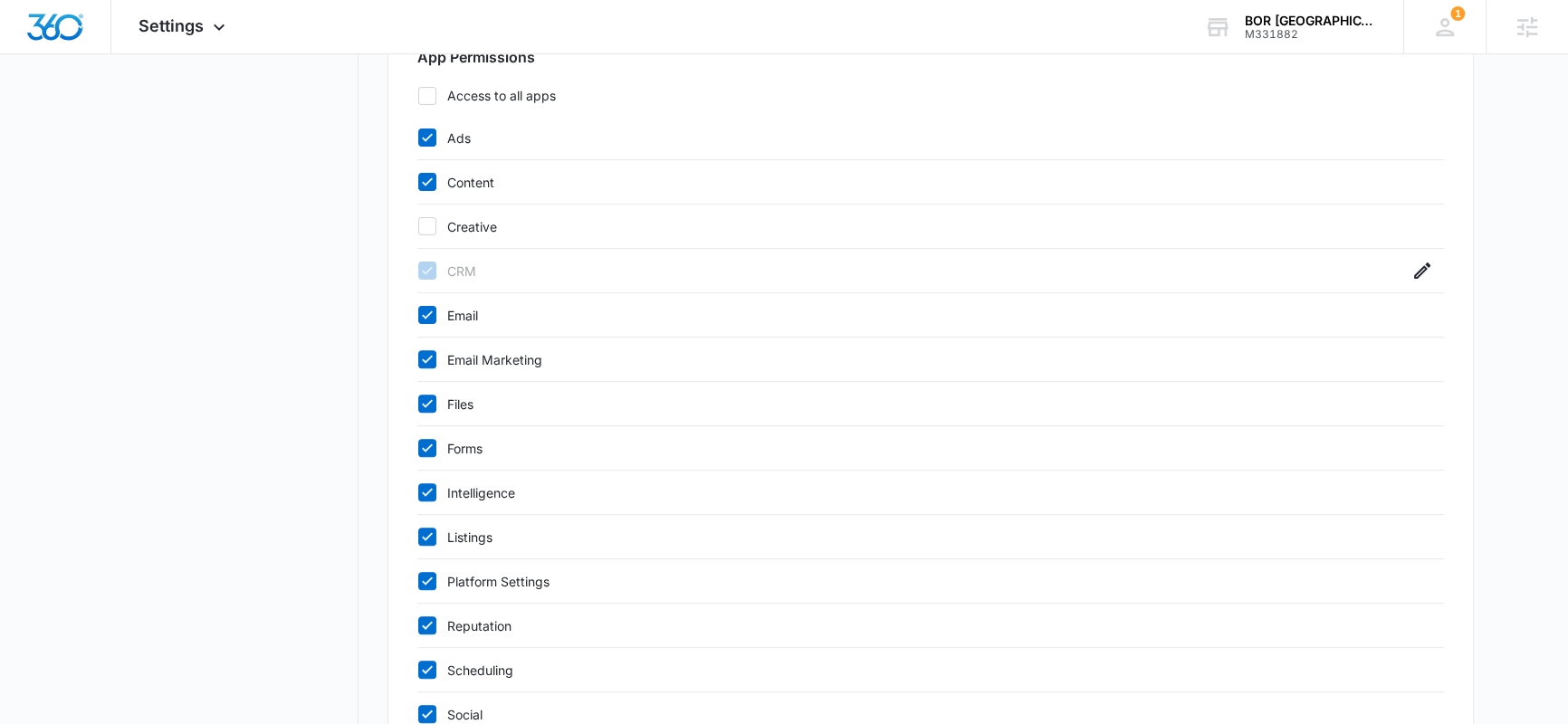 click on "Intelligence" at bounding box center (913, 492) 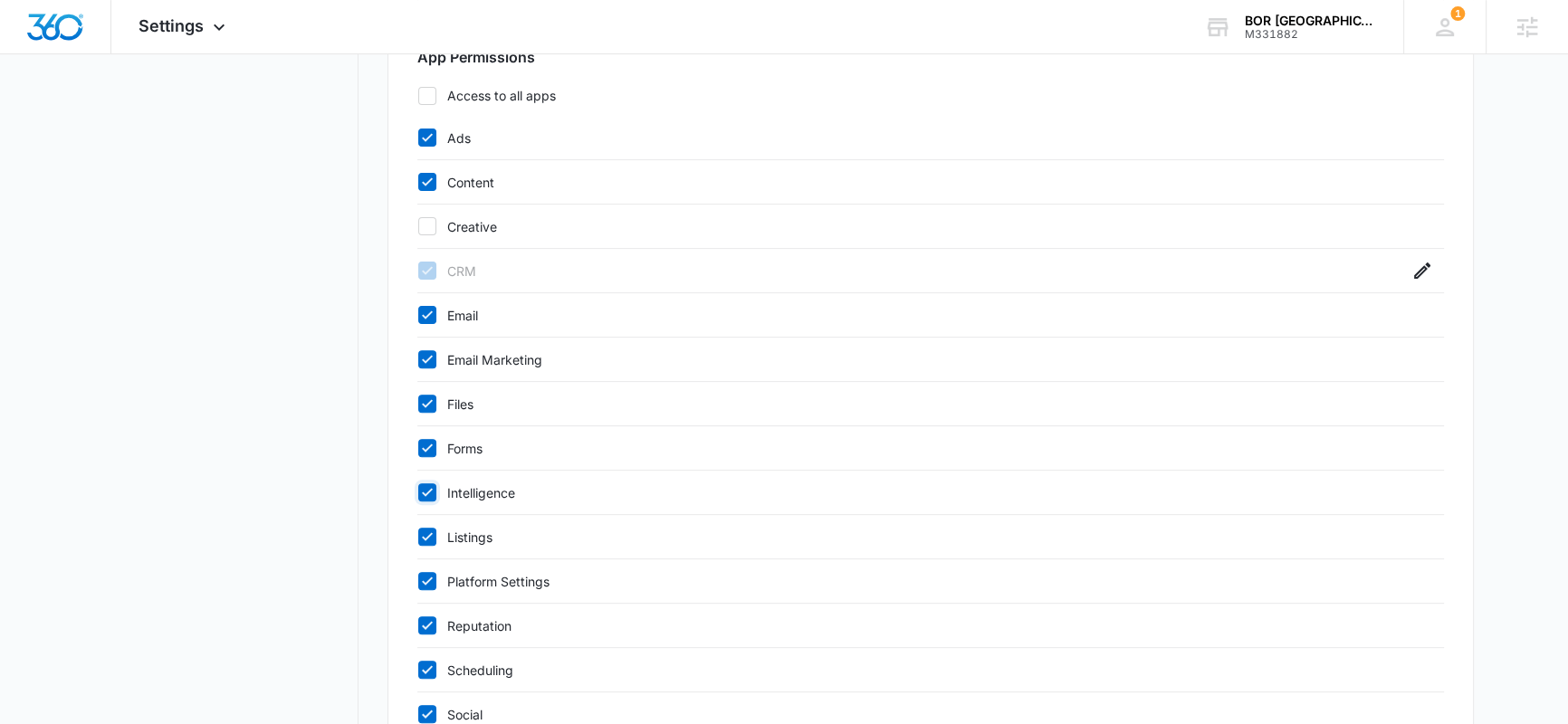 click on "Intelligence" at bounding box center (417, 492) 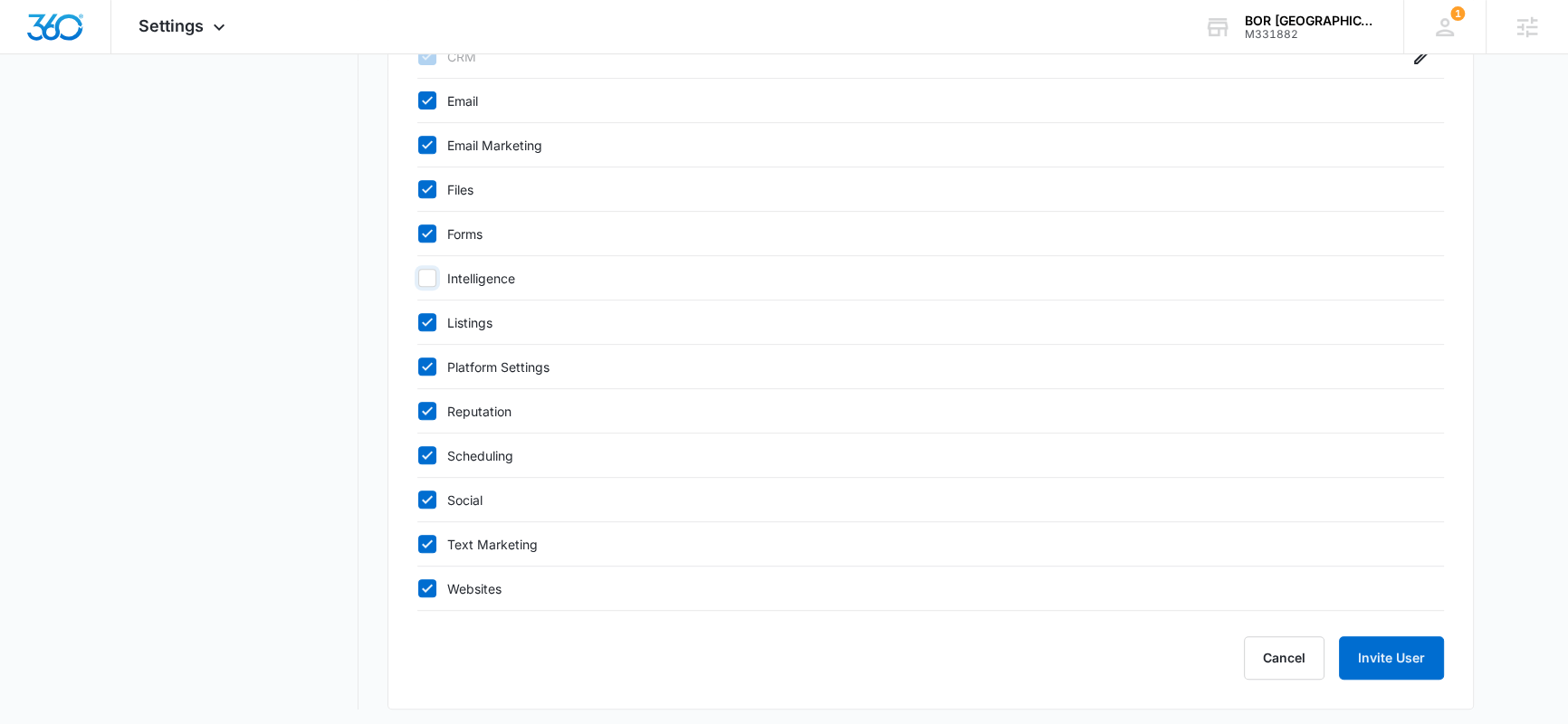 scroll, scrollTop: 948, scrollLeft: 0, axis: vertical 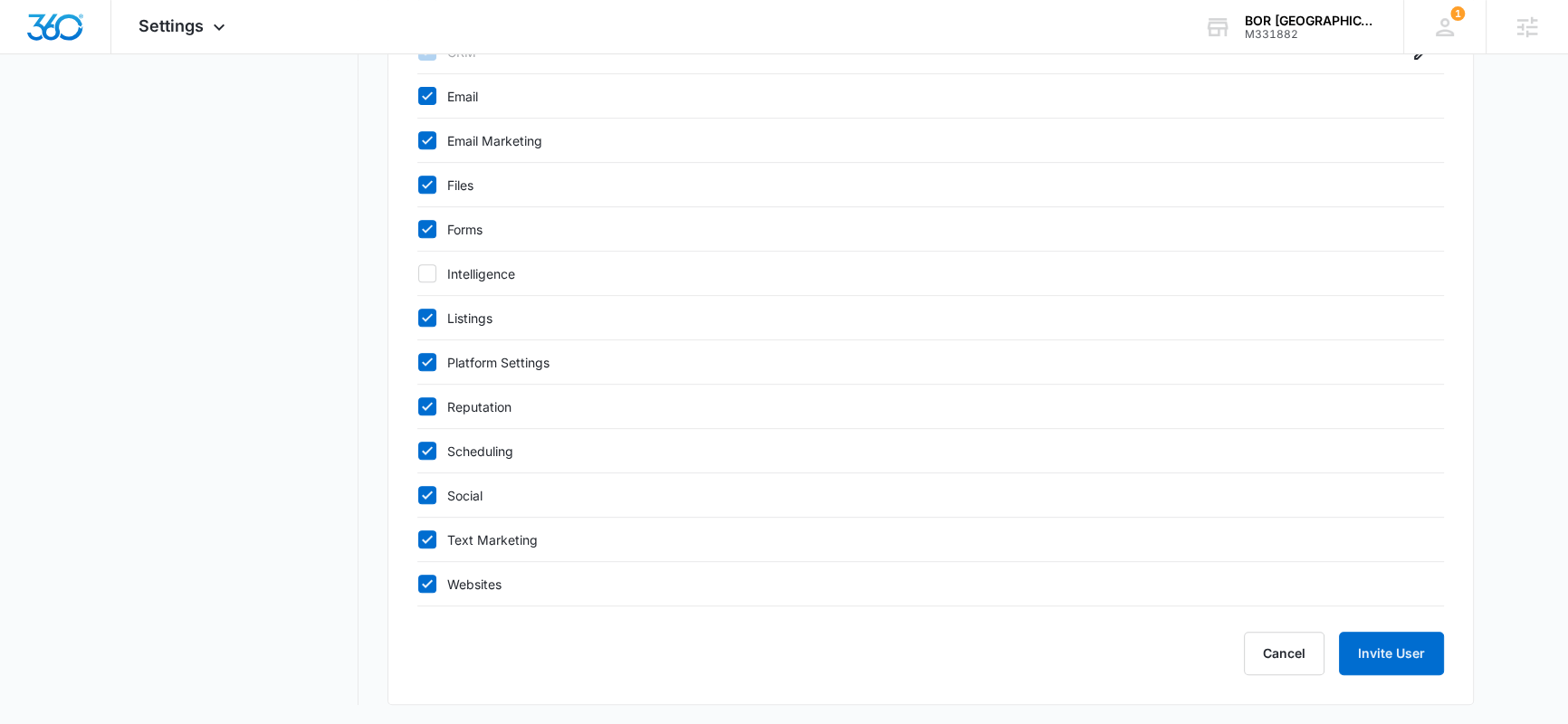 click on "User Info Email Address   info@borestorationofbaldwincounty.com First Name Zac Last Name Smith Select Role Manager Has access to  specified applications , can  add ,  edit and delete all content ,  publish website changes , can  manage account settings and users . Change Manager Has access to  specified applications , can  add ,  edit and delete all content ,  publish website changes , can  manage account settings and users . Contributor Has access to  specified applications , can  add ,  edit and delete content . App Permissions Access to all apps   Ads Content Creative CRM Email Email Marketing Files Forms Intelligence Listings Platform Settings Reputation Scheduling Social Text Marketing Websites Cancel Invite User" at bounding box center (931, -20) 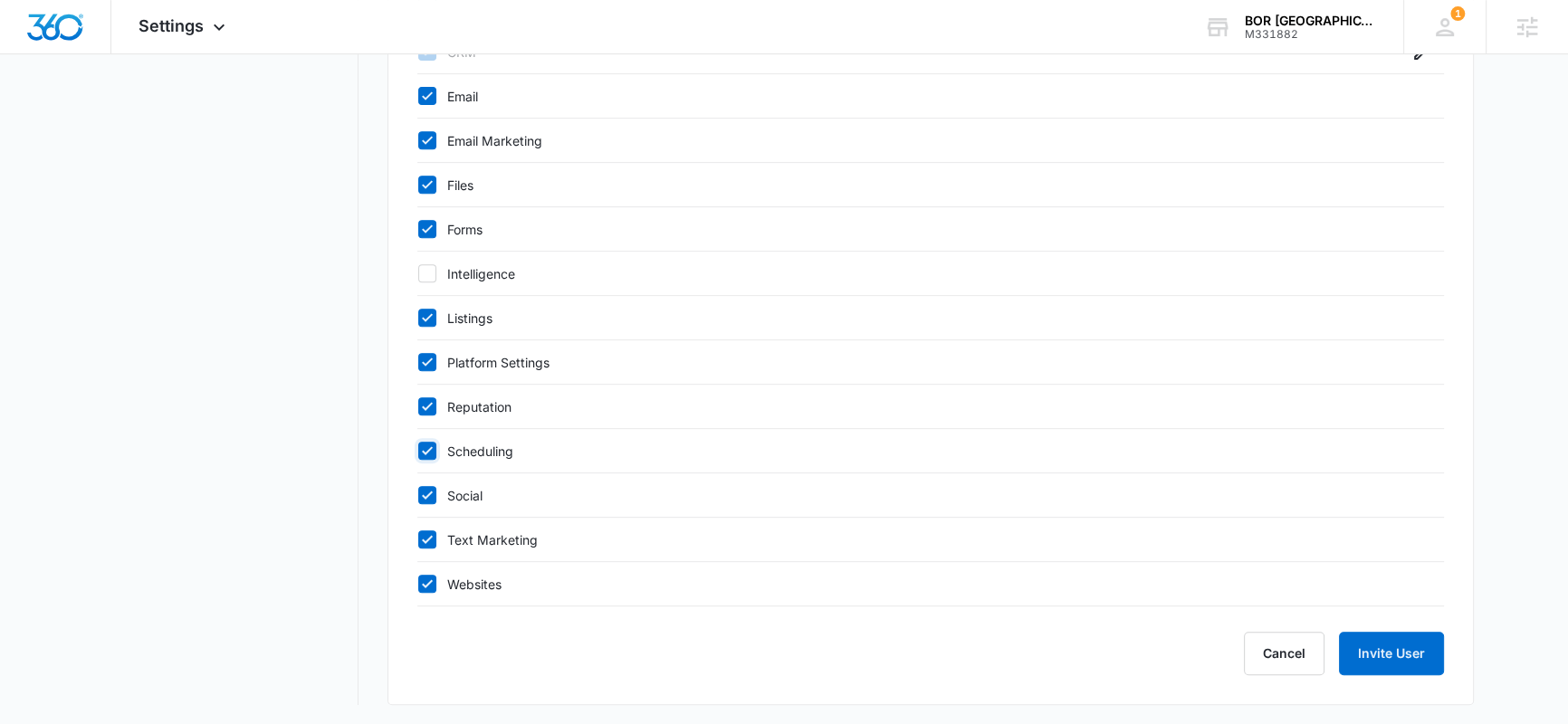checkbox on "false" 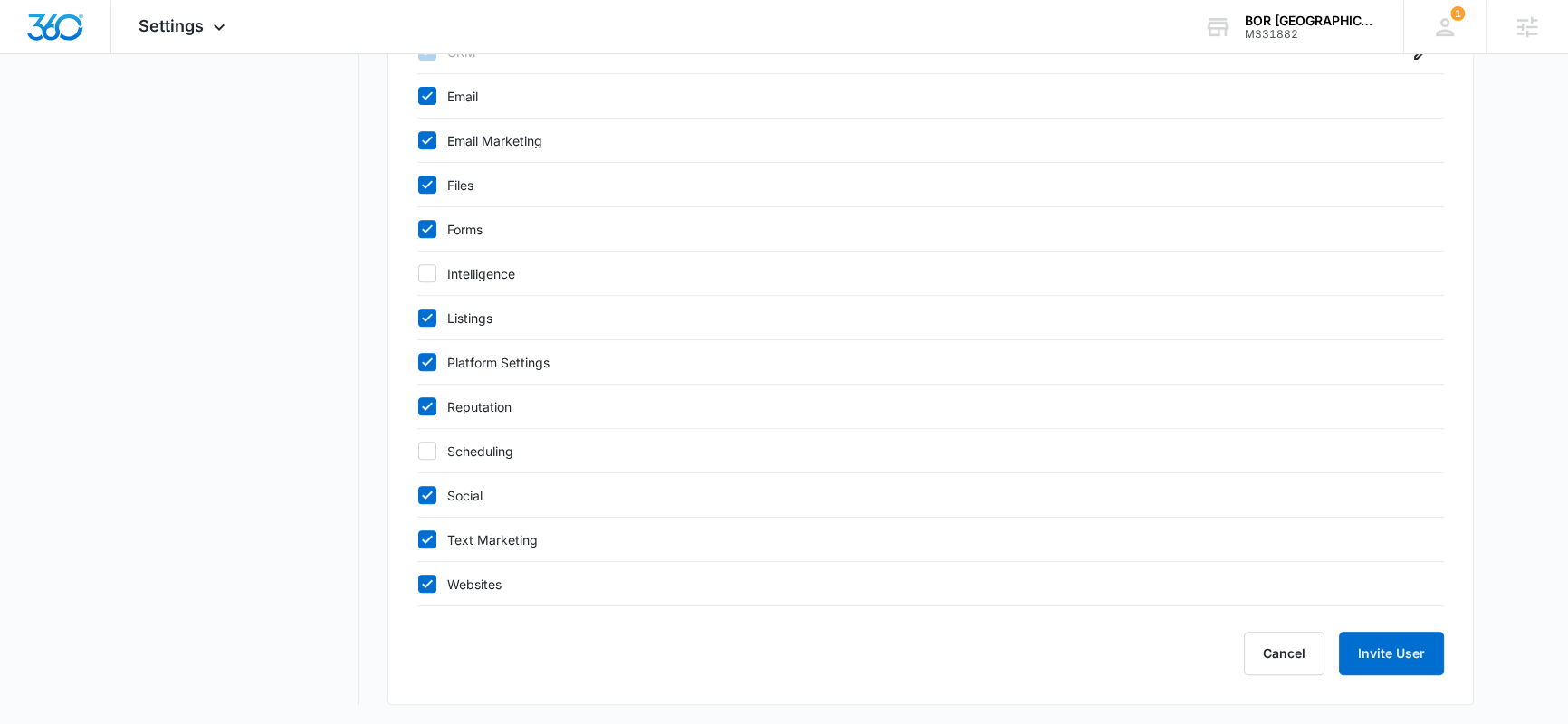 click 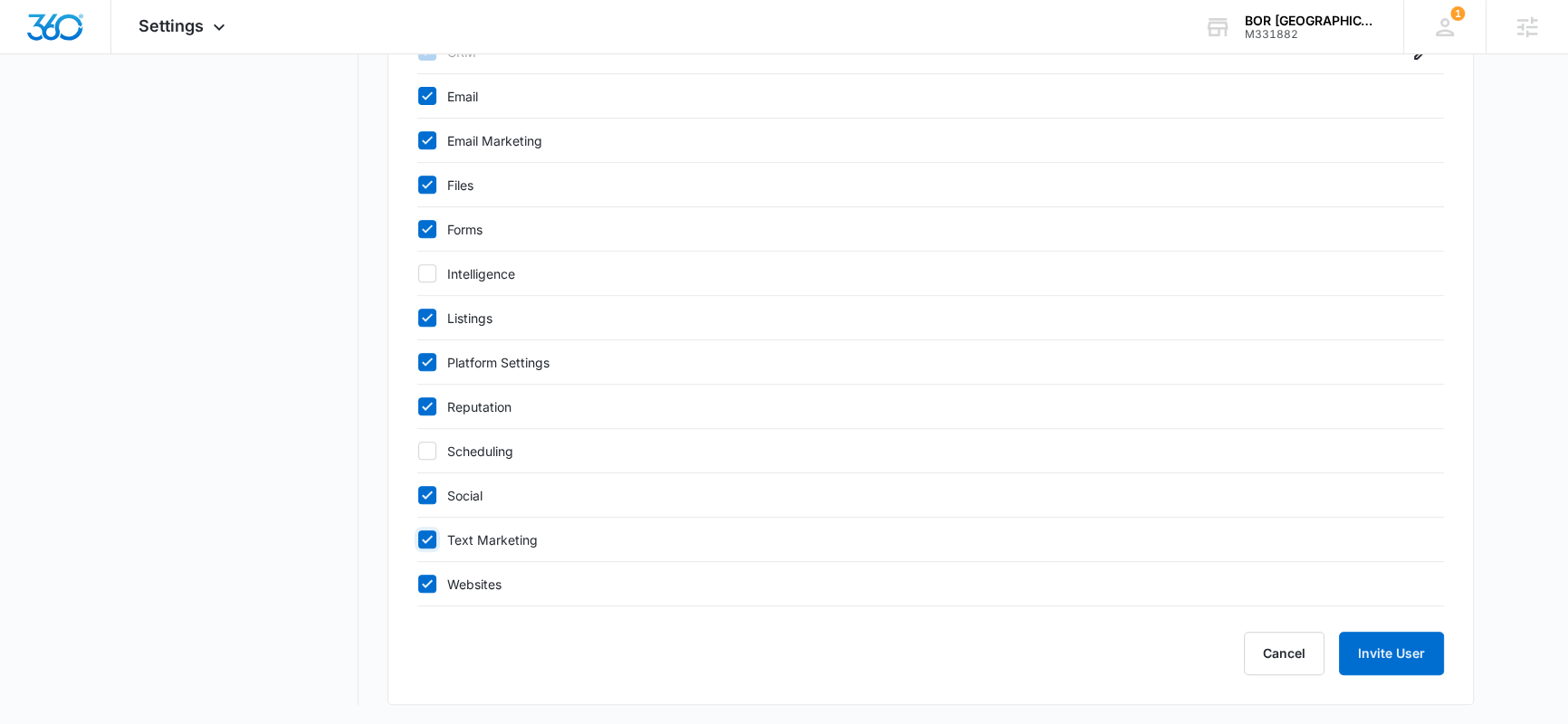 click on "Text Marketing" at bounding box center (417, 539) 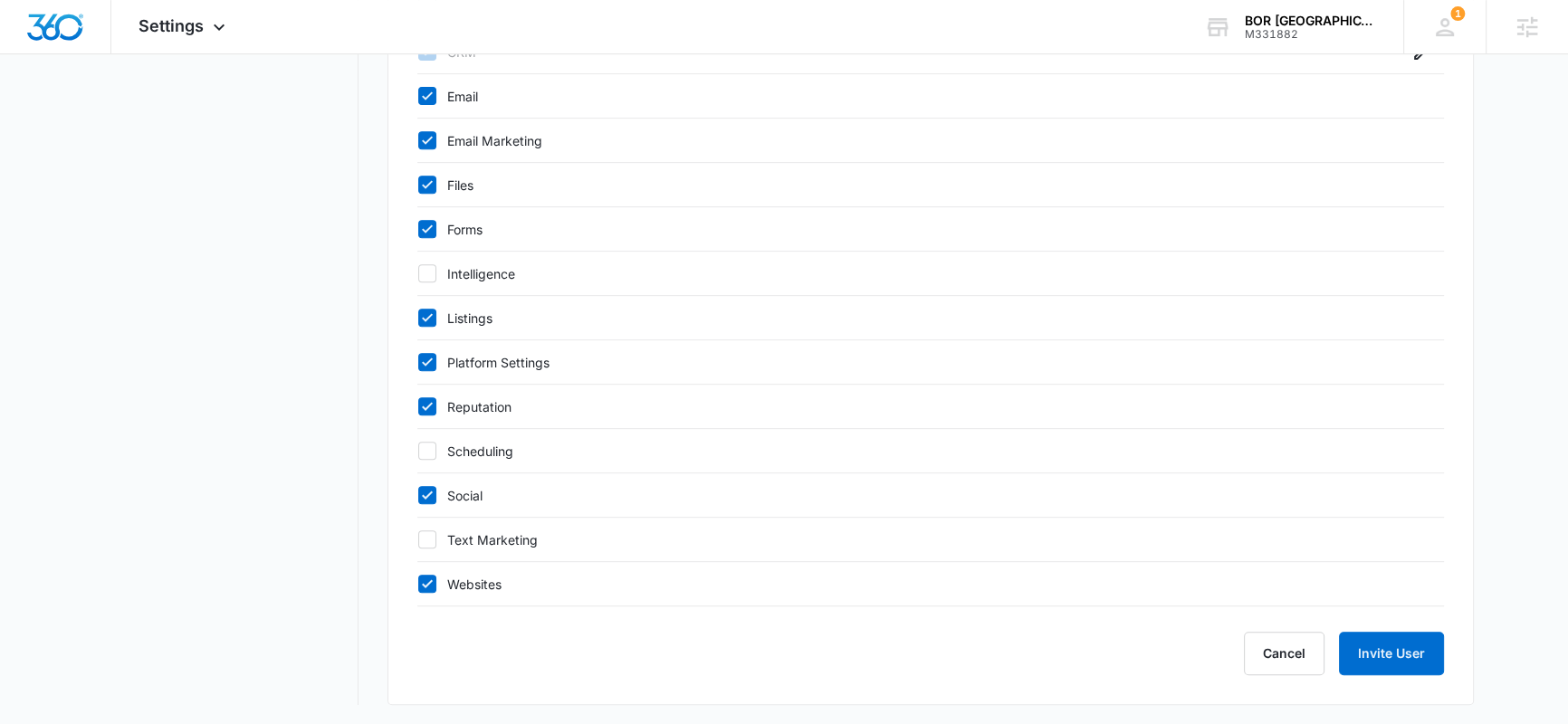 click 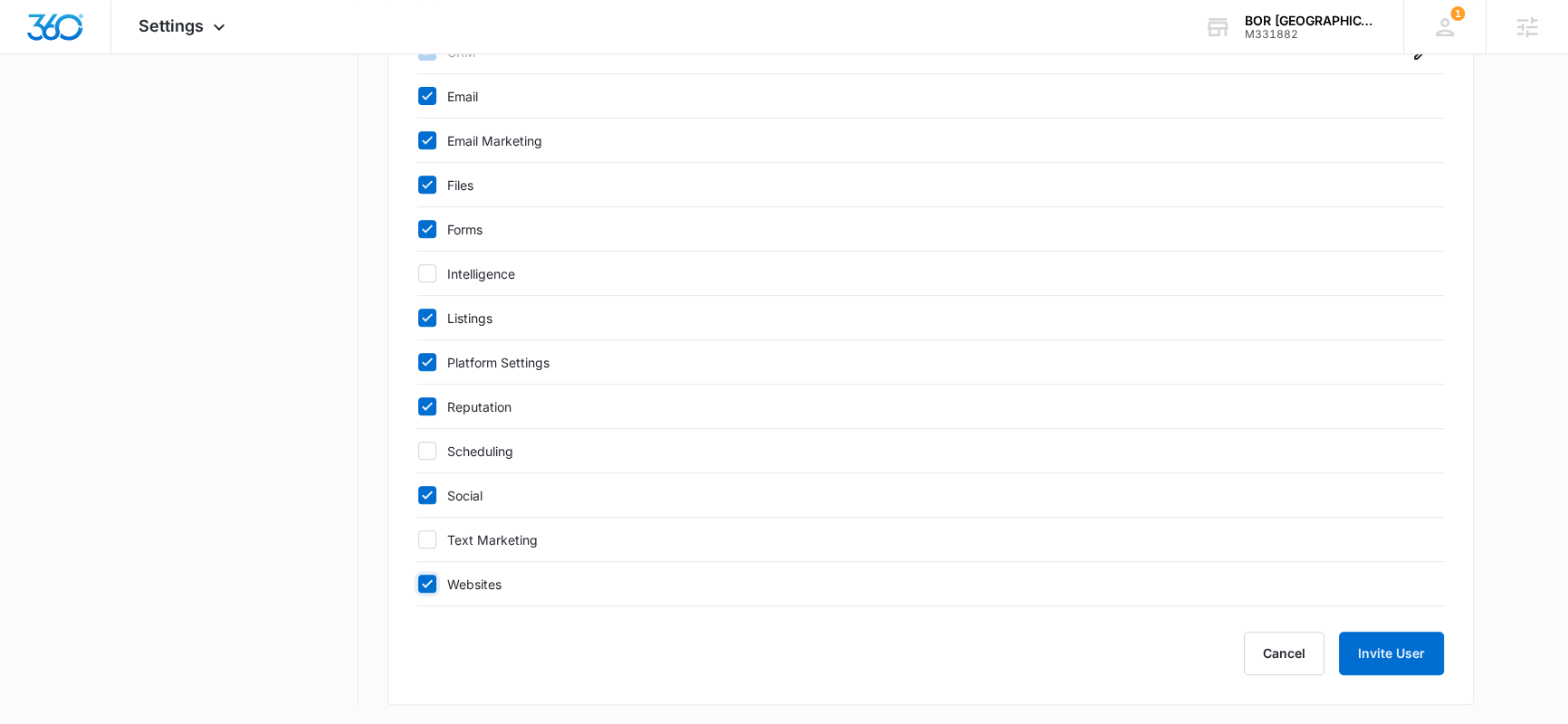 click on "Websites" at bounding box center [417, 584] 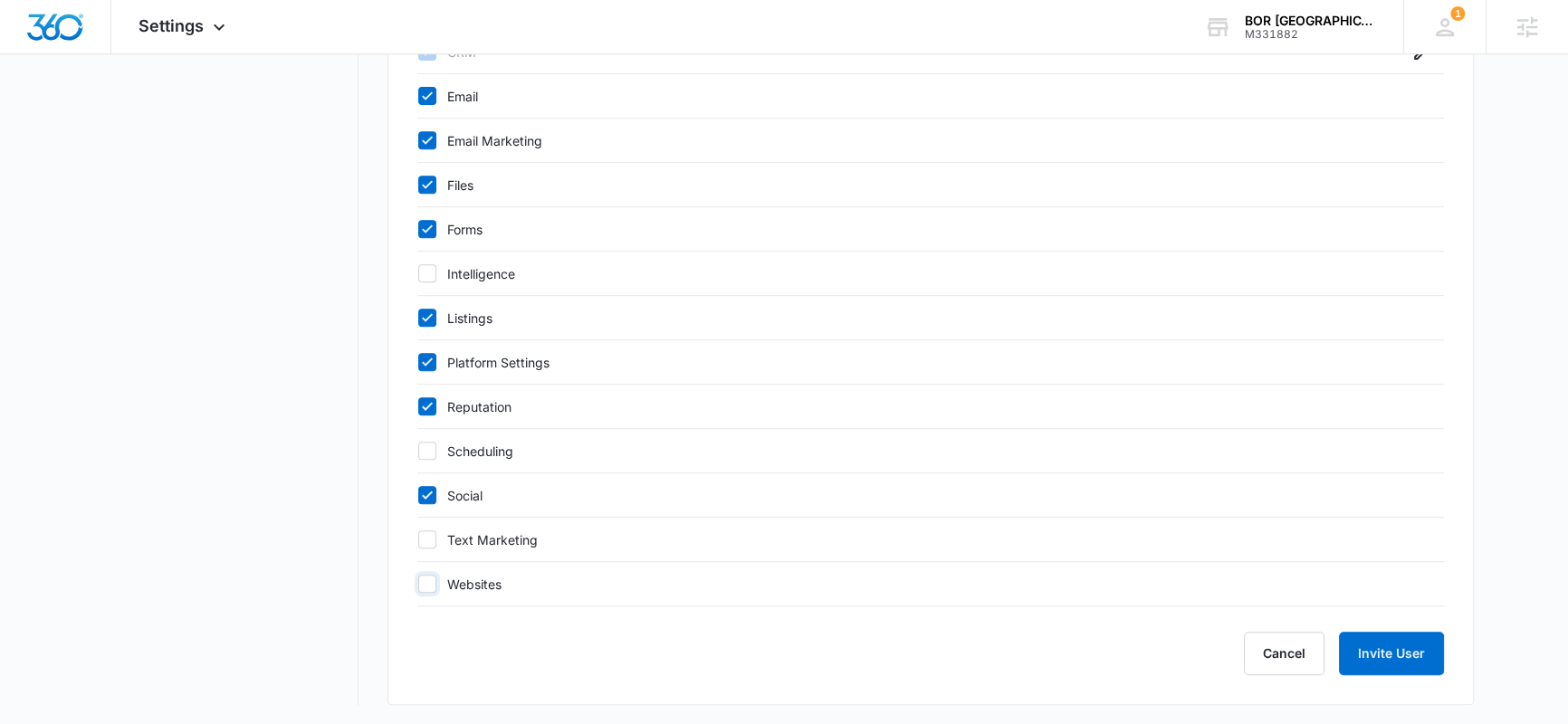 checkbox on "false" 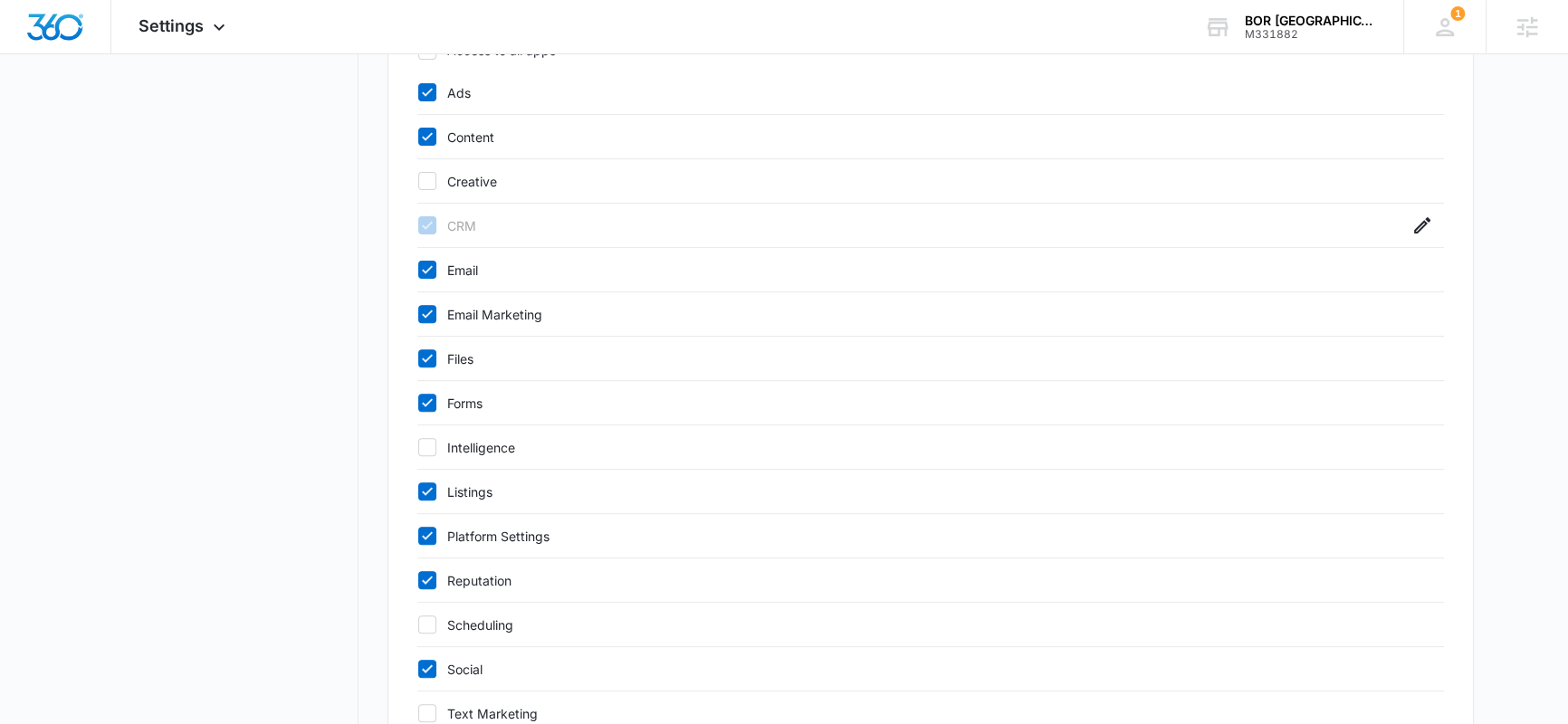 scroll, scrollTop: 763, scrollLeft: 0, axis: vertical 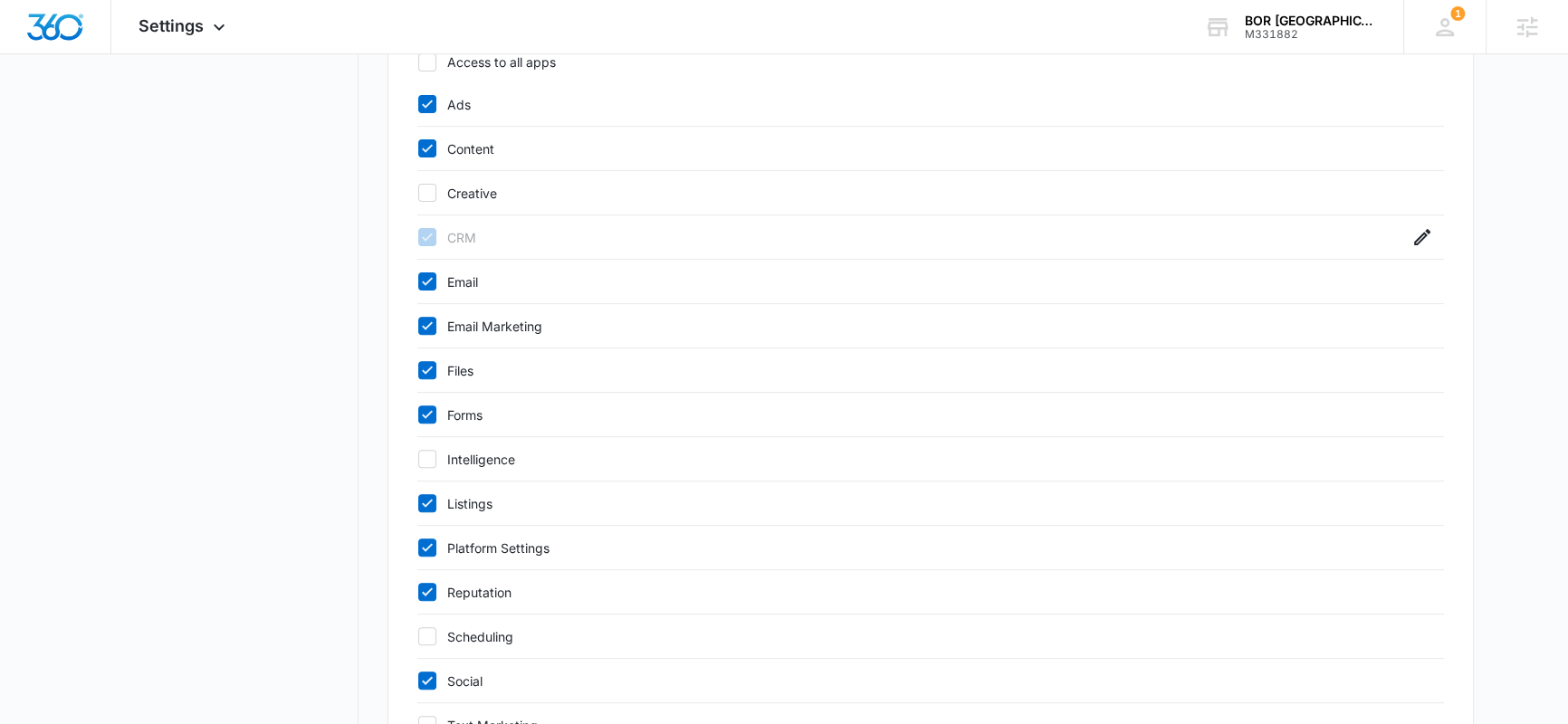 click 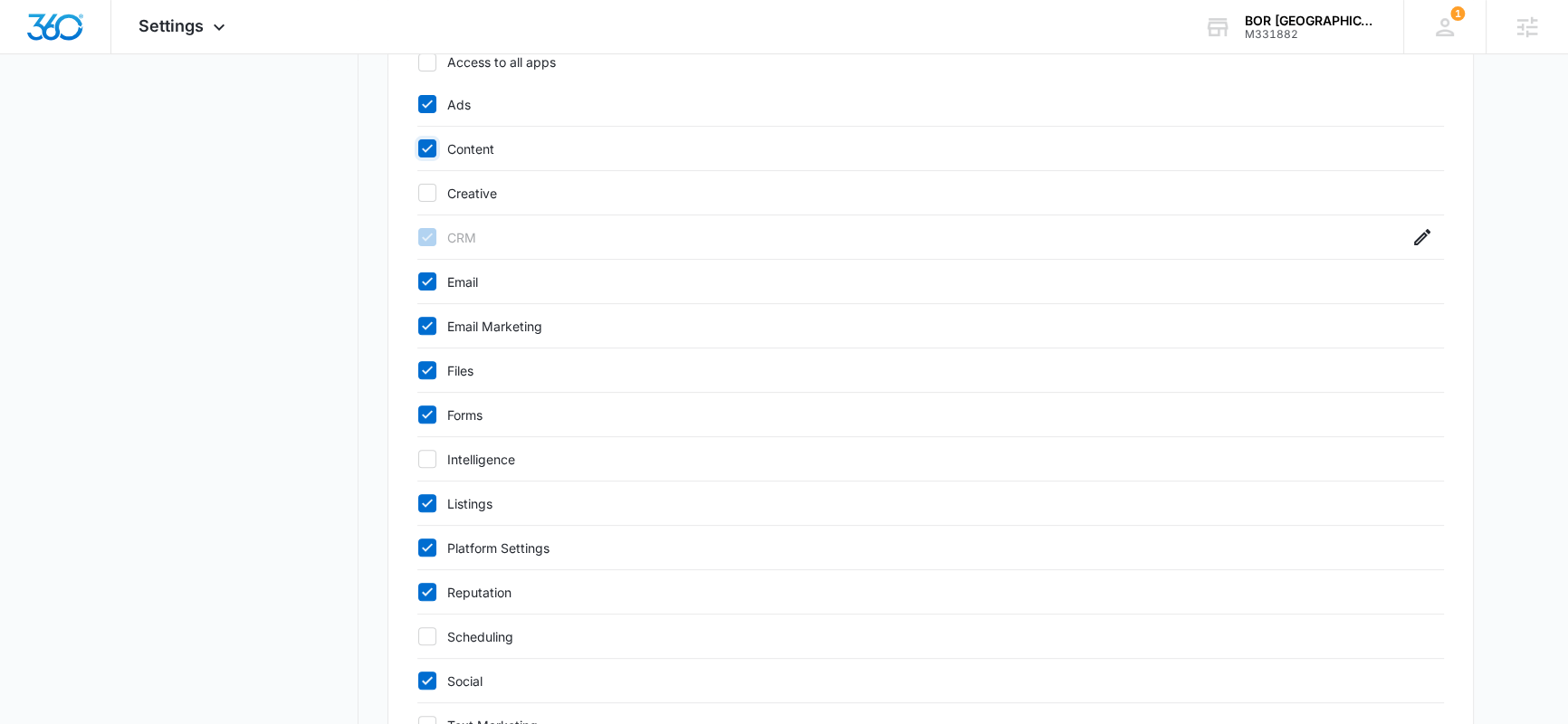 click on "Content" at bounding box center (417, 148) 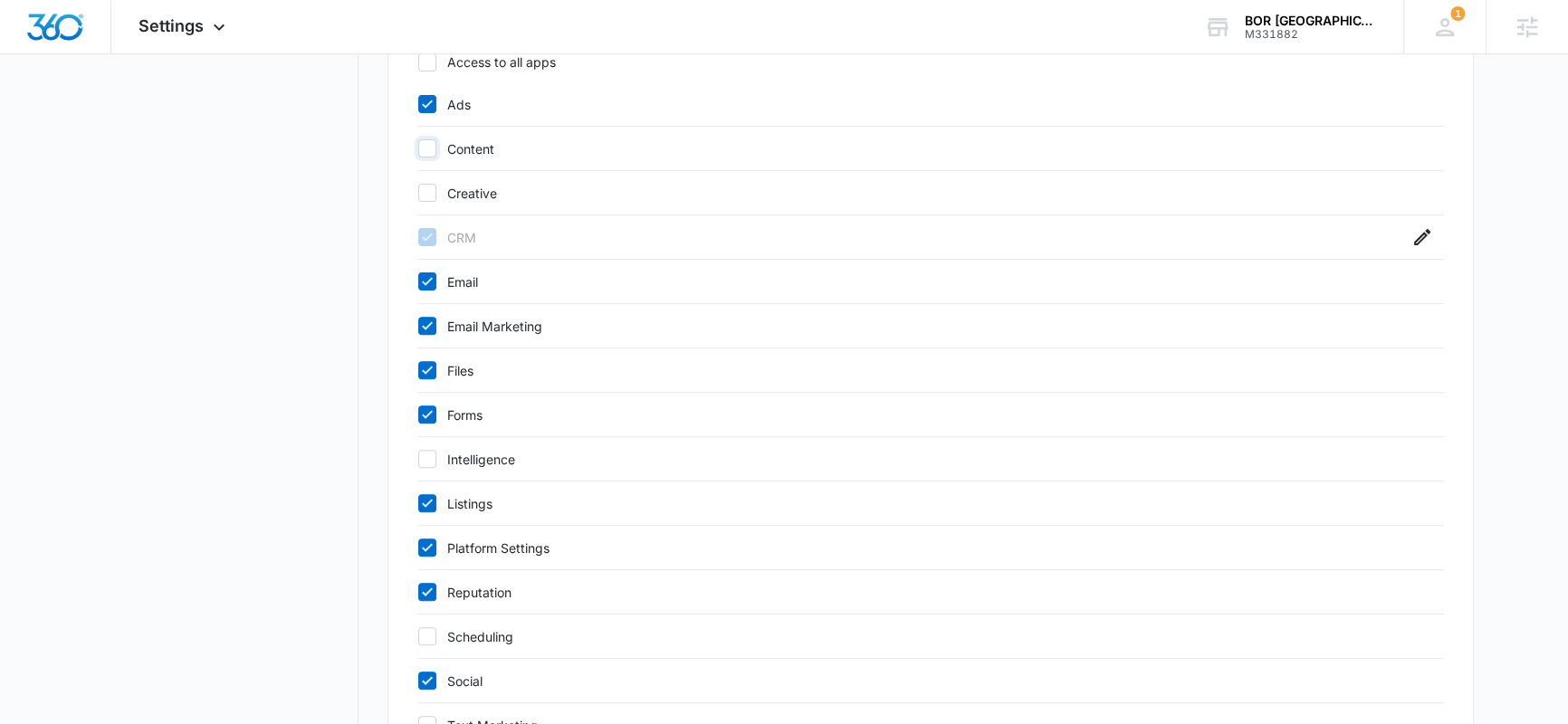 checkbox on "false" 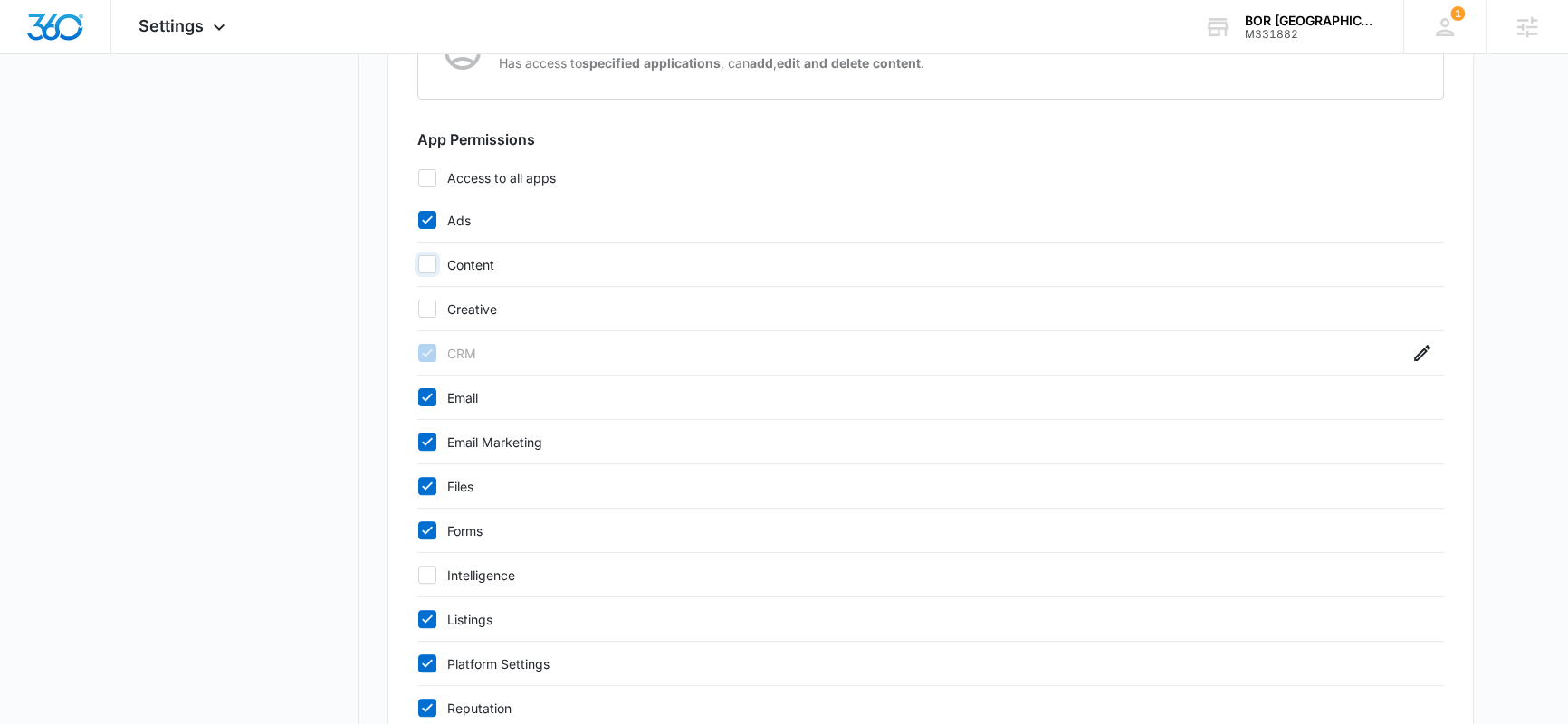 scroll, scrollTop: 634, scrollLeft: 0, axis: vertical 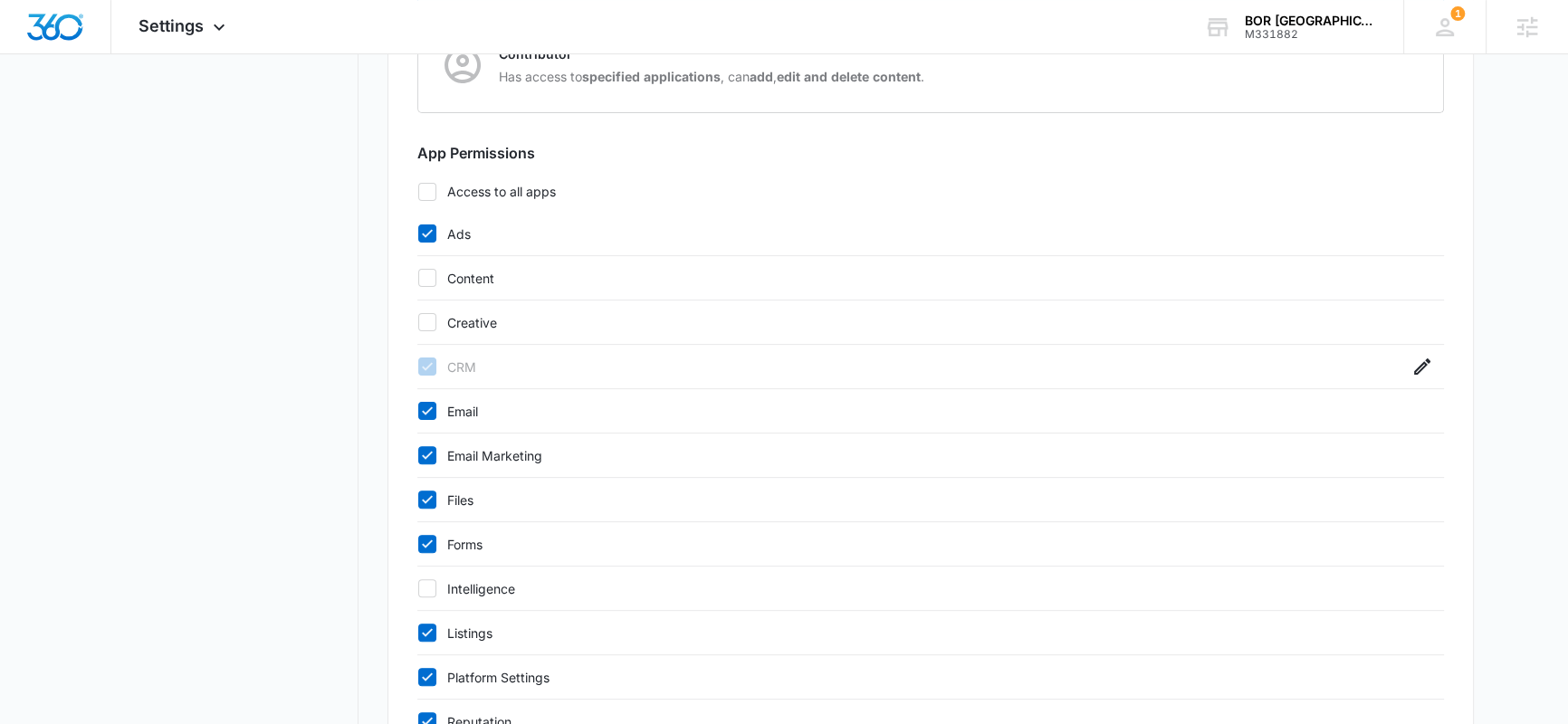 click on "Settings Business Info Locations Users & Permissions Teams Credits Integrations App Visibility" at bounding box center (226, 249) 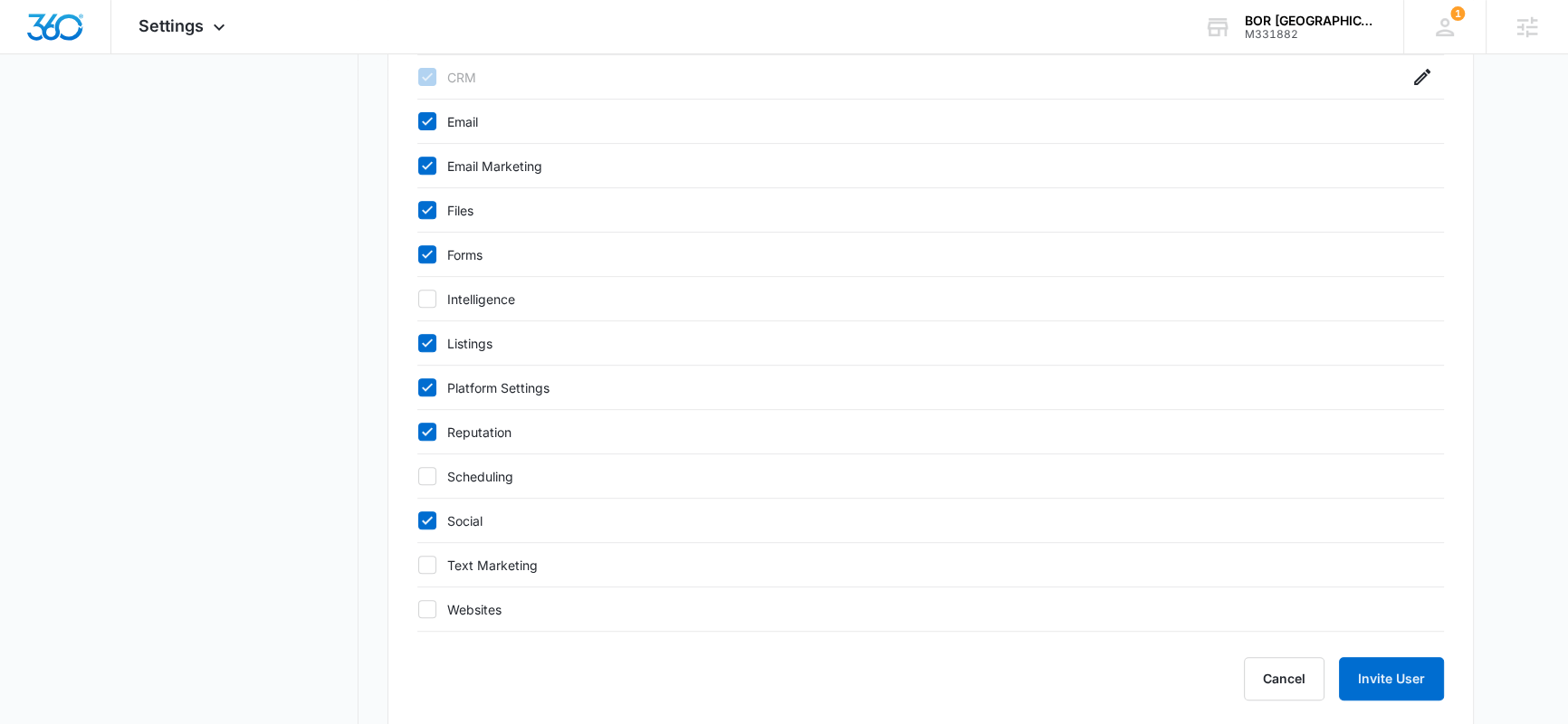 scroll, scrollTop: 926, scrollLeft: 0, axis: vertical 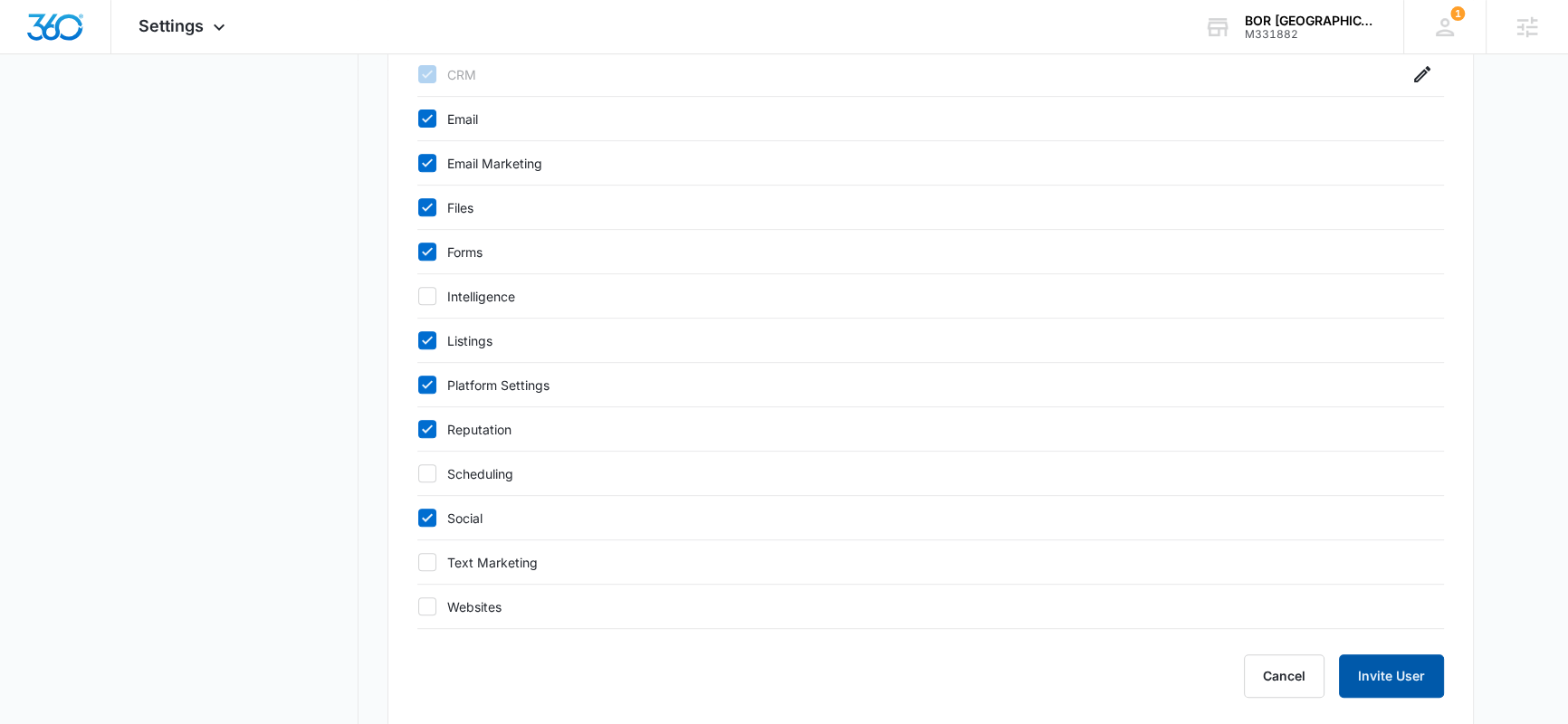 click on "Invite User" at bounding box center (1391, 676) 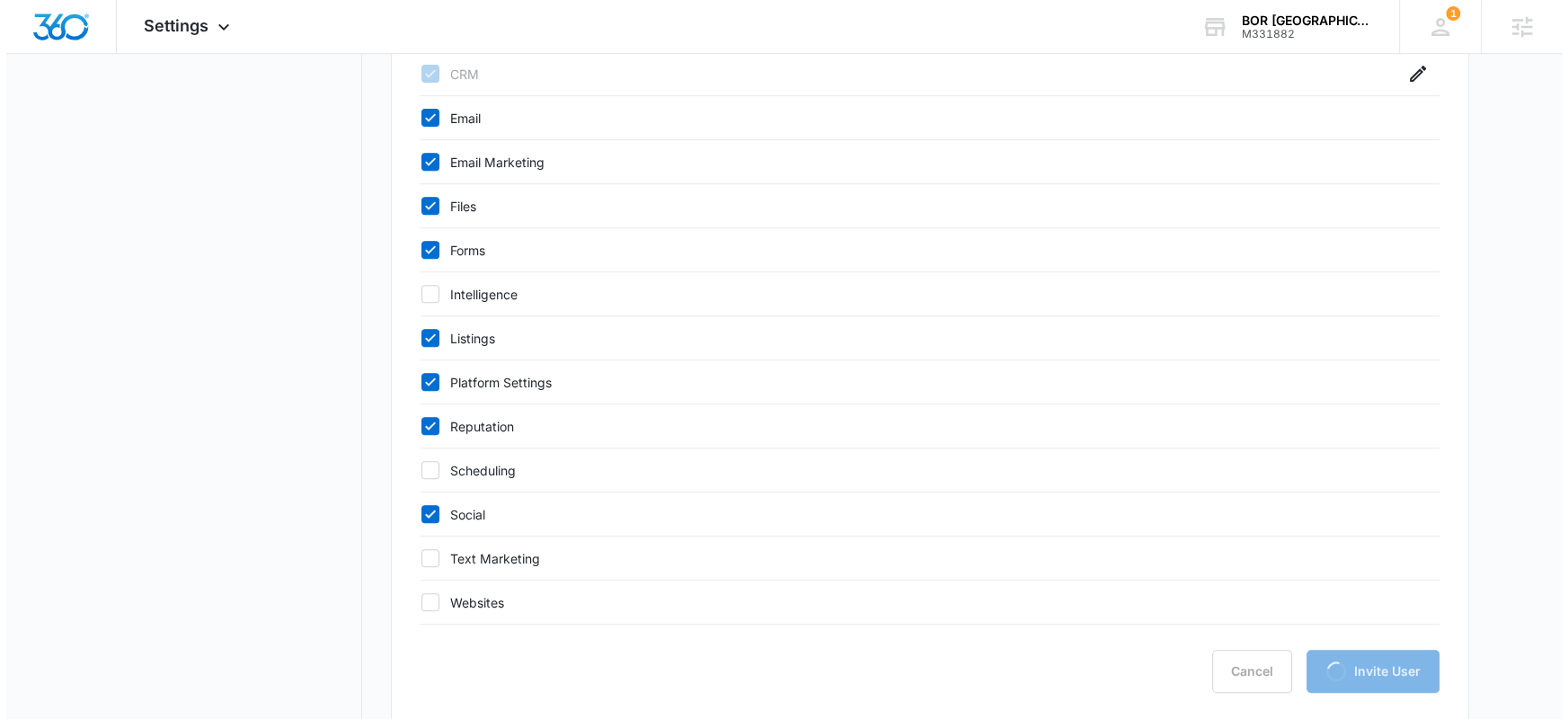scroll, scrollTop: 0, scrollLeft: 0, axis: both 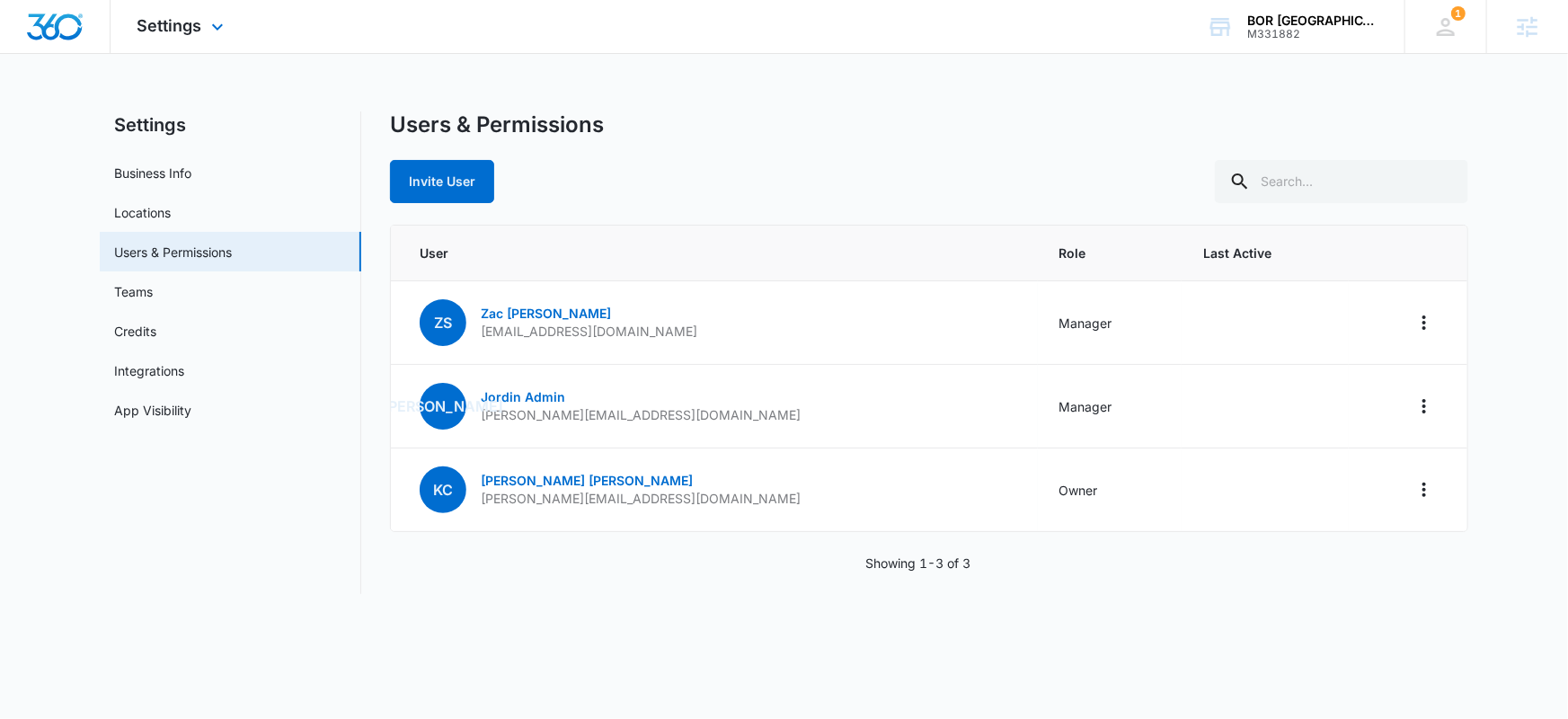click on "Settings Apps Reputation Forms CRM Email Social Ads Files Brand Settings" at bounding box center (182, 26) 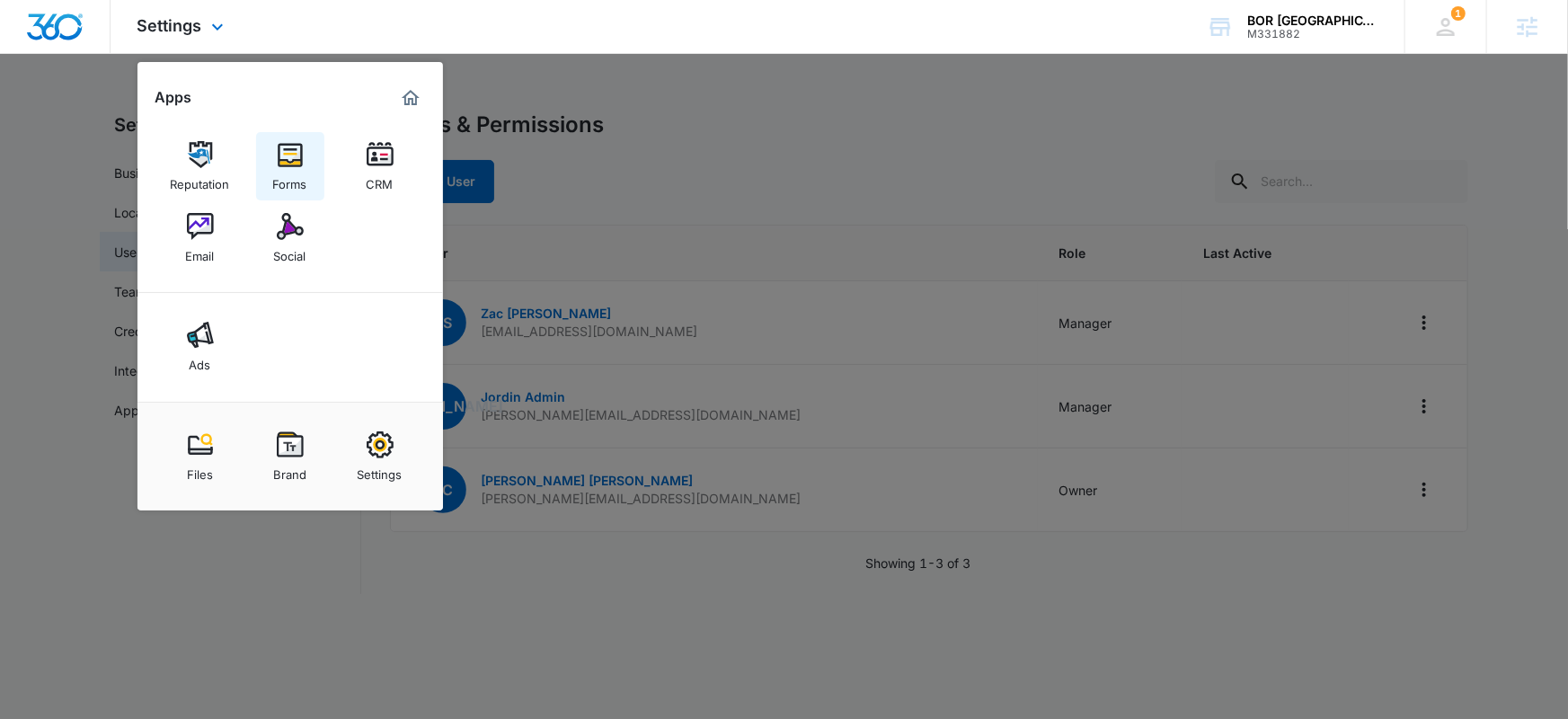 click at bounding box center (290, 155) 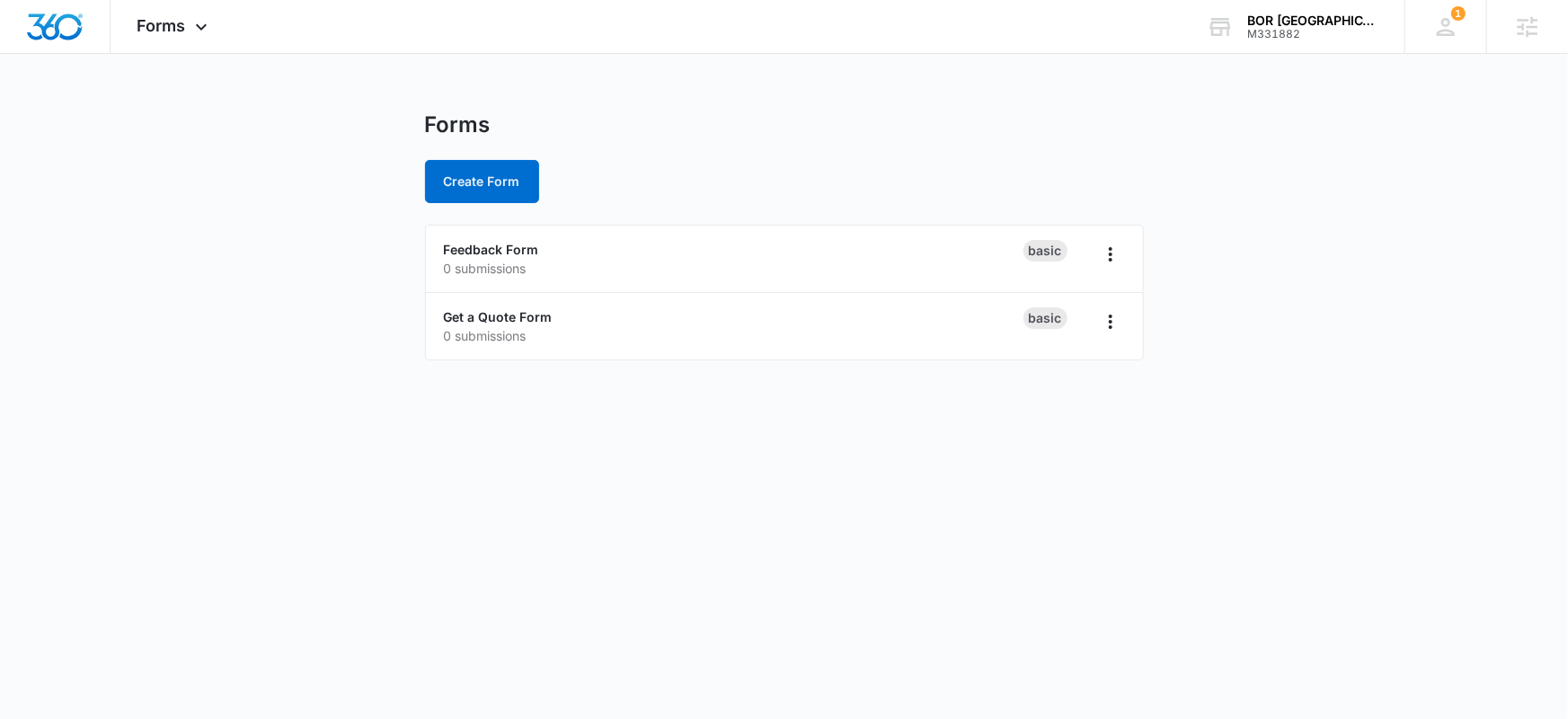 click on "Forms Apps Reputation Forms CRM Email Social Ads Files Brand Settings BOR Baldwin County M331882 Your Accounts View All 1 LS Laura Streeter laura.streeter@madwire.com My Profile 1 Notifications Support Logout Terms & Conditions   •   Privacy Policy Agencies Forms Create Form Feedback Form 0 submissions Basic Get a Quote Form 0 submissions Basic BOR Baldwin County - Forms - Marketing 360®" at bounding box center [784, 360] 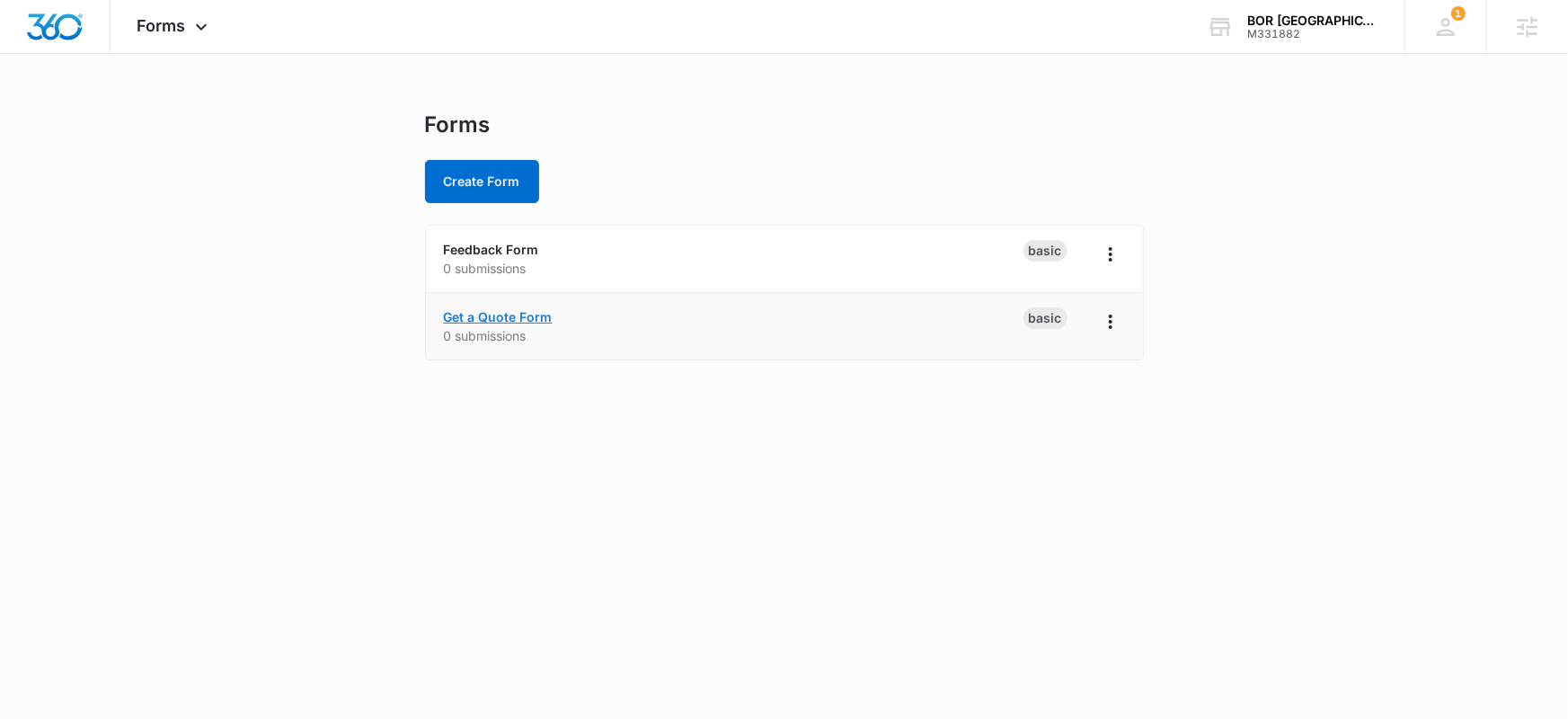click on "Get a Quote Form" at bounding box center (498, 316) 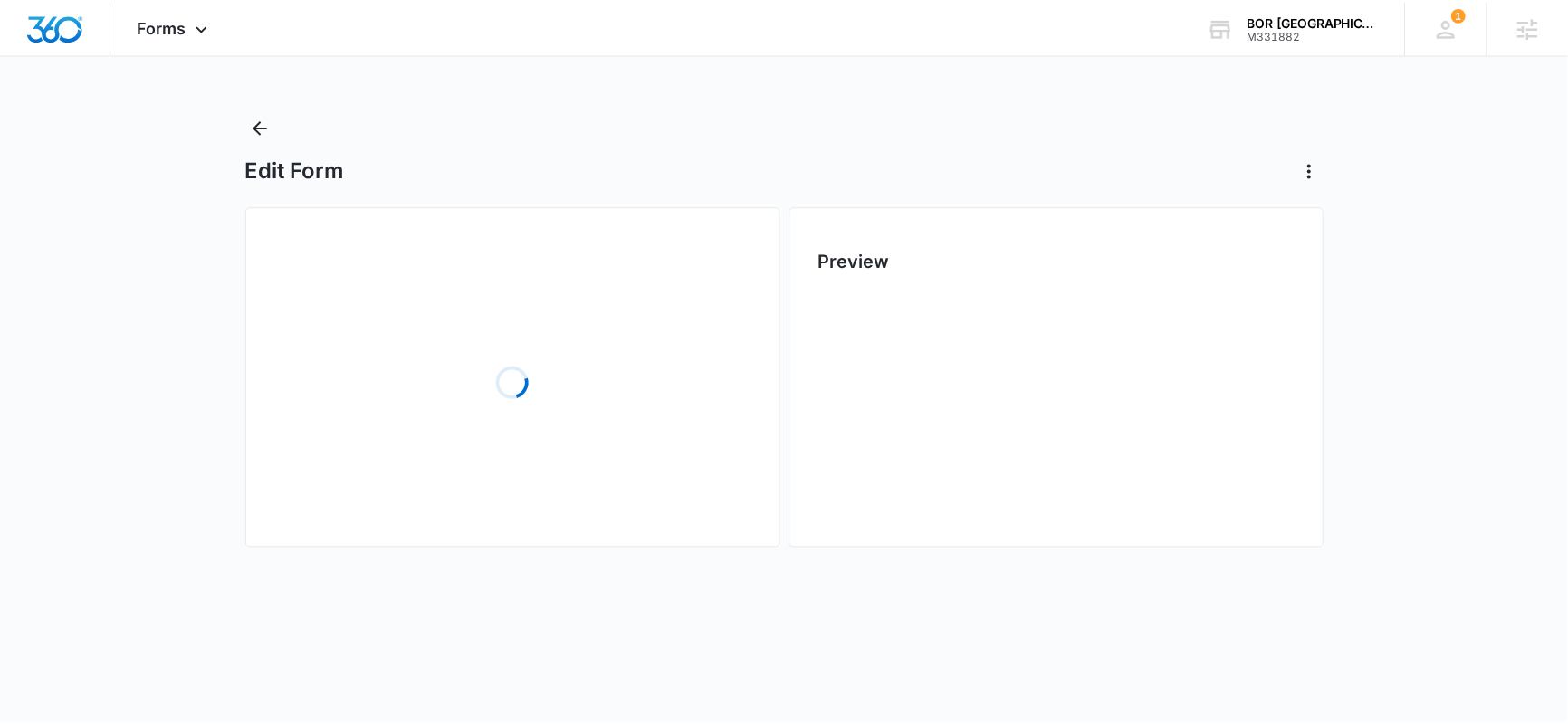 scroll, scrollTop: 0, scrollLeft: 0, axis: both 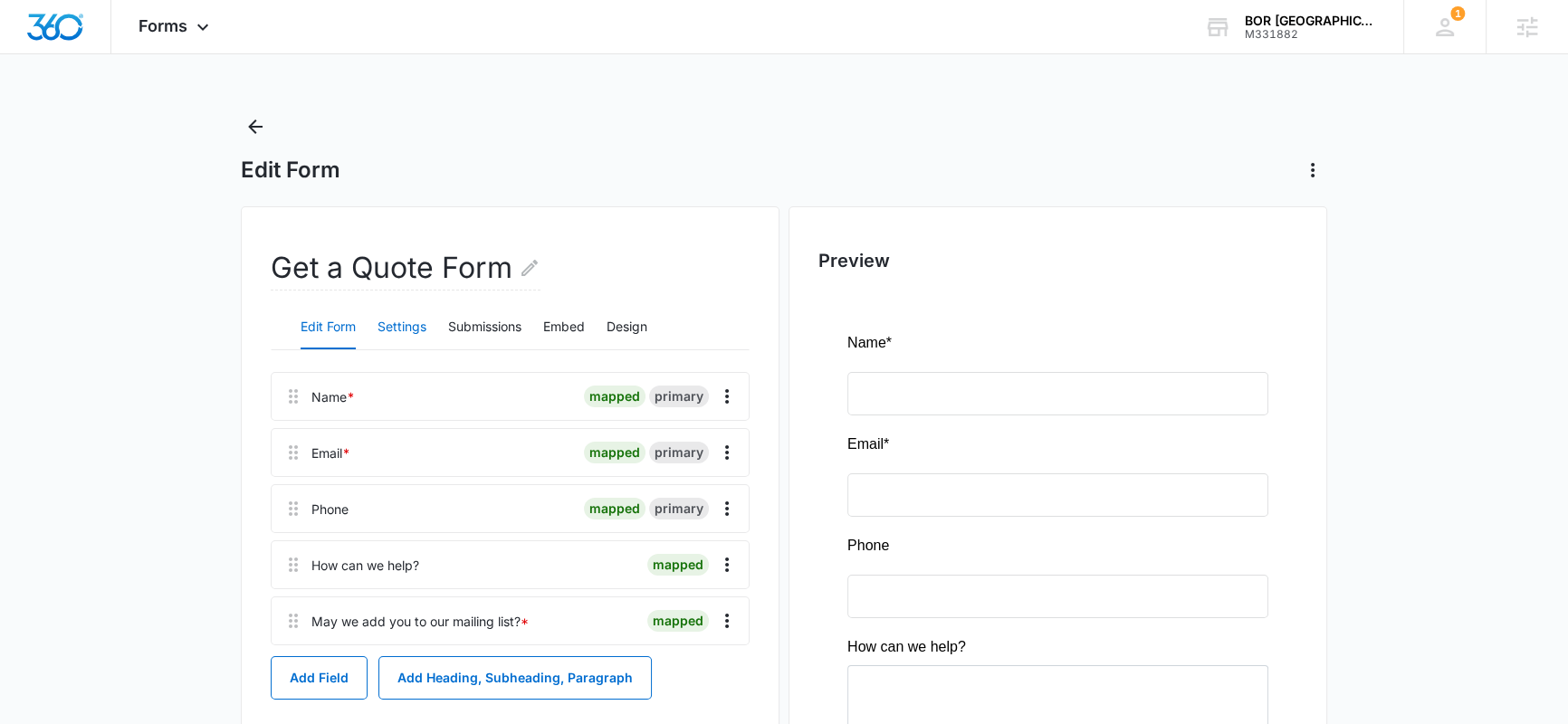 click on "Settings" at bounding box center (402, 328) 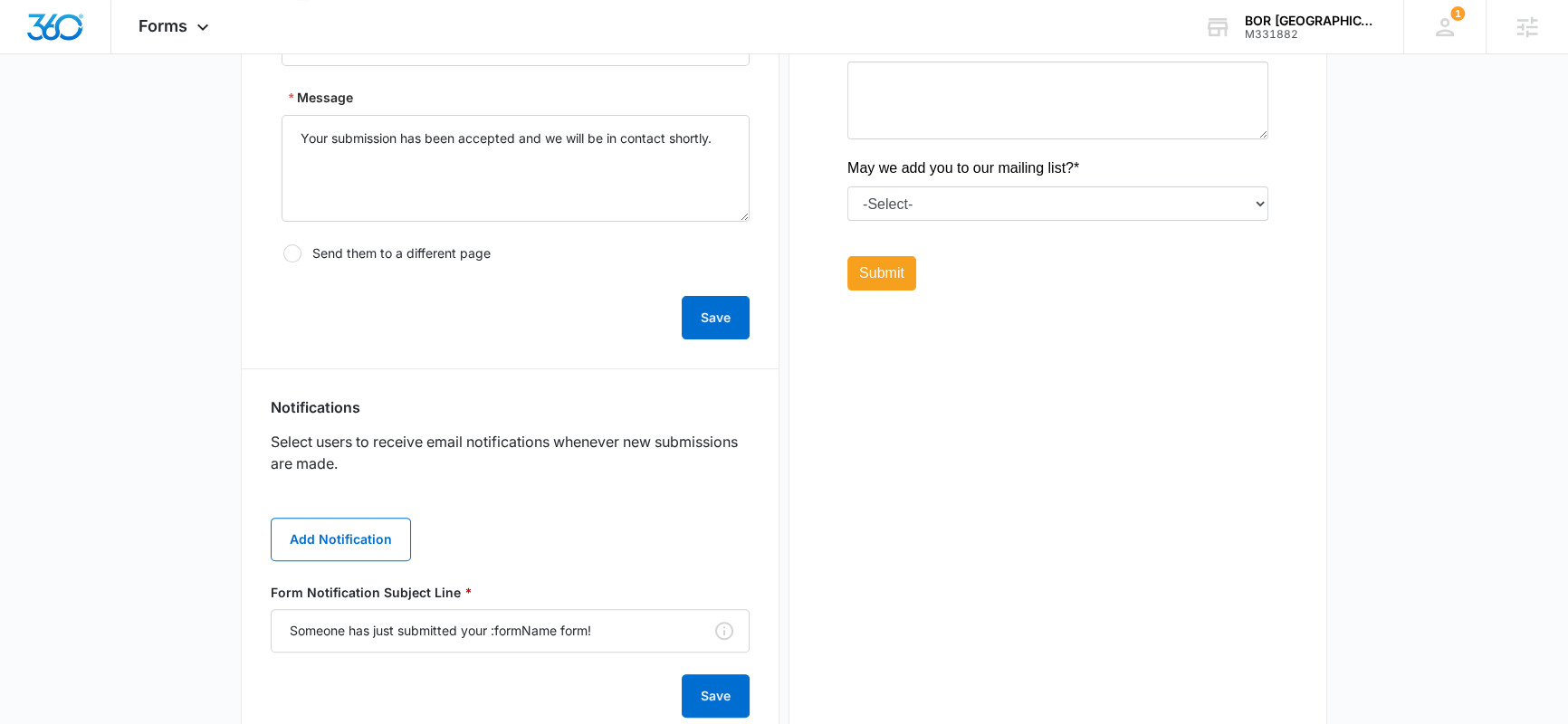 scroll, scrollTop: 605, scrollLeft: 0, axis: vertical 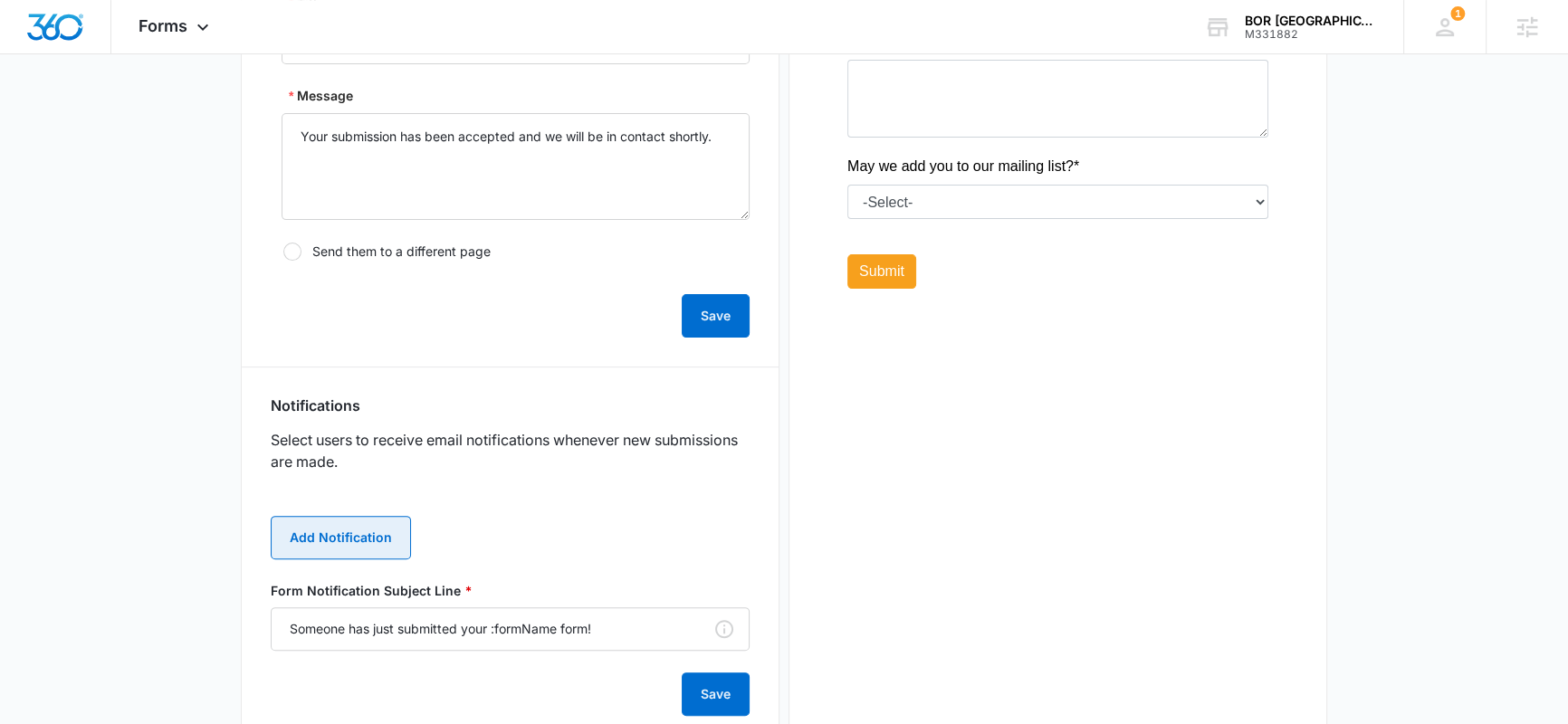 click on "Add Notification" at bounding box center (340, 538) 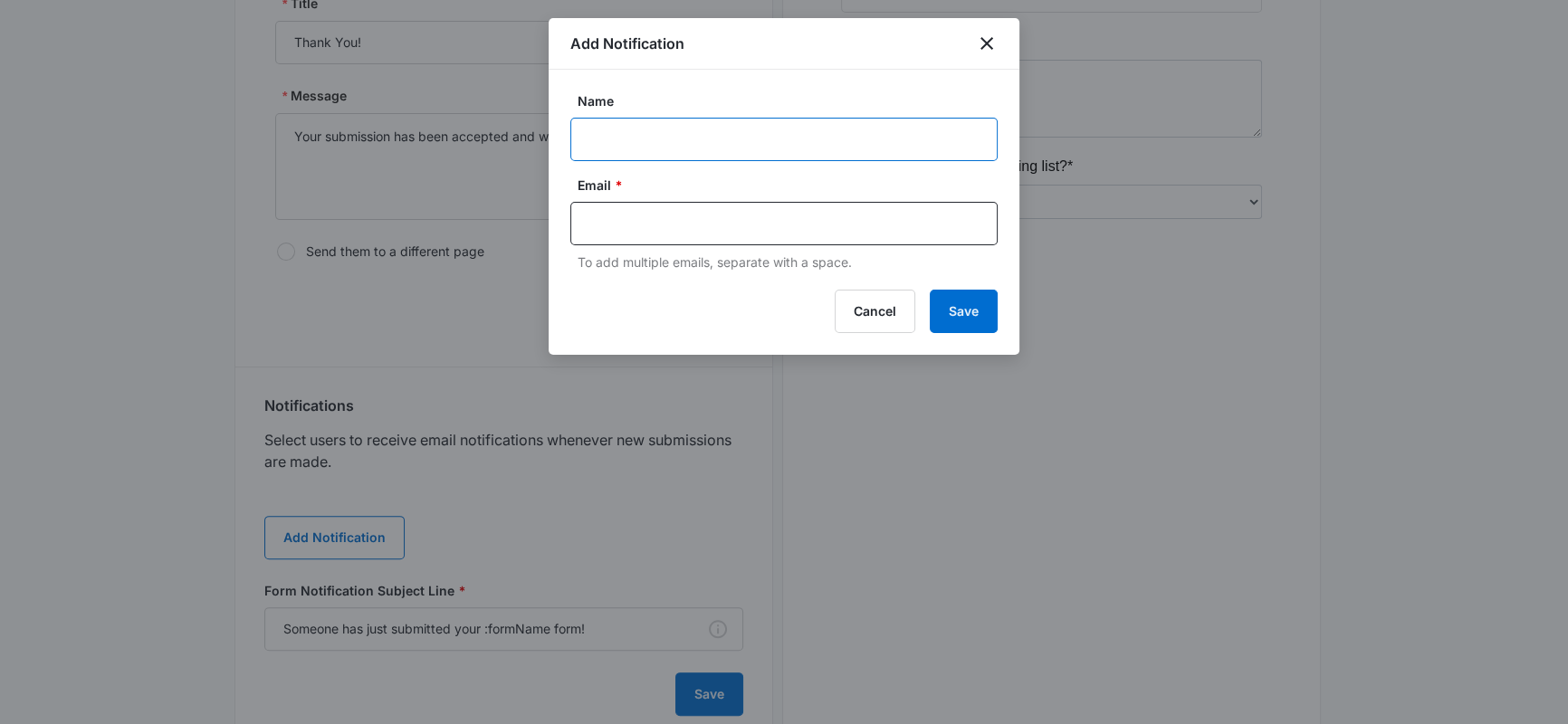 click on "Name" at bounding box center [784, 139] 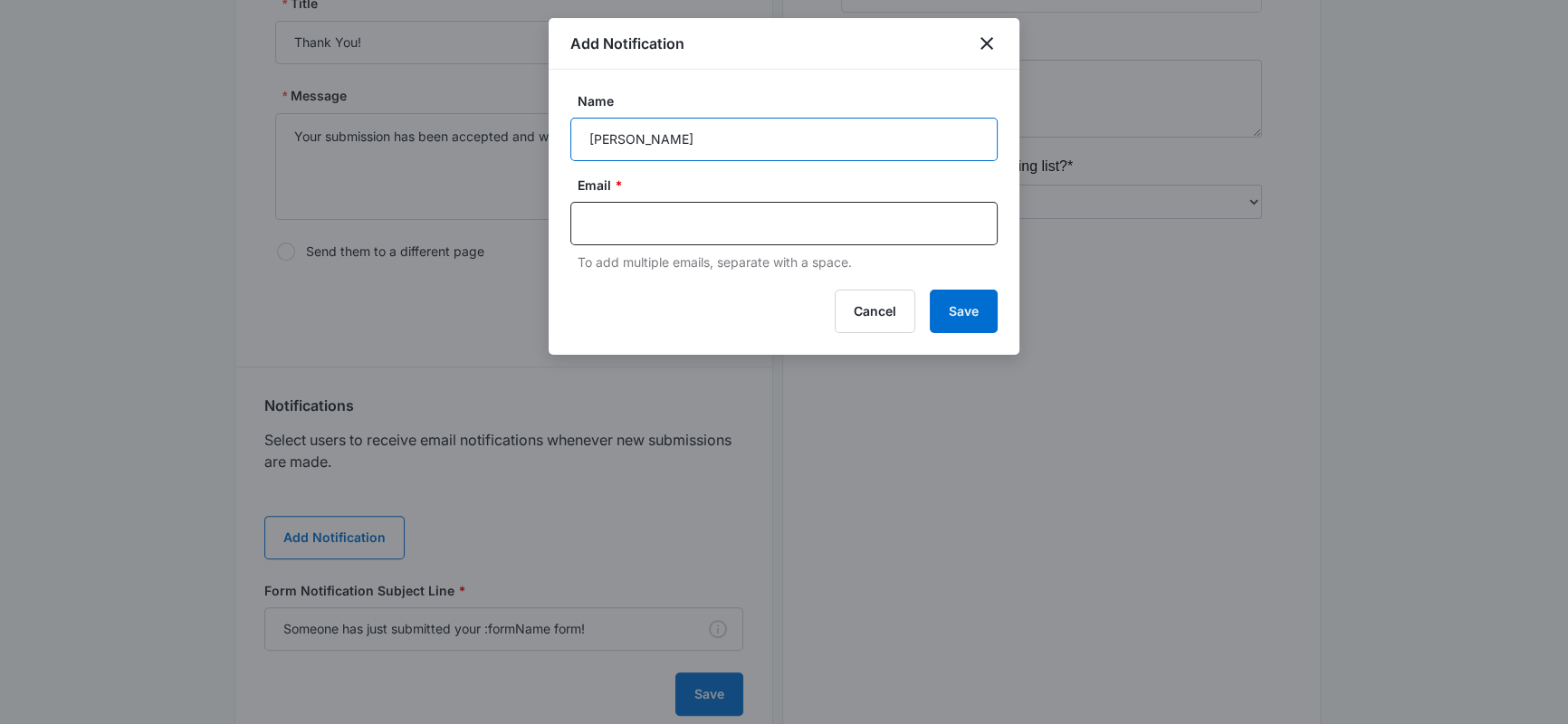 click on "Zac Smith" at bounding box center [784, 139] 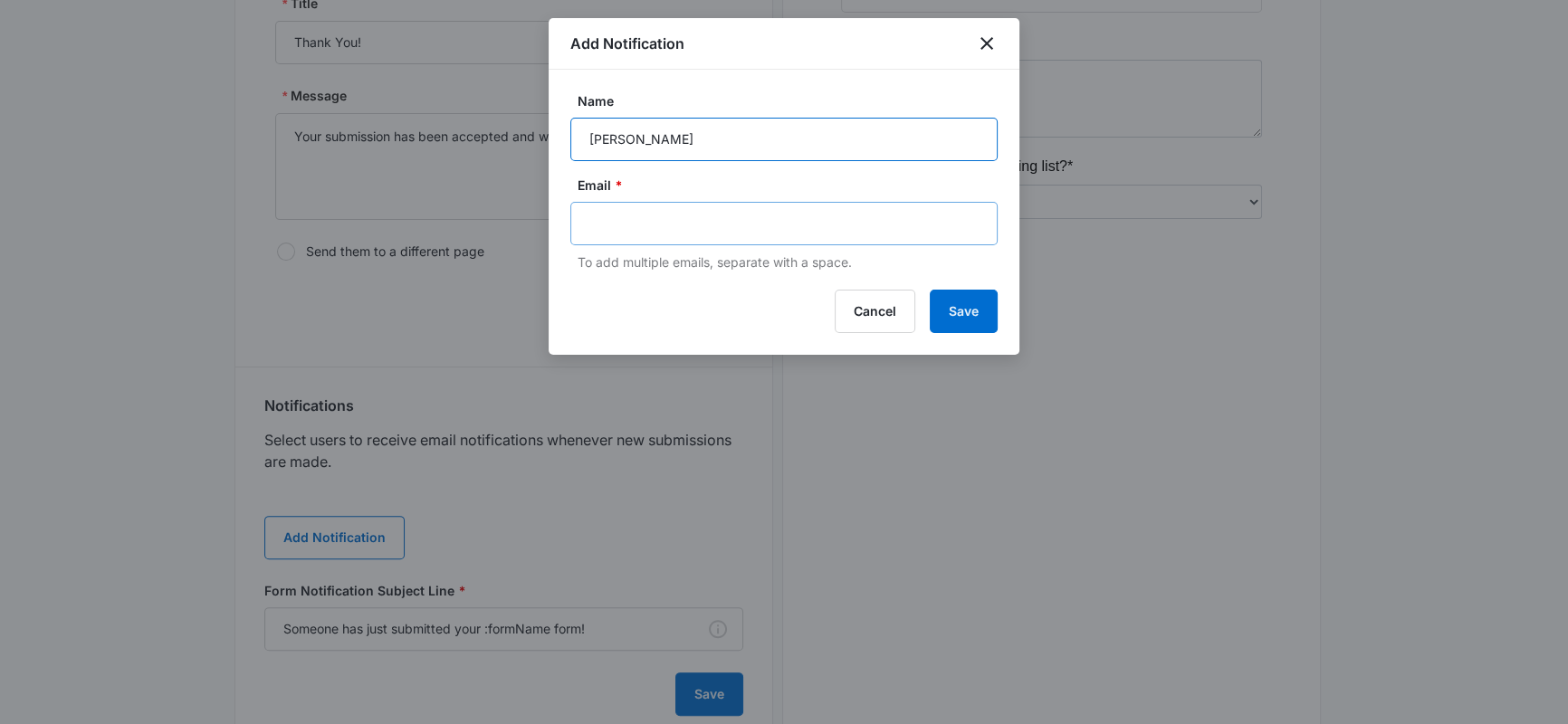 type on "Zac Smith" 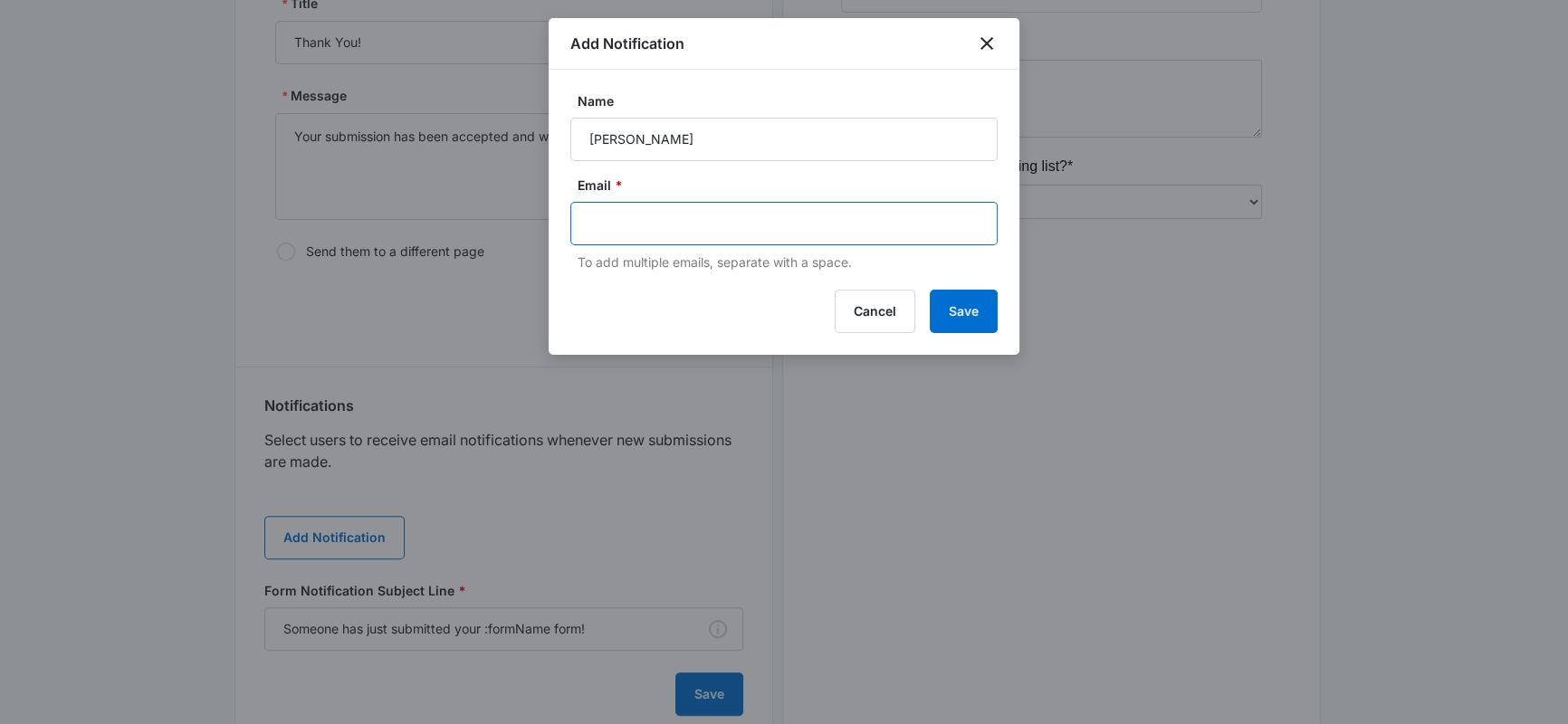 click at bounding box center (786, 224) 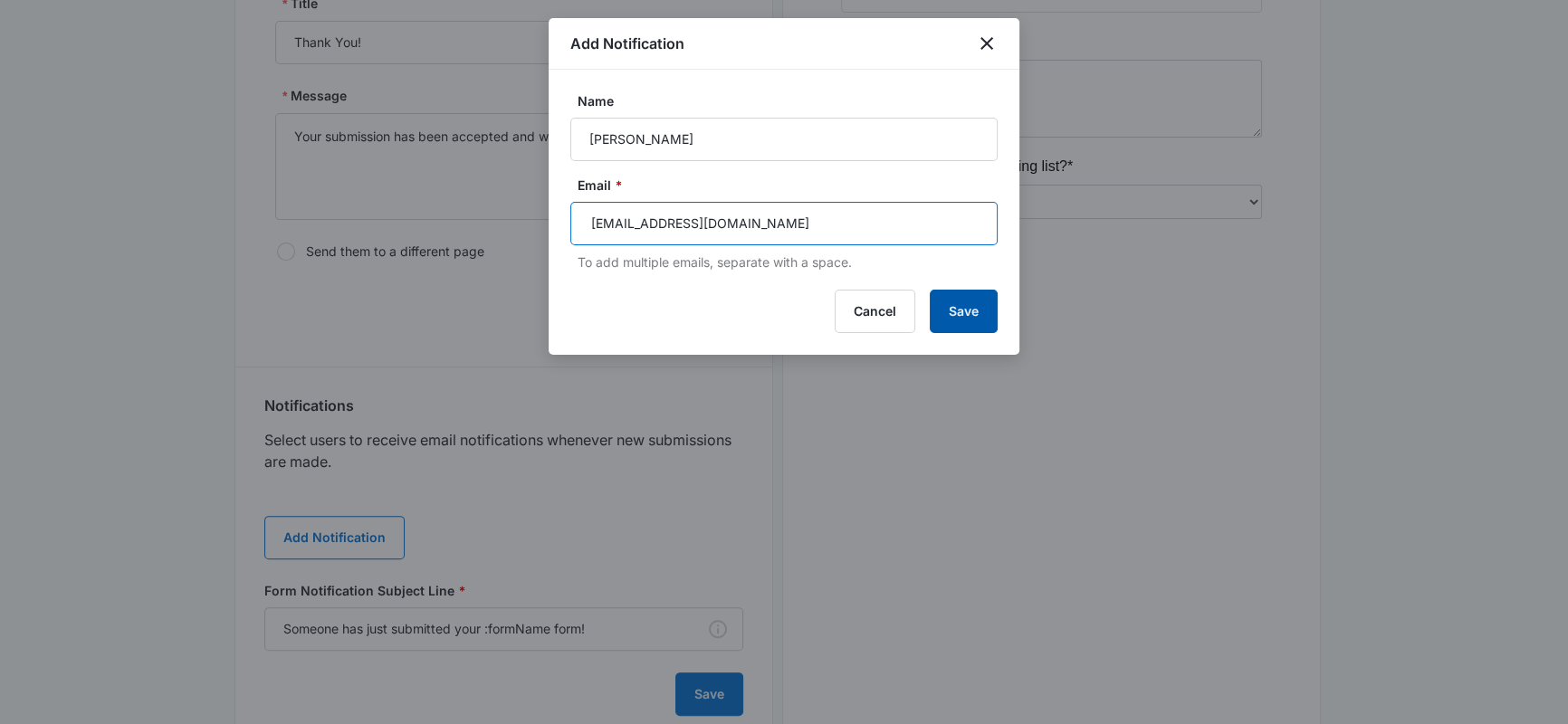type on "info@borestorationofbaldwincounty.com" 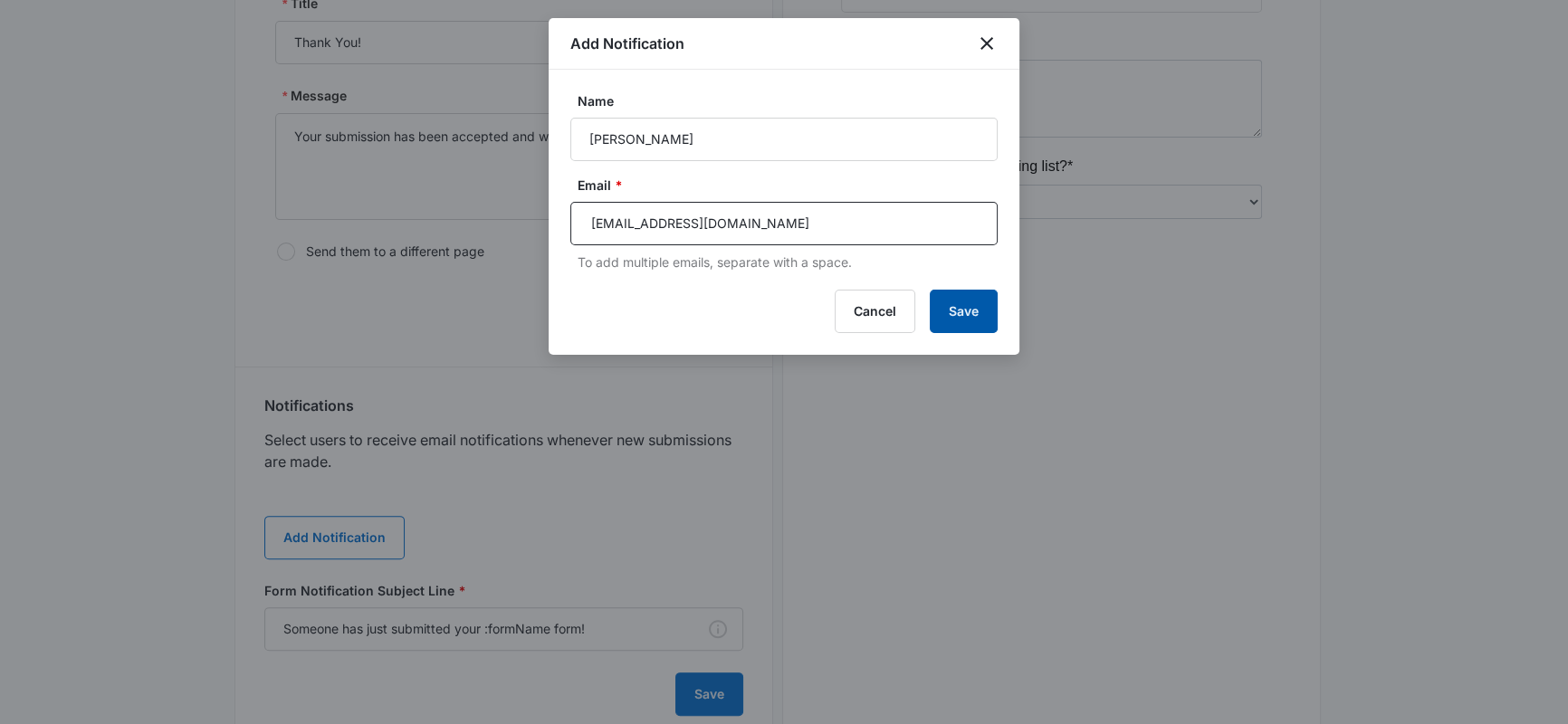 type 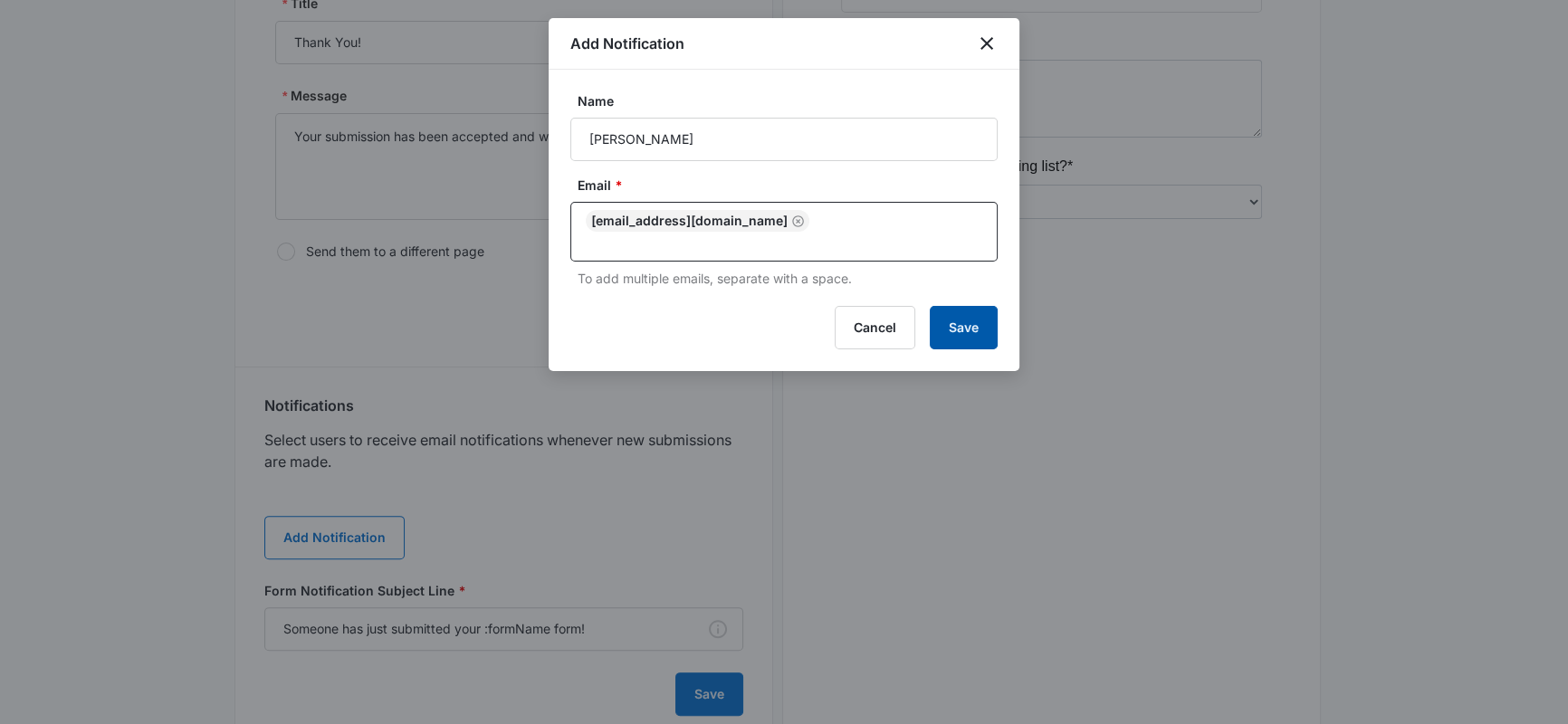 click on "Save" at bounding box center [963, 328] 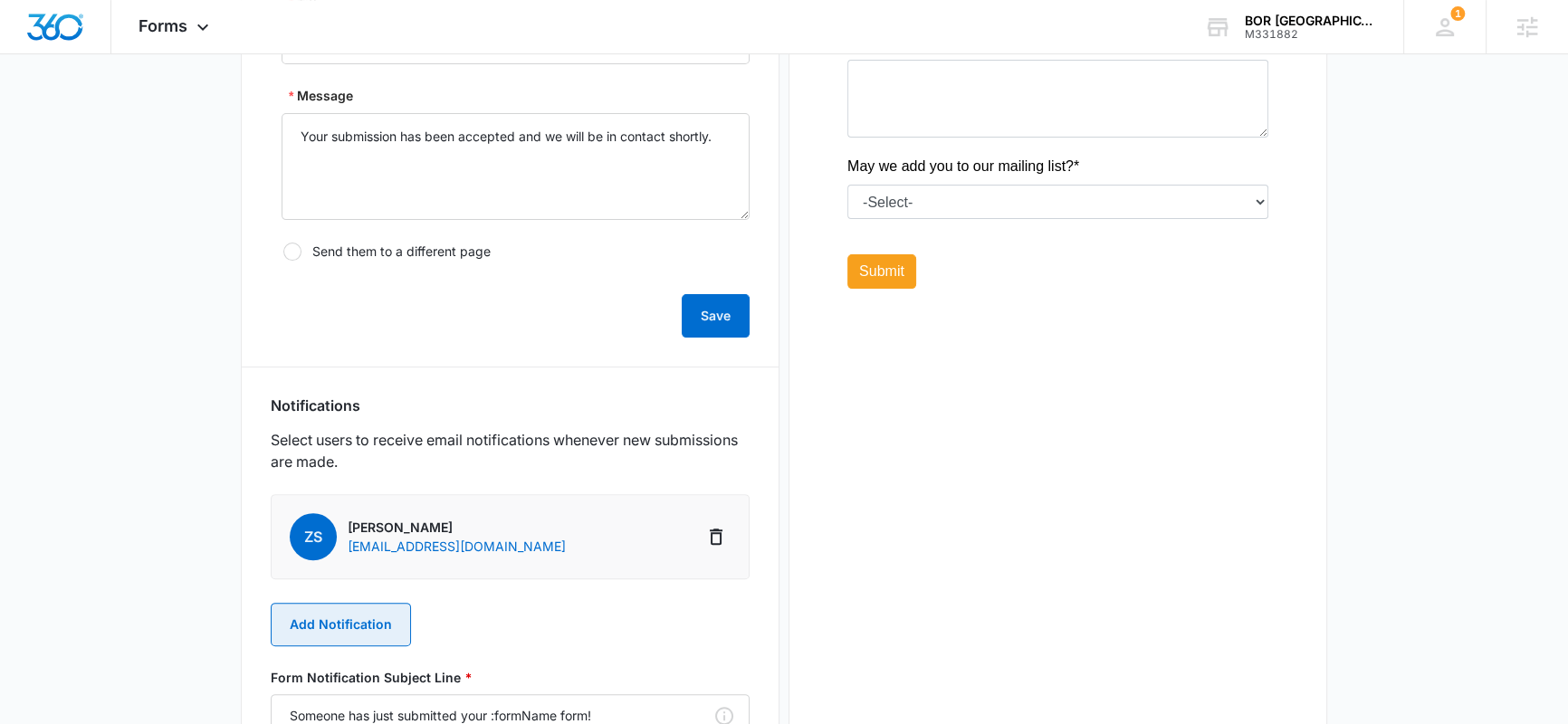 scroll, scrollTop: 0, scrollLeft: 0, axis: both 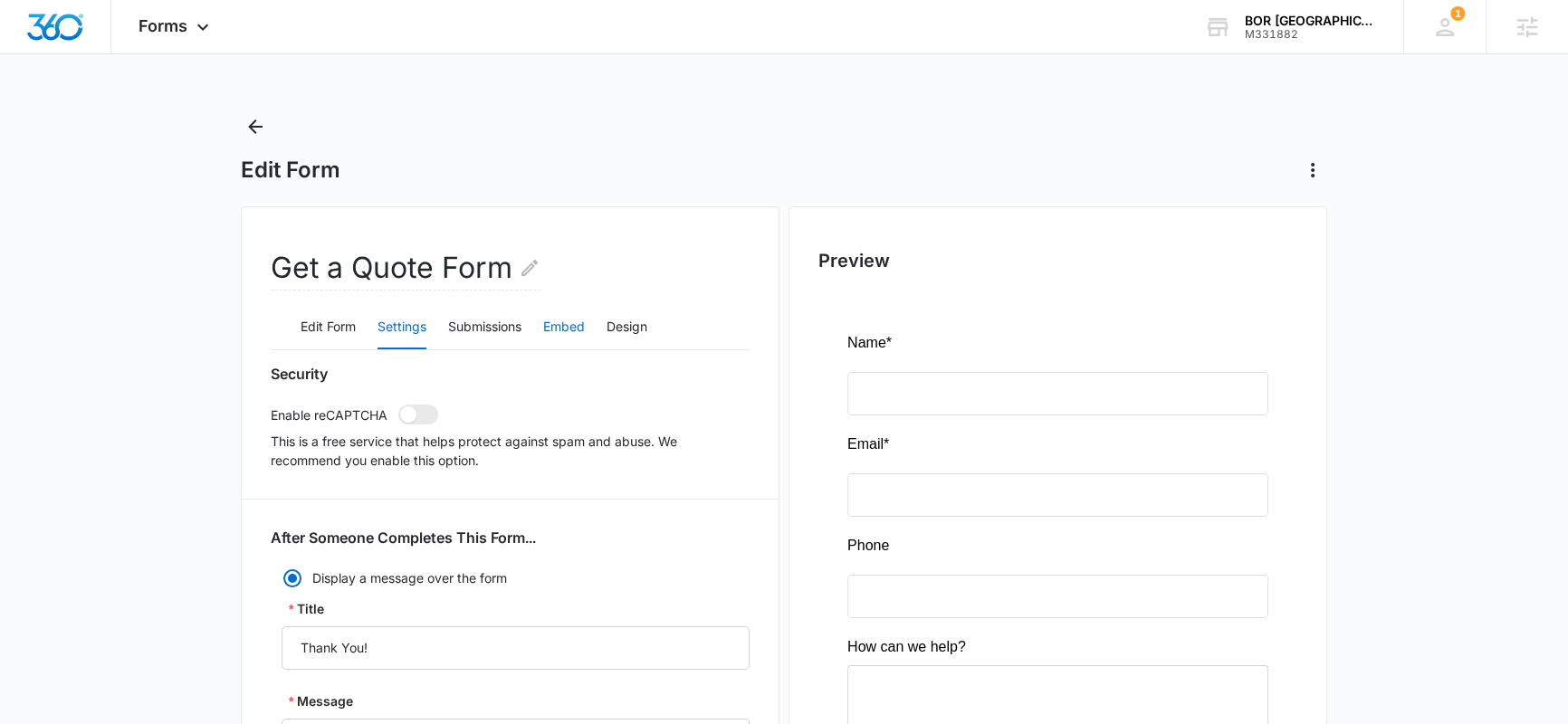 click on "Embed" at bounding box center (564, 328) 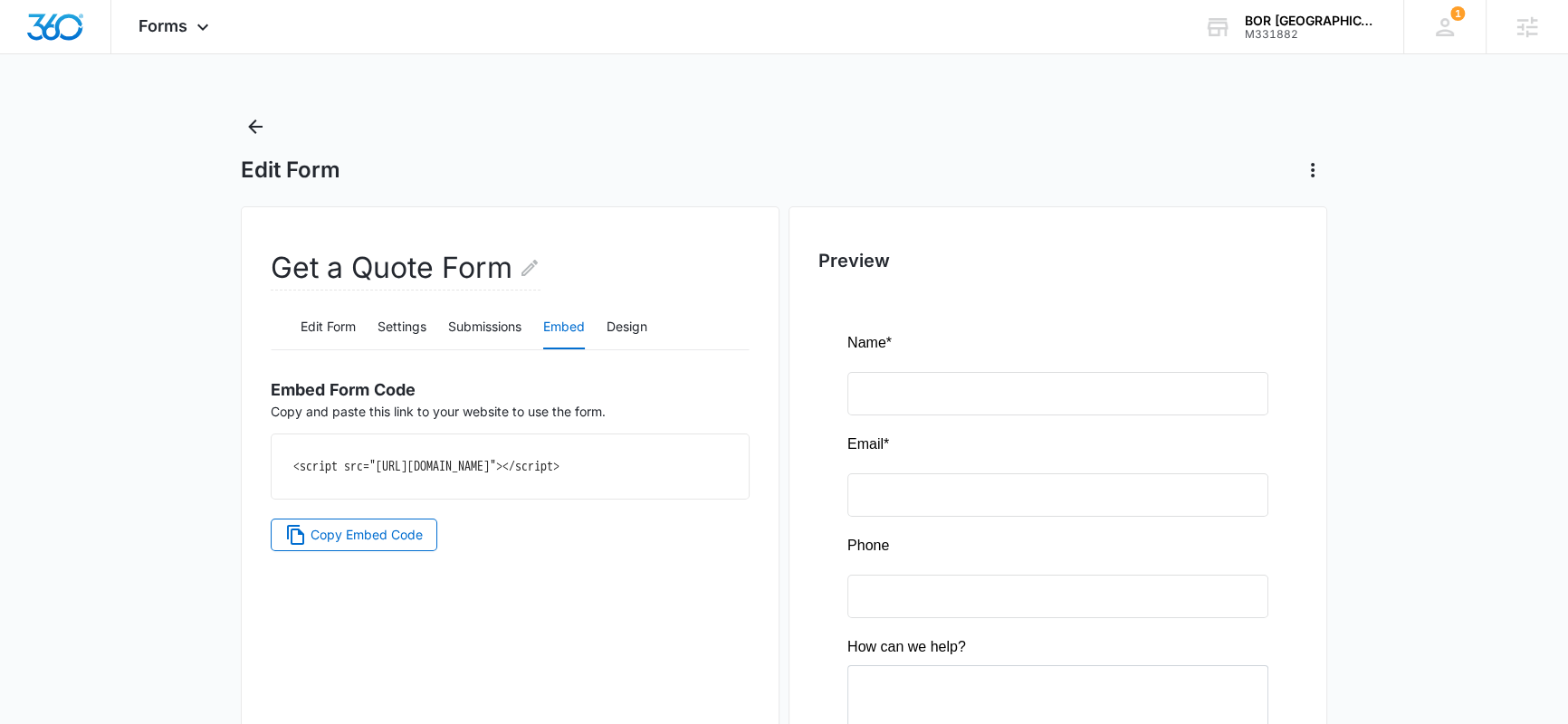 drag, startPoint x: 286, startPoint y: 464, endPoint x: 608, endPoint y: 505, distance: 324.59975 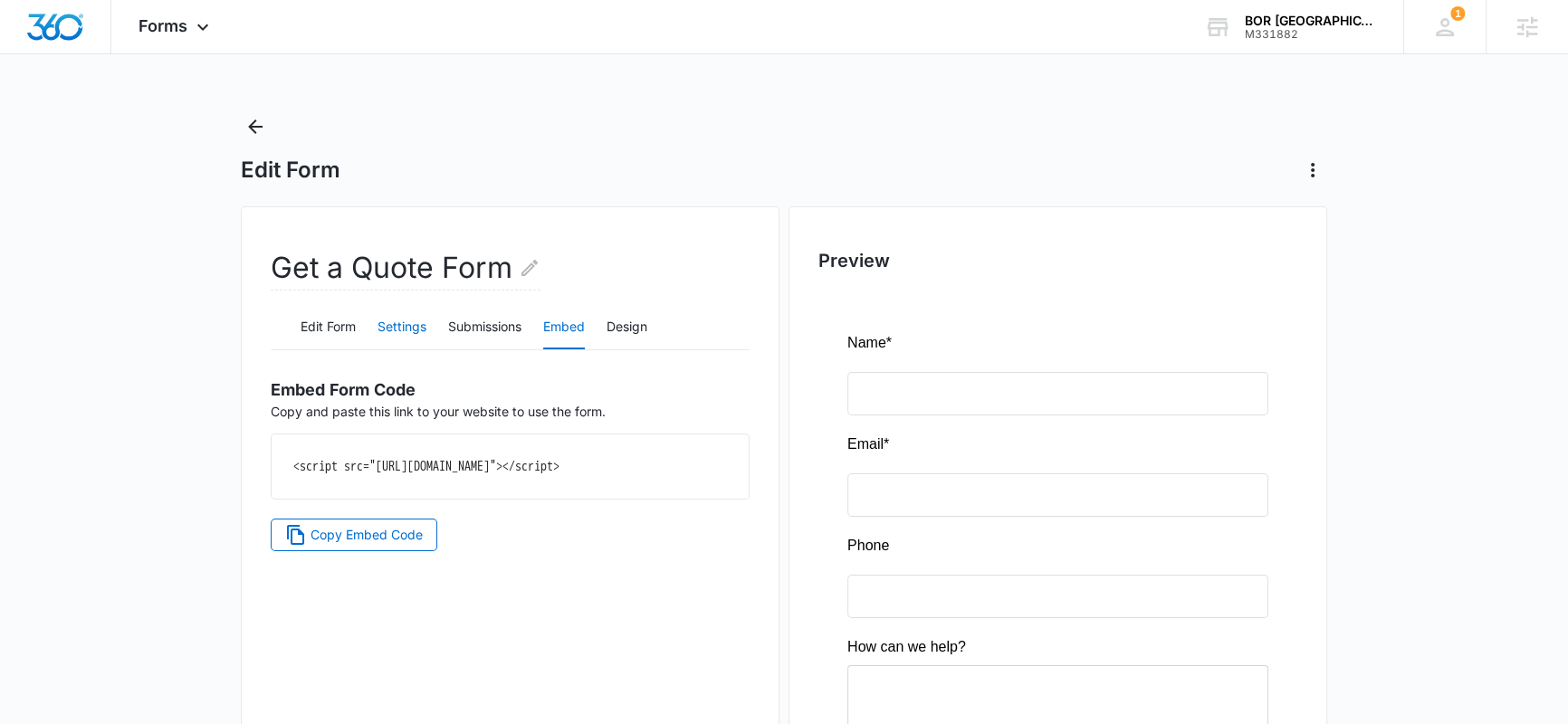 click on "Settings" at bounding box center (402, 328) 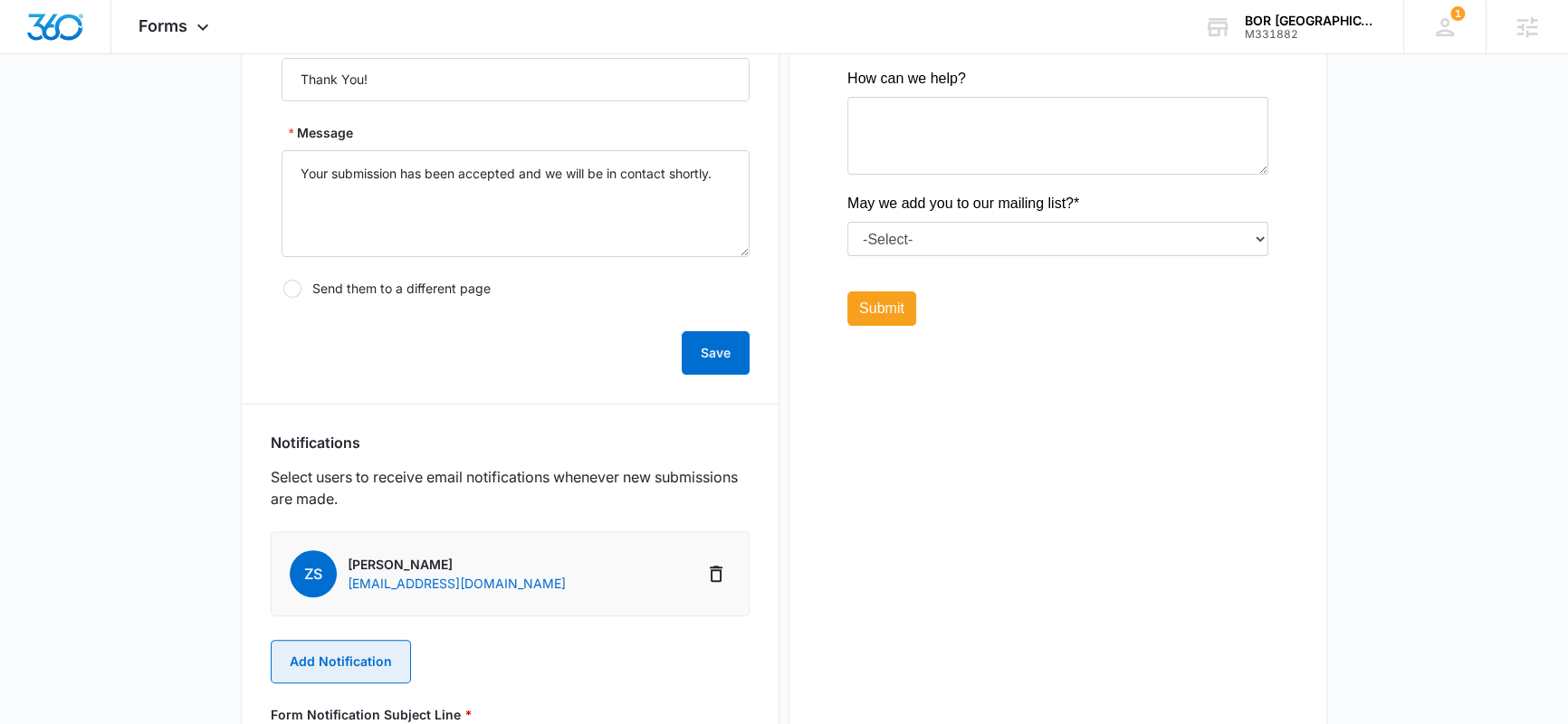 scroll, scrollTop: 579, scrollLeft: 0, axis: vertical 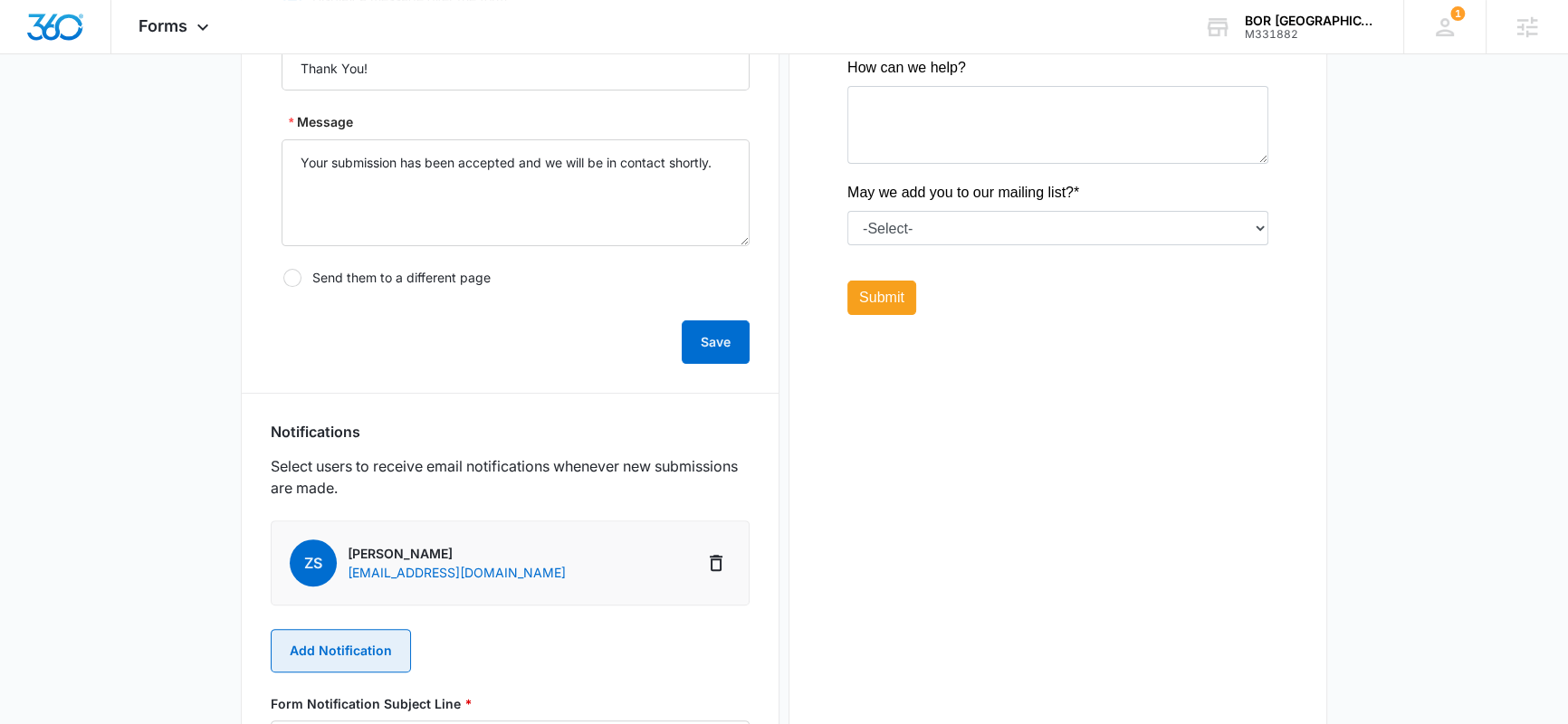 click on "Add Notification" at bounding box center [340, 651] 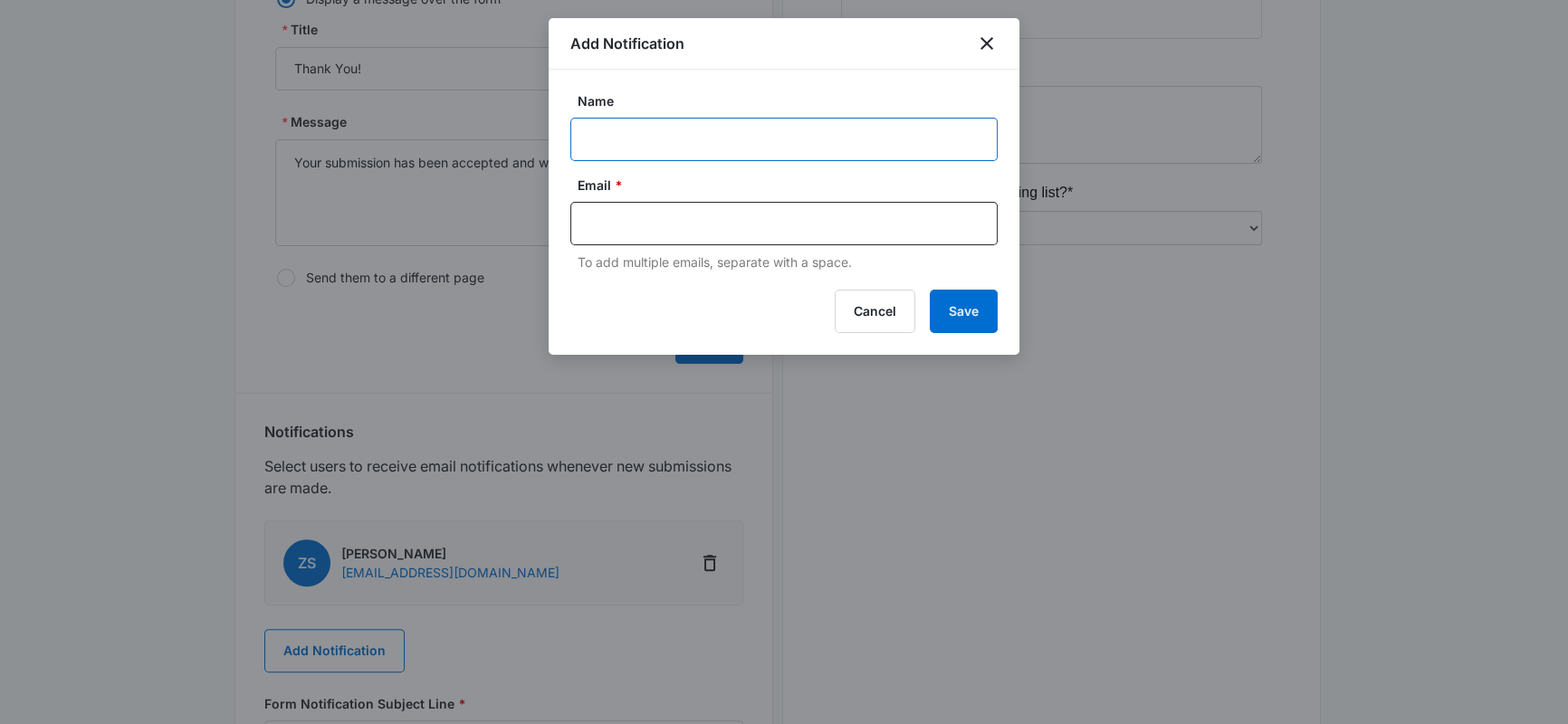 click on "Name" at bounding box center (784, 139) 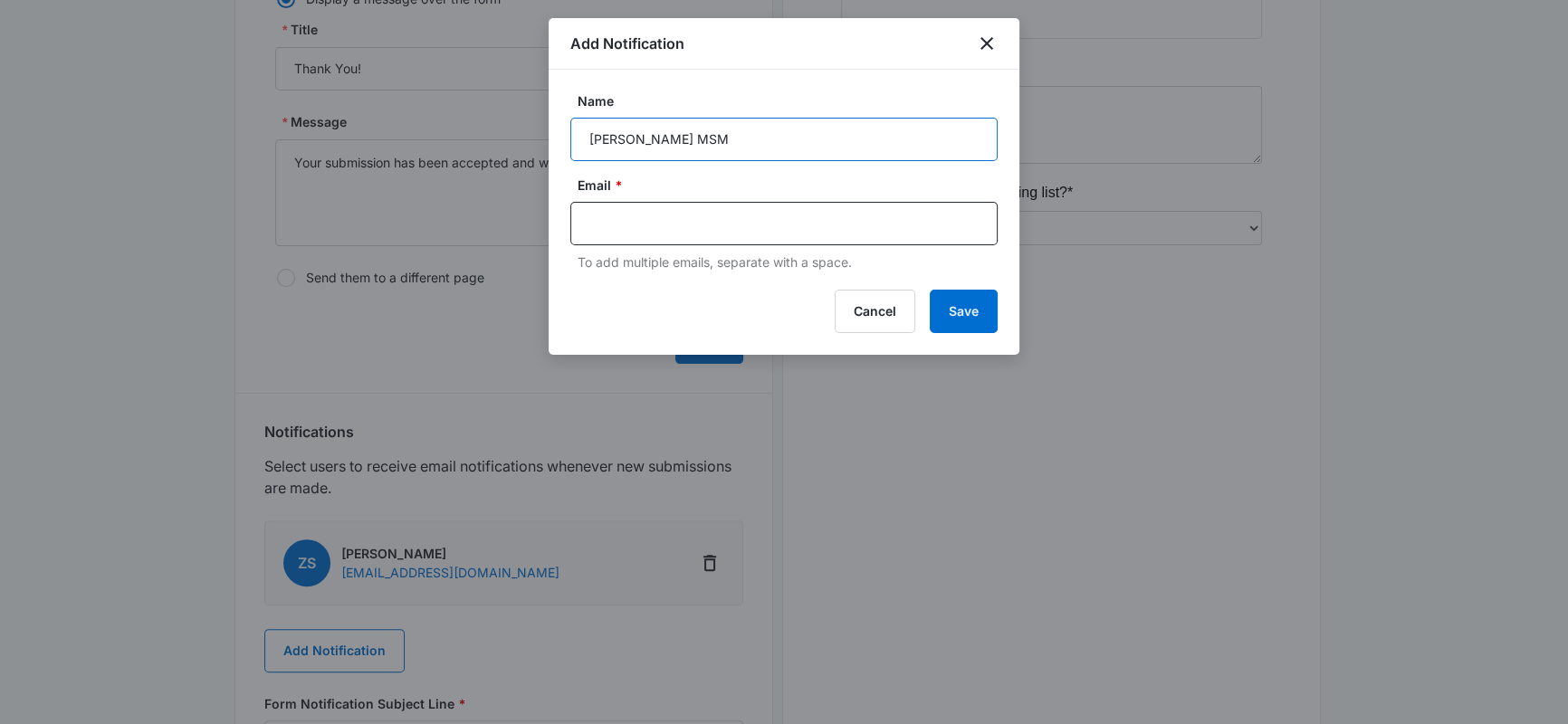 type on "Bor Baldwin MSM" 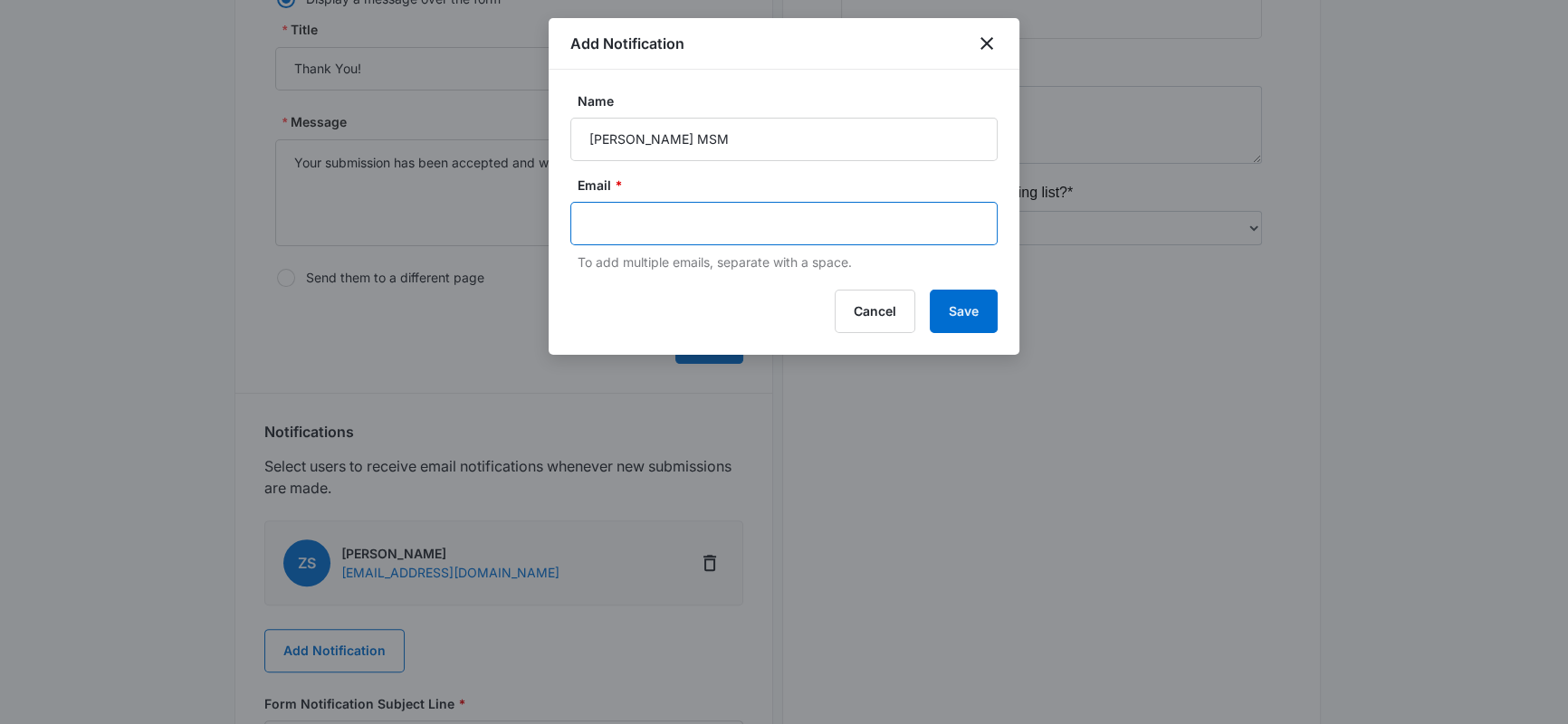 click at bounding box center (786, 224) 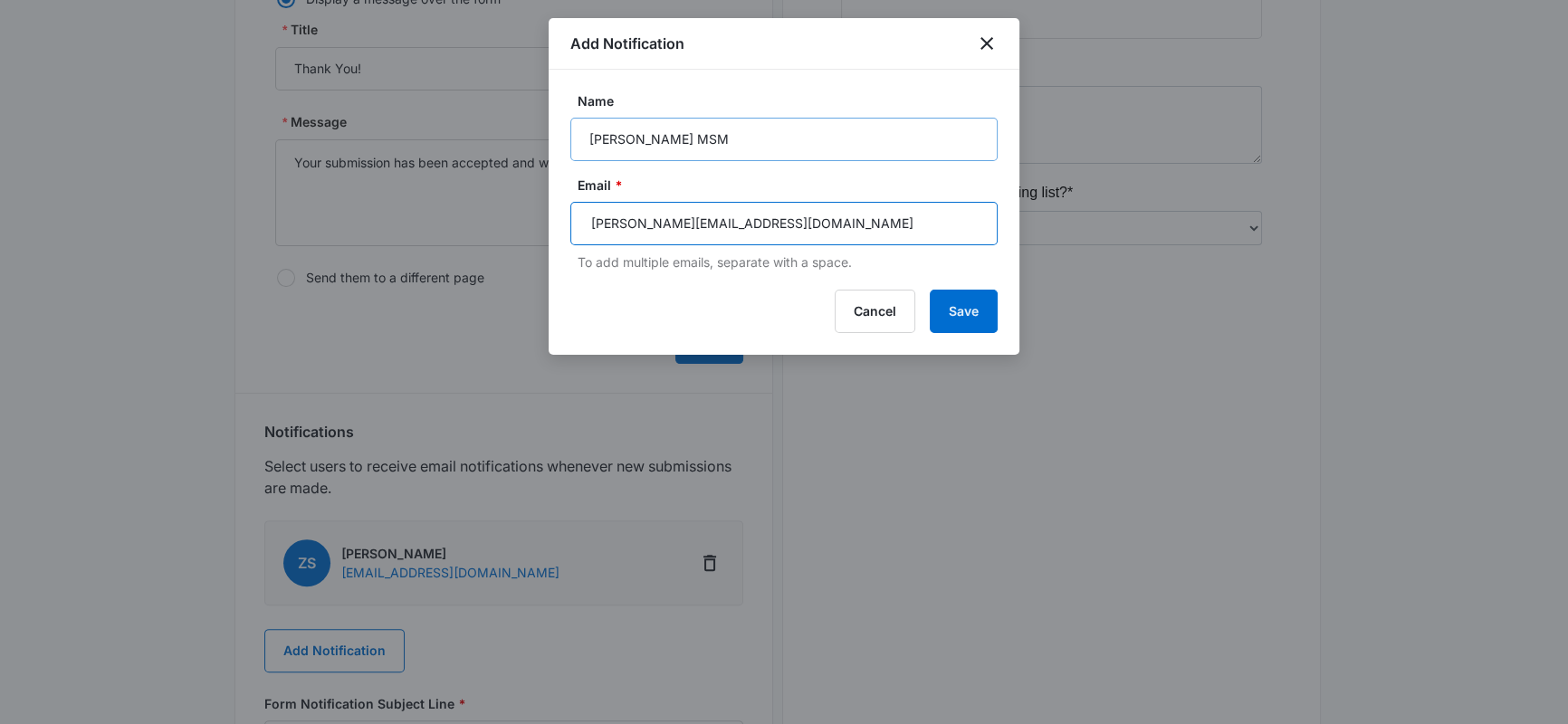 type on "[PERSON_NAME][EMAIL_ADDRESS][DOMAIN_NAME]" 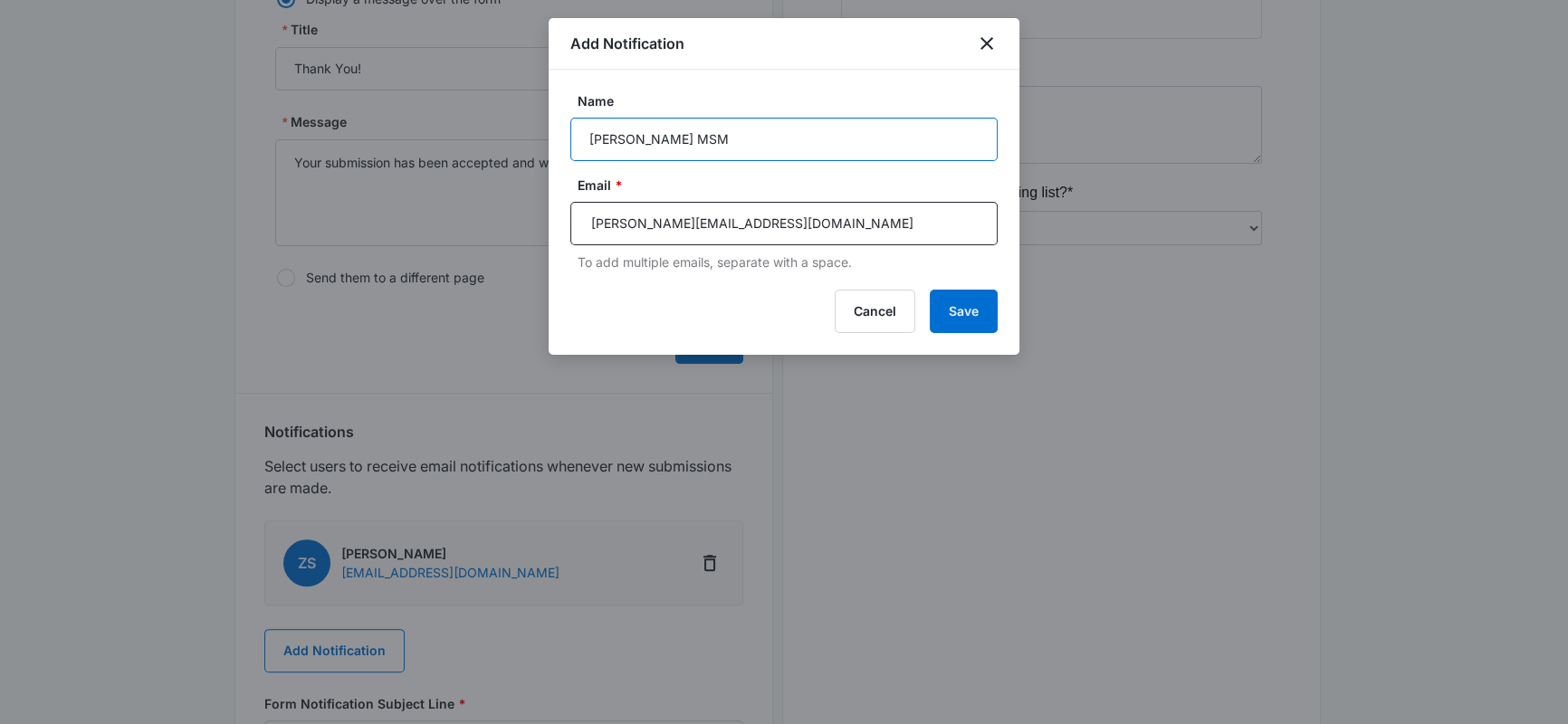type 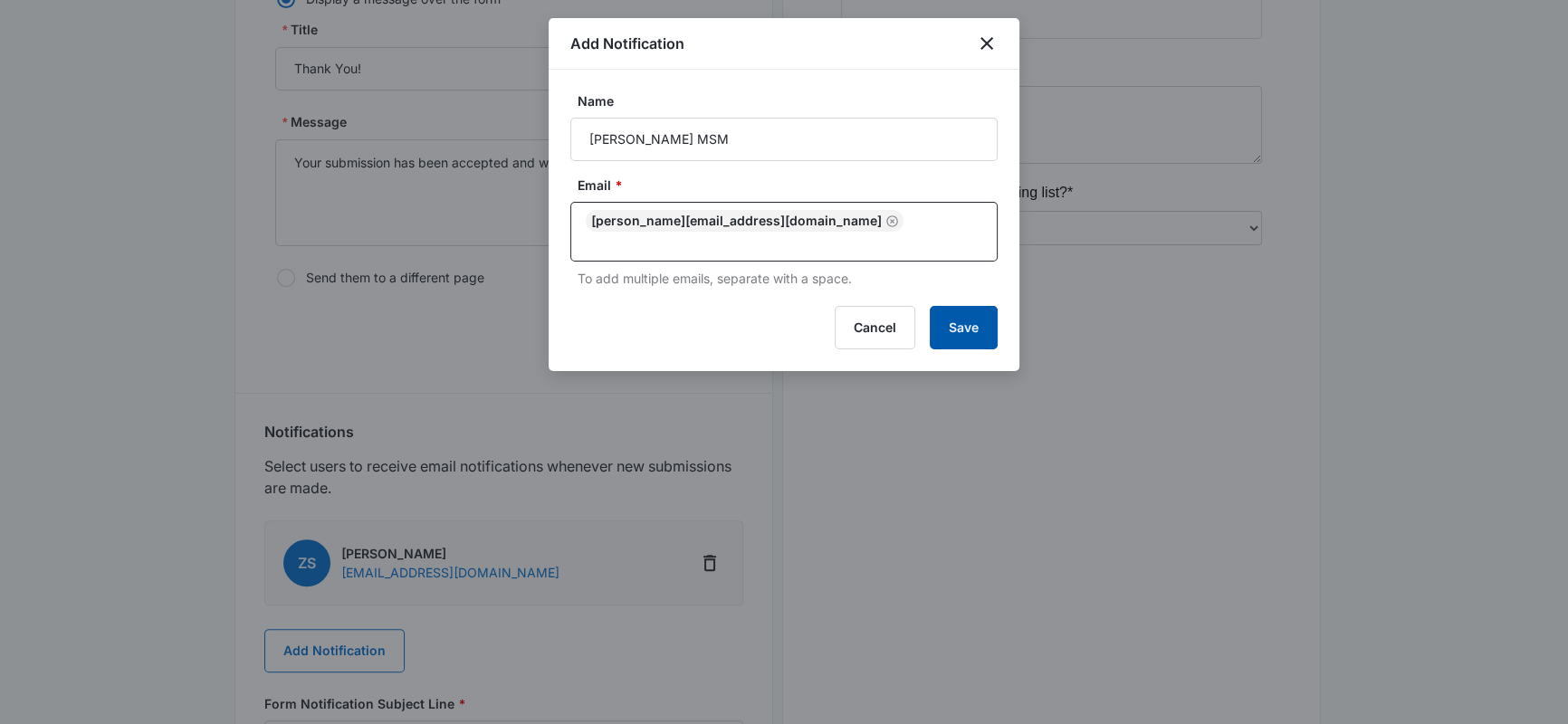 click on "Save" at bounding box center (963, 328) 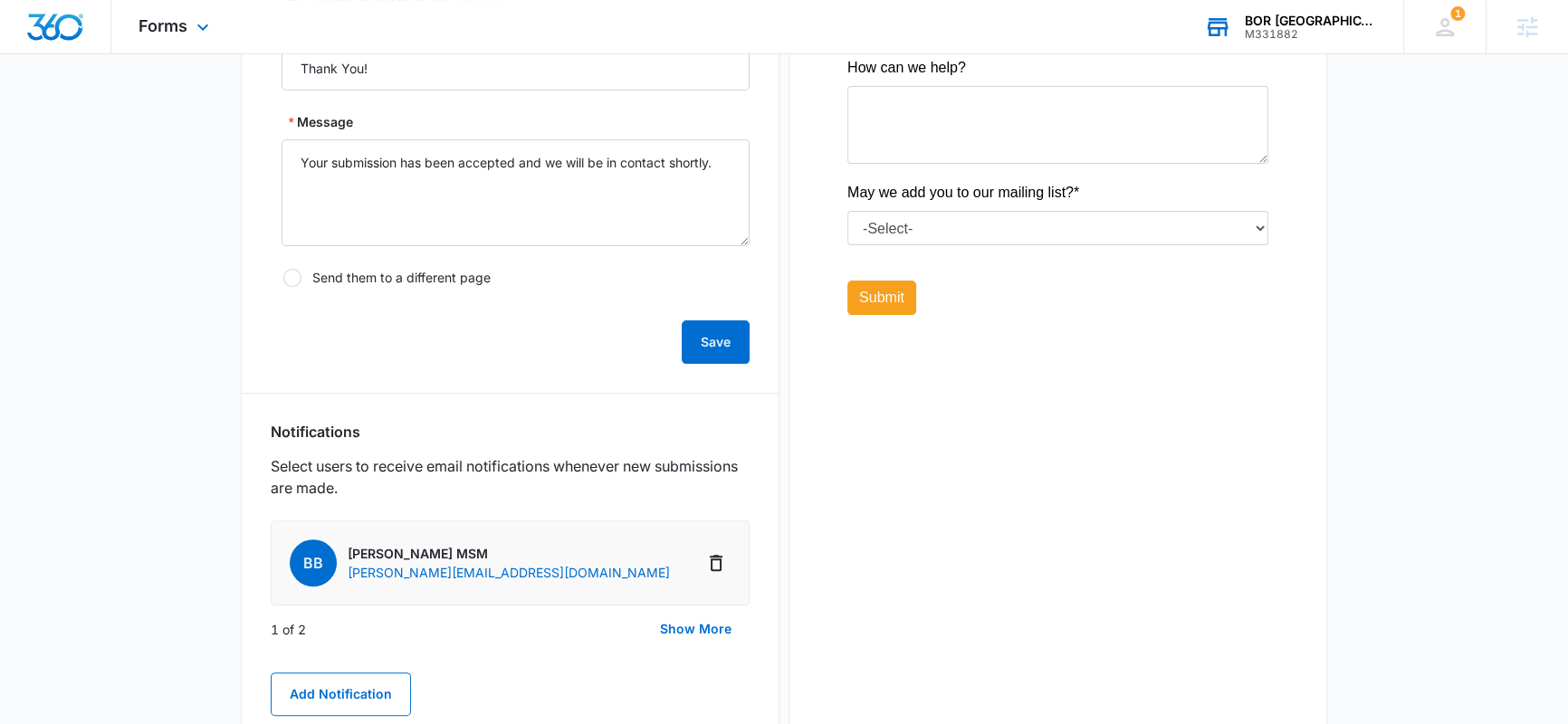 click on "BOR Baldwin County" at bounding box center (1311, 21) 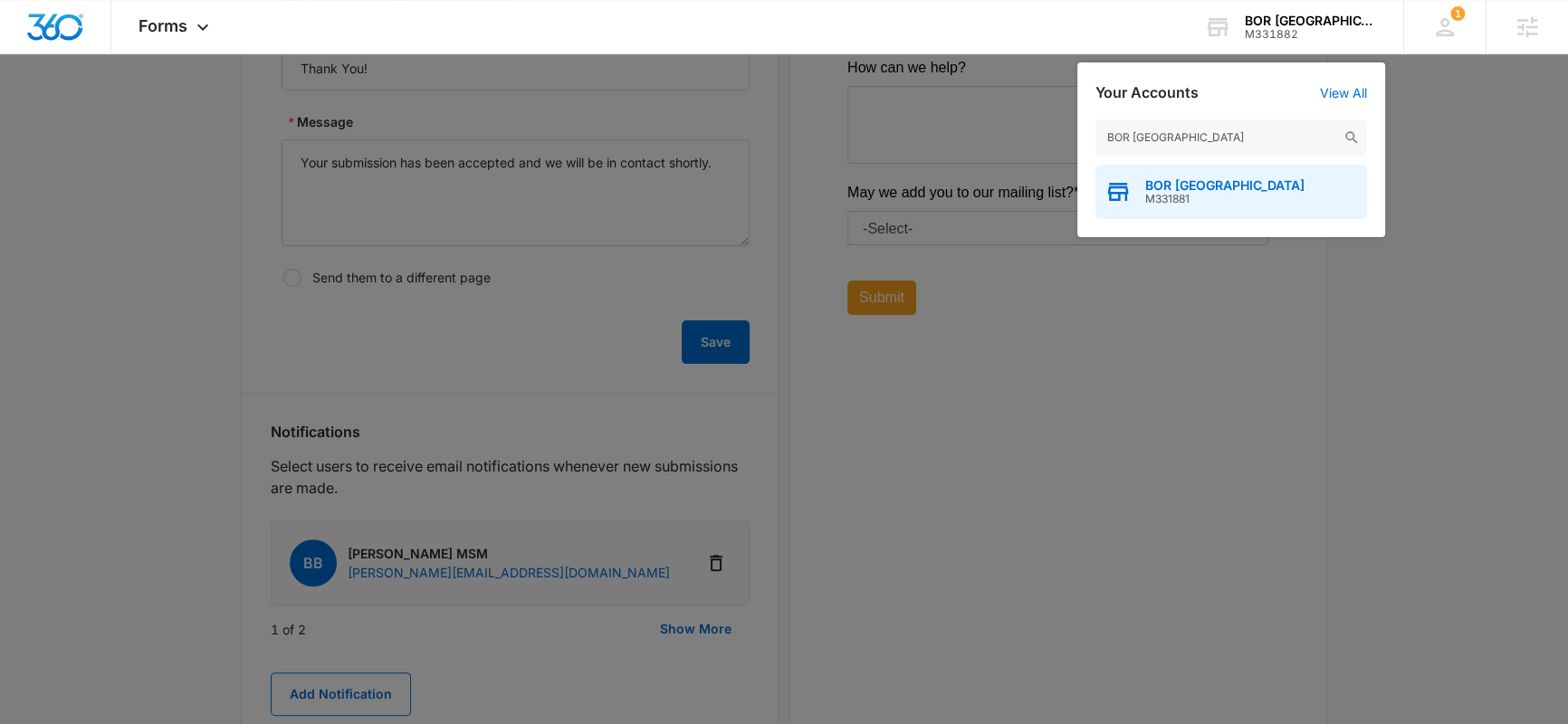 type on "BOR Boone County" 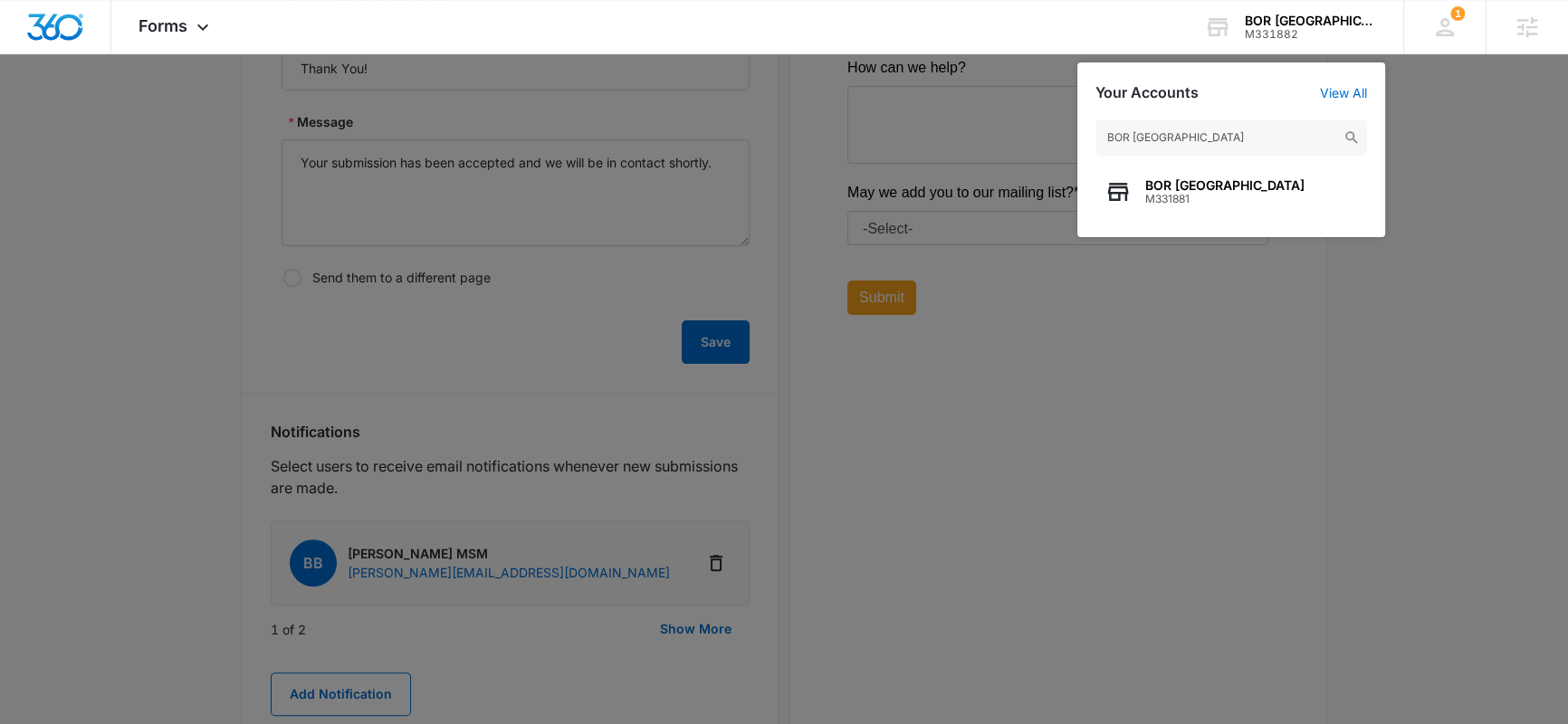 scroll, scrollTop: 0, scrollLeft: 0, axis: both 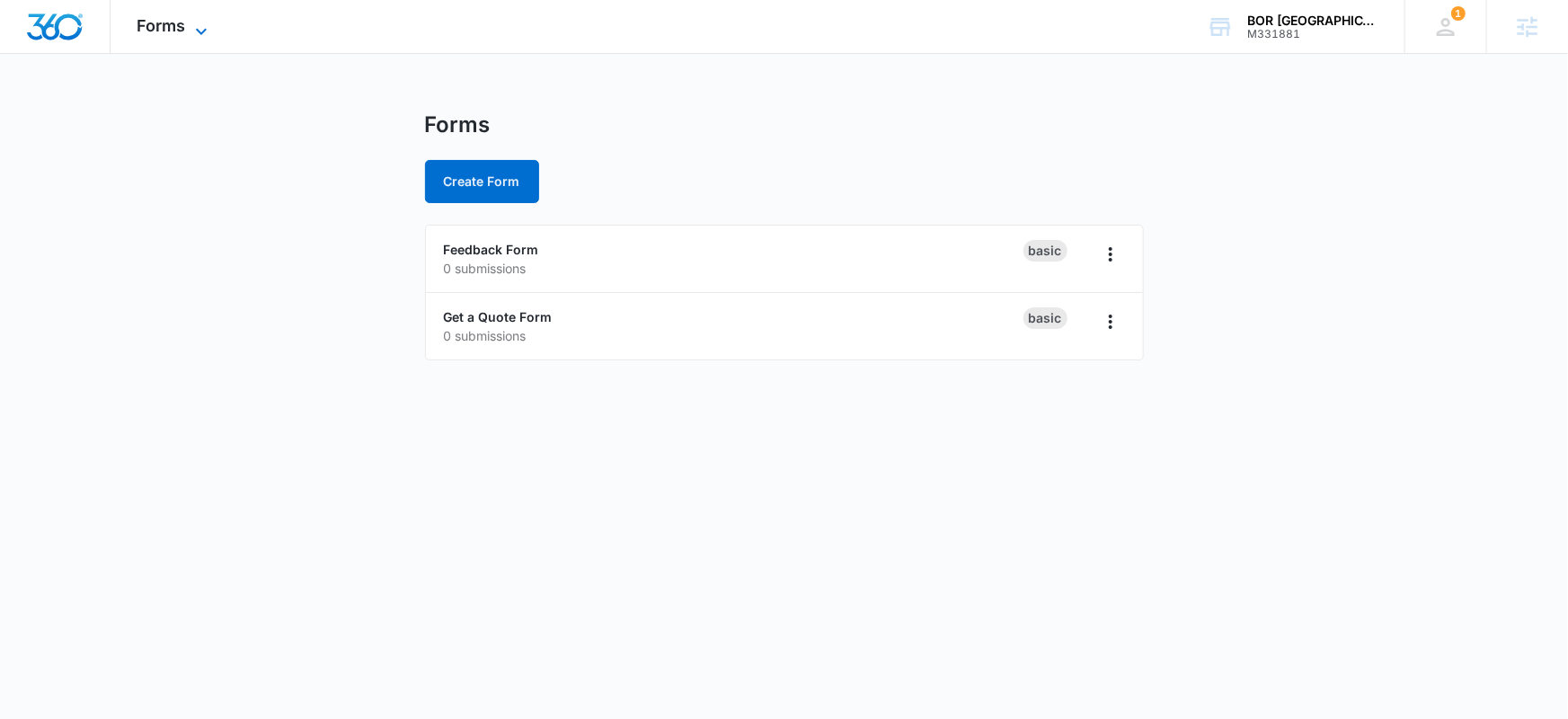 click on "Forms" at bounding box center [162, 25] 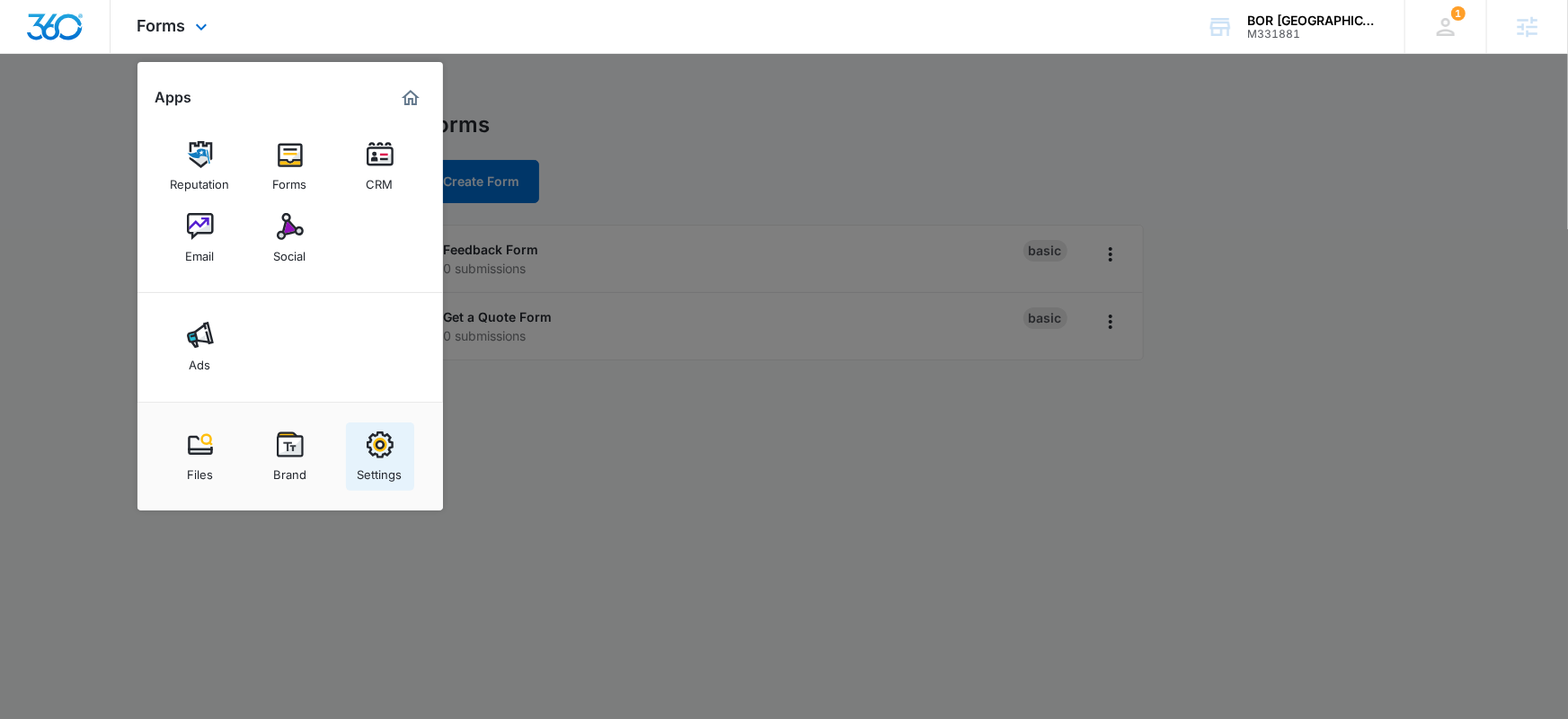 click on "Settings" at bounding box center [380, 470] 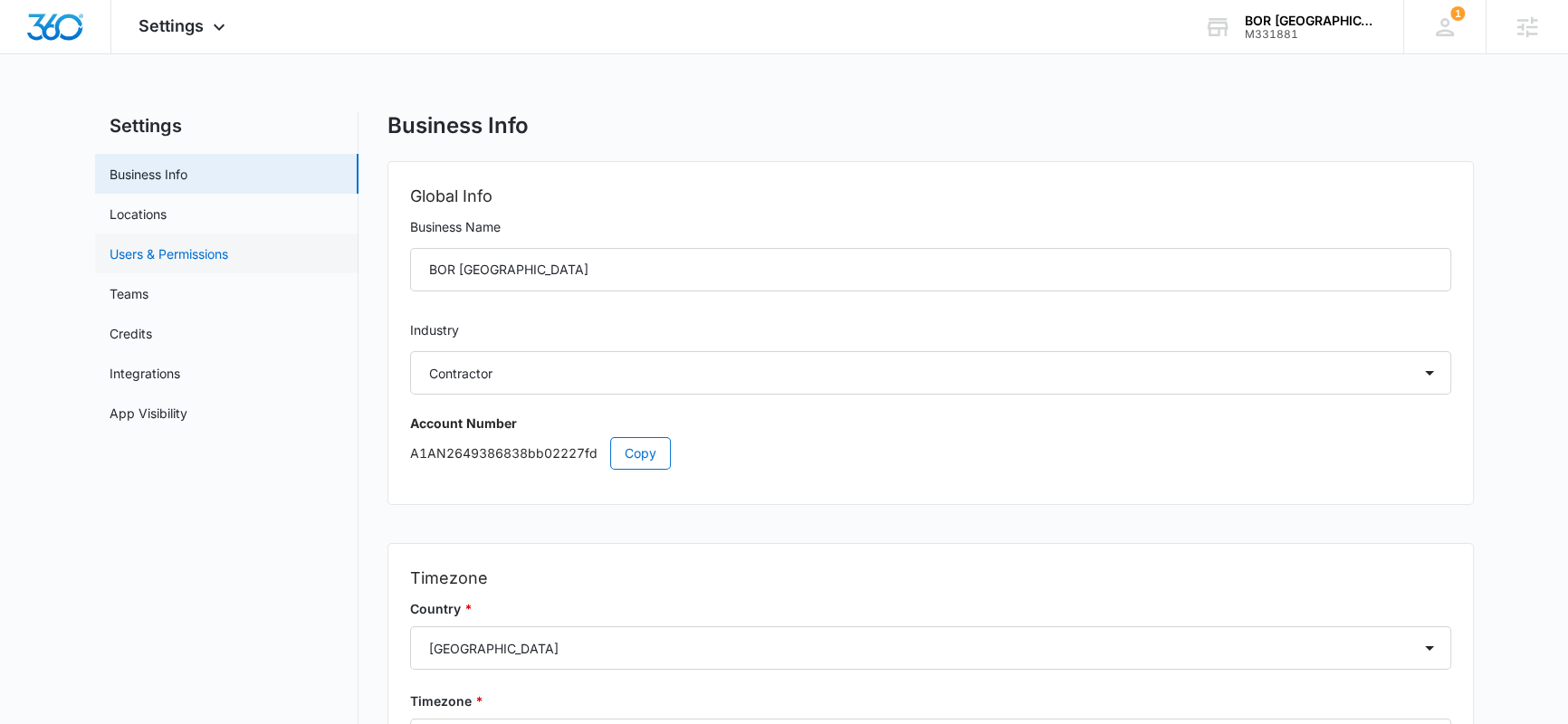 click on "Users & Permissions" at bounding box center (168, 253) 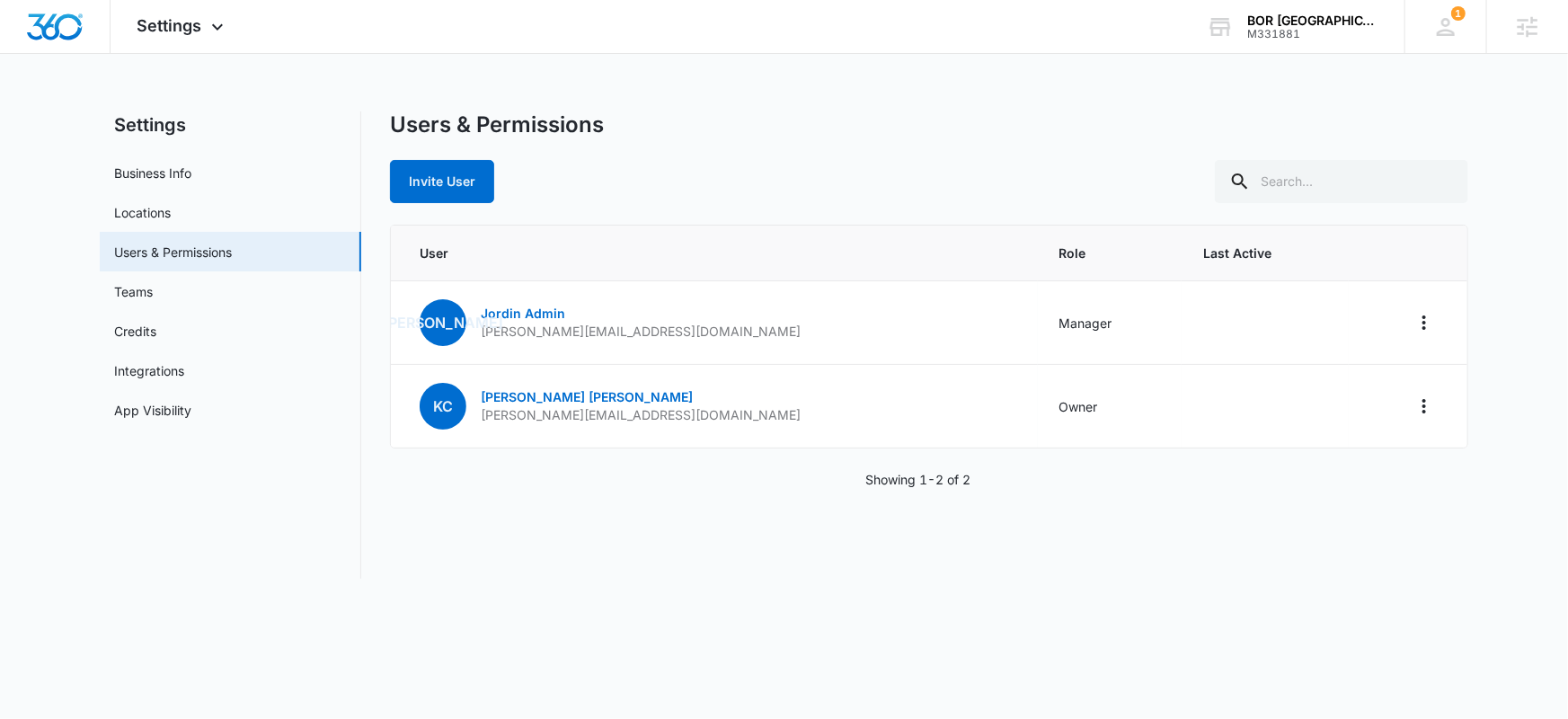 click on "Invite User" at bounding box center [929, 182] 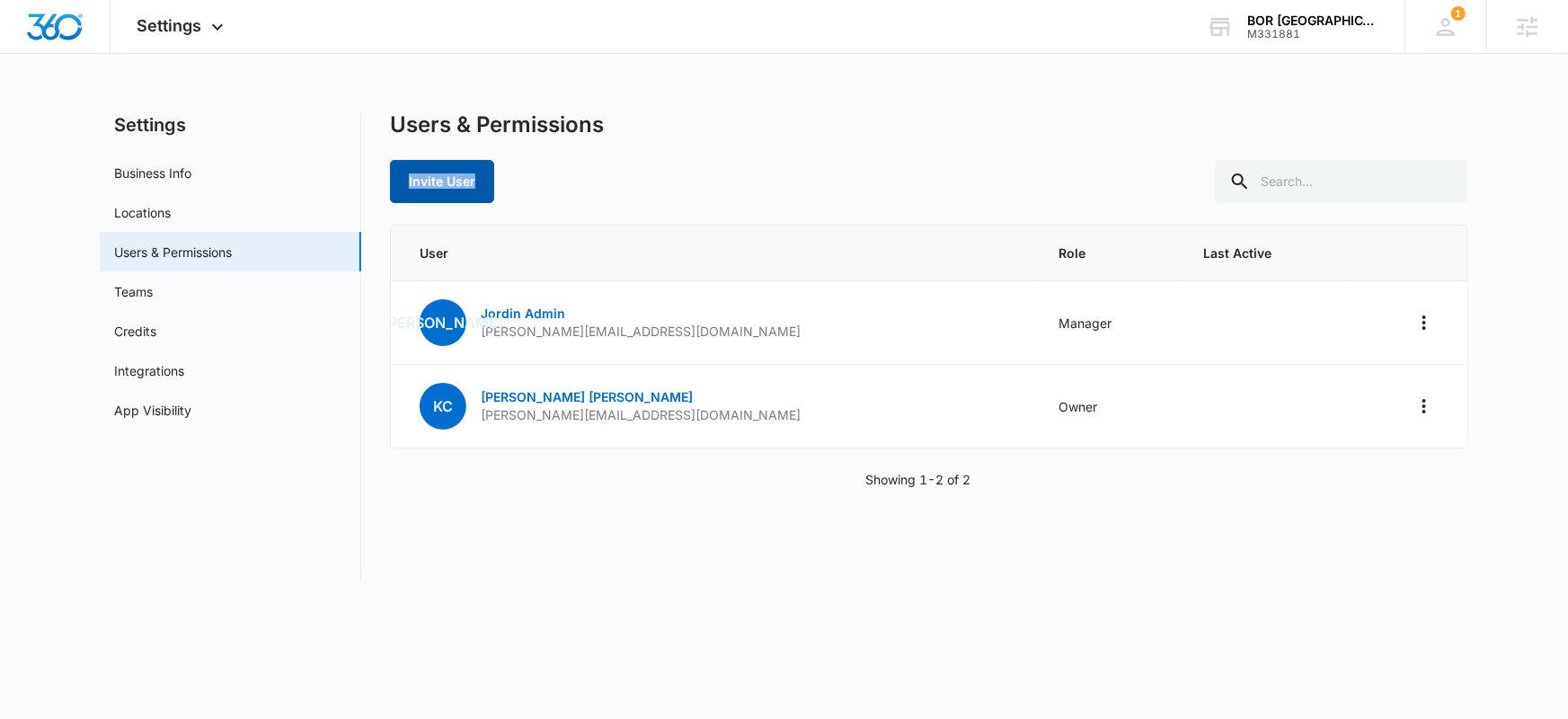 click on "Invite User" at bounding box center (442, 182) 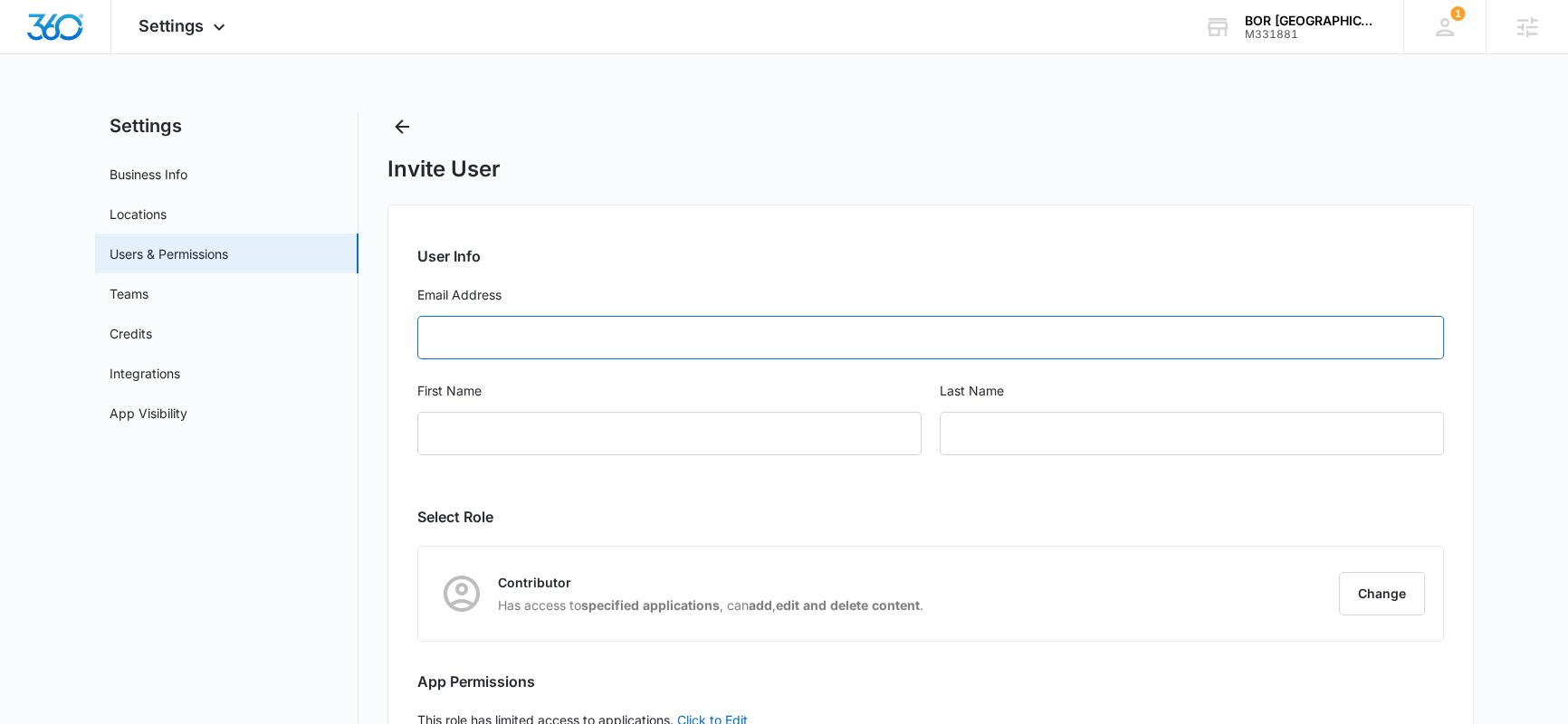 paste on "Jason Cooper" 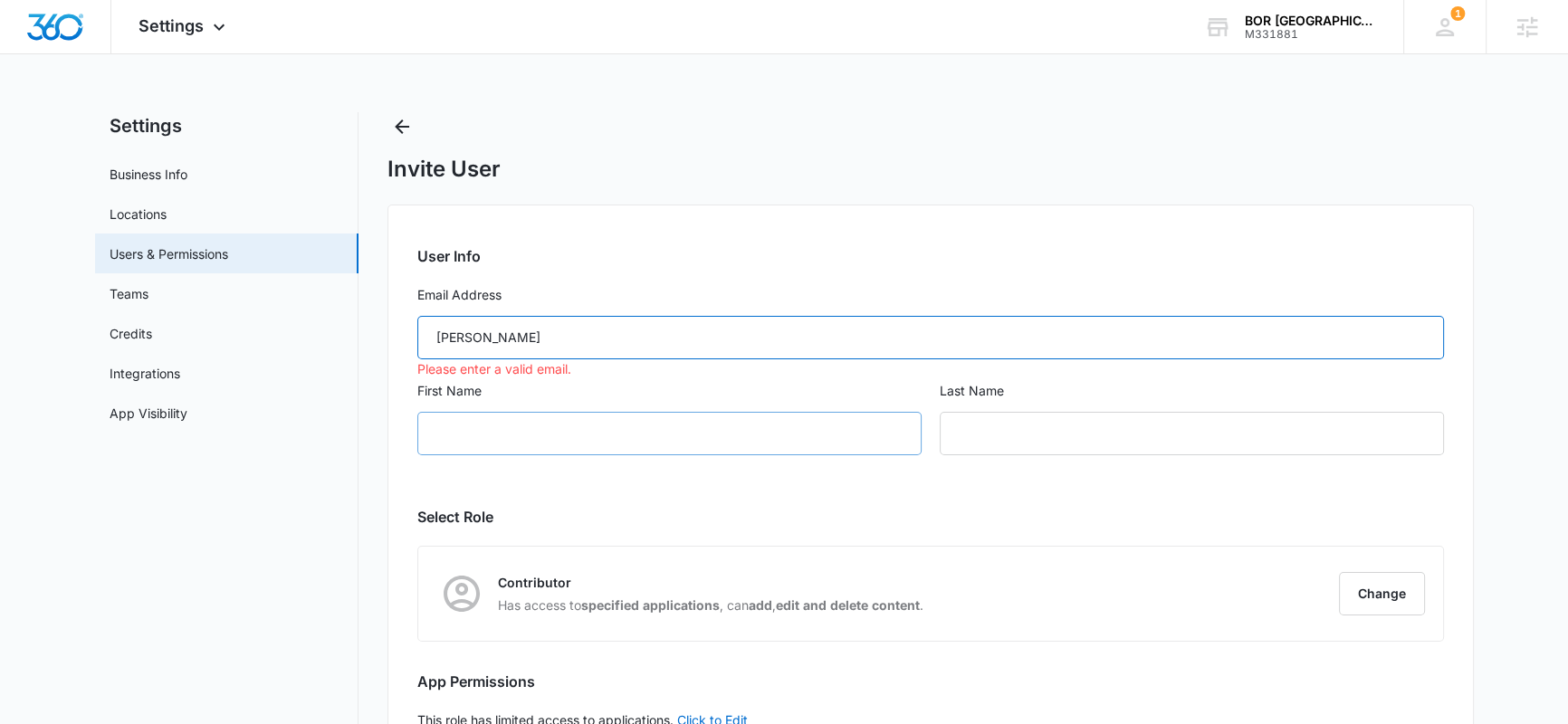 type on "Jason Cooper" 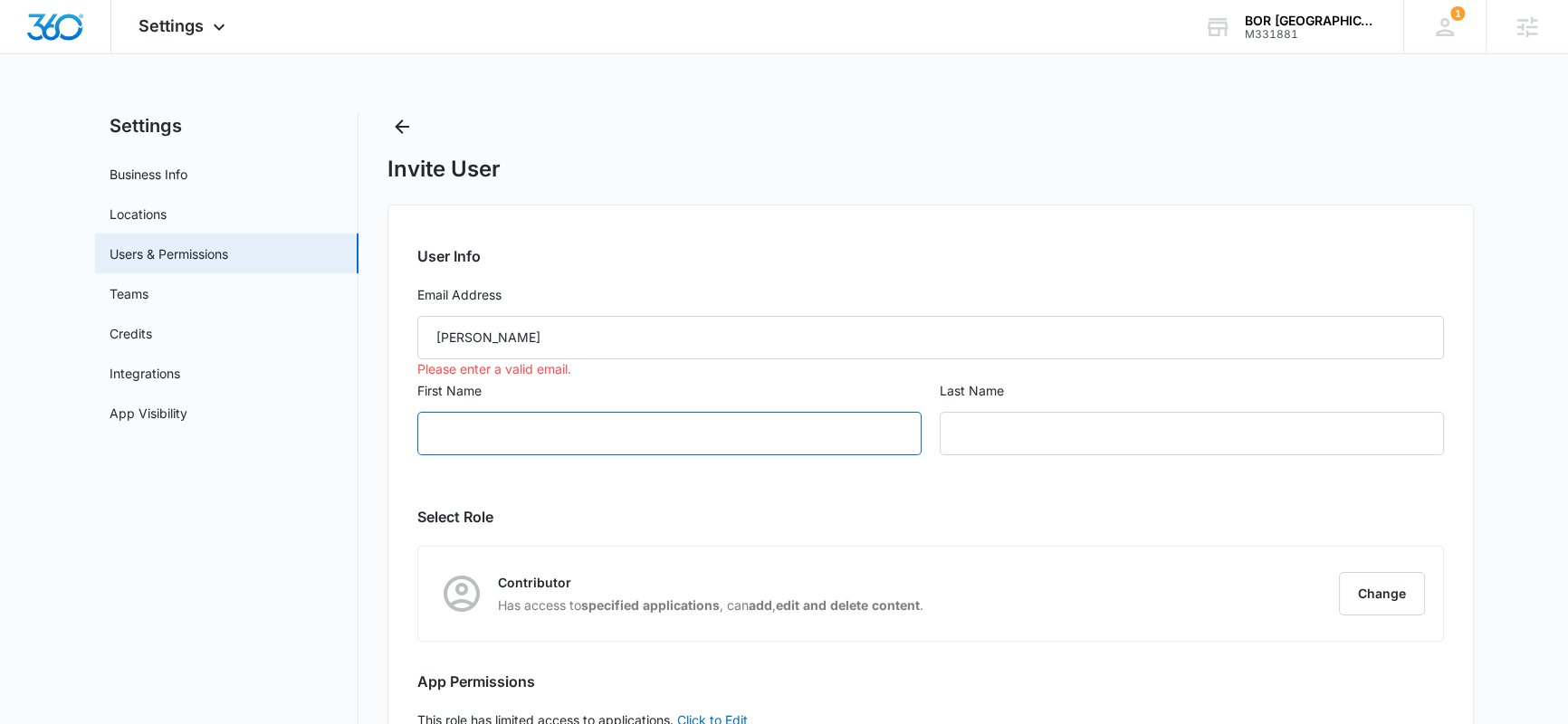 click on "First Name" at bounding box center [669, 433] 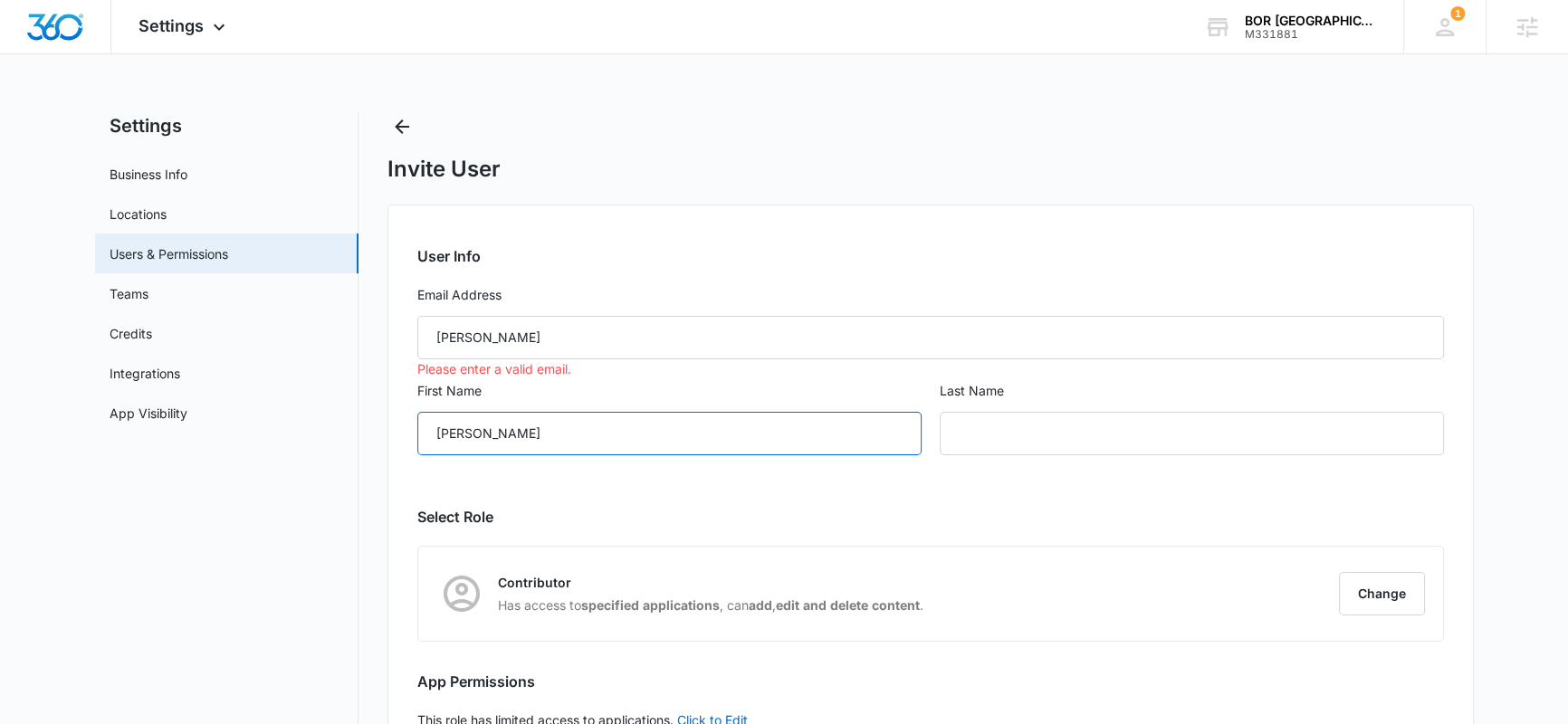 click on "Jason Cooper" at bounding box center (669, 433) 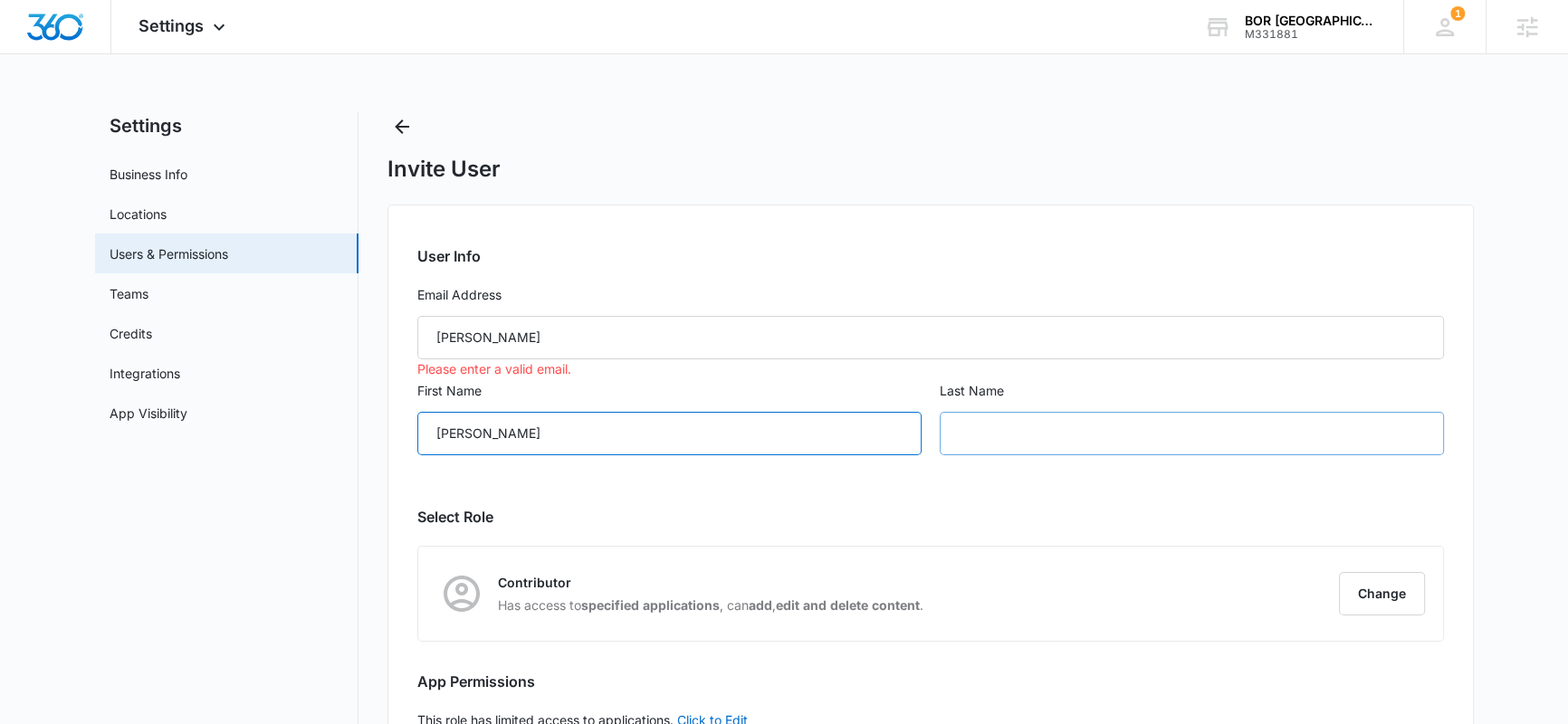 type on "Jason Cooper" 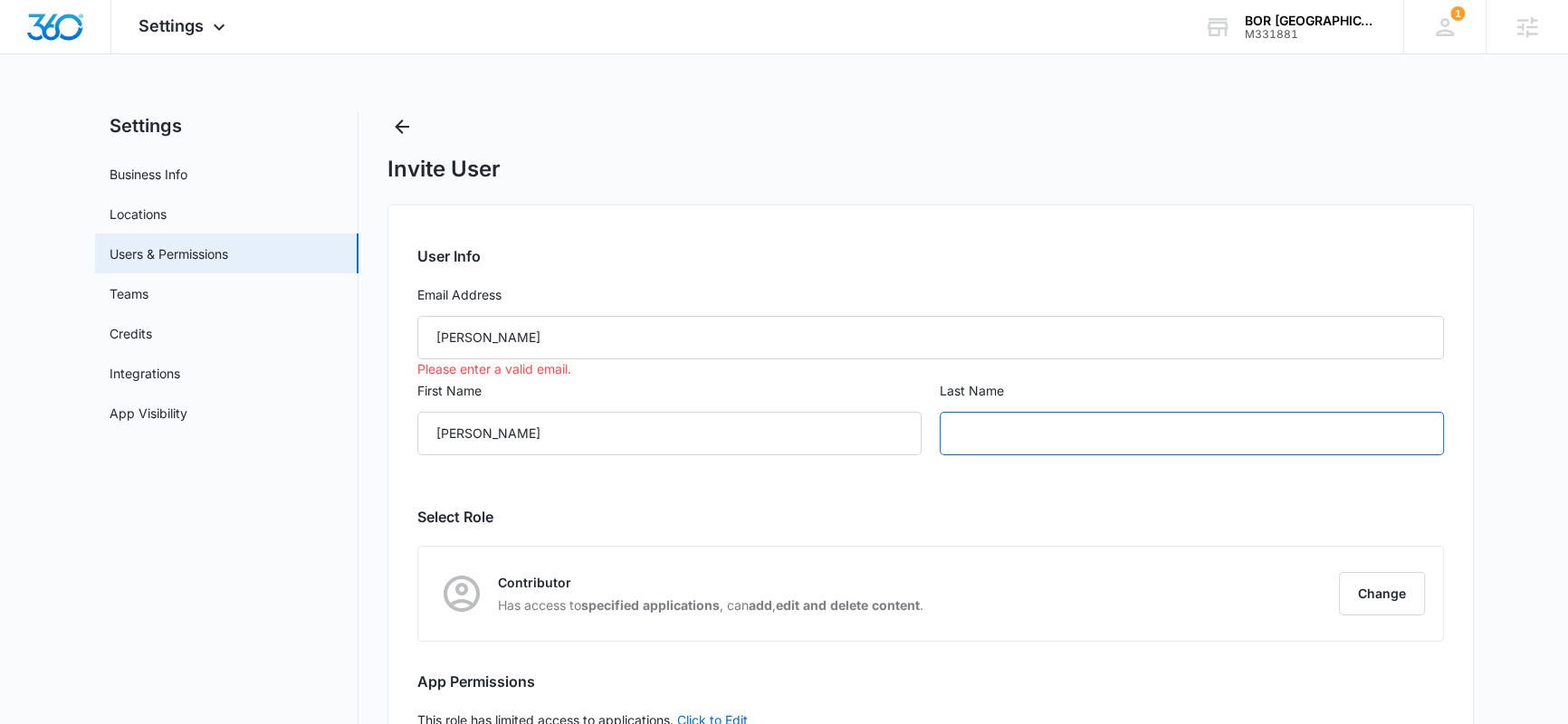 click at bounding box center [1191, 433] 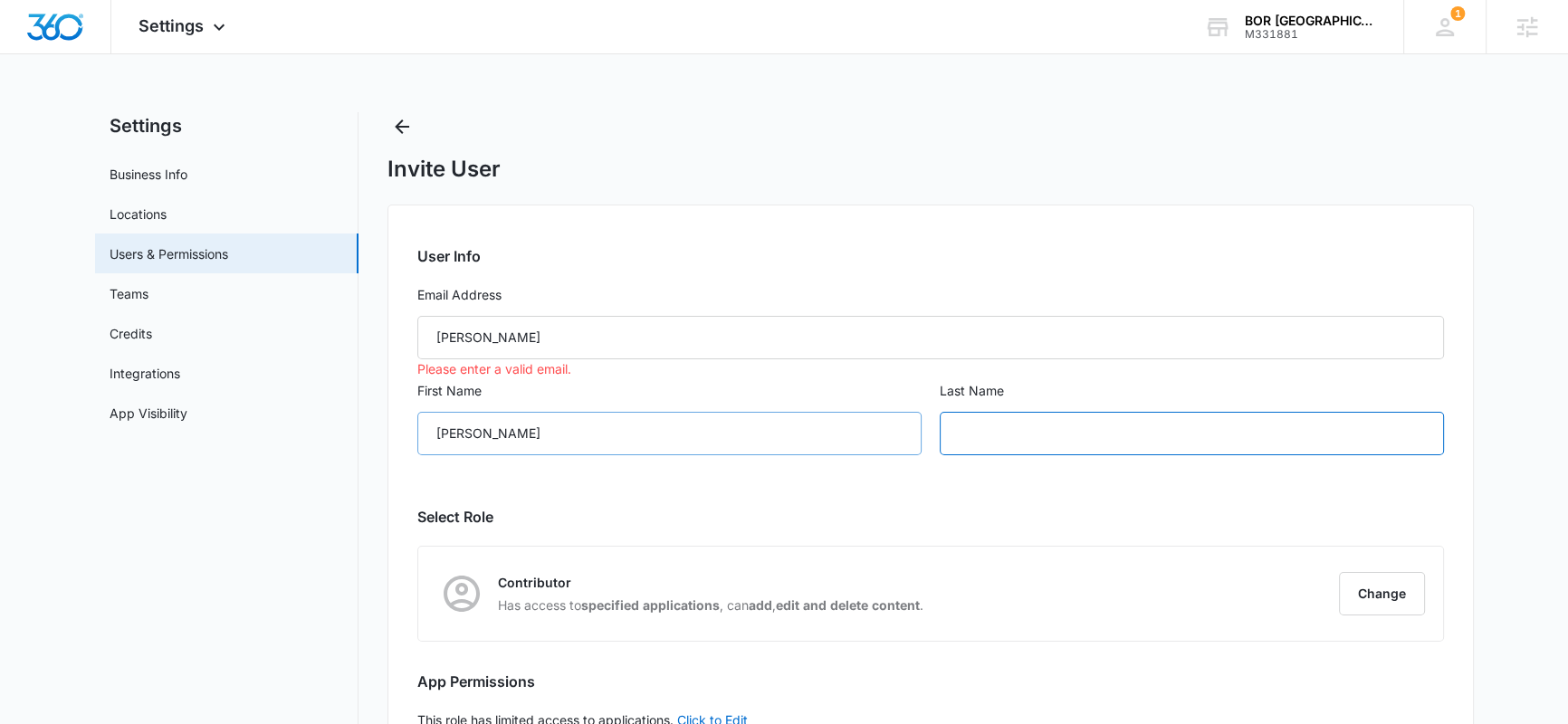 paste on "Cooper" 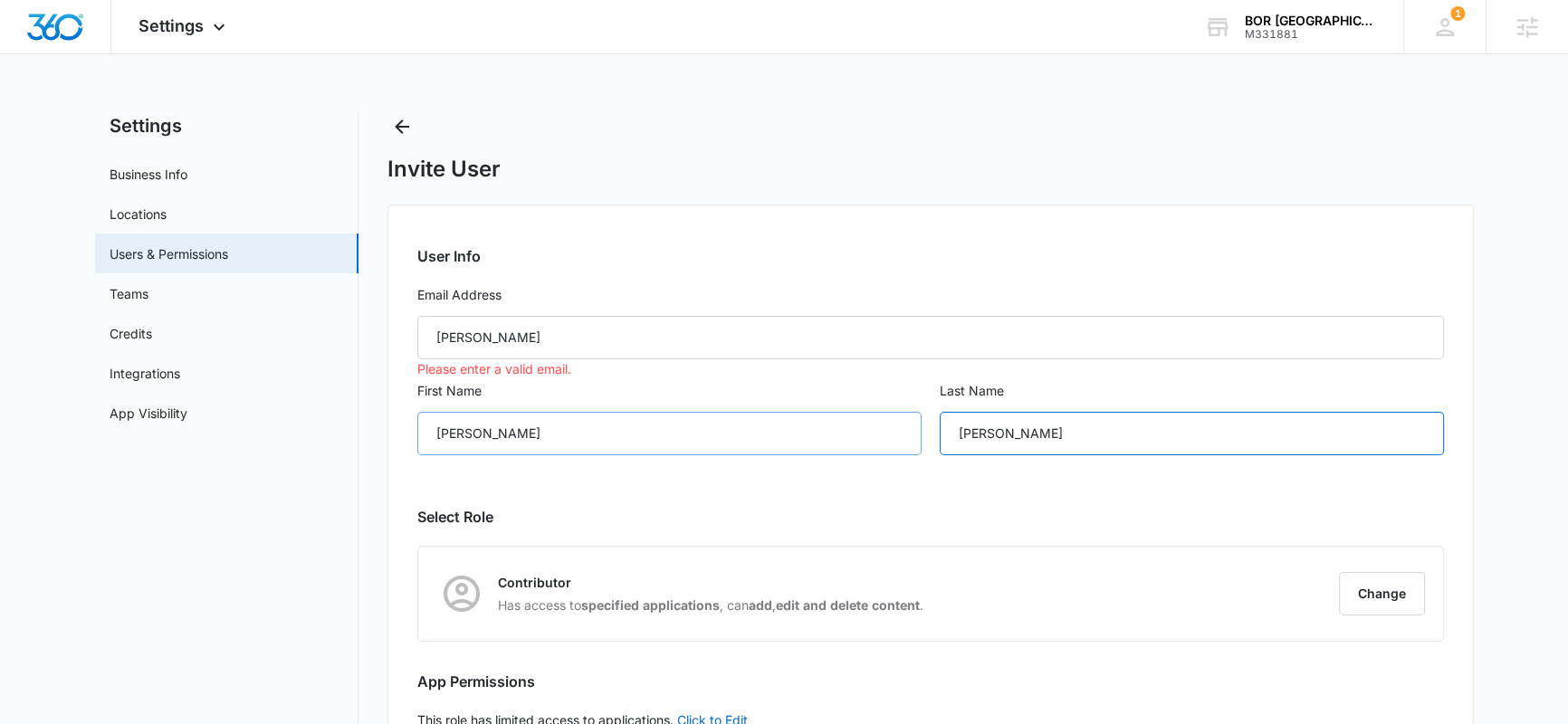 type on "Cooper" 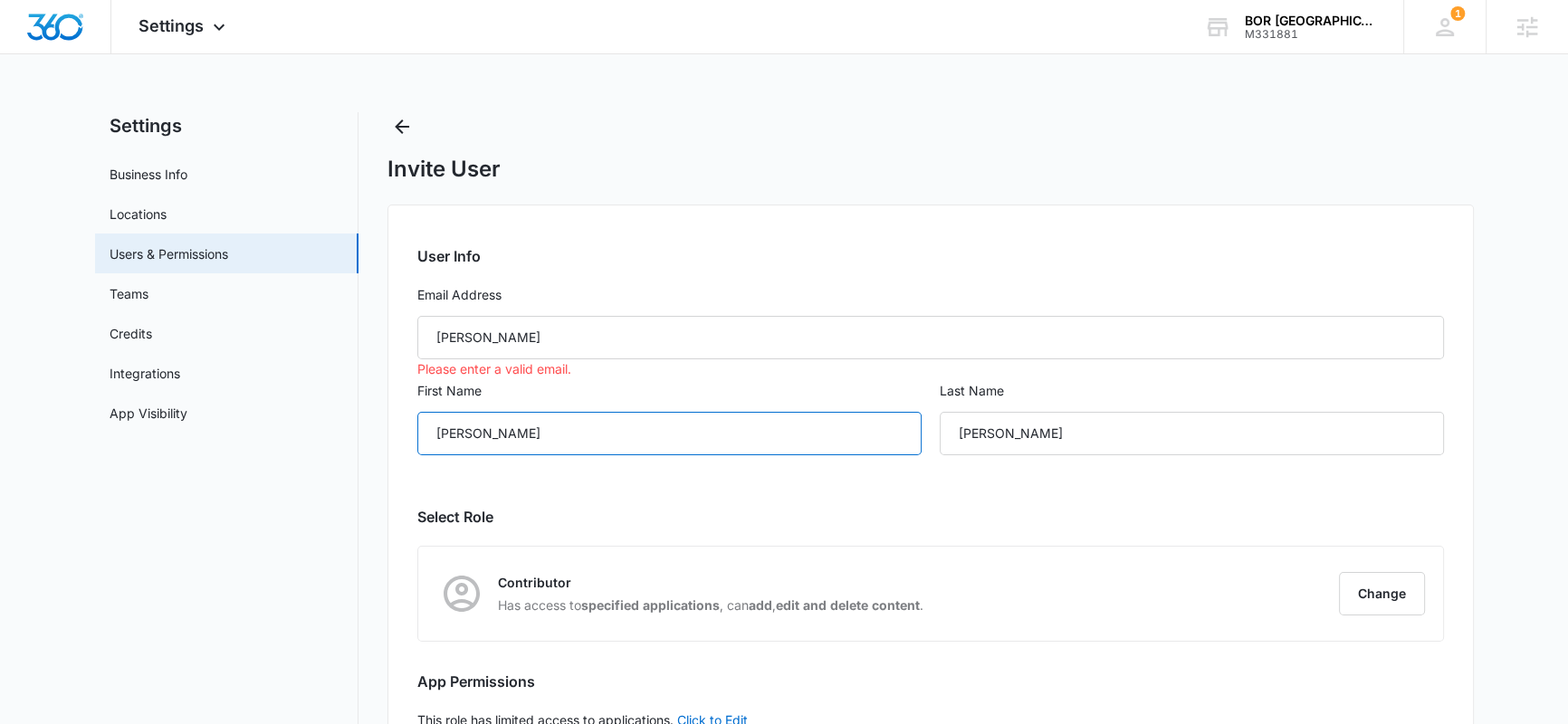 click on "Jason Cooper" at bounding box center (669, 433) 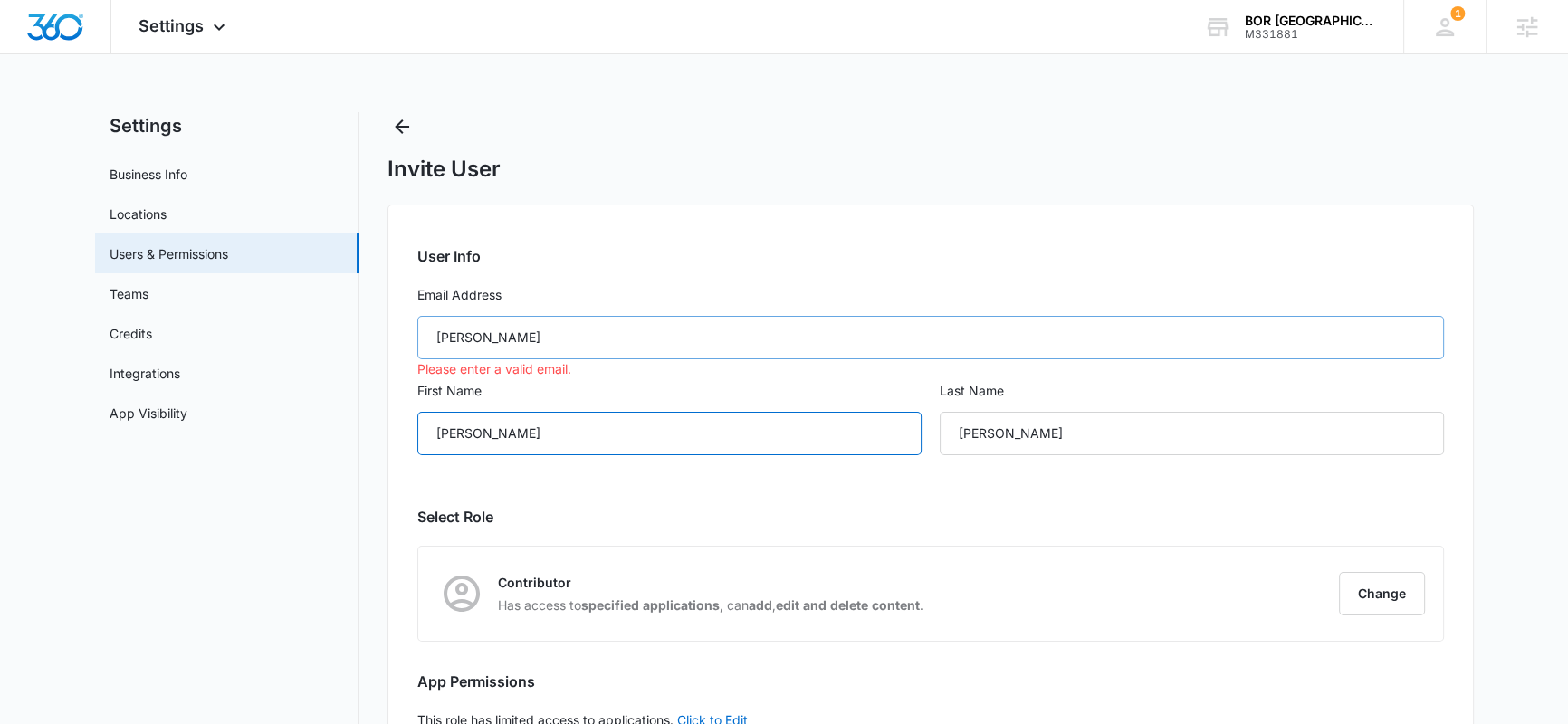 type on "Jason" 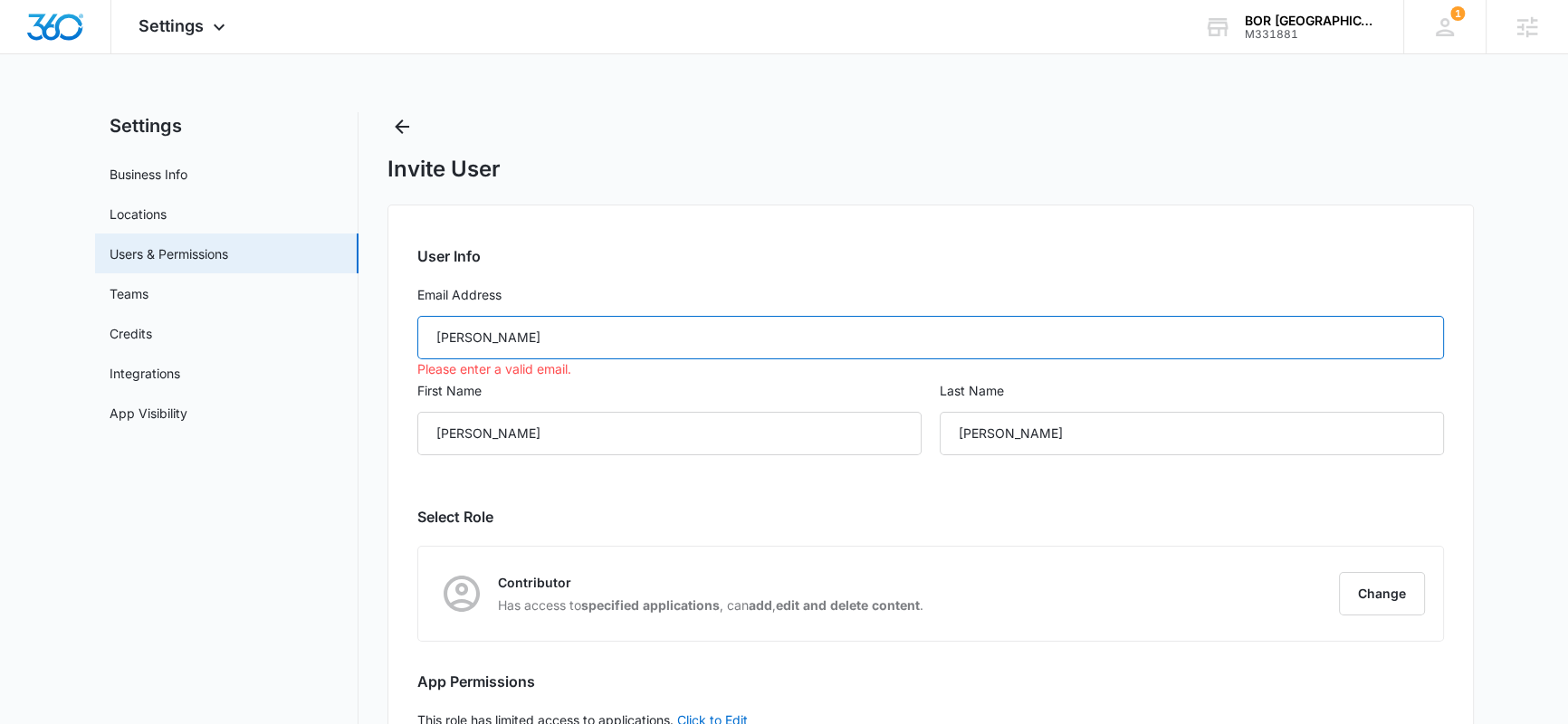 click on "Jason Cooper" at bounding box center (931, 338) 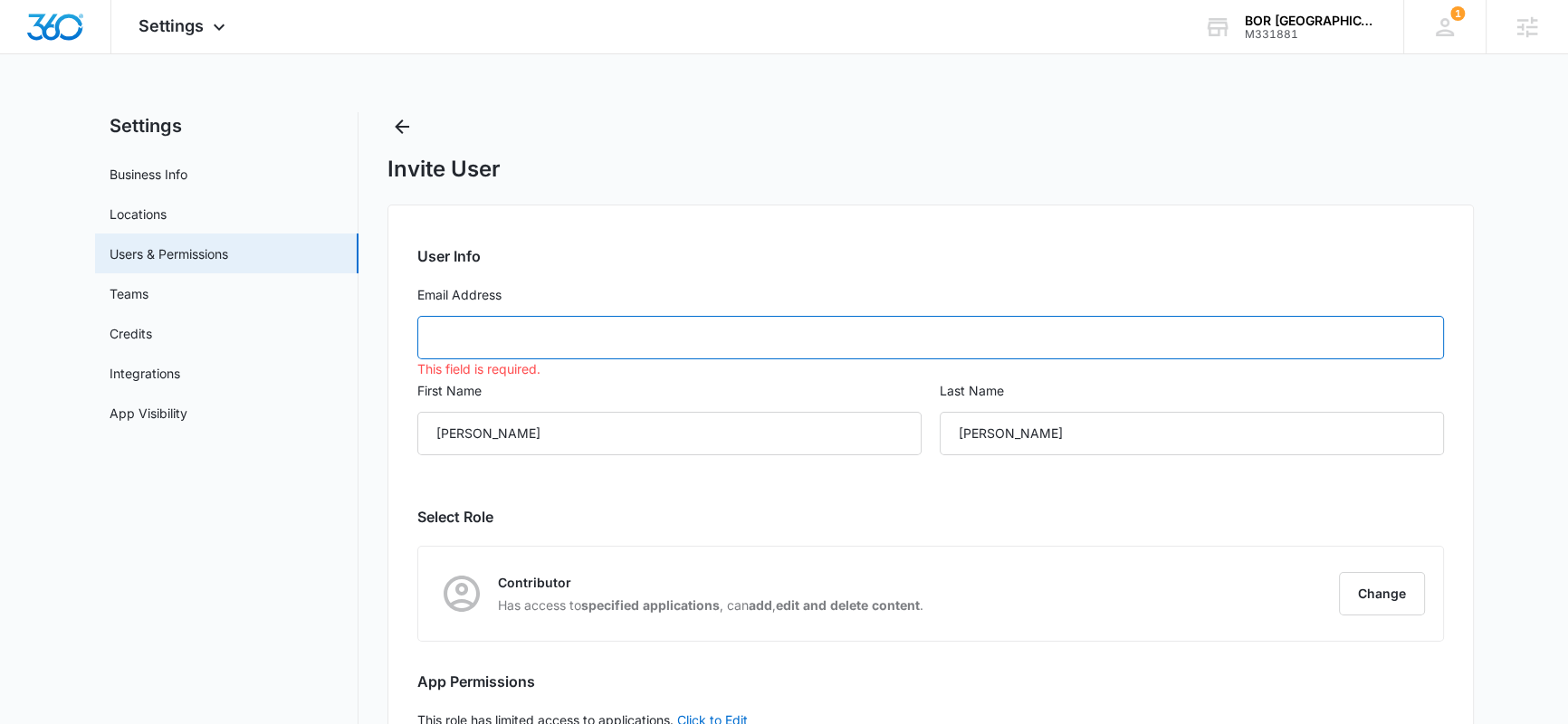 click on "Email Address" at bounding box center [931, 338] 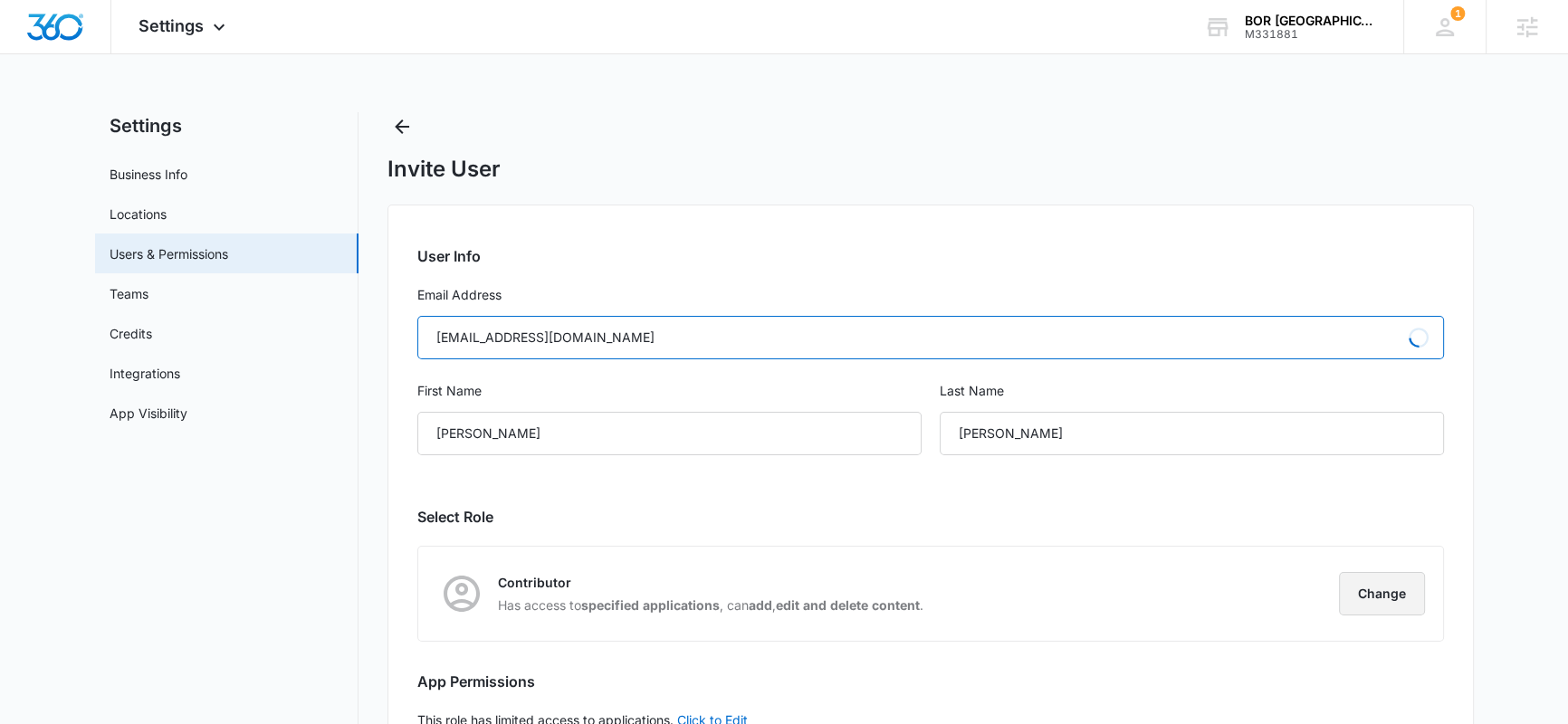 type on "Info@BORestoration-BooneCounty.com" 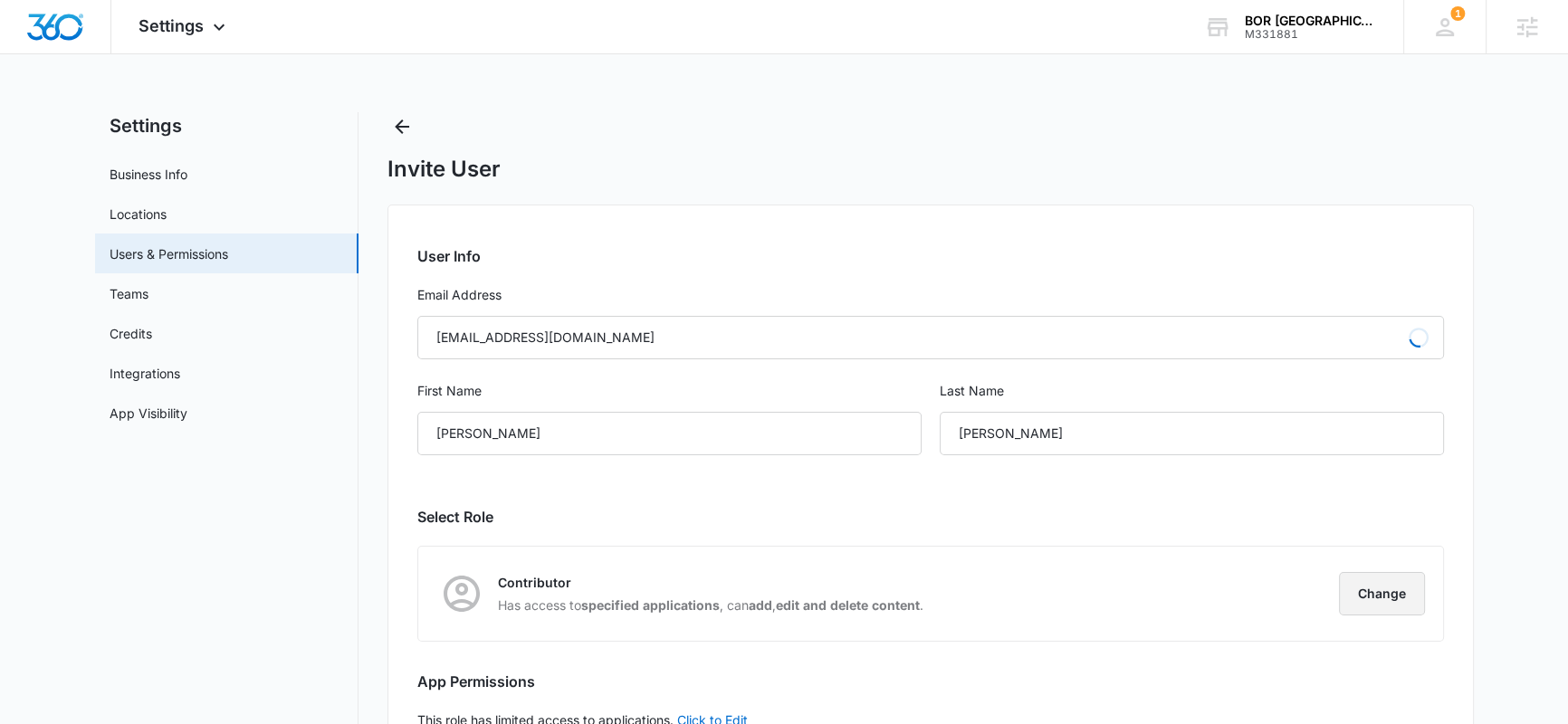 click on "Change" at bounding box center [1382, 594] 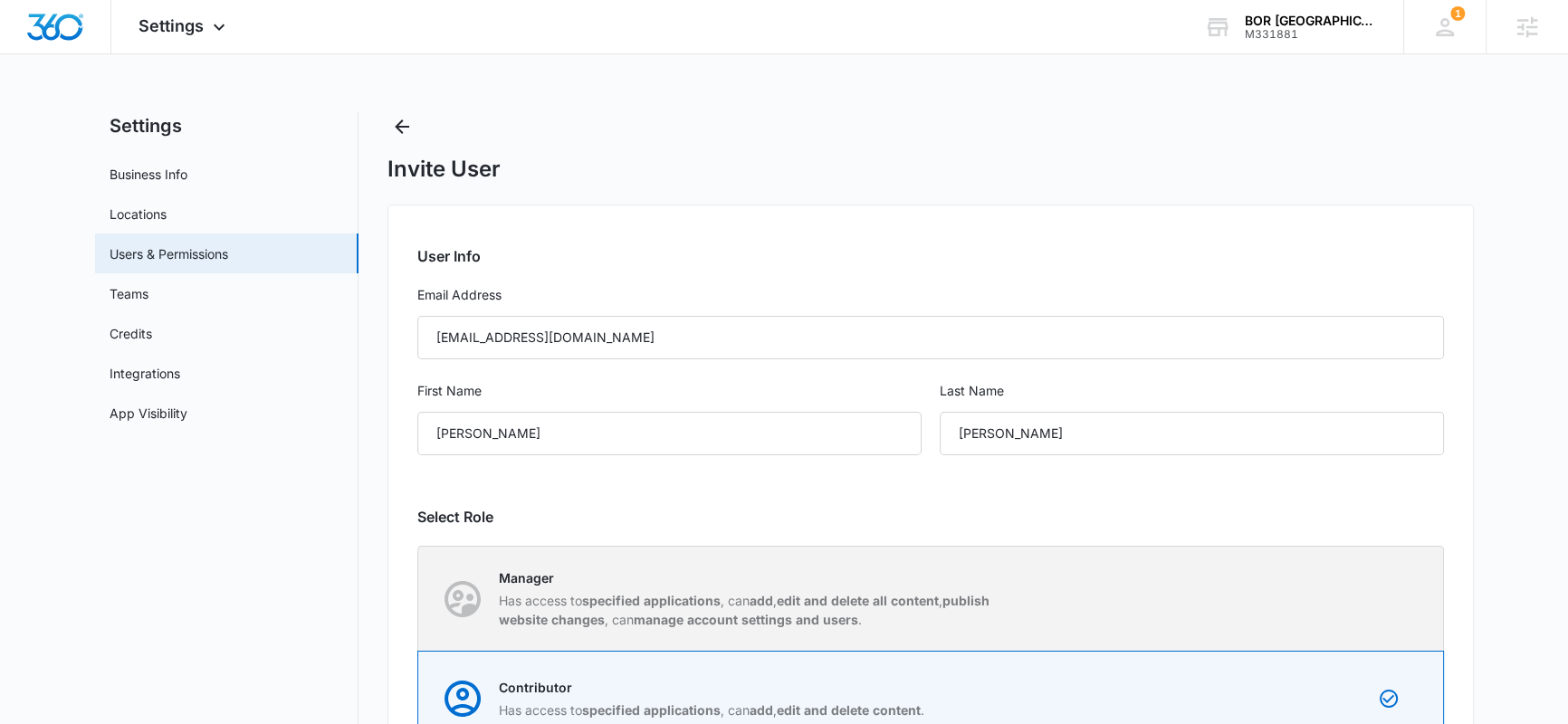 click on "specified applications" at bounding box center (651, 600) 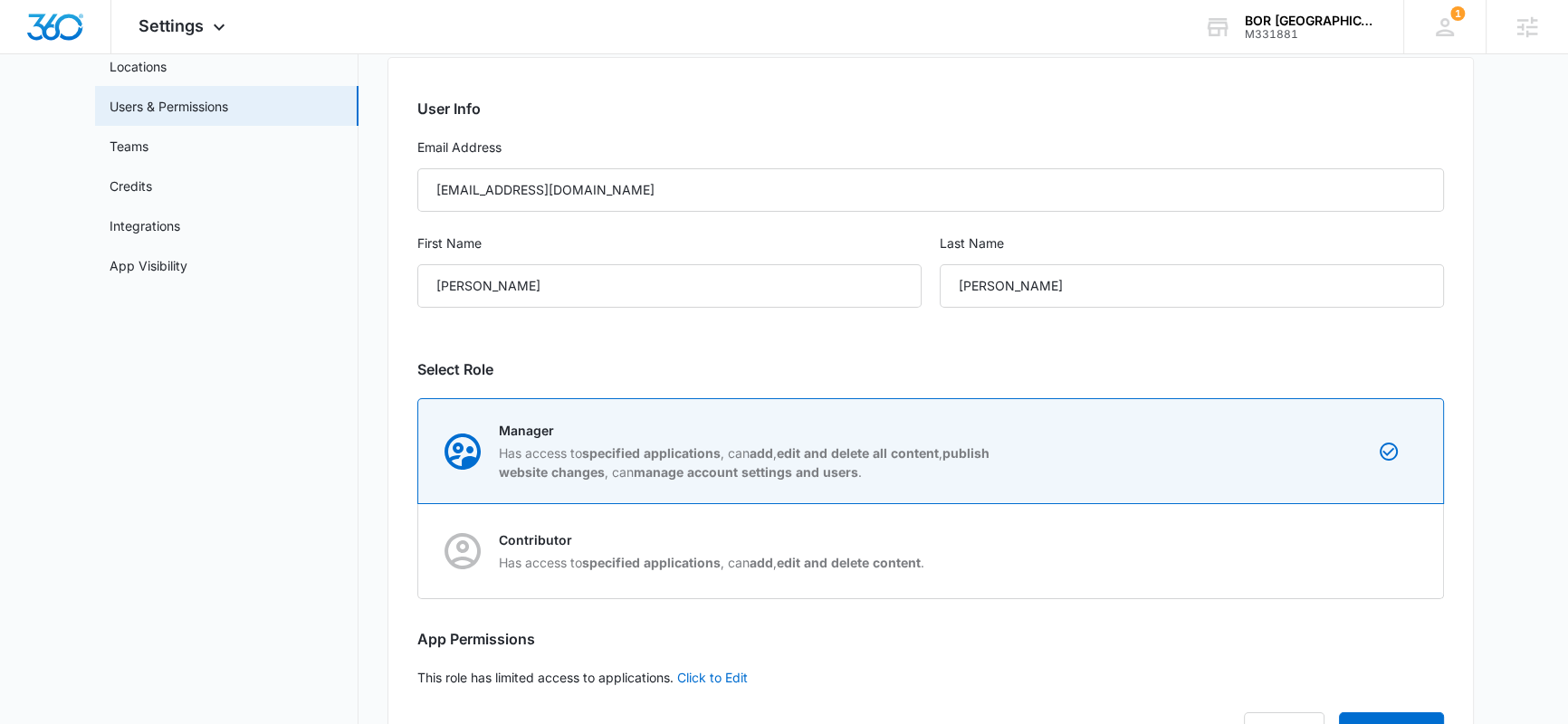 scroll, scrollTop: 230, scrollLeft: 0, axis: vertical 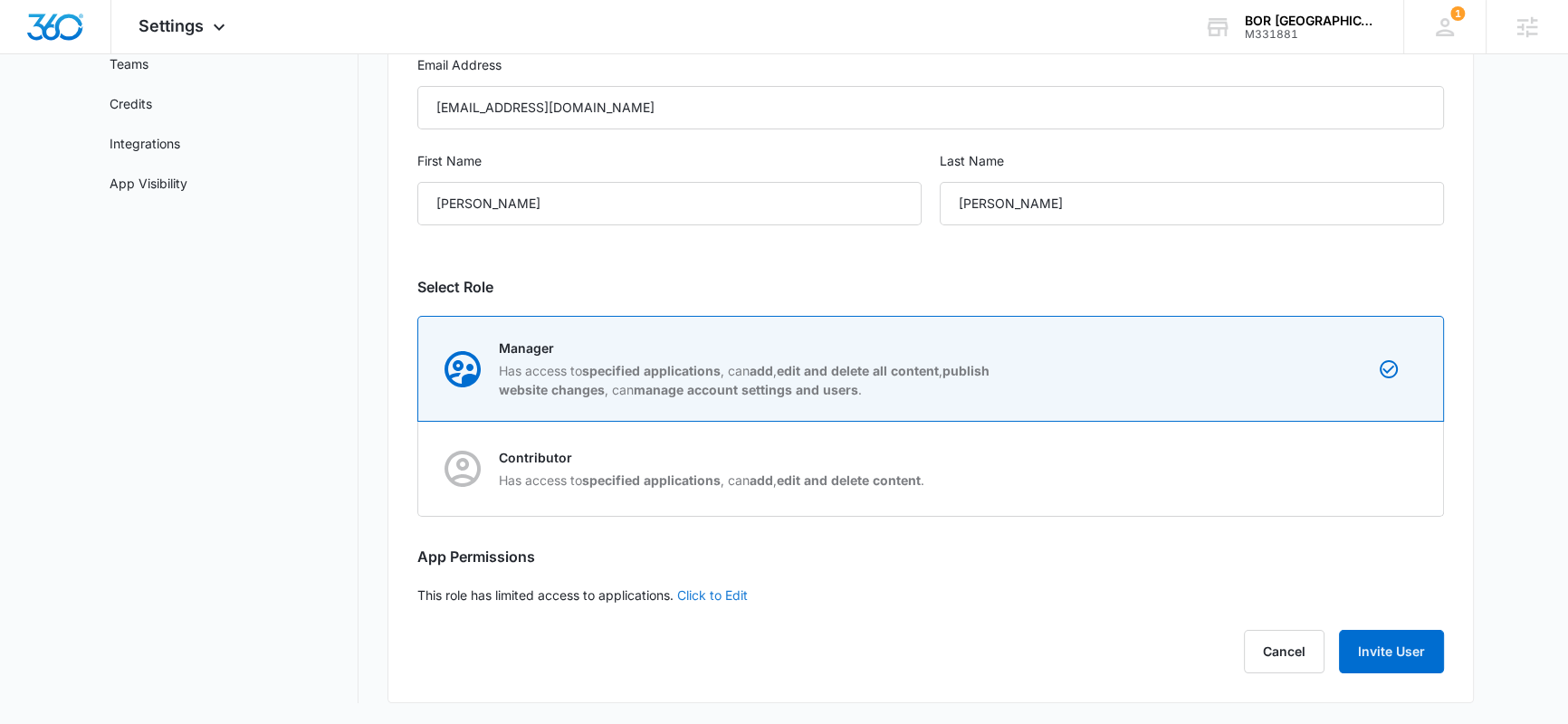 click on "Click to Edit" at bounding box center [712, 595] 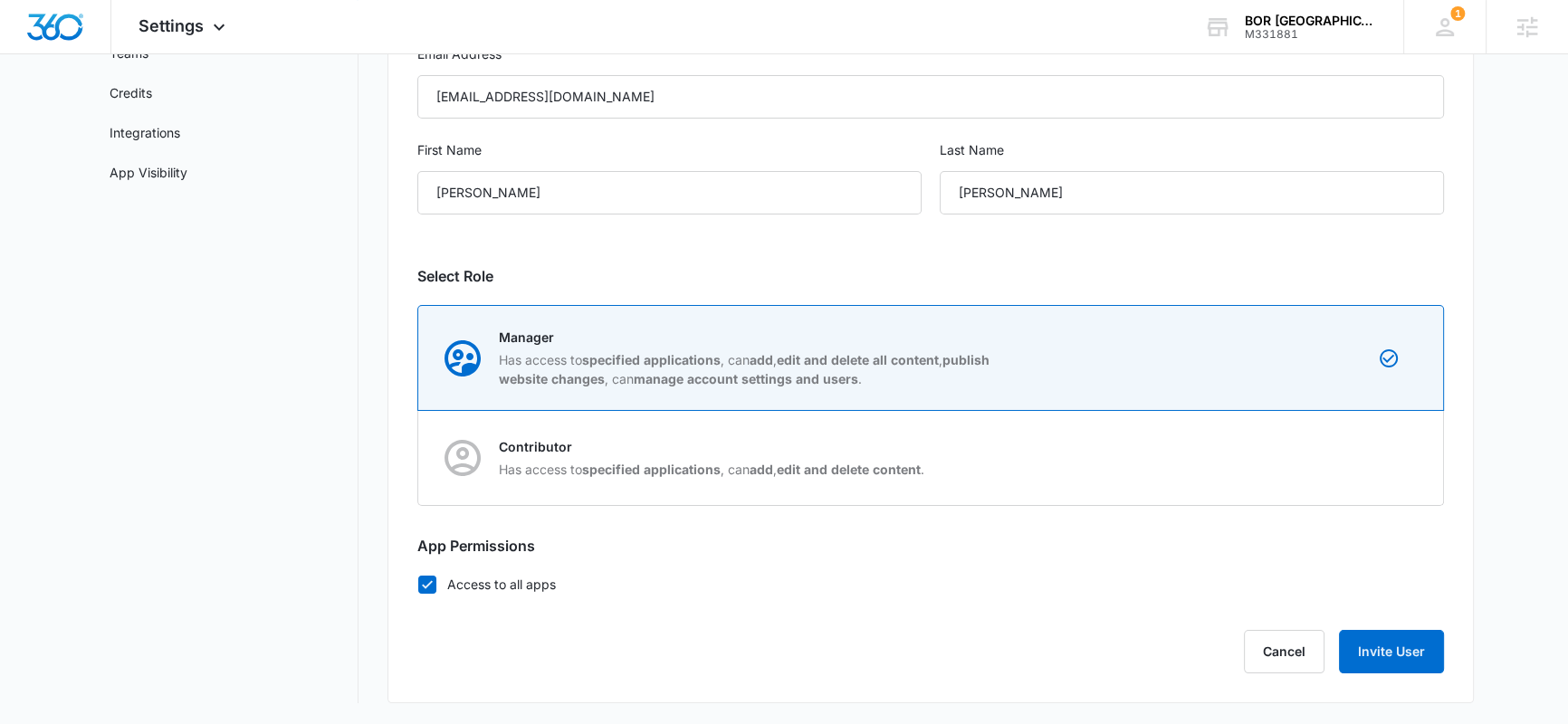 click on "Access to all apps" at bounding box center [931, 584] 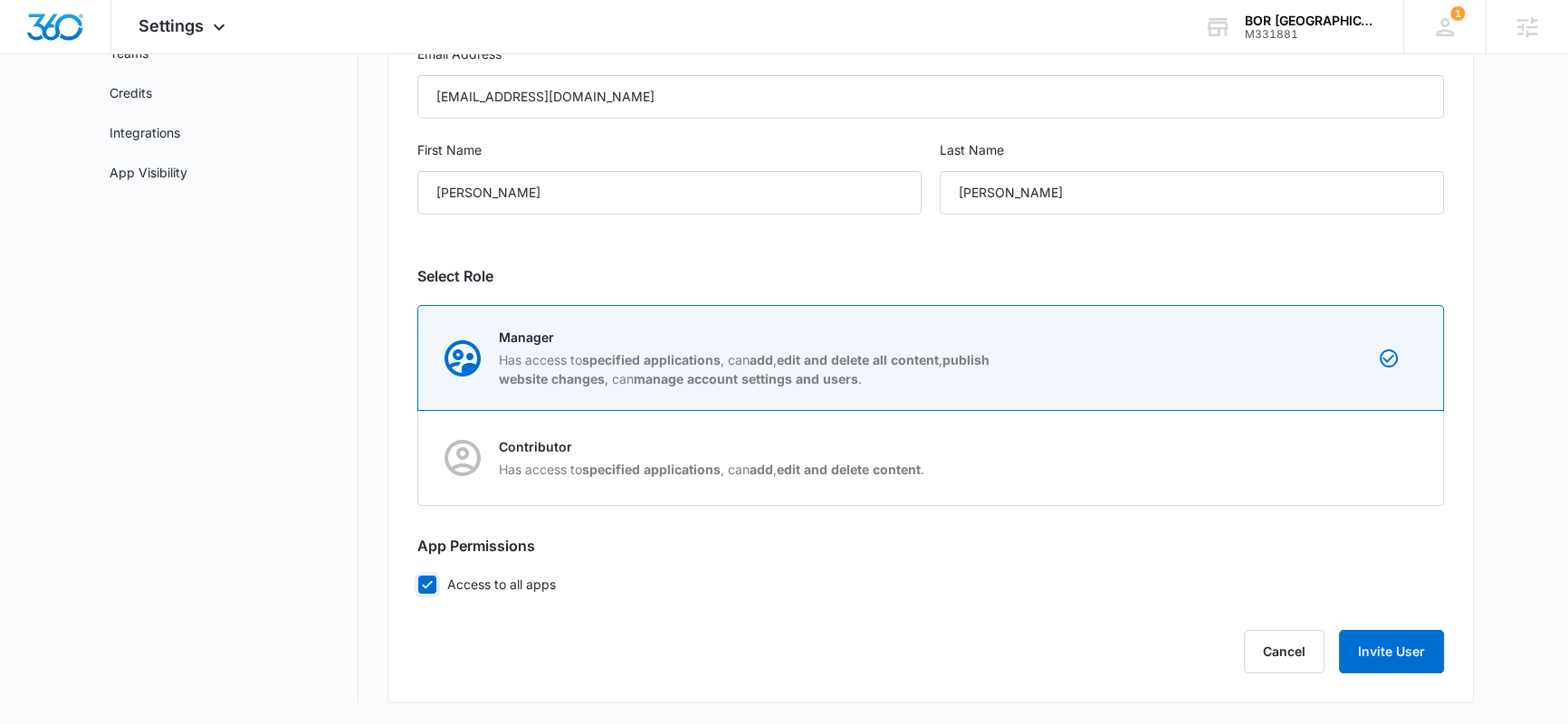 click on "Access to all apps" at bounding box center (417, 584) 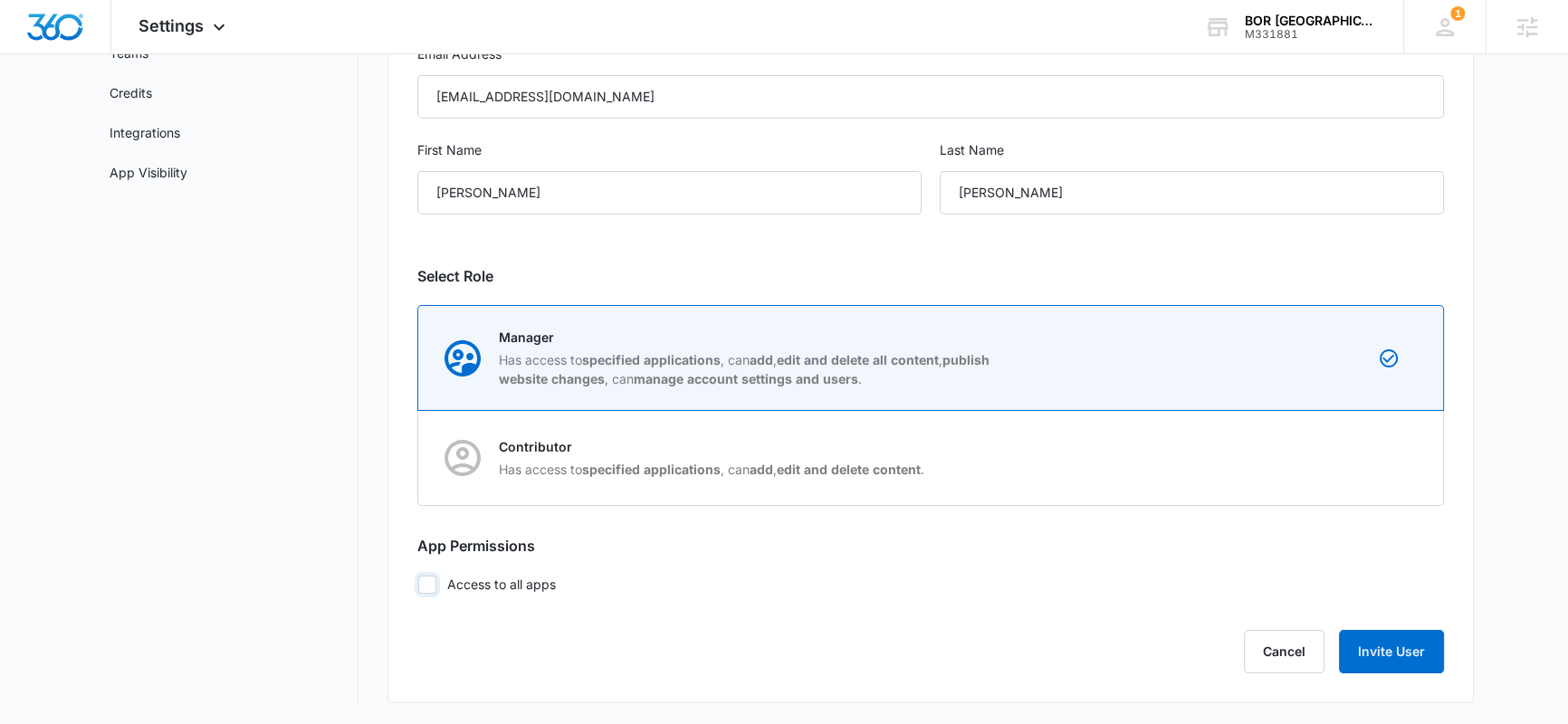 checkbox on "false" 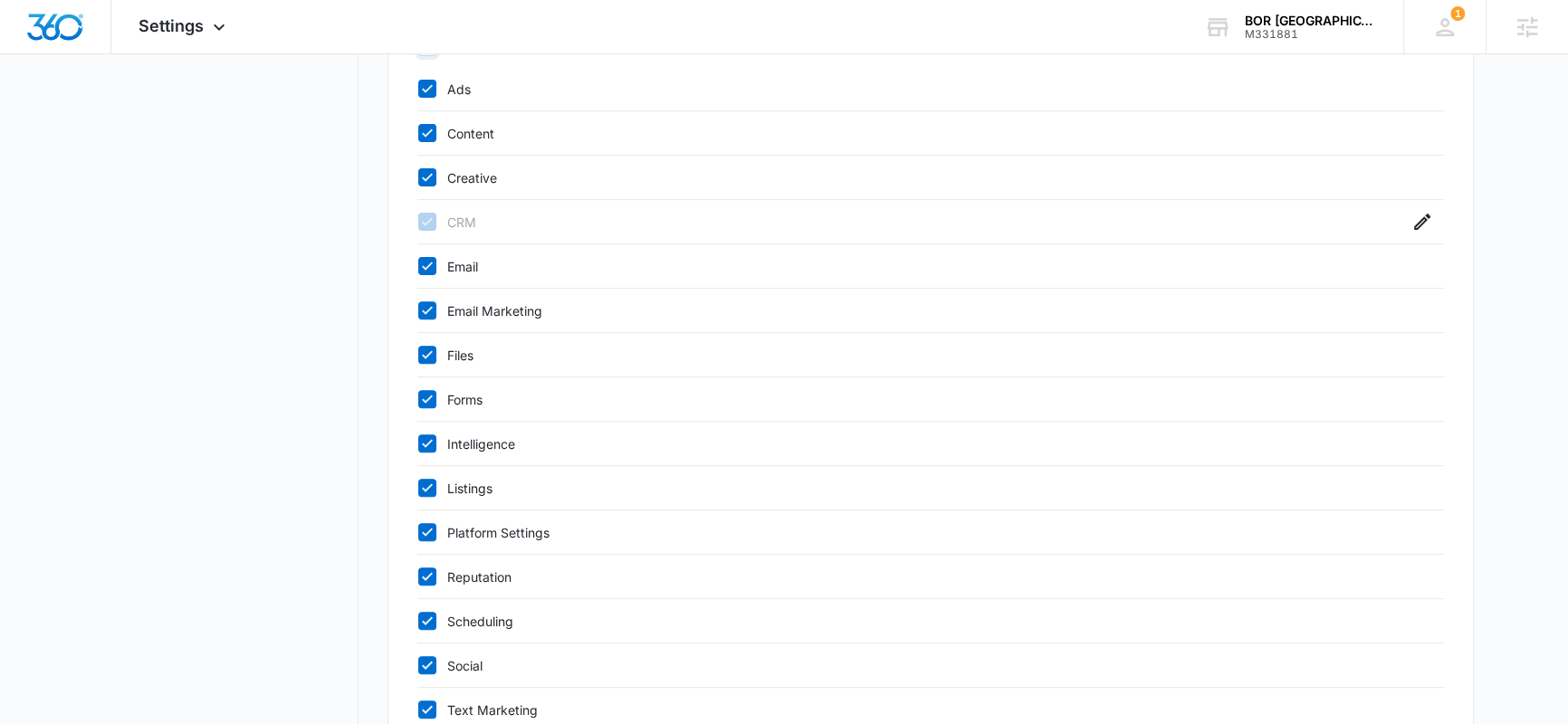 scroll, scrollTop: 778, scrollLeft: 0, axis: vertical 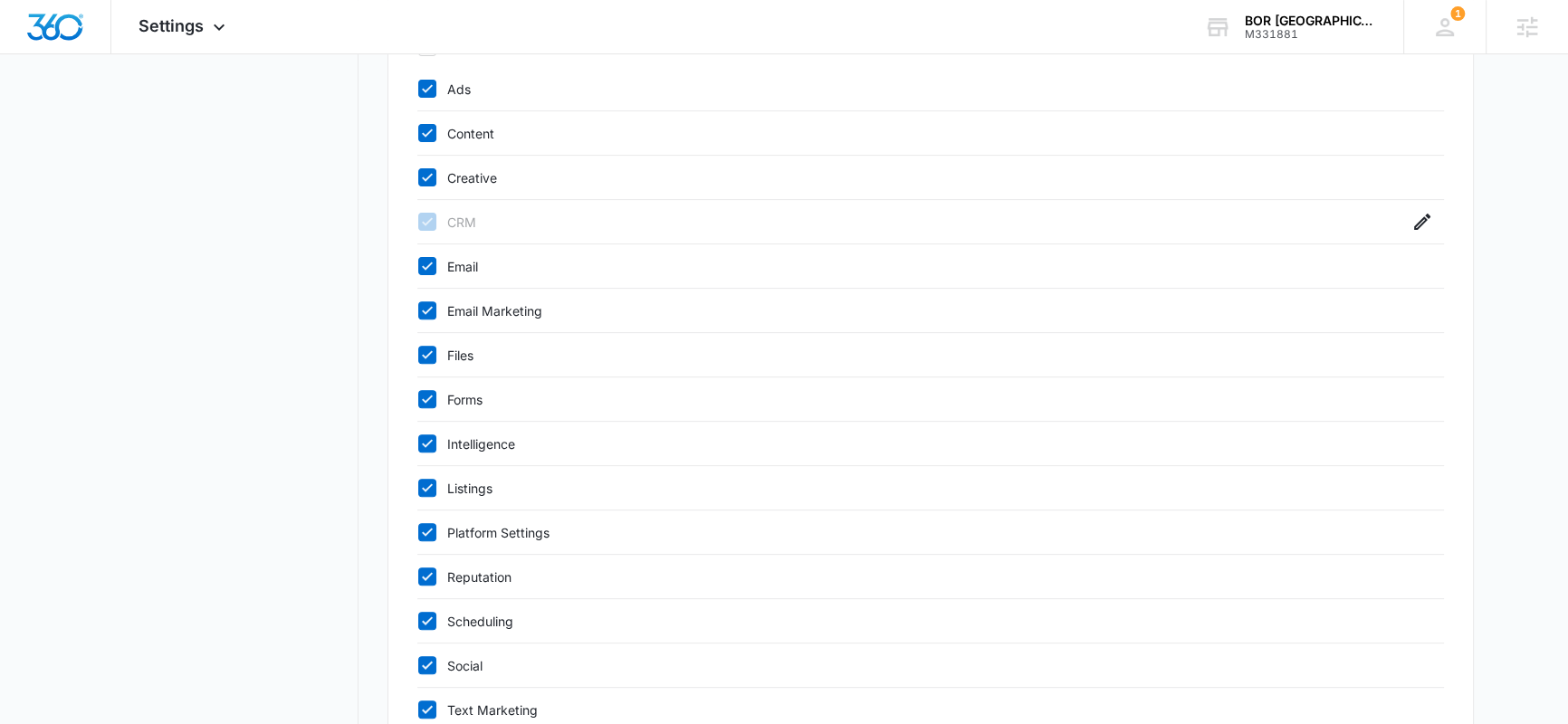 click on "Content" at bounding box center (913, 133) 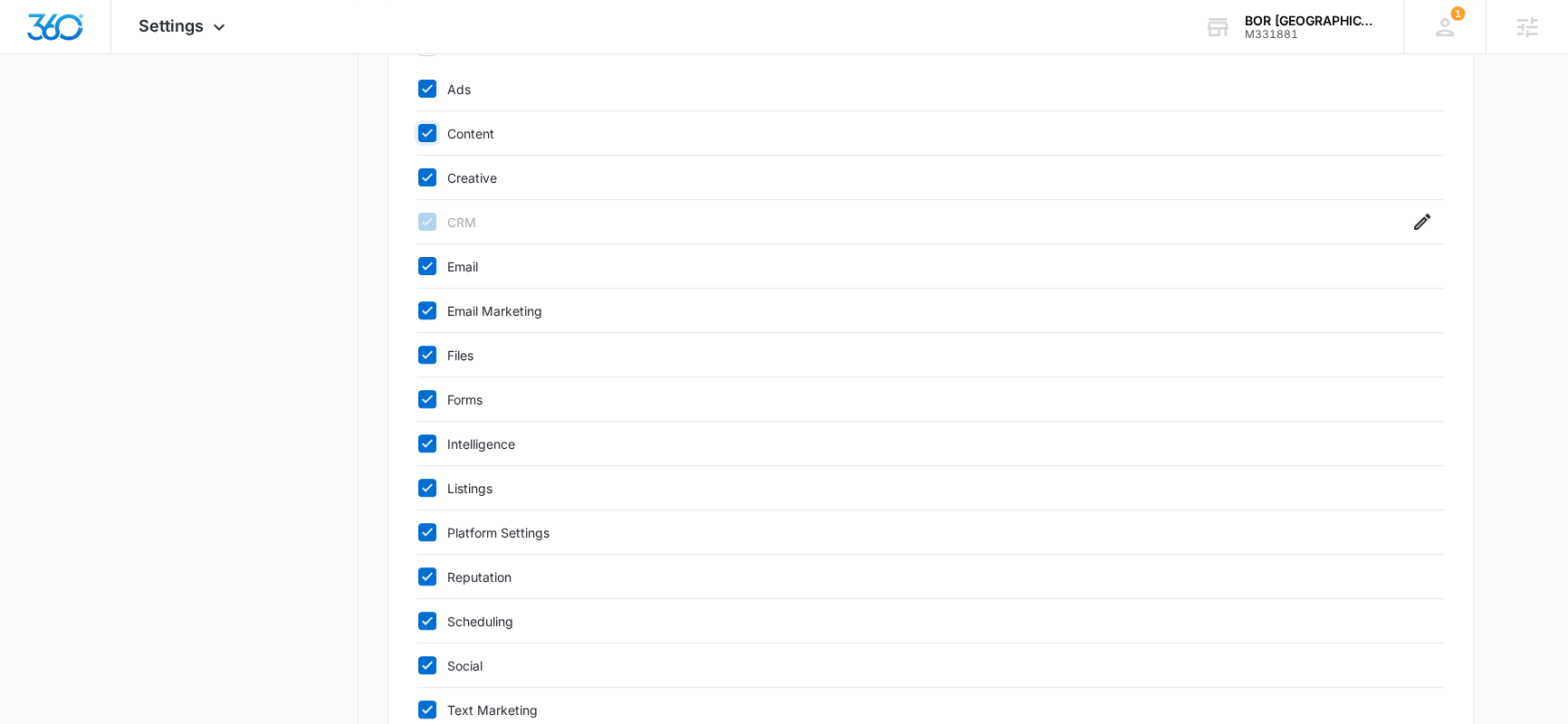 click on "Content" at bounding box center [417, 133] 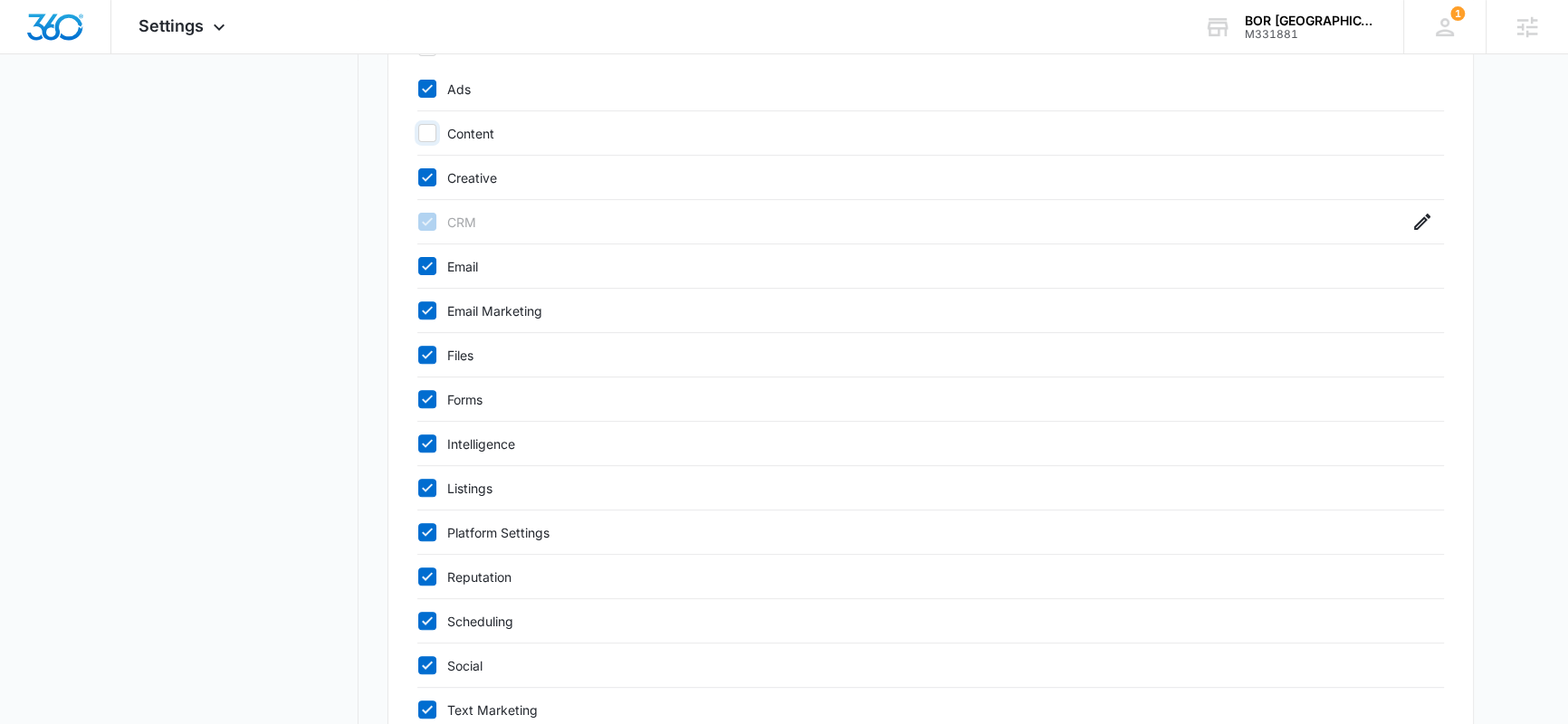 checkbox on "false" 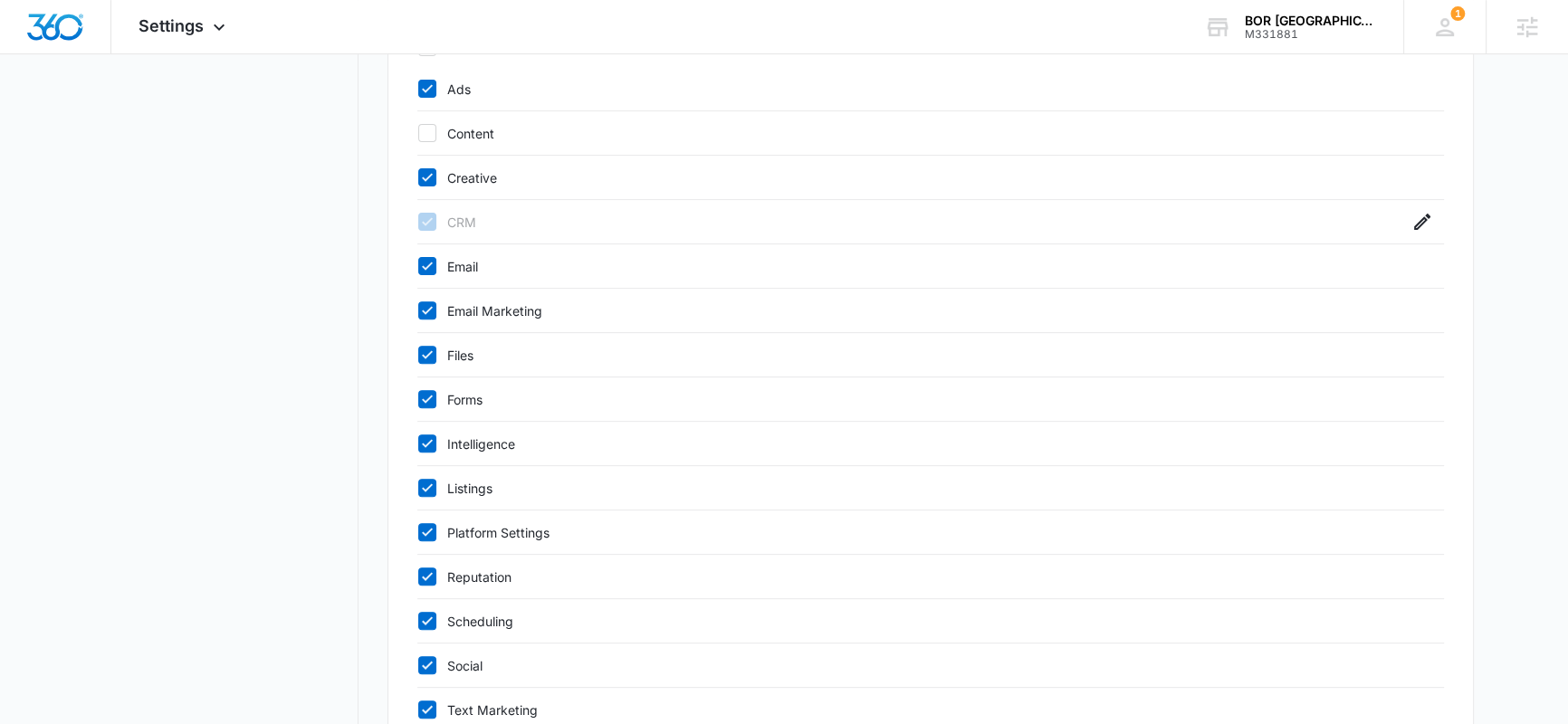 click on "Creative" at bounding box center (913, 177) 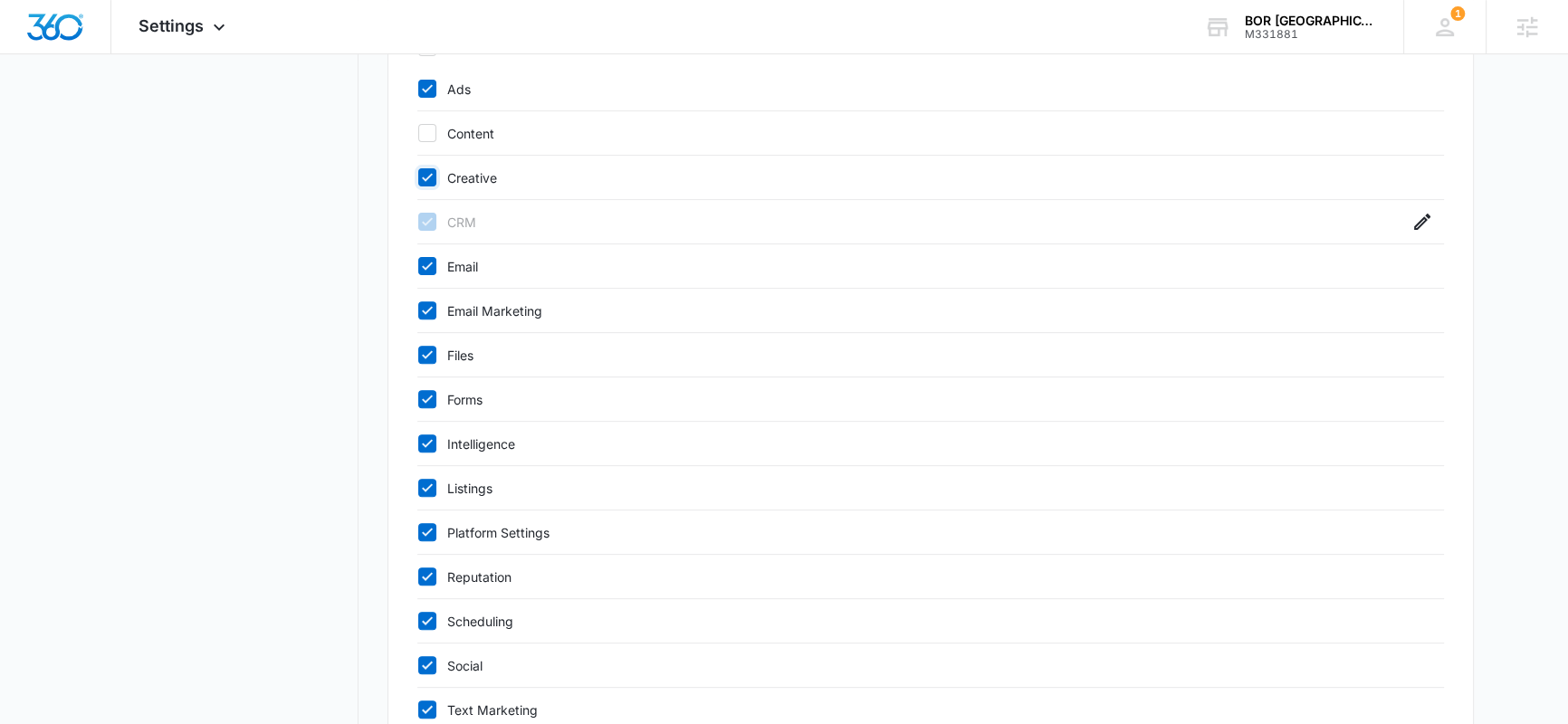 click on "Creative" at bounding box center (417, 177) 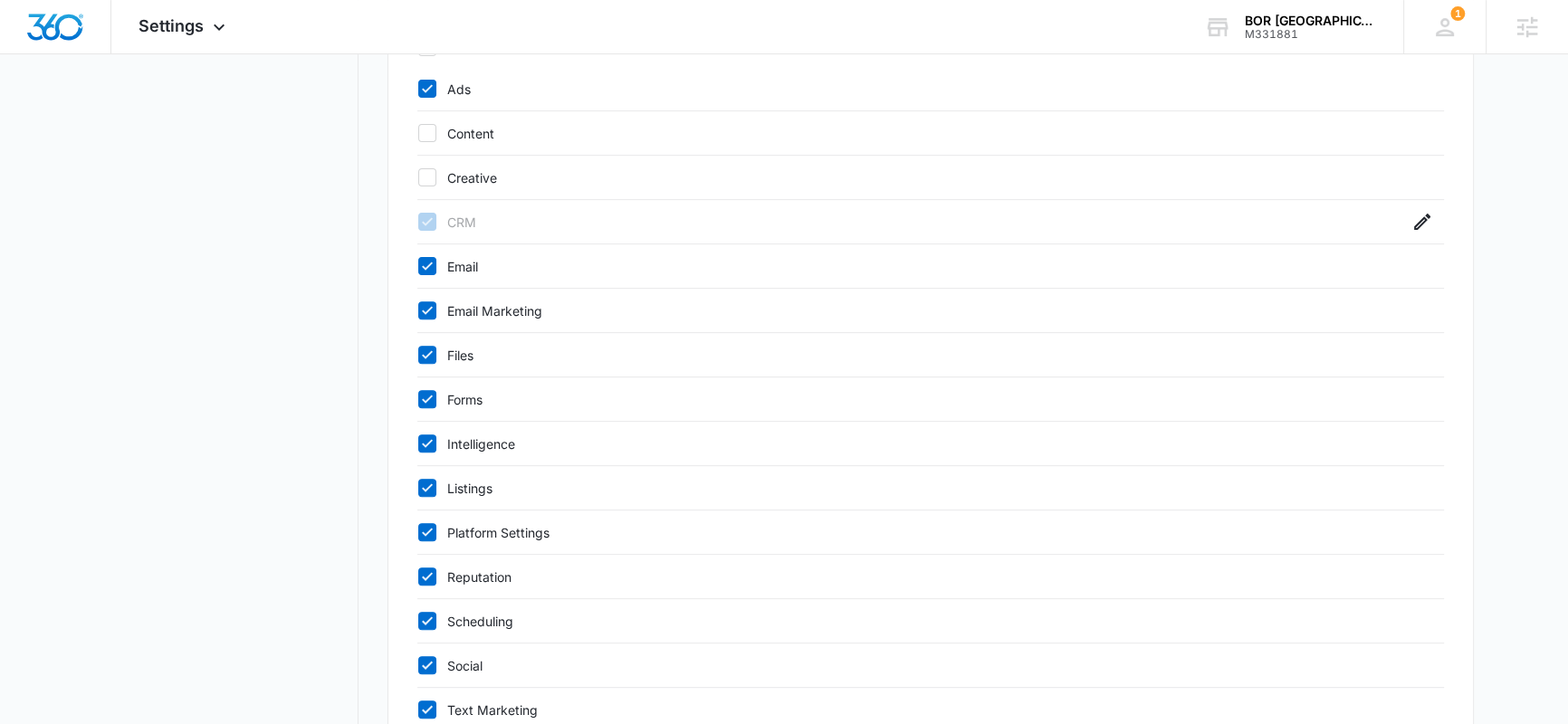 click on "Intelligence" at bounding box center [913, 443] 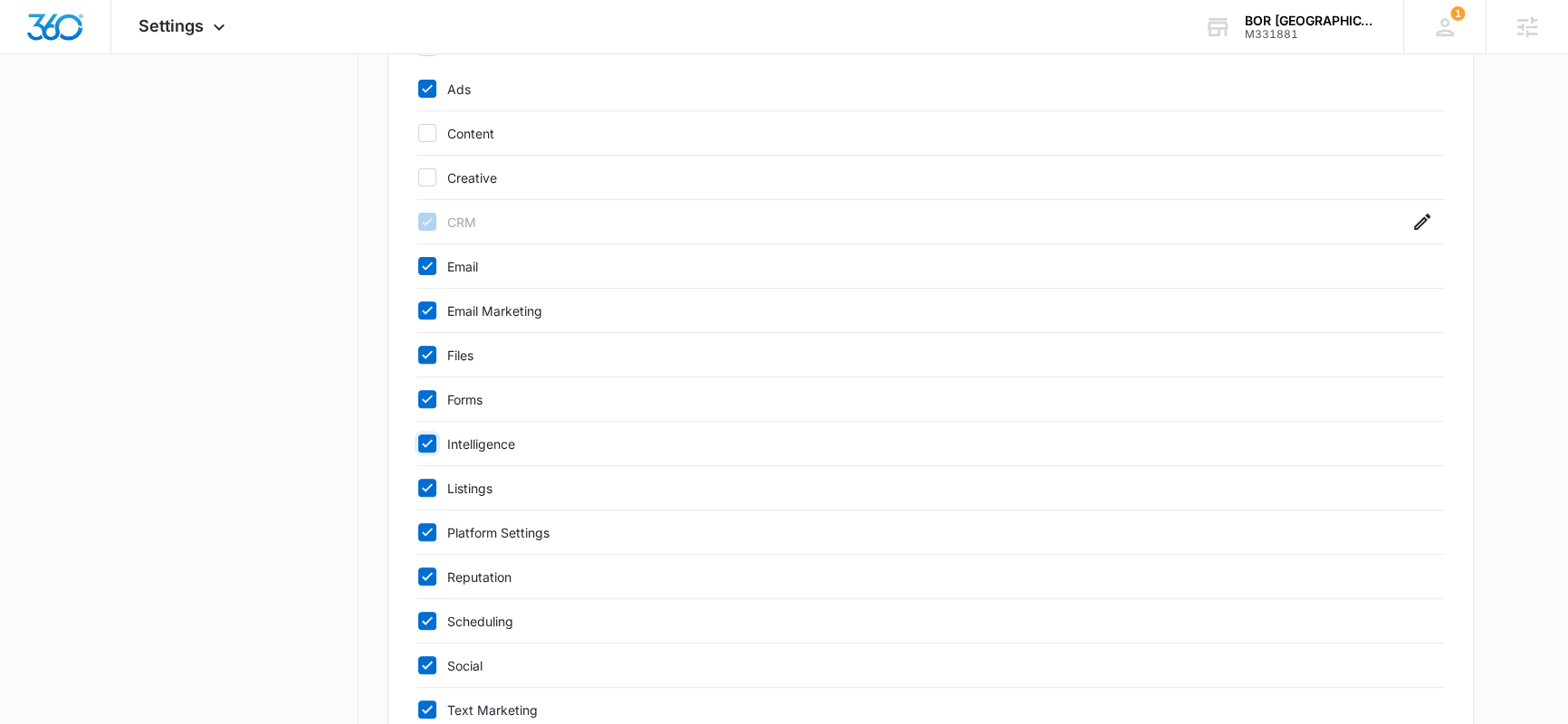 click on "Intelligence" at bounding box center (417, 443) 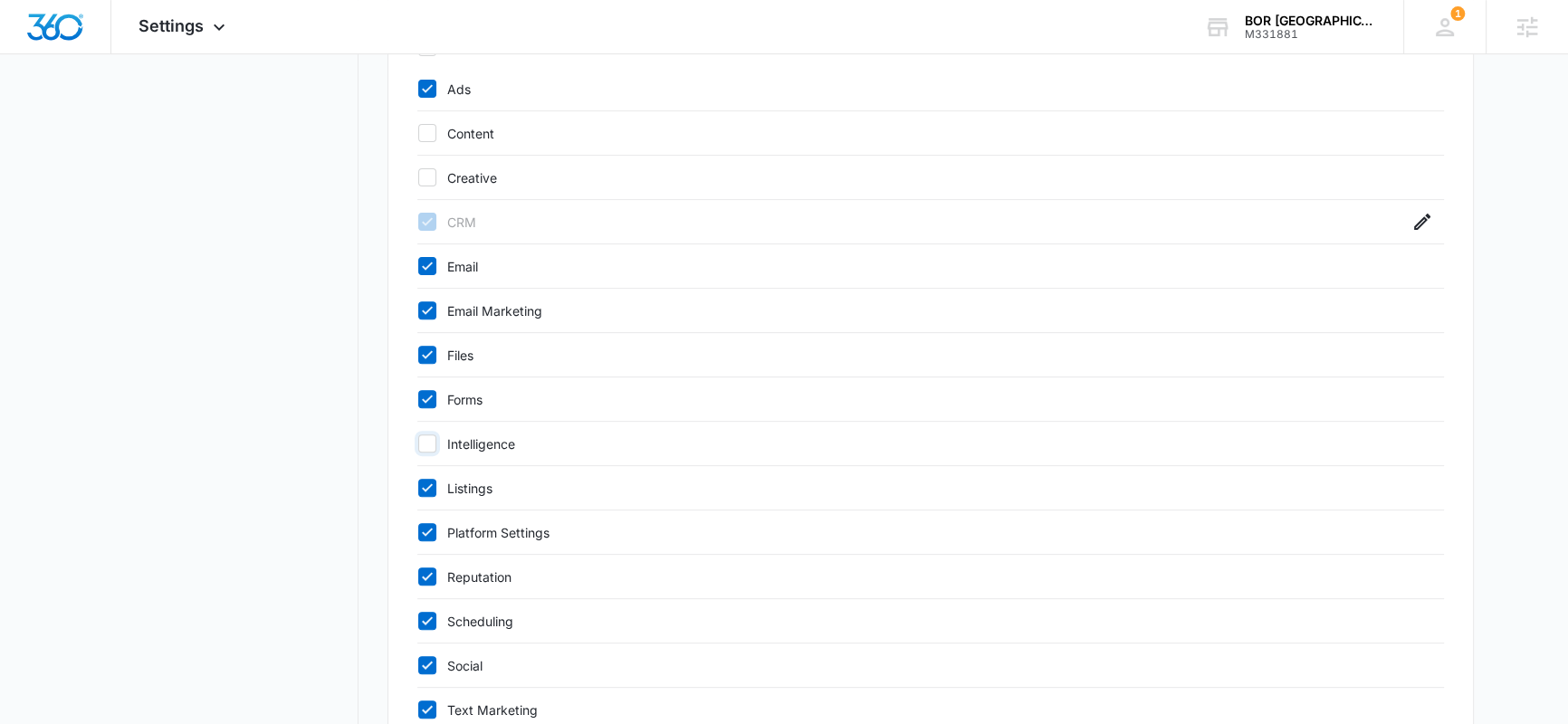 checkbox on "false" 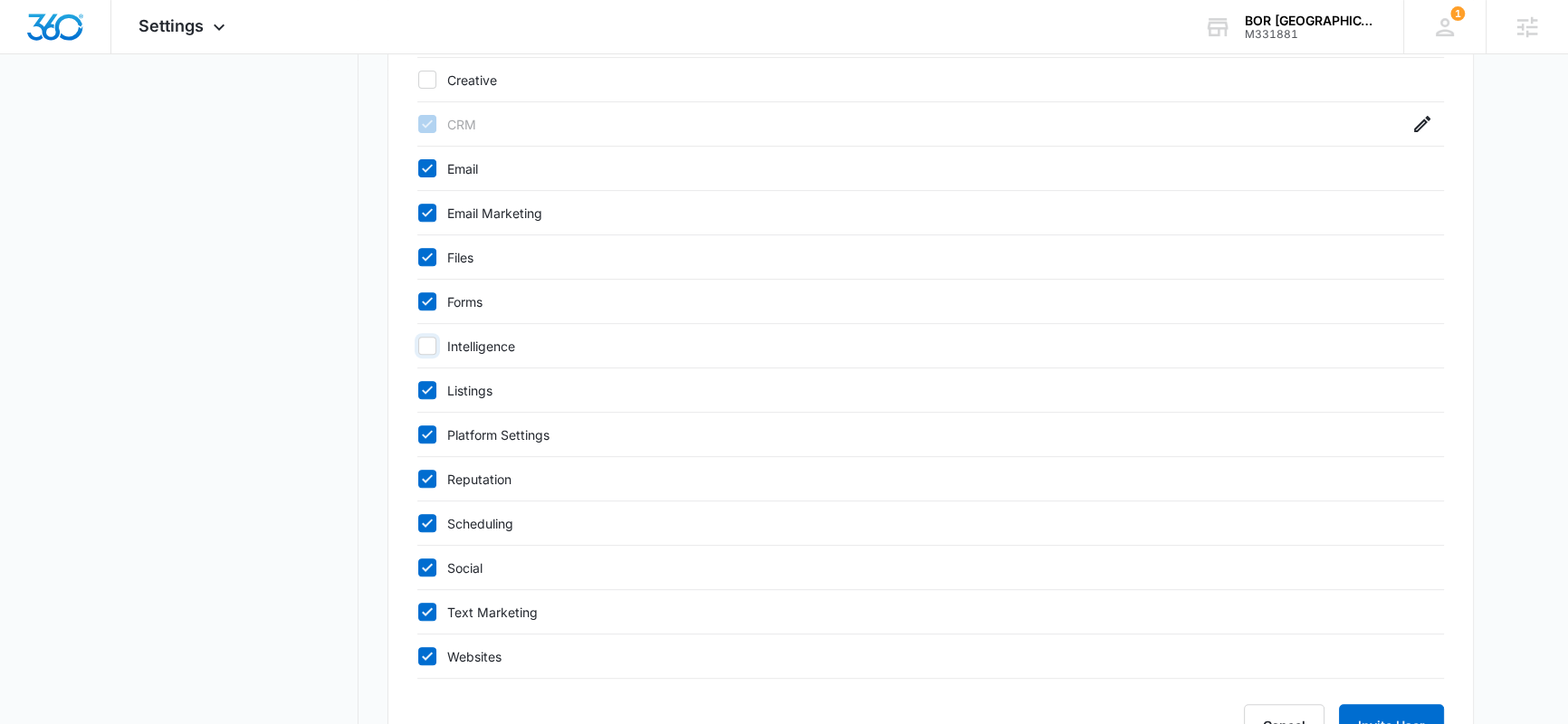 scroll, scrollTop: 887, scrollLeft: 0, axis: vertical 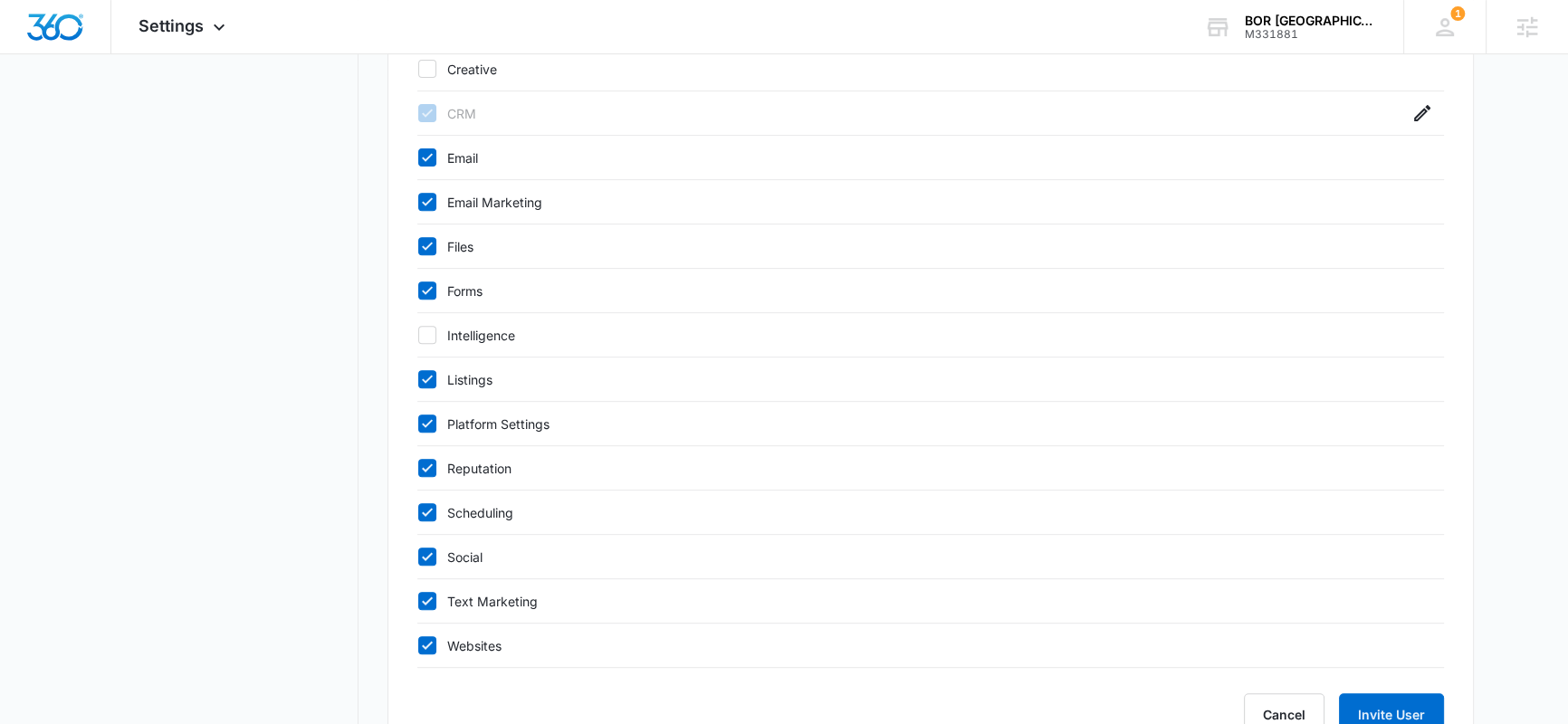 click on "Scheduling" at bounding box center (913, 512) 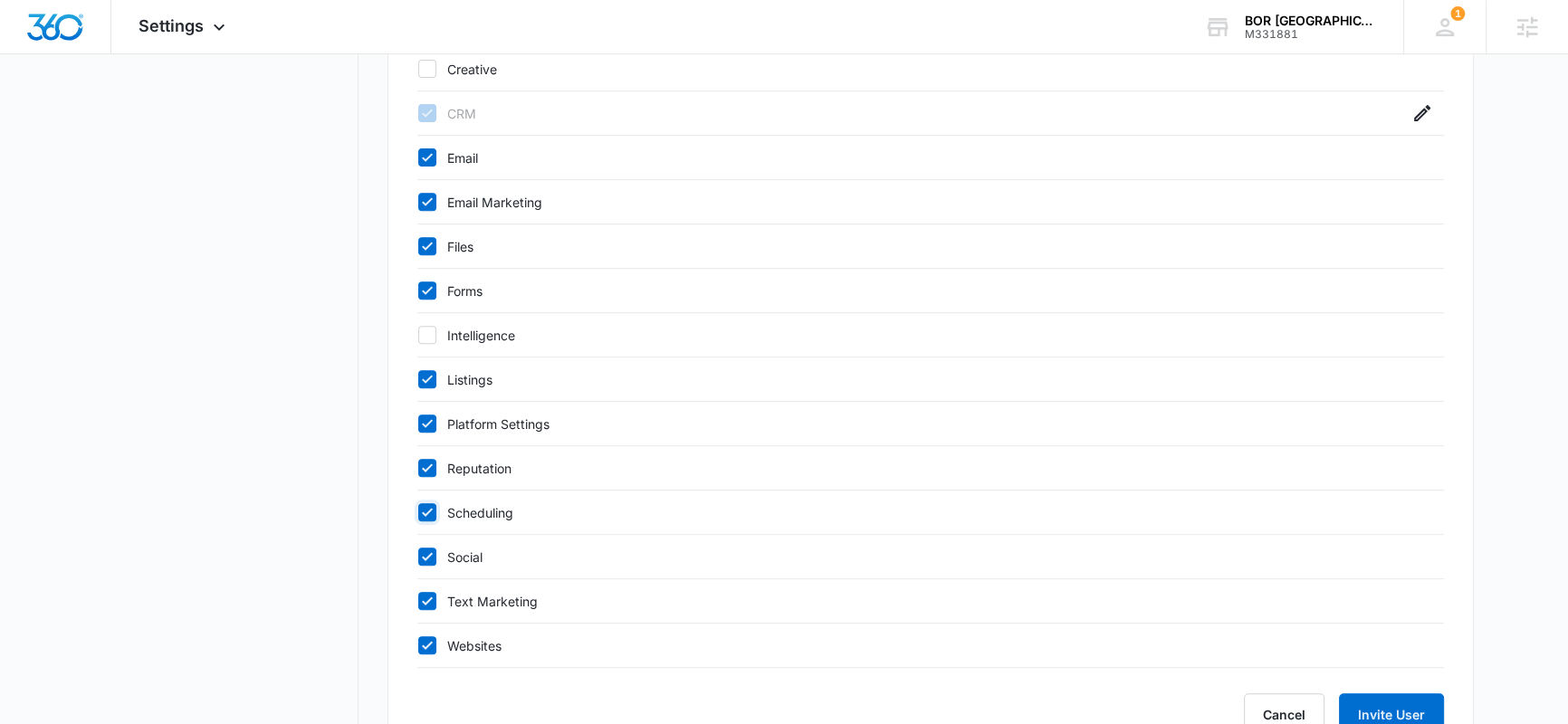 click on "Scheduling" at bounding box center (417, 512) 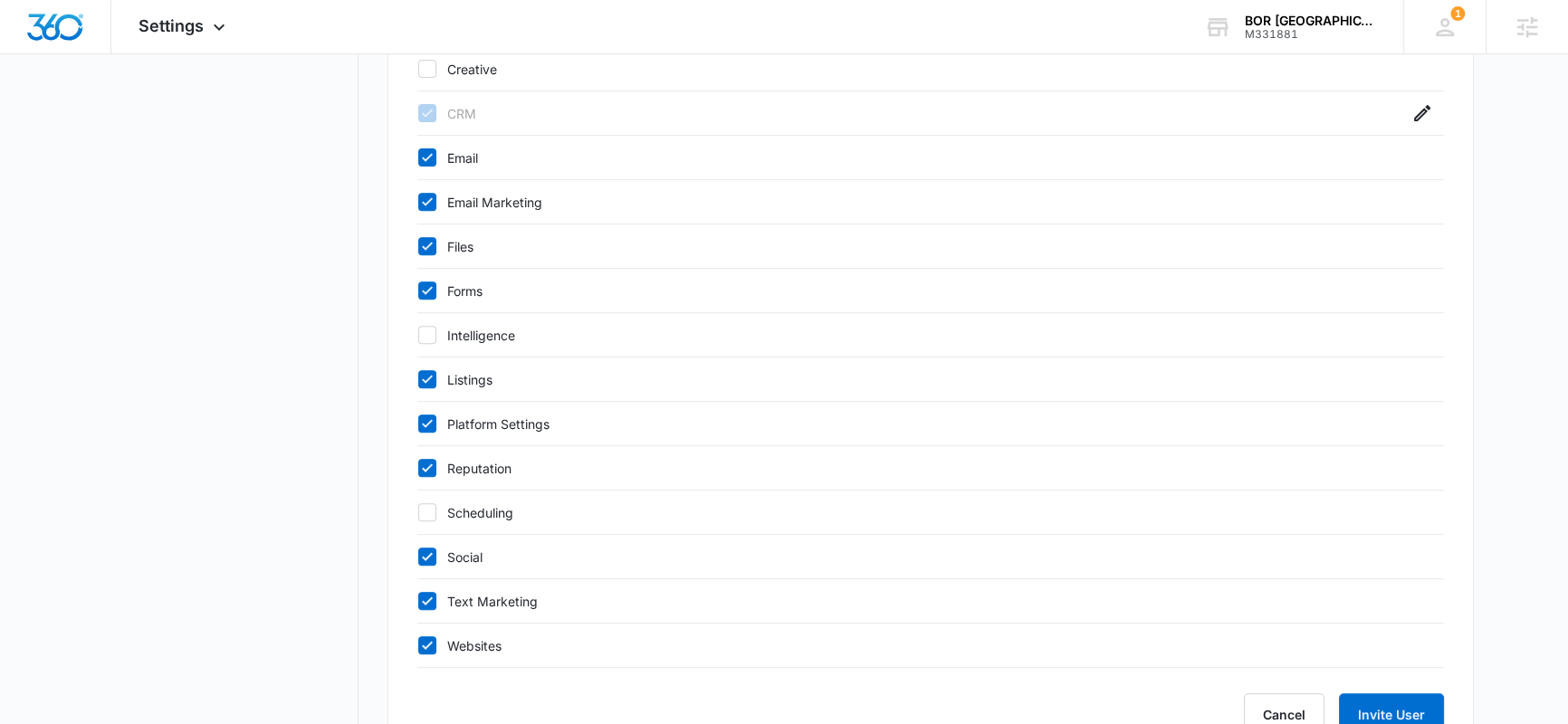 click on "Text Marketing" at bounding box center (913, 601) 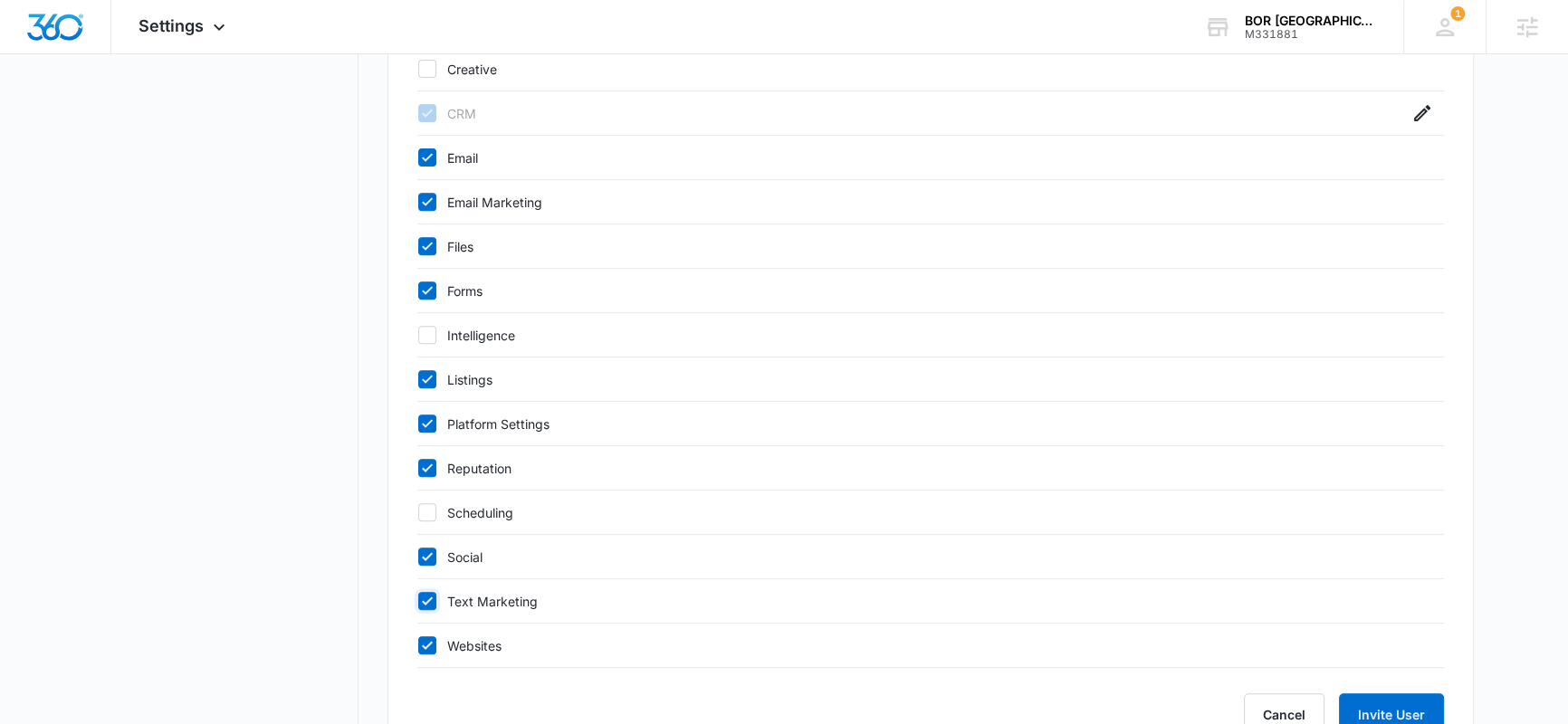click on "Text Marketing" at bounding box center [417, 601] 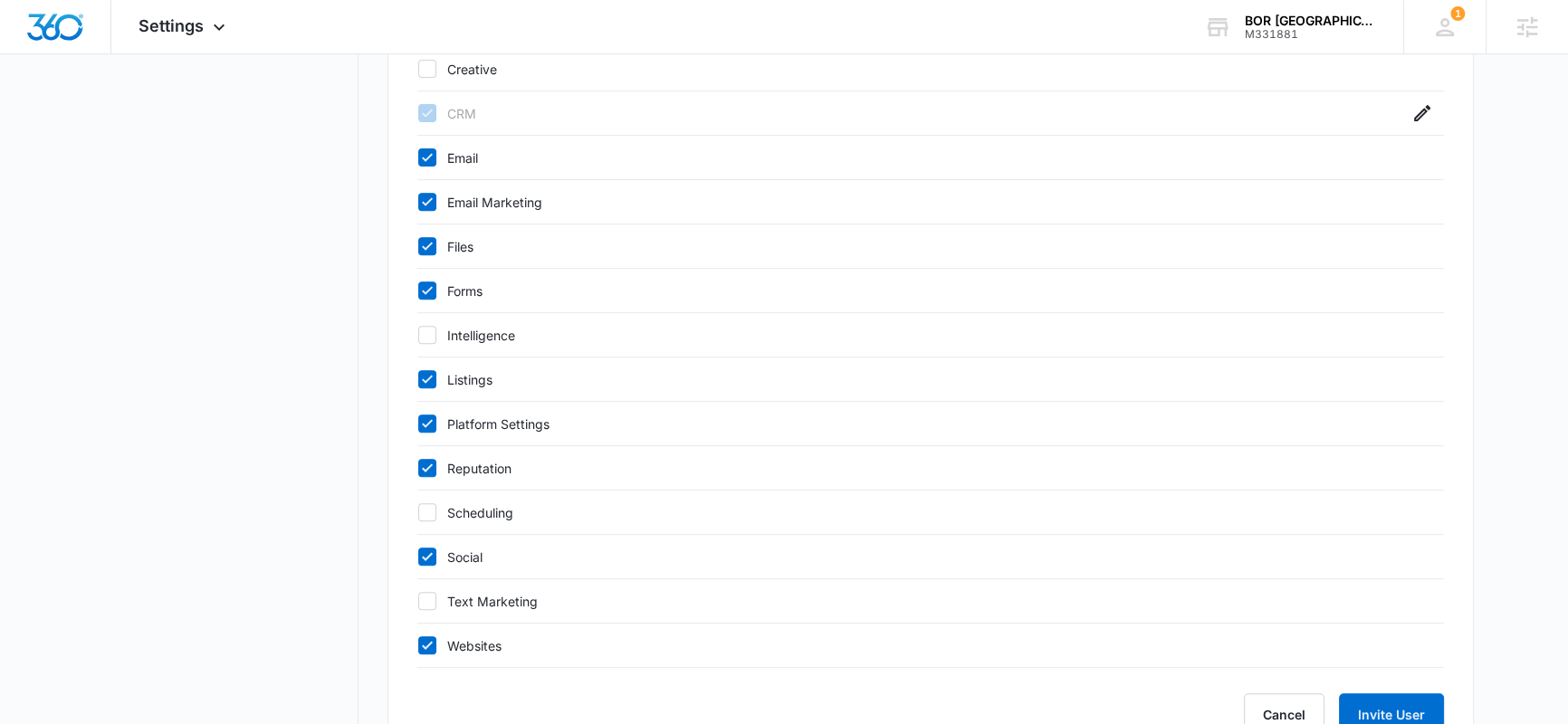 click on "Websites" at bounding box center [913, 645] 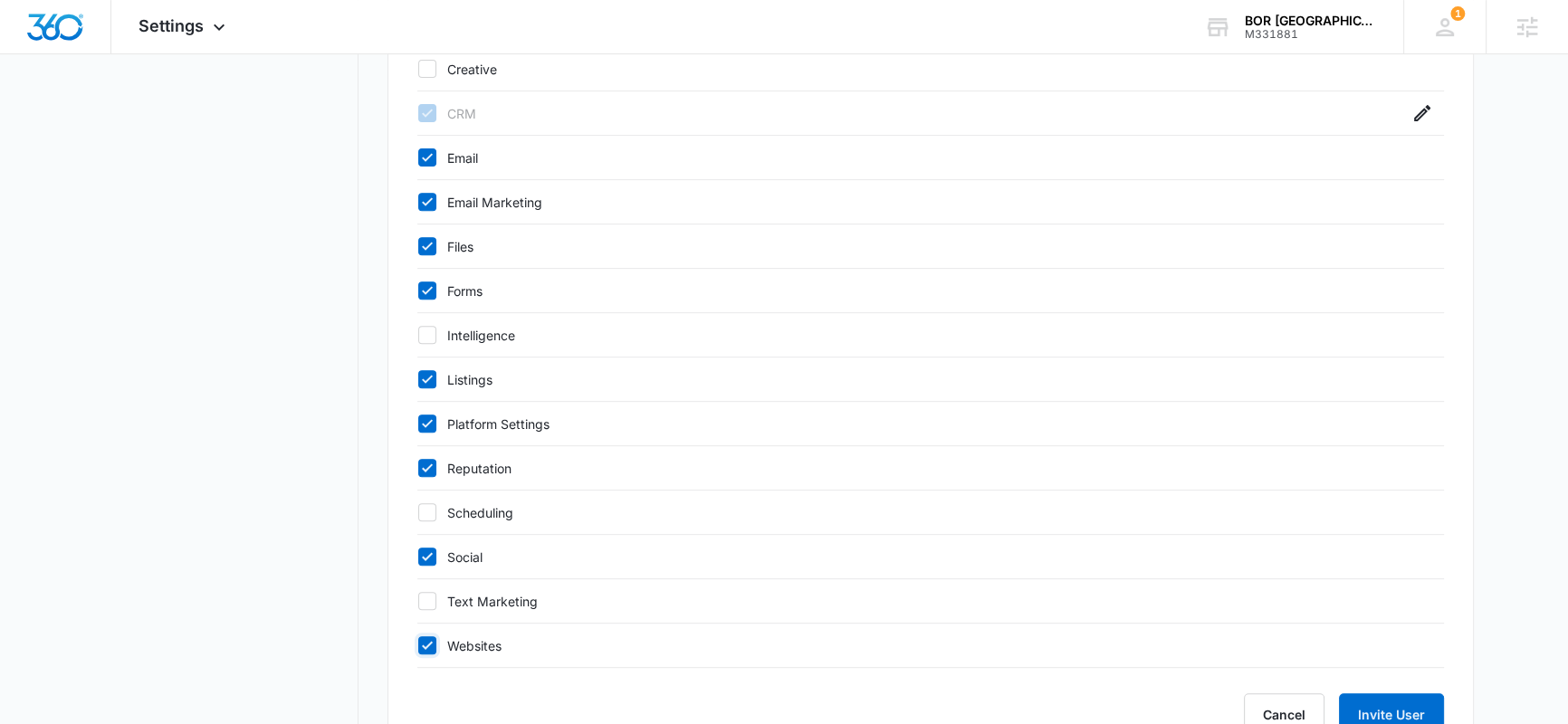 click on "Websites" at bounding box center (417, 645) 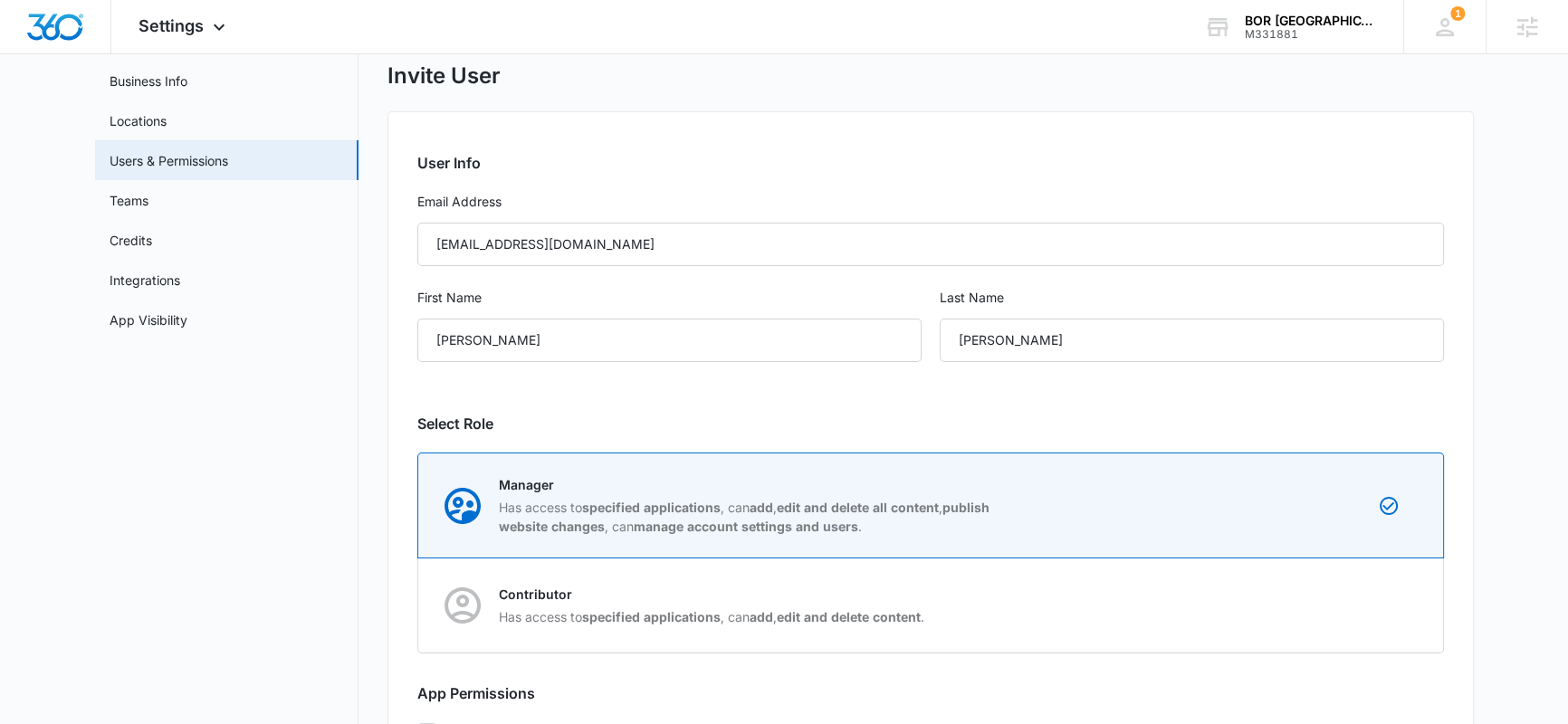 scroll, scrollTop: 948, scrollLeft: 0, axis: vertical 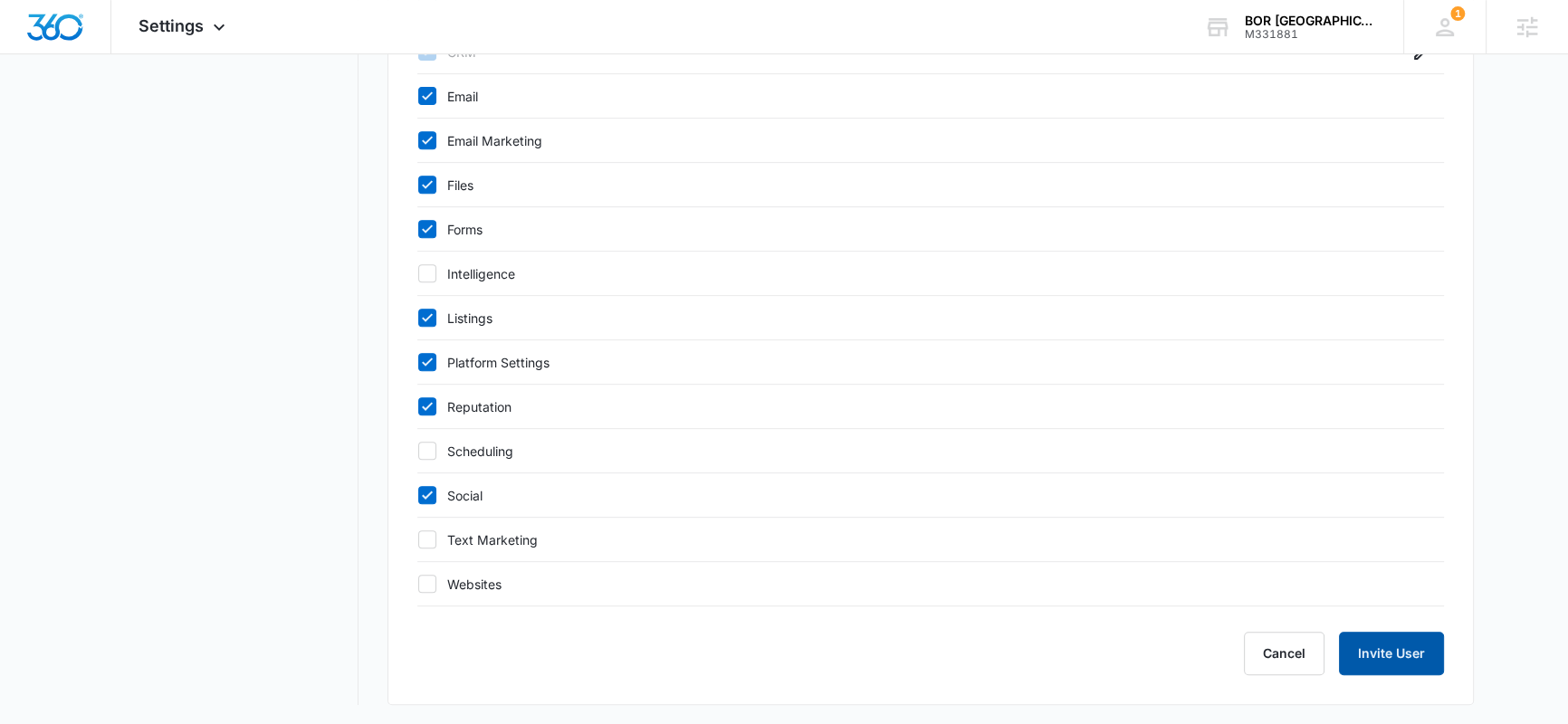 click on "Invite User" at bounding box center [1391, 653] 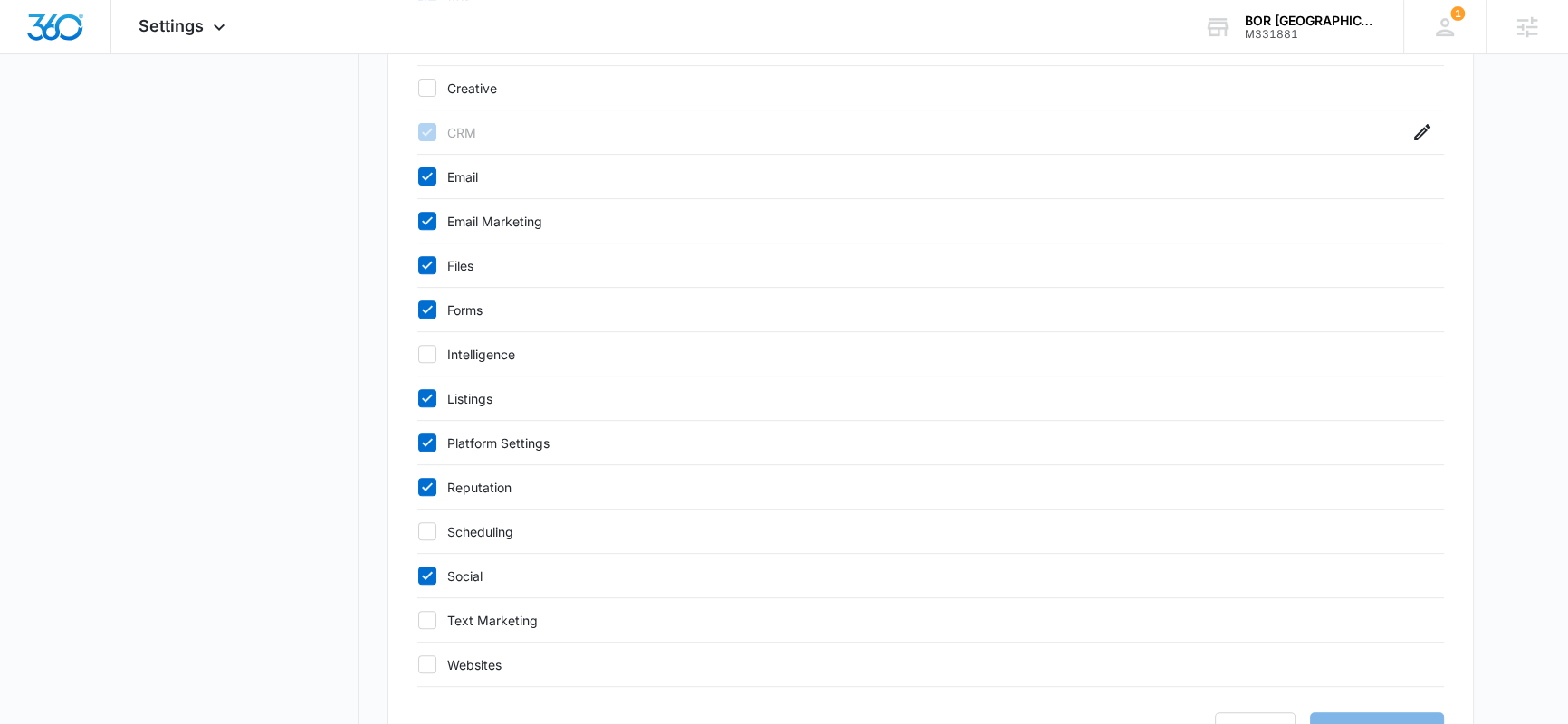 scroll, scrollTop: 948, scrollLeft: 0, axis: vertical 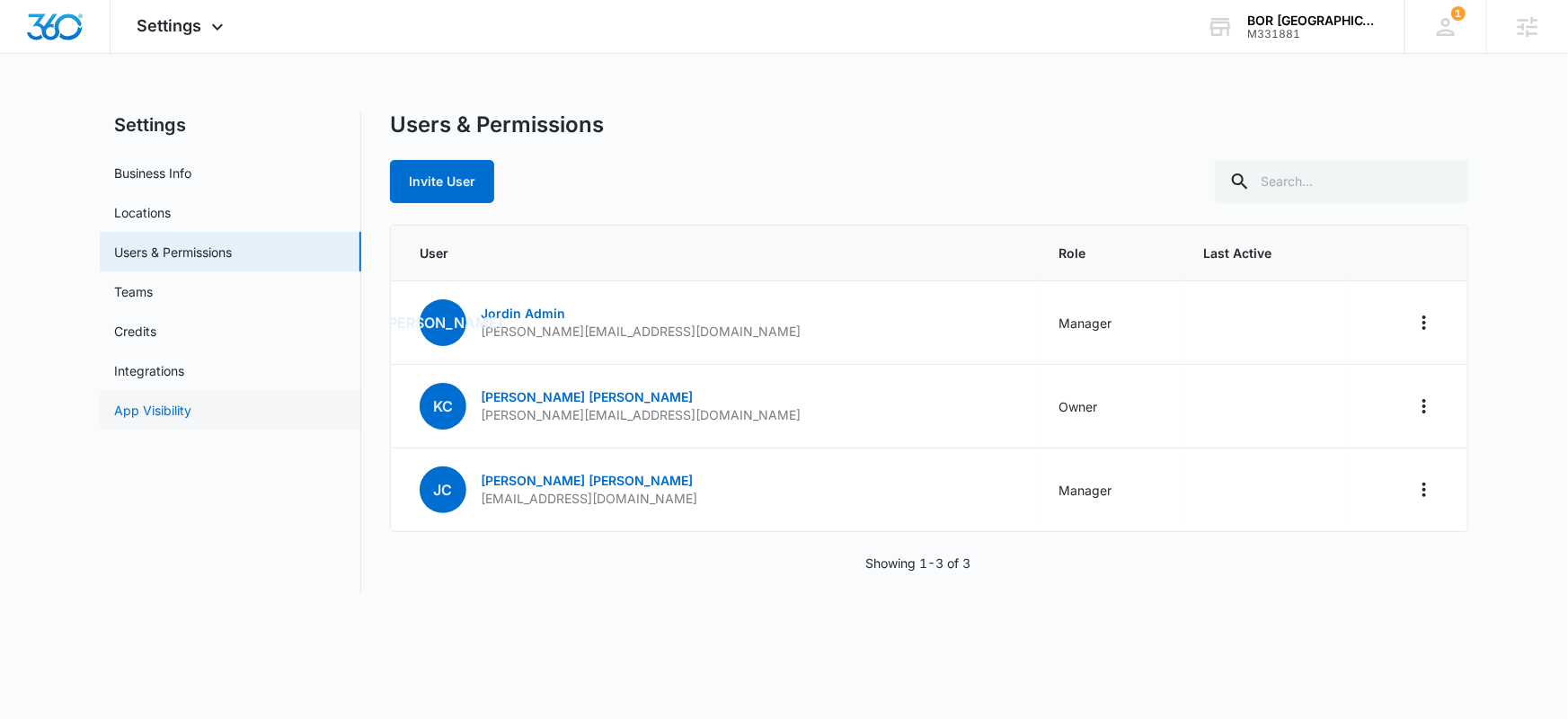 click on "App Visibility" at bounding box center [153, 410] 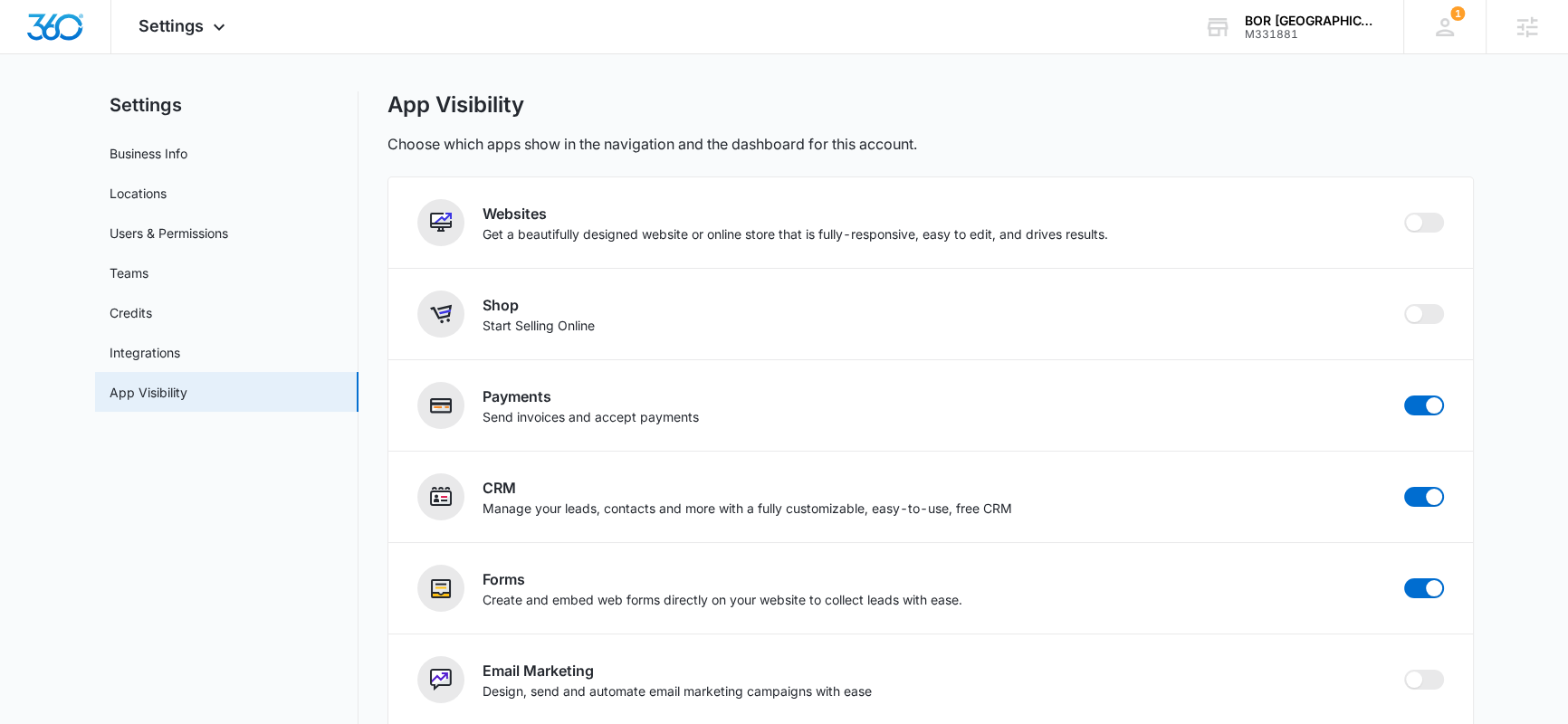 scroll, scrollTop: 0, scrollLeft: 0, axis: both 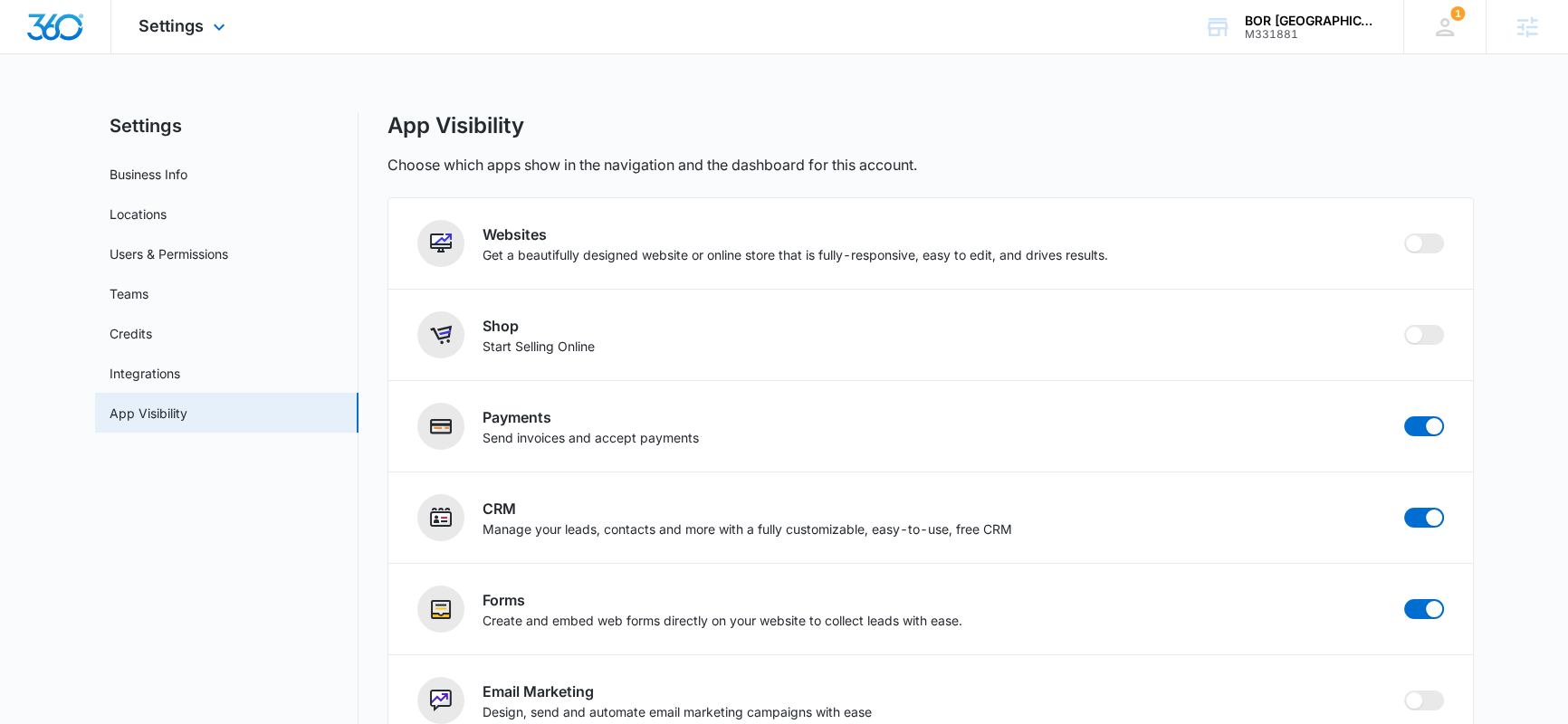 drag, startPoint x: 24, startPoint y: 108, endPoint x: 47, endPoint y: 39, distance: 72.73239 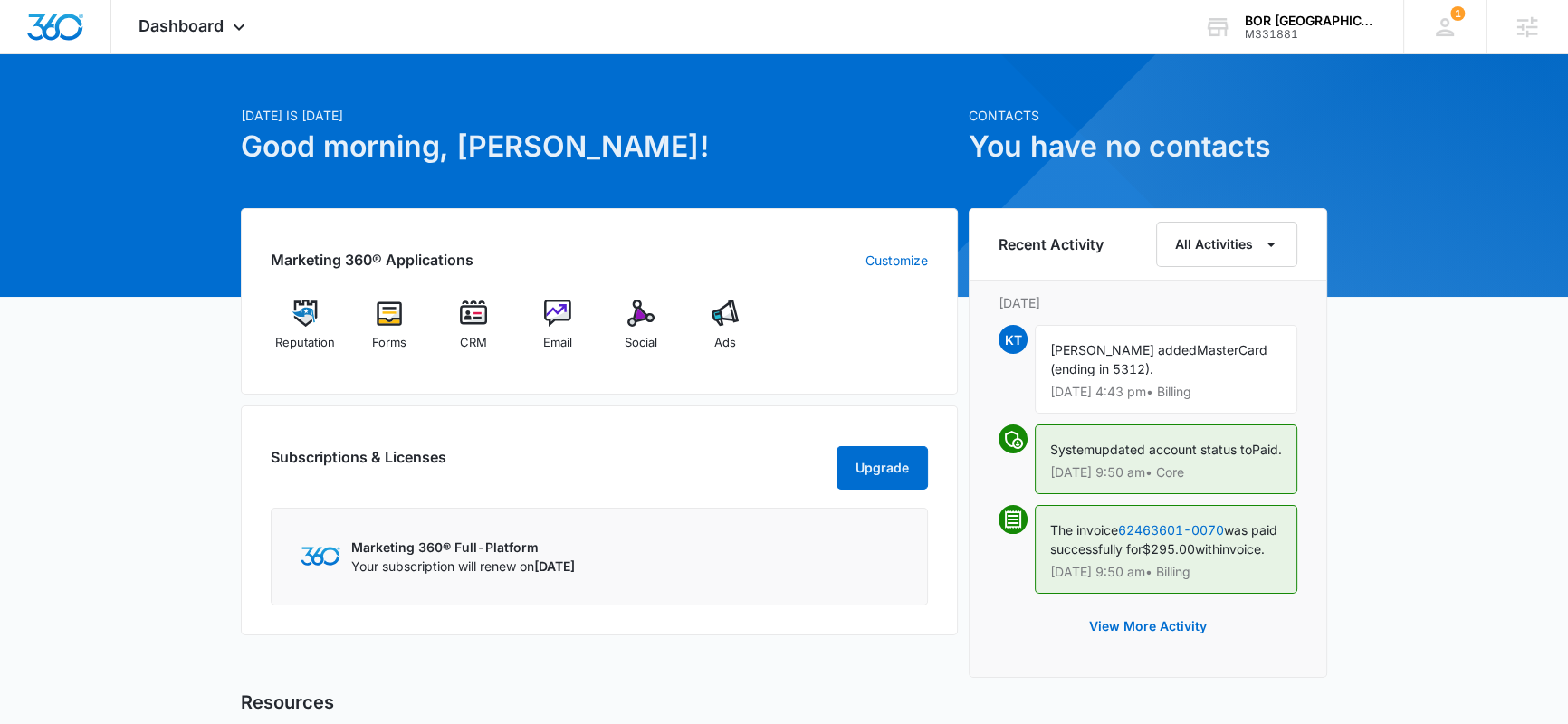 scroll, scrollTop: 31, scrollLeft: 0, axis: vertical 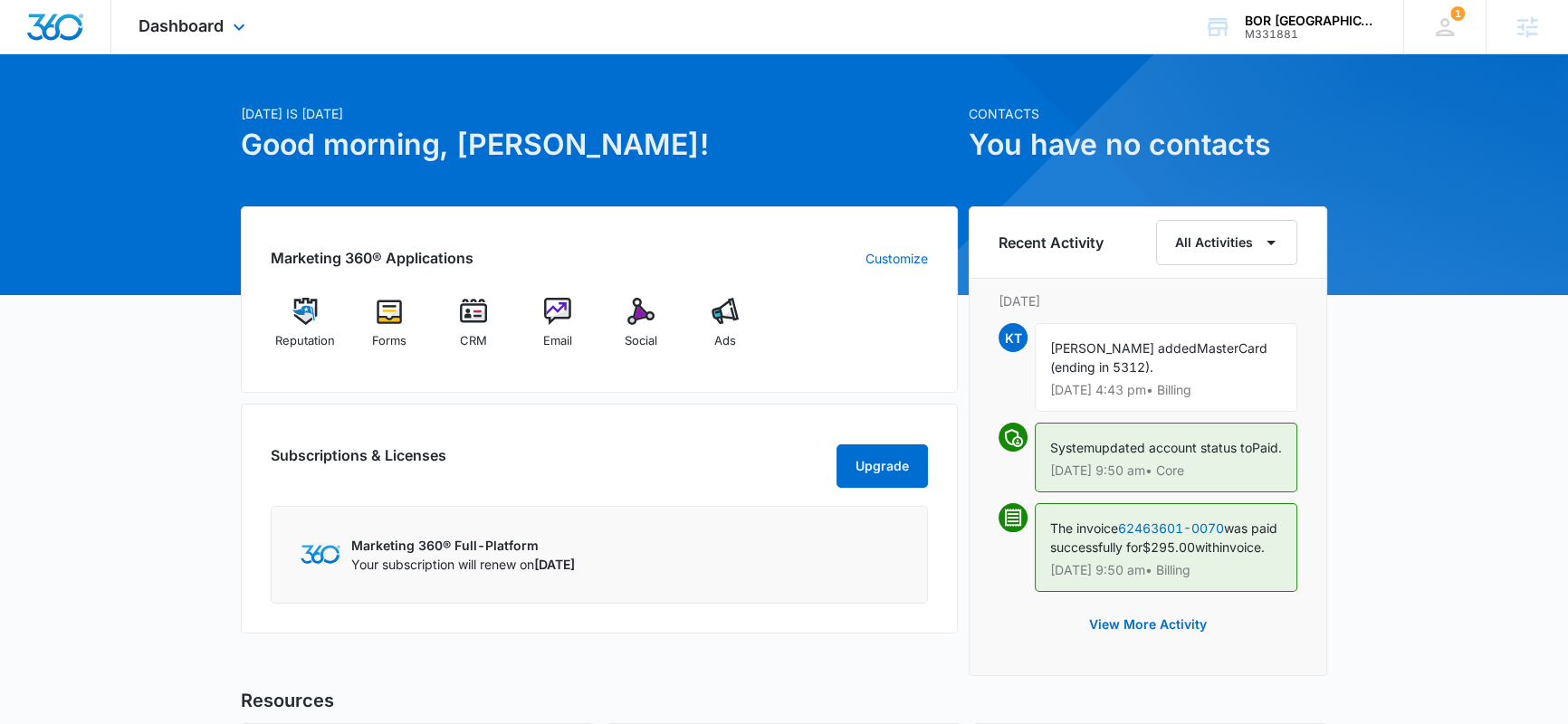 click on "Dashboard Apps Reputation Forms CRM Email Social Ads Files Brand Settings" at bounding box center [194, 26] 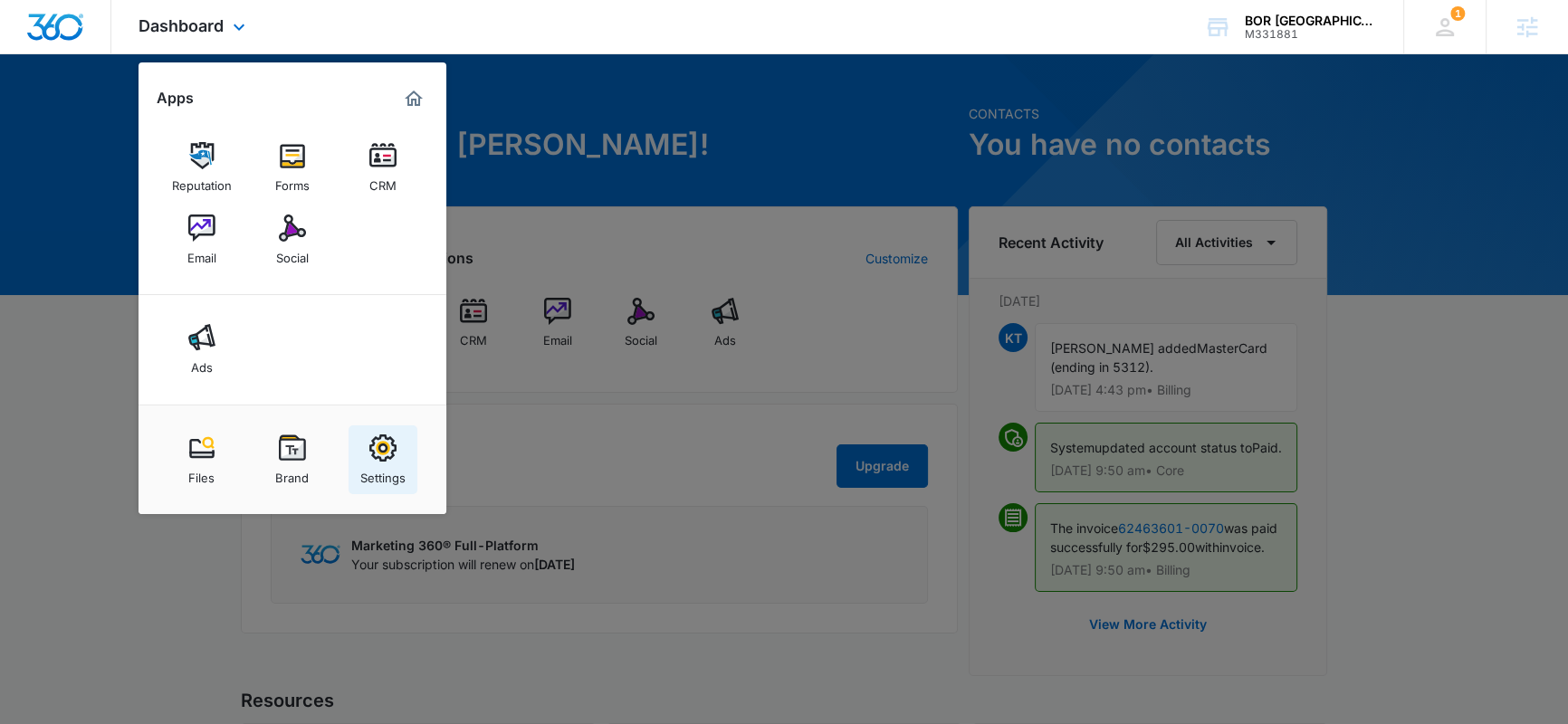 click at bounding box center (383, 448) 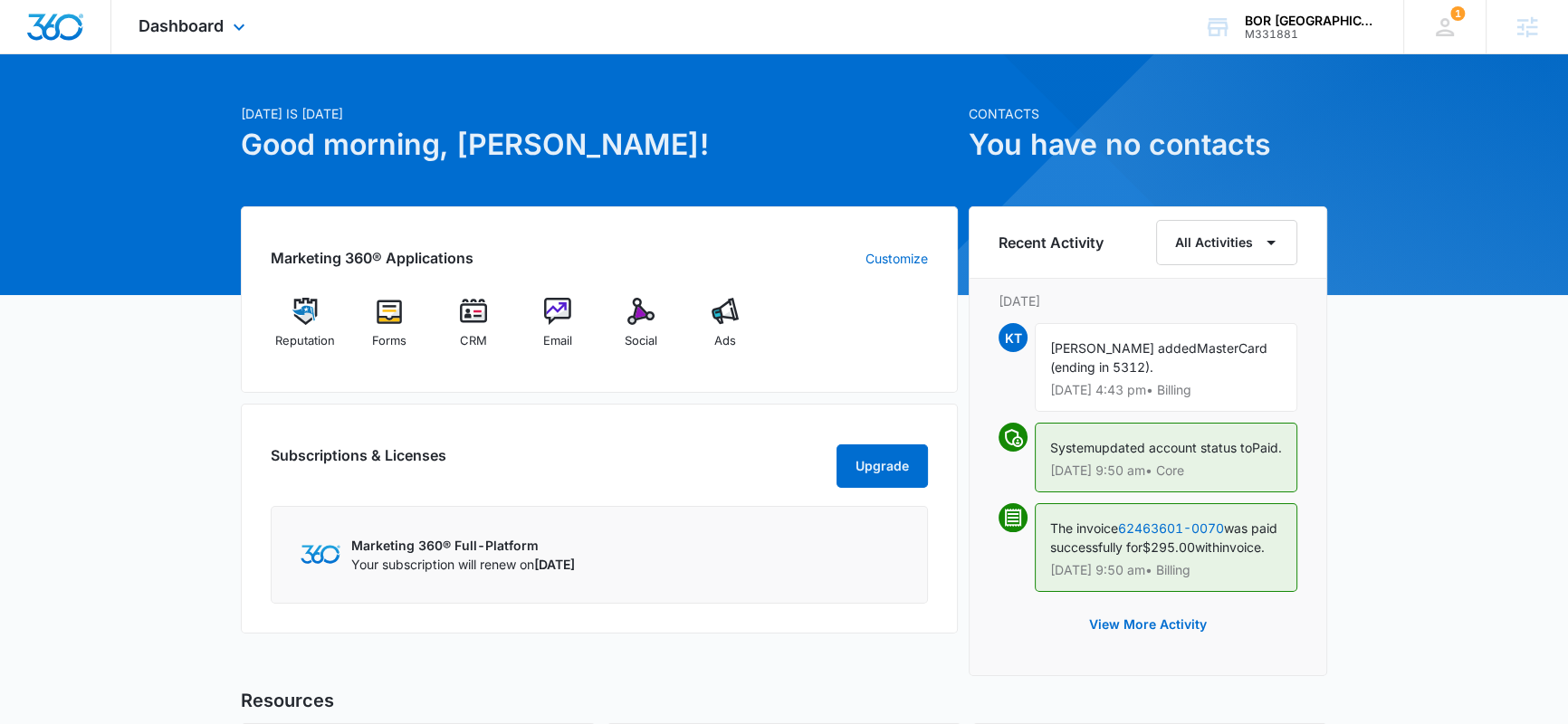 scroll, scrollTop: 0, scrollLeft: 0, axis: both 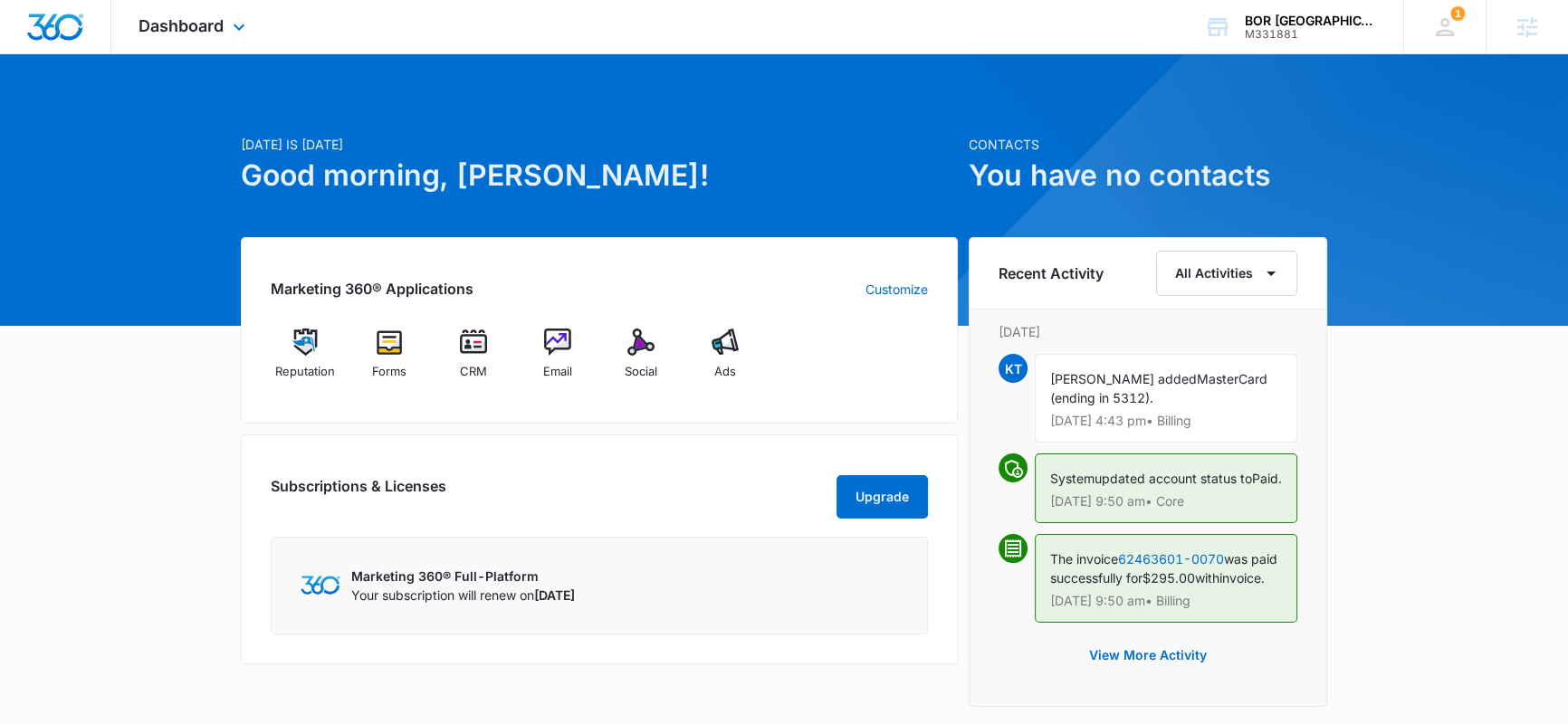 select on "4" 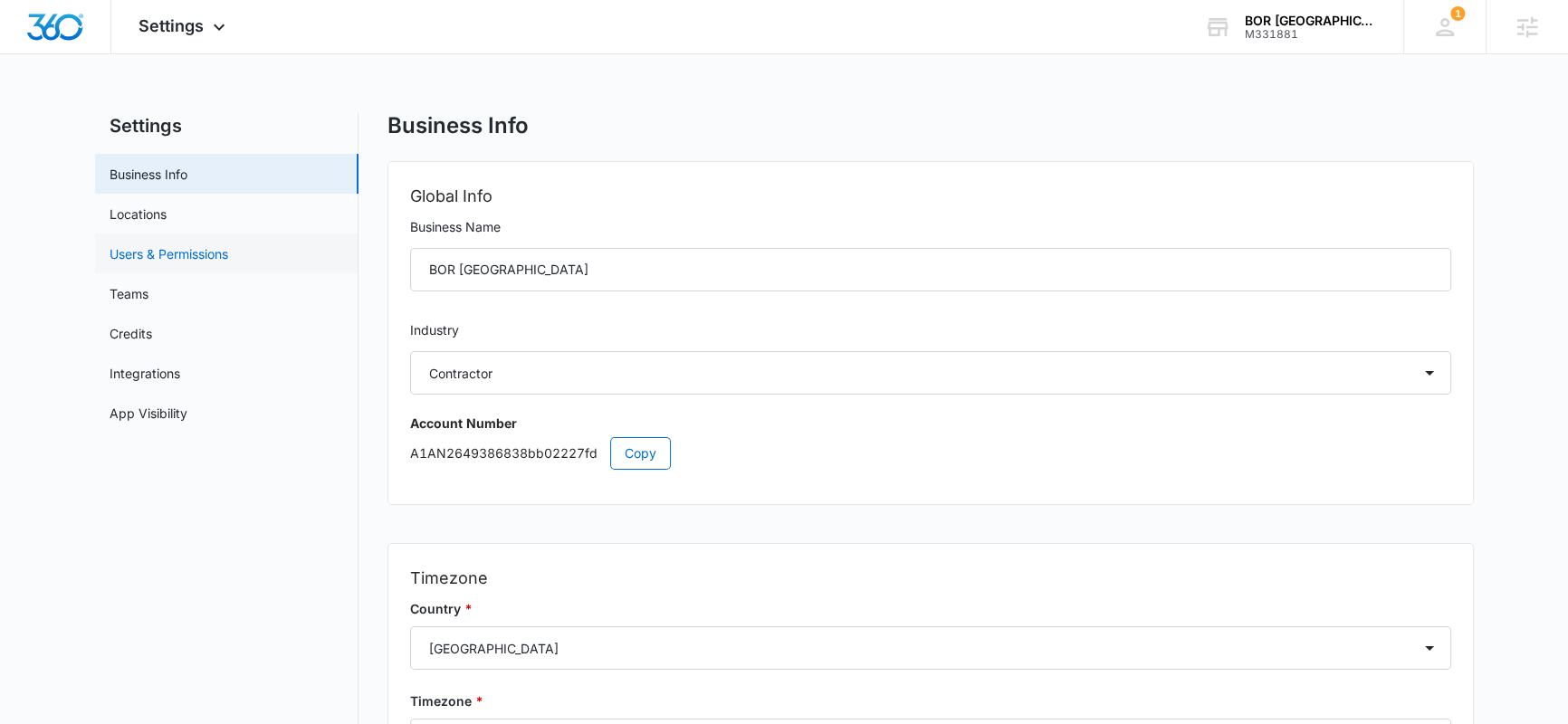 click on "Users & Permissions" at bounding box center (168, 253) 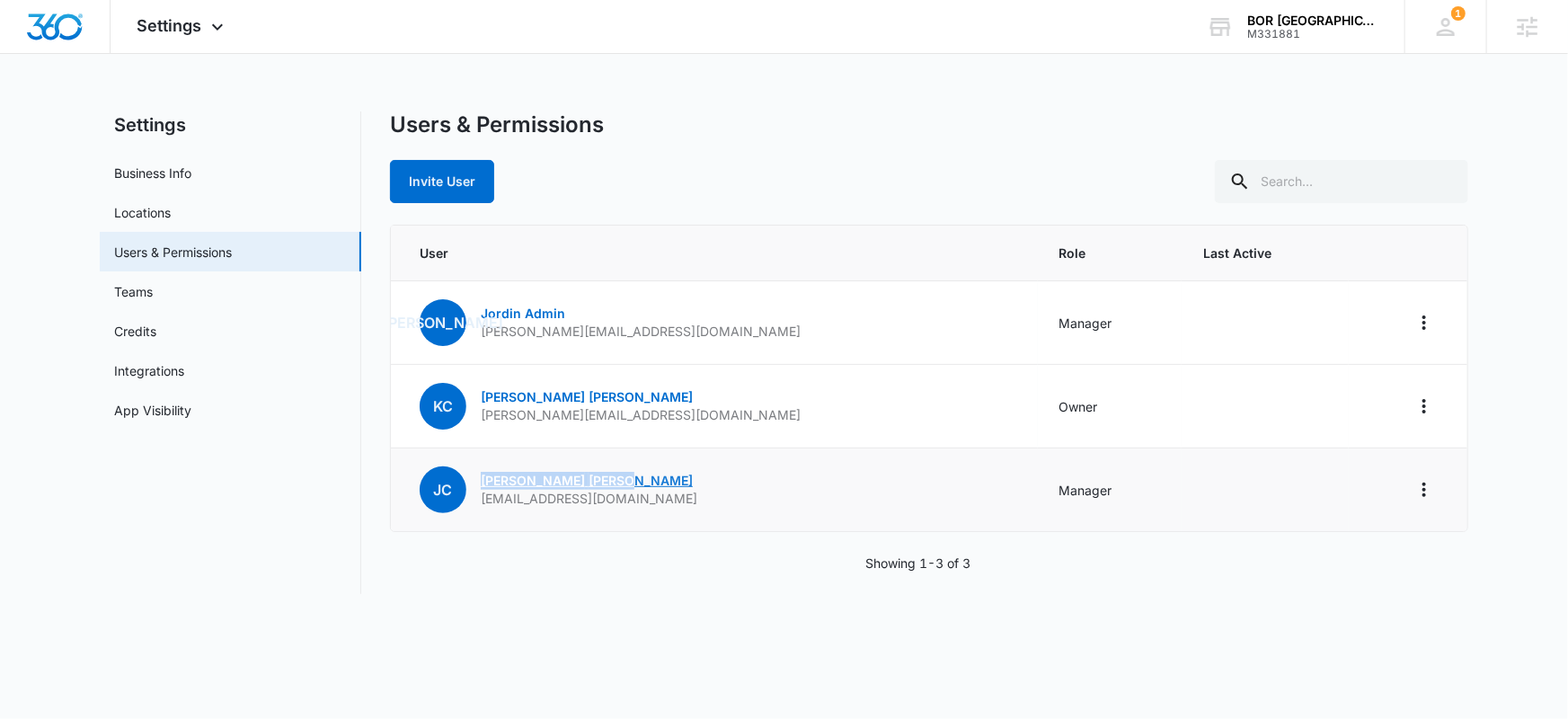 click on "Jason   Cooper" at bounding box center (587, 480) 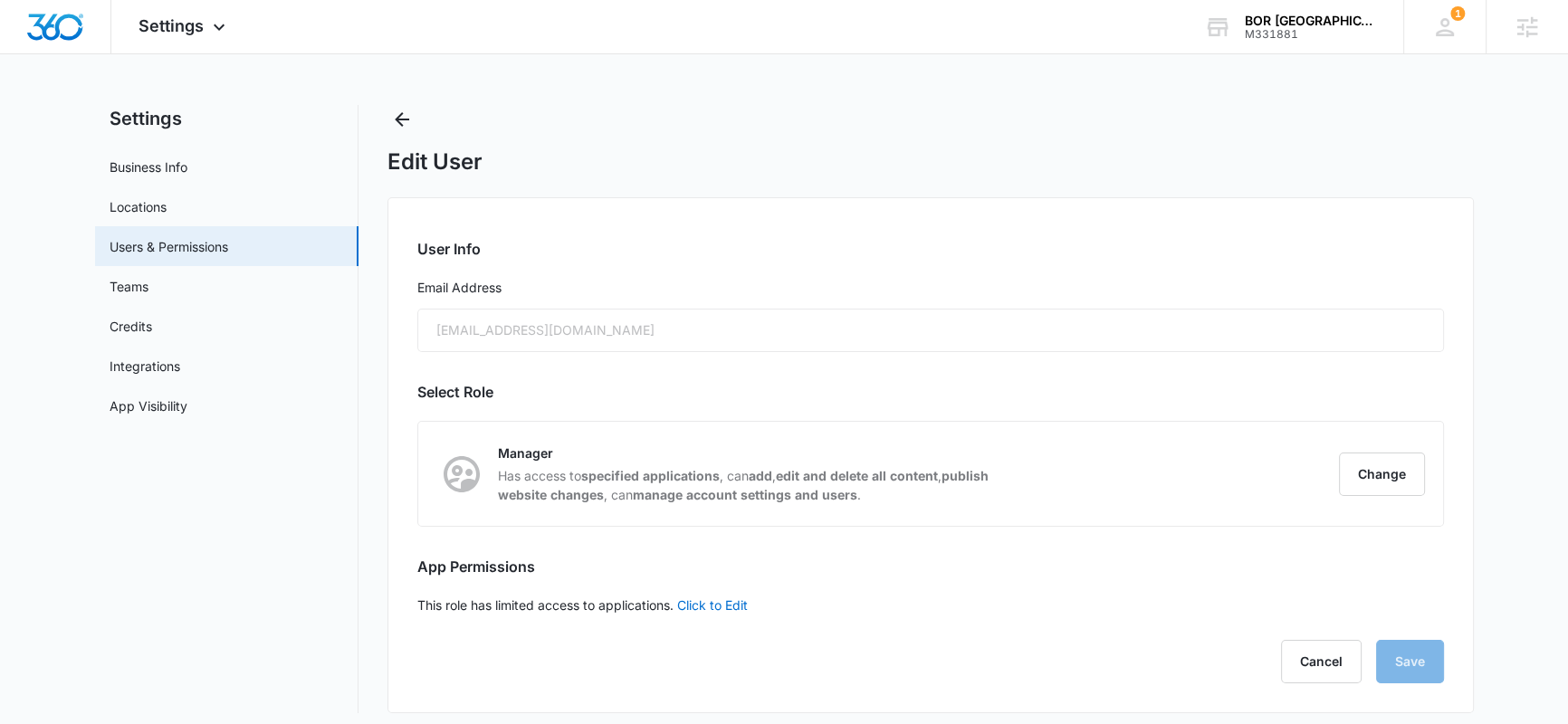 scroll, scrollTop: 17, scrollLeft: 0, axis: vertical 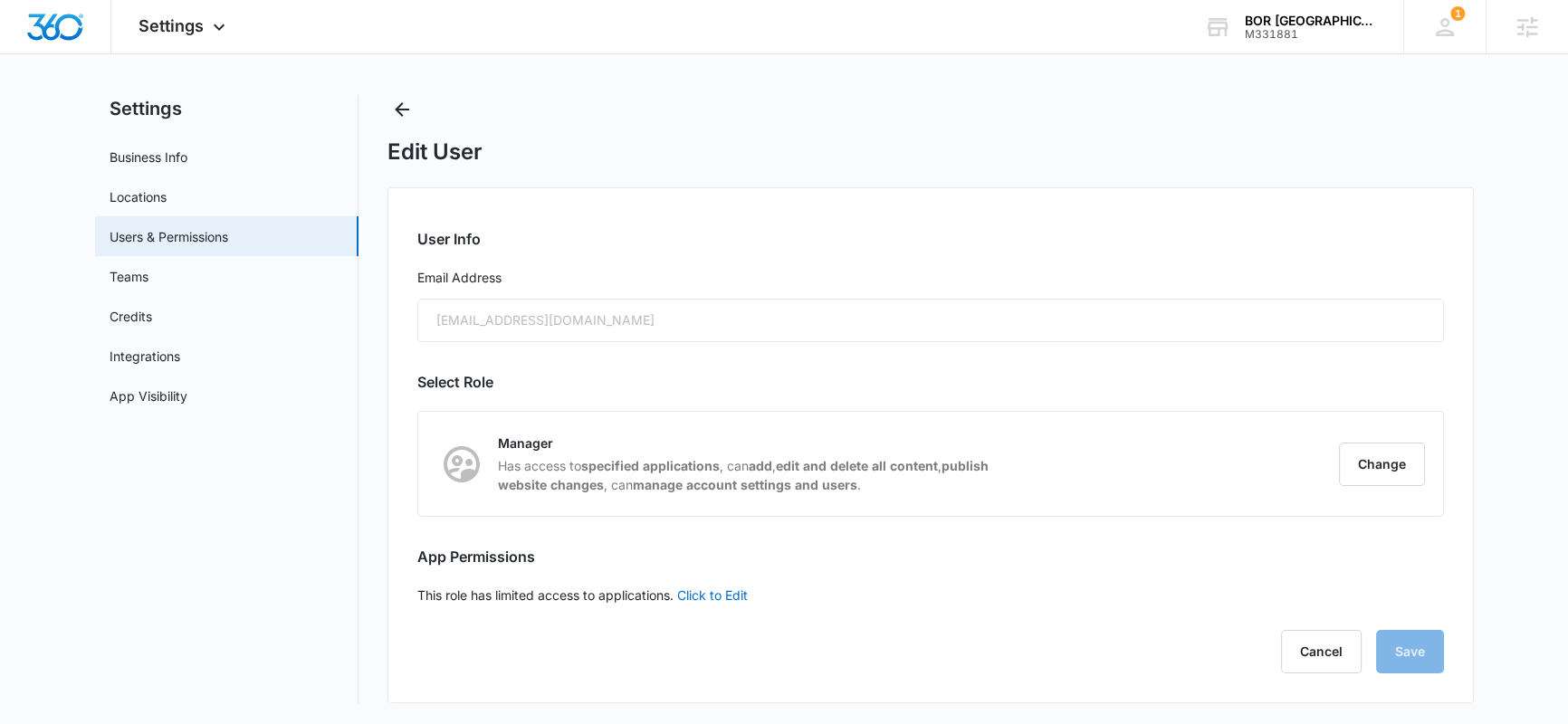 checkbox on "false" 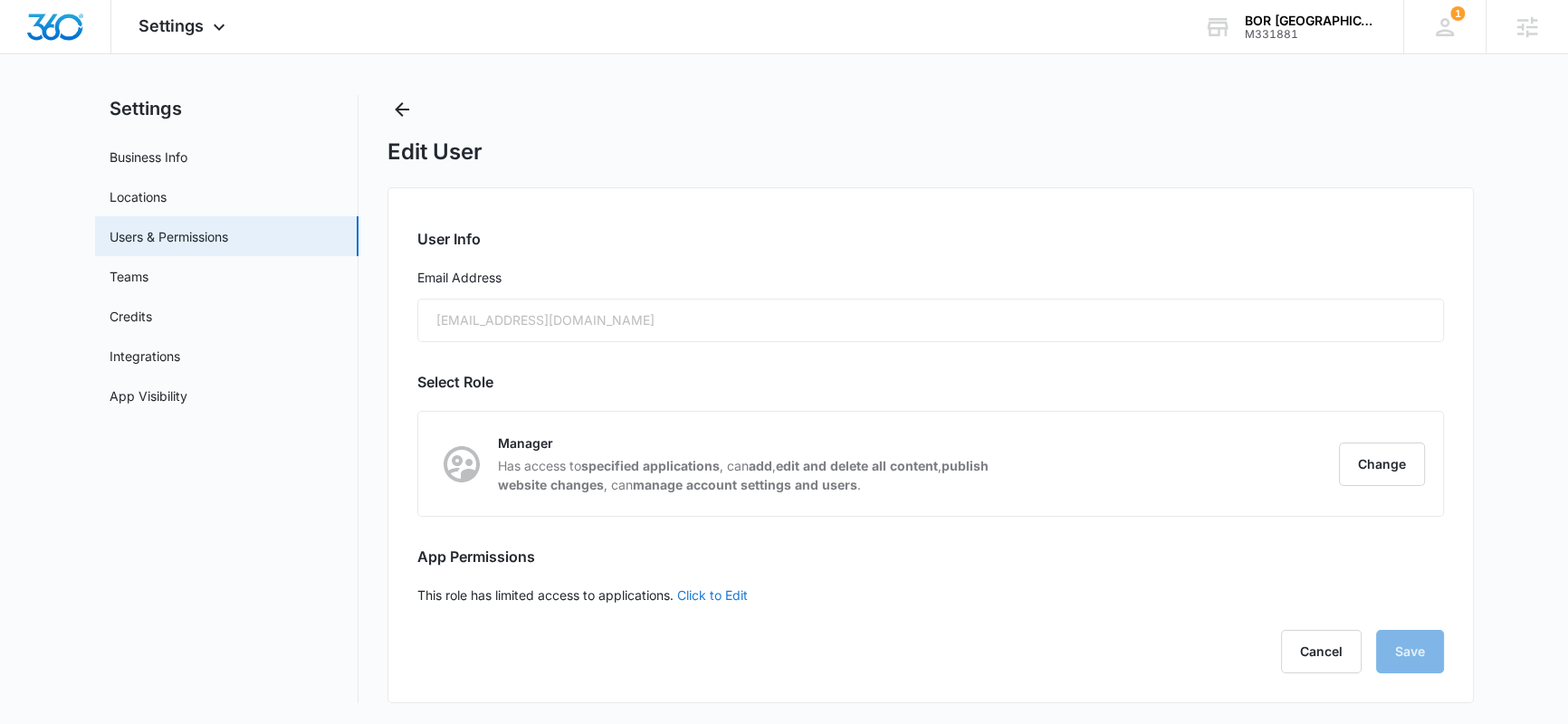 click on "Click to Edit" at bounding box center (712, 595) 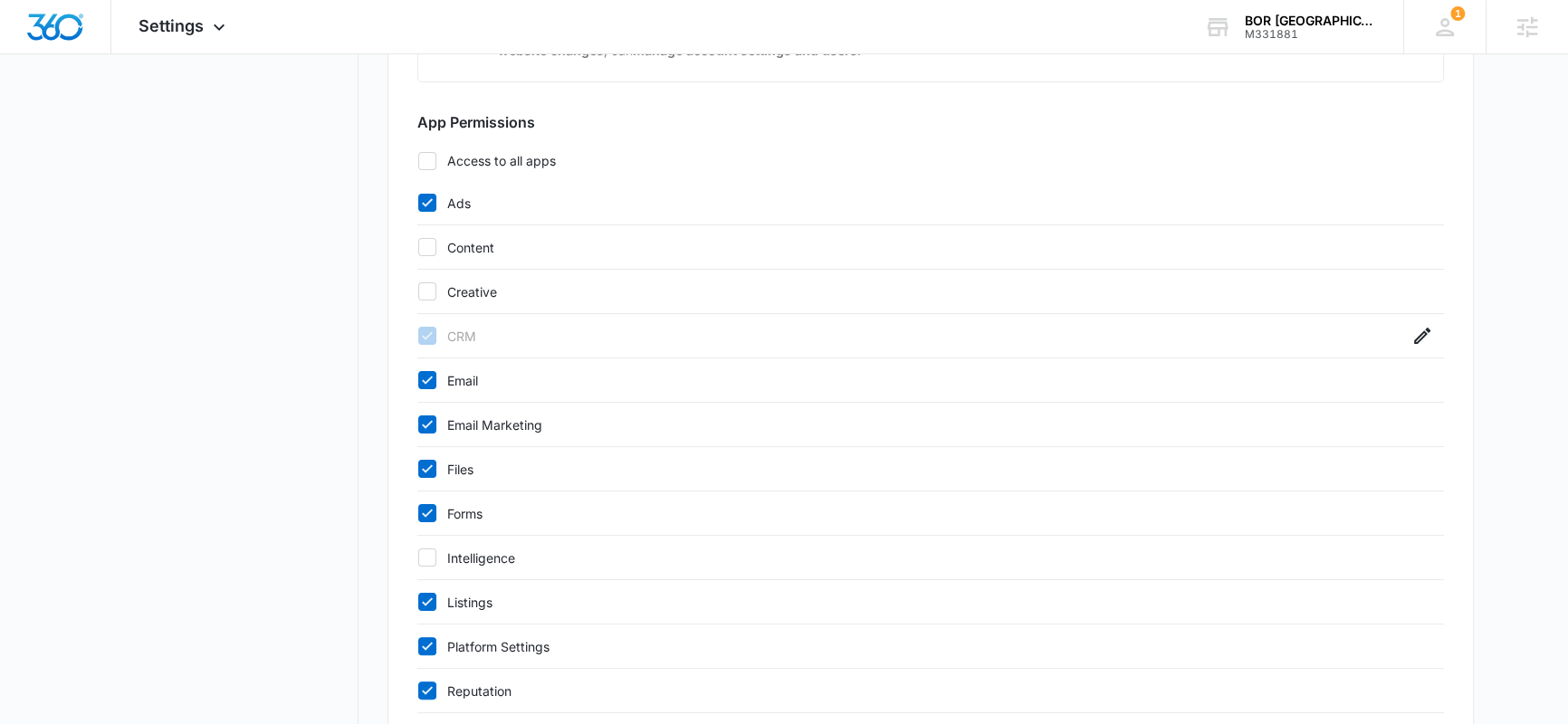 scroll, scrollTop: 736, scrollLeft: 0, axis: vertical 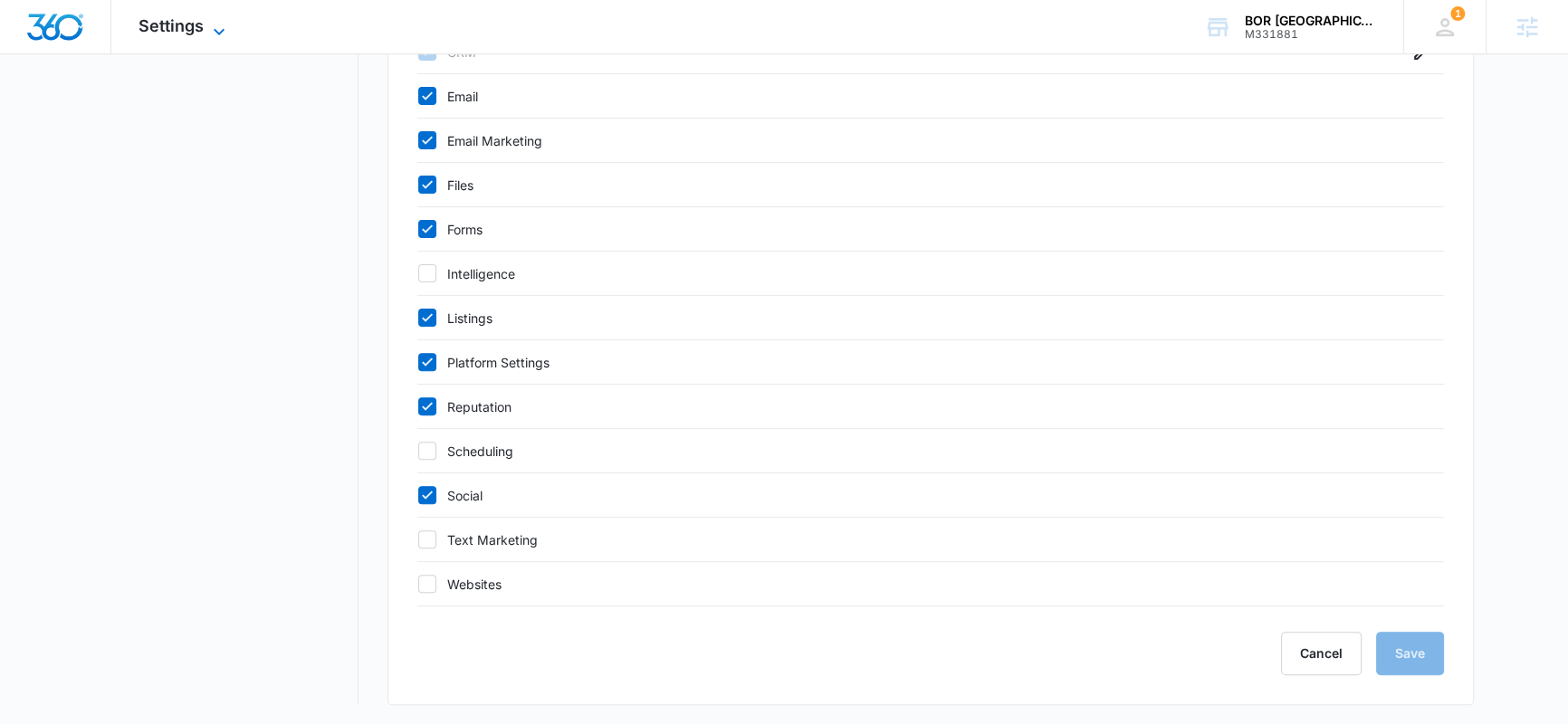 click on "Settings" at bounding box center [171, 25] 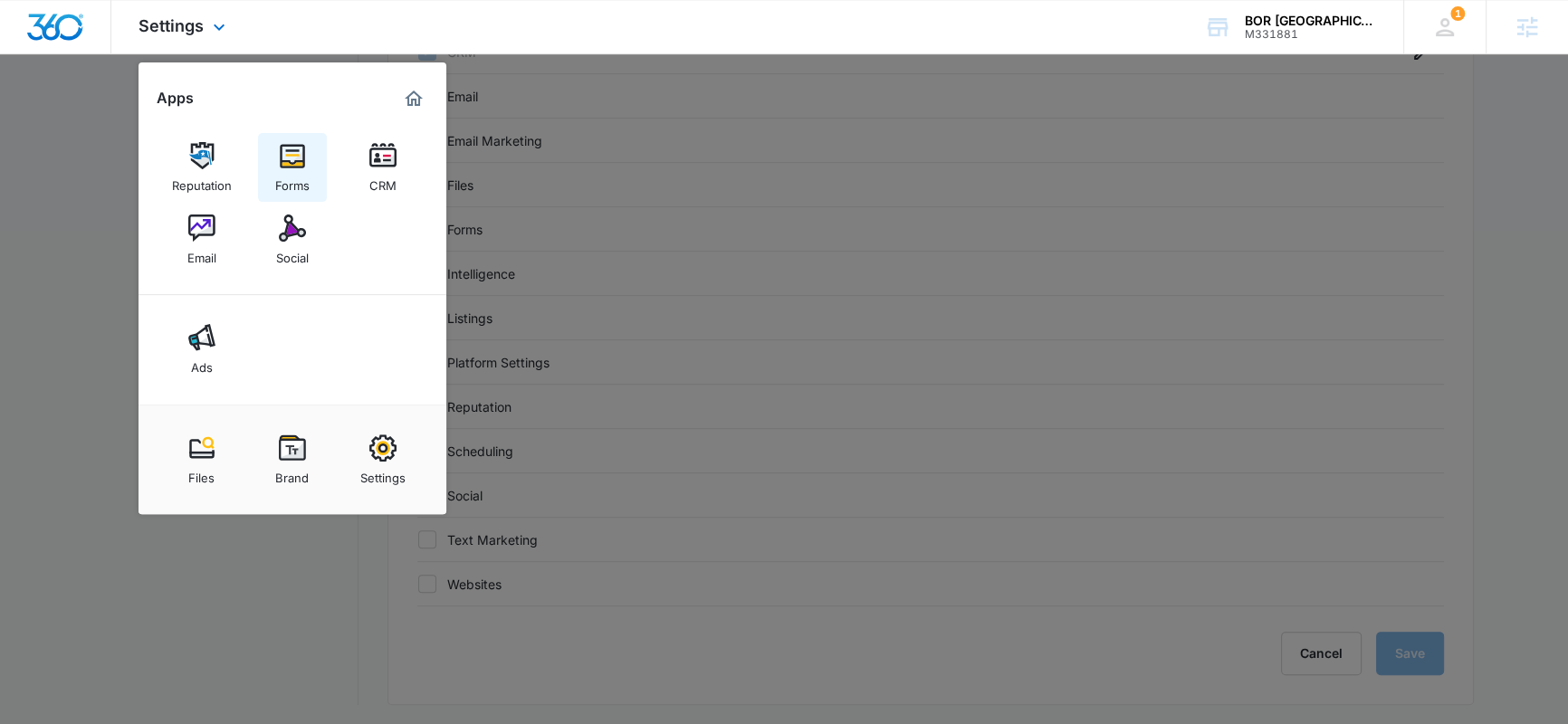 click on "Forms" at bounding box center (292, 181) 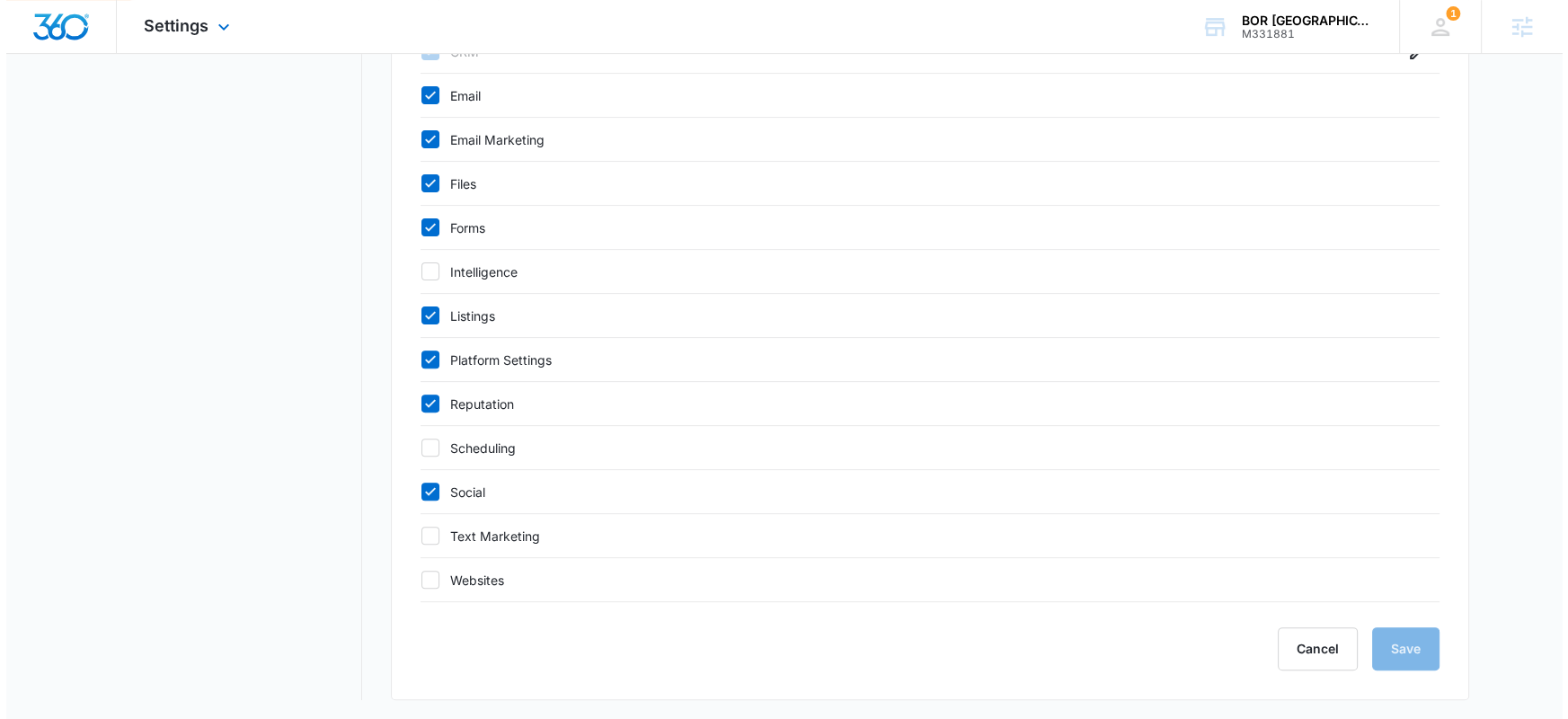 scroll, scrollTop: 0, scrollLeft: 0, axis: both 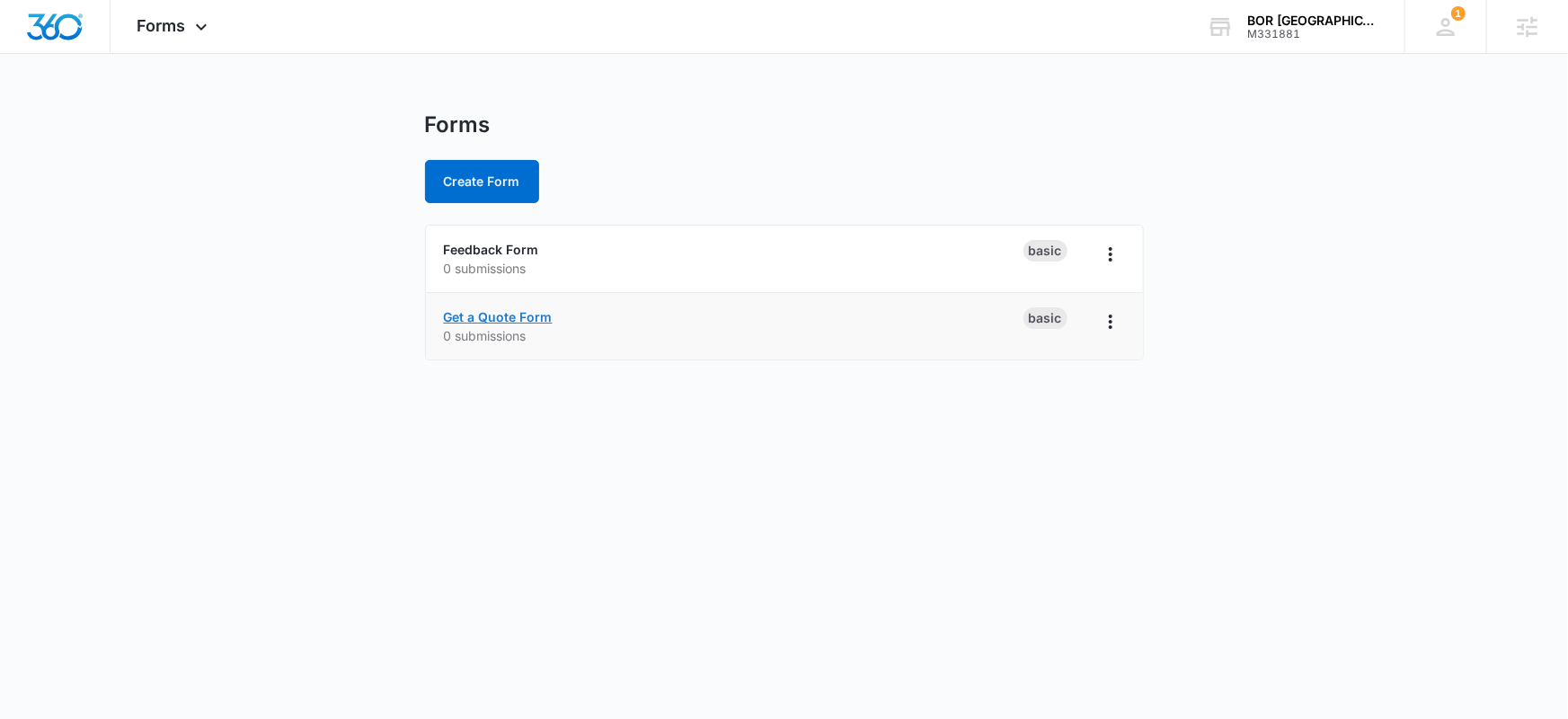click on "Get a Quote Form" at bounding box center (498, 316) 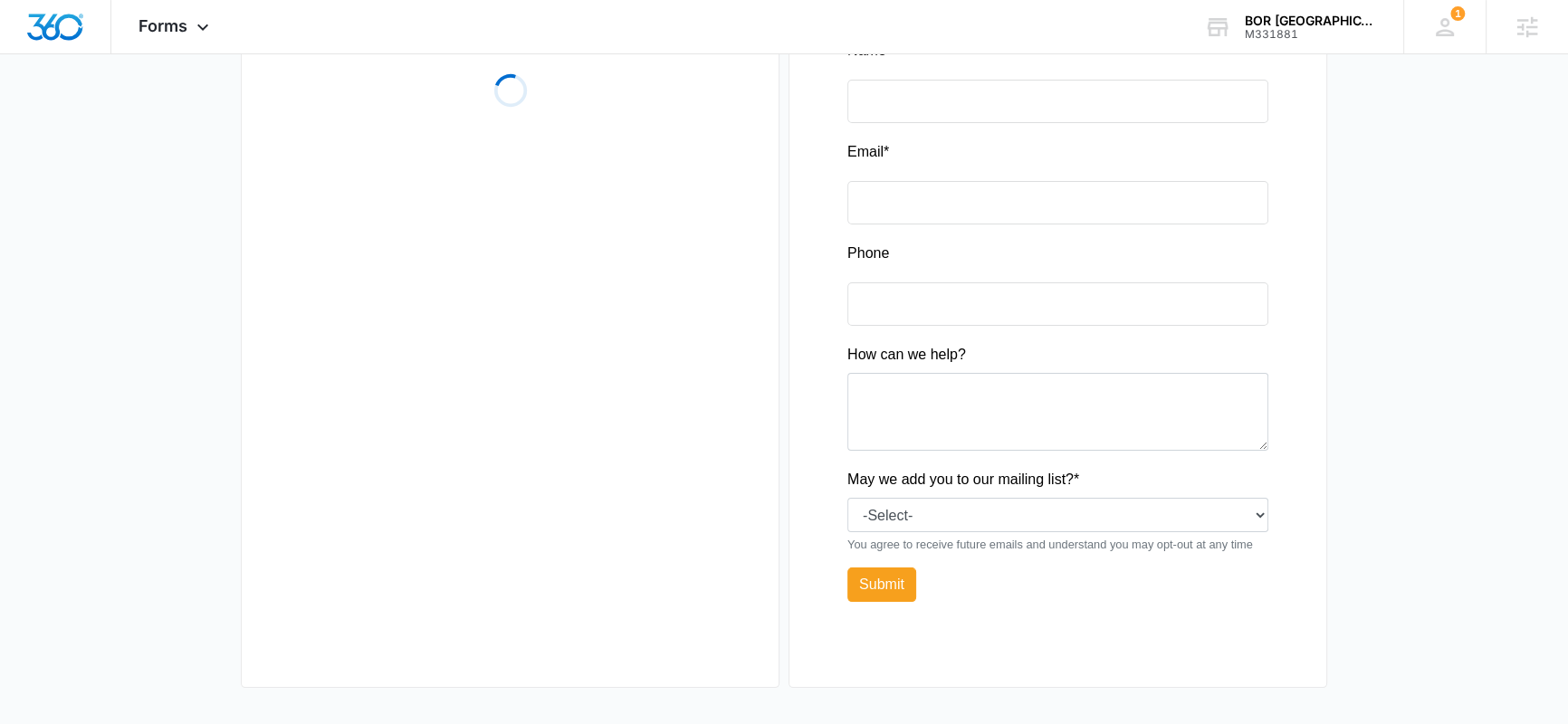 scroll, scrollTop: 0, scrollLeft: 0, axis: both 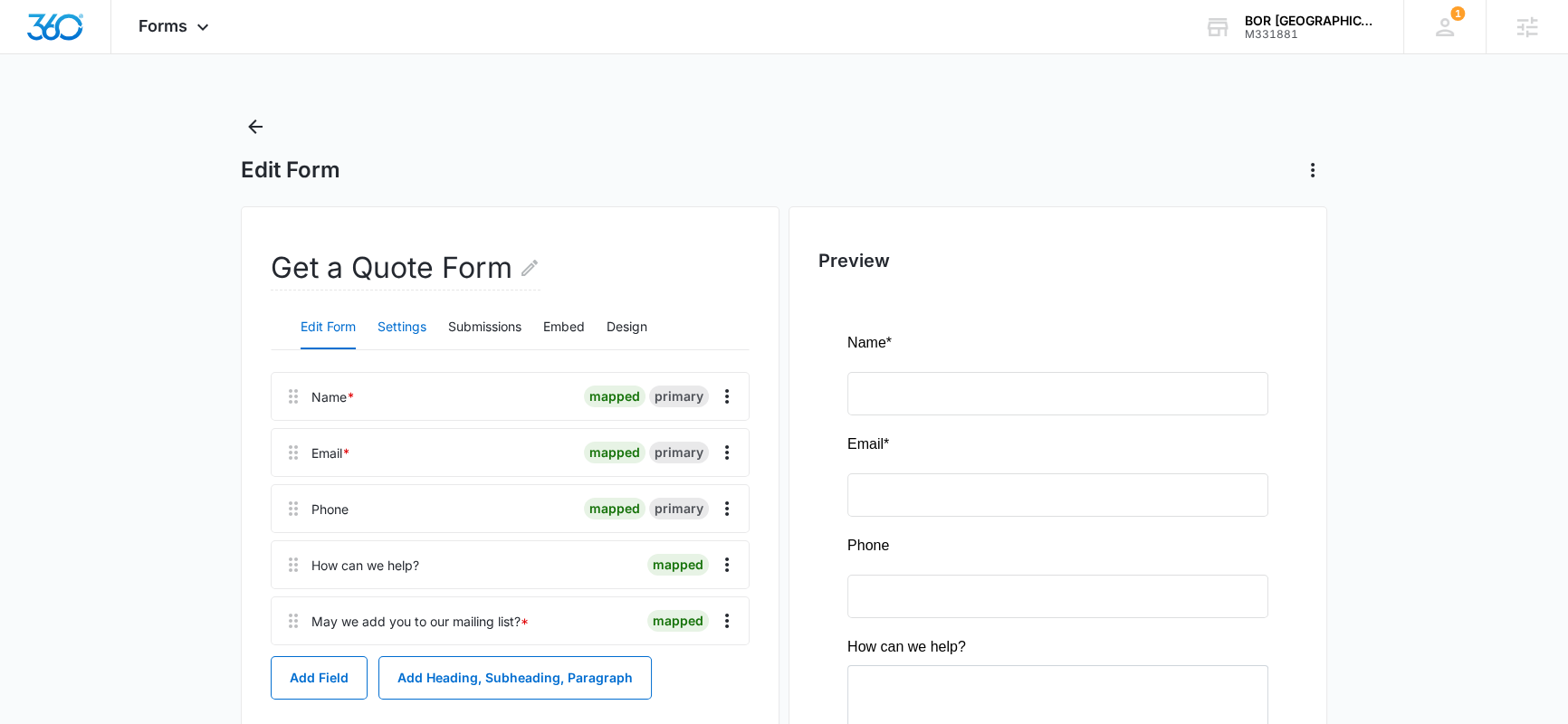 click on "Settings" at bounding box center [402, 328] 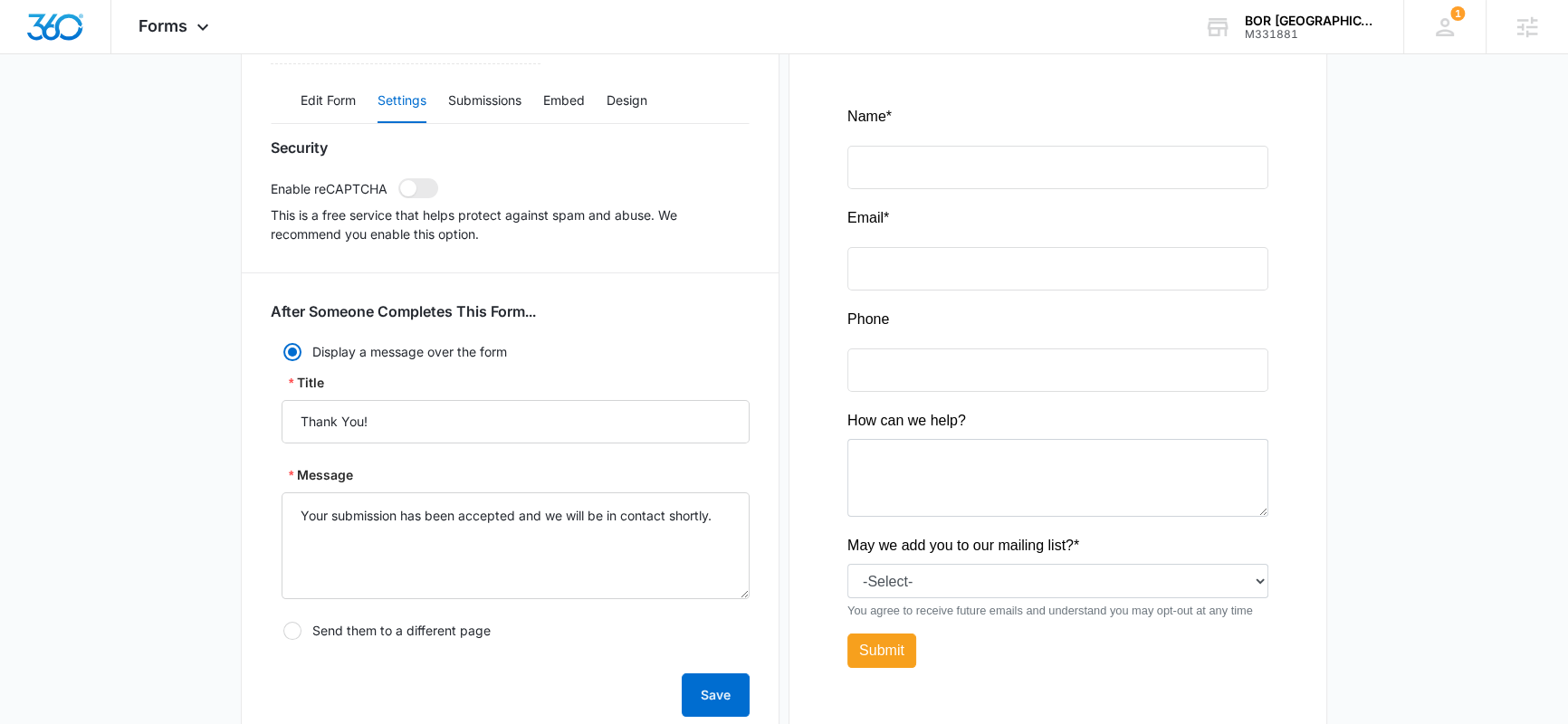 scroll, scrollTop: 736, scrollLeft: 0, axis: vertical 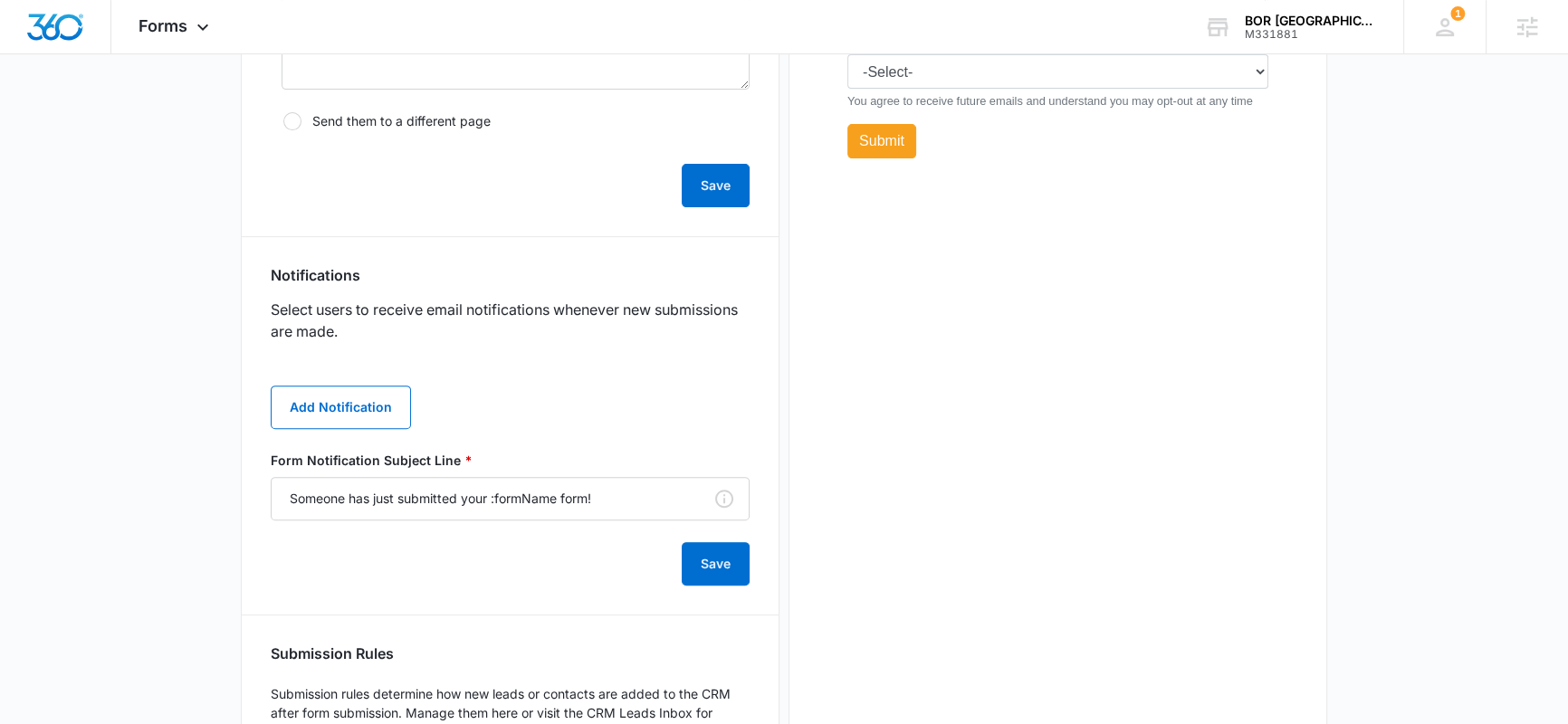 click on "Add Notification Form Notification Subject Line * Someone has just submitted your :formName form! Save" at bounding box center (510, 474) 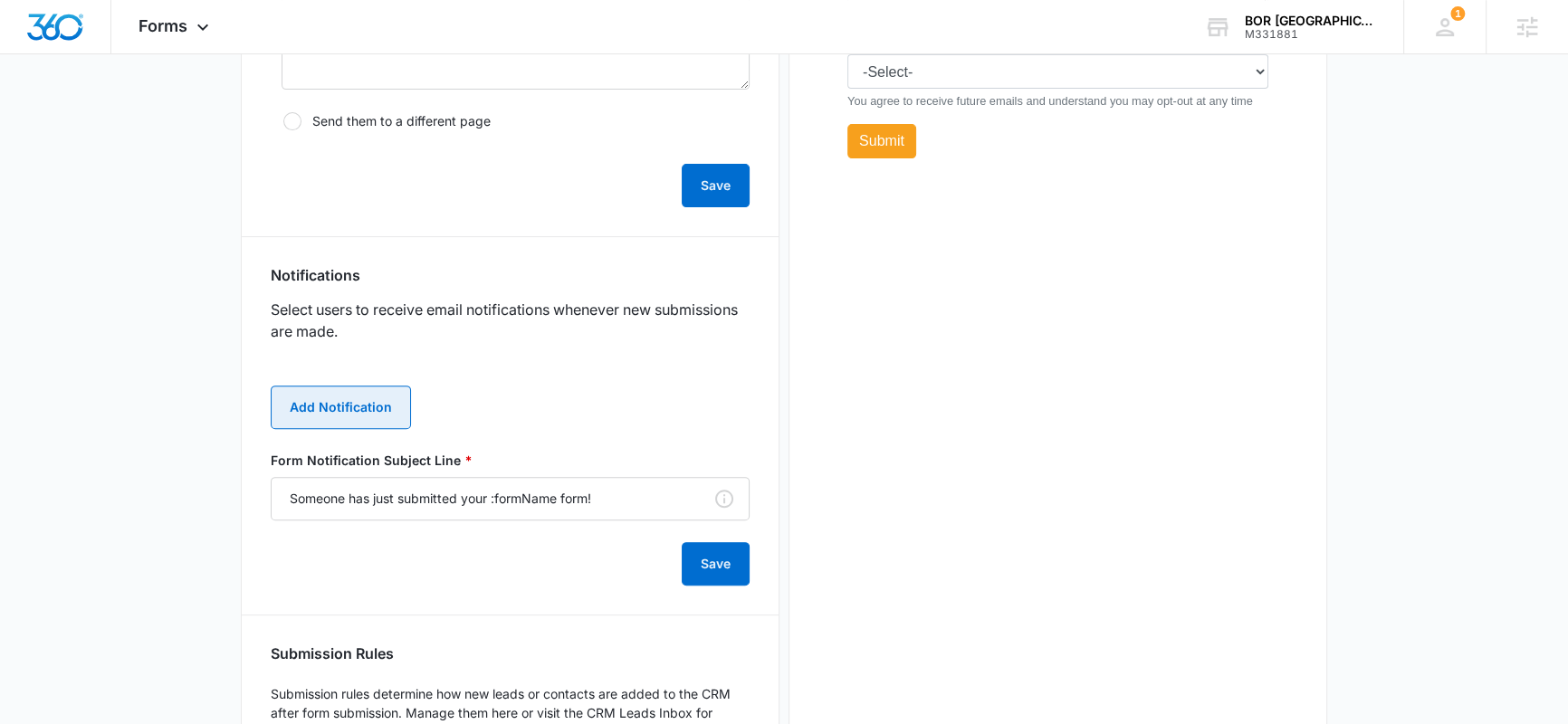 click on "Add Notification" at bounding box center (340, 407) 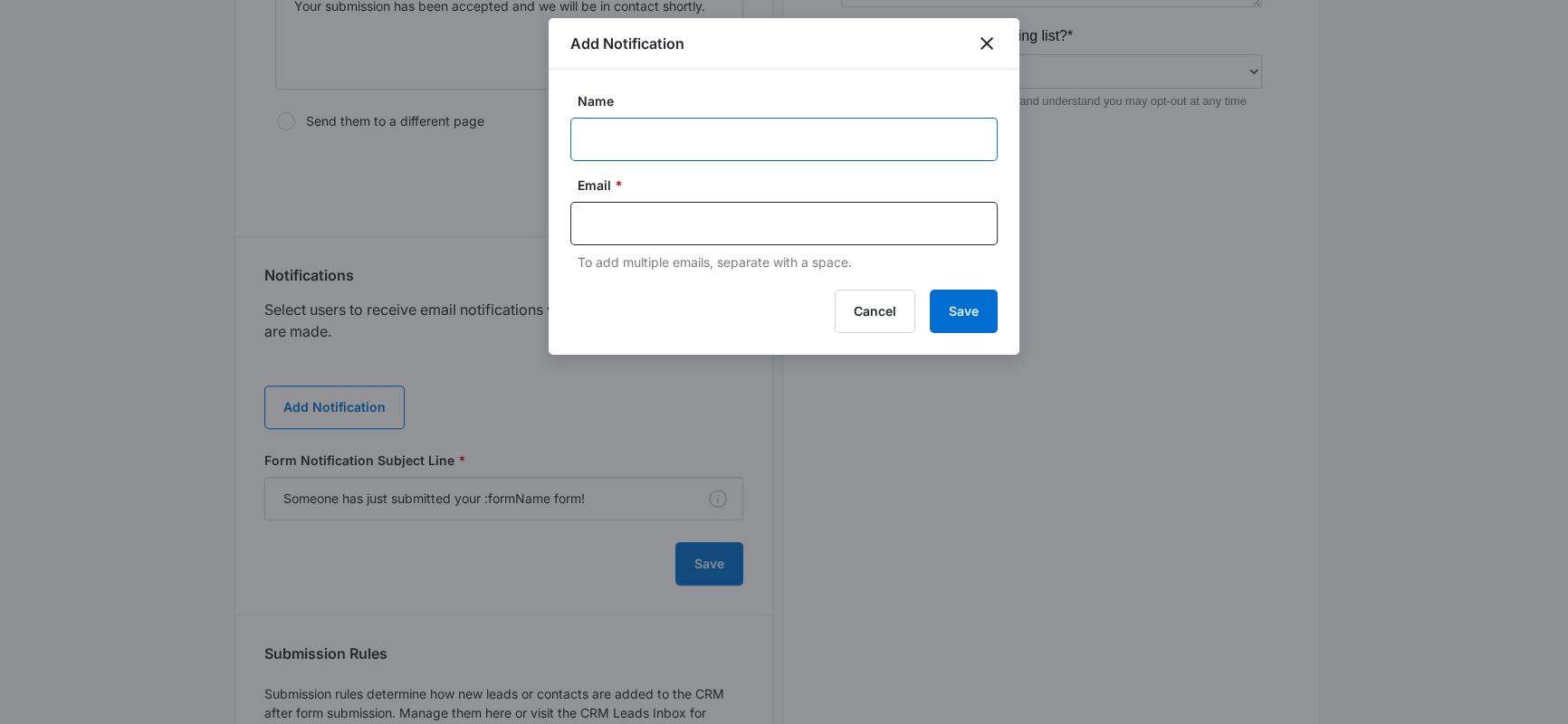 click on "Name" at bounding box center [784, 139] 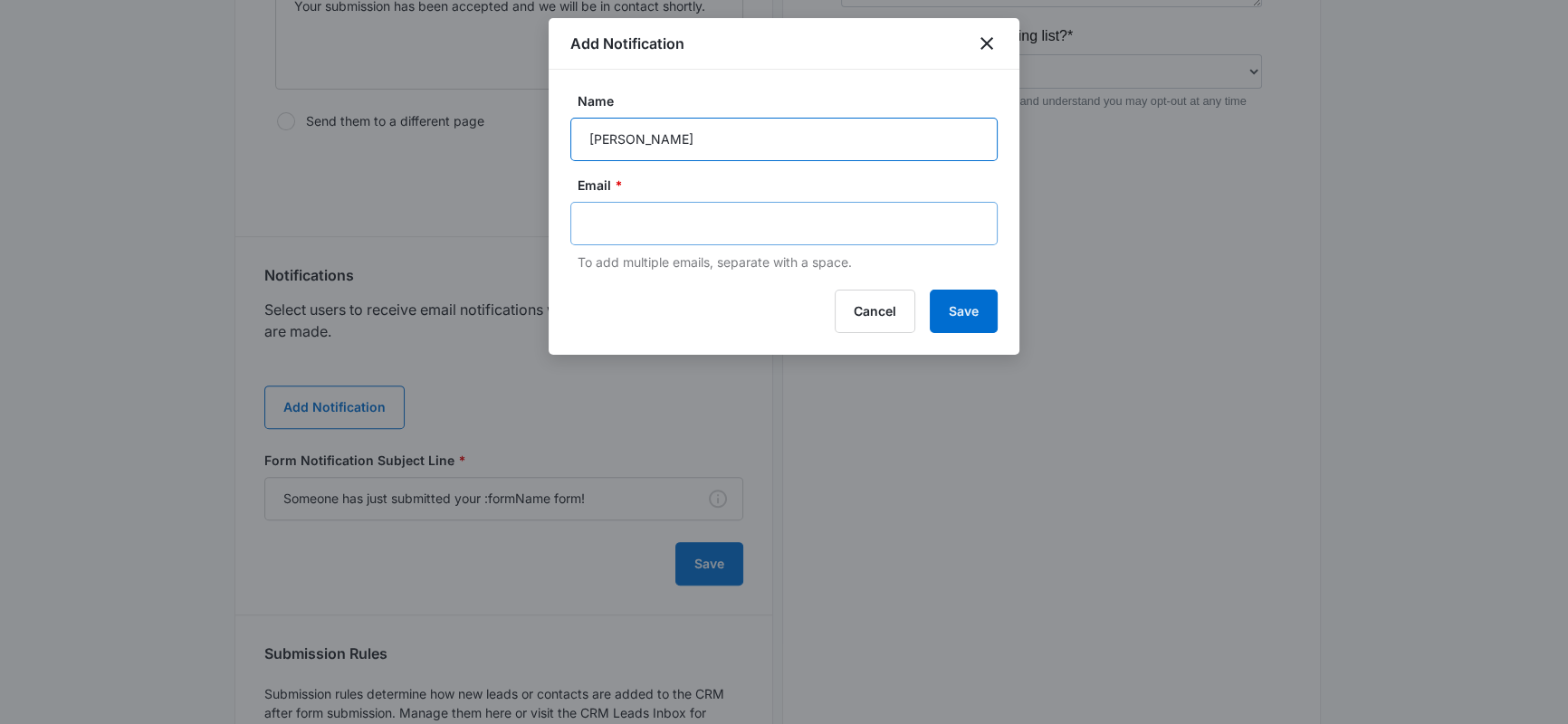 type on "Jason Cooper" 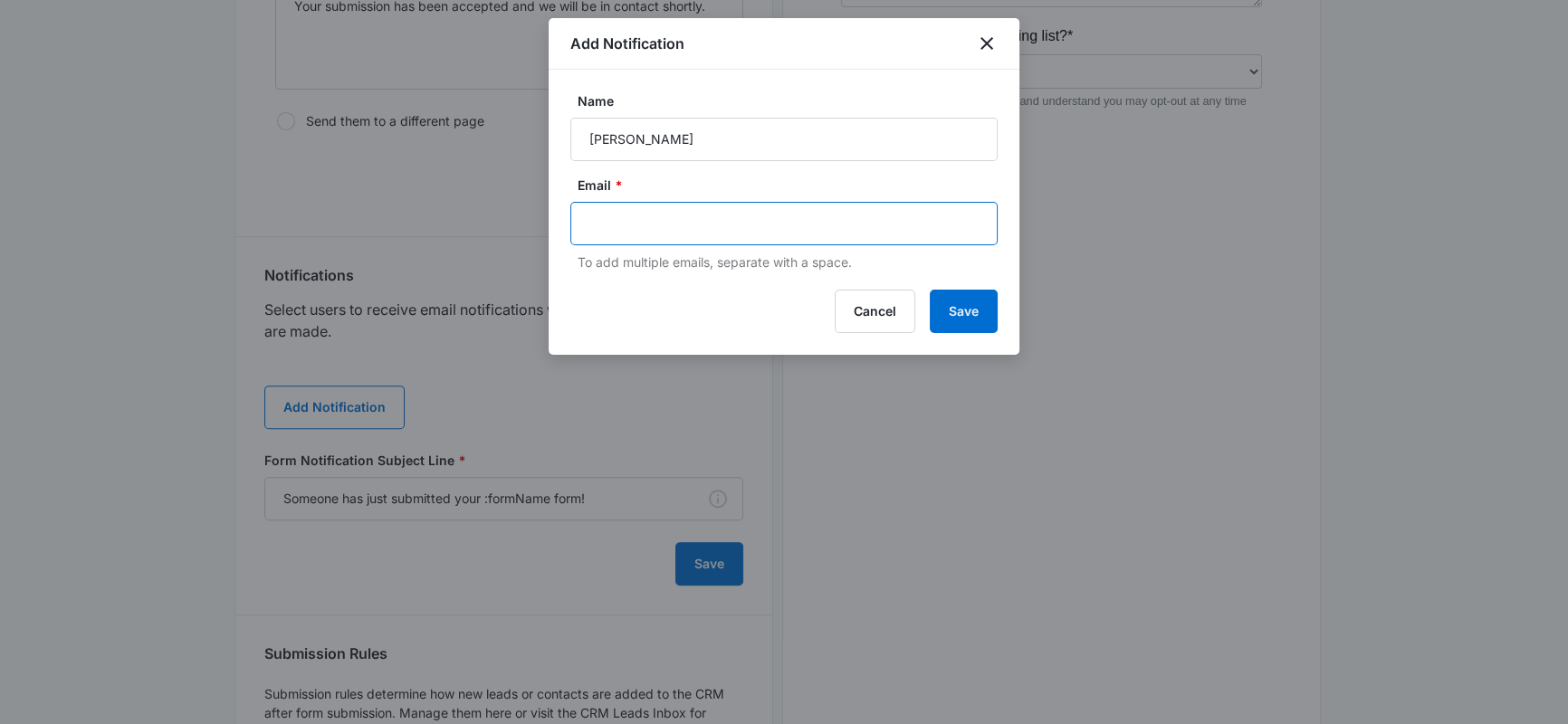 click at bounding box center [786, 224] 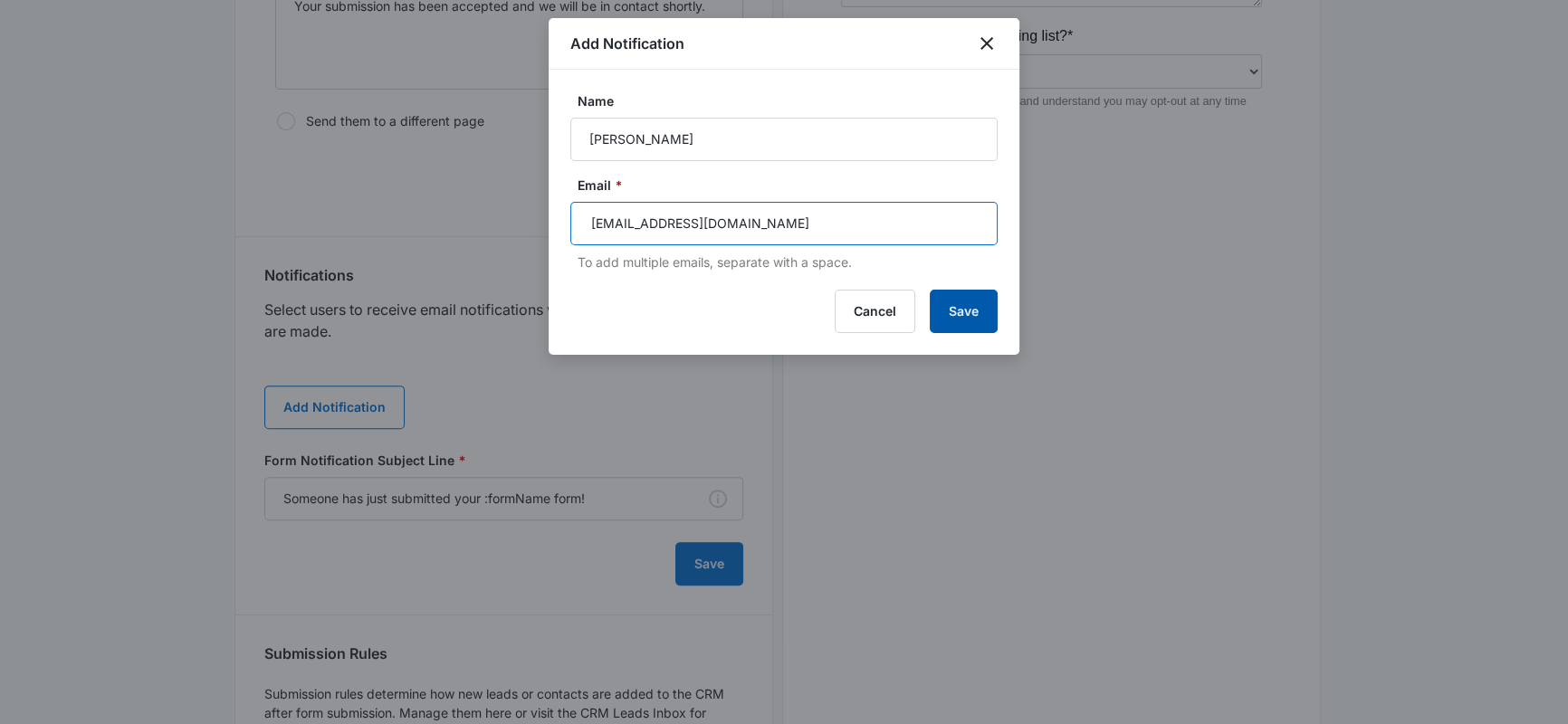 type on "Info@BORestoration-BooneCounty.com" 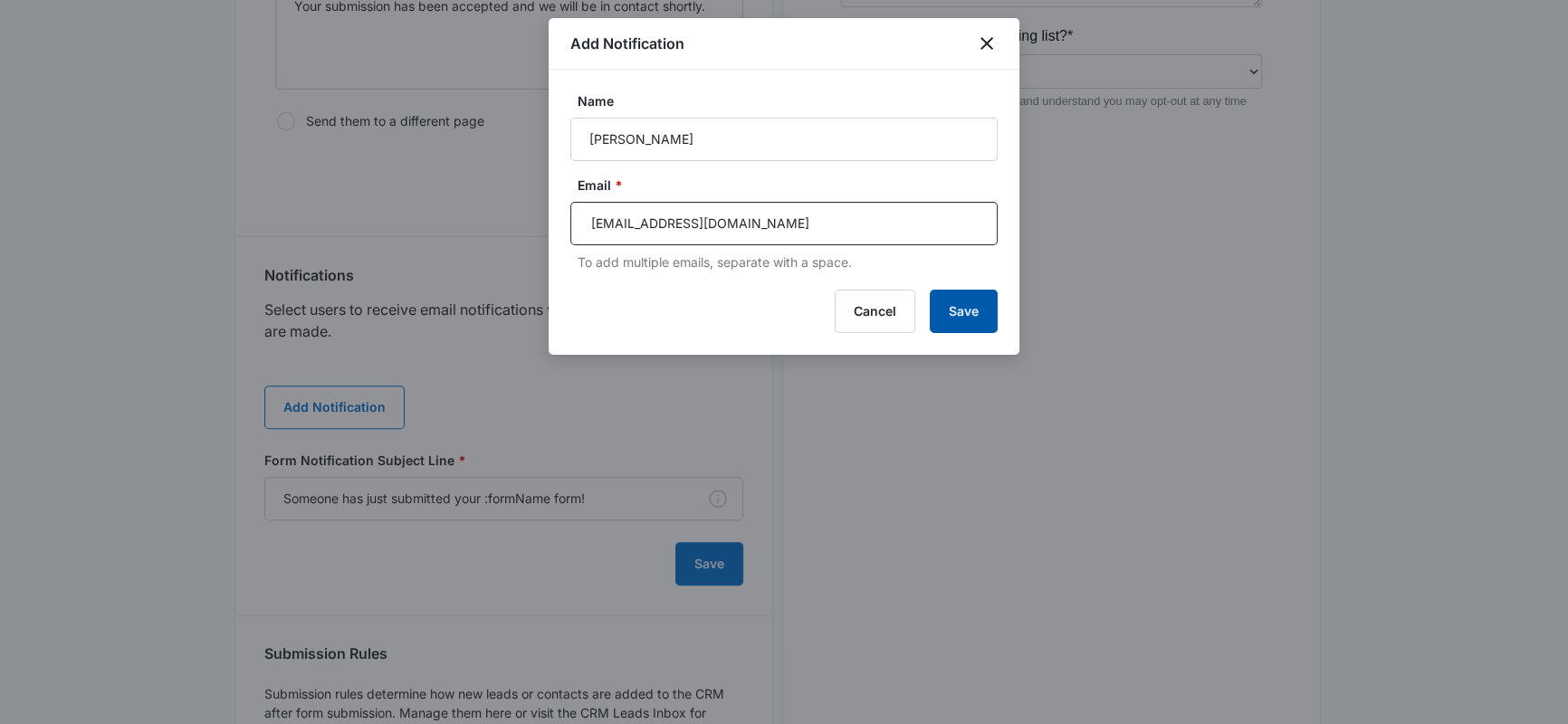 type 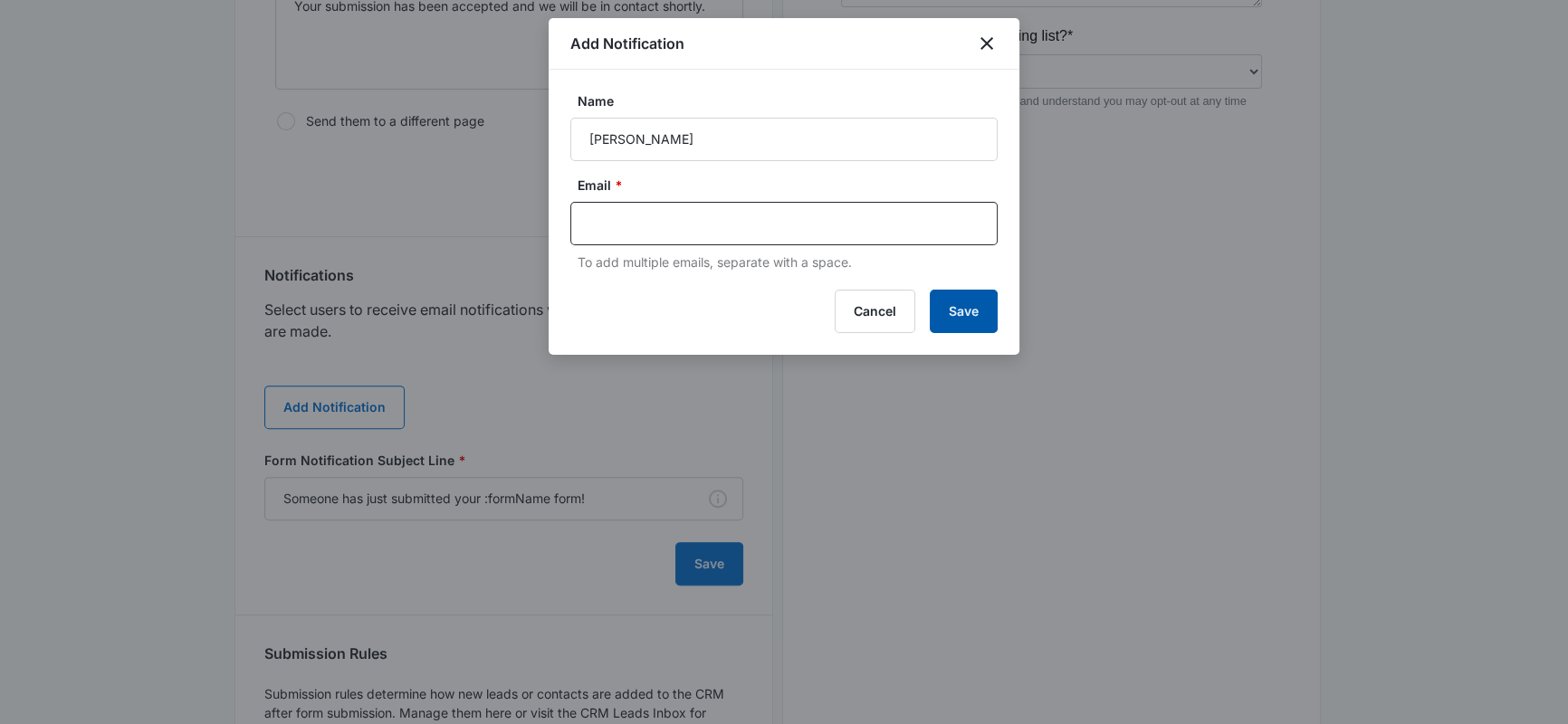 click on "Save" at bounding box center [963, 311] 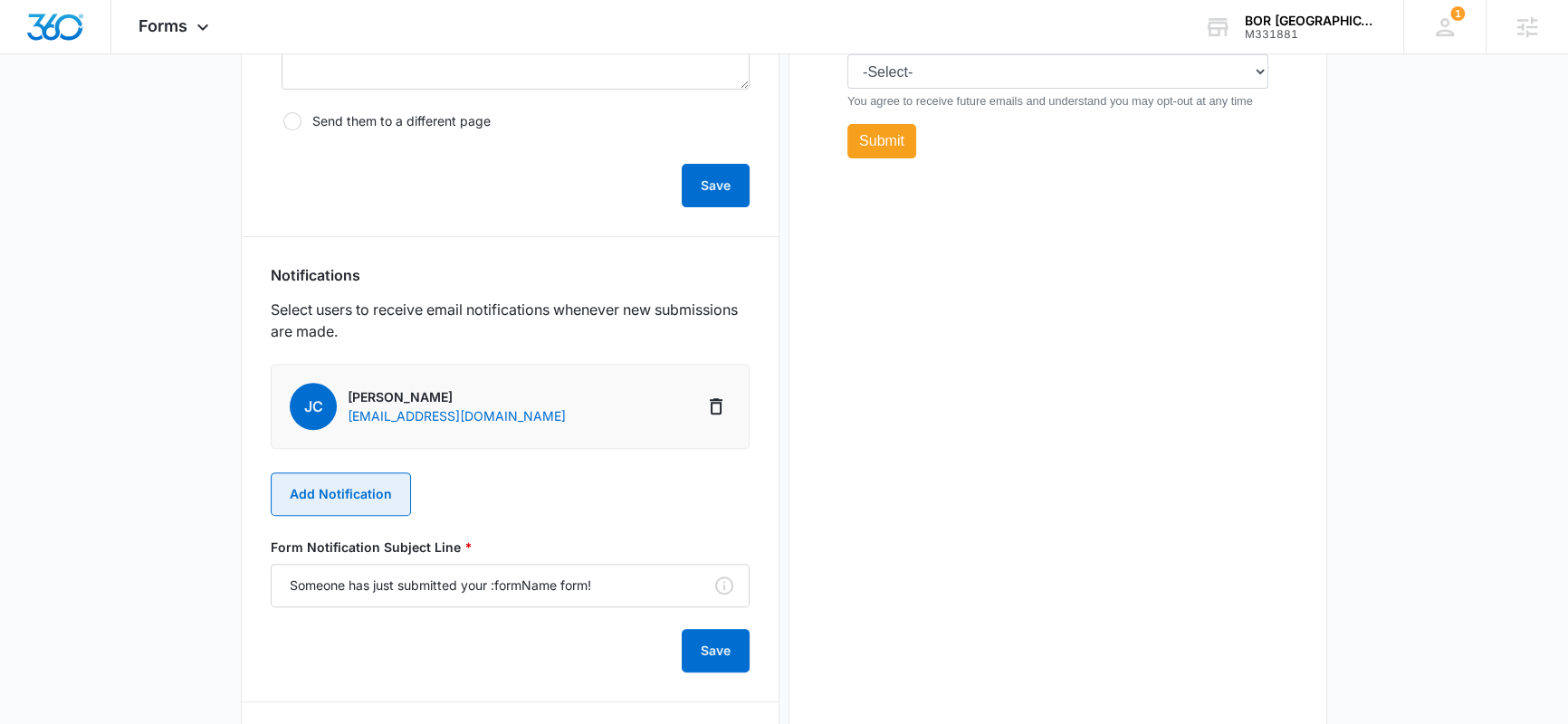 click on "Add Notification" at bounding box center (340, 494) 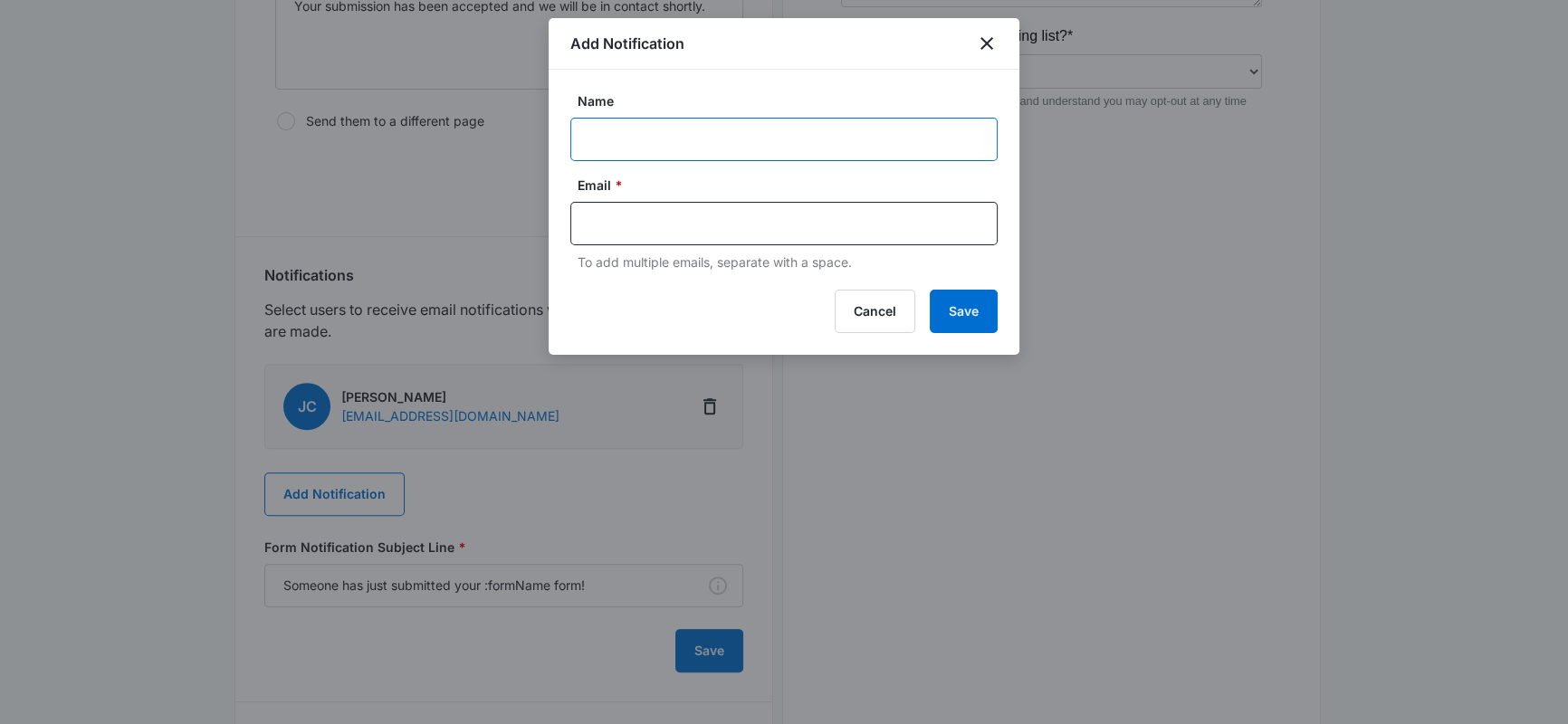 click on "Name" at bounding box center (784, 139) 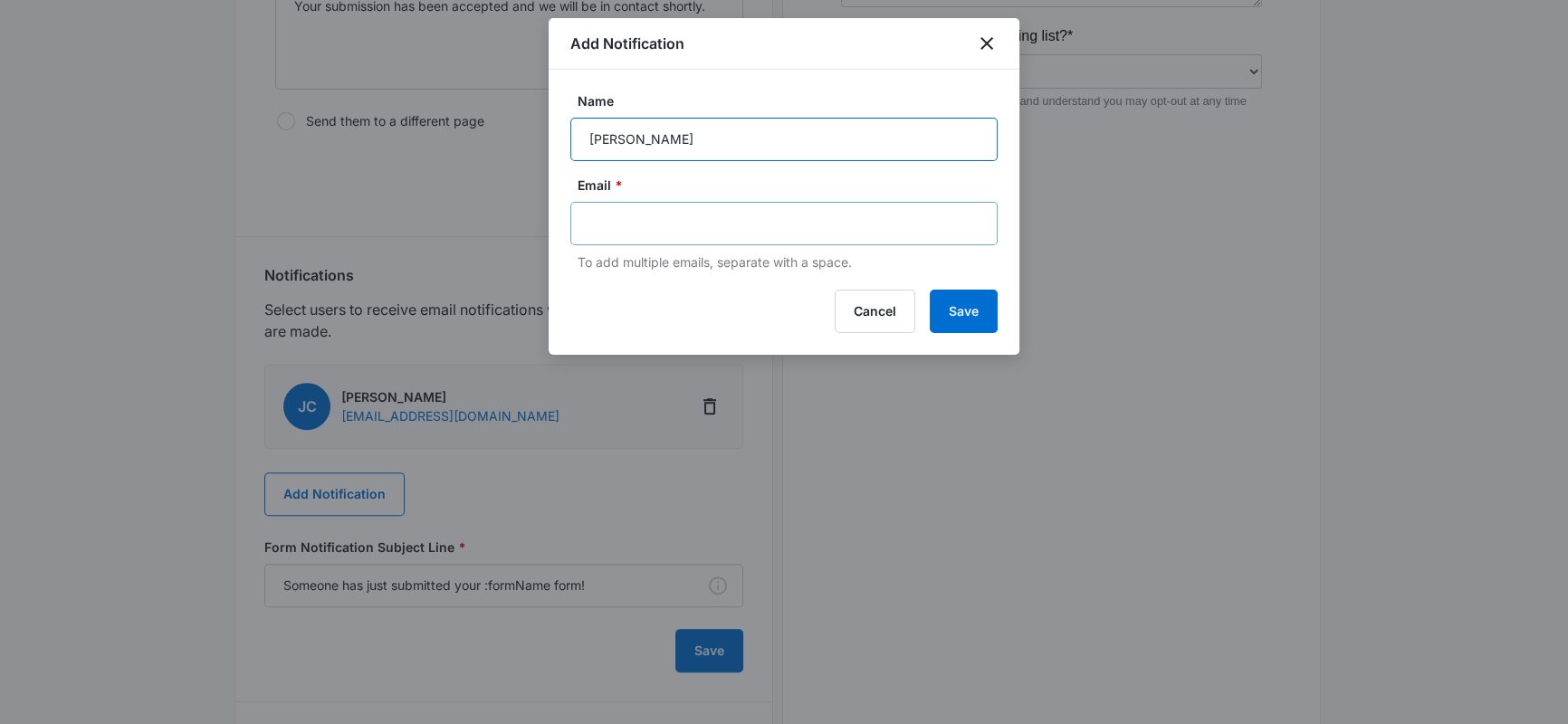 type on "BOR Boone" 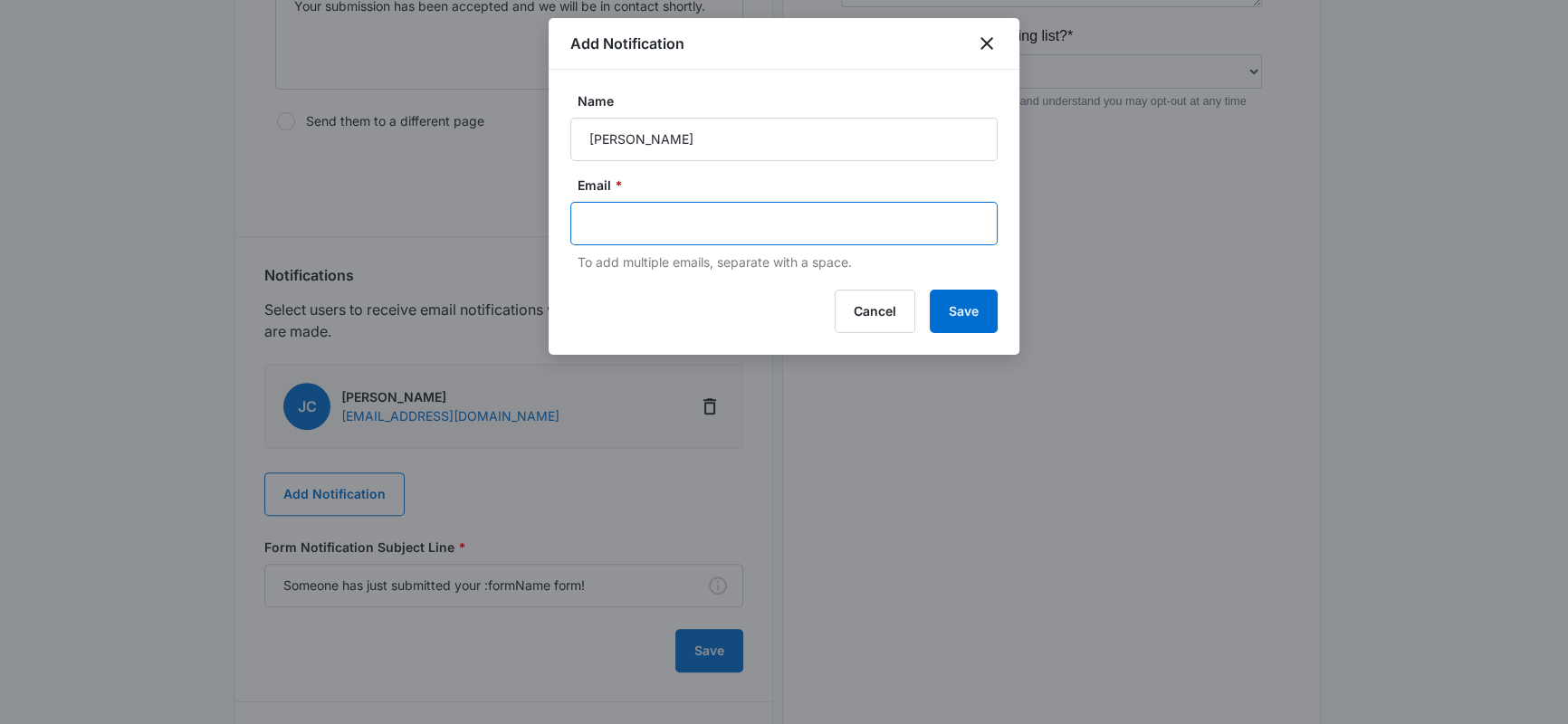 click at bounding box center (786, 224) 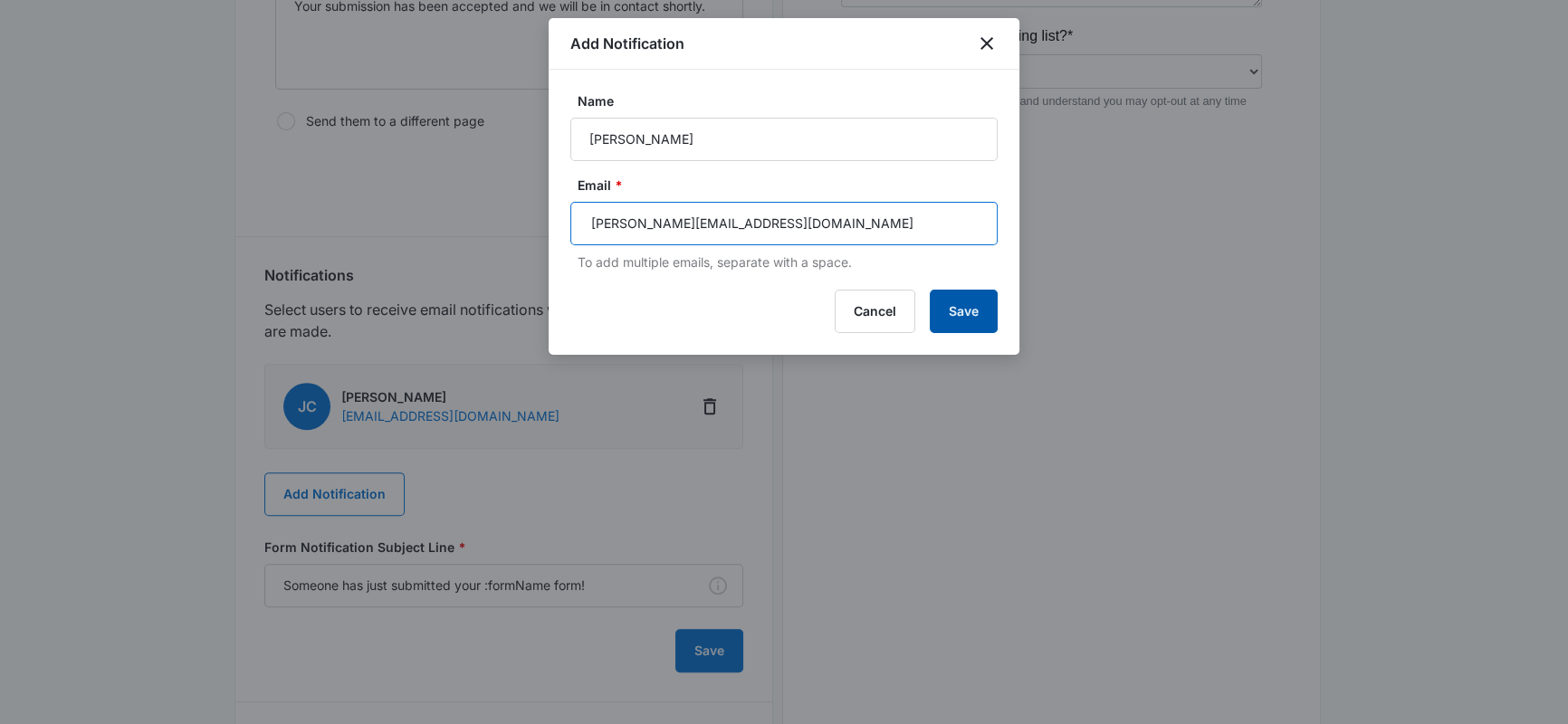 type on "[PERSON_NAME][EMAIL_ADDRESS][DOMAIN_NAME]" 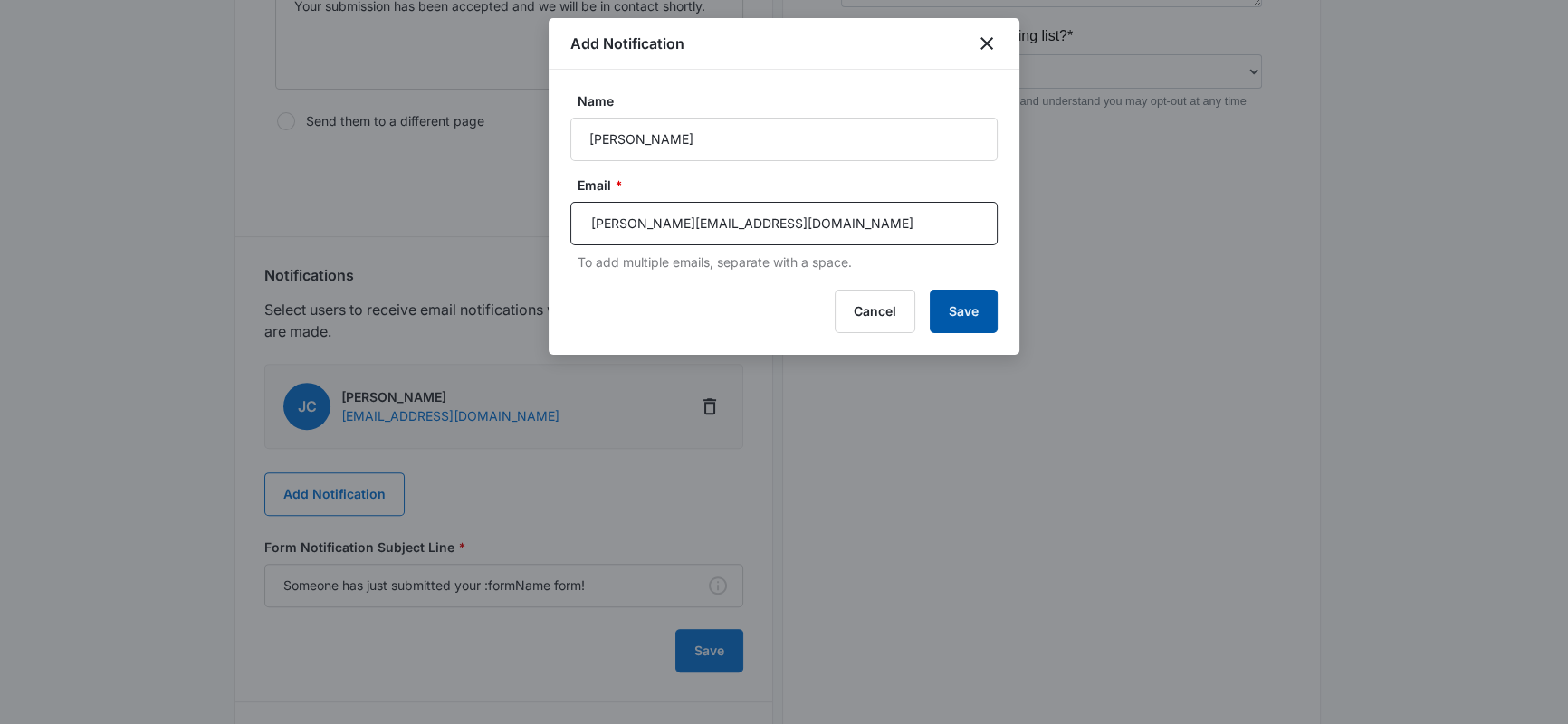 type 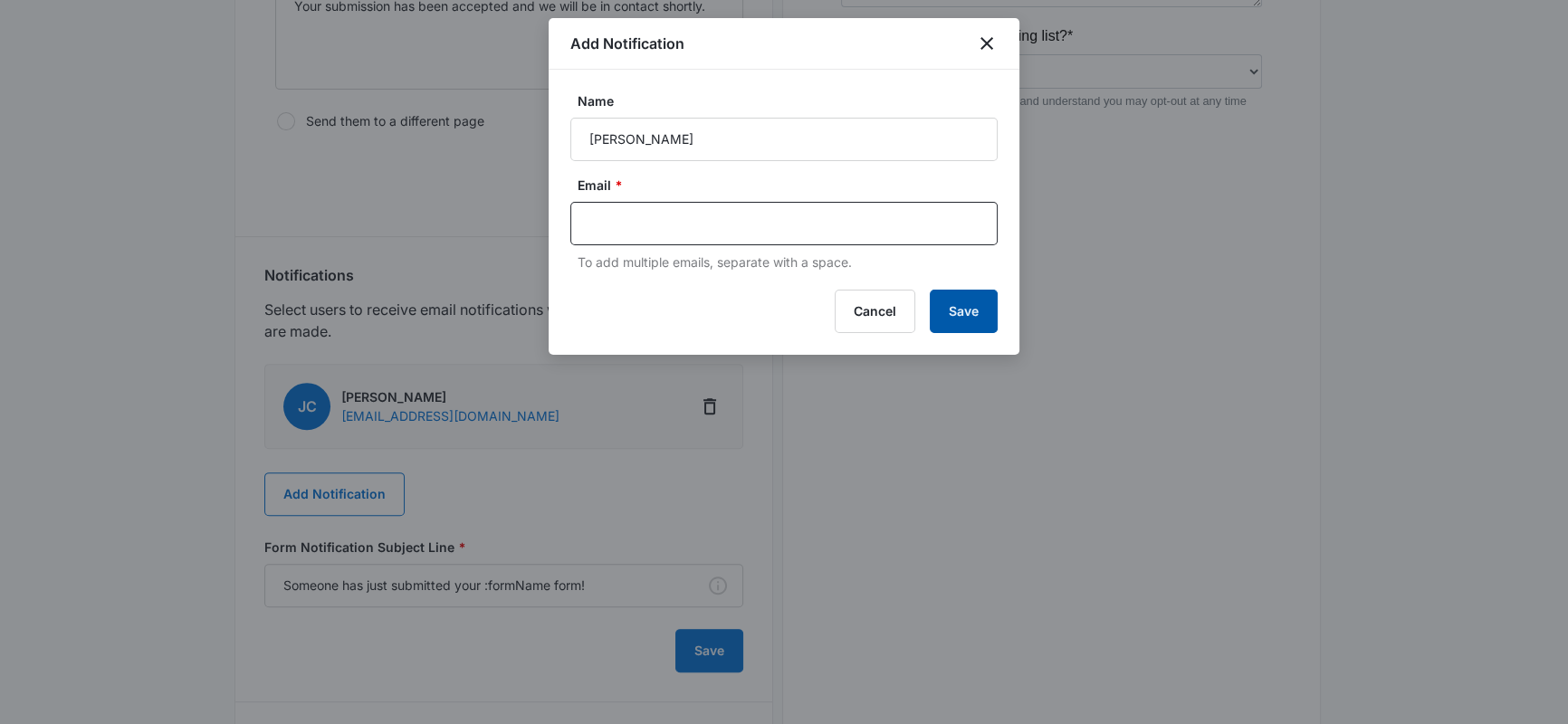 click on "Save" at bounding box center [963, 311] 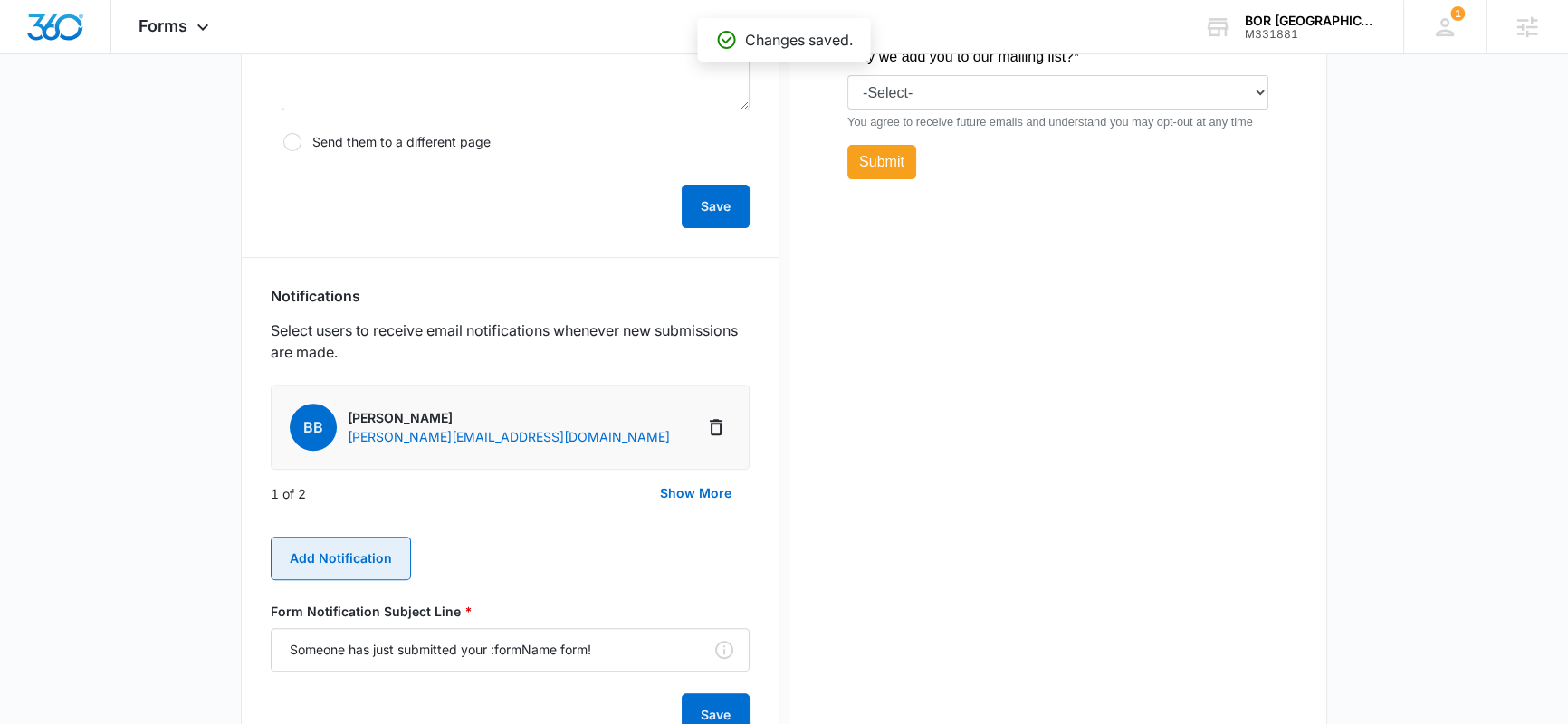 scroll, scrollTop: 1014, scrollLeft: 0, axis: vertical 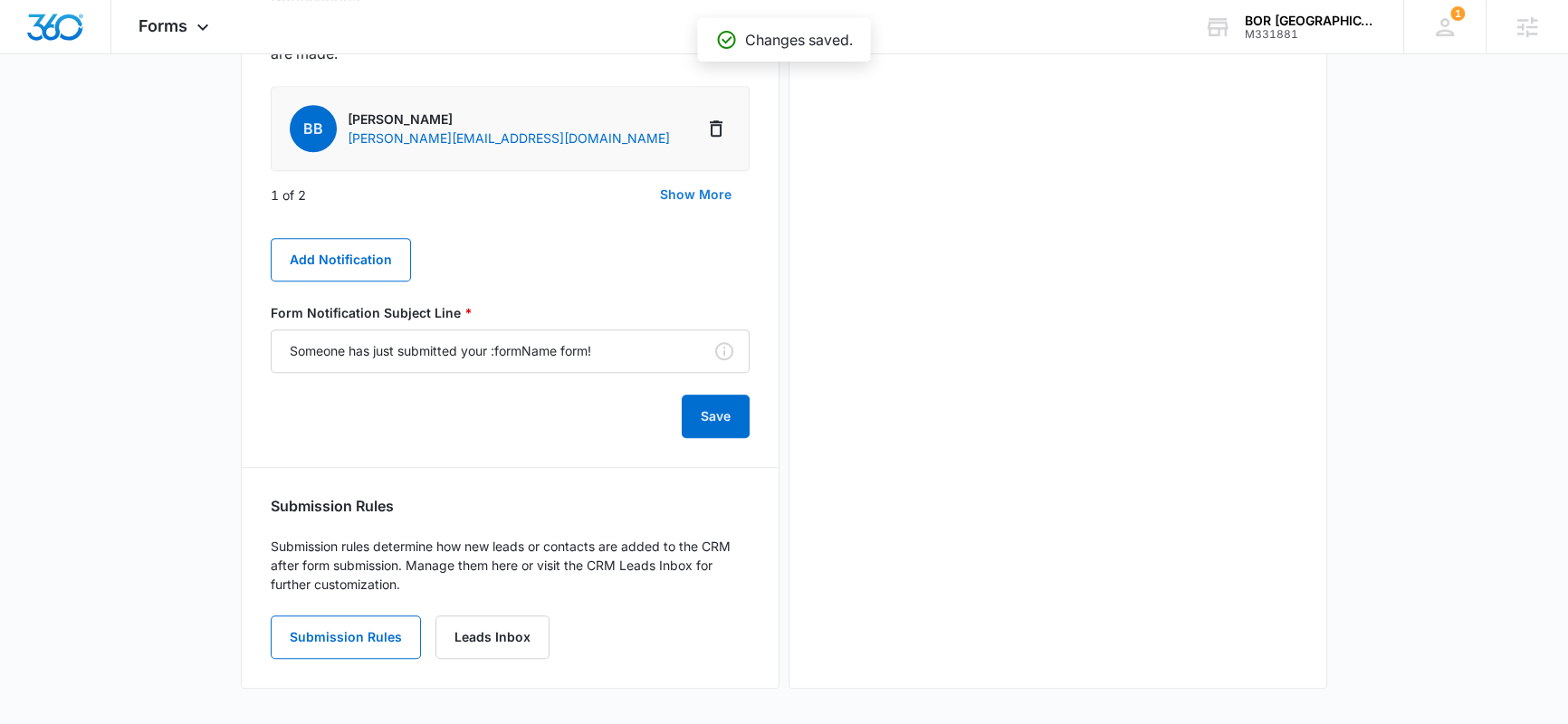 click on "Show More" at bounding box center (695, 195) 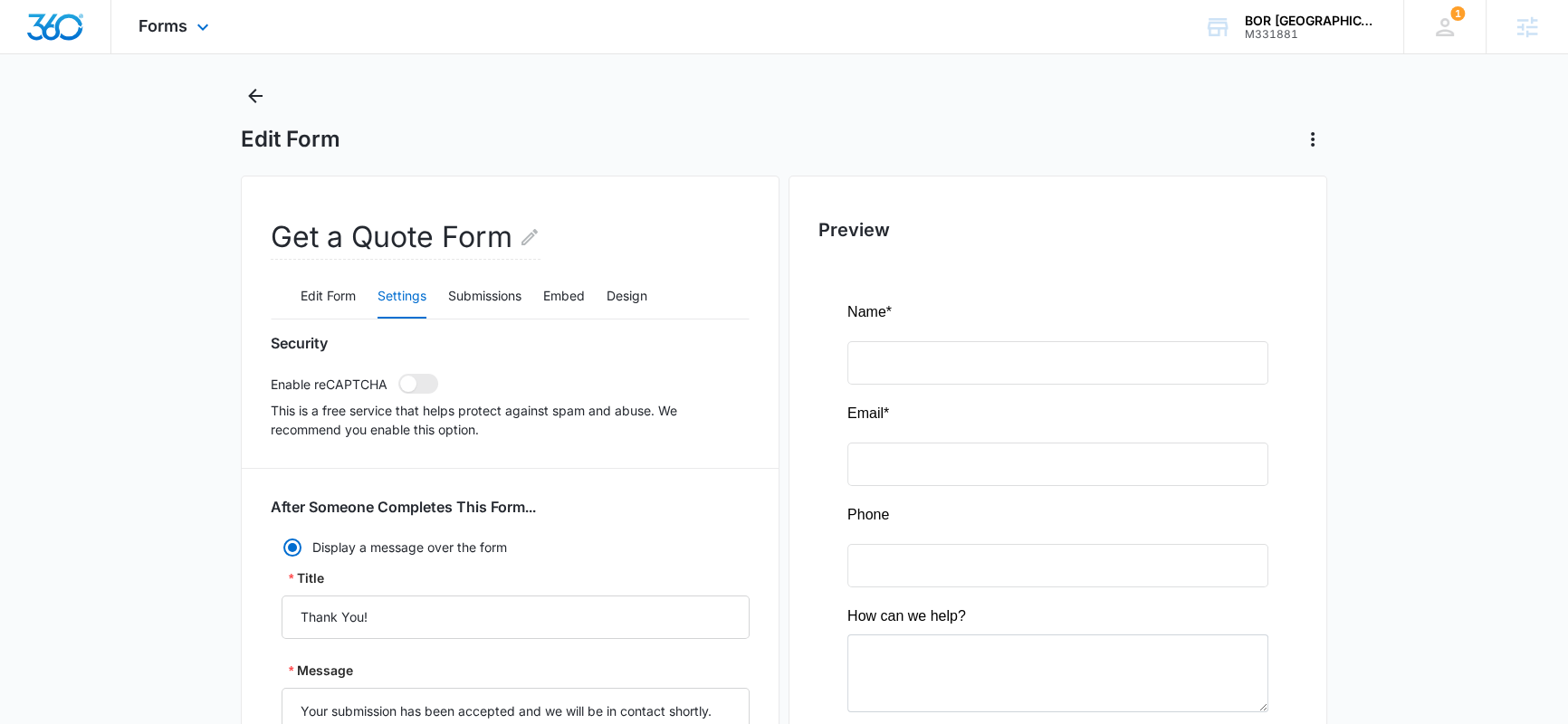 scroll, scrollTop: 0, scrollLeft: 0, axis: both 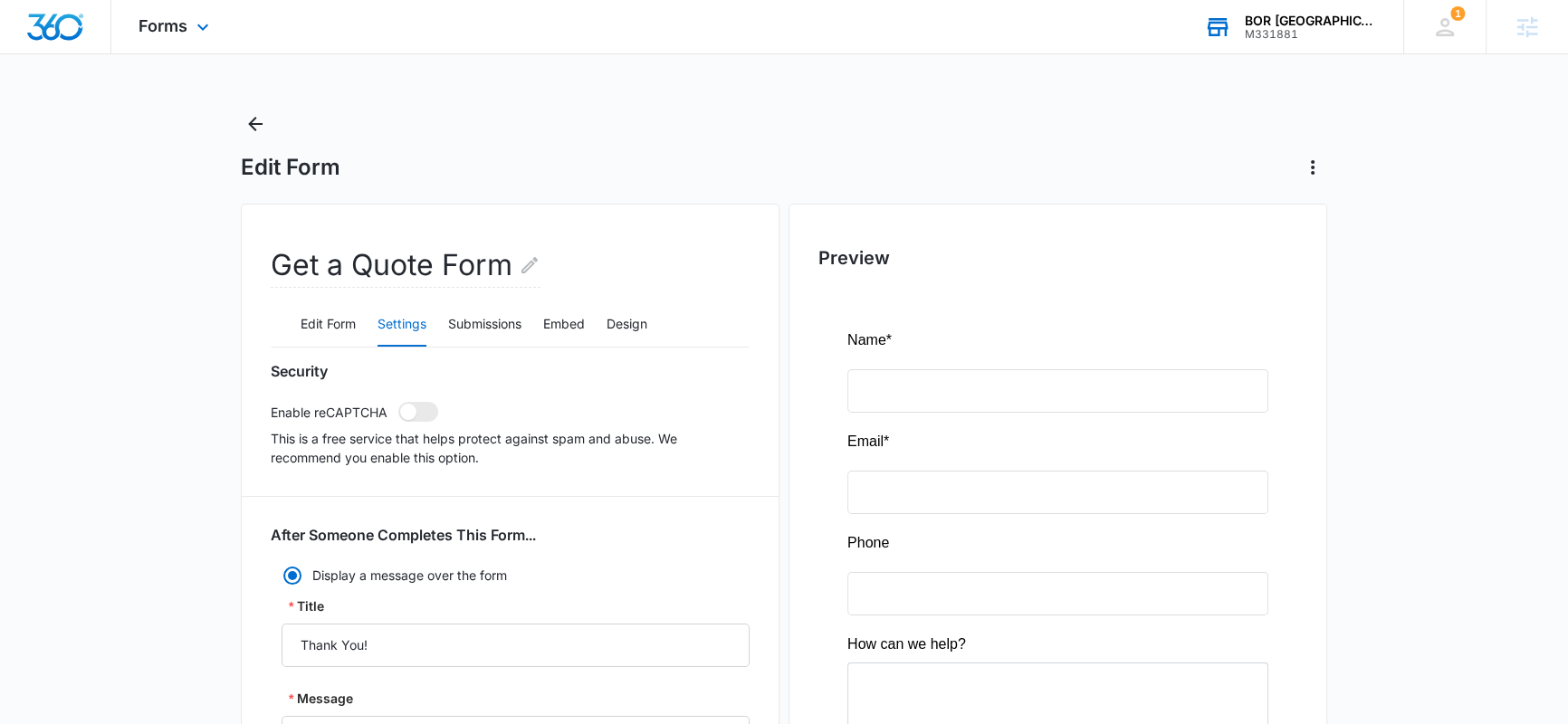 click on "BOR Boone County" at bounding box center [1311, 21] 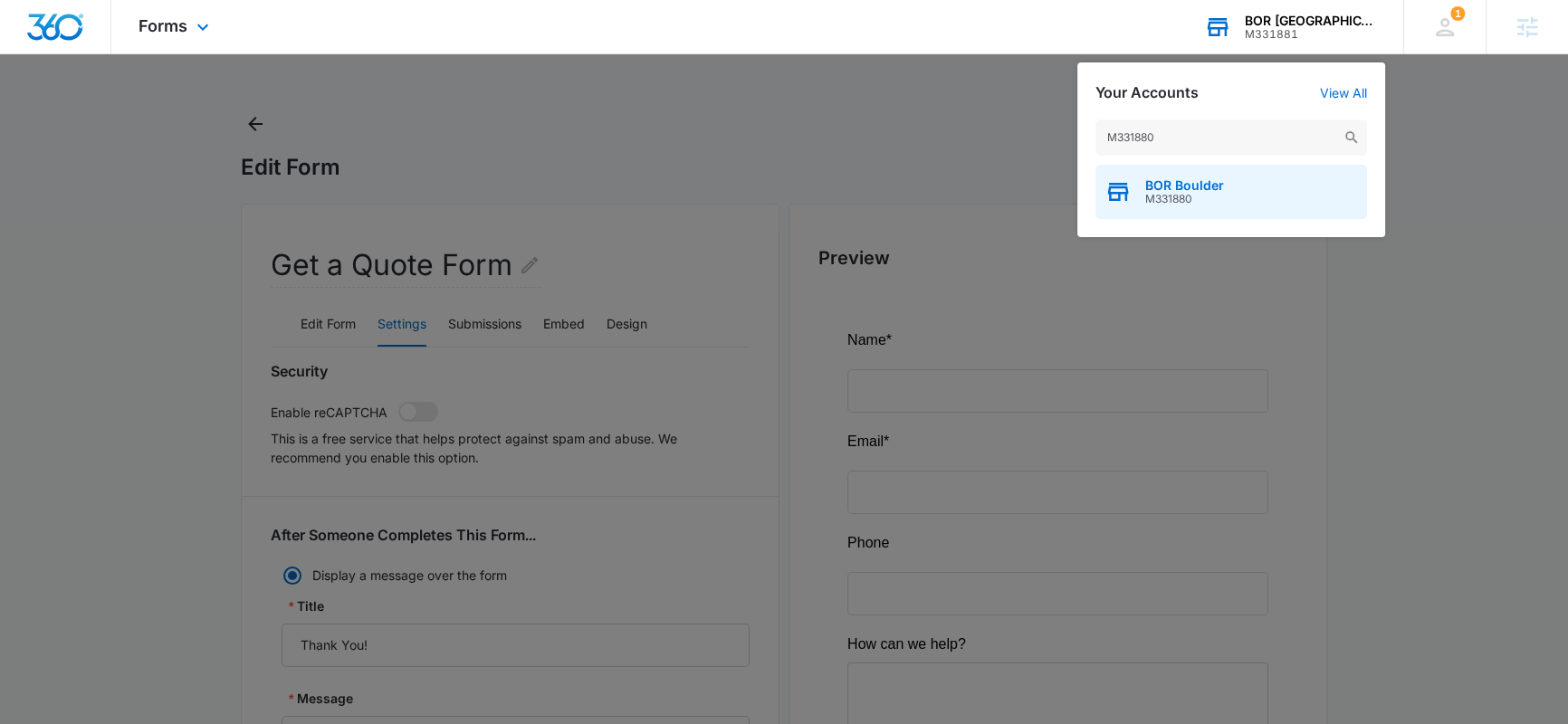 type on "M331880" 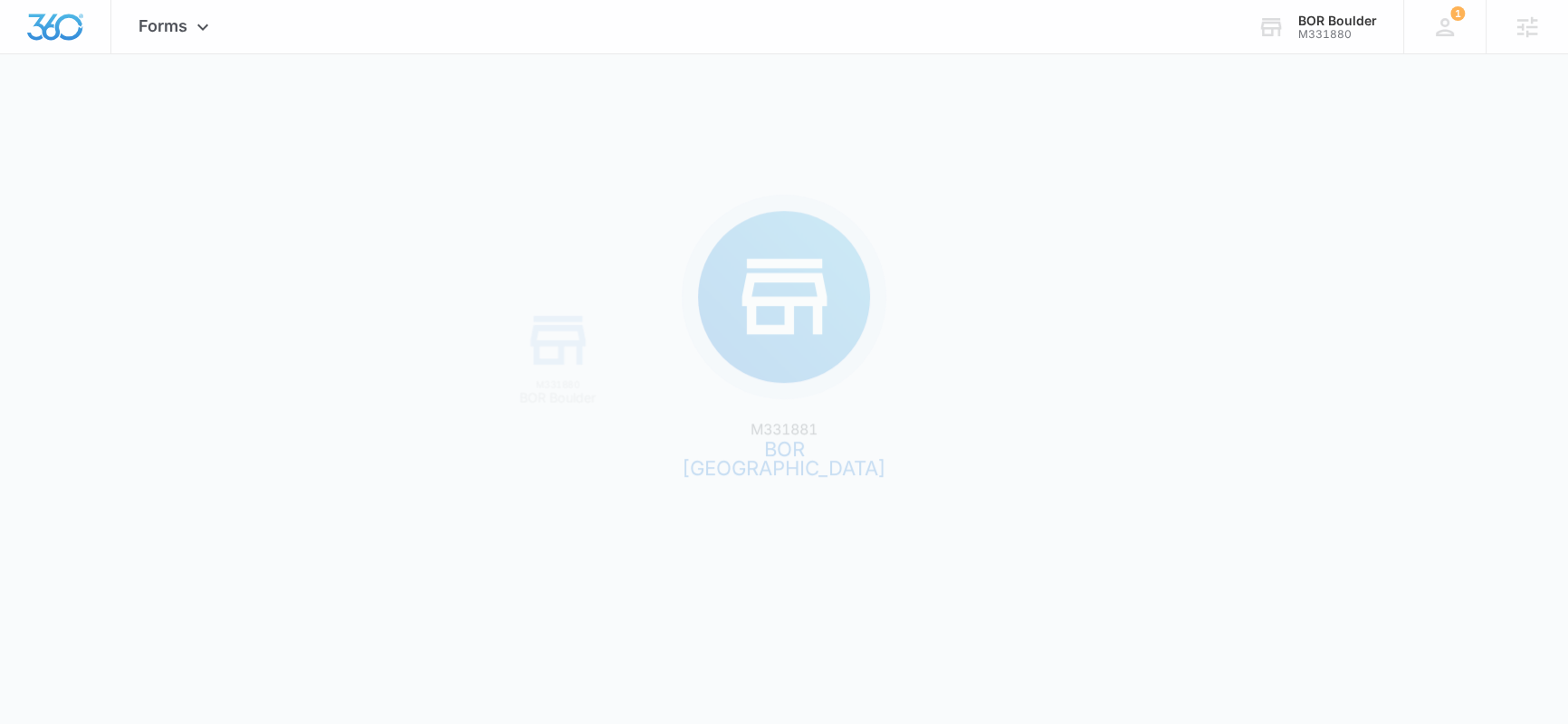 scroll, scrollTop: 0, scrollLeft: 0, axis: both 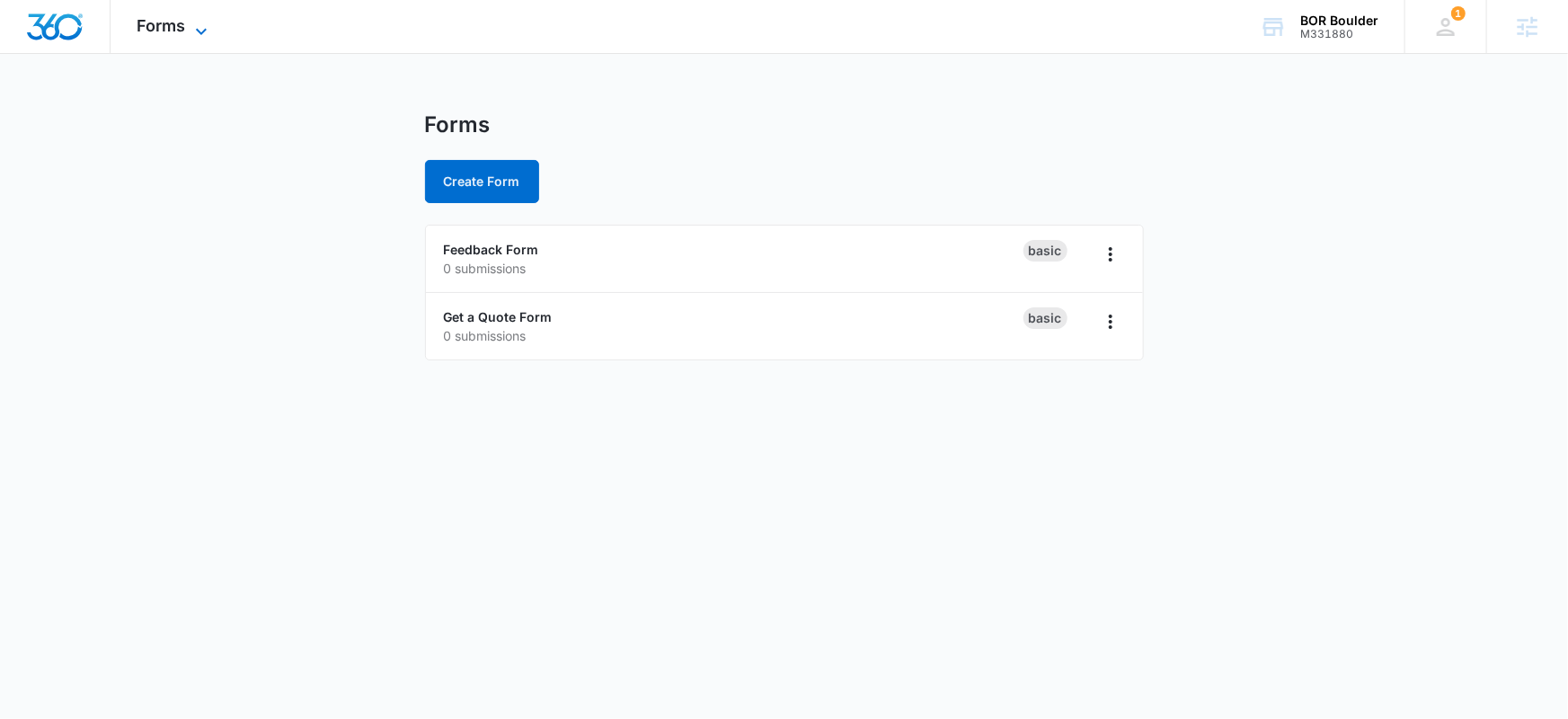 click 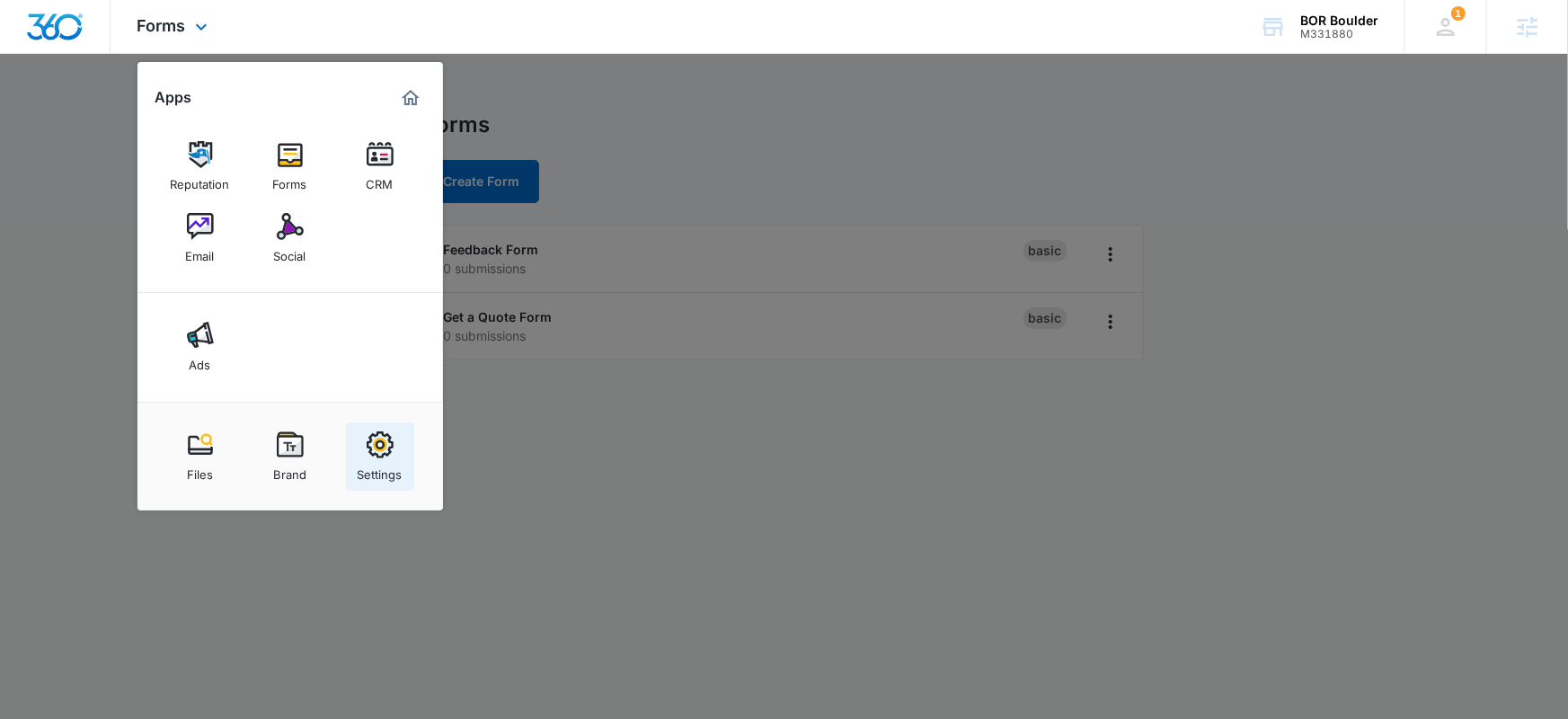 click on "Settings" at bounding box center (380, 470) 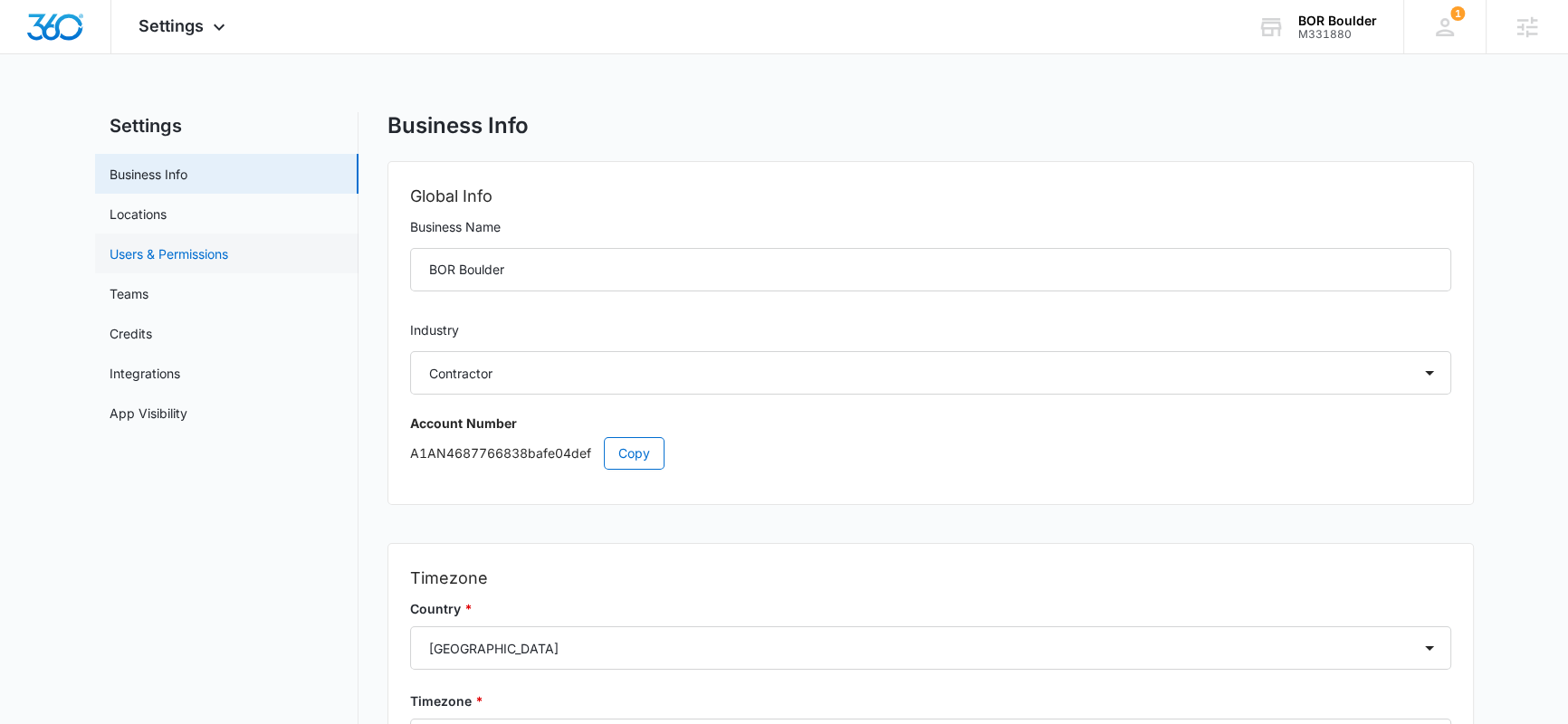 click on "Users & Permissions" at bounding box center [168, 253] 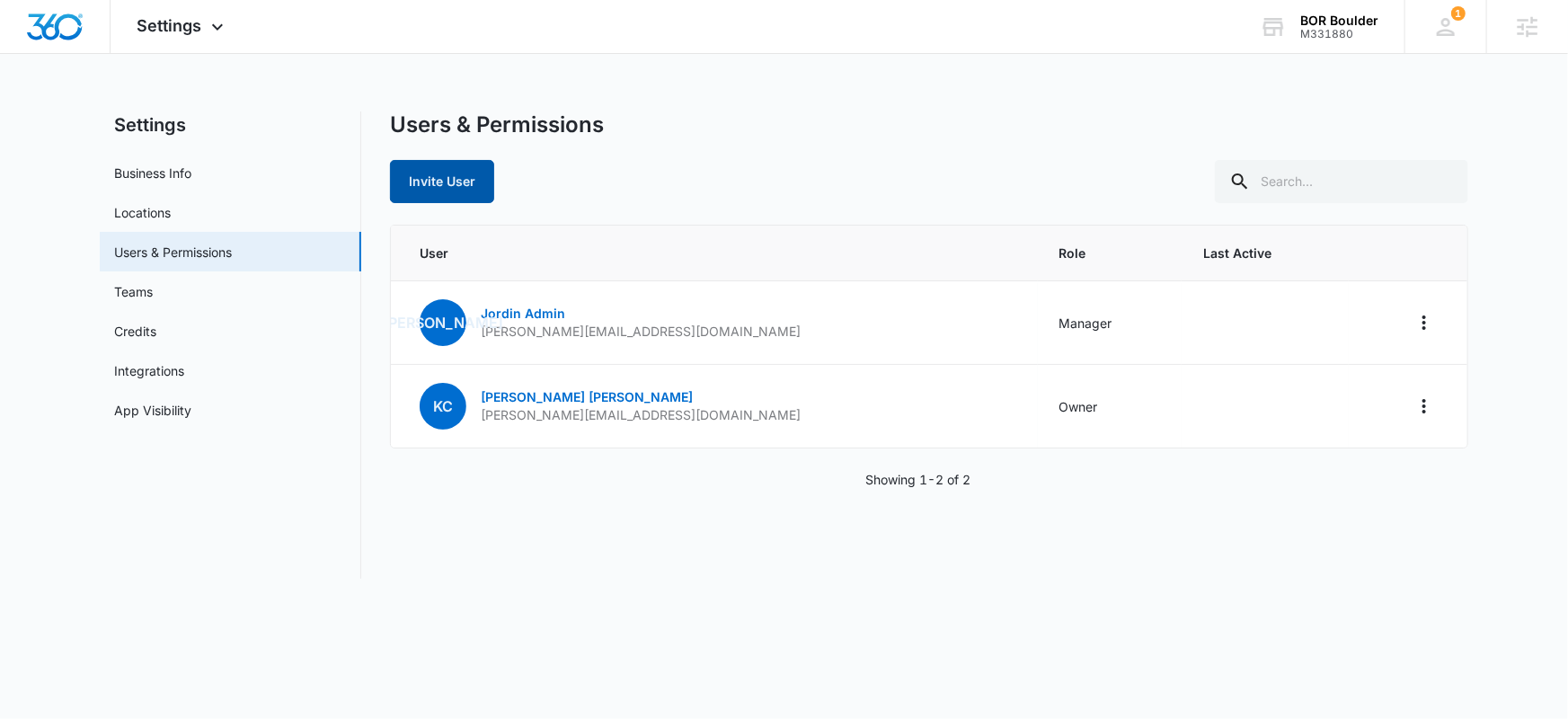 click on "Invite User" at bounding box center [442, 182] 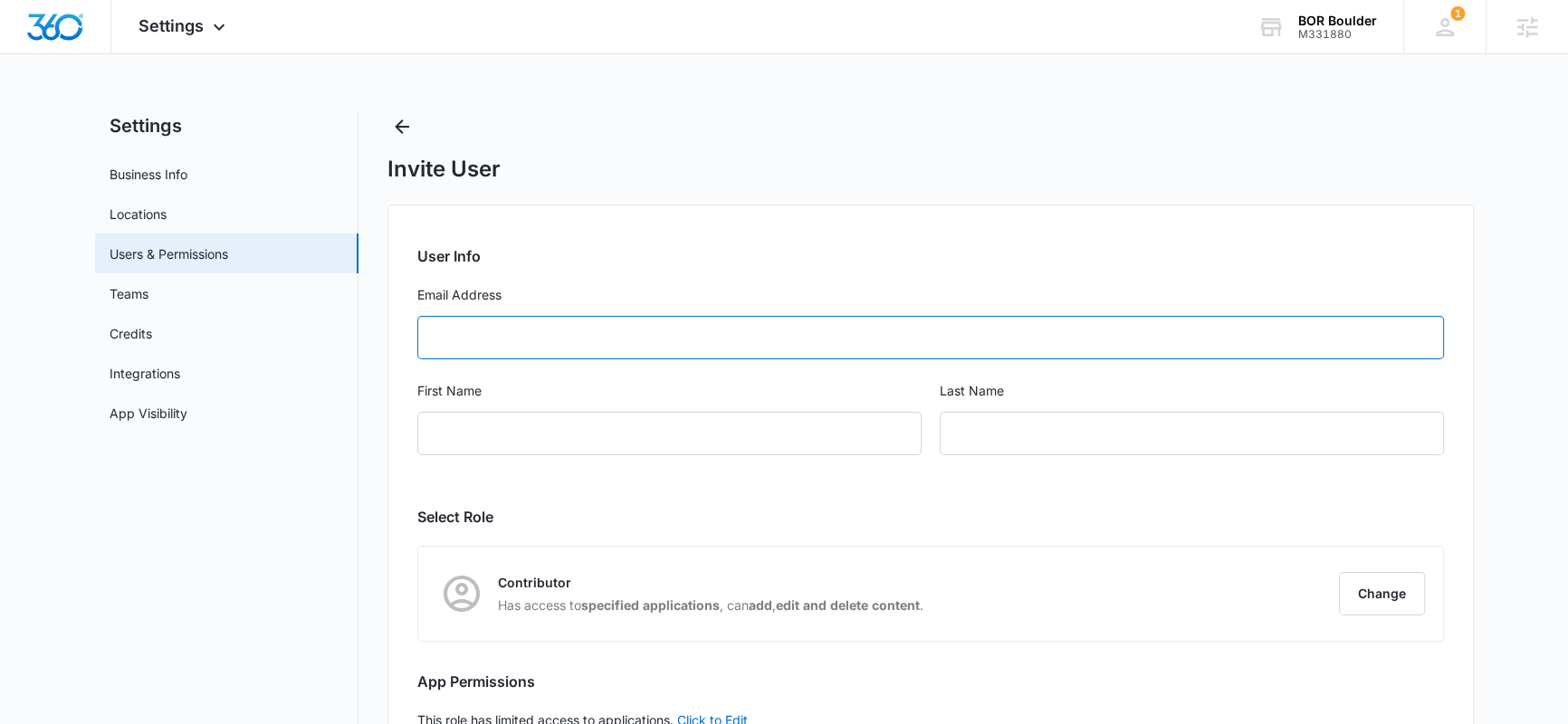 click on "Email Address" at bounding box center (931, 338) 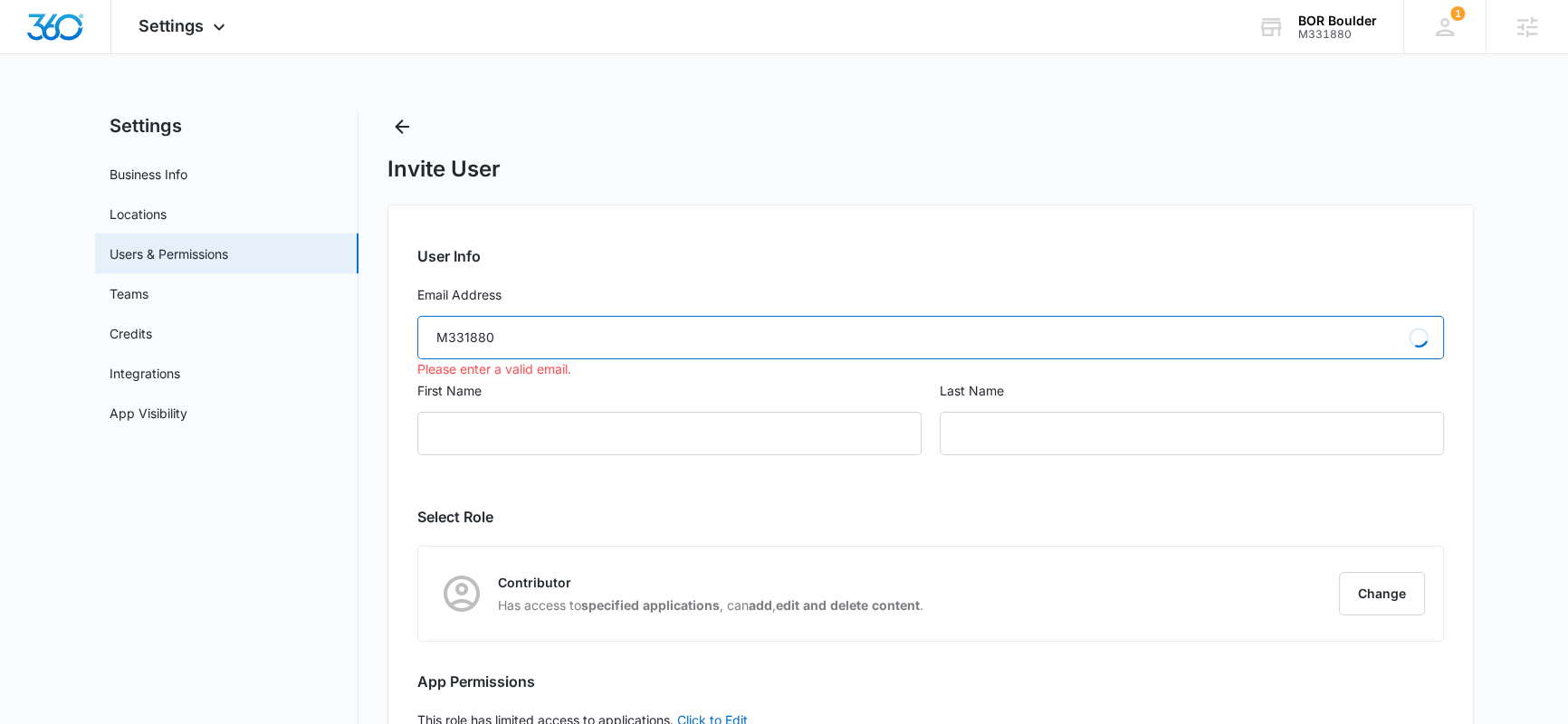 click on "M331880" at bounding box center (931, 338) 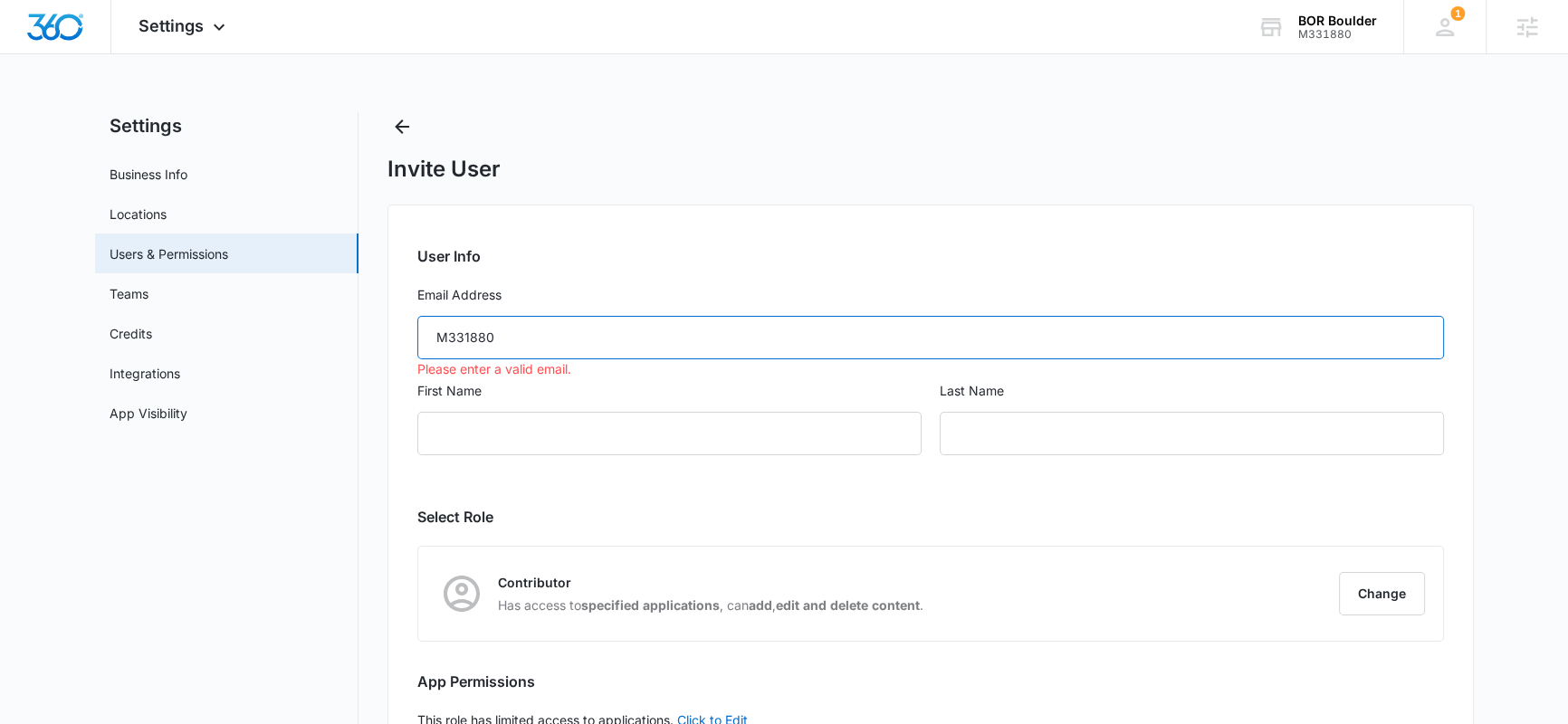 click on "M331880" at bounding box center [931, 338] 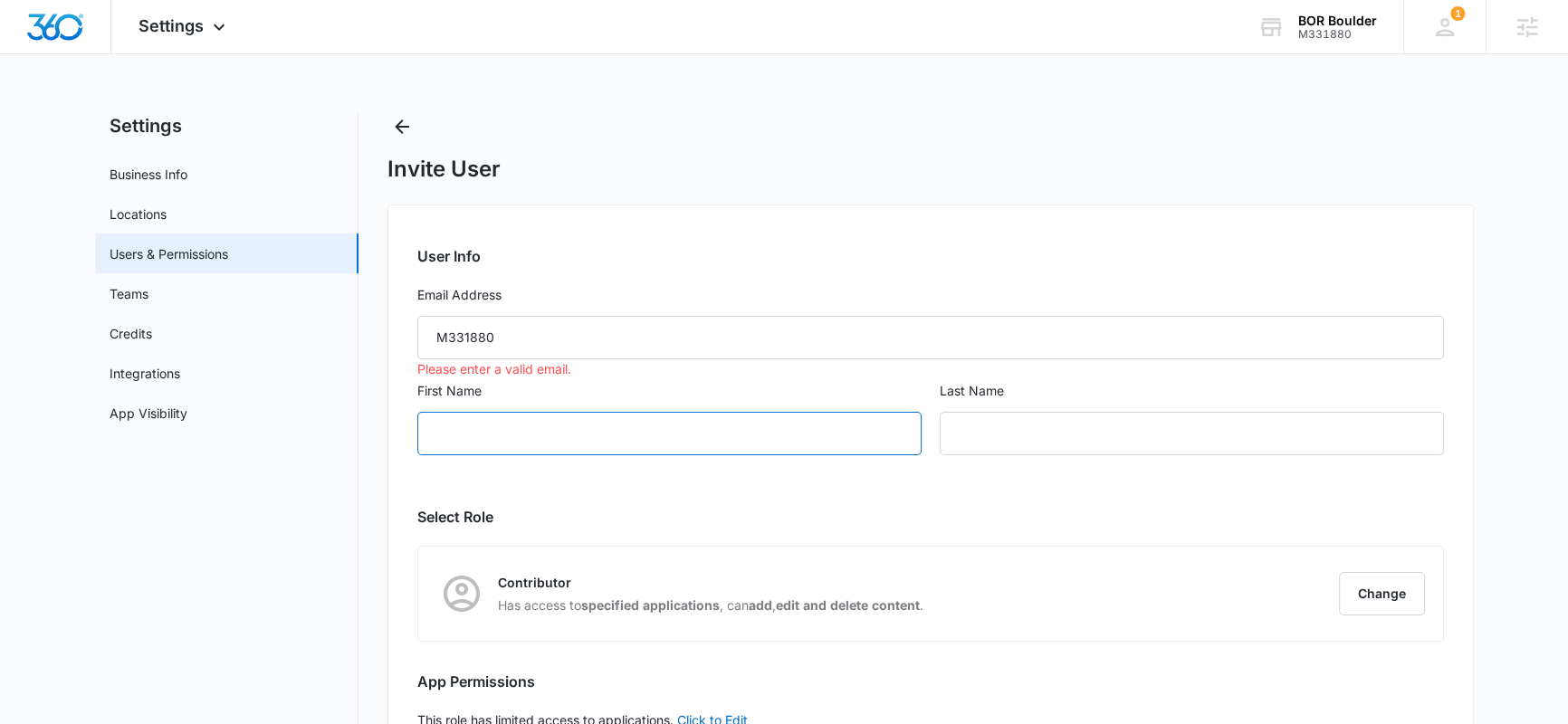 click on "First Name" at bounding box center [669, 433] 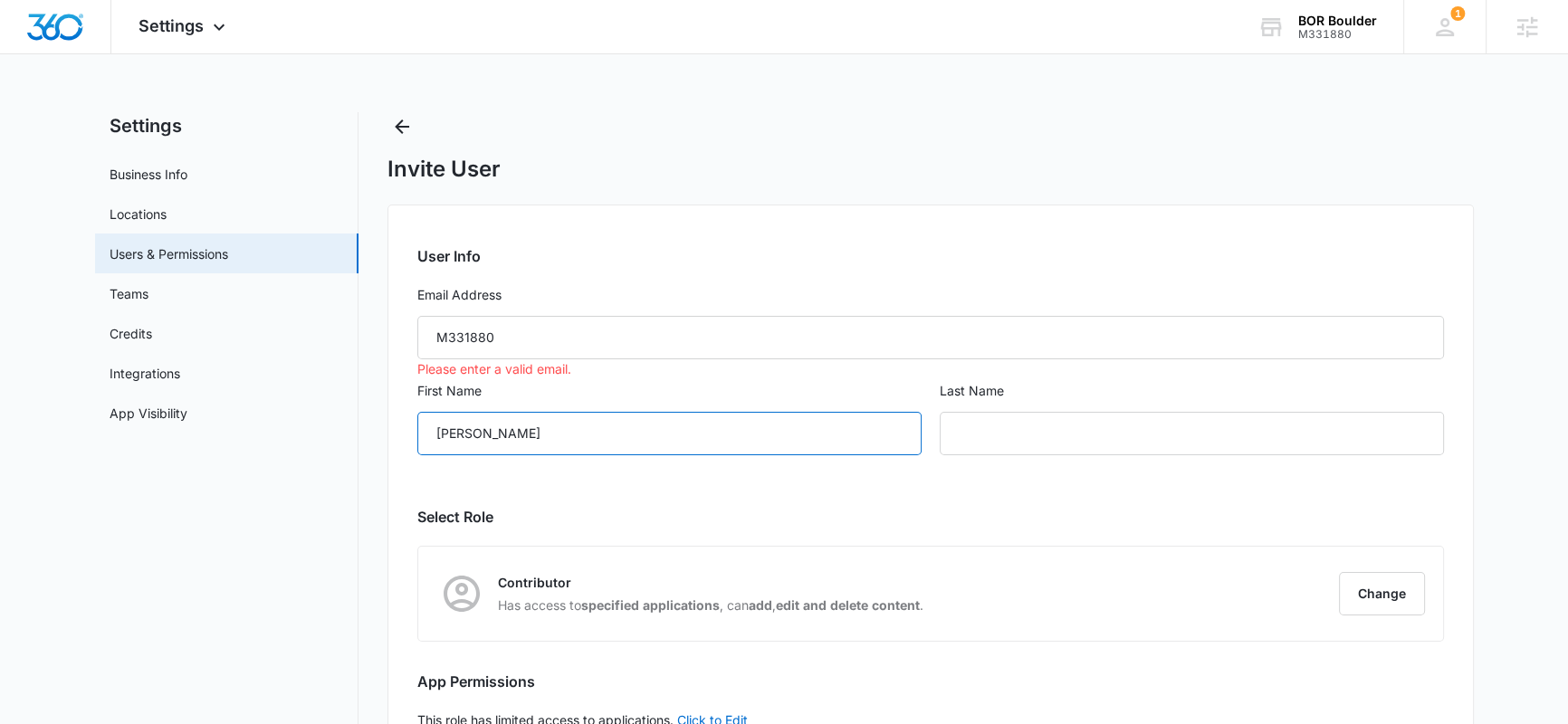 click on "Mike Martinez" at bounding box center (669, 433) 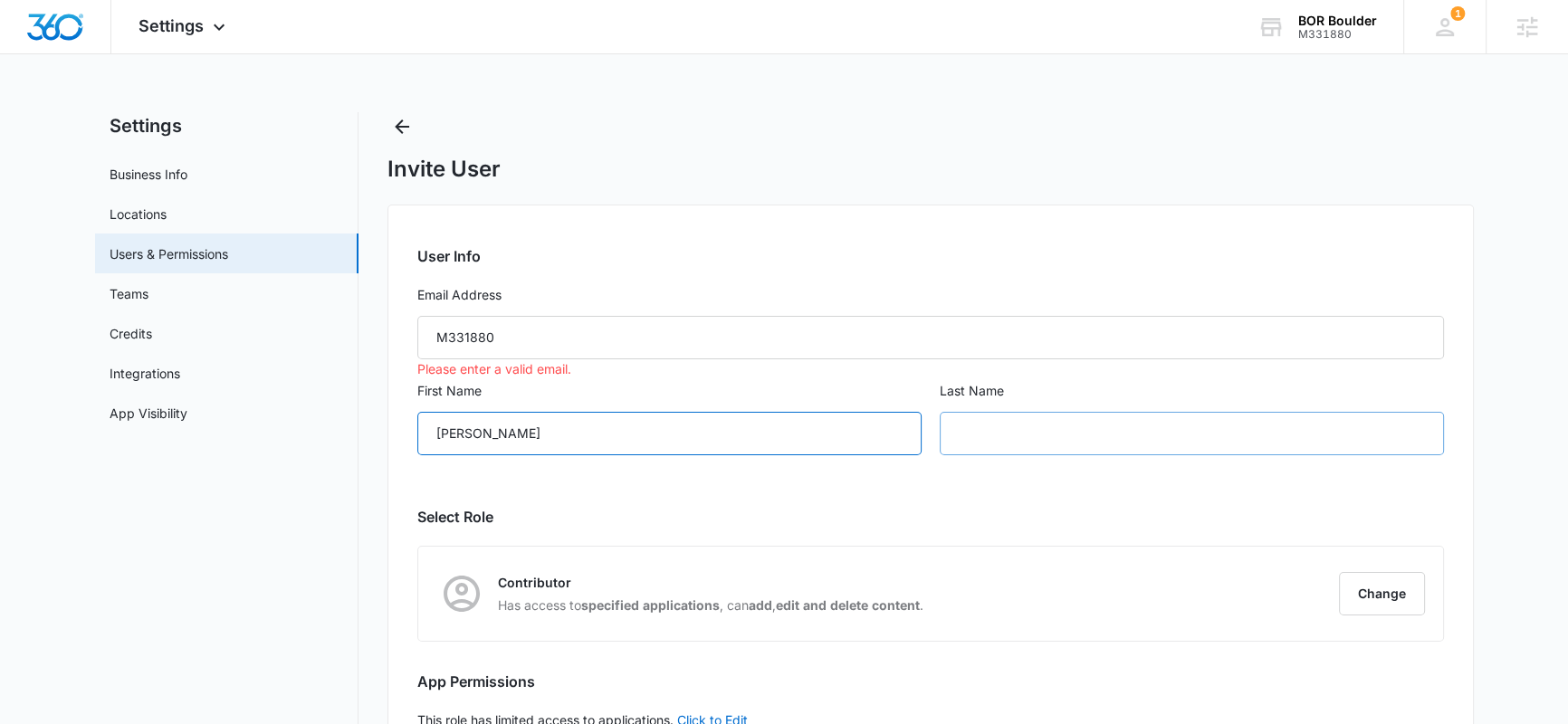 type on "Mike Martinez" 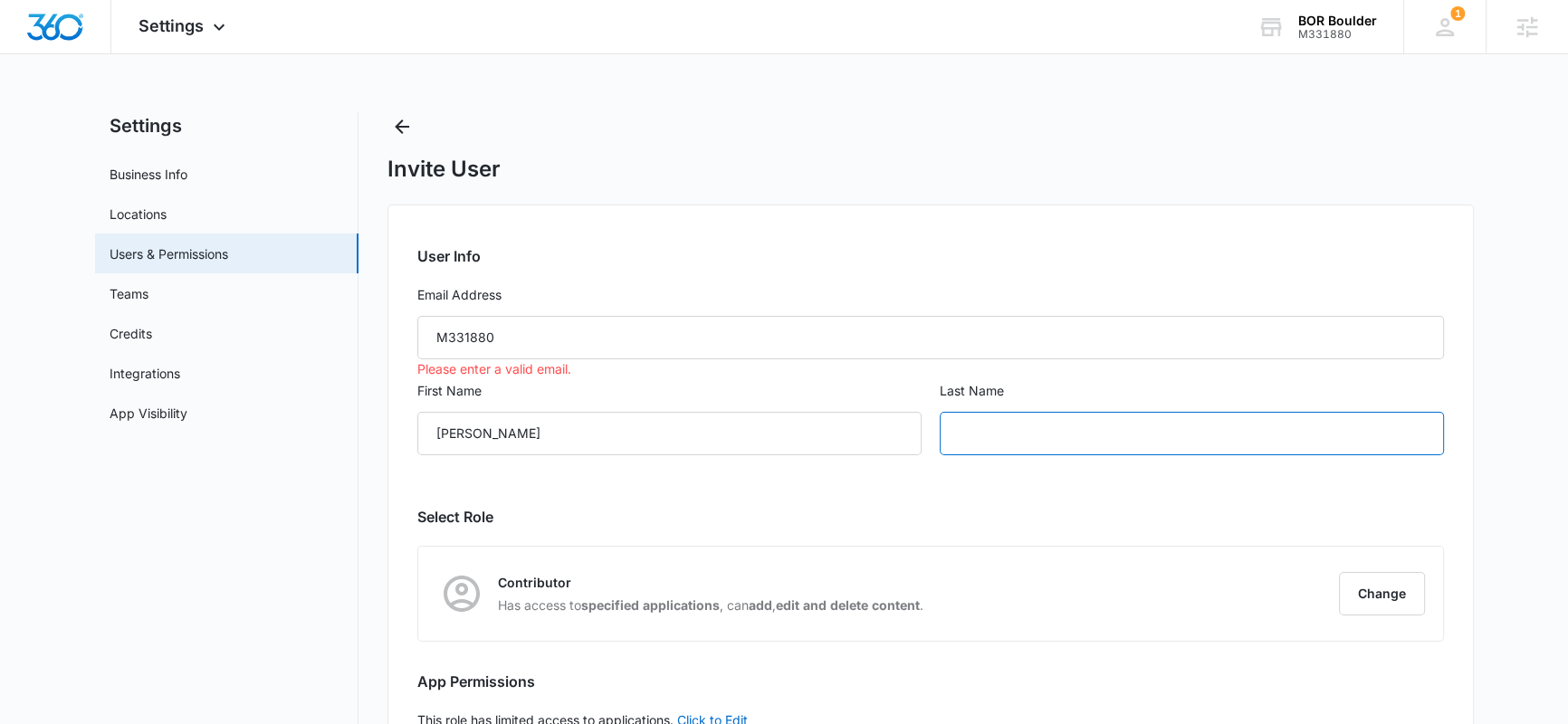click at bounding box center (1191, 433) 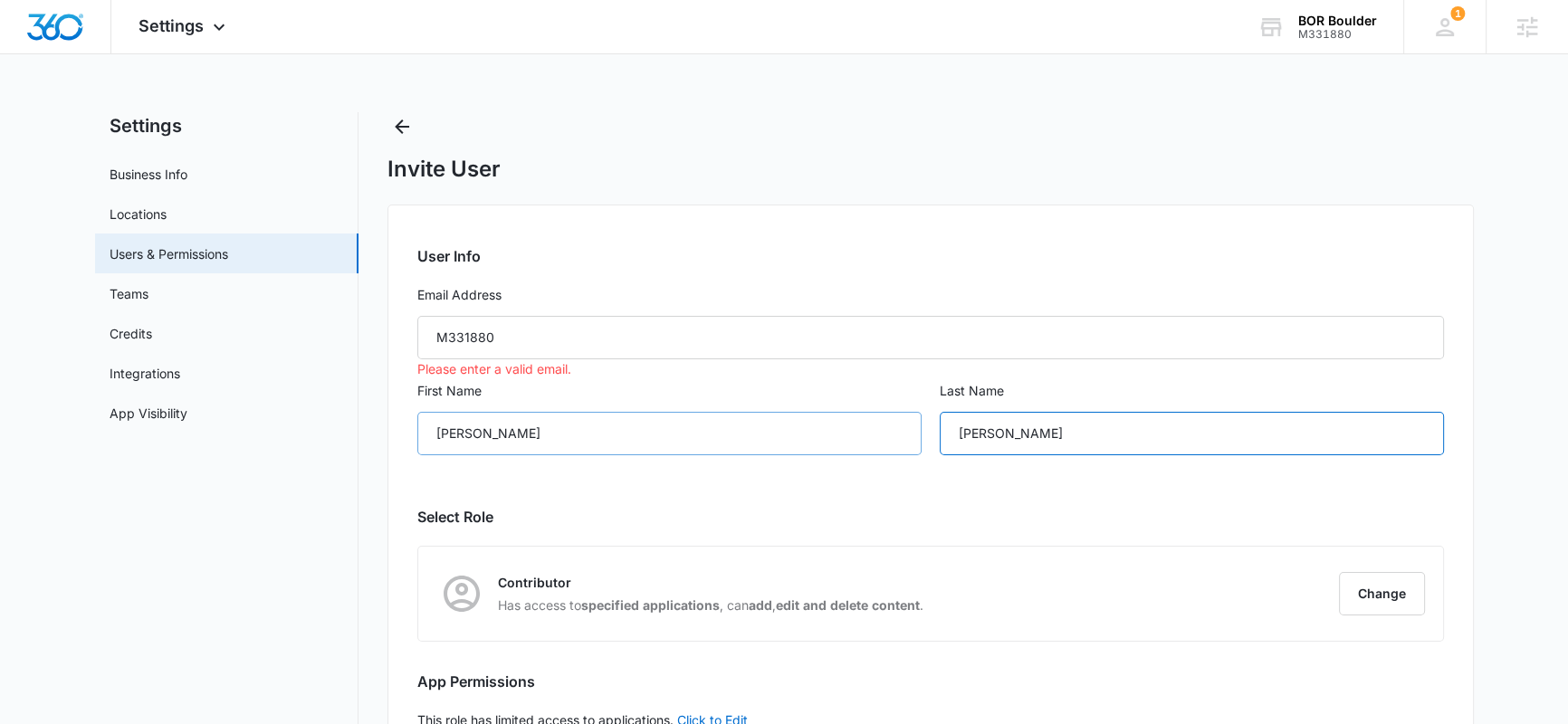 type on "Martinez" 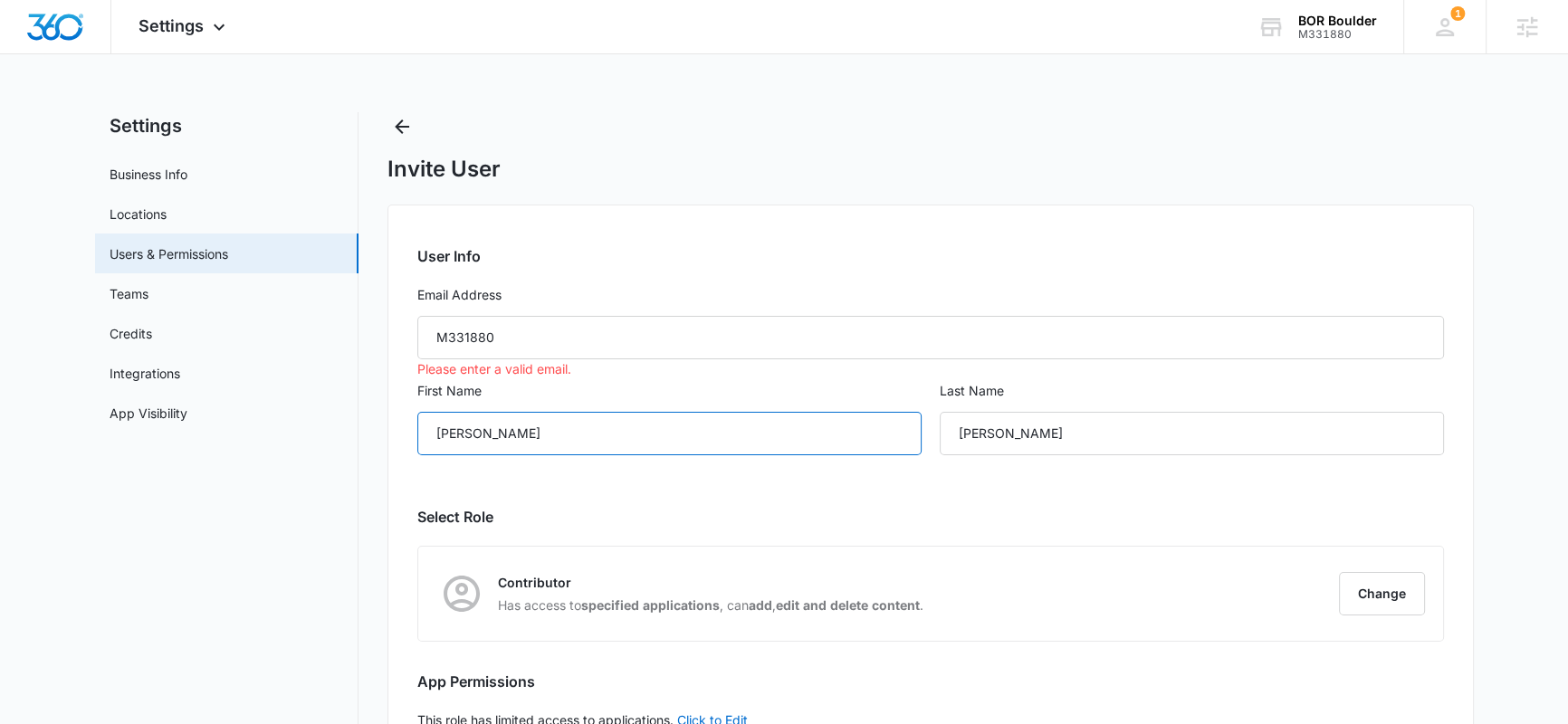 drag, startPoint x: 606, startPoint y: 443, endPoint x: 474, endPoint y: 437, distance: 132.13629 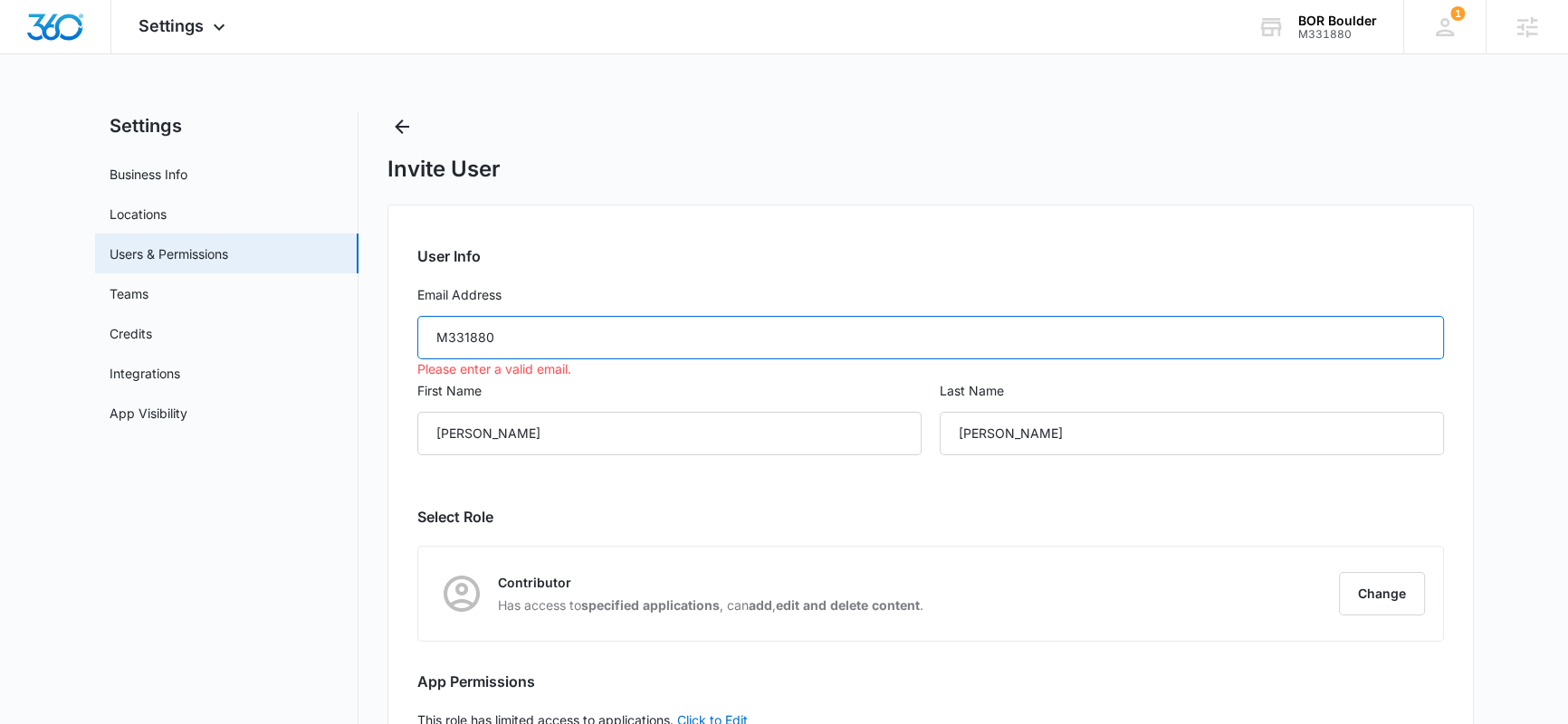 click on "M331880" at bounding box center [931, 338] 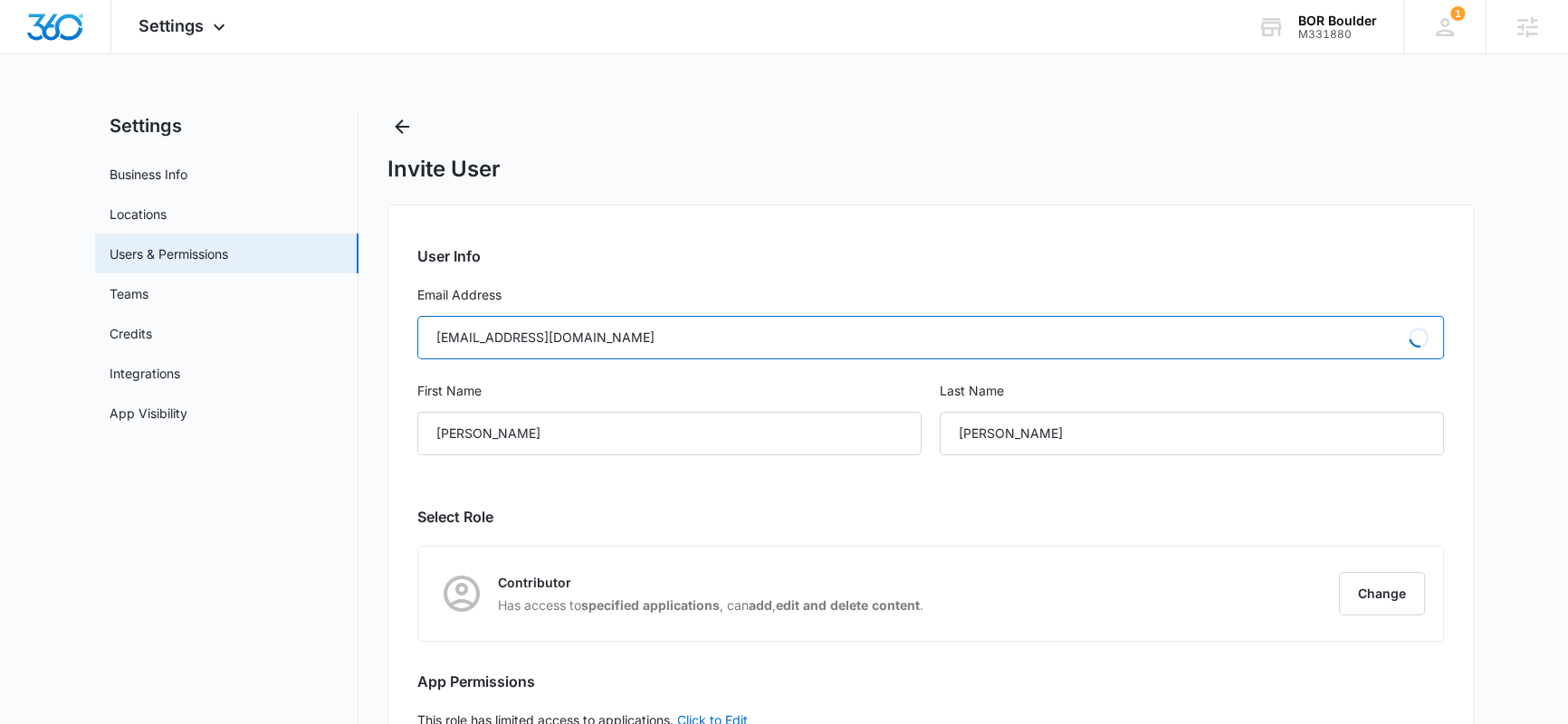type on "Info@BORestorationOfBoulder.com" 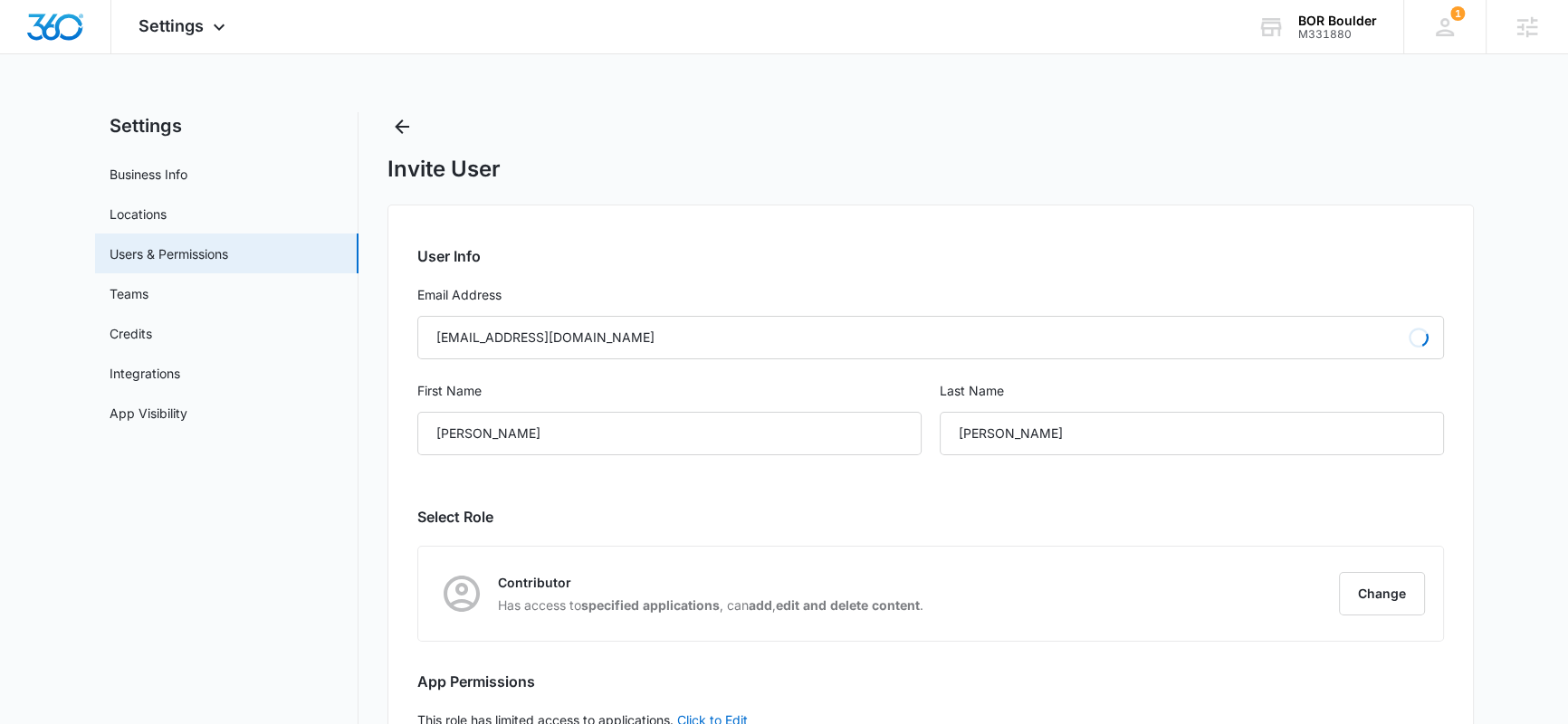 click on "User Info" at bounding box center (931, 256) 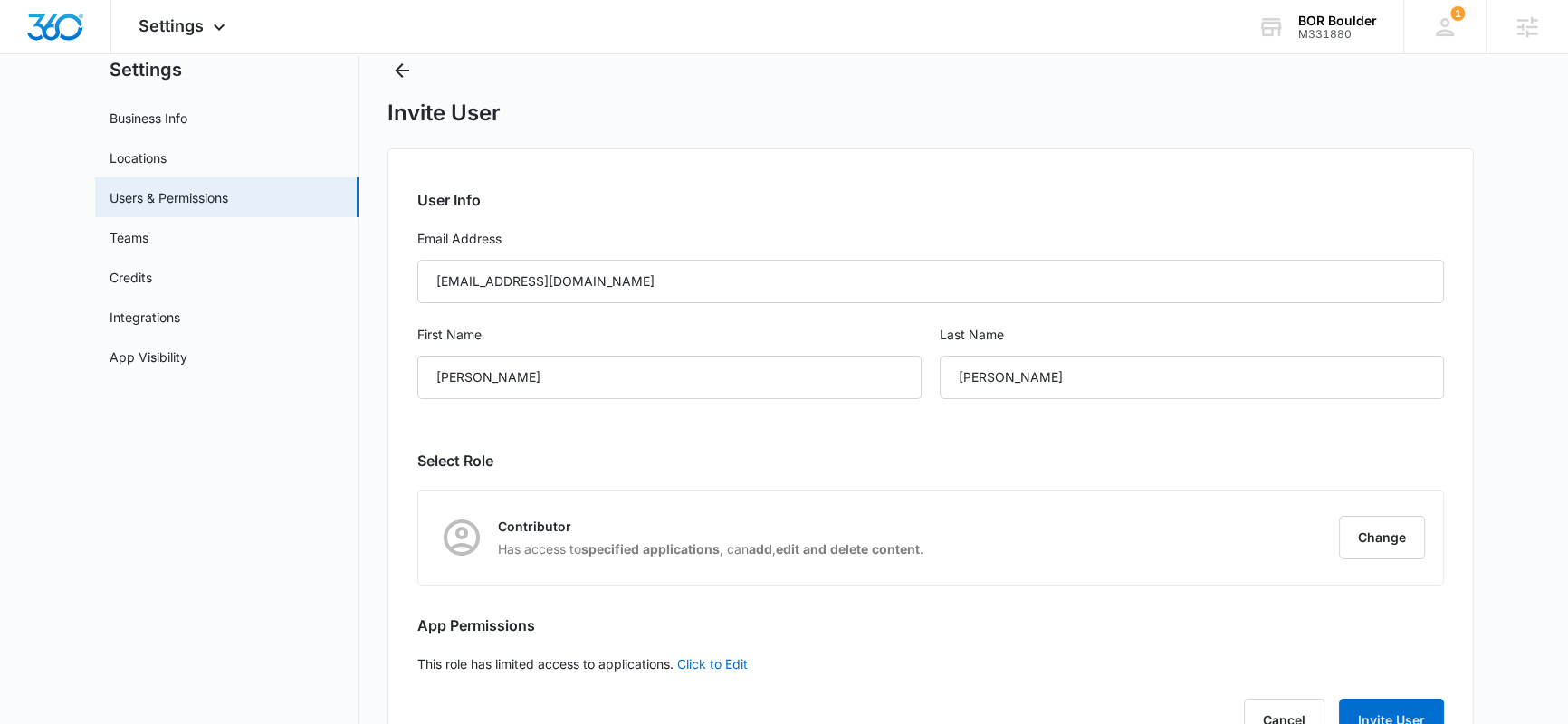 scroll, scrollTop: 125, scrollLeft: 0, axis: vertical 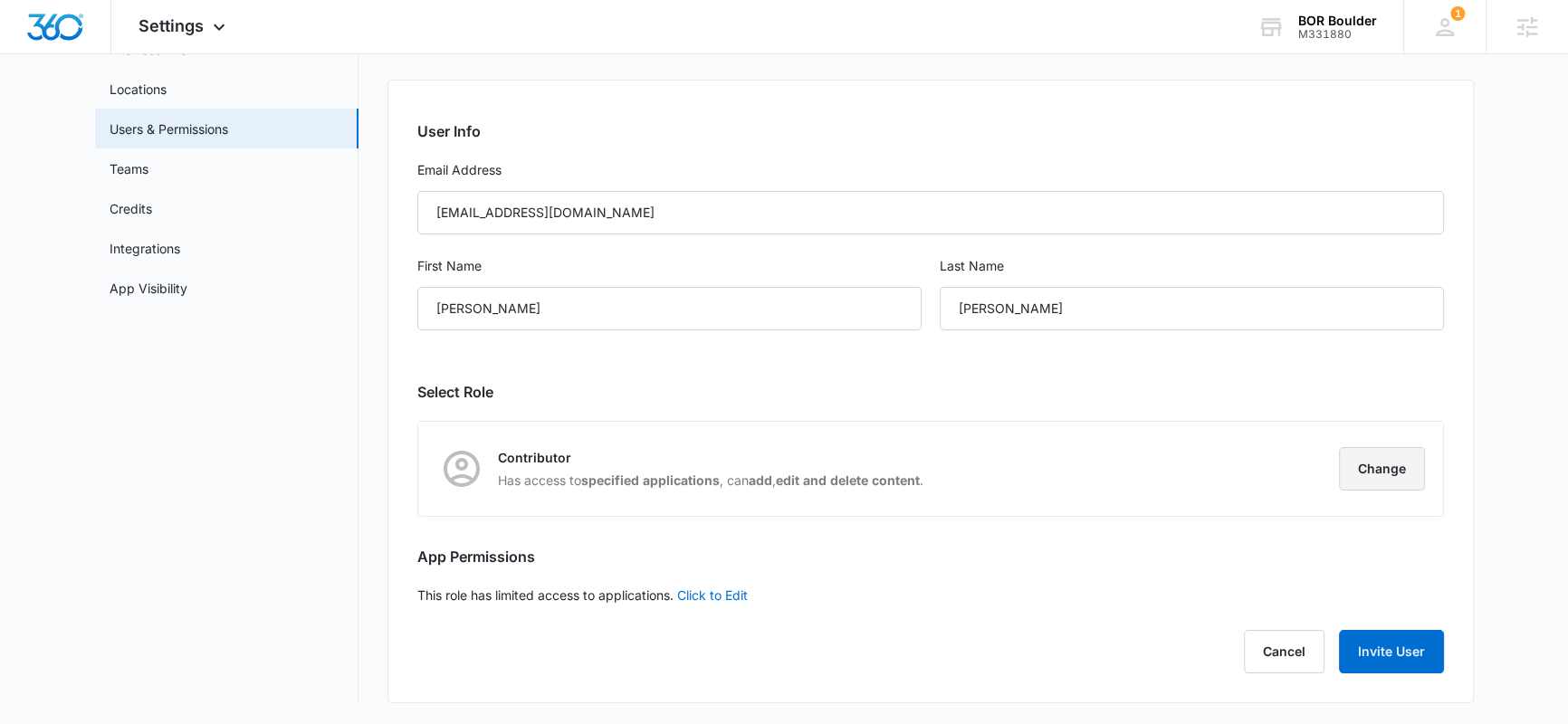 drag, startPoint x: 1407, startPoint y: 468, endPoint x: 1272, endPoint y: 488, distance: 136.4734 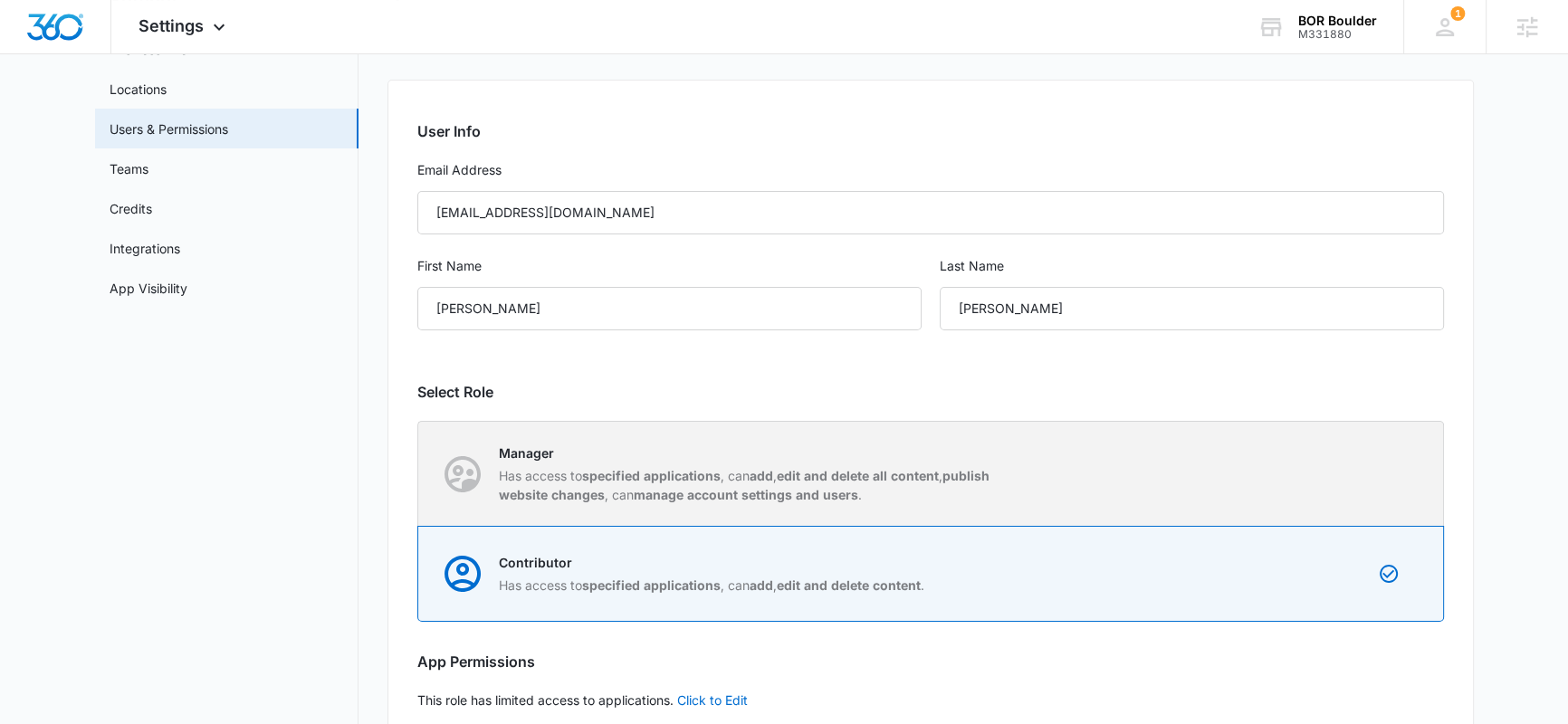 click on "manage account settings and users" at bounding box center [746, 494] 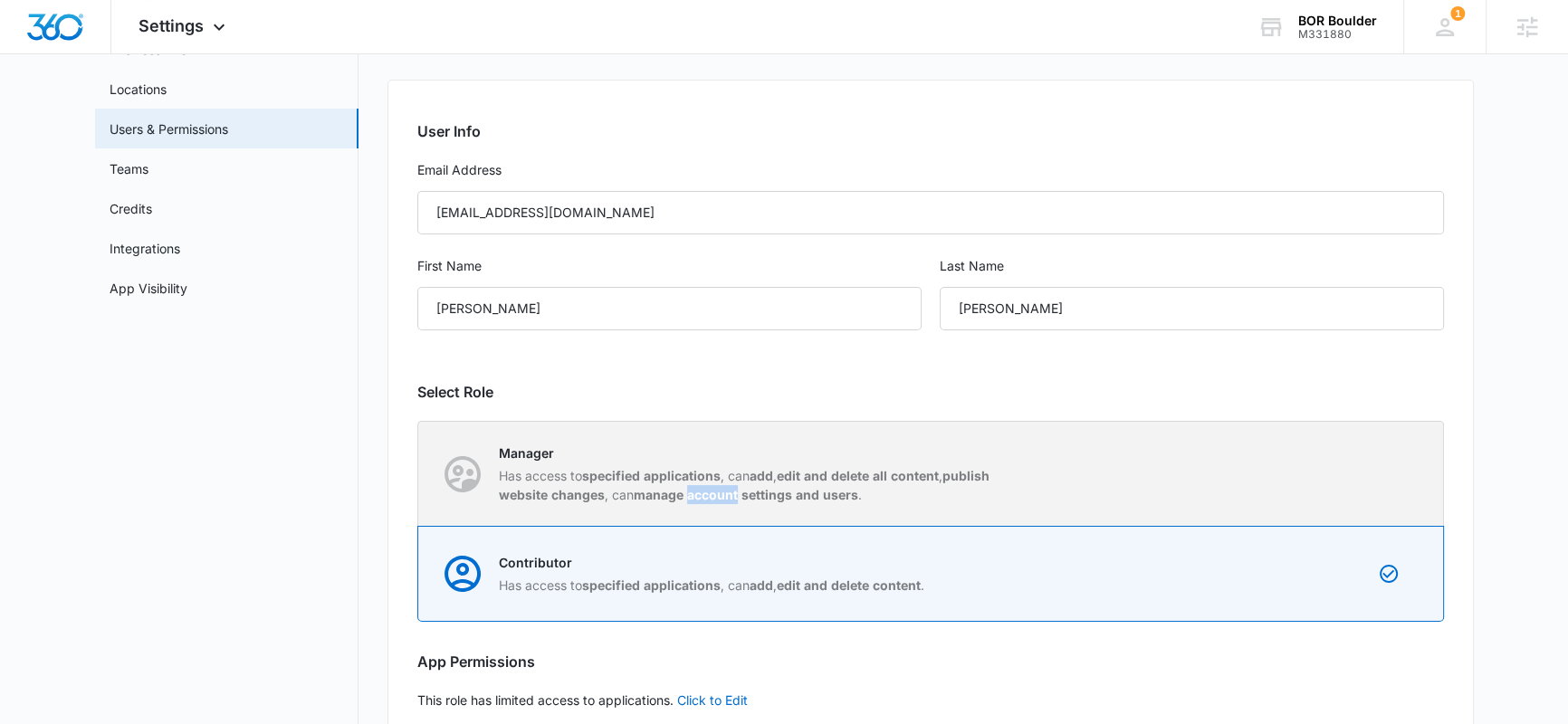 click on "manage account settings and users" at bounding box center (746, 494) 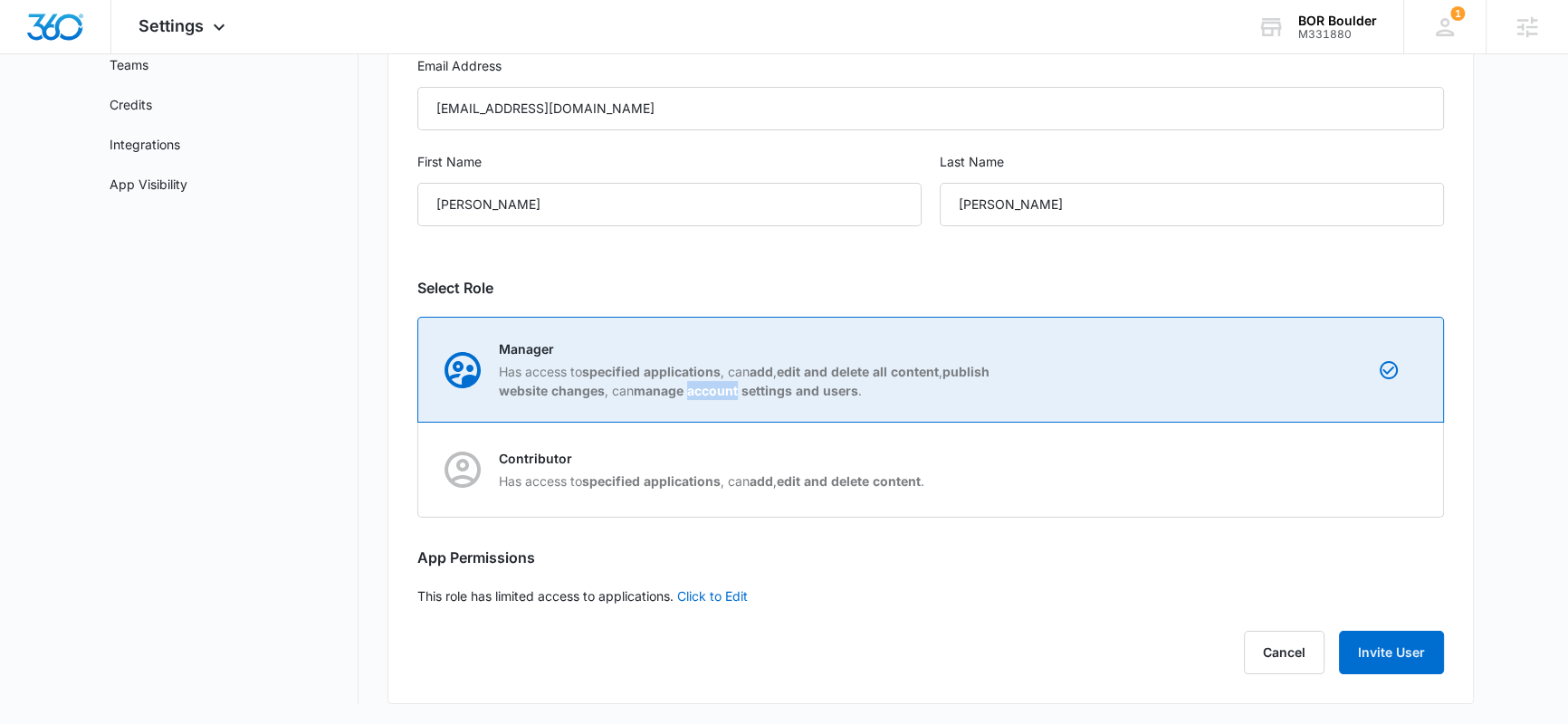 scroll, scrollTop: 230, scrollLeft: 0, axis: vertical 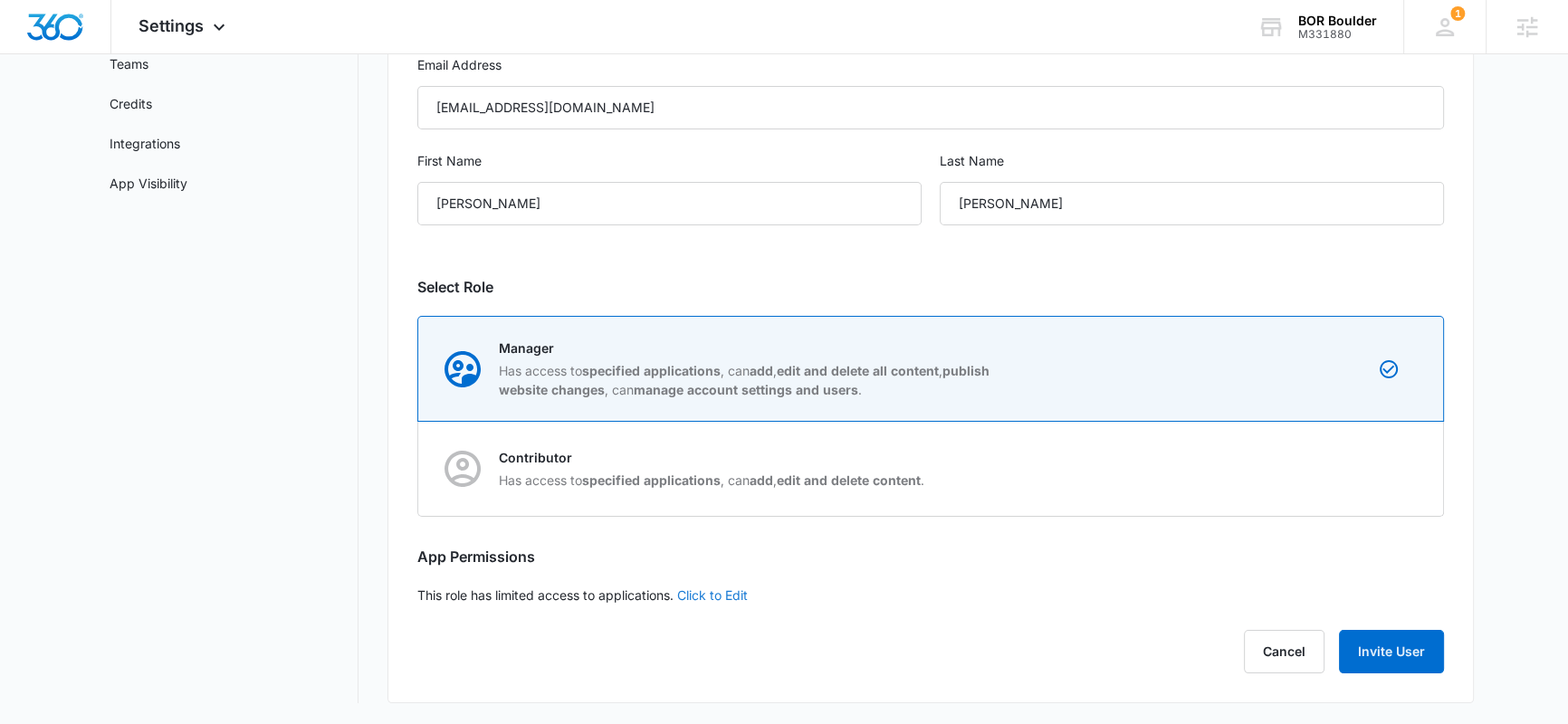 click on "Click to Edit" at bounding box center (712, 595) 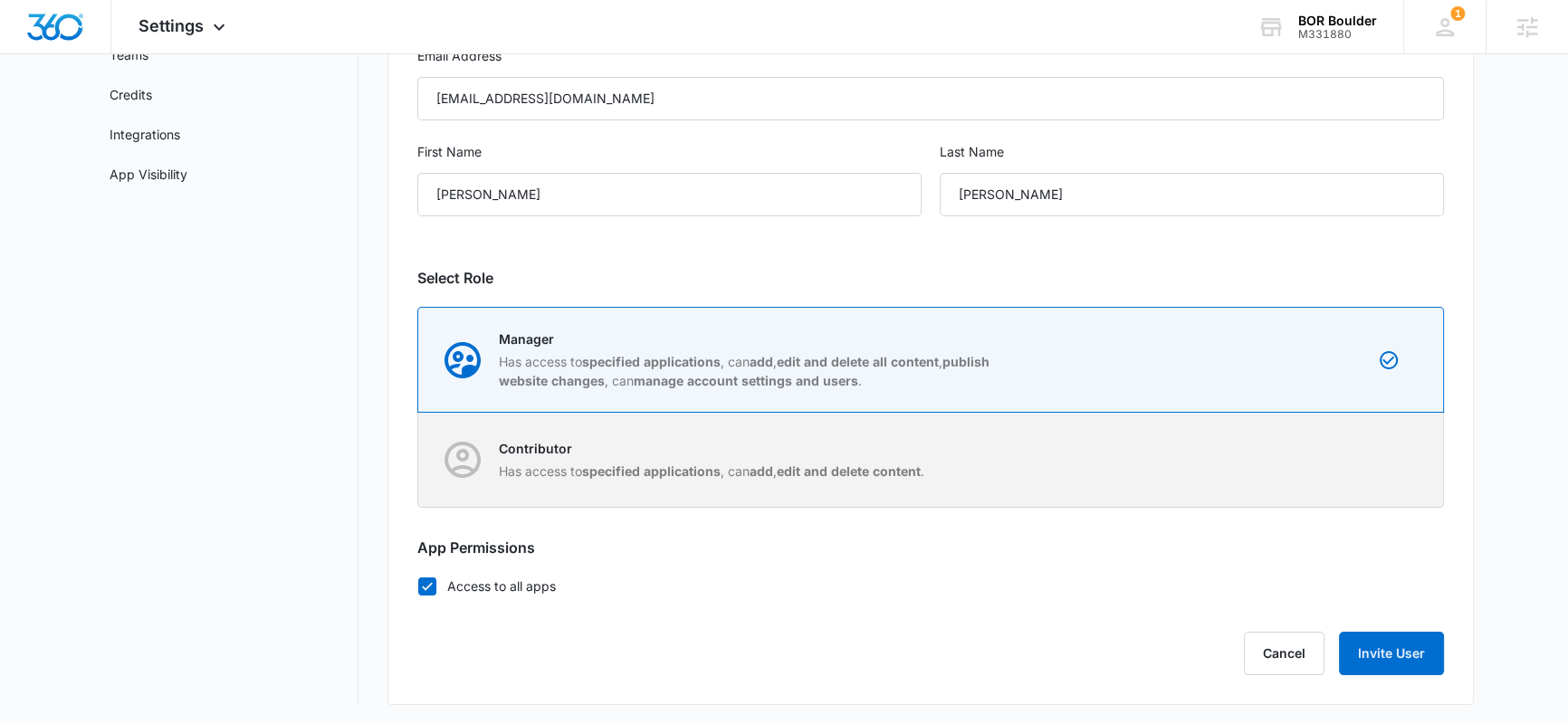 scroll, scrollTop: 241, scrollLeft: 0, axis: vertical 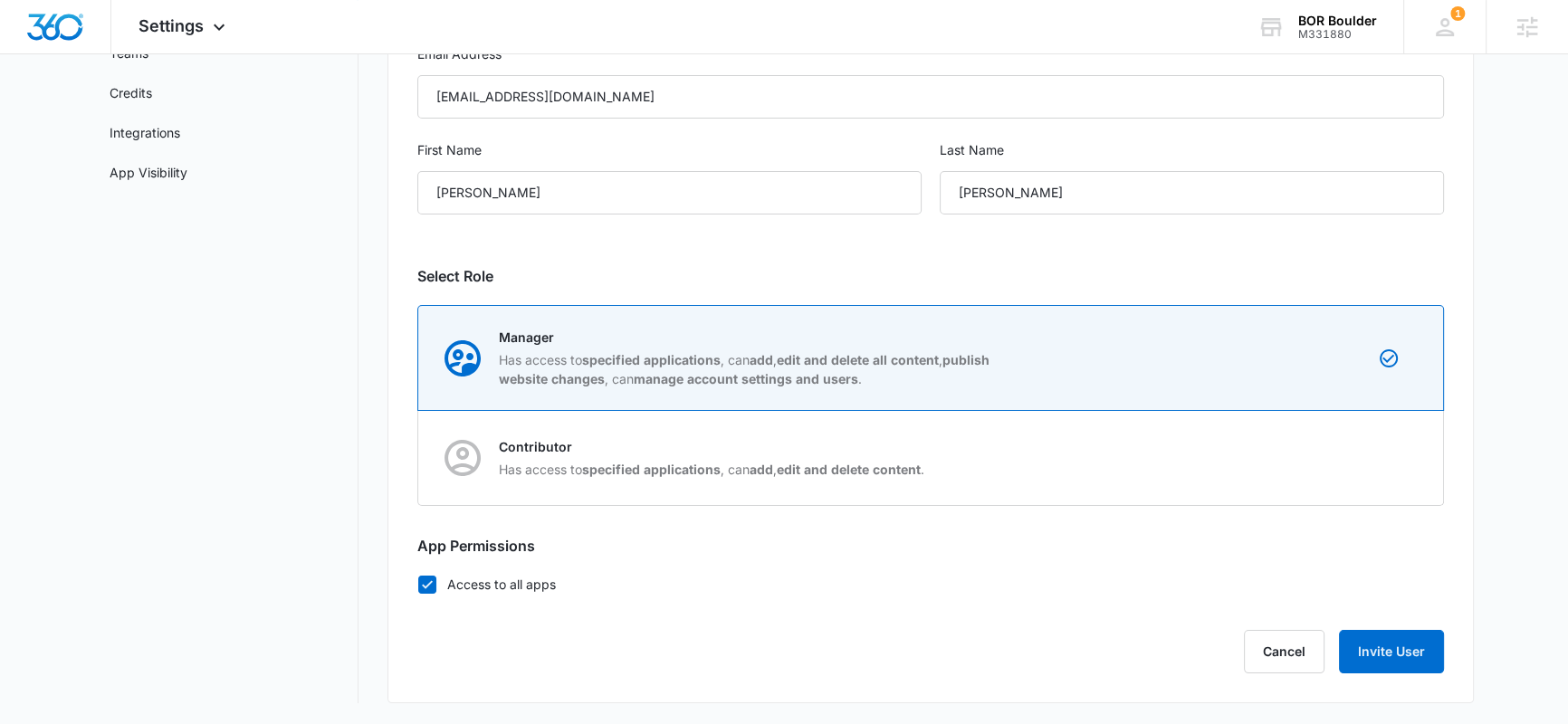 click on "Access to all apps   Ads Content Creative CRM Email Email Marketing Files Forms Intelligence Listings Platform Settings Reputation Scheduling Social Text Marketing Websites" at bounding box center [931, 589] 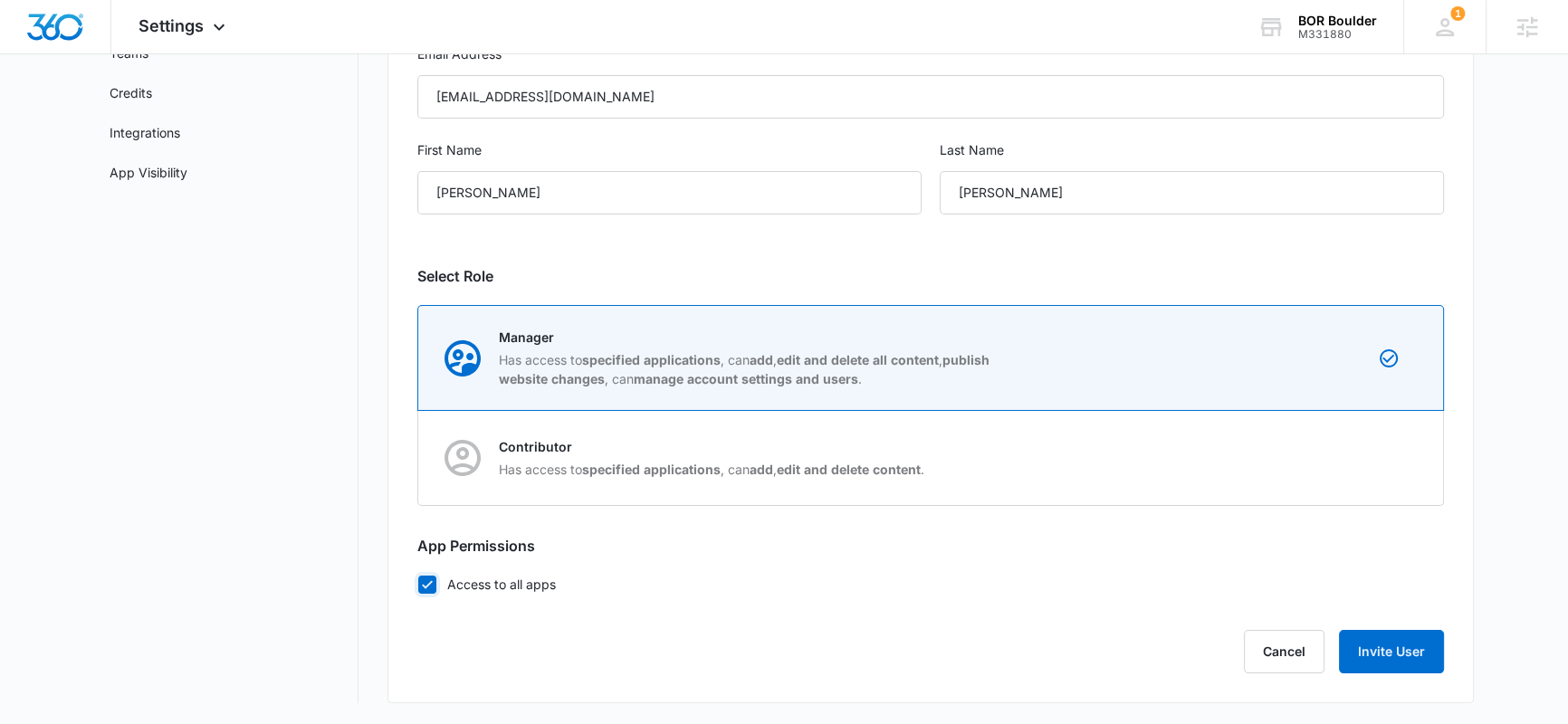 click on "Access to all apps" at bounding box center [417, 584] 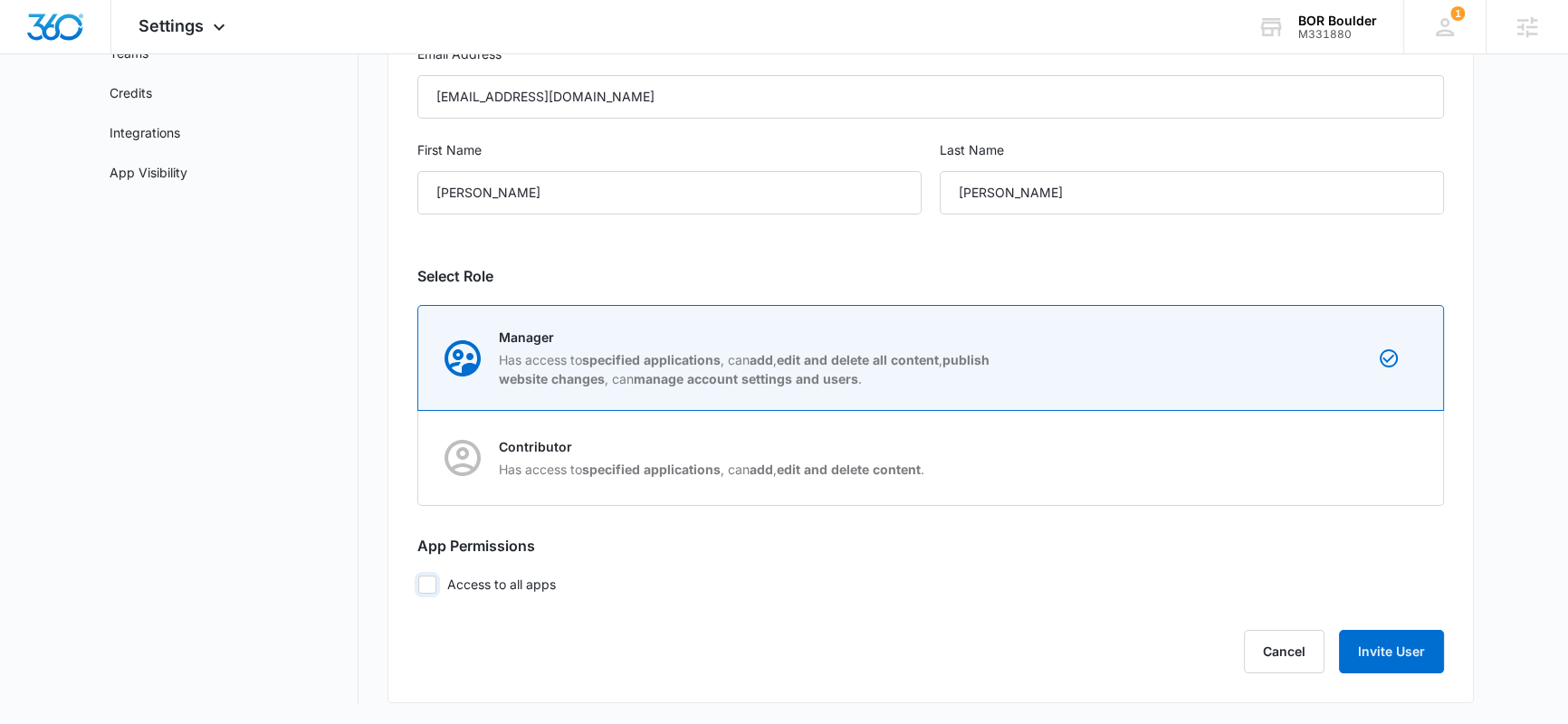 checkbox on "false" 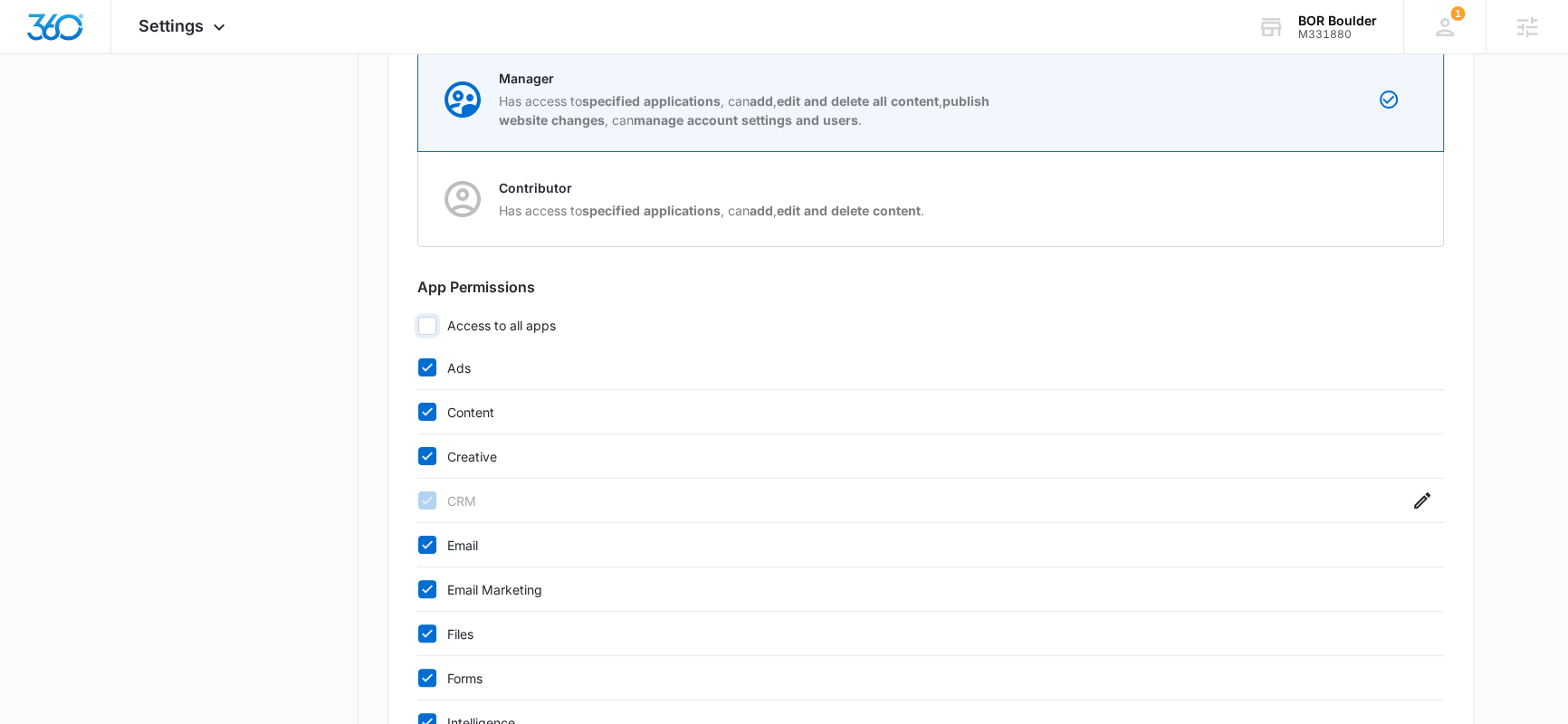 scroll, scrollTop: 585, scrollLeft: 0, axis: vertical 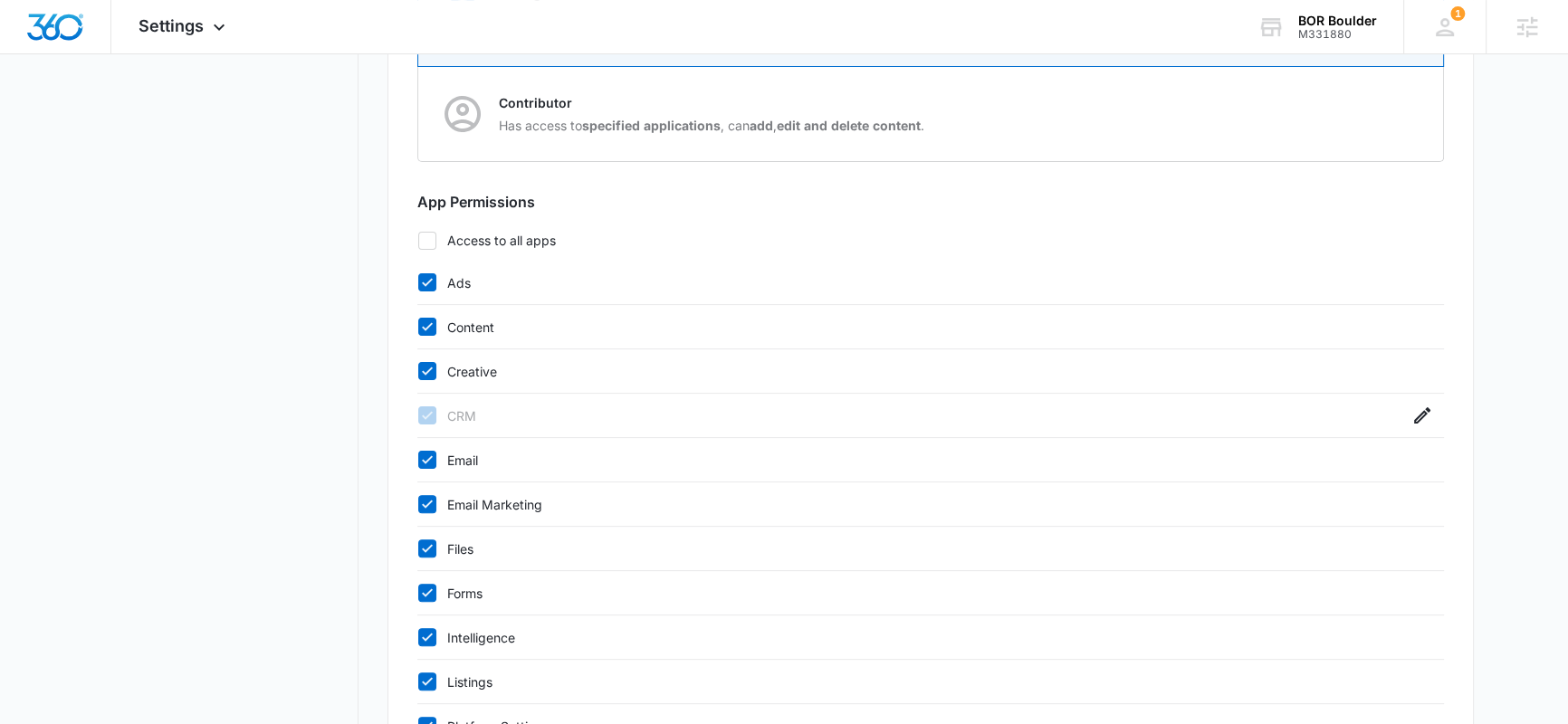 click on "Content" at bounding box center (913, 327) 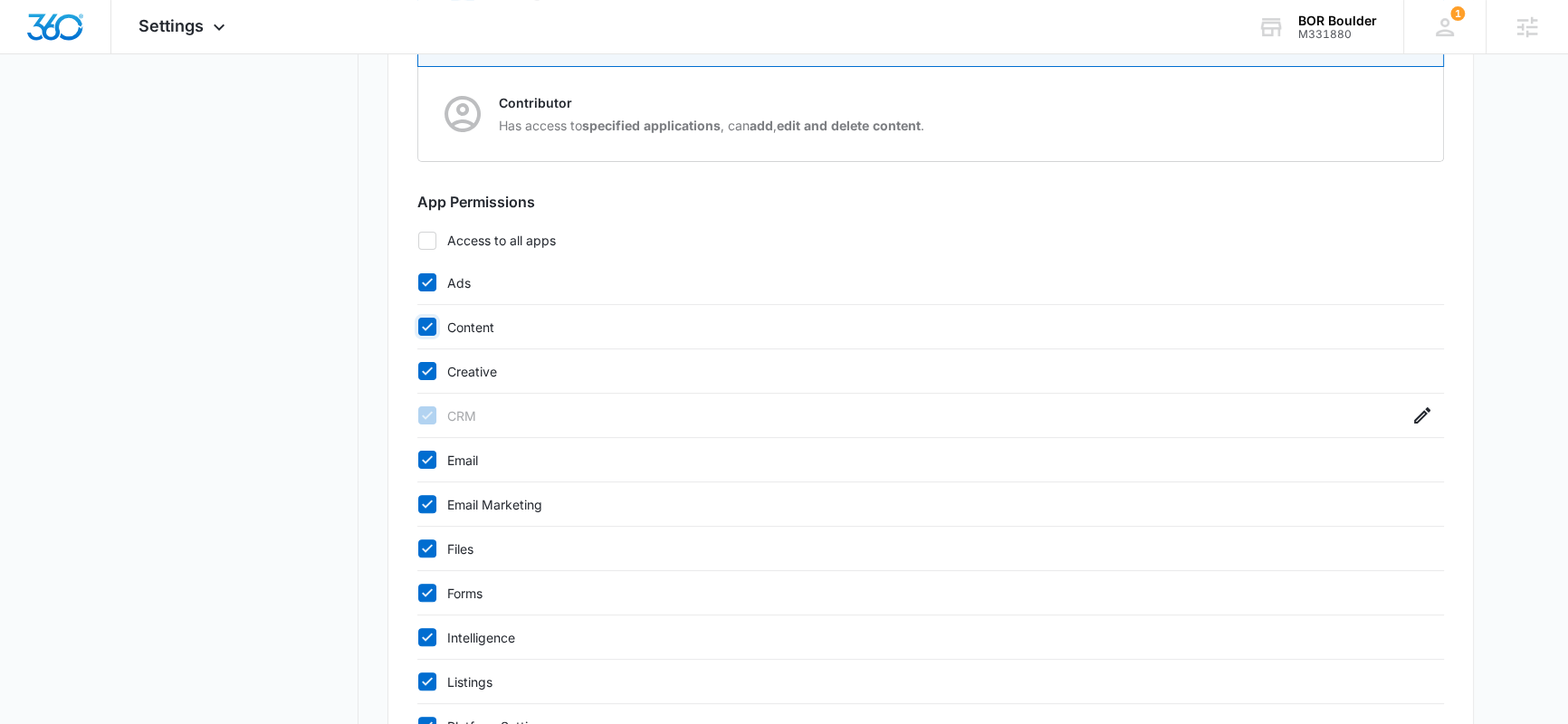 click on "Content" at bounding box center [417, 327] 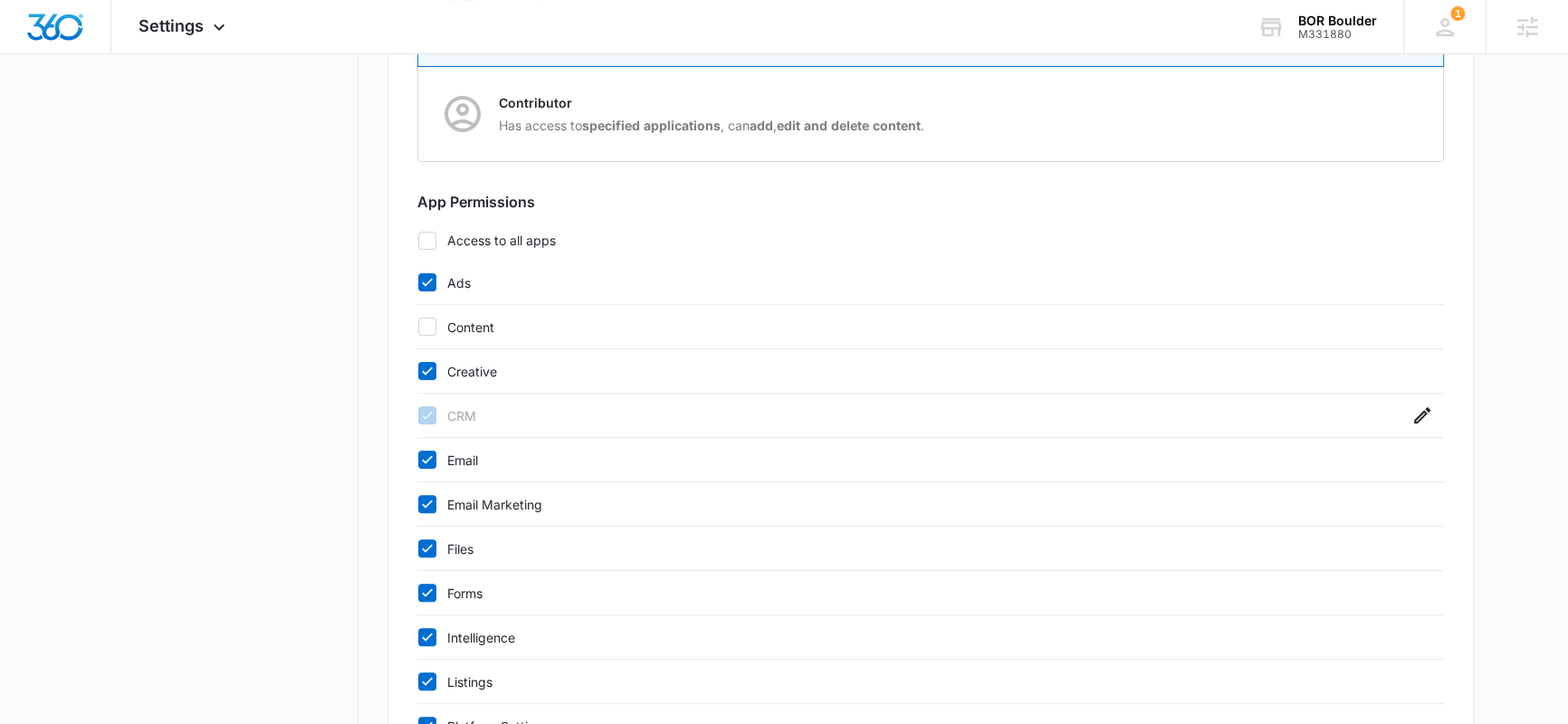click on "Creative" at bounding box center [913, 371] 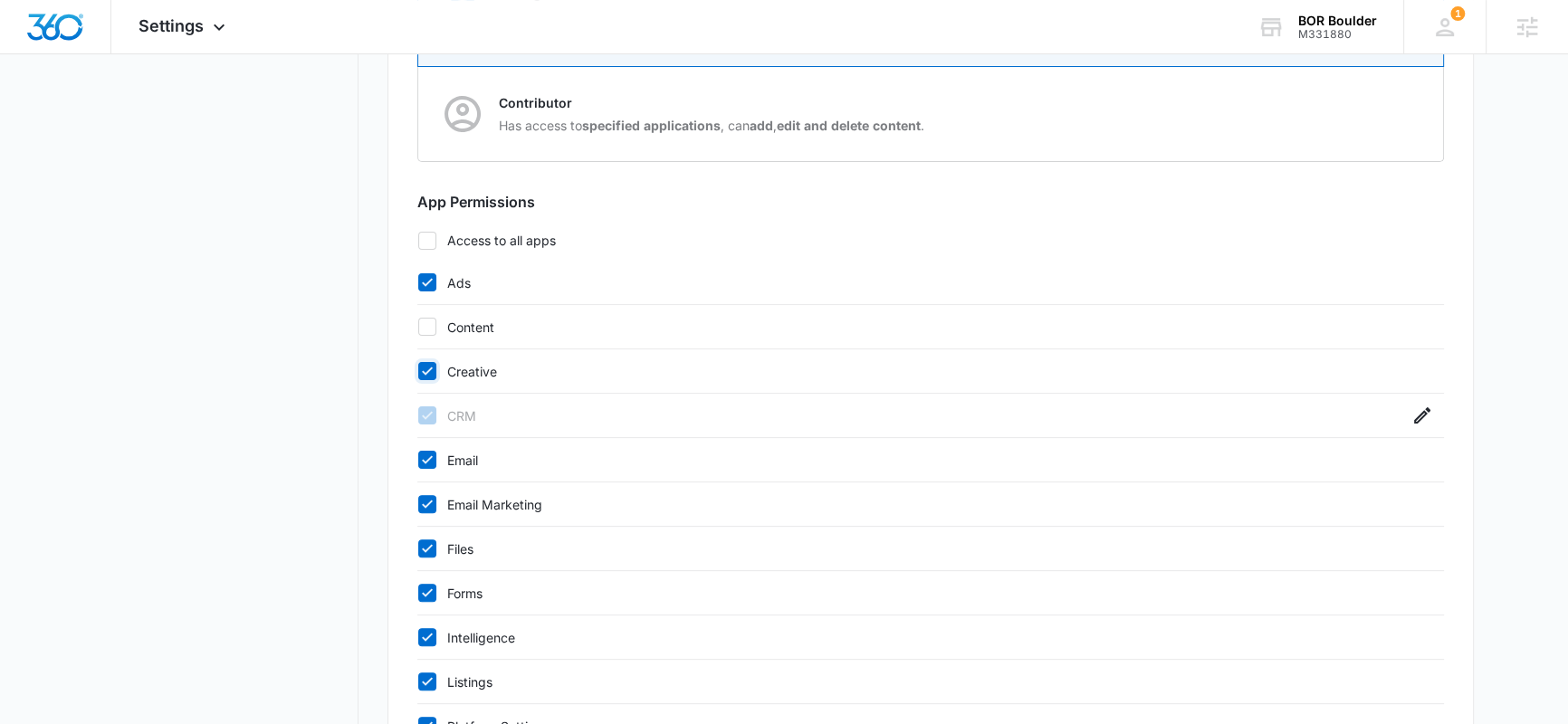 click on "Creative" at bounding box center (417, 371) 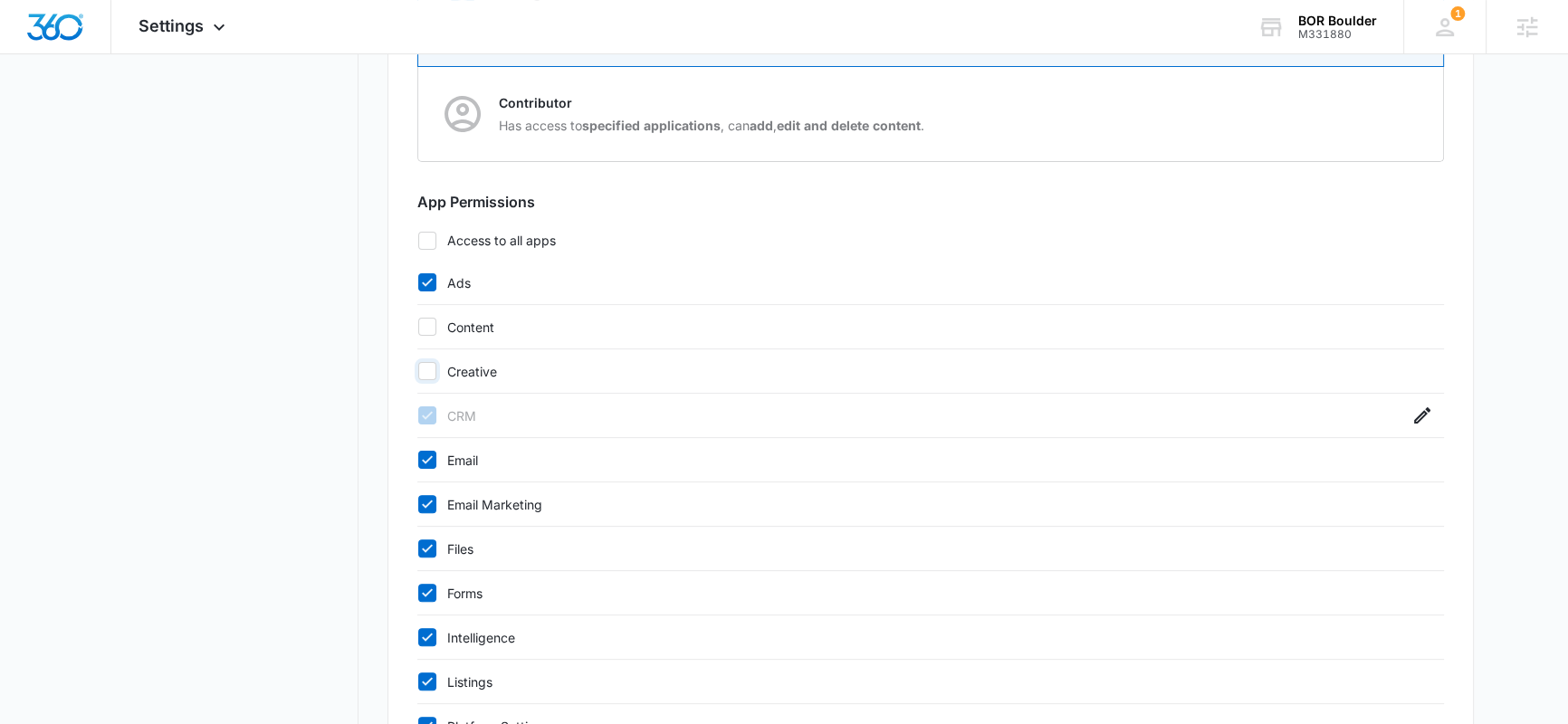 checkbox on "false" 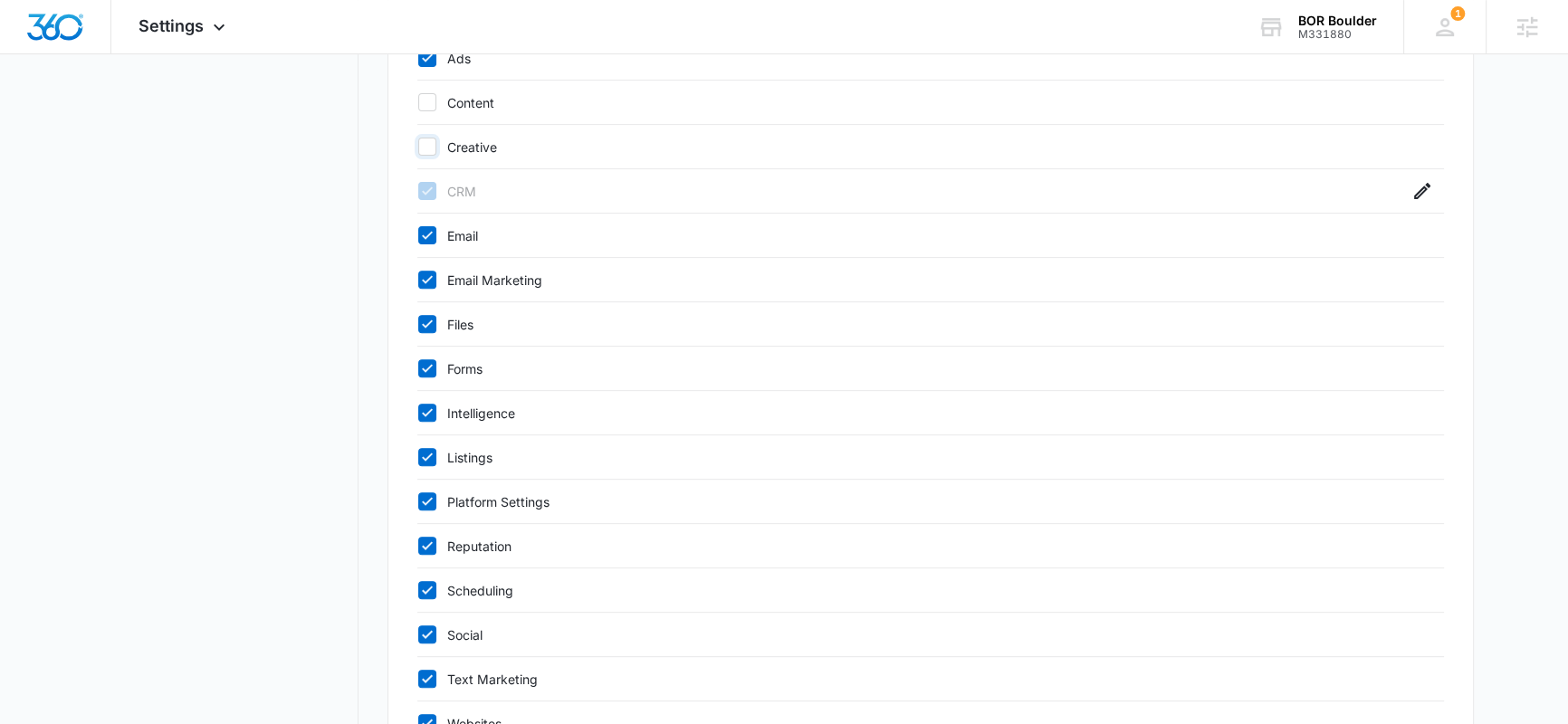 scroll, scrollTop: 887, scrollLeft: 0, axis: vertical 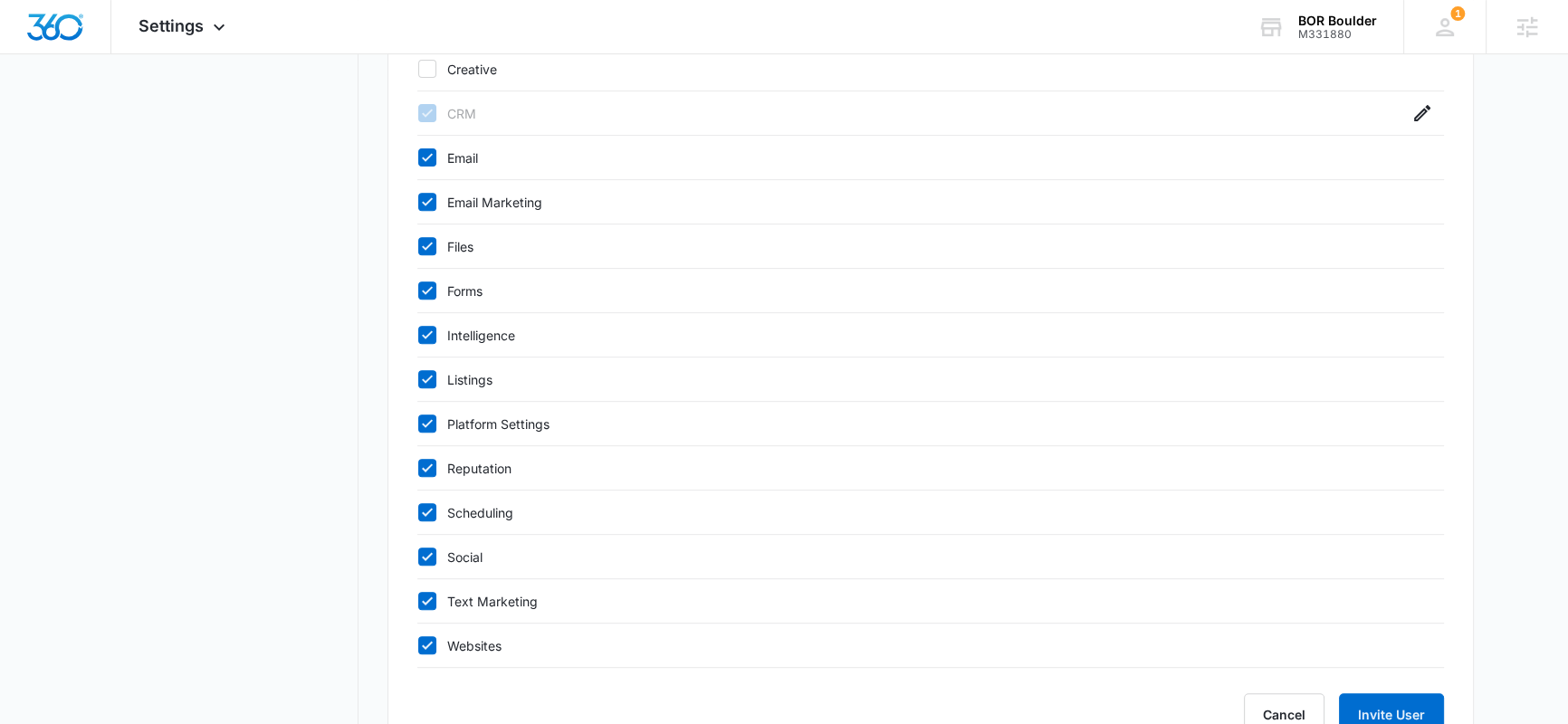 click on "Scheduling" at bounding box center [913, 512] 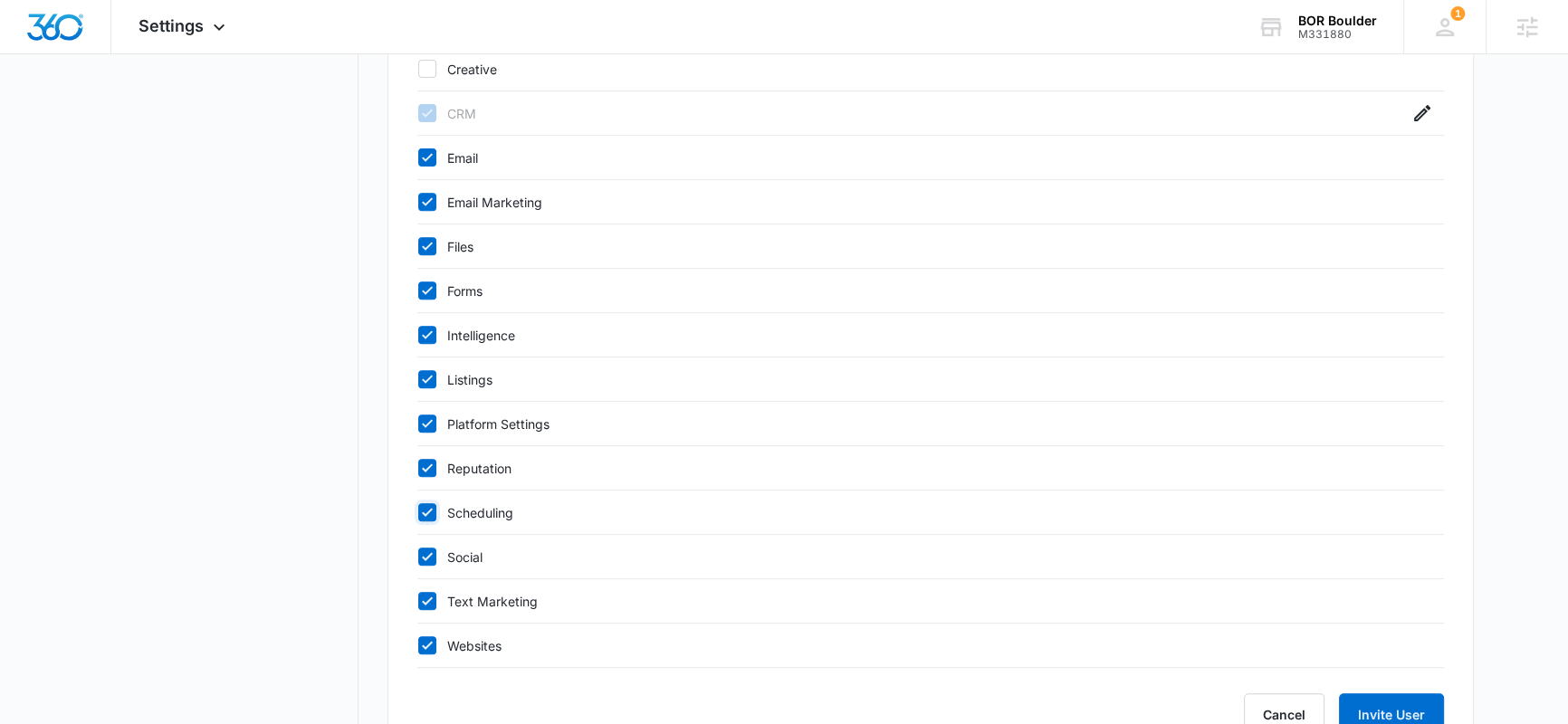 click on "Scheduling" at bounding box center [417, 512] 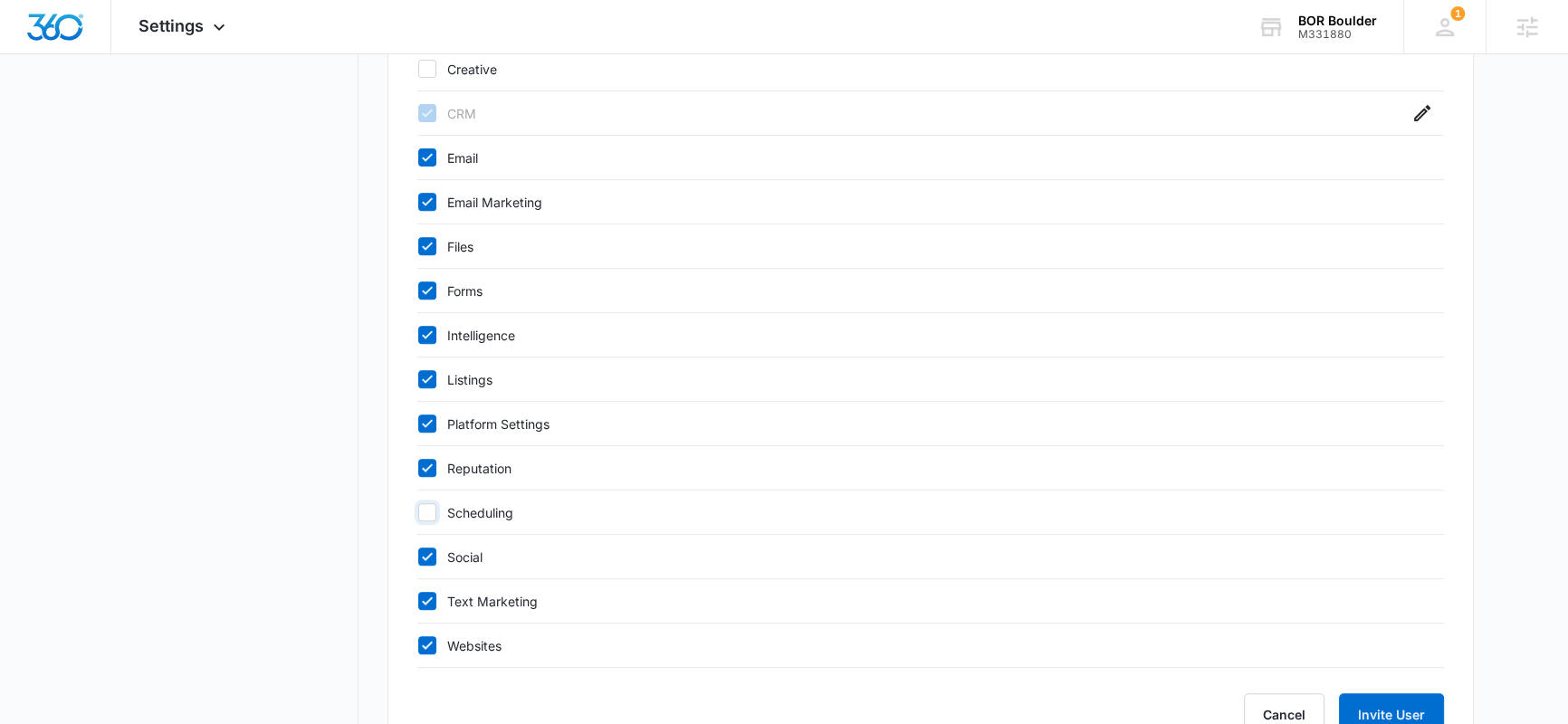checkbox on "false" 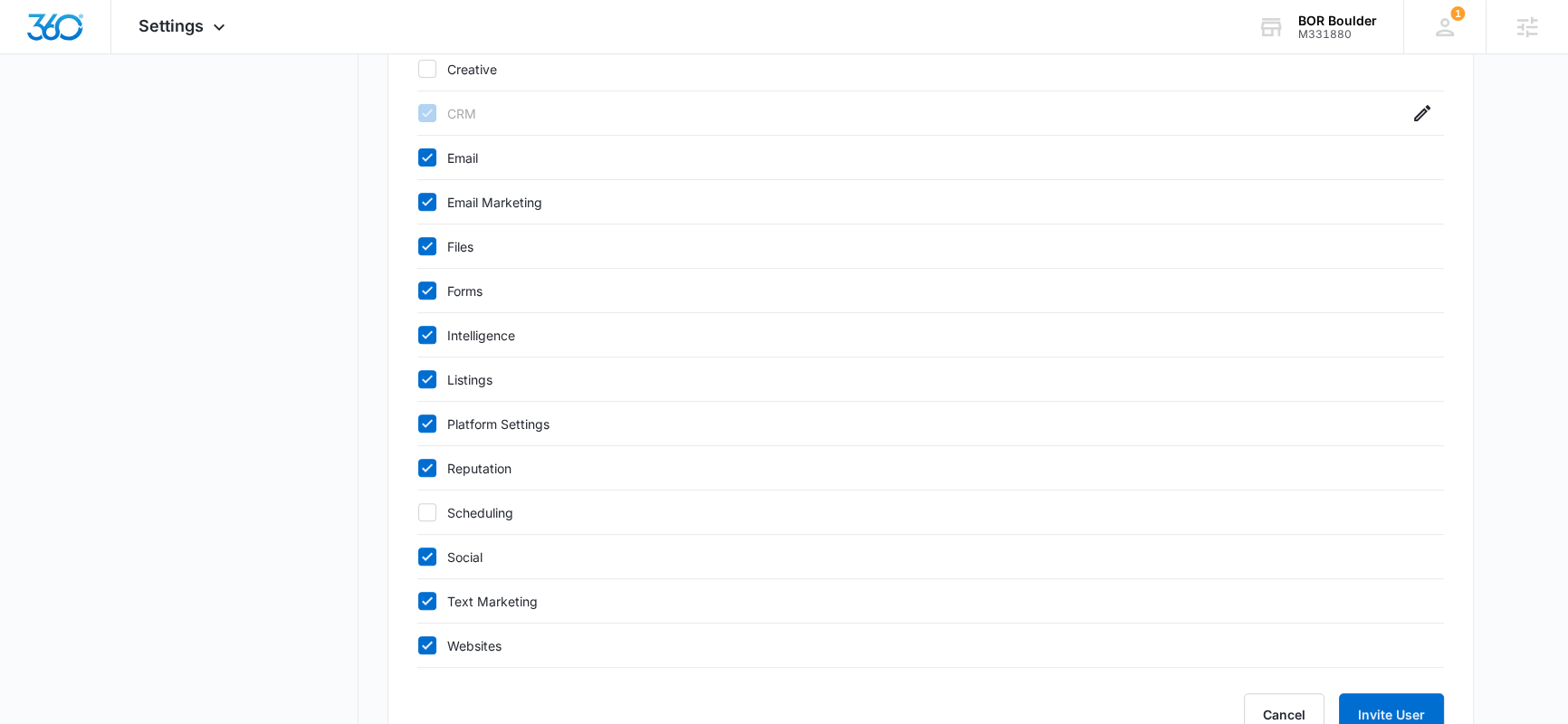 click on "Text Marketing" at bounding box center (913, 601) 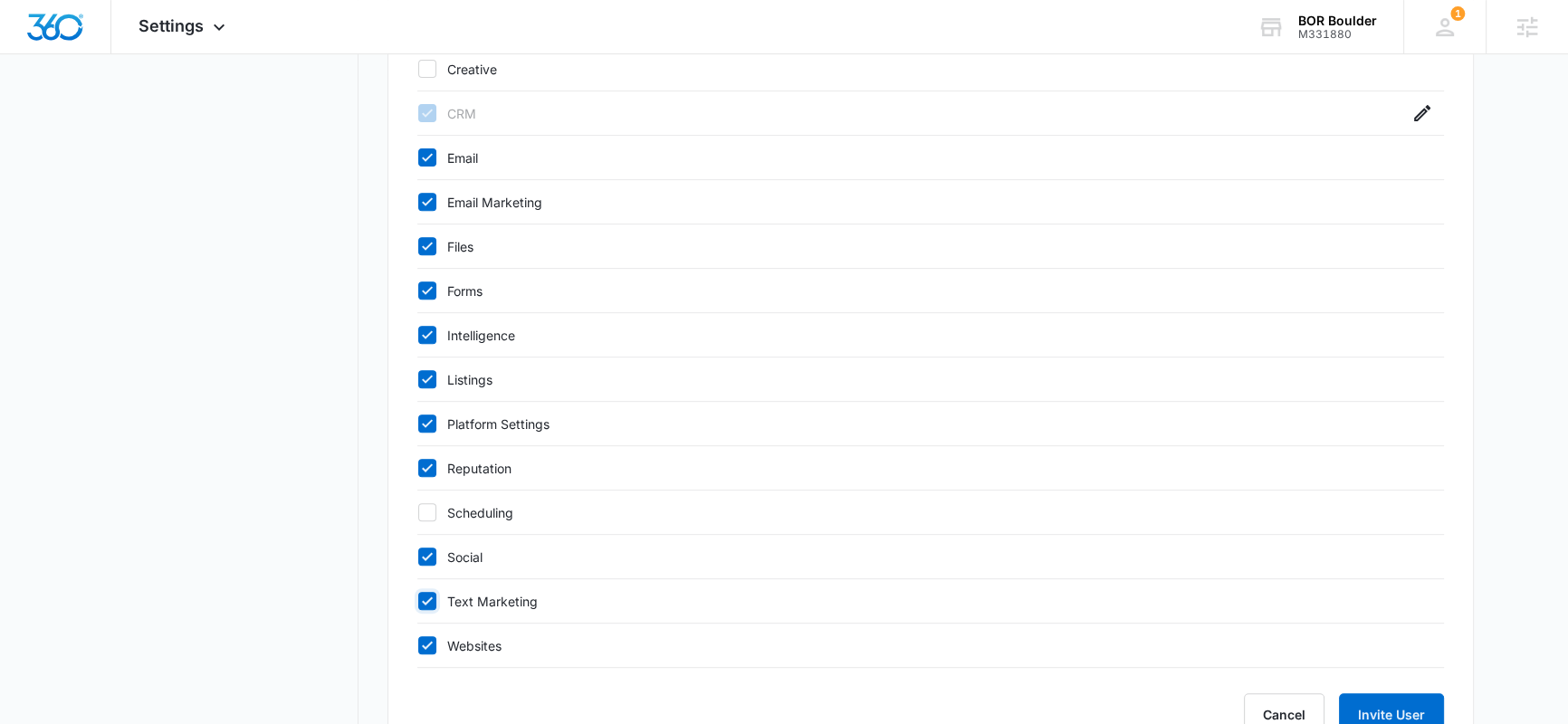 click on "Text Marketing" at bounding box center [417, 601] 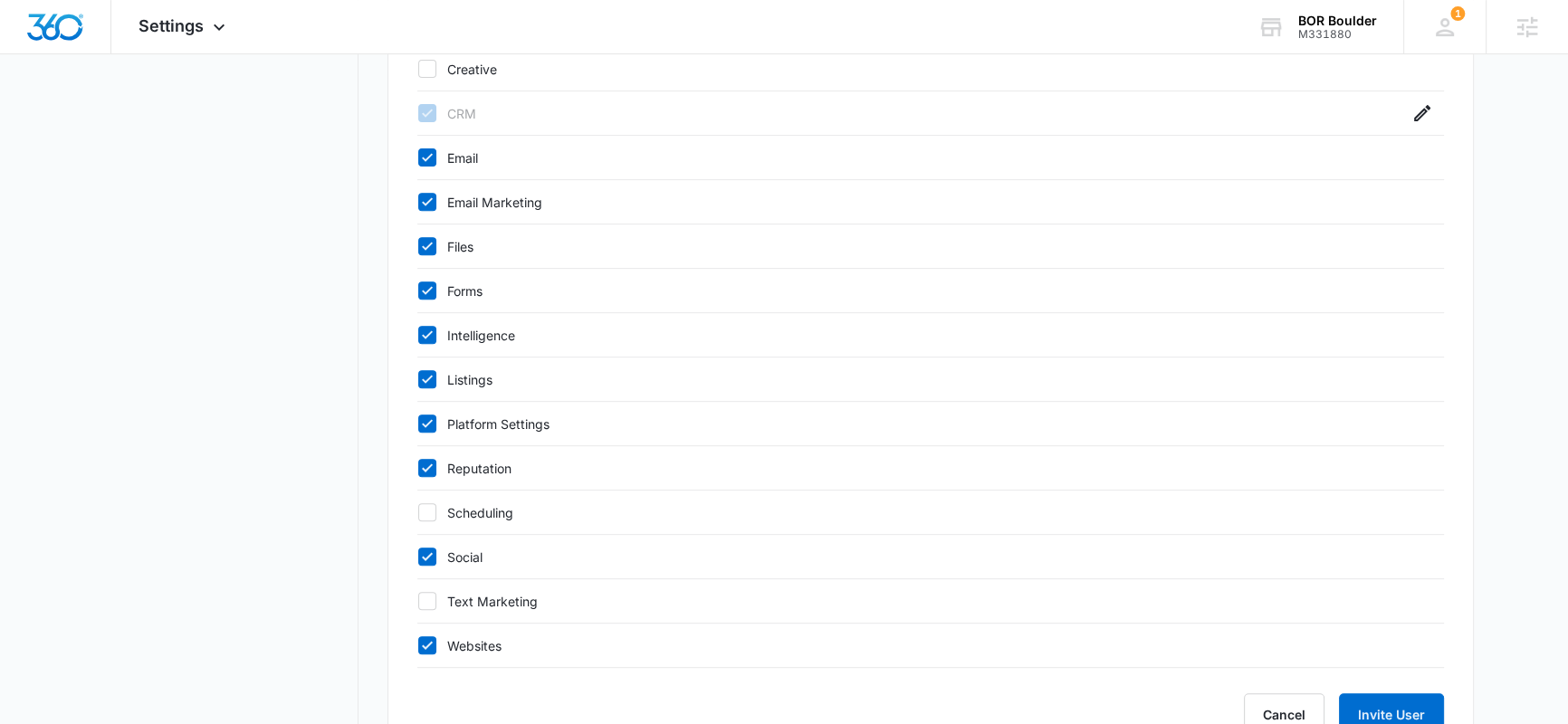 click on "Websites" at bounding box center (913, 645) 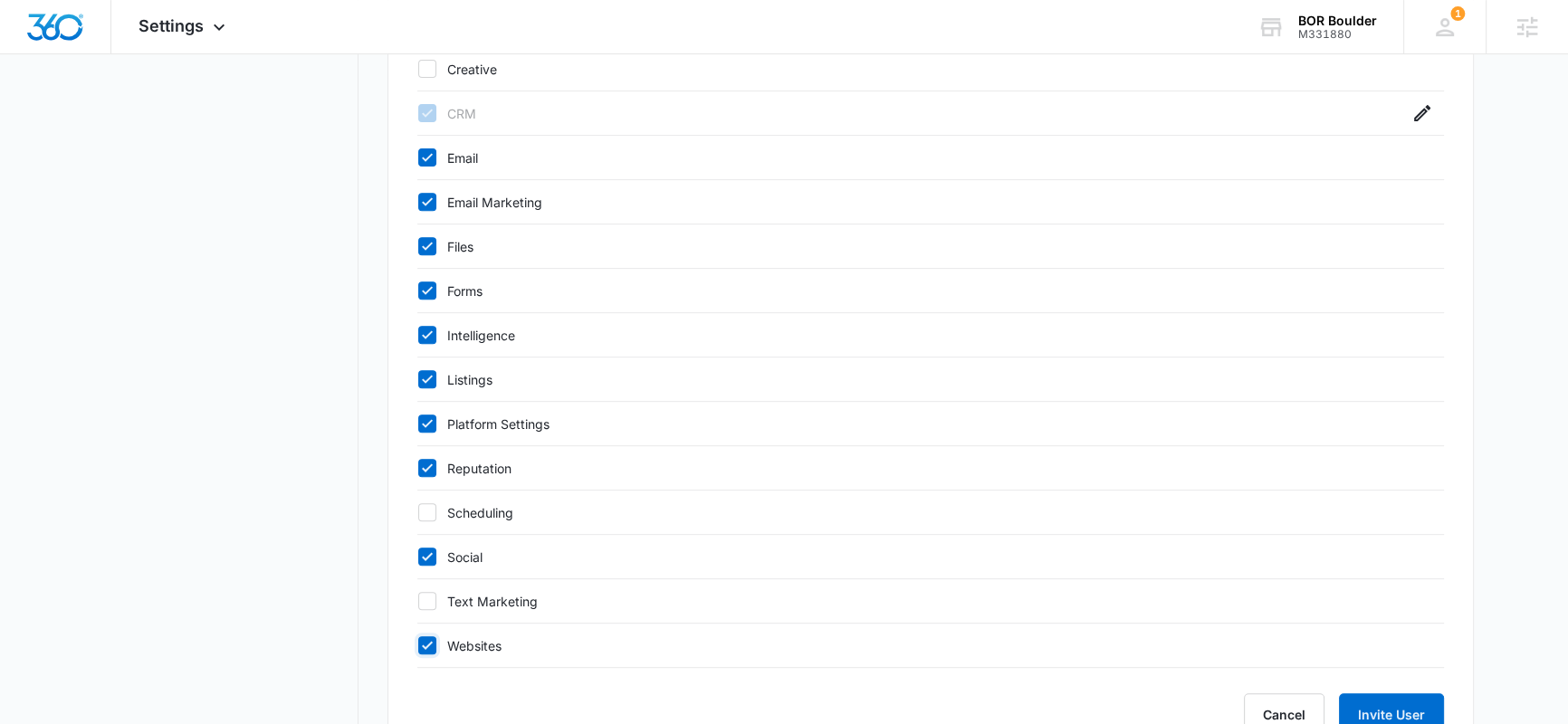click on "Websites" at bounding box center [417, 645] 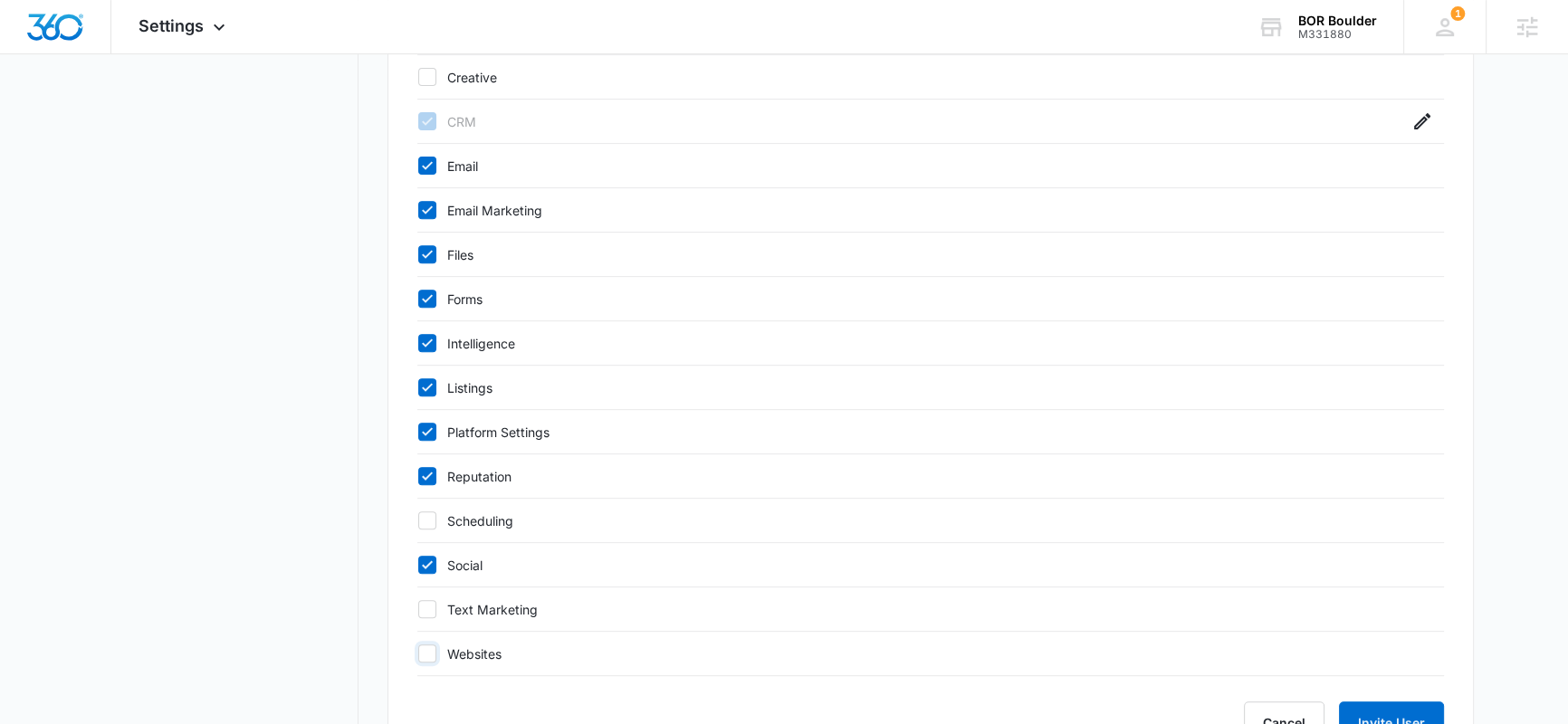 scroll, scrollTop: 846, scrollLeft: 0, axis: vertical 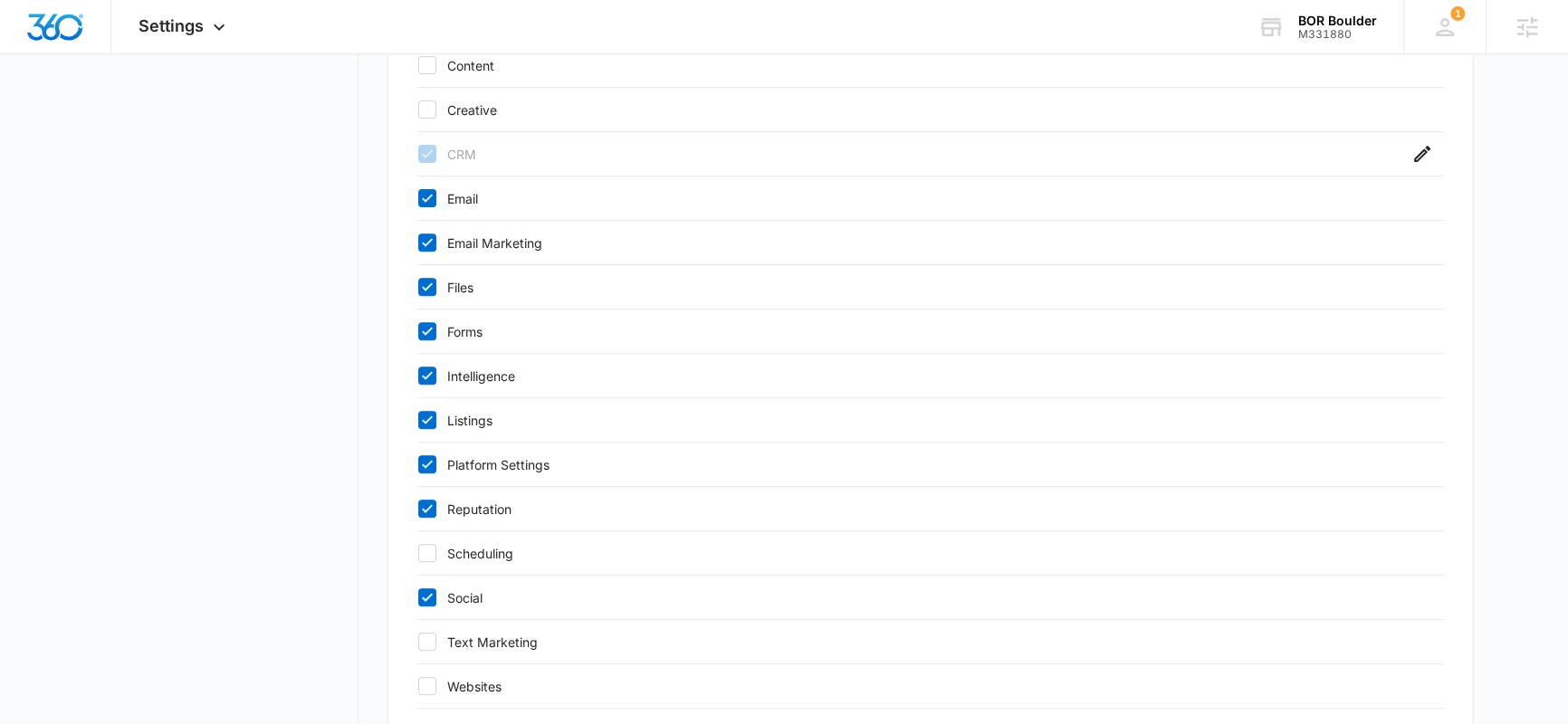 click on "Intelligence" at bounding box center [913, 376] 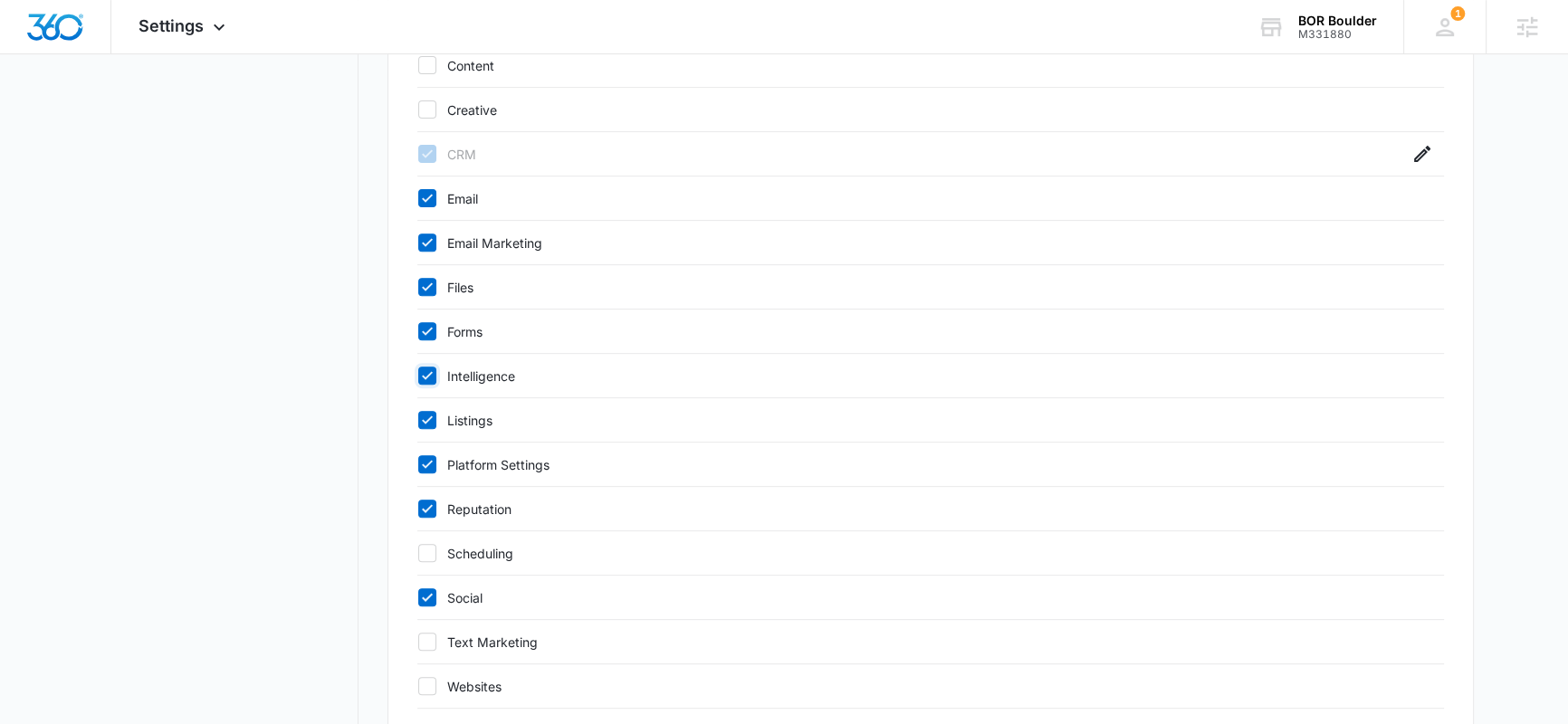 click on "Intelligence" at bounding box center [417, 376] 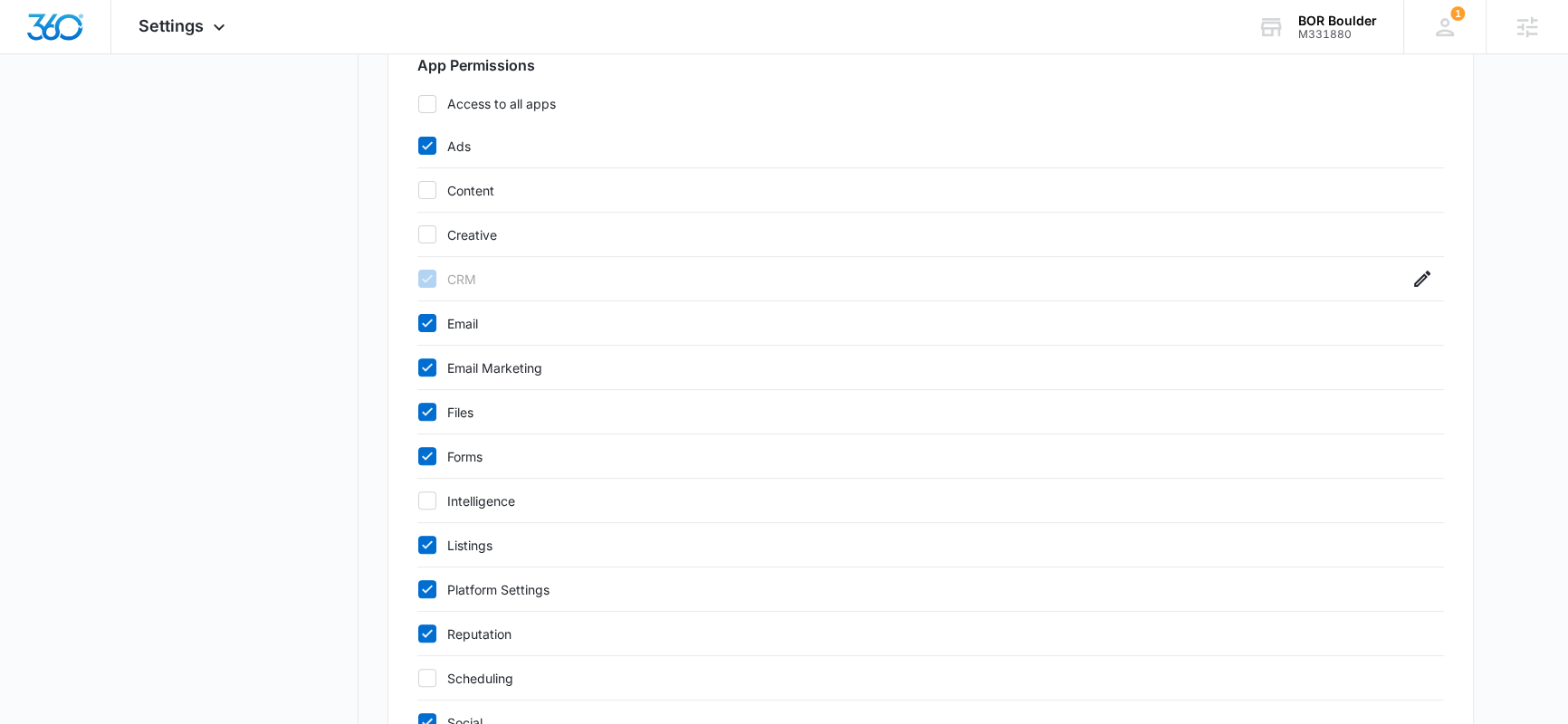 scroll, scrollTop: 731, scrollLeft: 0, axis: vertical 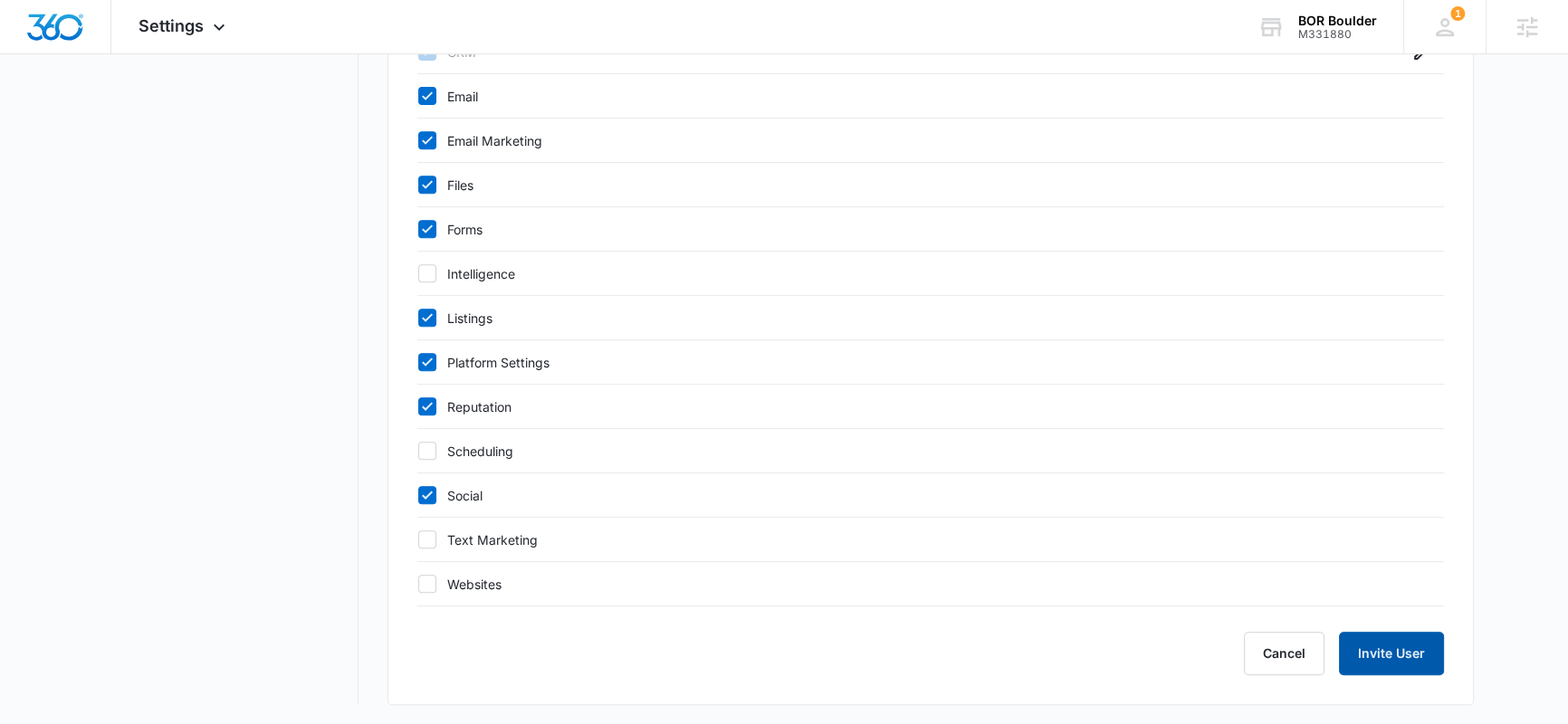 click on "Invite User" at bounding box center (1391, 653) 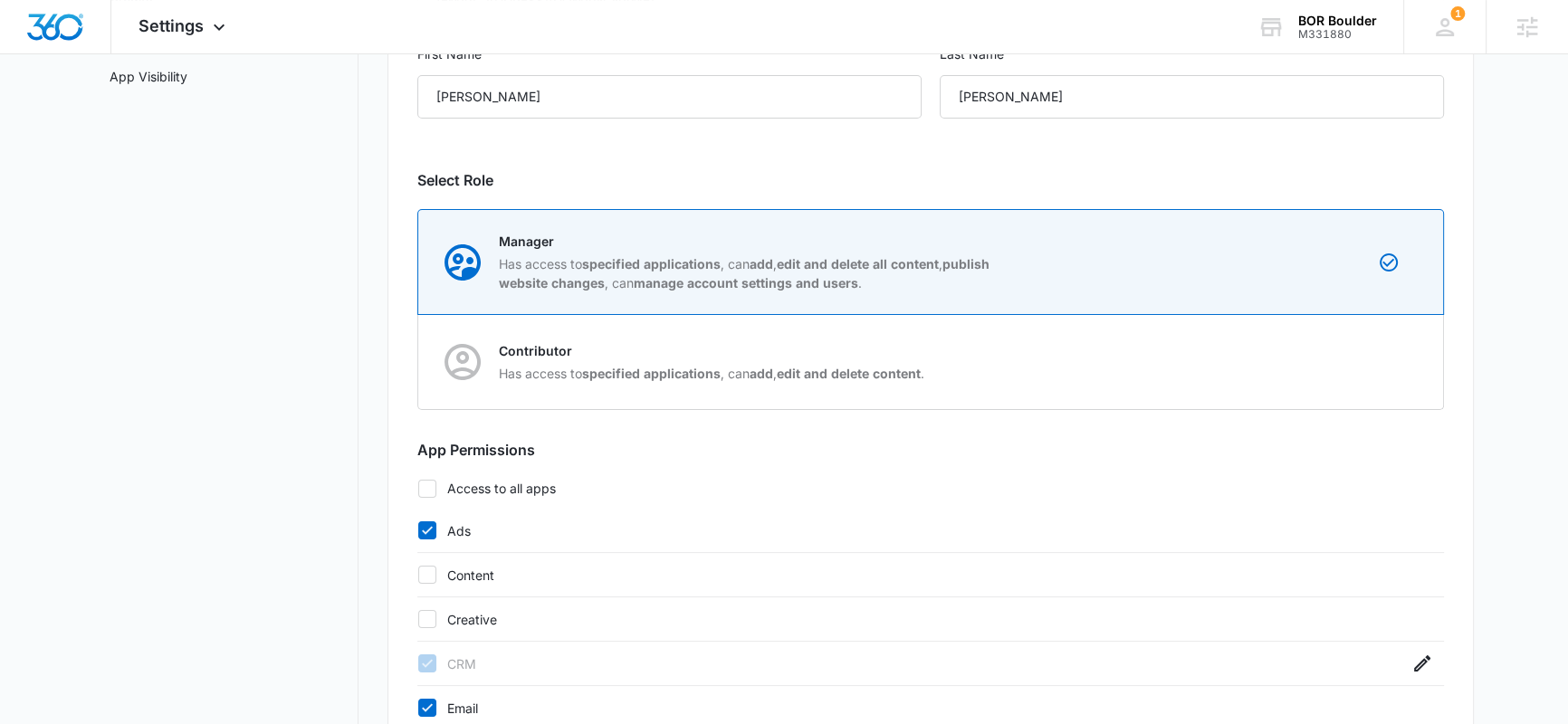 scroll, scrollTop: 141, scrollLeft: 0, axis: vertical 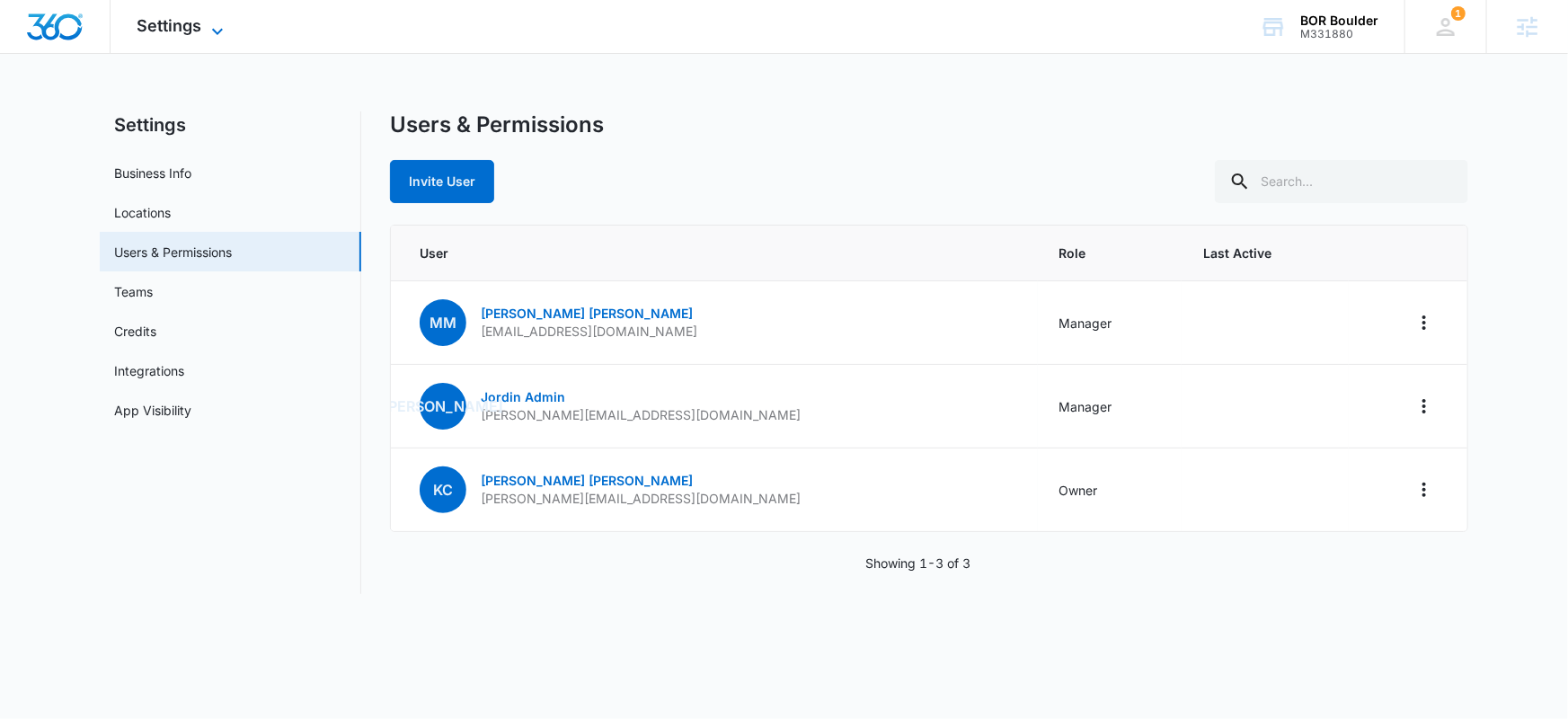 click 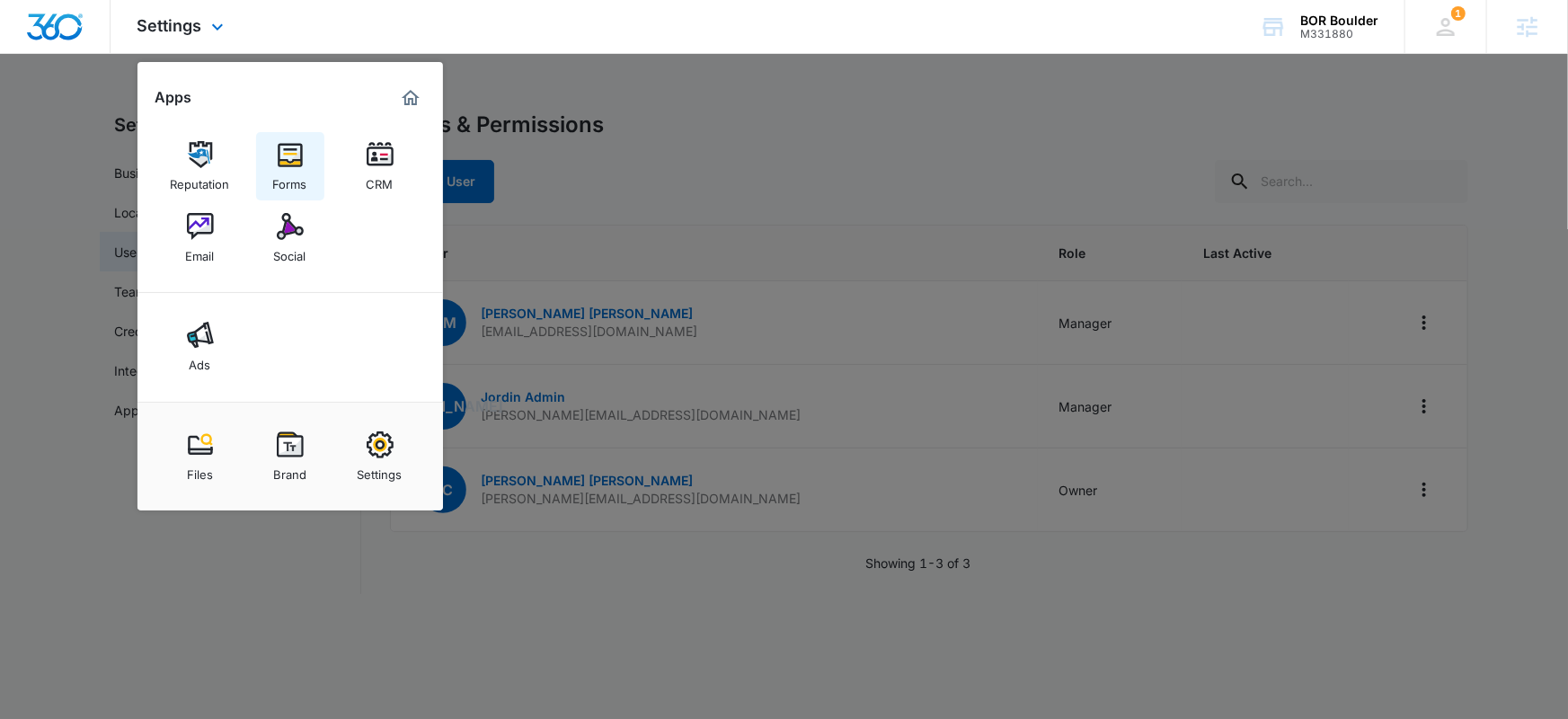 click on "Forms" at bounding box center [290, 166] 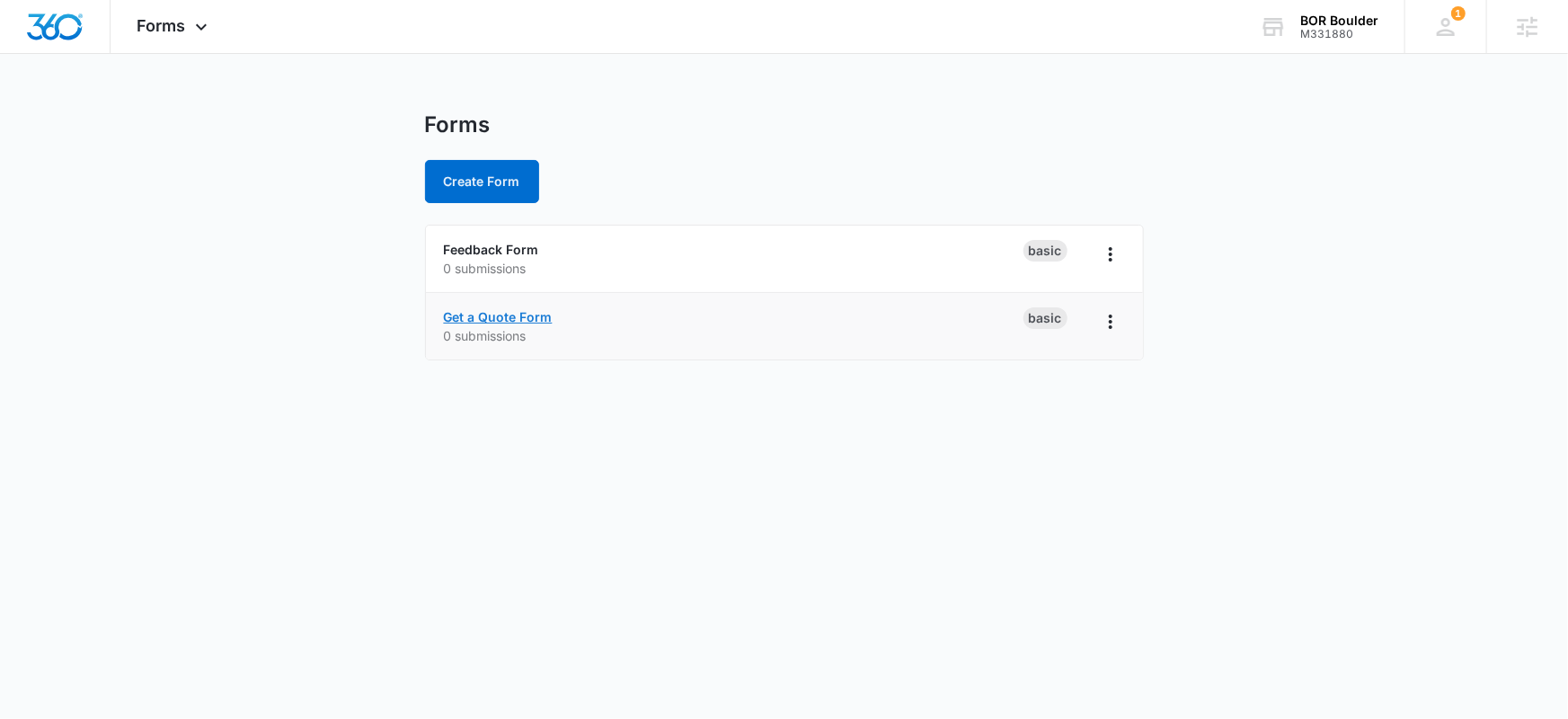 click on "Get a Quote Form" at bounding box center (498, 316) 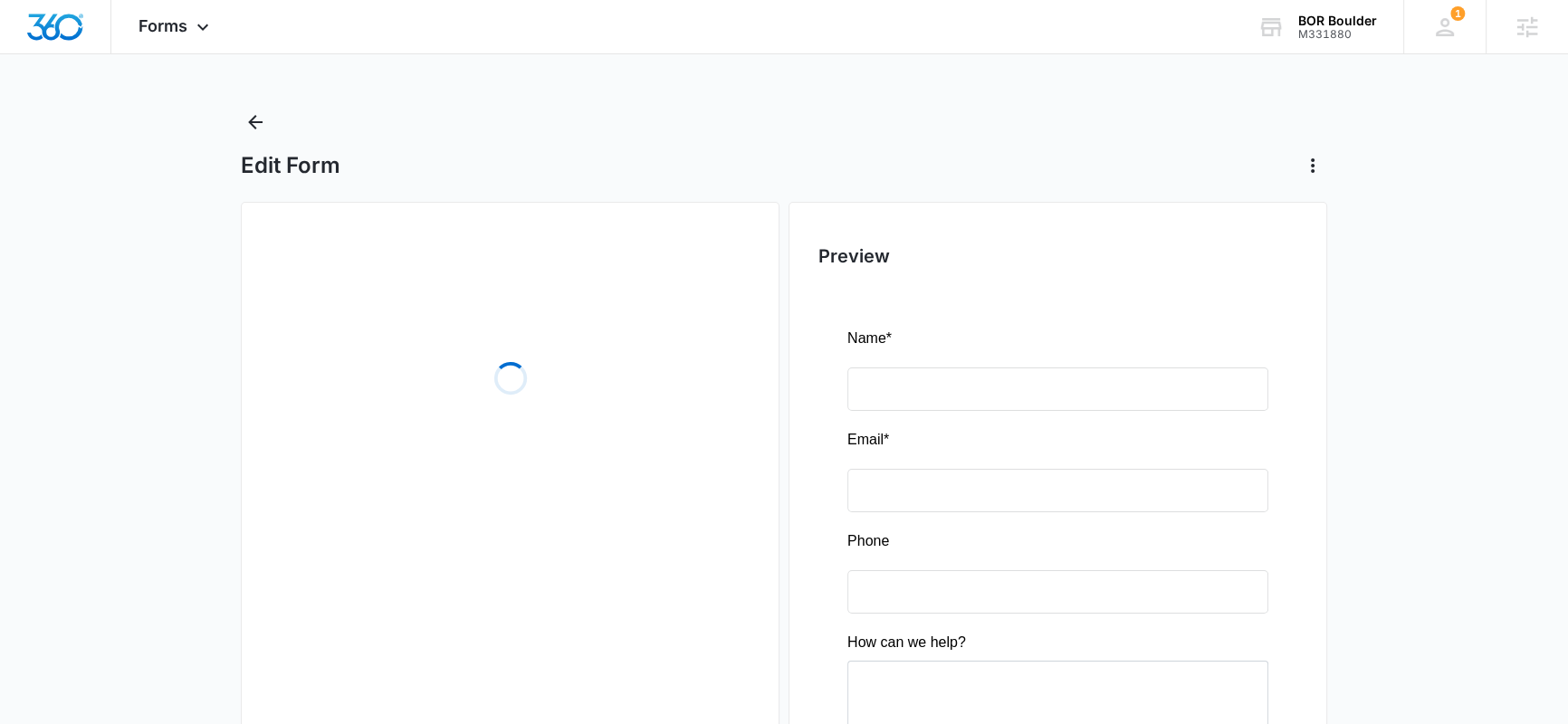 scroll, scrollTop: 0, scrollLeft: 0, axis: both 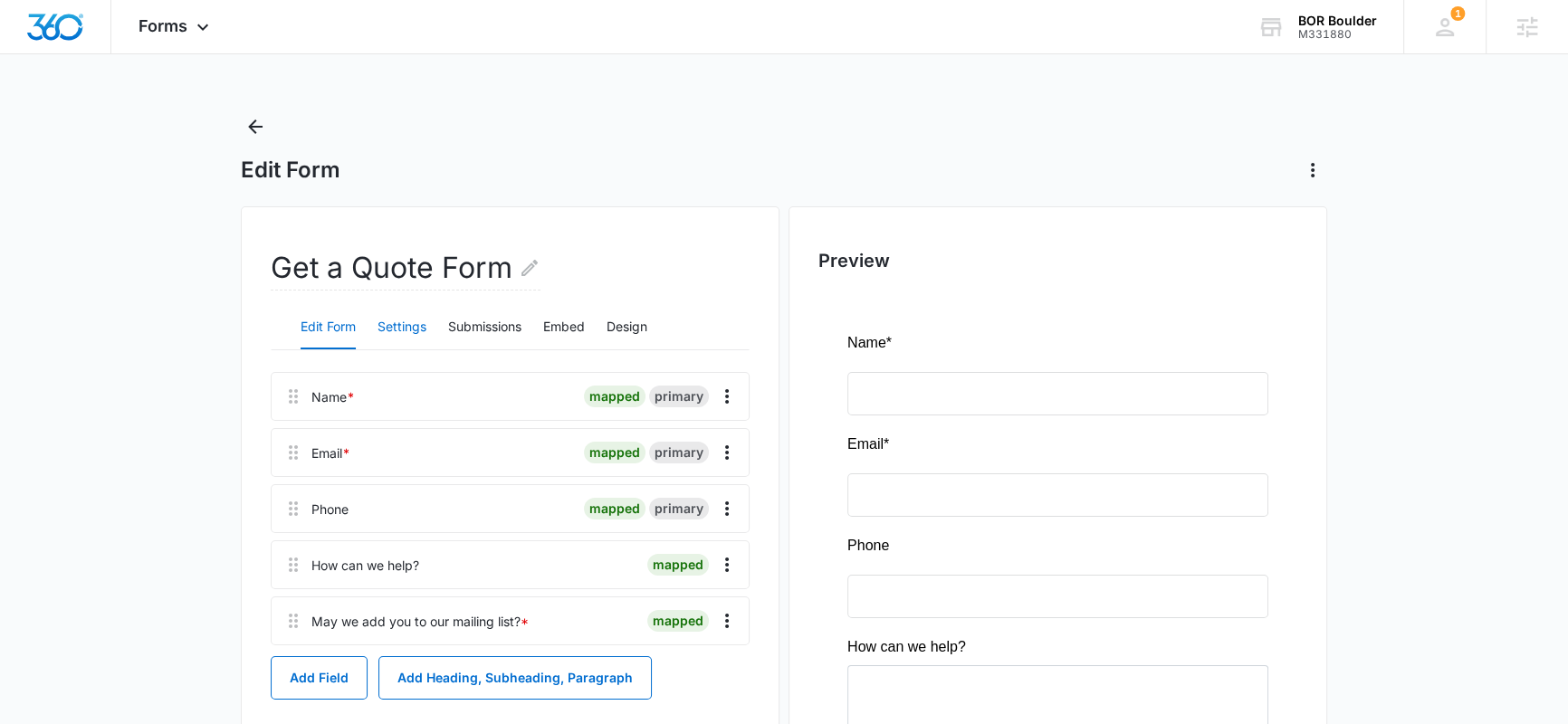 click on "Settings" at bounding box center [402, 328] 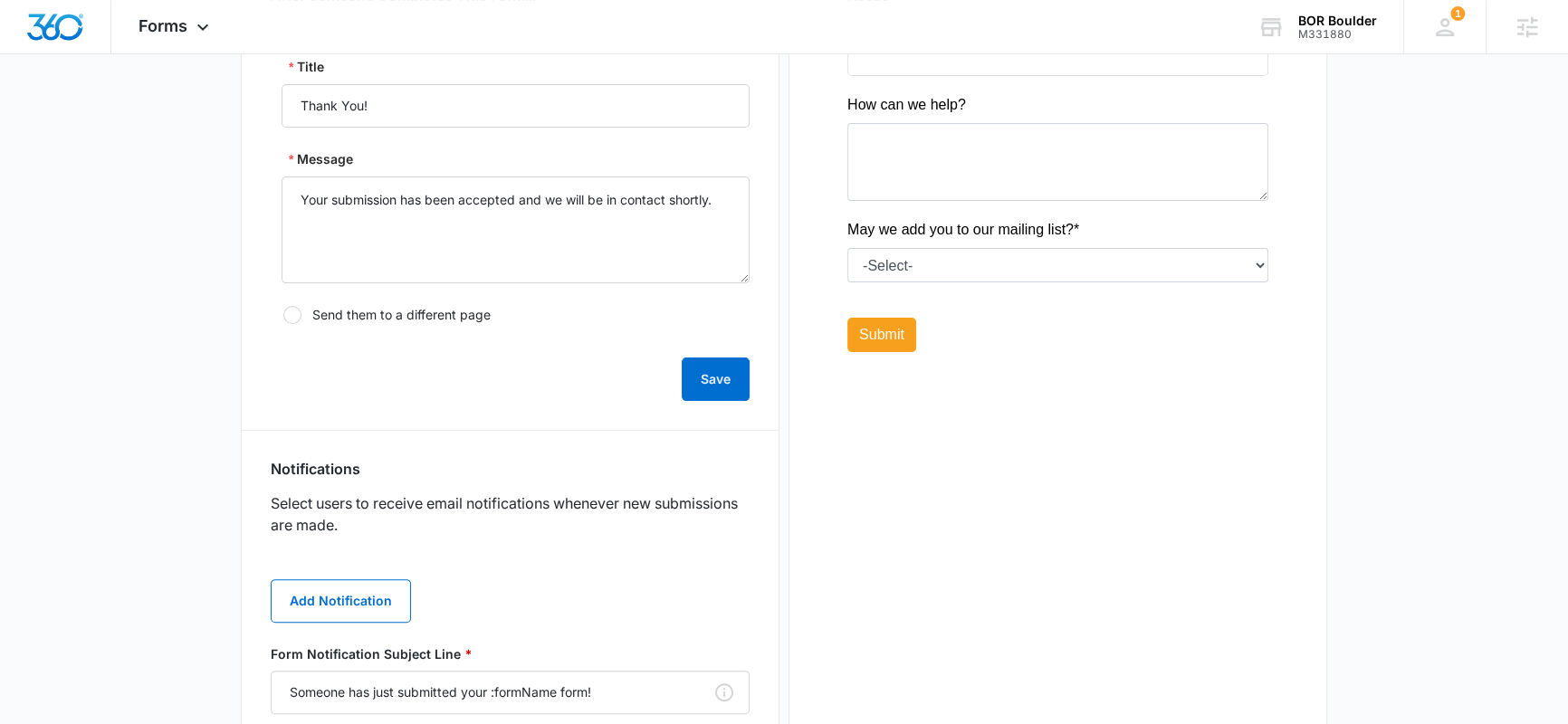 scroll, scrollTop: 533, scrollLeft: 0, axis: vertical 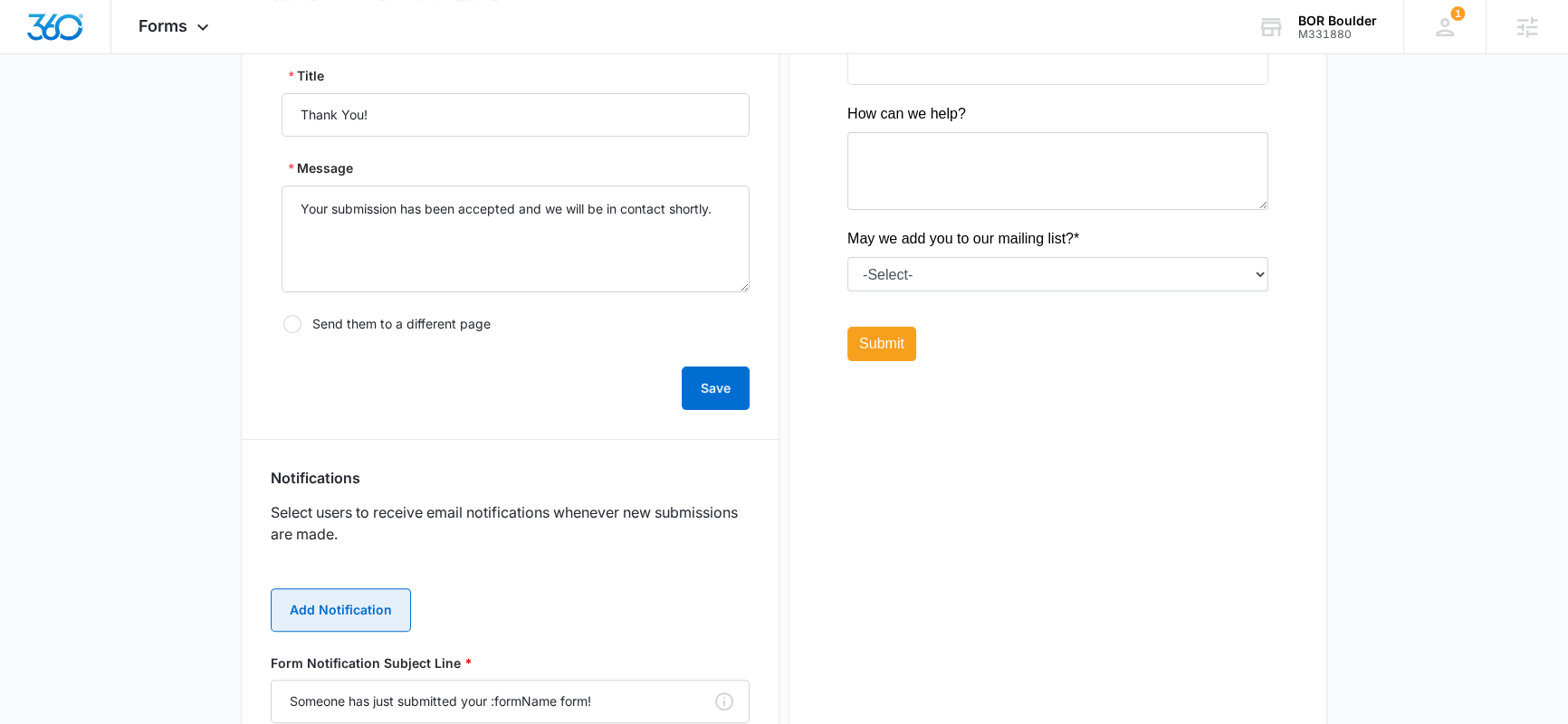 click on "Add Notification" at bounding box center [340, 610] 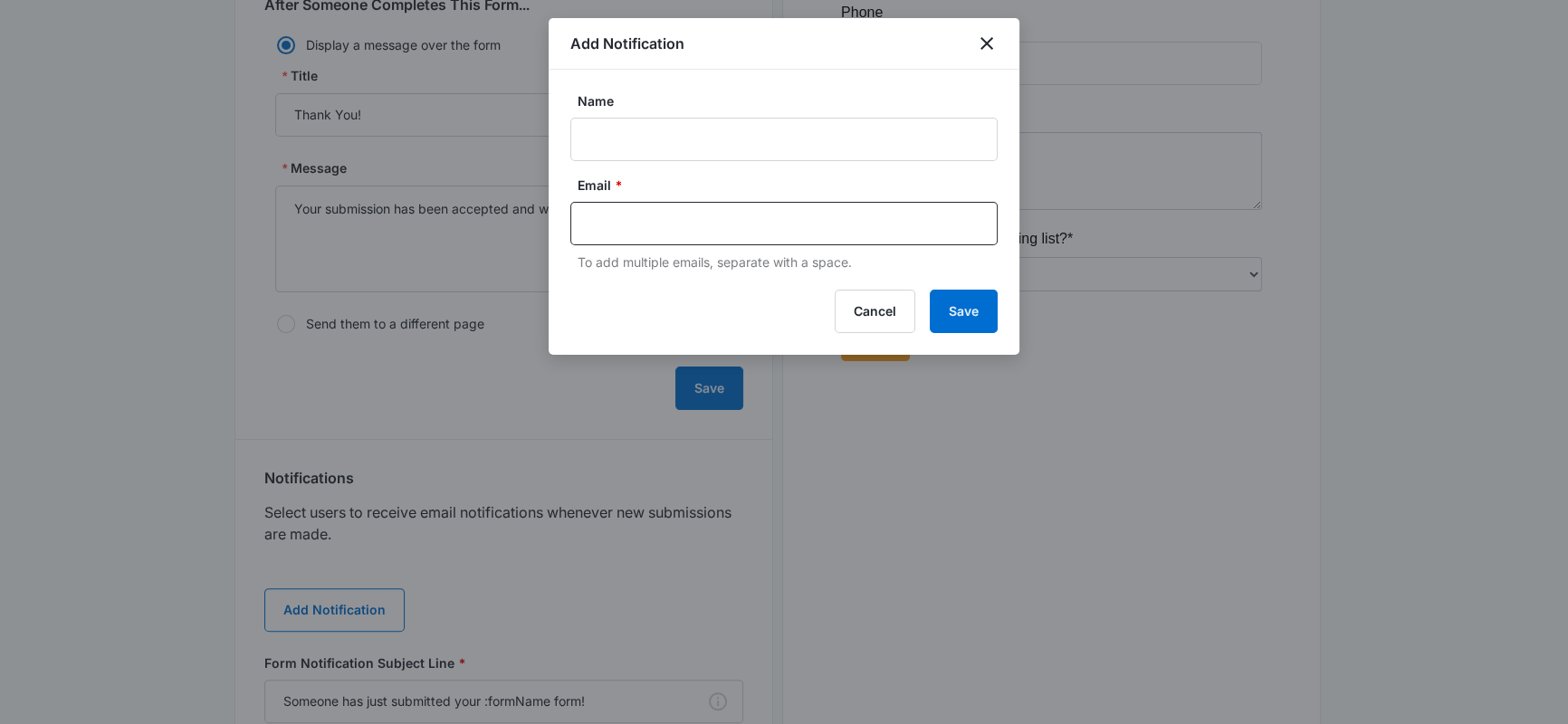 click on "Name" at bounding box center (784, 126) 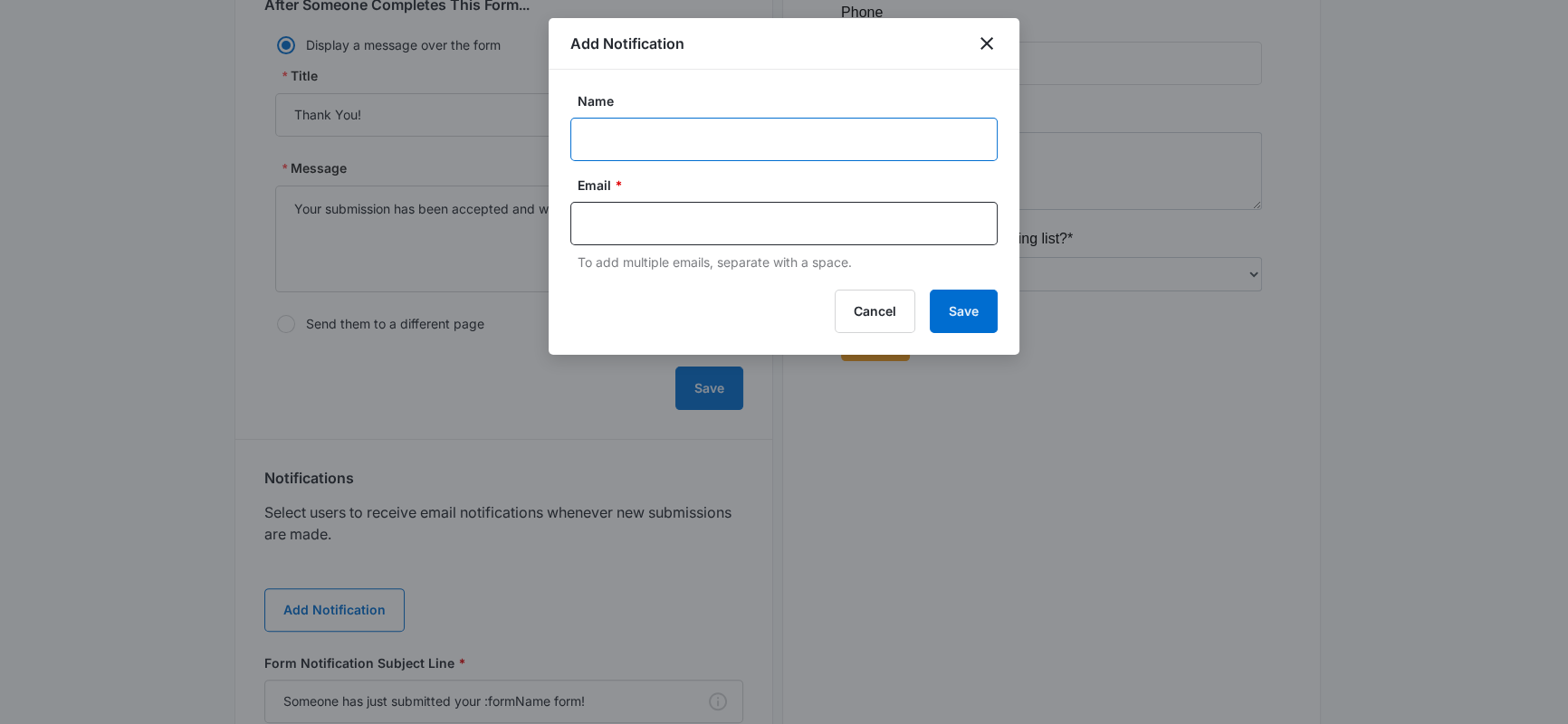 click on "Name" at bounding box center [784, 139] 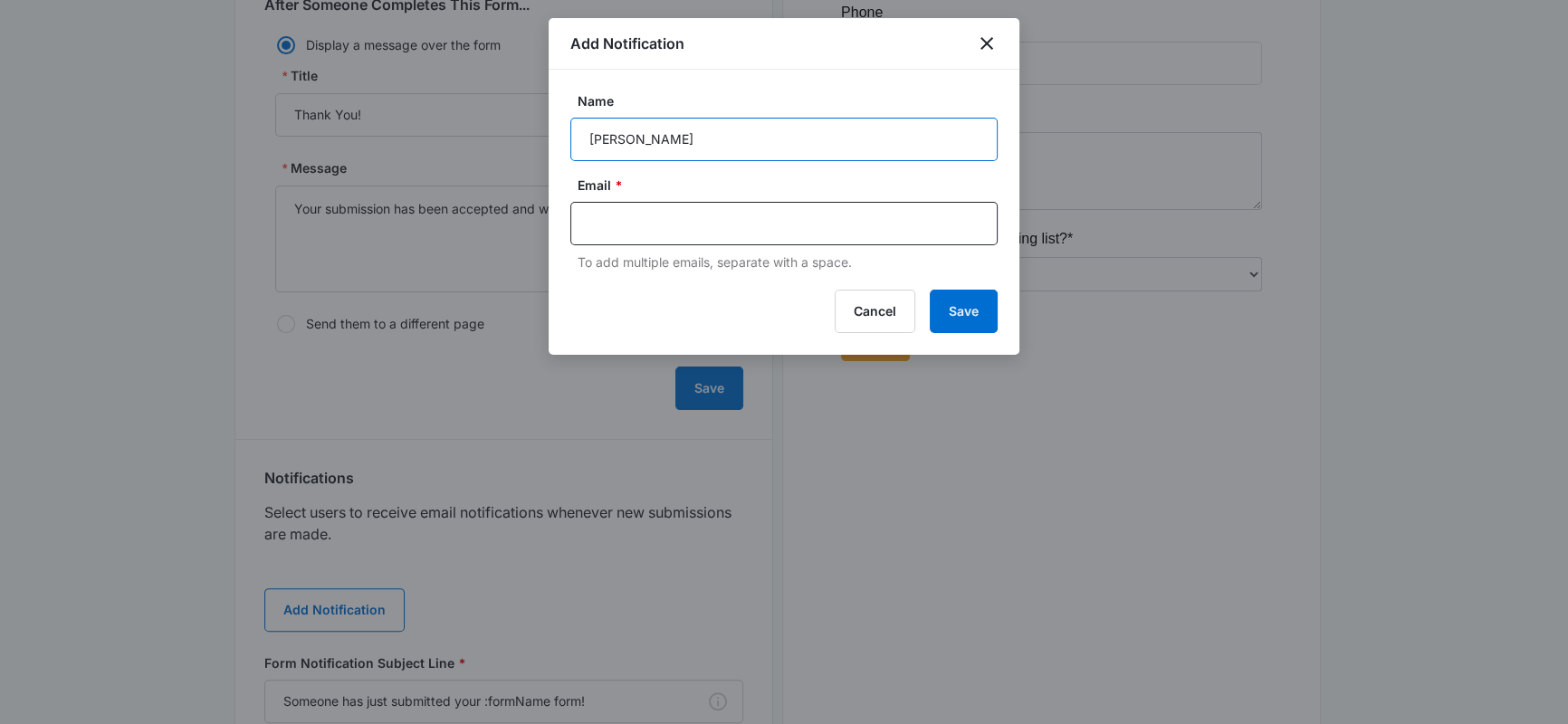 type on "Mike Martinez" 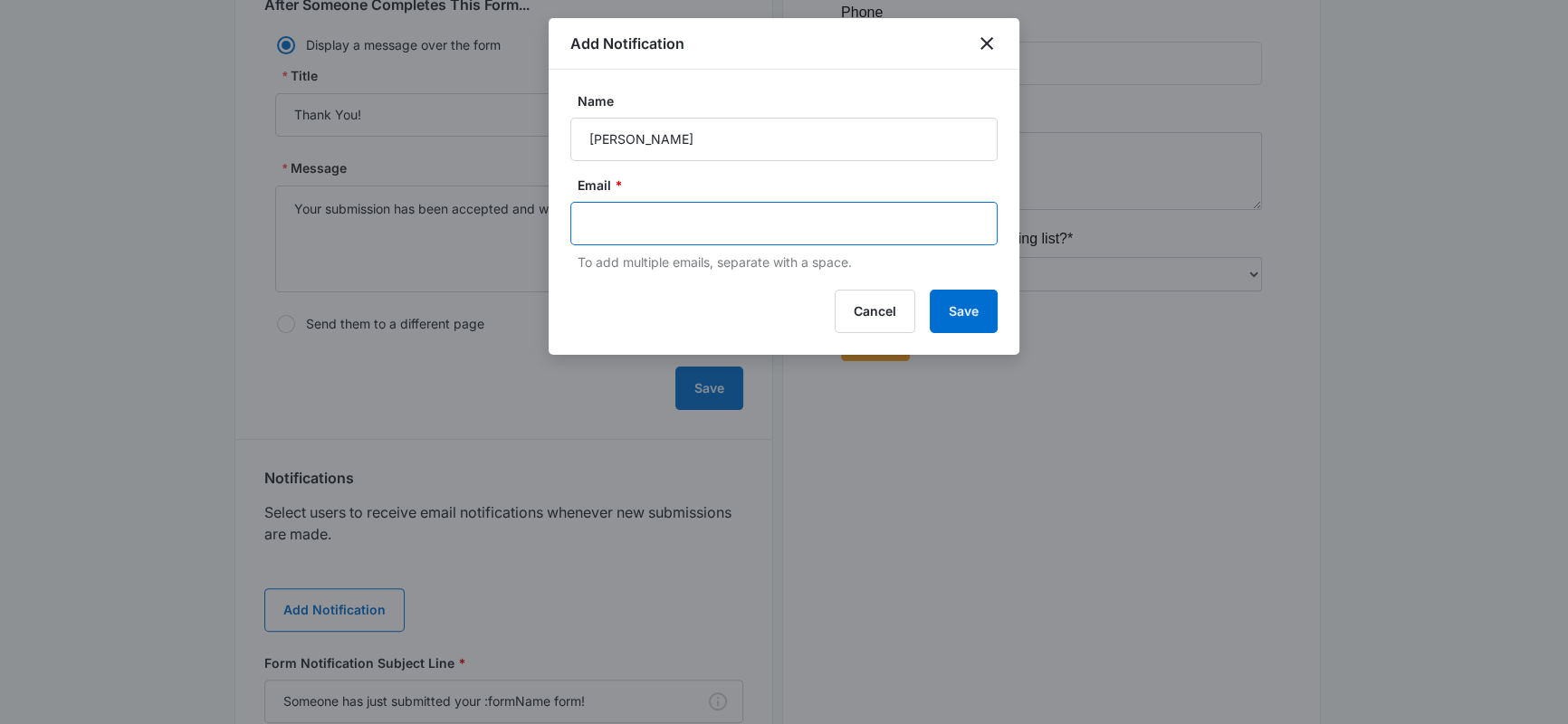 click at bounding box center [786, 224] 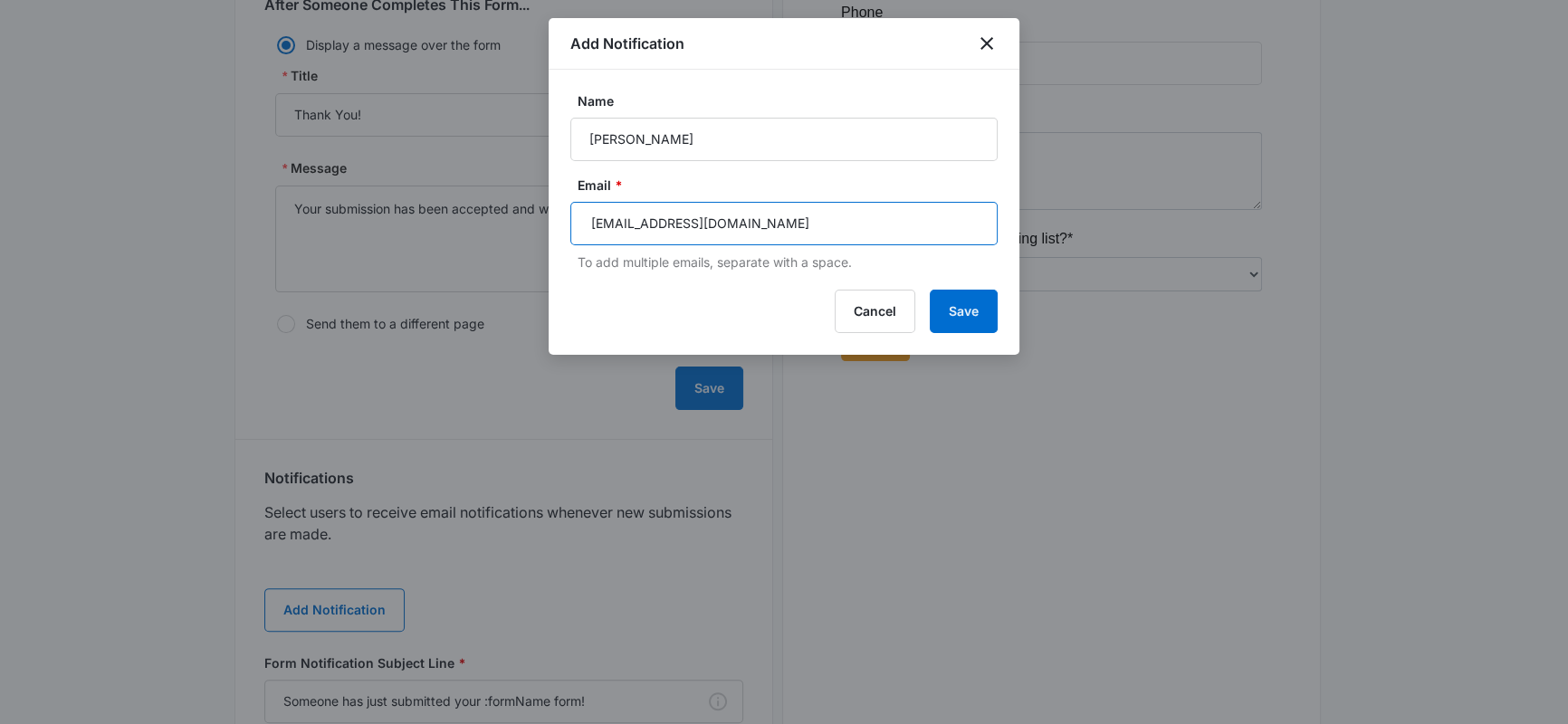 type on "Info@BORestorationOfBoulder.com" 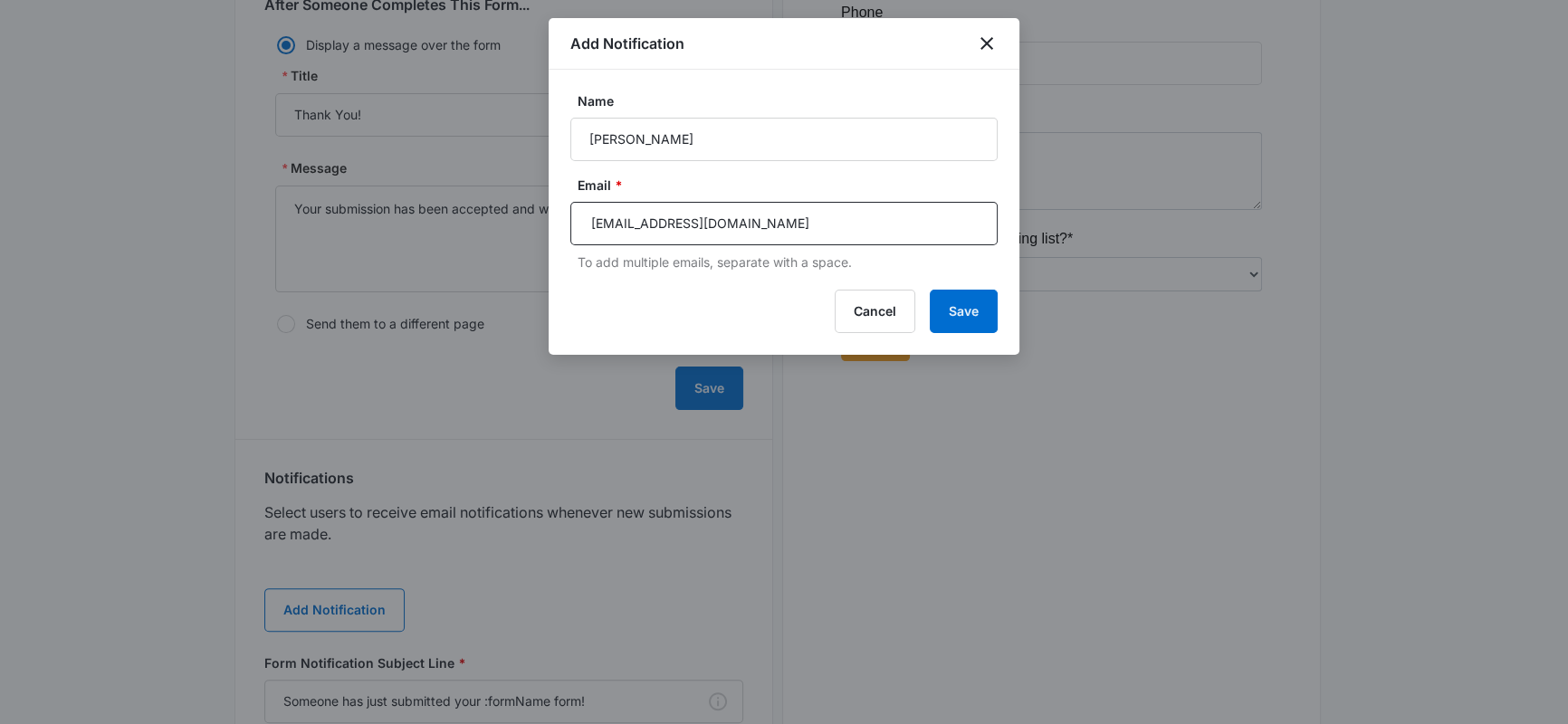 type 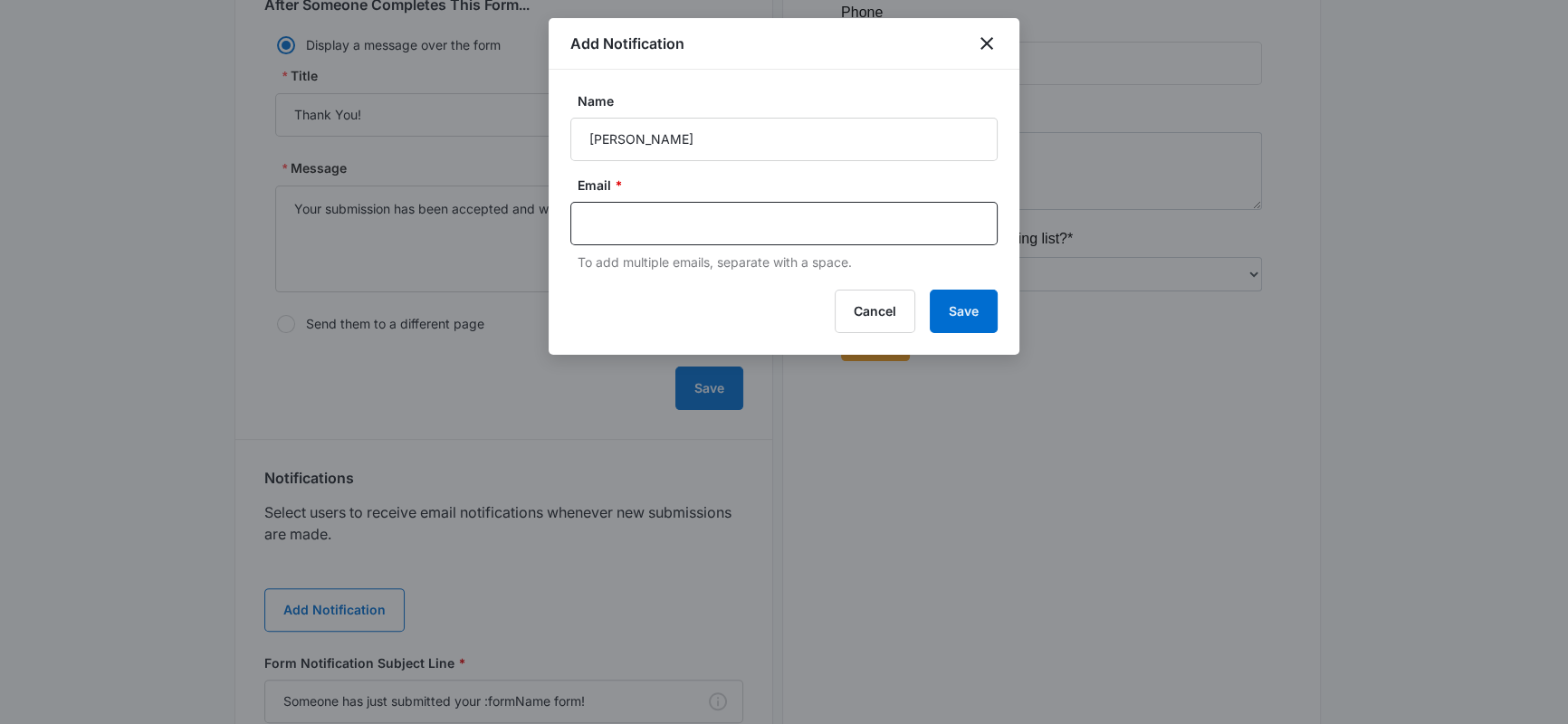 click on "Add Notification Name Mike Martinez Email * To add multiple emails, separate with a space. Cancel Save" at bounding box center (784, 186) 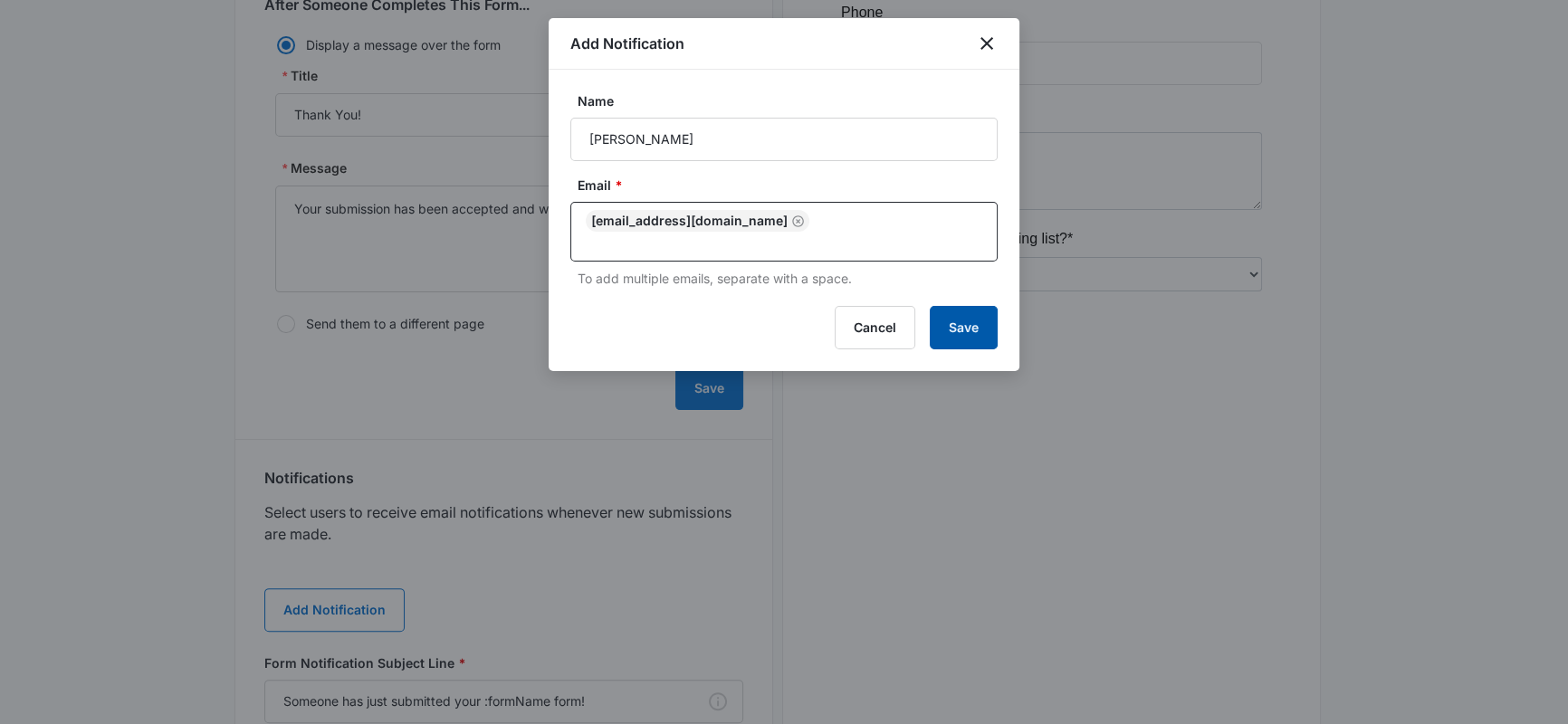 click on "Save" at bounding box center [963, 328] 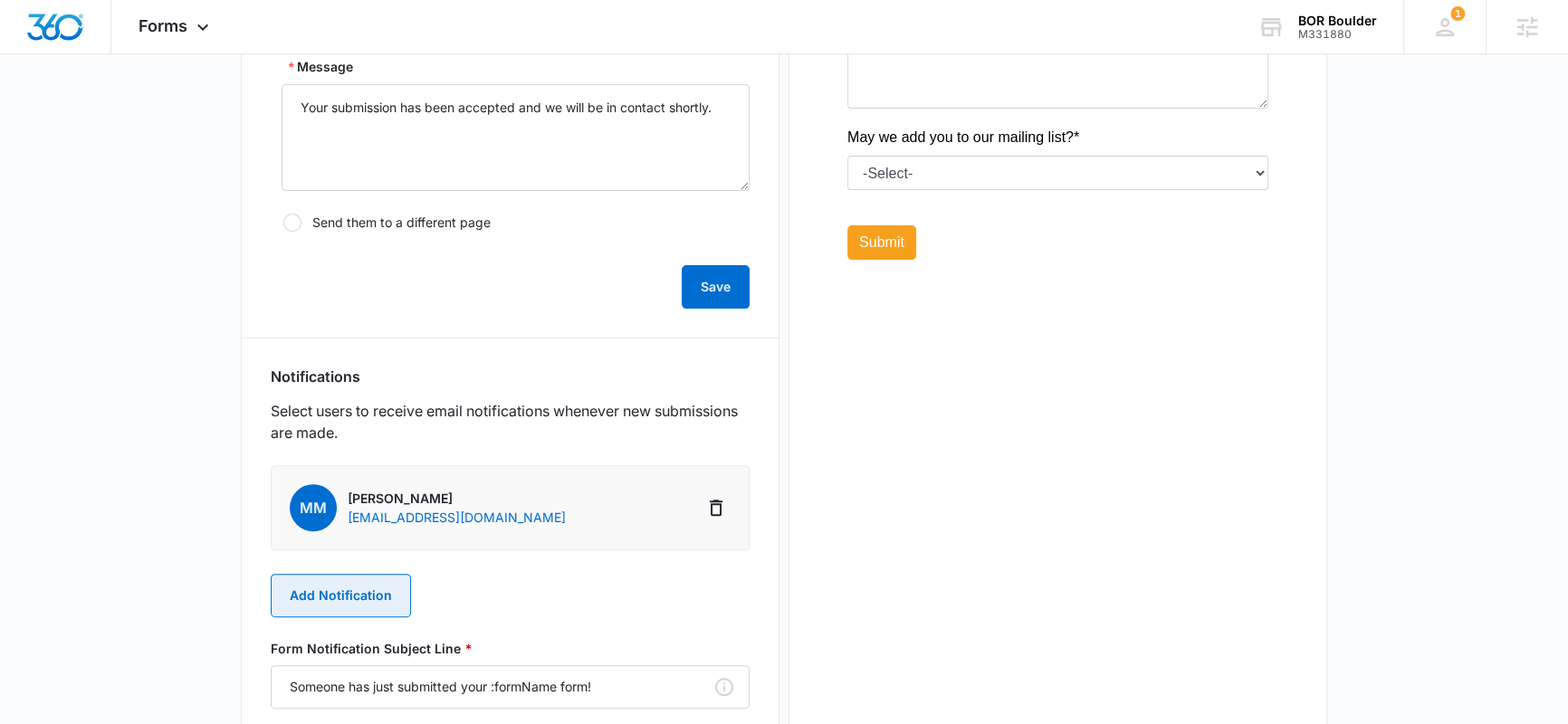 scroll, scrollTop: 649, scrollLeft: 0, axis: vertical 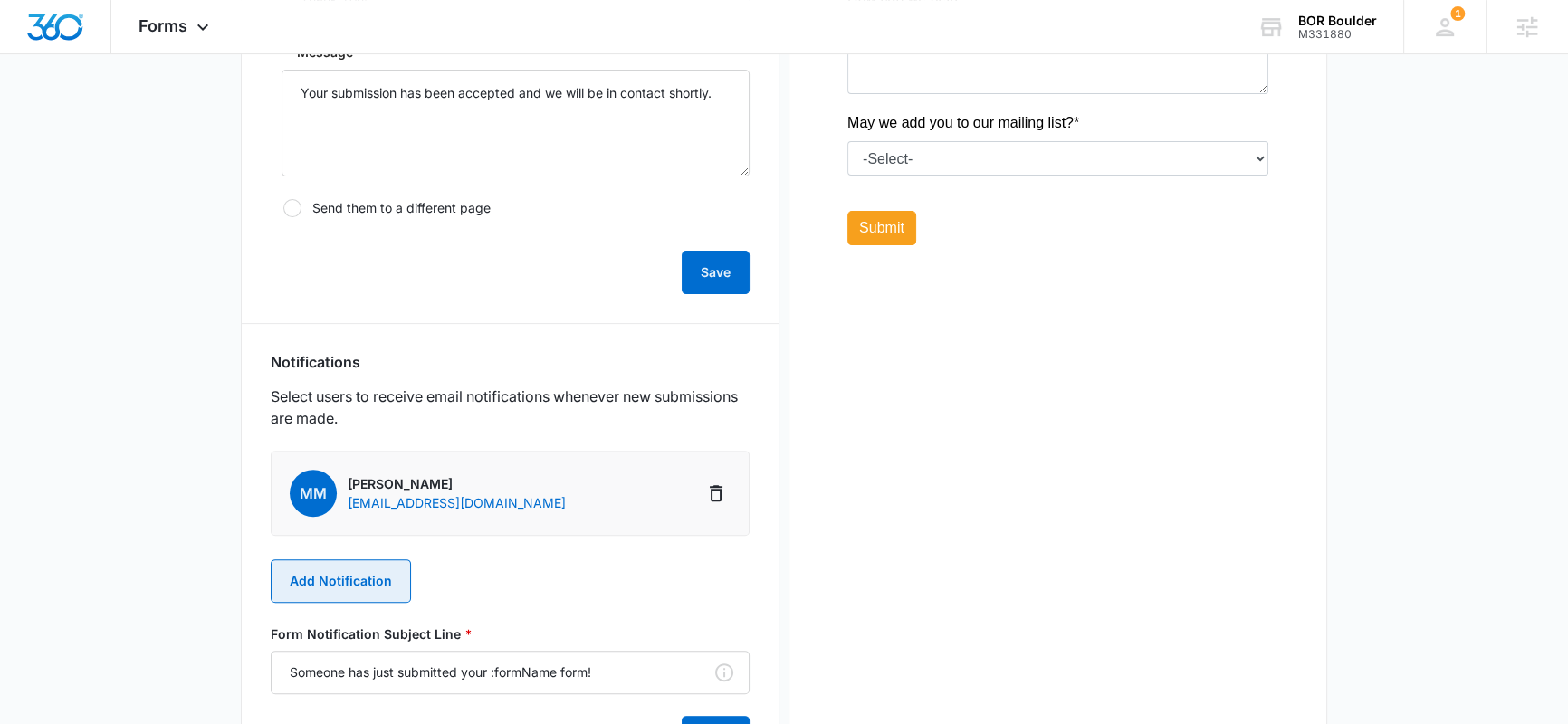 click on "Add Notification" at bounding box center (340, 581) 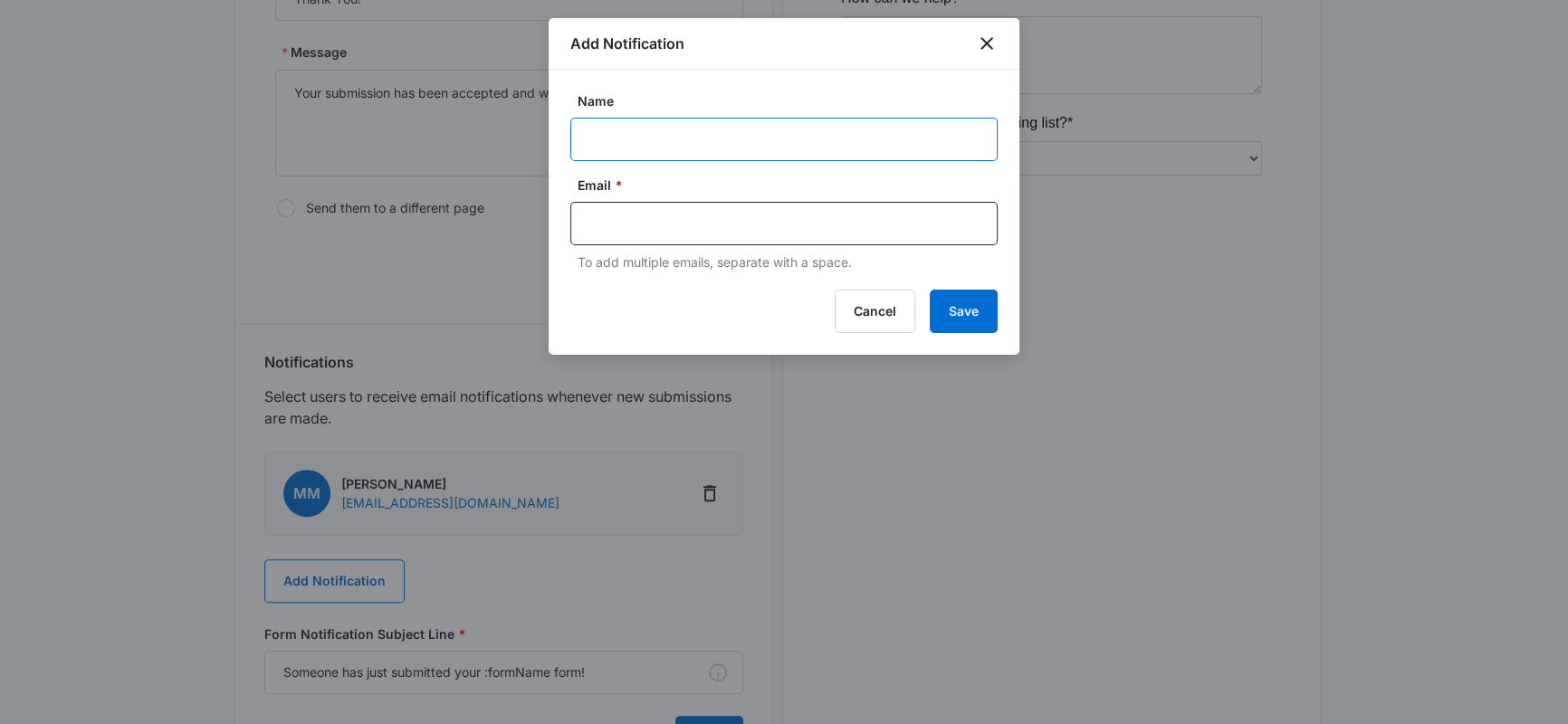 click on "Name" at bounding box center [784, 139] 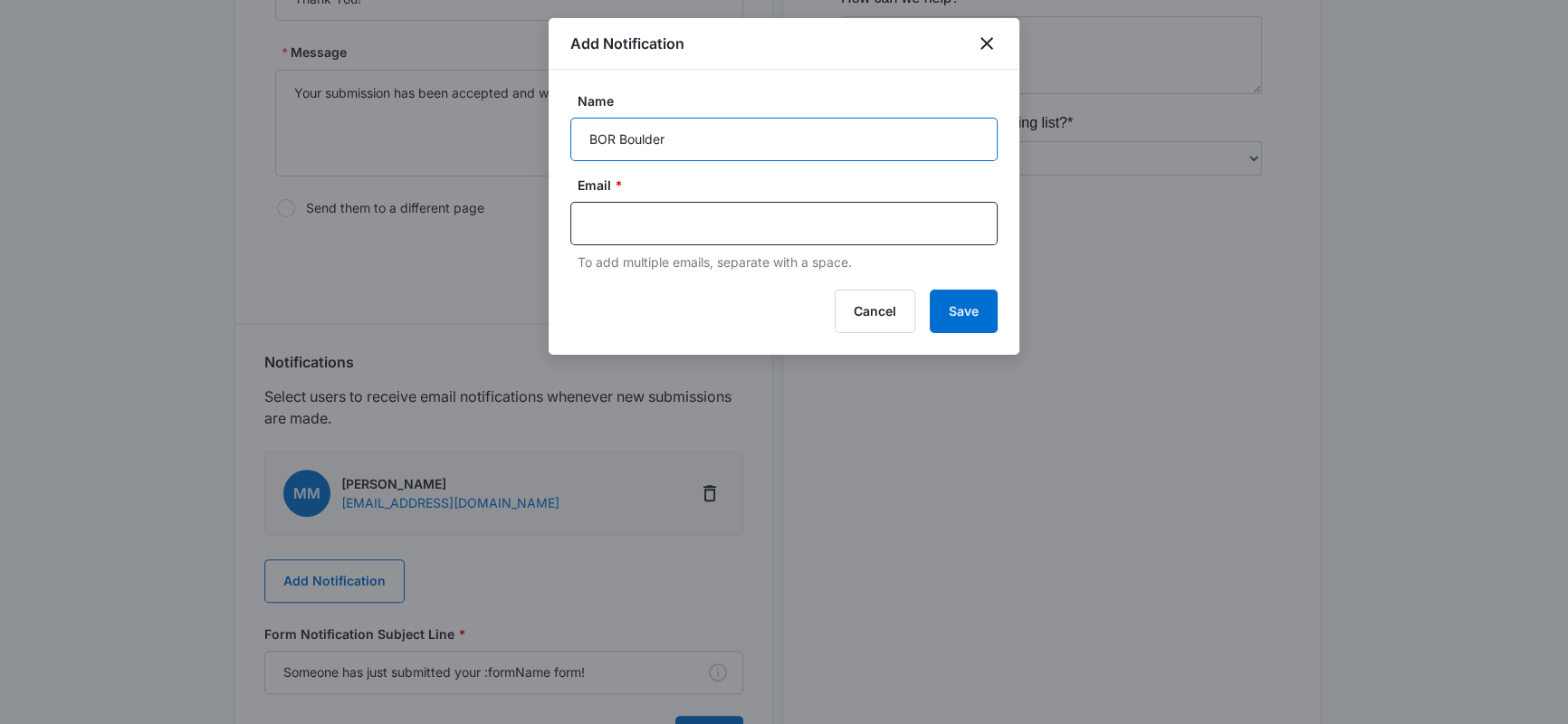 type on "BOR Boulder" 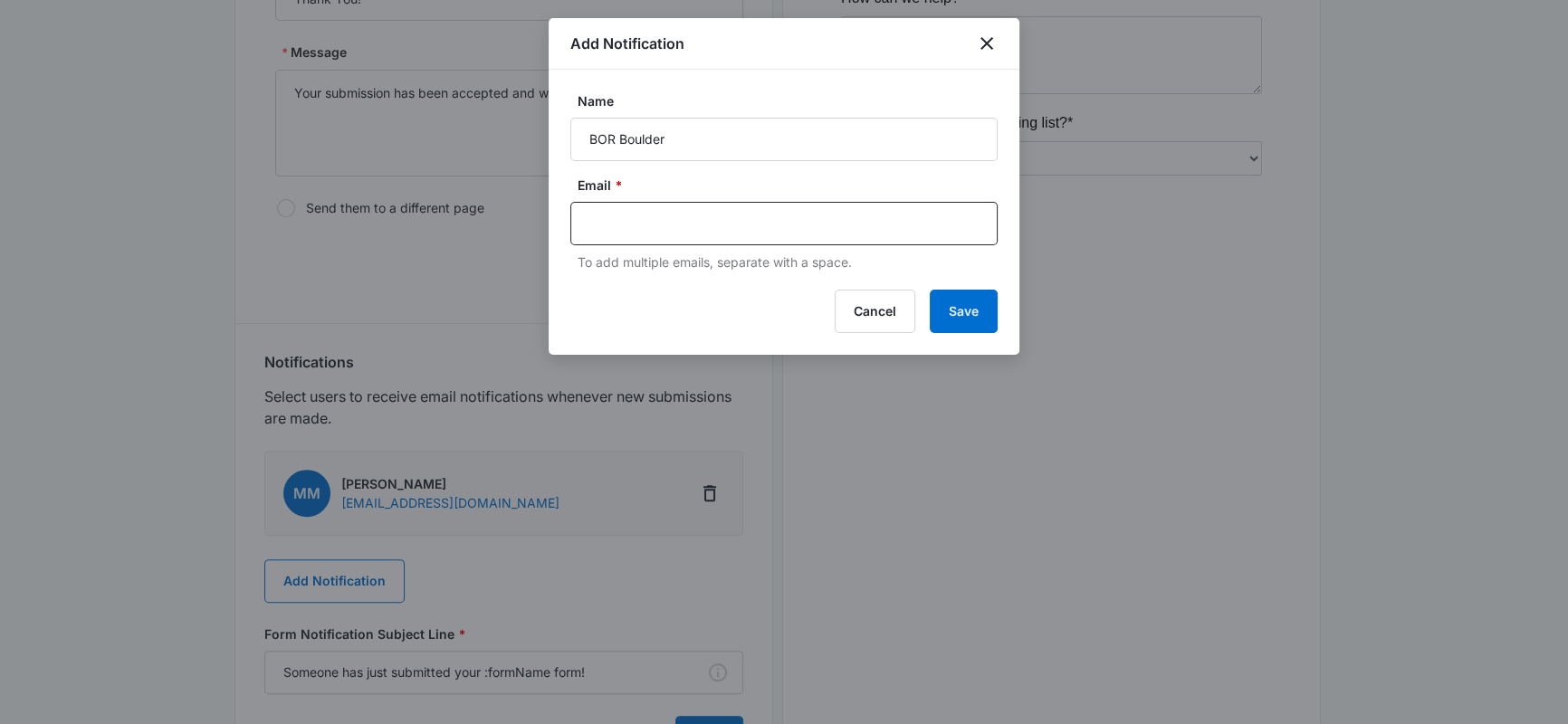 click on "Email *" at bounding box center [791, 185] 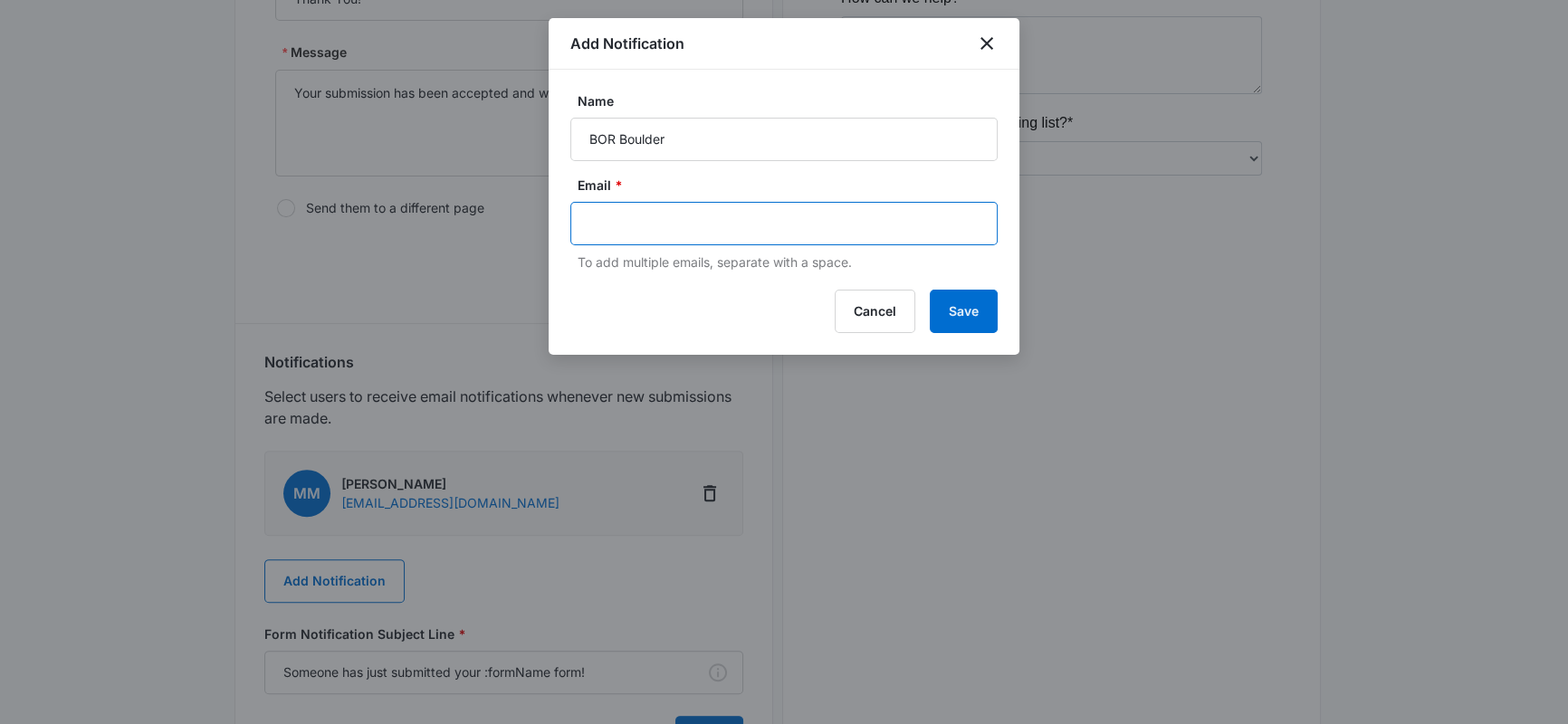 click at bounding box center (786, 224) 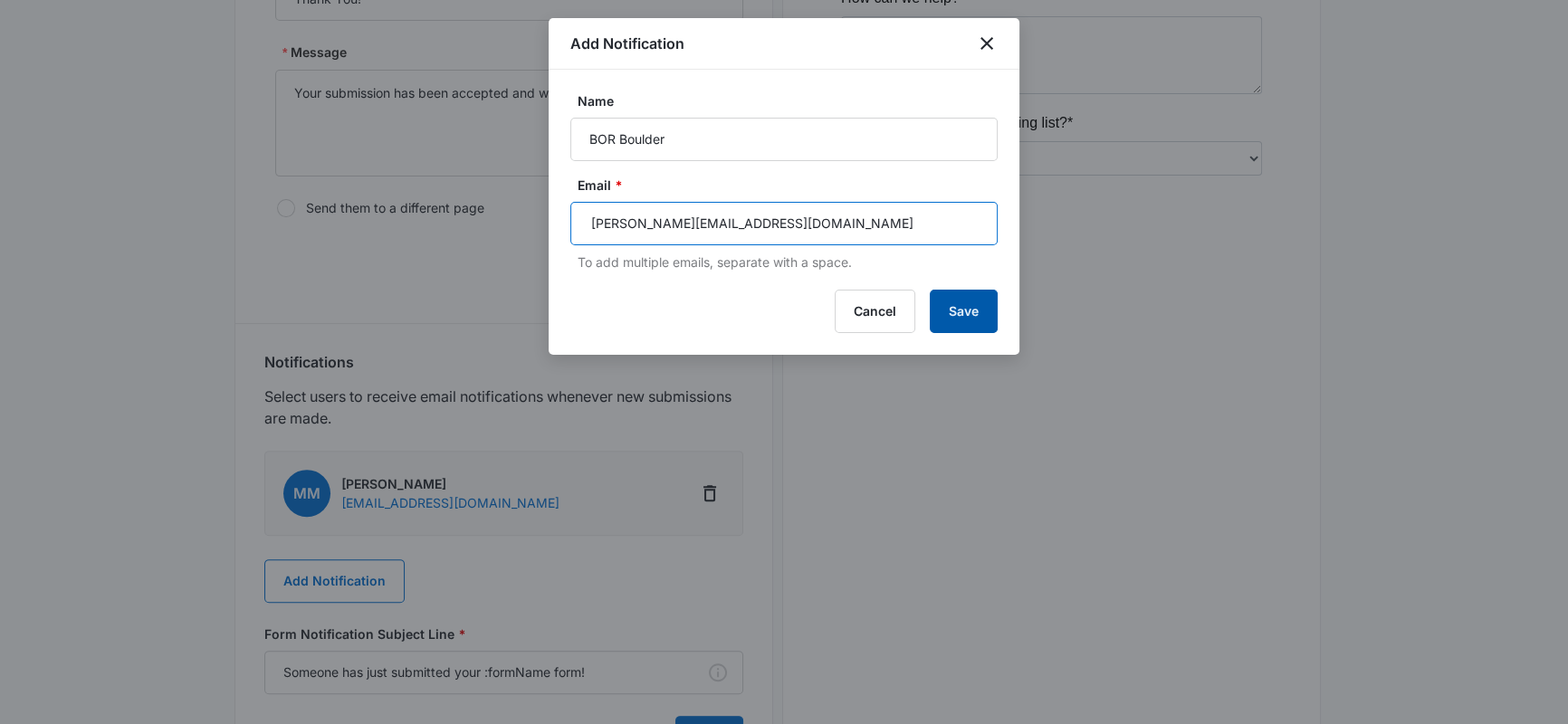 type on "[PERSON_NAME][EMAIL_ADDRESS][DOMAIN_NAME]" 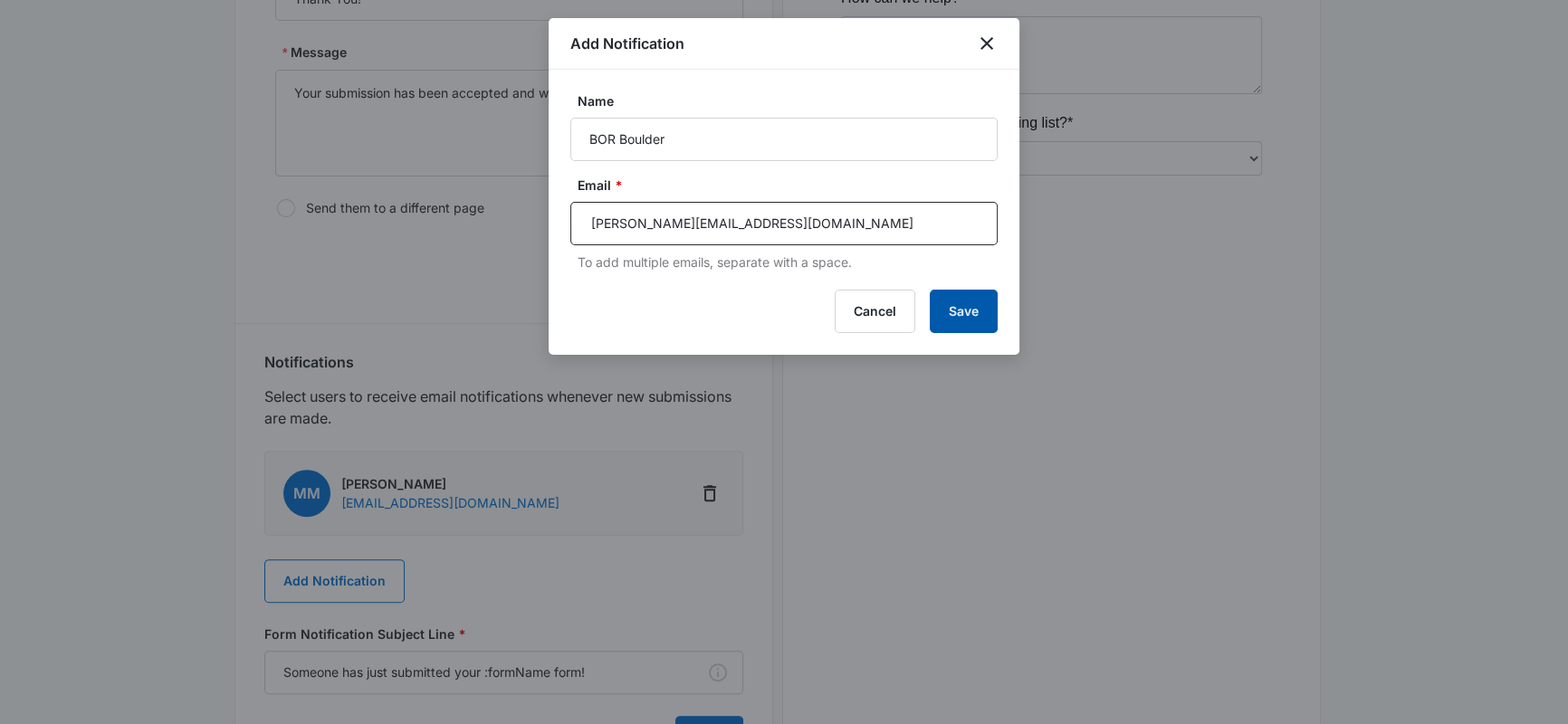 type 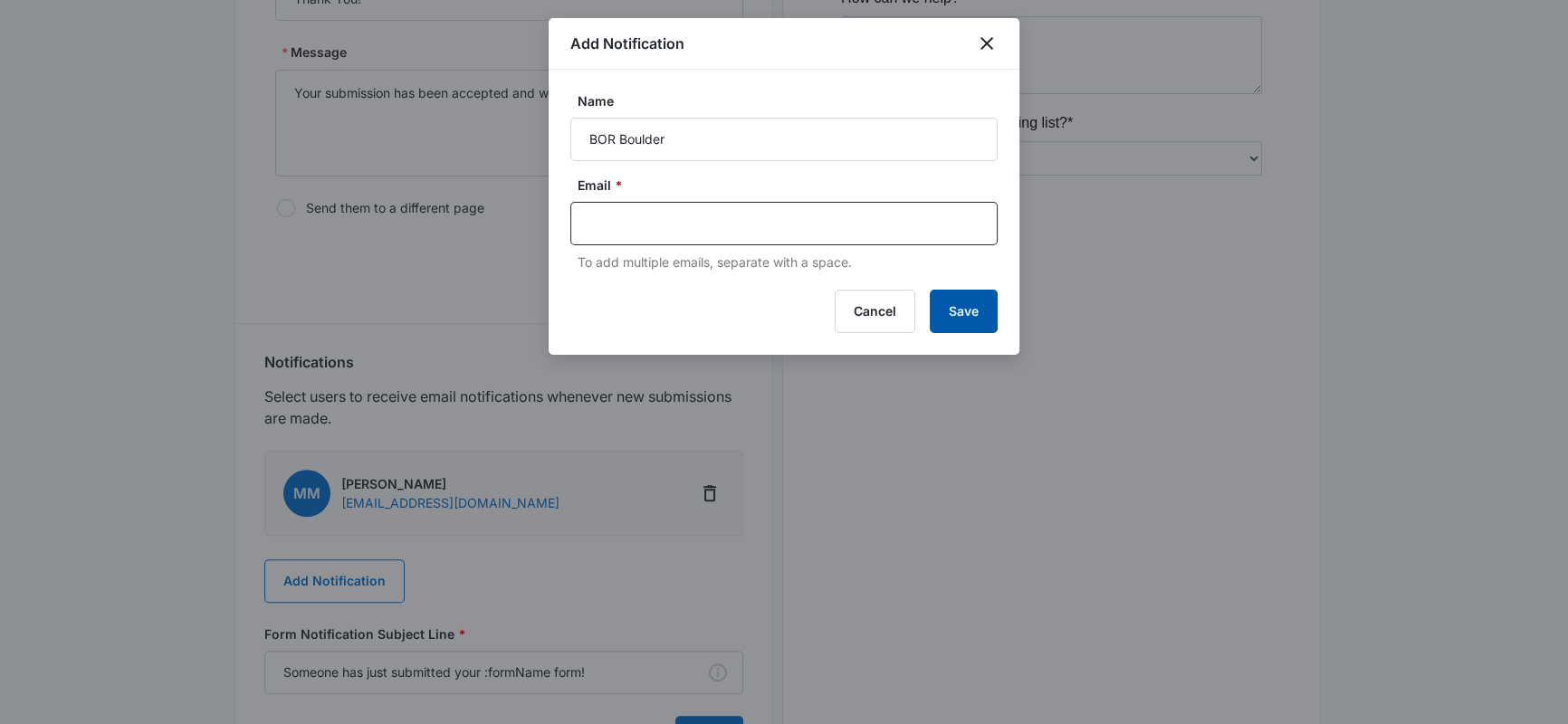 click on "Save" at bounding box center (963, 311) 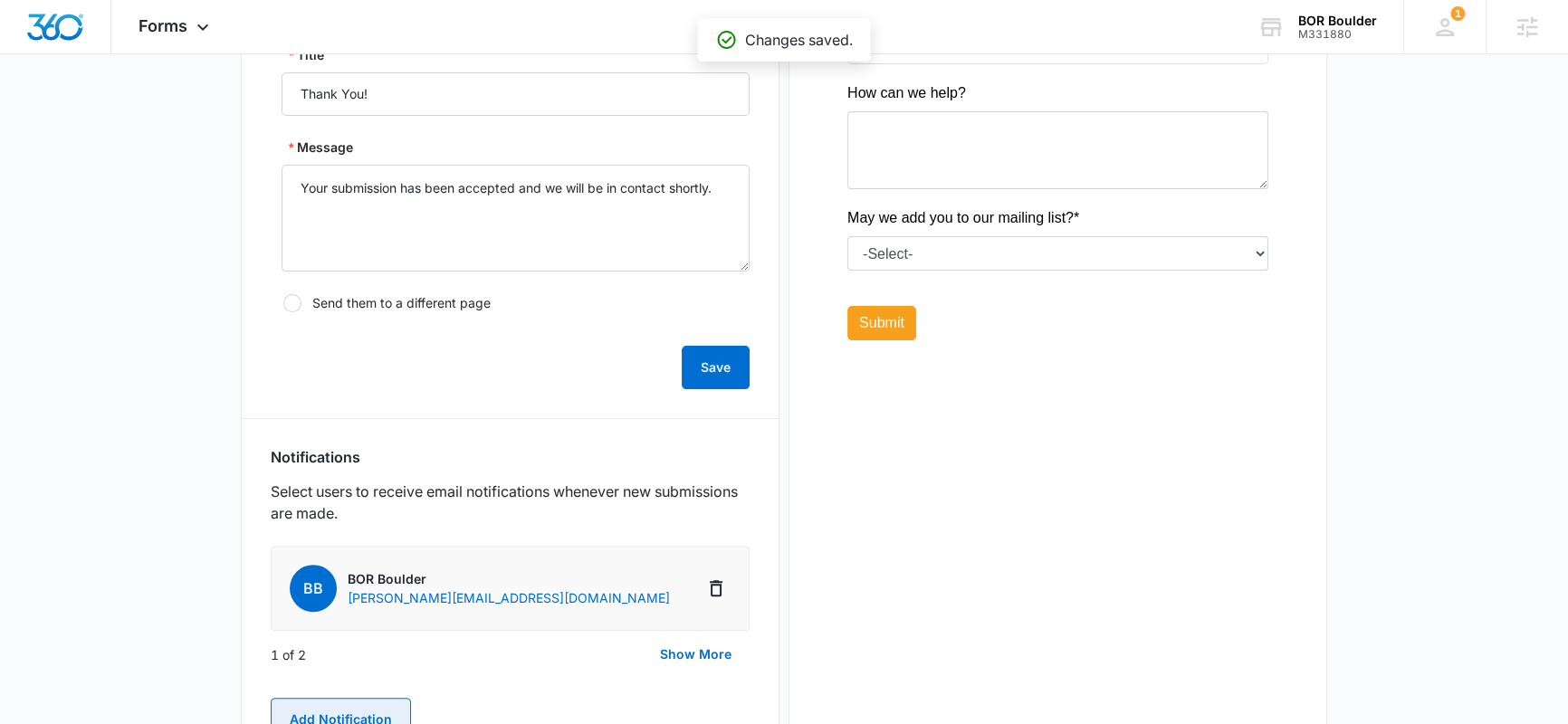 scroll, scrollTop: 0, scrollLeft: 0, axis: both 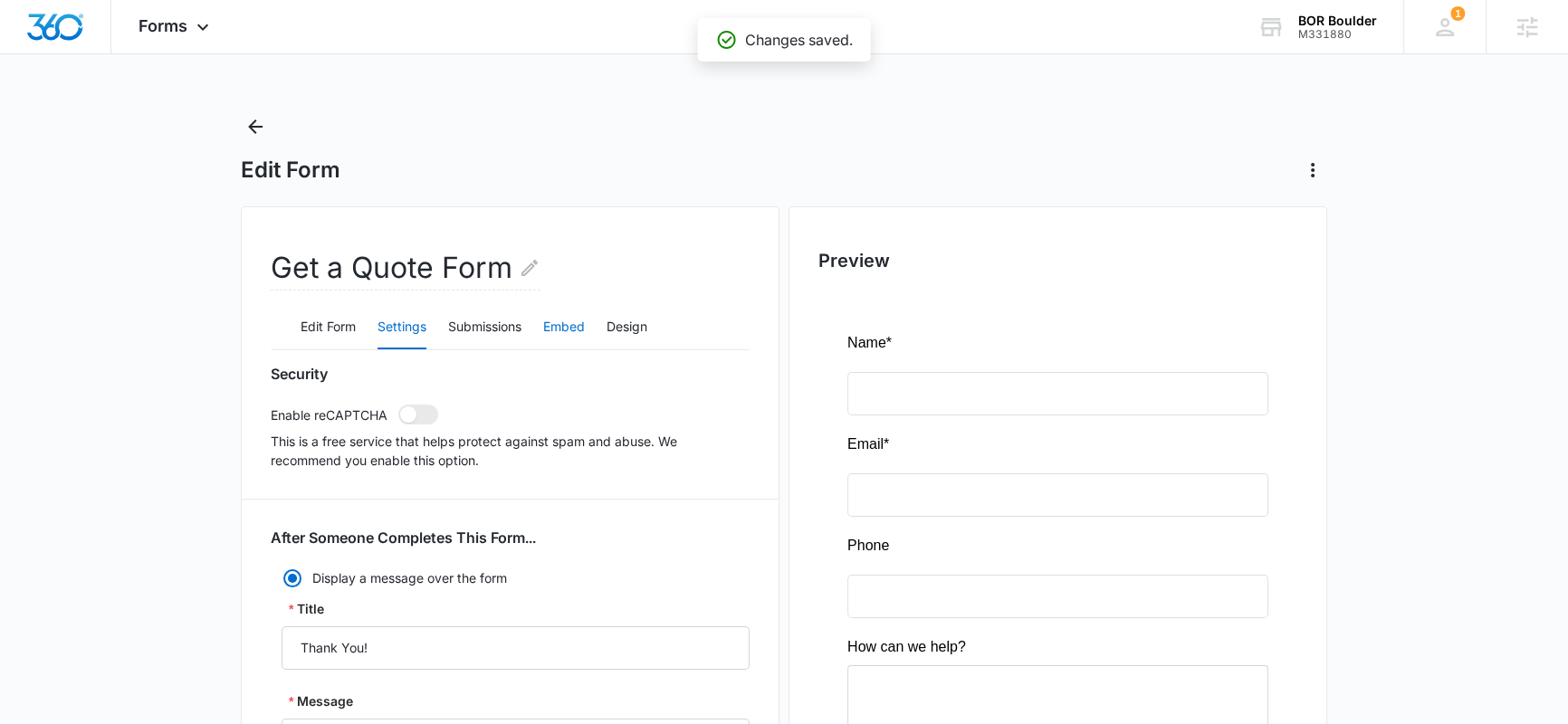 click on "Embed" at bounding box center [564, 328] 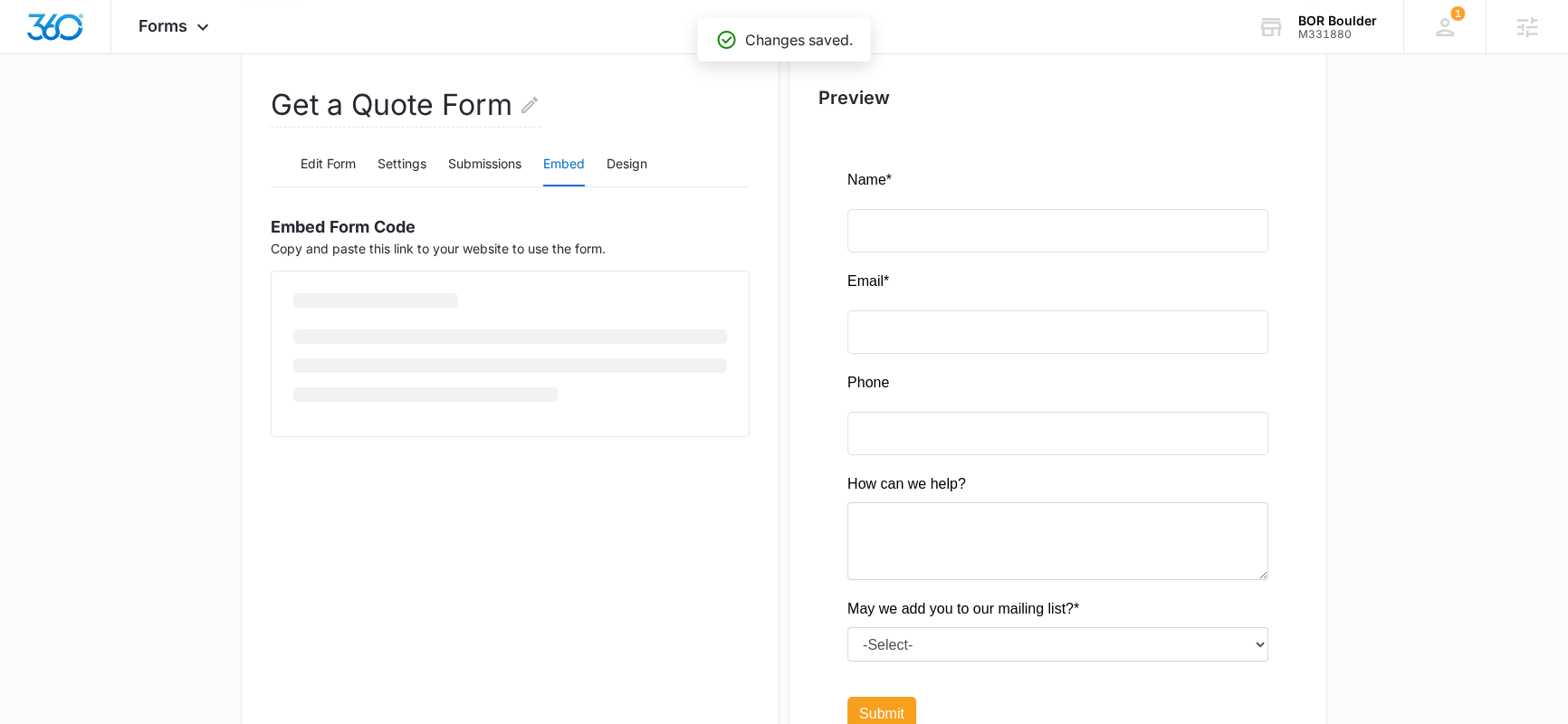 scroll, scrollTop: 292, scrollLeft: 0, axis: vertical 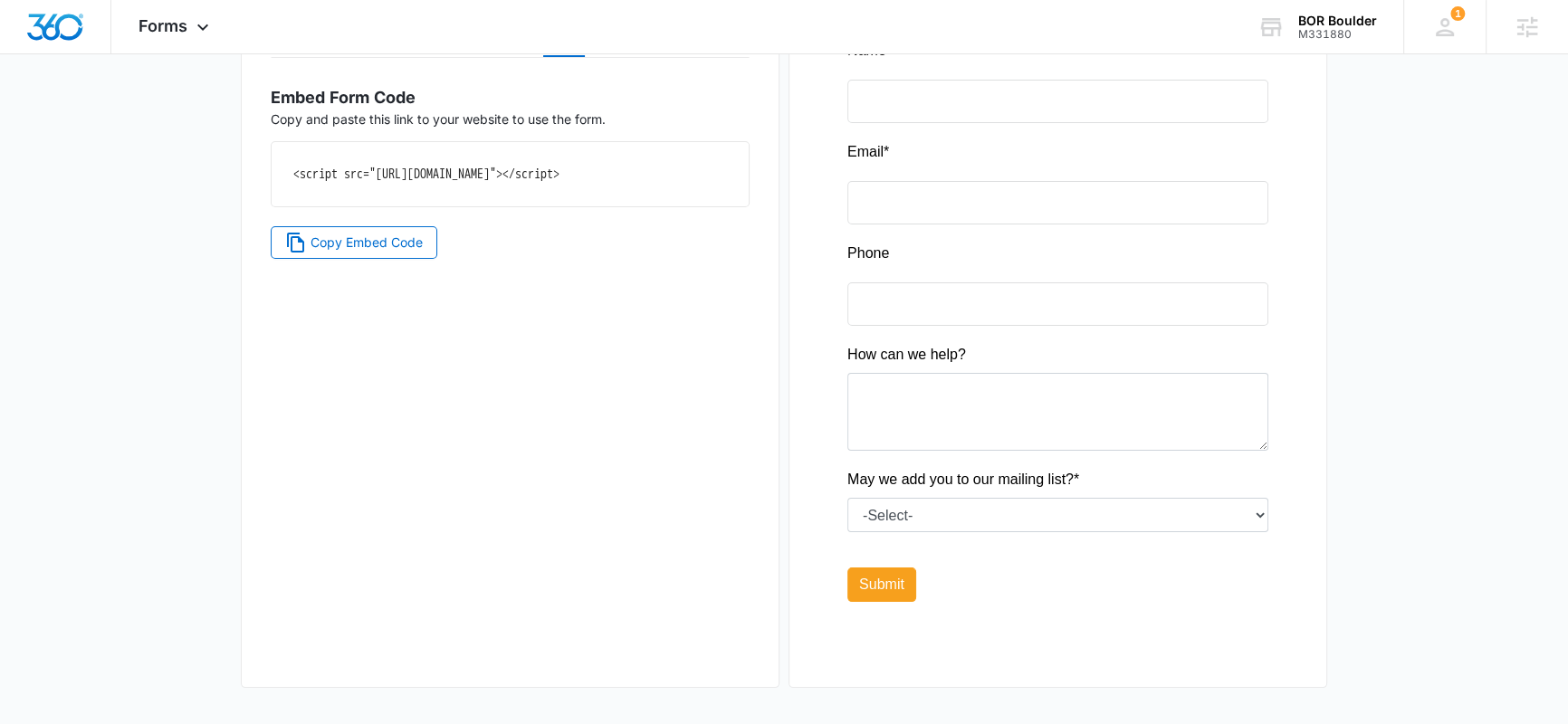 drag, startPoint x: 601, startPoint y: 198, endPoint x: 284, endPoint y: 161, distance: 319.152 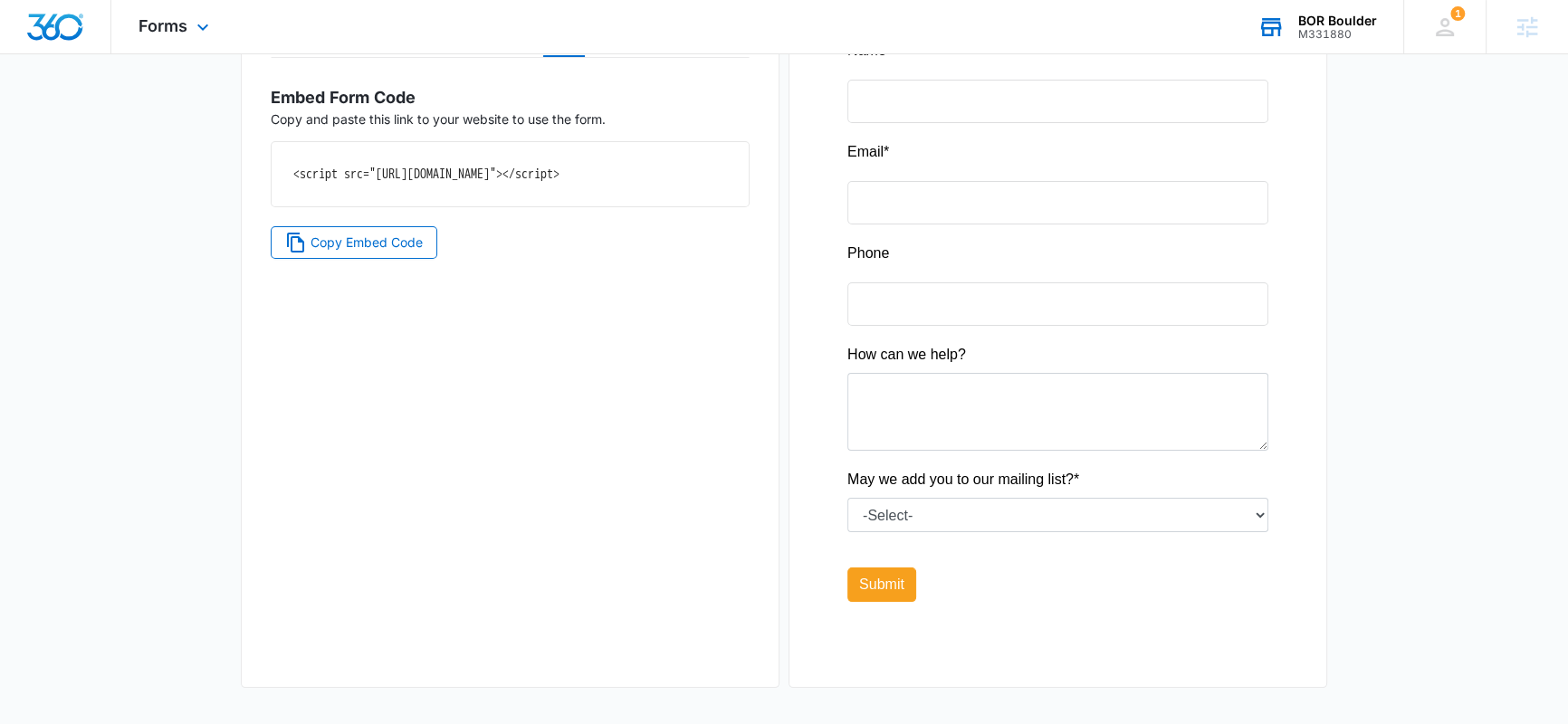 click on "BOR Boulder" at bounding box center (1337, 21) 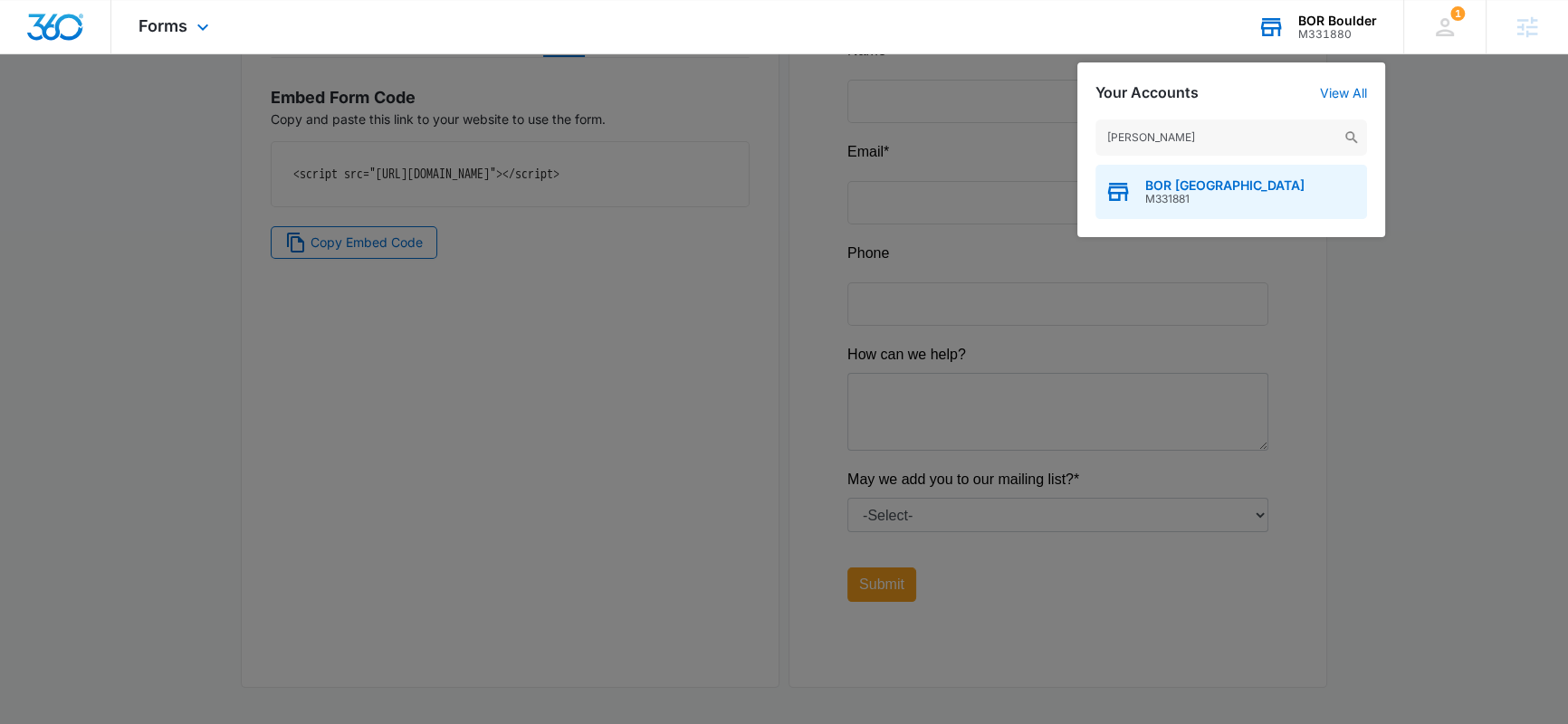 type on "BOR Boone" 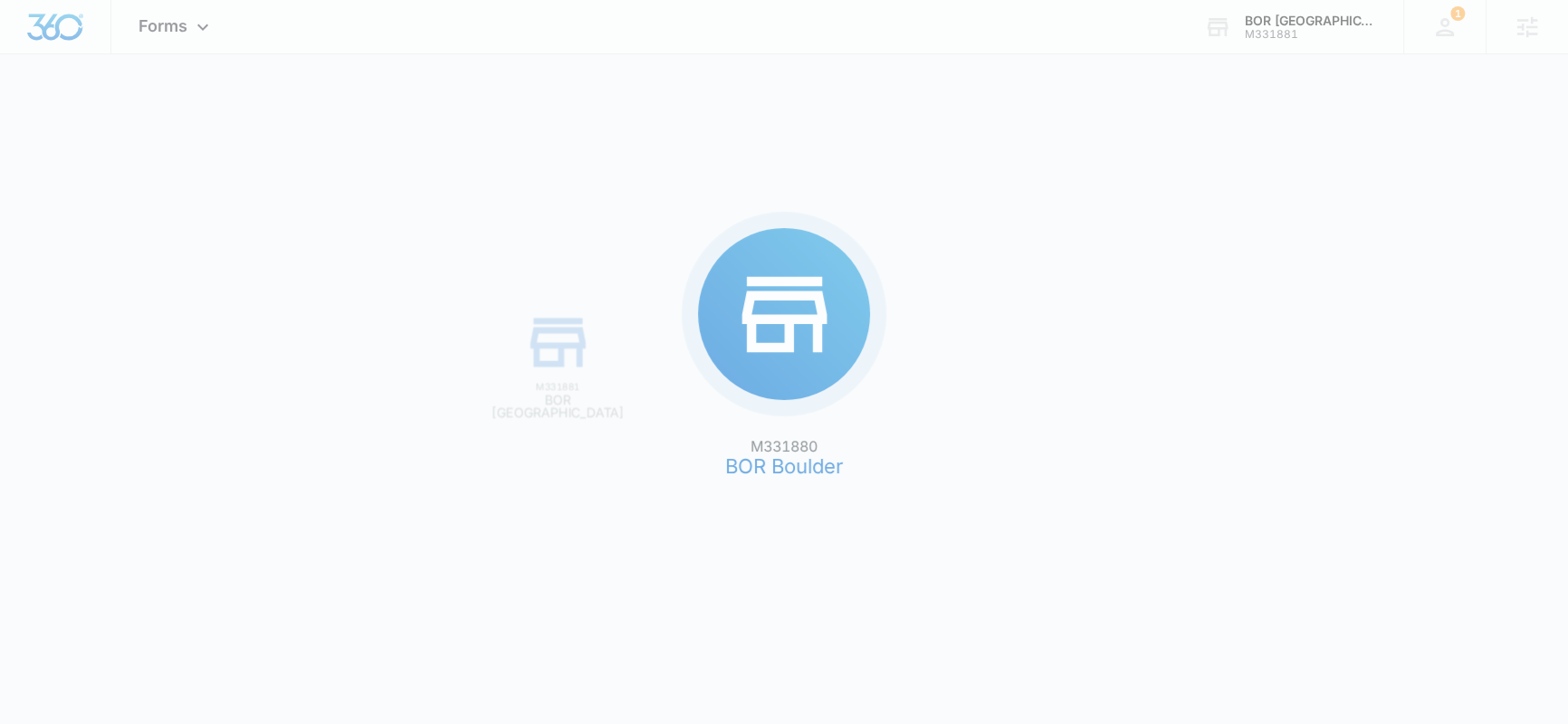 scroll, scrollTop: 0, scrollLeft: 0, axis: both 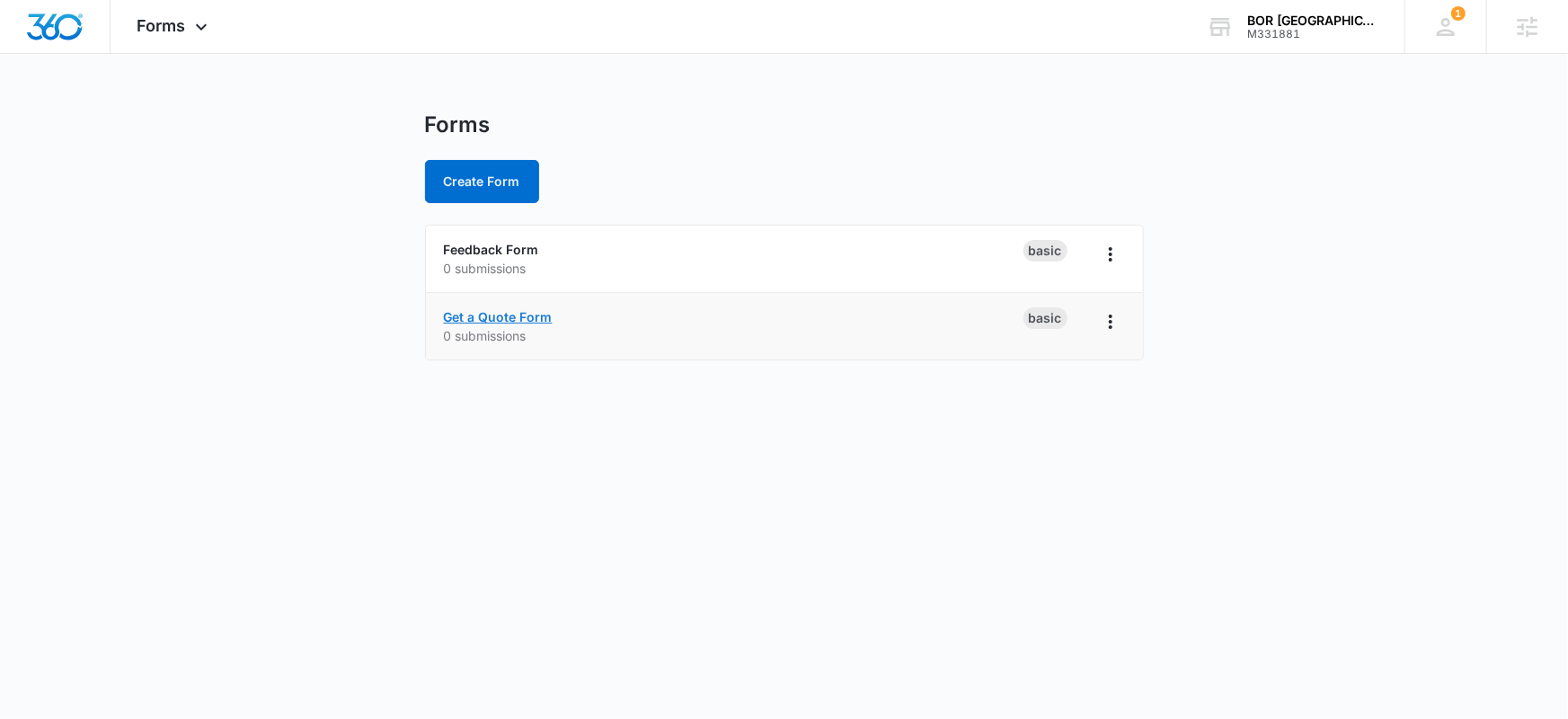 click on "Get a Quote Form" at bounding box center [498, 316] 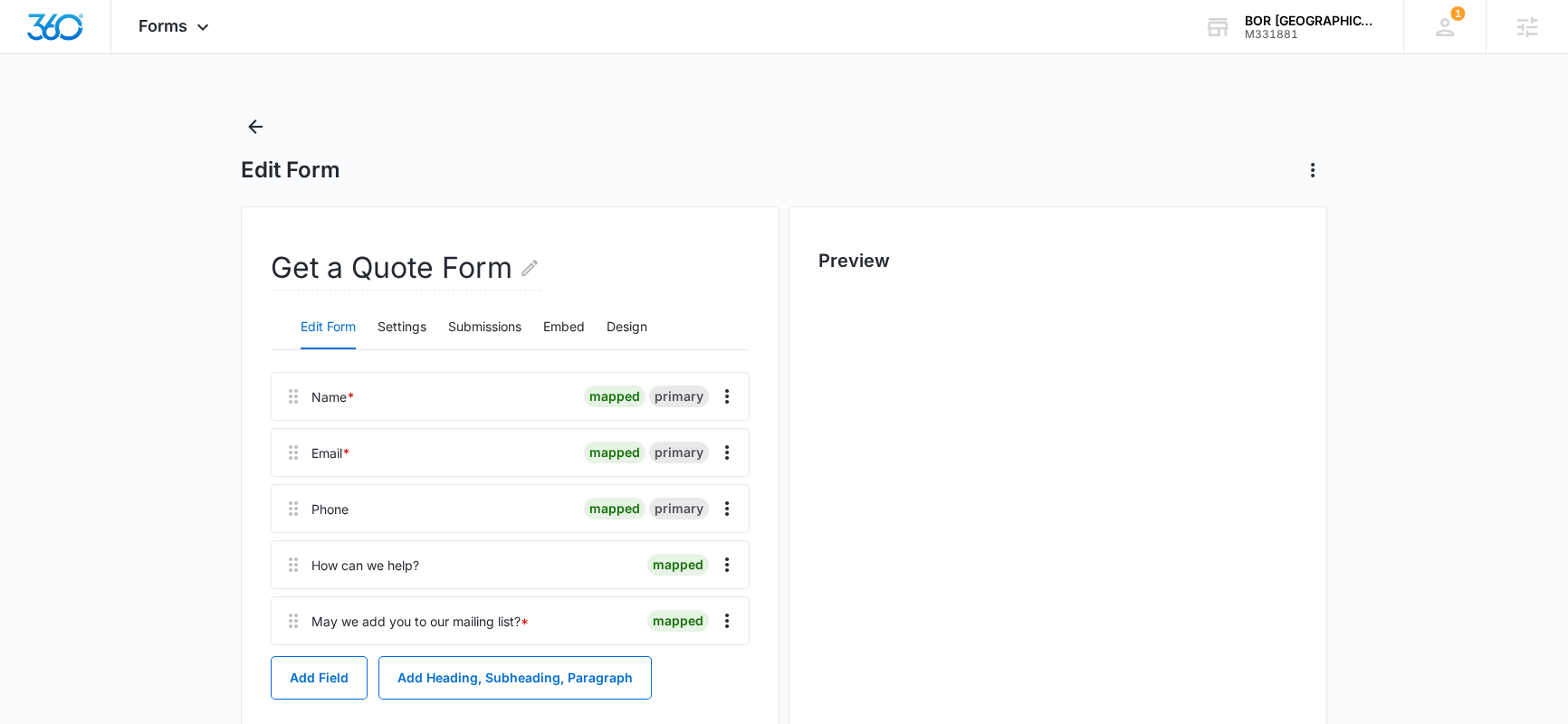 scroll, scrollTop: 0, scrollLeft: 0, axis: both 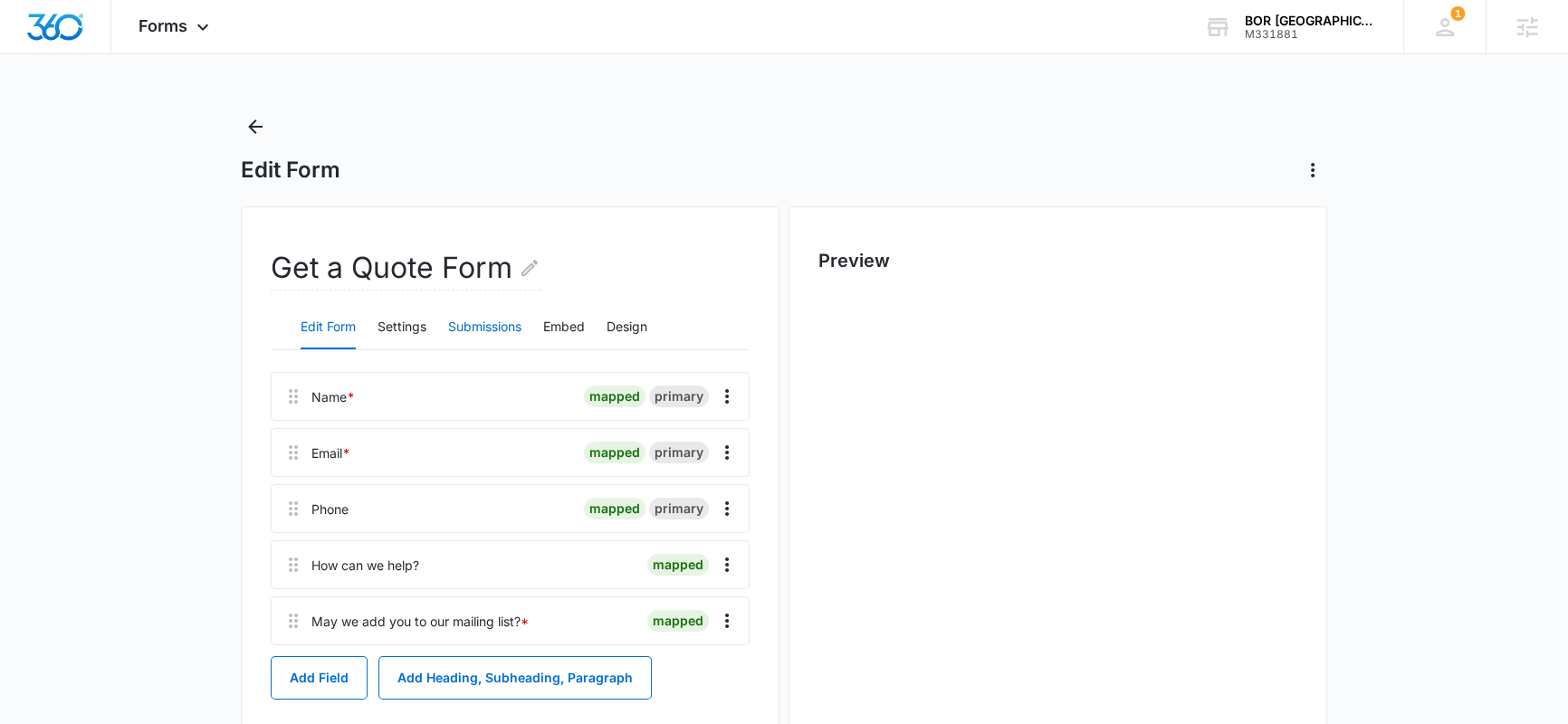 click on "Submissions" at bounding box center [484, 328] 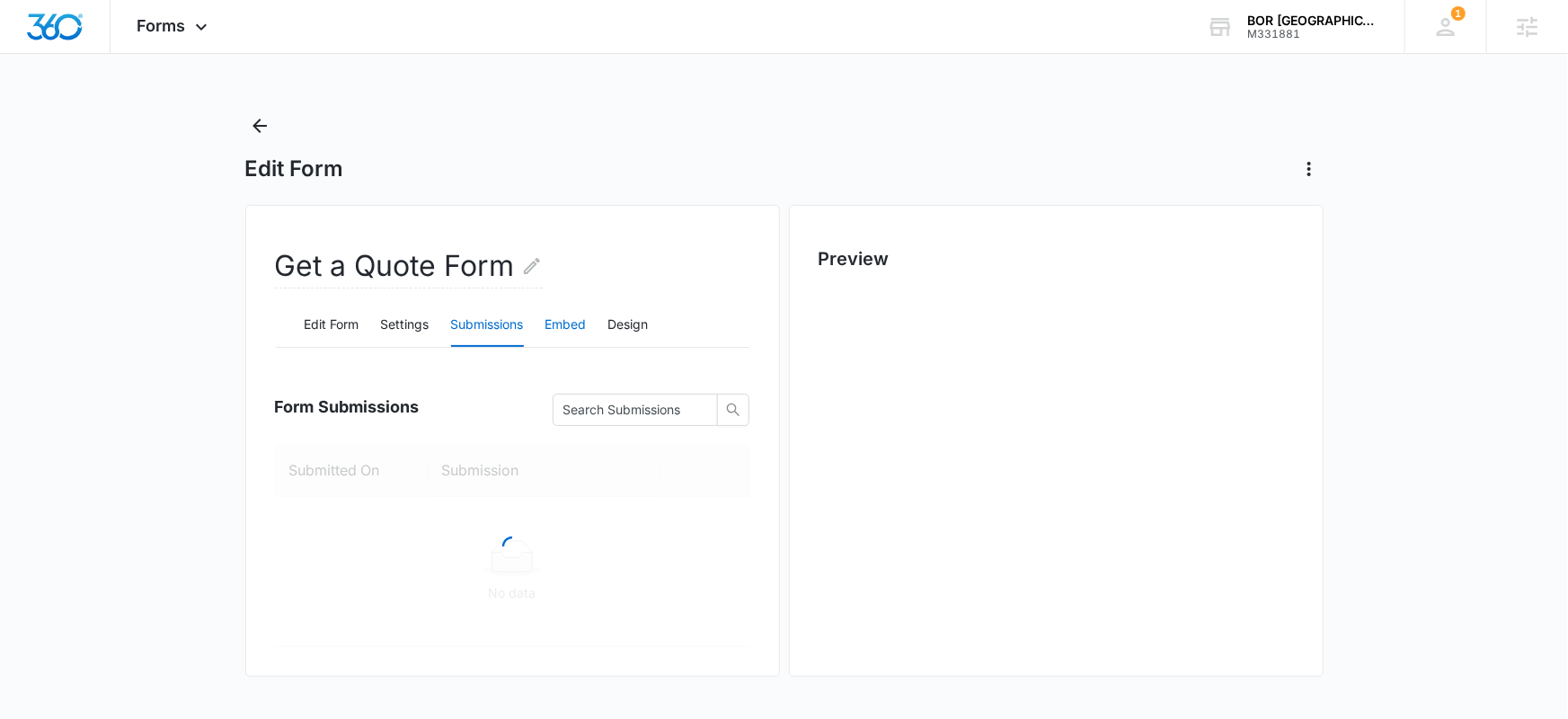 click on "Embed" at bounding box center (566, 325) 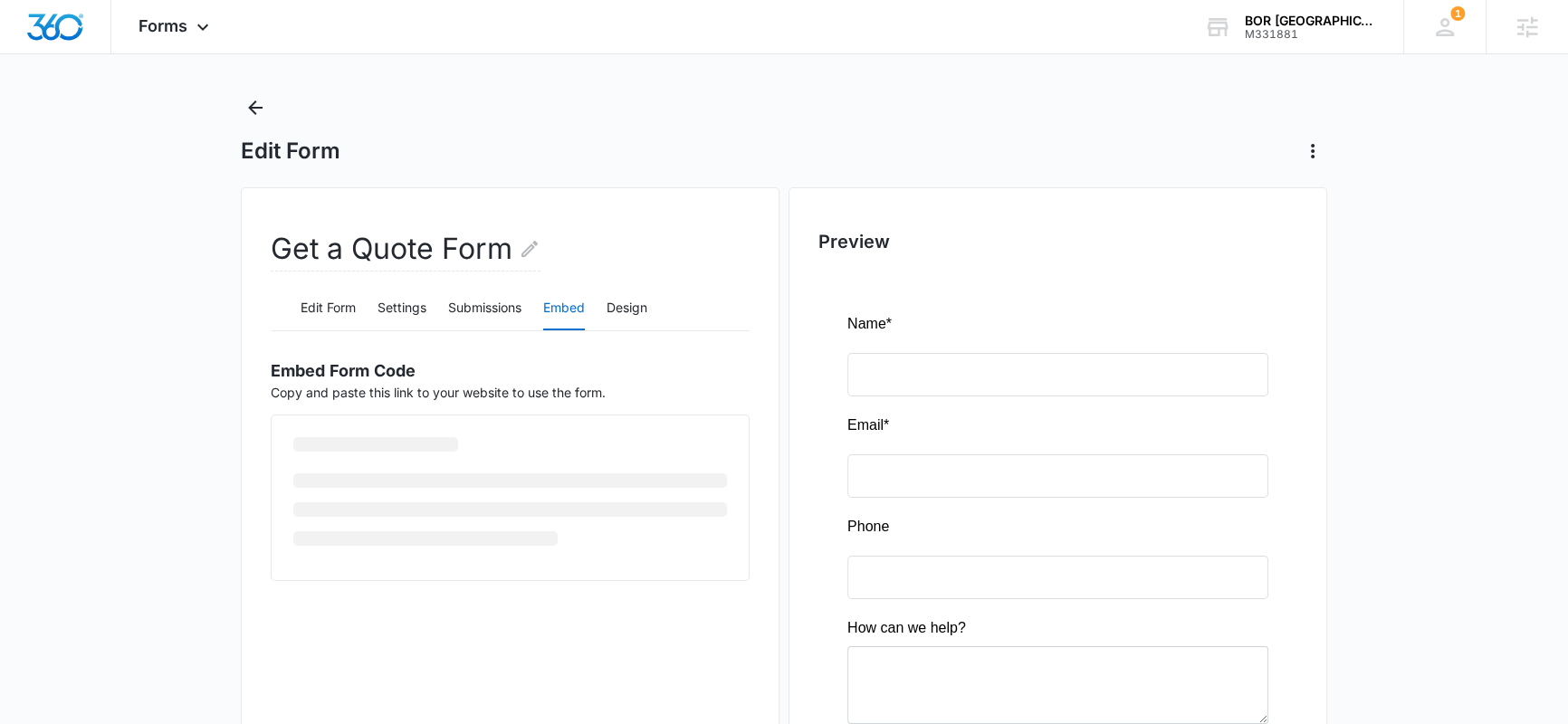 scroll, scrollTop: 28, scrollLeft: 0, axis: vertical 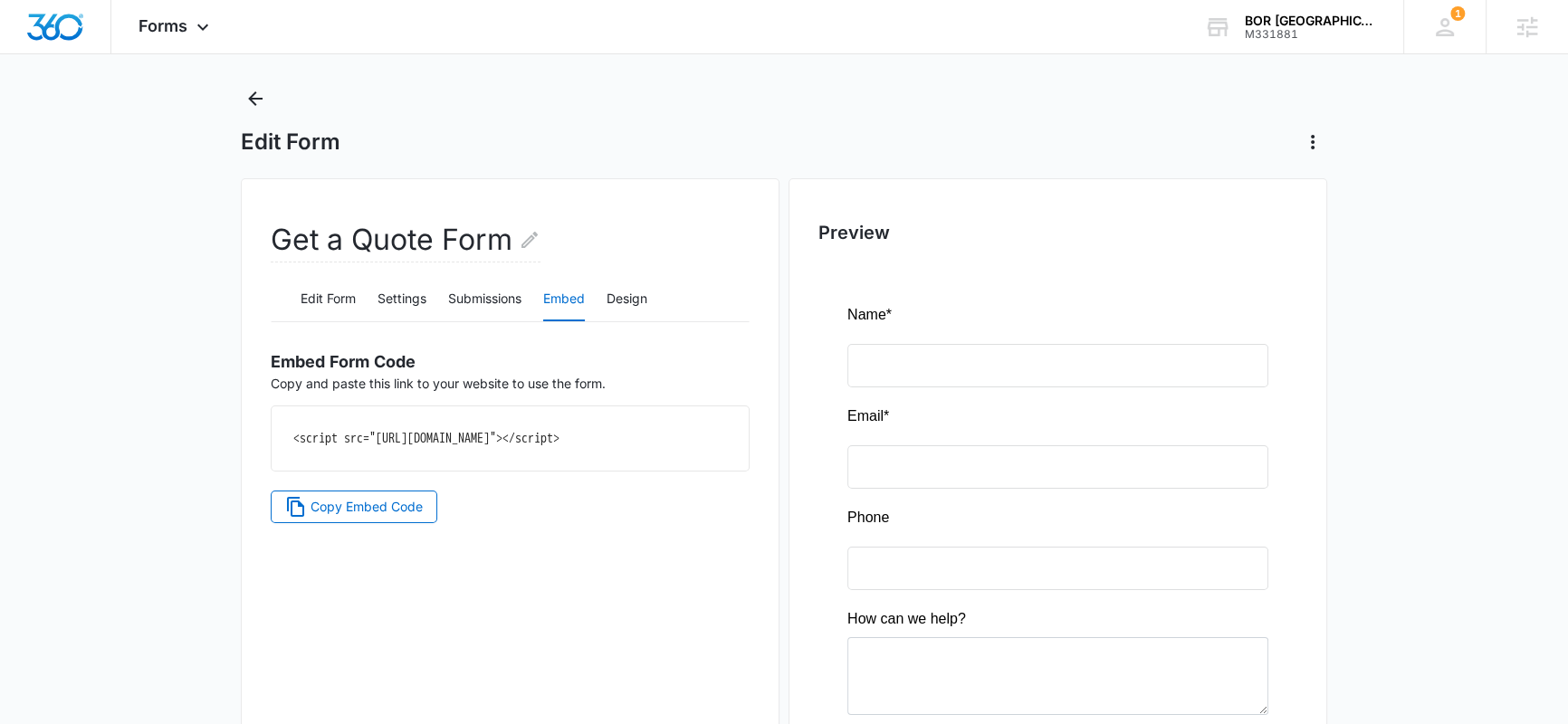 drag, startPoint x: 290, startPoint y: 436, endPoint x: 598, endPoint y: 462, distance: 309.095 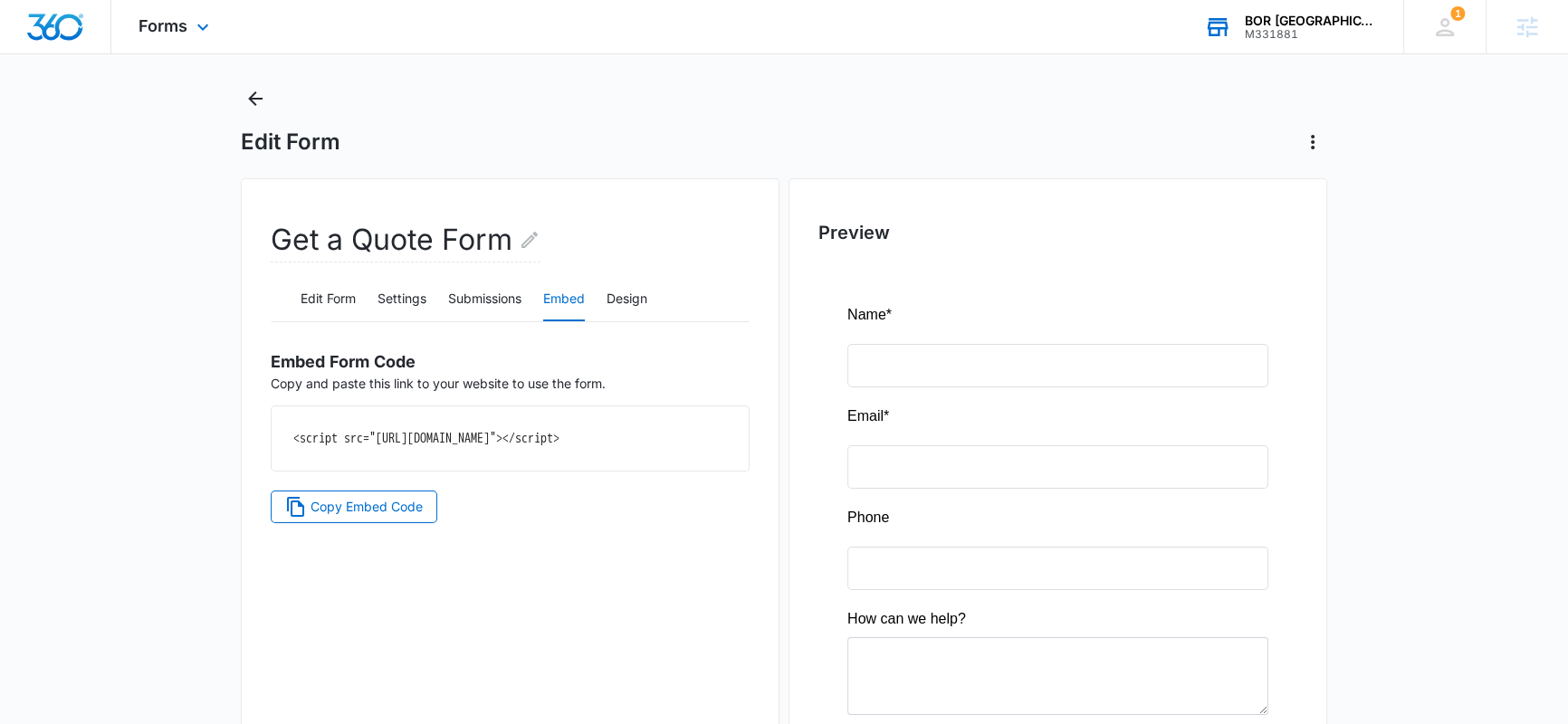 click on "BOR Boone County" at bounding box center [1311, 21] 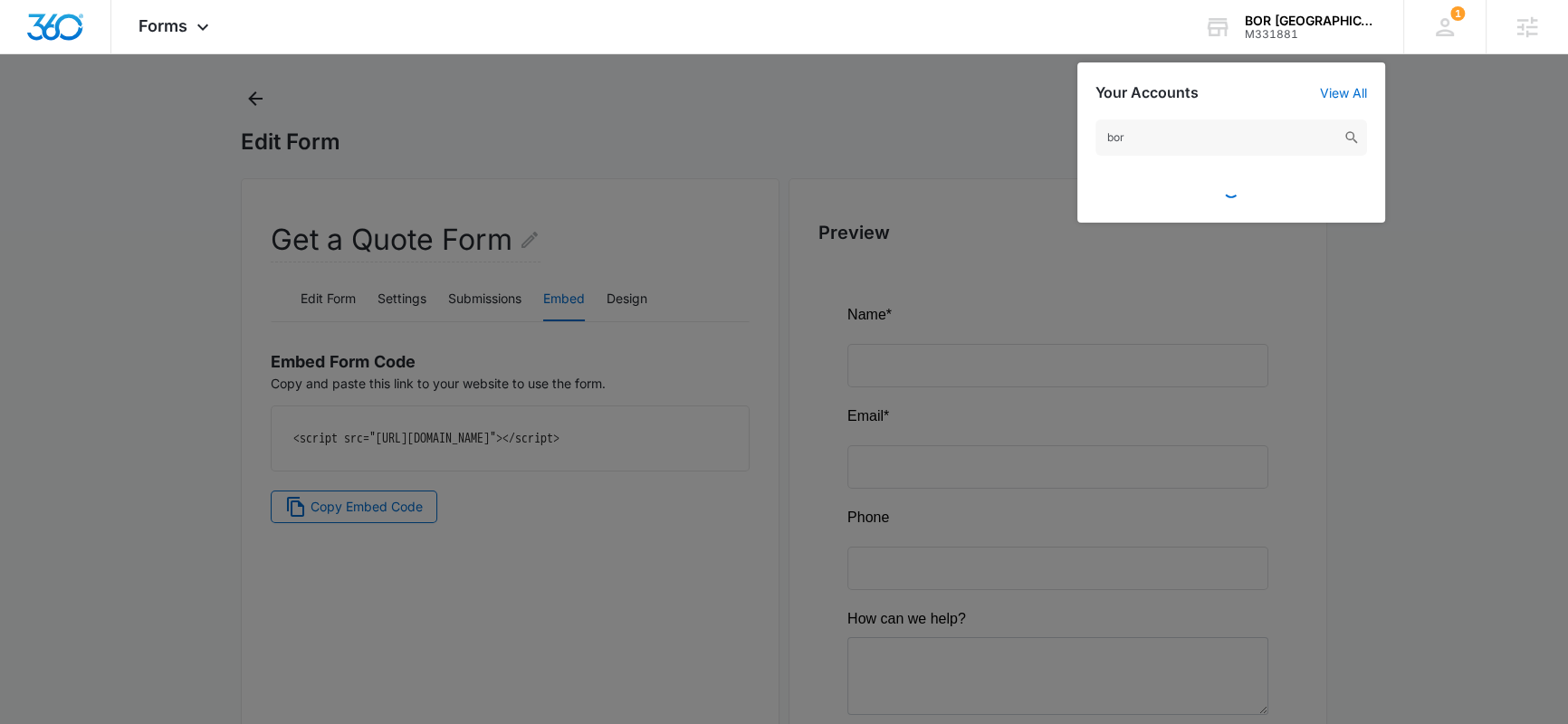 type on "bor" 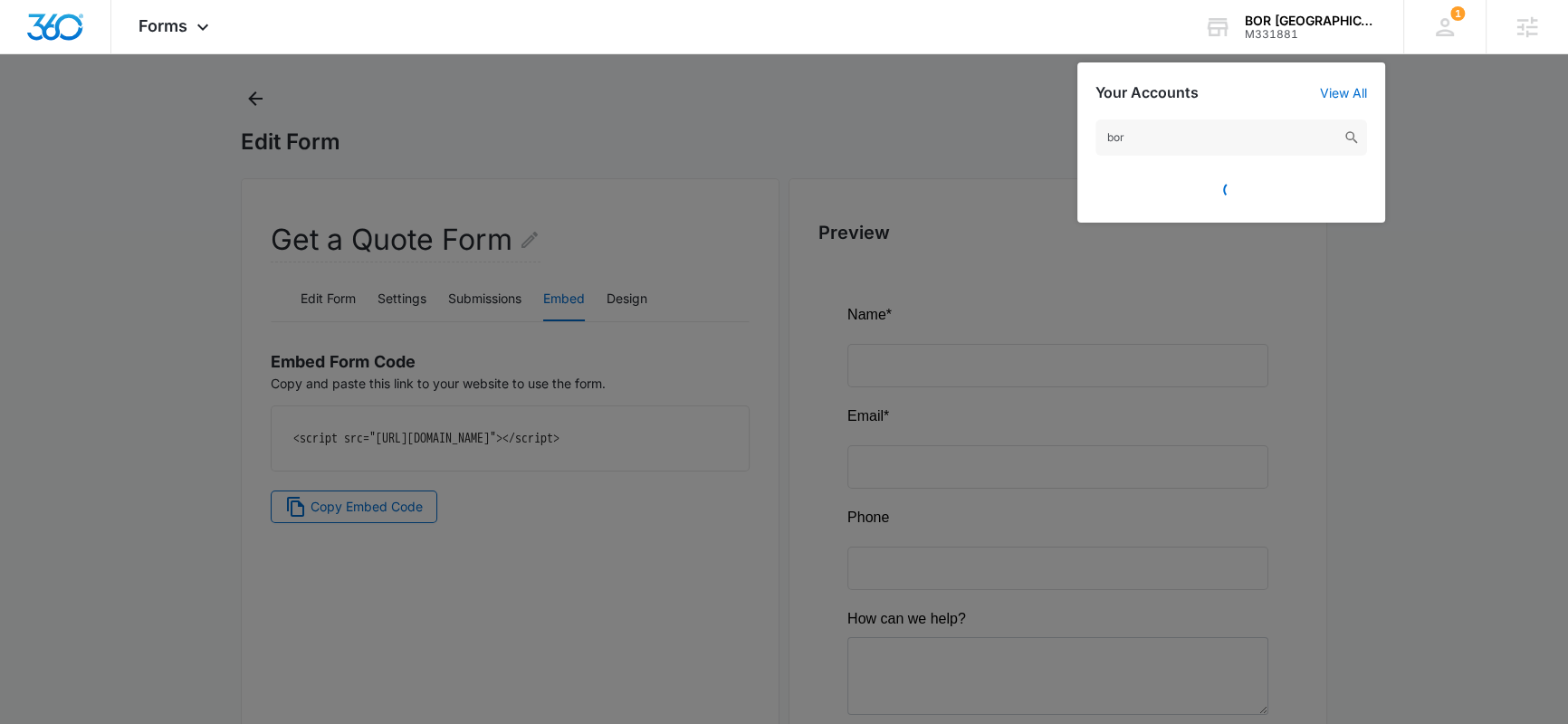 click at bounding box center (784, 362) 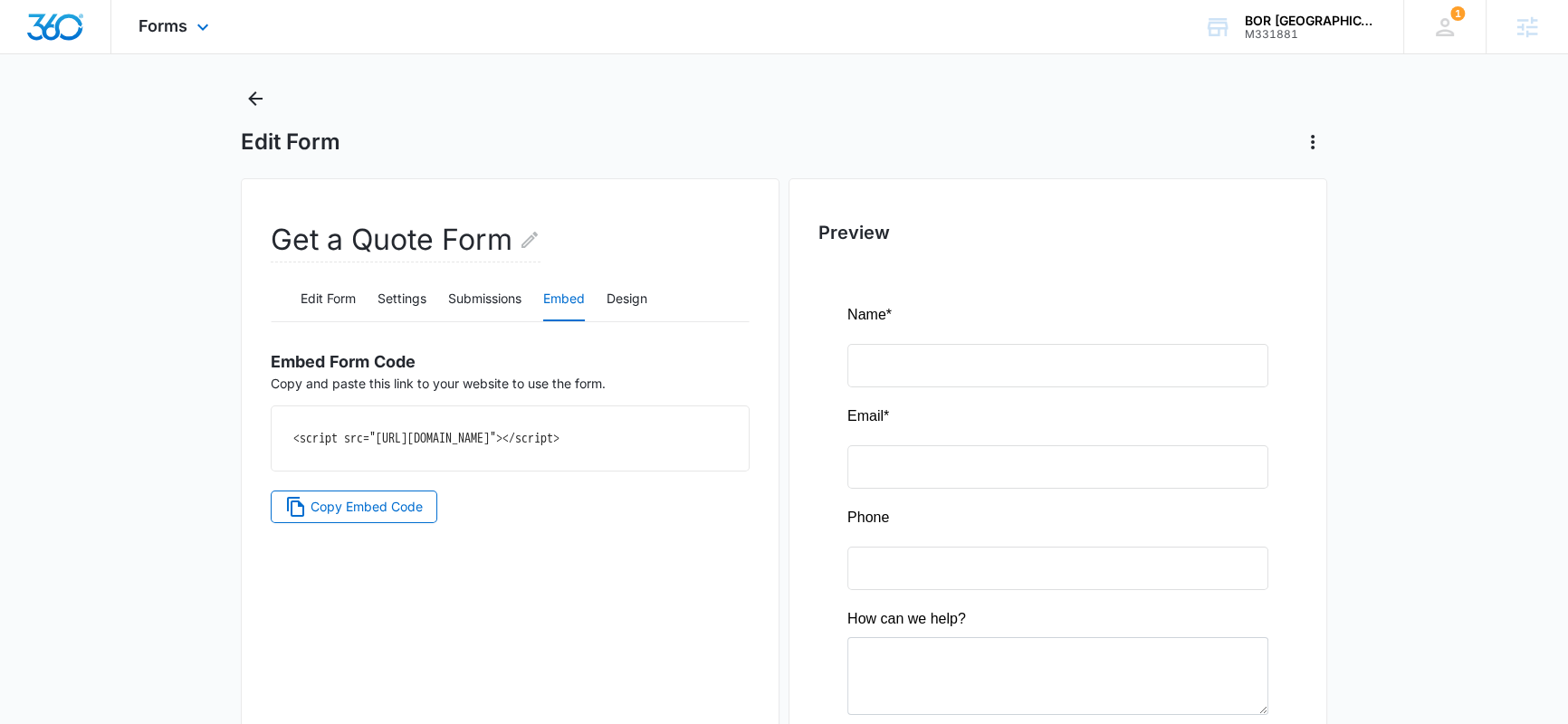 click on "Forms Apps Reputation Forms CRM Email Social Ads Files Brand Settings" at bounding box center (176, 26) 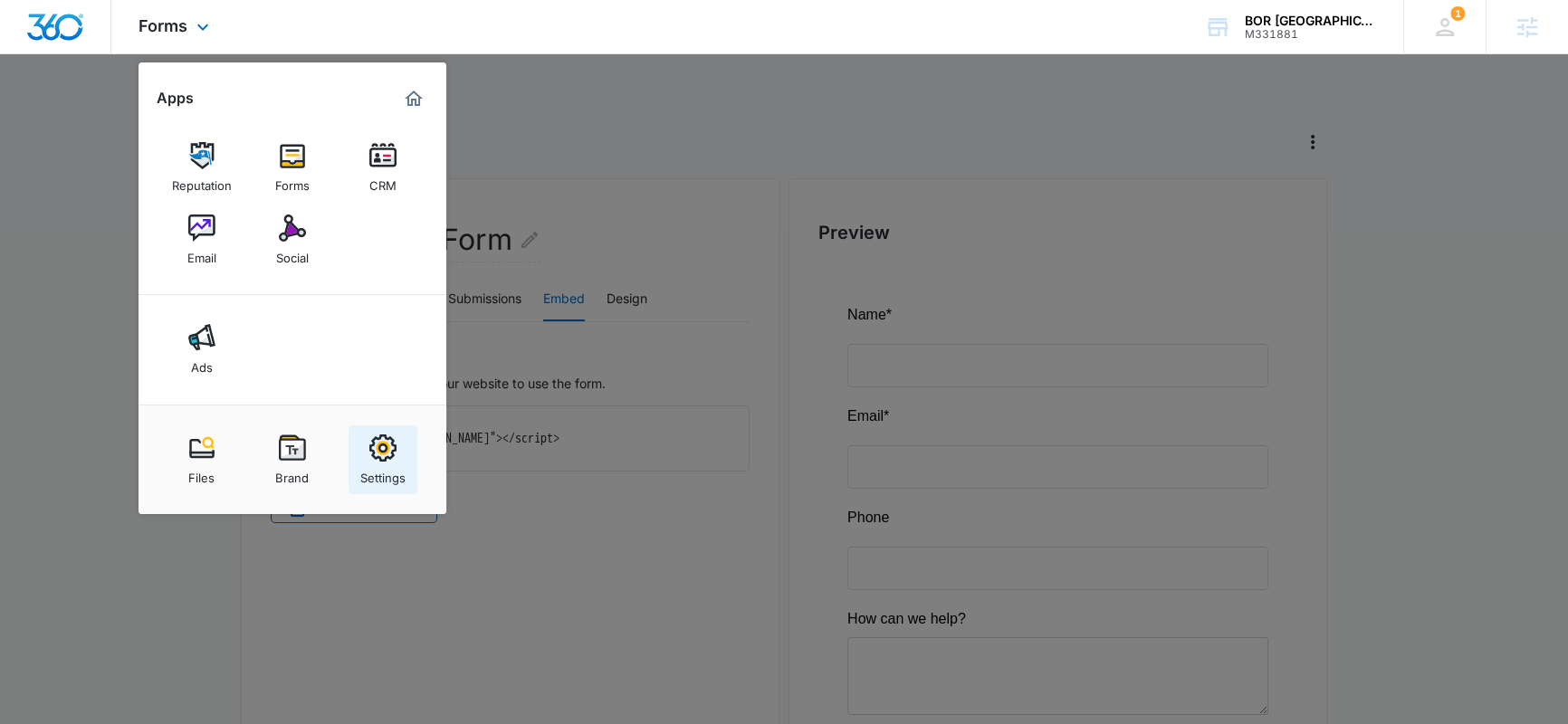 click at bounding box center [383, 448] 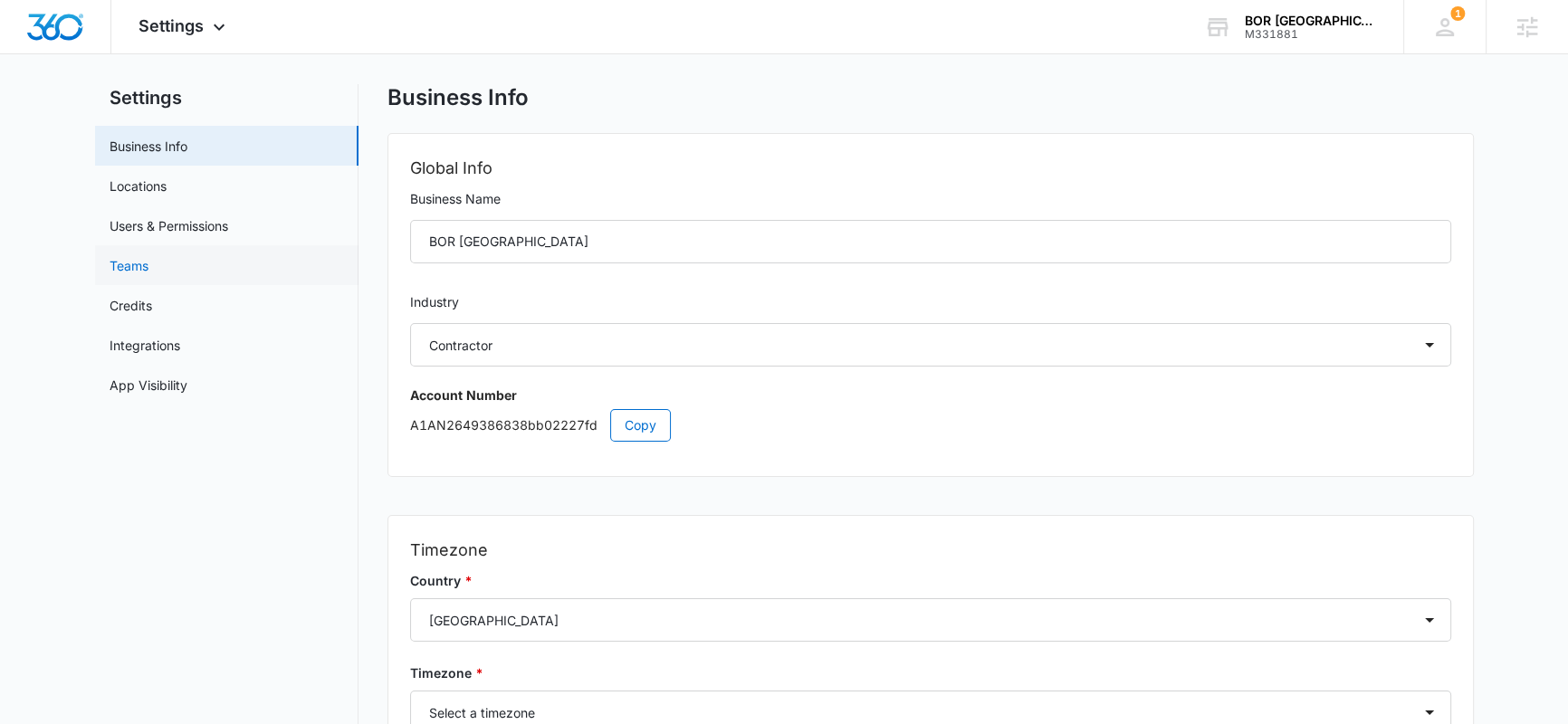 scroll, scrollTop: 0, scrollLeft: 0, axis: both 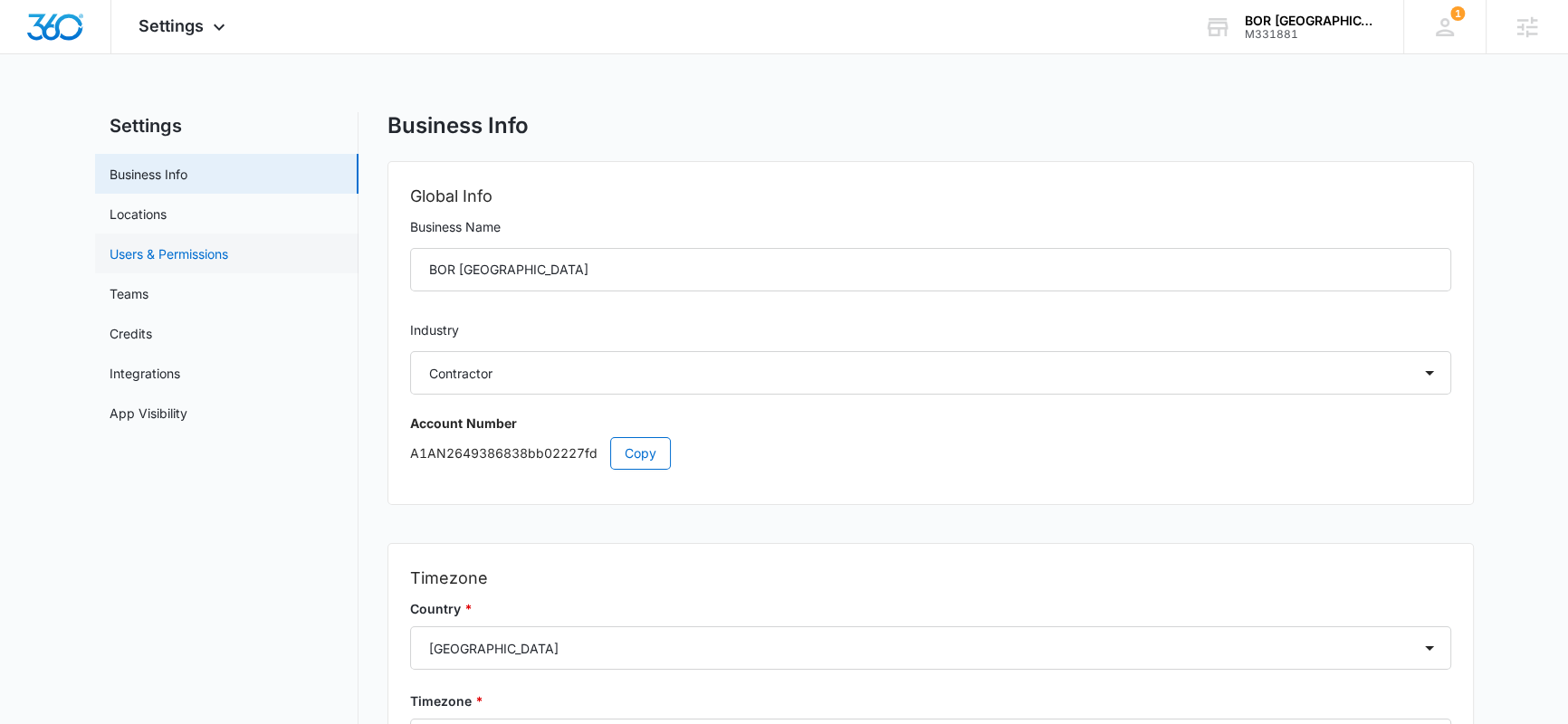 click on "Users & Permissions" at bounding box center [168, 253] 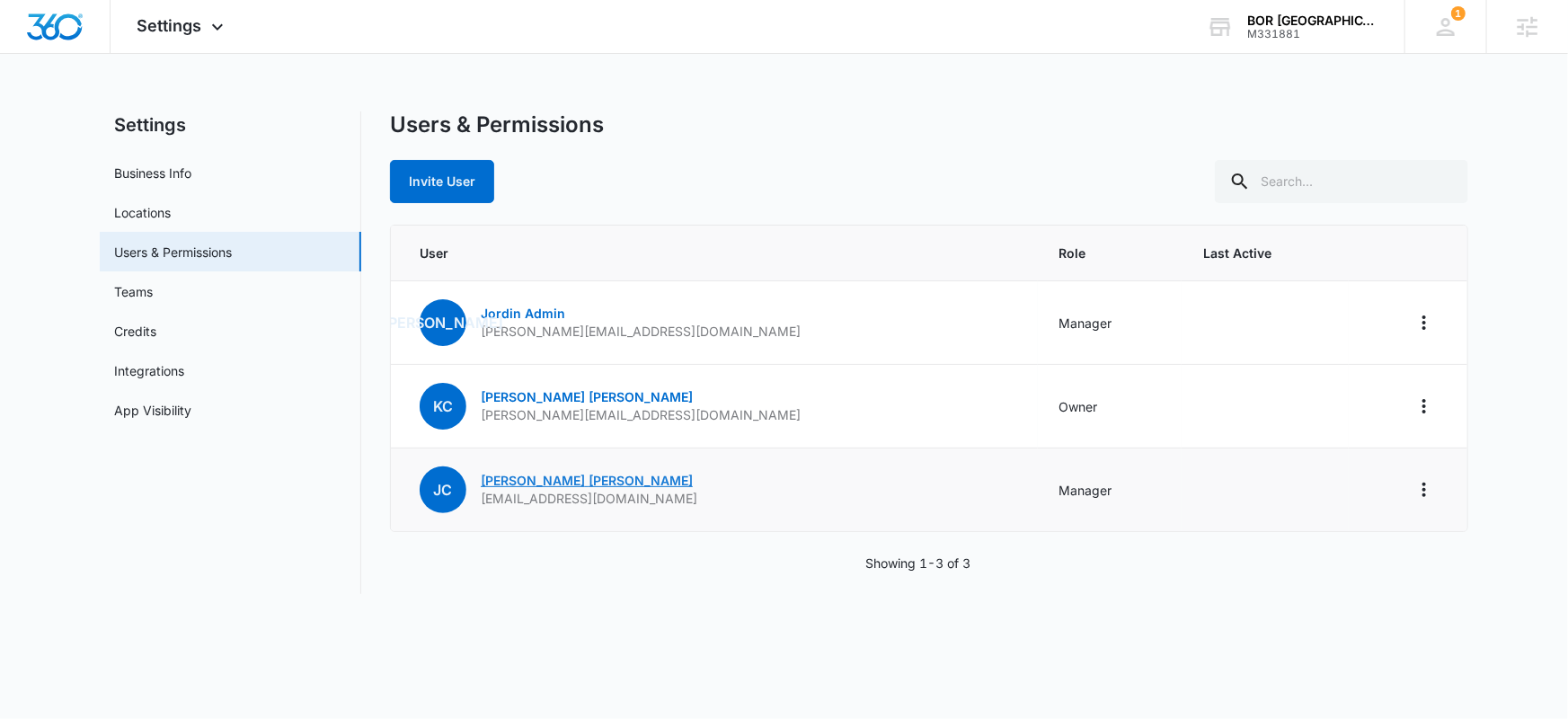 click on "Jason   Cooper" at bounding box center (587, 480) 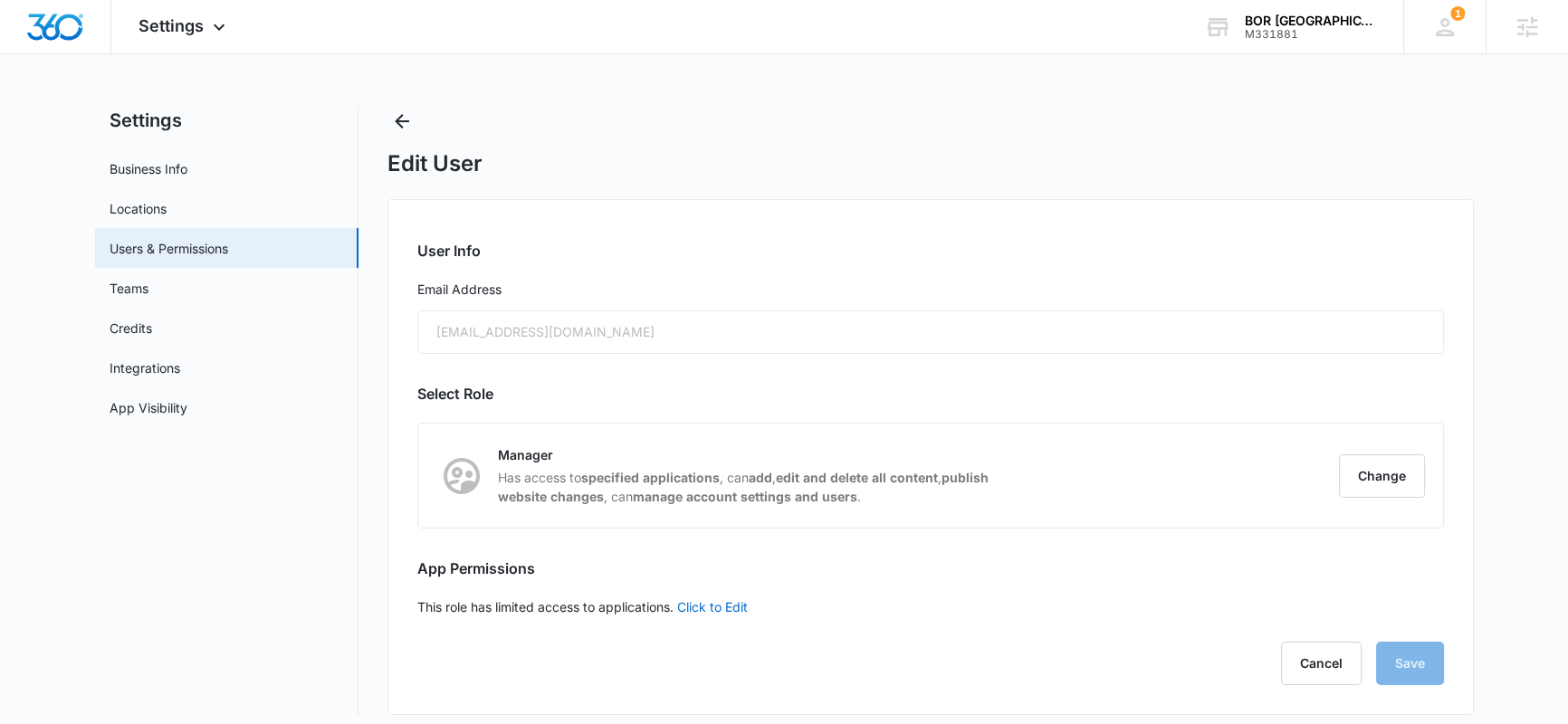scroll, scrollTop: 17, scrollLeft: 0, axis: vertical 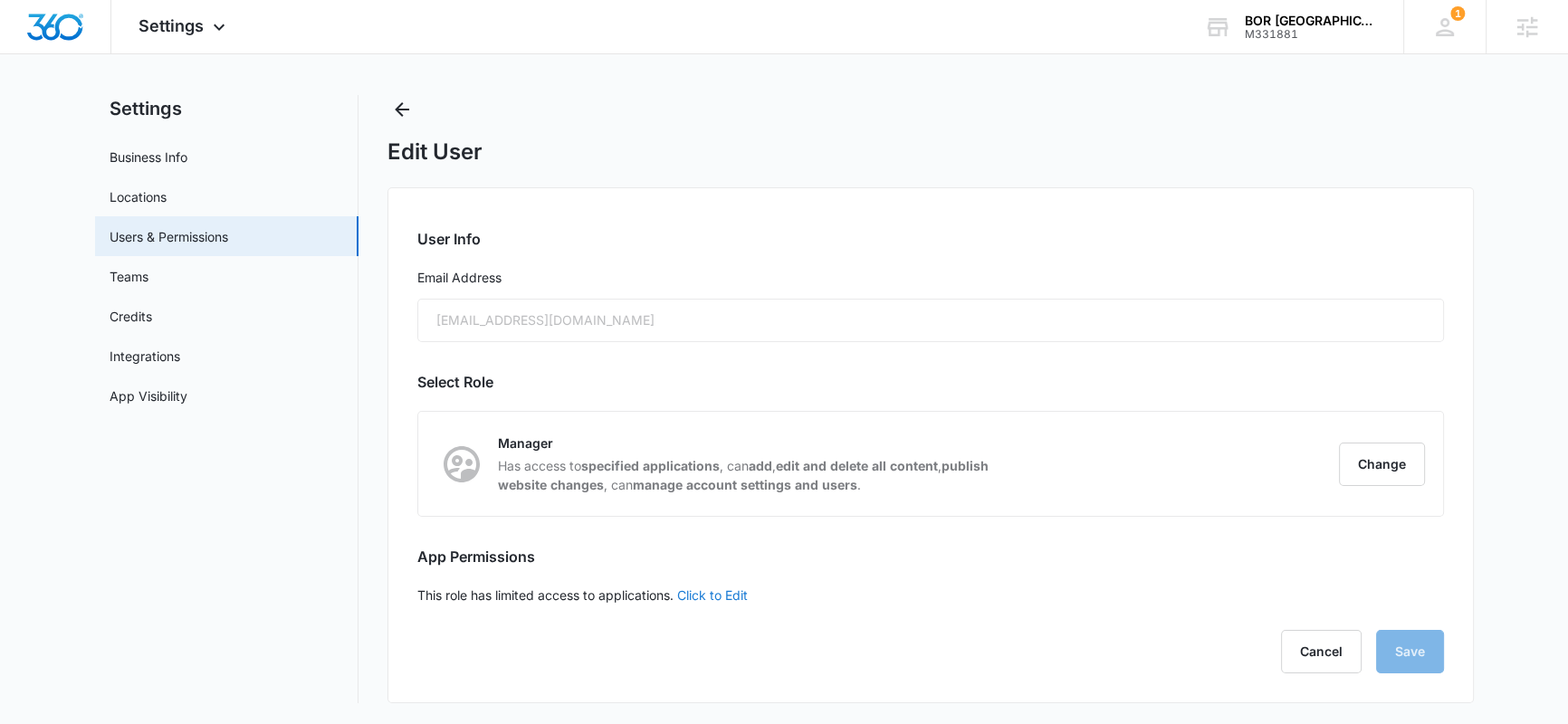 click on "Click to Edit" at bounding box center (712, 595) 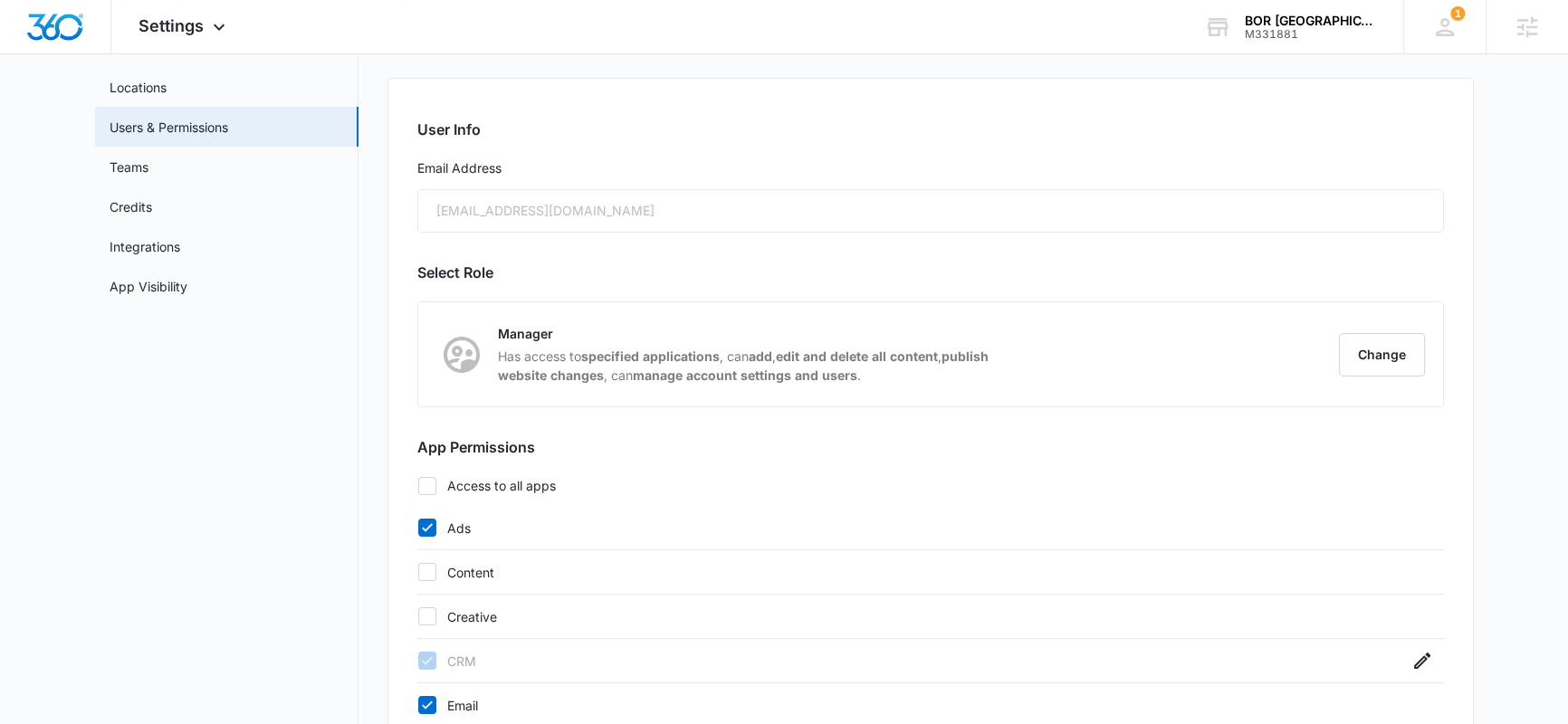 scroll, scrollTop: 0, scrollLeft: 0, axis: both 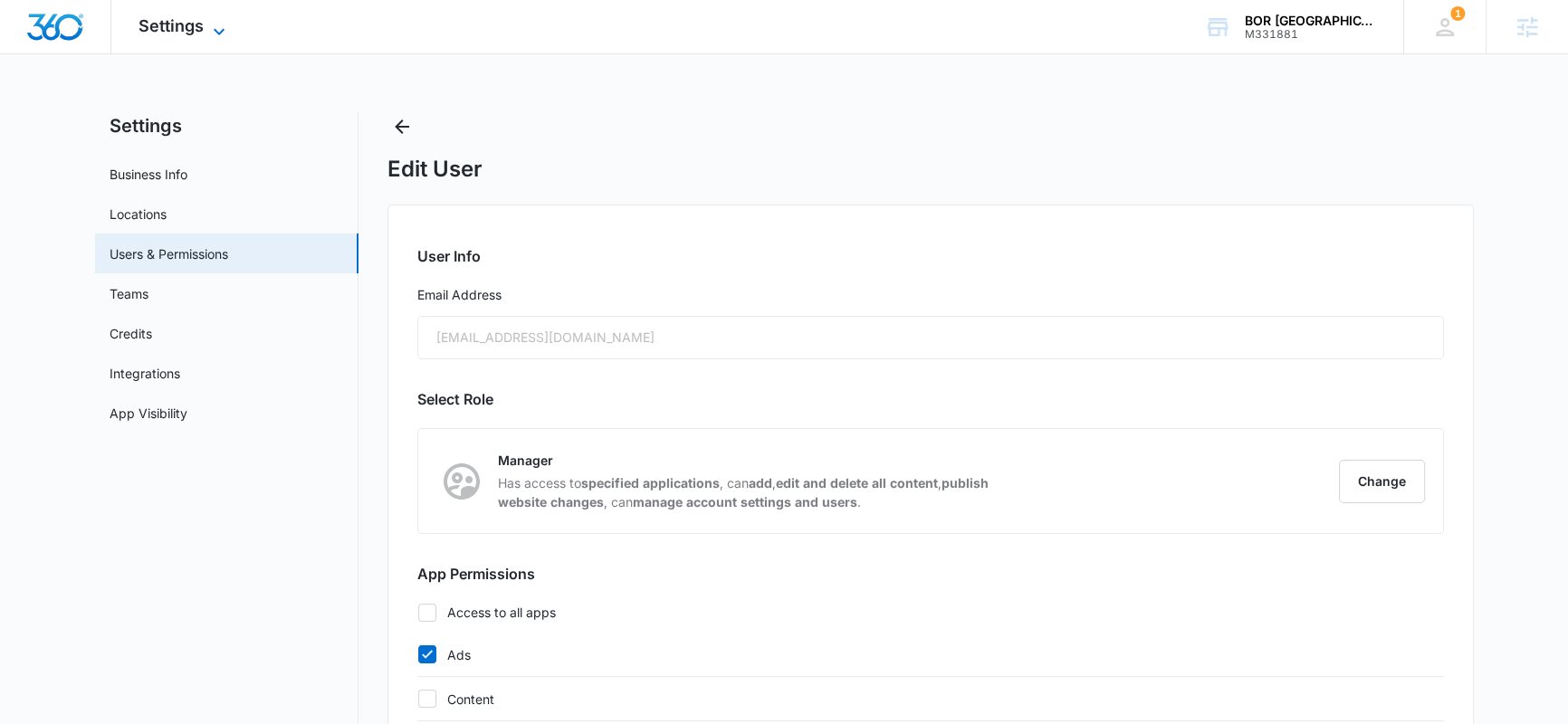 click on "Settings" at bounding box center [171, 25] 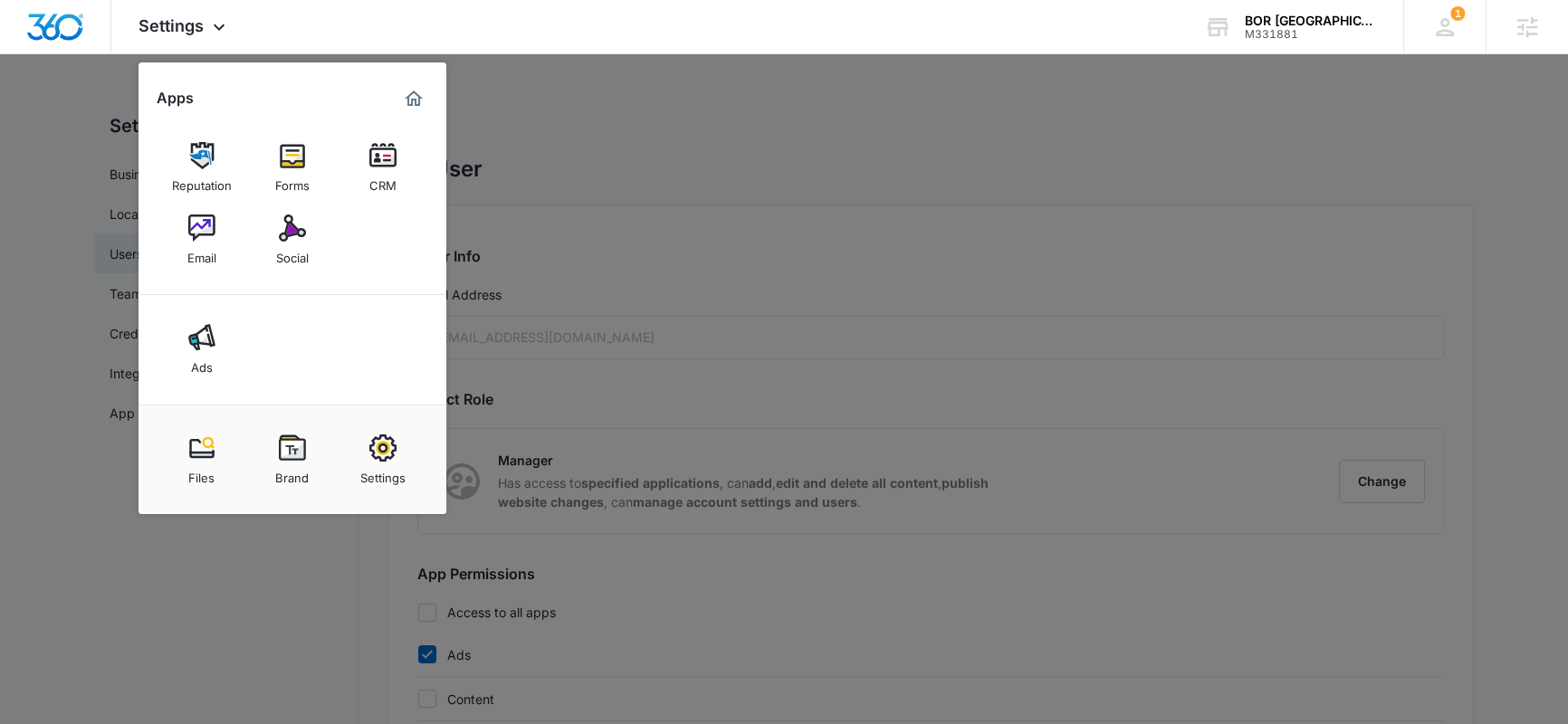 drag, startPoint x: 1342, startPoint y: 82, endPoint x: 1343, endPoint y: 73, distance: 9.055385 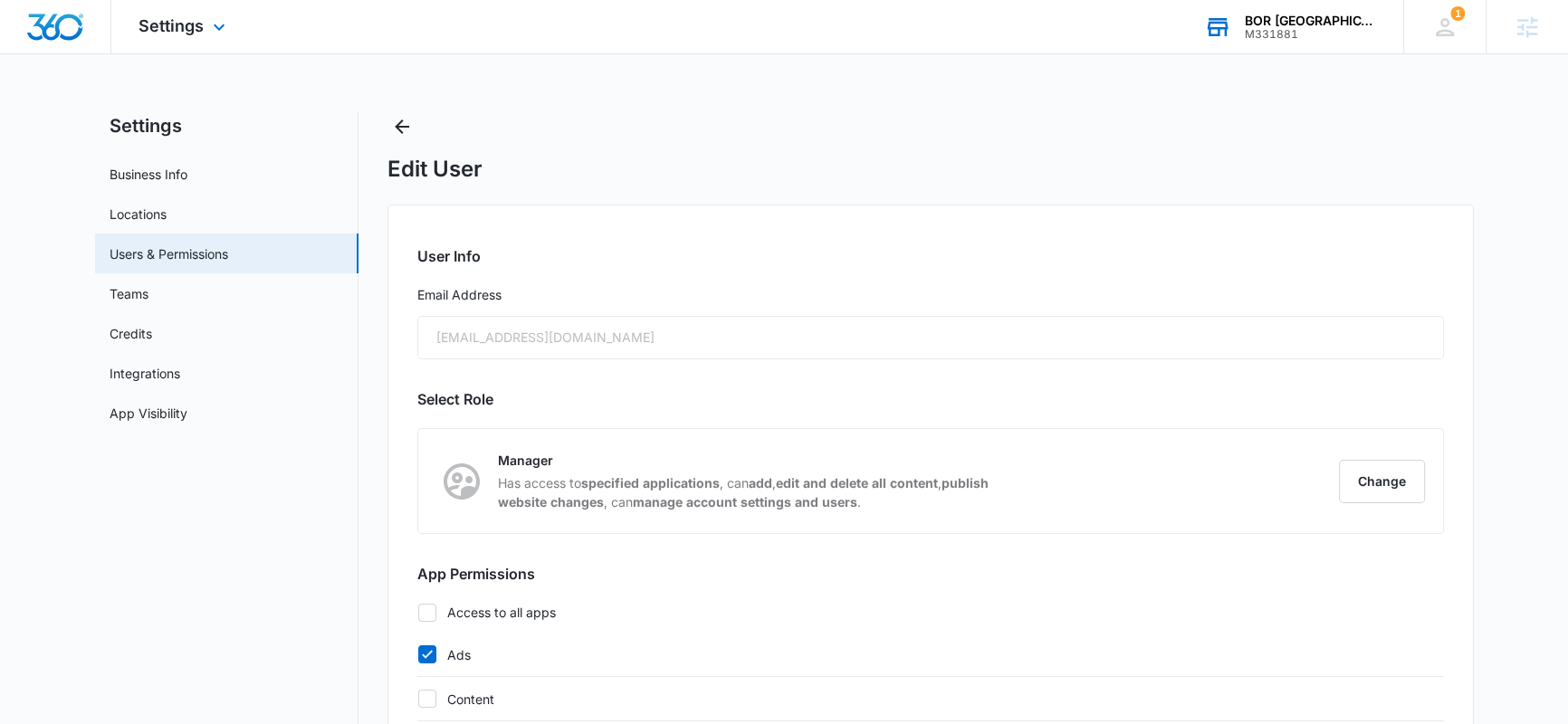 click on "M331881" at bounding box center (1311, 34) 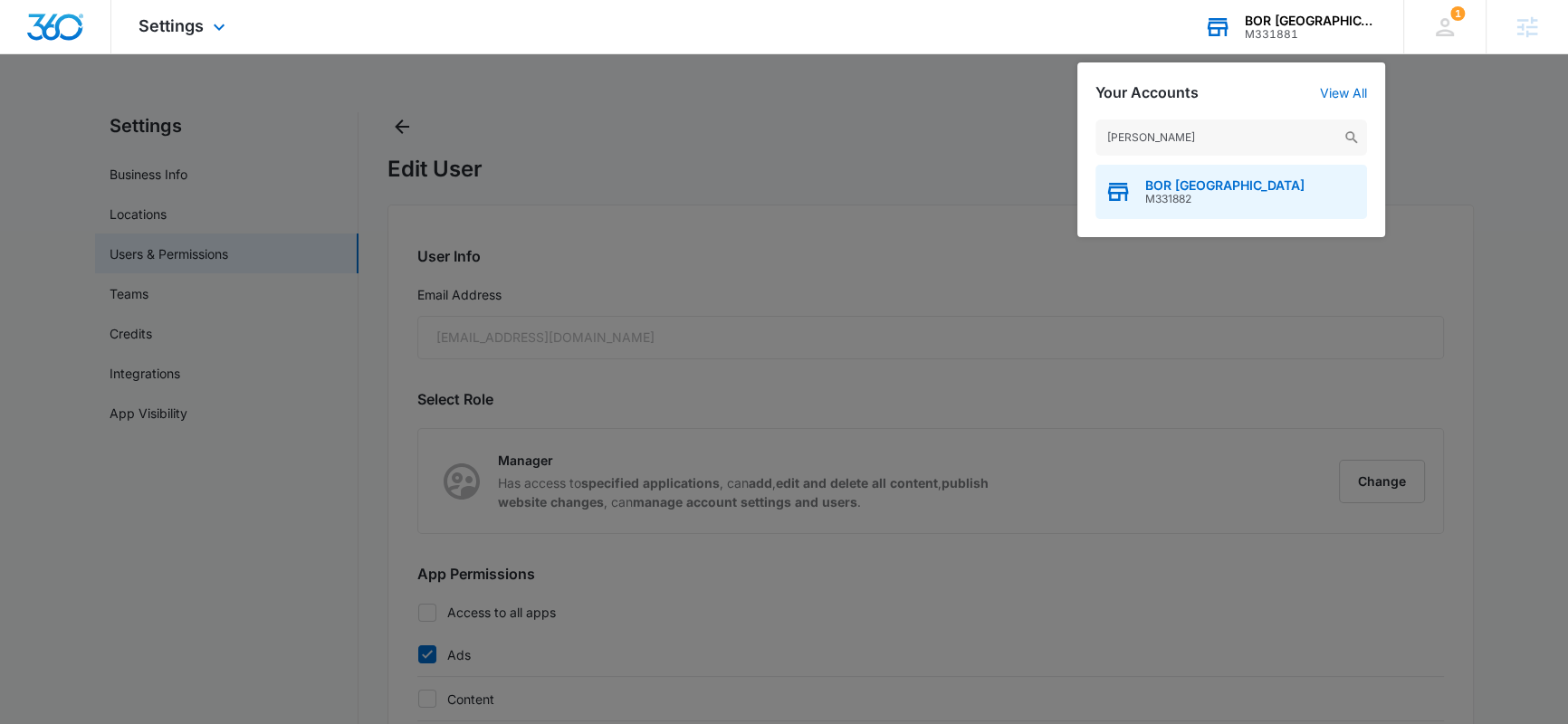 type on "Bor Baldwin" 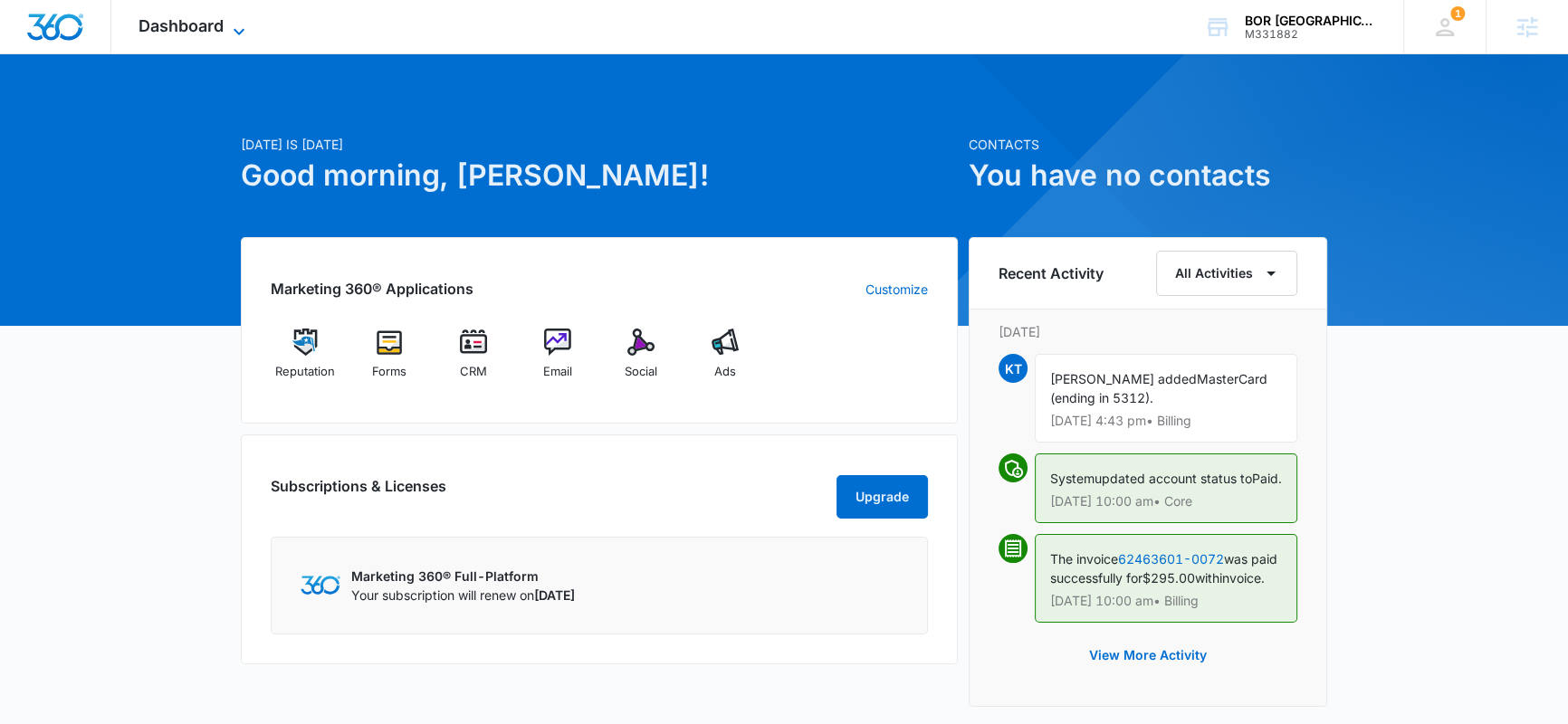 click on "Dashboard" at bounding box center [181, 25] 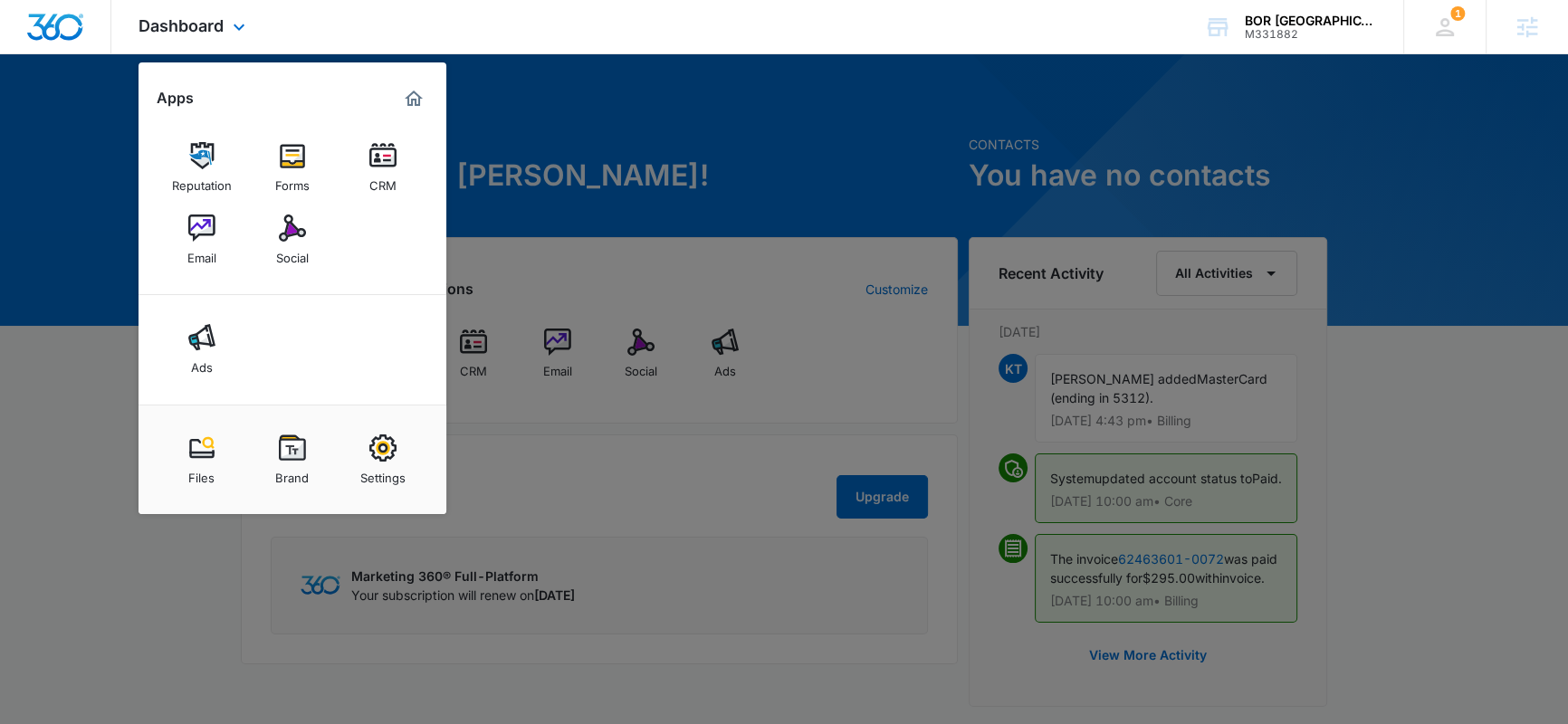 click on "Ads" at bounding box center (292, 349) 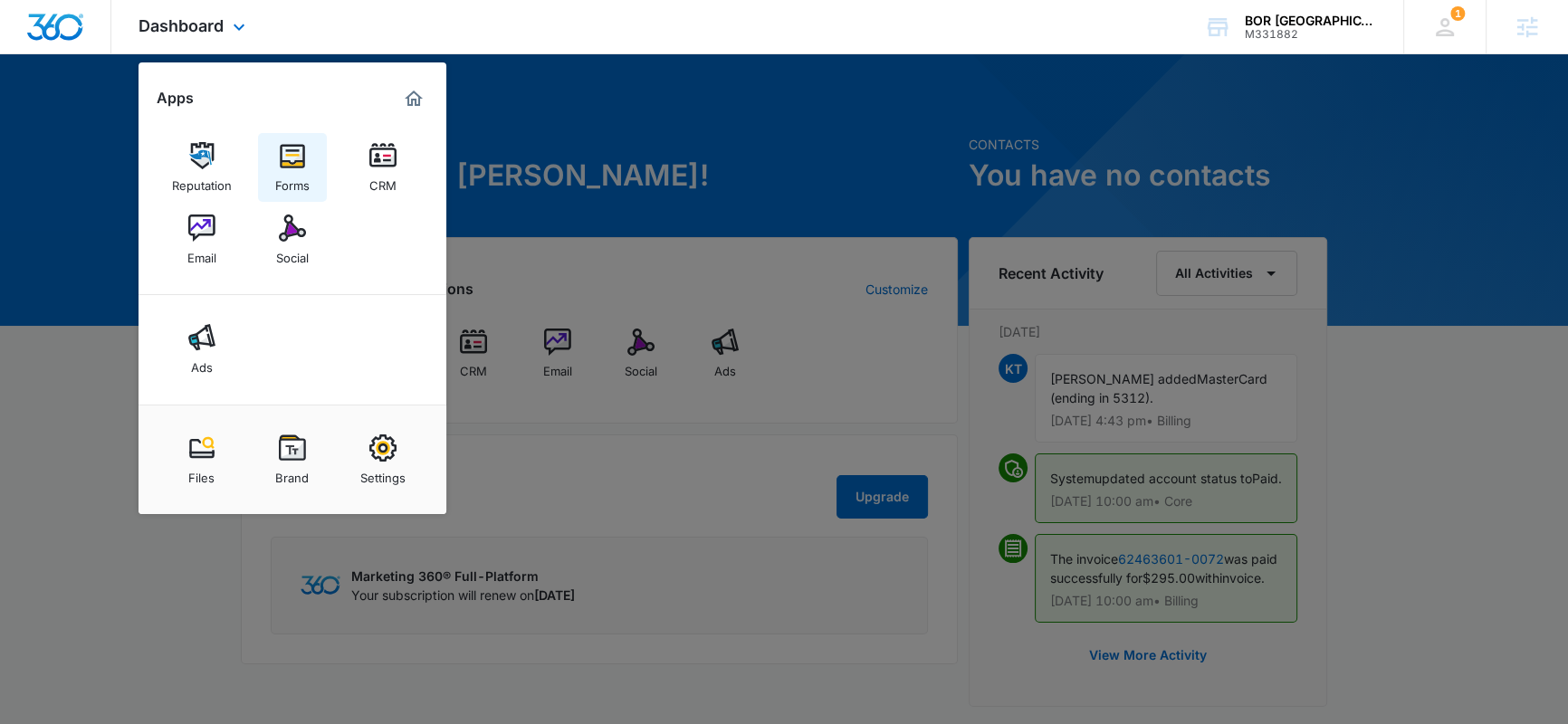 click at bounding box center (292, 156) 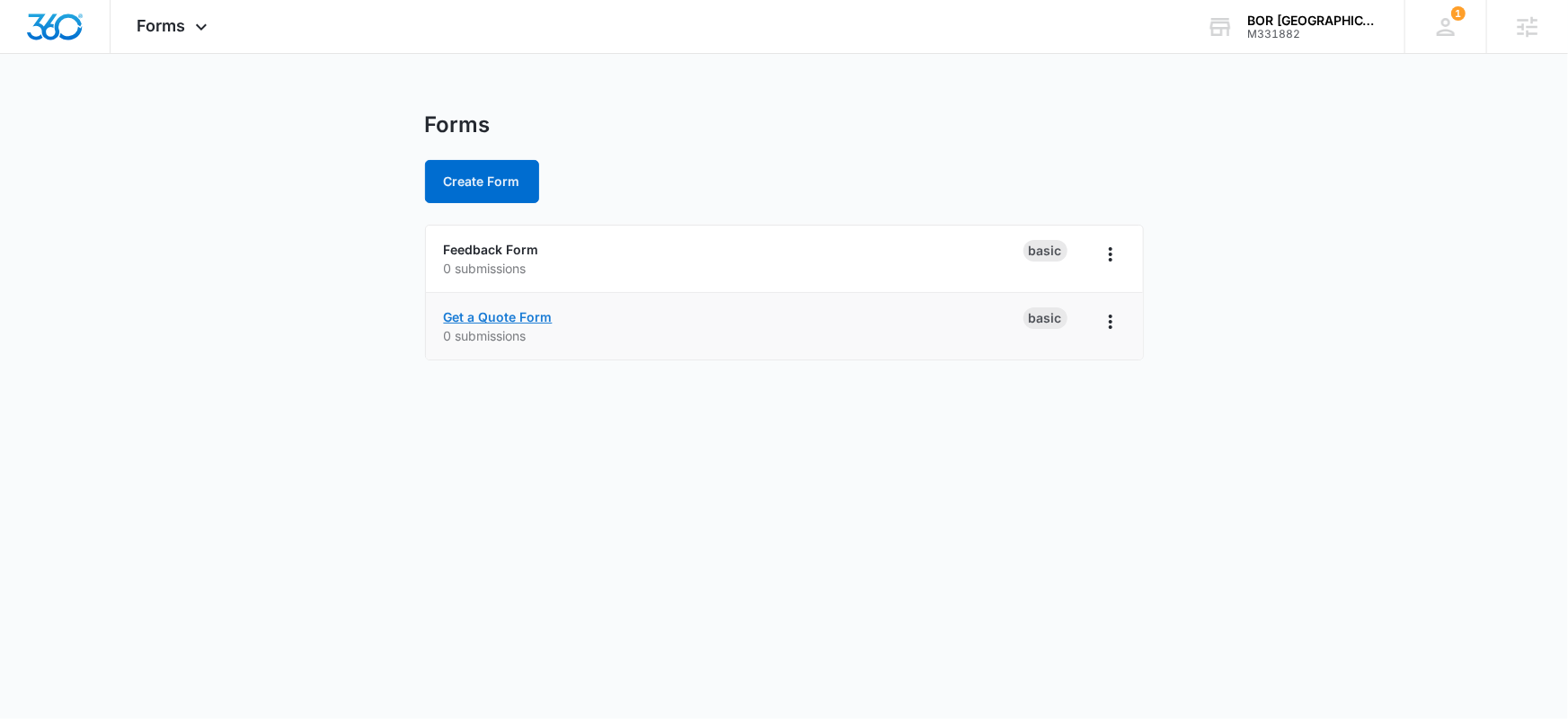 click on "Get a Quote Form" at bounding box center (498, 316) 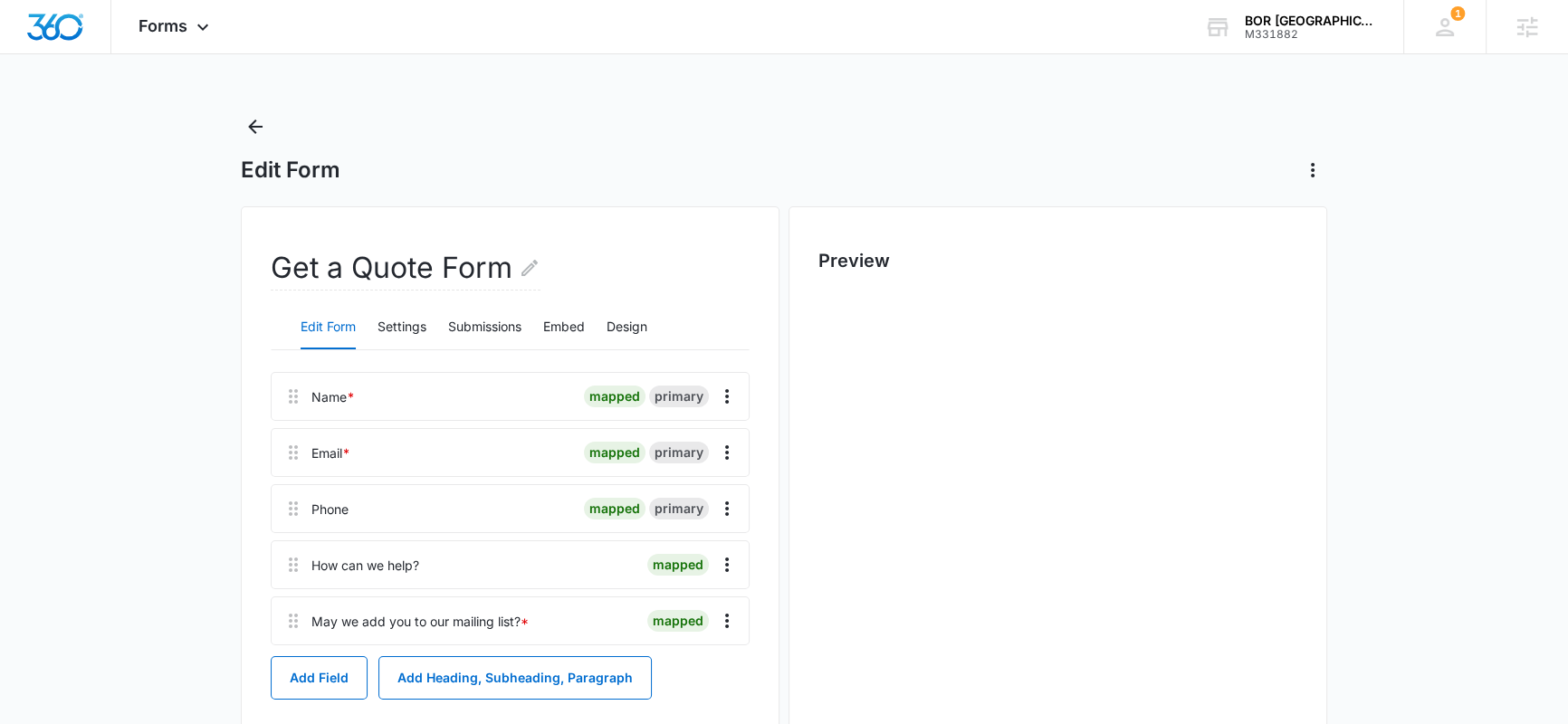 scroll, scrollTop: 0, scrollLeft: 0, axis: both 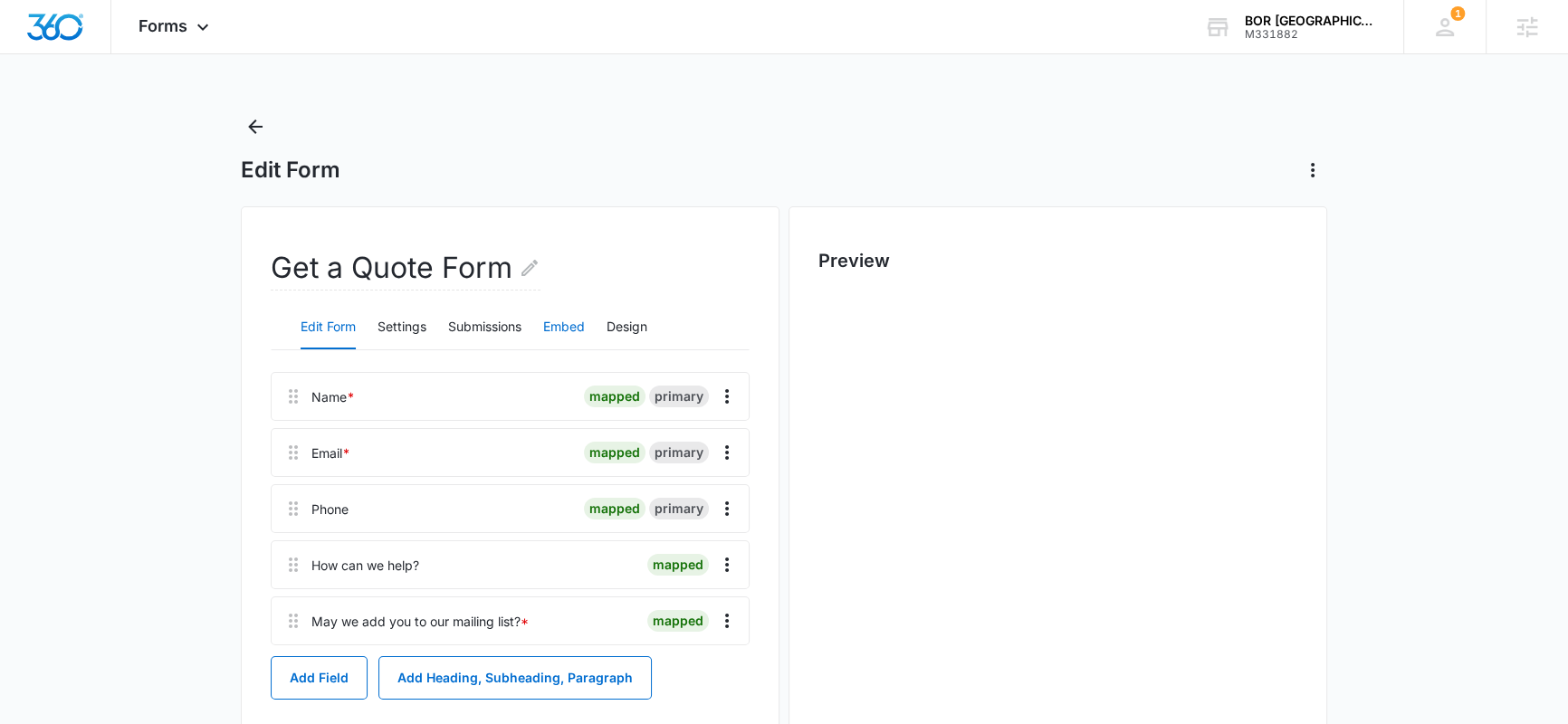 click on "Embed" at bounding box center (564, 328) 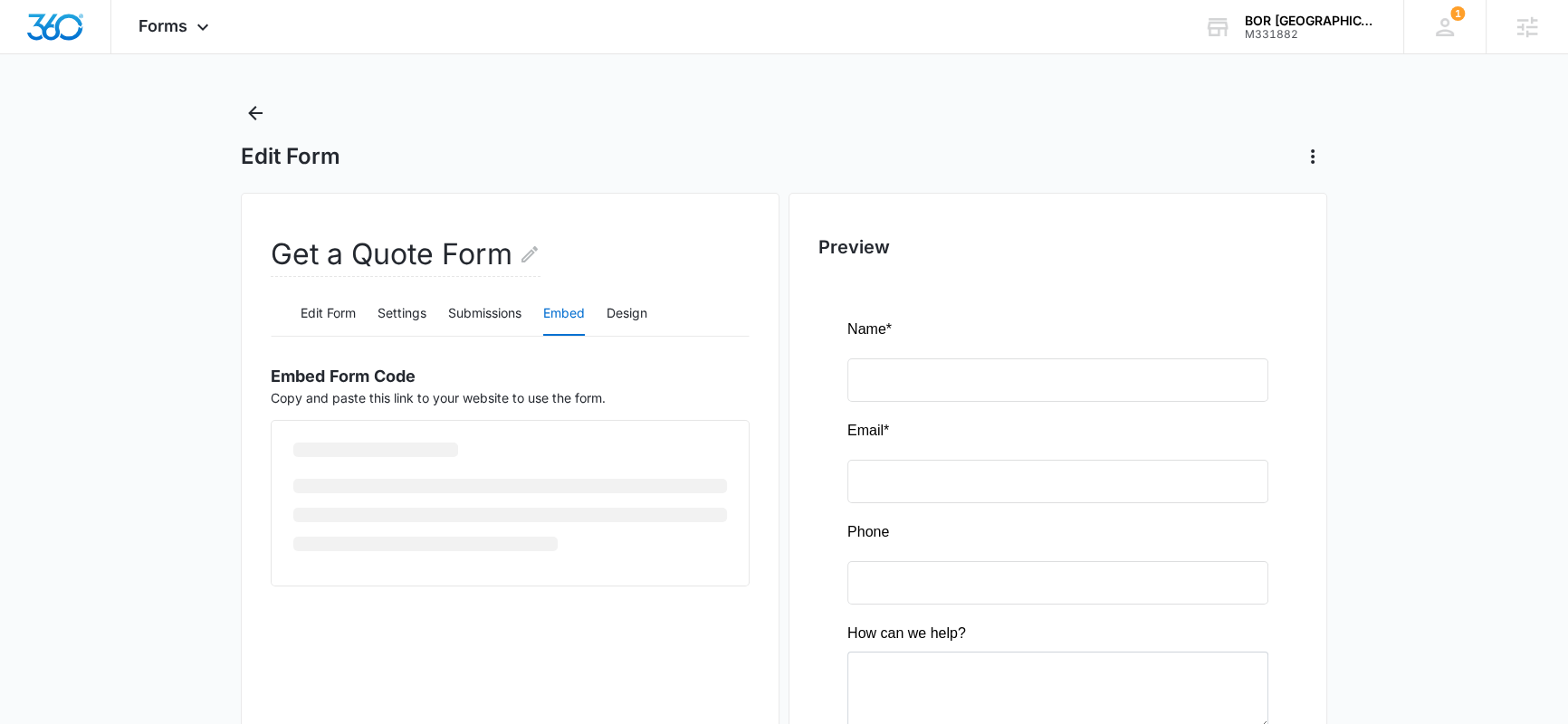 scroll, scrollTop: 26, scrollLeft: 0, axis: vertical 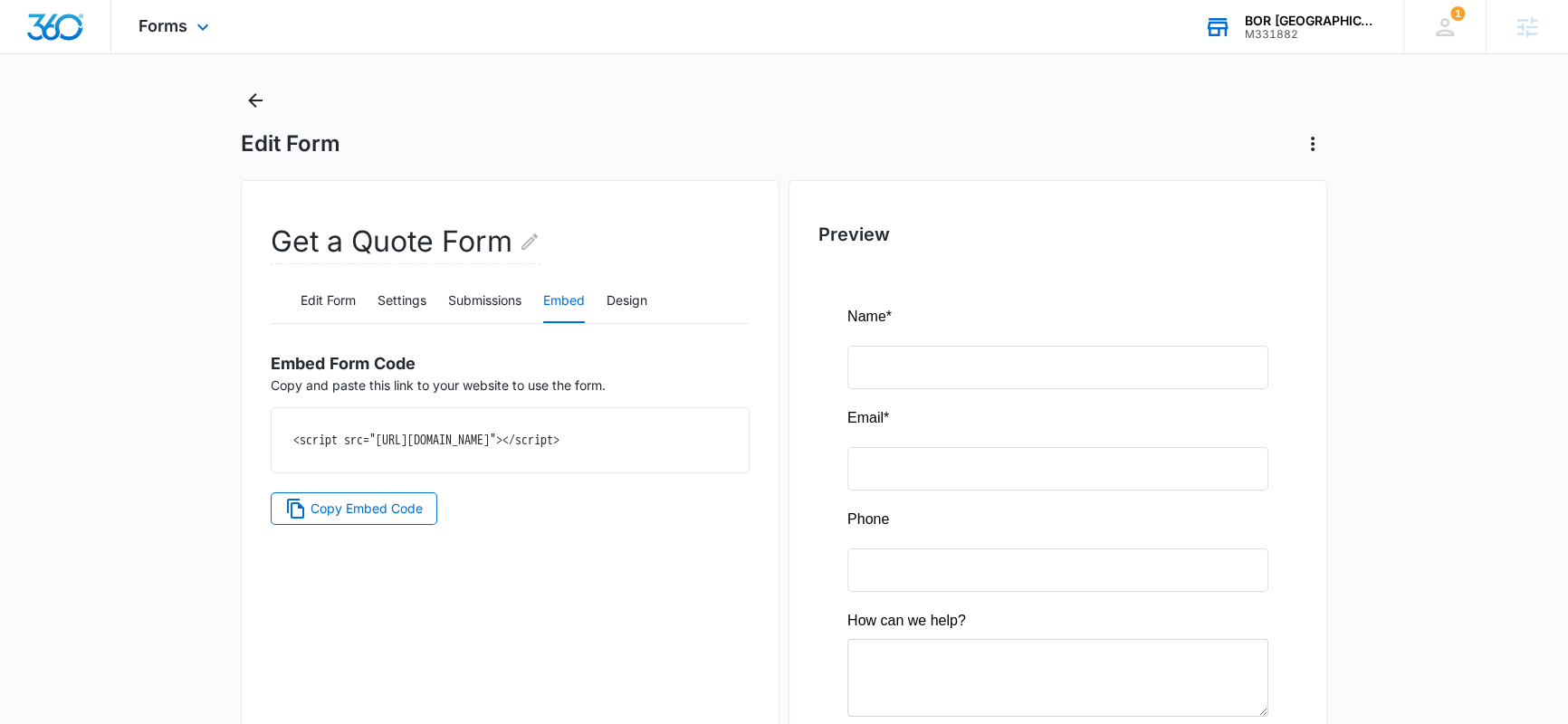 click on "M331882" at bounding box center (1311, 34) 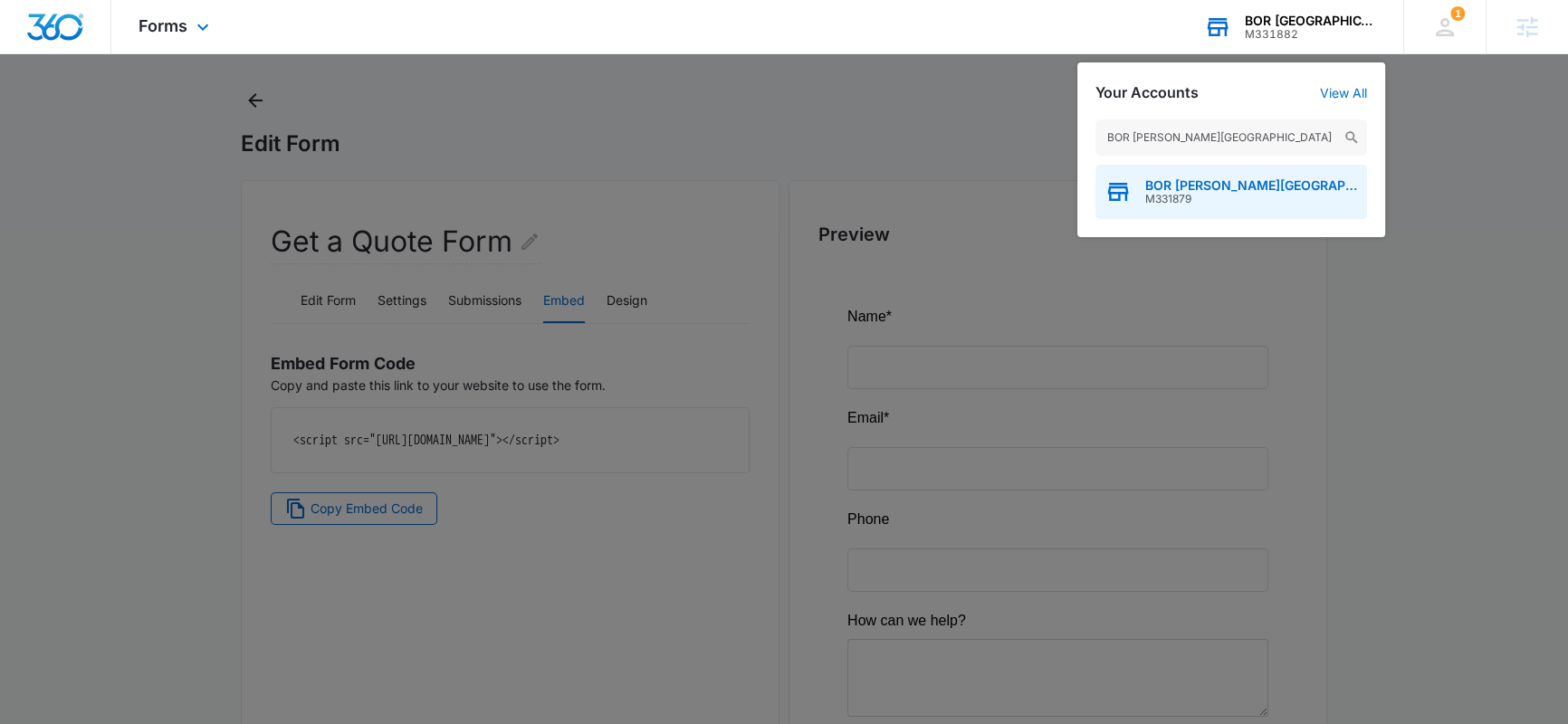 type on "BOR Butler Warren County" 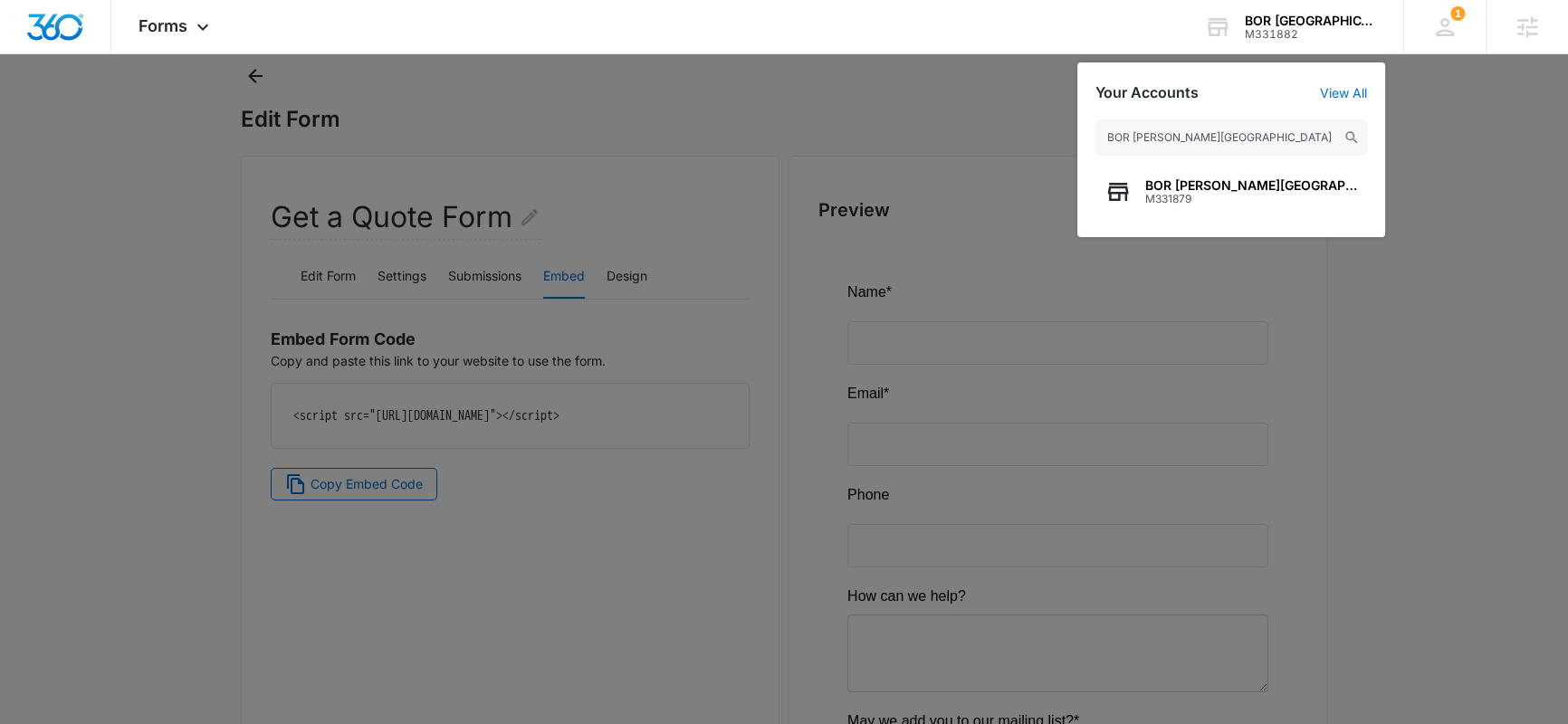 scroll, scrollTop: 62, scrollLeft: 0, axis: vertical 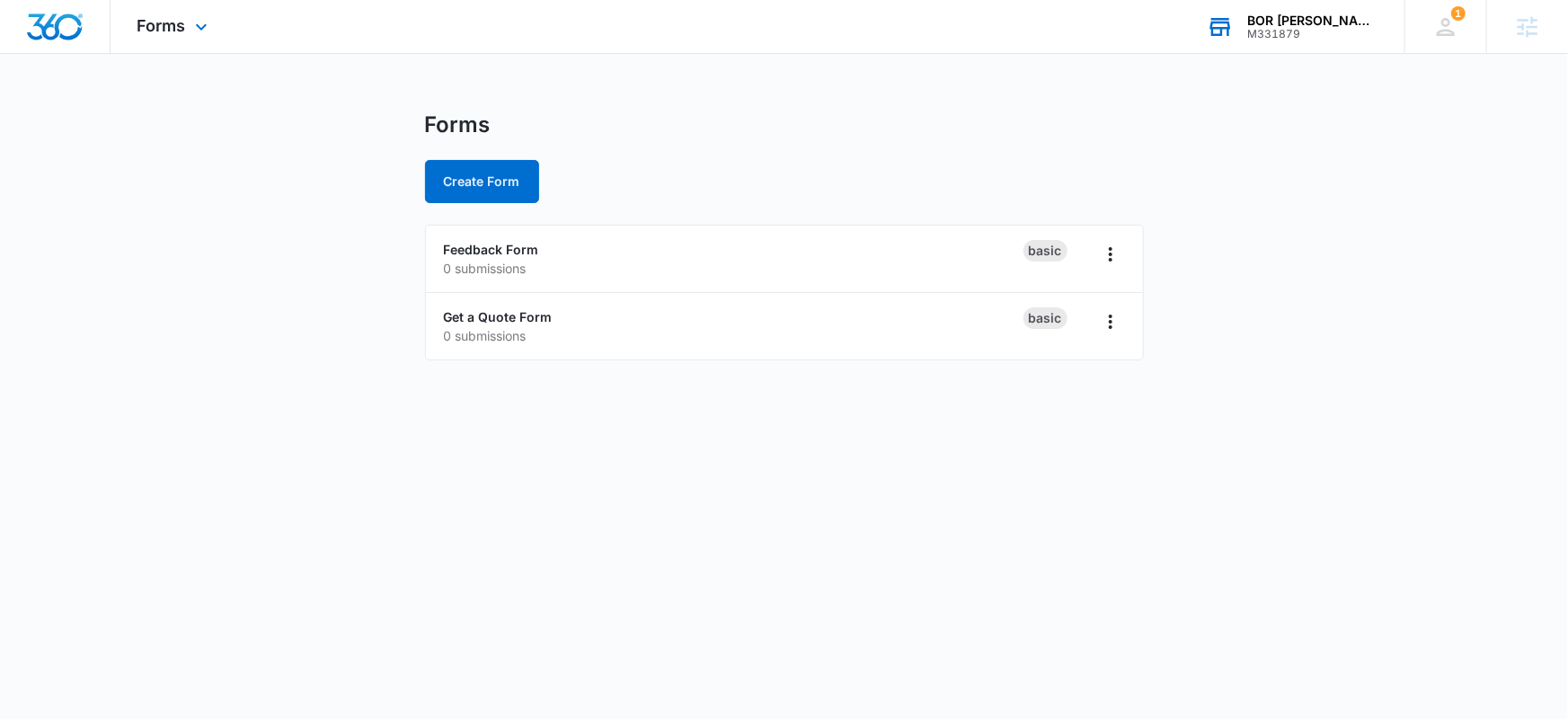 click on "BOR Butler Warren County M331879 Your Accounts View All" at bounding box center (1292, 26) 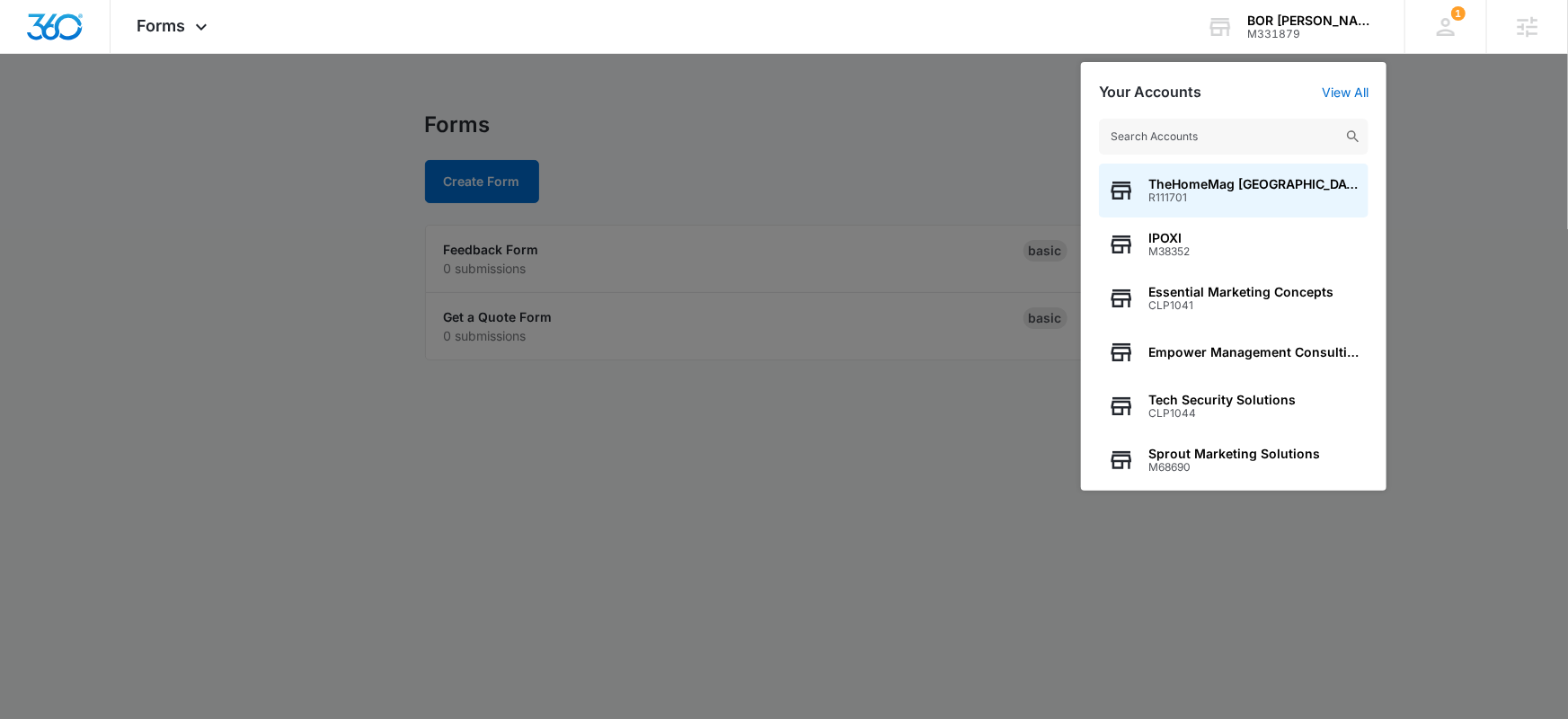 click at bounding box center (784, 360) 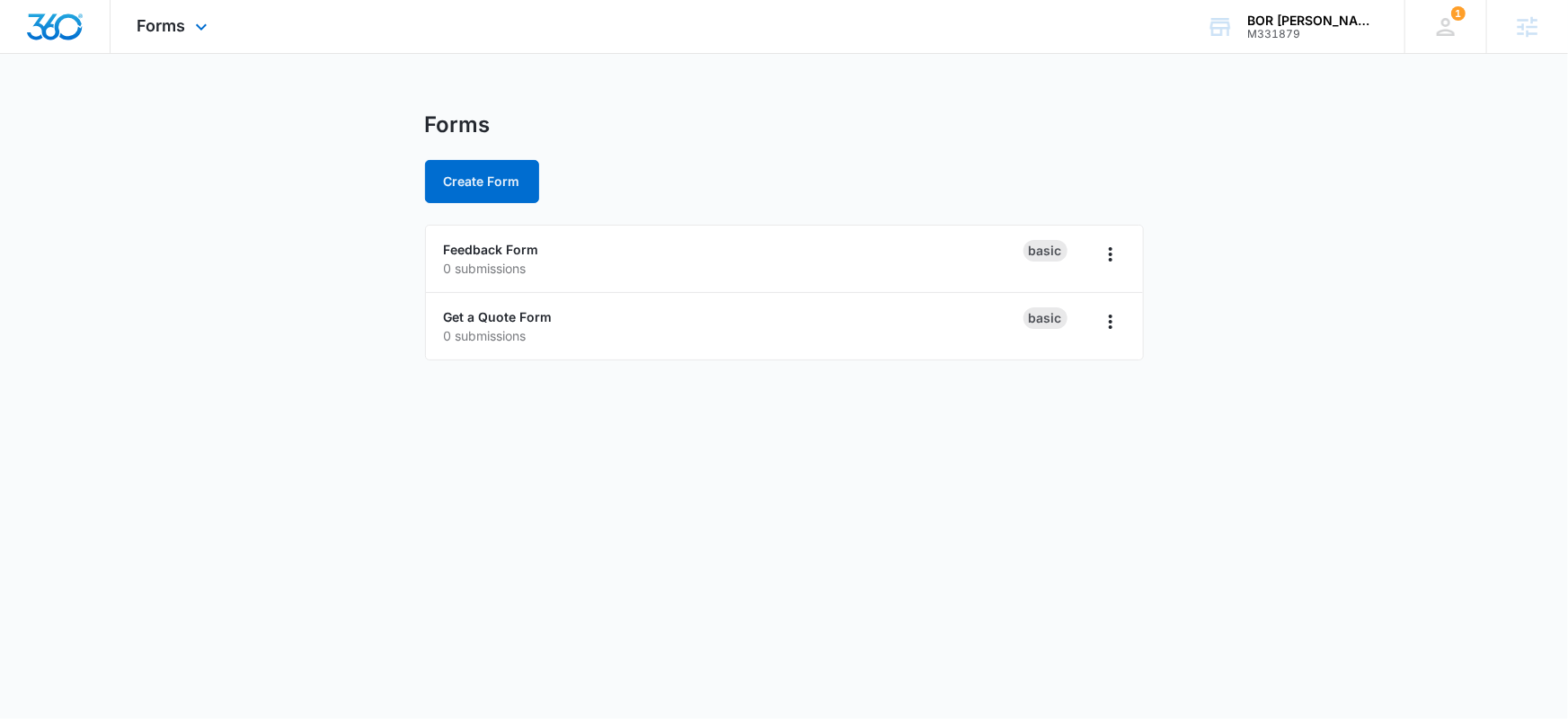 click on "Forms Apps Reputation Forms CRM Email Social Ads Files Brand Settings" at bounding box center (174, 26) 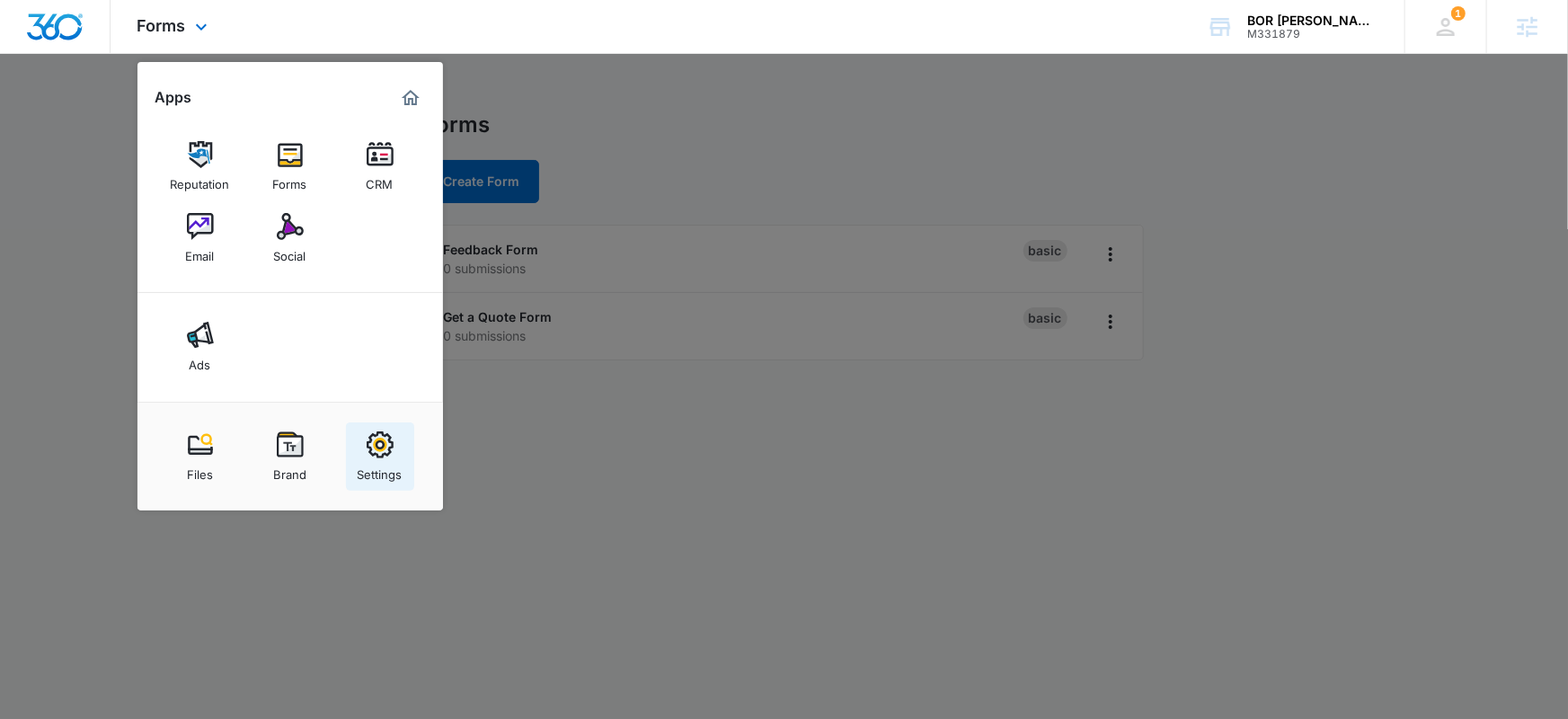 click at bounding box center (380, 445) 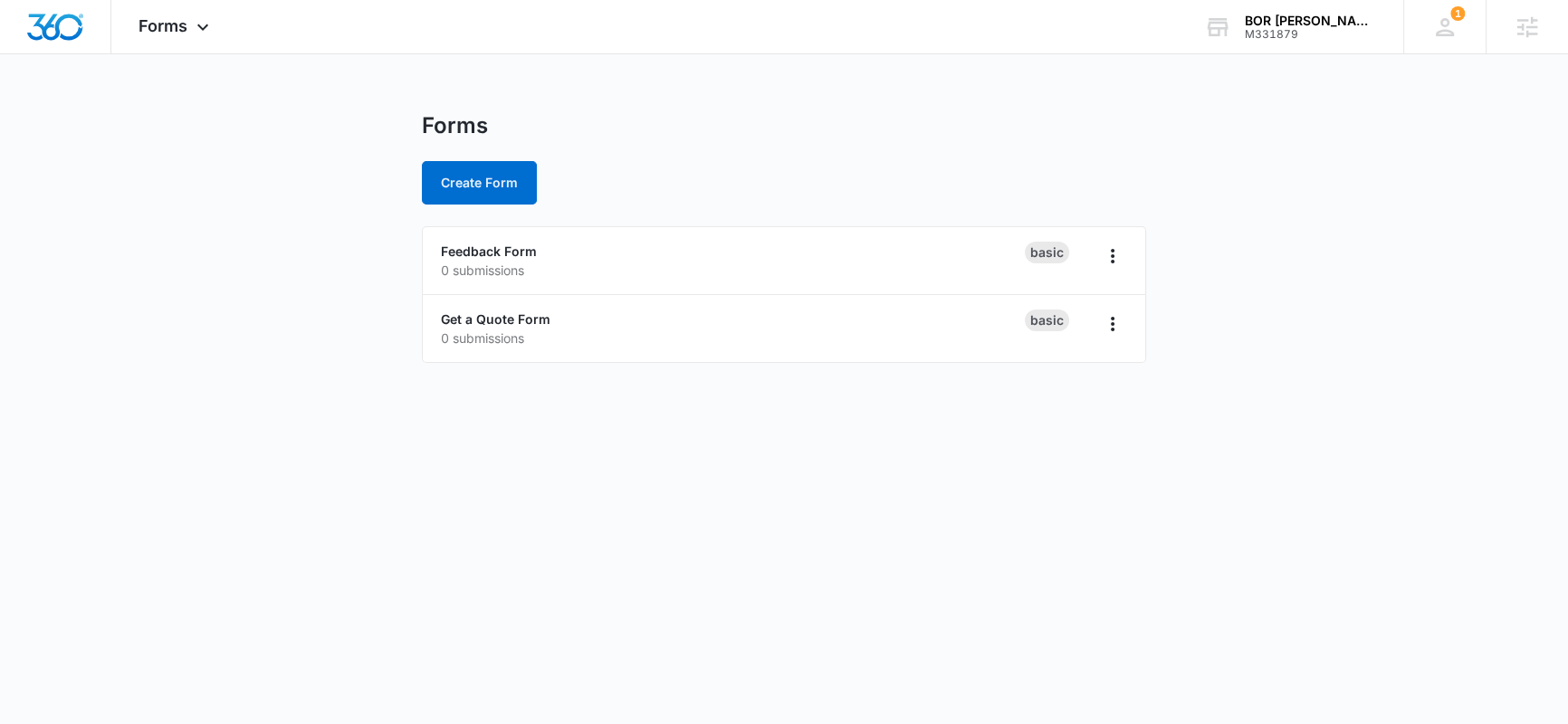 select on "4" 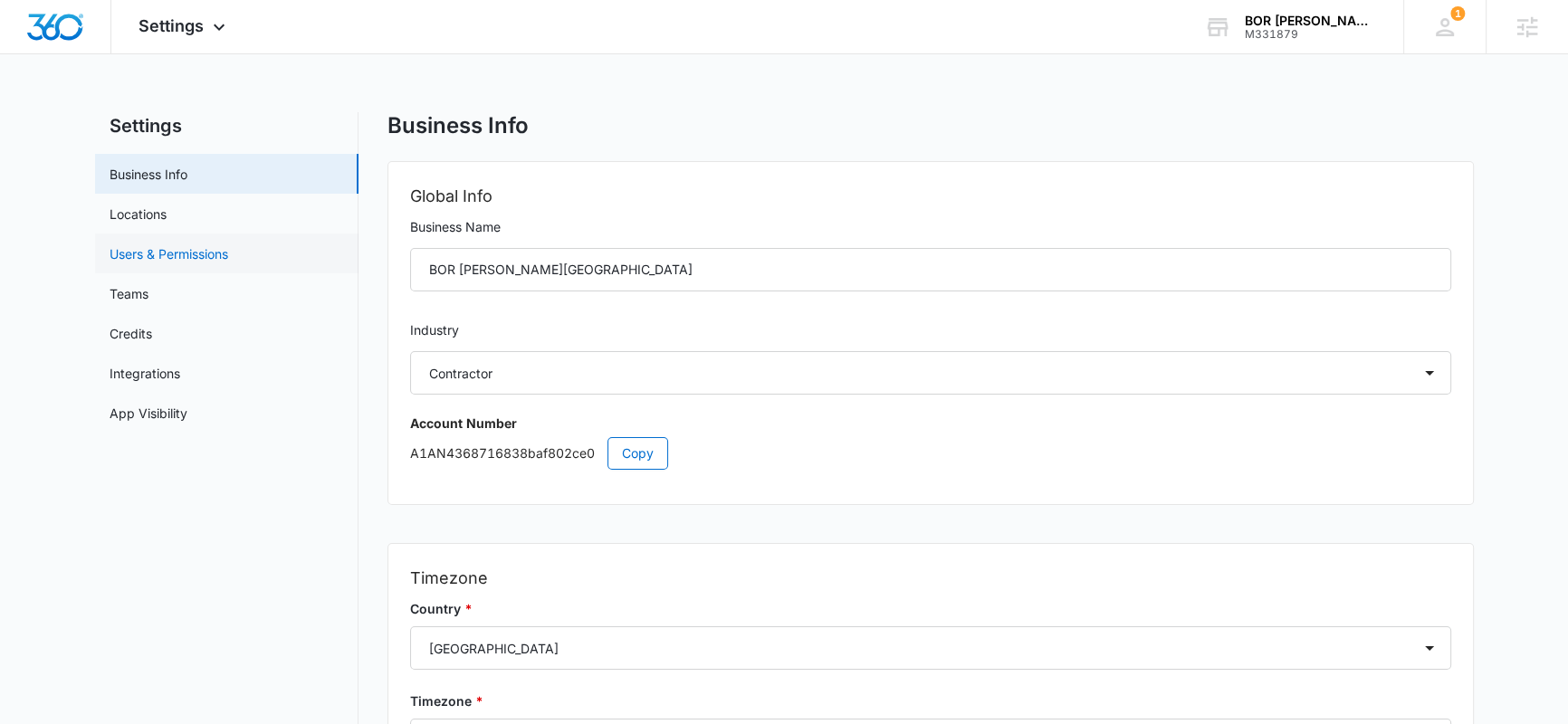 click on "Users & Permissions" at bounding box center [168, 253] 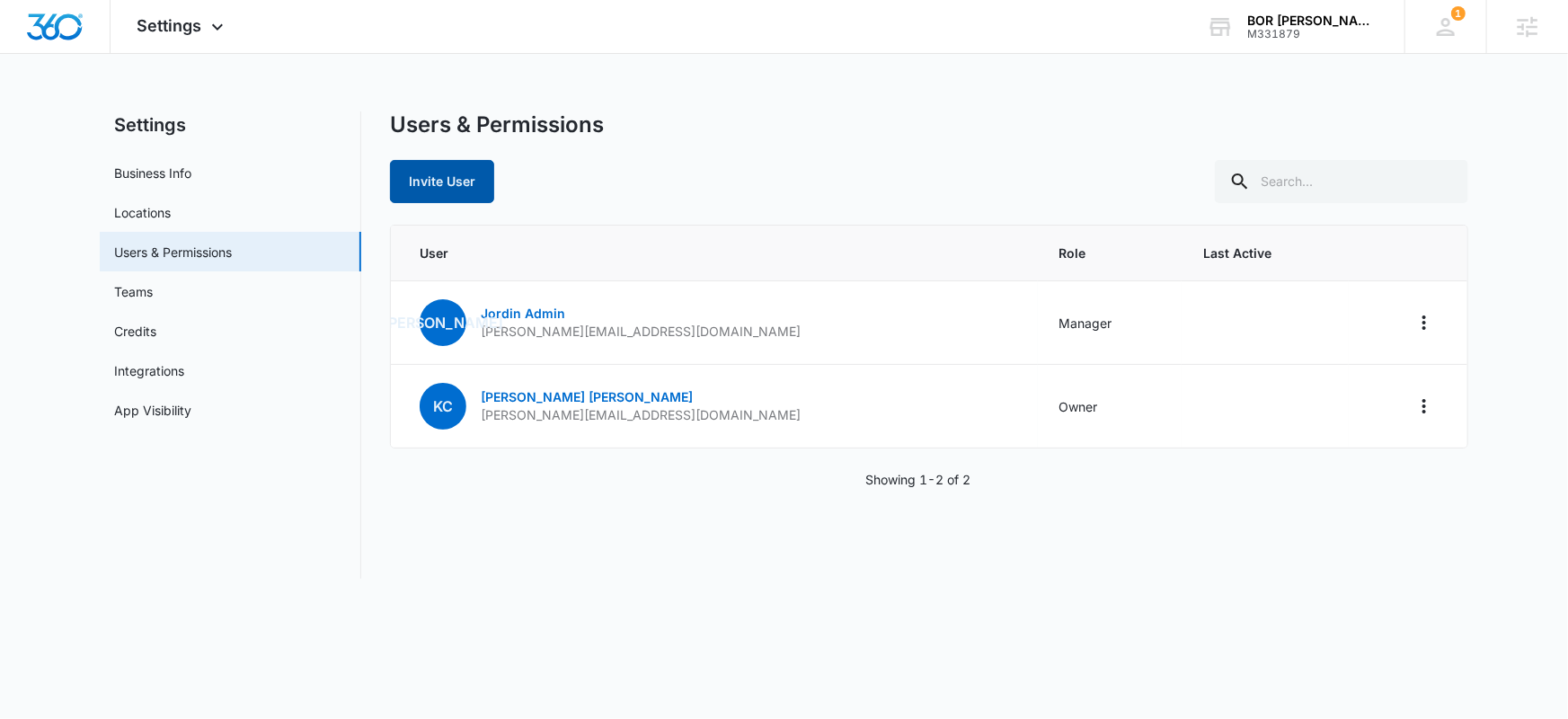 click on "Invite User" at bounding box center (442, 182) 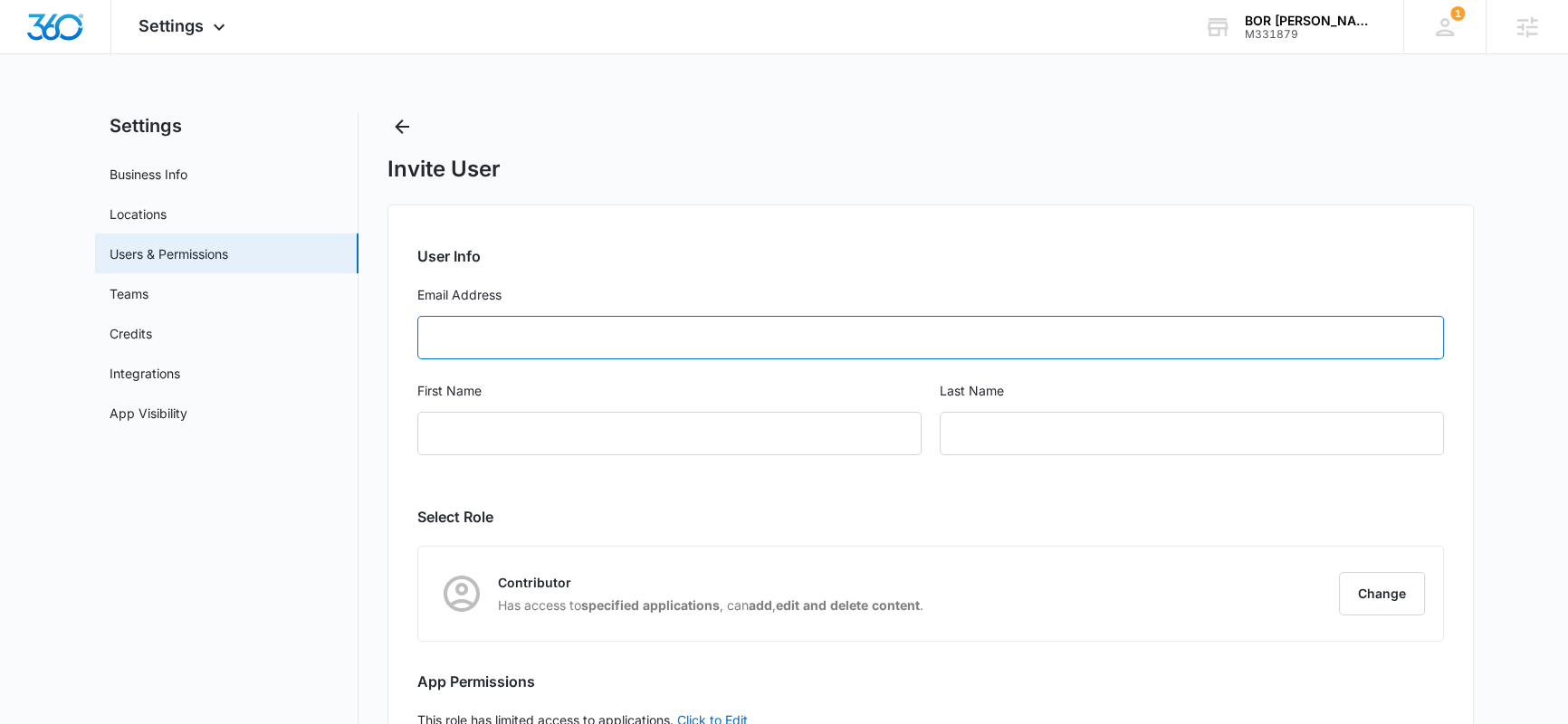 click on "Email Address" at bounding box center (931, 338) 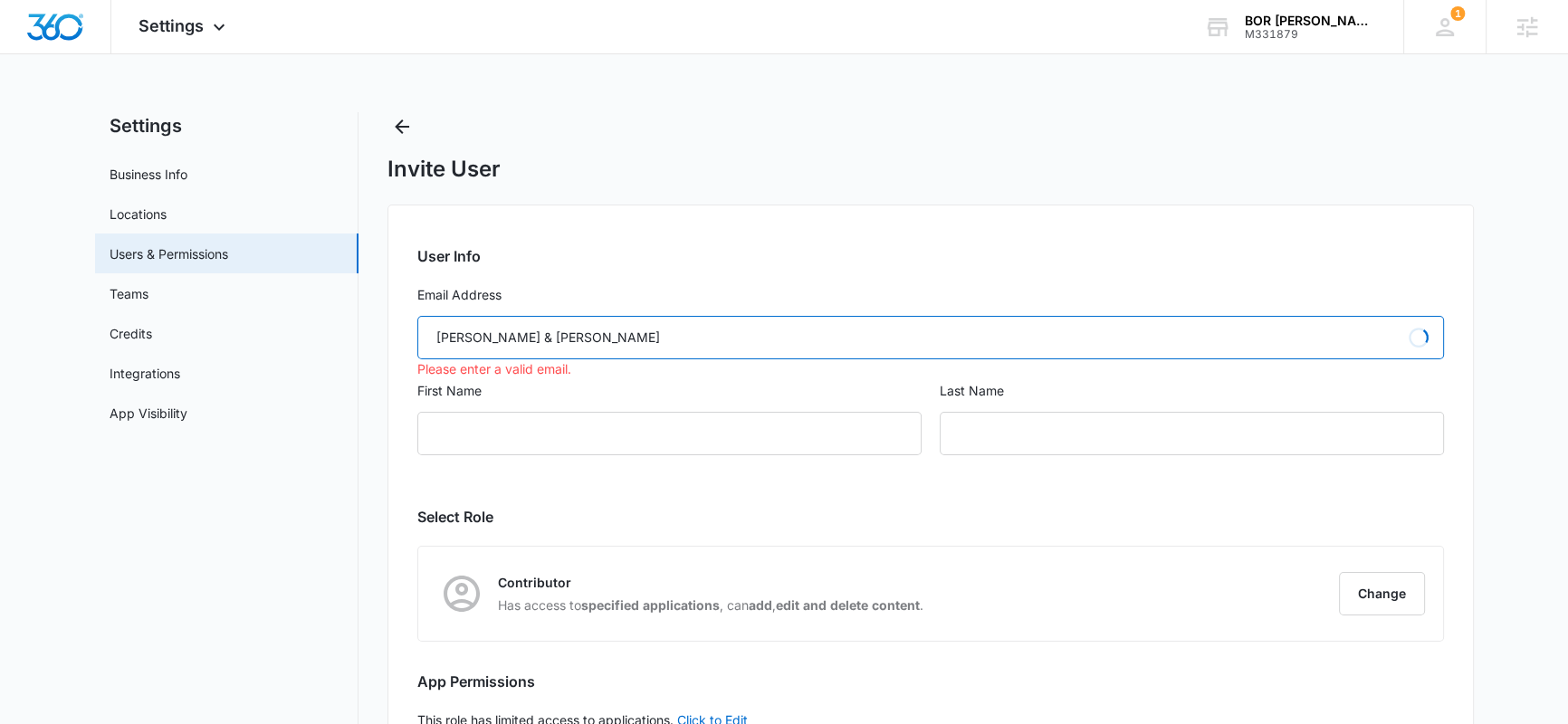 click on "Sandie & Brian Thompson" at bounding box center (931, 338) 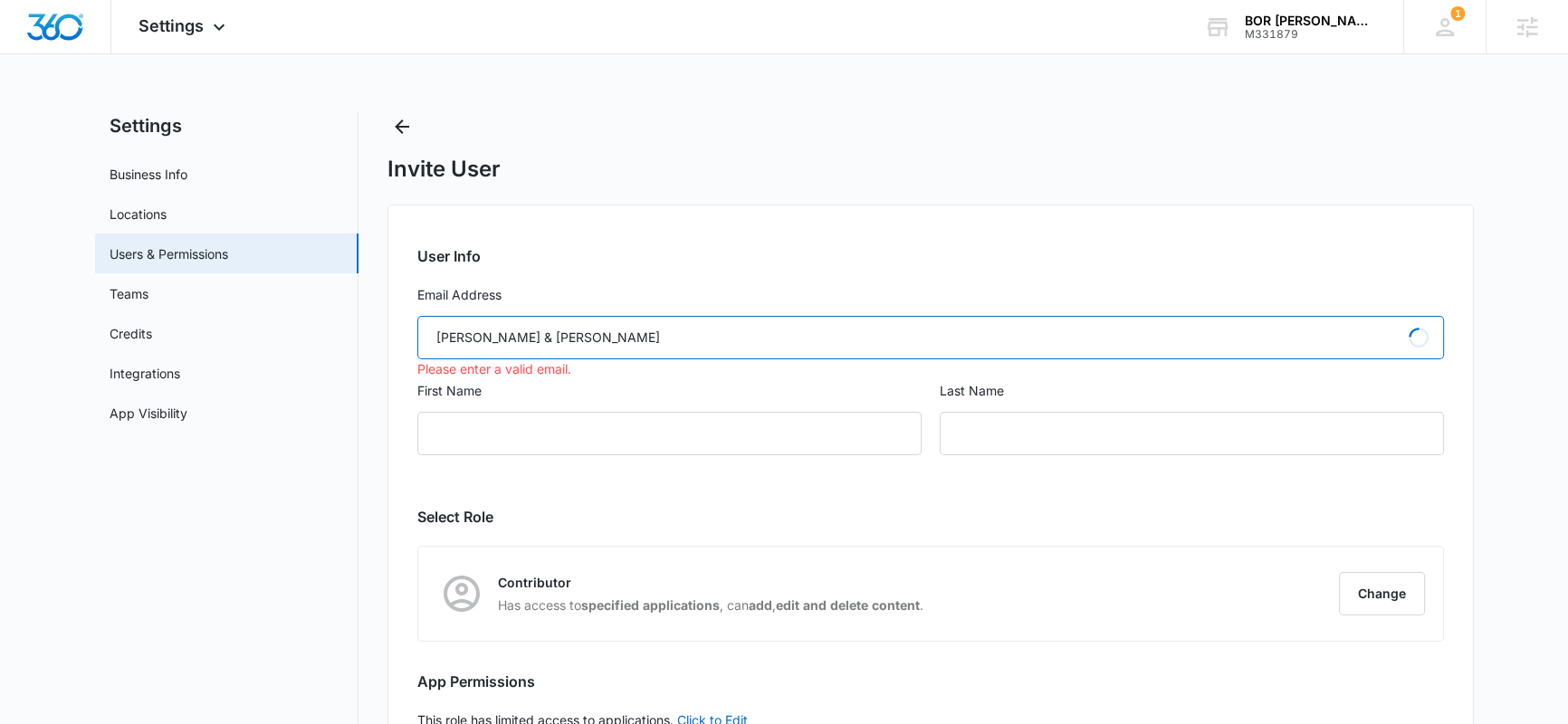 click on "Sandie & Brian Thompson" at bounding box center [931, 338] 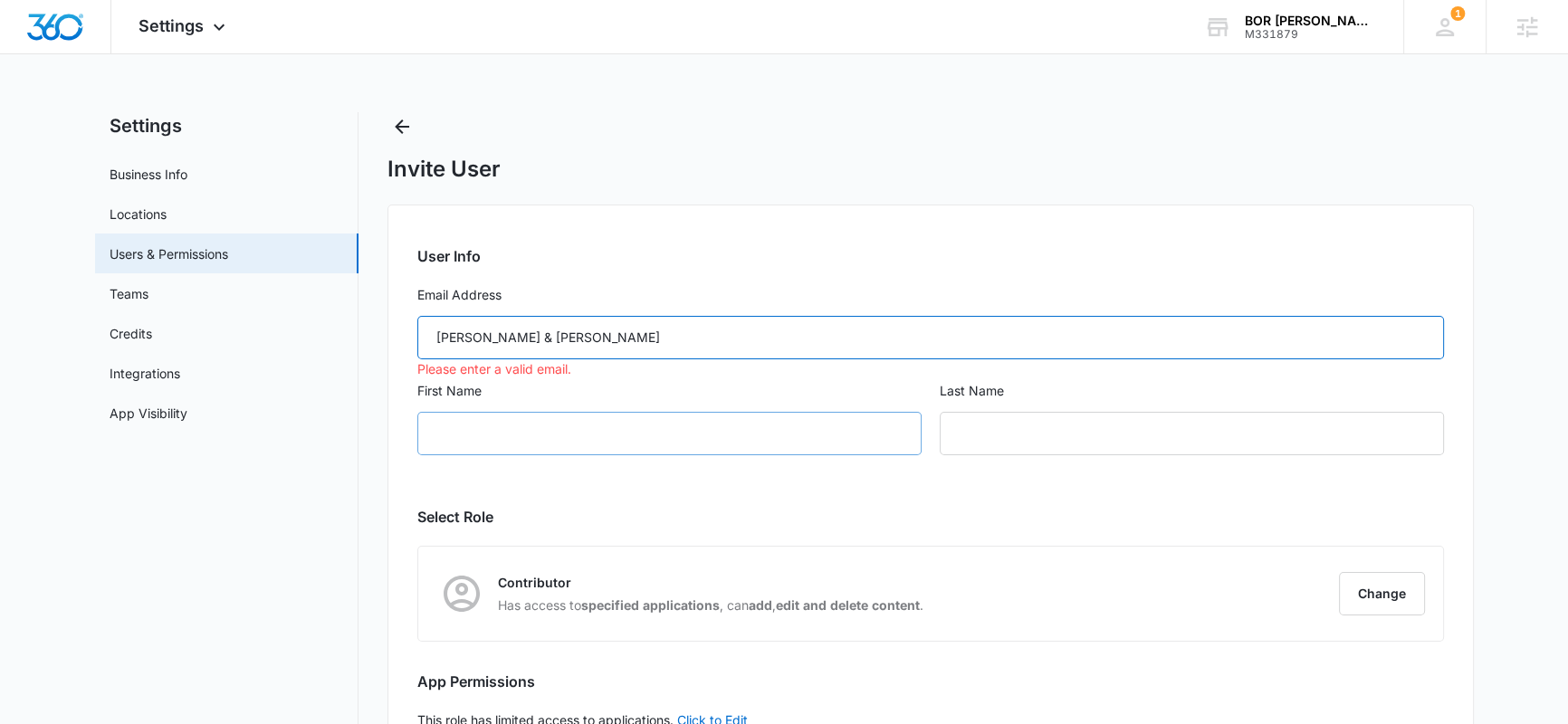 type on "Sandie & Brian Thompson" 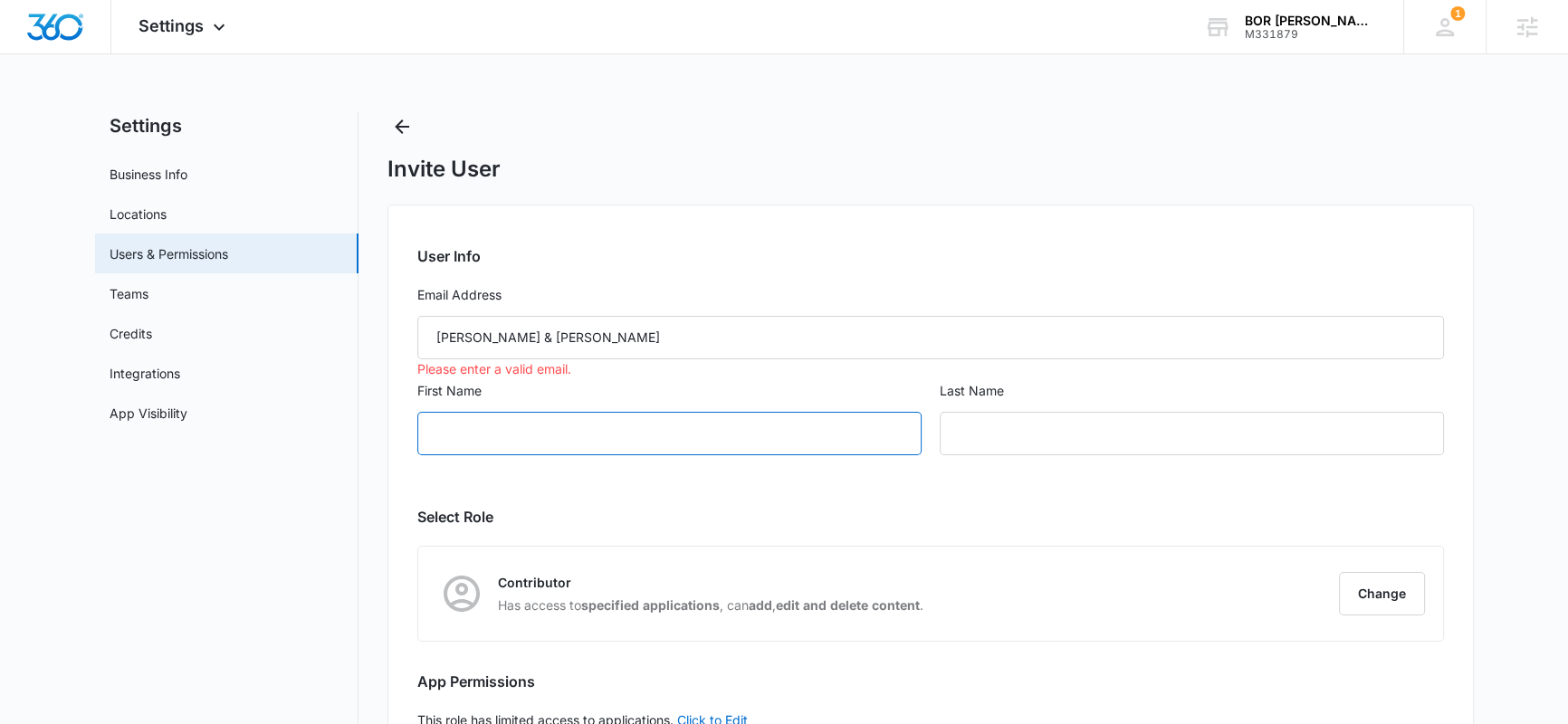 click on "First Name" at bounding box center (669, 433) 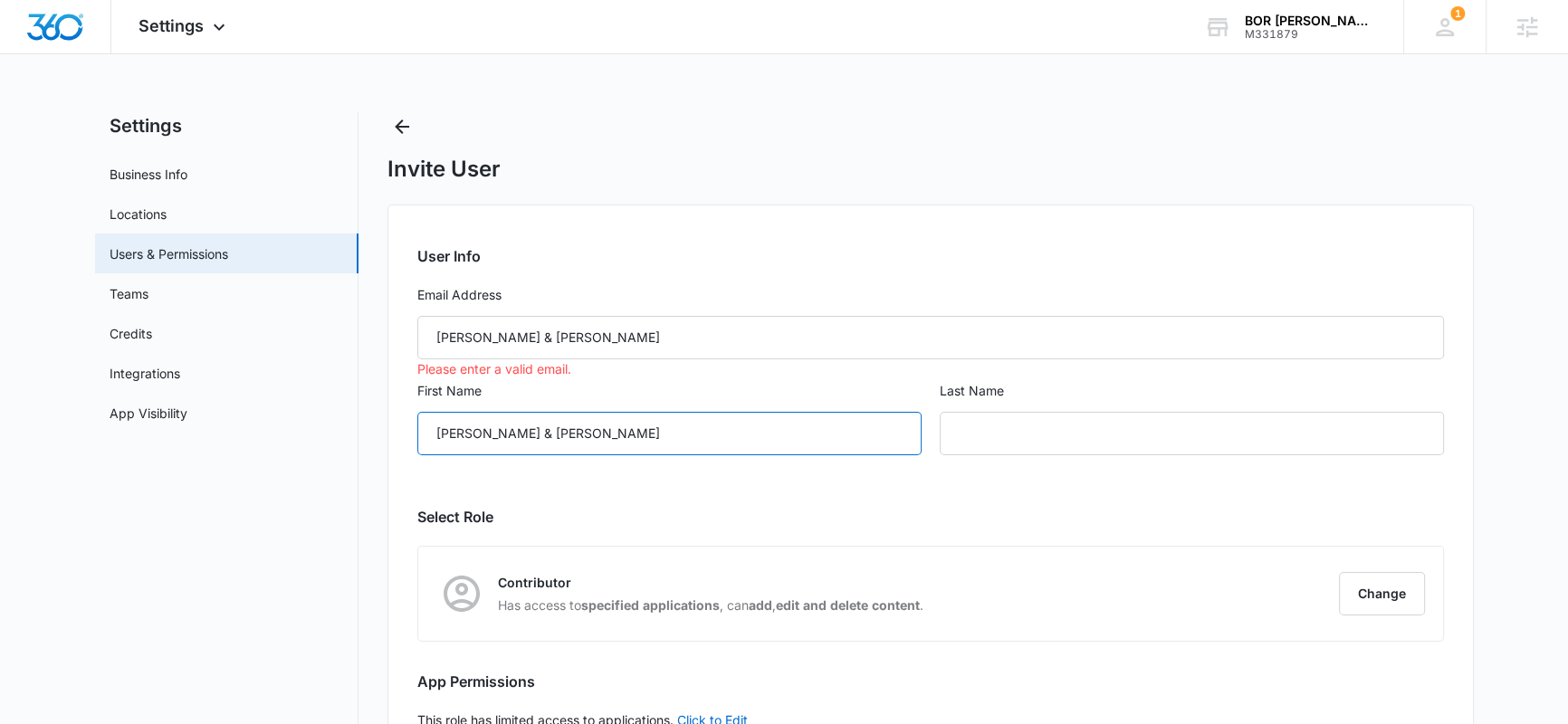 click on "Sandie & Brian Thompson" at bounding box center [669, 433] 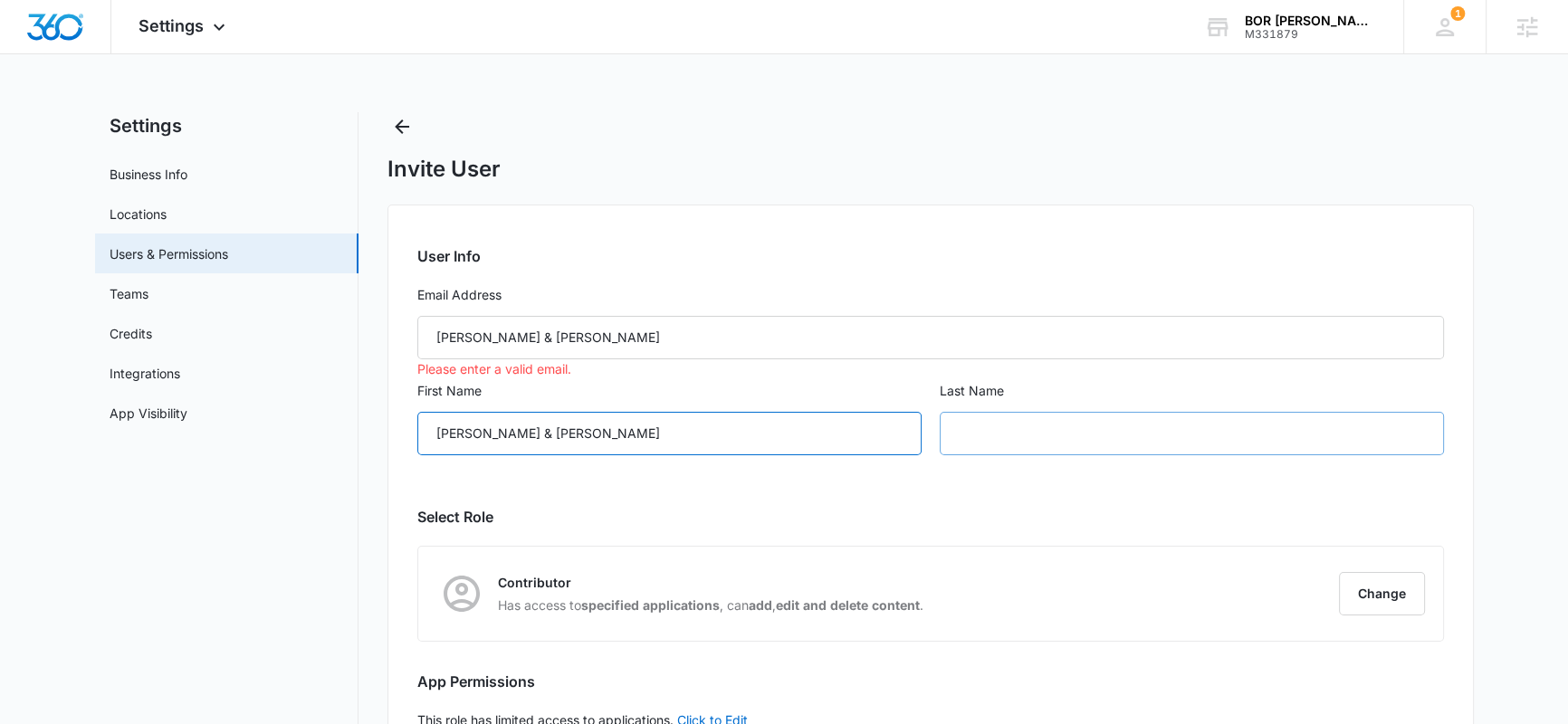 type on "Sandie & Brian Thompson" 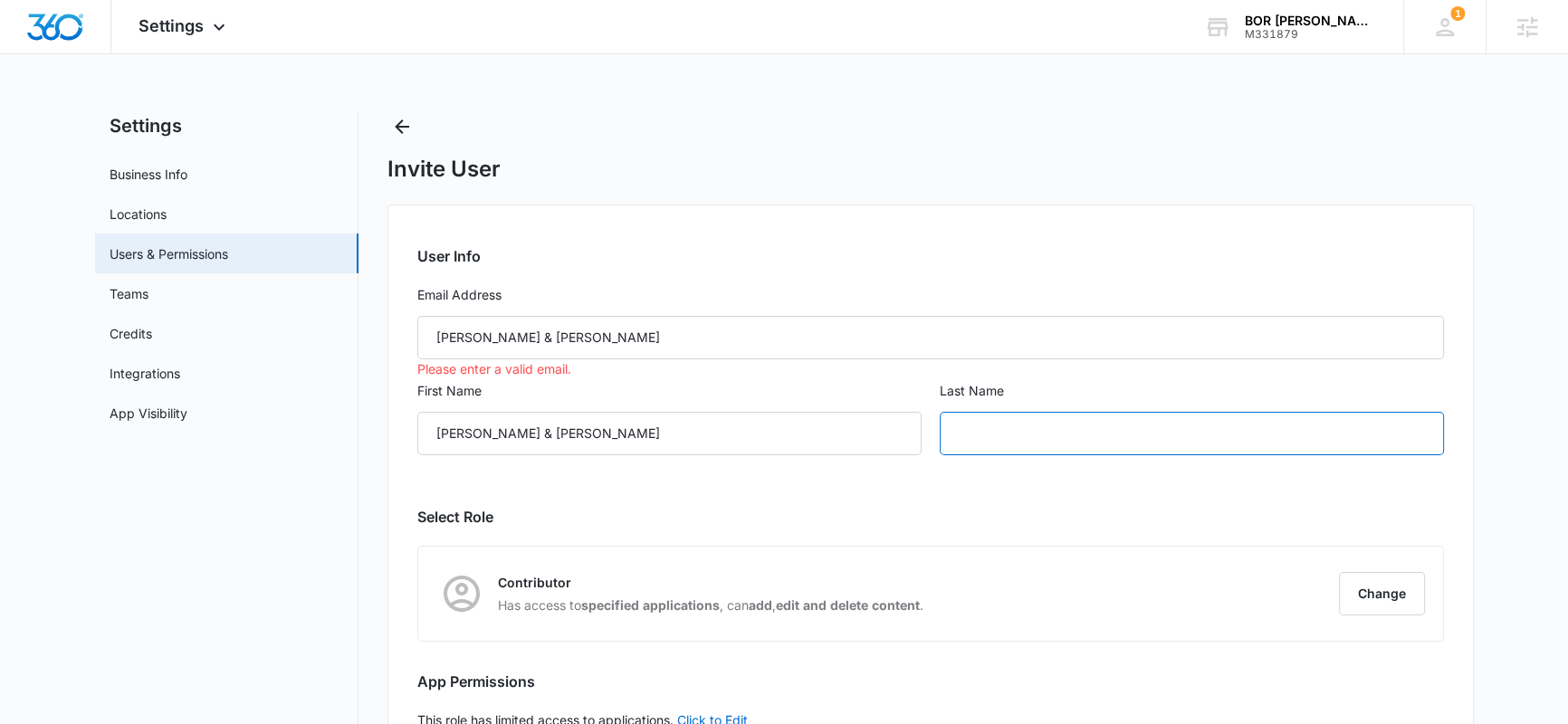 click at bounding box center [1191, 433] 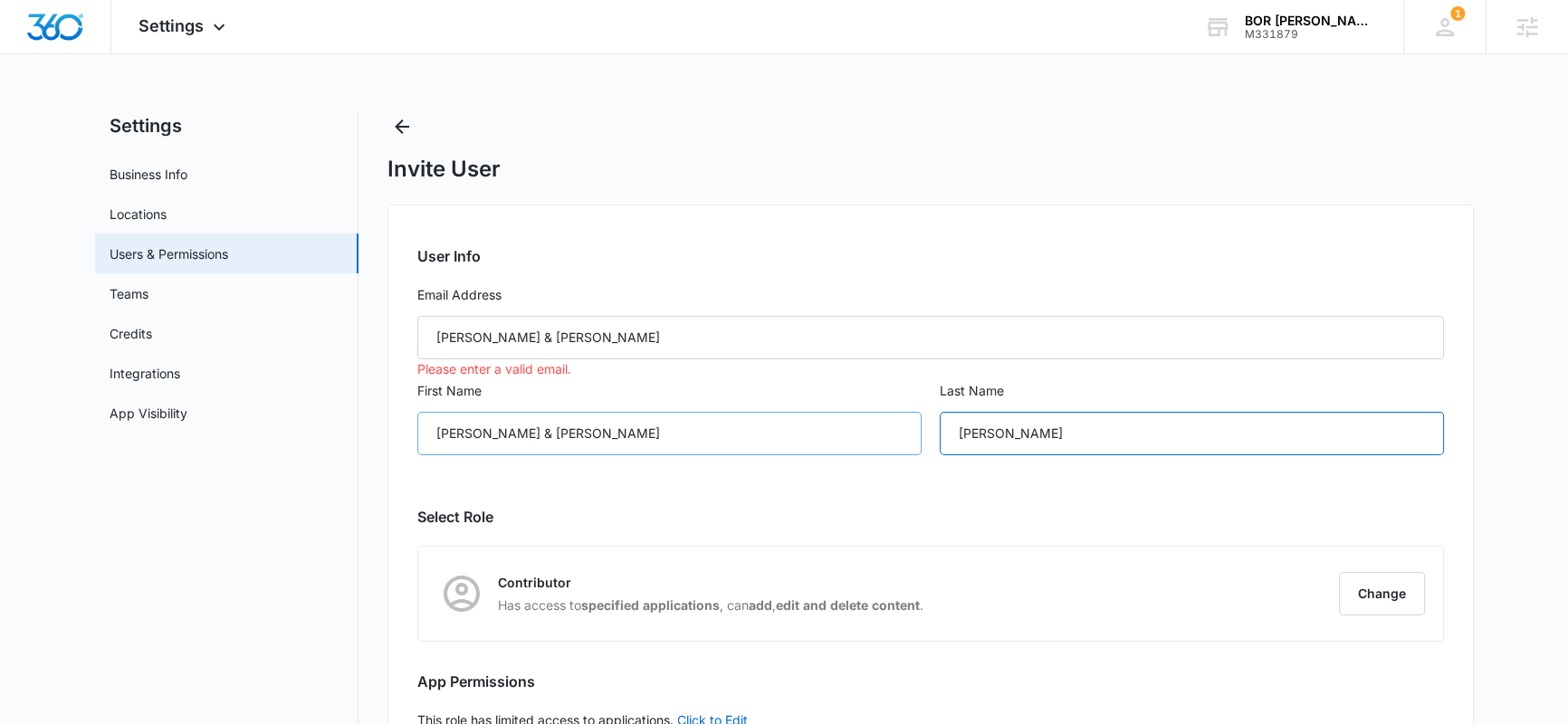 type on "Thompson" 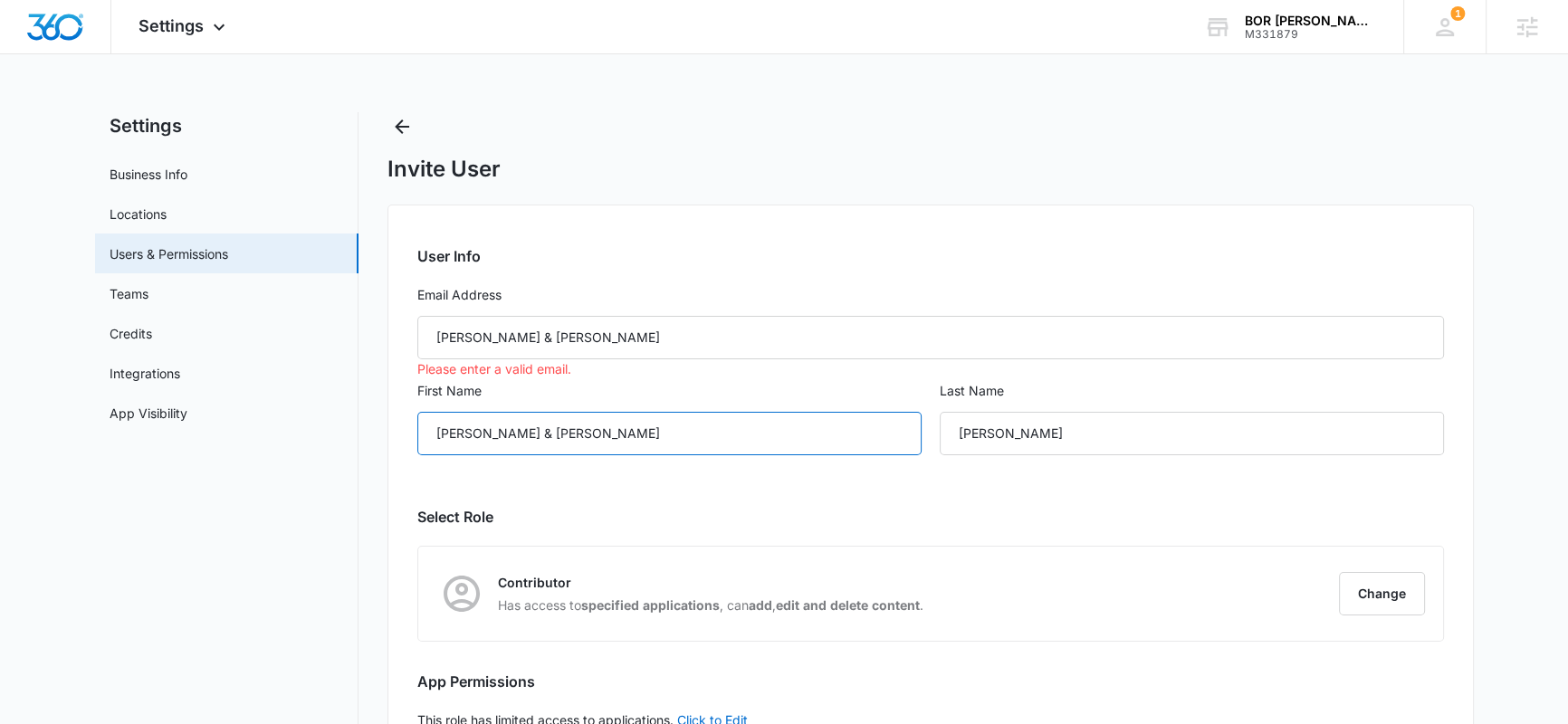 click on "Sandie & Brian Thompson" at bounding box center [669, 433] 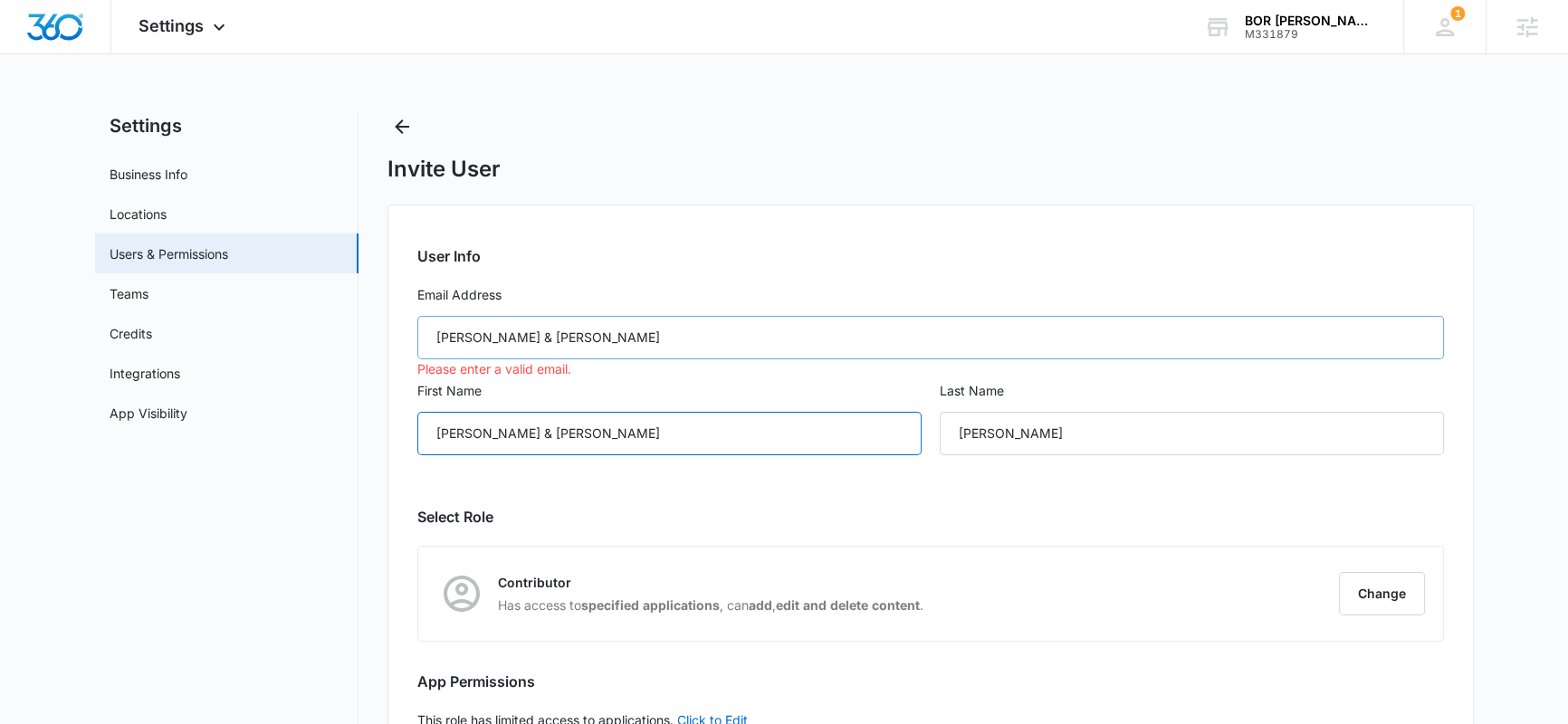 type on "Sandie & Brian" 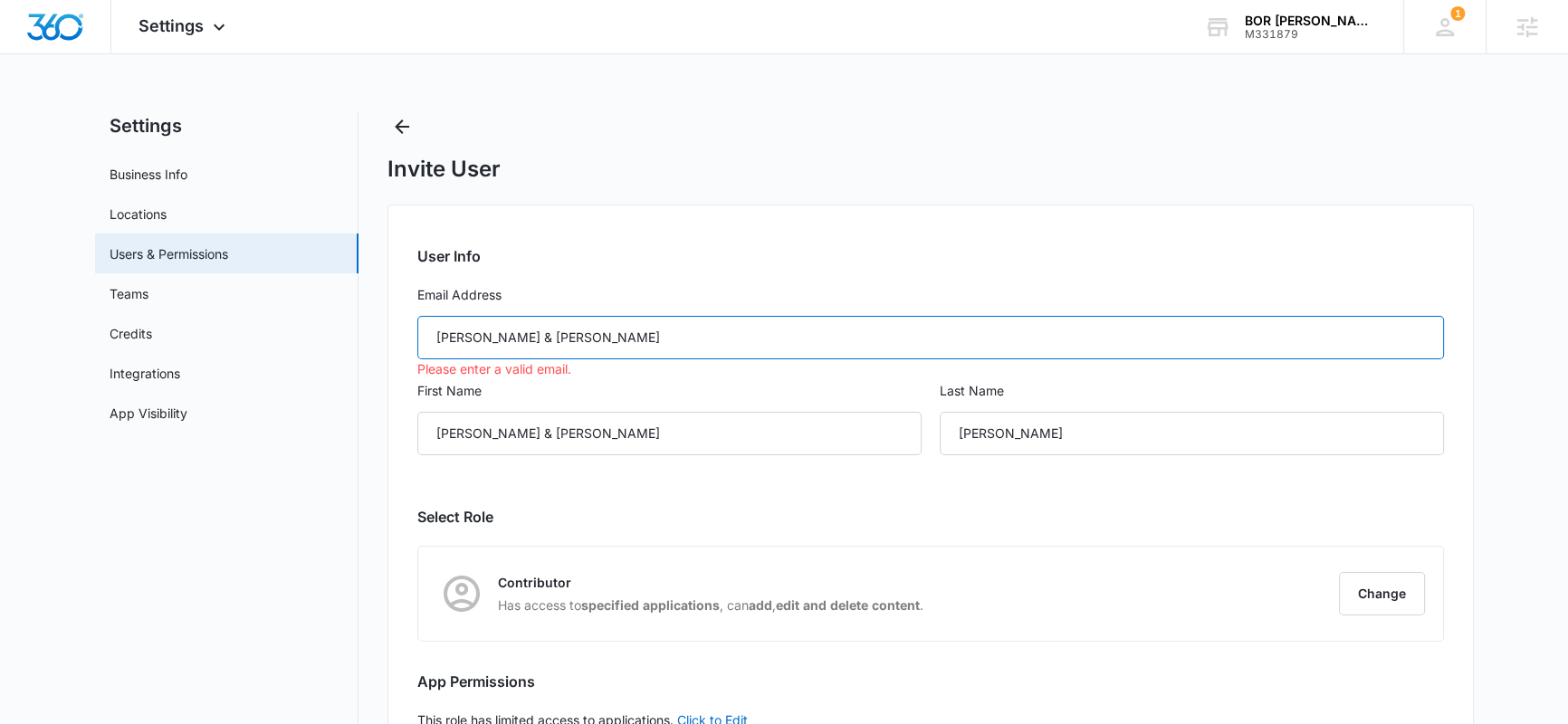 drag, startPoint x: 651, startPoint y: 336, endPoint x: 410, endPoint y: 330, distance: 241.07468 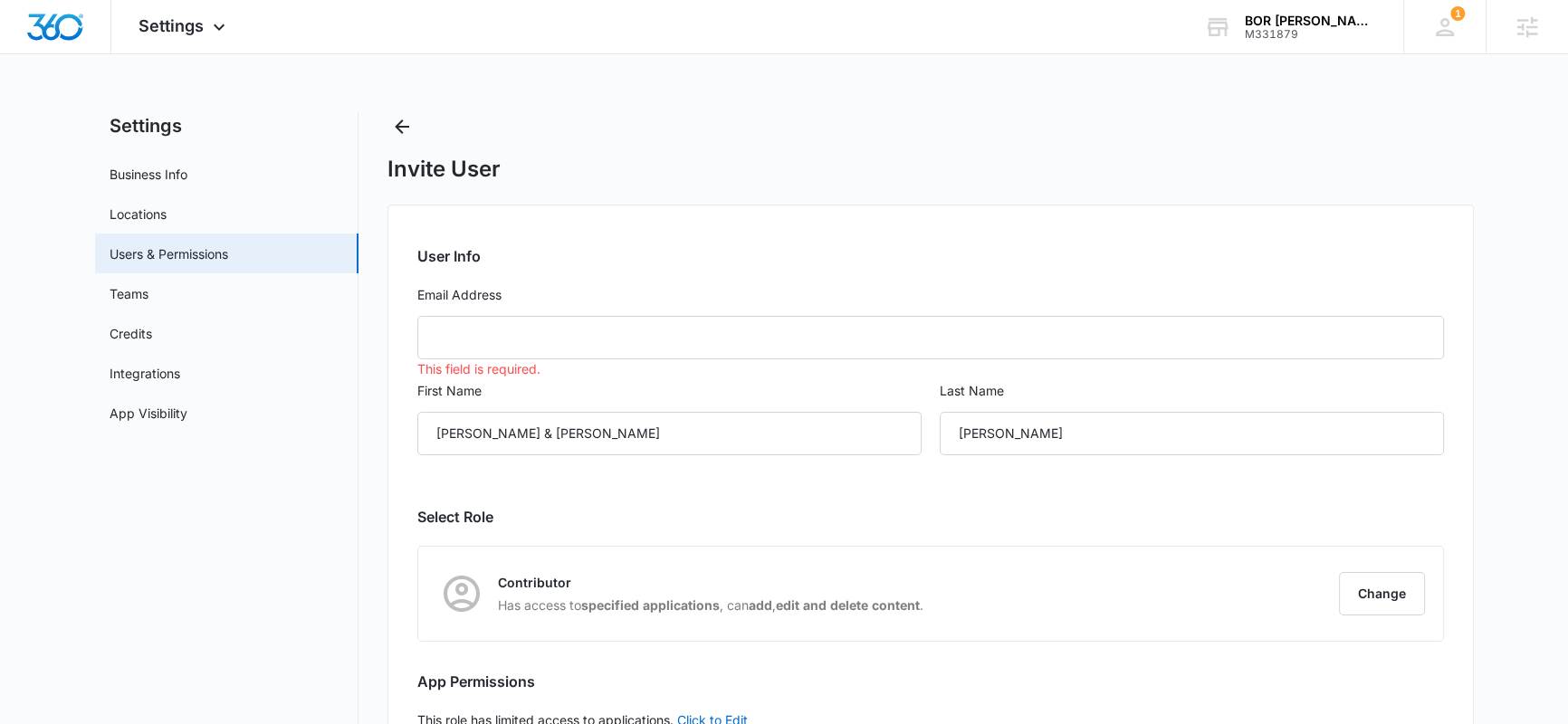 click on "User Info Email Address   This field is required. First Name Sandie & Brian Last Name Thompson" at bounding box center [931, 361] 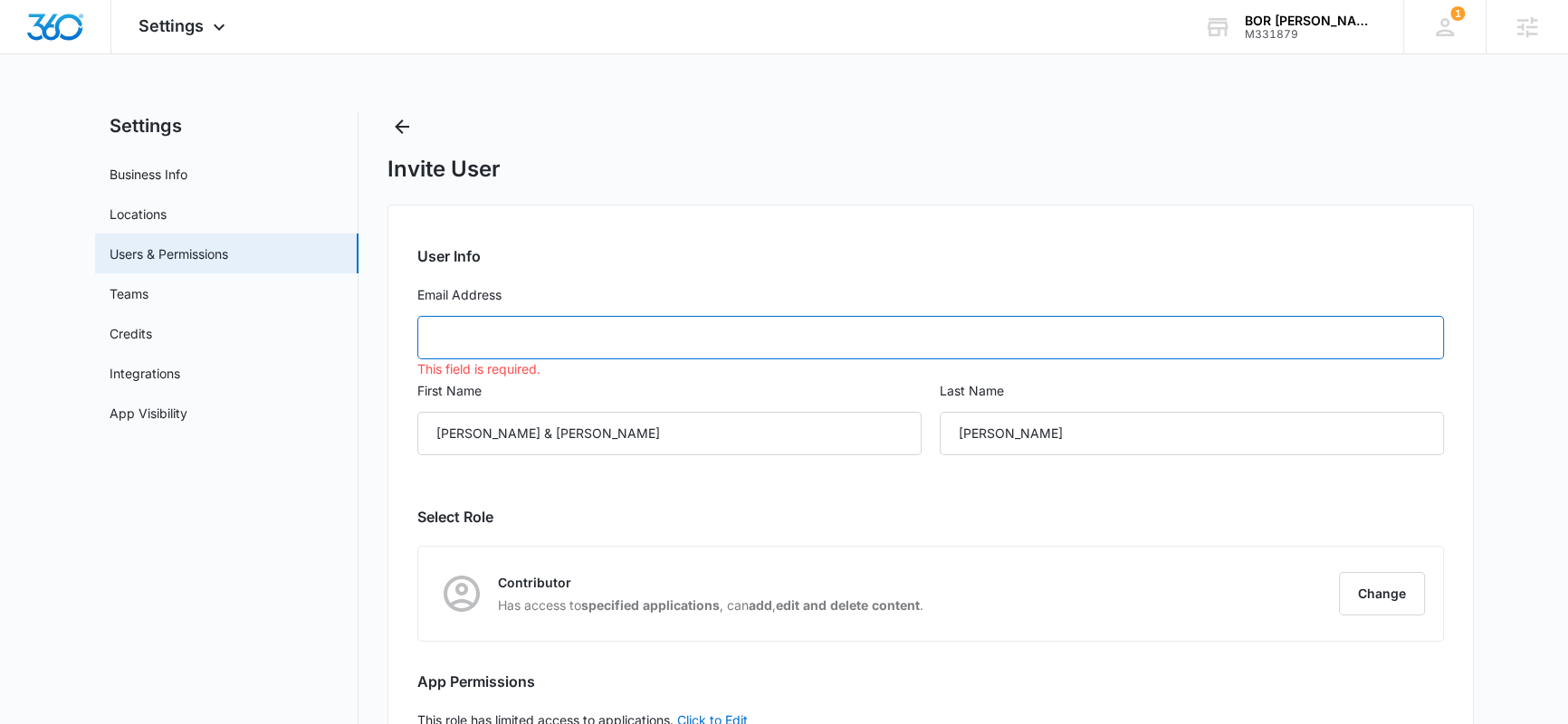 click on "Email Address" at bounding box center [931, 338] 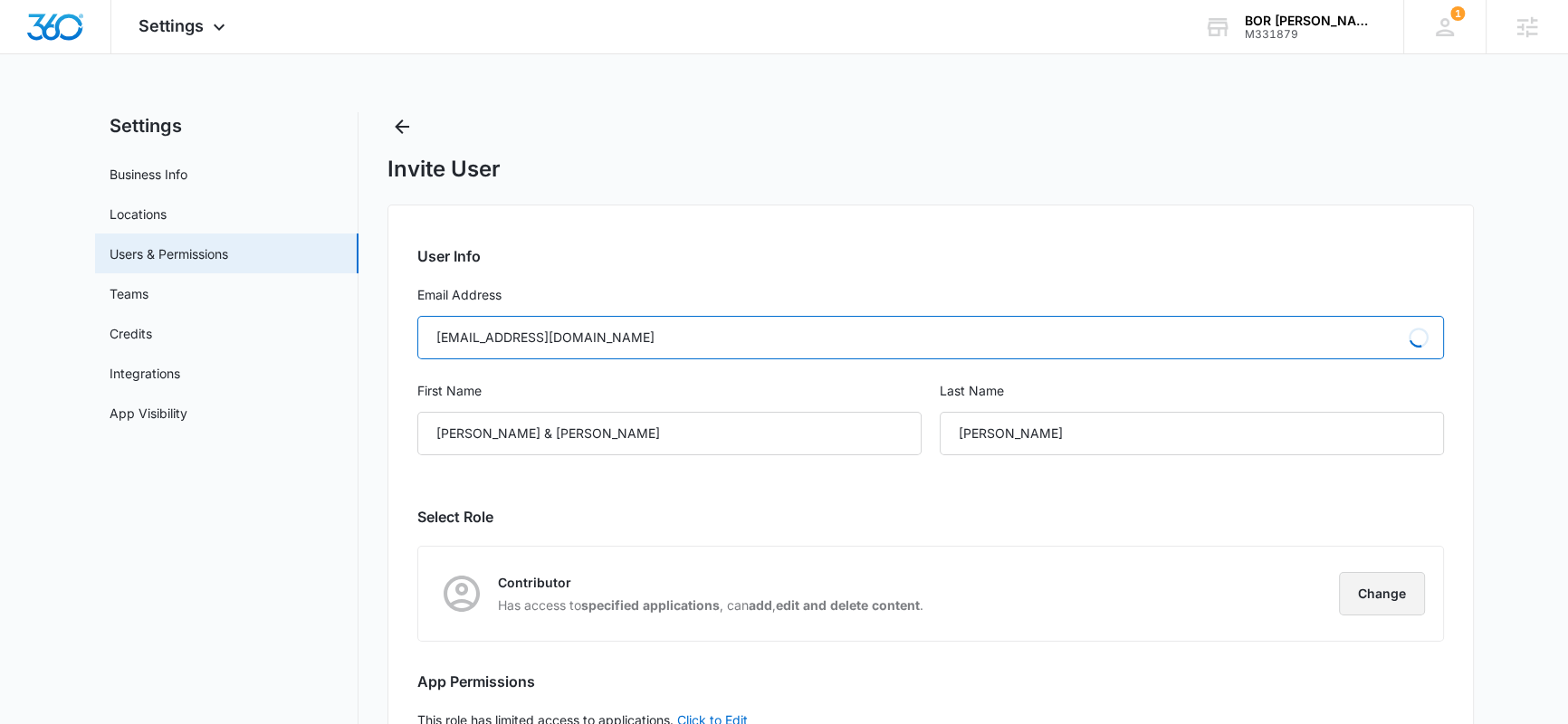 type on "Info@BORButlerWarrenClermontCounty.com" 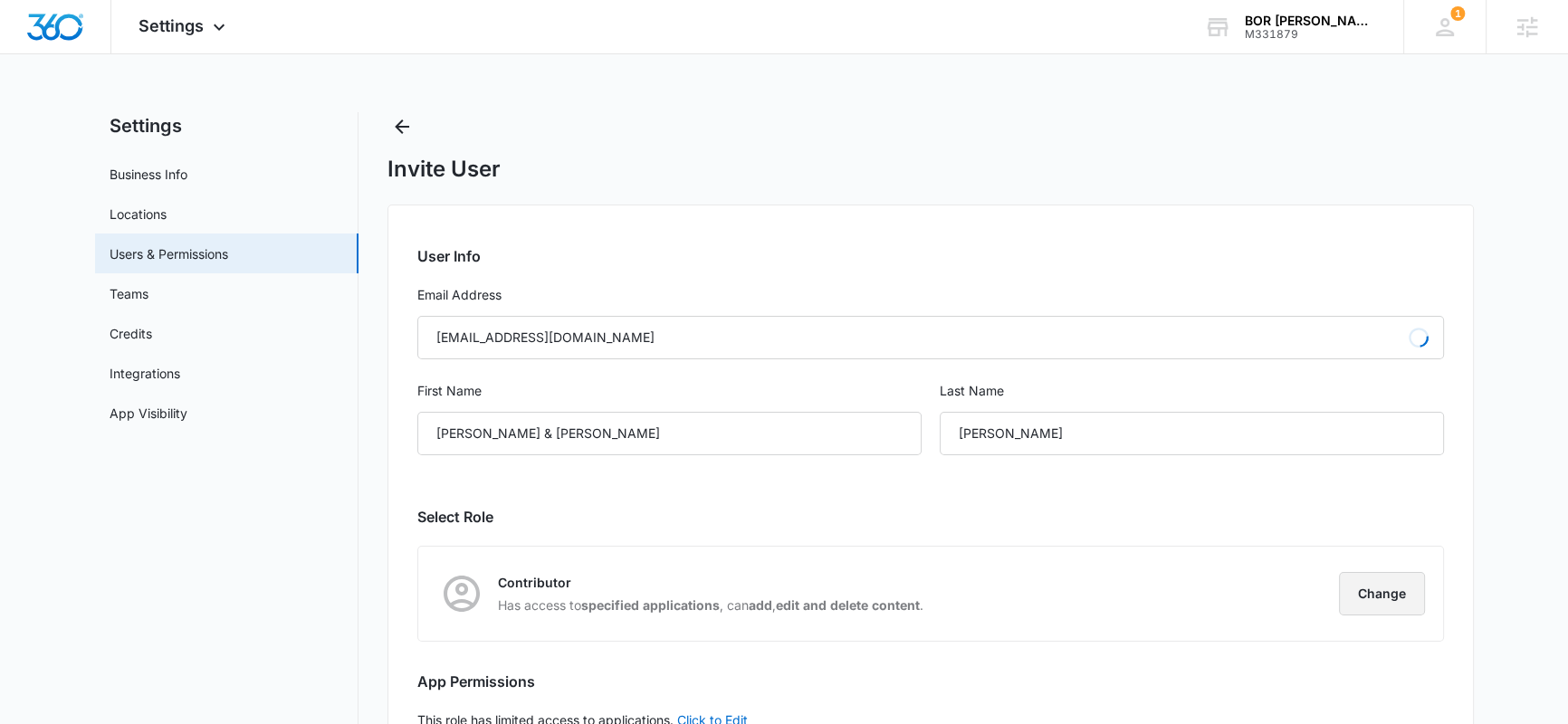 click on "Change" at bounding box center [1382, 594] 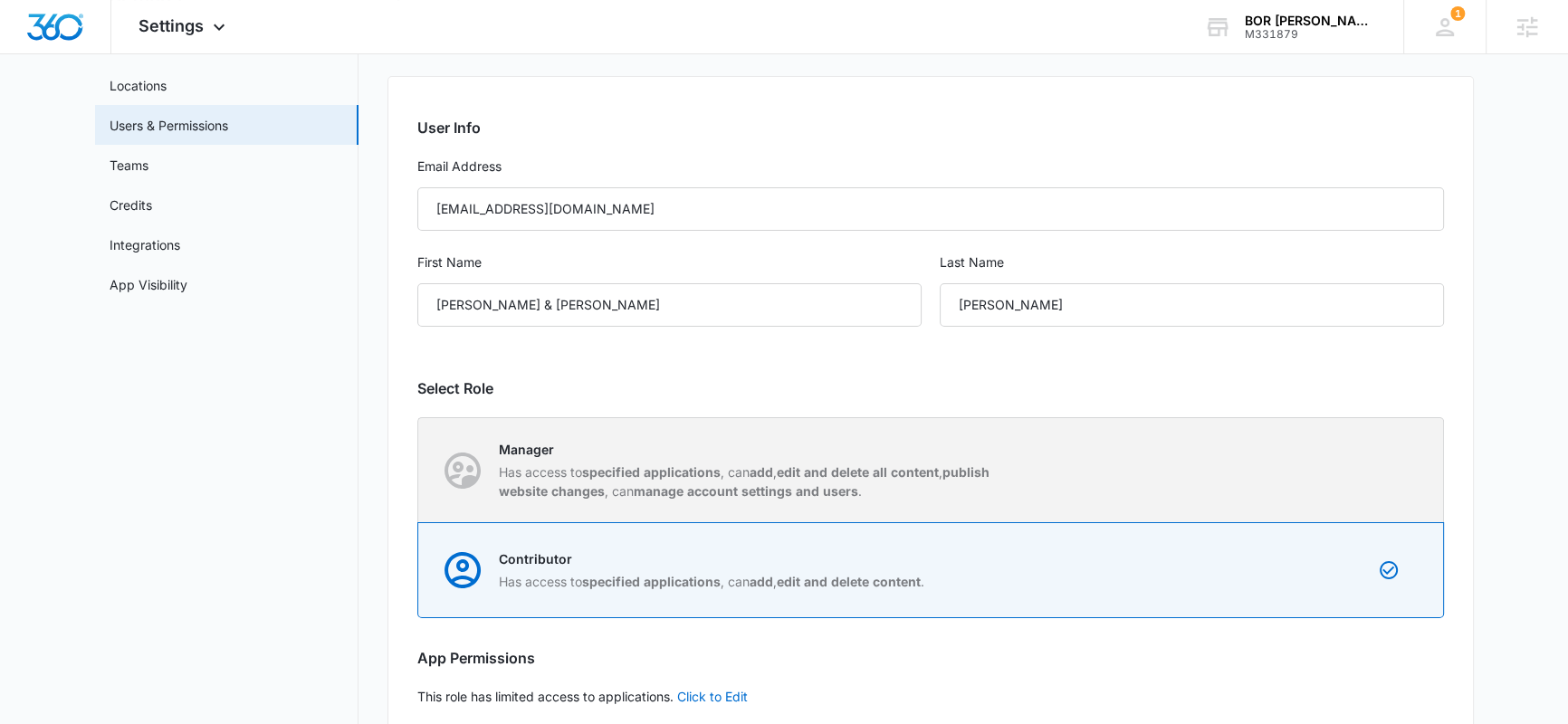 click on "manage account settings and users" at bounding box center (746, 491) 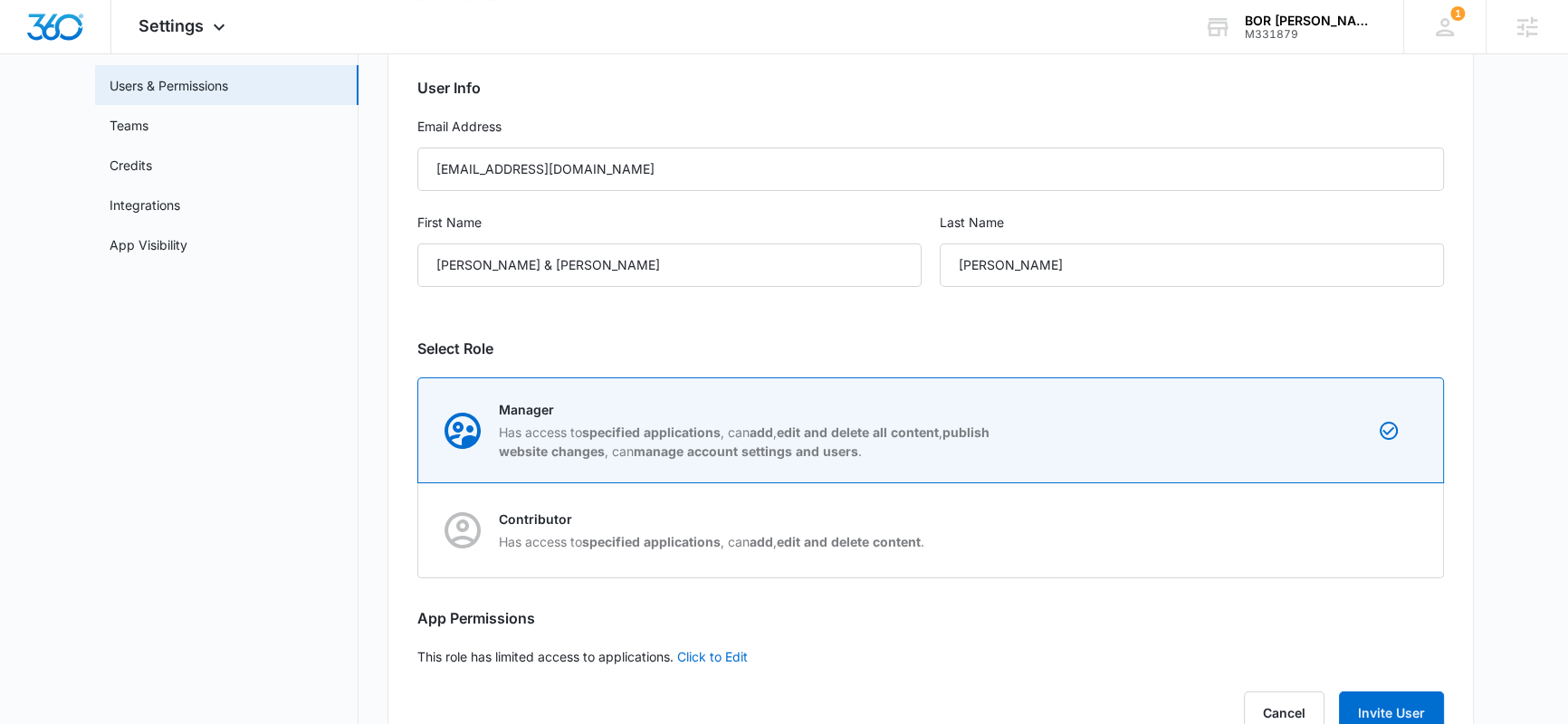 scroll, scrollTop: 230, scrollLeft: 0, axis: vertical 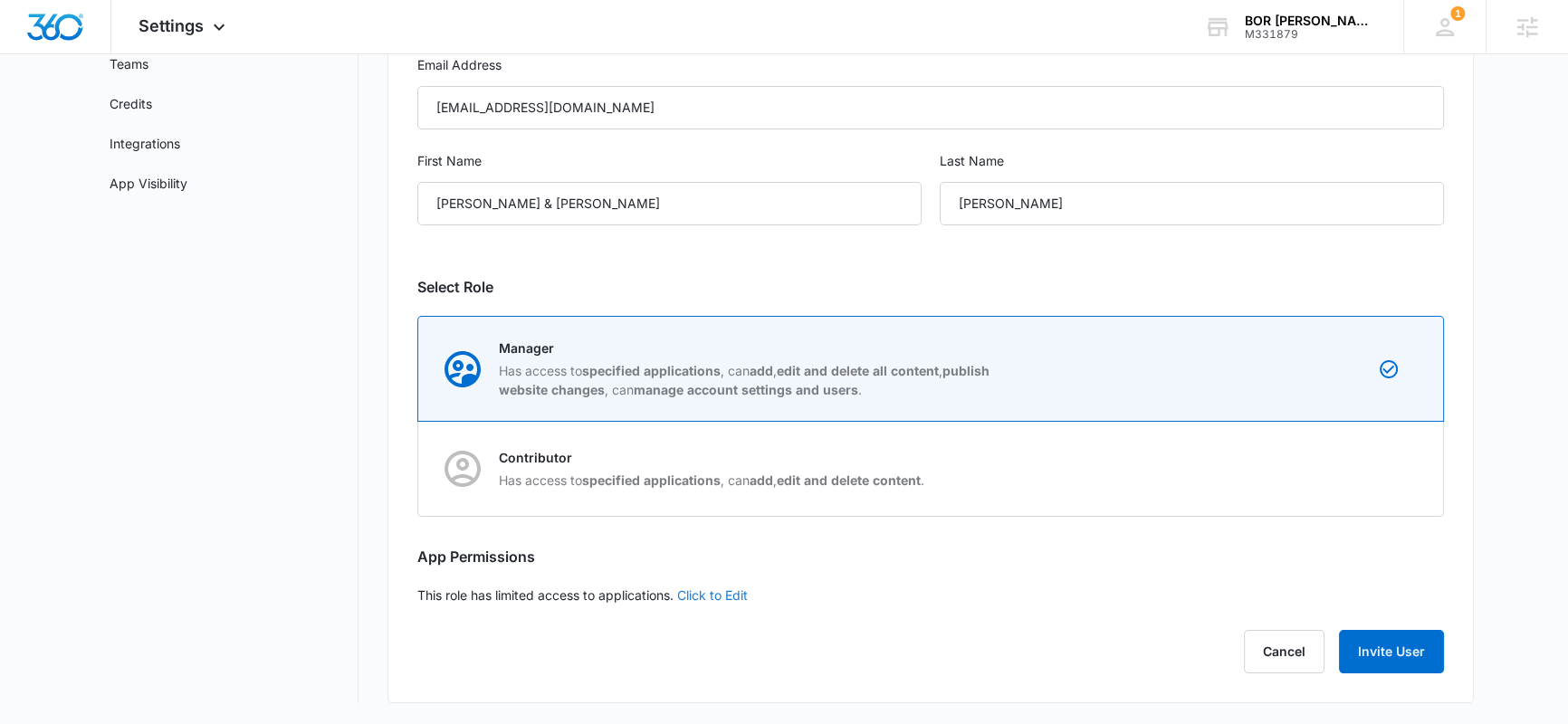 click on "Click to Edit" at bounding box center [712, 595] 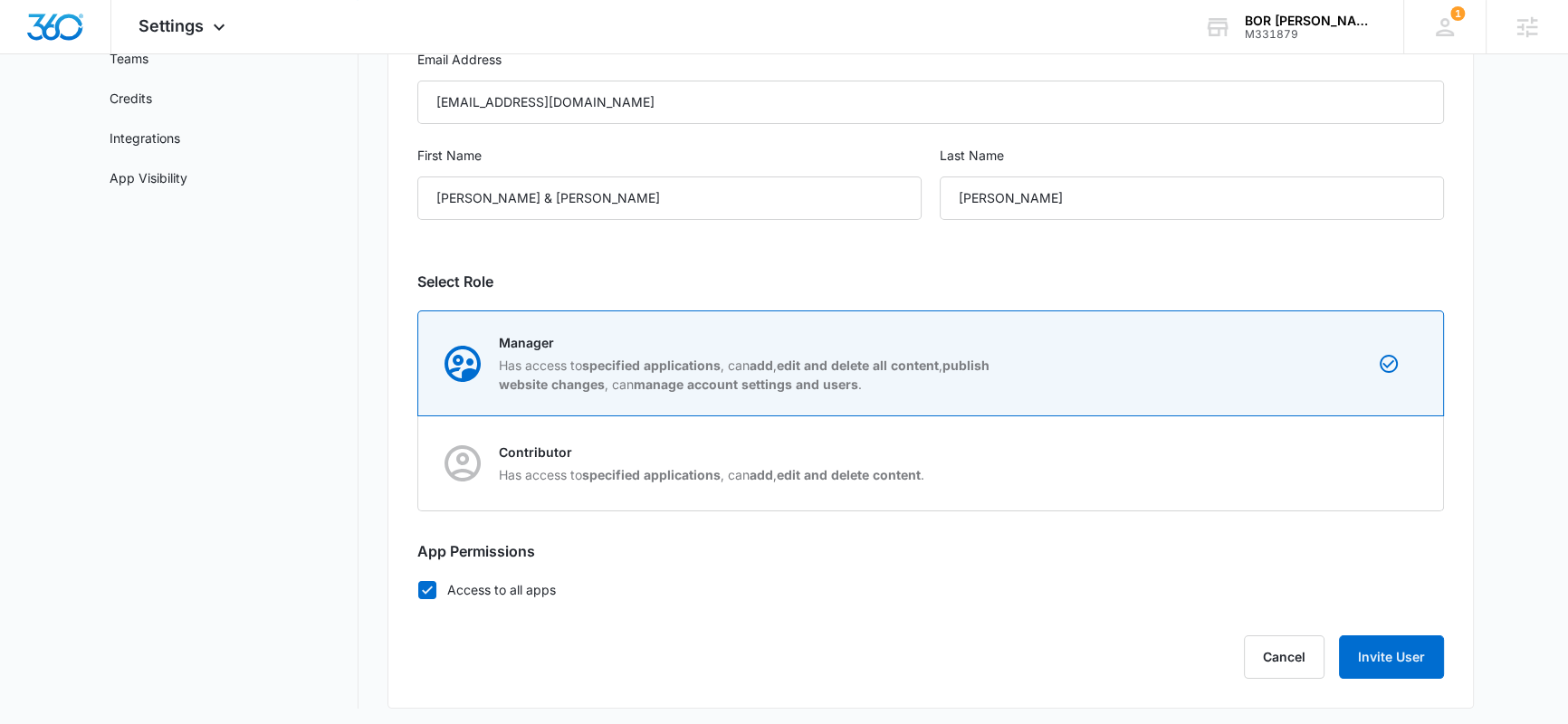 scroll, scrollTop: 241, scrollLeft: 0, axis: vertical 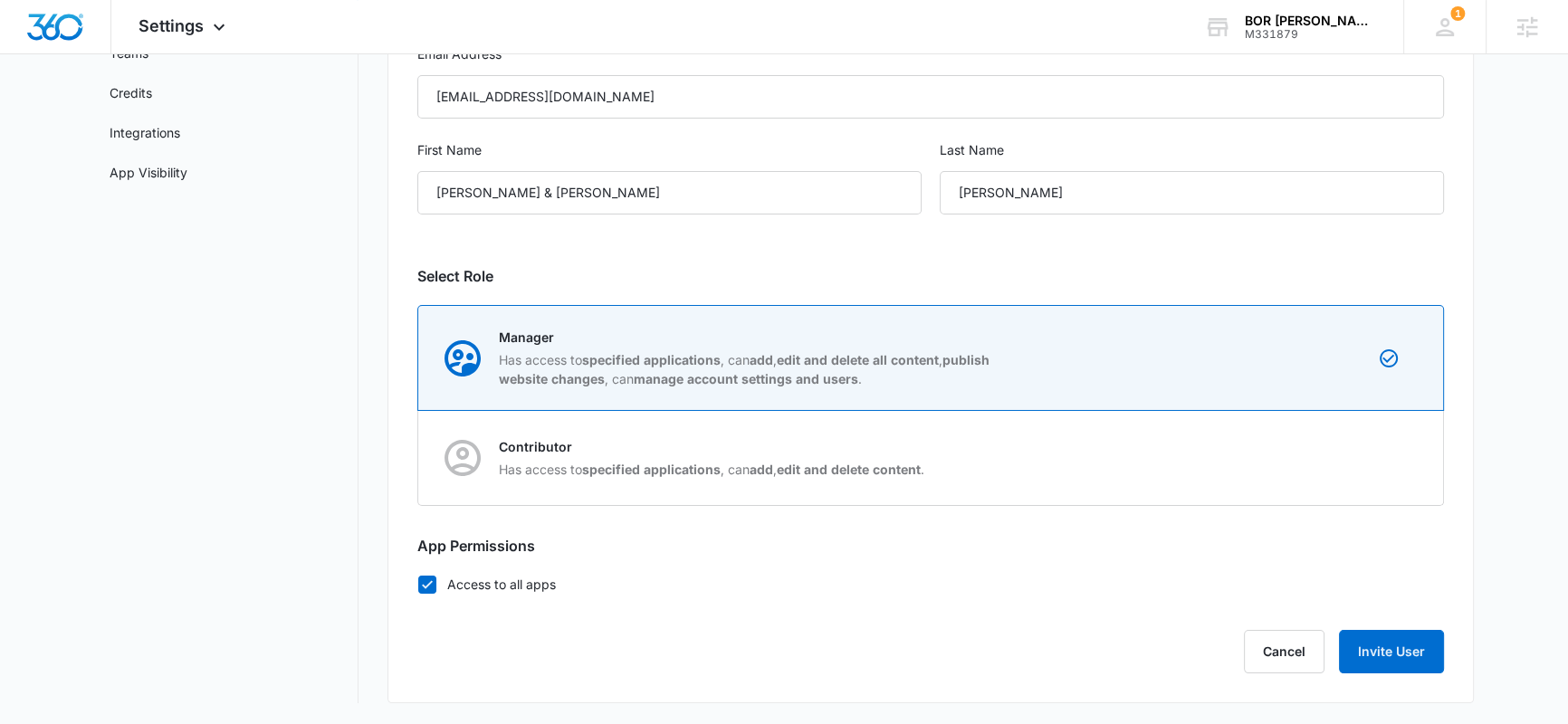 click on "Access to all apps" at bounding box center (931, 584) 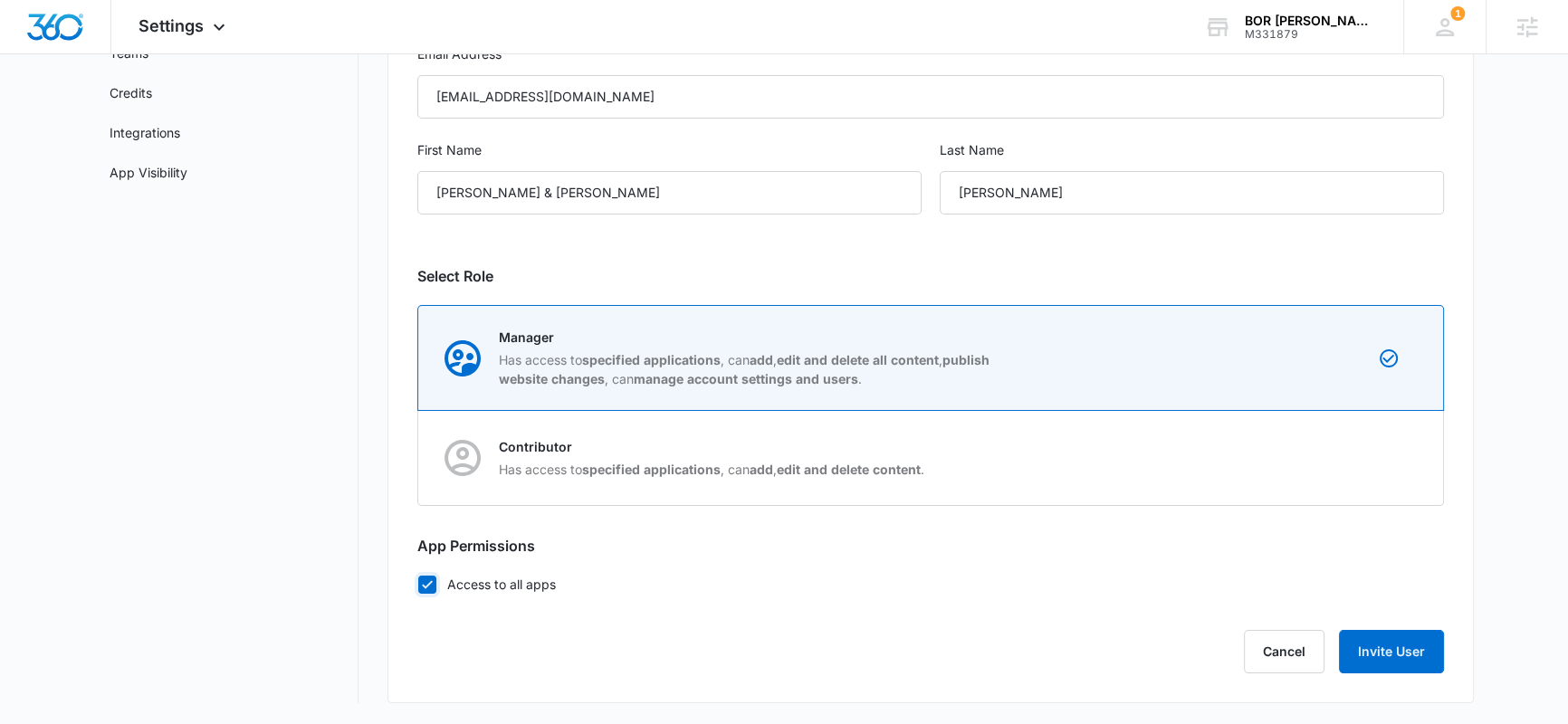 click on "Access to all apps" at bounding box center [417, 584] 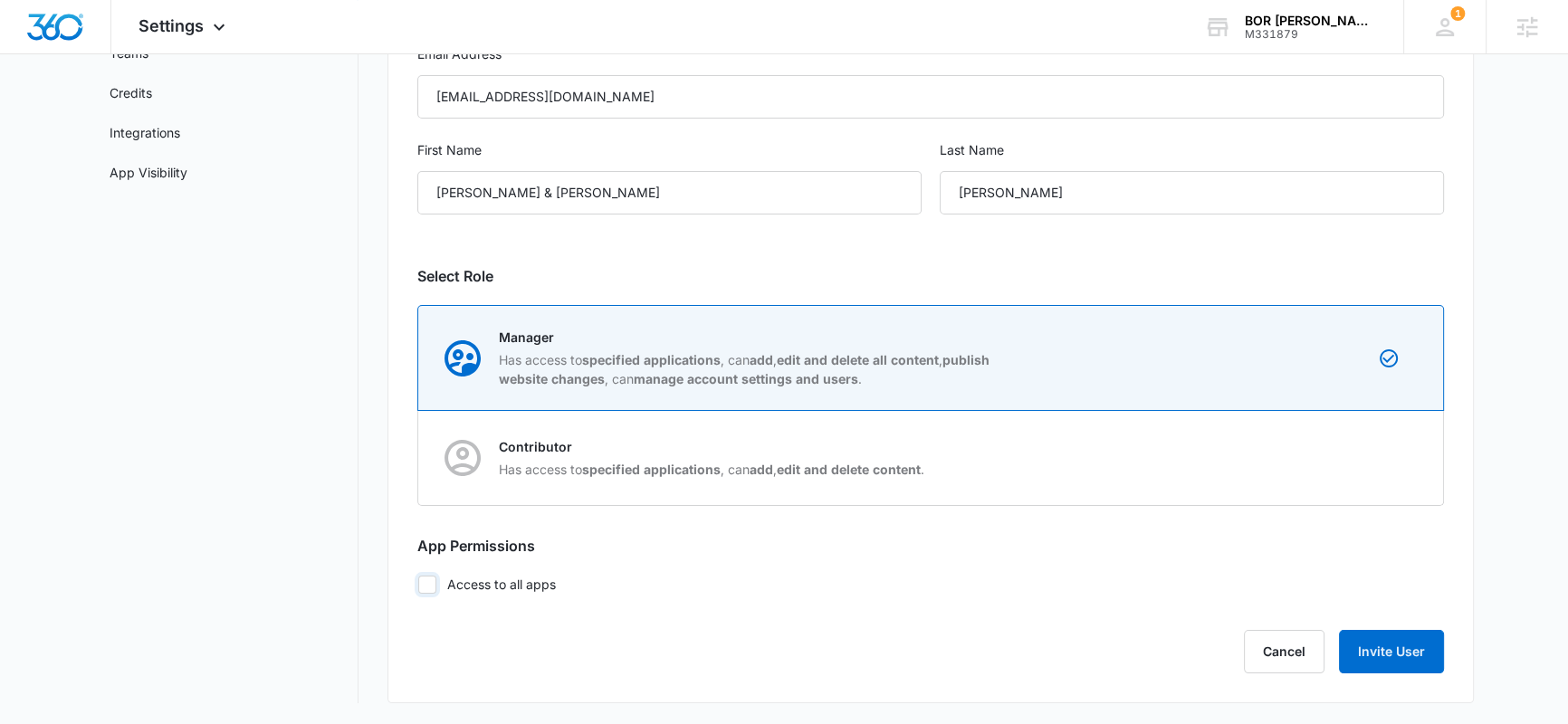 checkbox on "false" 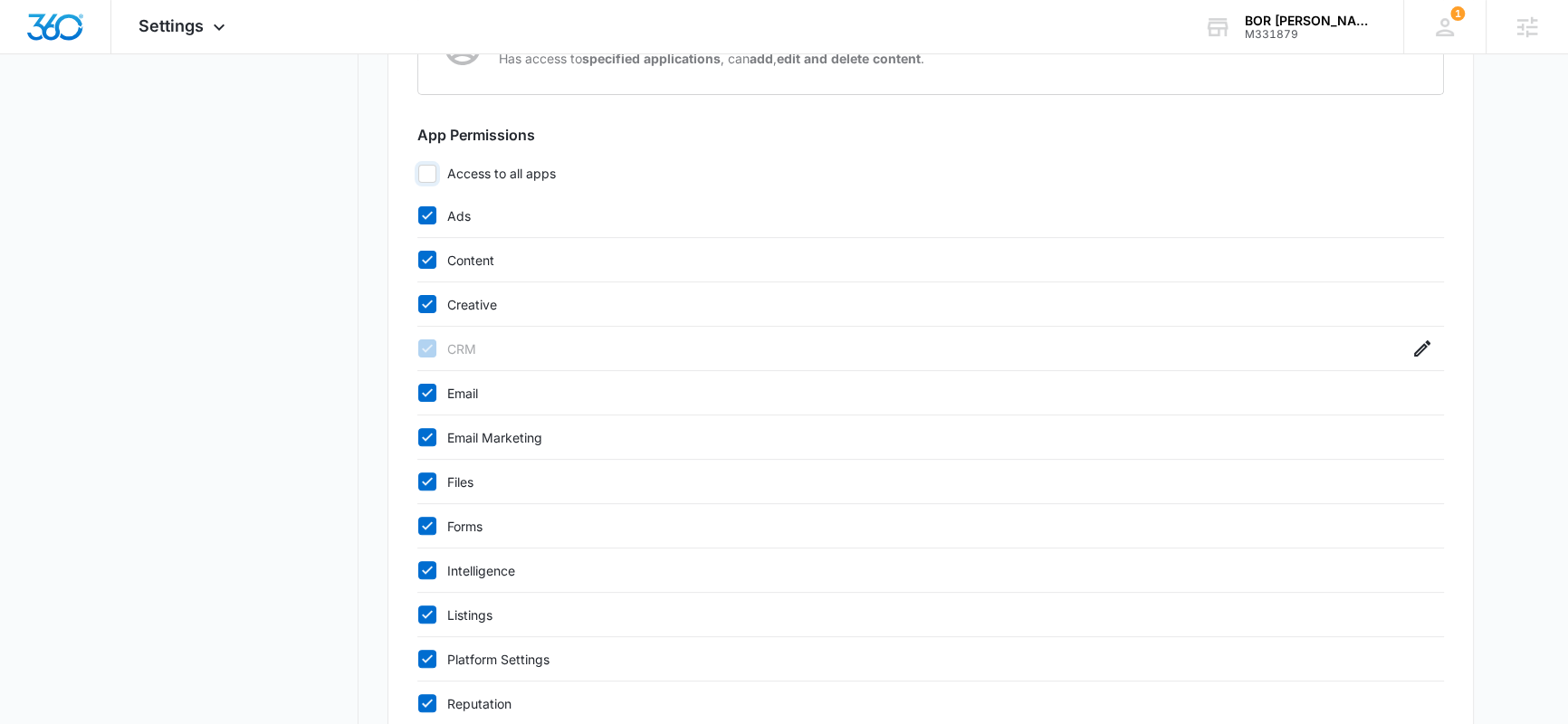 scroll, scrollTop: 571, scrollLeft: 0, axis: vertical 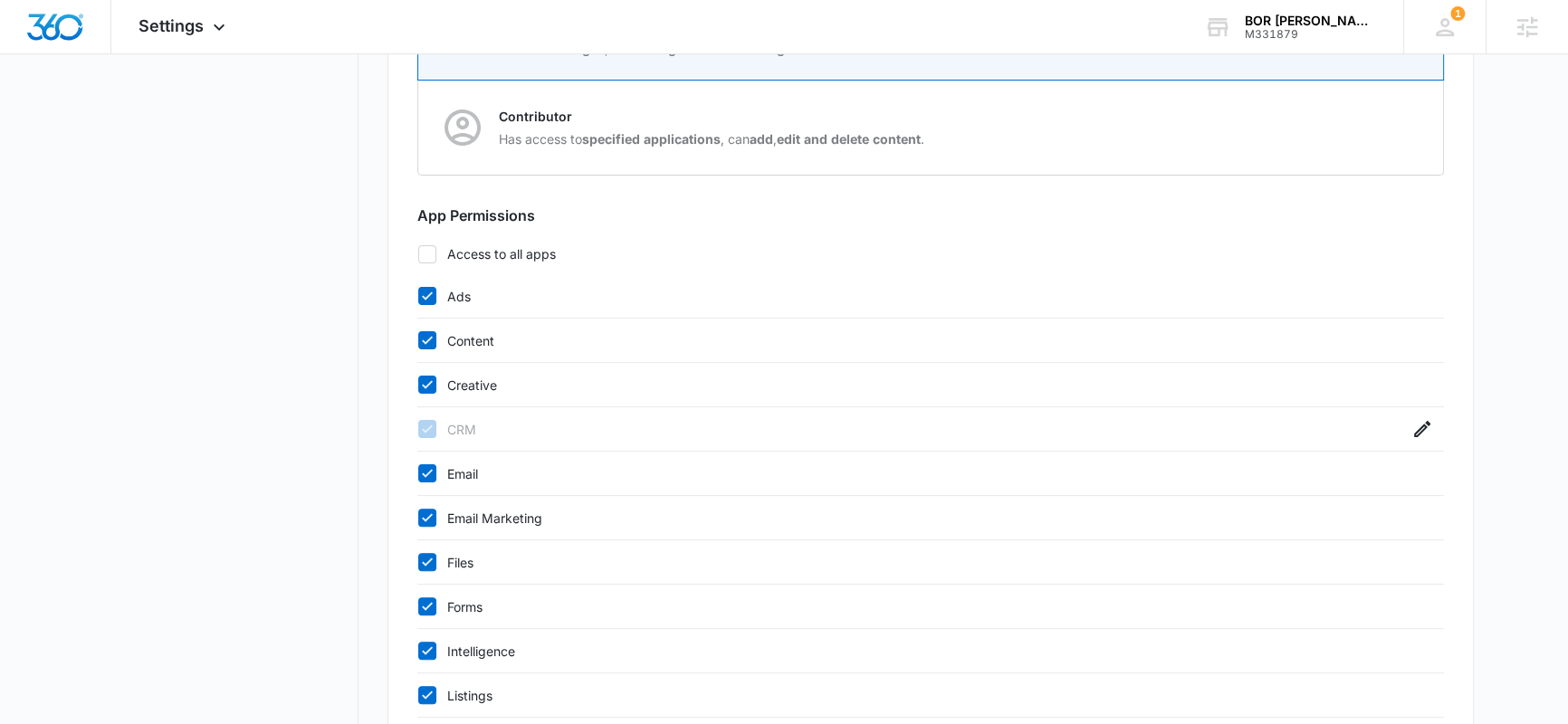 click on "Content" at bounding box center [913, 340] 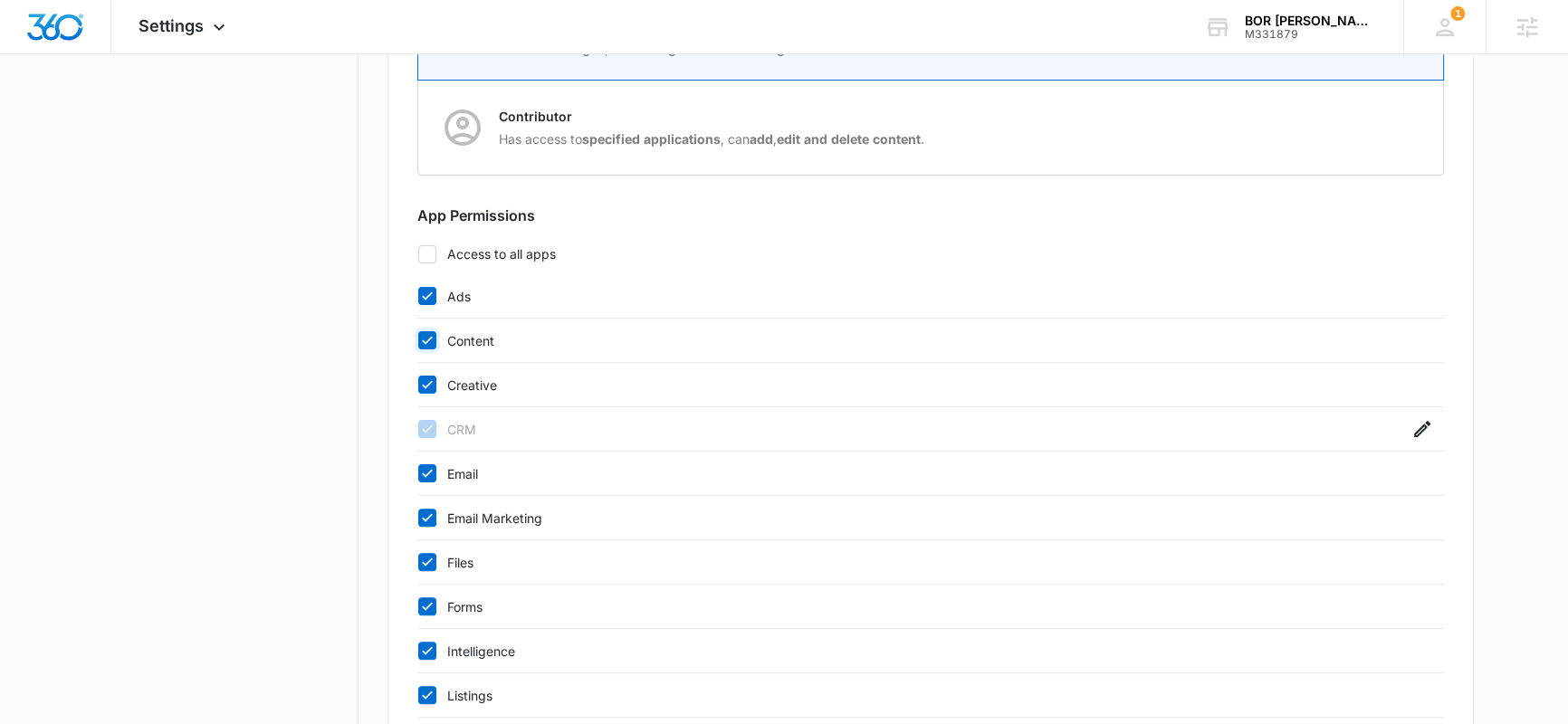 click on "Content" at bounding box center (417, 340) 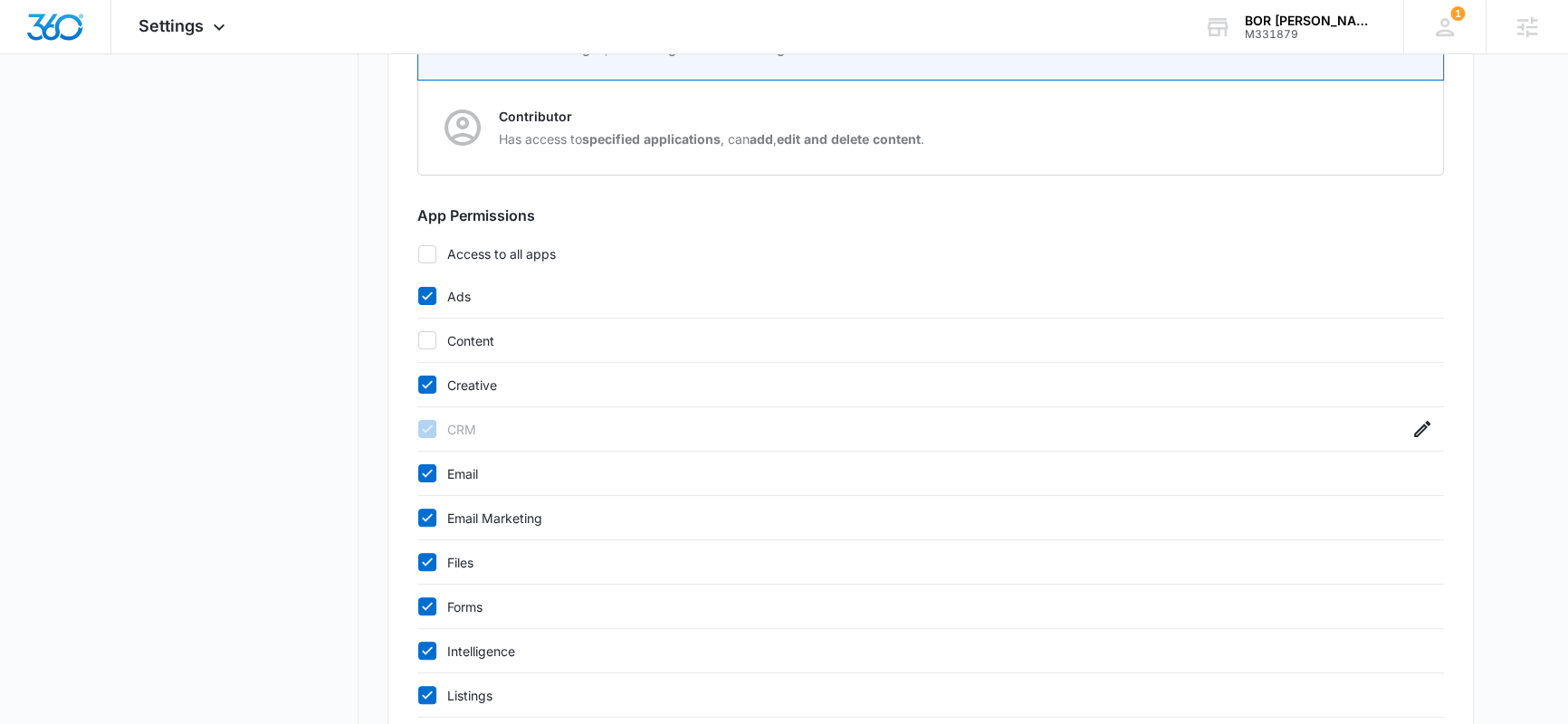 click on "Creative" at bounding box center [913, 385] 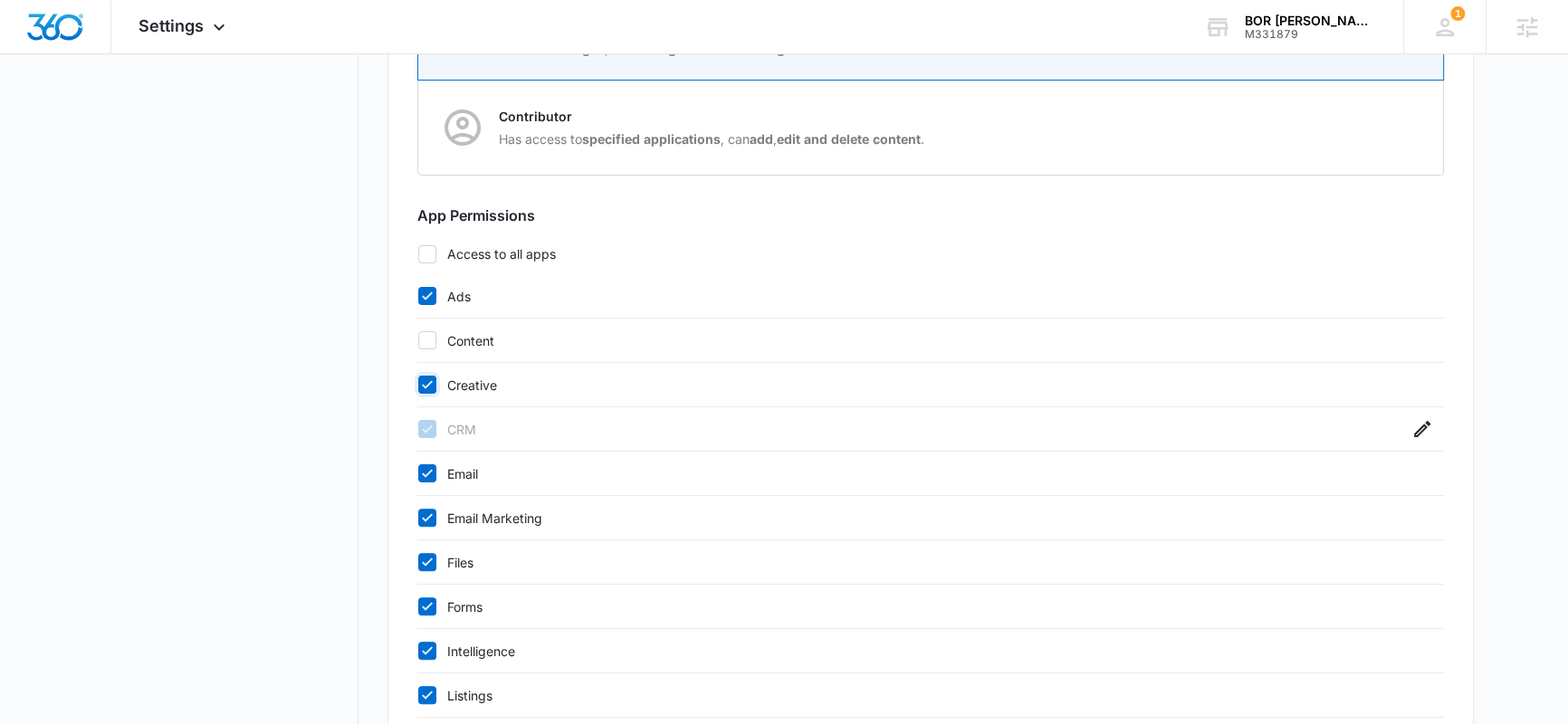 click on "Creative" at bounding box center [417, 385] 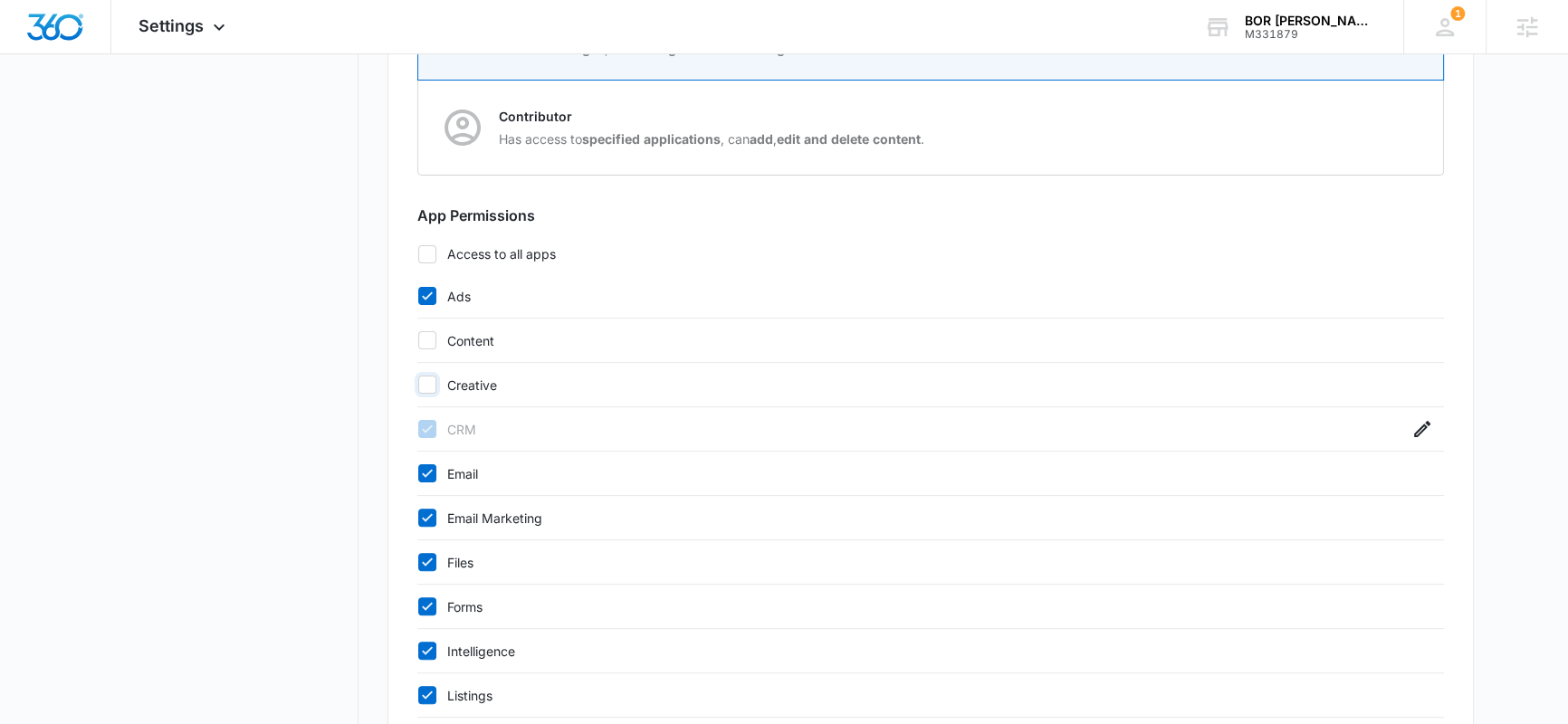 checkbox on "false" 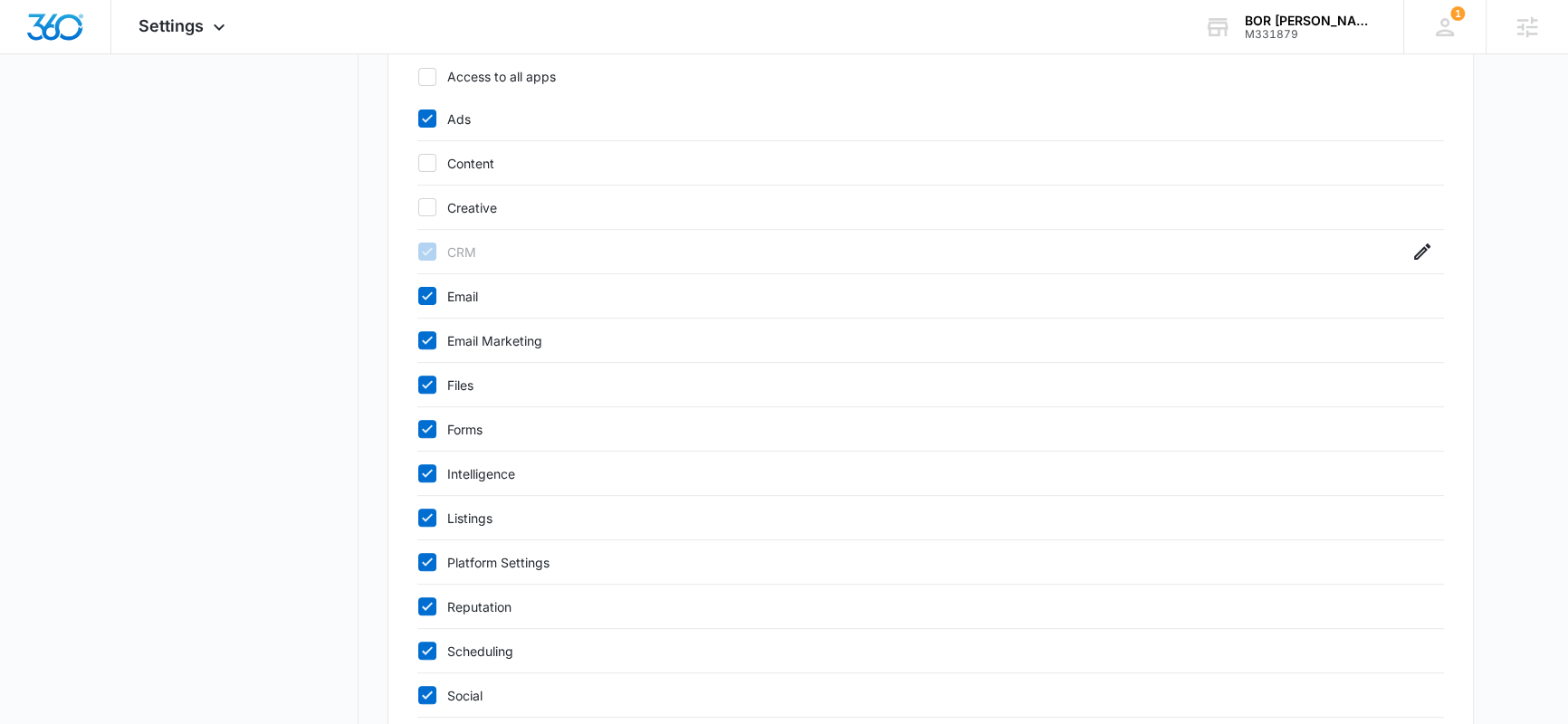 click on "Intelligence" at bounding box center [913, 473] 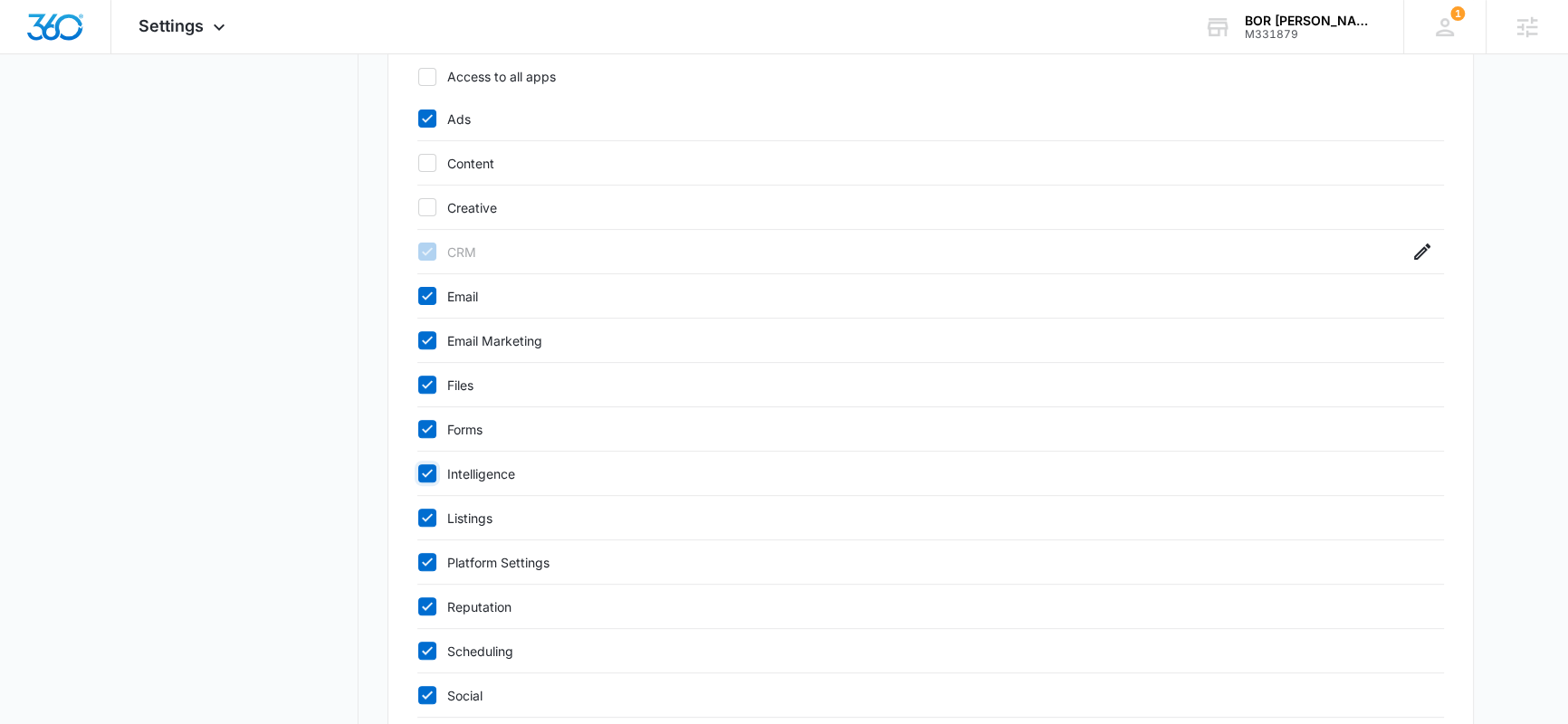 click on "Intelligence" at bounding box center [417, 473] 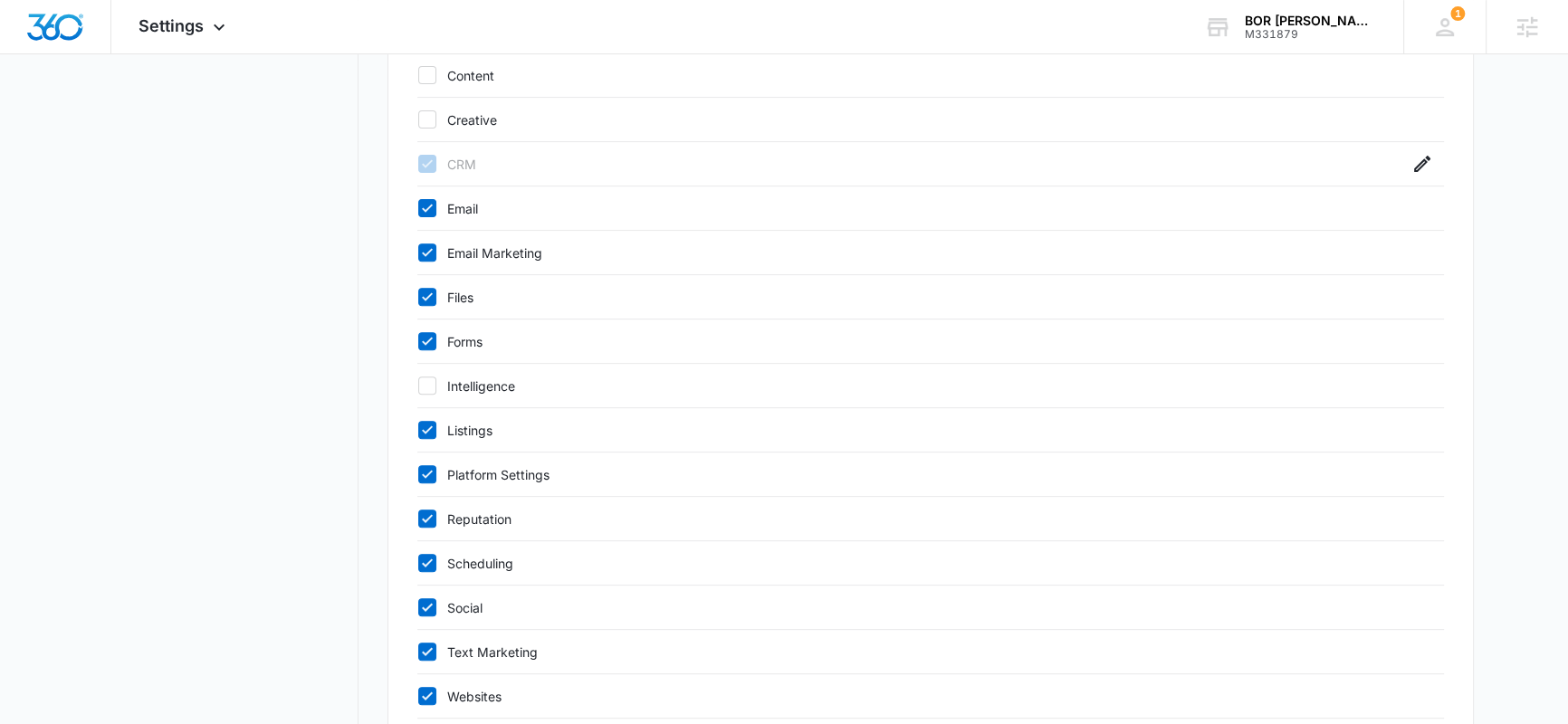 click on "Scheduling" at bounding box center (913, 563) 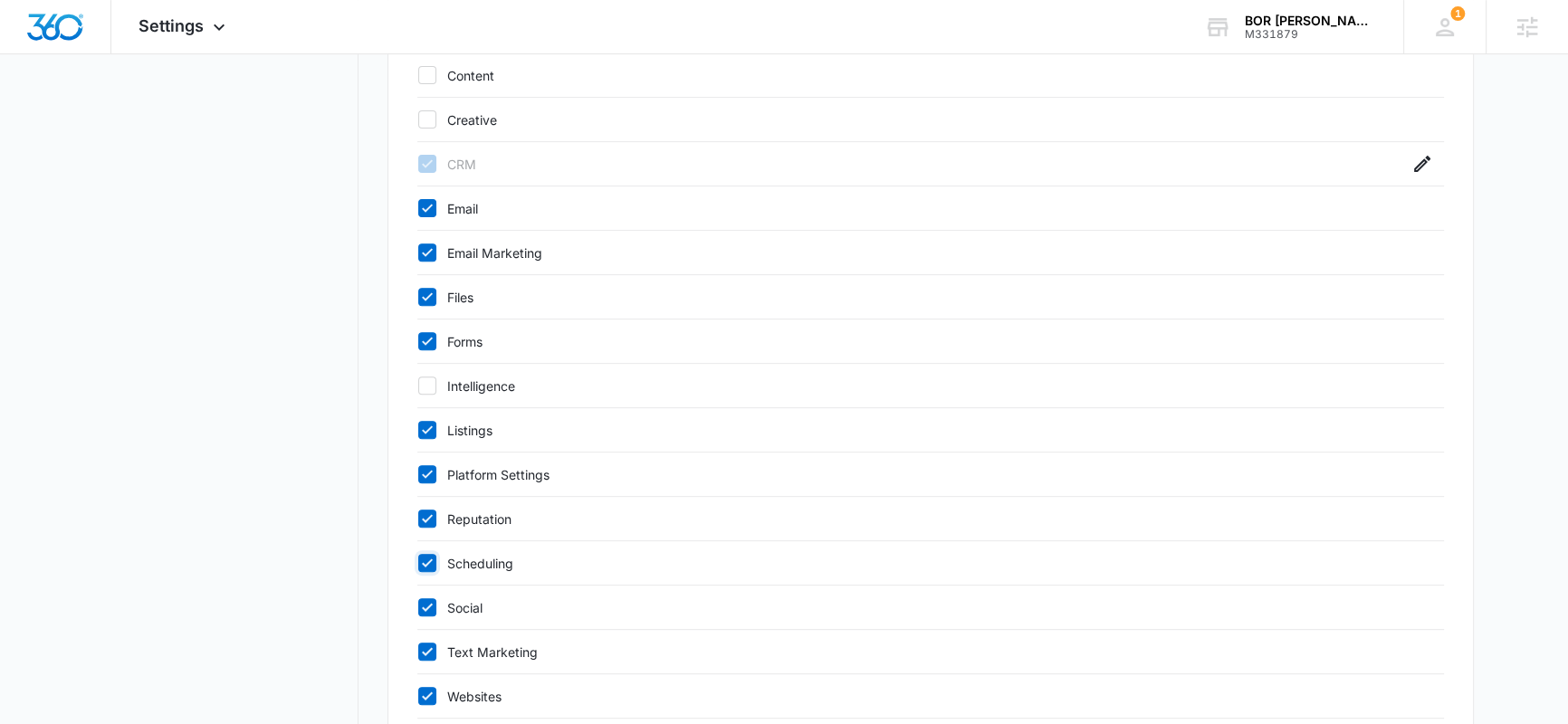 click on "Scheduling" at bounding box center (417, 563) 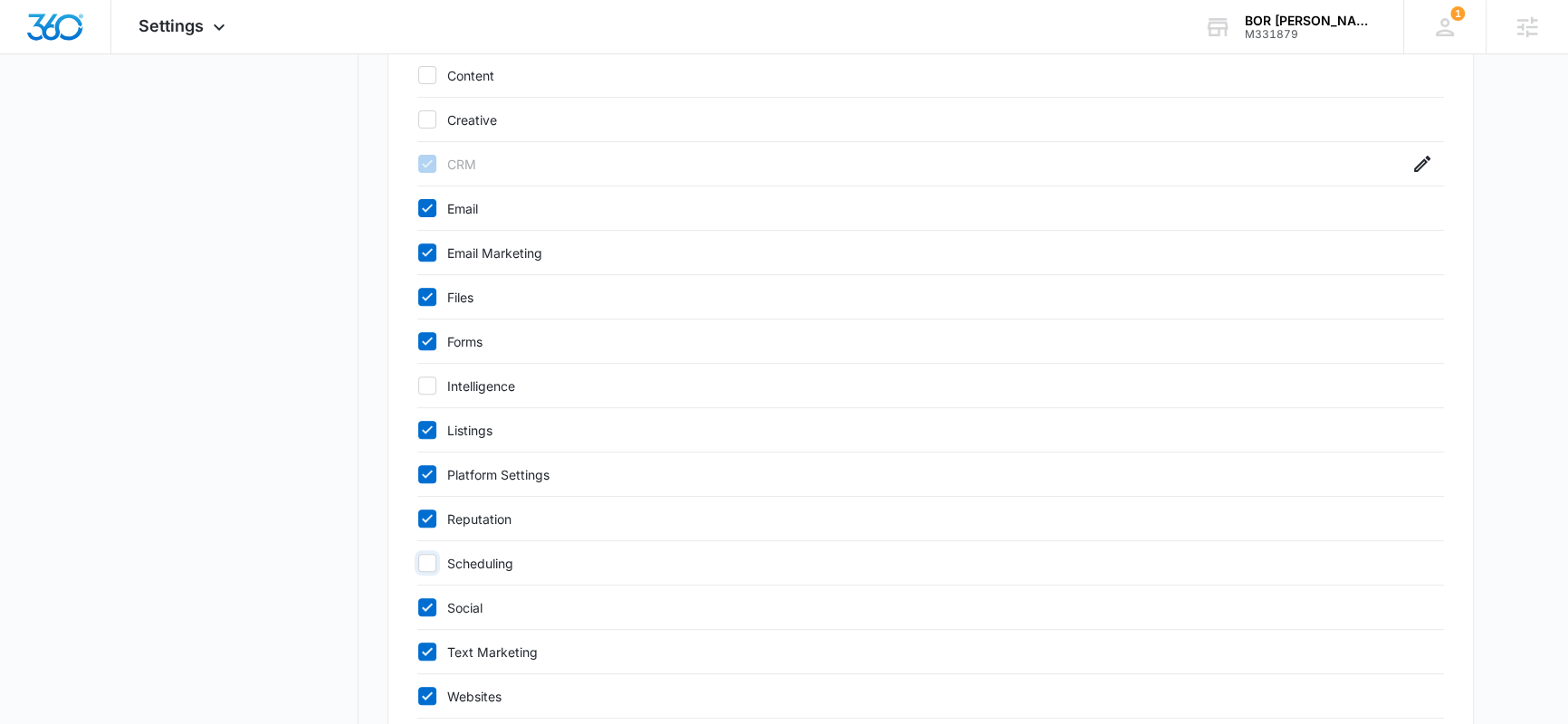 checkbox on "false" 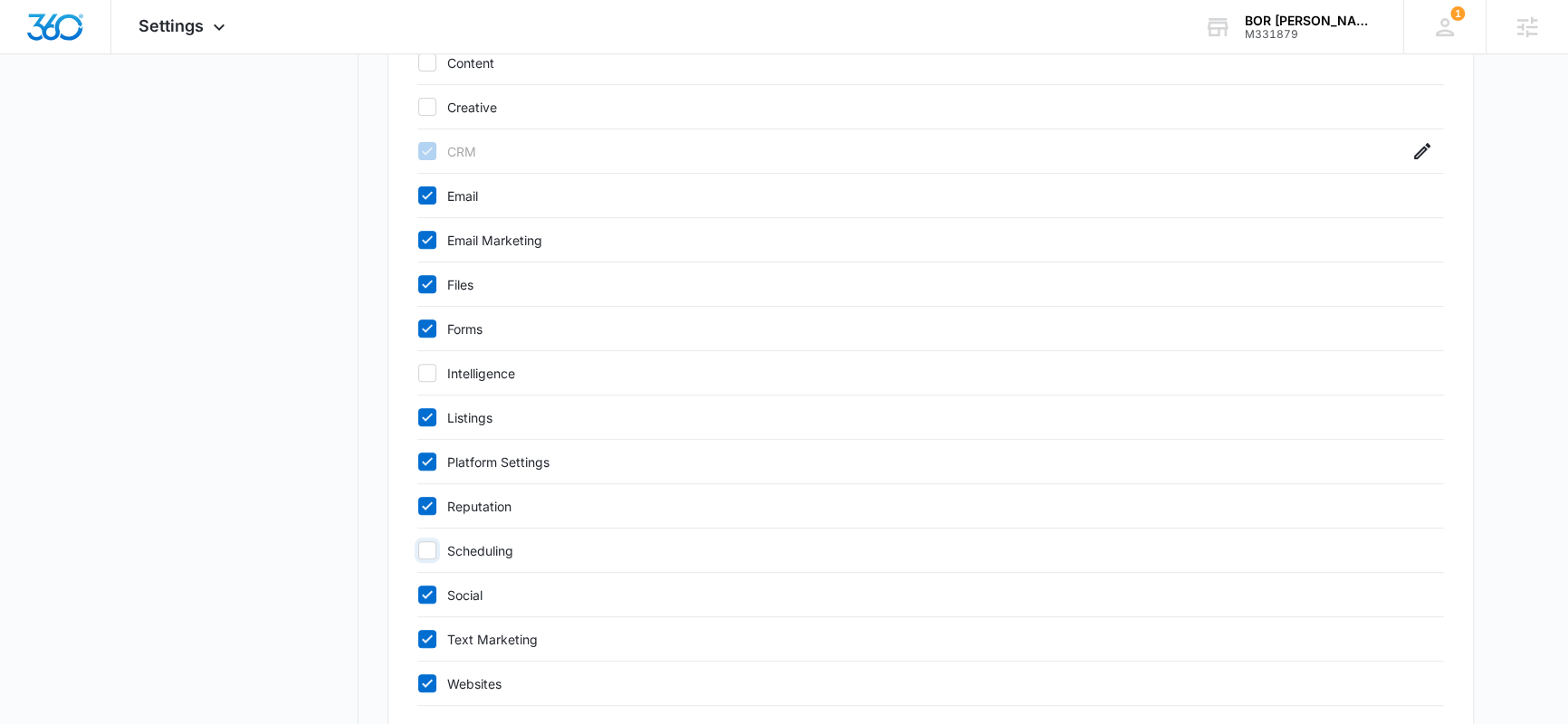 scroll, scrollTop: 865, scrollLeft: 0, axis: vertical 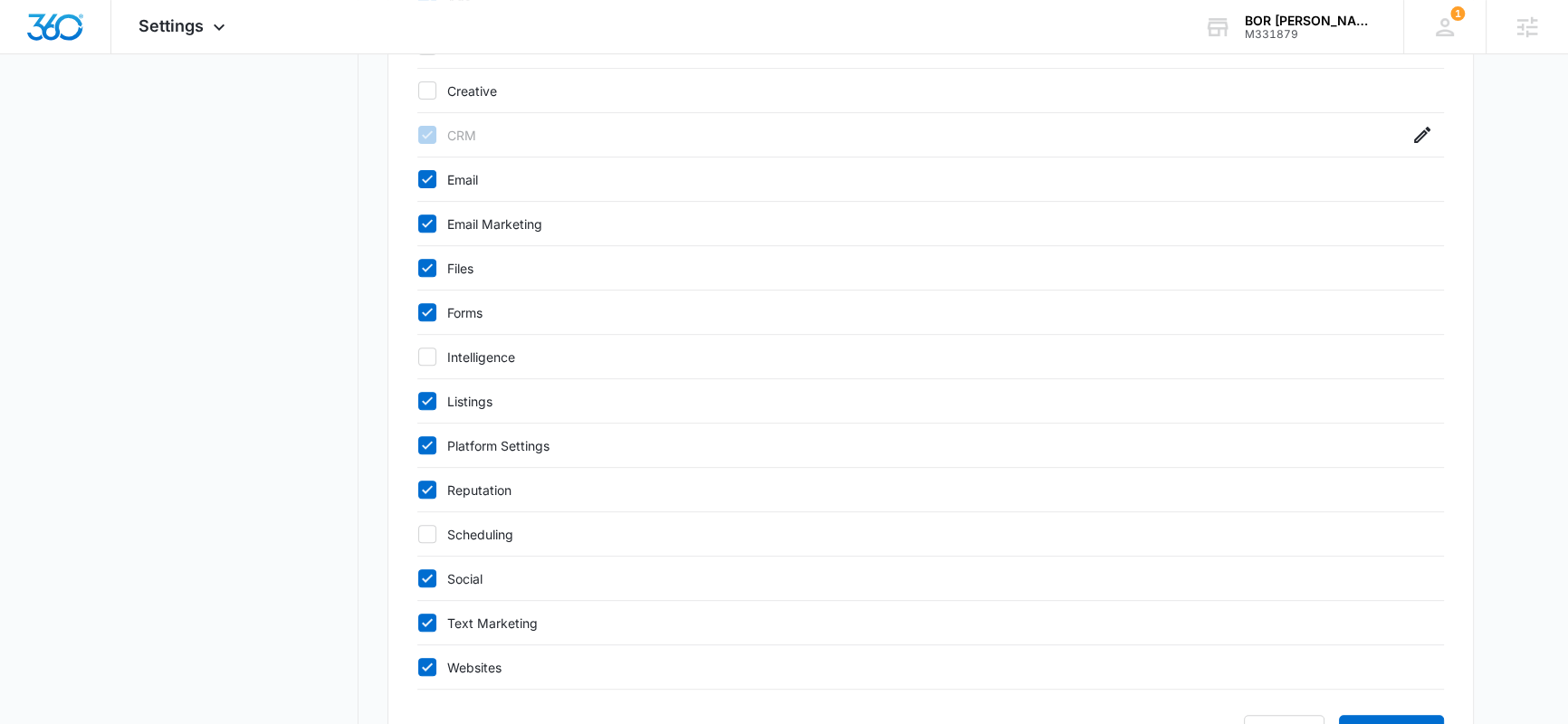 click on "Text Marketing" at bounding box center [913, 623] 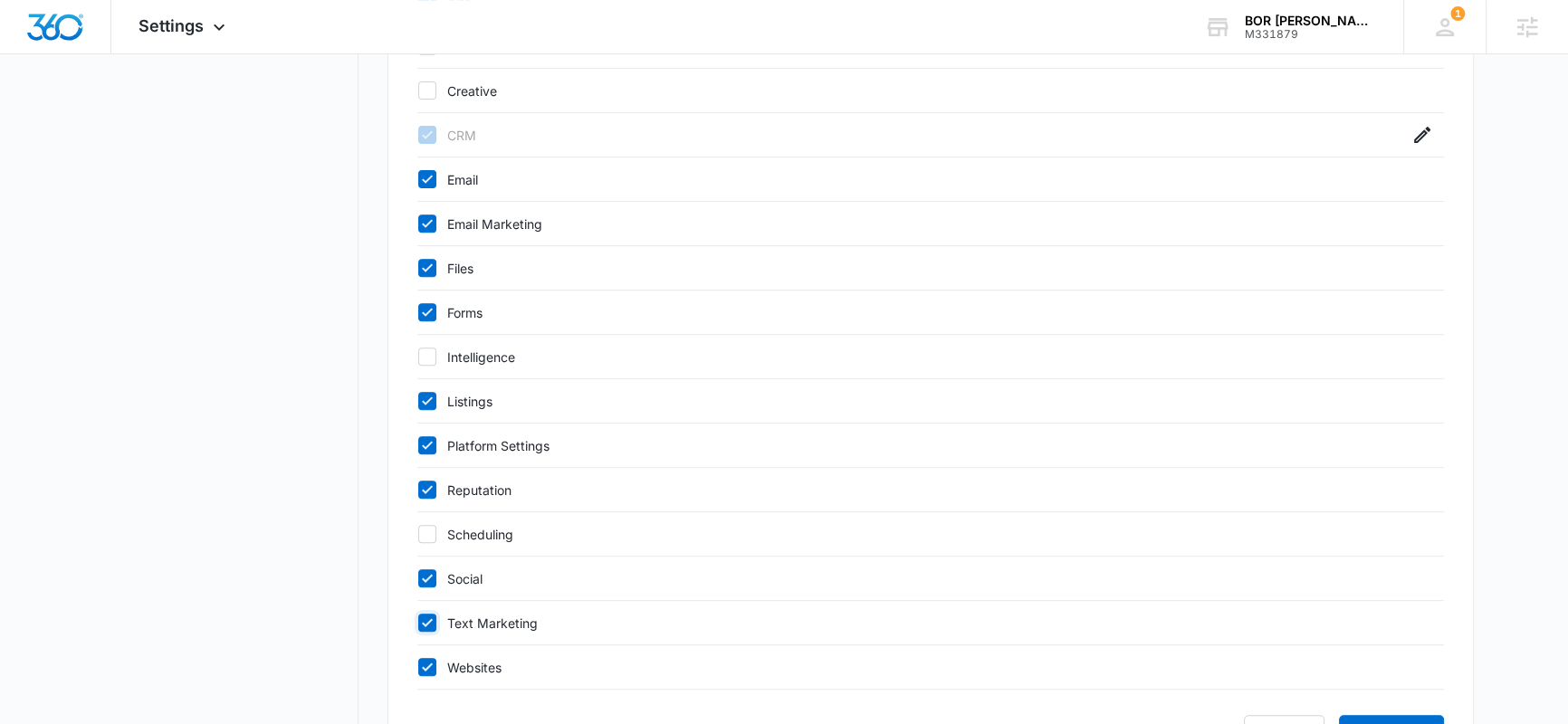 click on "Text Marketing" at bounding box center (417, 623) 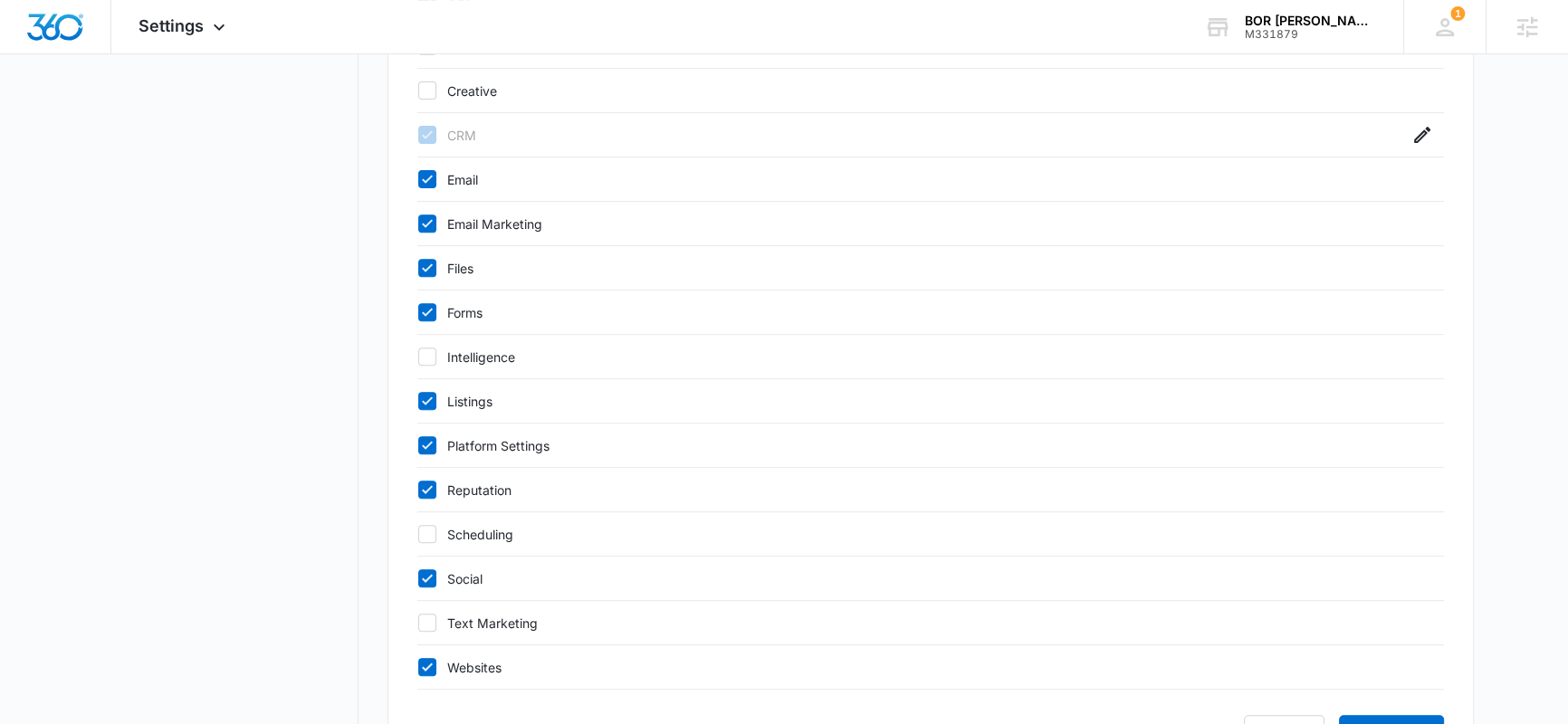 click on "Websites" at bounding box center (913, 667) 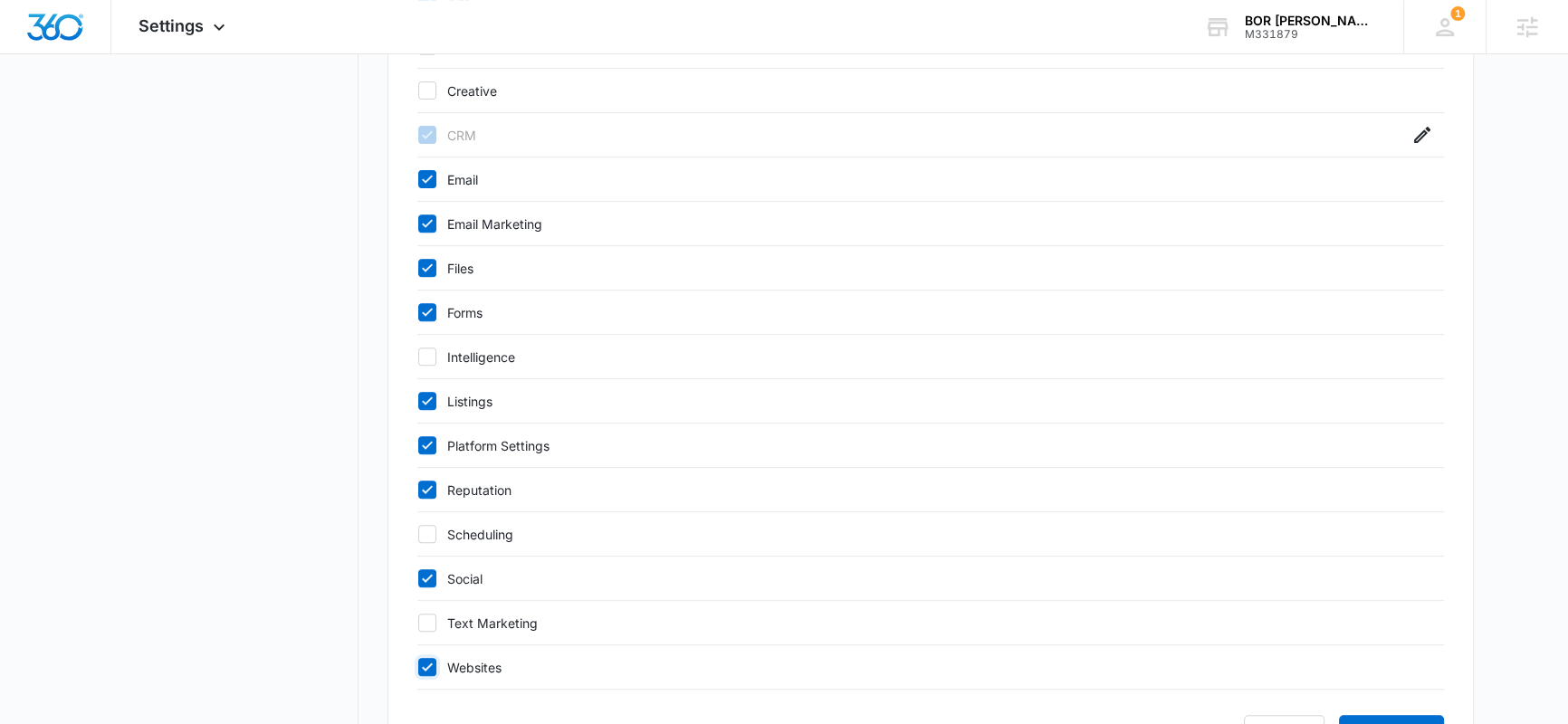 click on "Websites" at bounding box center (417, 667) 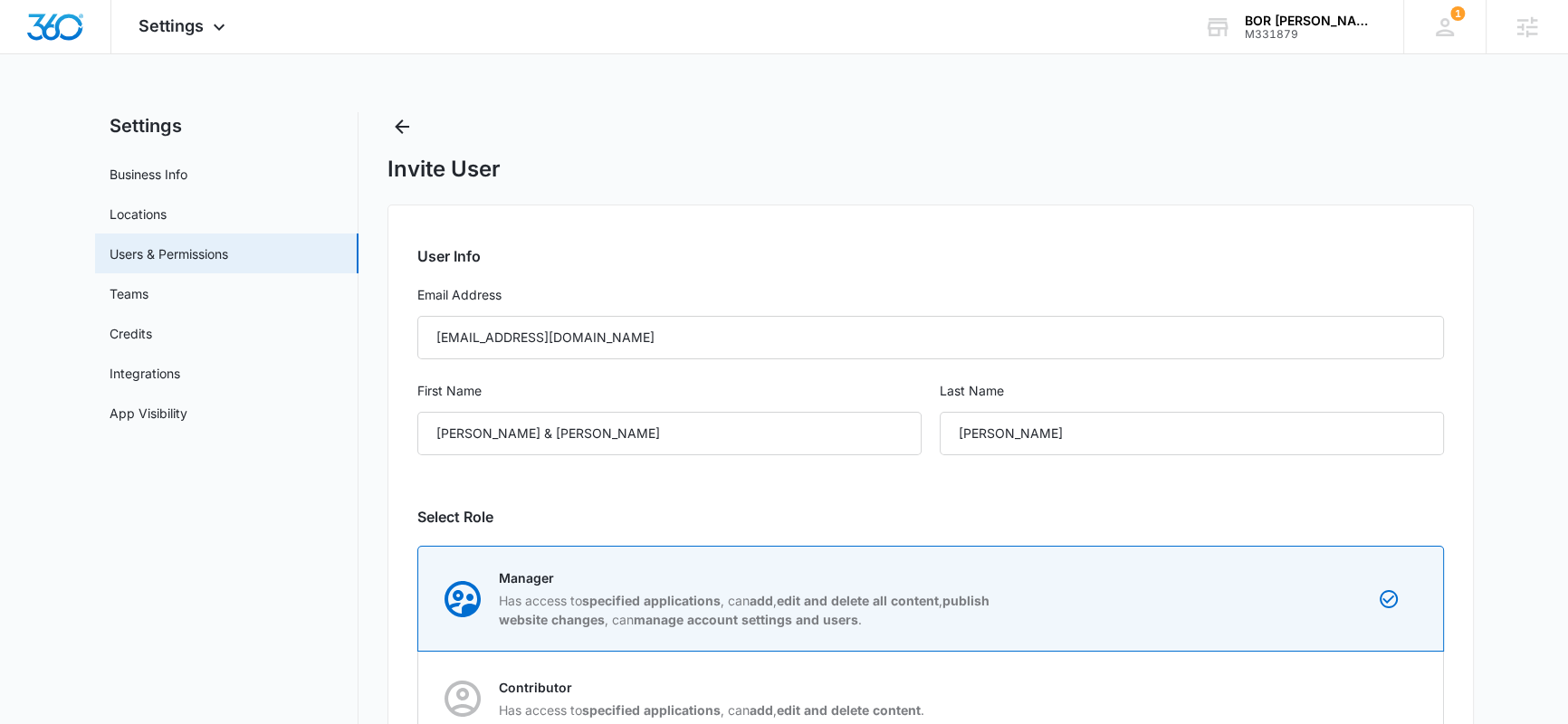 scroll, scrollTop: 3, scrollLeft: 0, axis: vertical 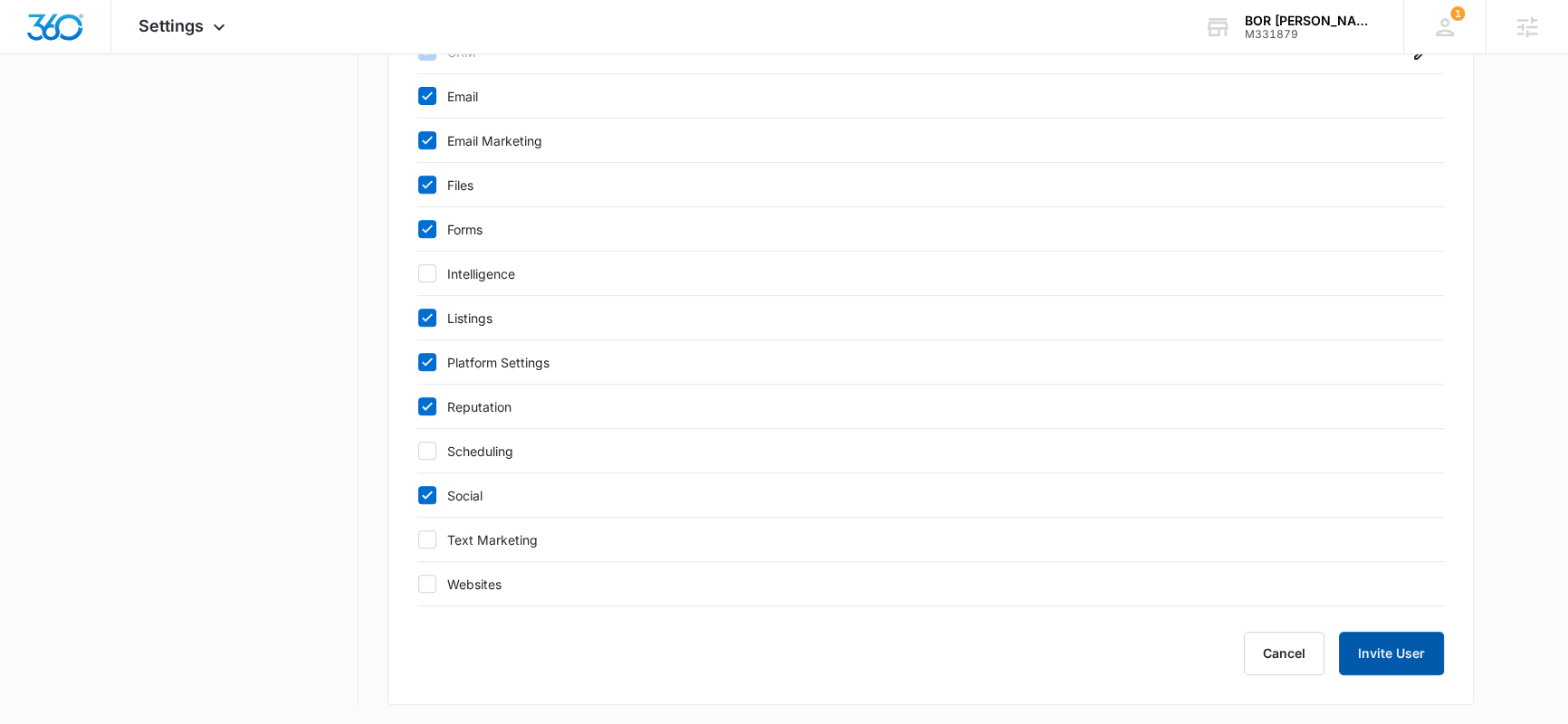 click on "Invite User" at bounding box center [1391, 653] 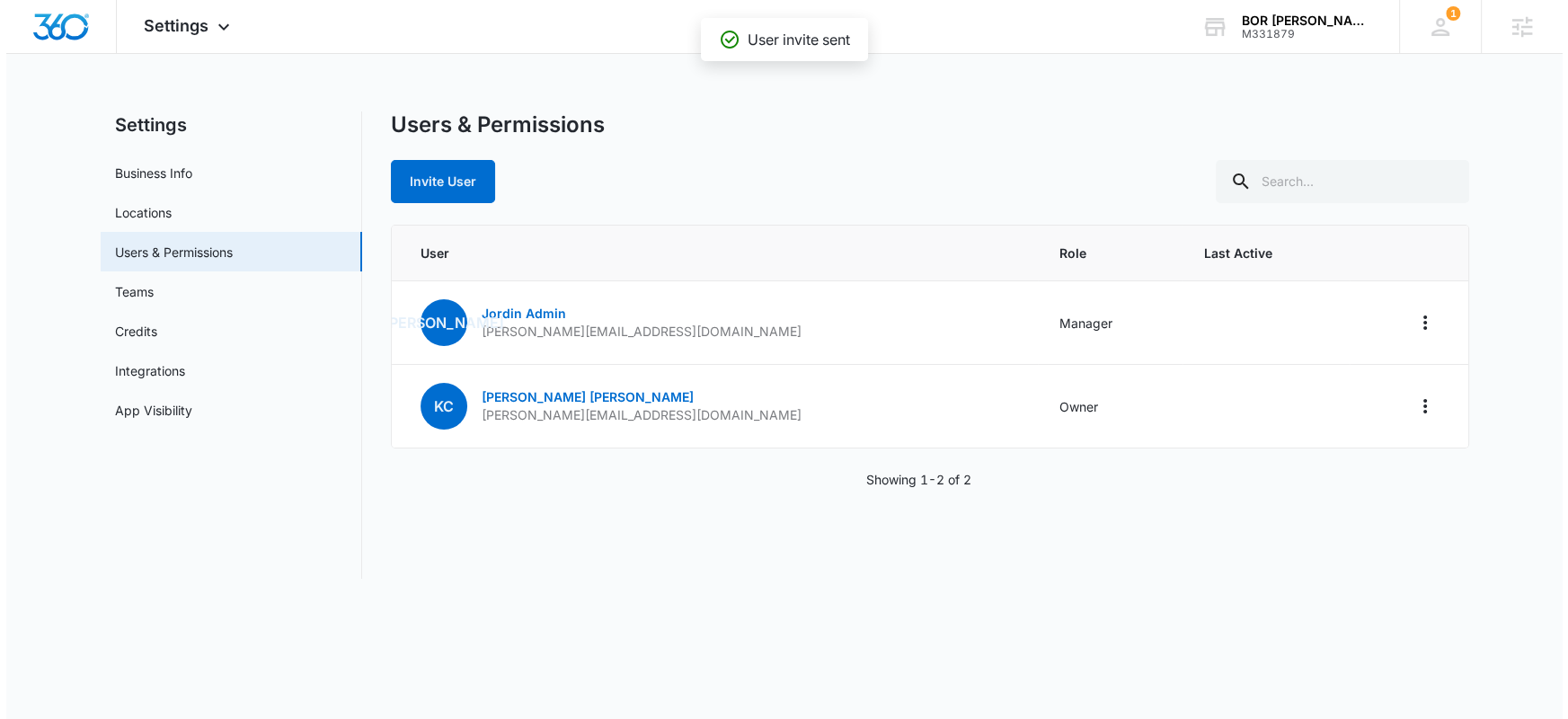 scroll, scrollTop: 0, scrollLeft: 0, axis: both 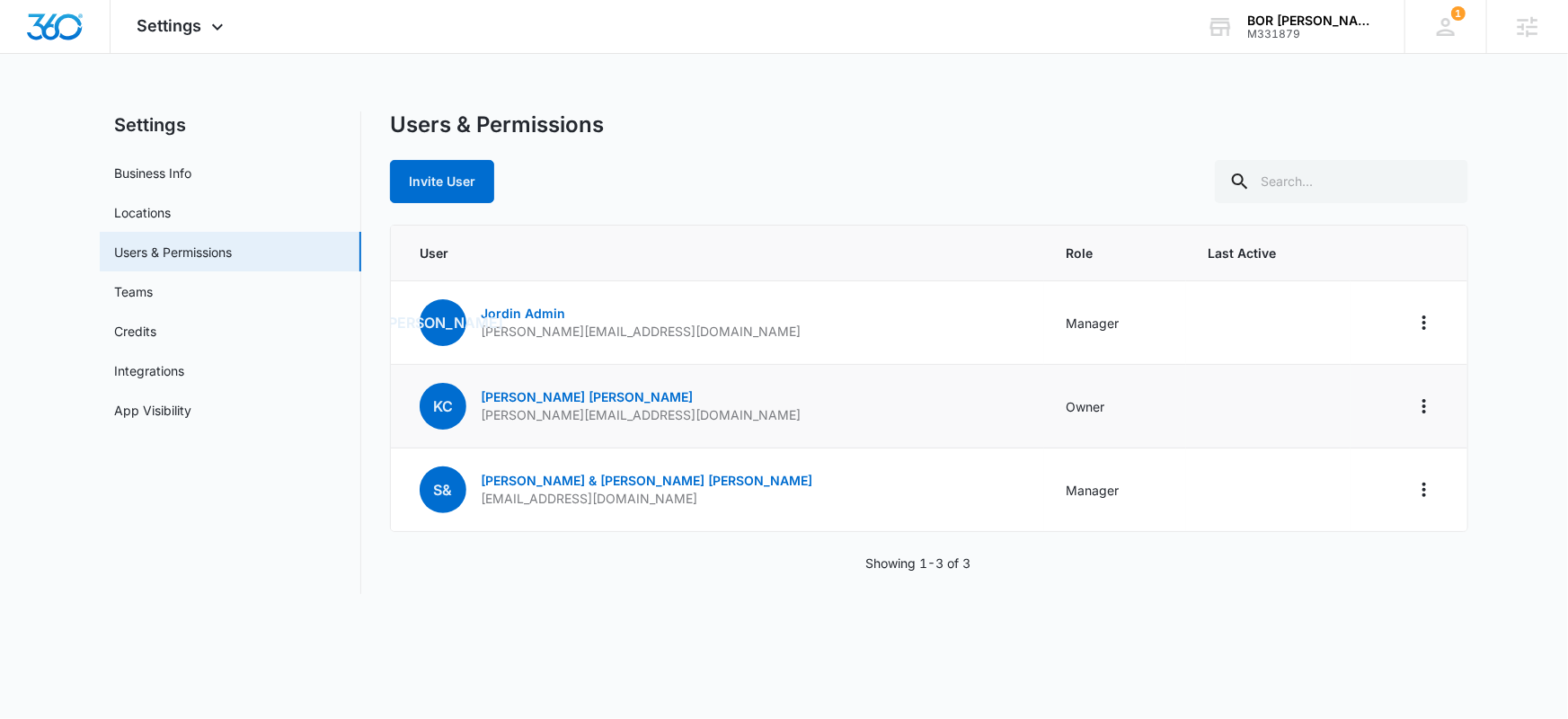 click on "KC Kyle   Chiasson kyle@borestoration.com" at bounding box center (717, 406) 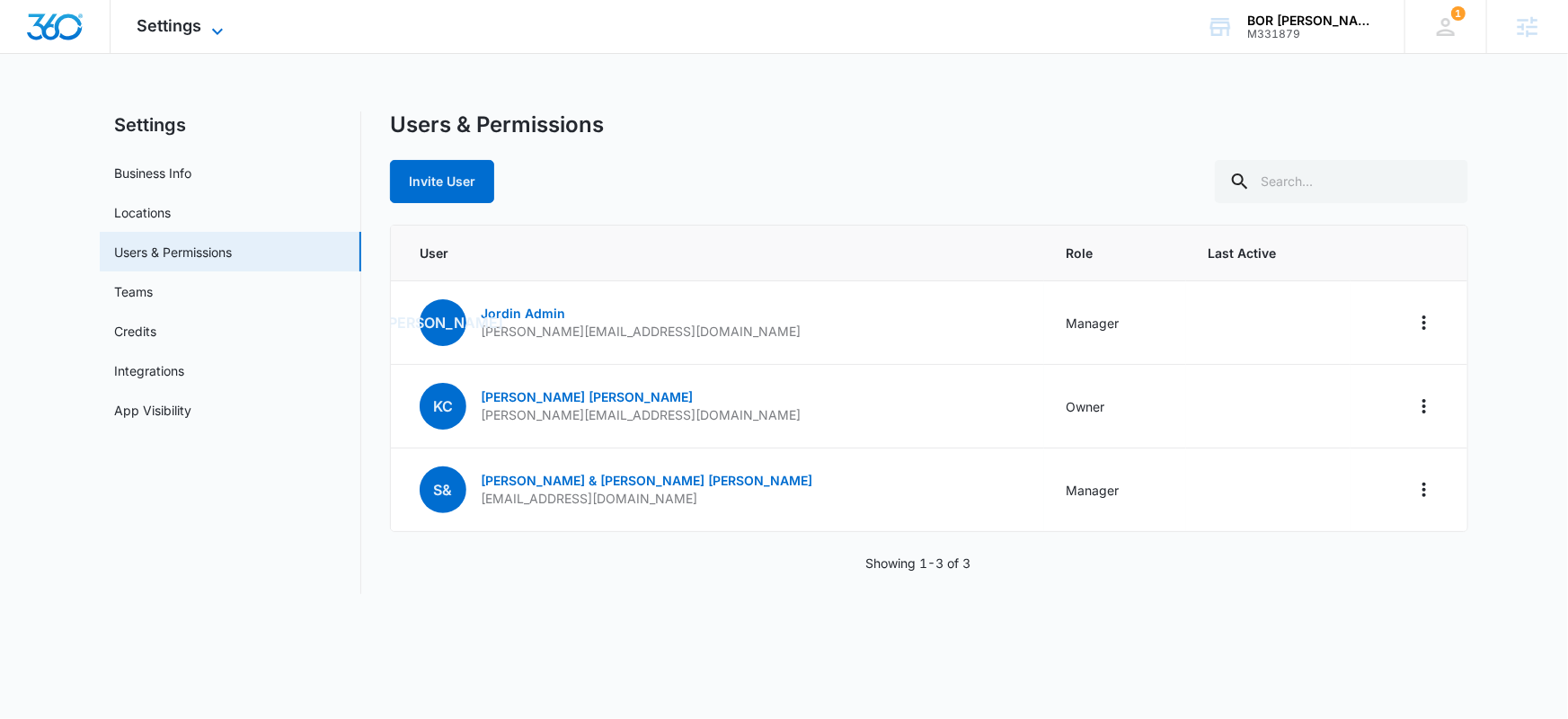 click on "Settings" at bounding box center (170, 25) 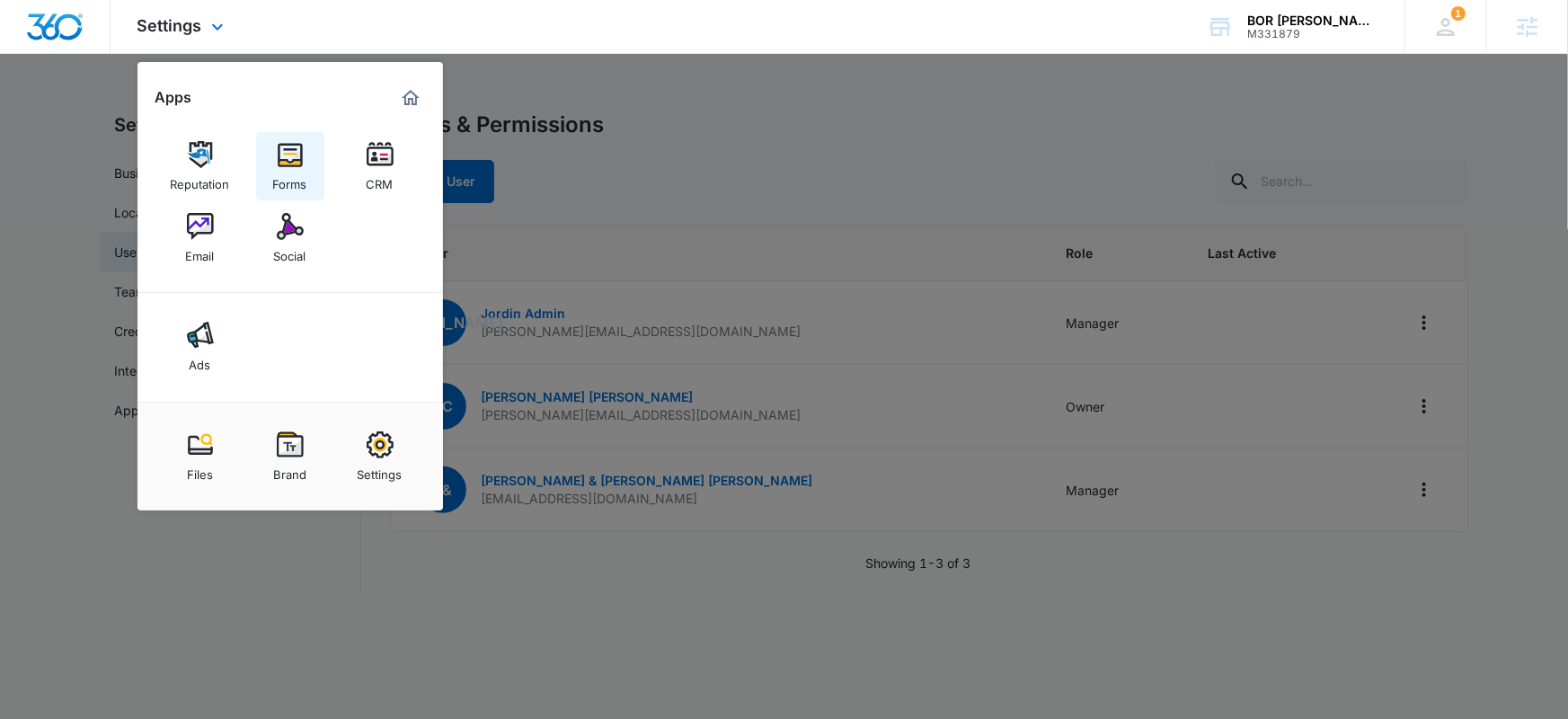 click on "Forms" at bounding box center (290, 166) 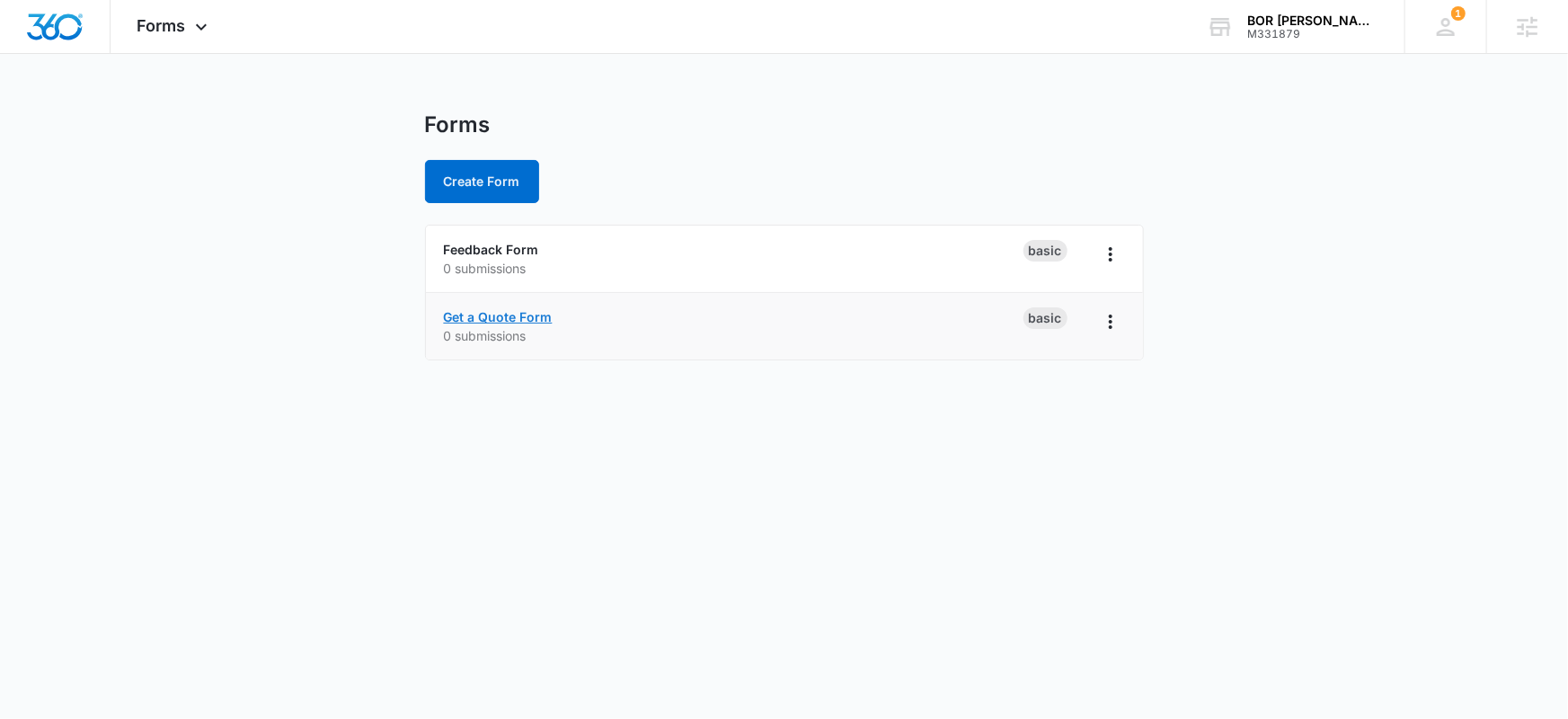 click on "Get a Quote Form" at bounding box center [498, 316] 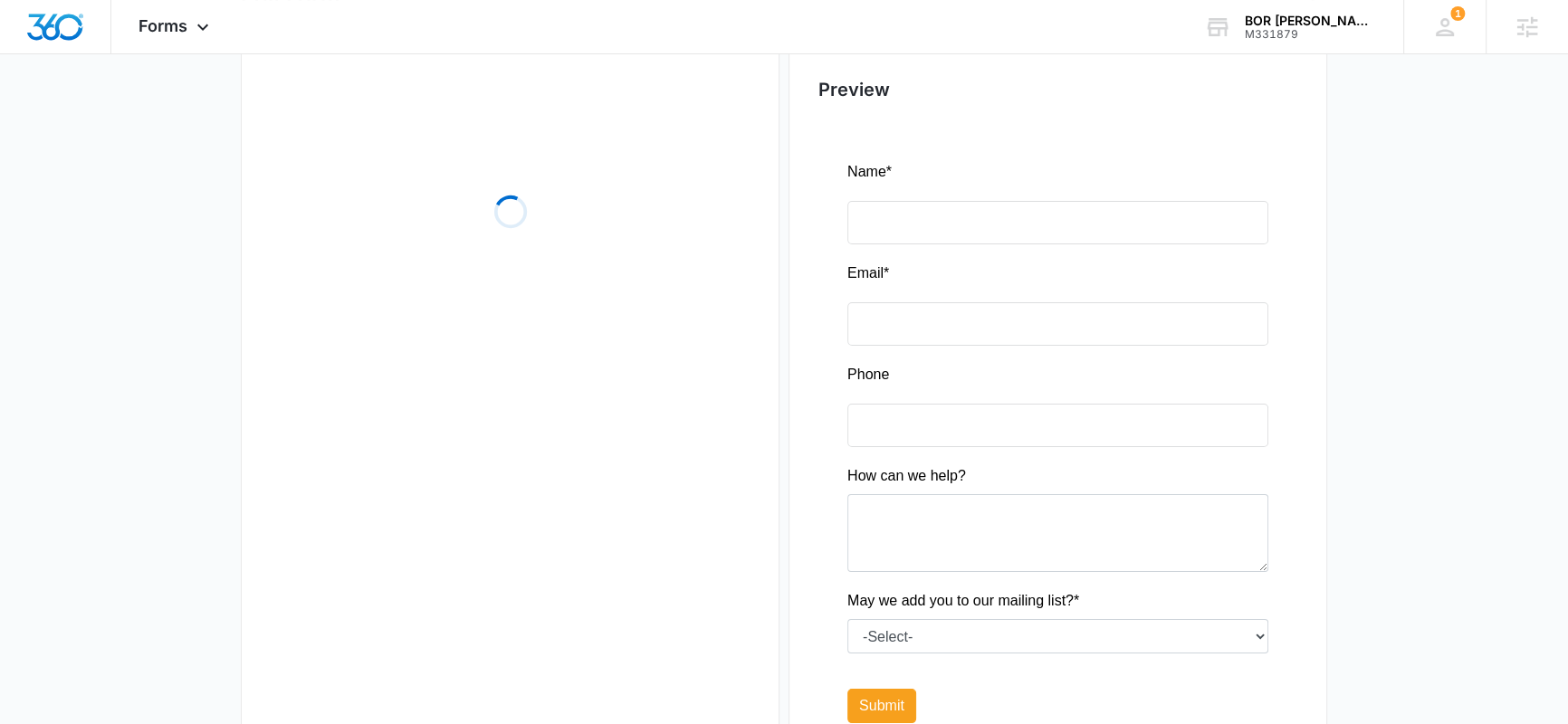 scroll, scrollTop: 0, scrollLeft: 0, axis: both 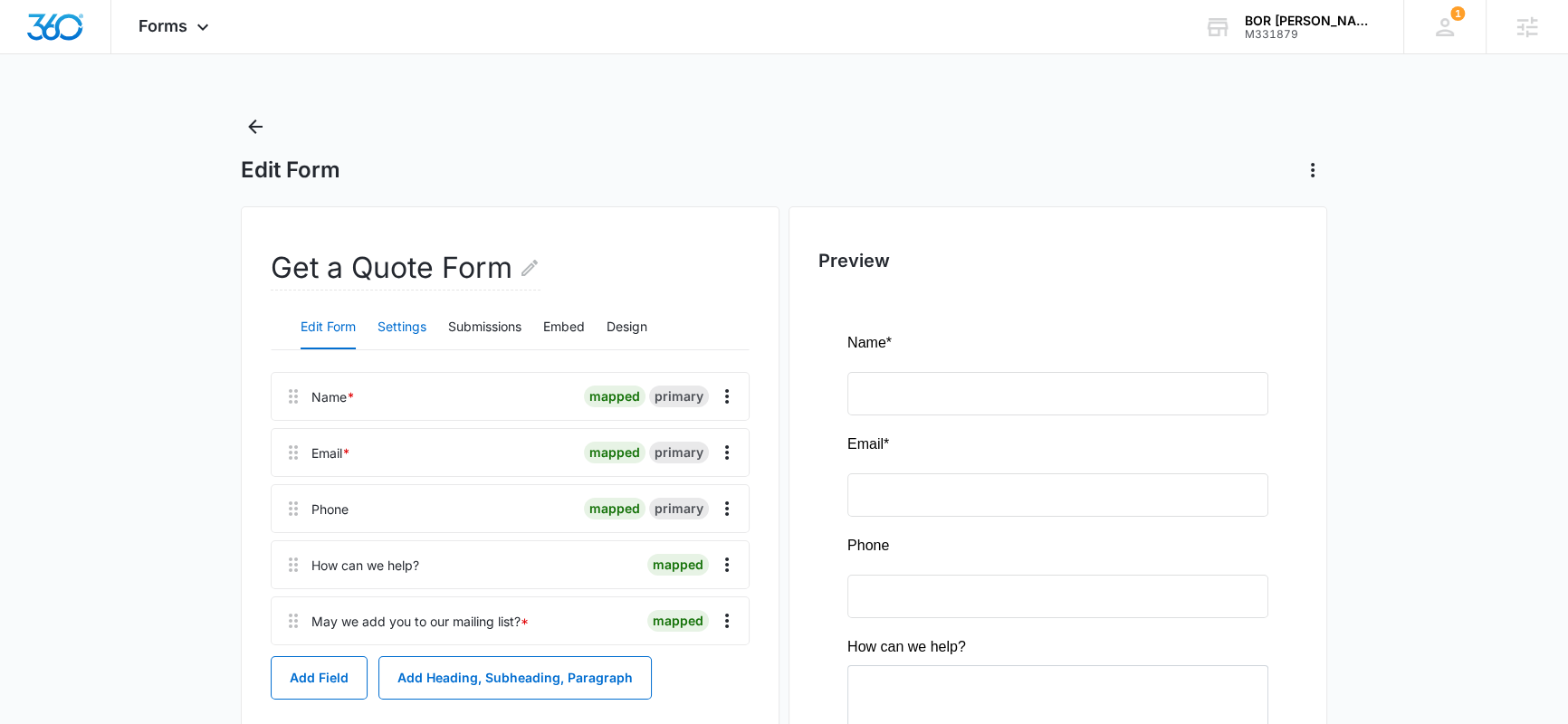 click on "Settings" at bounding box center (402, 328) 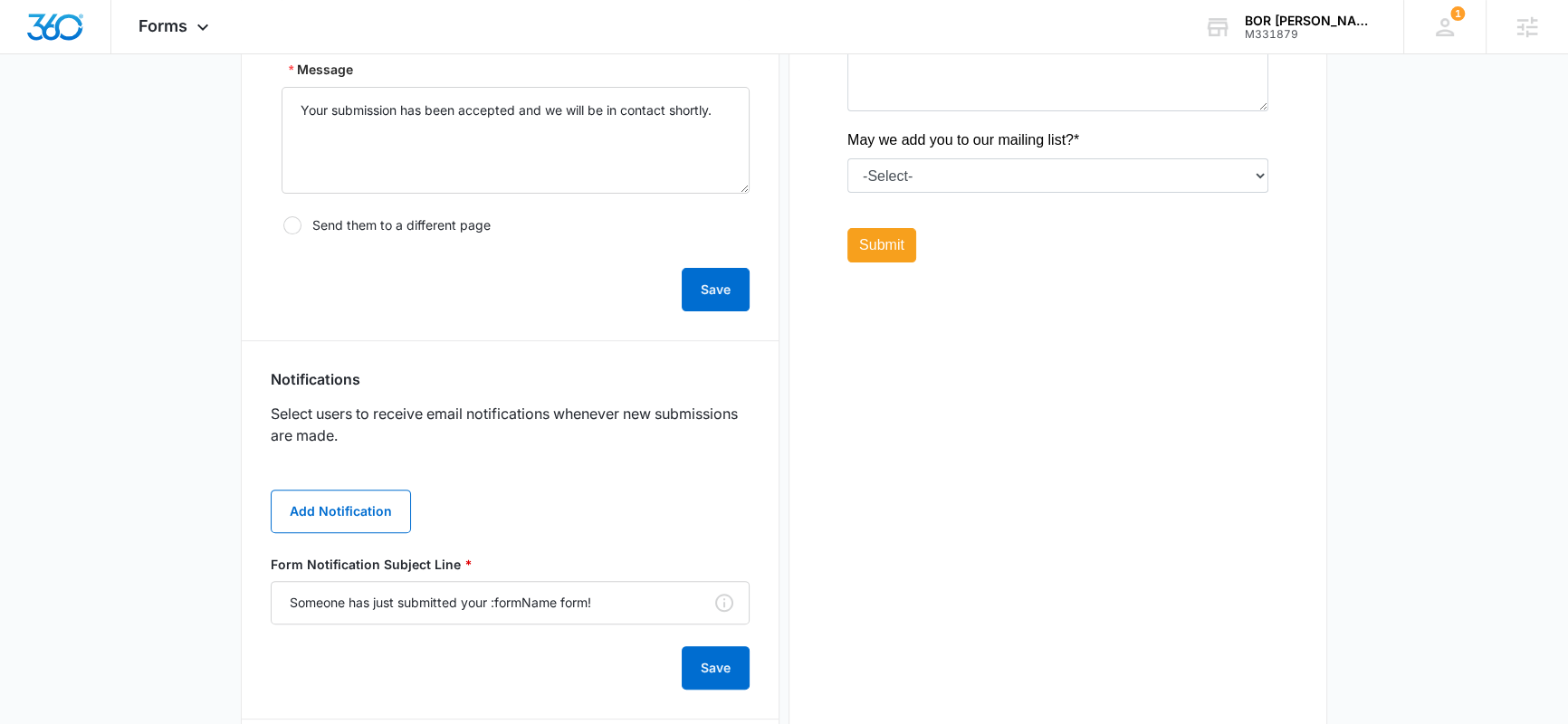 scroll, scrollTop: 714, scrollLeft: 0, axis: vertical 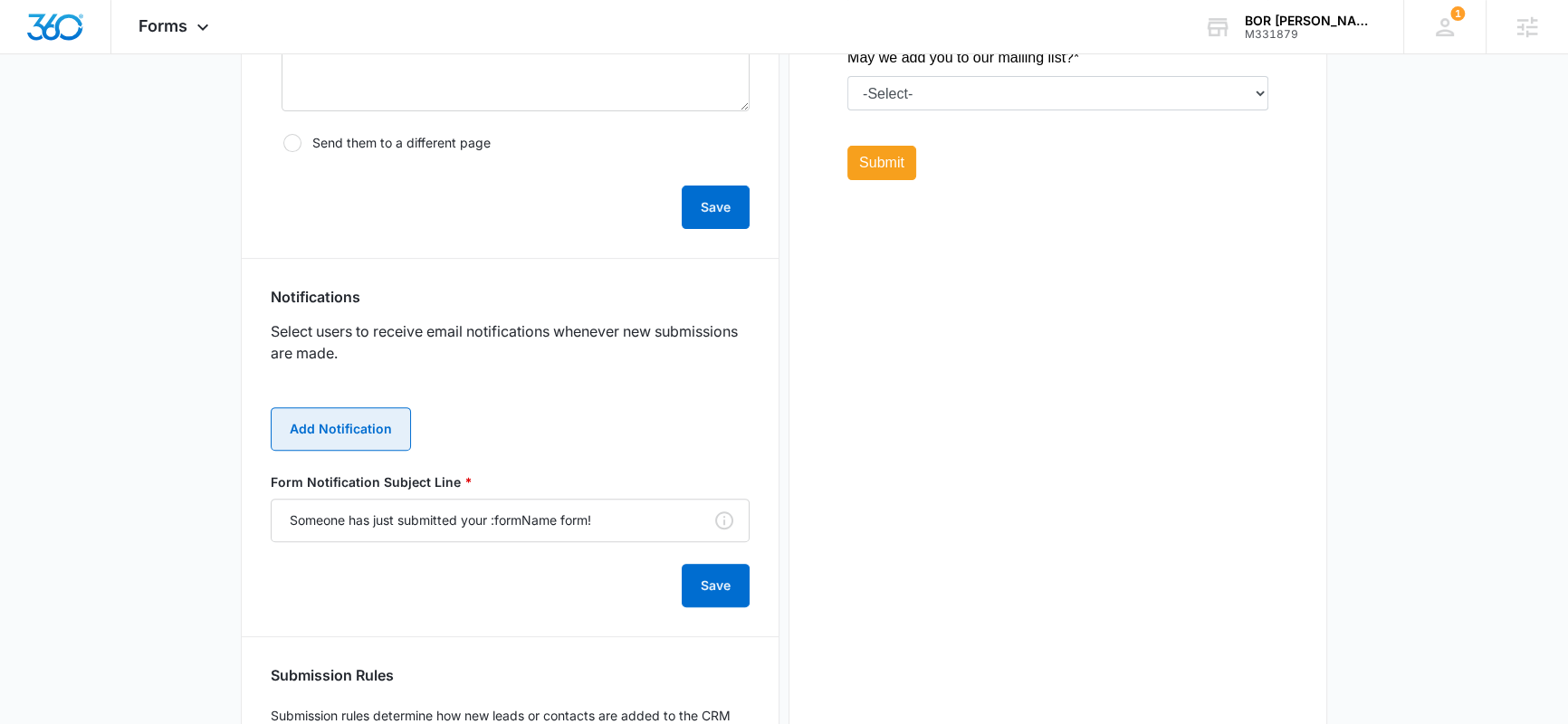 click on "Add Notification" at bounding box center [340, 429] 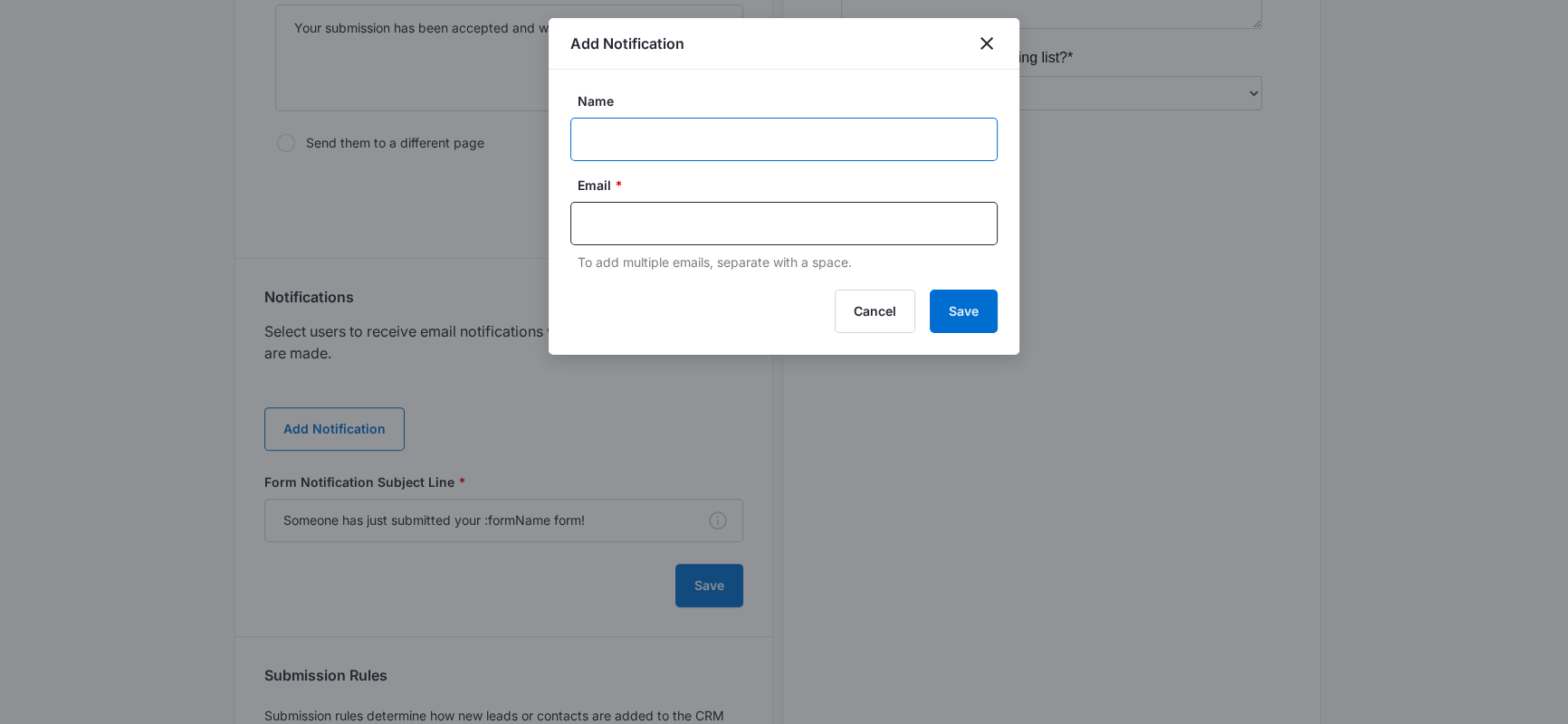 click on "Name" at bounding box center [784, 139] 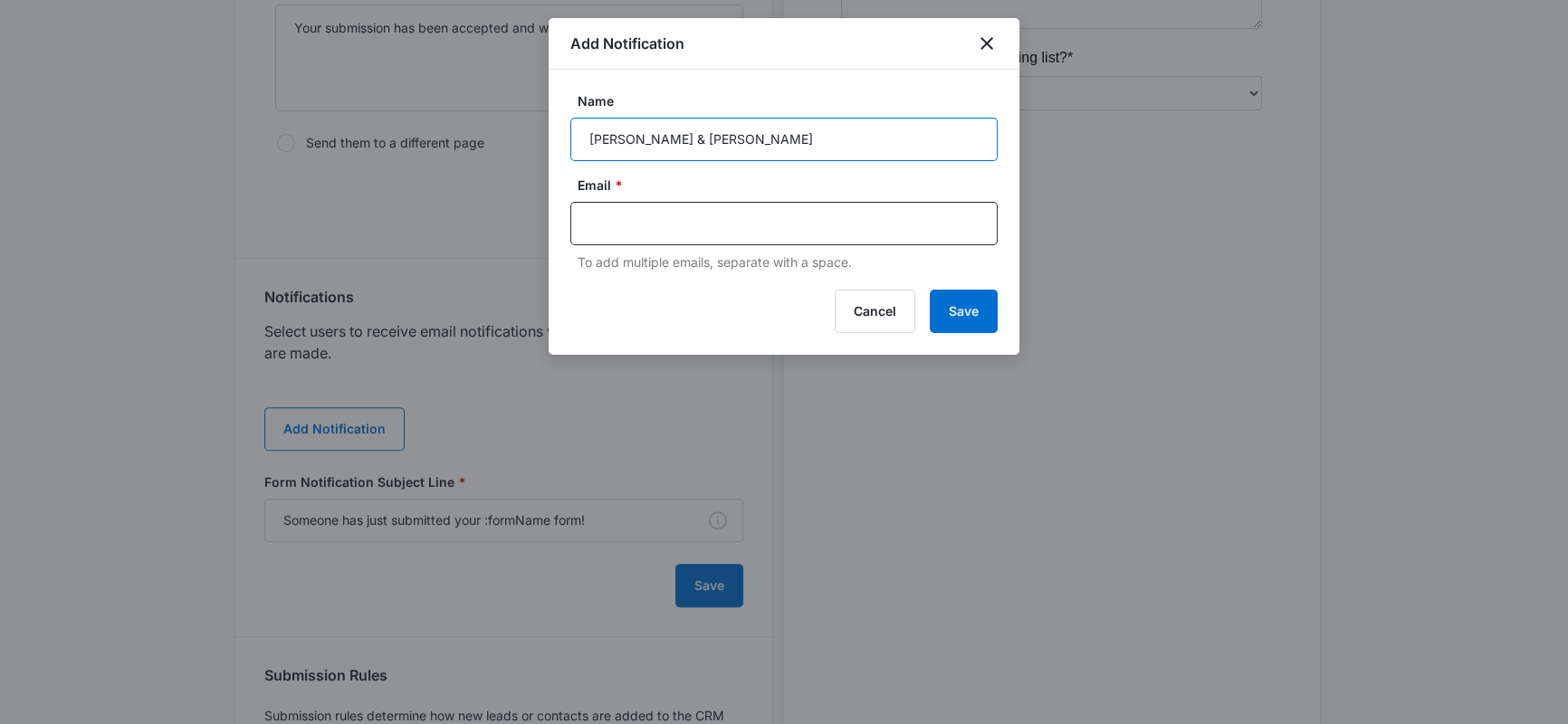 type on "Sandie & Brian Thompson" 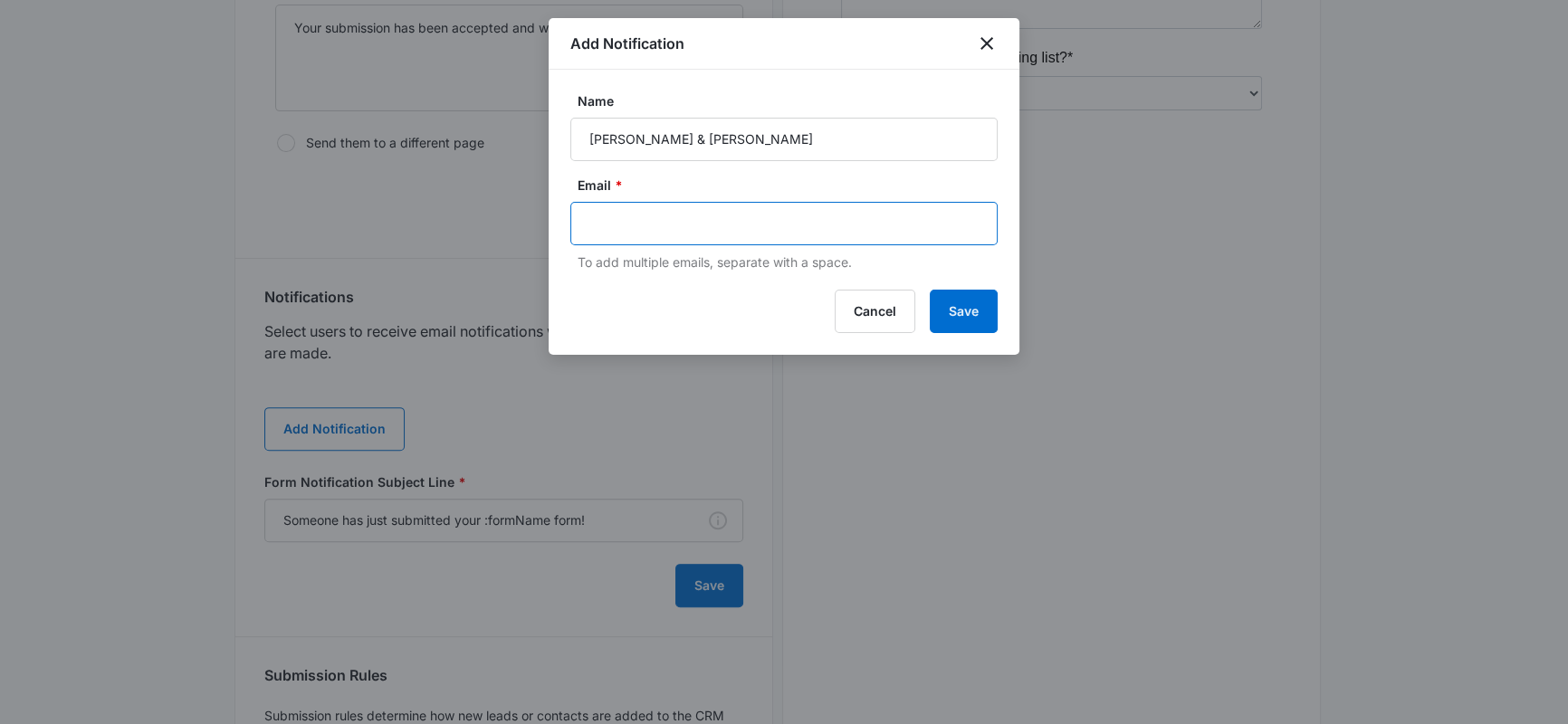 click at bounding box center (786, 224) 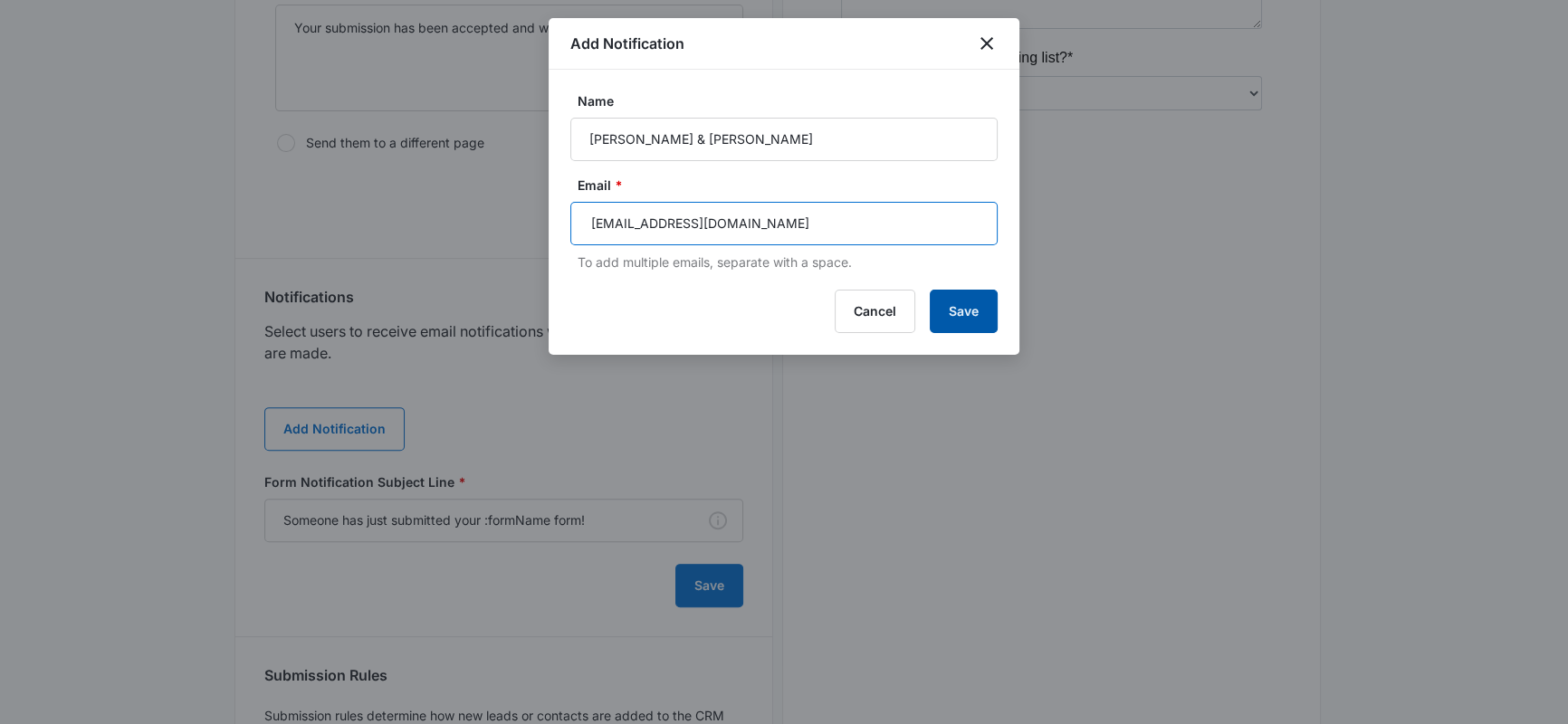 type on "Info@BORButlerWarrenClermontCounty.com" 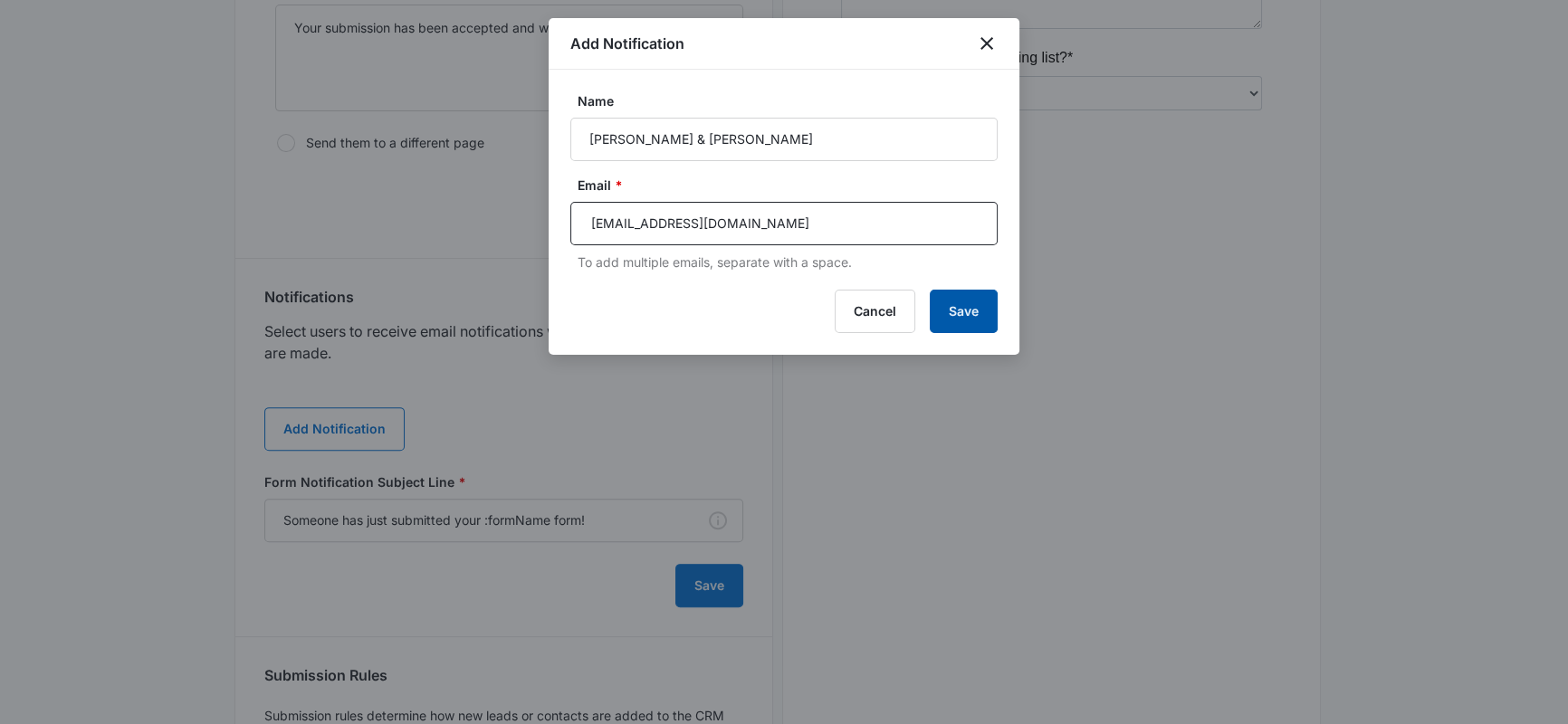 type 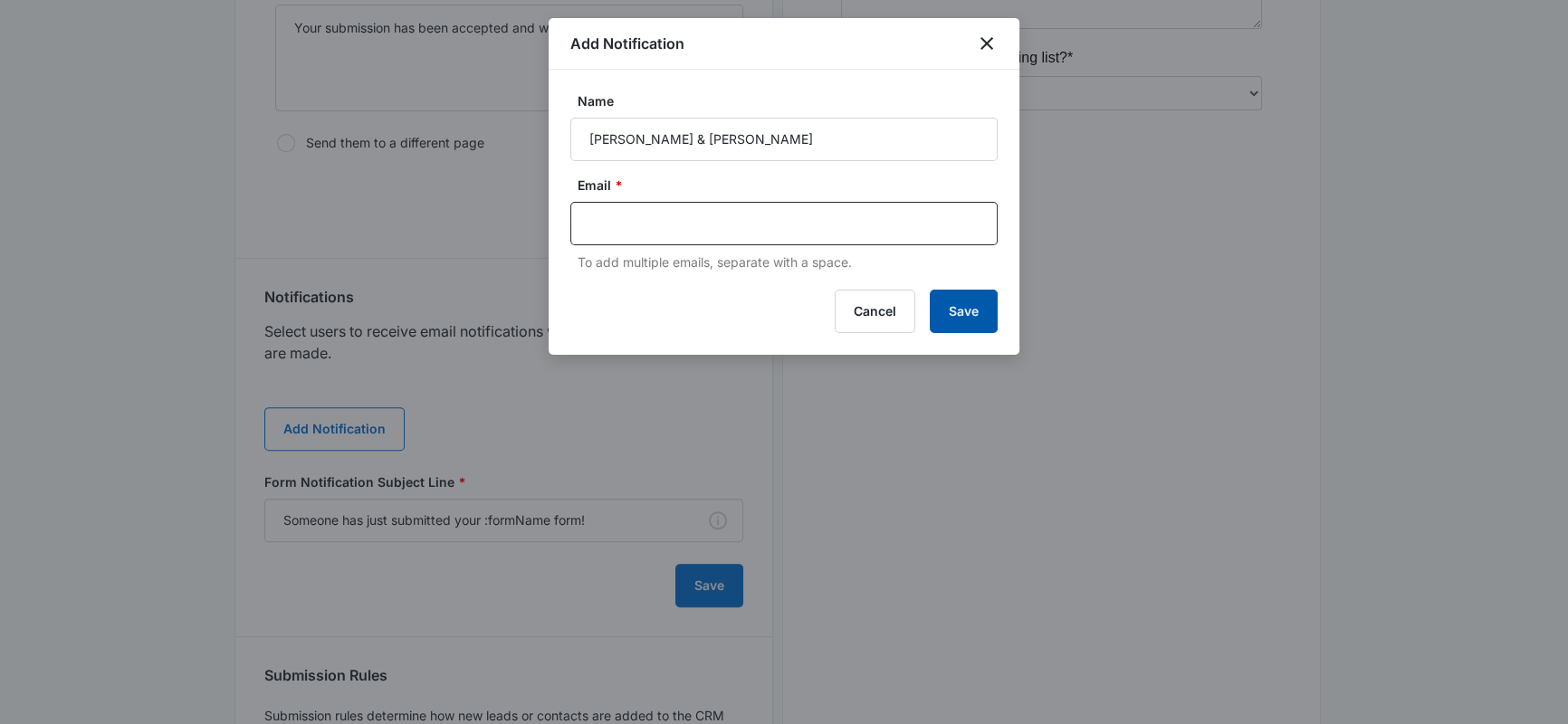 click on "Save" at bounding box center (963, 311) 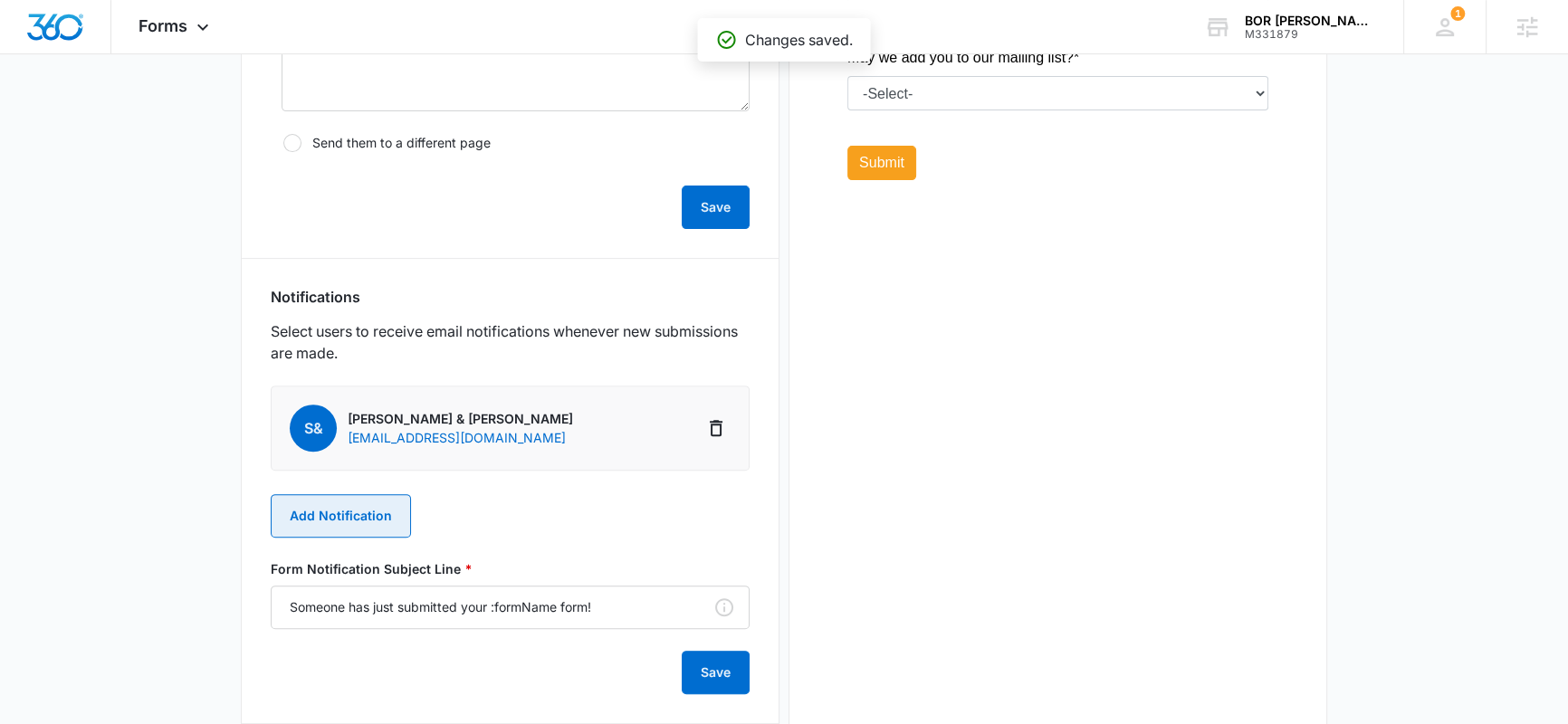 click on "Add Notification" at bounding box center [340, 516] 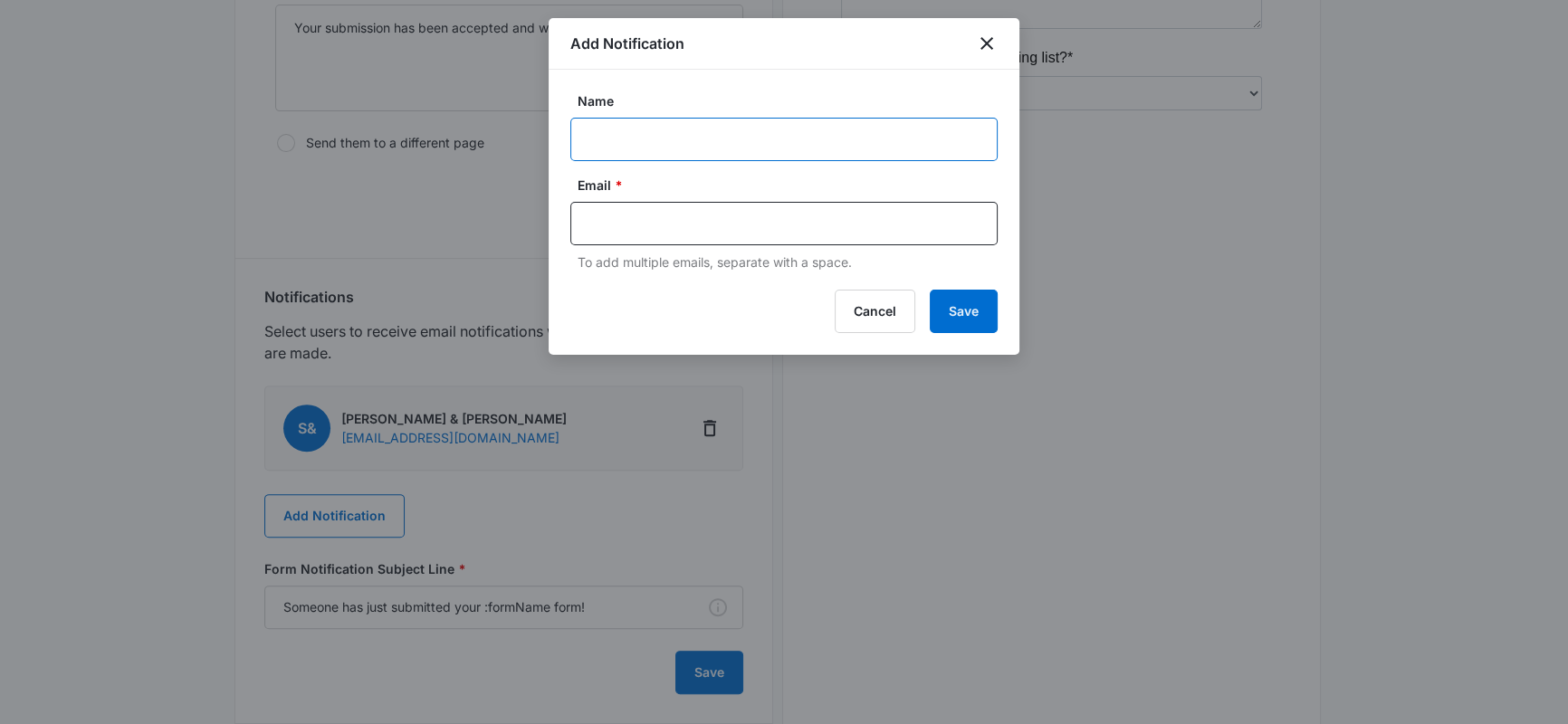 click on "Name" at bounding box center (784, 139) 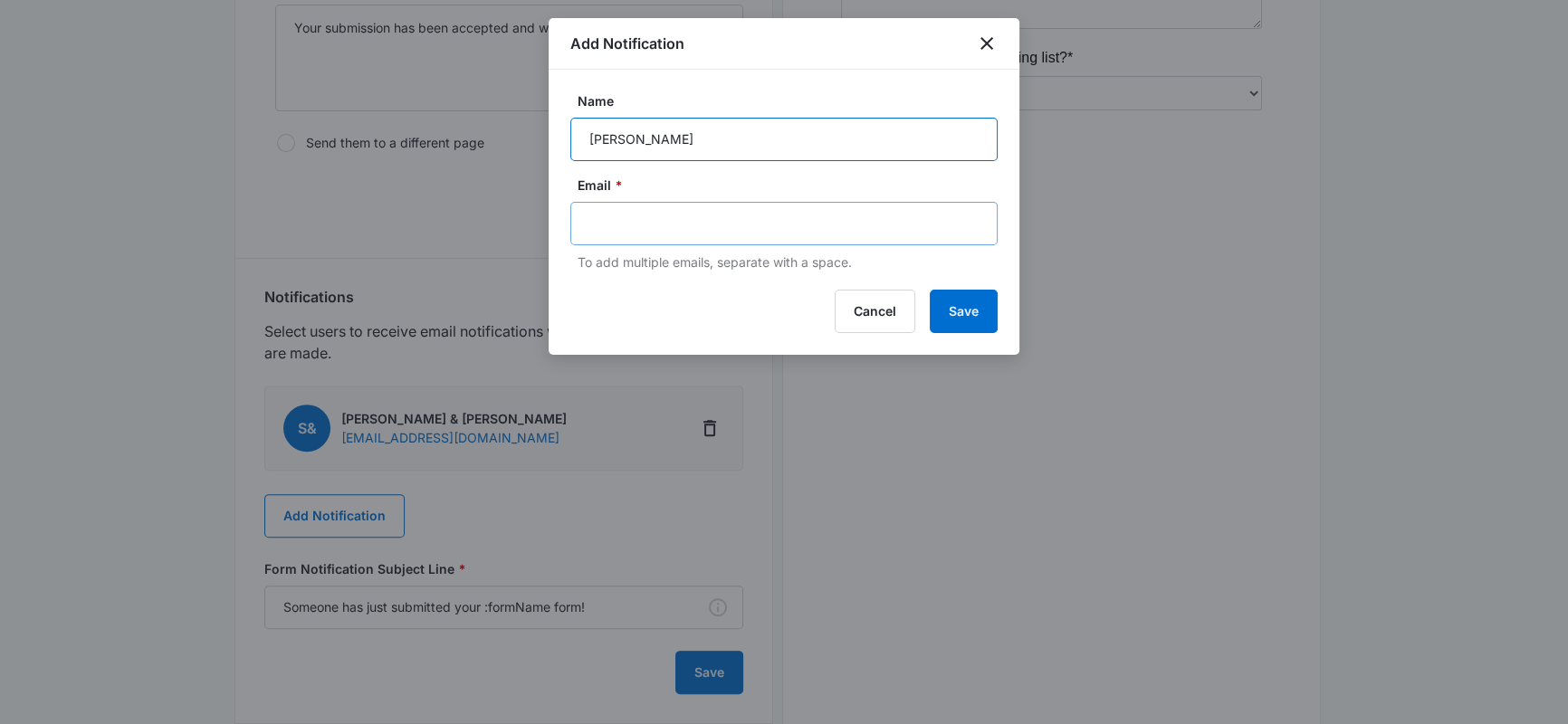 type on "BOR Butler Warren" 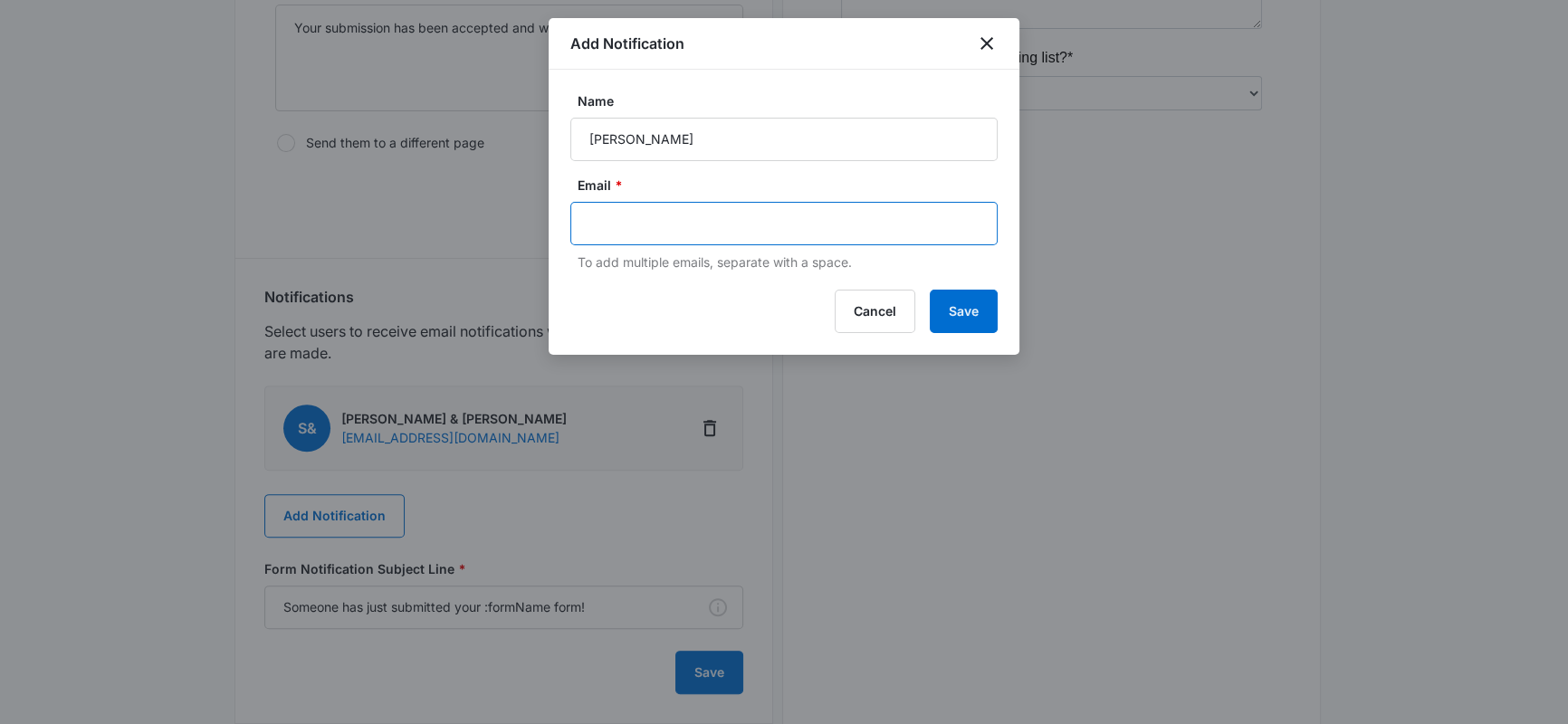 click at bounding box center (786, 224) 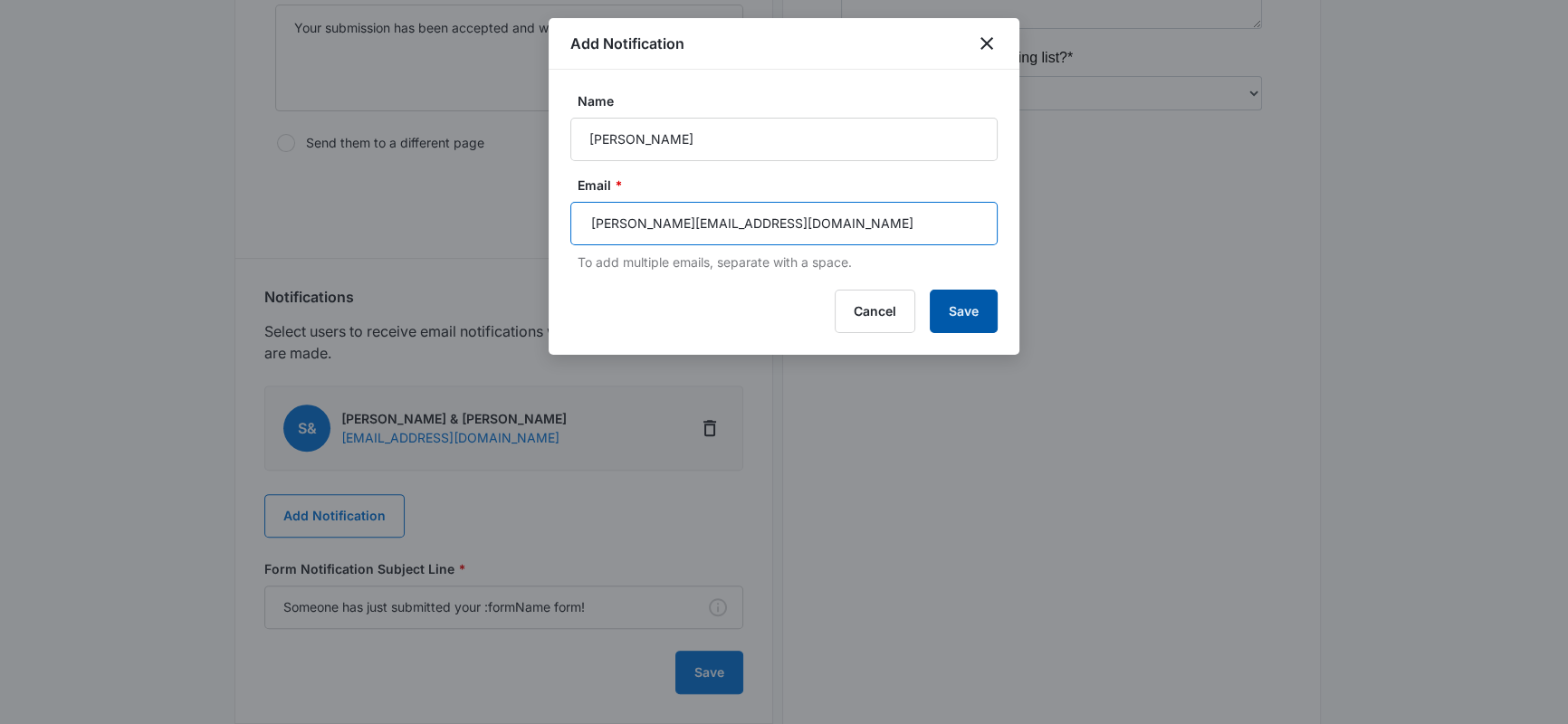 type on "[PERSON_NAME][EMAIL_ADDRESS][DOMAIN_NAME]" 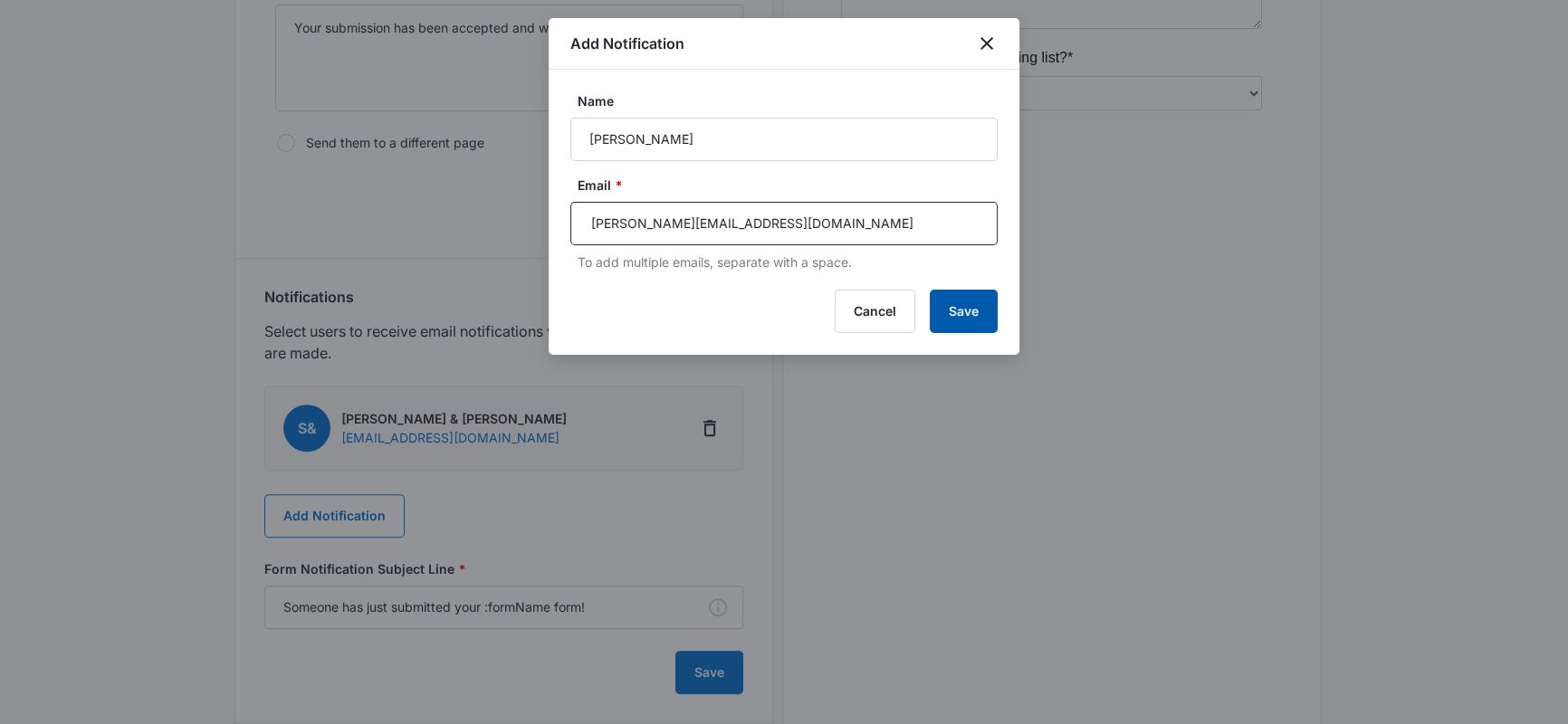 type 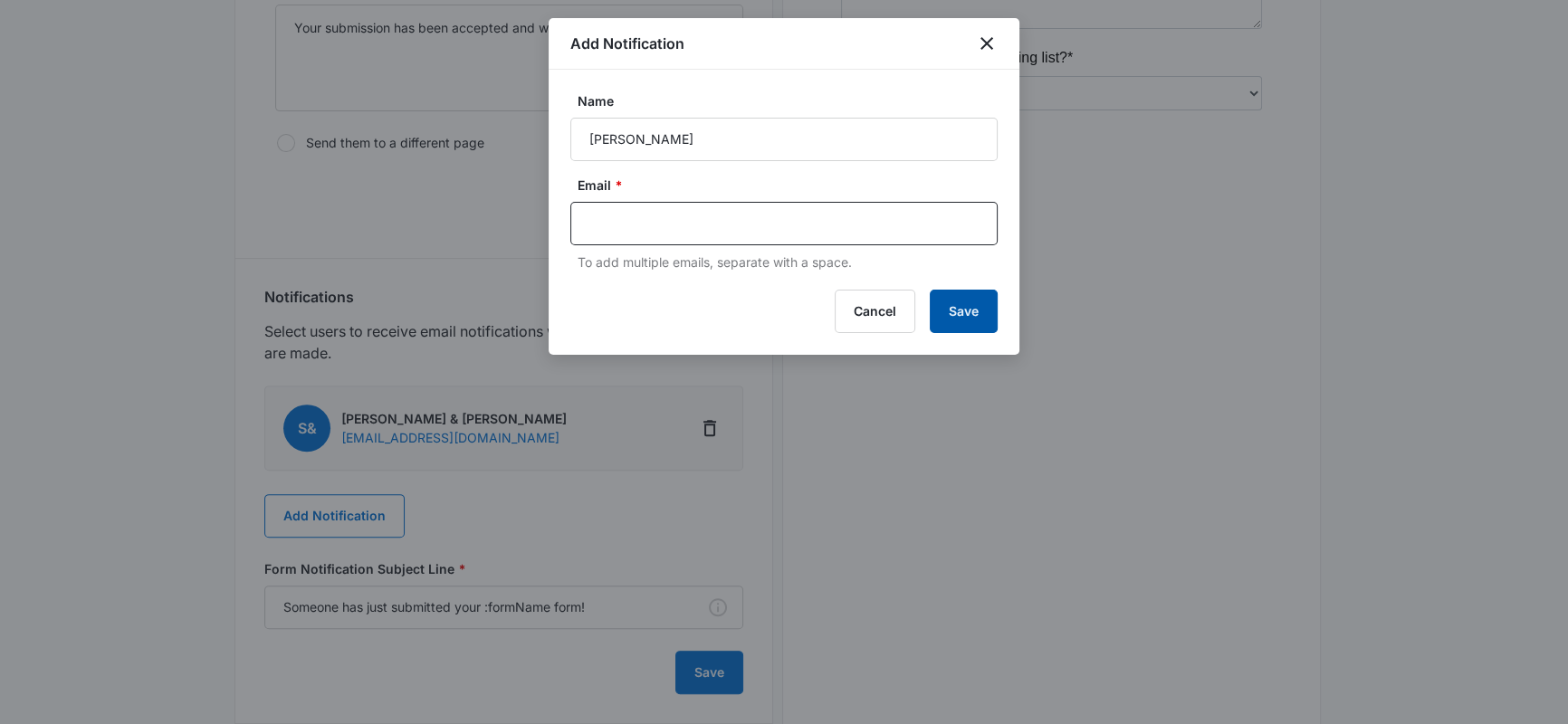 click on "Save" at bounding box center [963, 311] 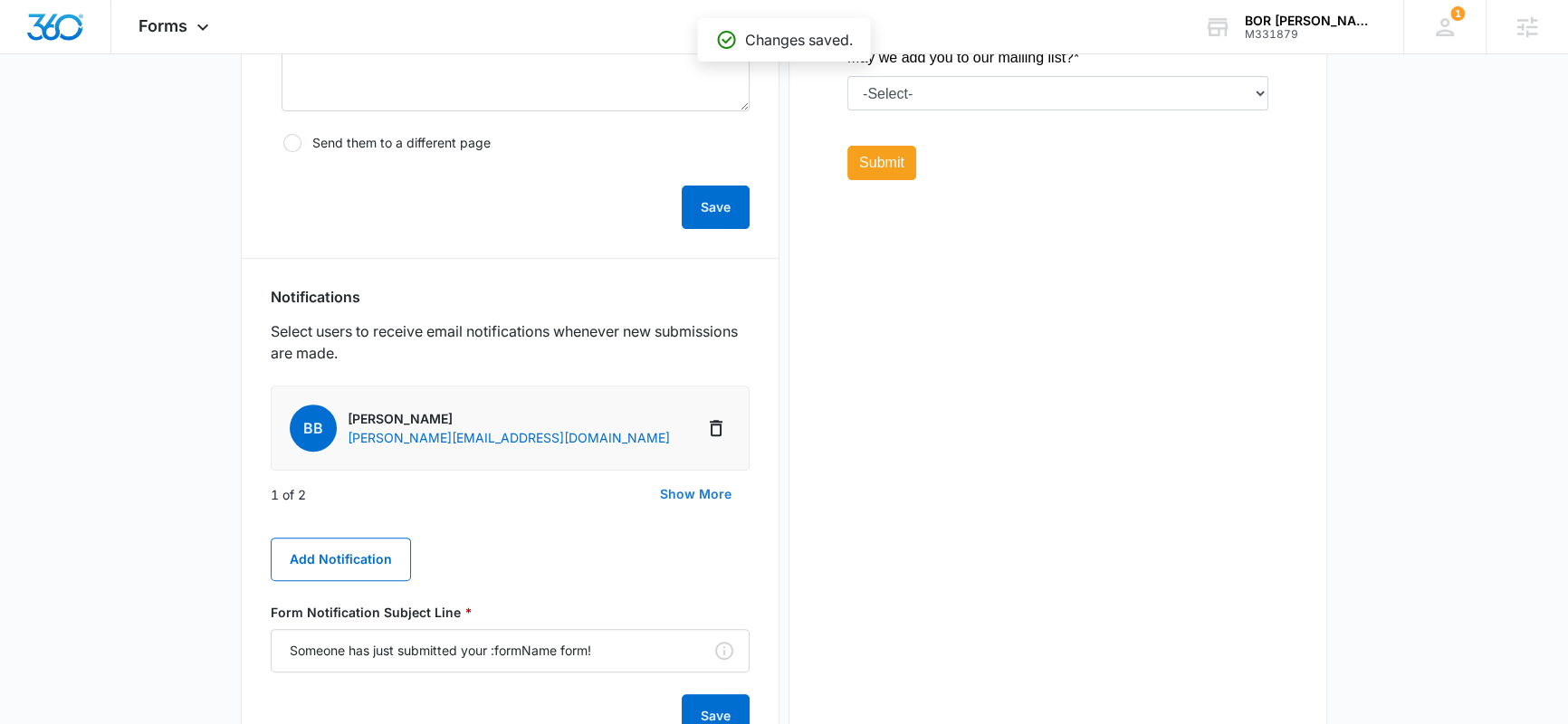 click on "Show More" at bounding box center (695, 494) 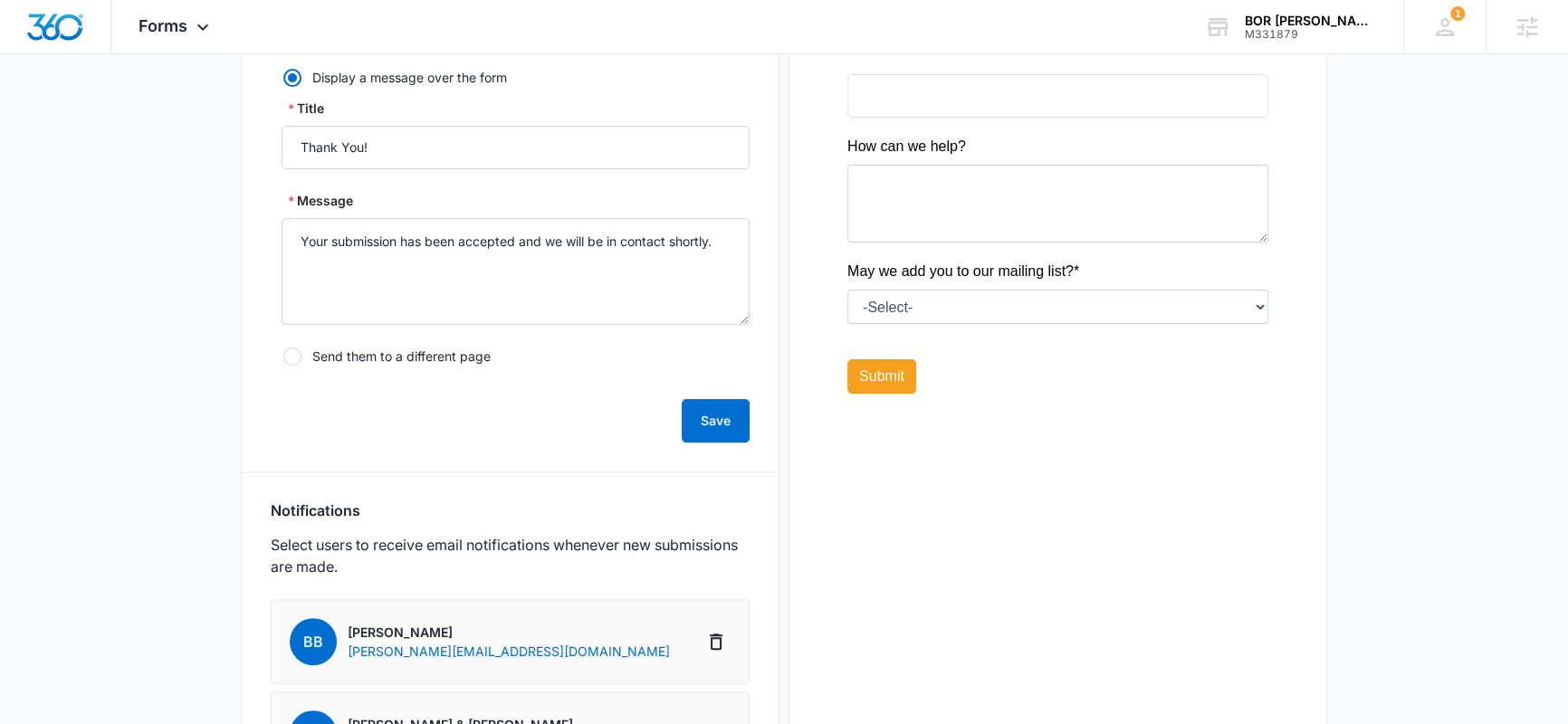 scroll, scrollTop: 115, scrollLeft: 0, axis: vertical 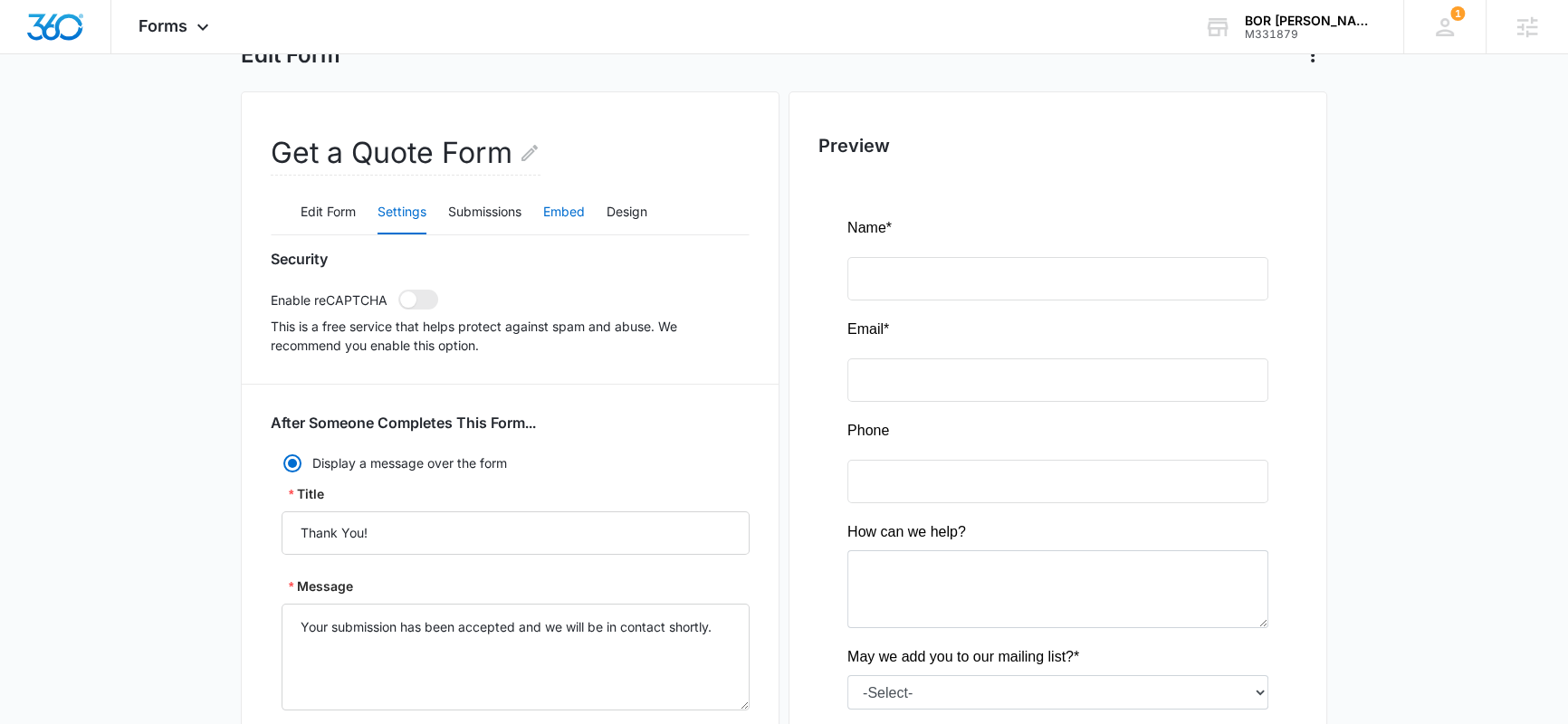 click on "Embed" at bounding box center [564, 213] 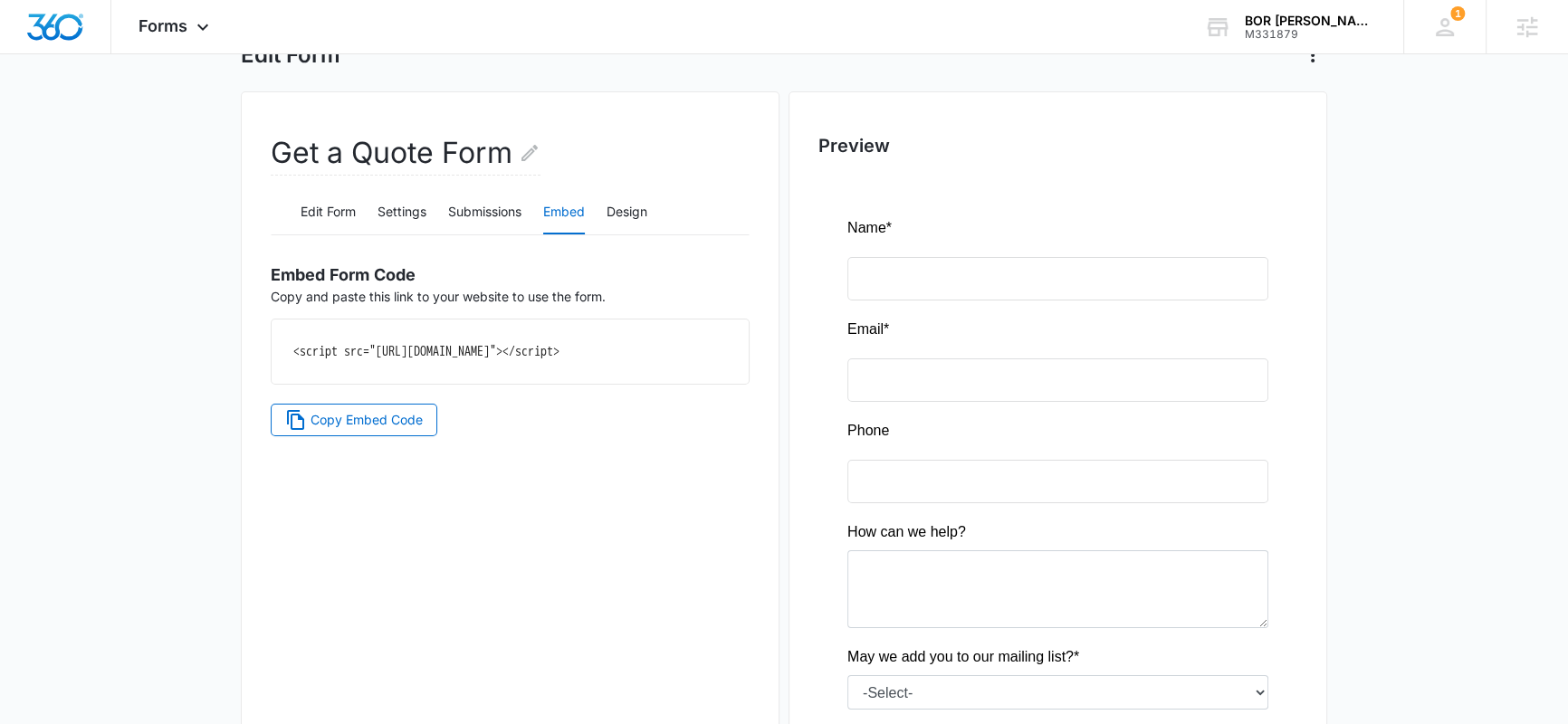 drag, startPoint x: 294, startPoint y: 352, endPoint x: 617, endPoint y: 380, distance: 324.2114 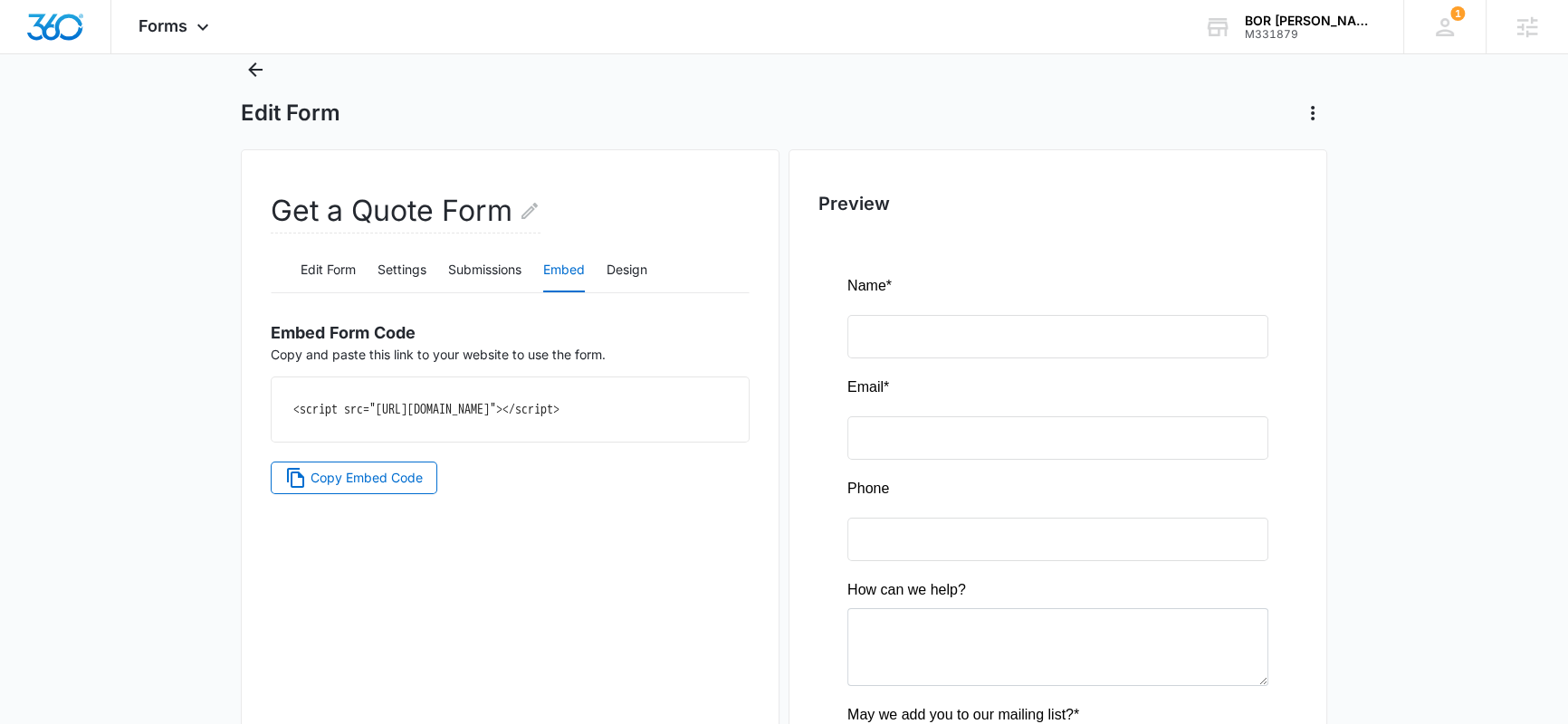 scroll, scrollTop: 0, scrollLeft: 0, axis: both 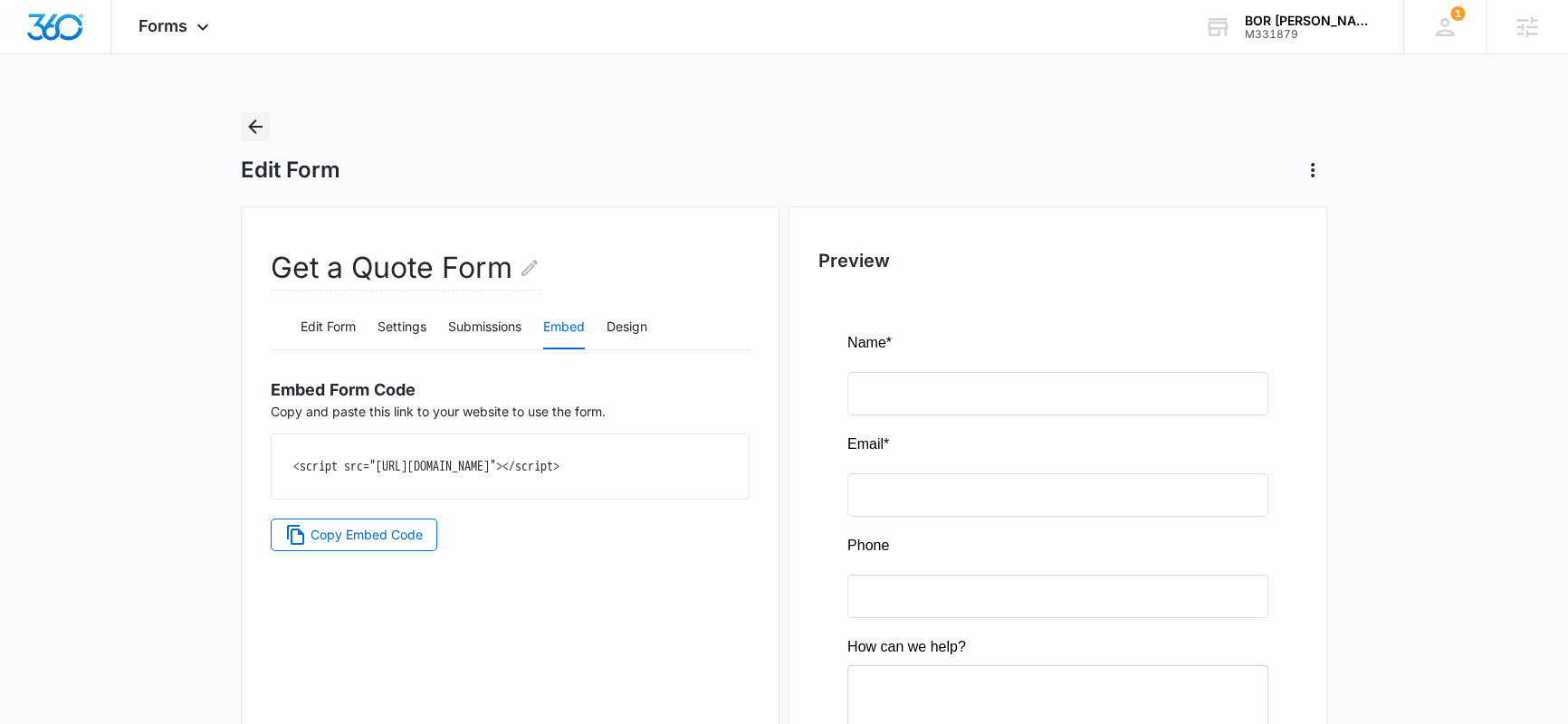 click 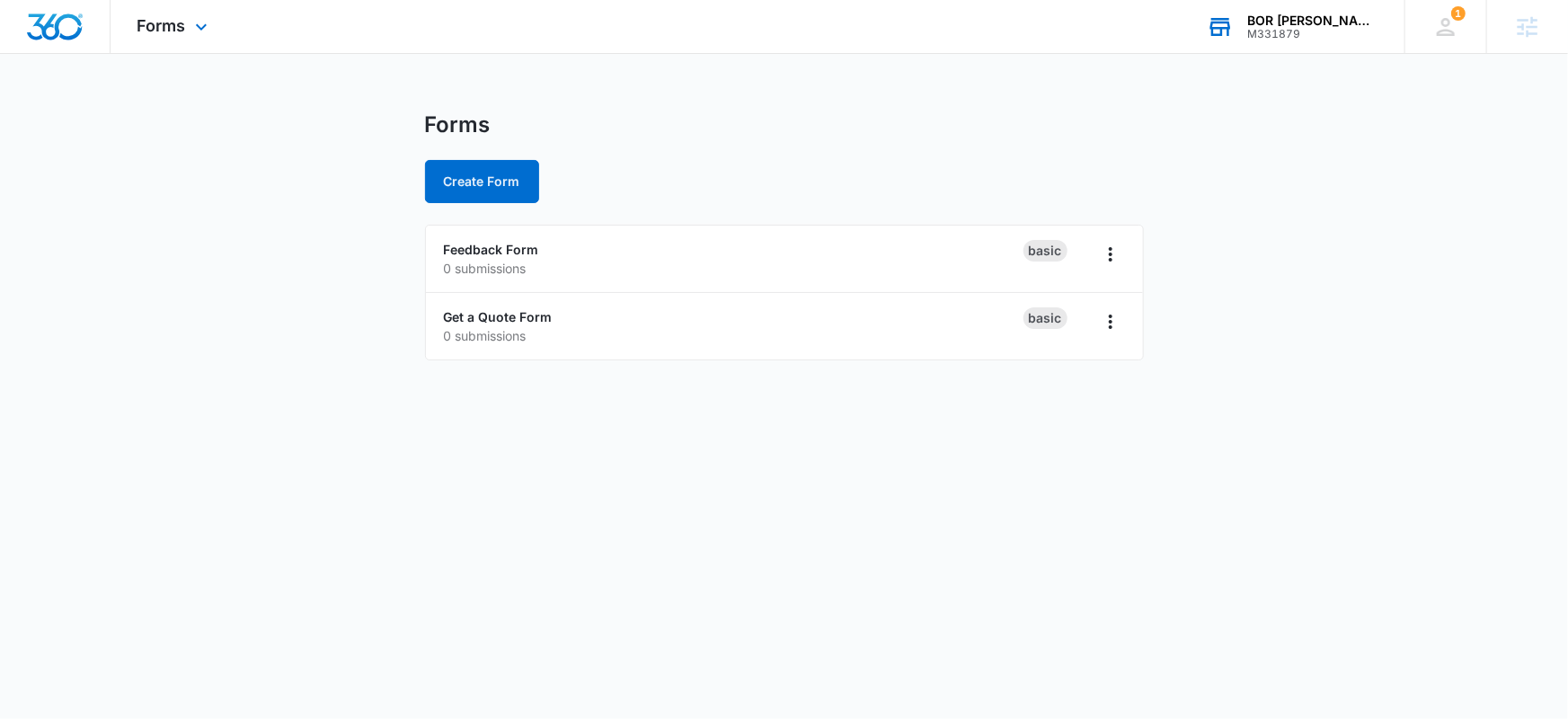 click on "BOR Butler Warren County" at bounding box center (1313, 21) 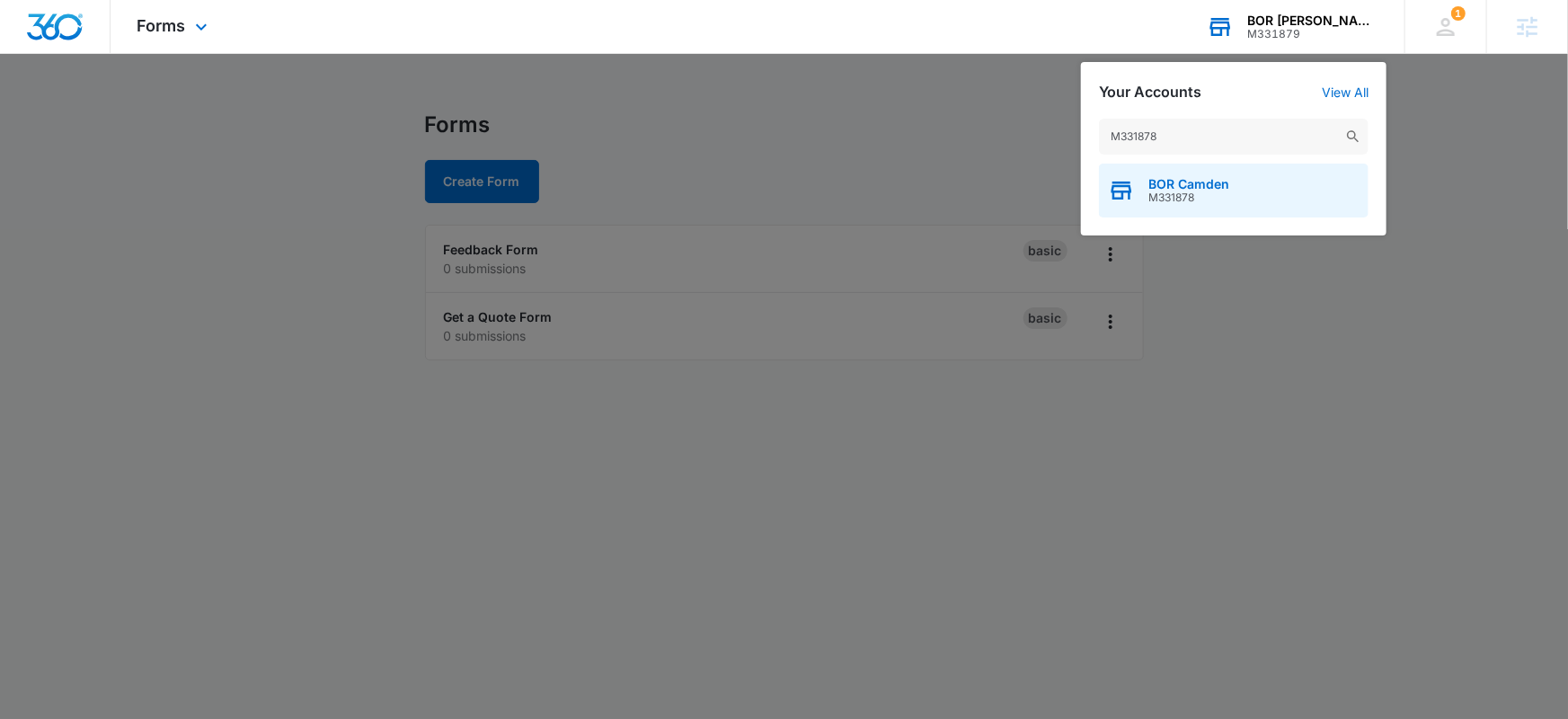 type on "M331878" 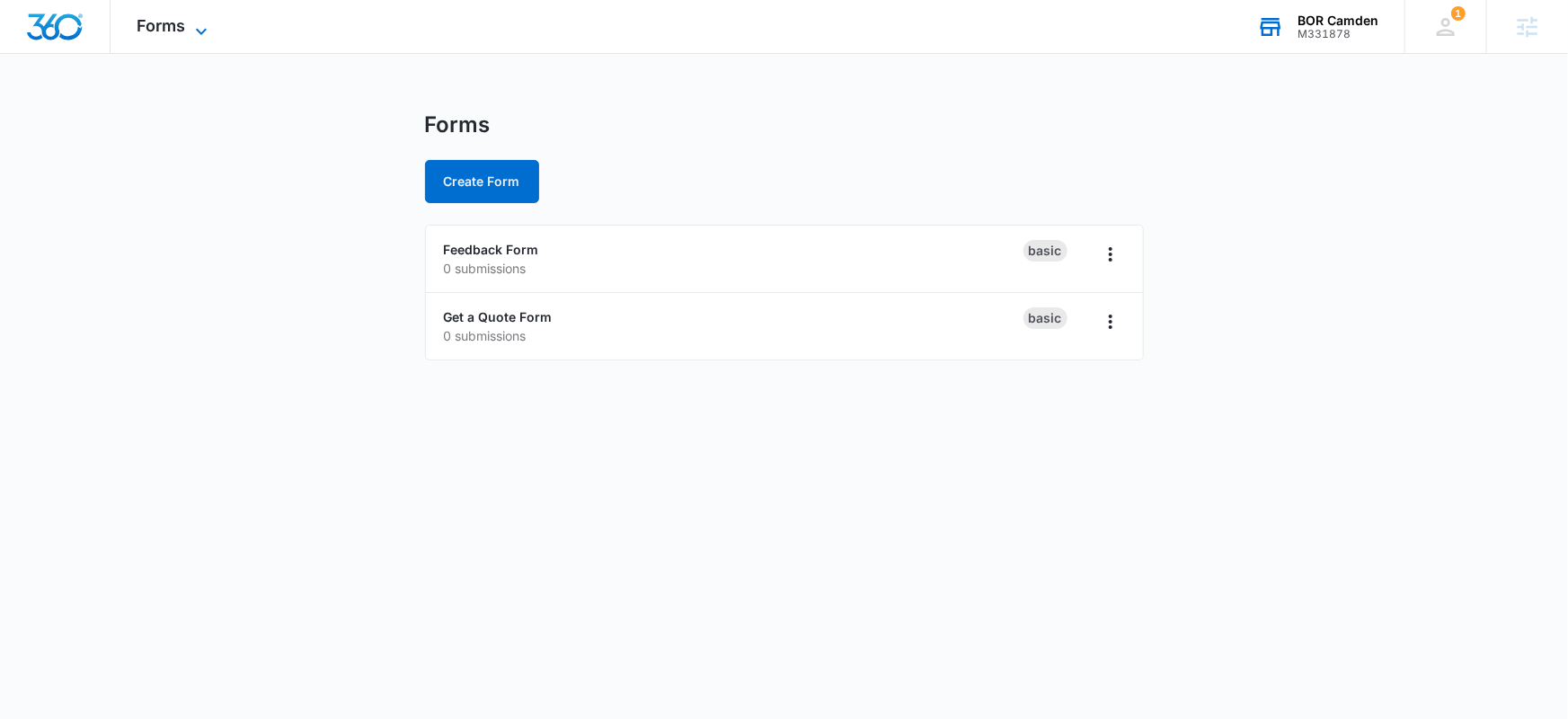 click on "Forms" at bounding box center (162, 25) 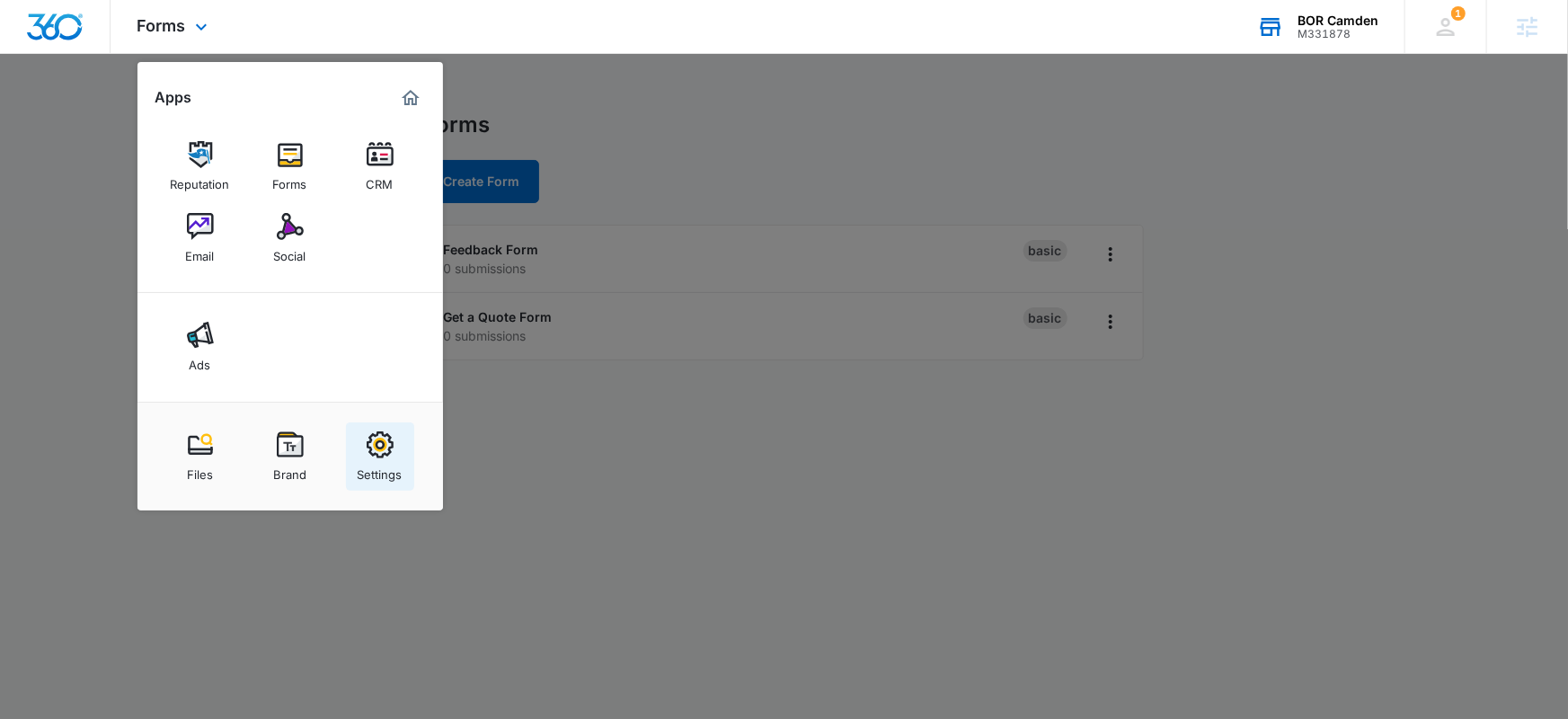 click at bounding box center (380, 445) 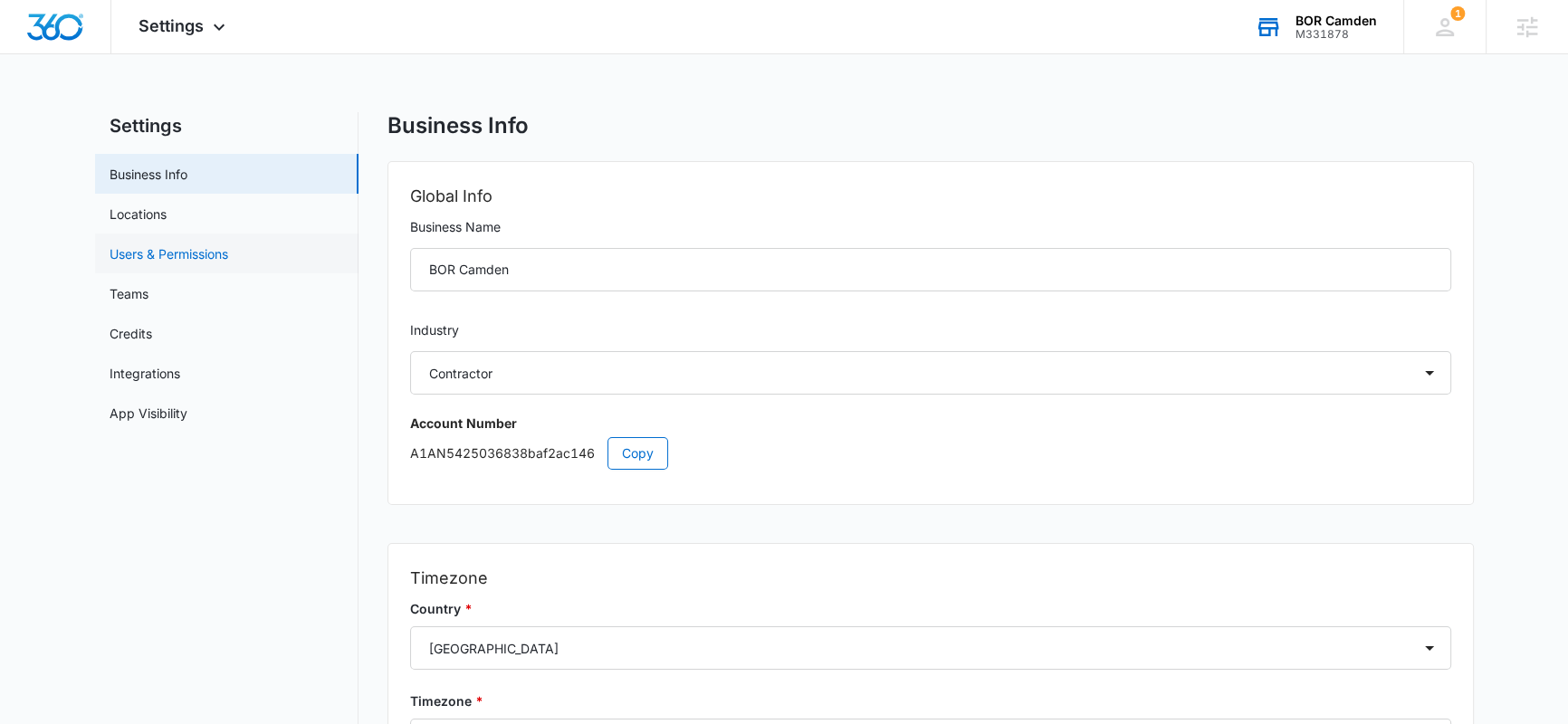 click on "Users & Permissions" at bounding box center [168, 253] 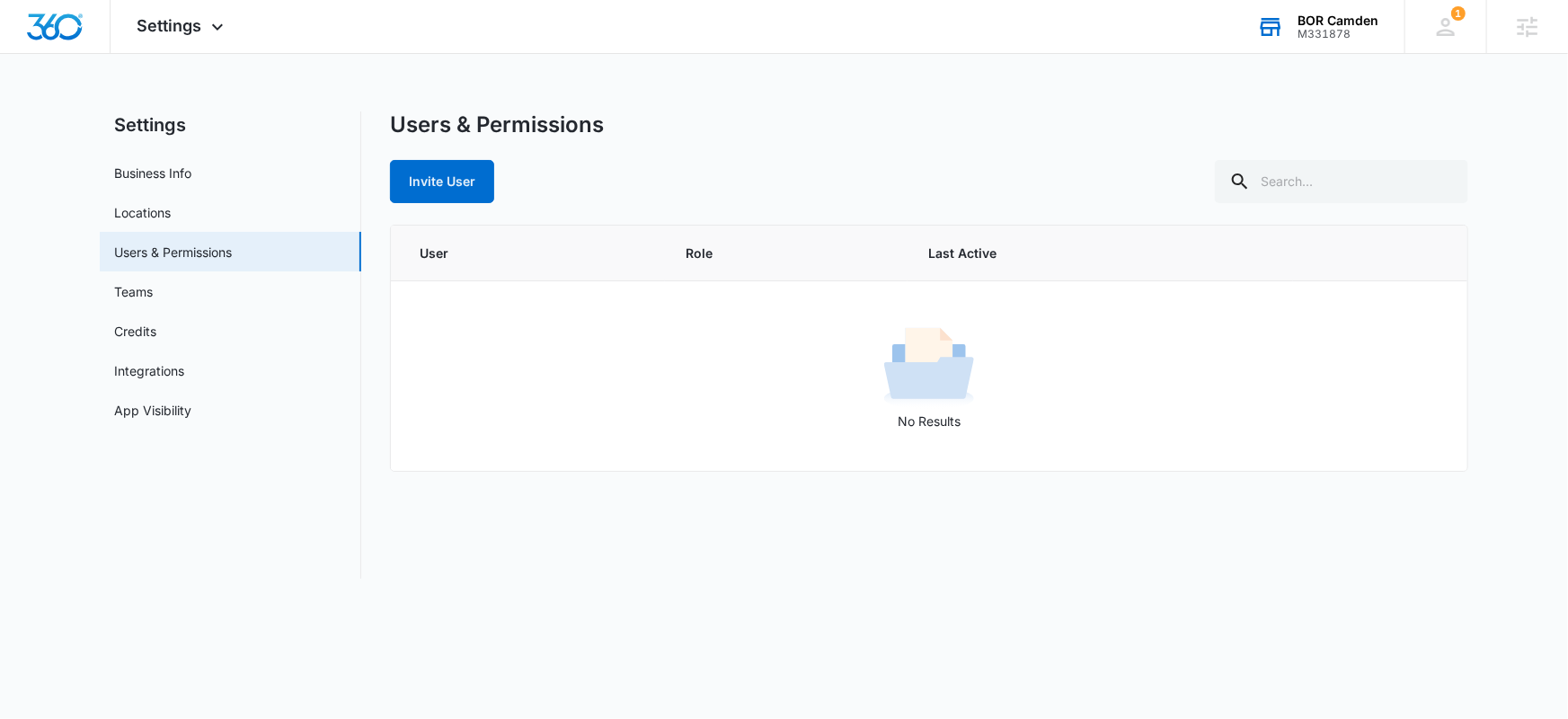 click on "Invite User" at bounding box center (929, 182) 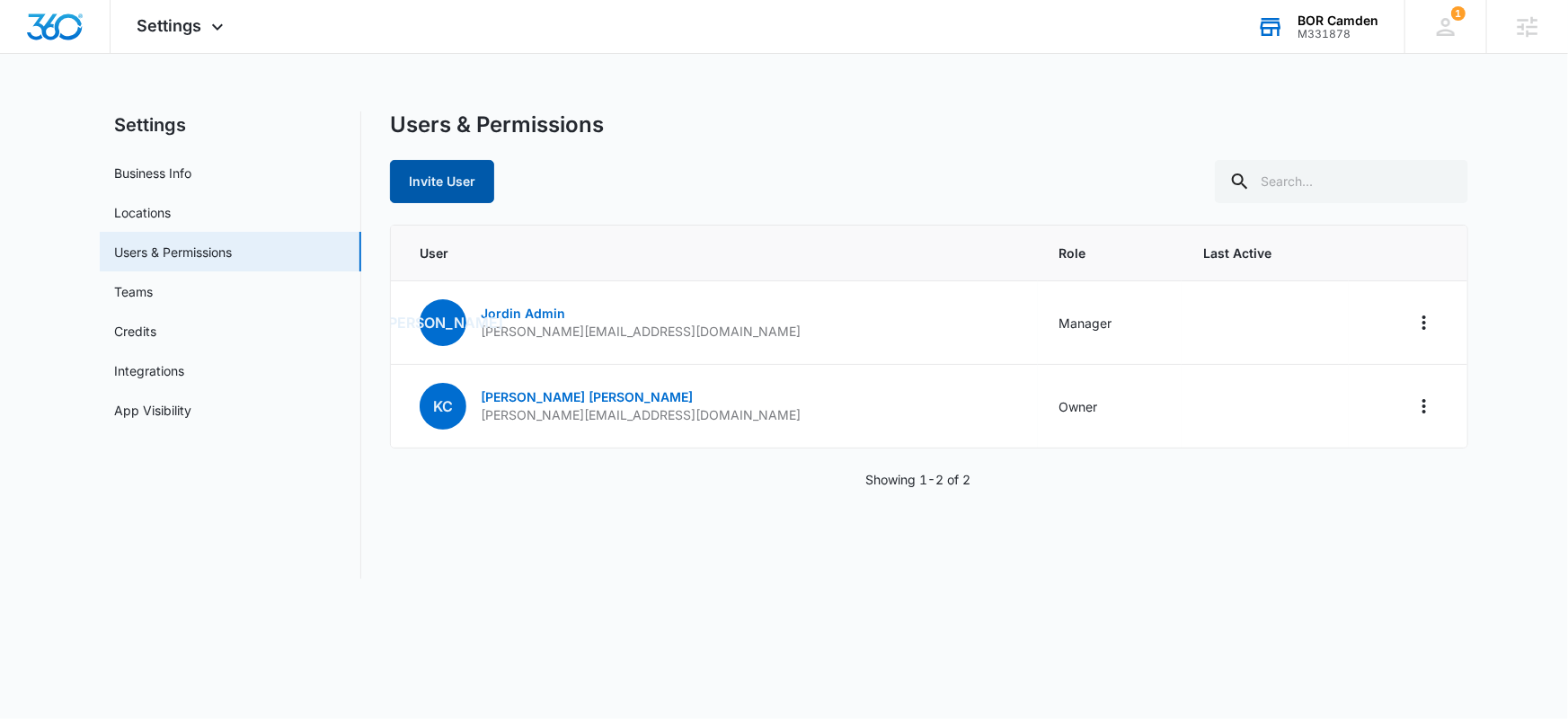 click on "Invite User" at bounding box center (442, 182) 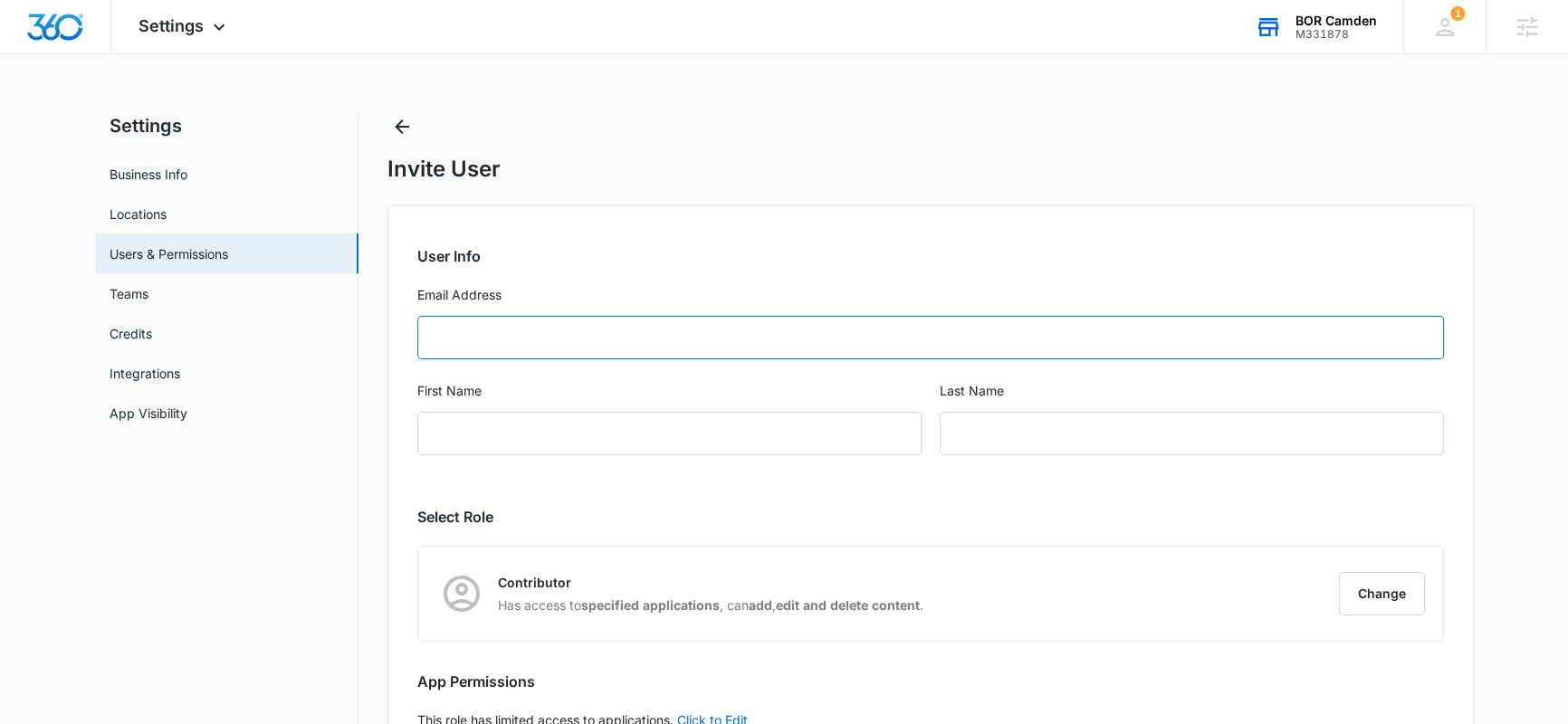 click on "Email Address" at bounding box center [931, 338] 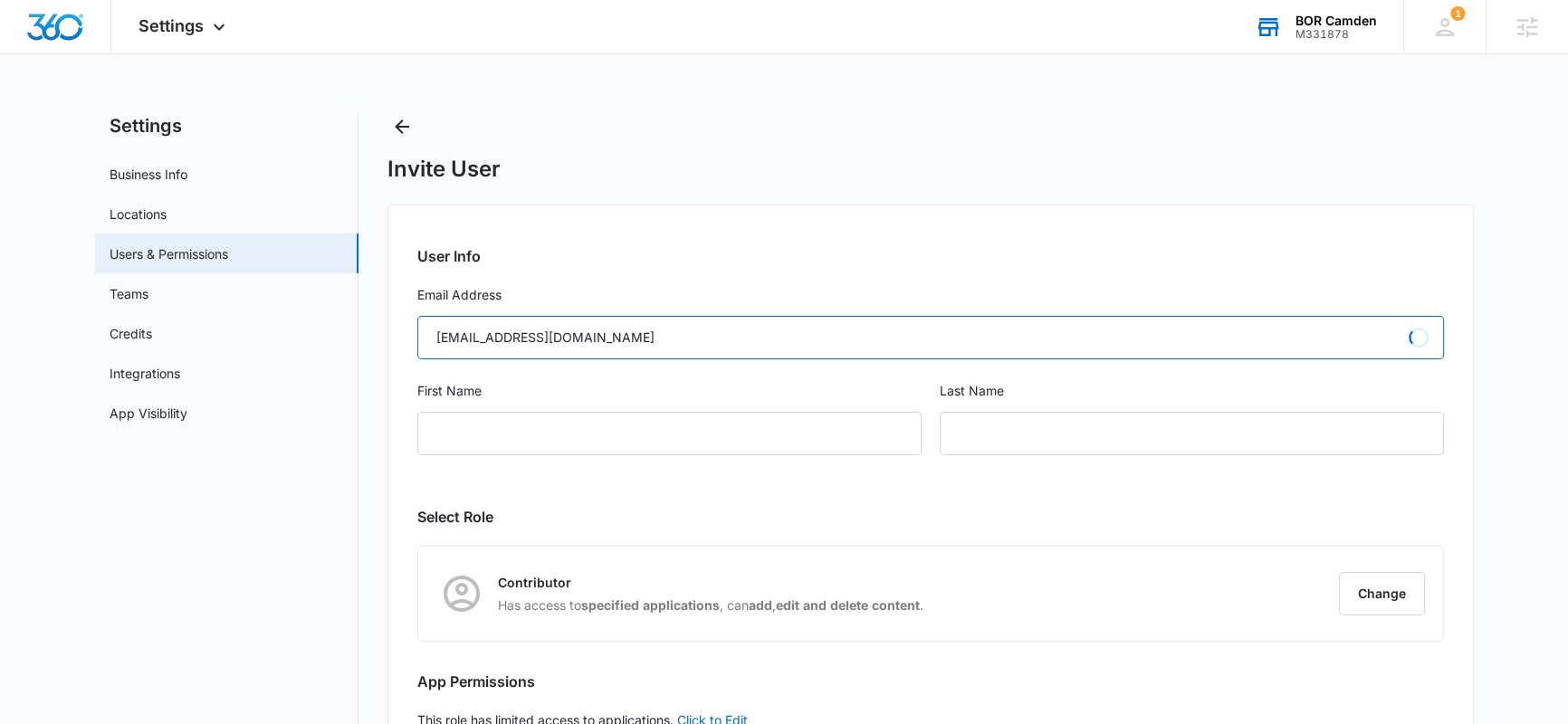 type on "info@cam-borestoration.com" 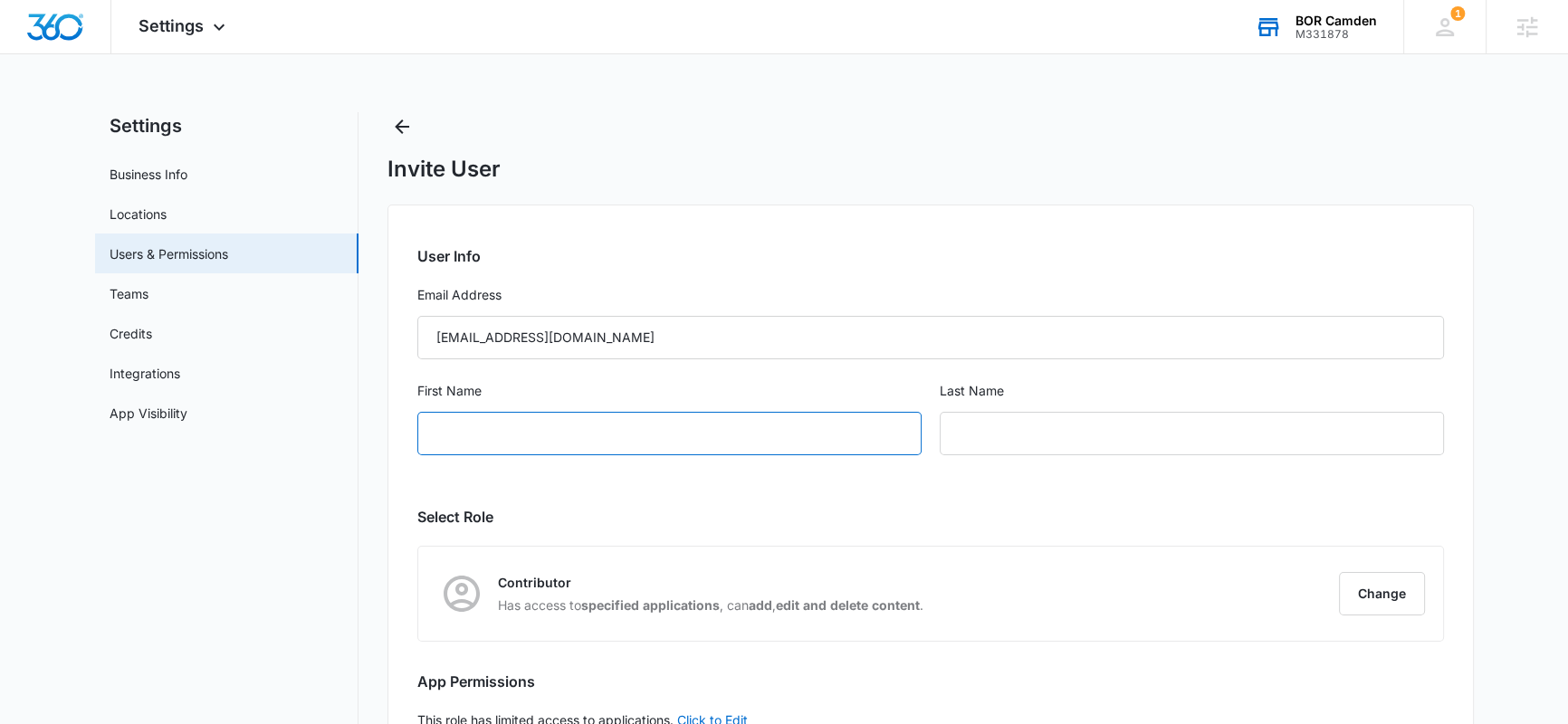 click on "First Name" at bounding box center [669, 433] 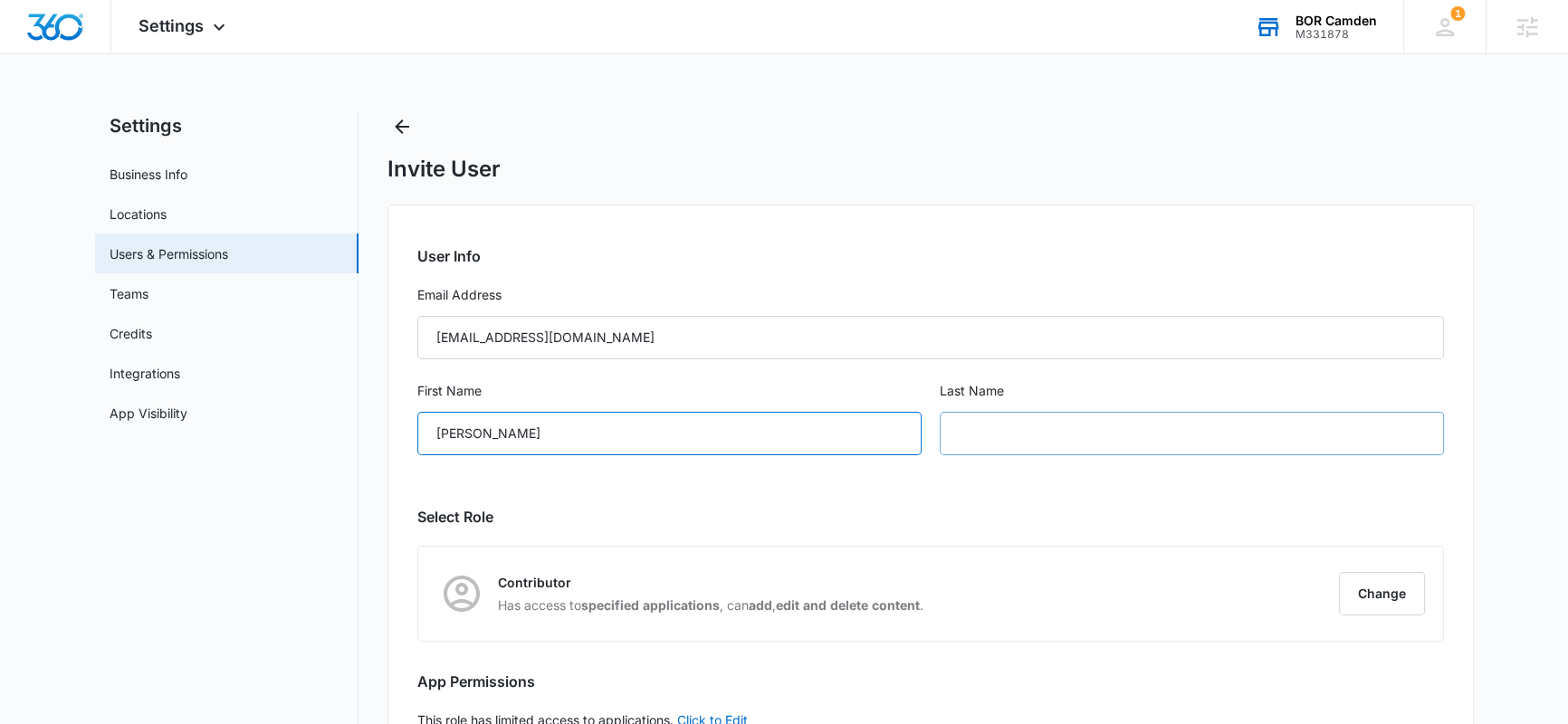 type on "Kris" 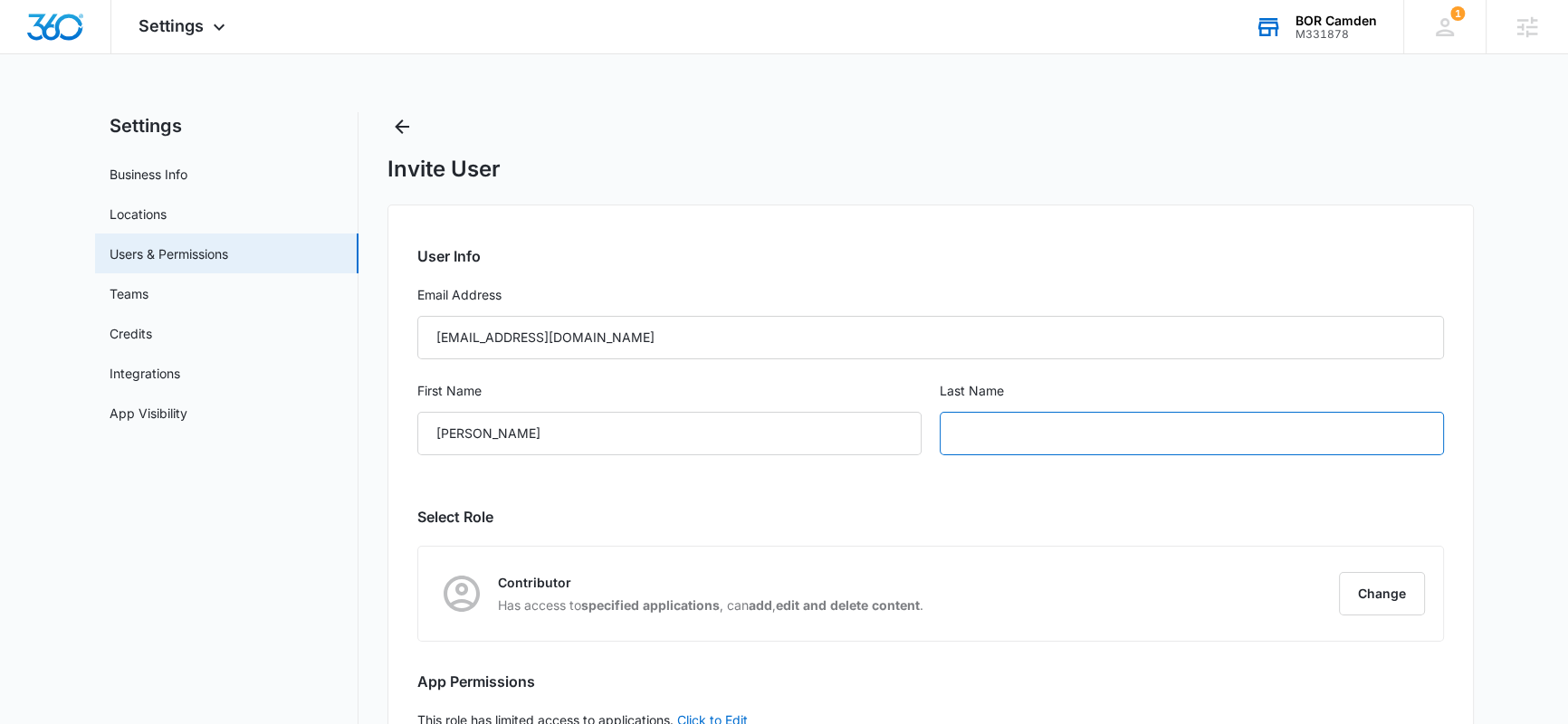 click at bounding box center (1191, 433) 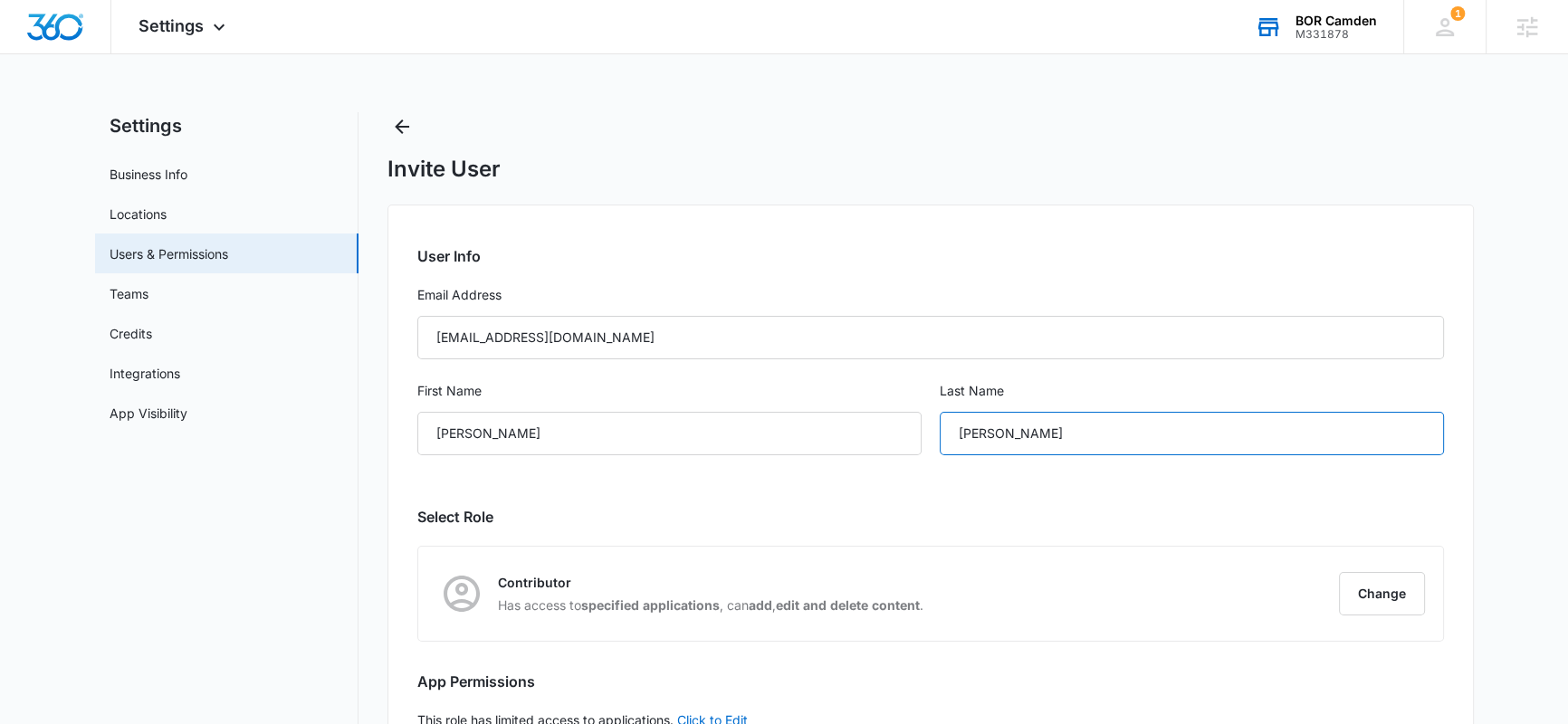 type on "Elliot" 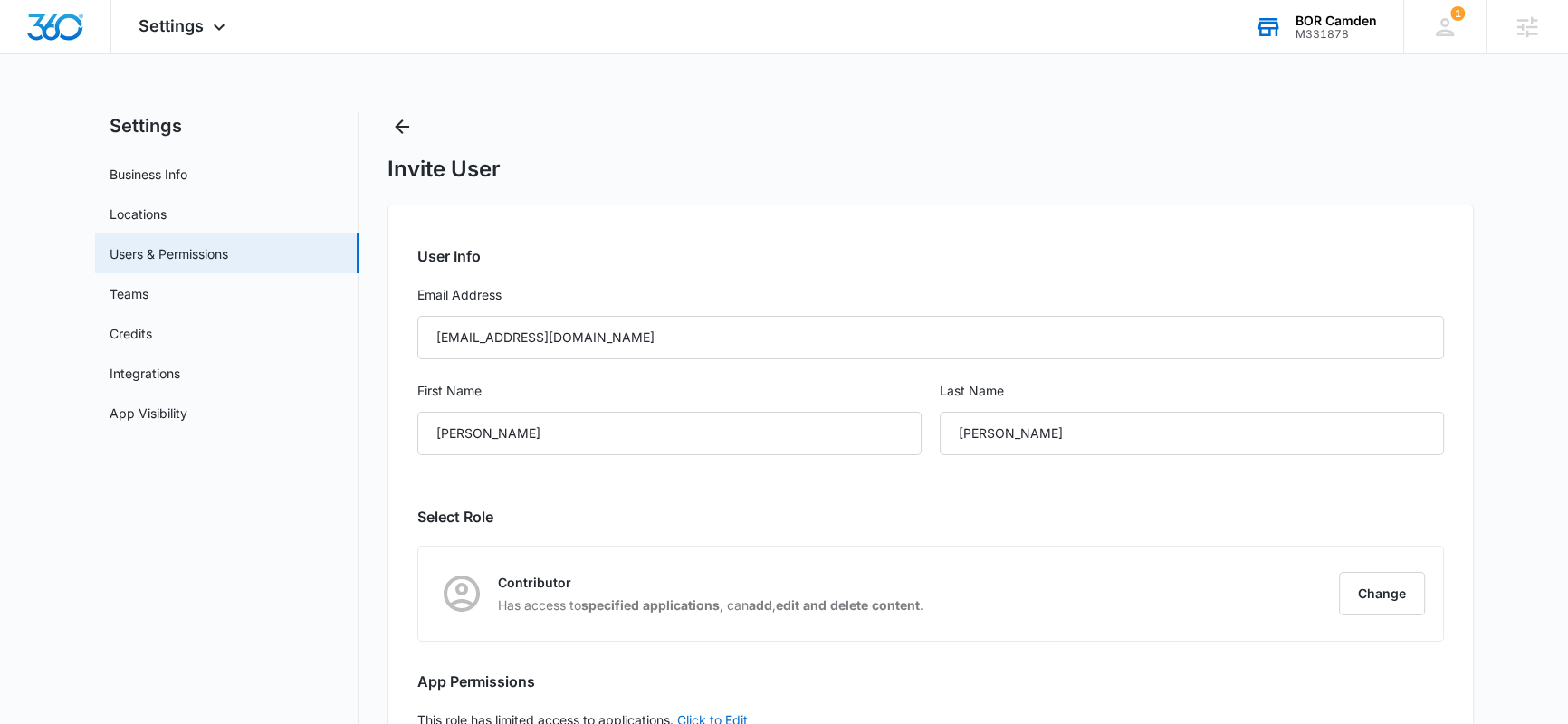 click on "Select Role" at bounding box center [931, 517] 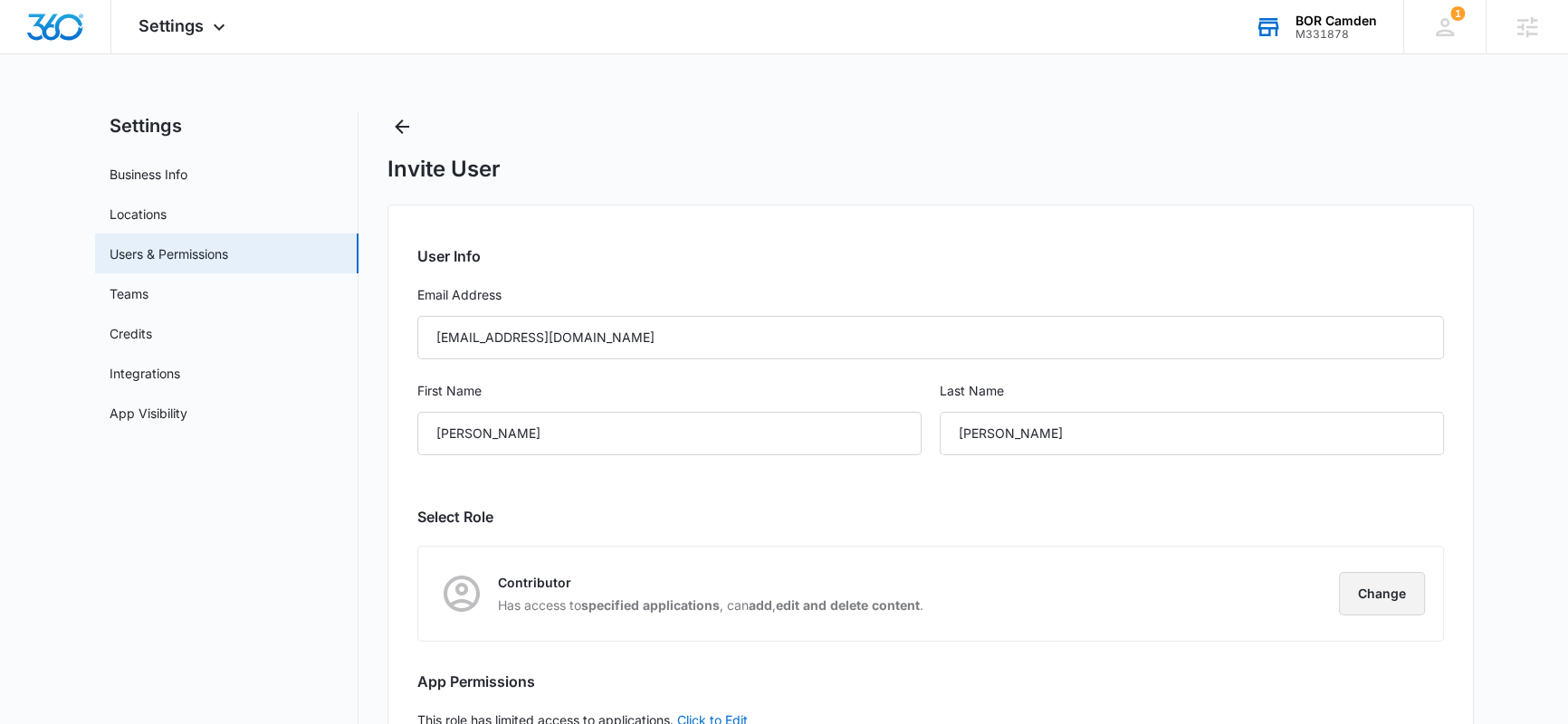 click on "Change" at bounding box center (1382, 594) 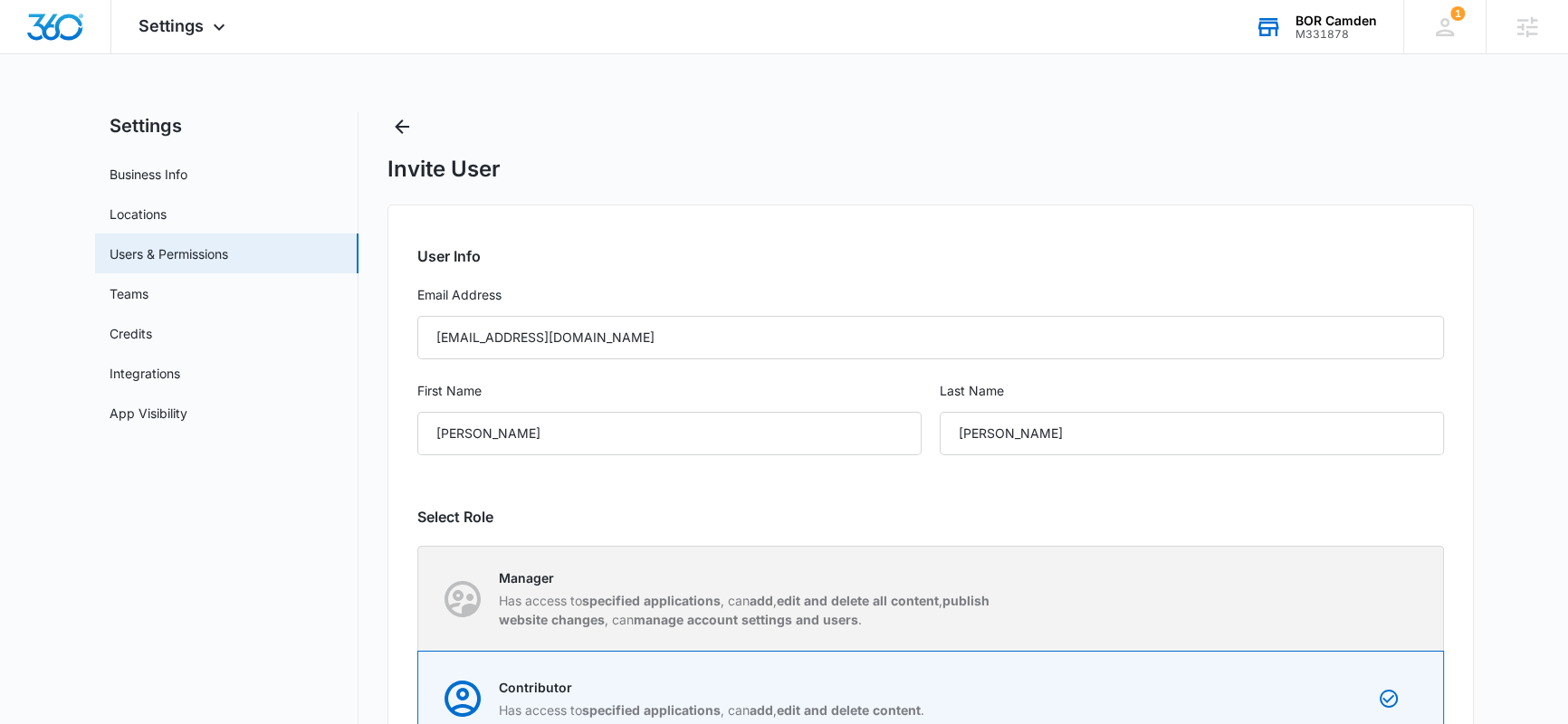 click on "specified applications" at bounding box center [651, 600] 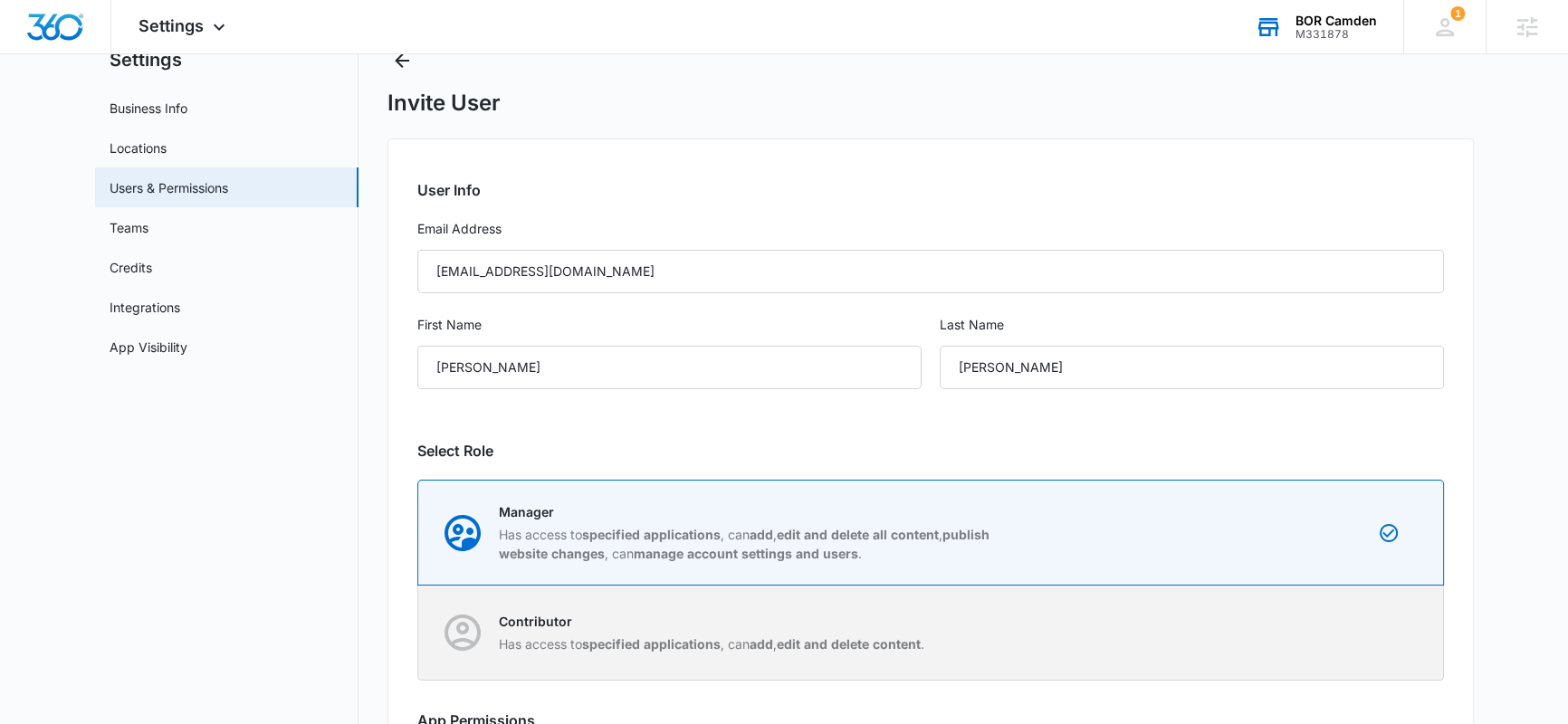 scroll, scrollTop: 230, scrollLeft: 0, axis: vertical 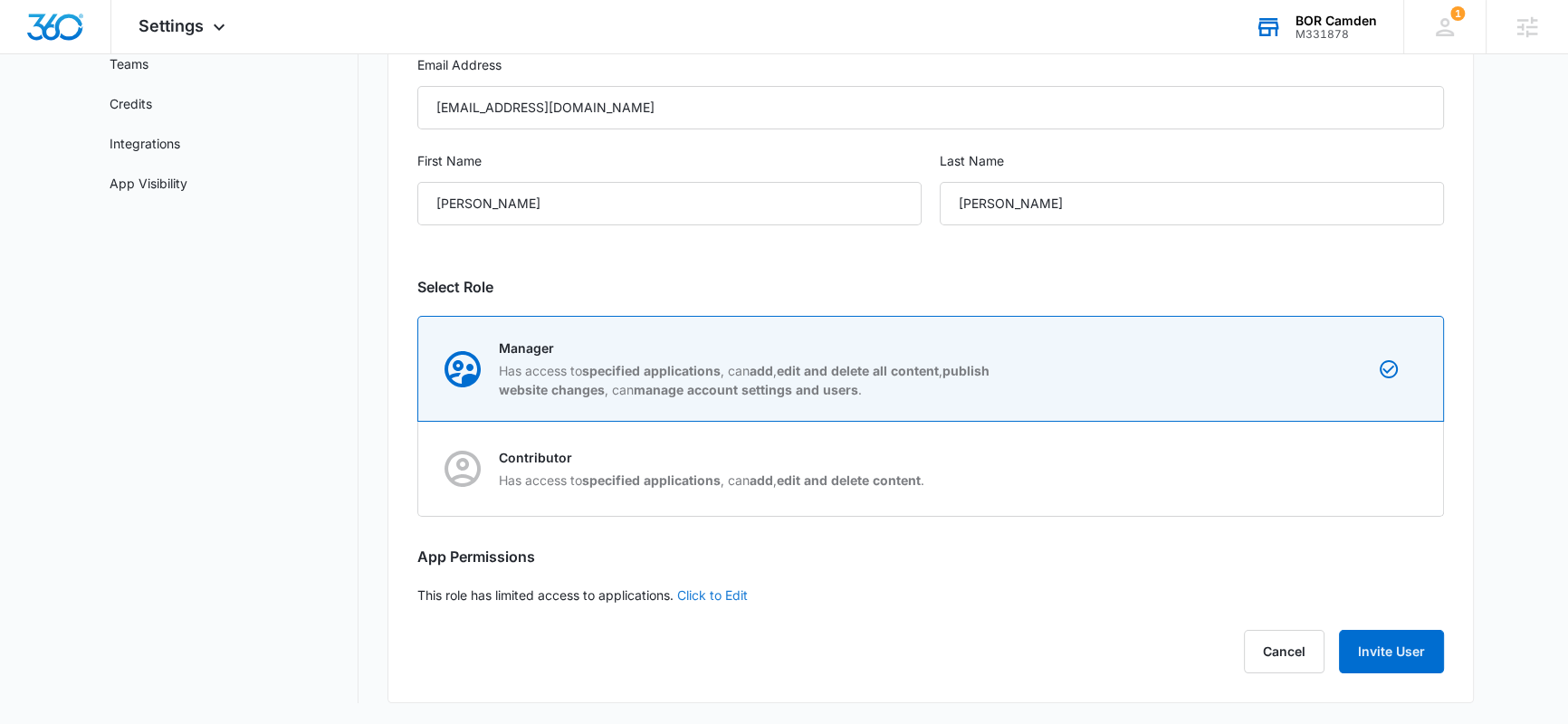 click on "Click to Edit" at bounding box center [712, 595] 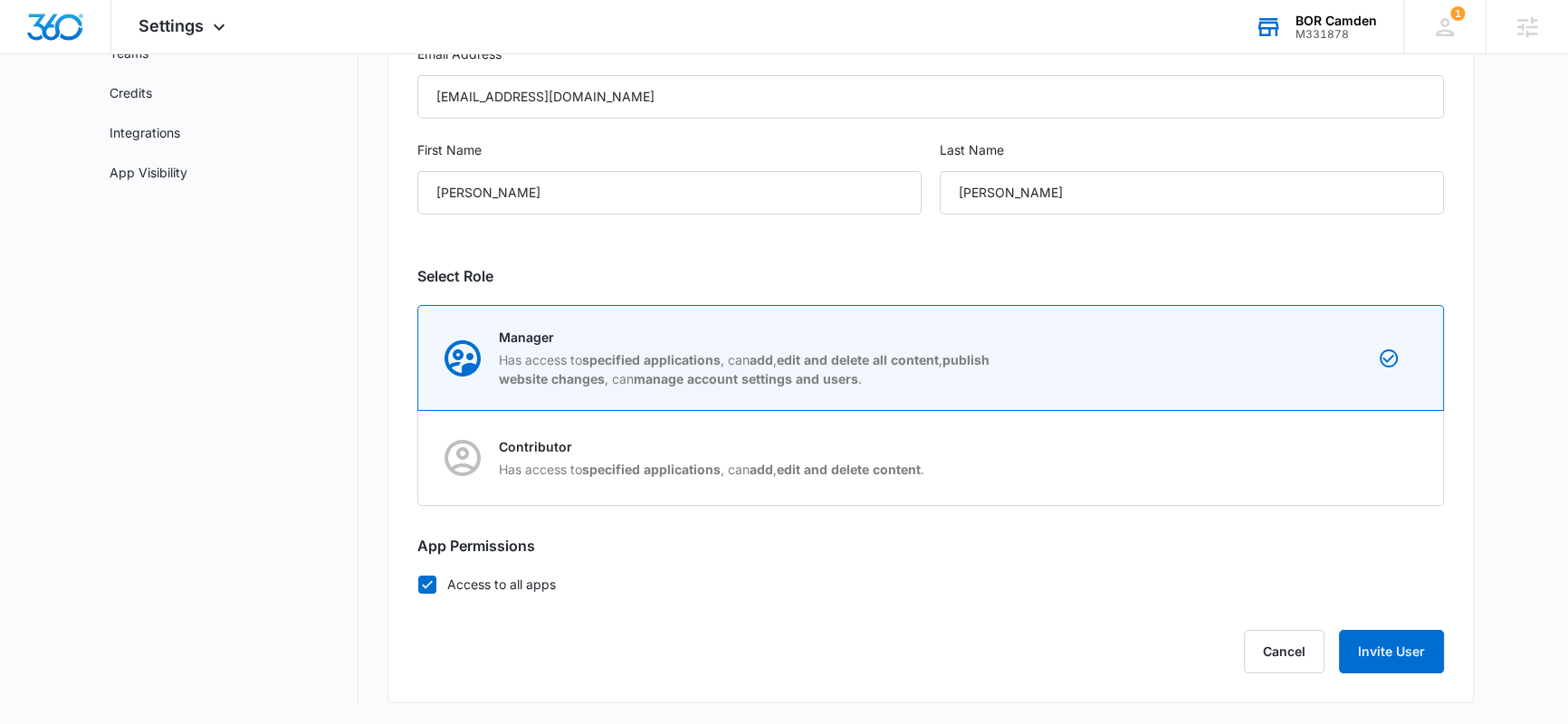 click on "Access to all apps" at bounding box center (931, 584) 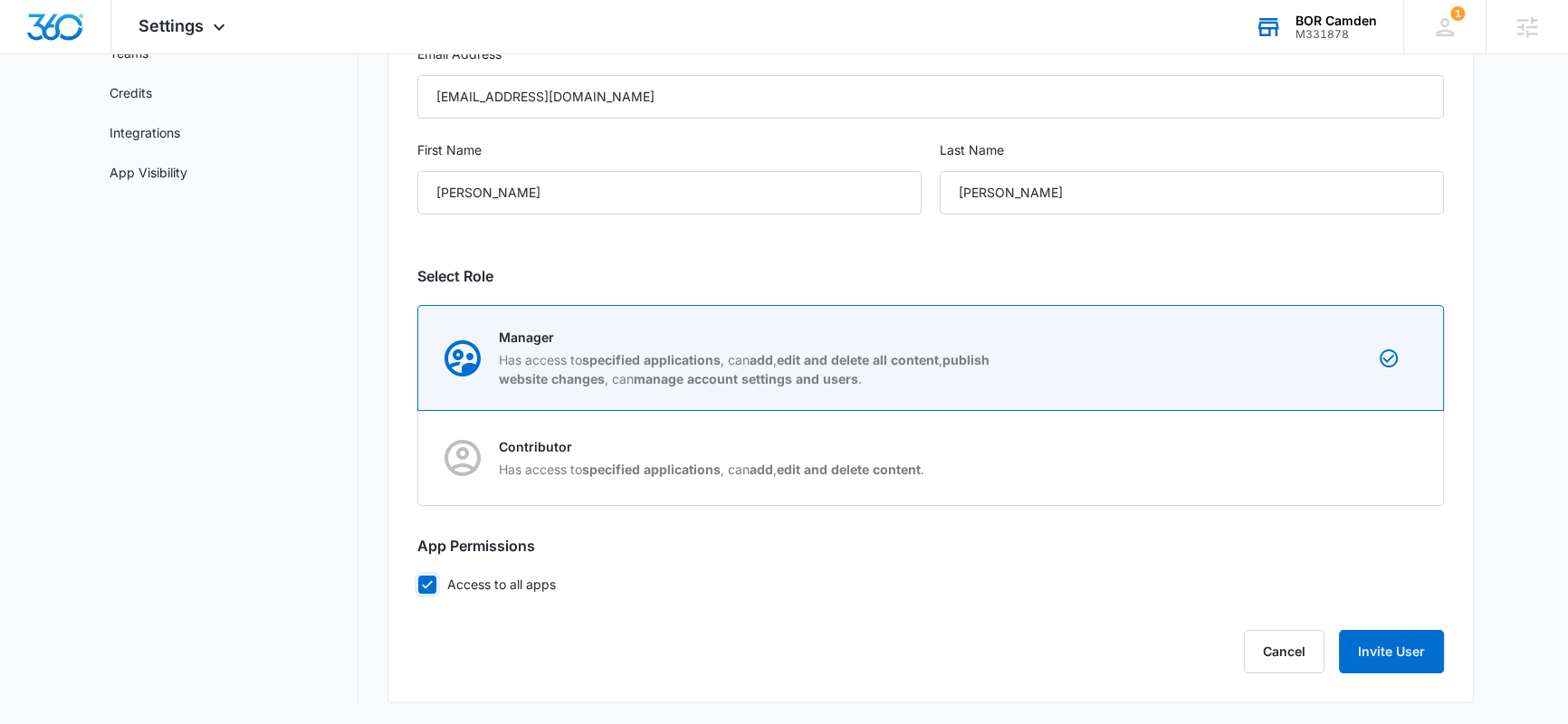 click on "Access to all apps" at bounding box center [417, 584] 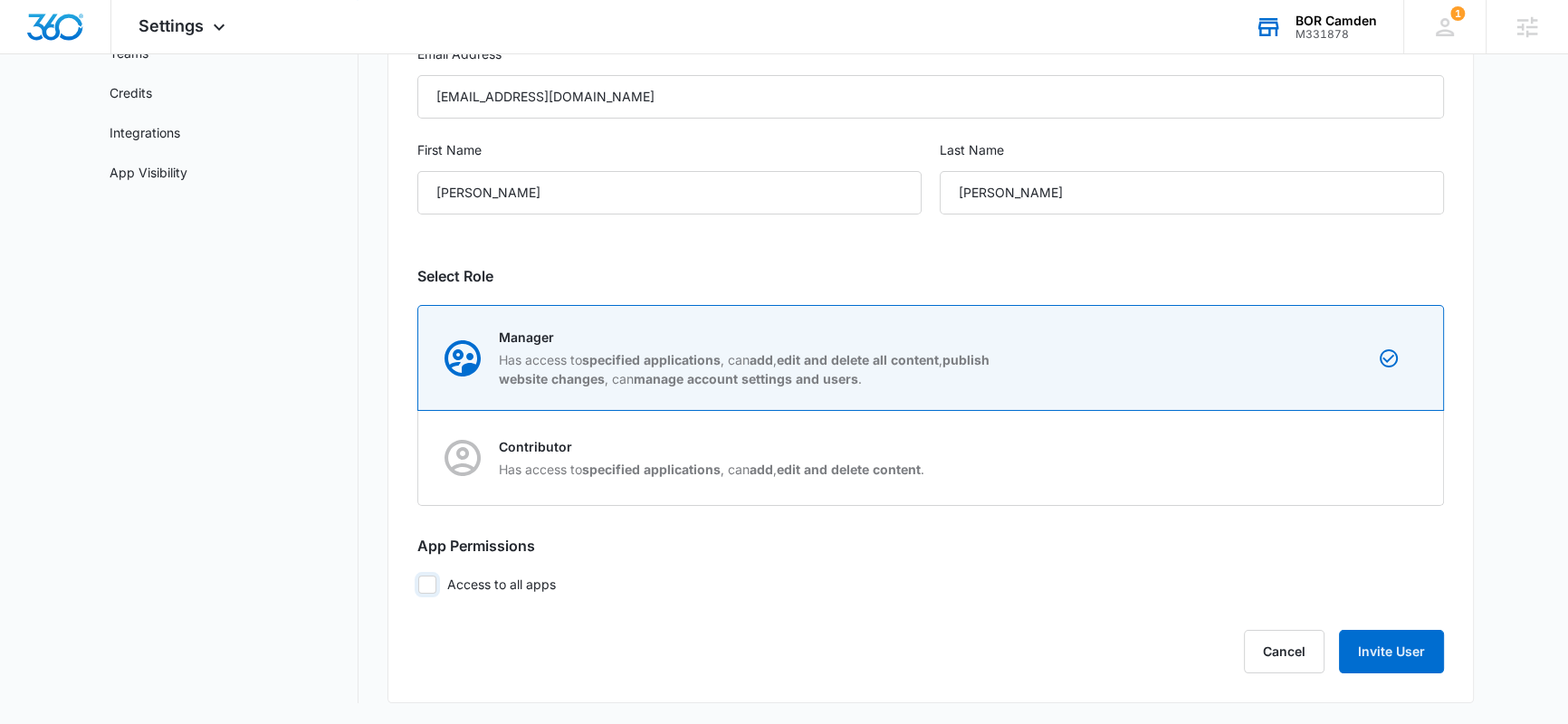 checkbox on "false" 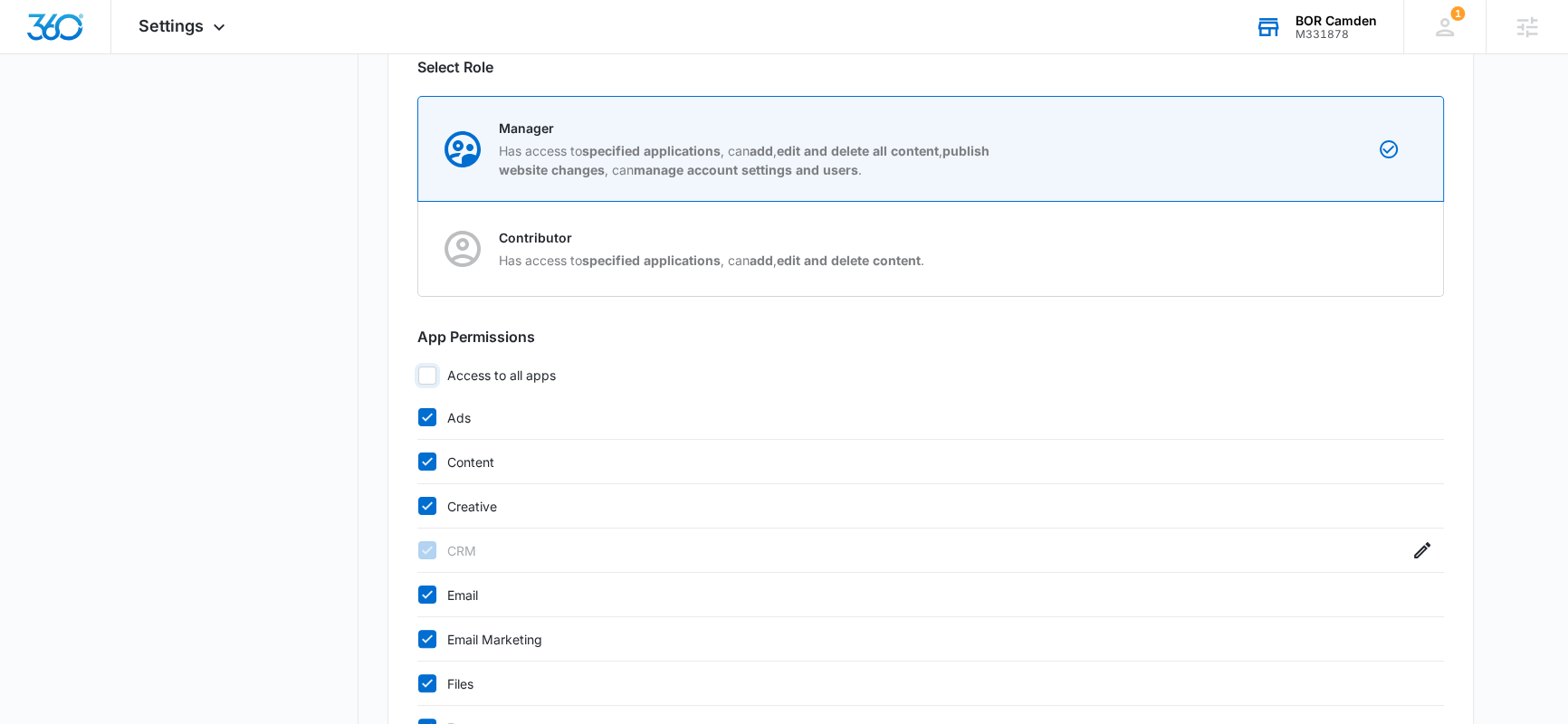 scroll, scrollTop: 578, scrollLeft: 0, axis: vertical 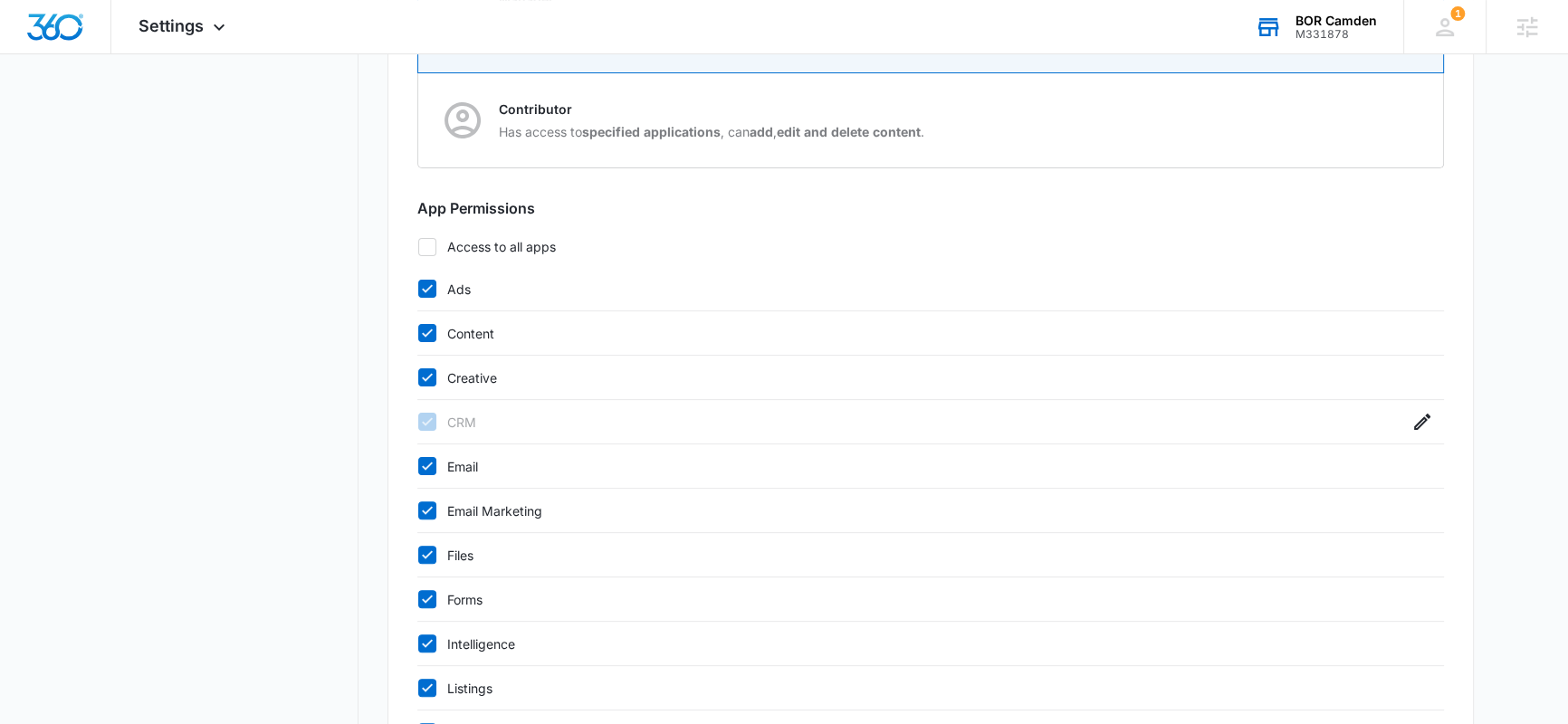 click on "Content" at bounding box center [913, 333] 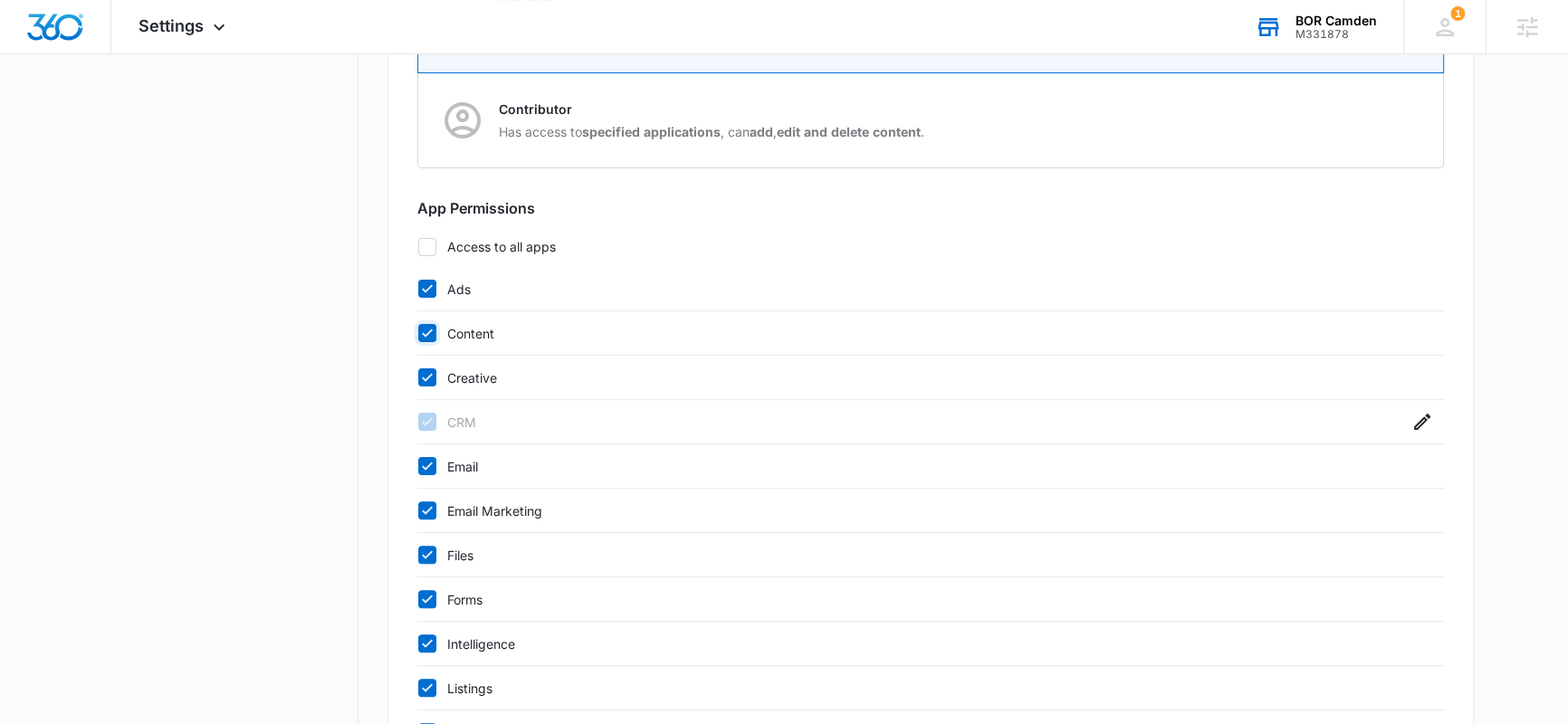 click on "Content" at bounding box center [417, 333] 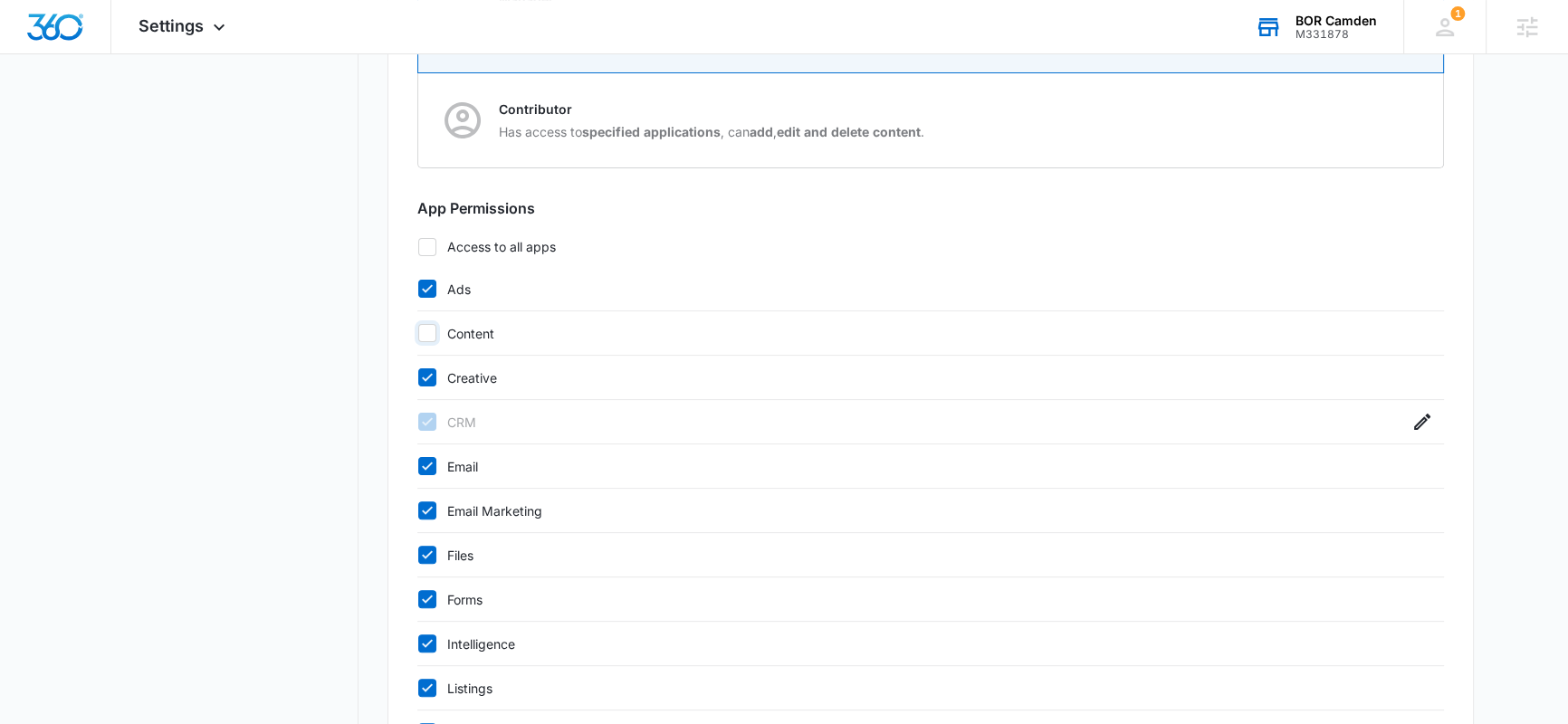 checkbox on "false" 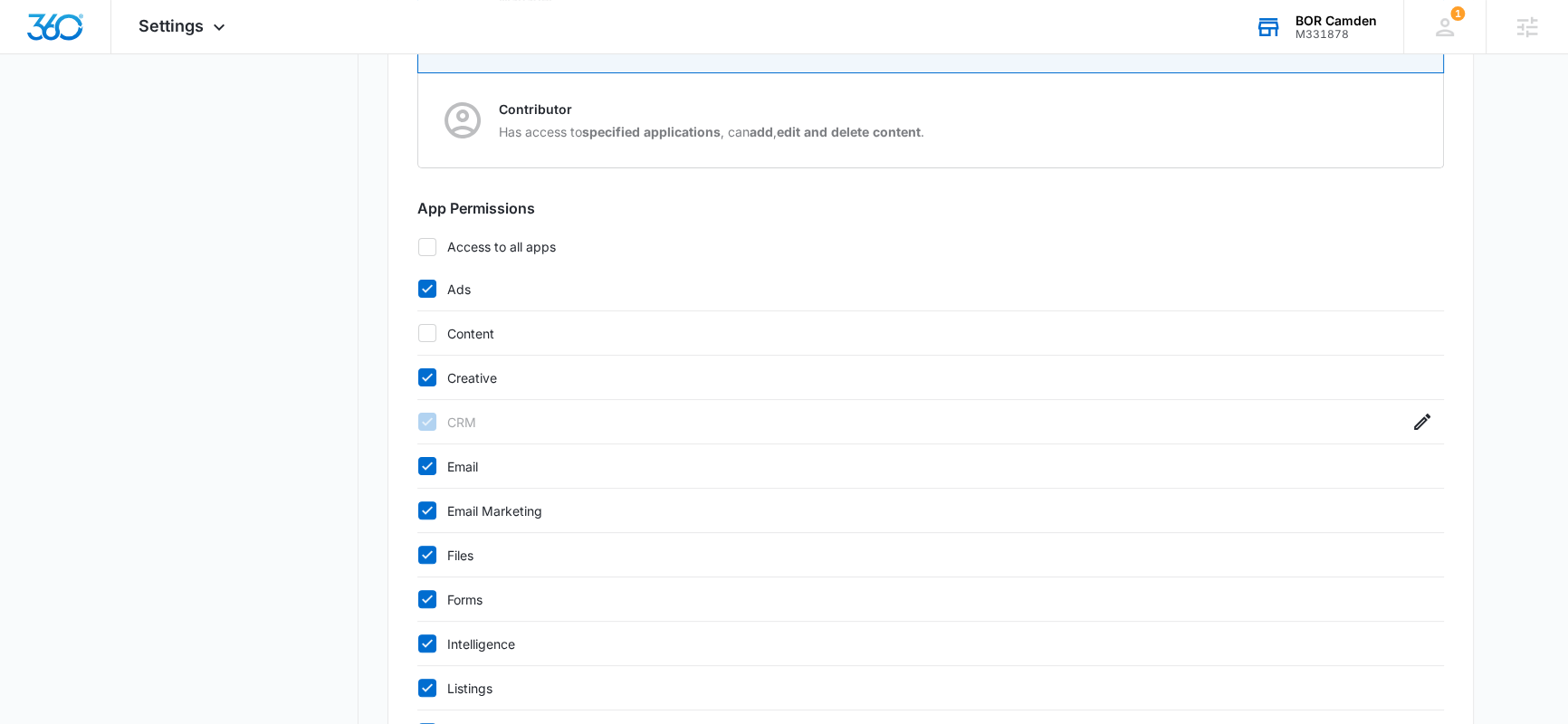 click on "Creative" at bounding box center [913, 377] 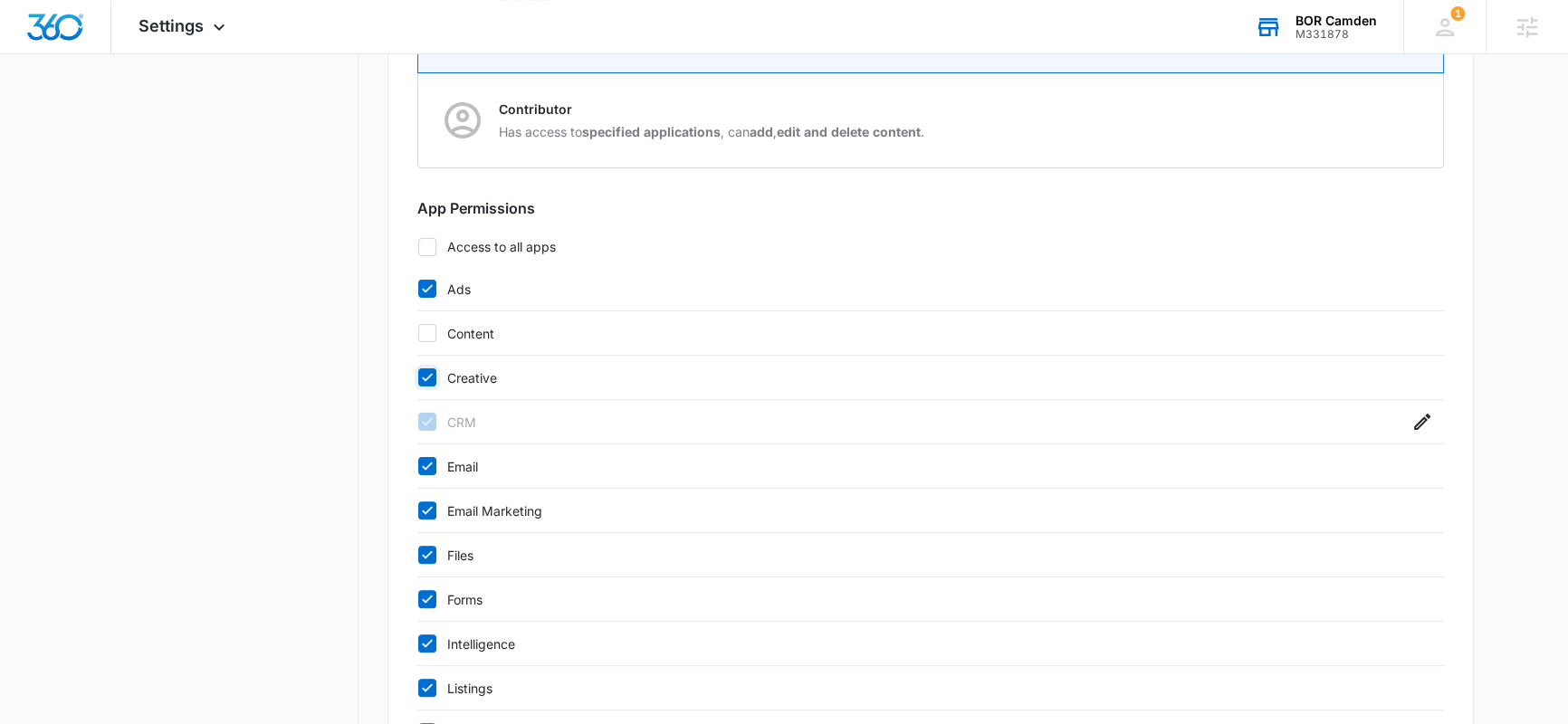 click on "Creative" at bounding box center (417, 377) 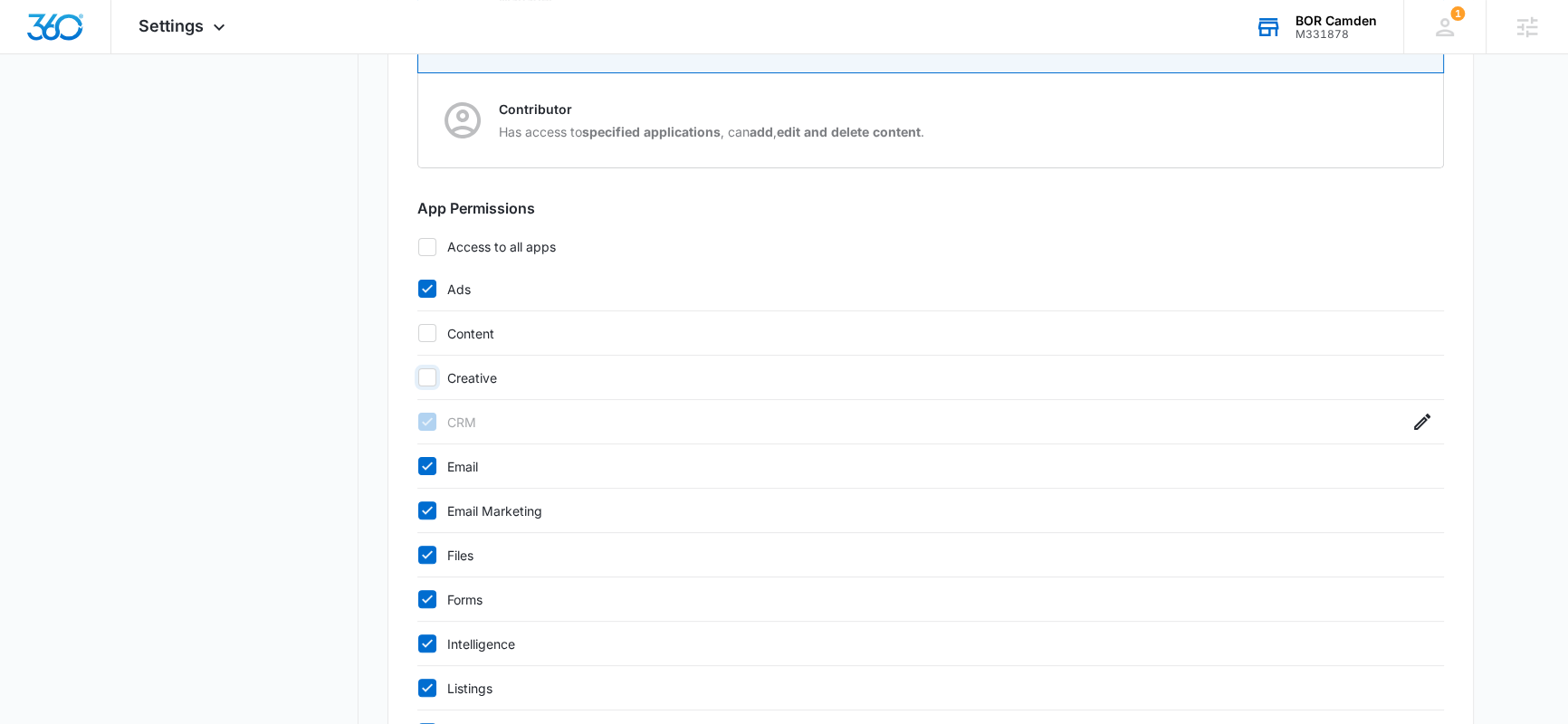 checkbox on "false" 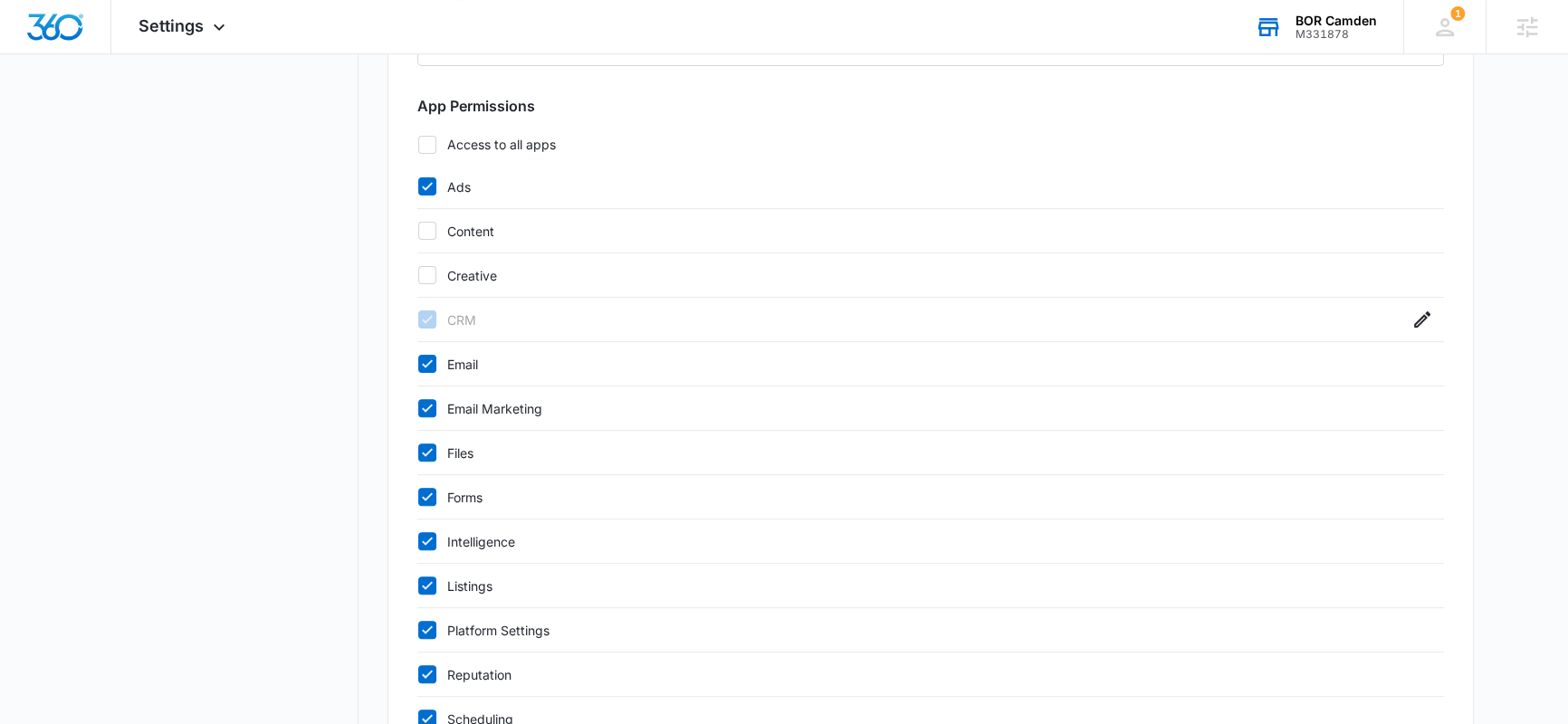 click on "Intelligence" at bounding box center (913, 541) 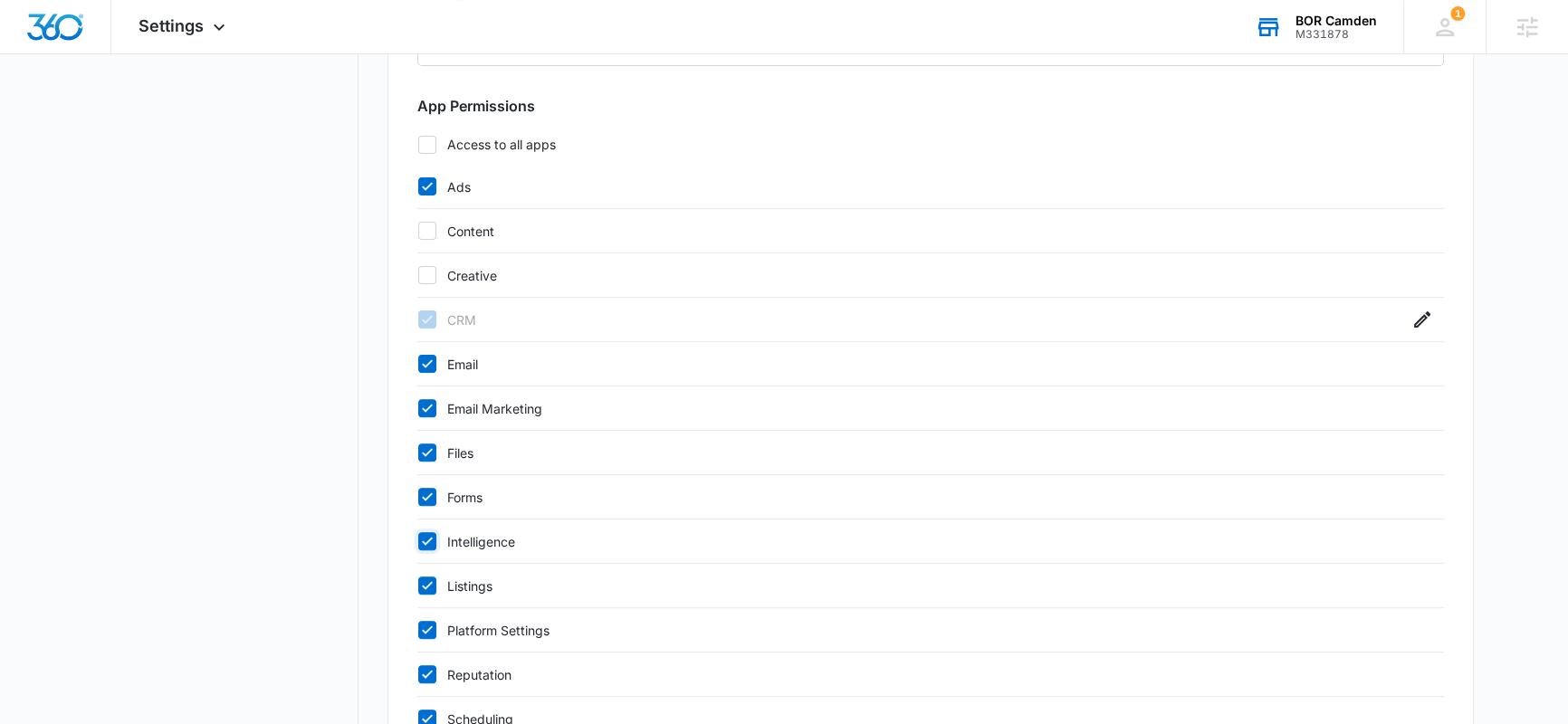 click on "Intelligence" at bounding box center [417, 541] 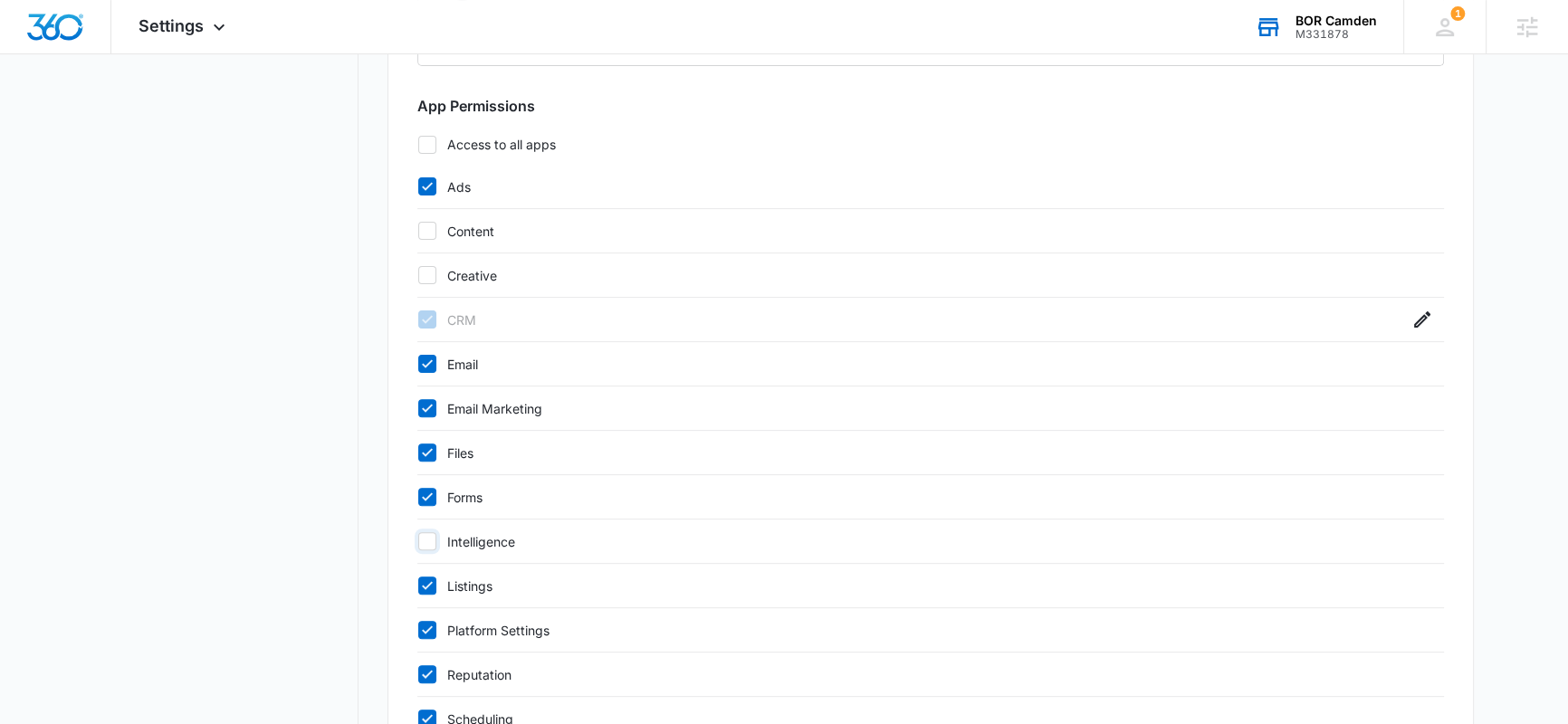 checkbox on "false" 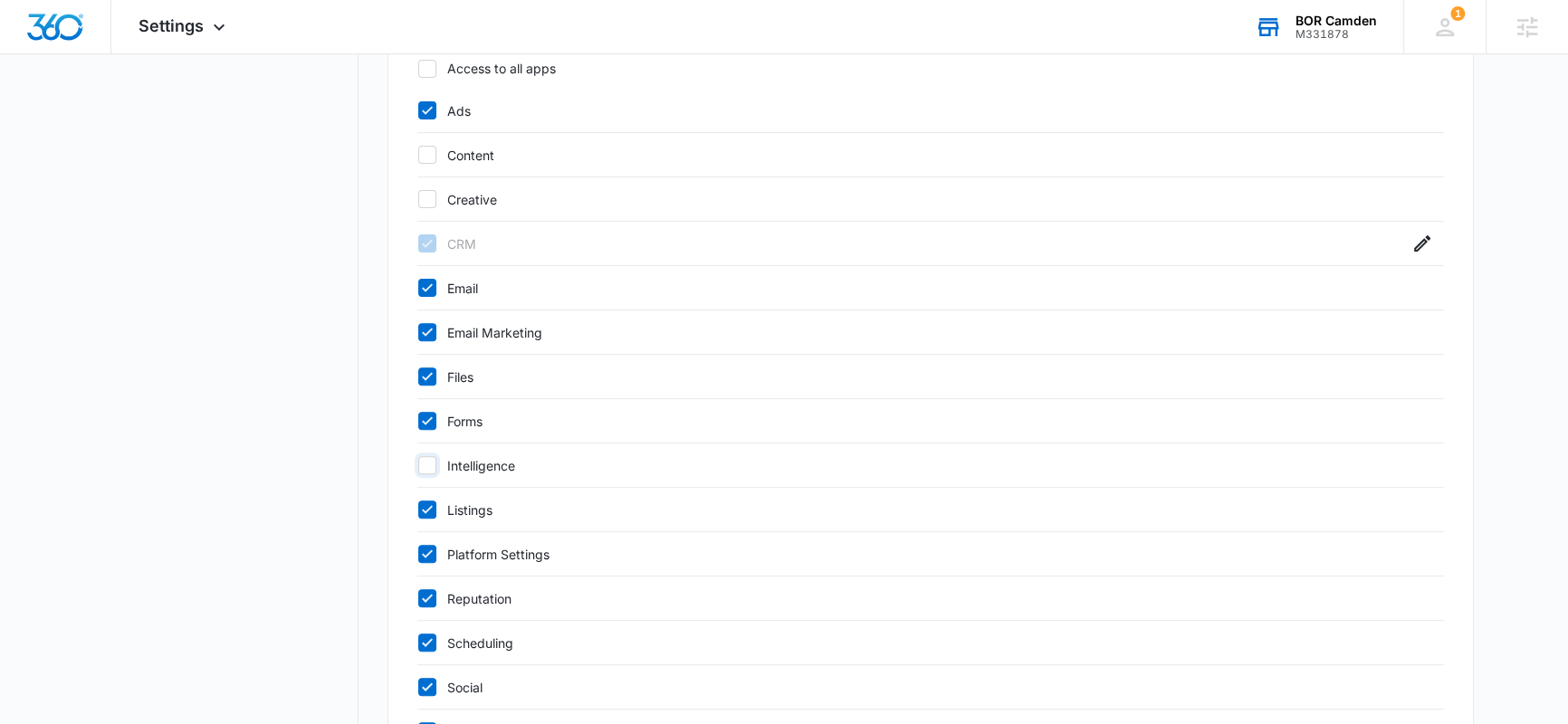 scroll, scrollTop: 948, scrollLeft: 0, axis: vertical 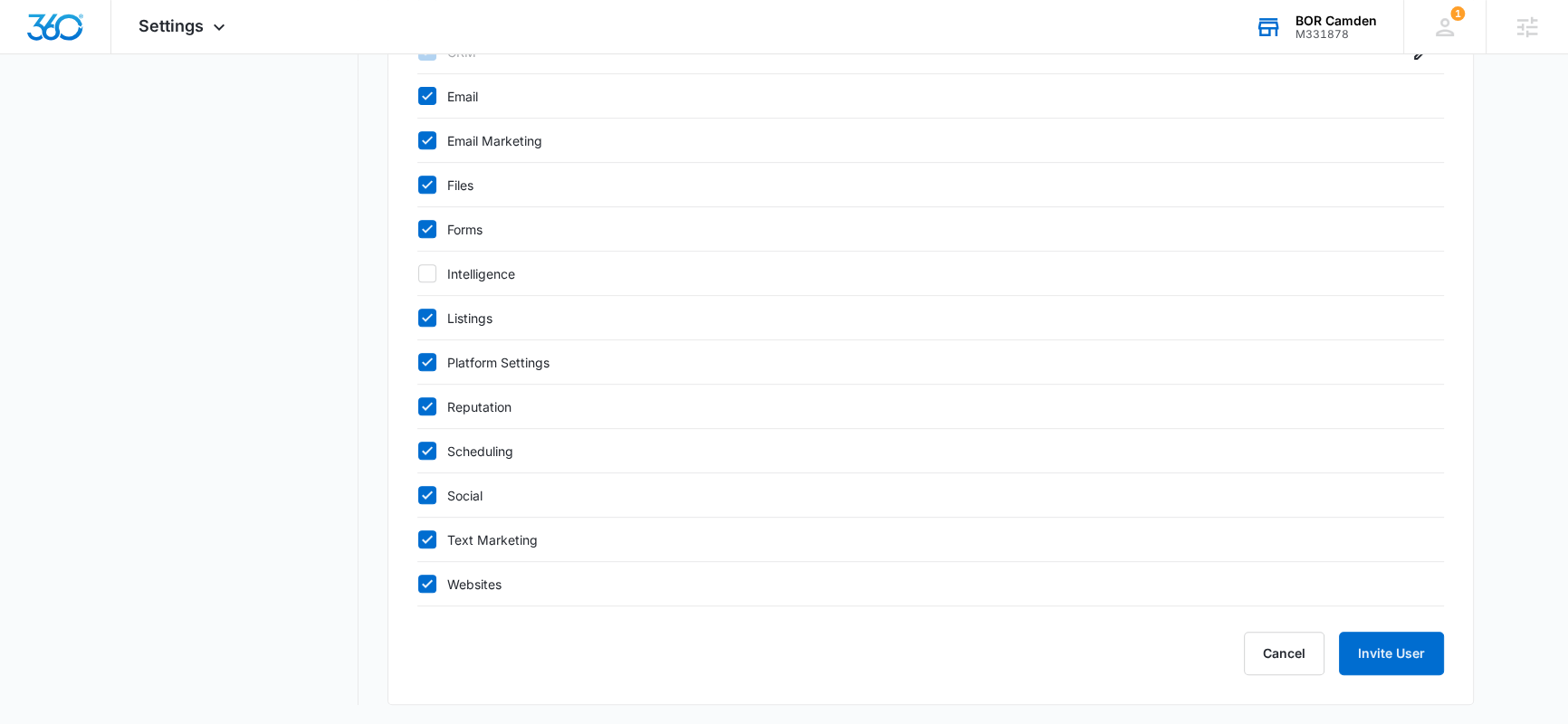 click on "Scheduling" at bounding box center [913, 451] 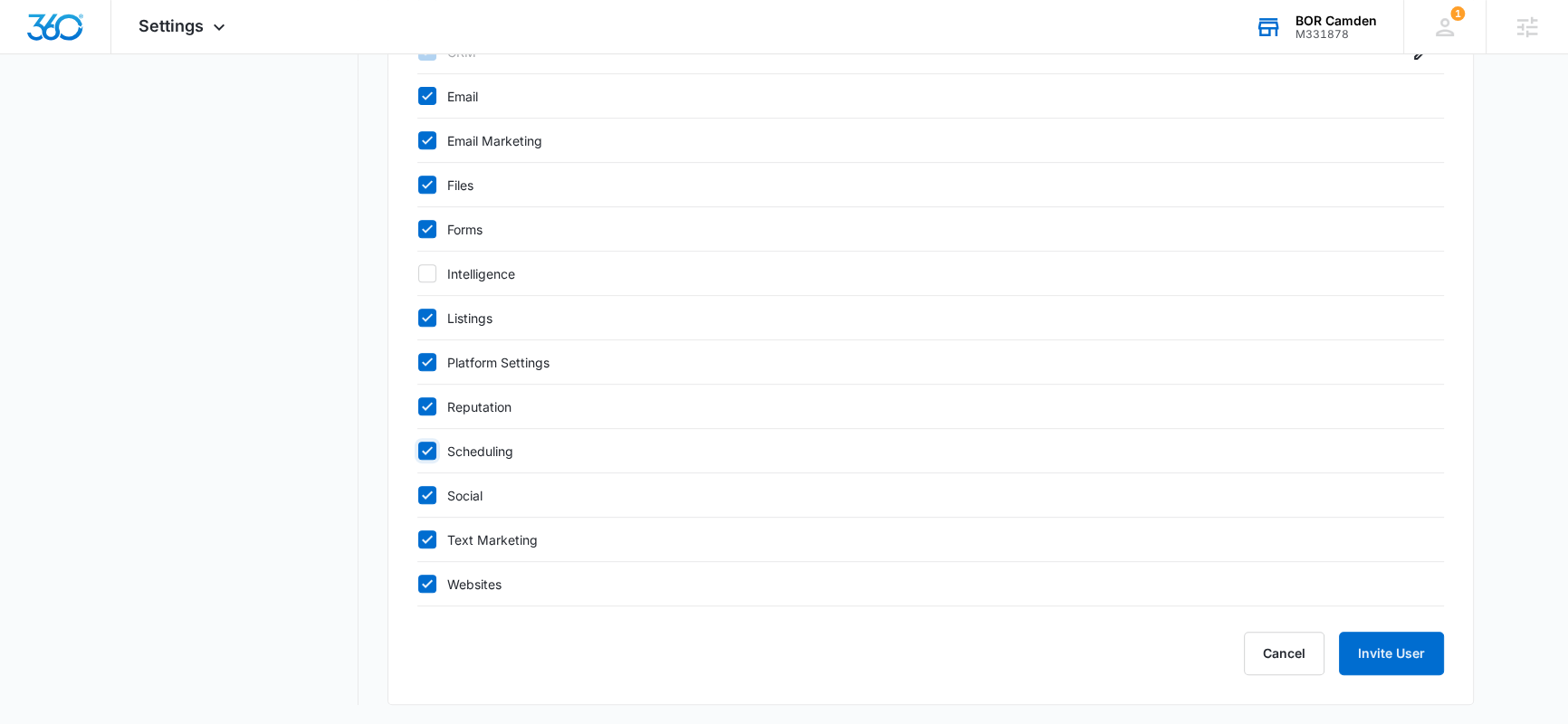 click on "Scheduling" at bounding box center [417, 451] 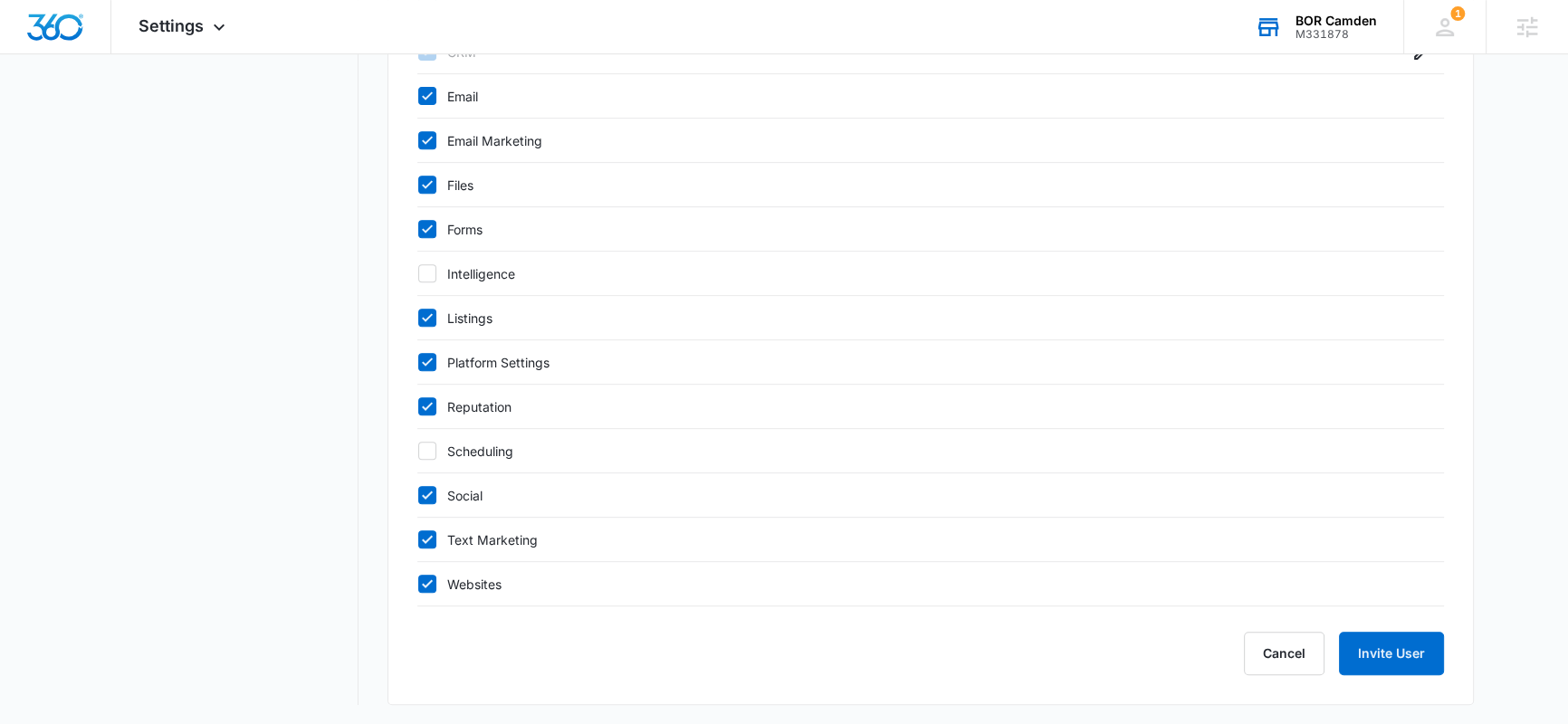 click on "Text Marketing" at bounding box center (913, 539) 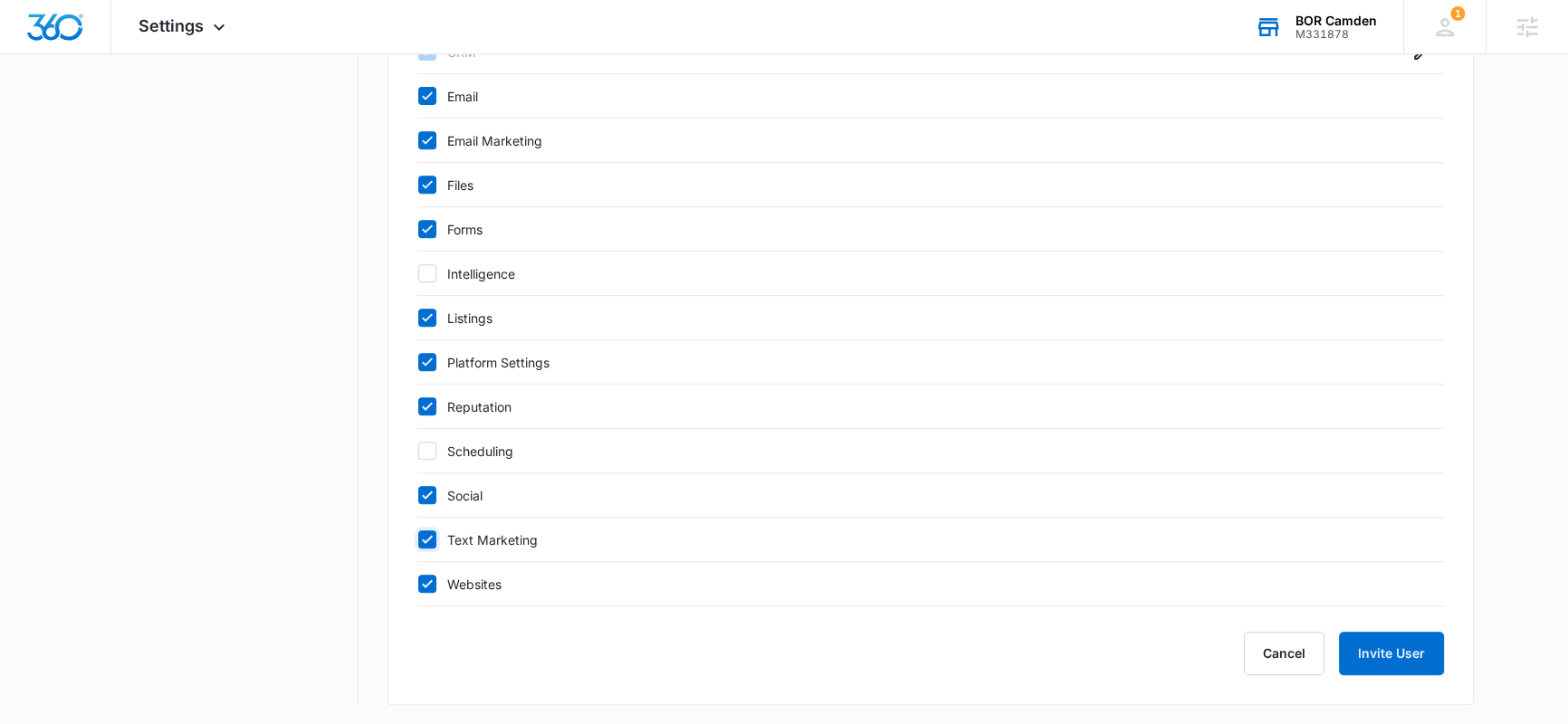 click on "Text Marketing" at bounding box center (417, 539) 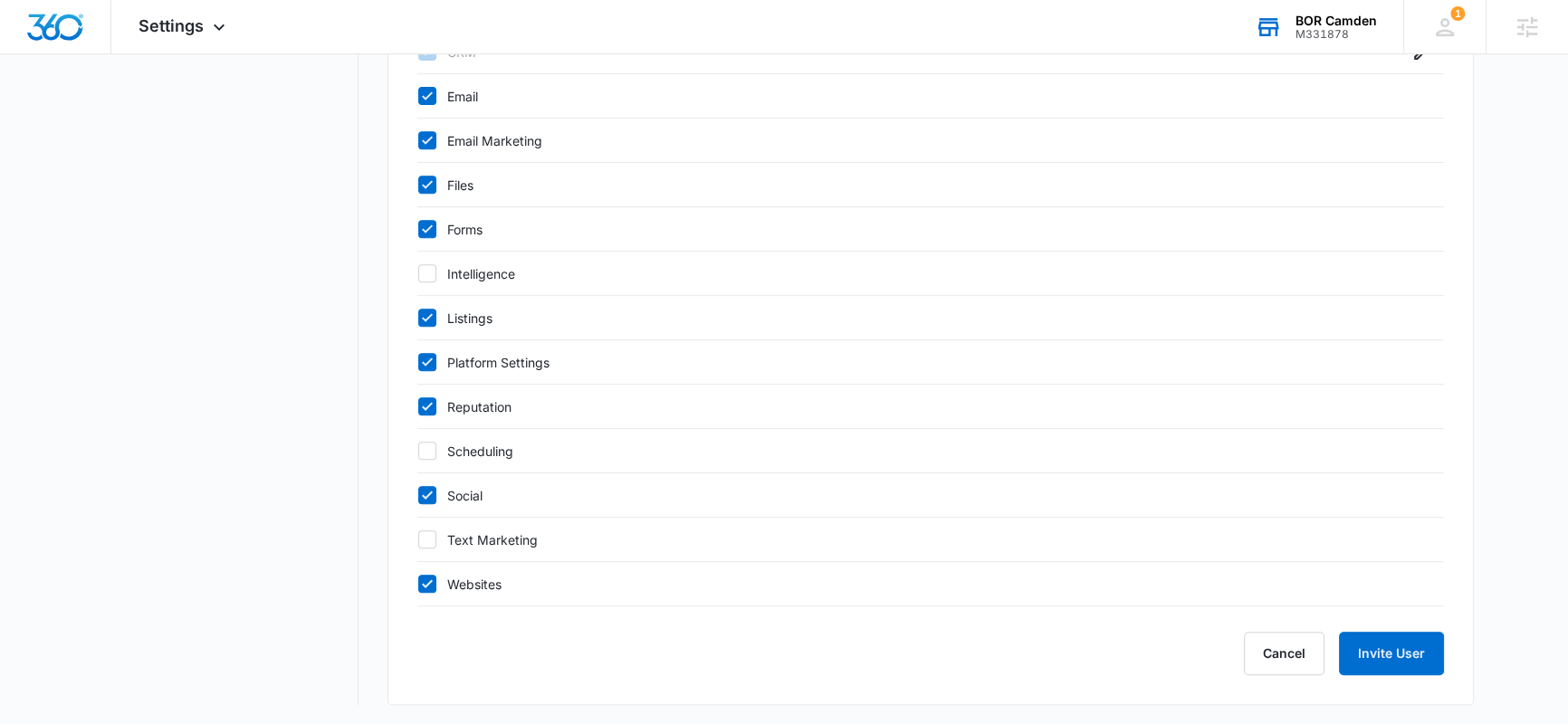 click on "Websites" at bounding box center [913, 584] 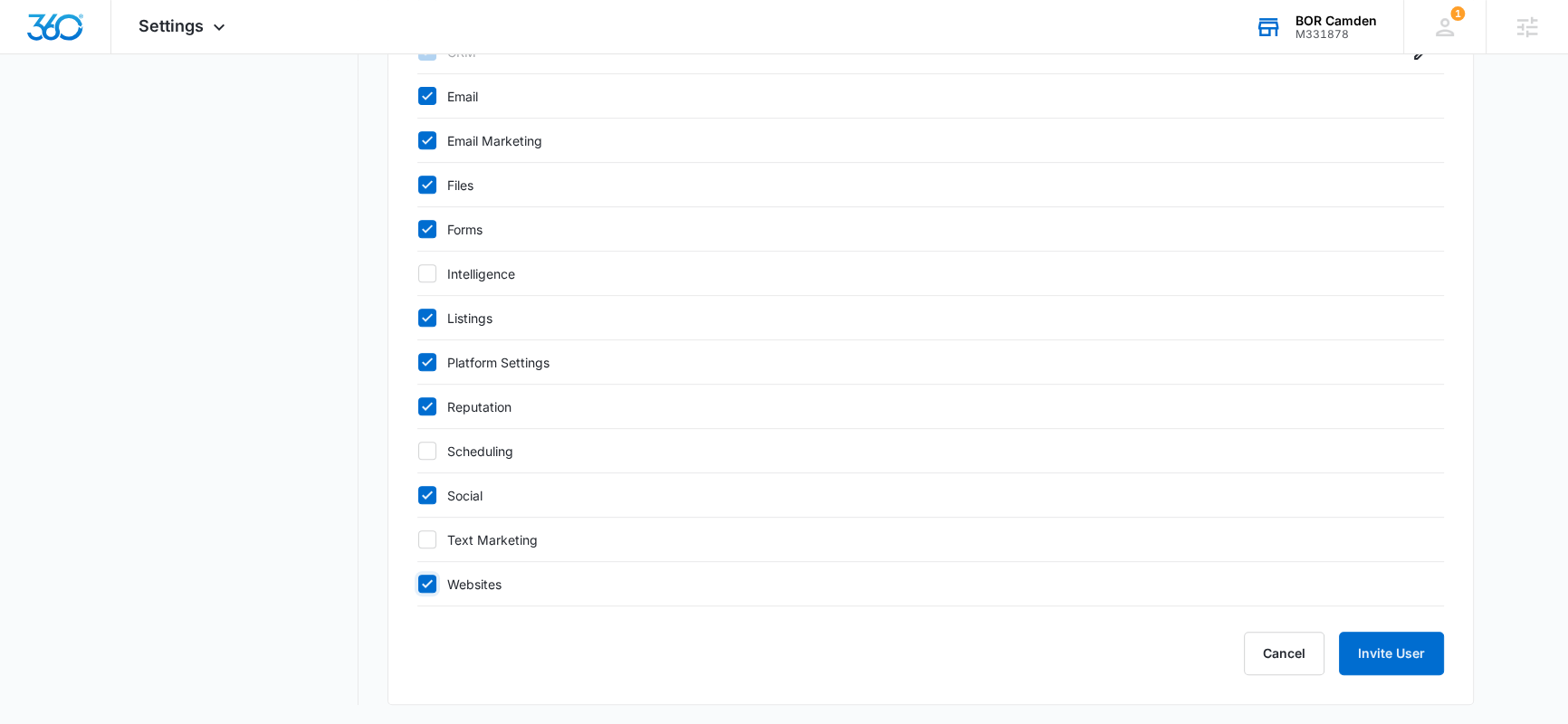 click on "Websites" at bounding box center [417, 584] 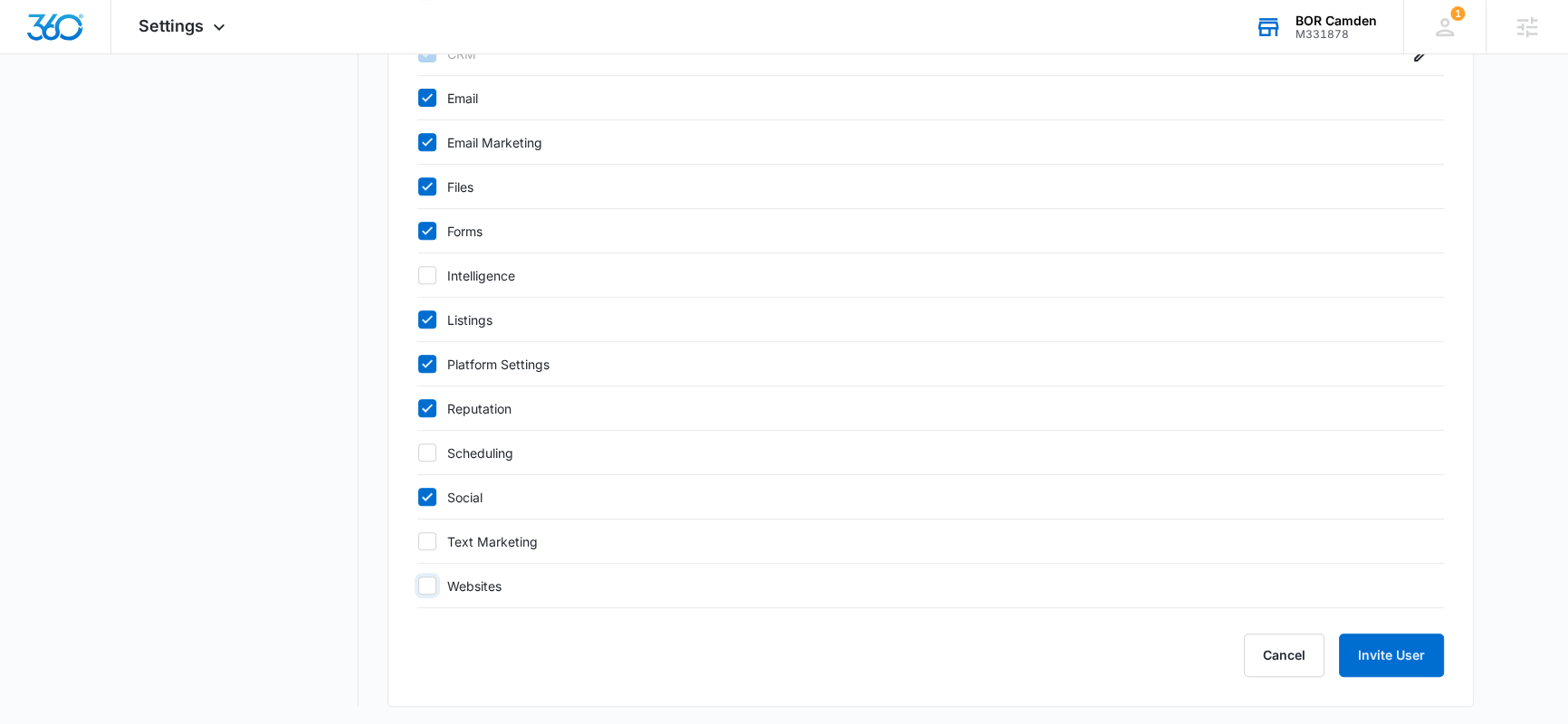 scroll, scrollTop: 948, scrollLeft: 0, axis: vertical 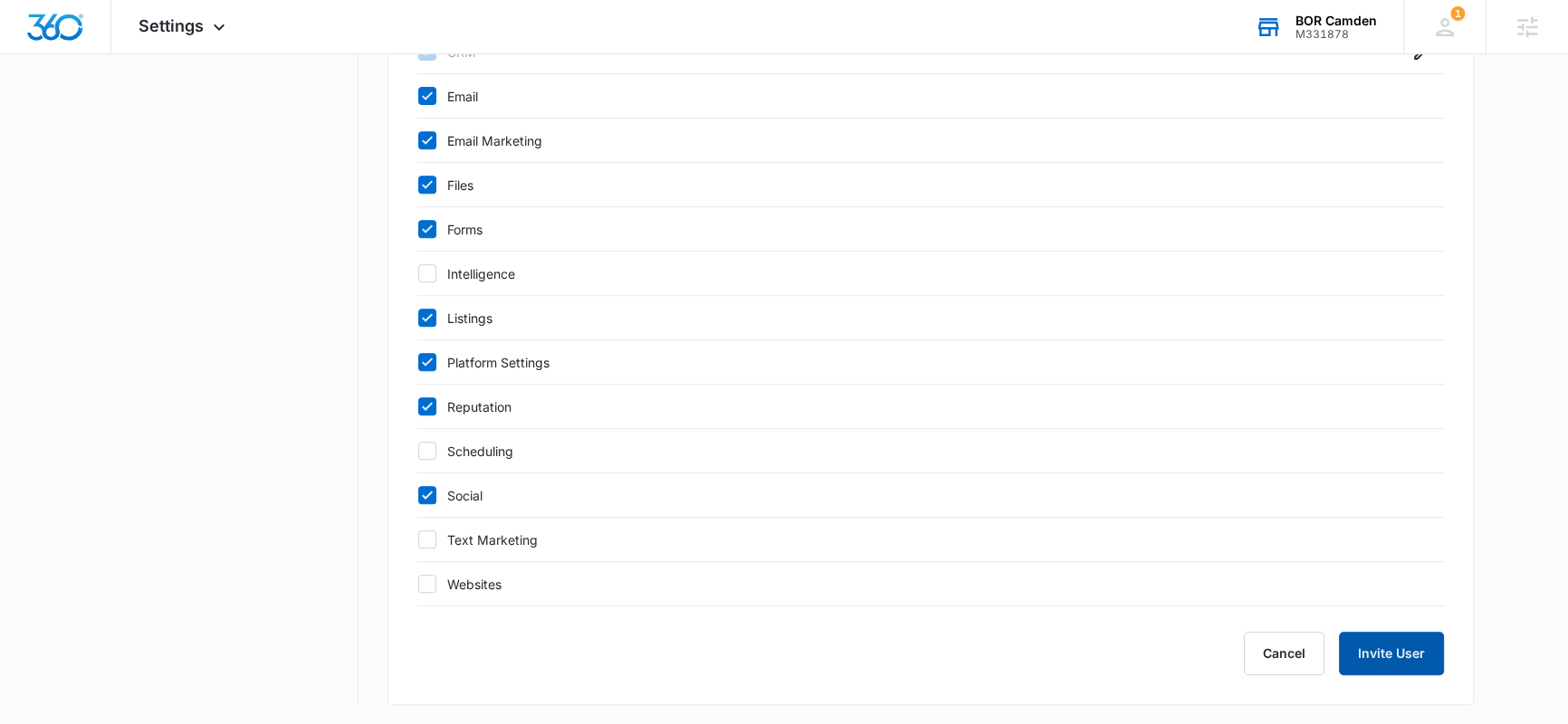 click on "Invite User" at bounding box center [1391, 653] 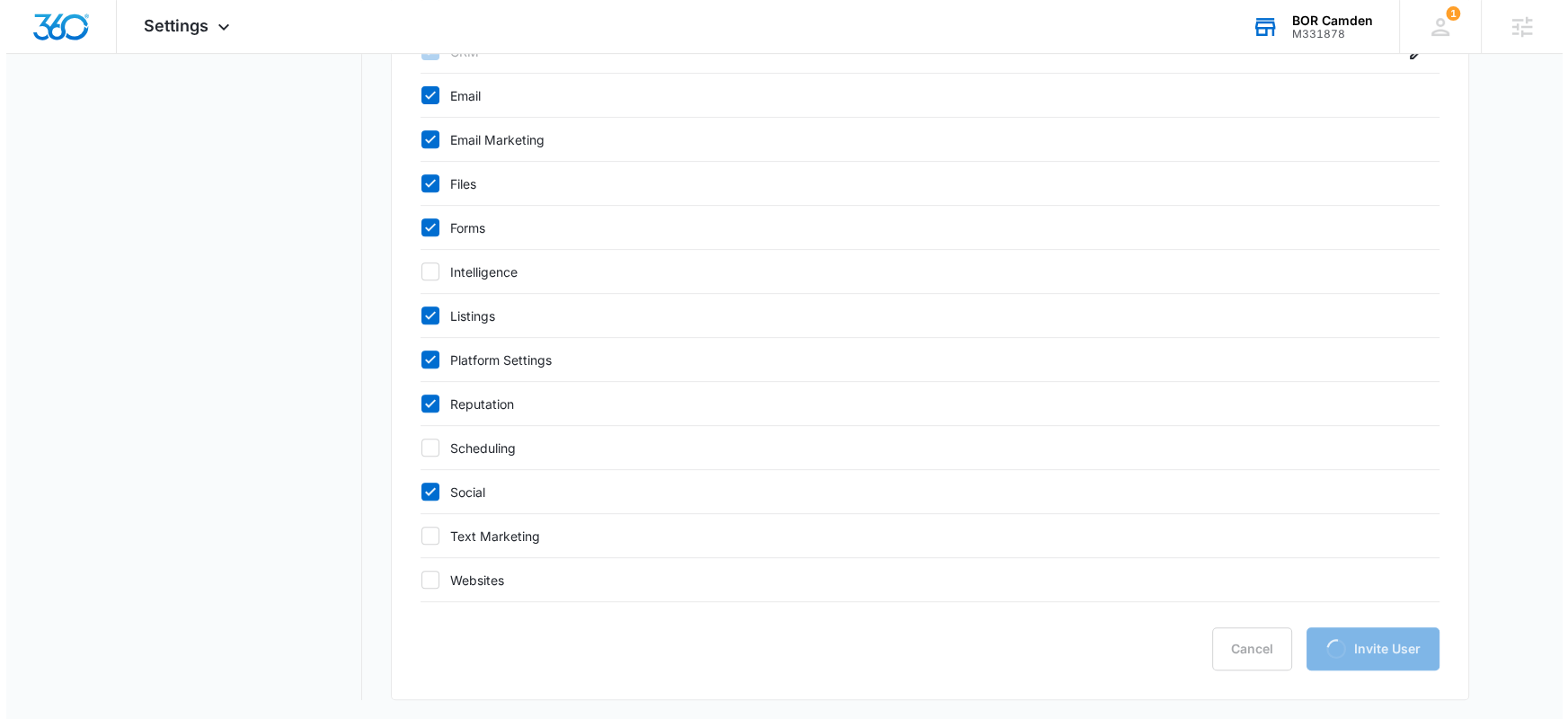 scroll, scrollTop: 0, scrollLeft: 0, axis: both 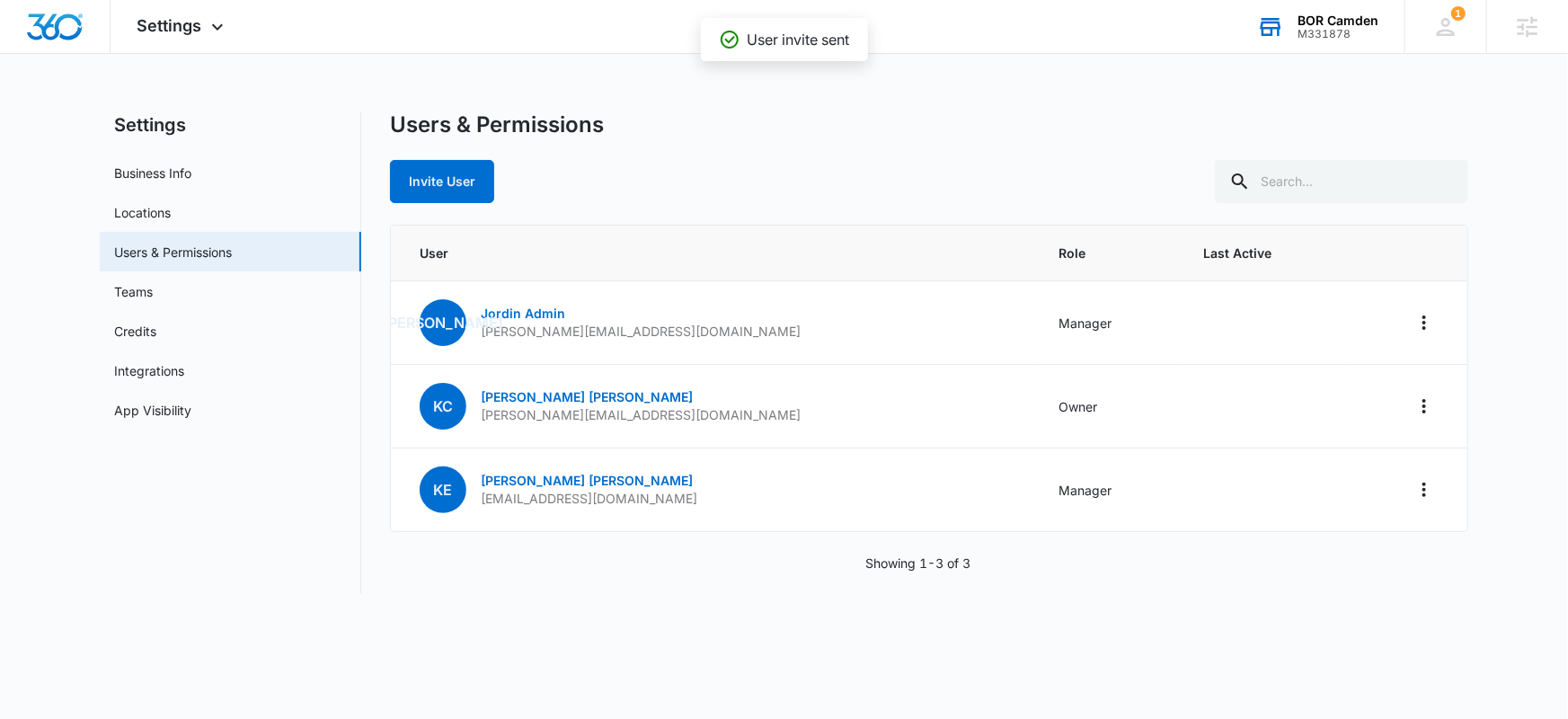 click on "Users & Permissions Invite User User Role Last Active JA Jordin   Admin jordin@borestoration.com Manager KC Kyle   Chiasson kyle@borestoration.com Owner KE Kris   Elliot info@cam-borestoration.com Manager Showing   1-3   of   3" at bounding box center [929, 352] 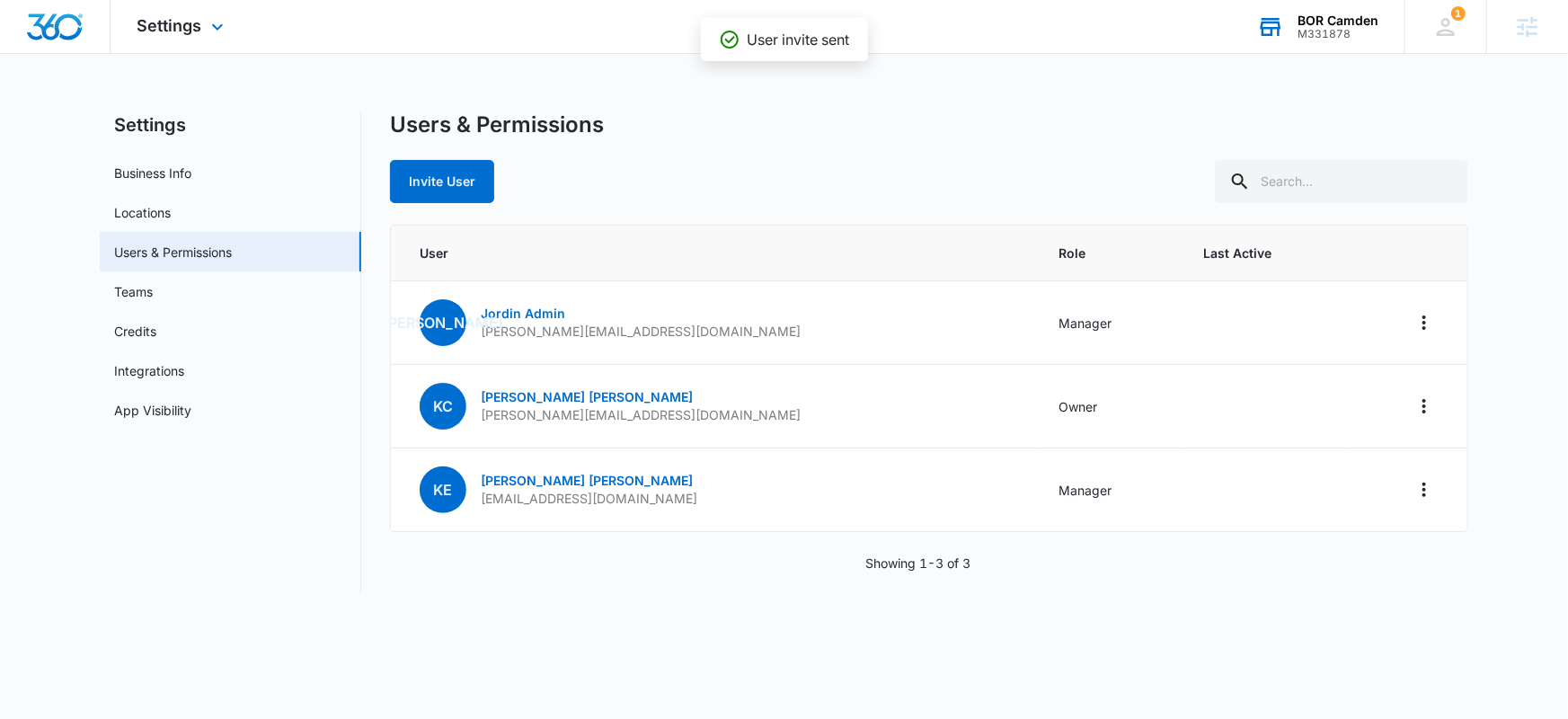click on "Settings Apps Reputation Forms CRM Email Social Ads Files Brand Settings" at bounding box center (182, 26) 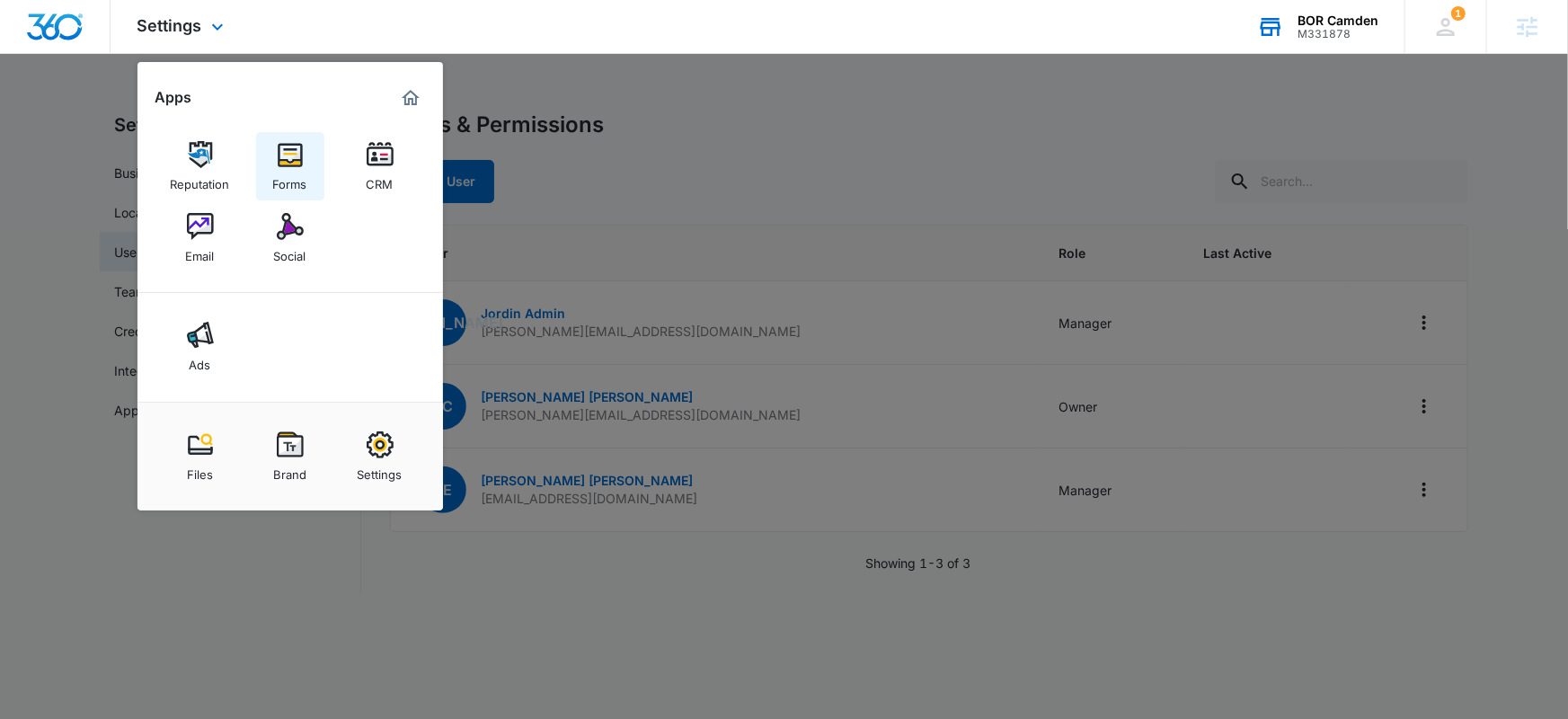 click on "Forms" at bounding box center [290, 180] 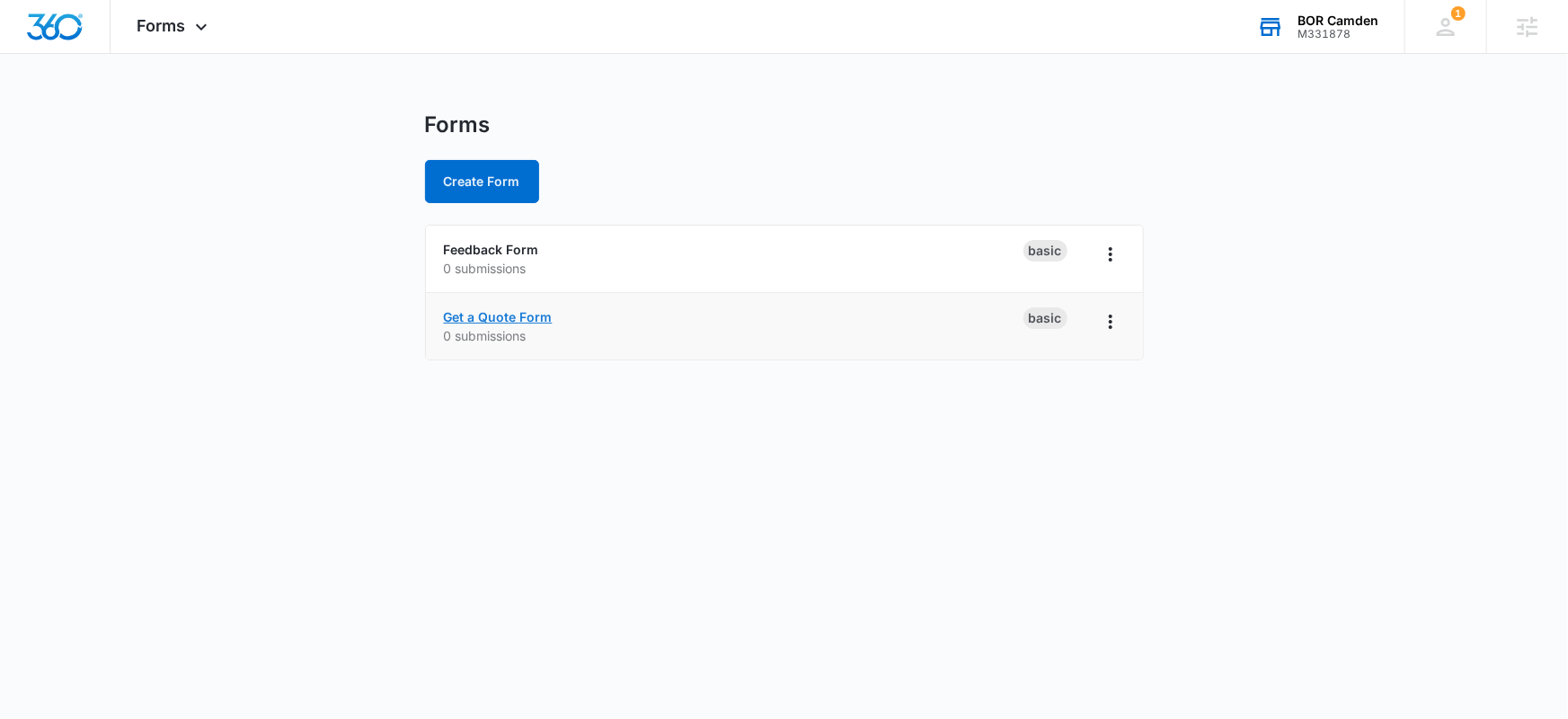 click on "Get a Quote Form" at bounding box center [498, 316] 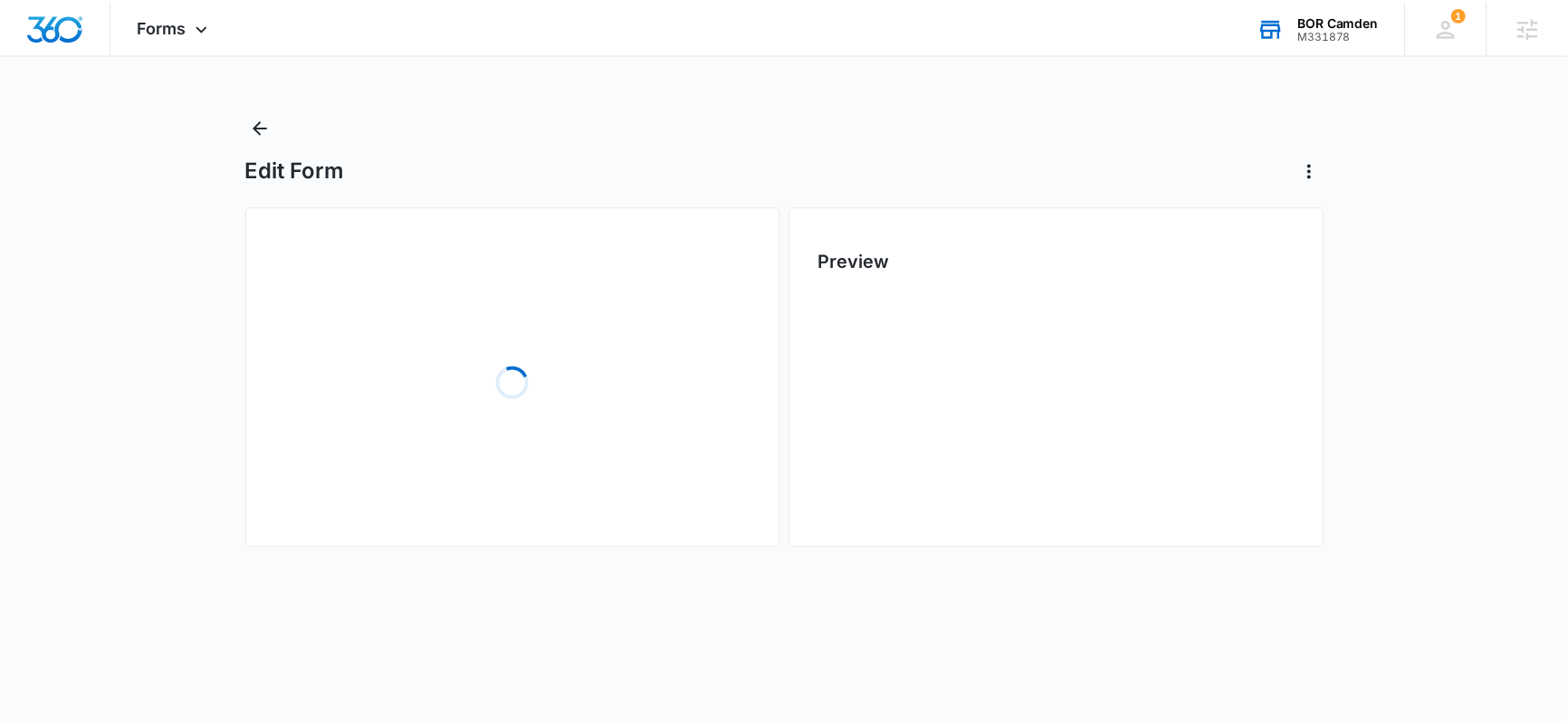 scroll, scrollTop: 0, scrollLeft: 0, axis: both 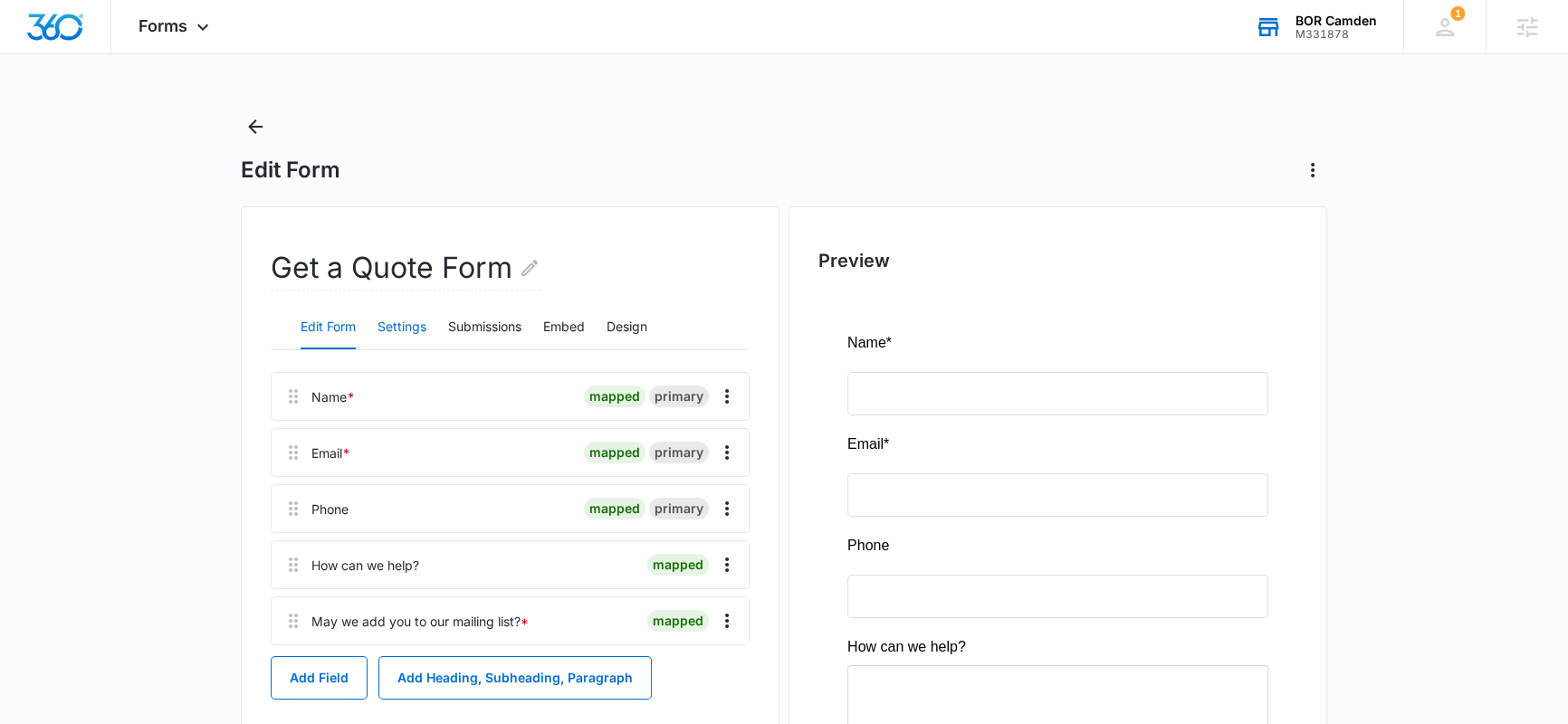 click on "Settings" at bounding box center (402, 328) 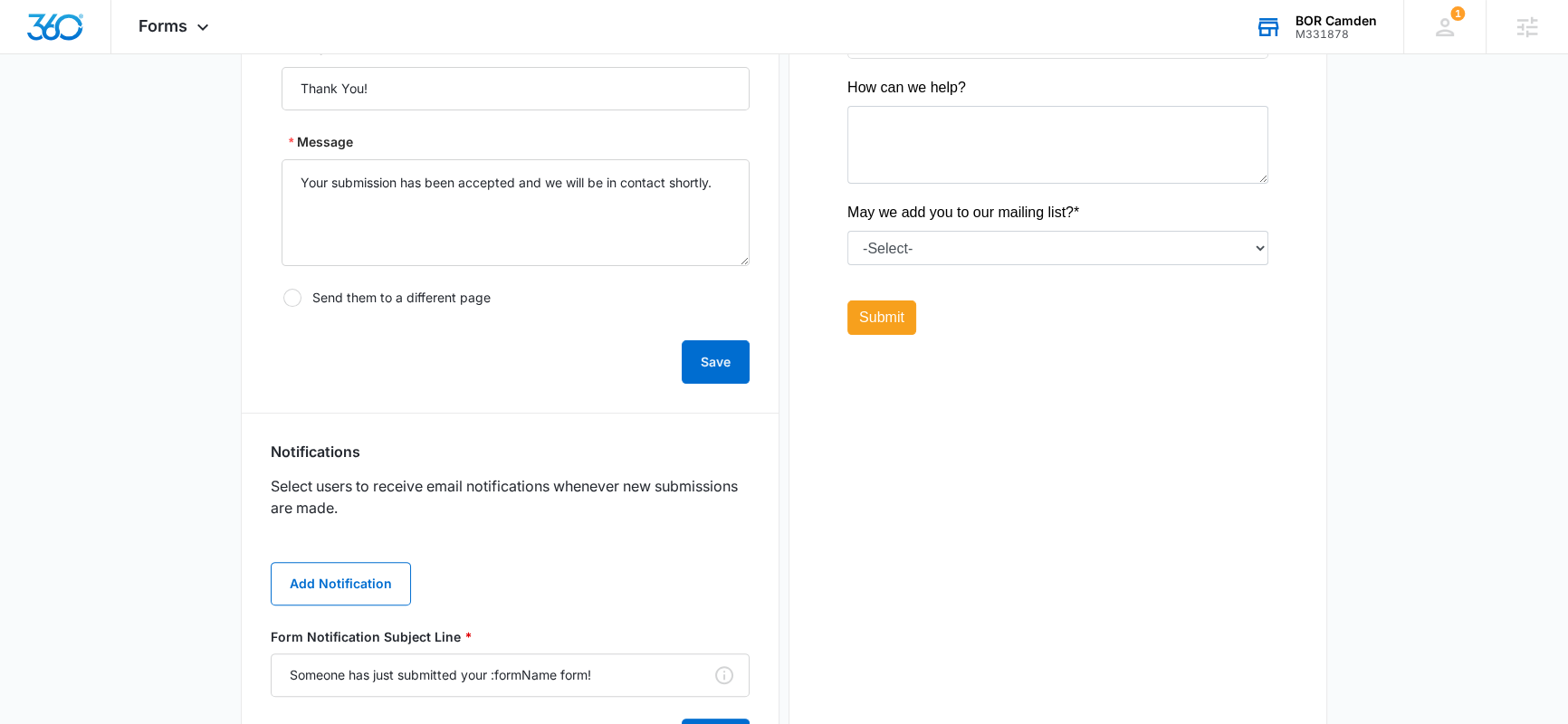 scroll, scrollTop: 657, scrollLeft: 0, axis: vertical 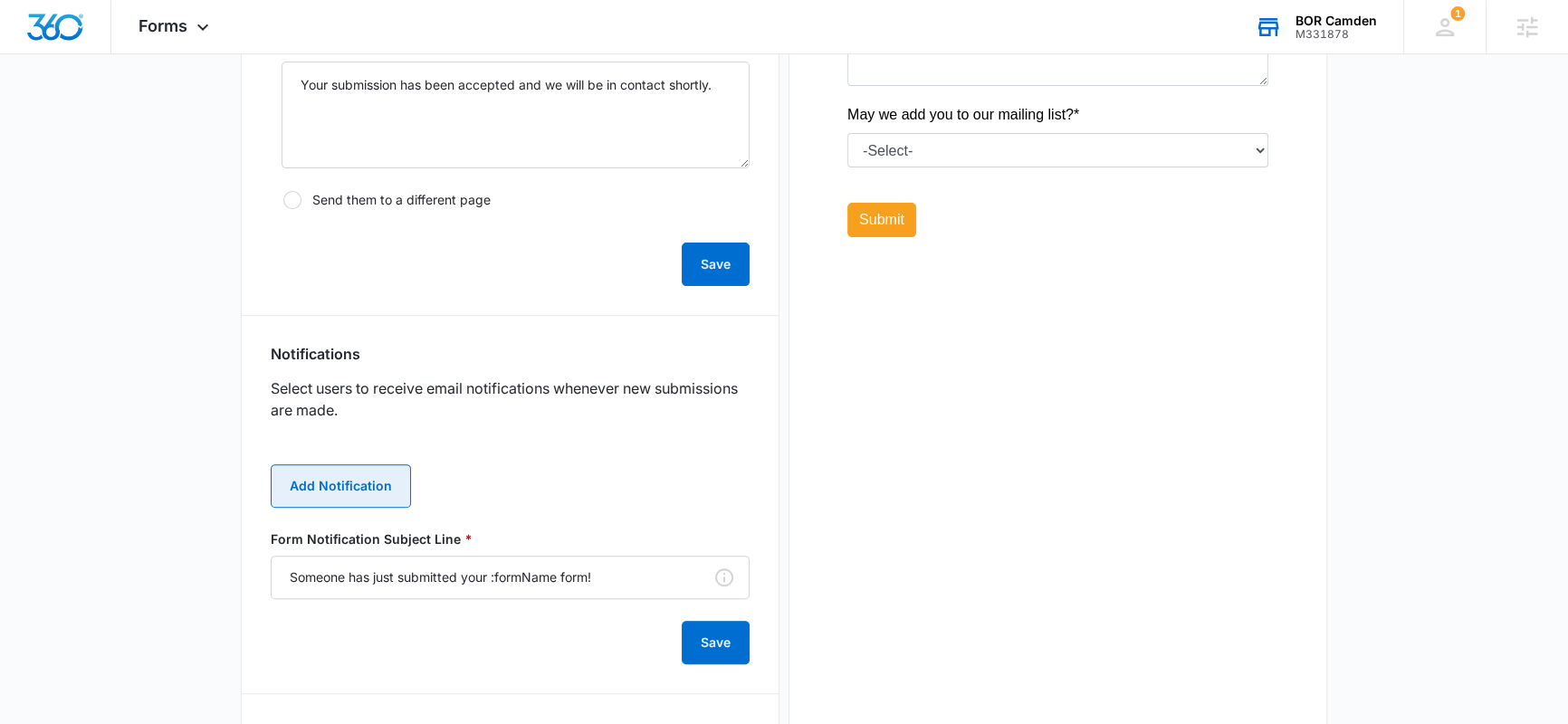 click on "Add Notification" at bounding box center [340, 486] 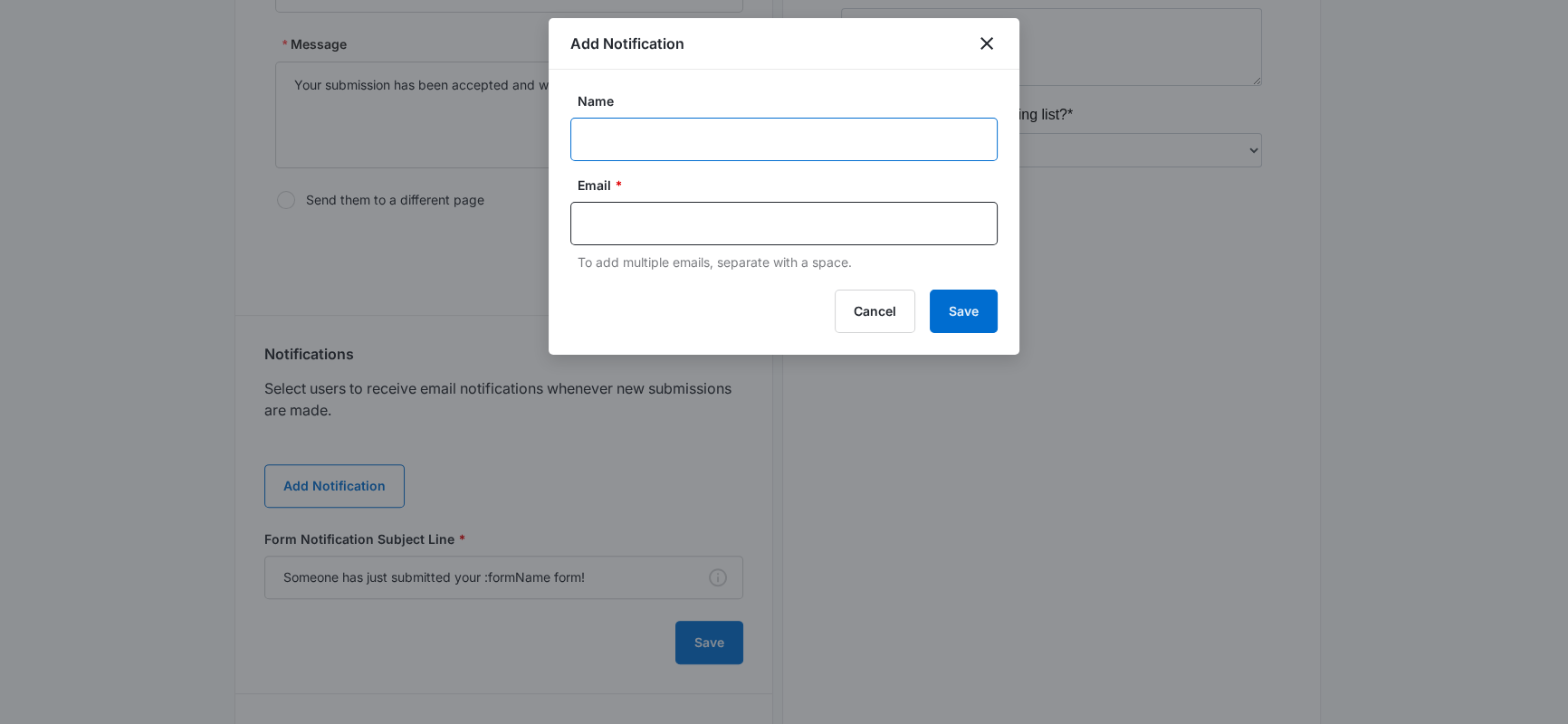 click on "Name" at bounding box center (784, 139) 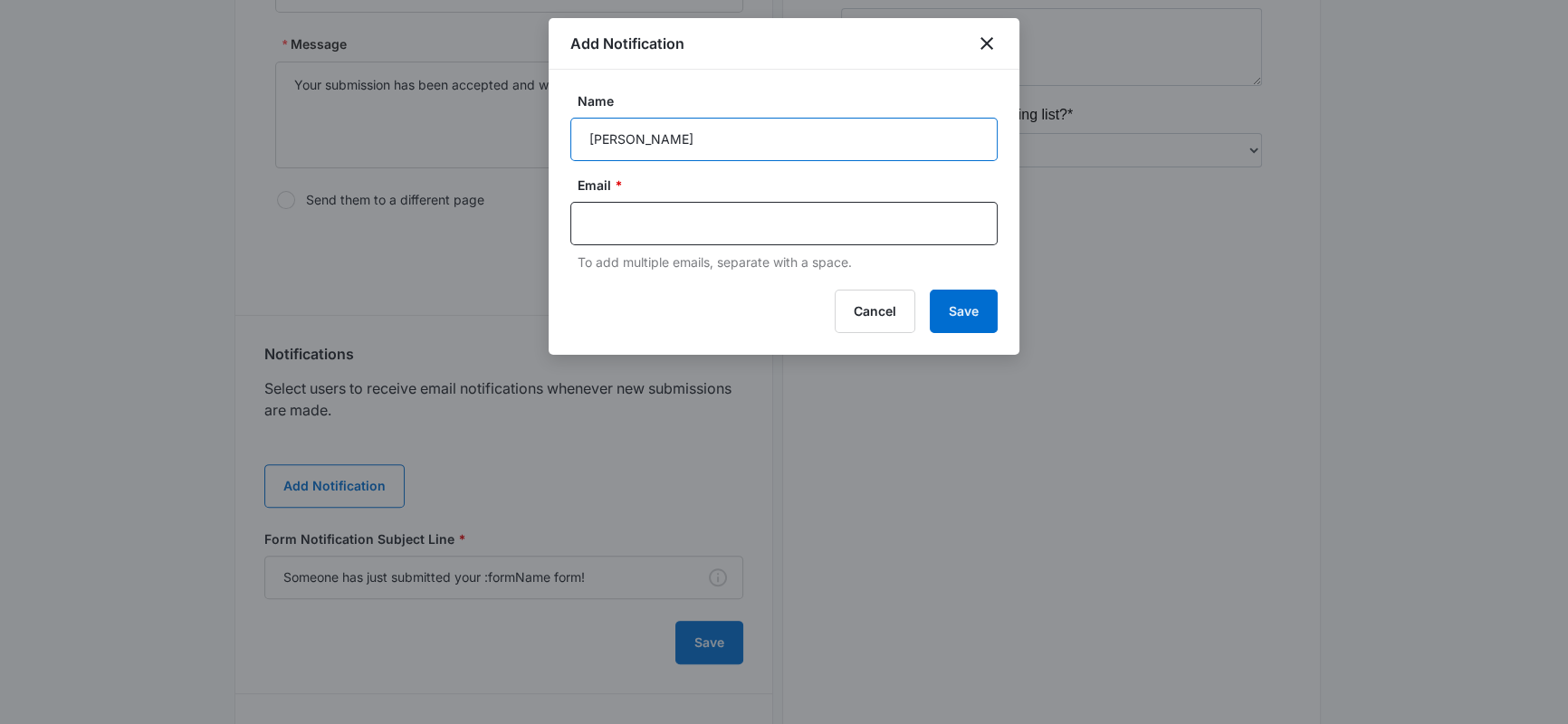 type on "Kris Elliot" 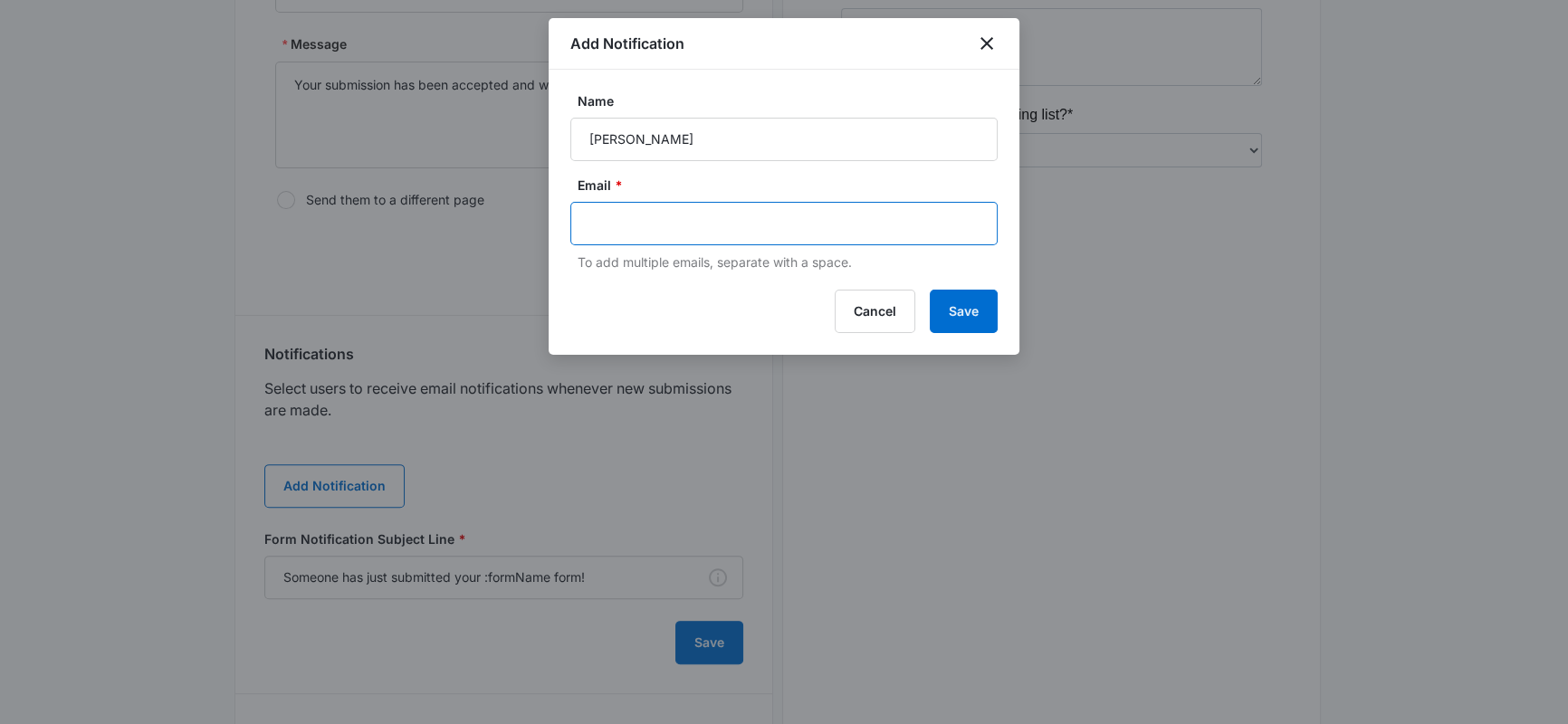 click at bounding box center [786, 224] 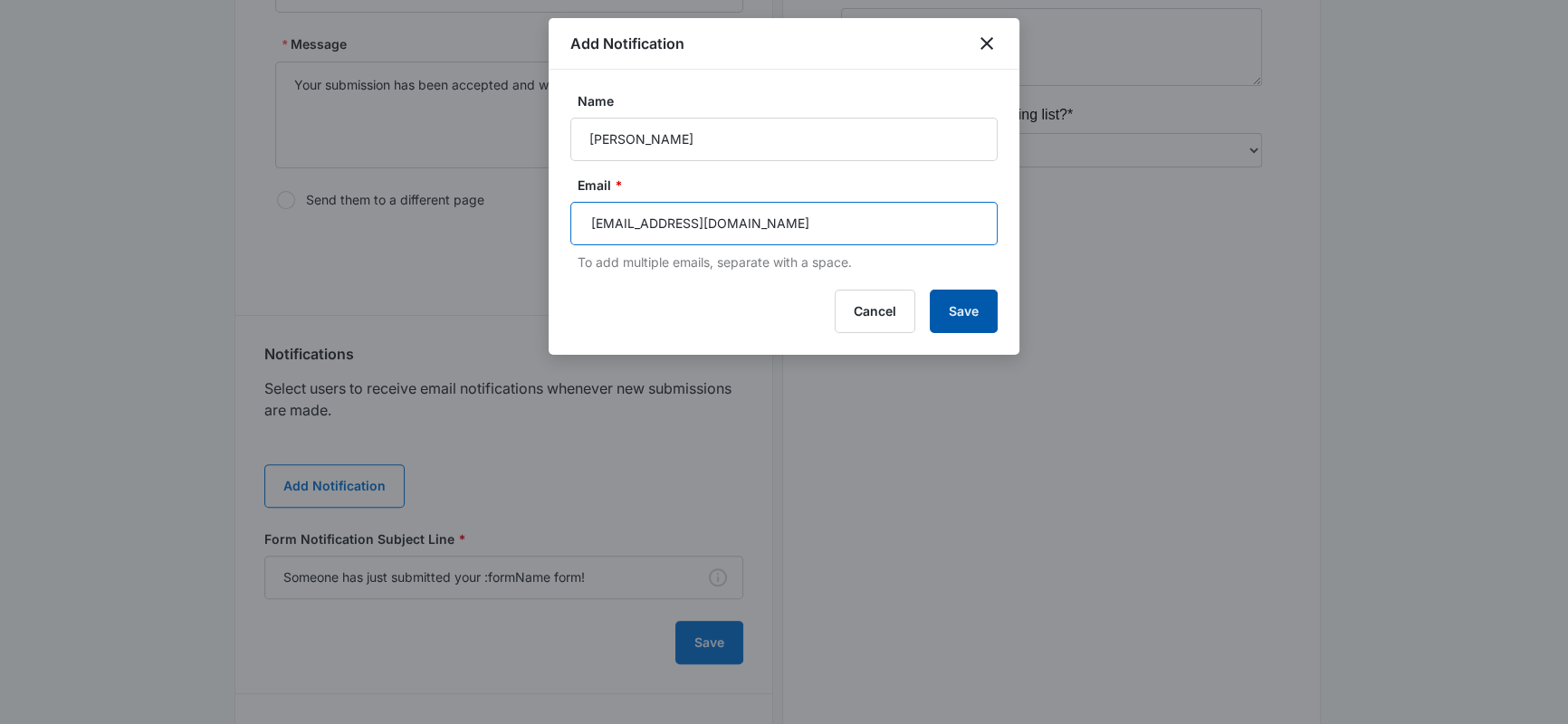 type on "info@cam-borestoration.com" 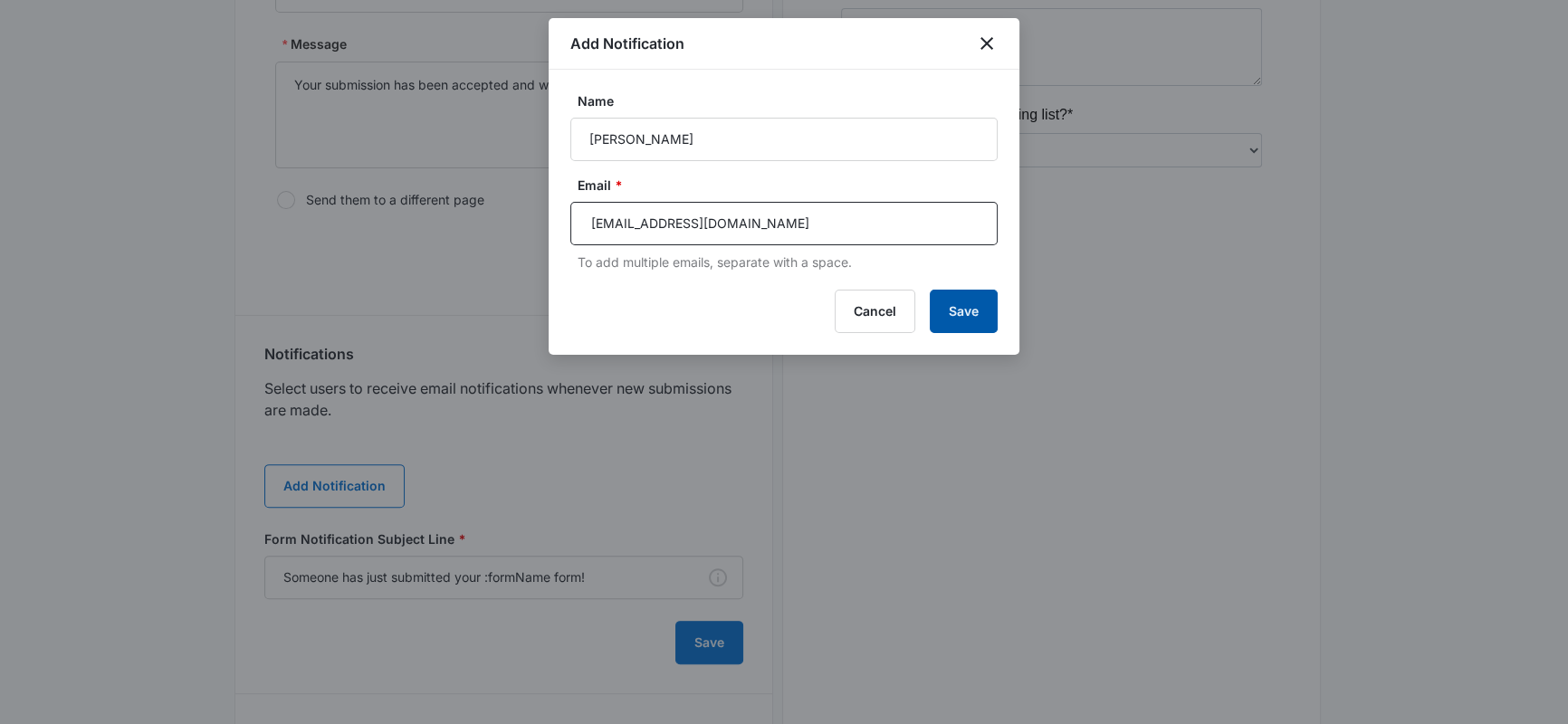 type 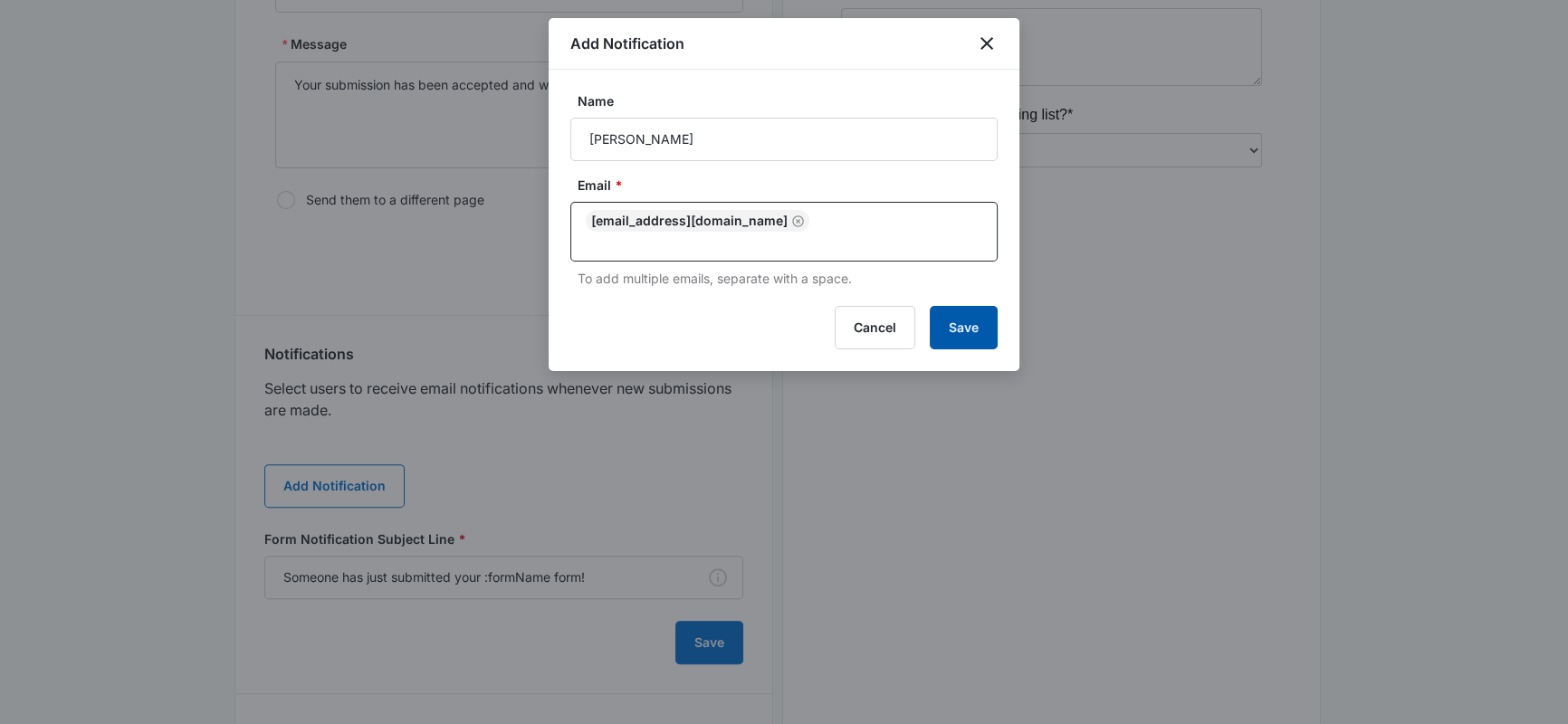 click on "Save" at bounding box center [963, 328] 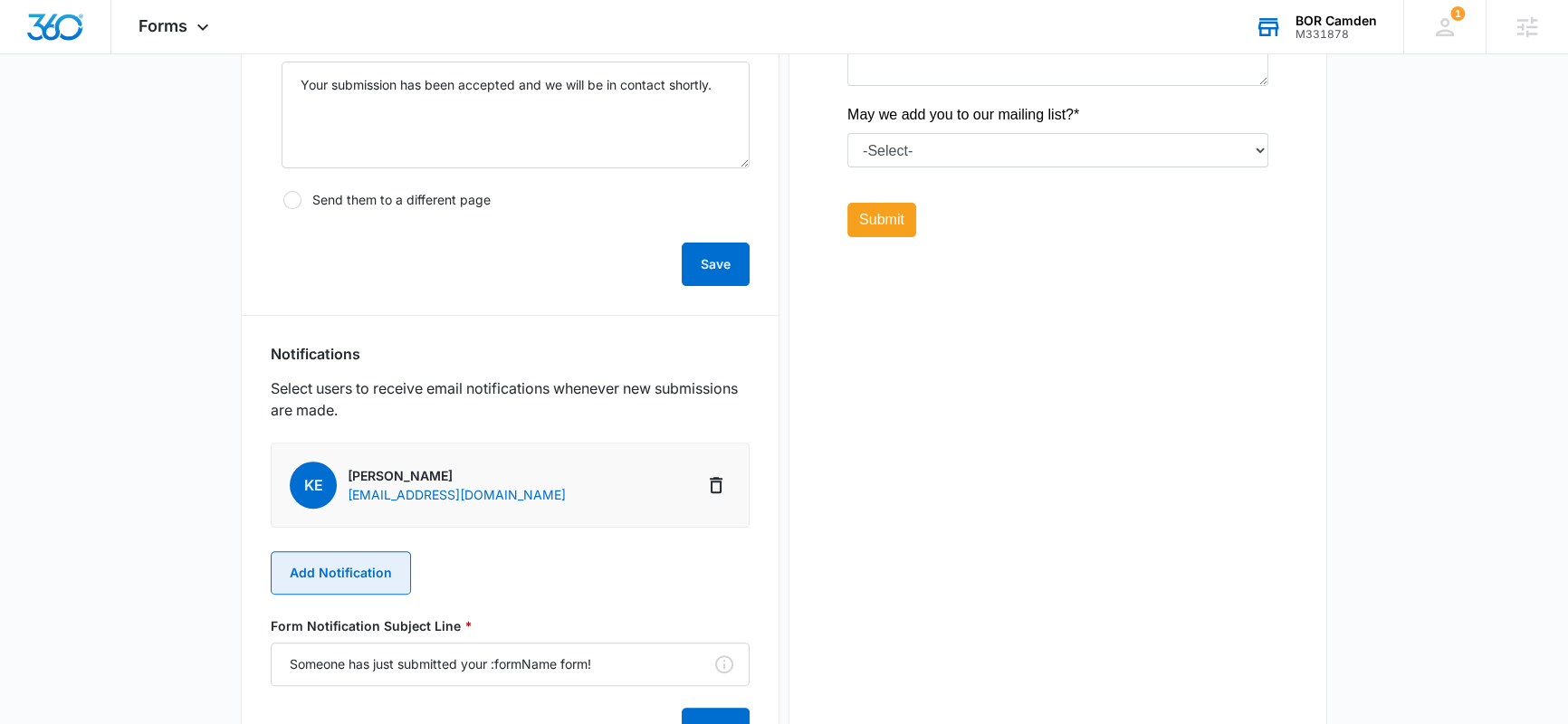 click on "Add Notification" at bounding box center [340, 573] 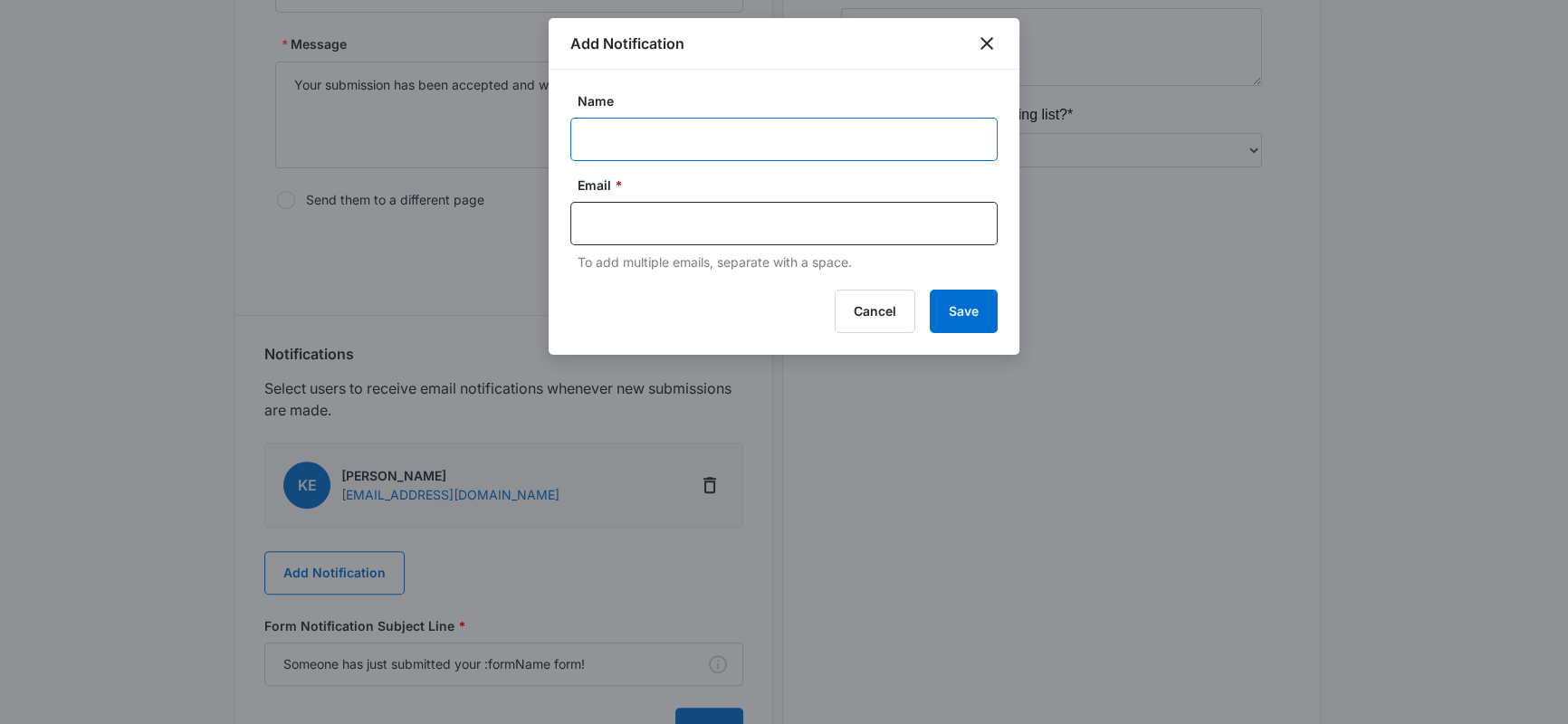 click on "Name" at bounding box center (784, 139) 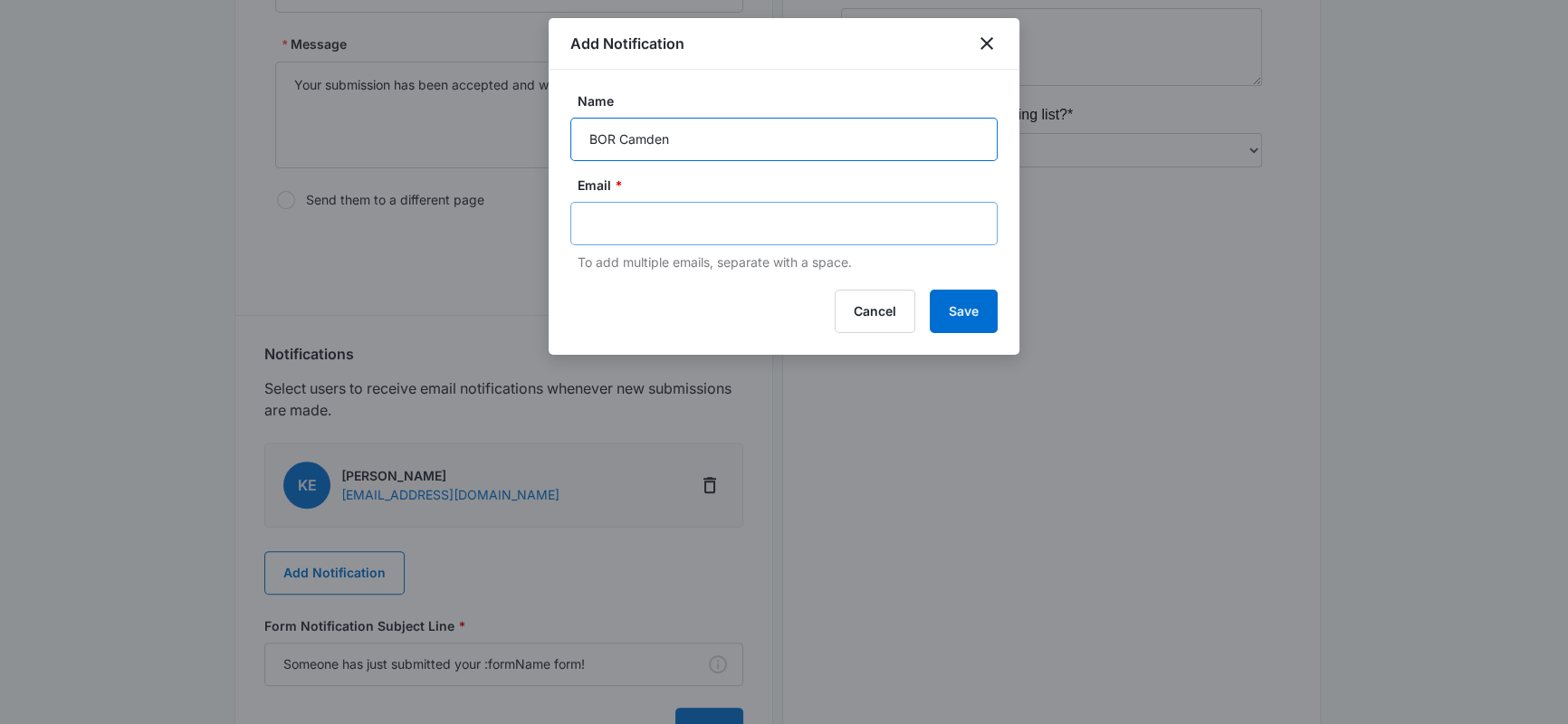 type on "BOR Camden" 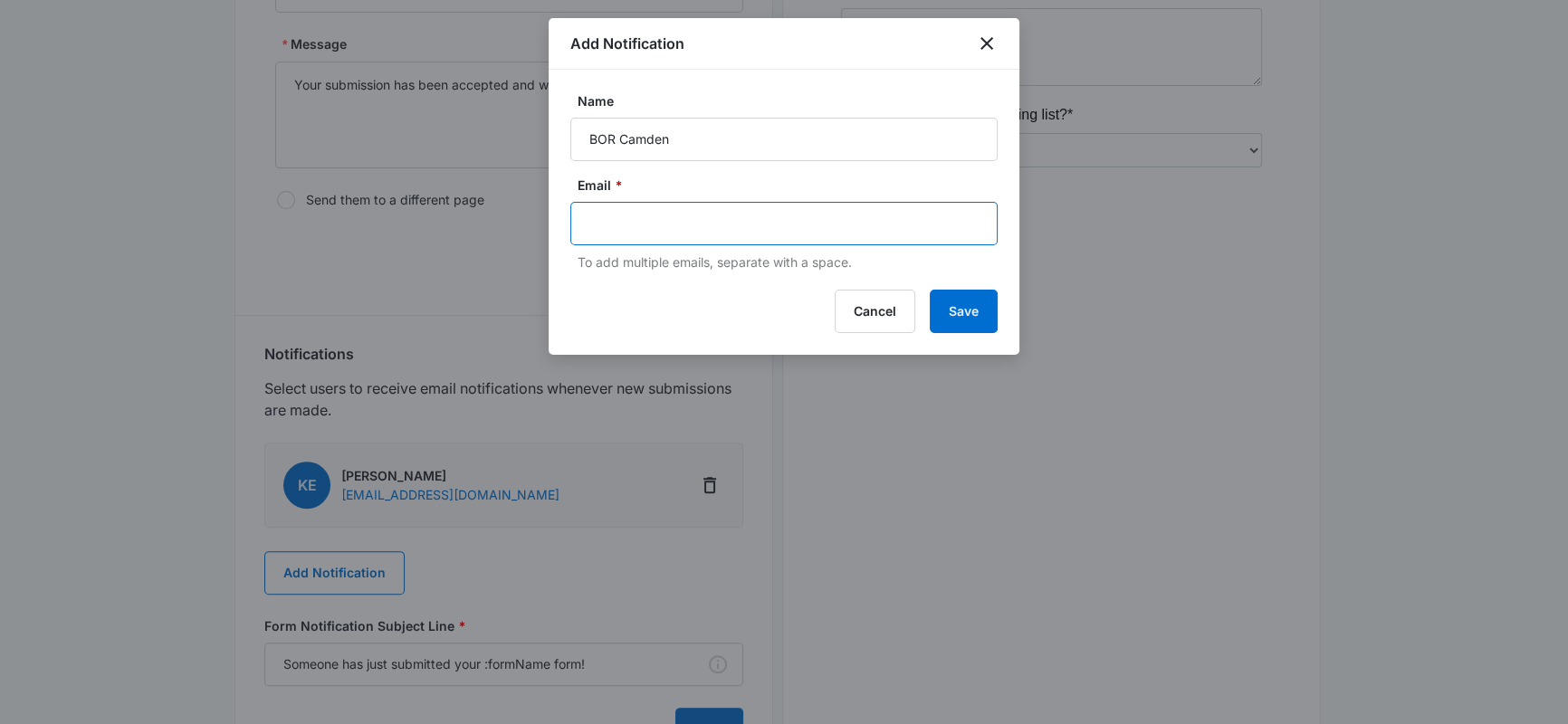 click at bounding box center [786, 224] 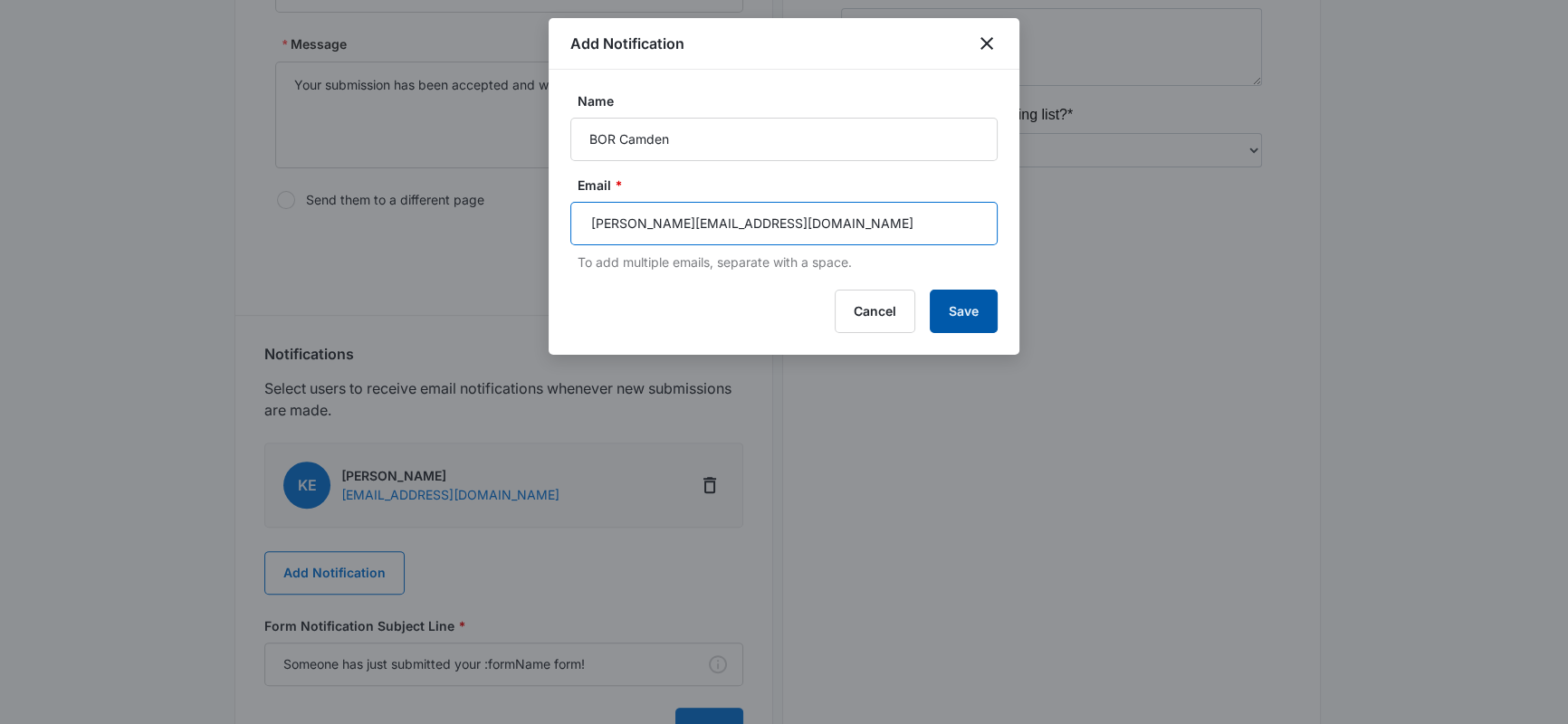 type on "[PERSON_NAME][EMAIL_ADDRESS][DOMAIN_NAME]" 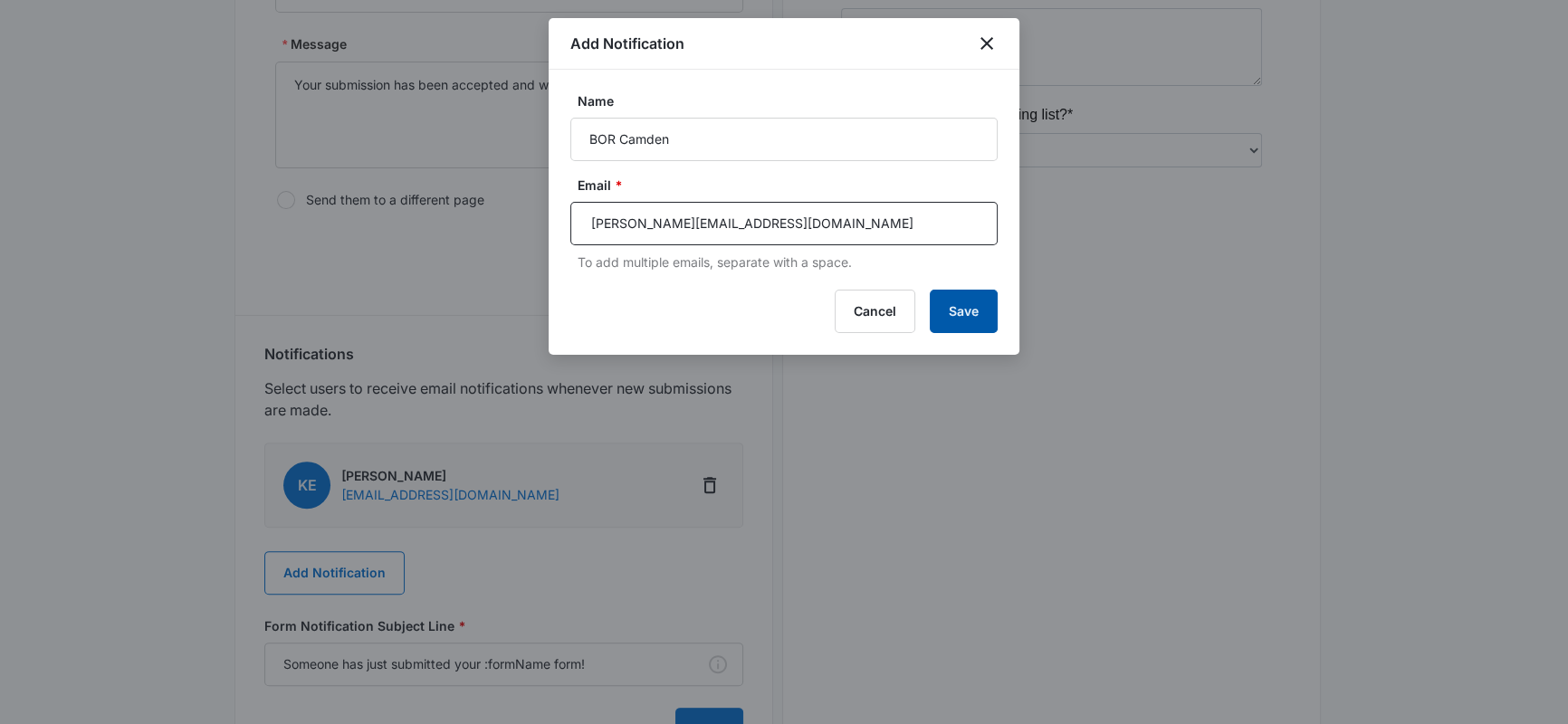 type 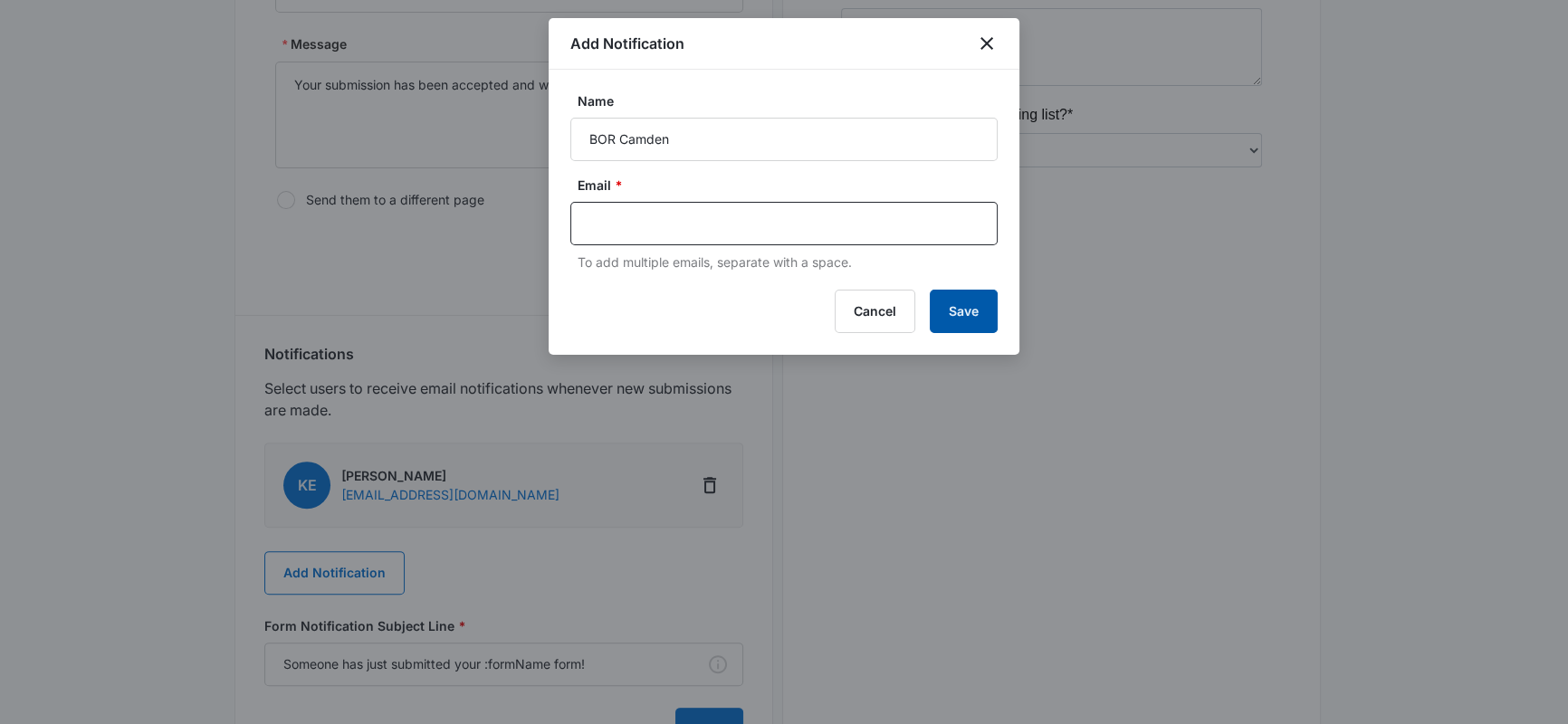 click on "Save" at bounding box center [963, 311] 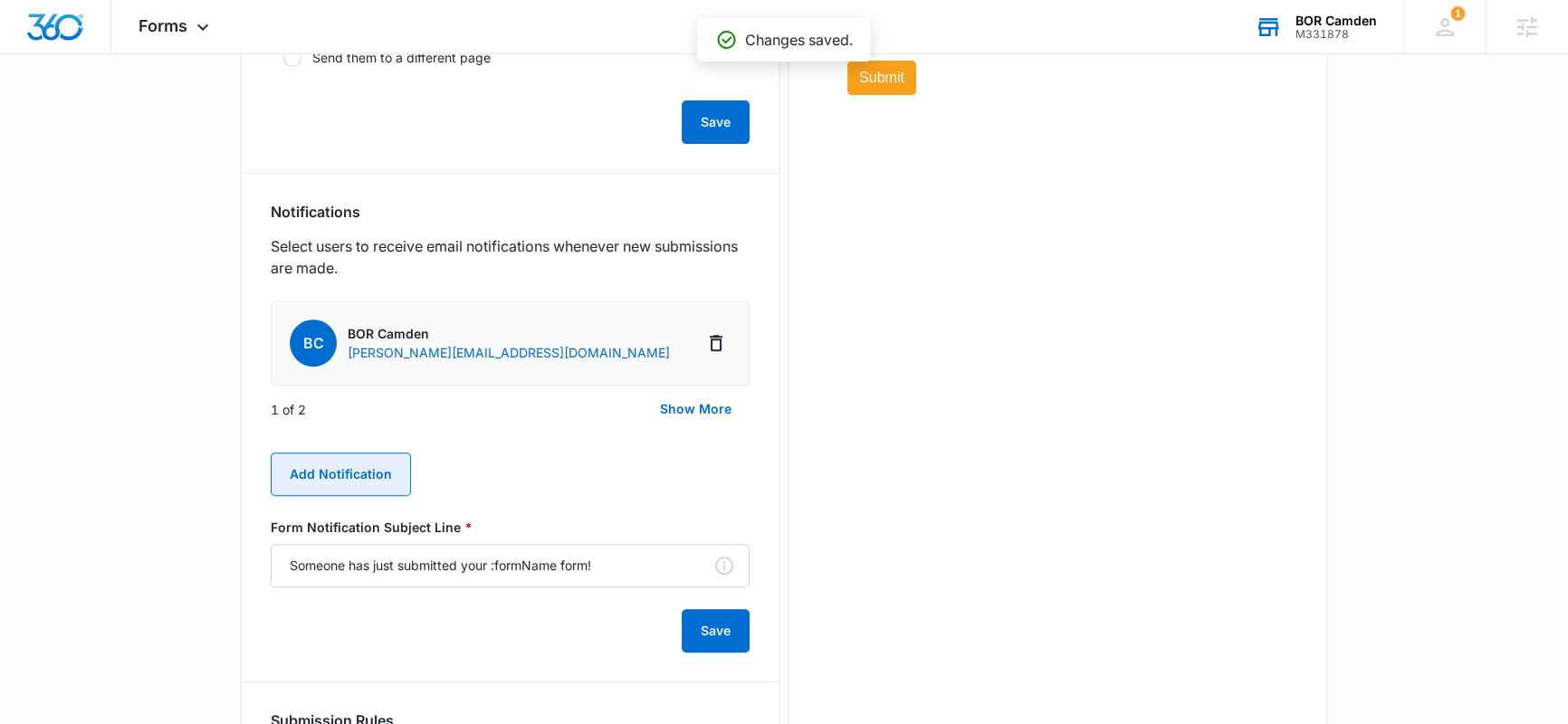 scroll, scrollTop: 803, scrollLeft: 0, axis: vertical 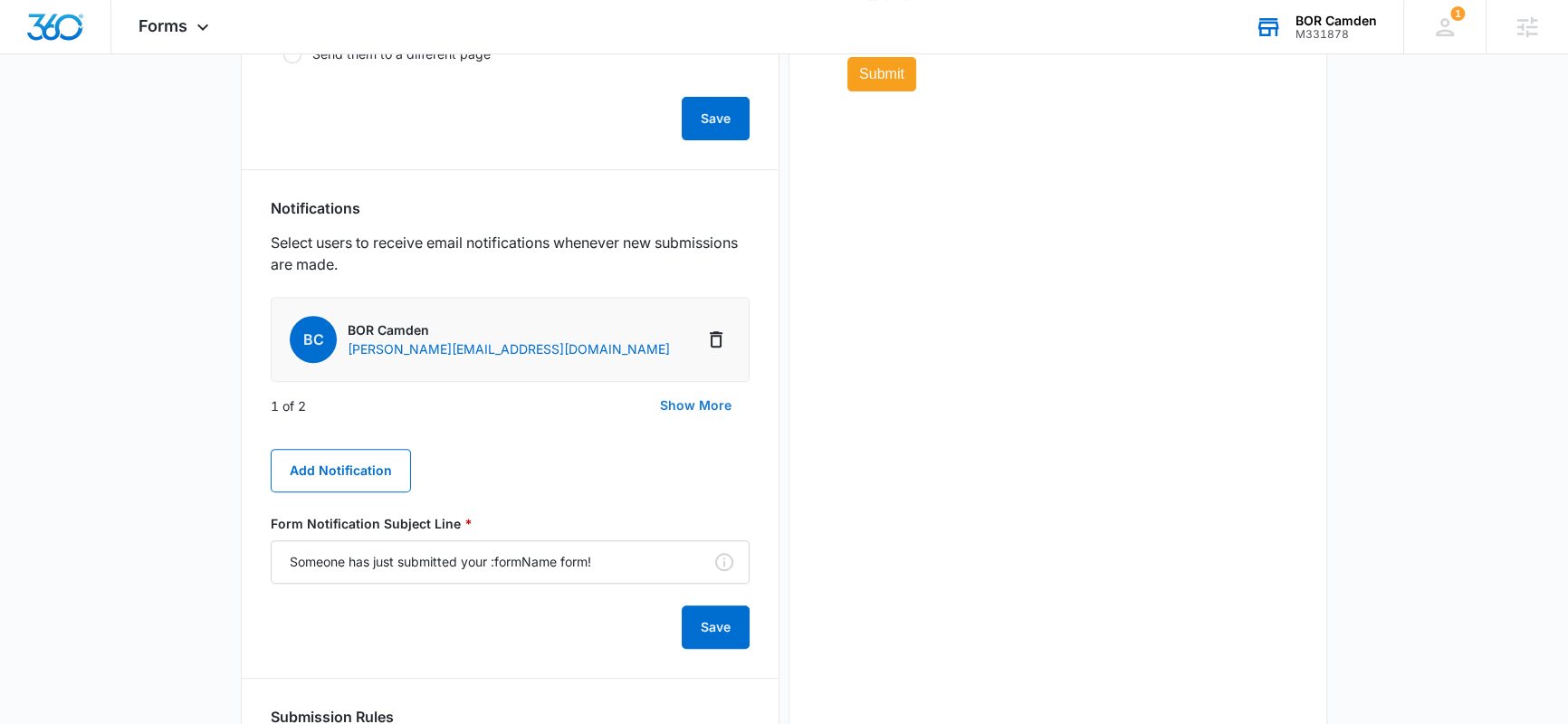 click on "Show More" at bounding box center [695, 405] 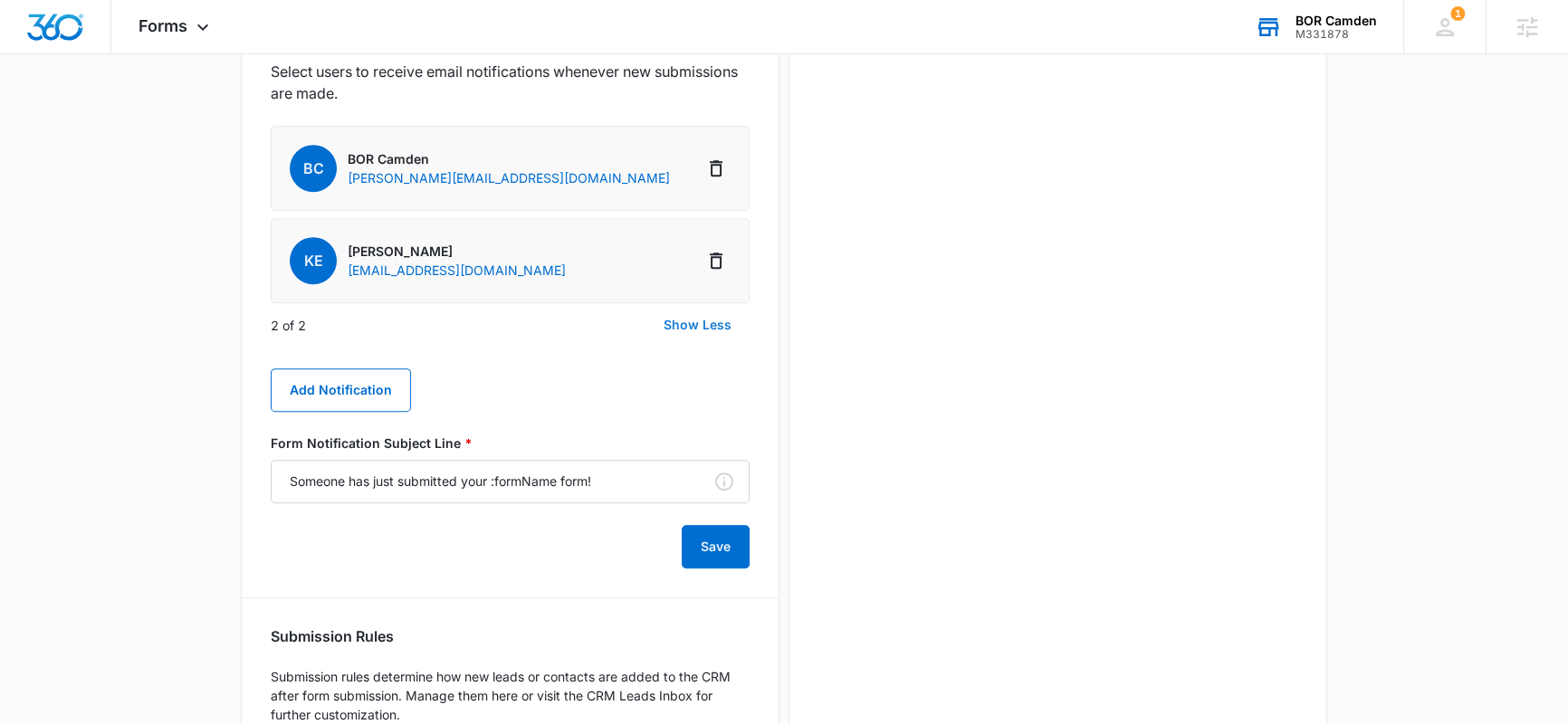 scroll, scrollTop: 1104, scrollLeft: 0, axis: vertical 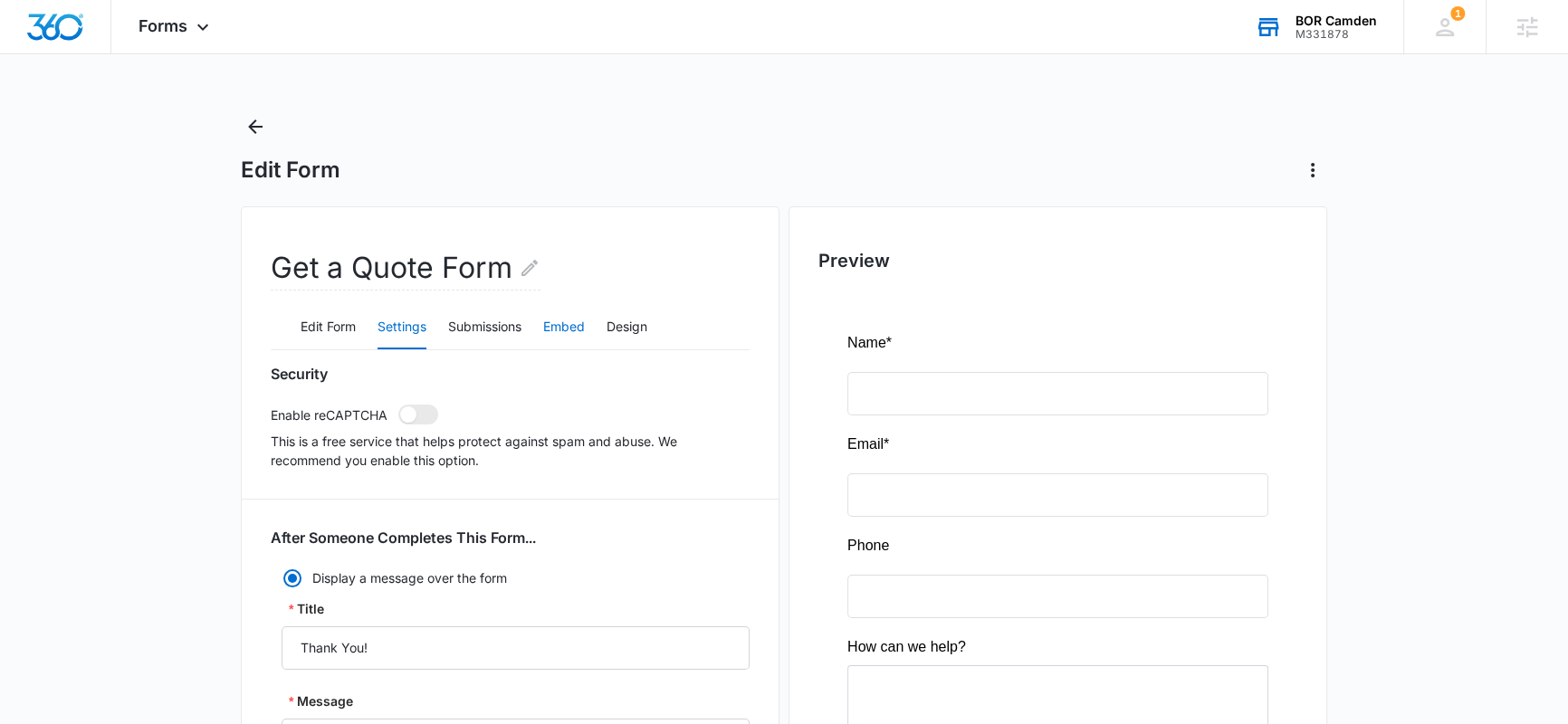 click on "Embed" at bounding box center (564, 328) 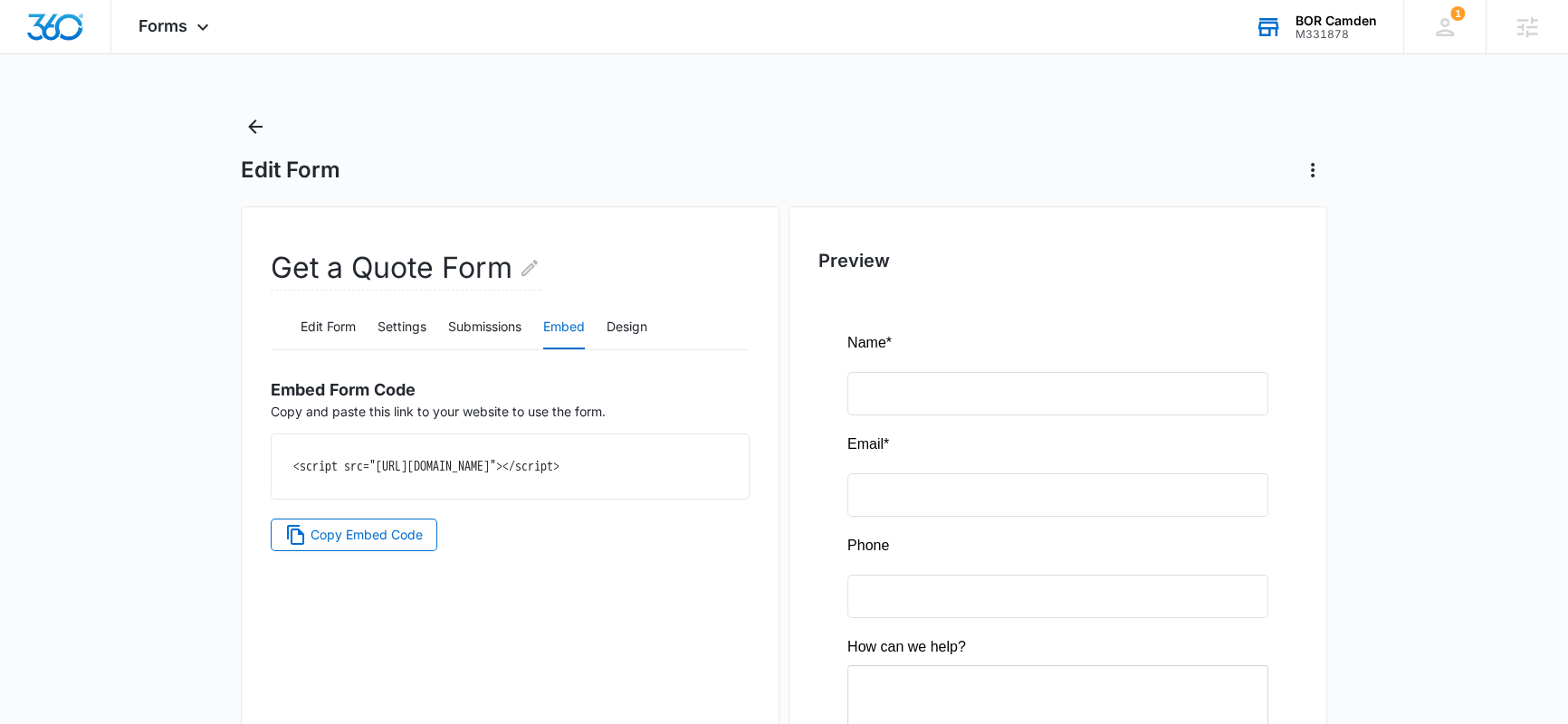 drag, startPoint x: 297, startPoint y: 462, endPoint x: 632, endPoint y: 506, distance: 337.8772 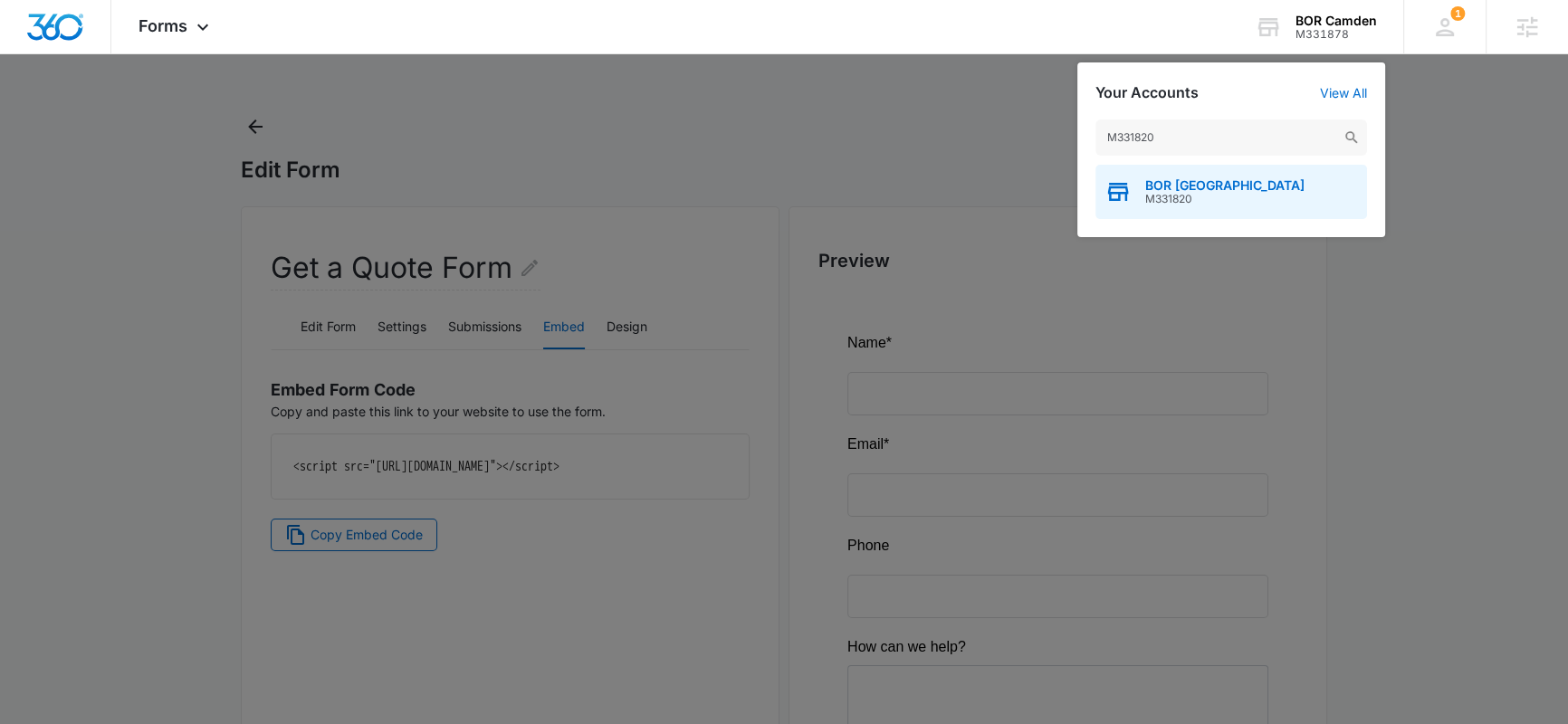 type on "M331820" 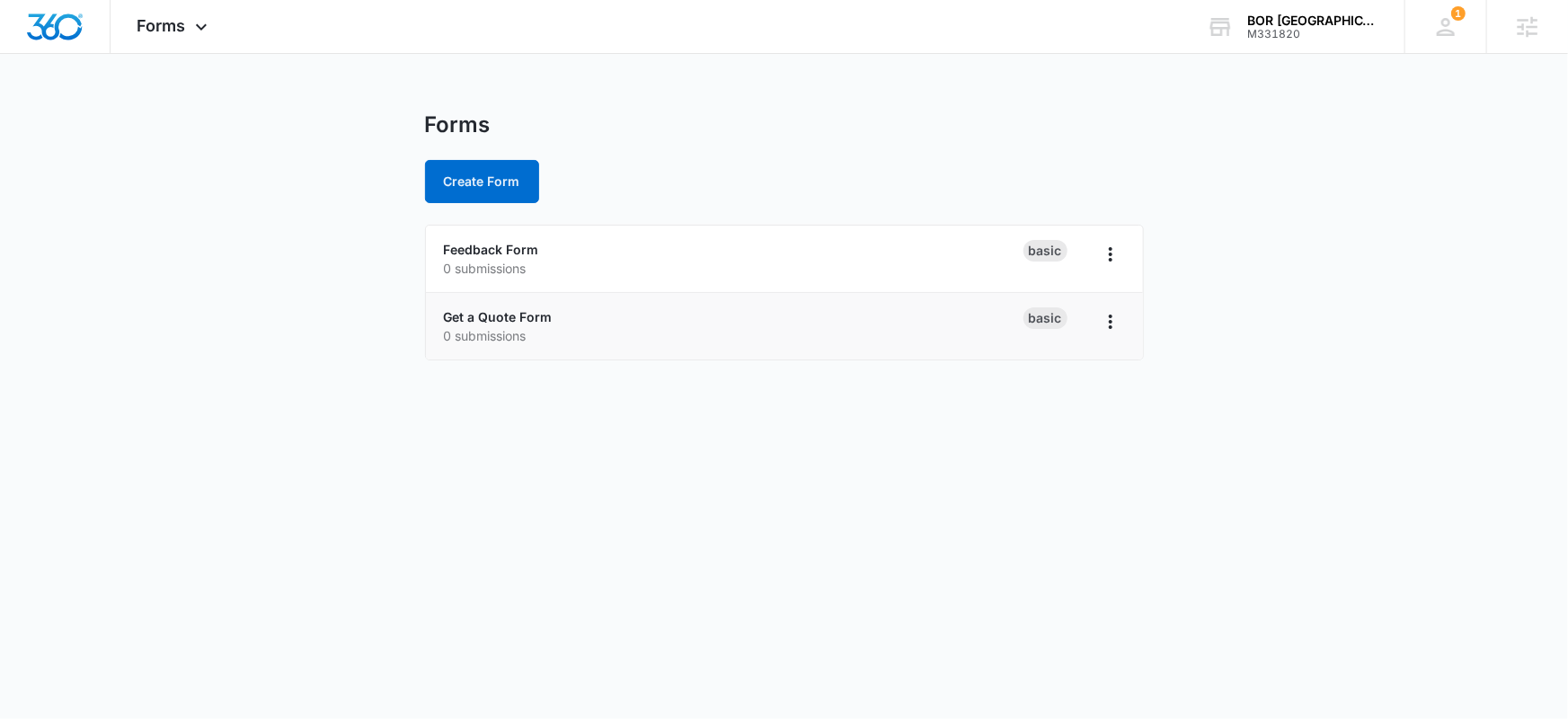 drag, startPoint x: 573, startPoint y: 387, endPoint x: 555, endPoint y: 331, distance: 58.82176 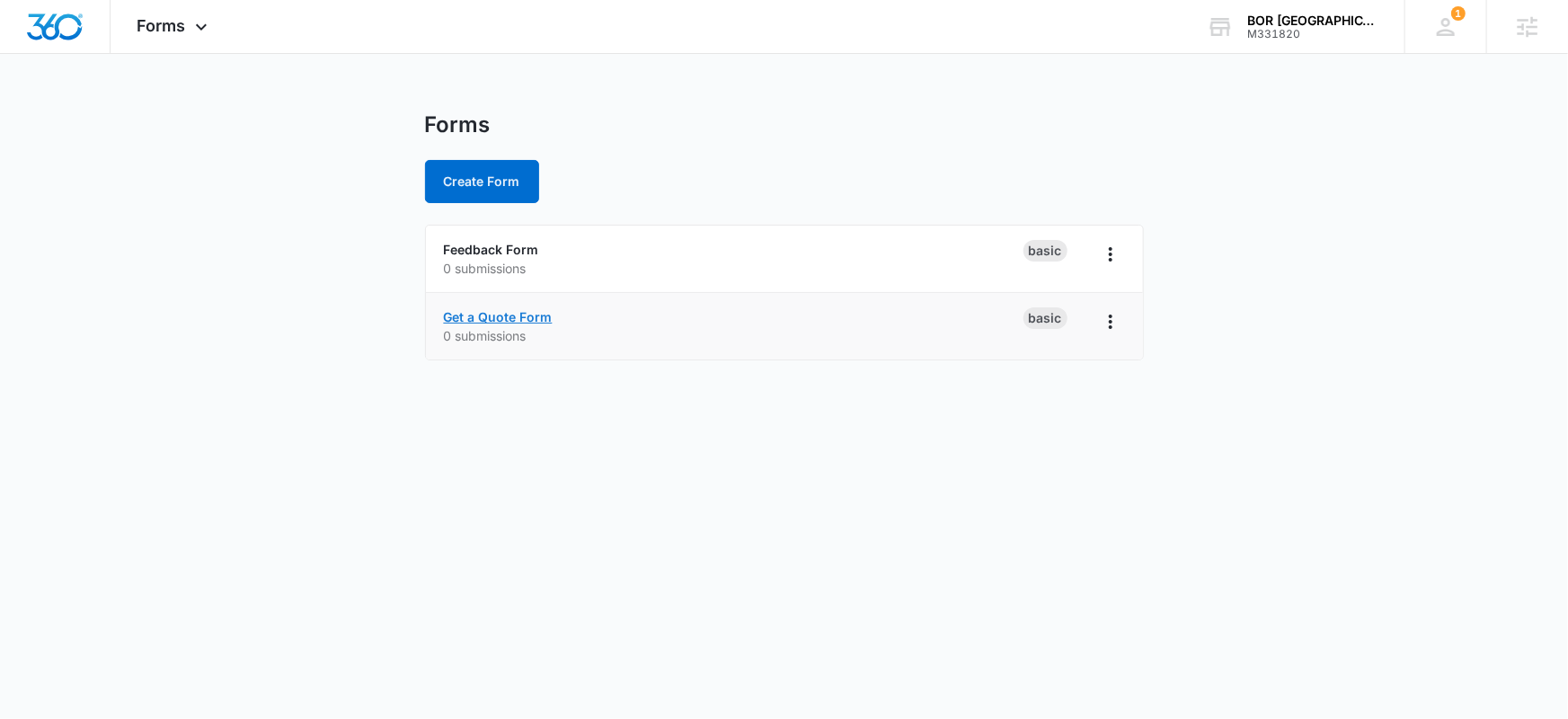 click on "Get a Quote Form" at bounding box center [498, 316] 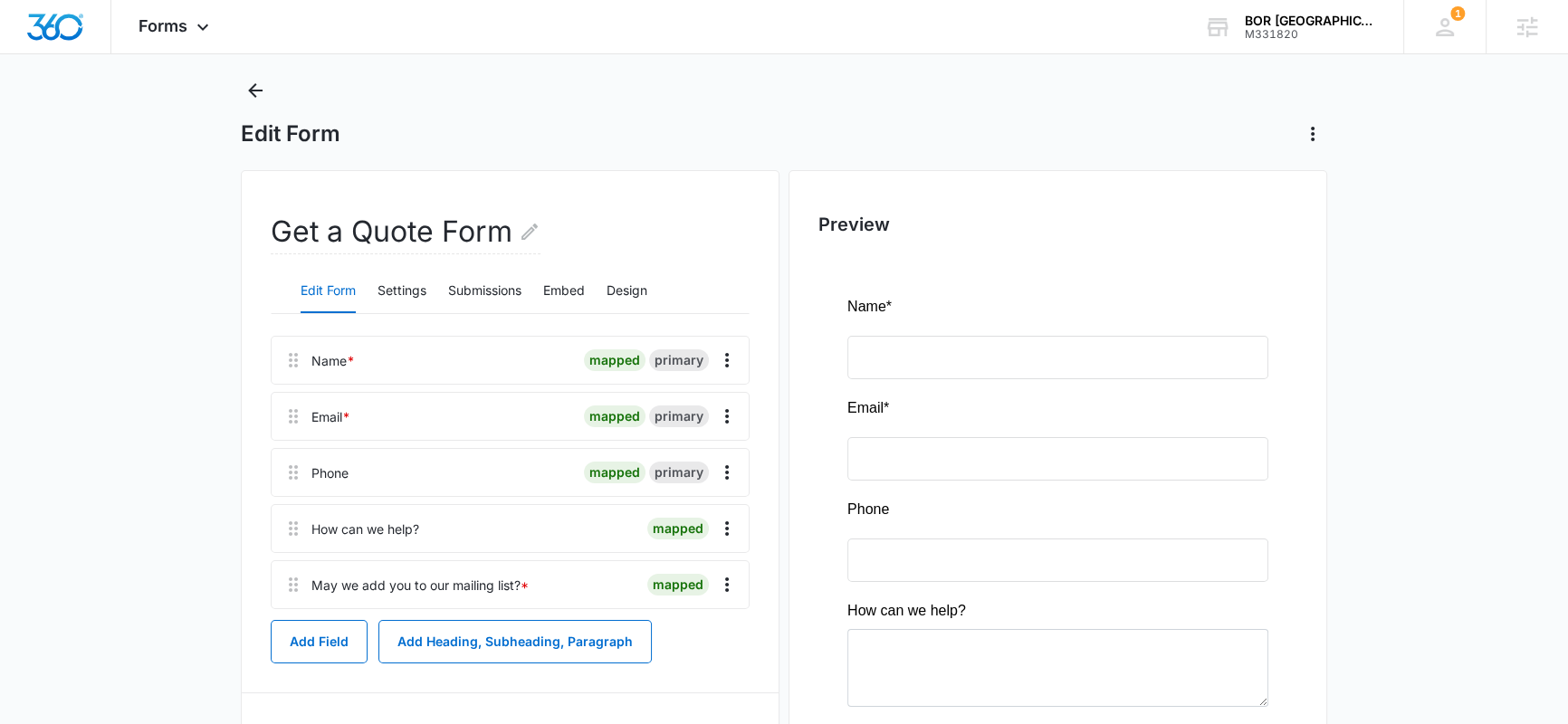 scroll, scrollTop: 0, scrollLeft: 0, axis: both 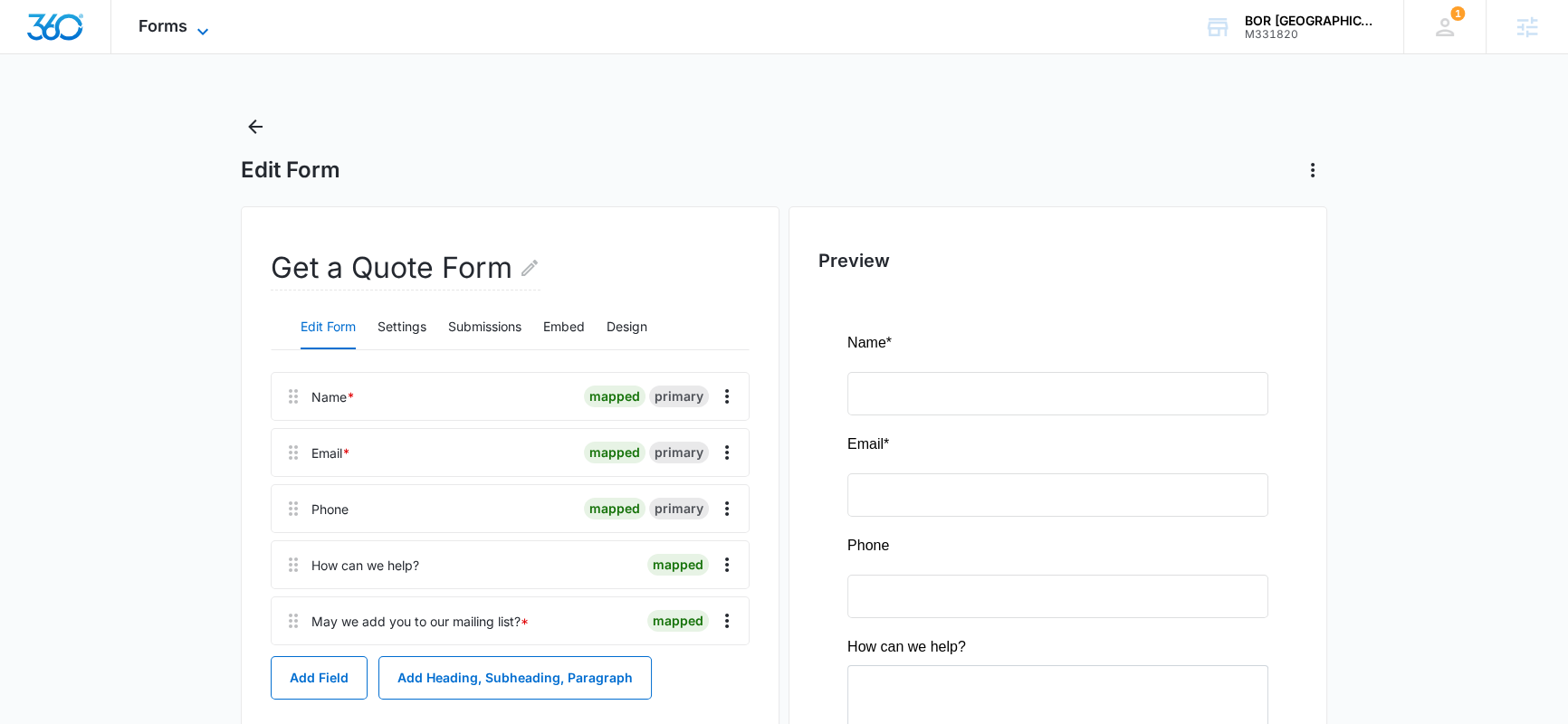click 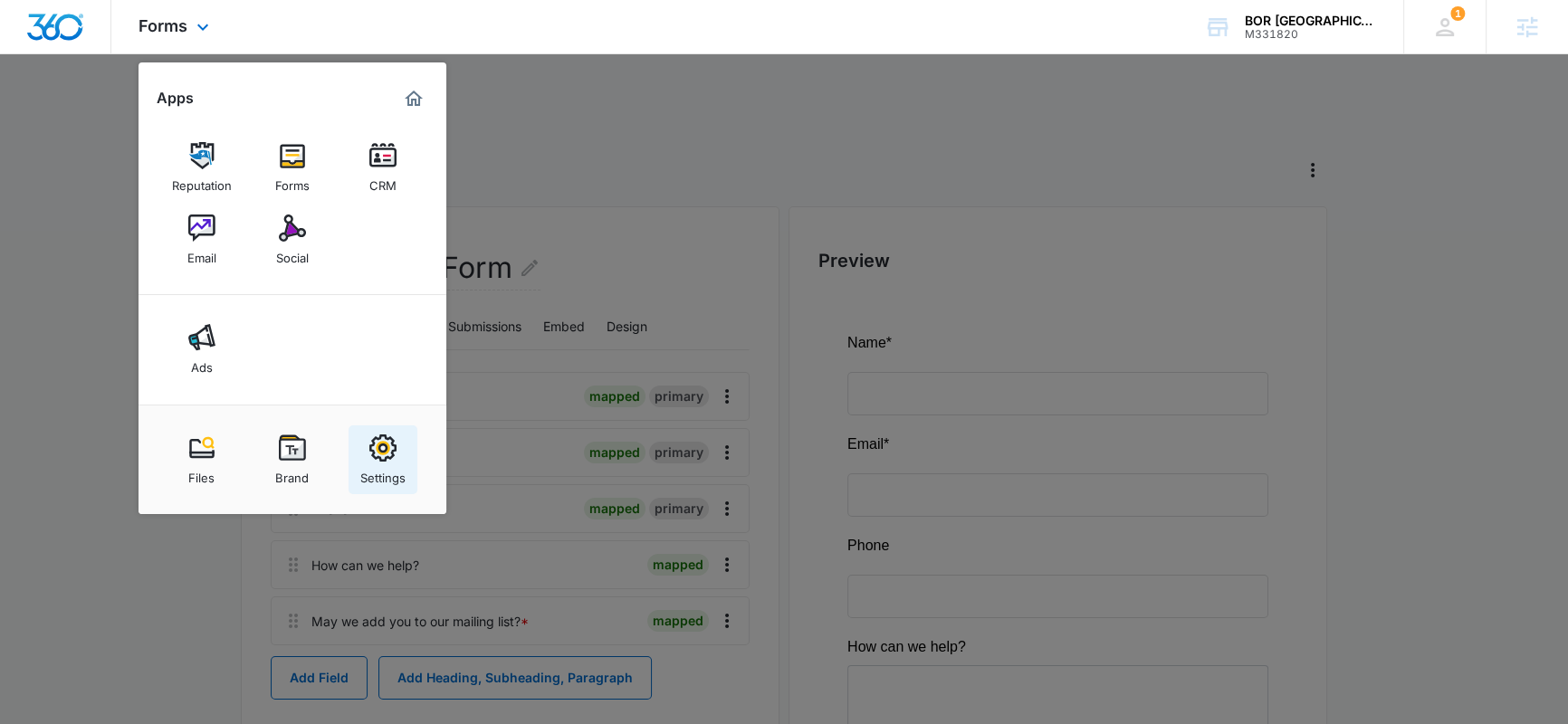 click at bounding box center (383, 448) 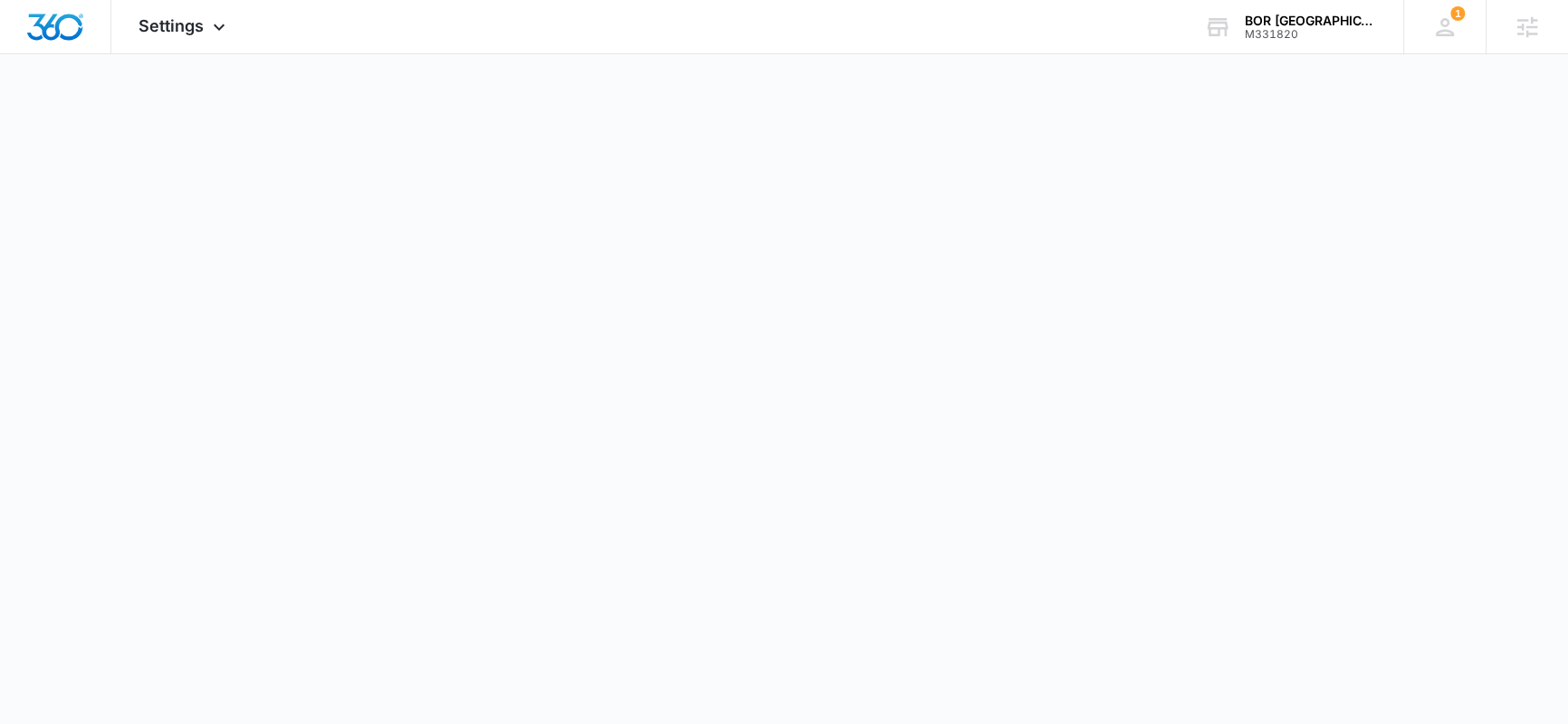 select on "4" 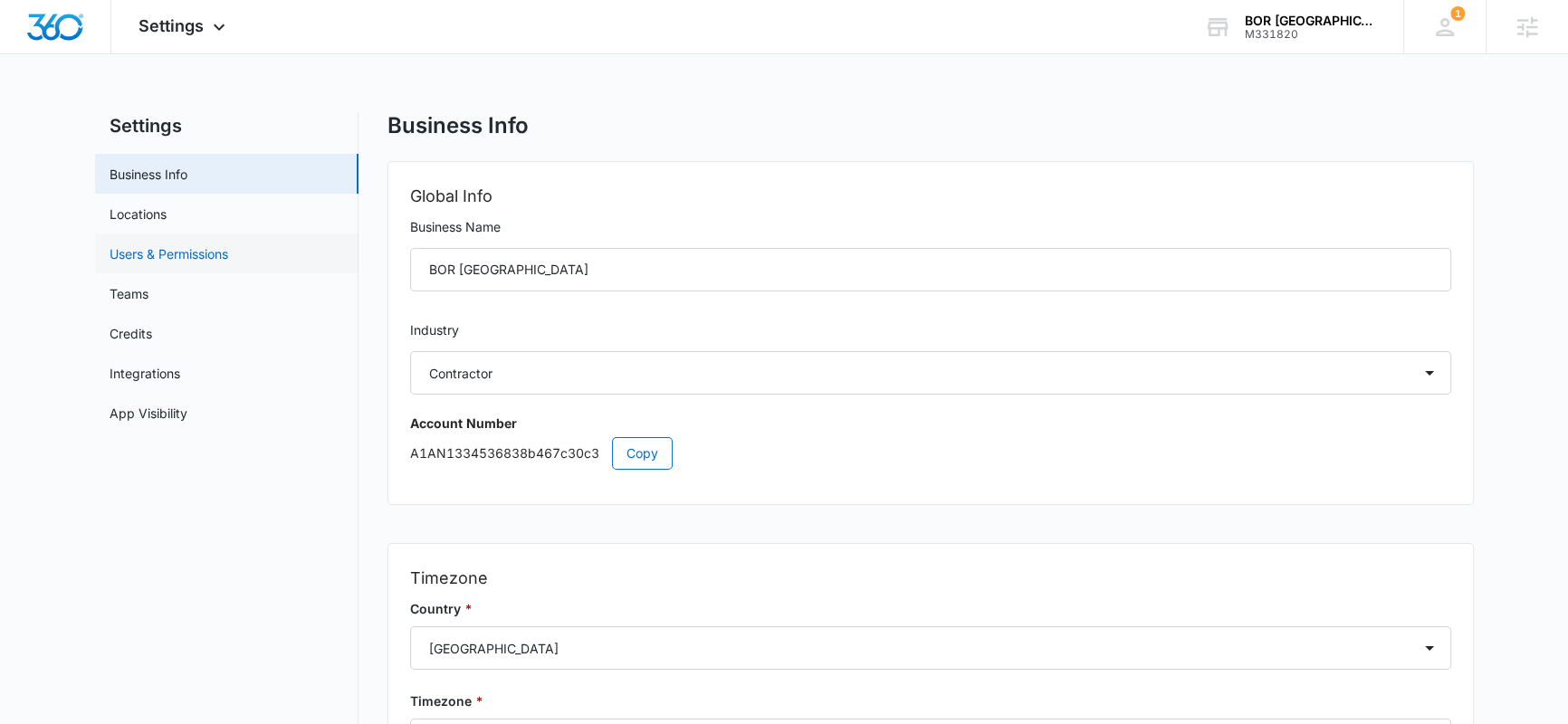 click on "Users & Permissions" at bounding box center (168, 253) 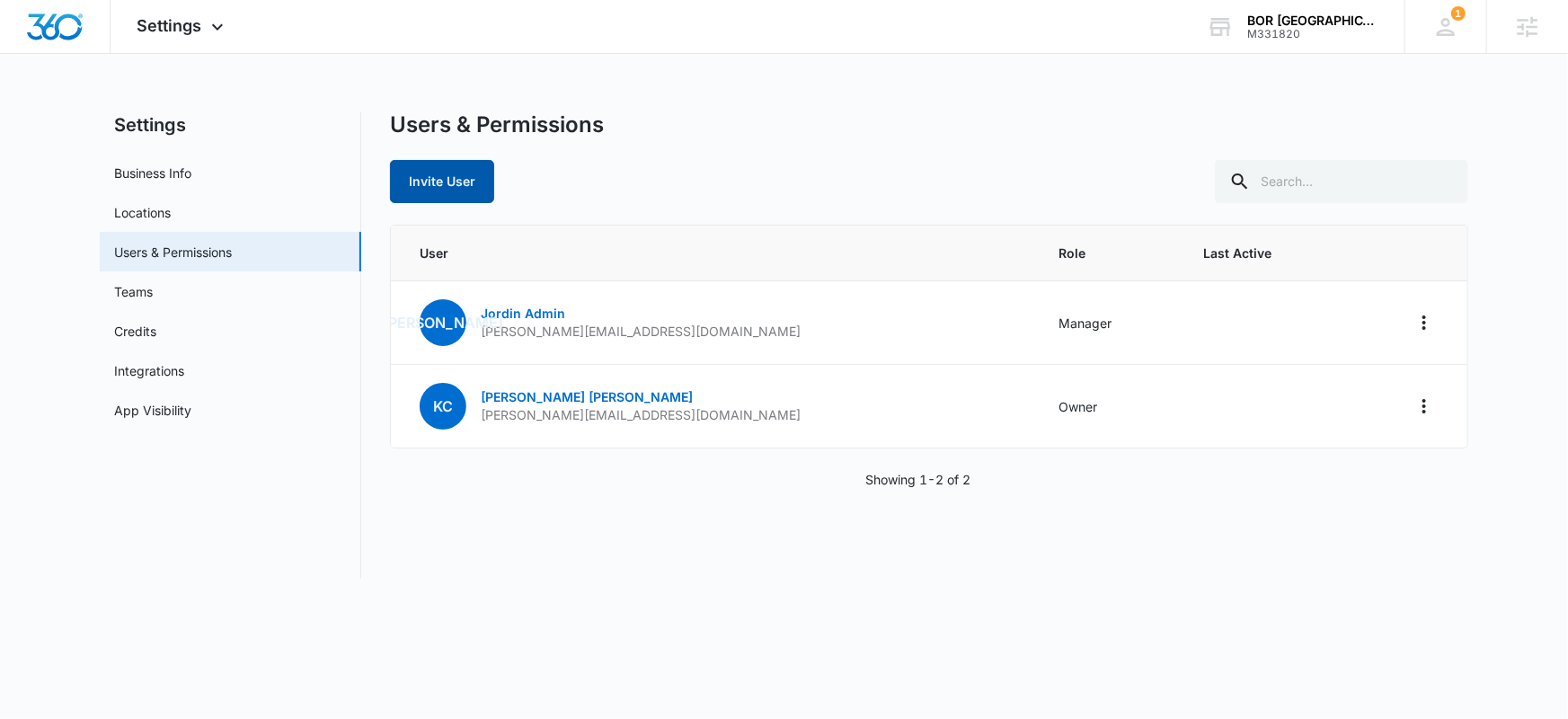click on "Invite User" at bounding box center (442, 182) 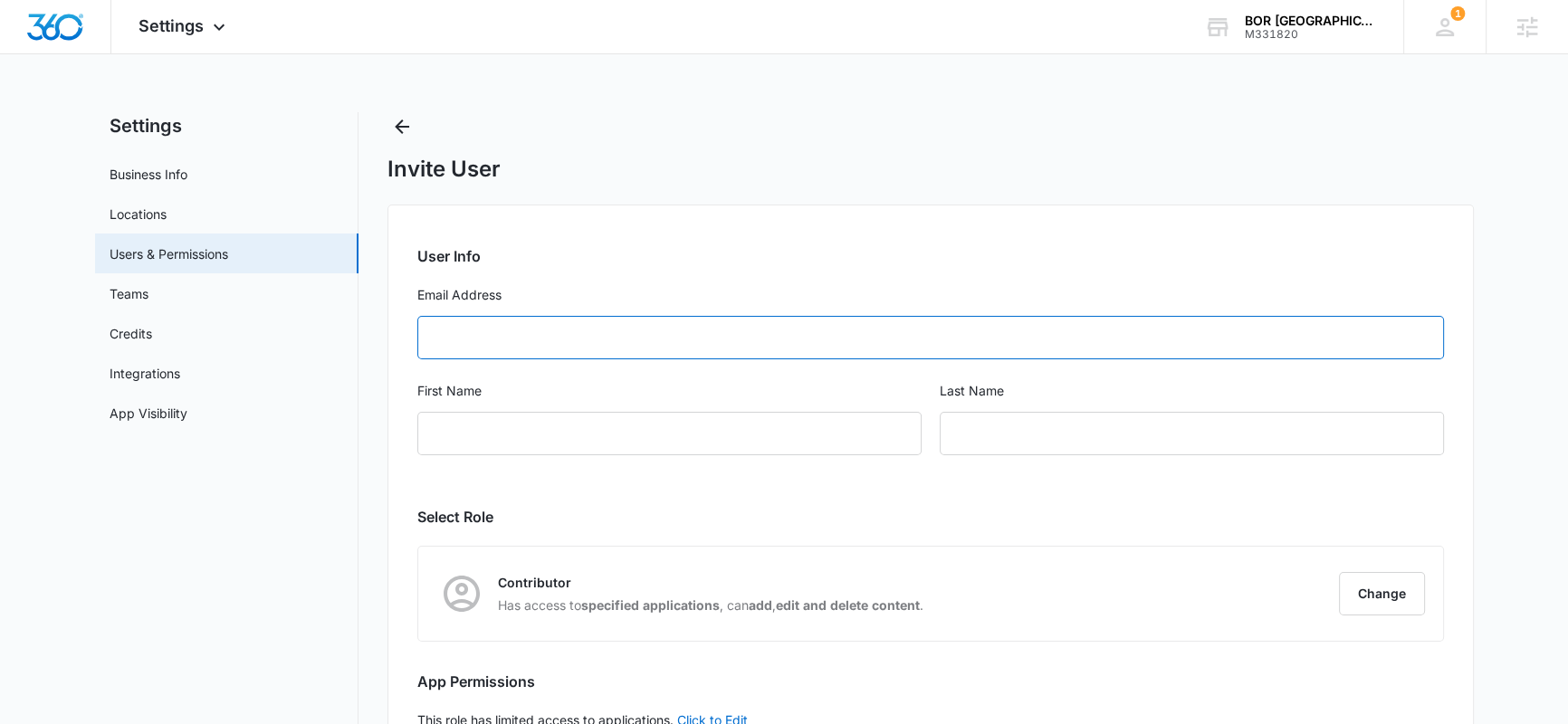 click on "Email Address" at bounding box center [931, 338] 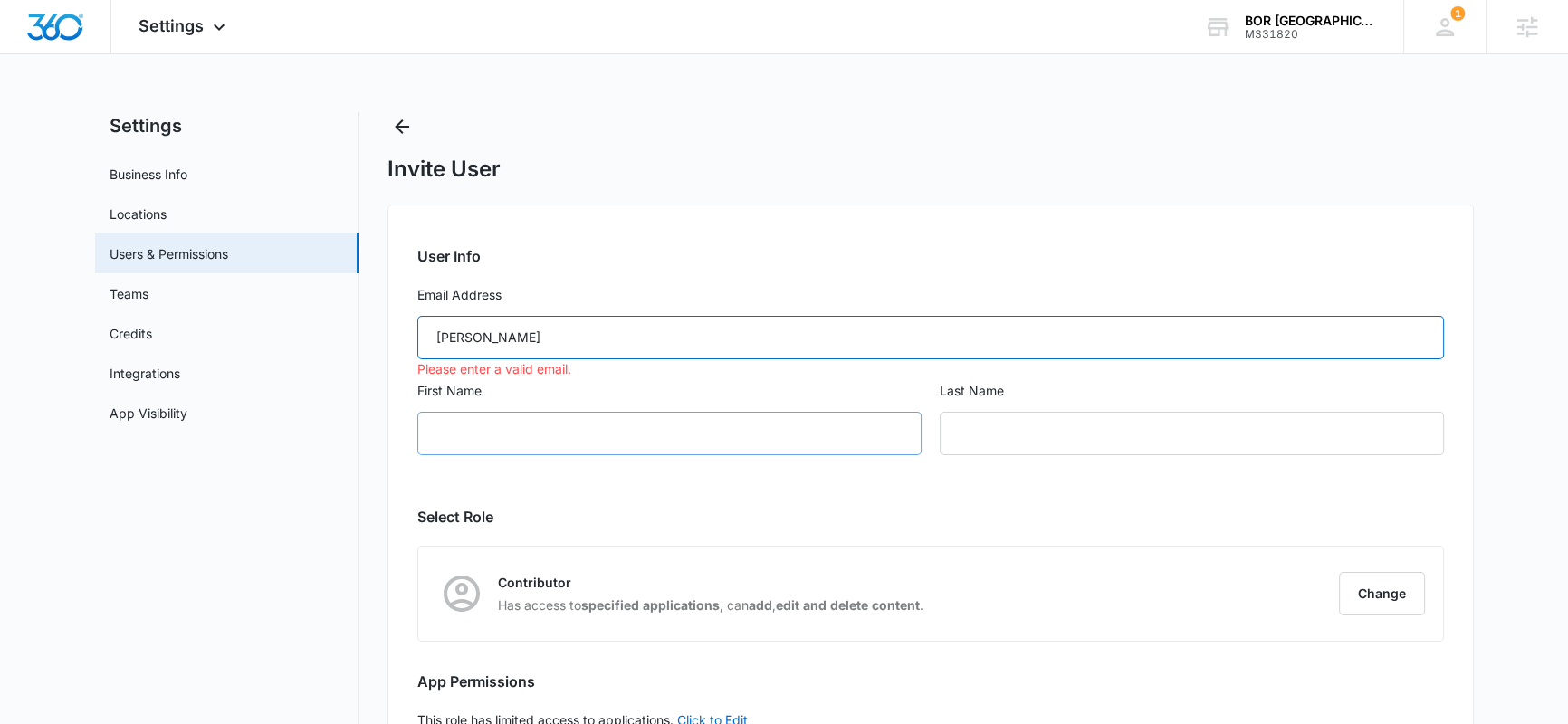 type on "Diego Moyano" 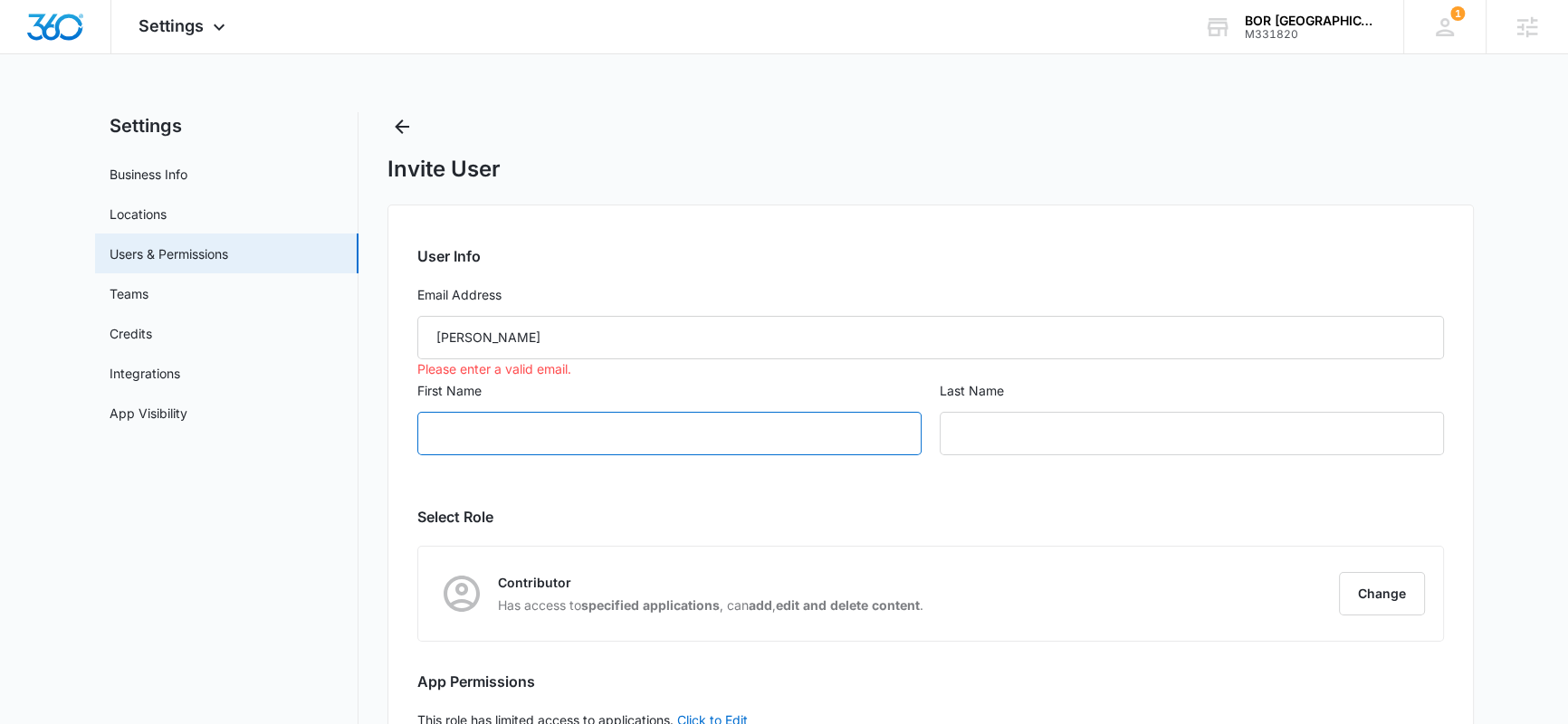 click on "First Name" at bounding box center [669, 433] 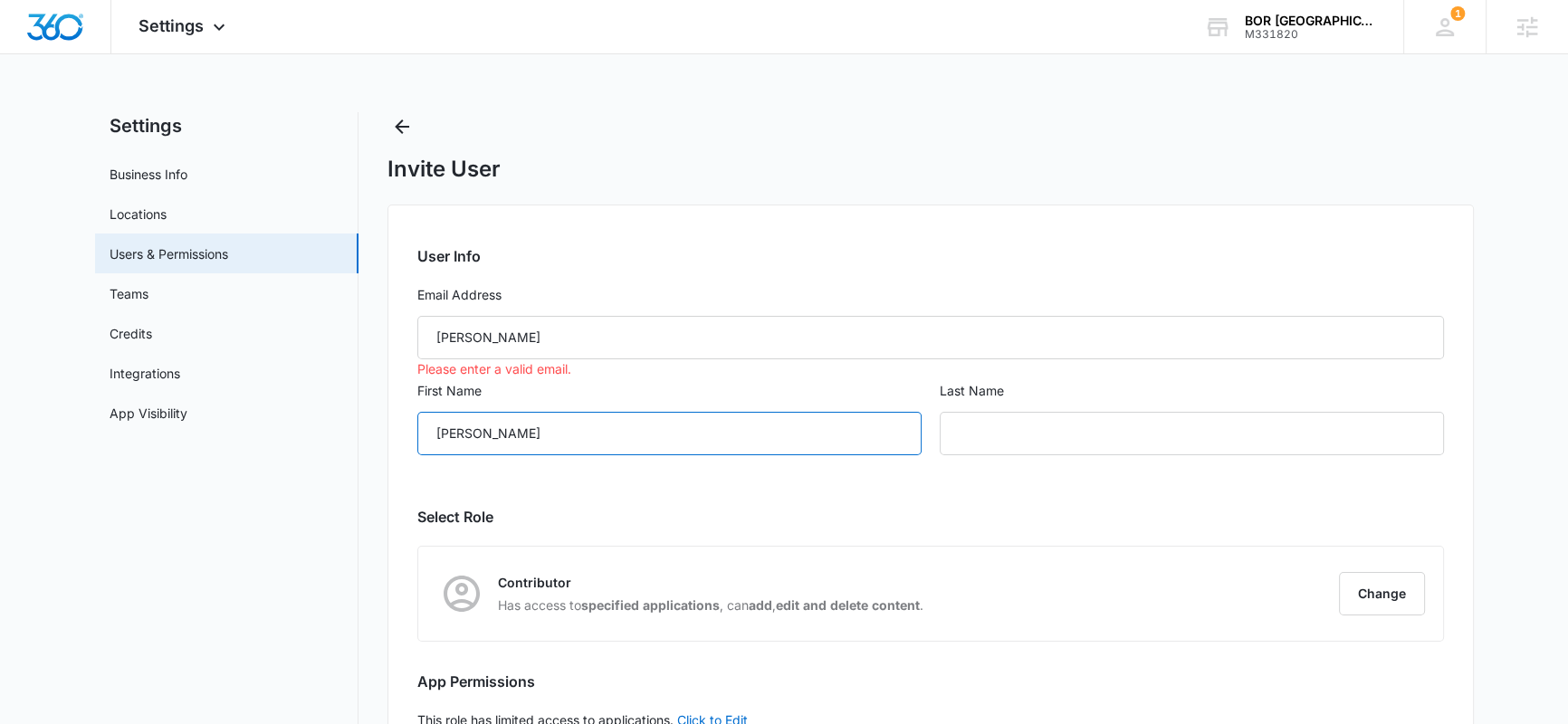 click on "Diego Moyano" at bounding box center (669, 433) 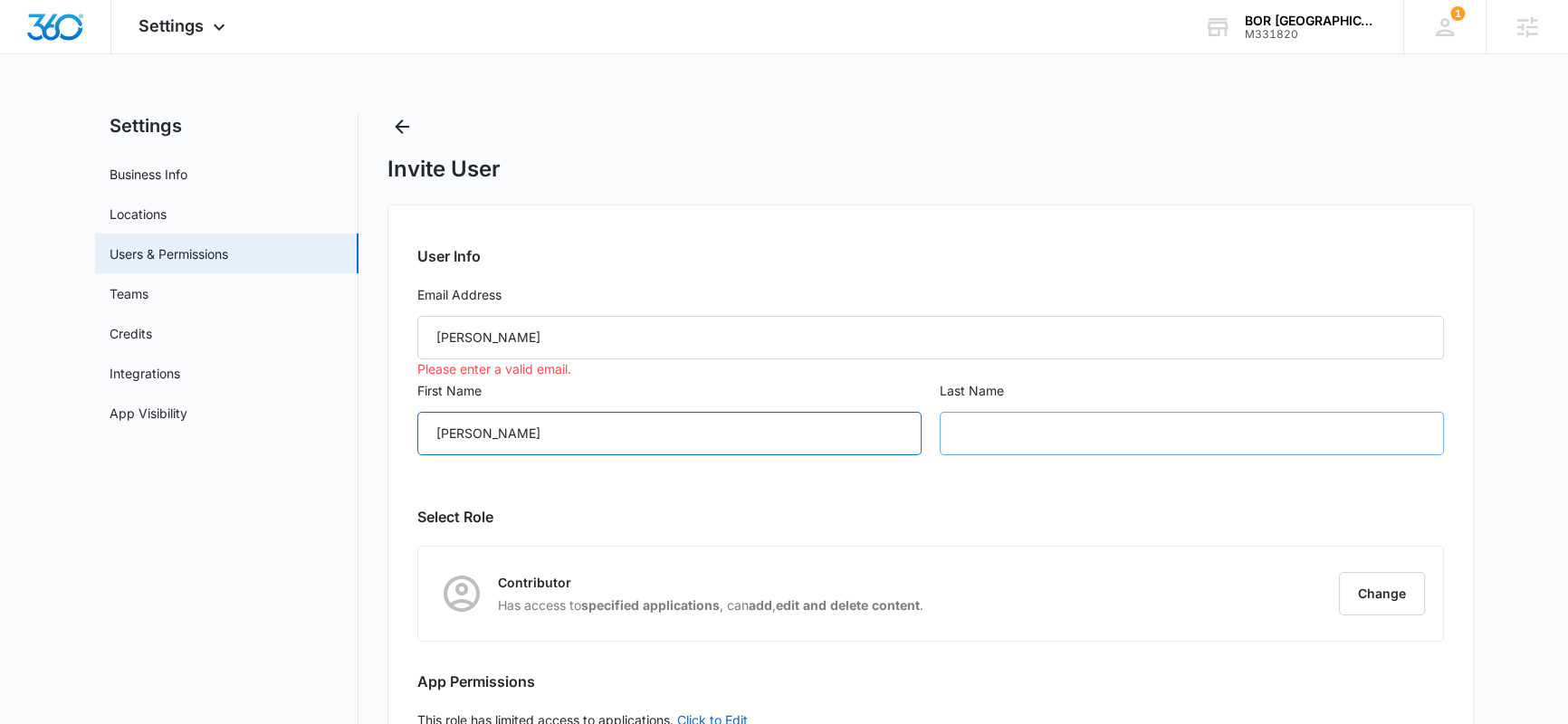 type on "Diego Moyano" 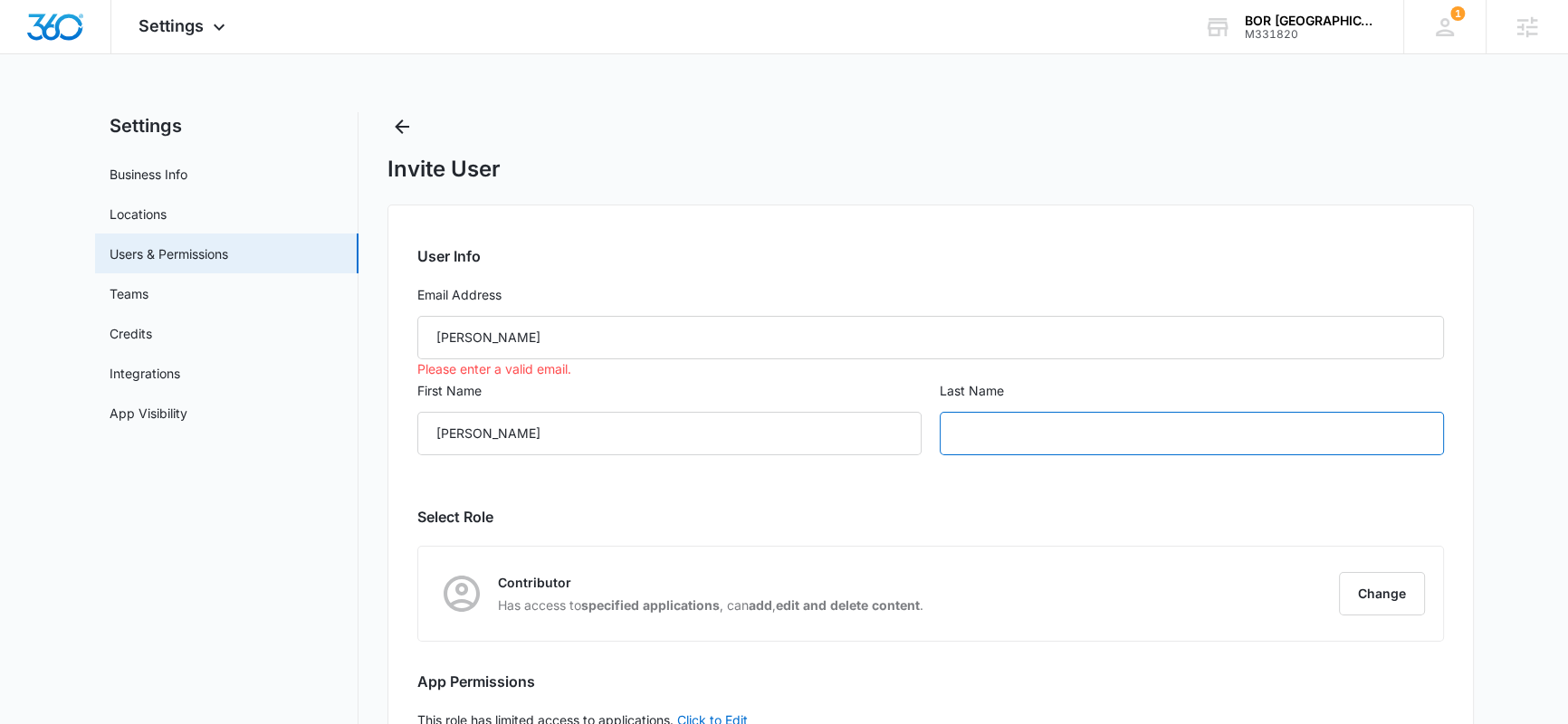 click at bounding box center (1191, 433) 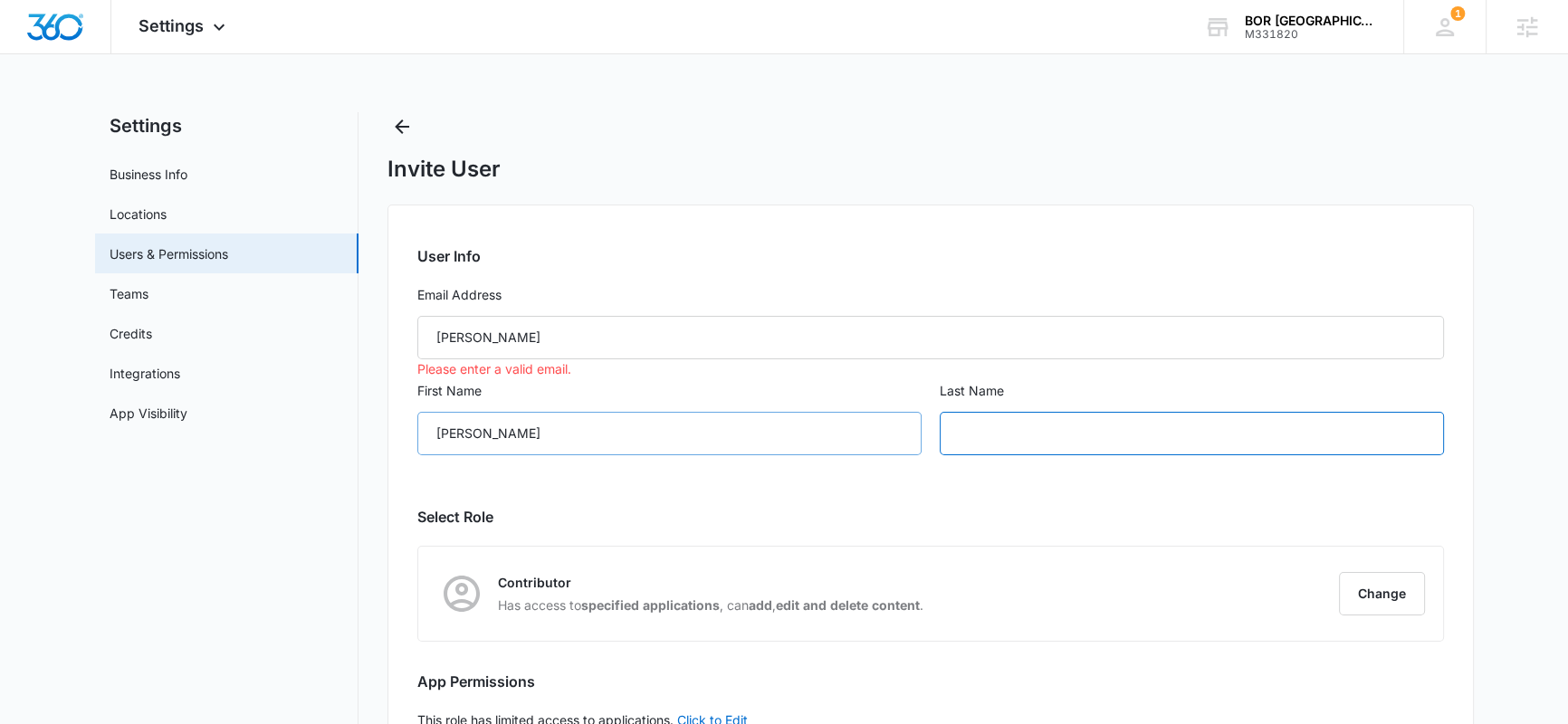 paste on "Moyano" 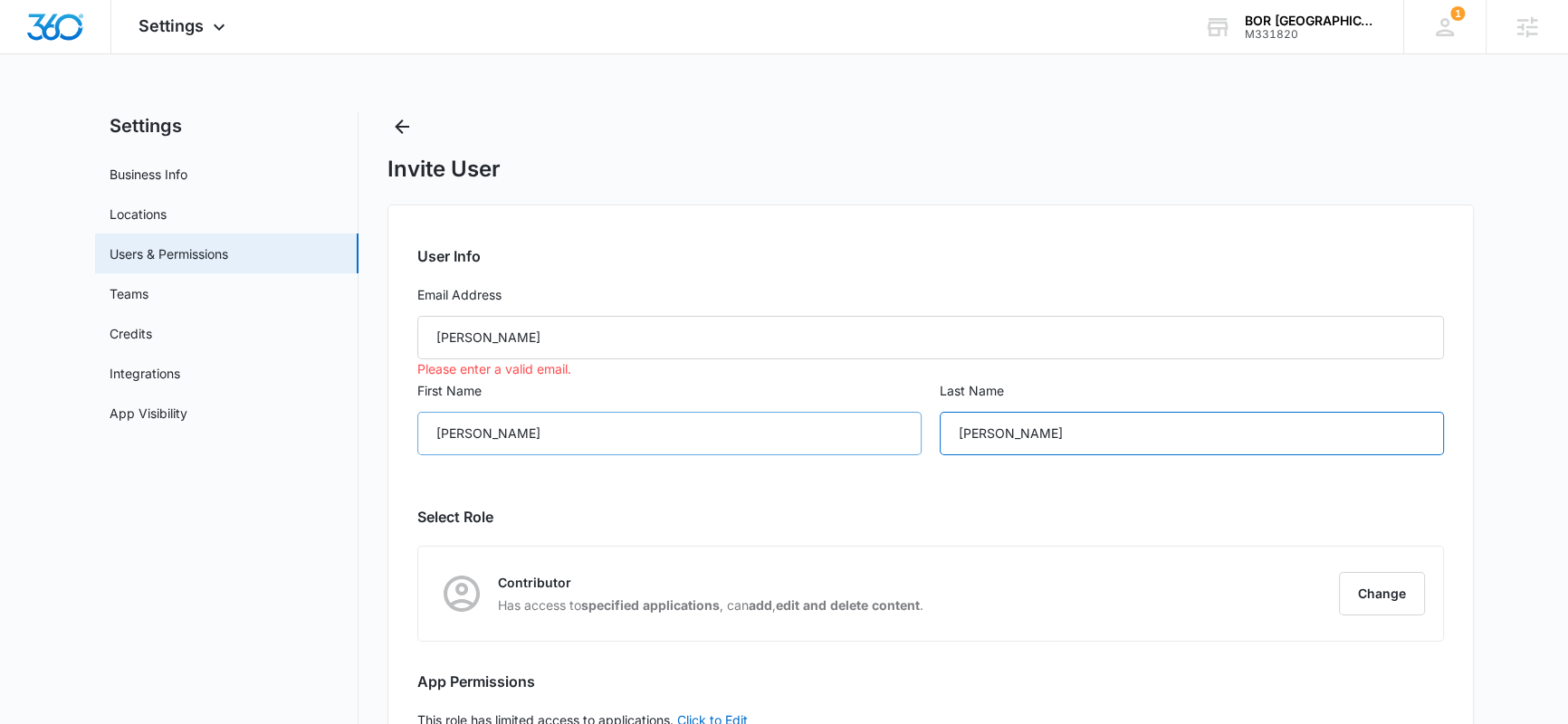 type on "Moyano" 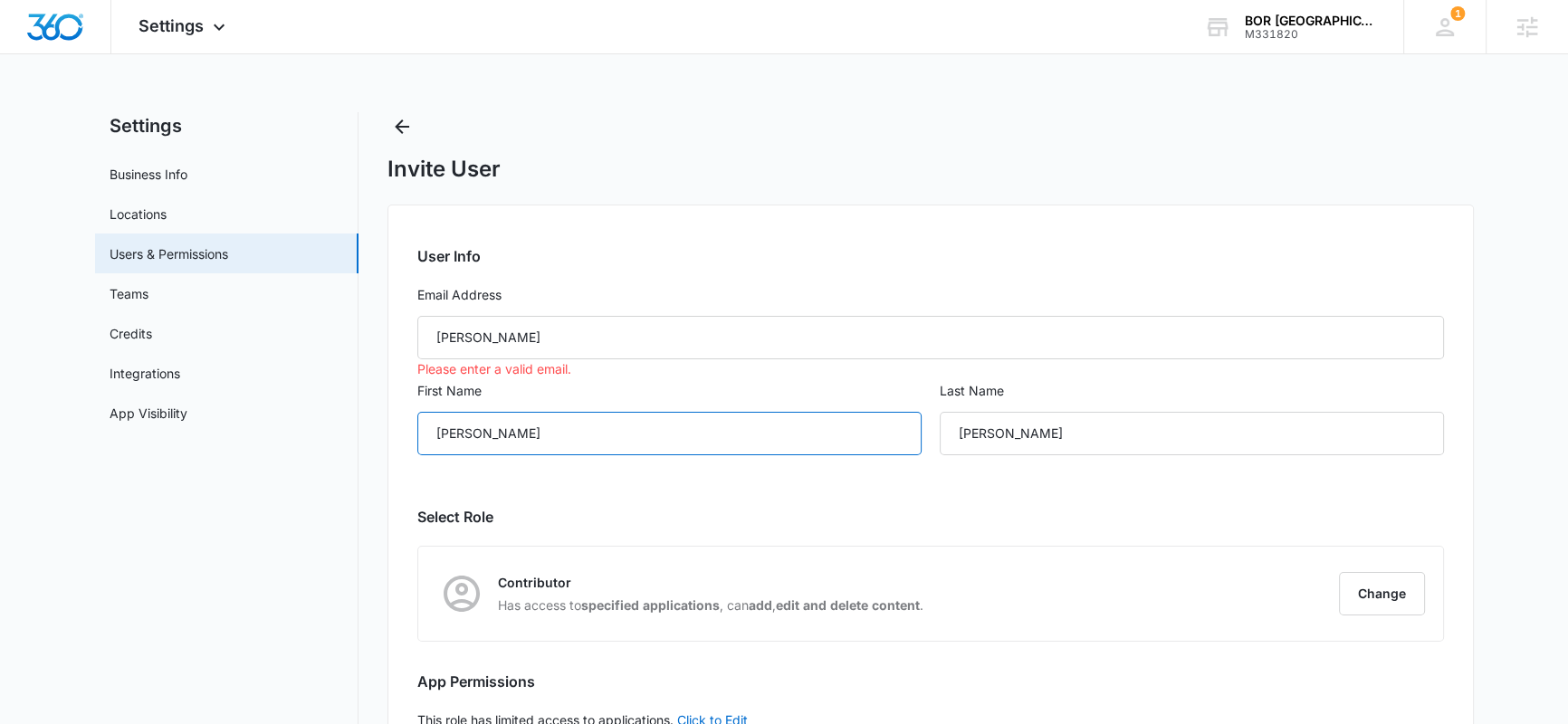 click on "Diego Moyano" at bounding box center (669, 433) 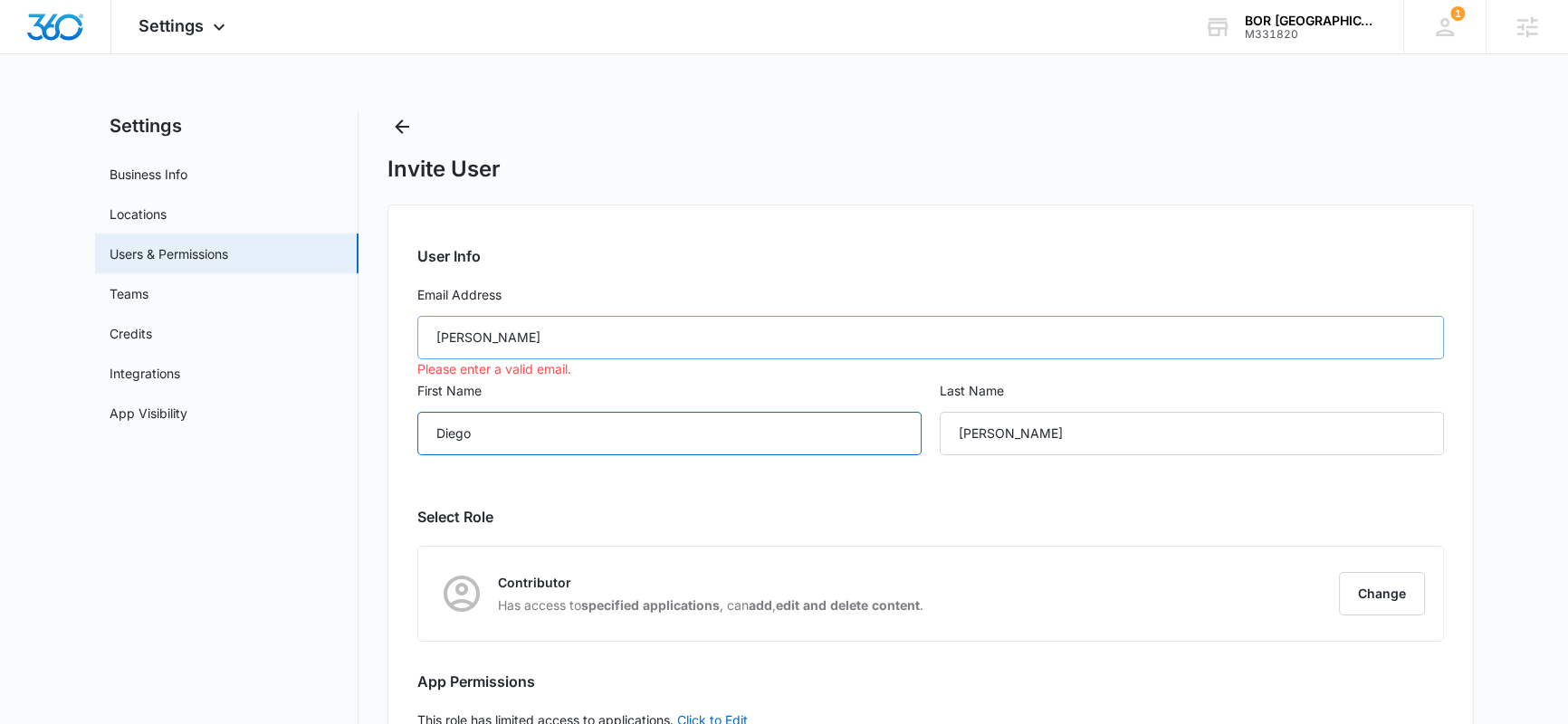 type on "Diego" 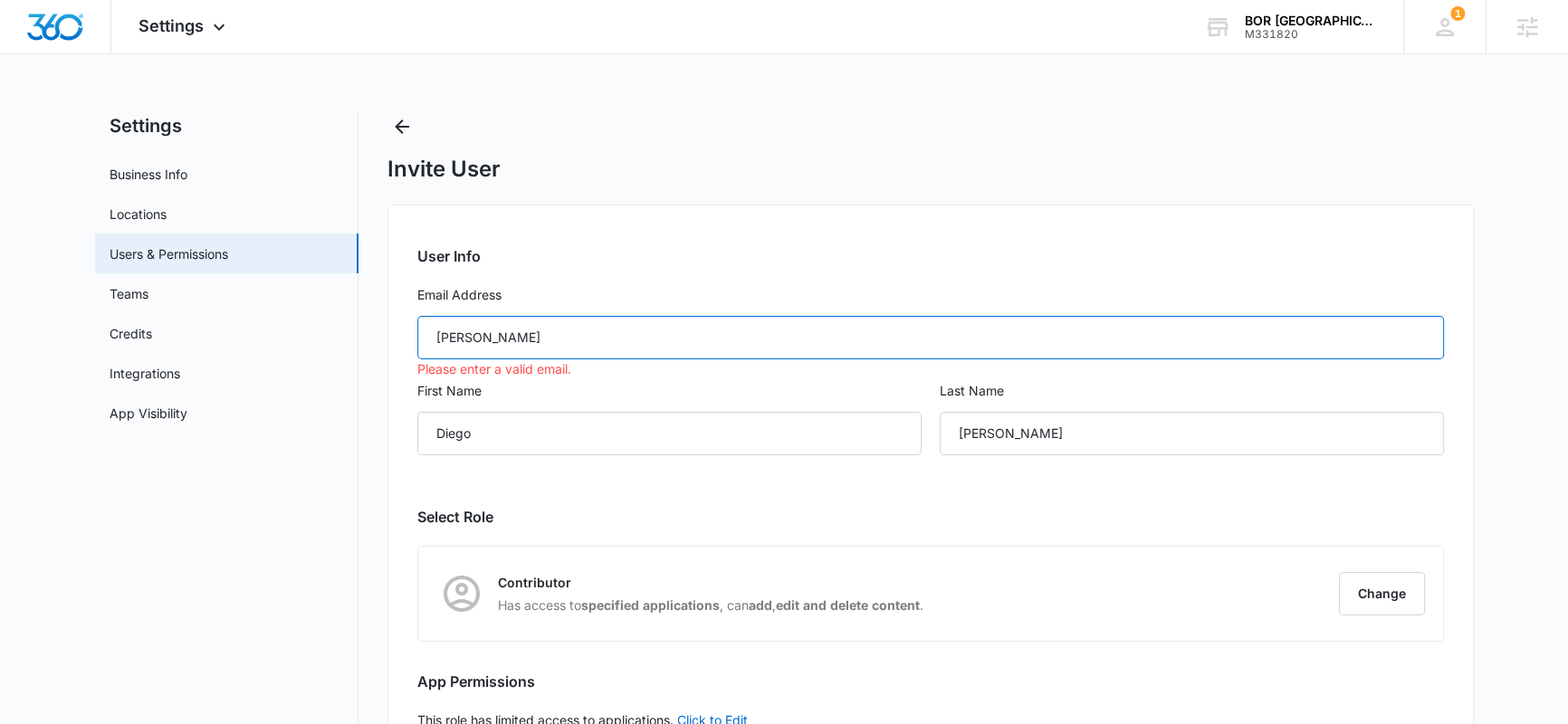 click on "Diego Moyano" at bounding box center [931, 338] 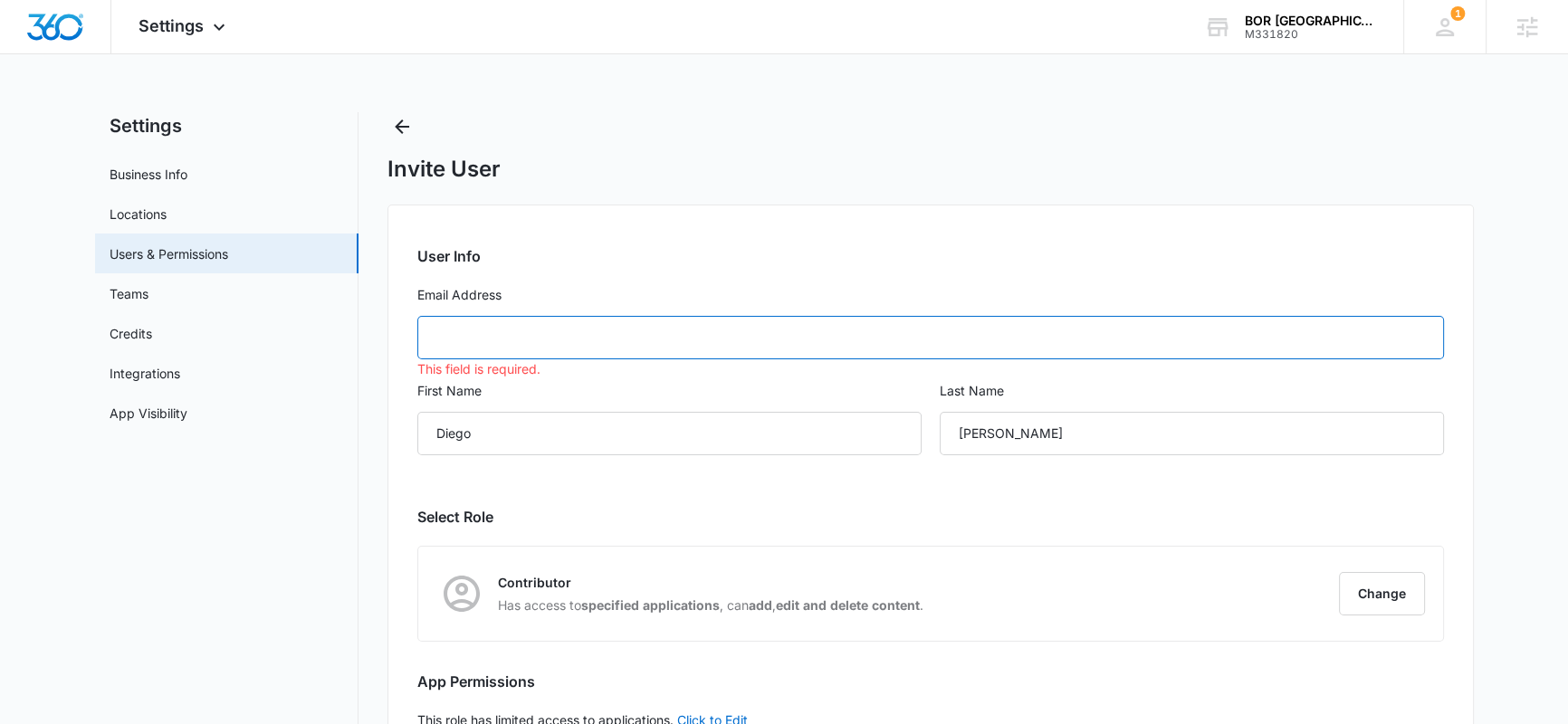 click on "Email Address" at bounding box center [931, 338] 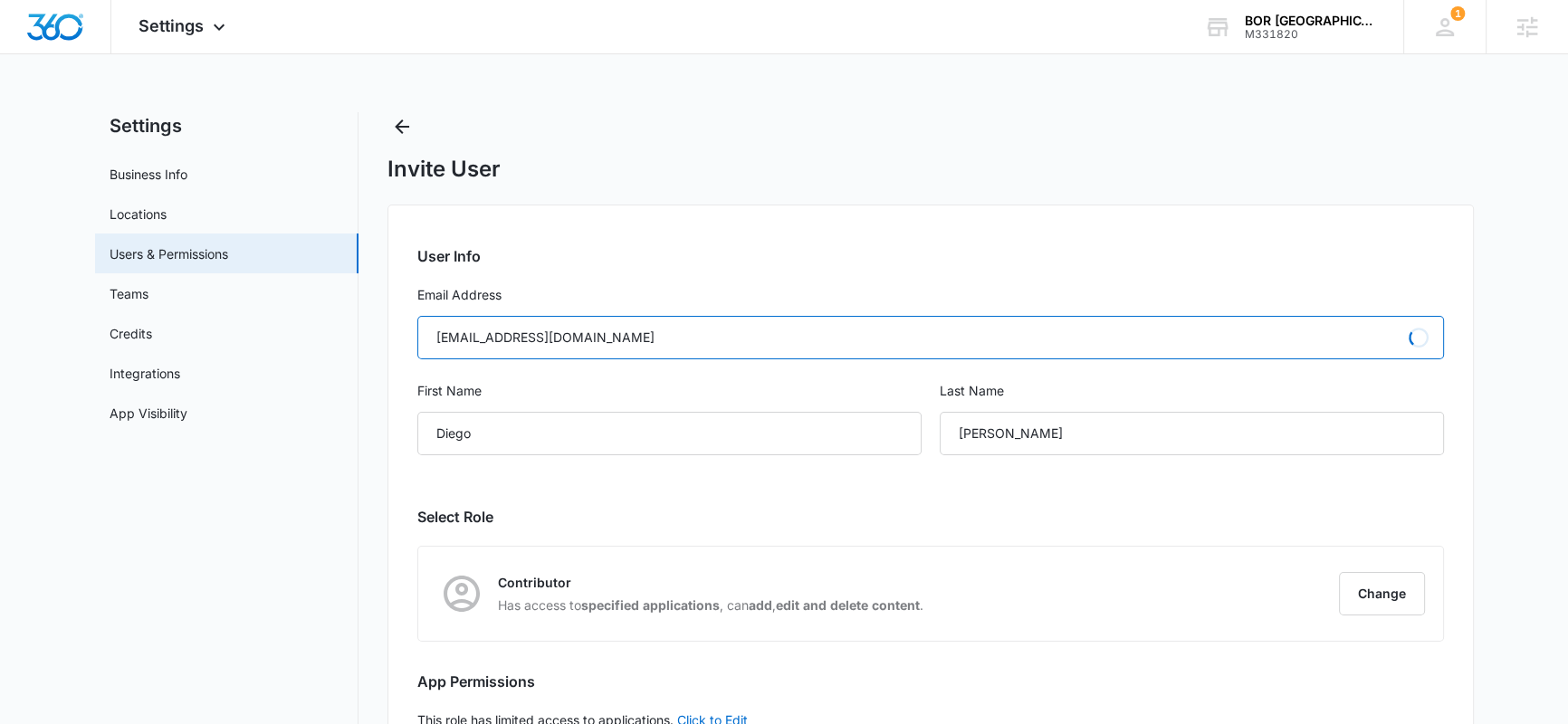 type on "info@borwestsanantonio.com" 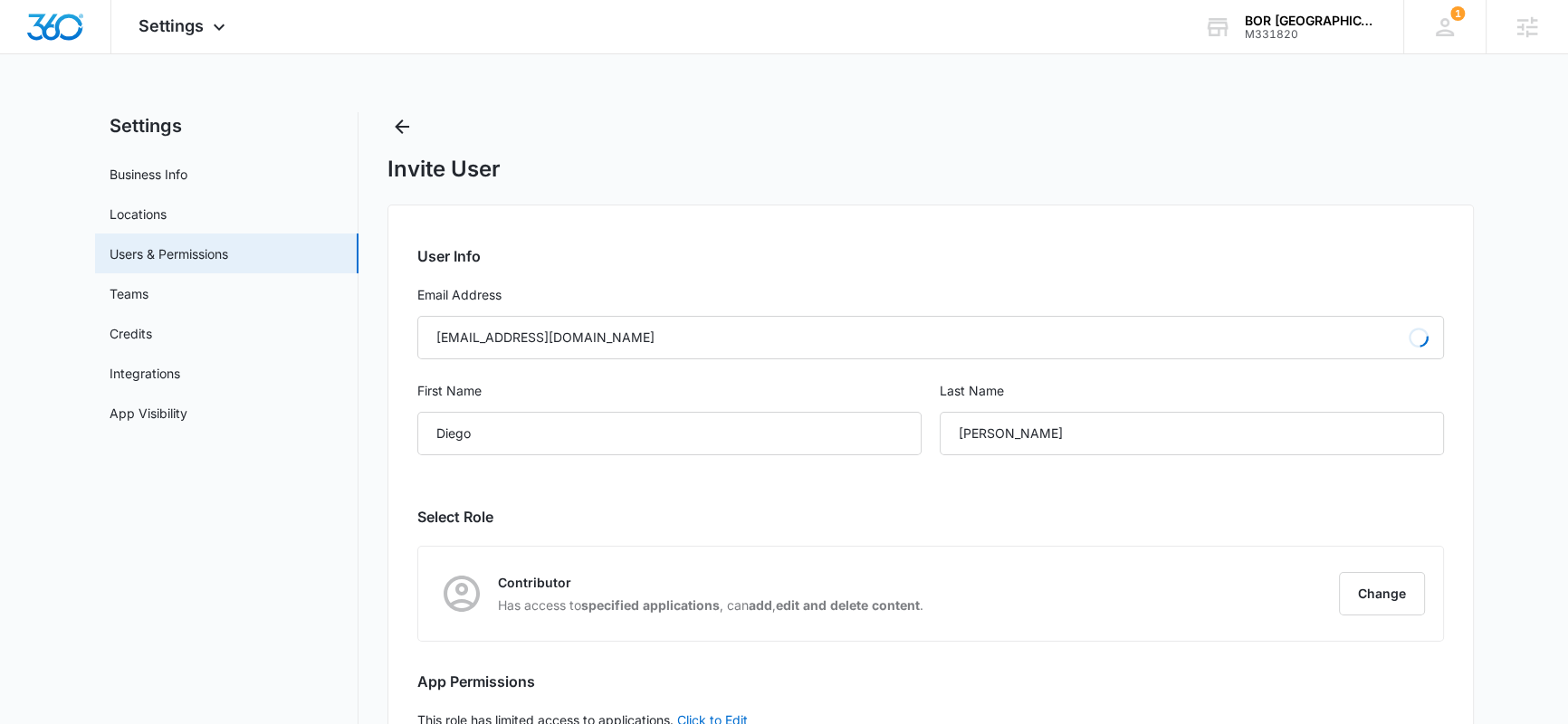 click on "User Info Email Address   info@borwestsanantonio.com Loading First Name Diego Last Name Moyano" at bounding box center [931, 361] 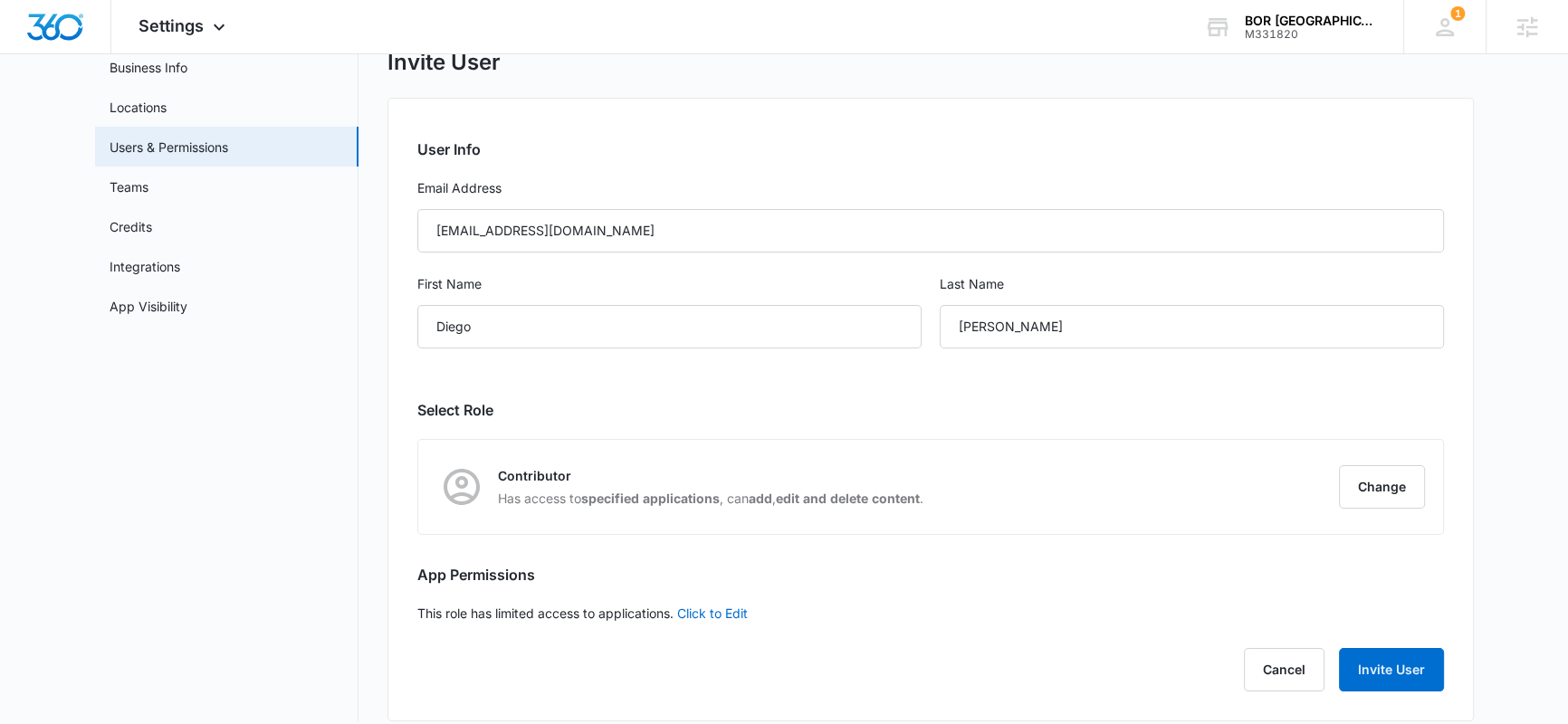 scroll, scrollTop: 125, scrollLeft: 0, axis: vertical 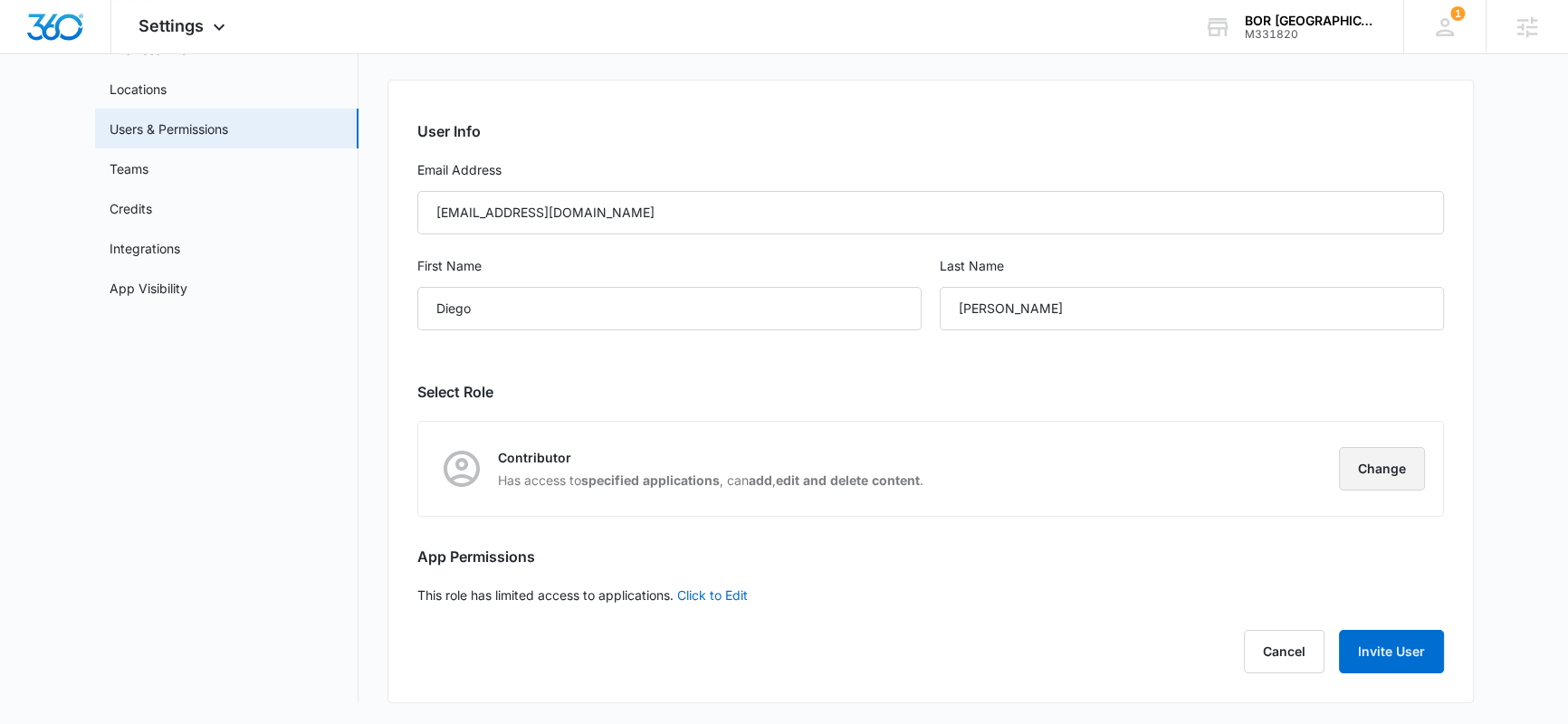 click on "Change" at bounding box center (1382, 469) 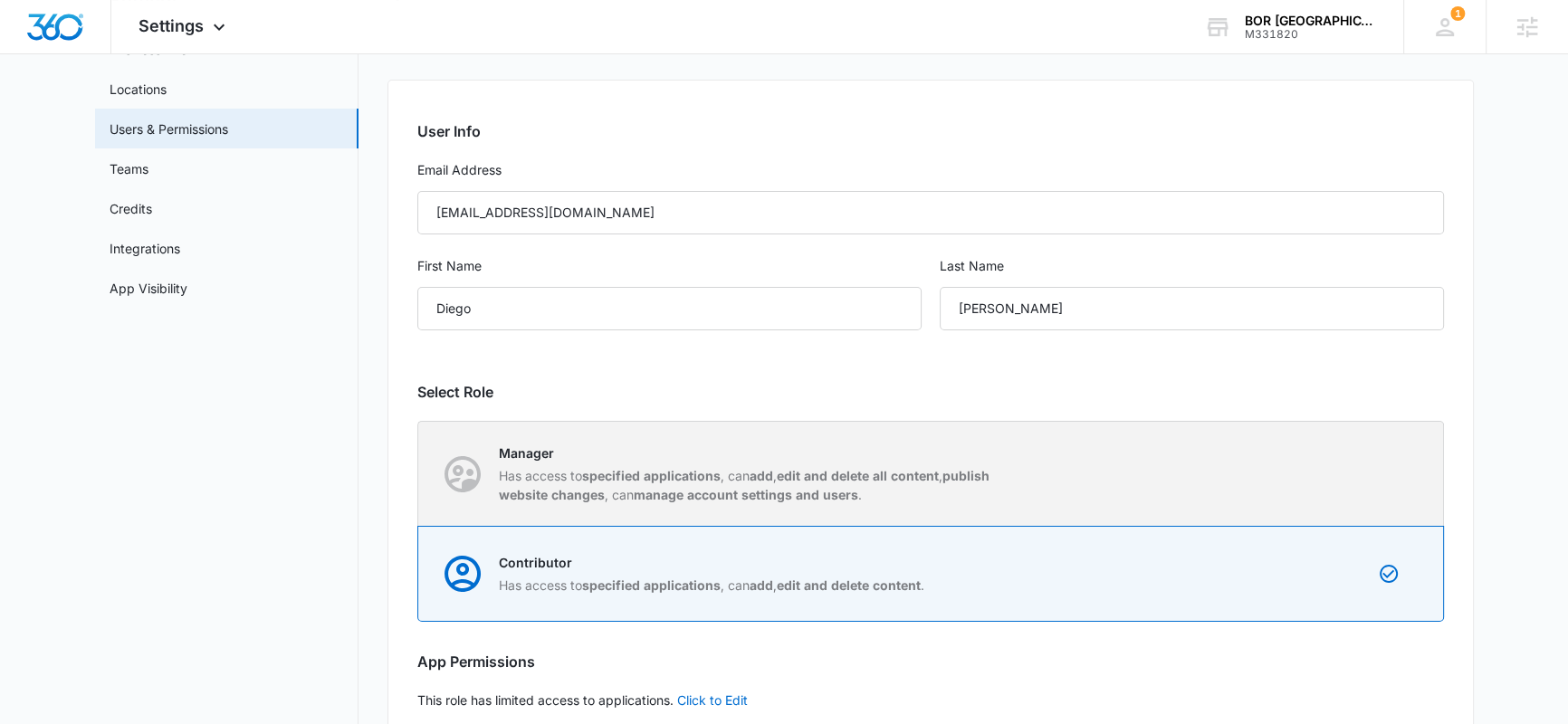 click on "Manager Has access to  specified applications , can  add ,  edit and delete all content ,  publish website changes , can  manage account settings and users ." at bounding box center (931, 473) 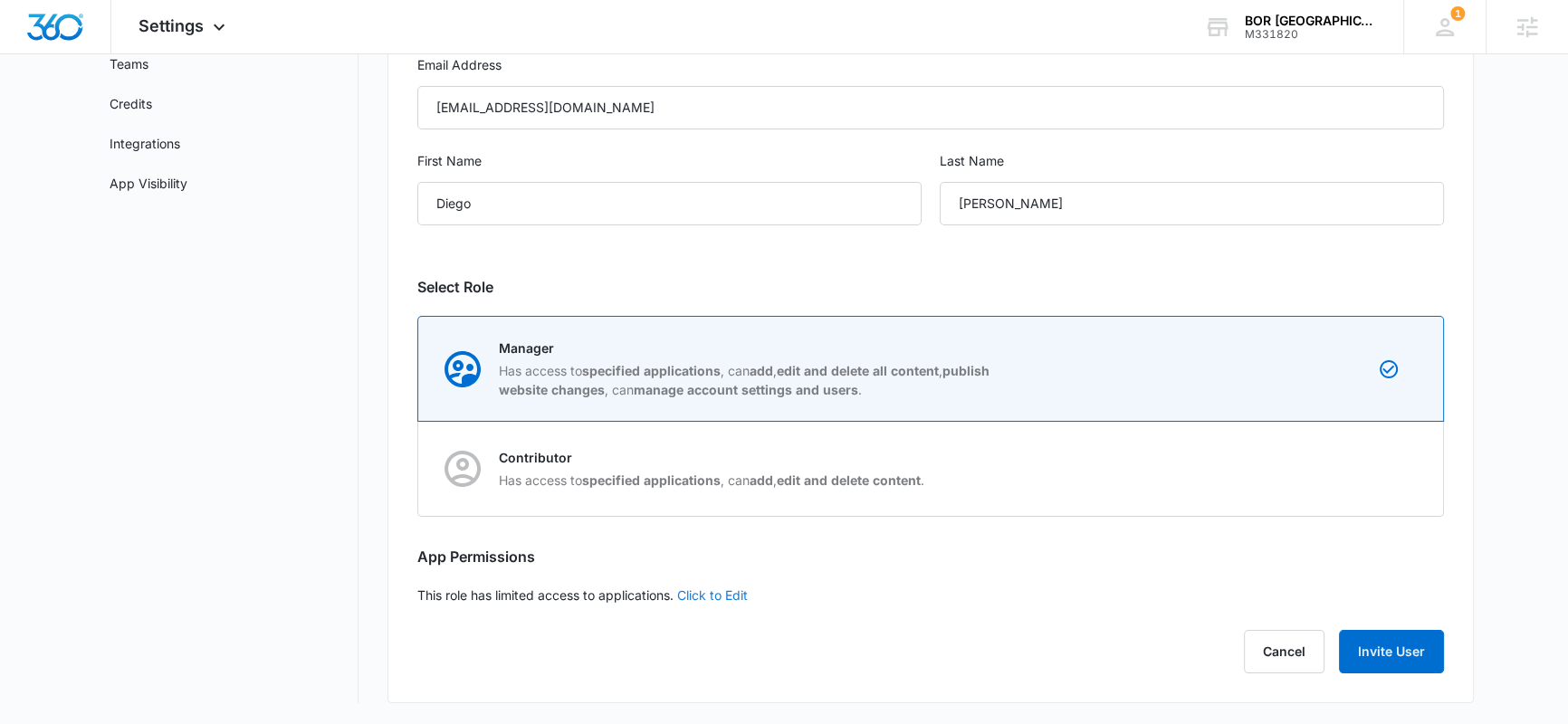 click on "Click to Edit" at bounding box center [712, 595] 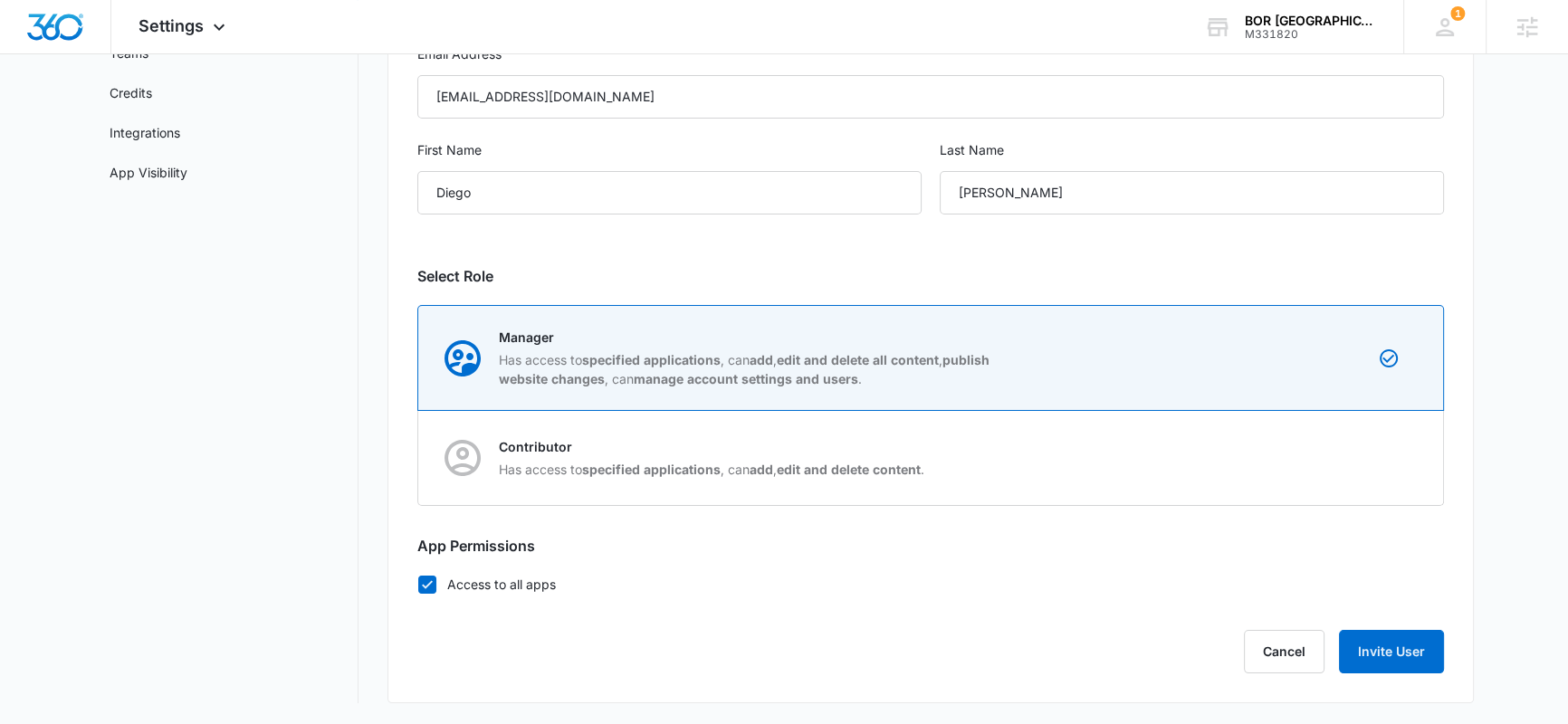 click on "Access to all apps" at bounding box center [931, 584] 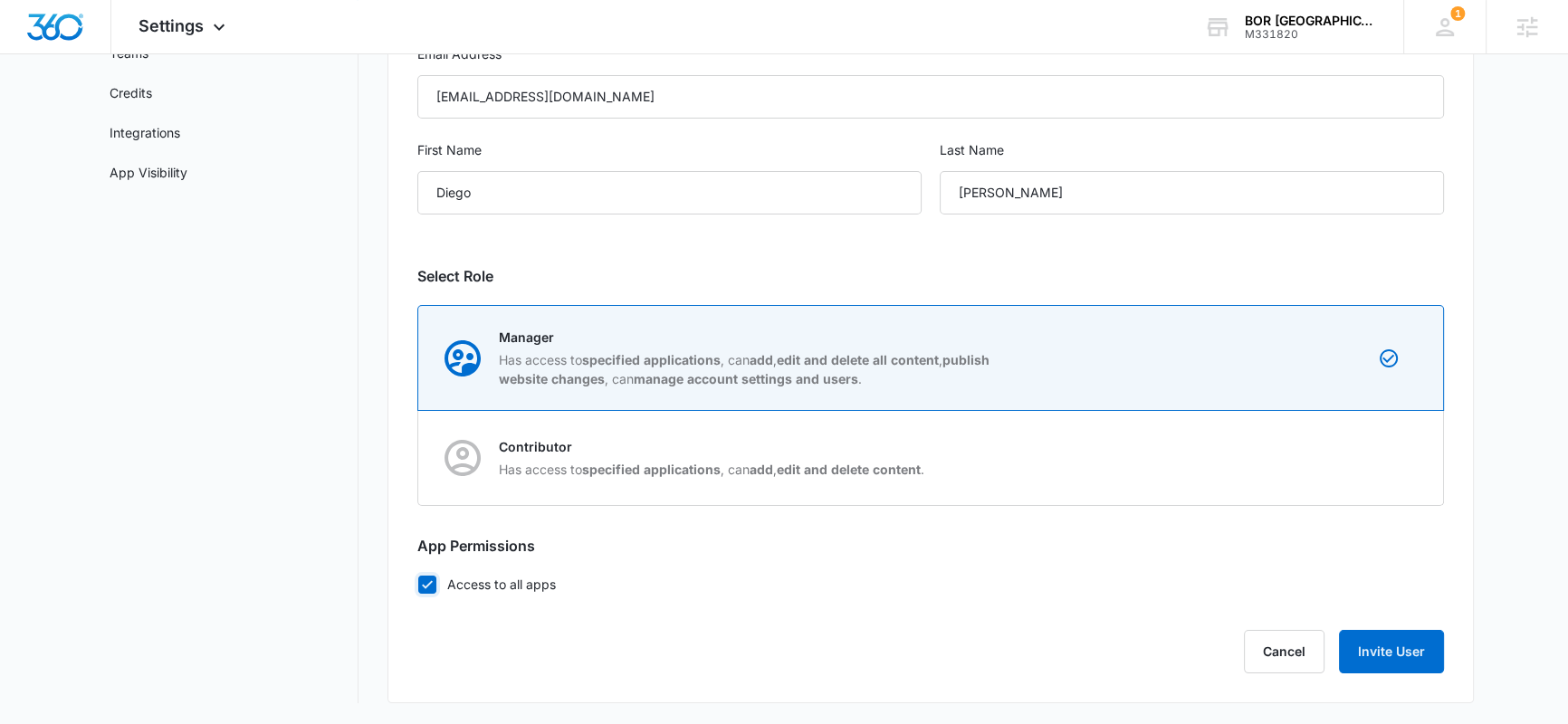 click on "Access to all apps" at bounding box center (417, 584) 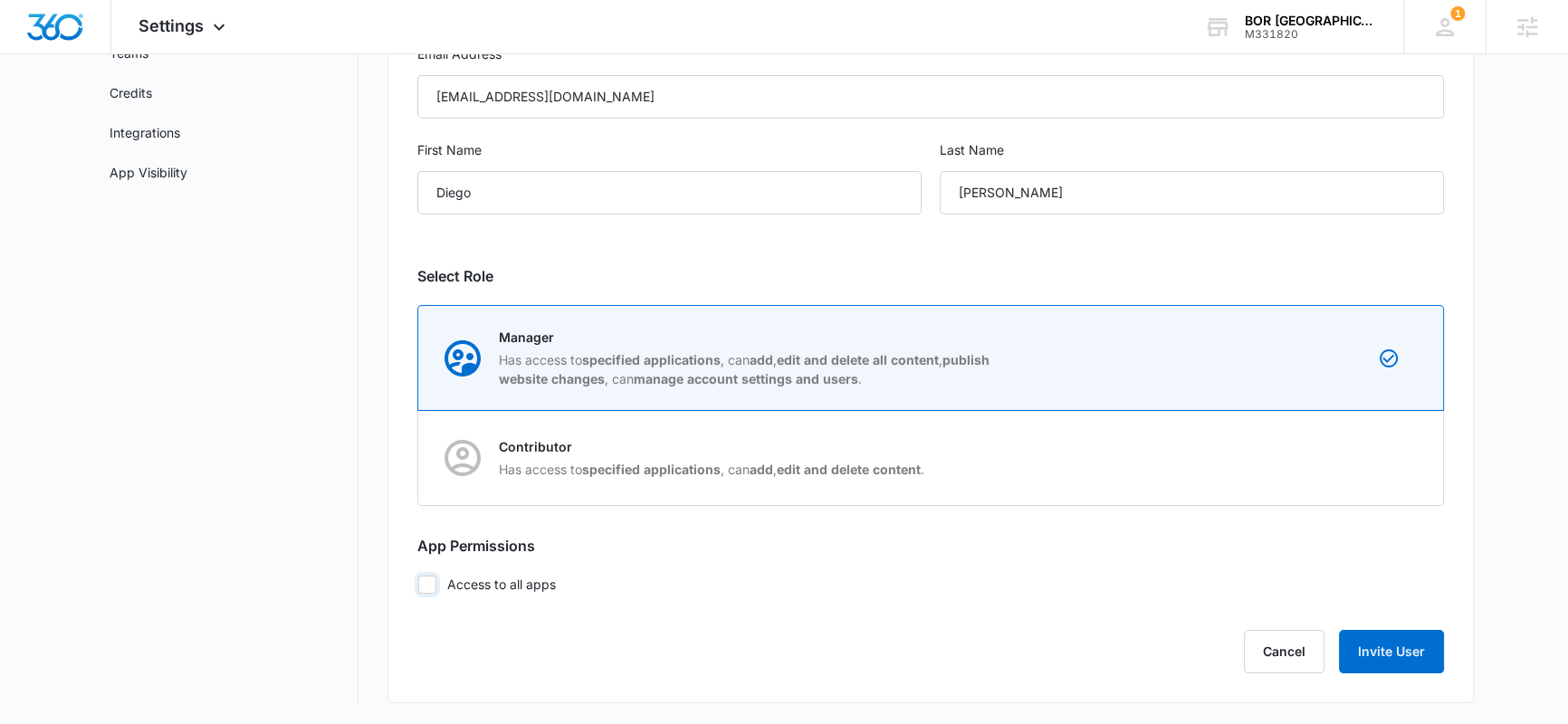 checkbox on "false" 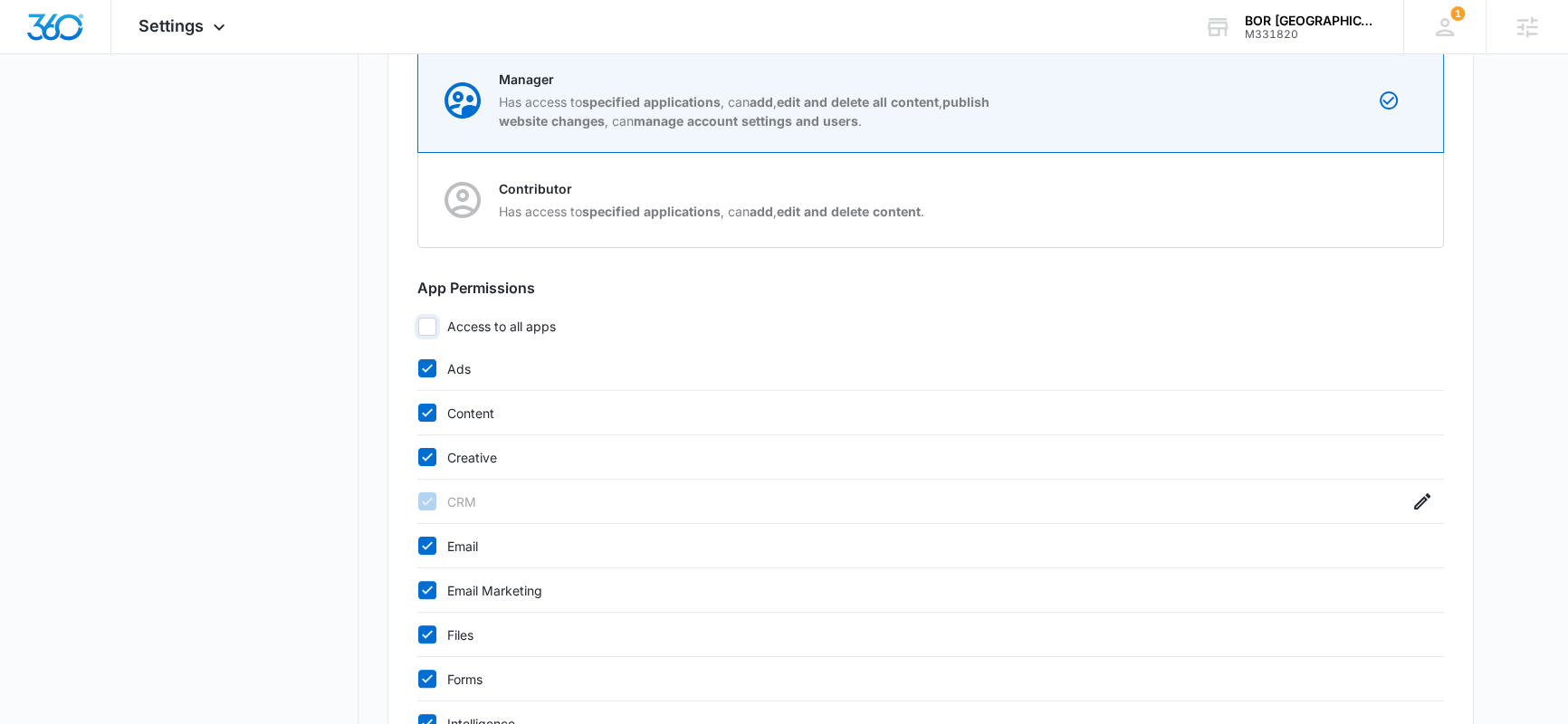 scroll, scrollTop: 787, scrollLeft: 0, axis: vertical 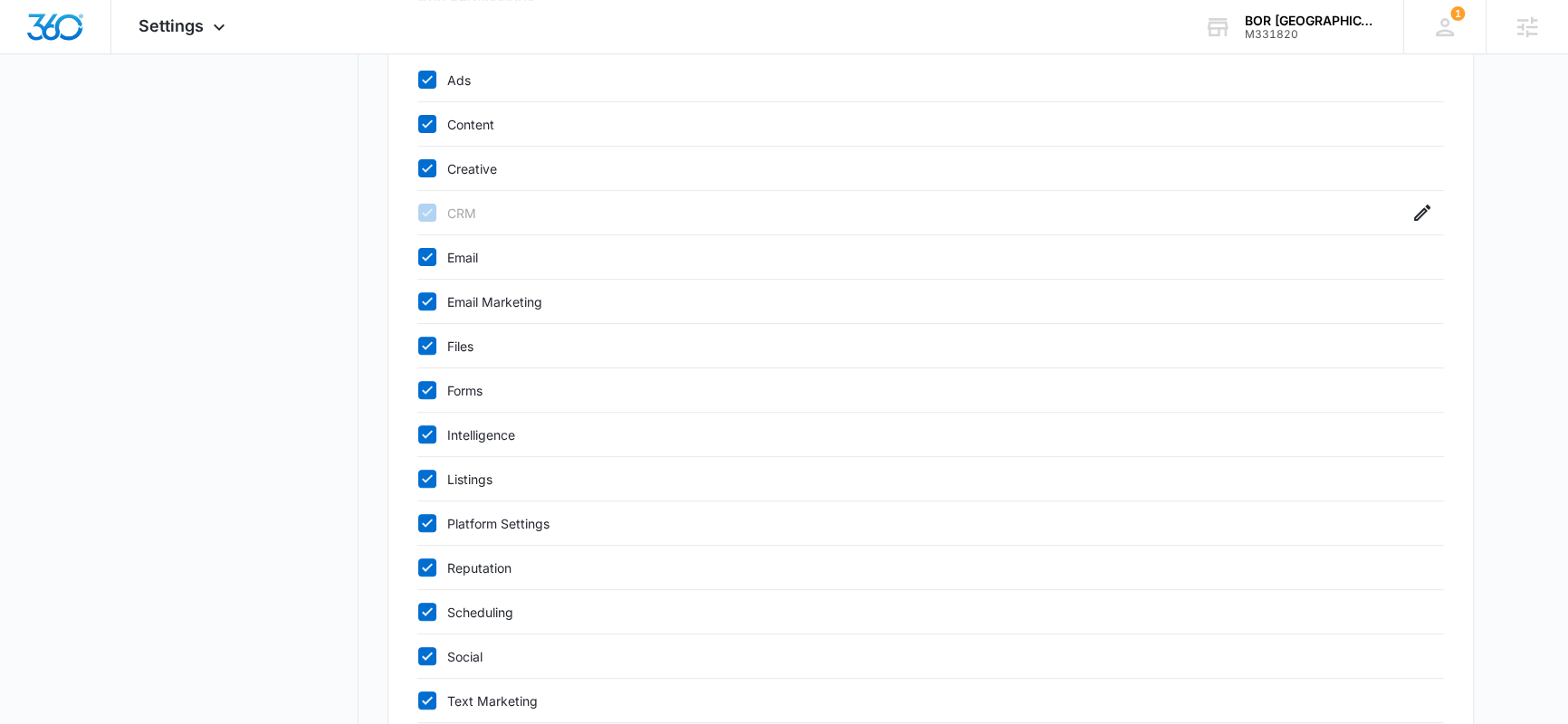 click on "Content" at bounding box center (913, 124) 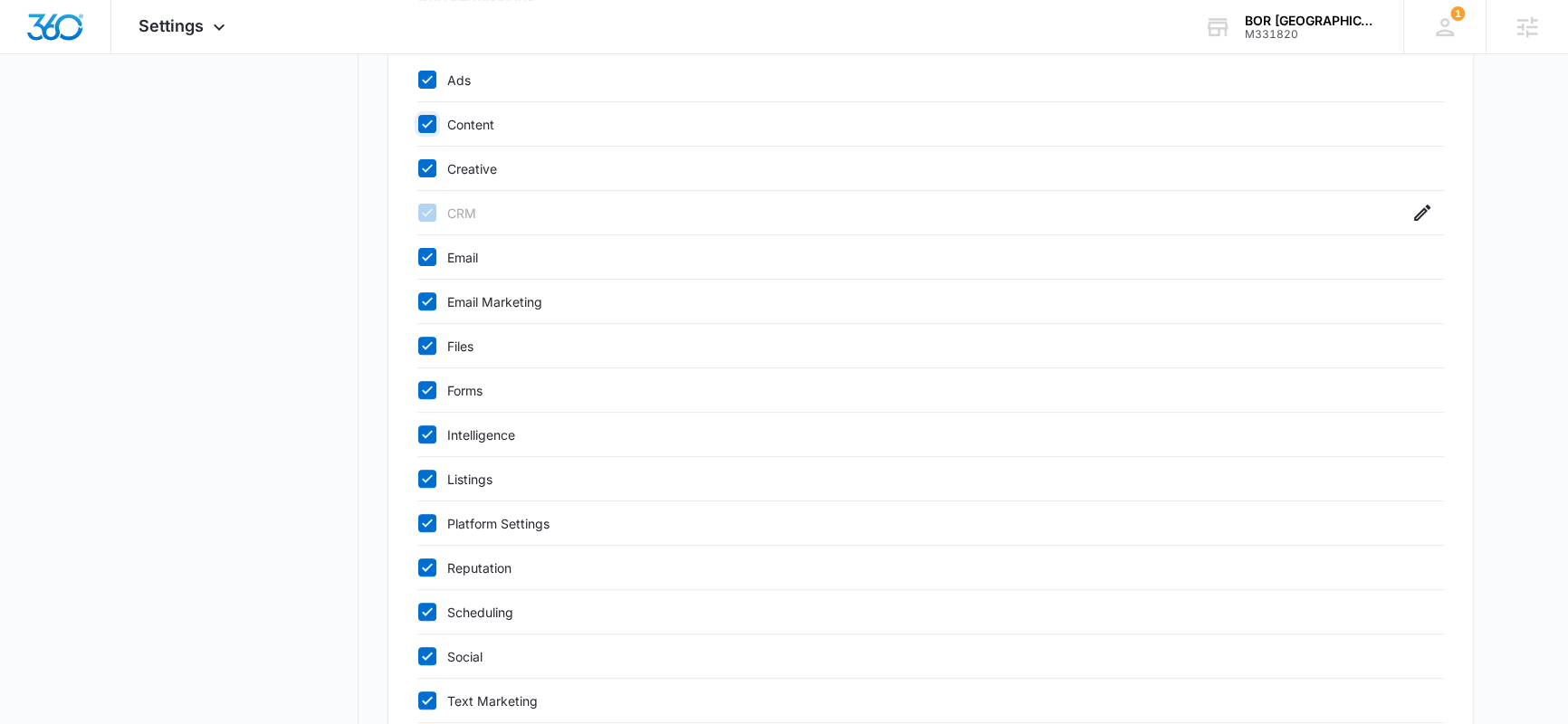 click on "Content" at bounding box center [417, 124] 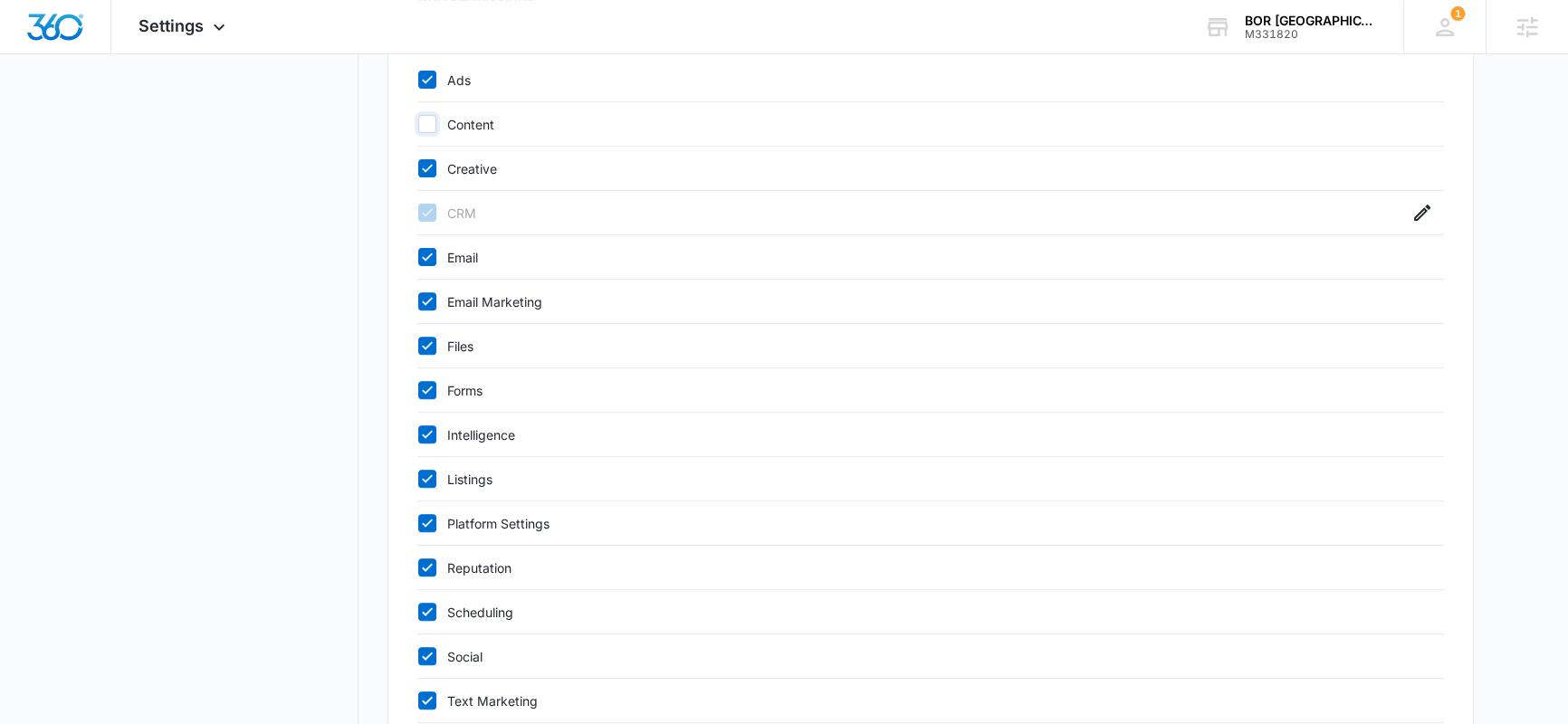 checkbox on "false" 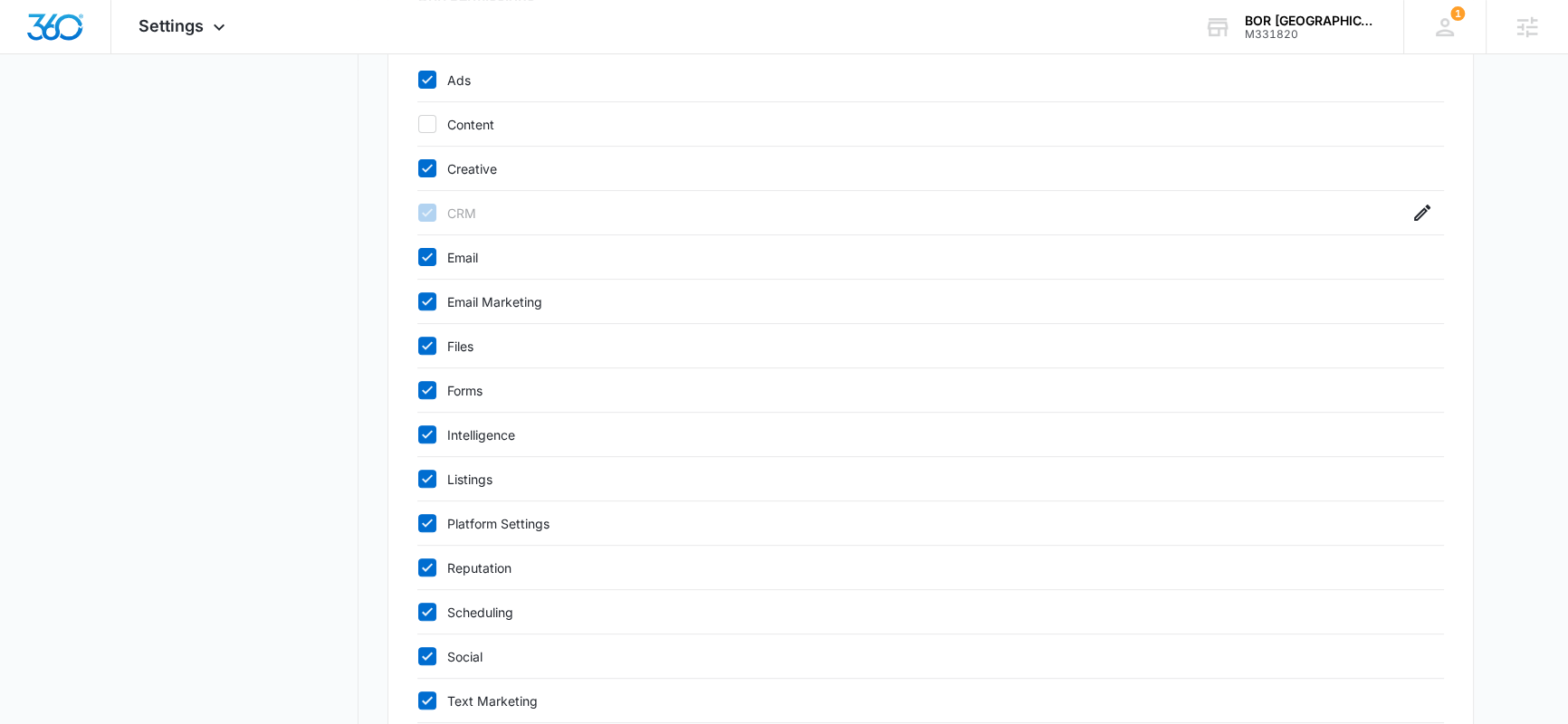 click on "Creative" at bounding box center [913, 168] 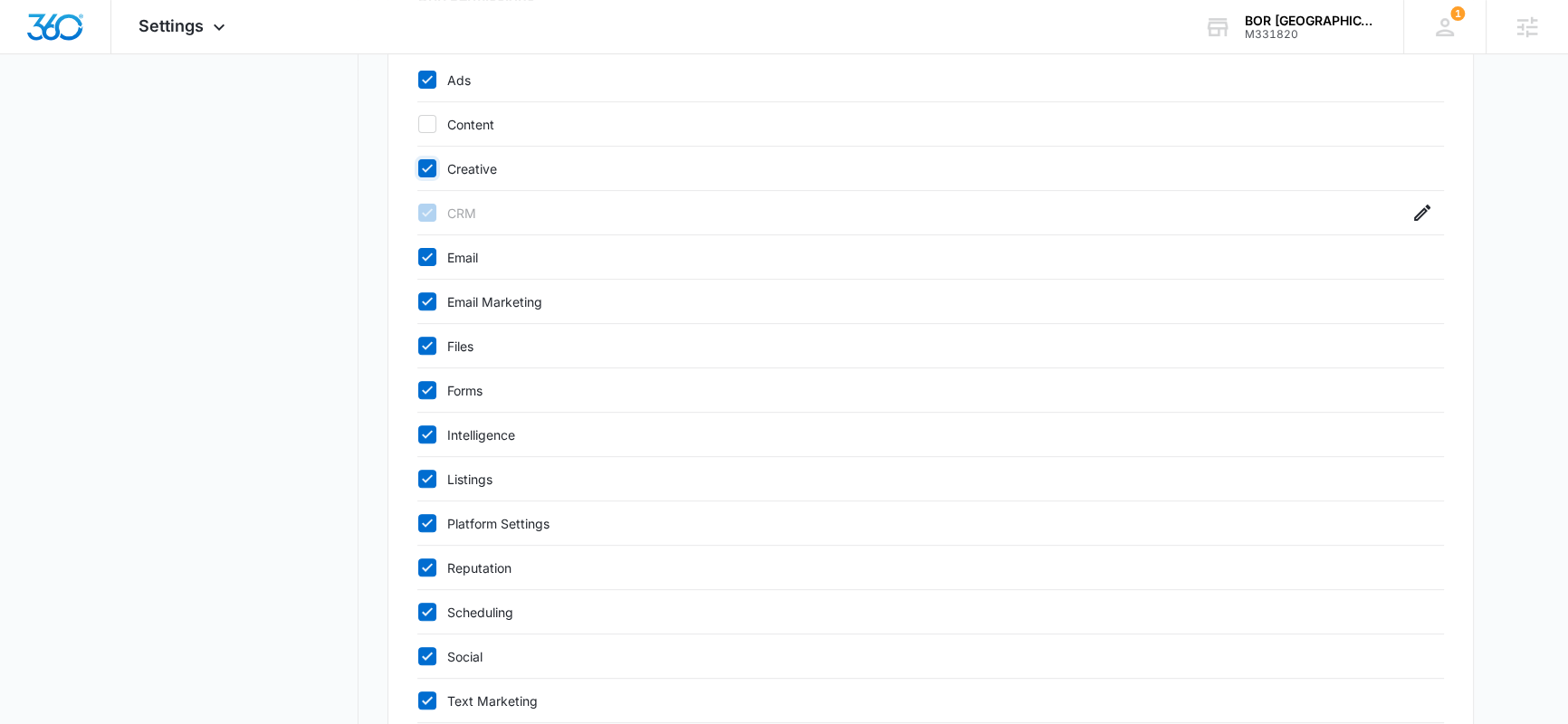click on "Creative" at bounding box center [417, 168] 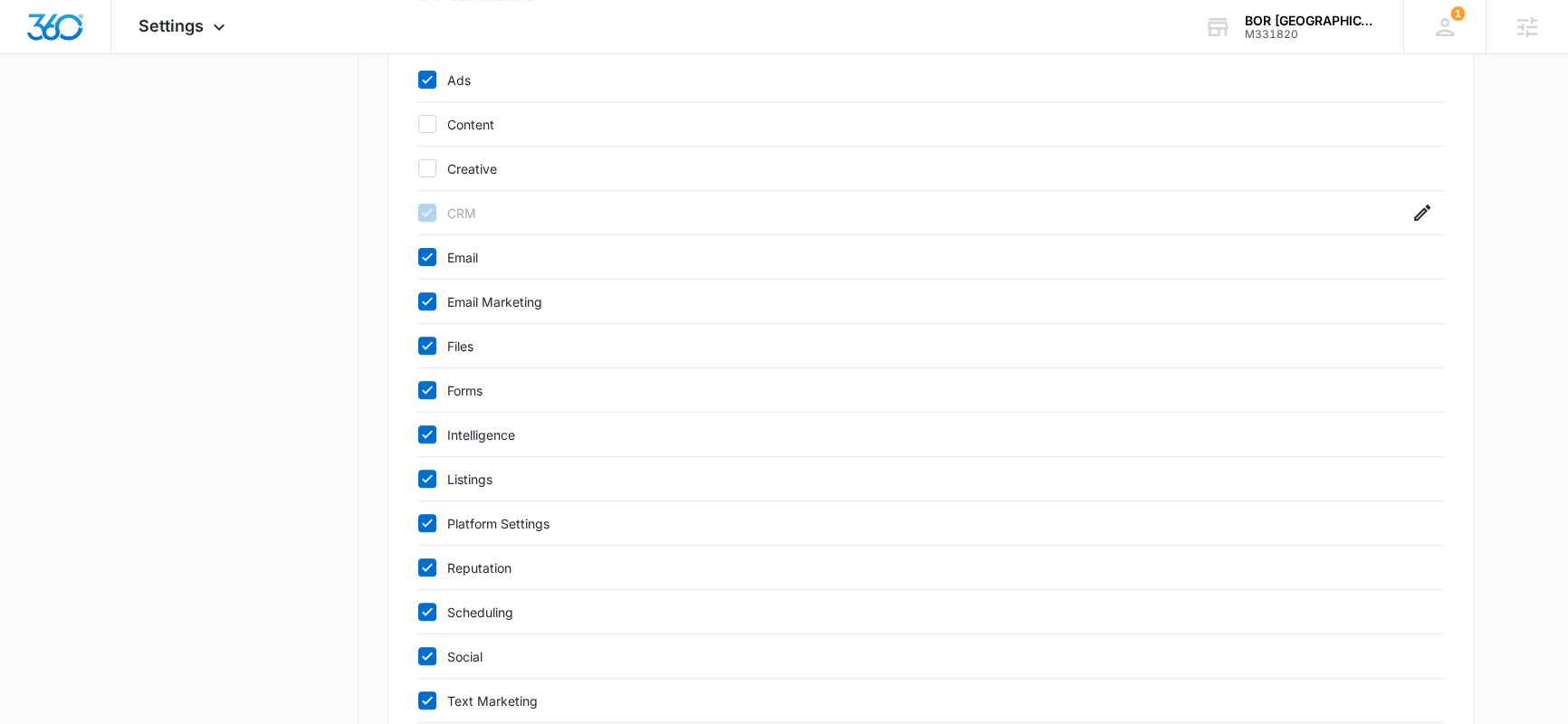 click on "Intelligence" at bounding box center (913, 434) 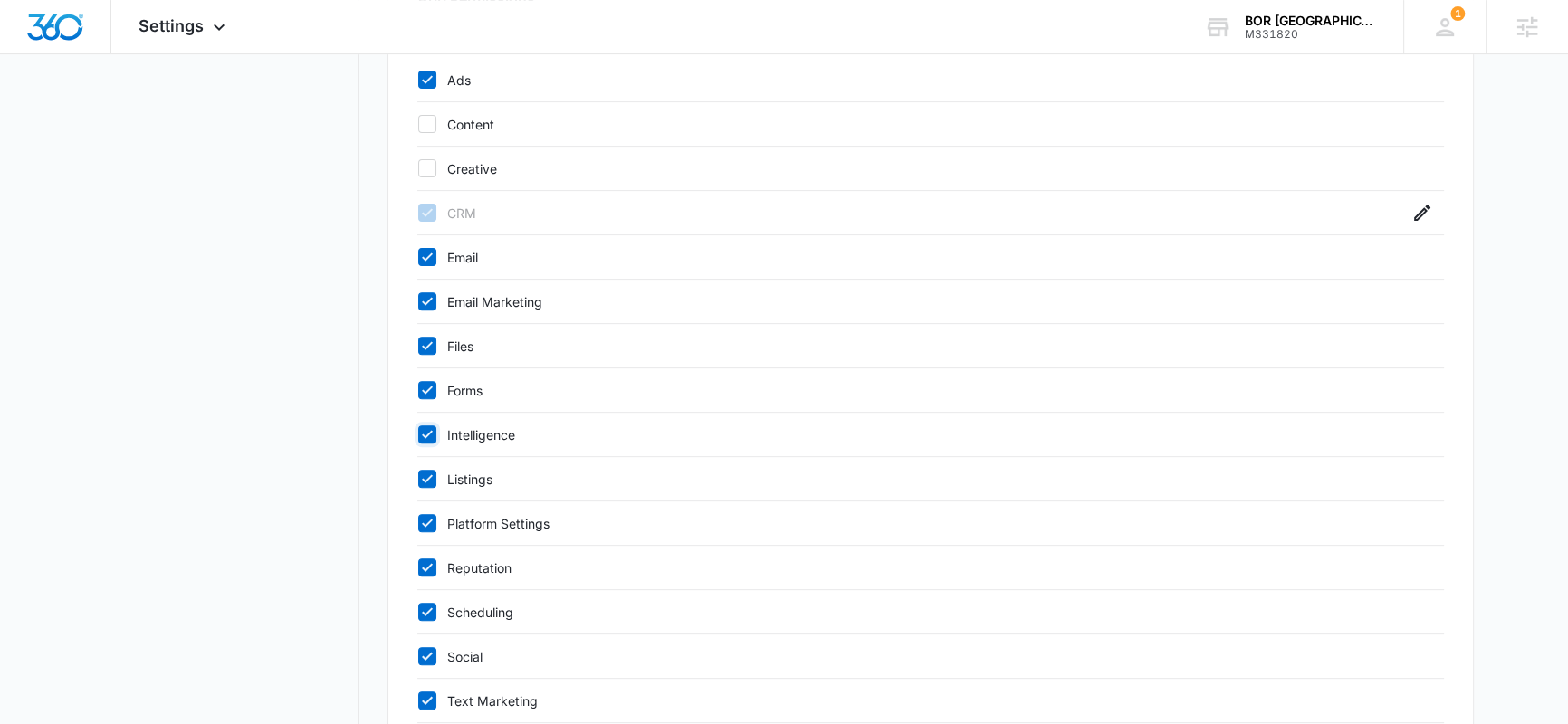 click on "Intelligence" at bounding box center (417, 434) 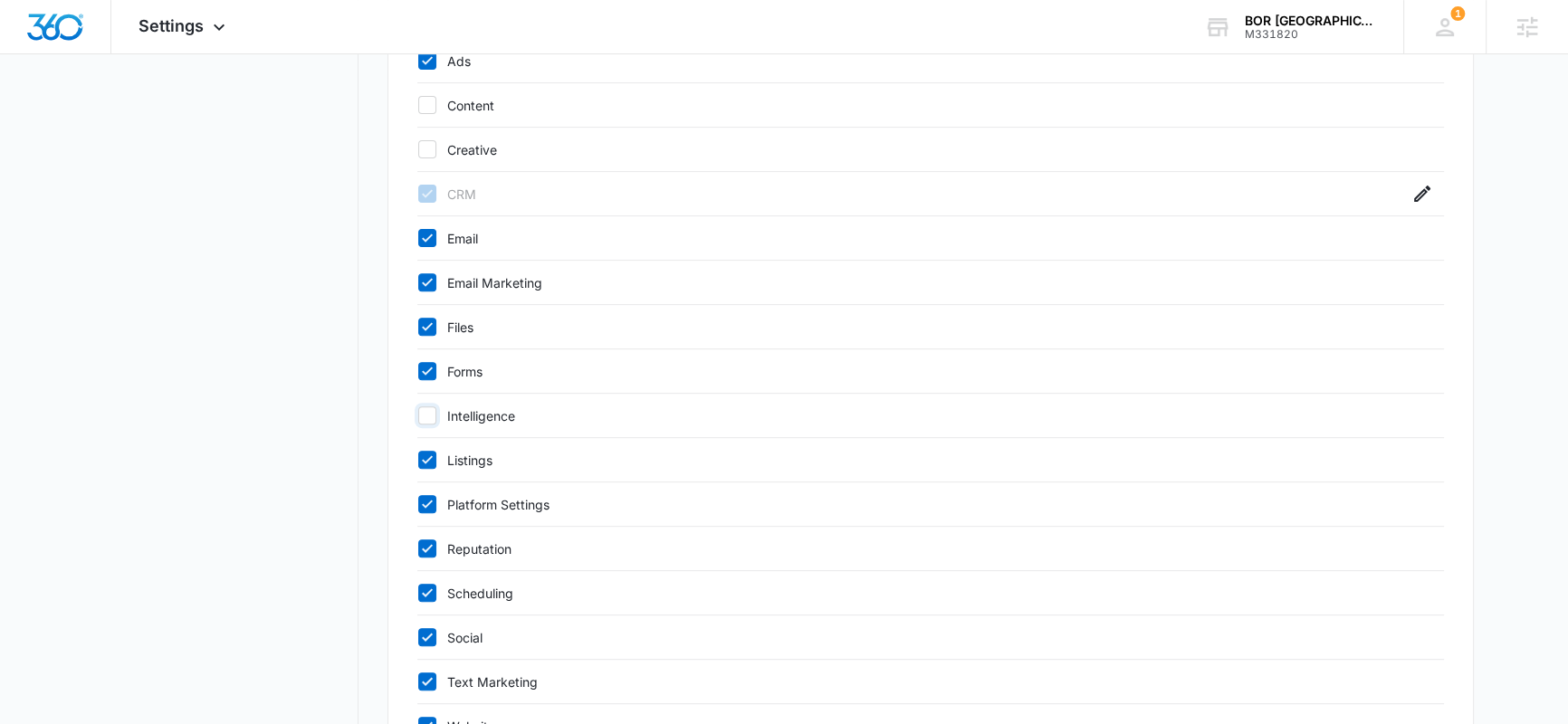 scroll, scrollTop: 815, scrollLeft: 0, axis: vertical 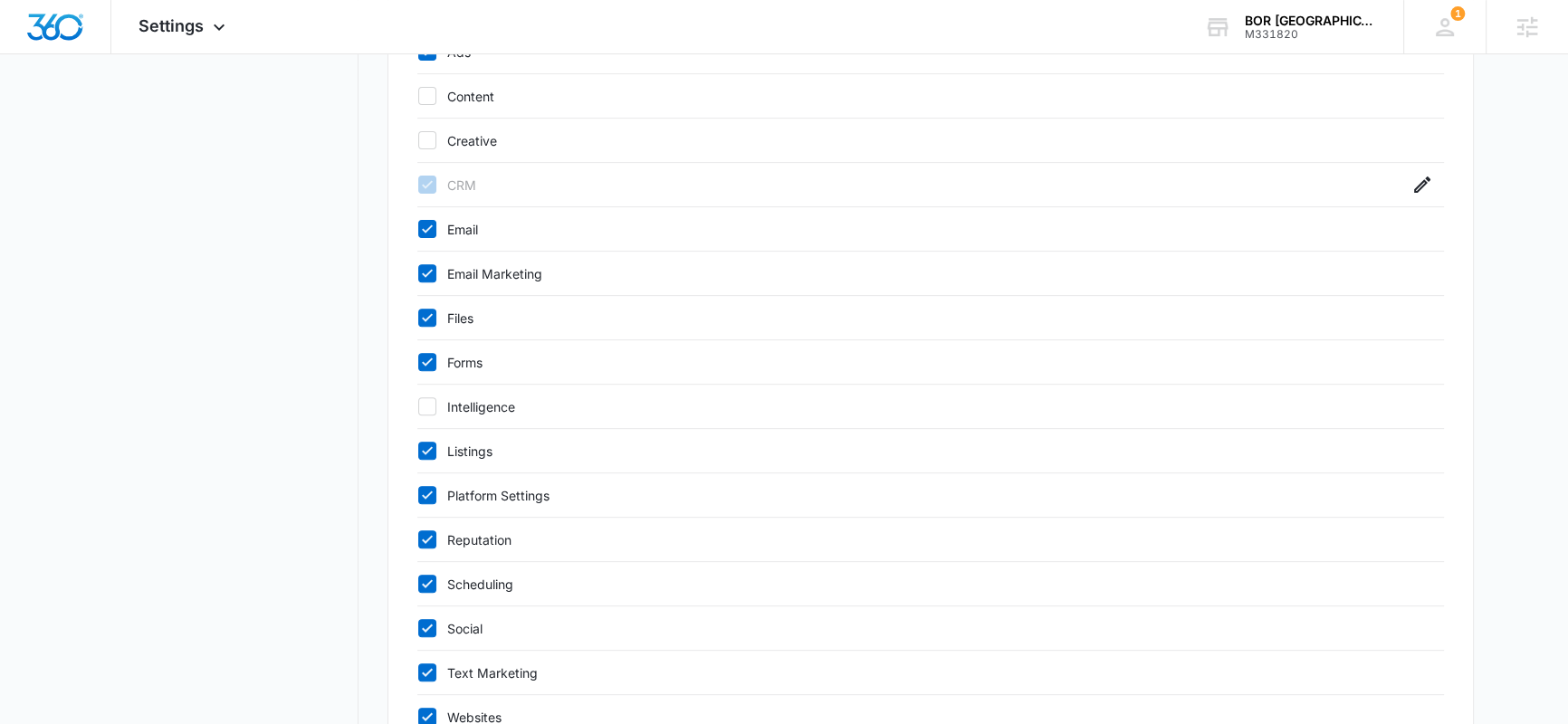 click on "Scheduling" at bounding box center [913, 584] 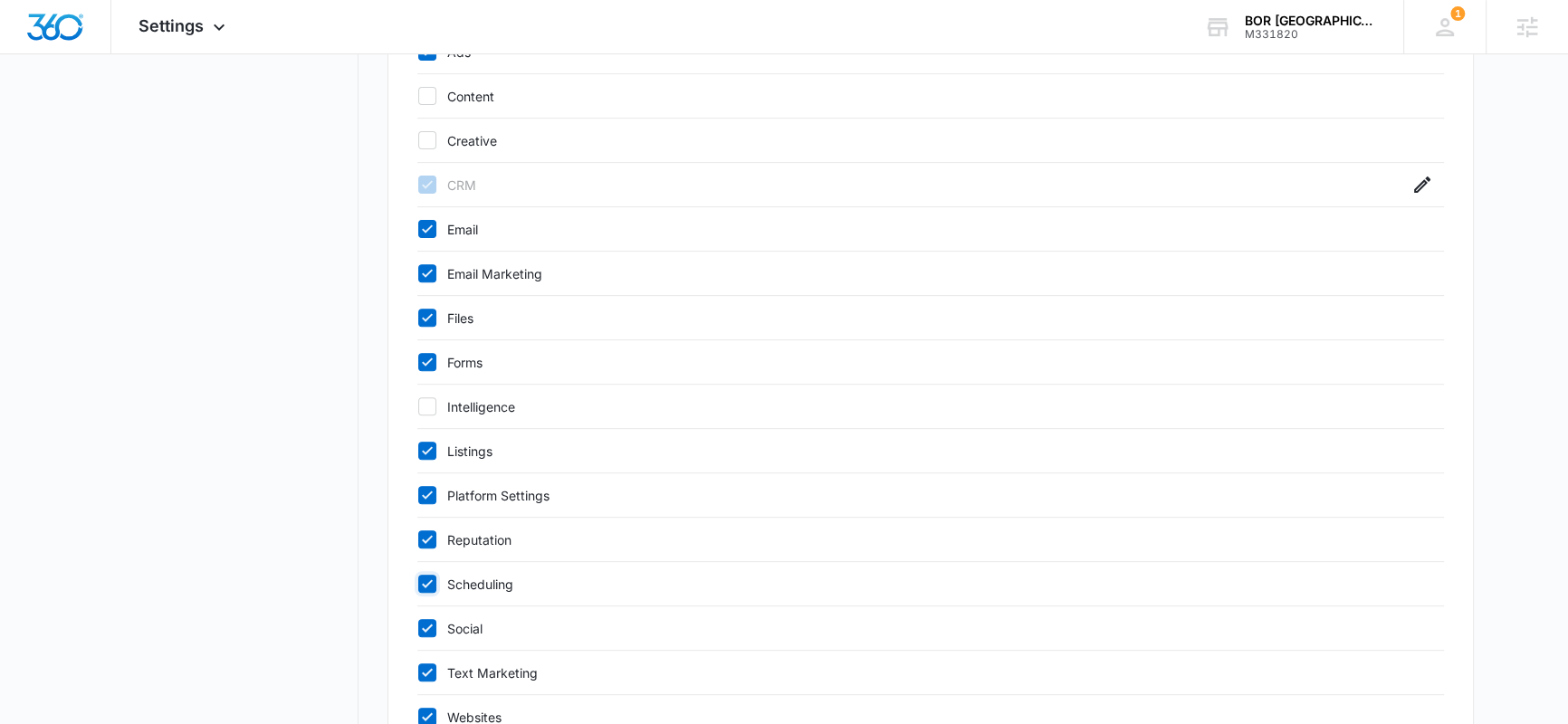 click on "Scheduling" at bounding box center (417, 584) 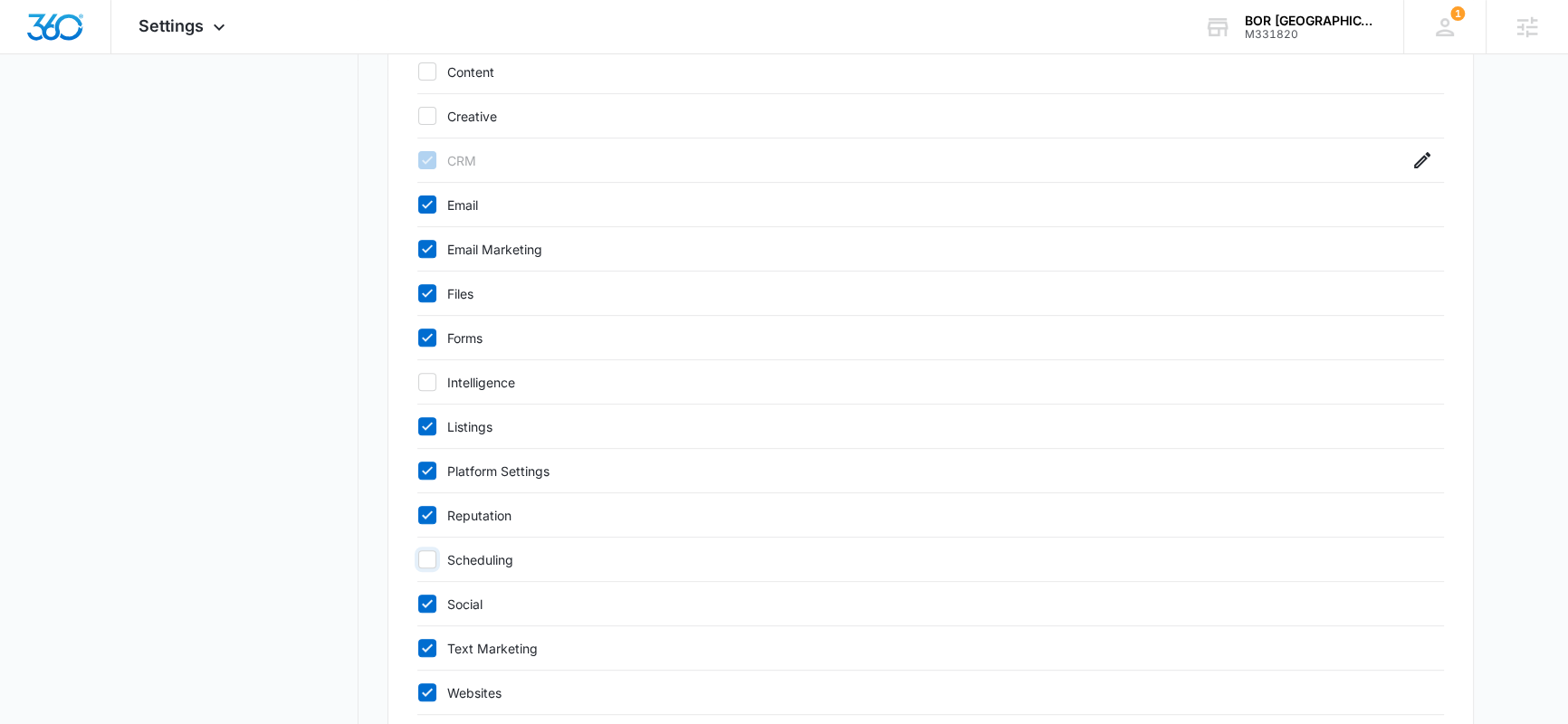 scroll, scrollTop: 914, scrollLeft: 0, axis: vertical 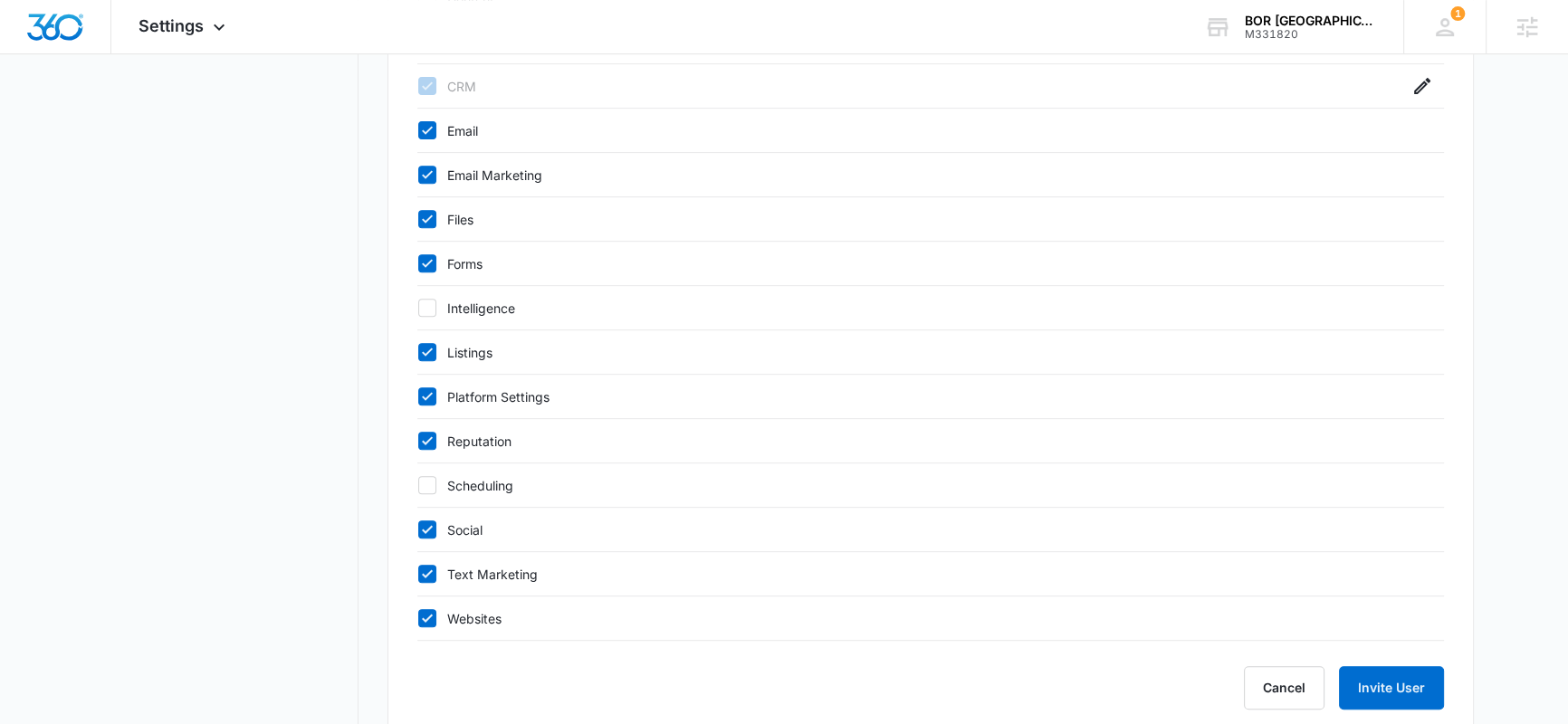 click on "Text Marketing" at bounding box center (913, 574) 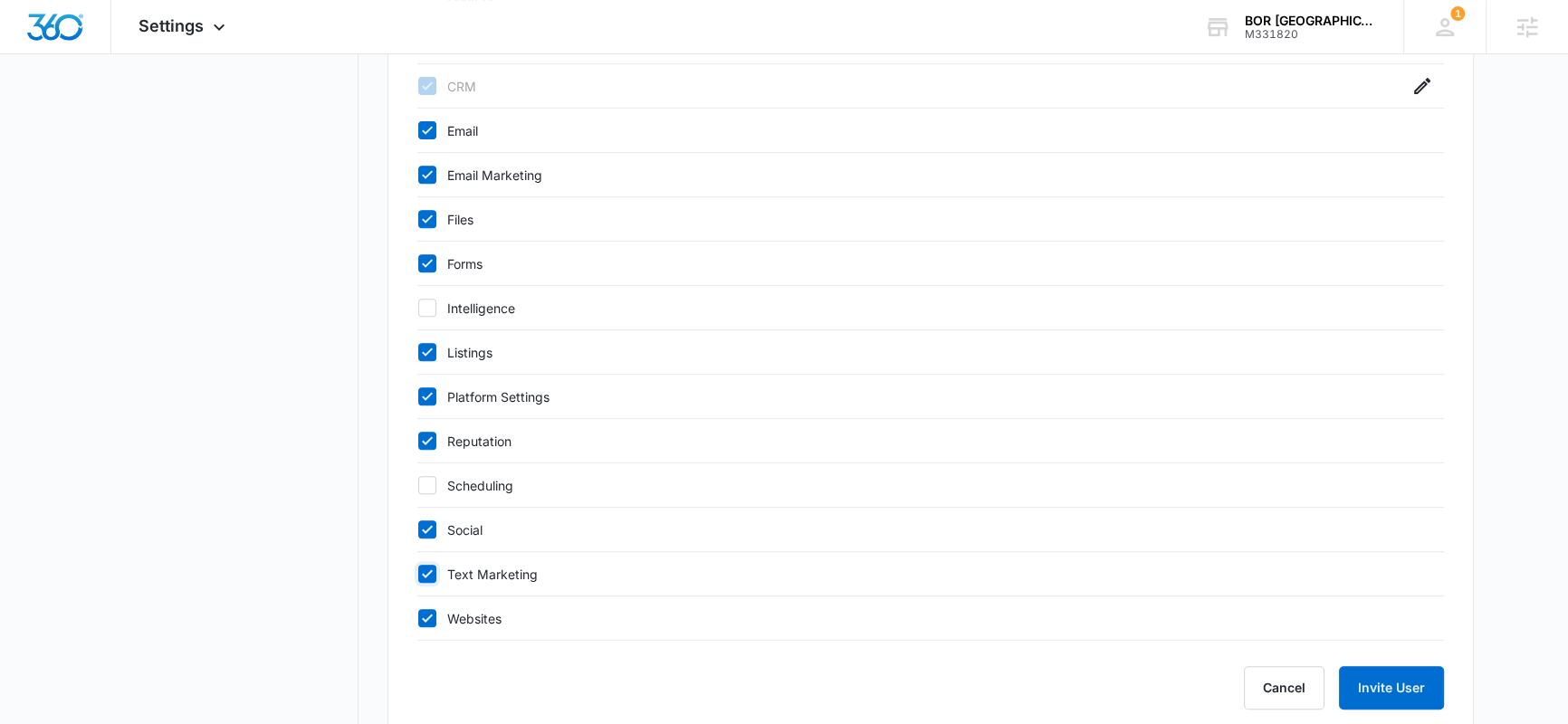 click on "Text Marketing" at bounding box center (417, 574) 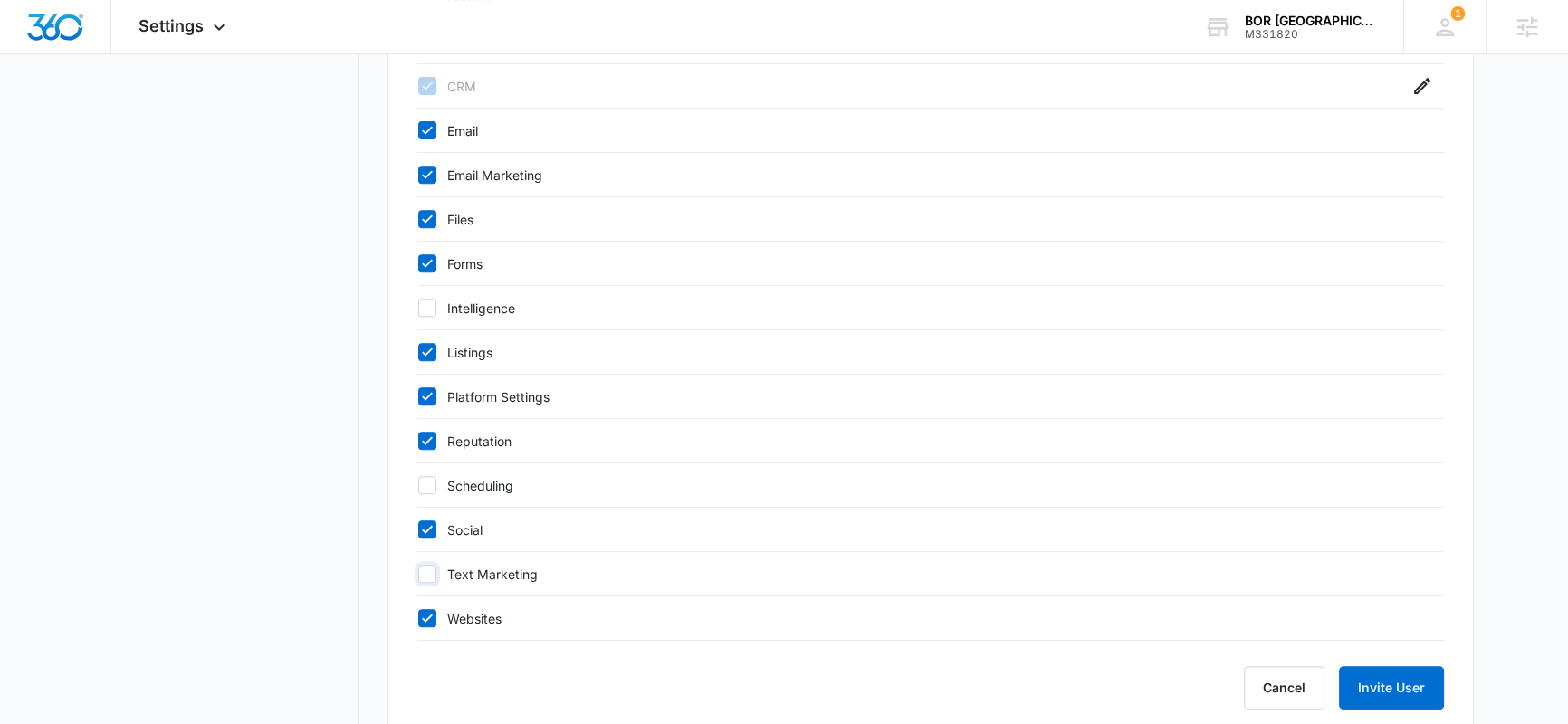 checkbox on "false" 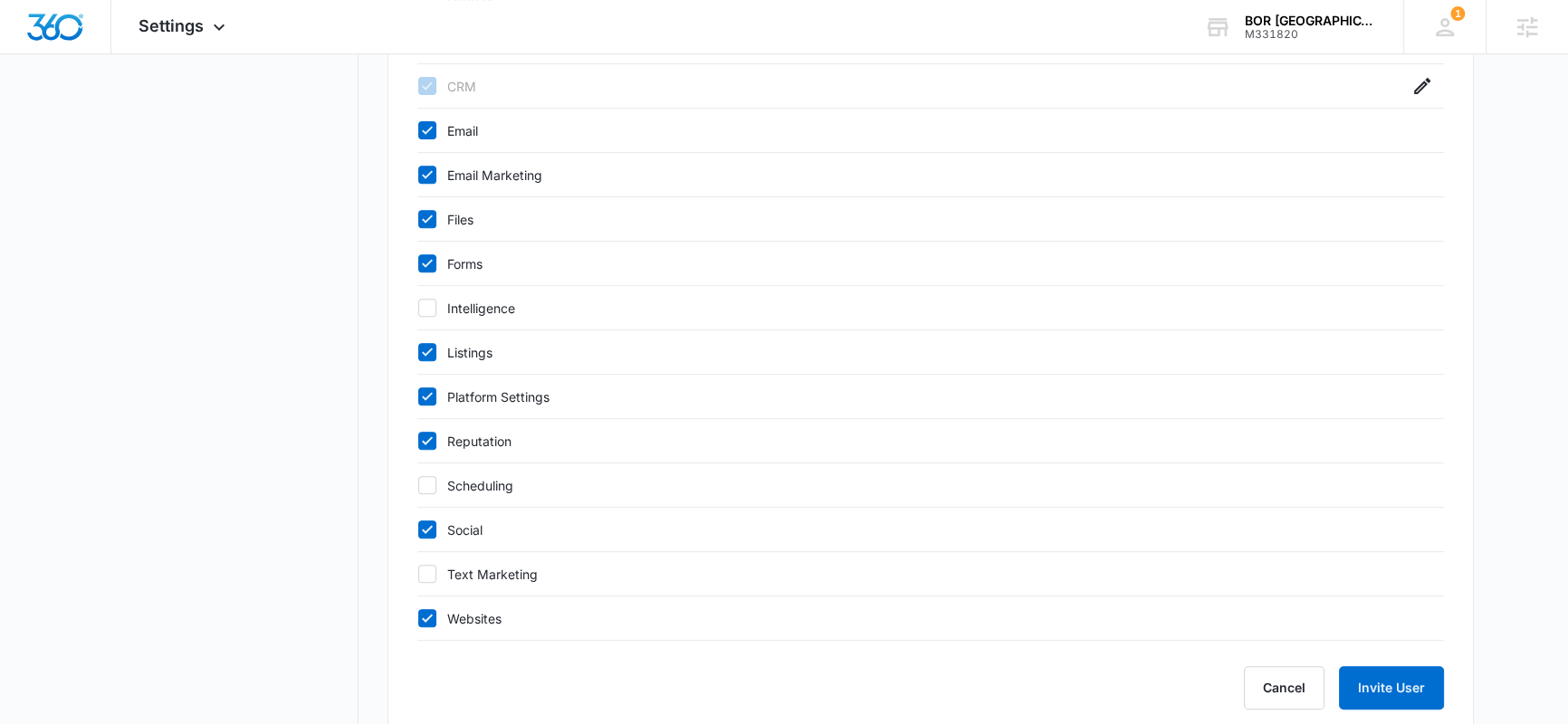click on "Websites" at bounding box center [931, 618] 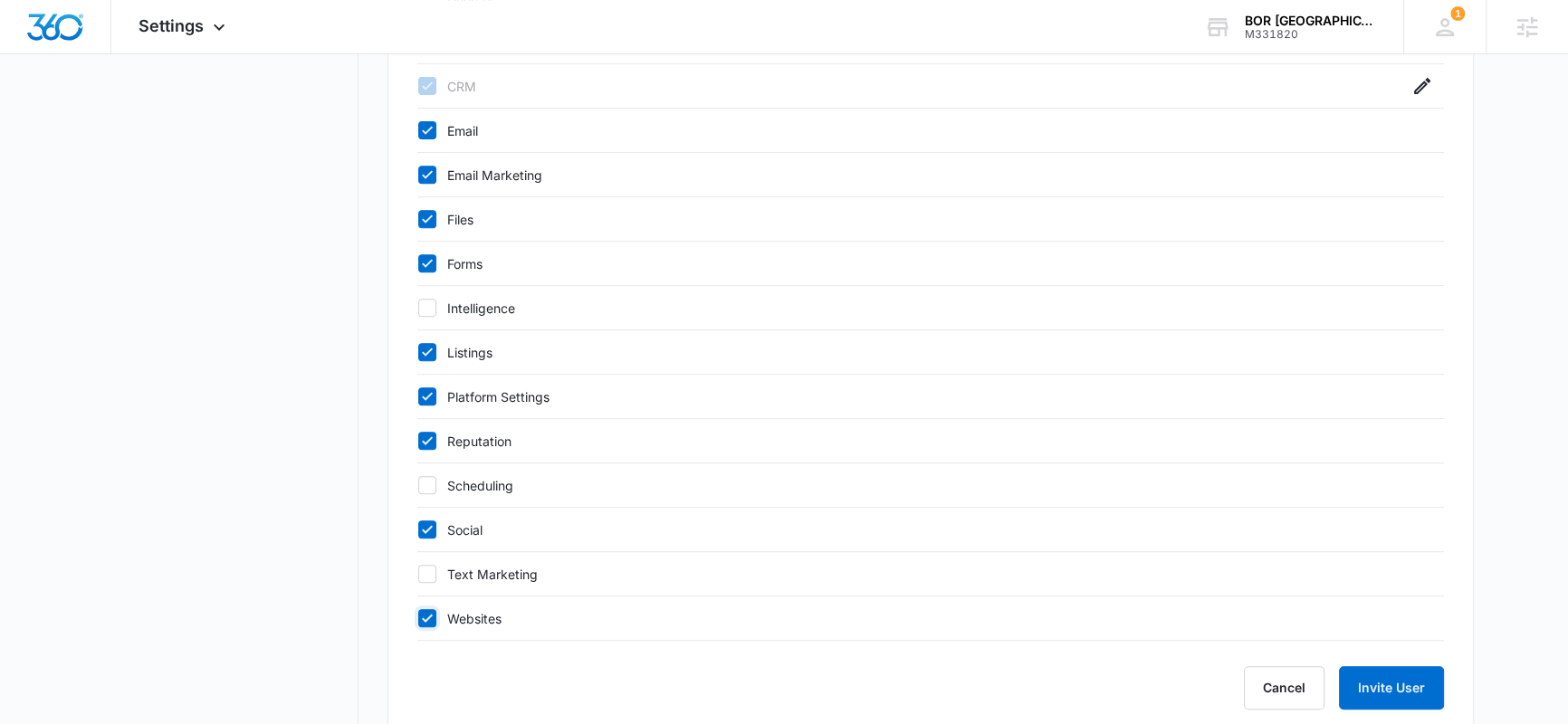 click on "Websites" at bounding box center (417, 618) 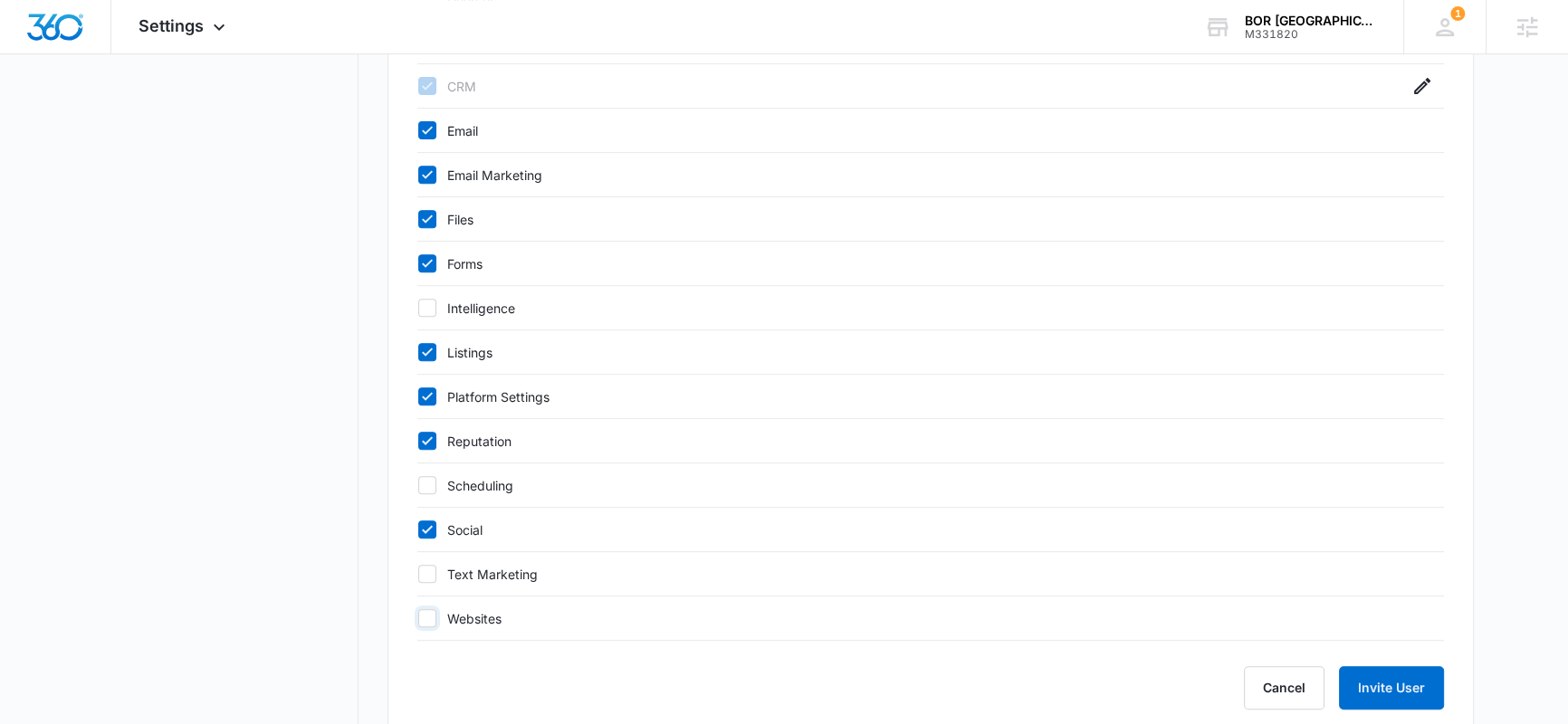 checkbox on "false" 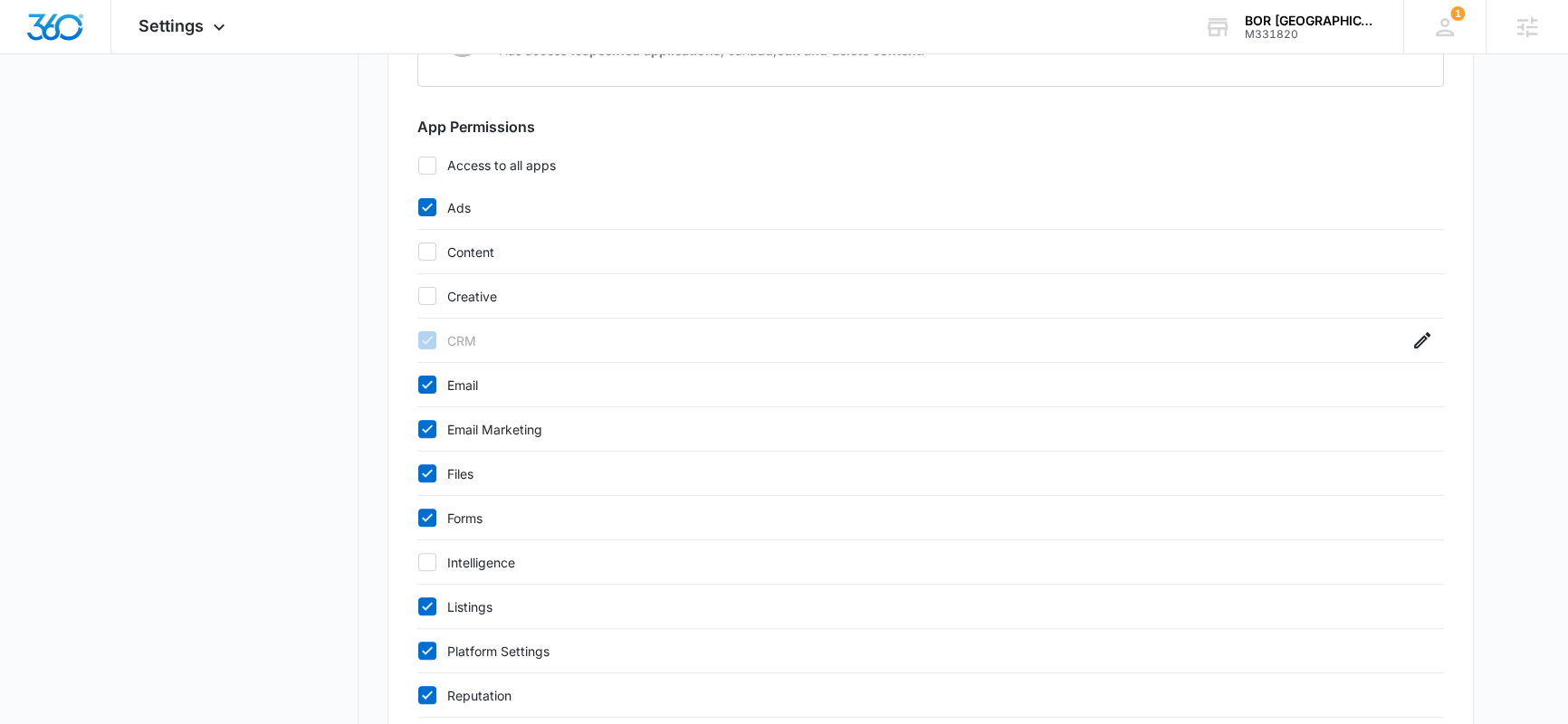 scroll, scrollTop: 652, scrollLeft: 0, axis: vertical 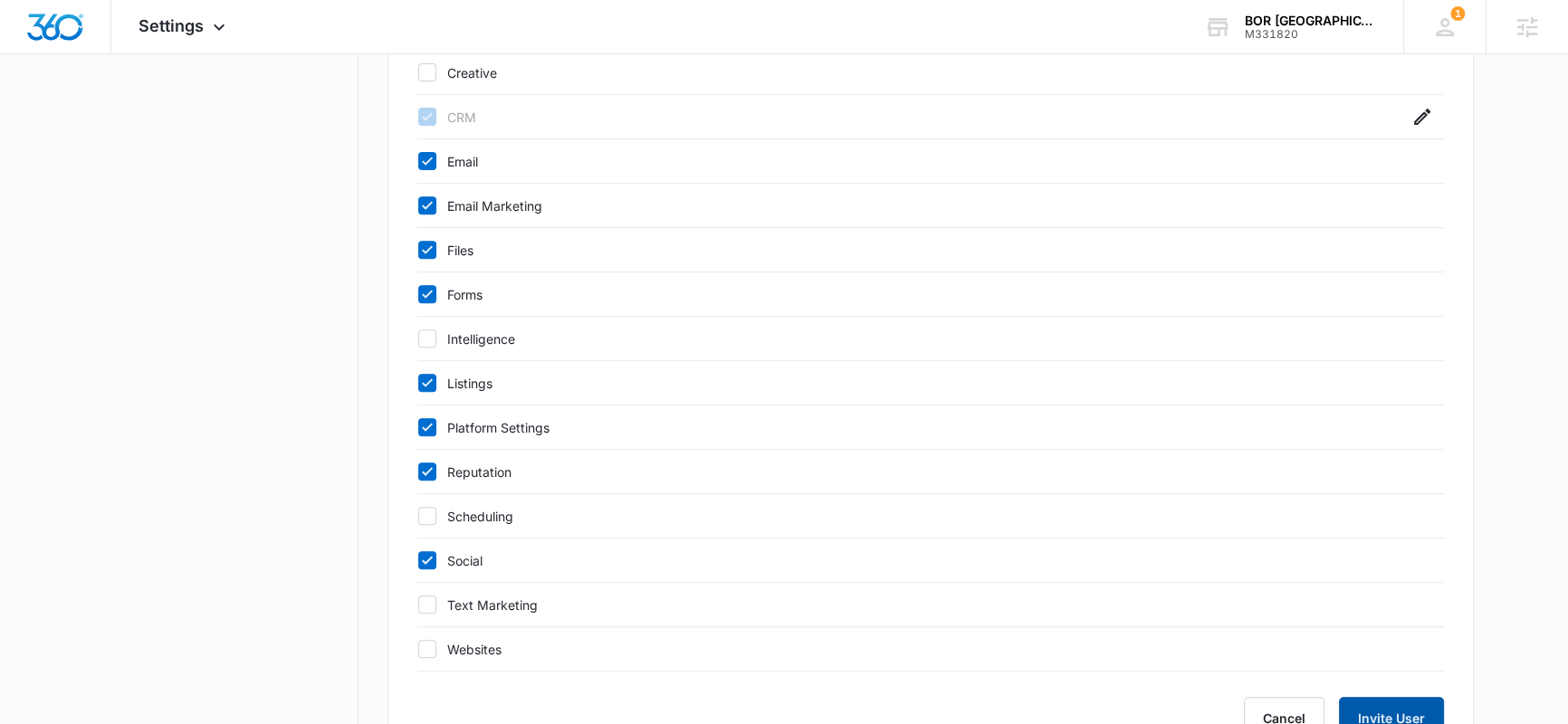 click on "Invite User" at bounding box center [1391, 719] 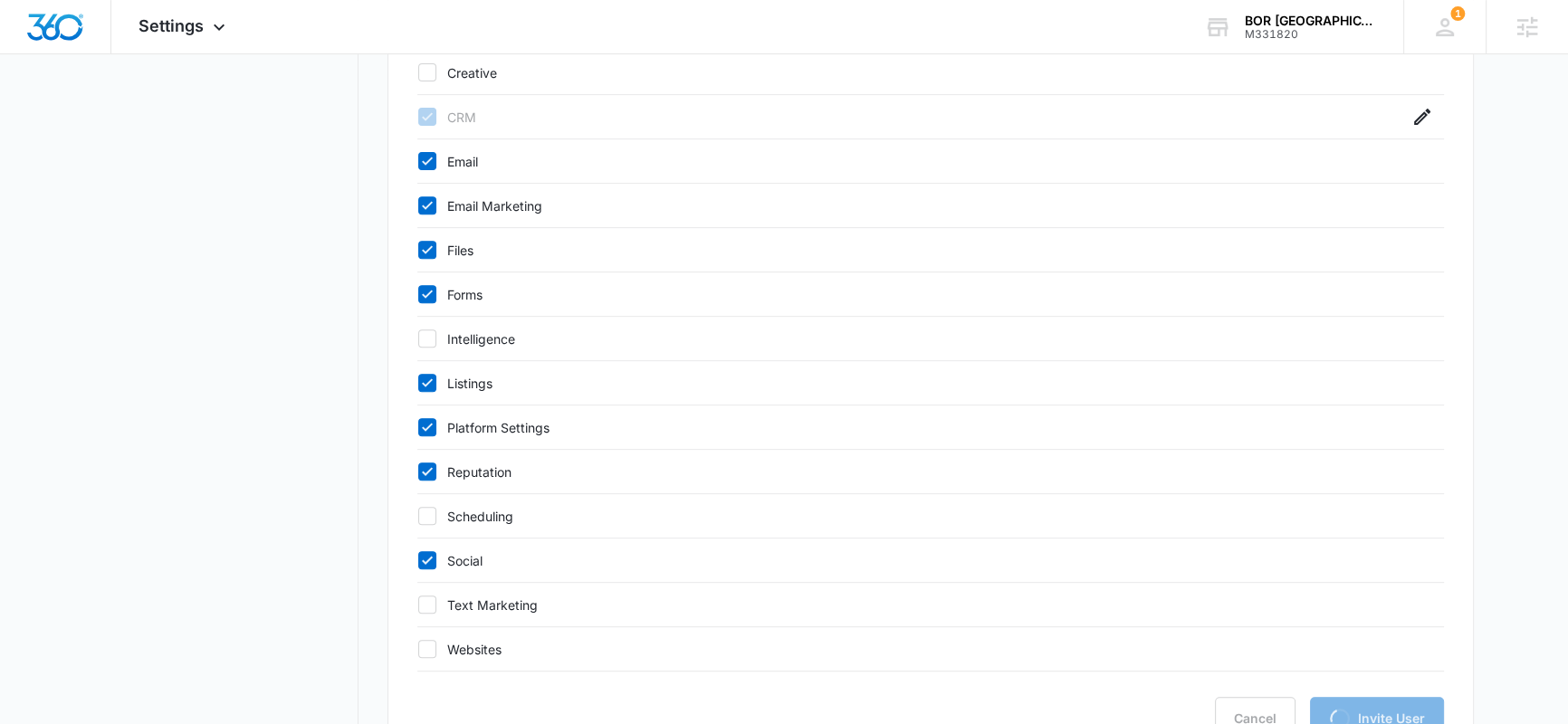 scroll, scrollTop: 0, scrollLeft: 0, axis: both 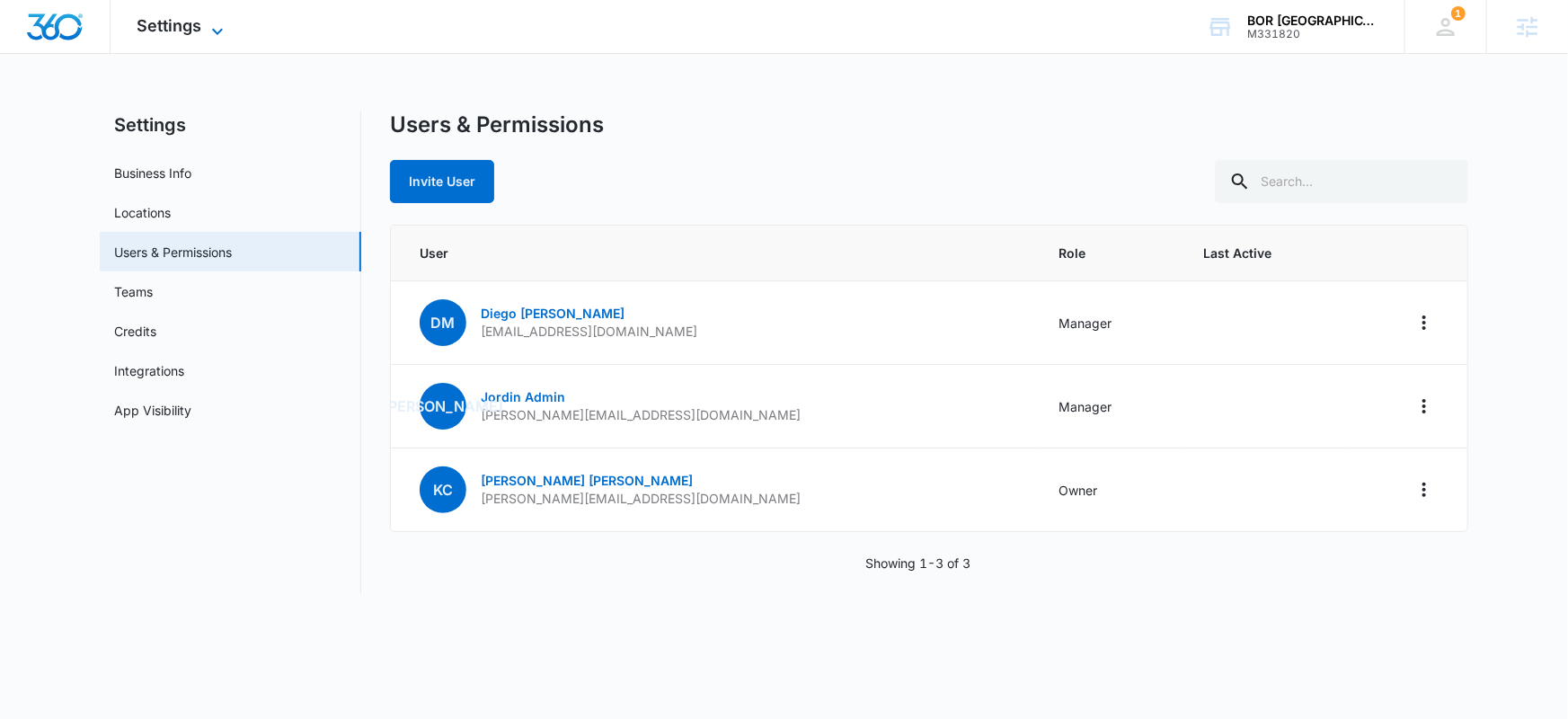 click on "Settings Apps Reputation Forms CRM Email Social Ads Files Brand Settings" at bounding box center (182, 26) 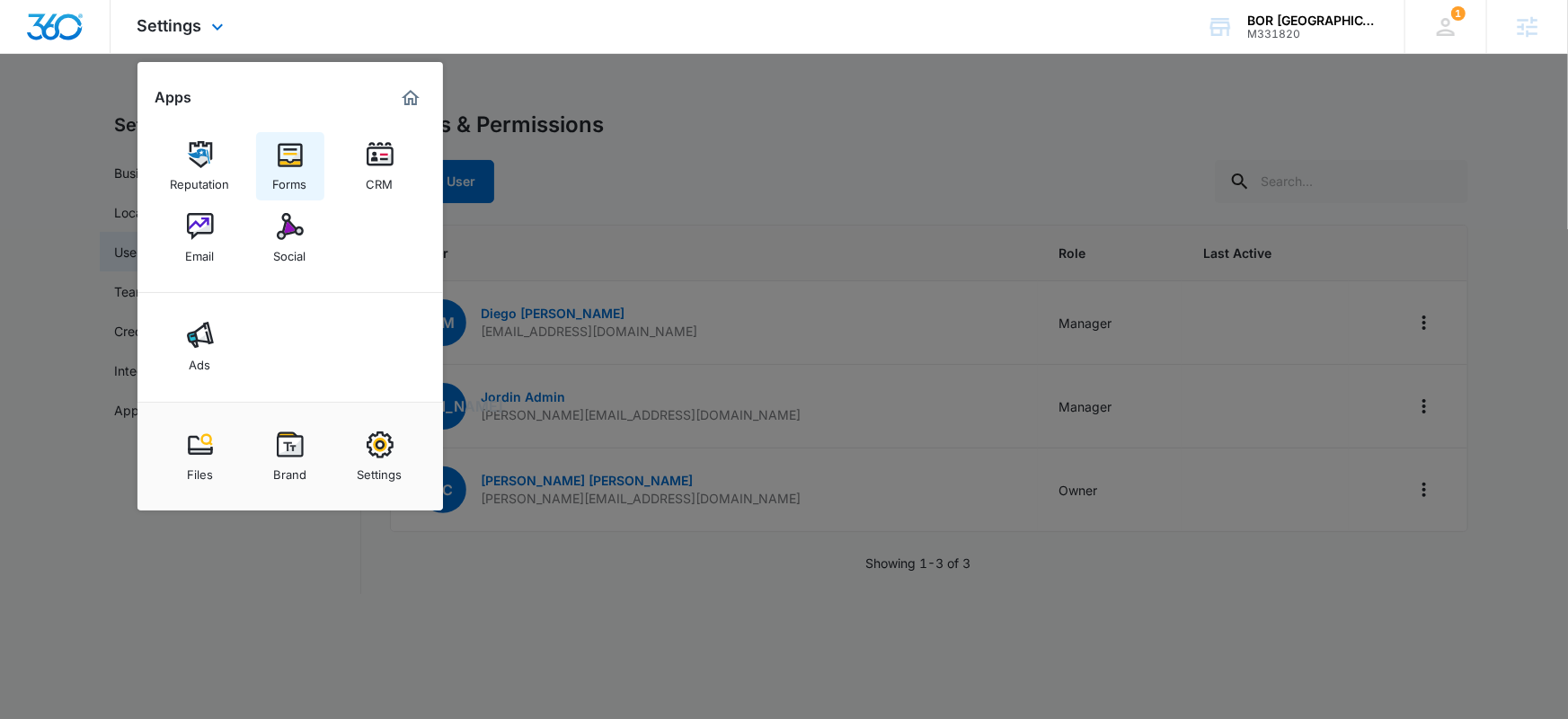 click at bounding box center (290, 155) 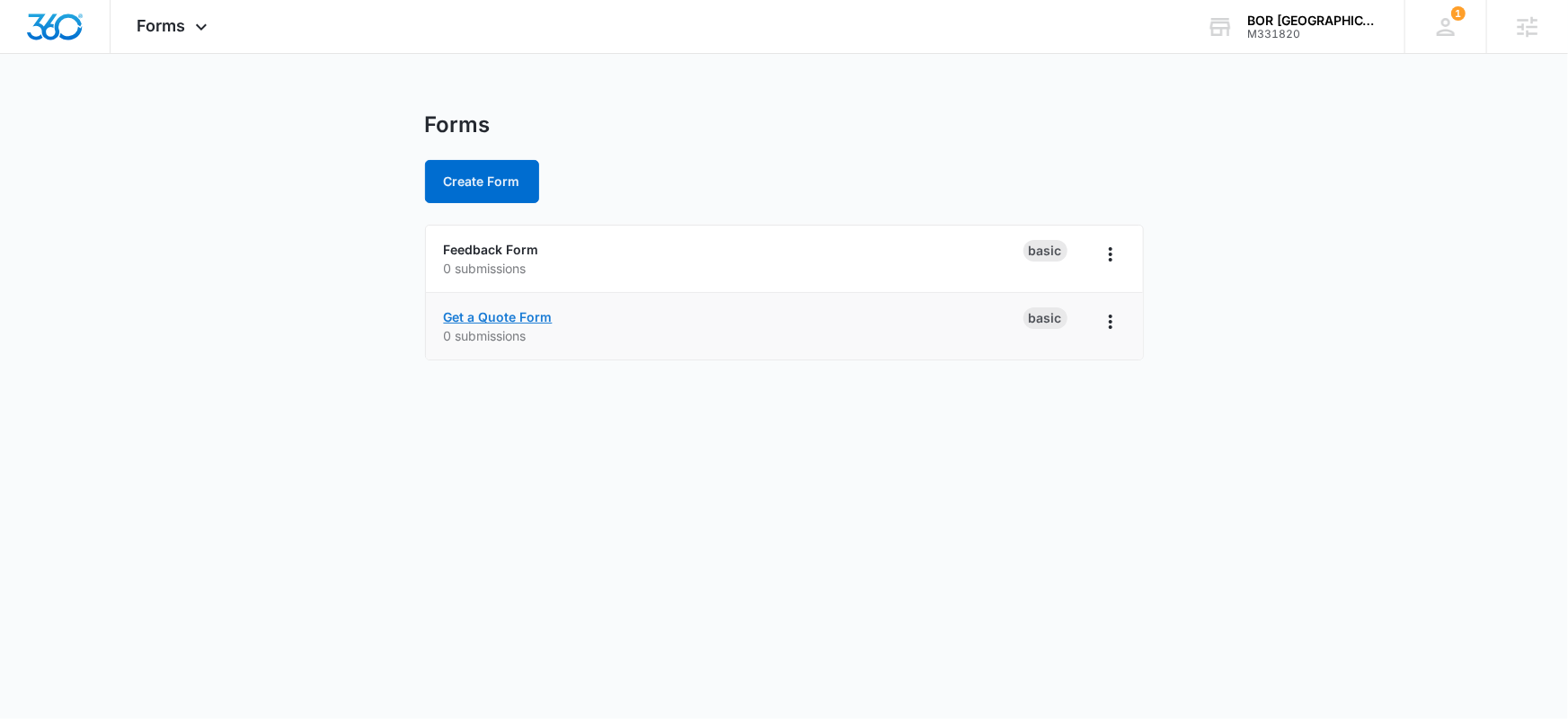 click on "Get a Quote Form" at bounding box center [498, 316] 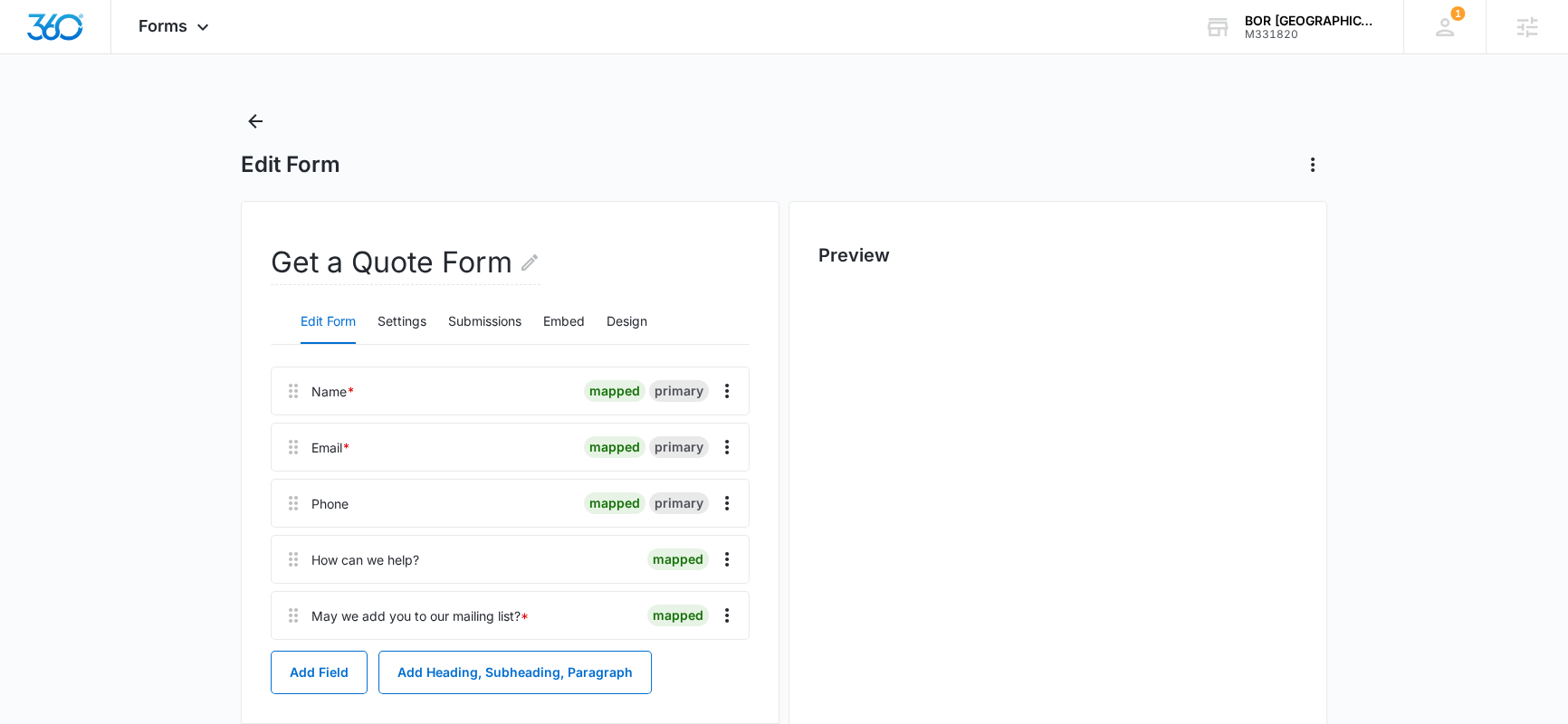 scroll, scrollTop: 17, scrollLeft: 0, axis: vertical 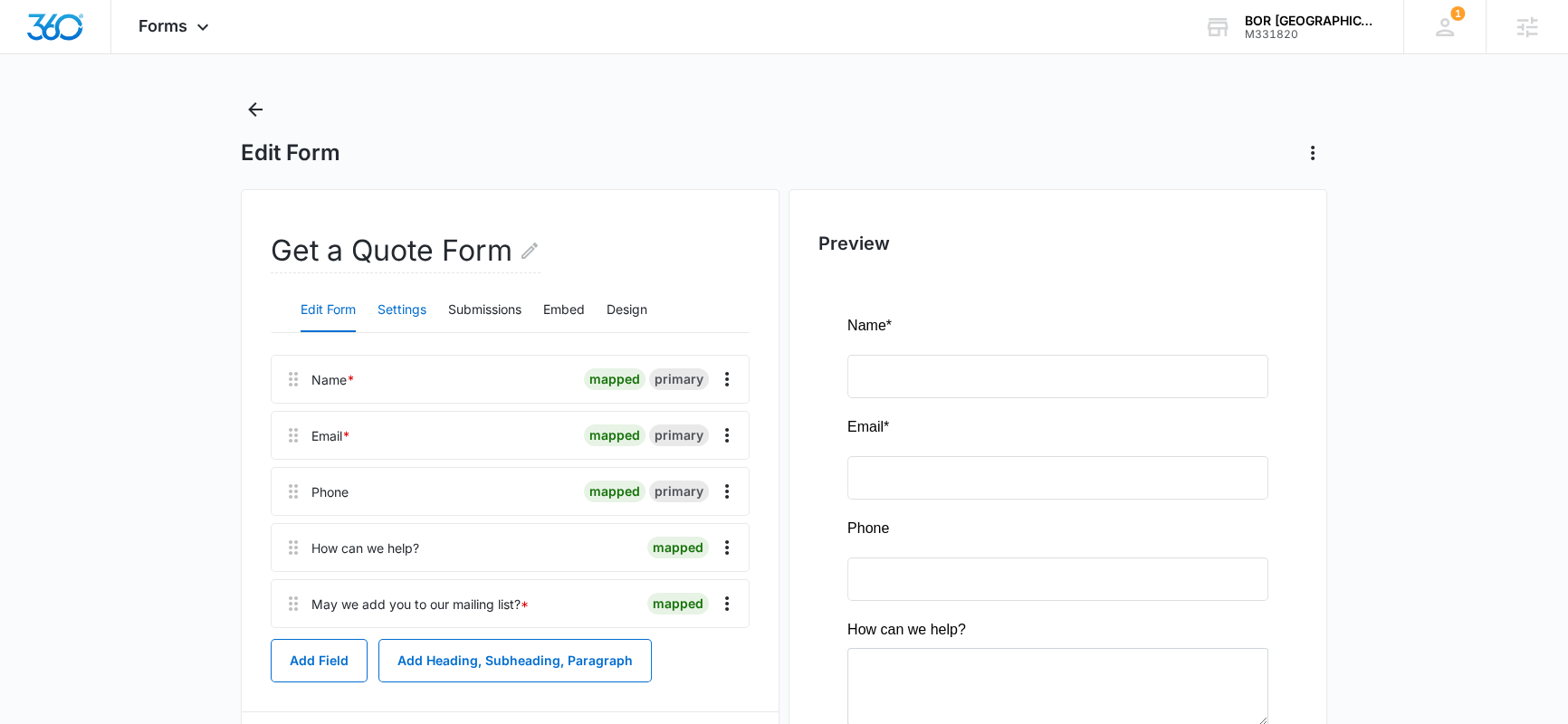 click on "Settings" at bounding box center [402, 310] 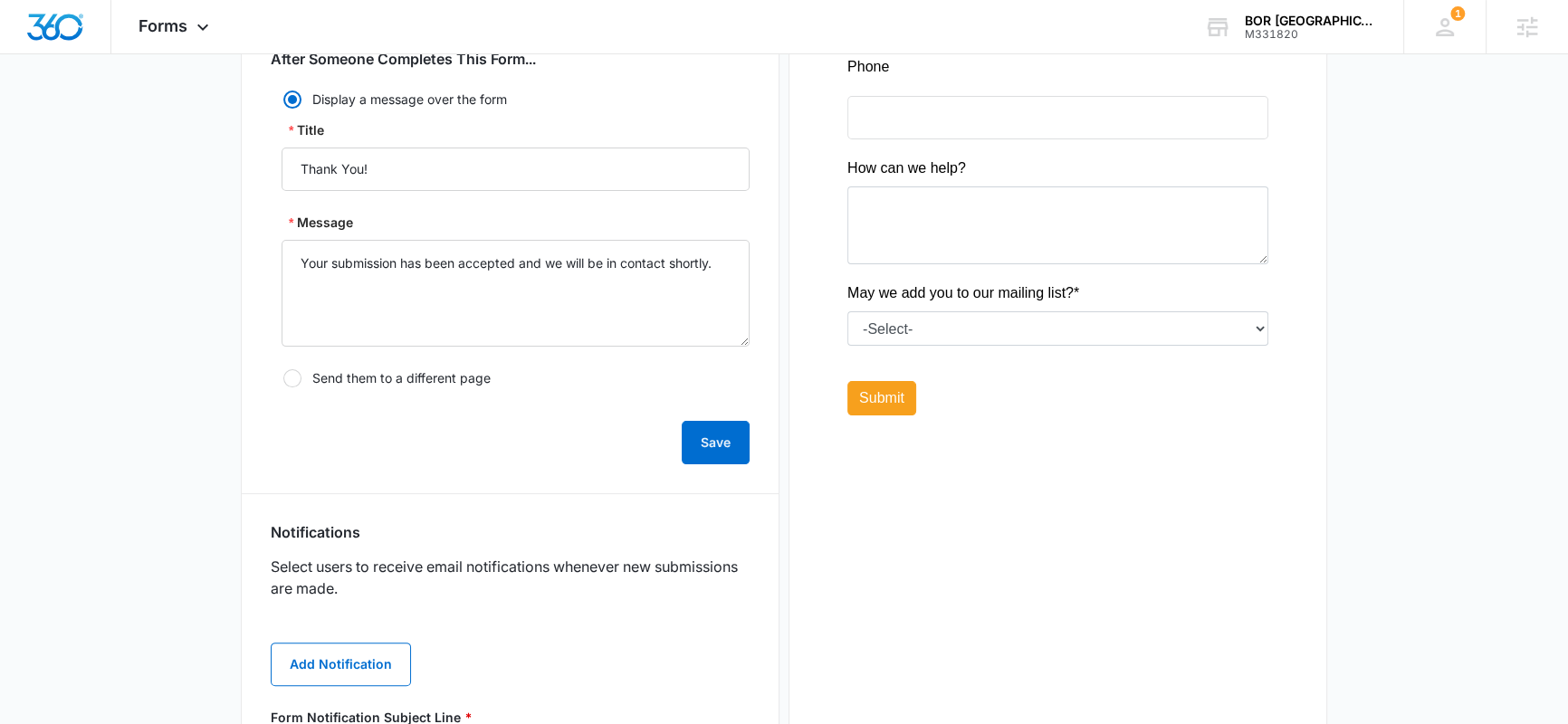 scroll, scrollTop: 778, scrollLeft: 0, axis: vertical 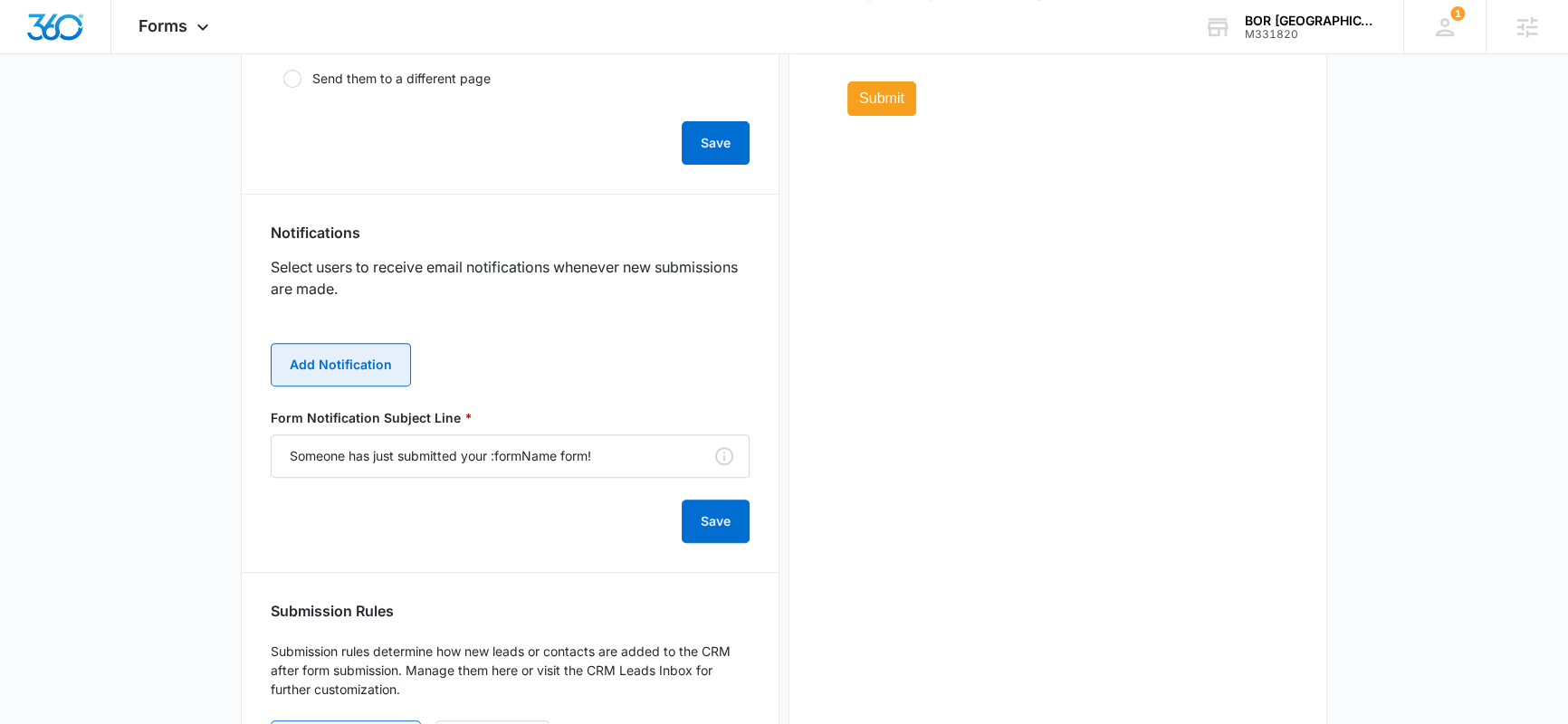 click on "Add Notification" at bounding box center [340, 365] 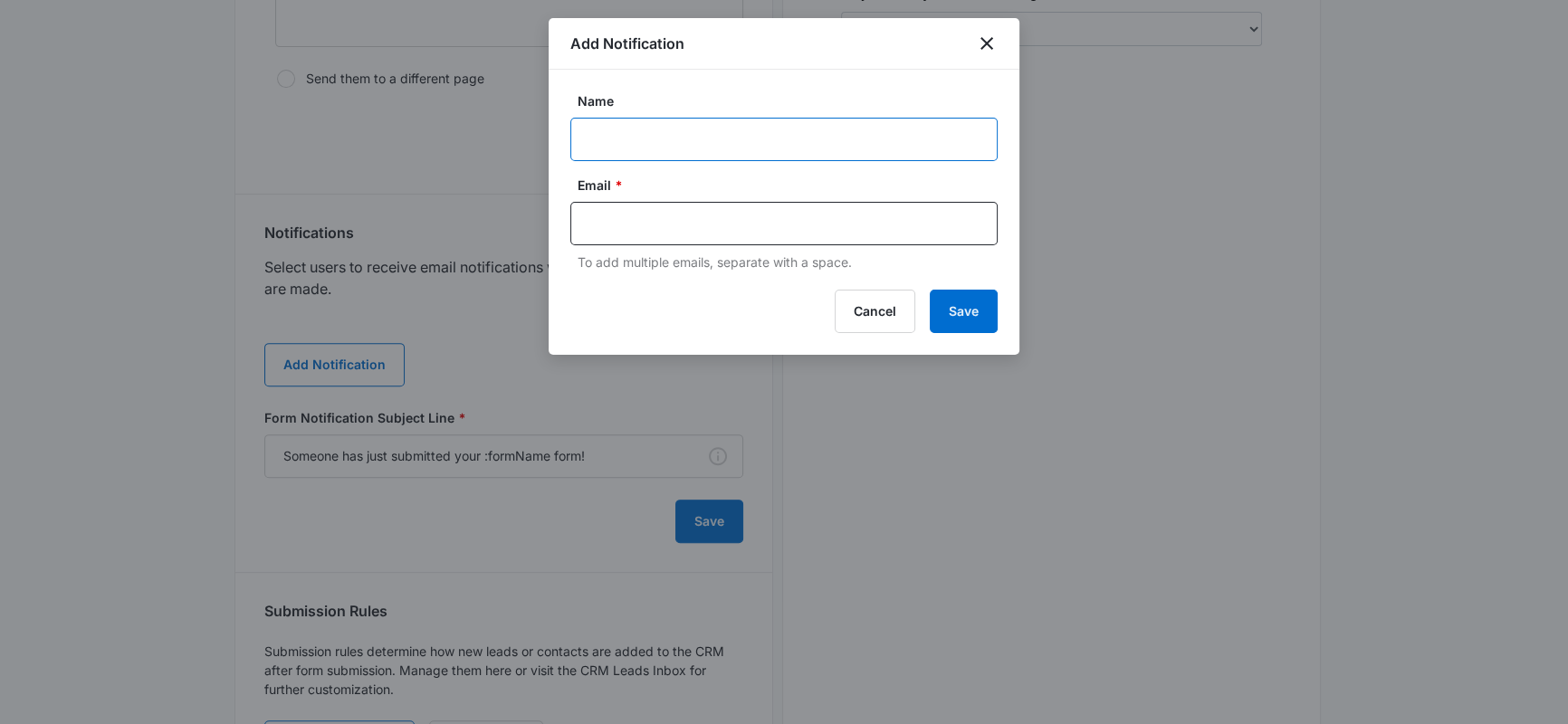 click on "Name" at bounding box center (784, 139) 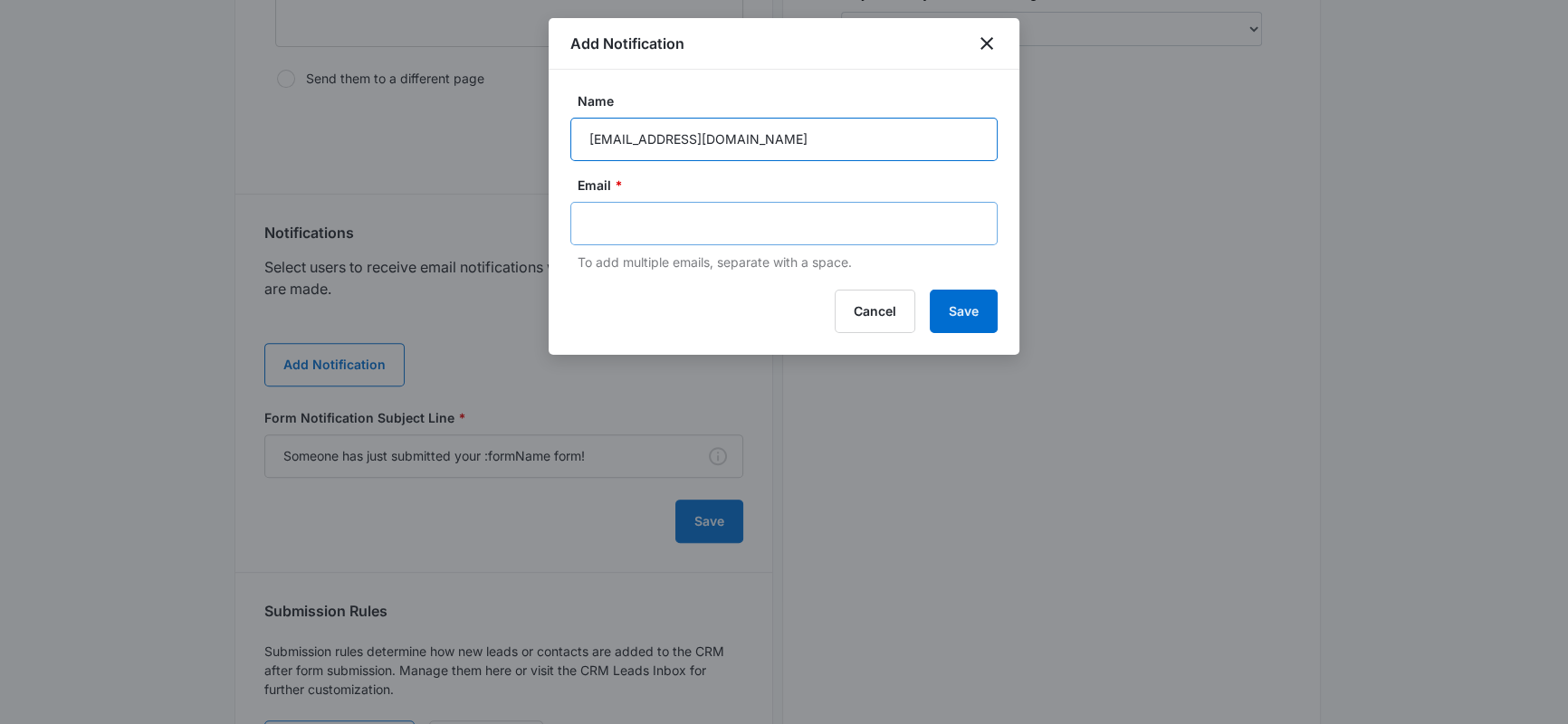 type on "info@borwestsanantonio.com" 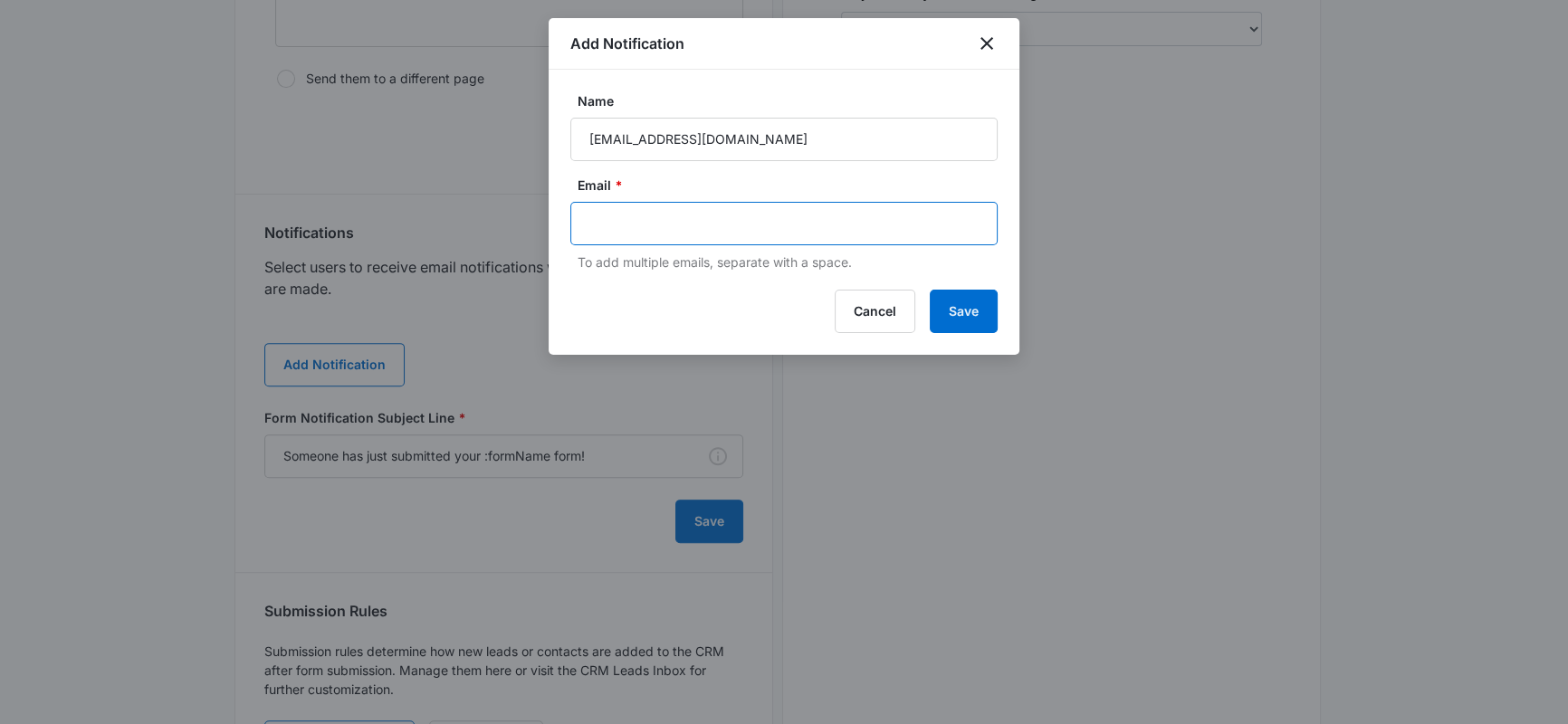 click at bounding box center [786, 224] 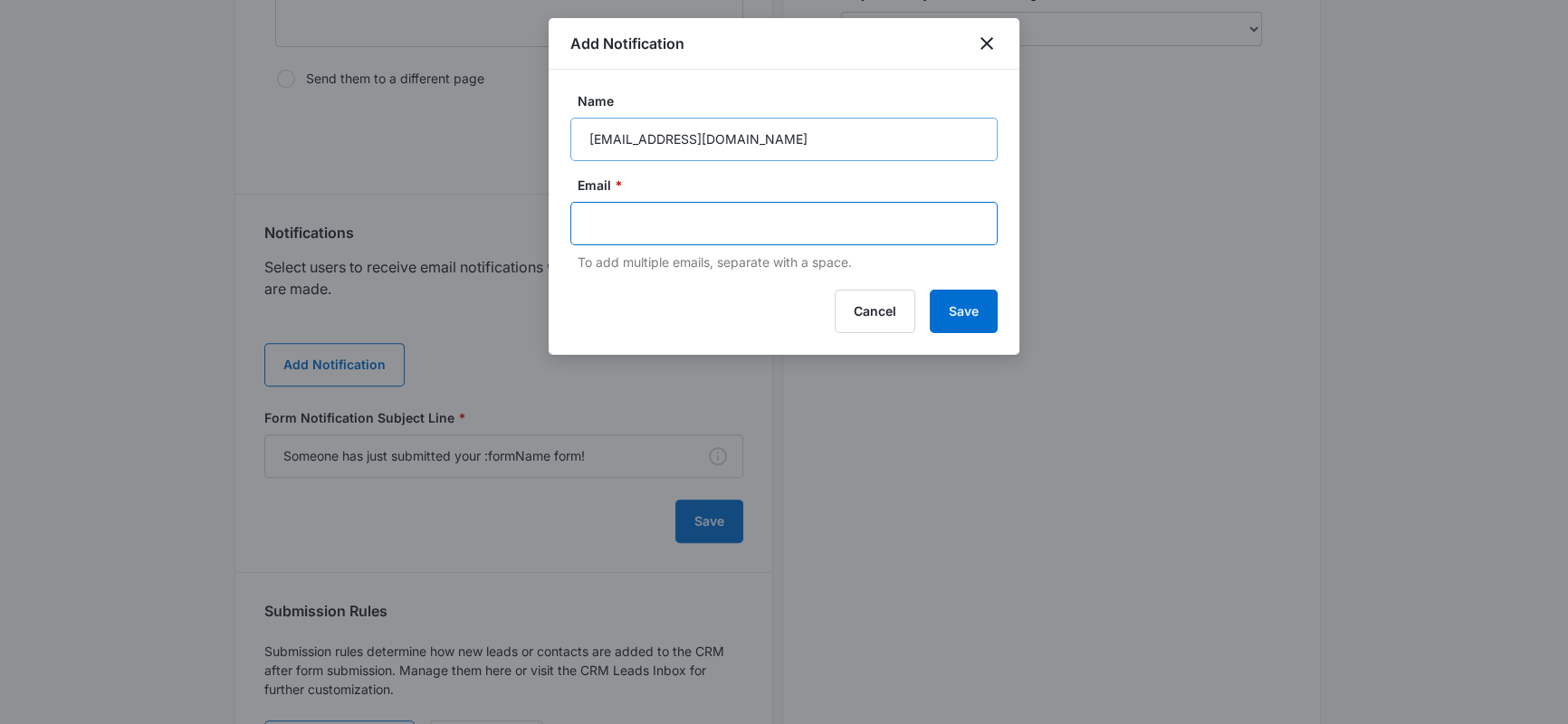 paste on "info@borwestsanantonio.com" 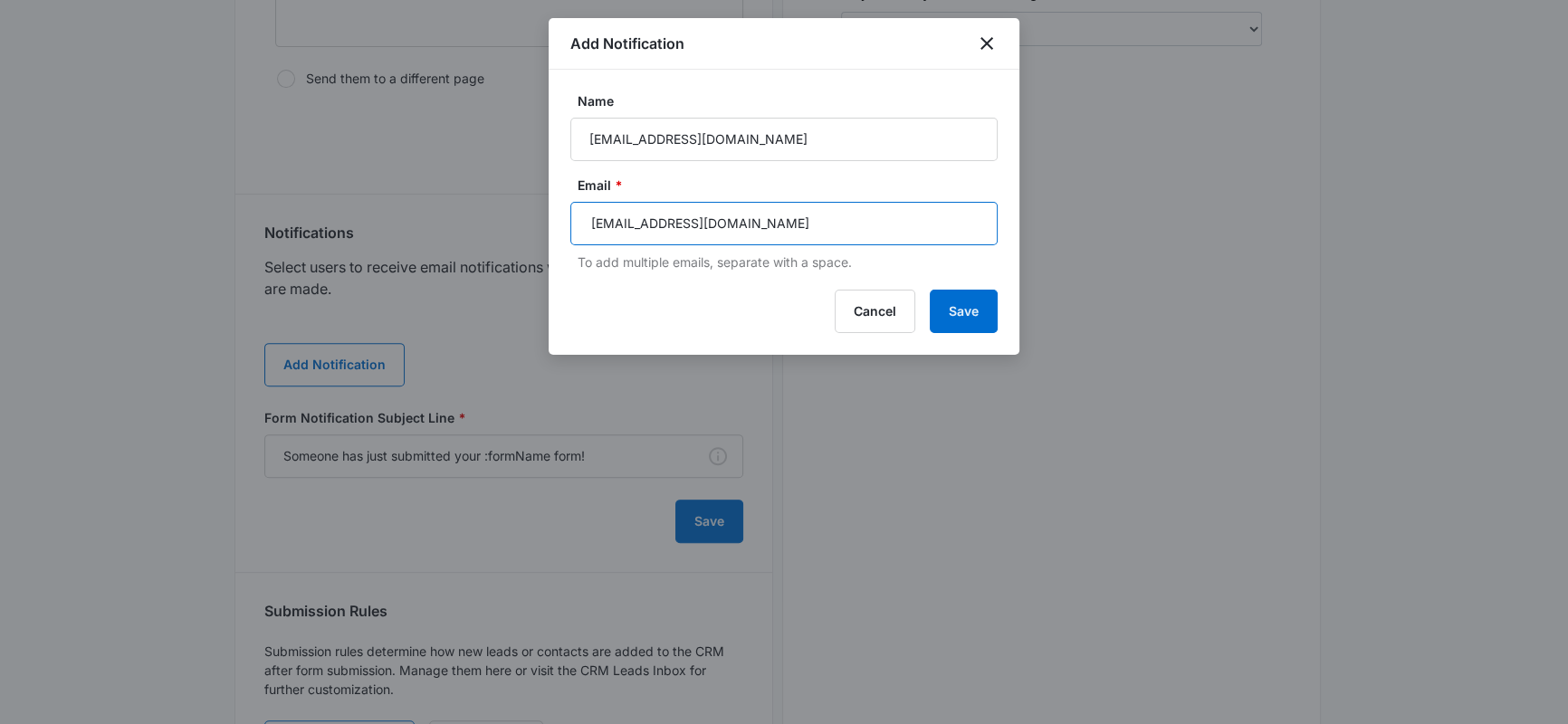 type on "info@borwestsanantonio.com" 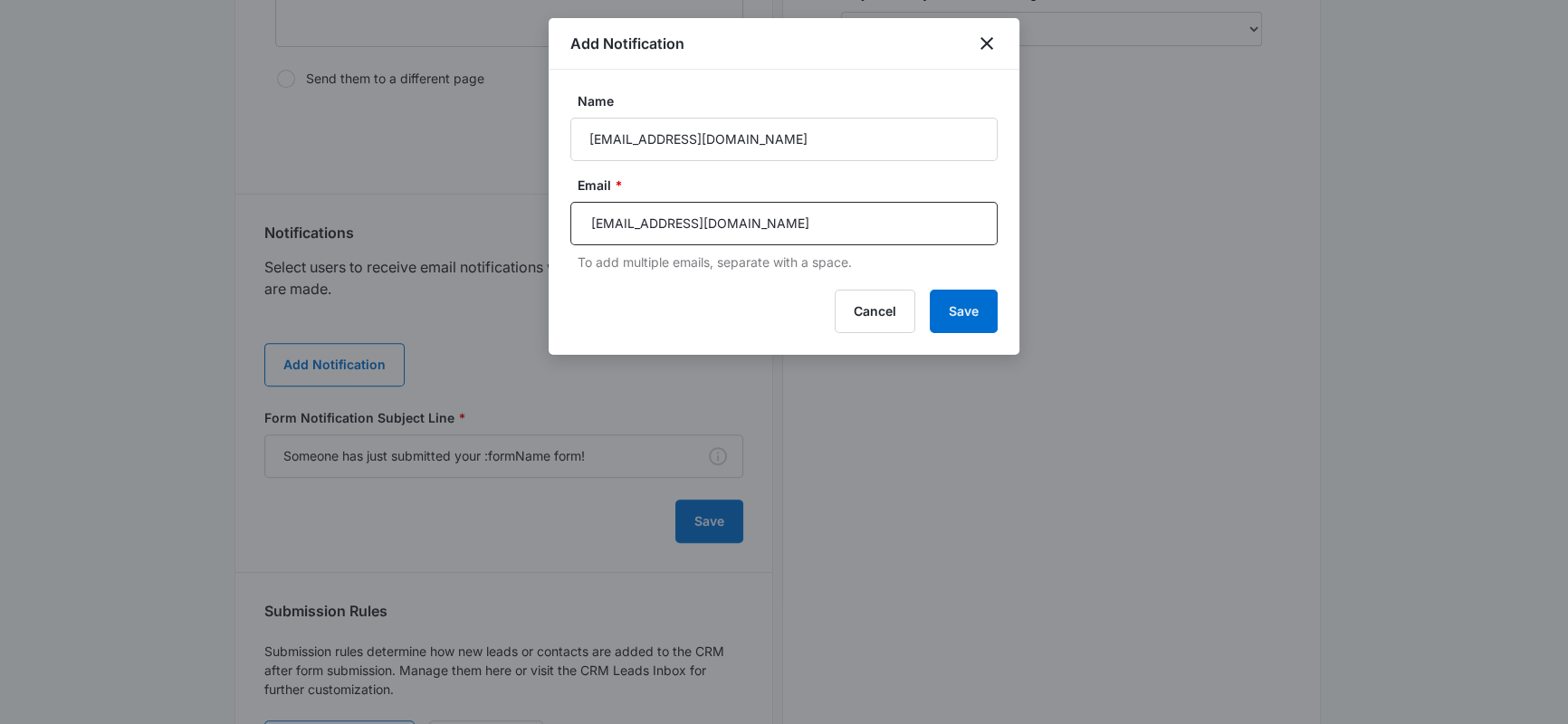 type 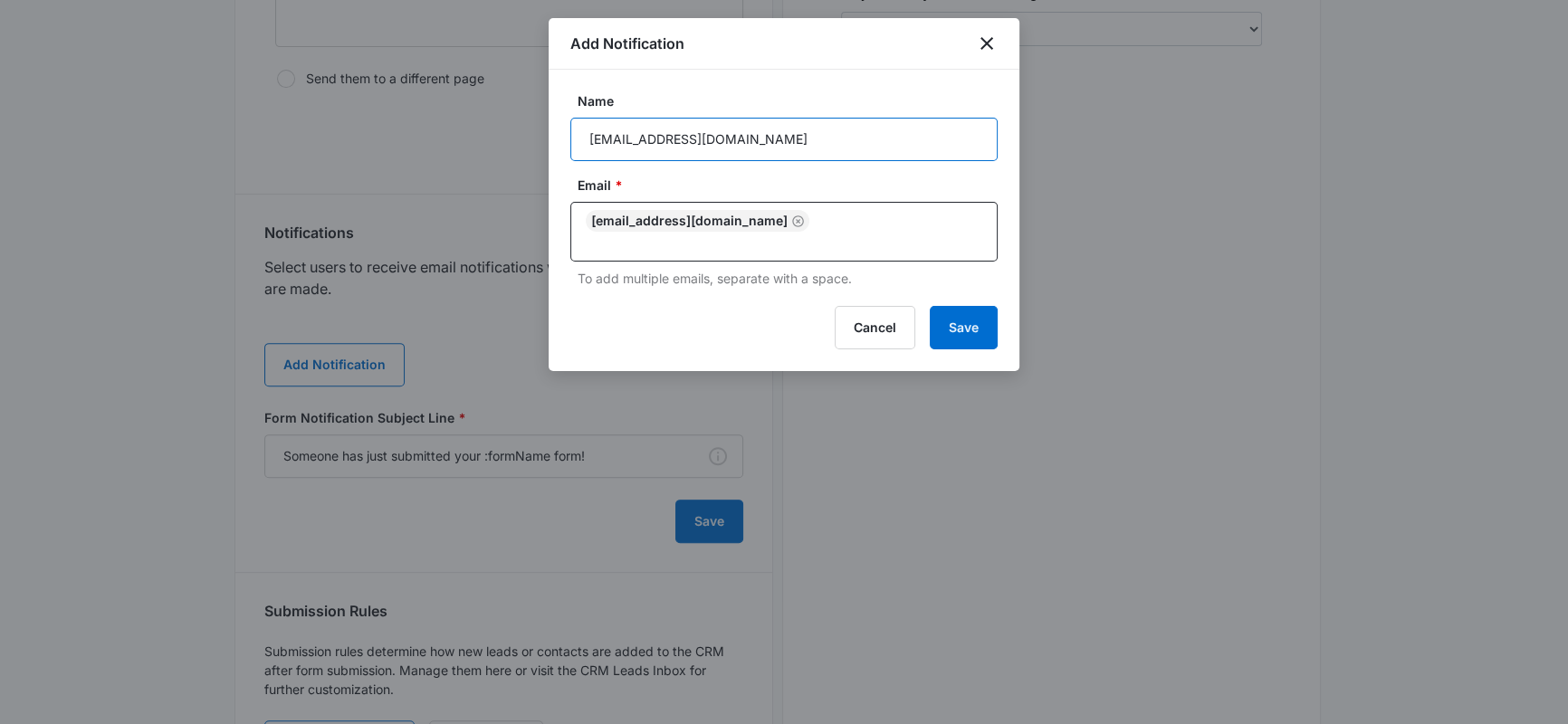 click on "info@borwestsanantonio.com" at bounding box center [784, 139] 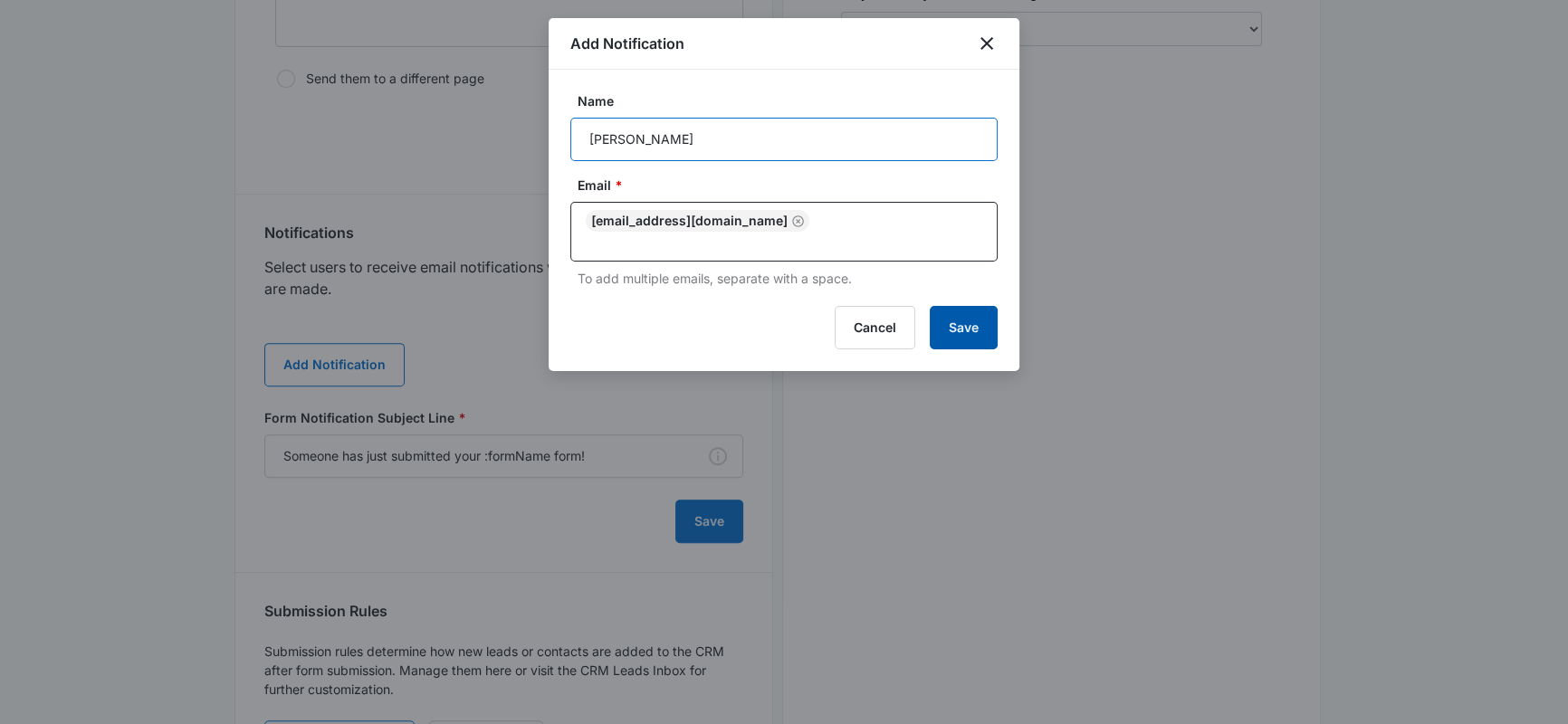 type on "Diego Moyano" 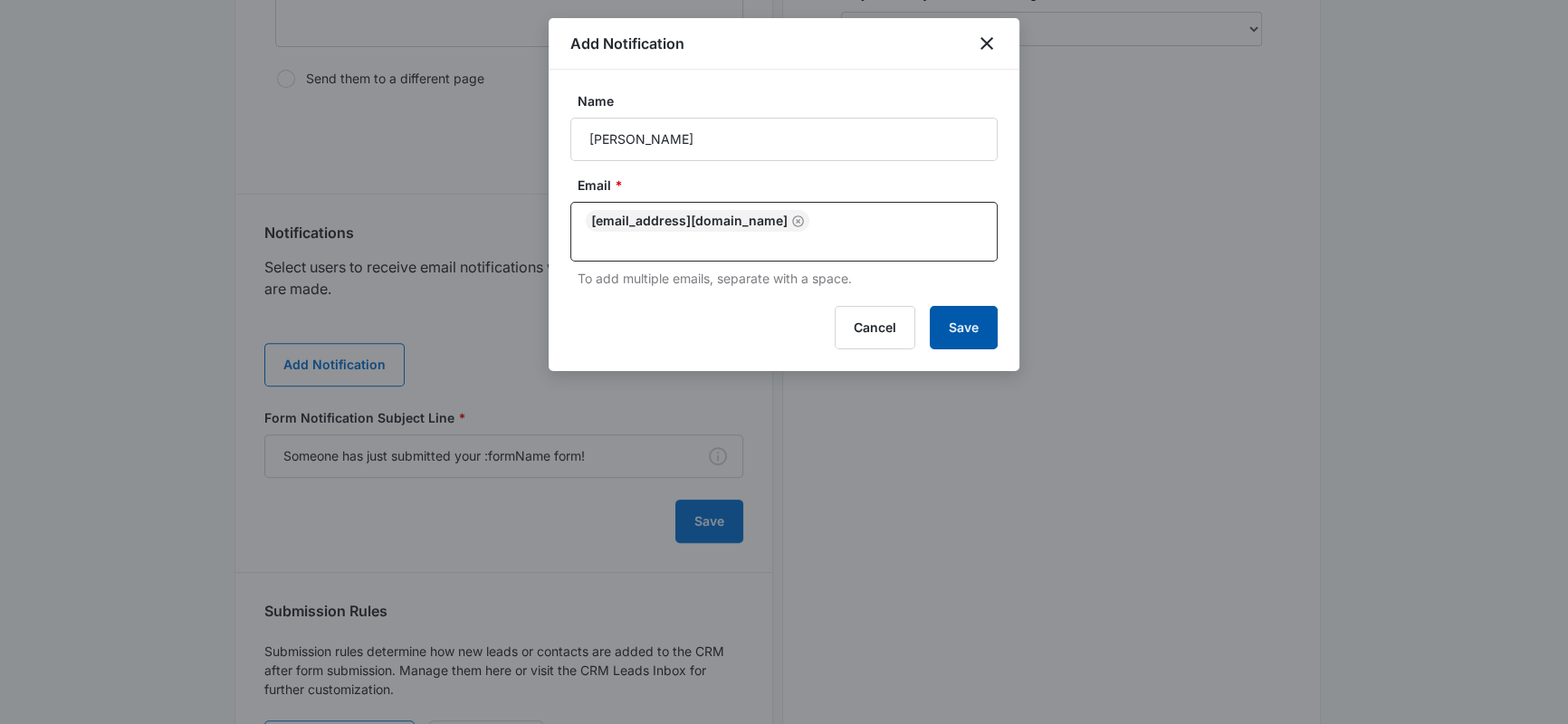 click on "Save" at bounding box center [963, 328] 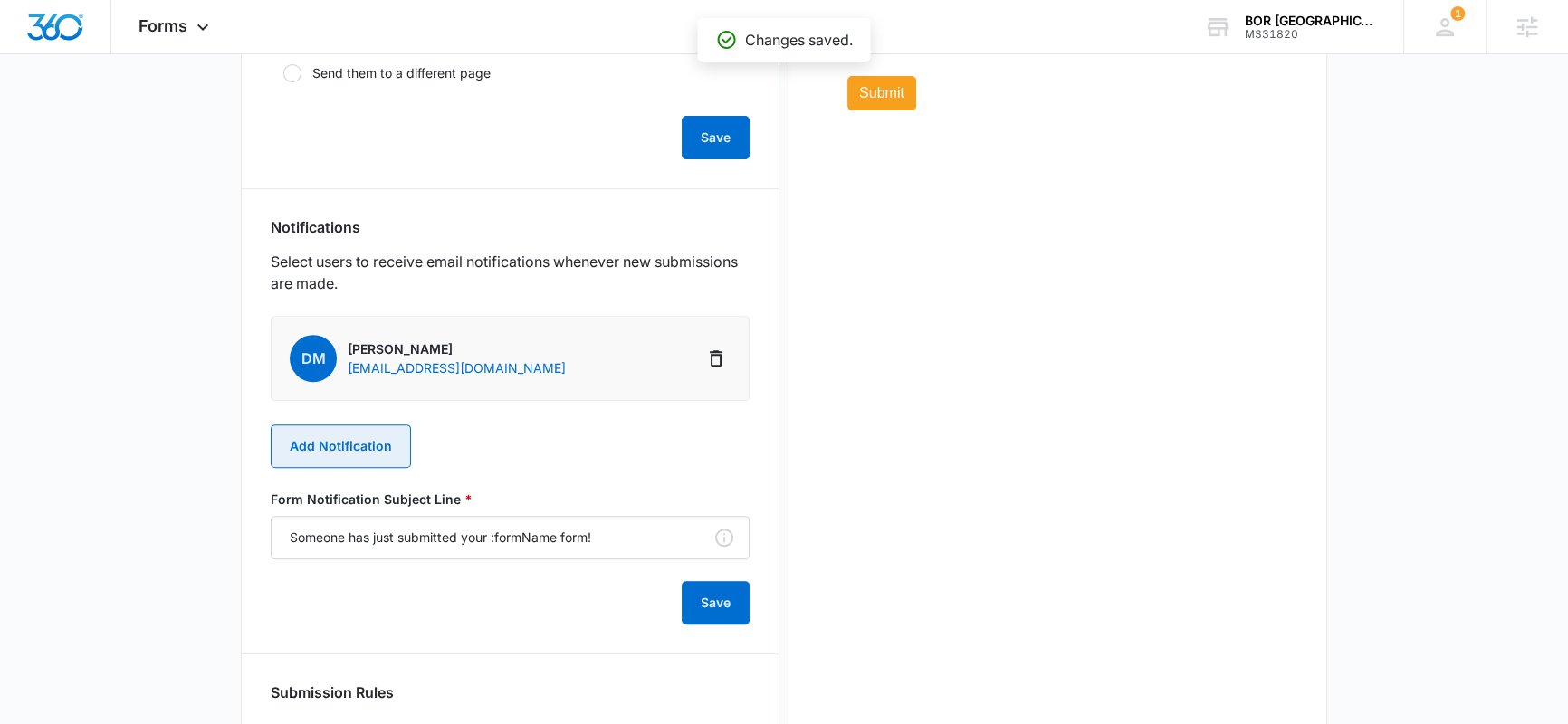 scroll, scrollTop: 862, scrollLeft: 0, axis: vertical 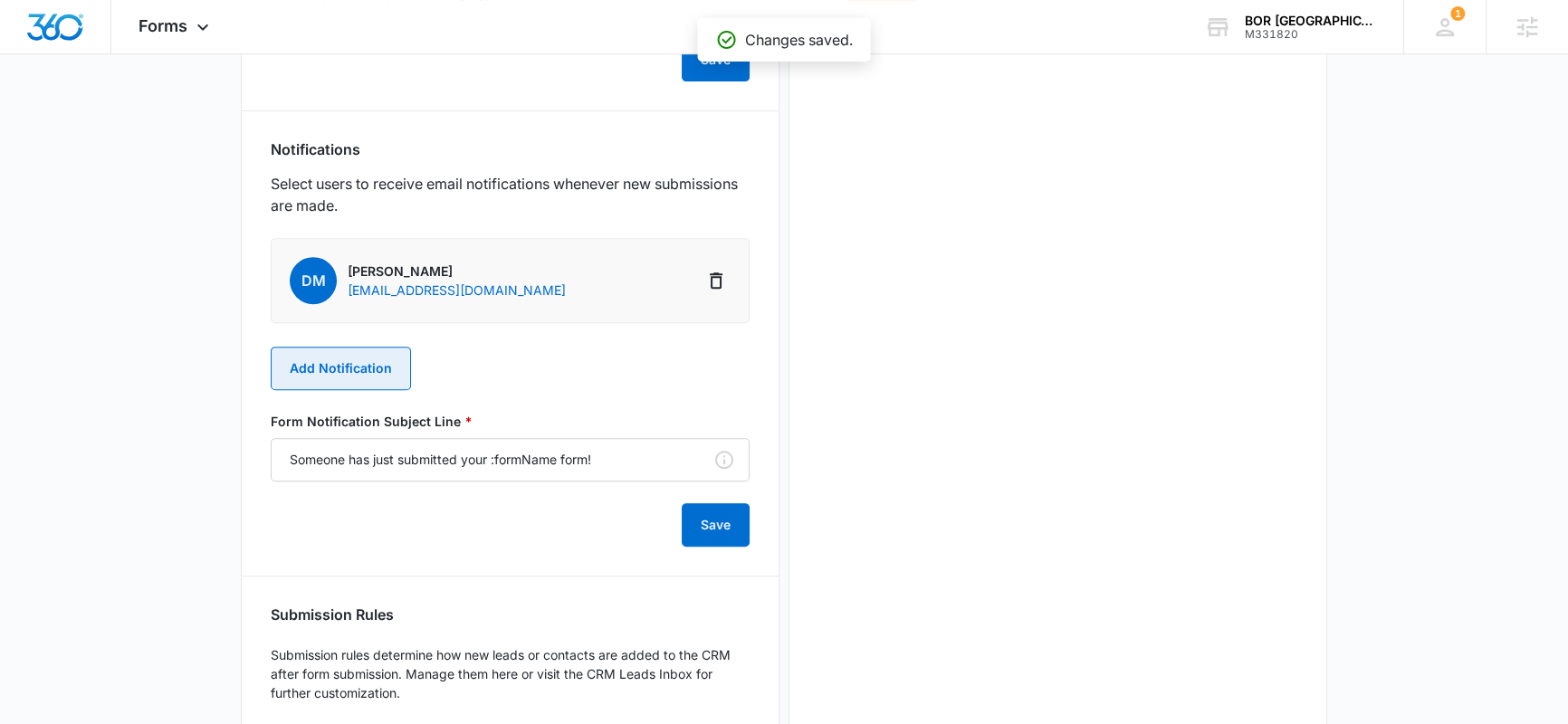 click on "Add Notification" at bounding box center [340, 368] 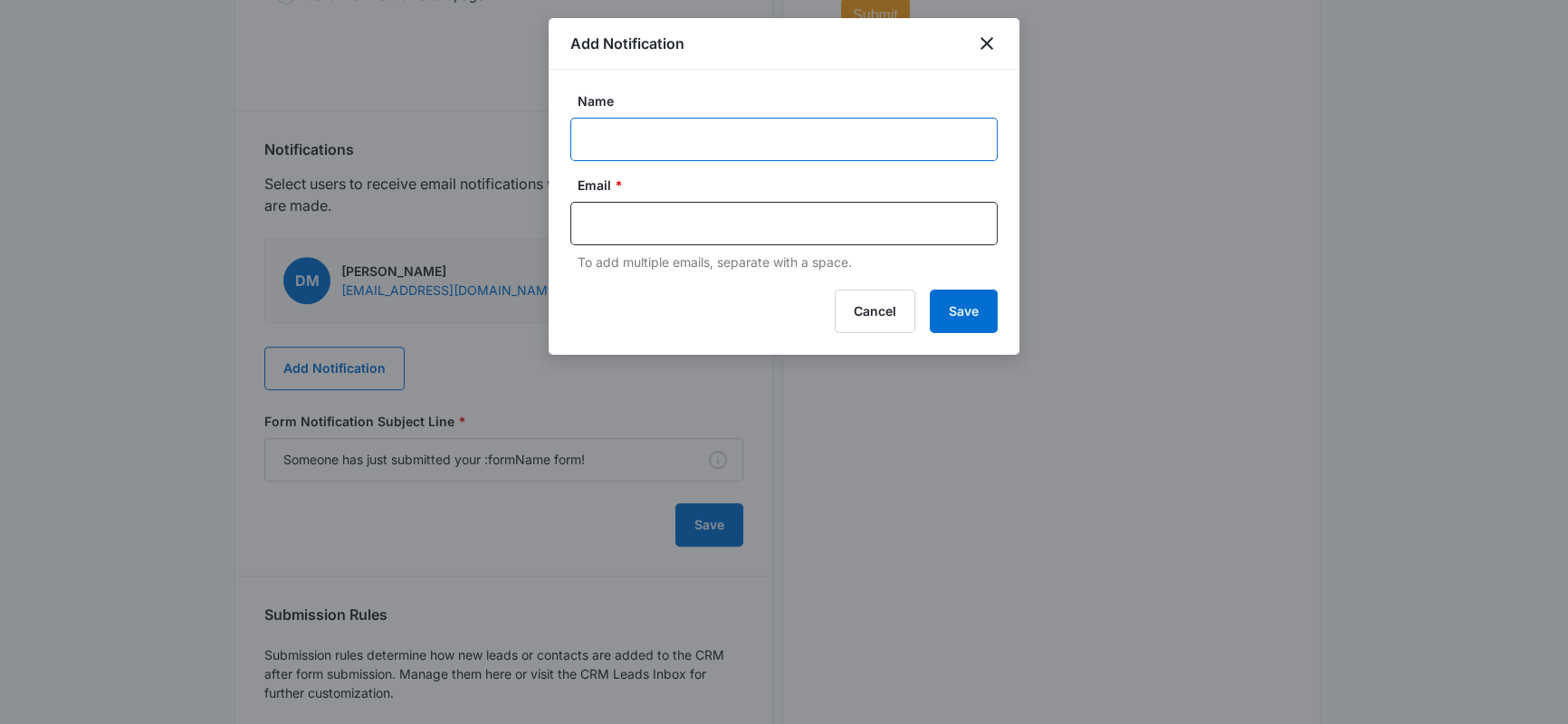 click on "Name" at bounding box center [784, 139] 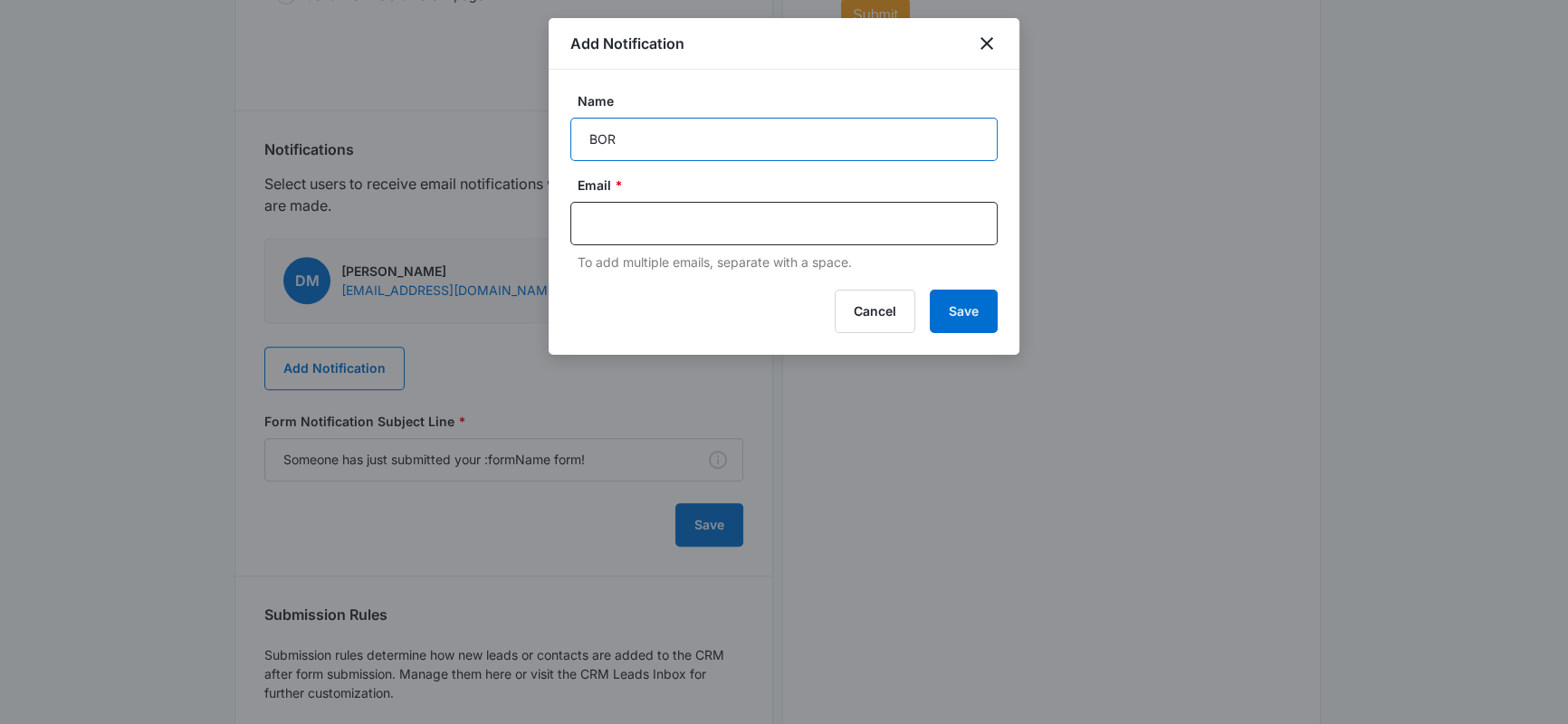 click on "BOR" at bounding box center [784, 139] 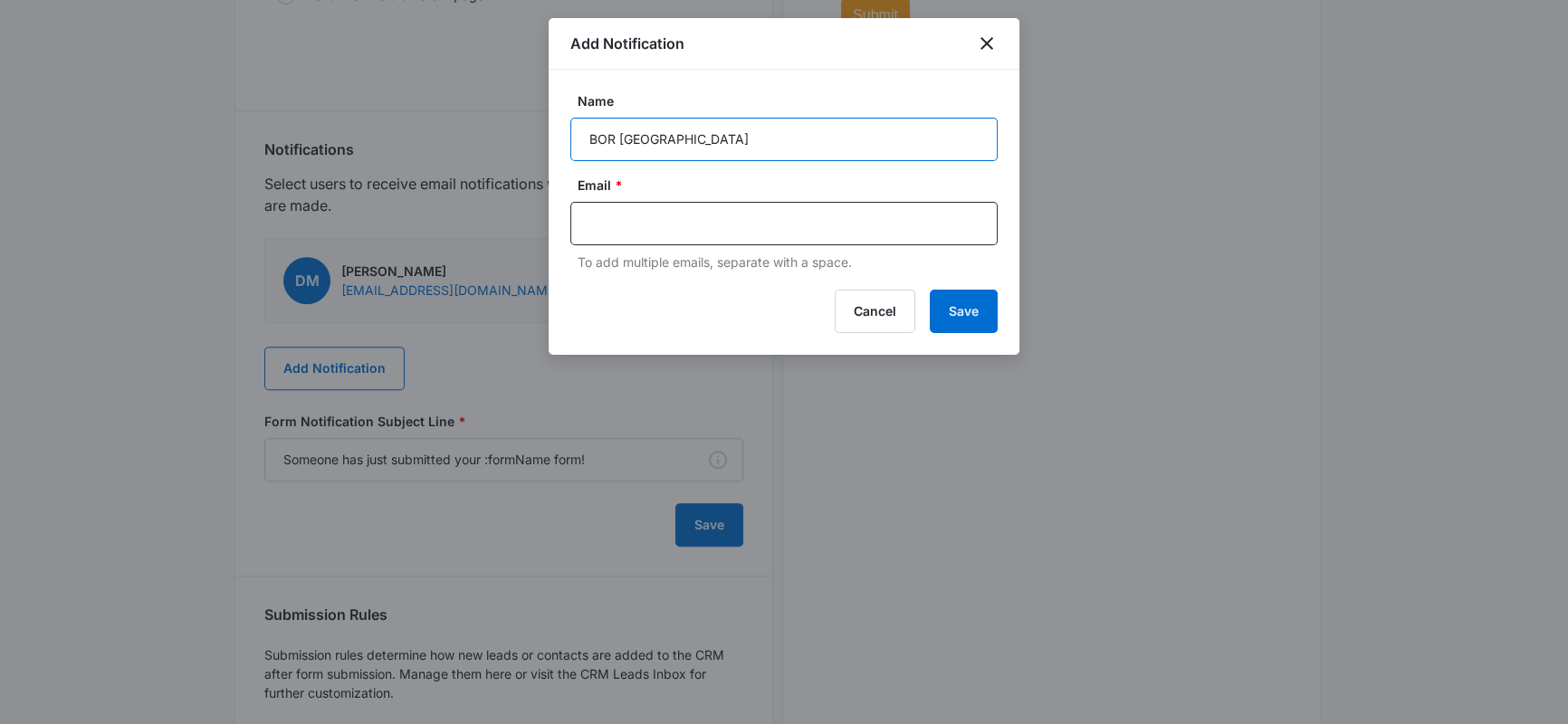 type on "BOR West San Antonio" 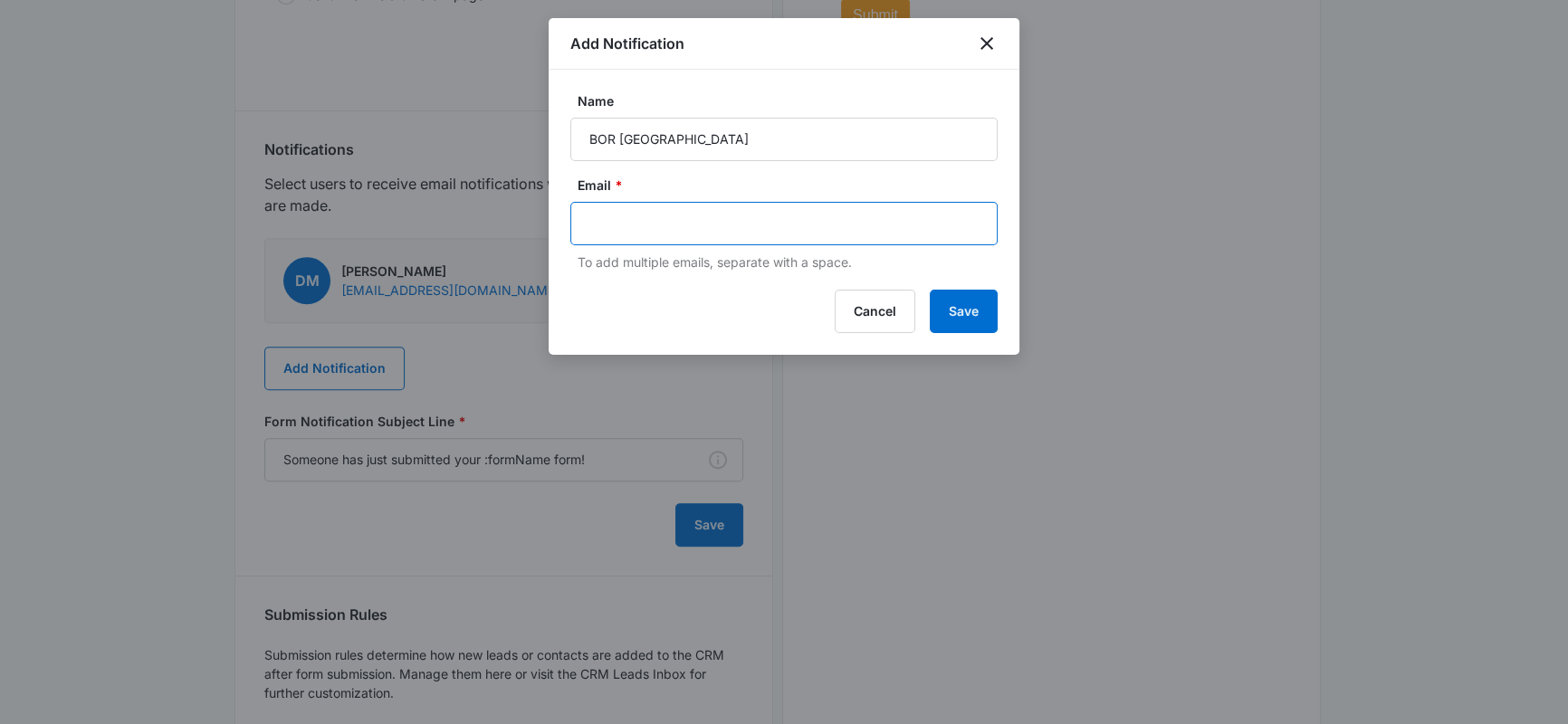 click at bounding box center [786, 224] 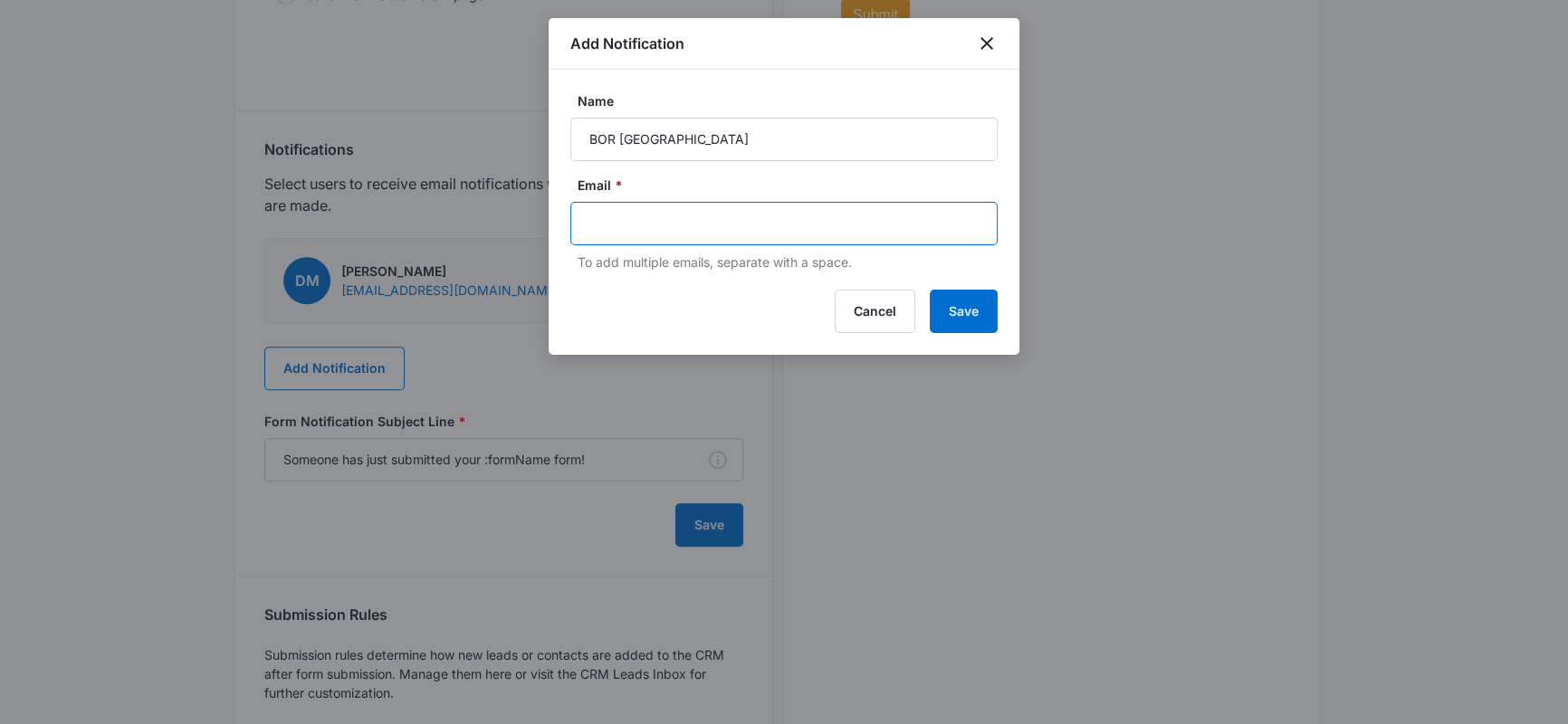 click at bounding box center [786, 224] 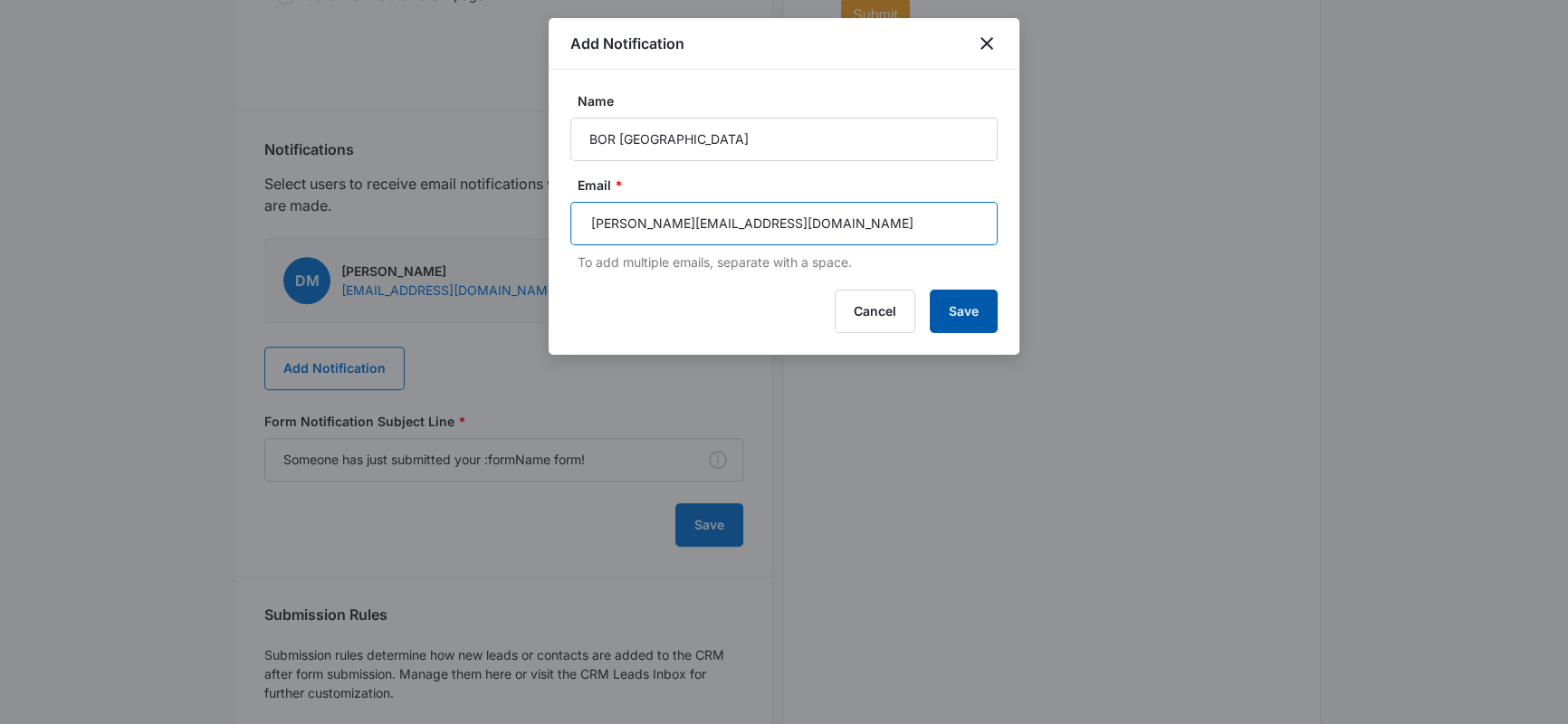 type on "[PERSON_NAME][EMAIL_ADDRESS][DOMAIN_NAME]" 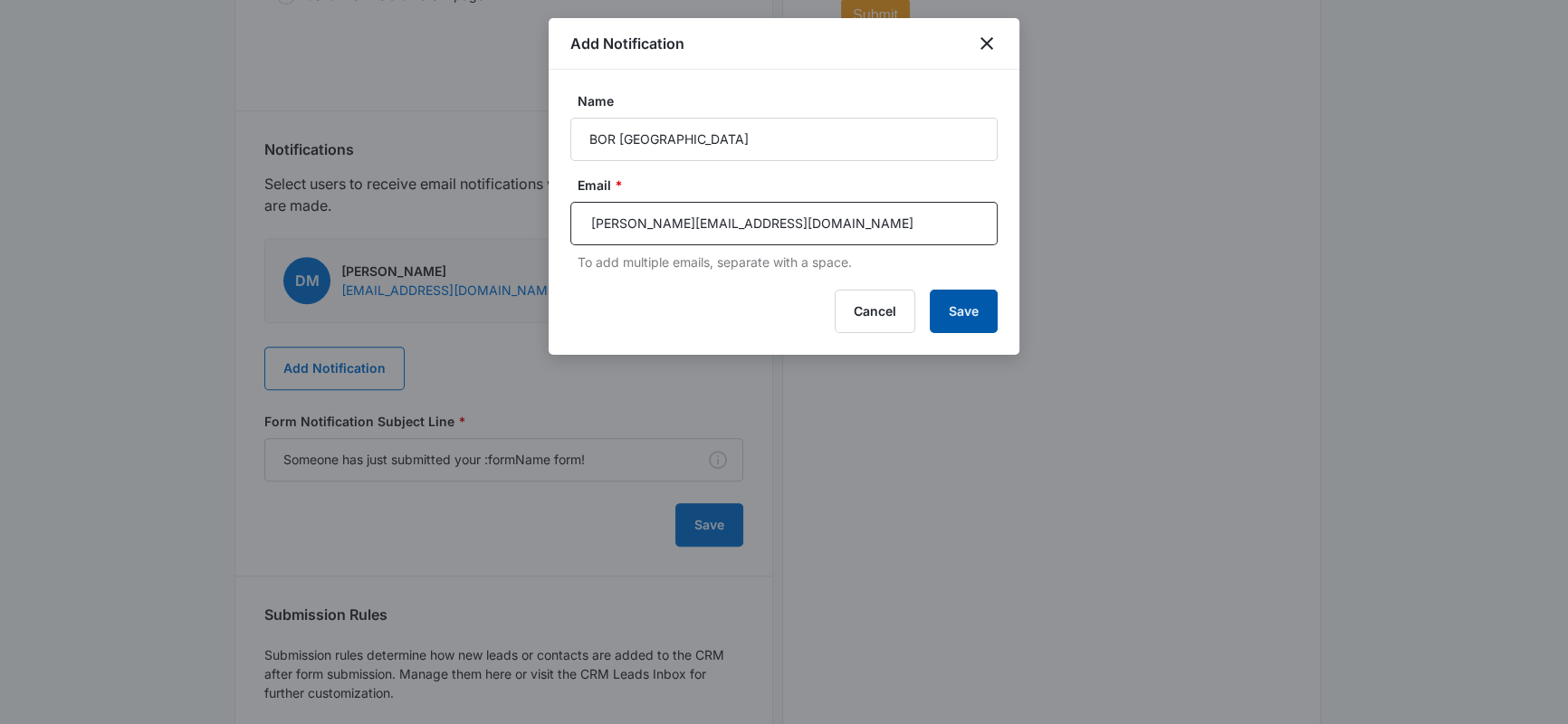 type 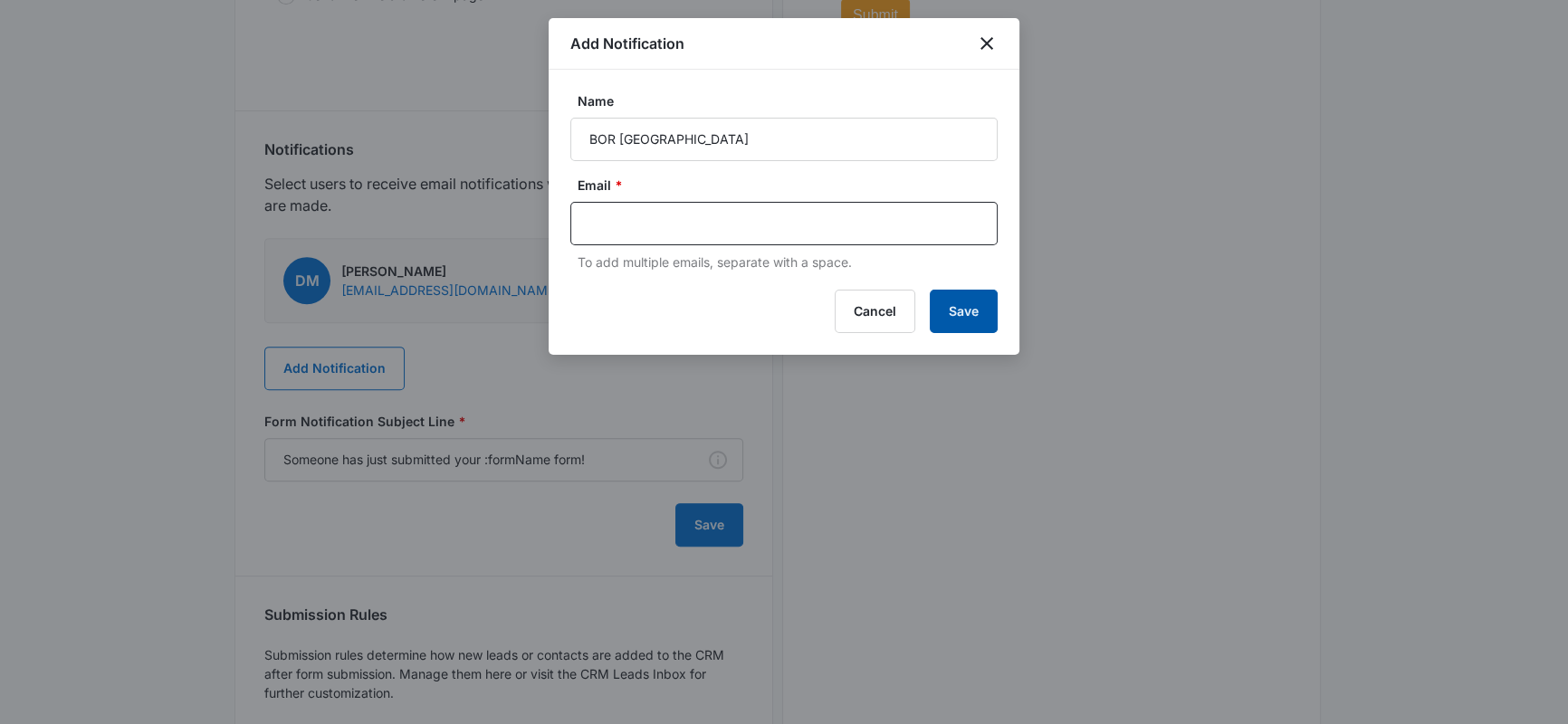 click on "Save" at bounding box center [963, 311] 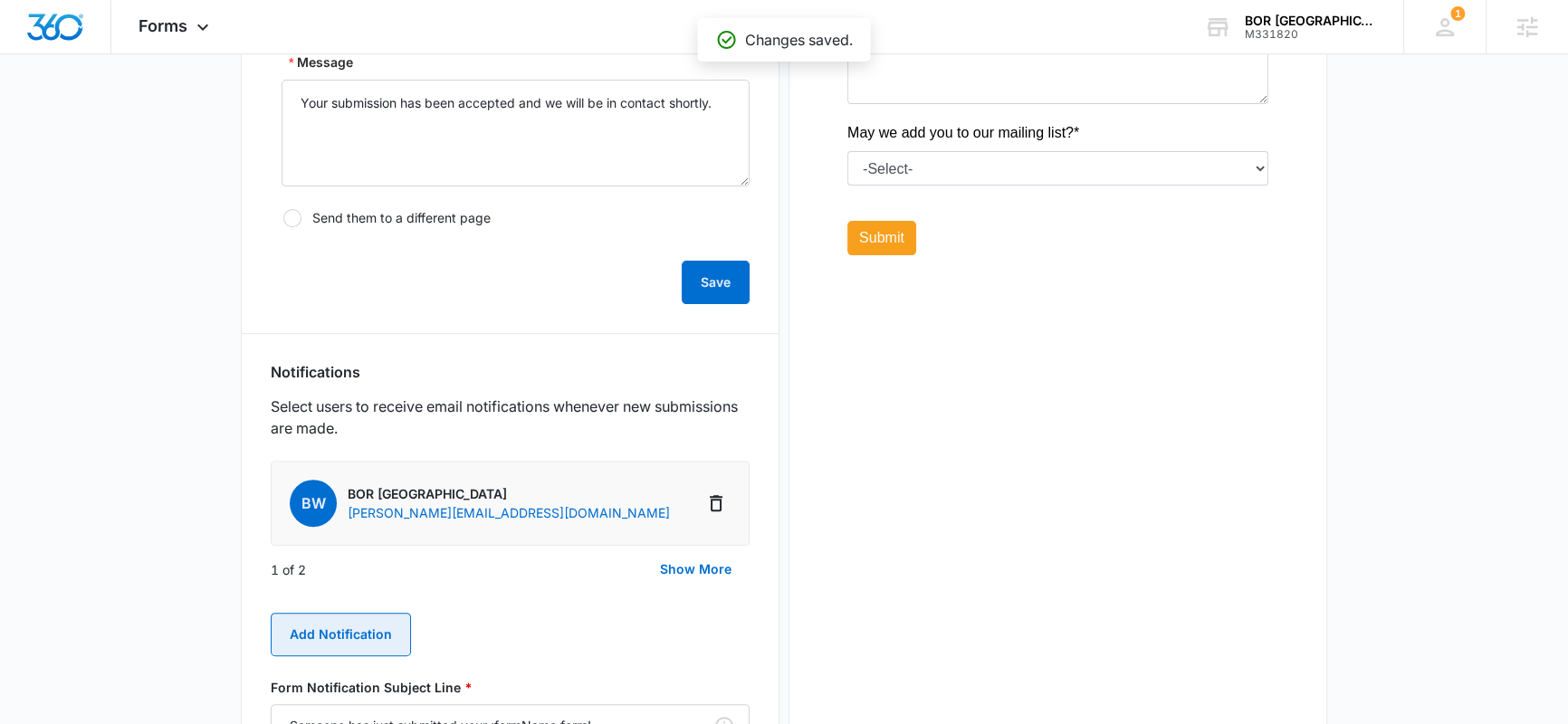 scroll, scrollTop: 712, scrollLeft: 0, axis: vertical 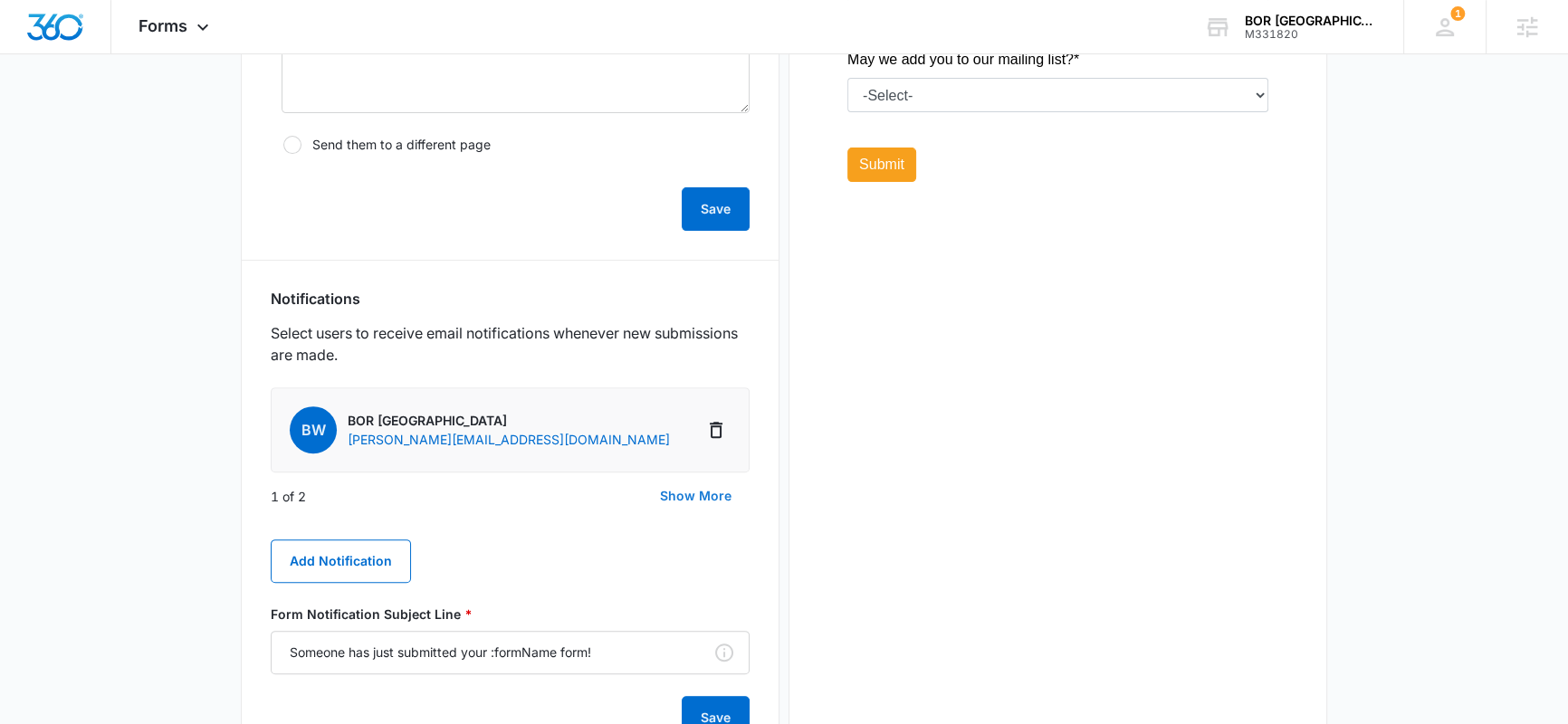 click on "Show More" at bounding box center [695, 496] 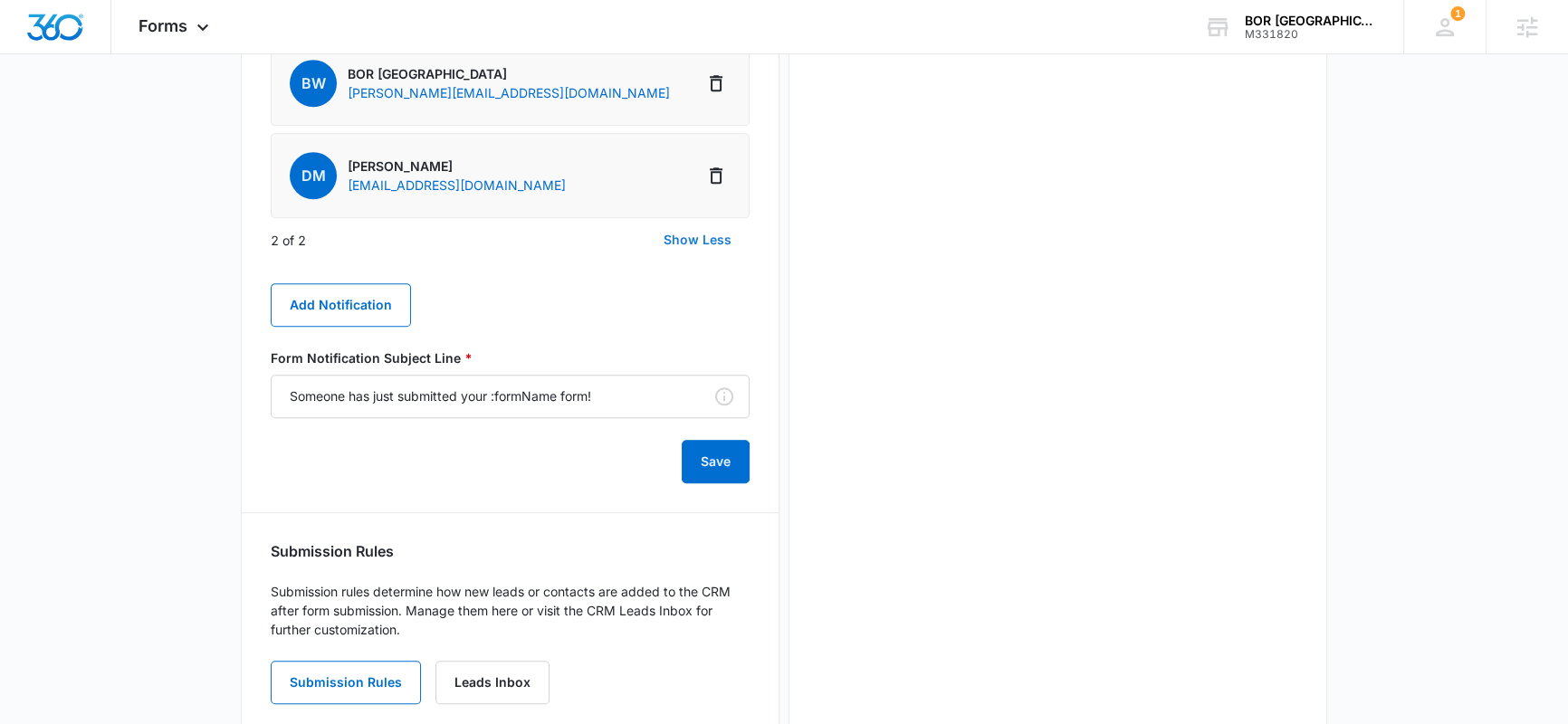 scroll, scrollTop: 534, scrollLeft: 0, axis: vertical 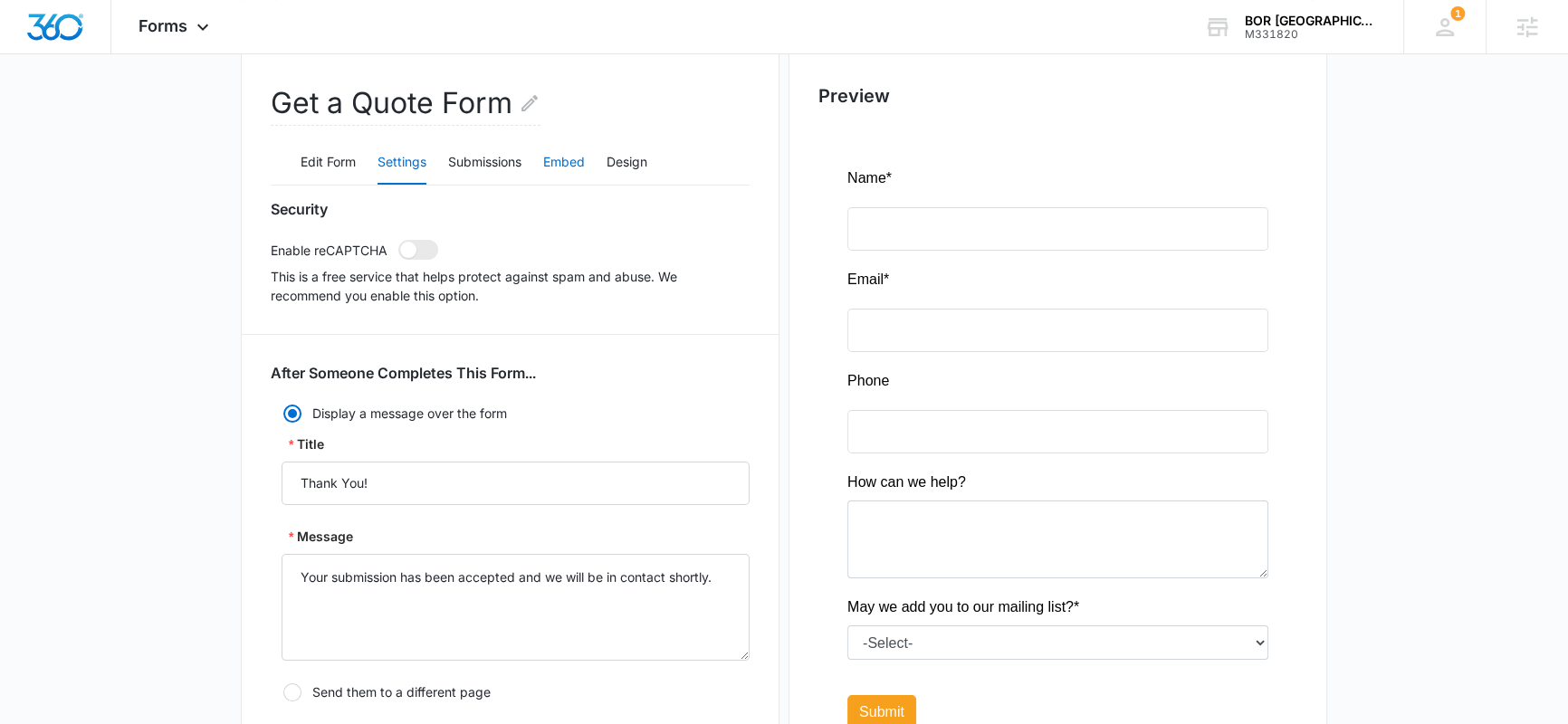 click on "Embed" at bounding box center (564, 163) 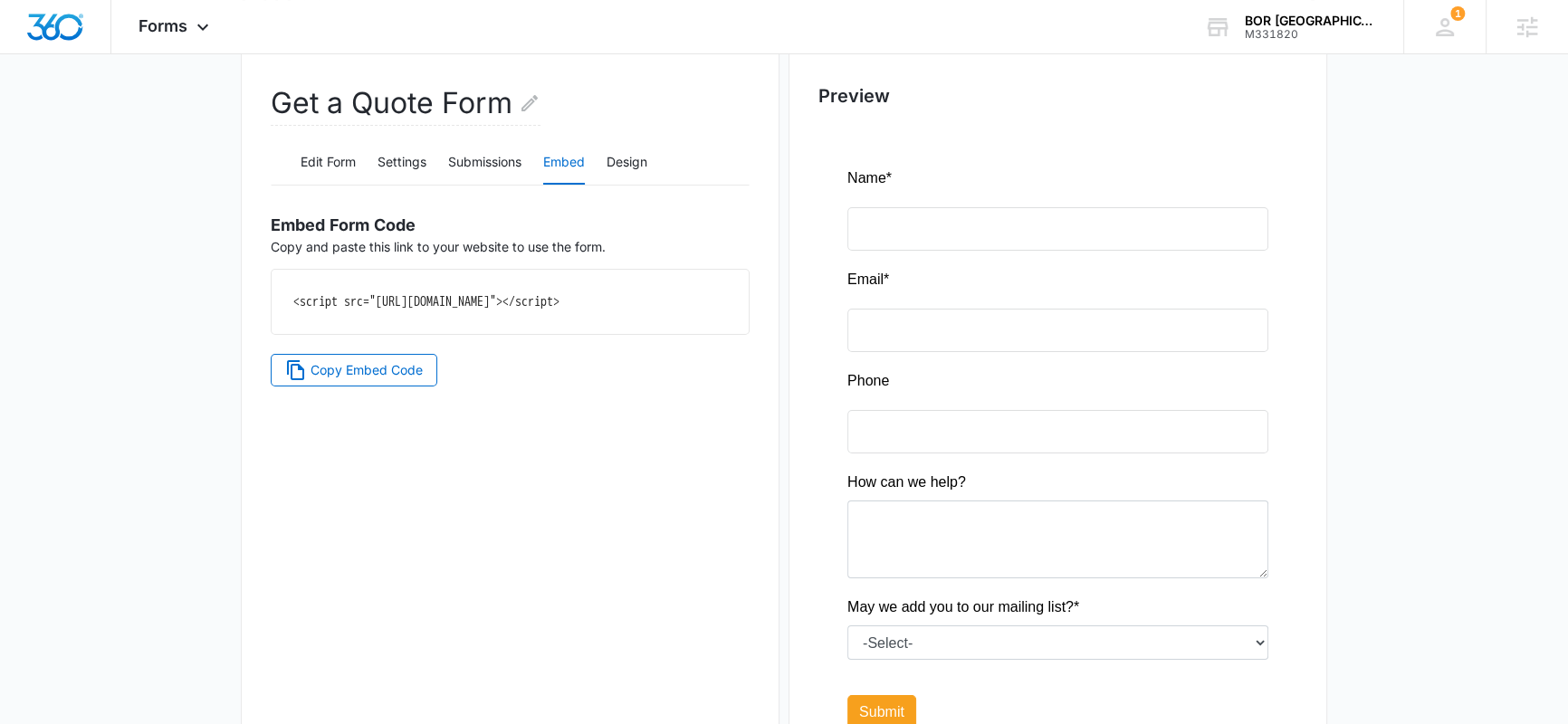 drag, startPoint x: 323, startPoint y: 298, endPoint x: 607, endPoint y: 332, distance: 286.02797 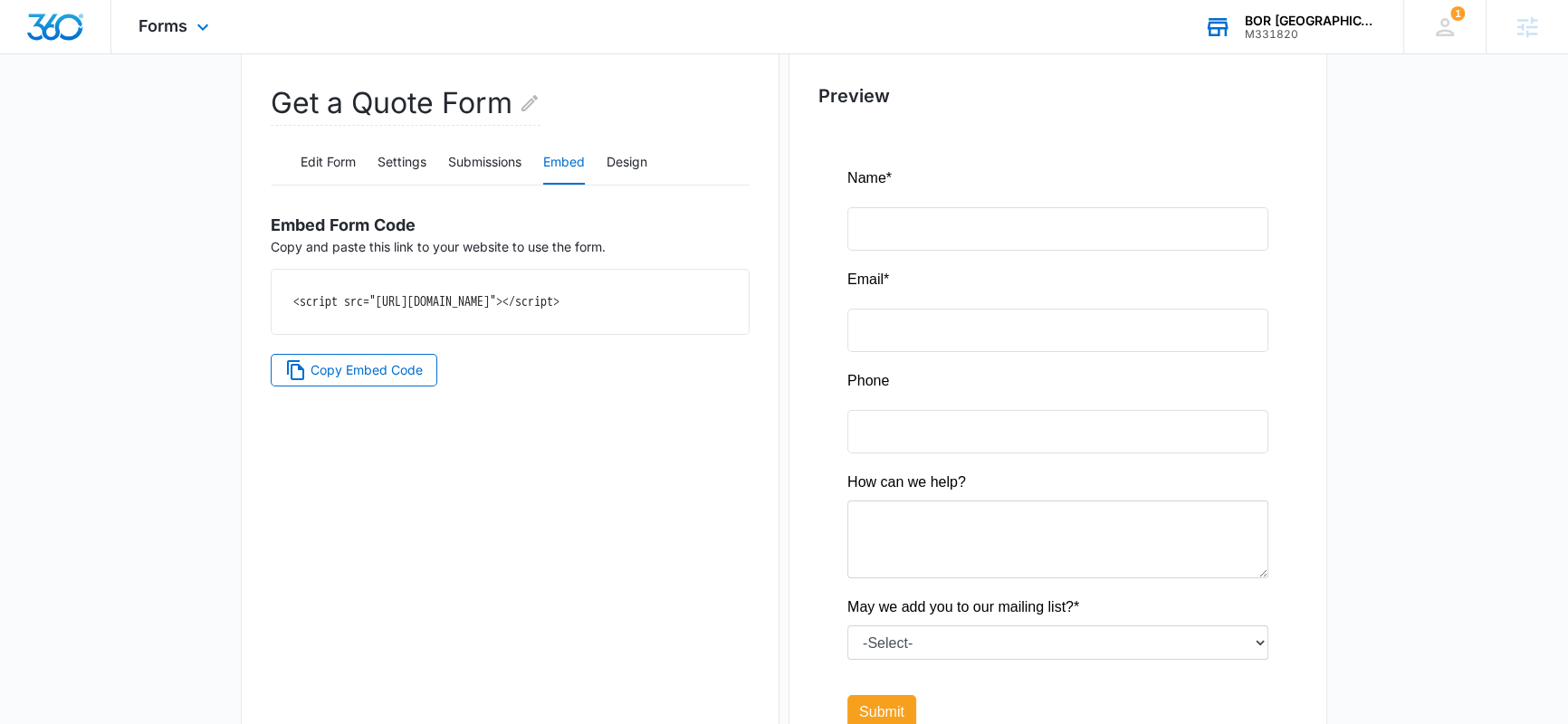 click on "M331820" at bounding box center (1311, 34) 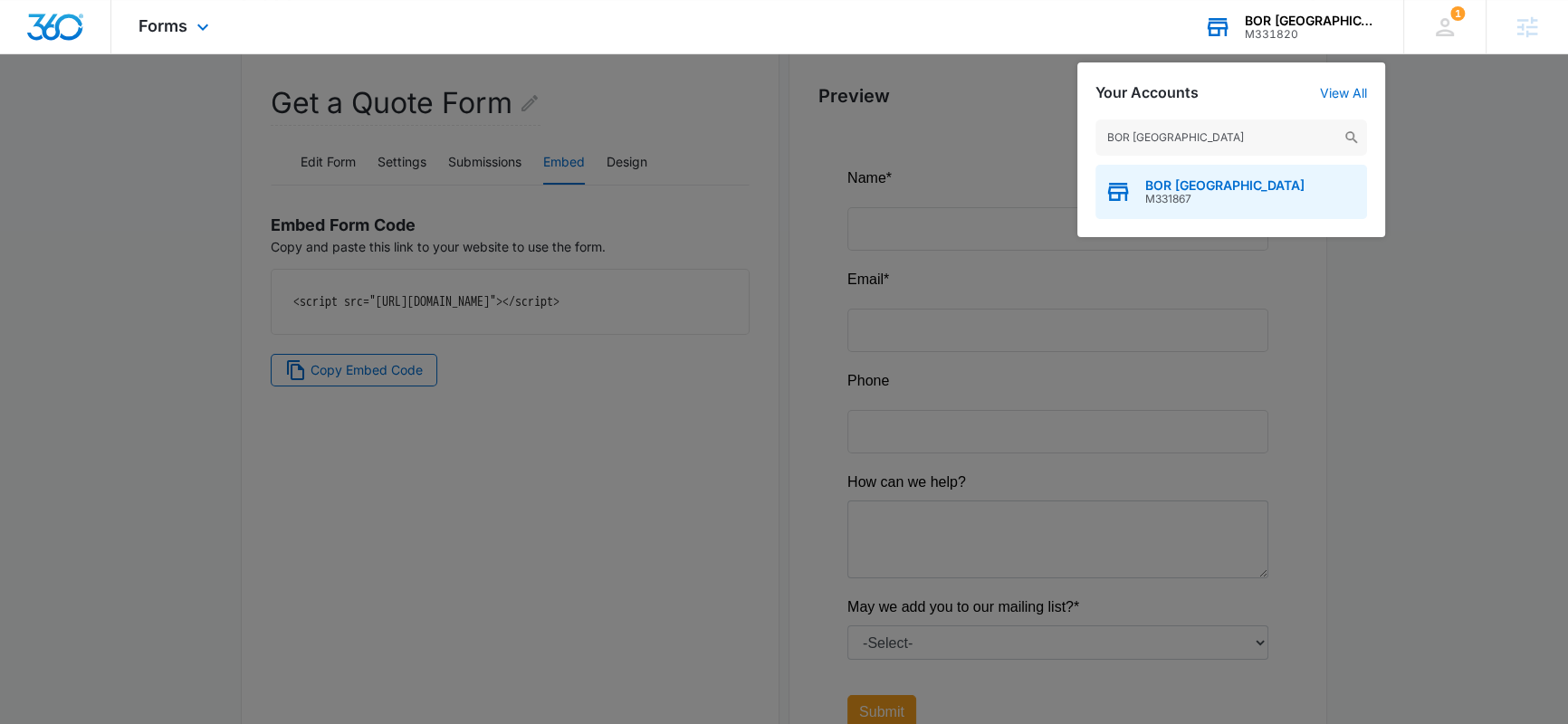 type on "BOR Fort Bend" 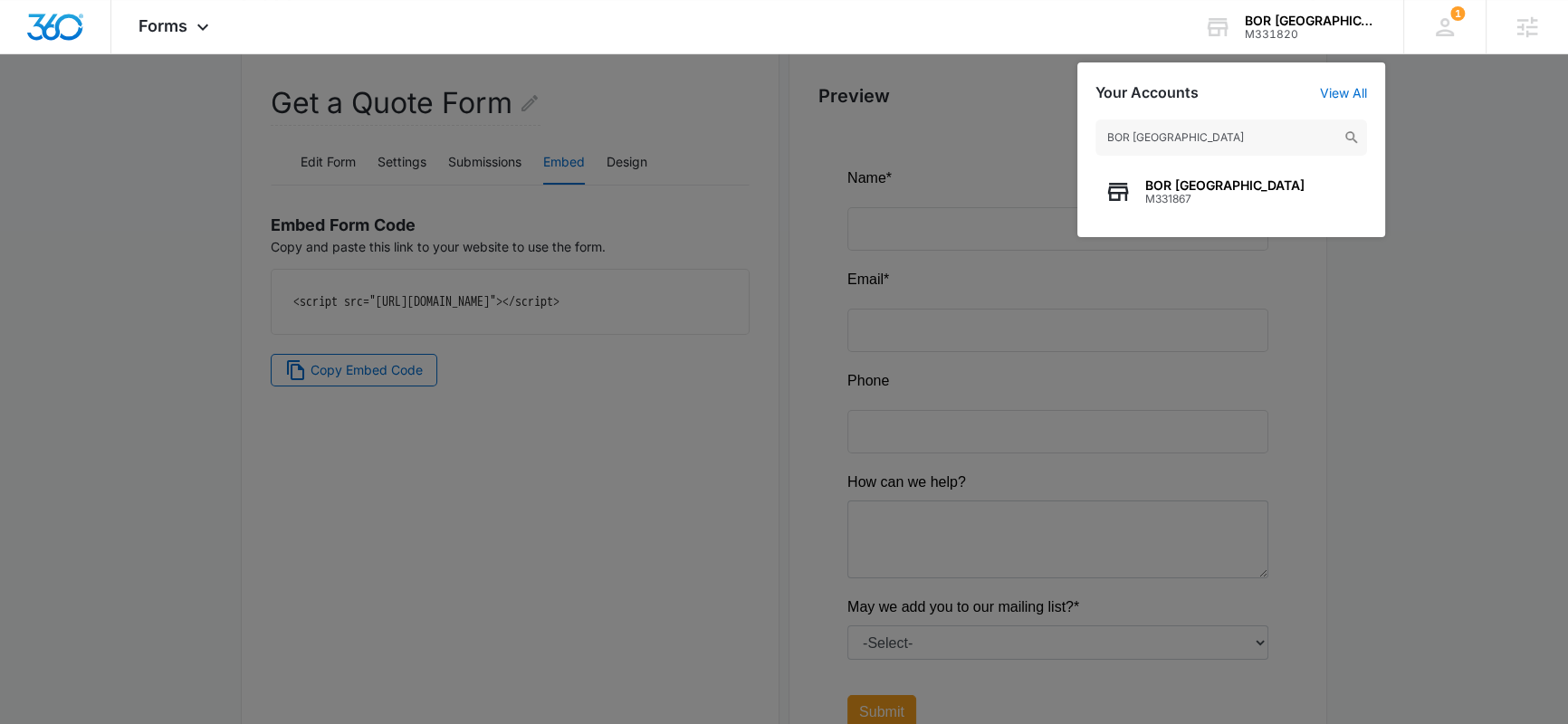 scroll, scrollTop: 0, scrollLeft: 0, axis: both 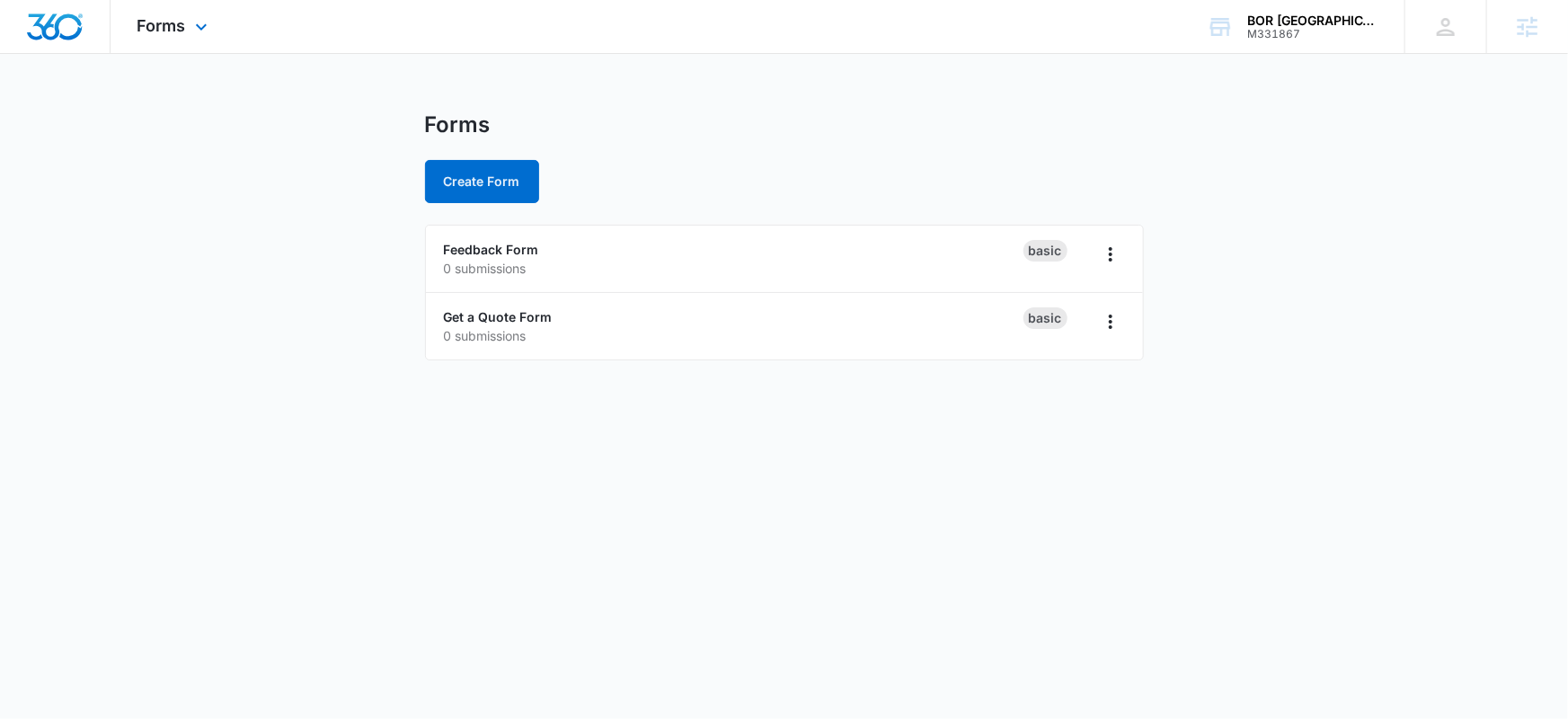 click on "Forms Apps Reputation Forms CRM Email Social Ads Files Brand Settings" at bounding box center [174, 26] 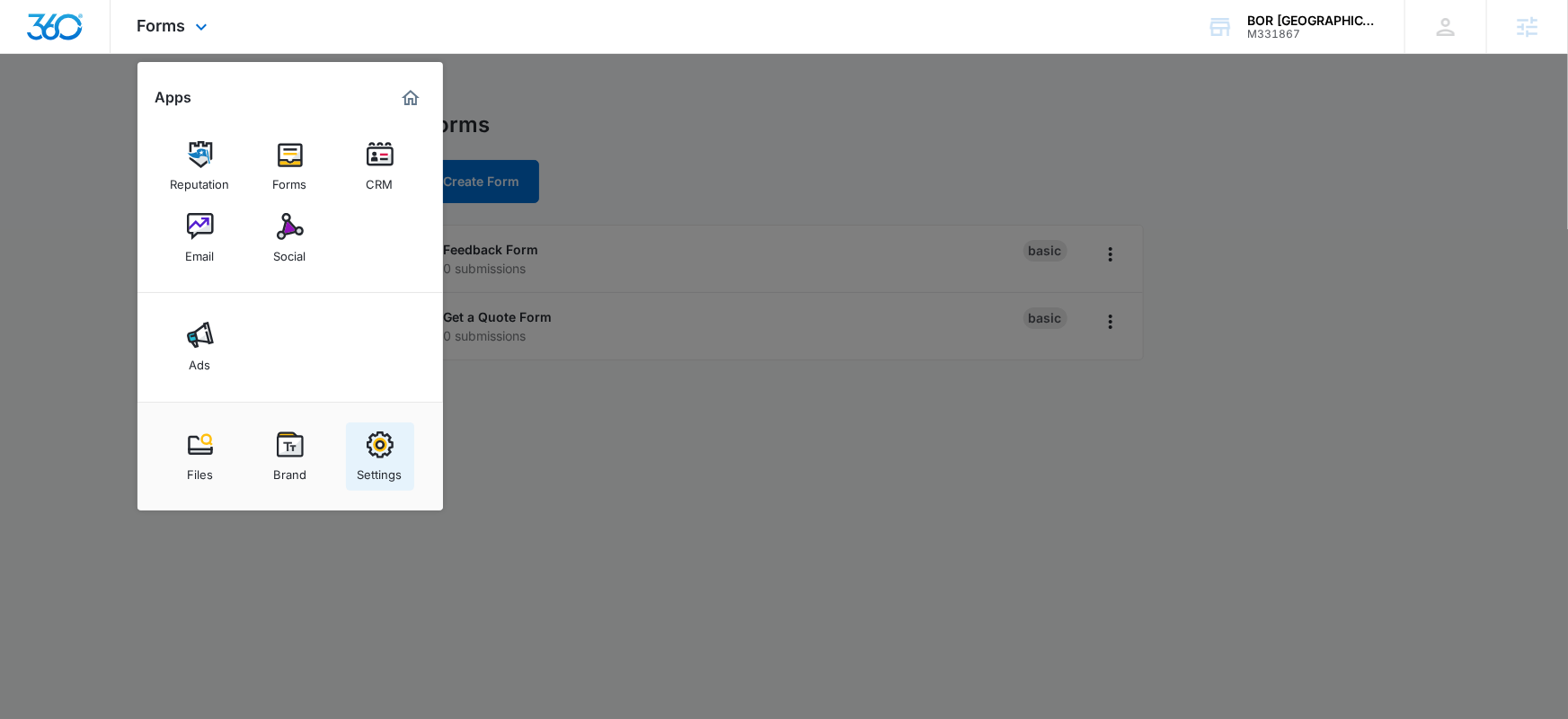 click on "Settings" at bounding box center [380, 470] 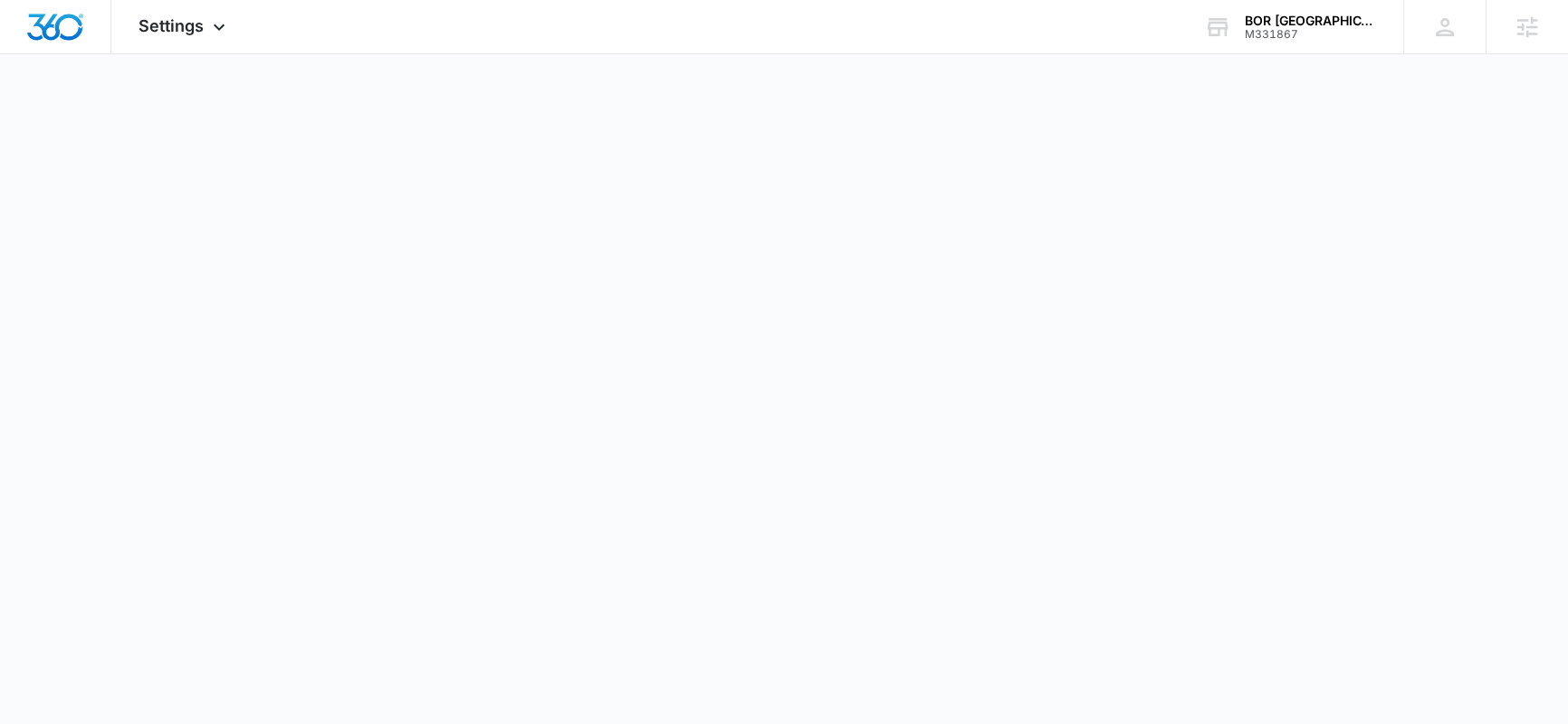 select on "4" 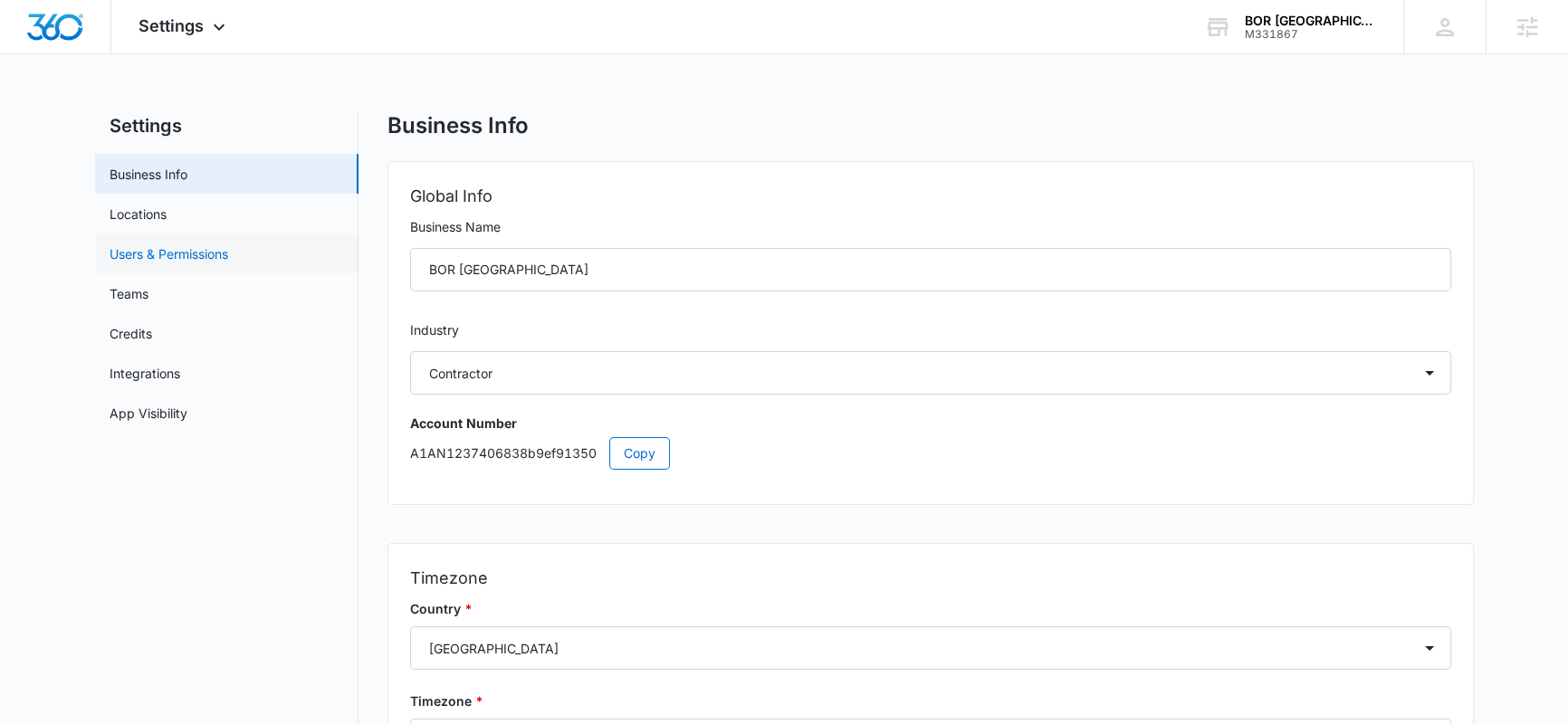 click on "Users & Permissions" at bounding box center [168, 253] 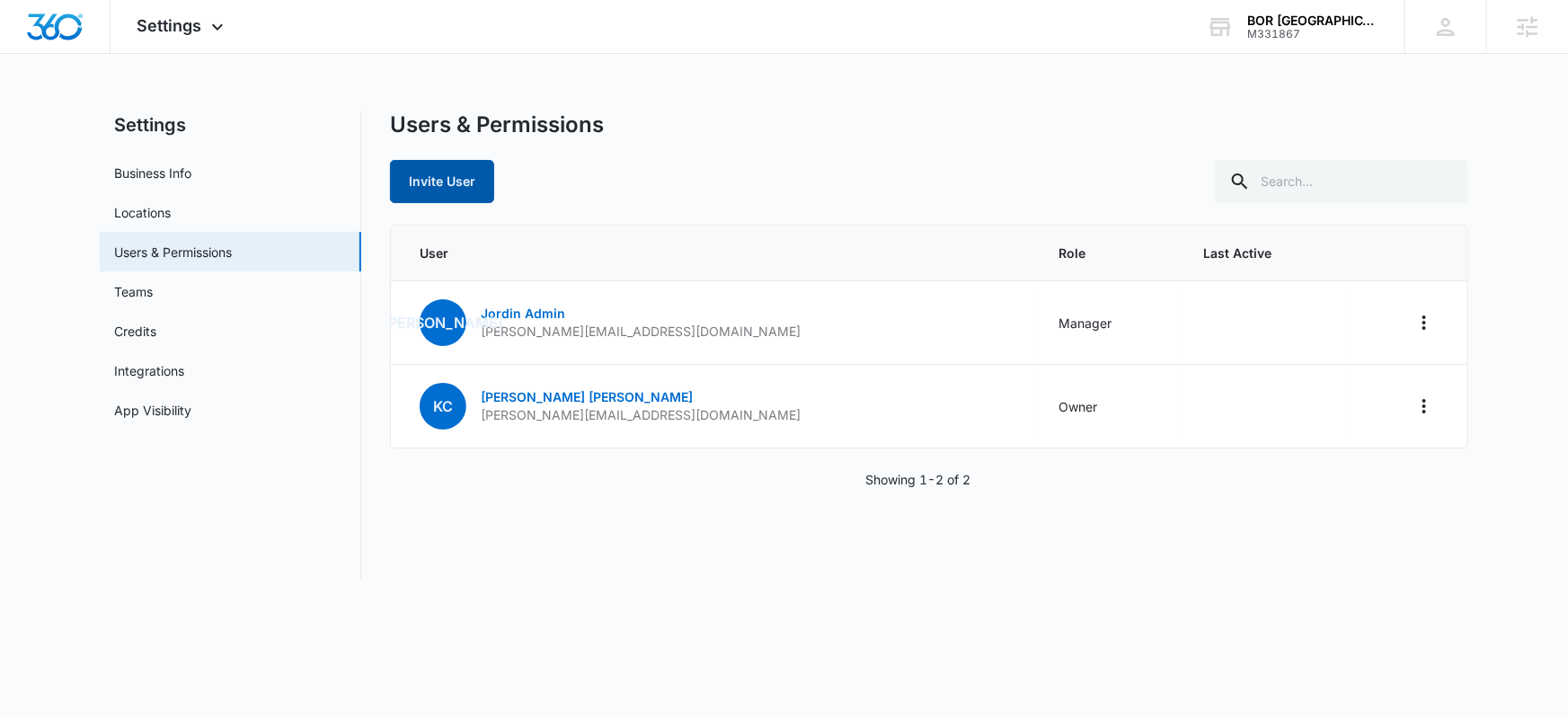 click on "Invite User" at bounding box center (442, 182) 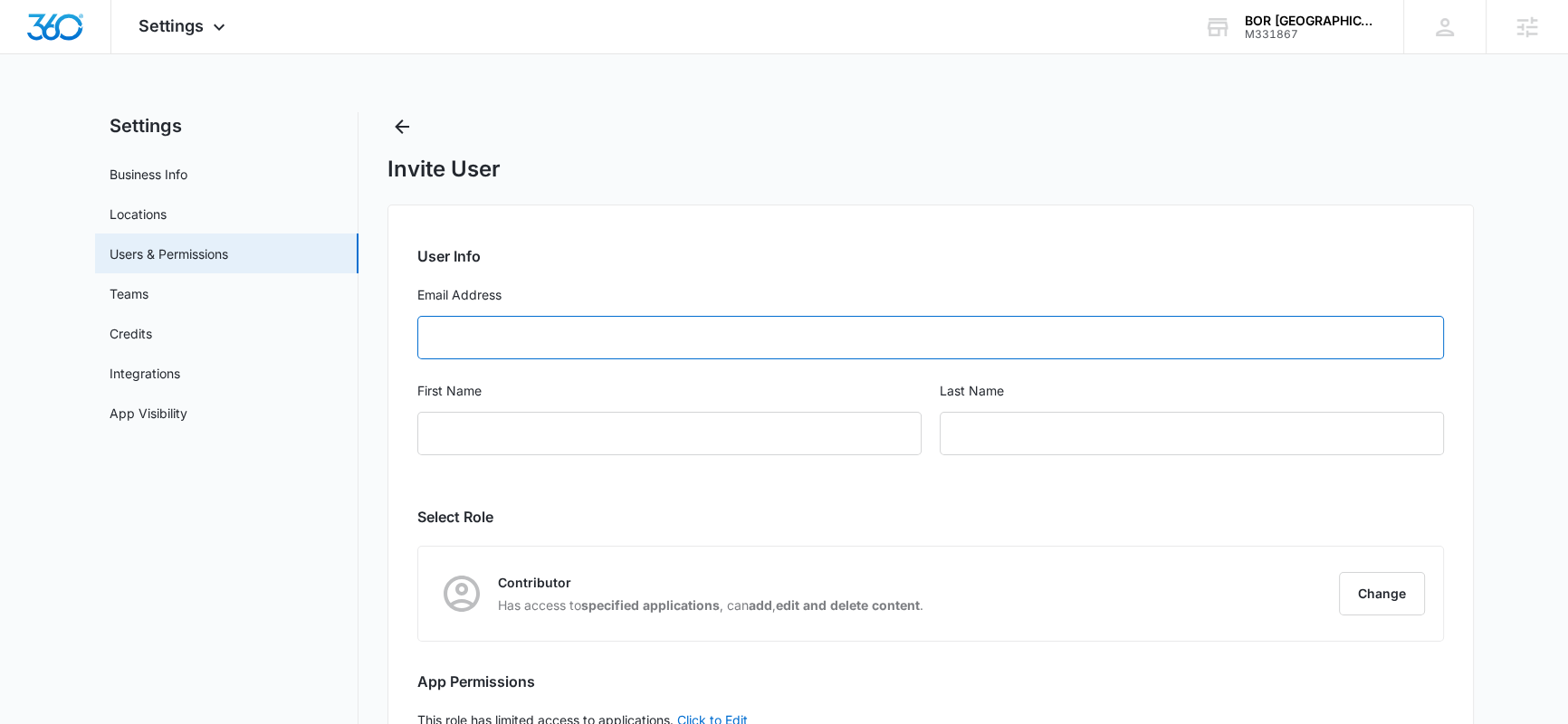 click on "Email Address" at bounding box center (931, 338) 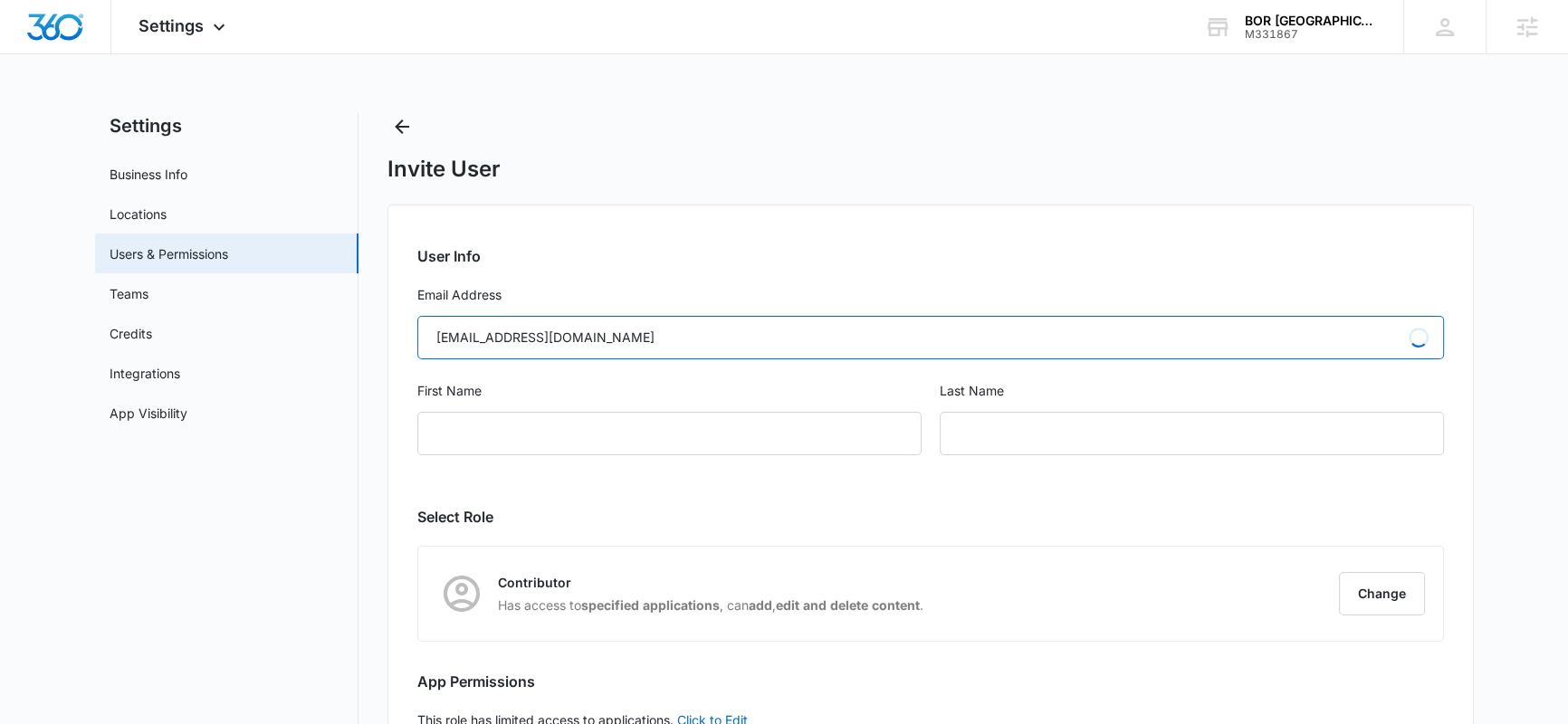 type on "Info@boroffortbendcounty.com" 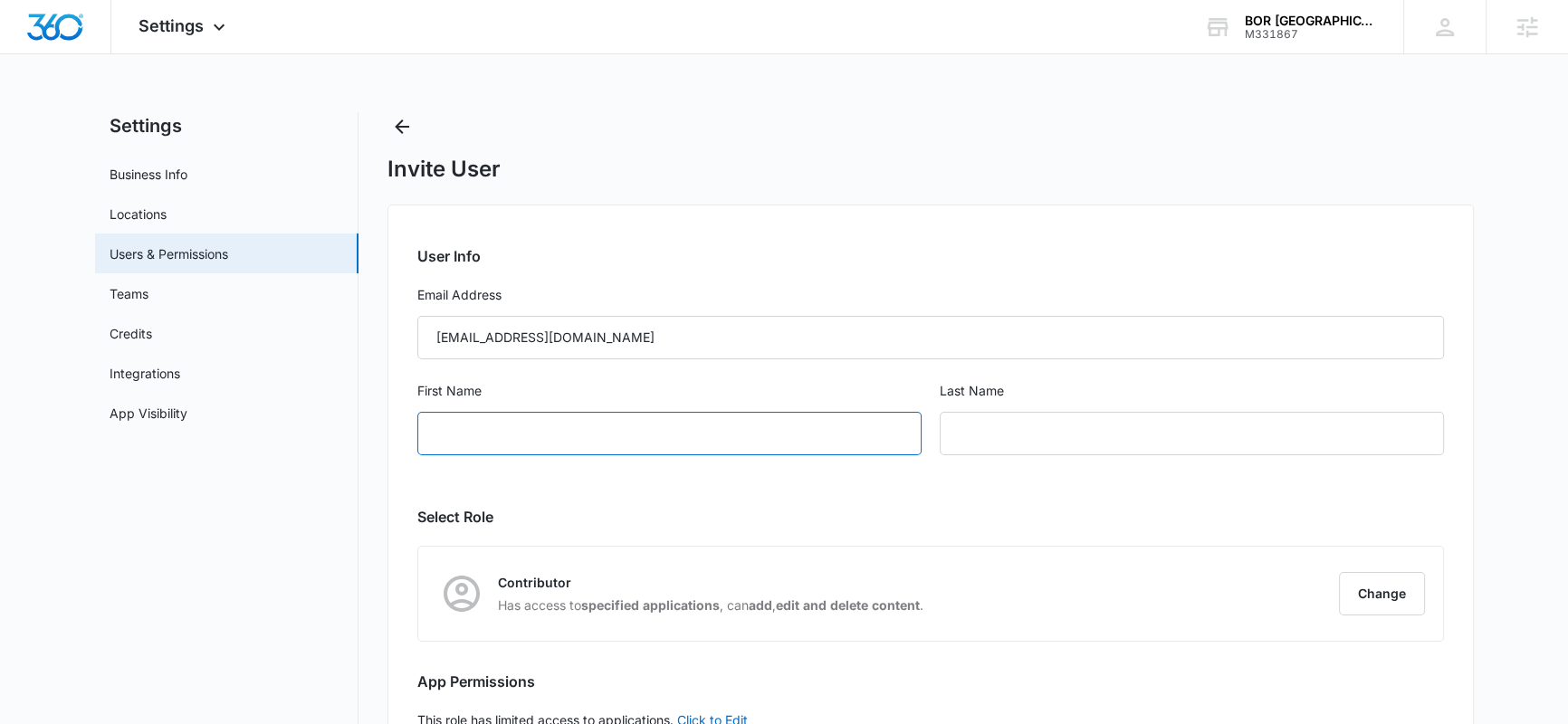 click on "First Name" at bounding box center (669, 433) 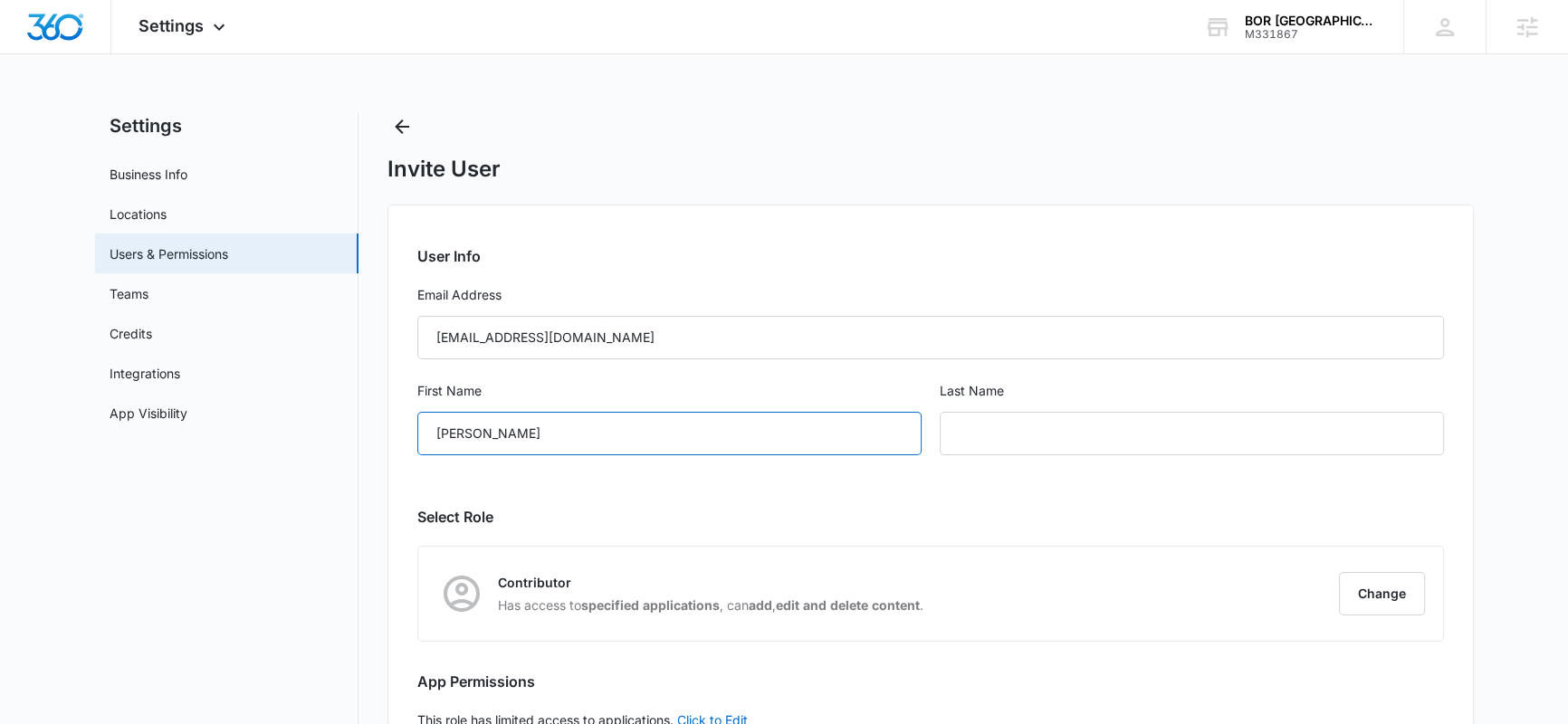 type on "Dominick" 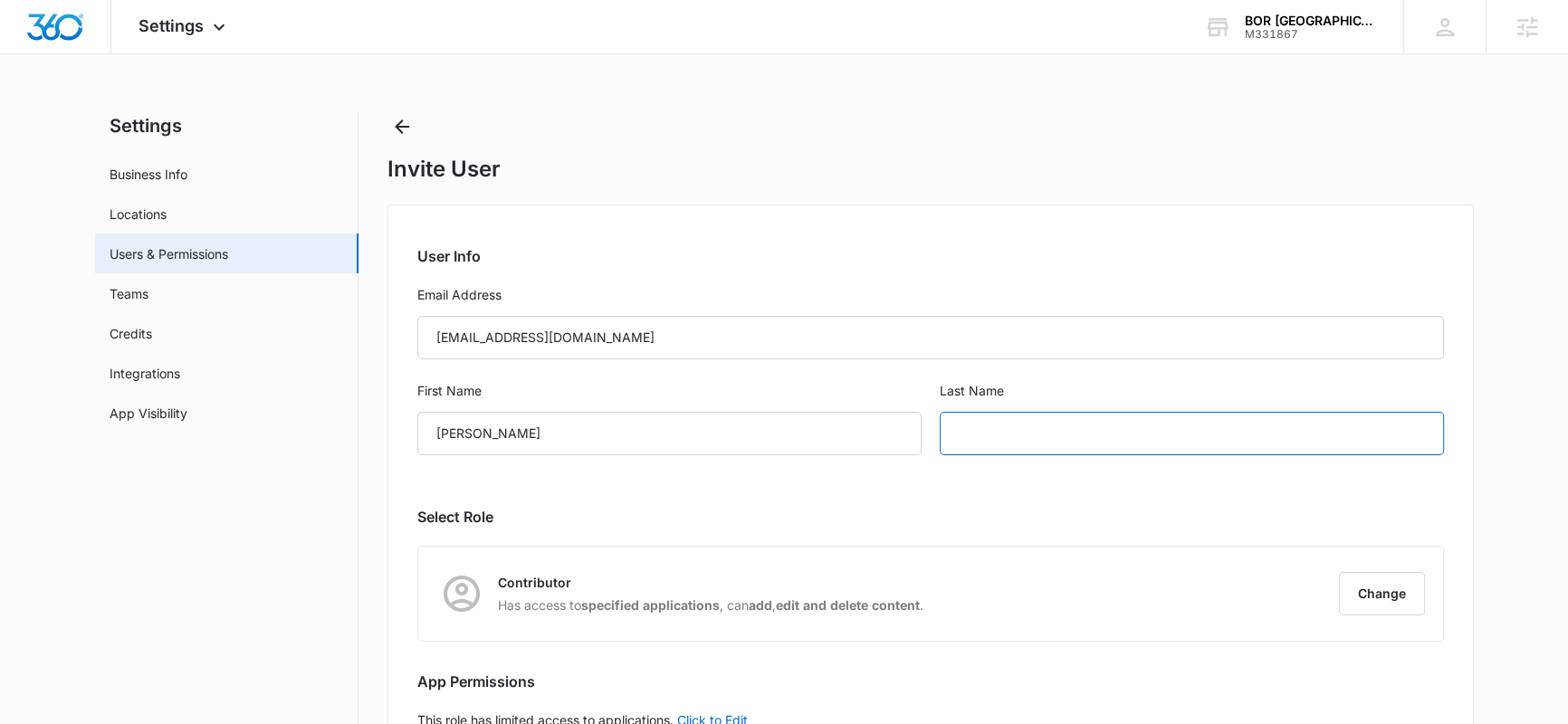 click at bounding box center [1191, 433] 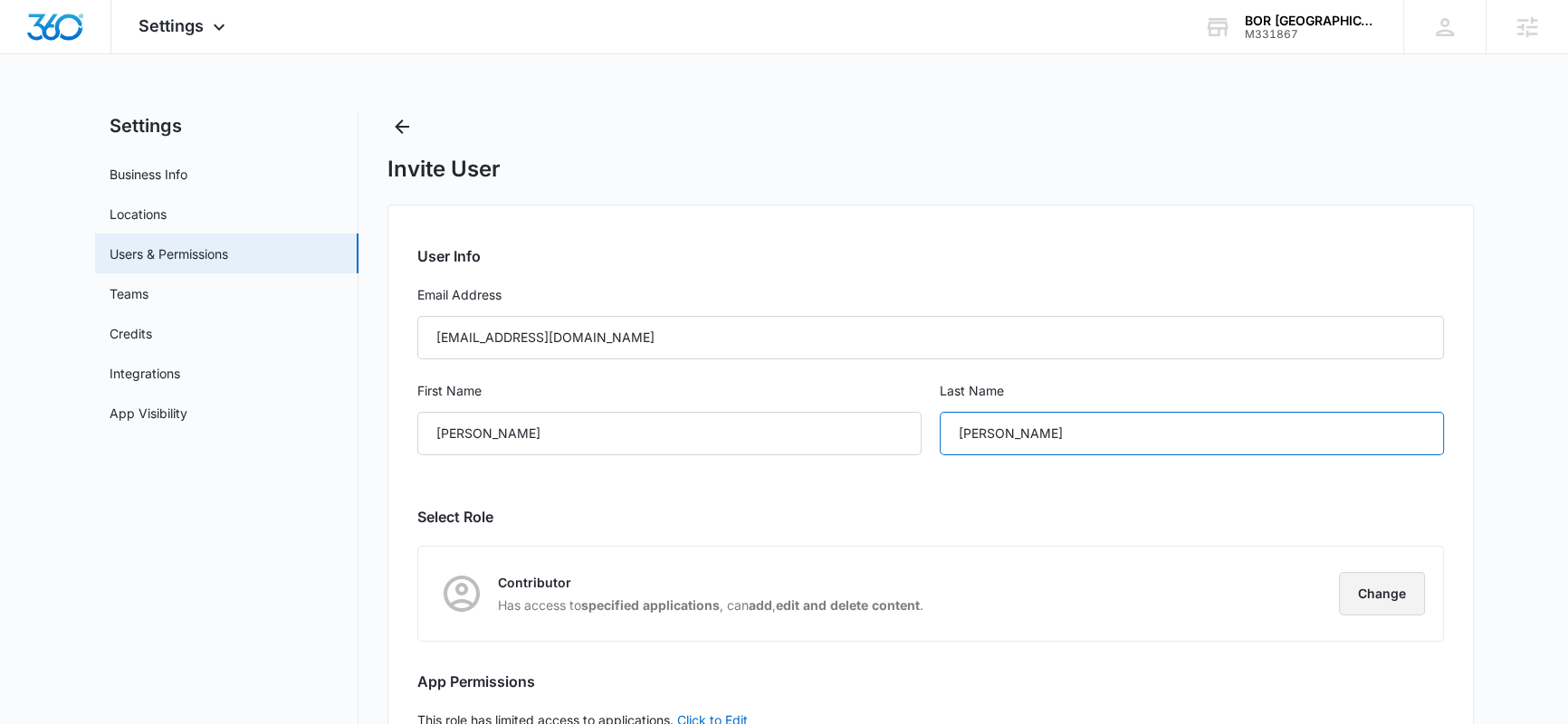 scroll, scrollTop: 26, scrollLeft: 0, axis: vertical 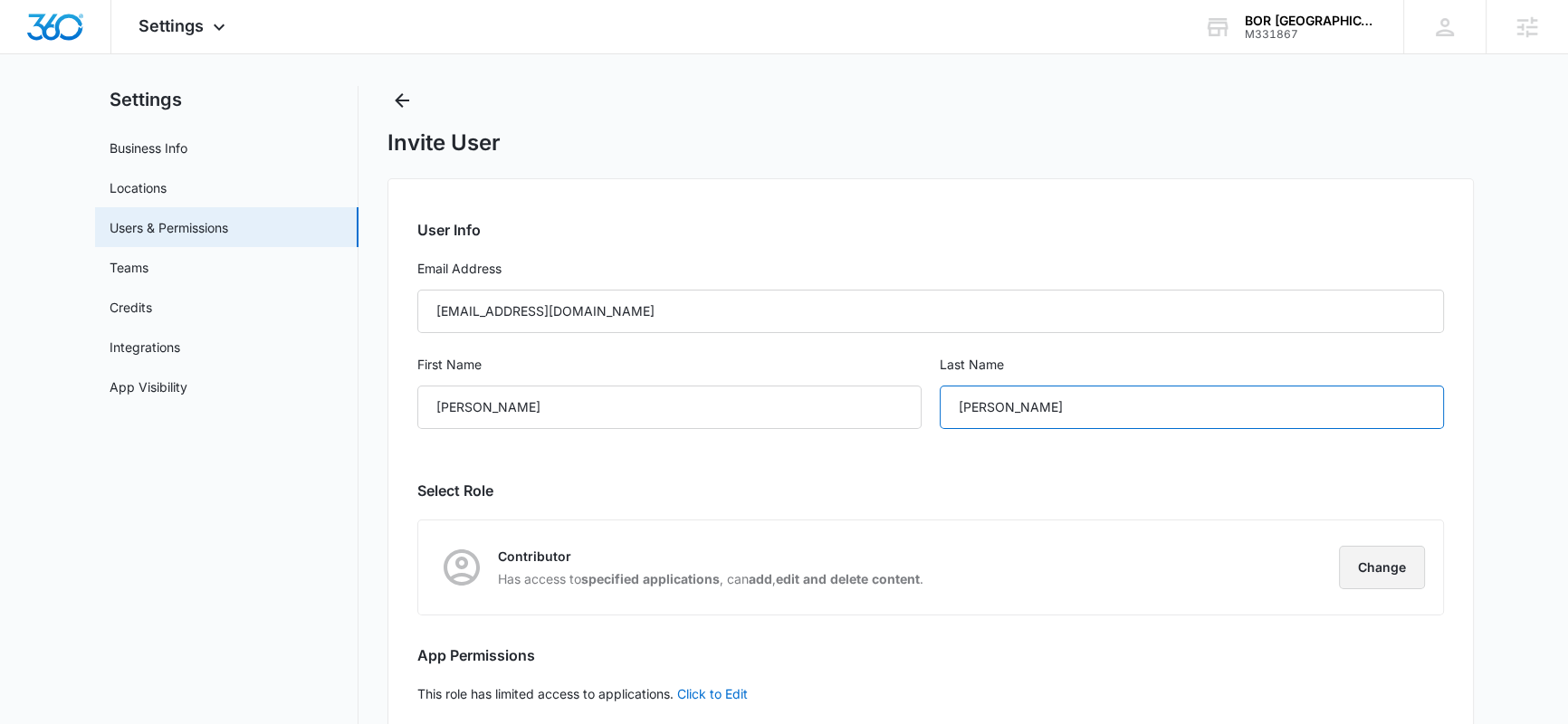 type on "Fresina" 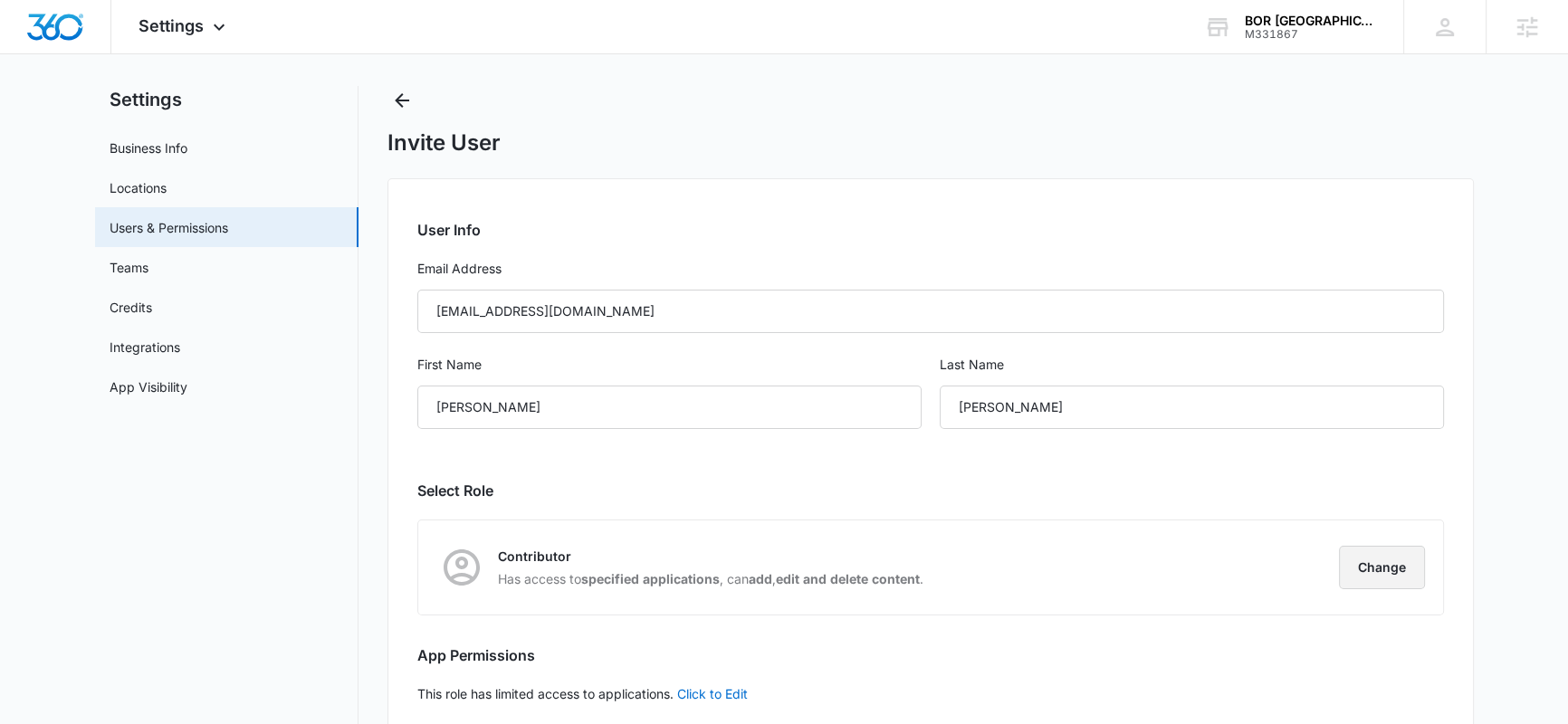 click on "Change" at bounding box center (1382, 567) 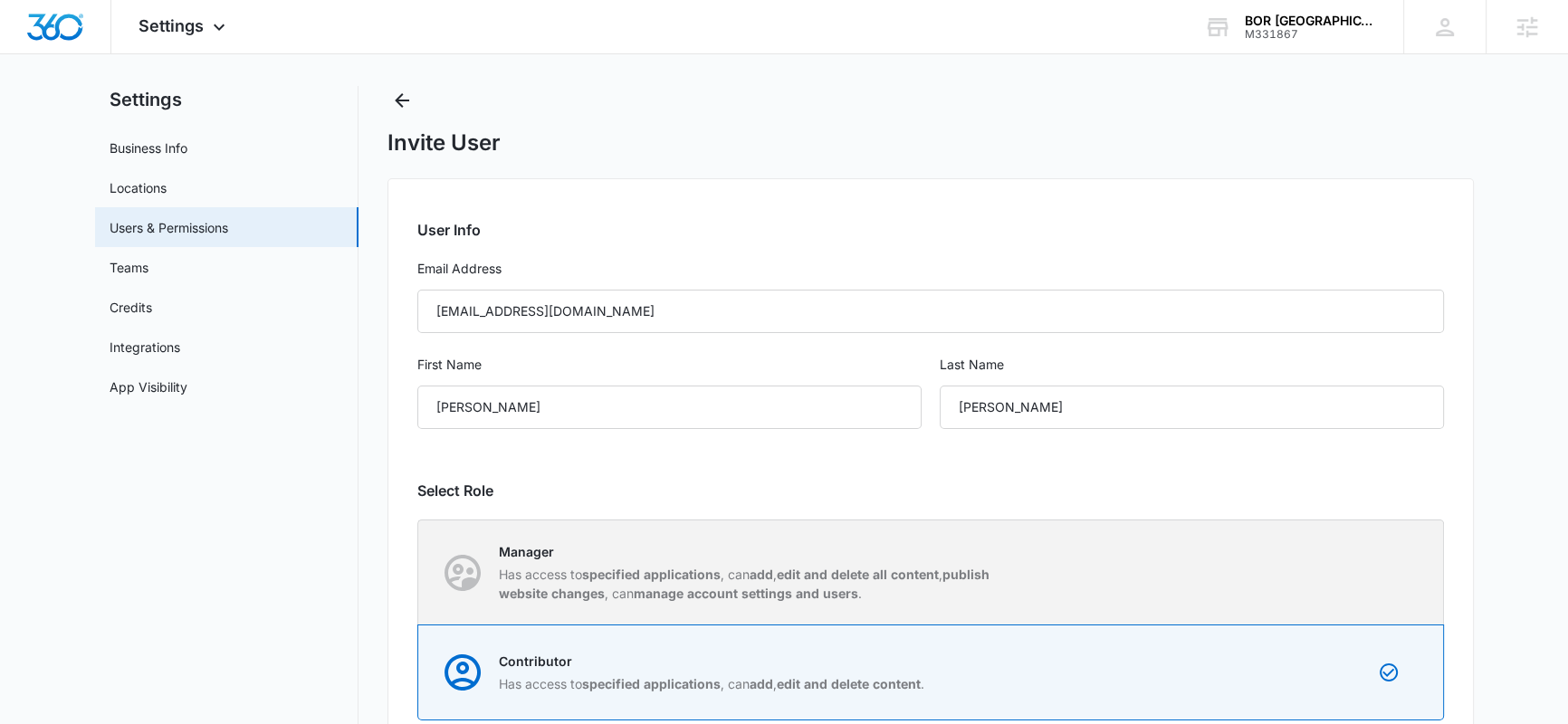 click on "Manager" at bounding box center [753, 551] 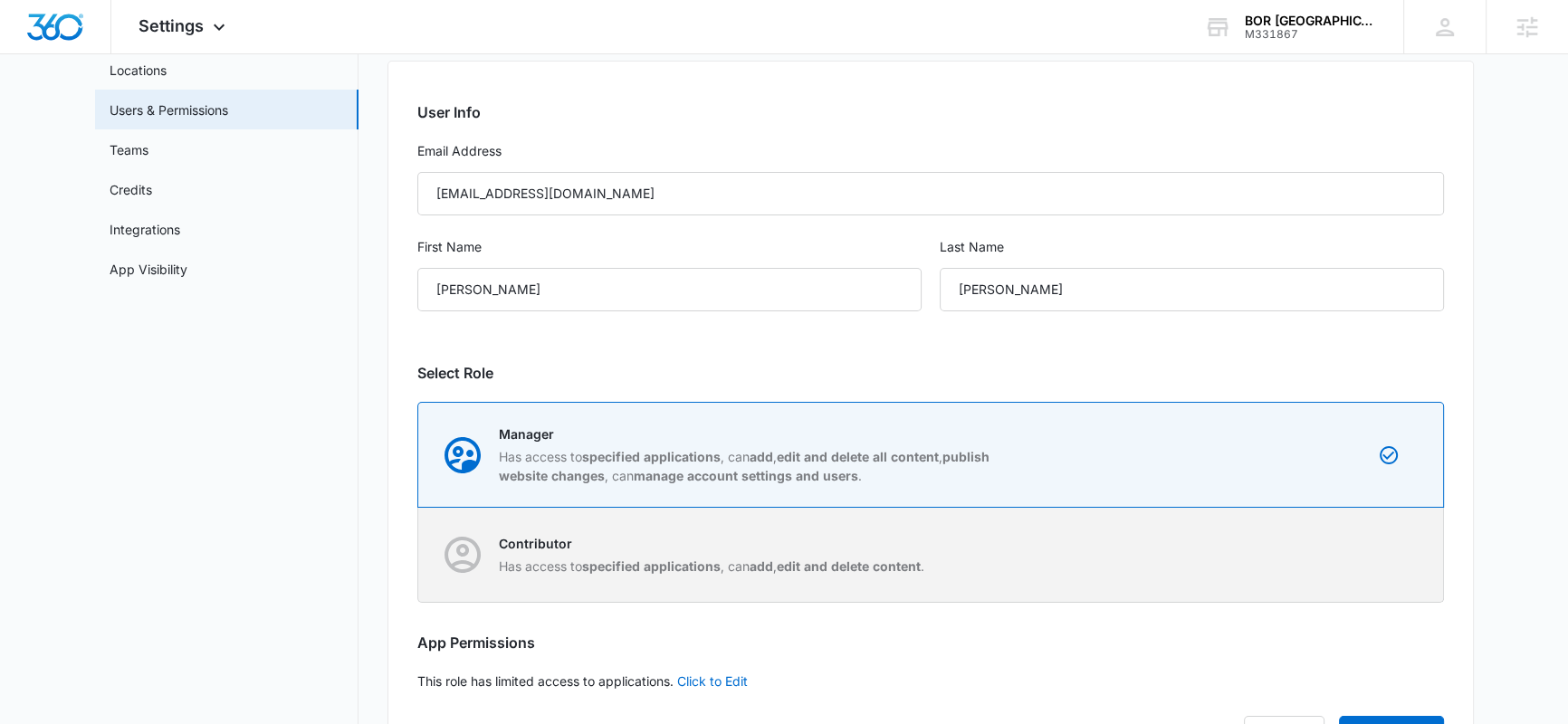 scroll, scrollTop: 230, scrollLeft: 0, axis: vertical 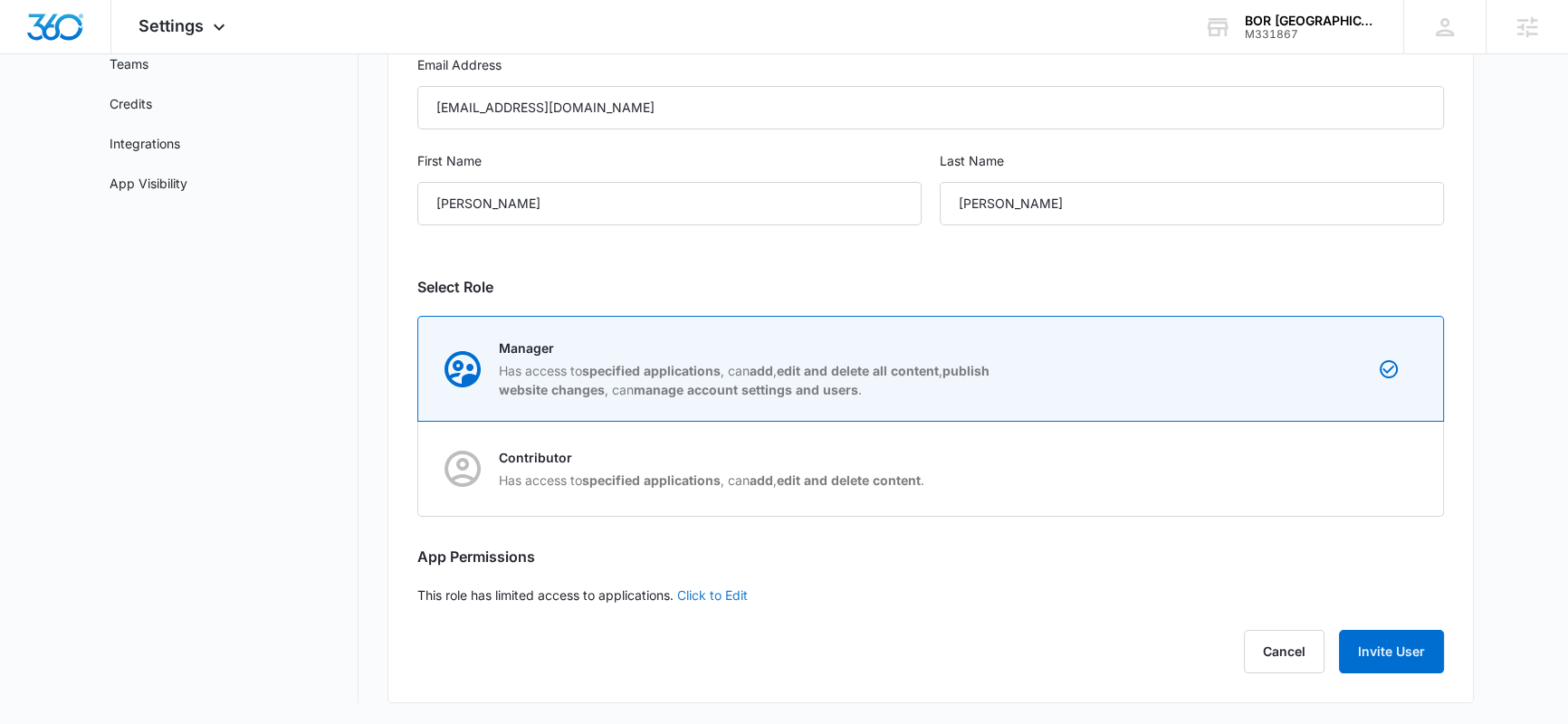 click on "Click to Edit" at bounding box center (712, 595) 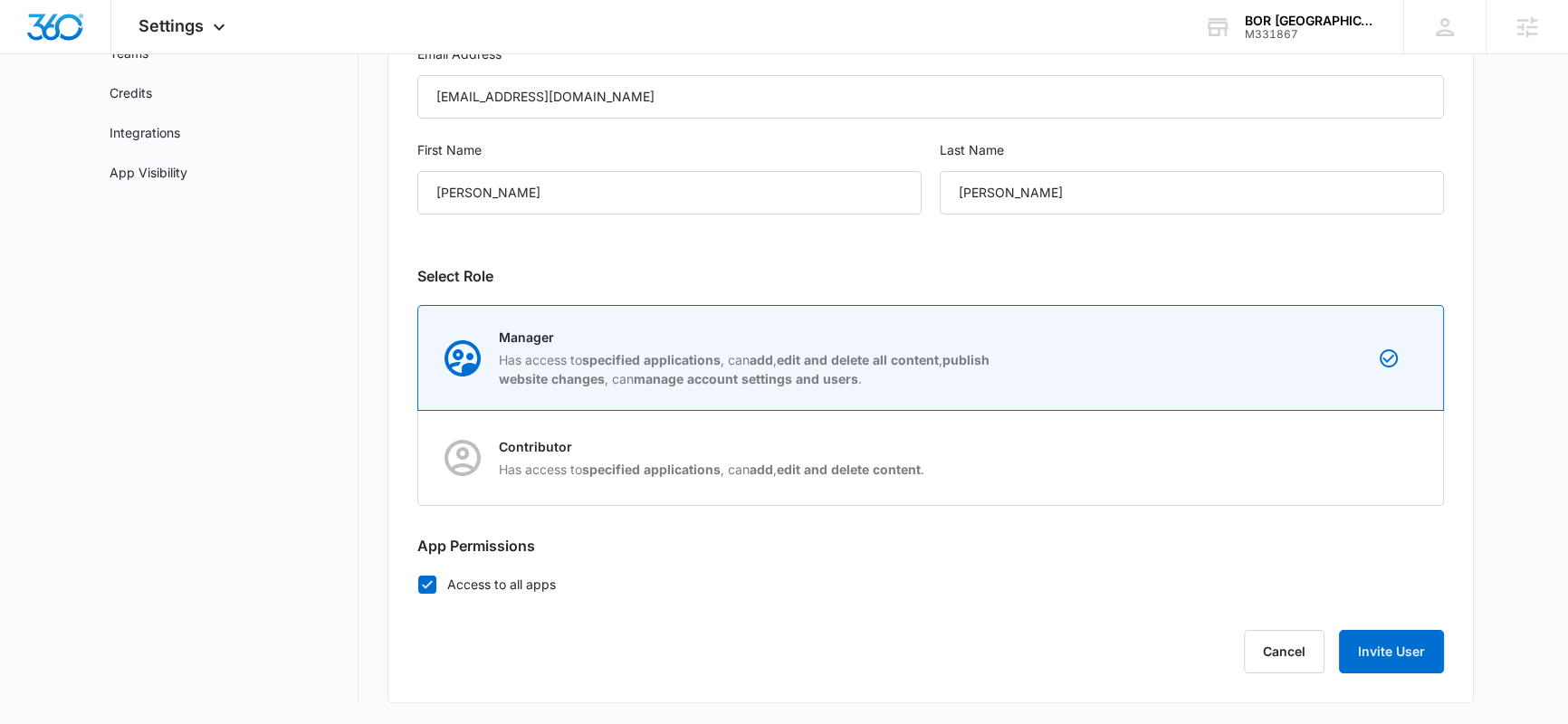 click on "Access to all apps" at bounding box center (931, 584) 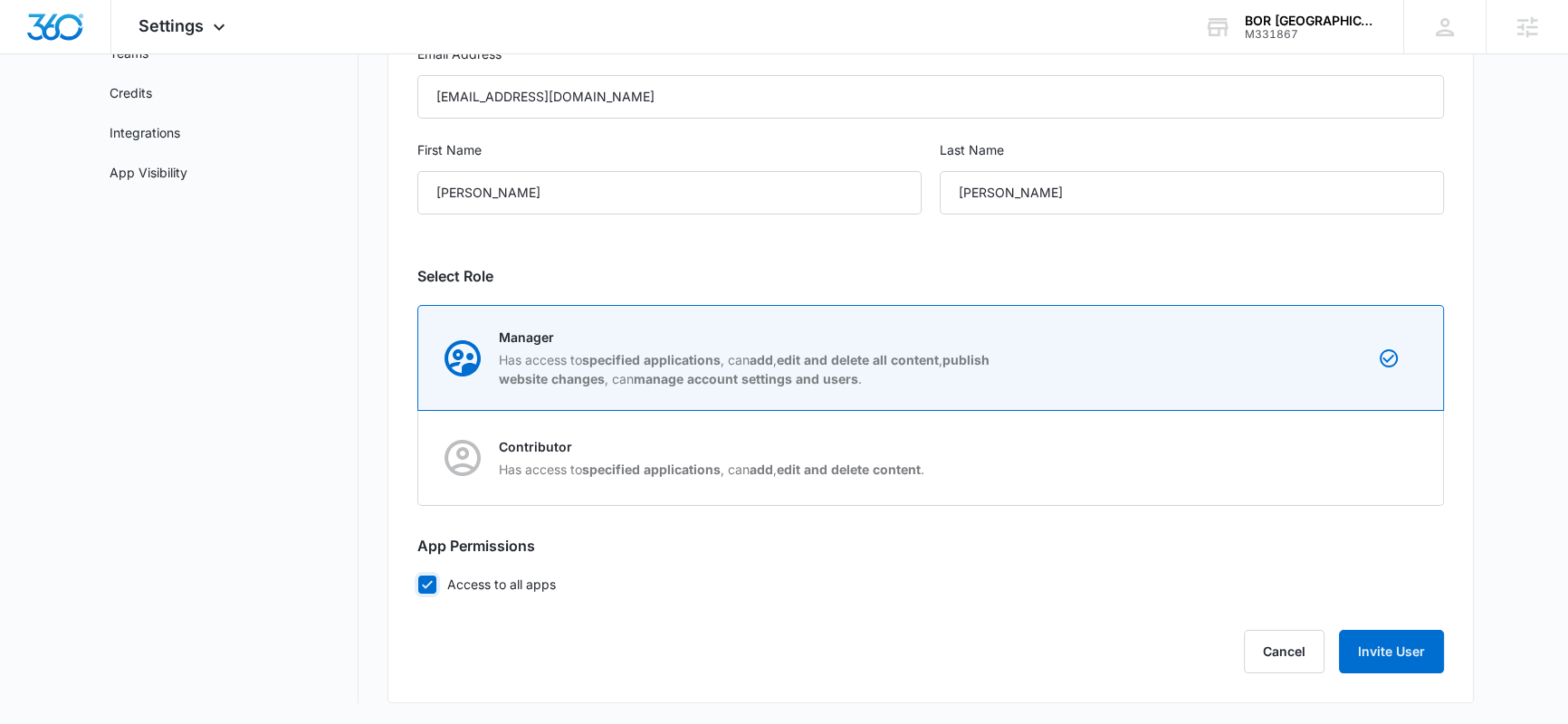 click on "Access to all apps" at bounding box center (417, 584) 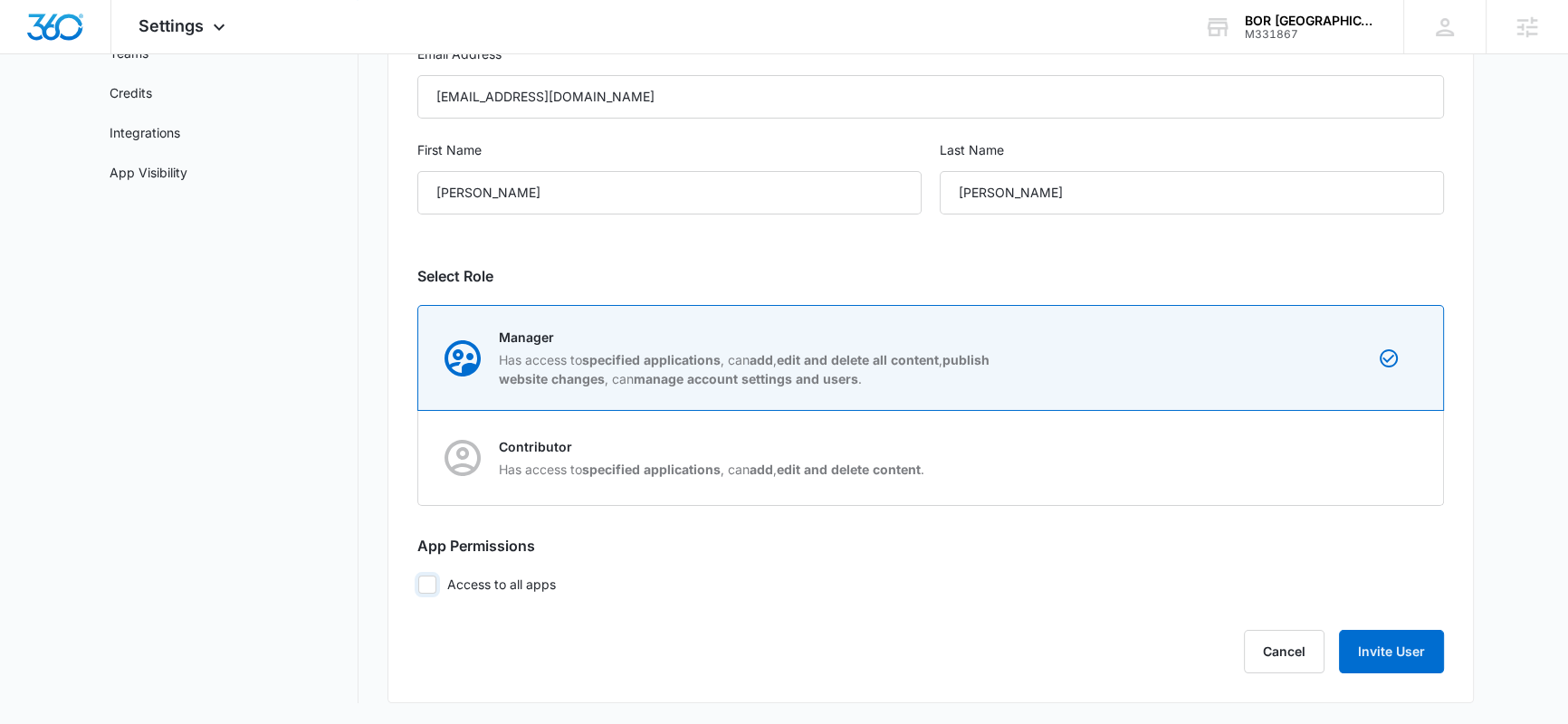checkbox on "false" 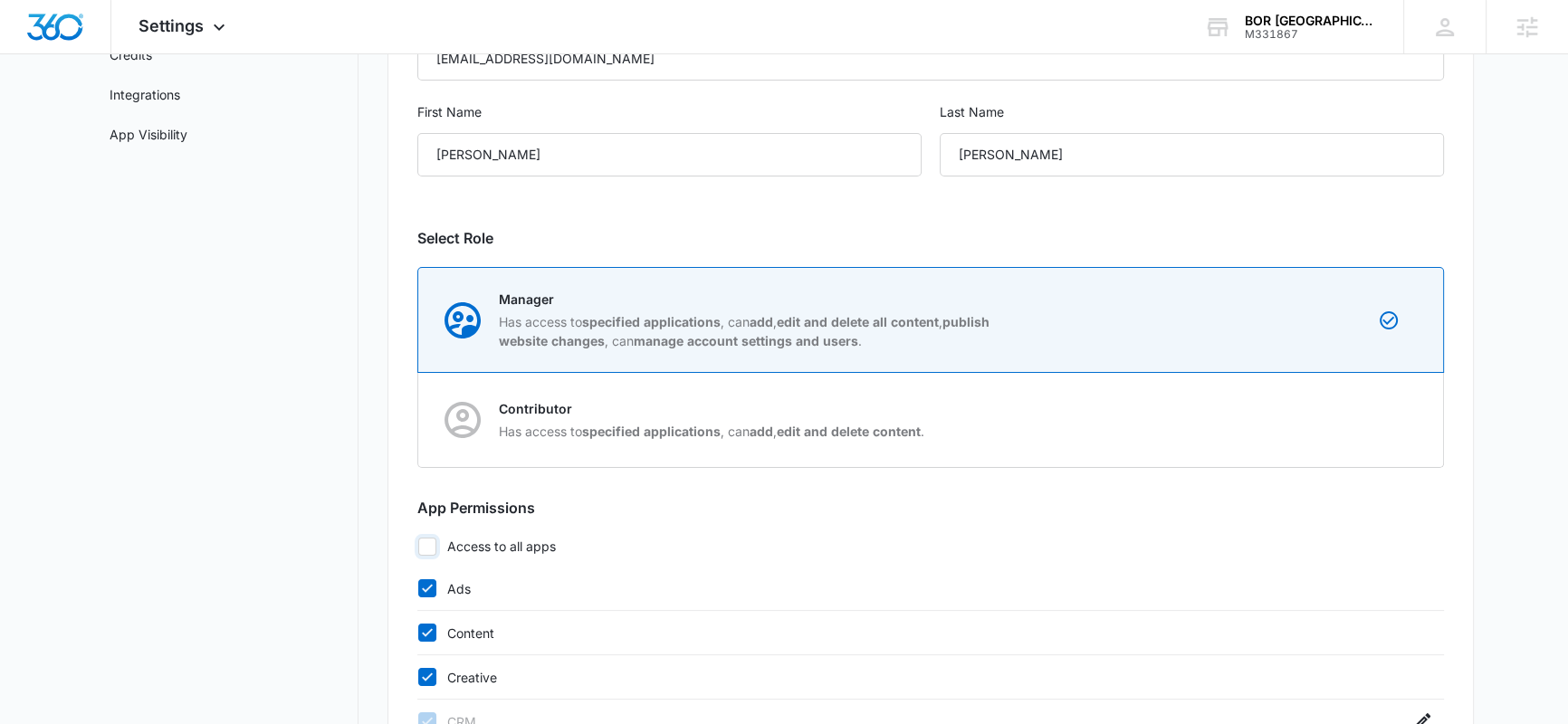 scroll, scrollTop: 374, scrollLeft: 0, axis: vertical 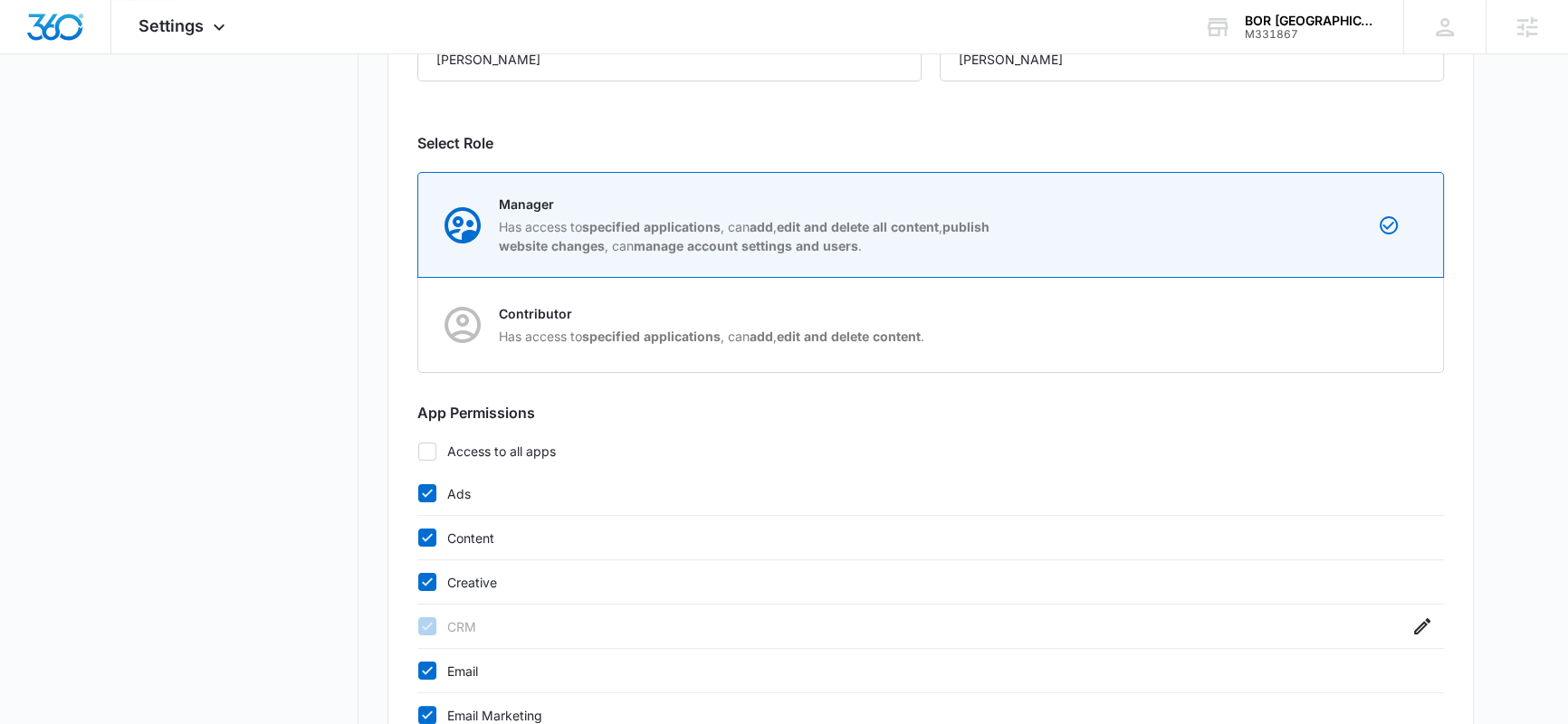 click on "Content" at bounding box center (913, 538) 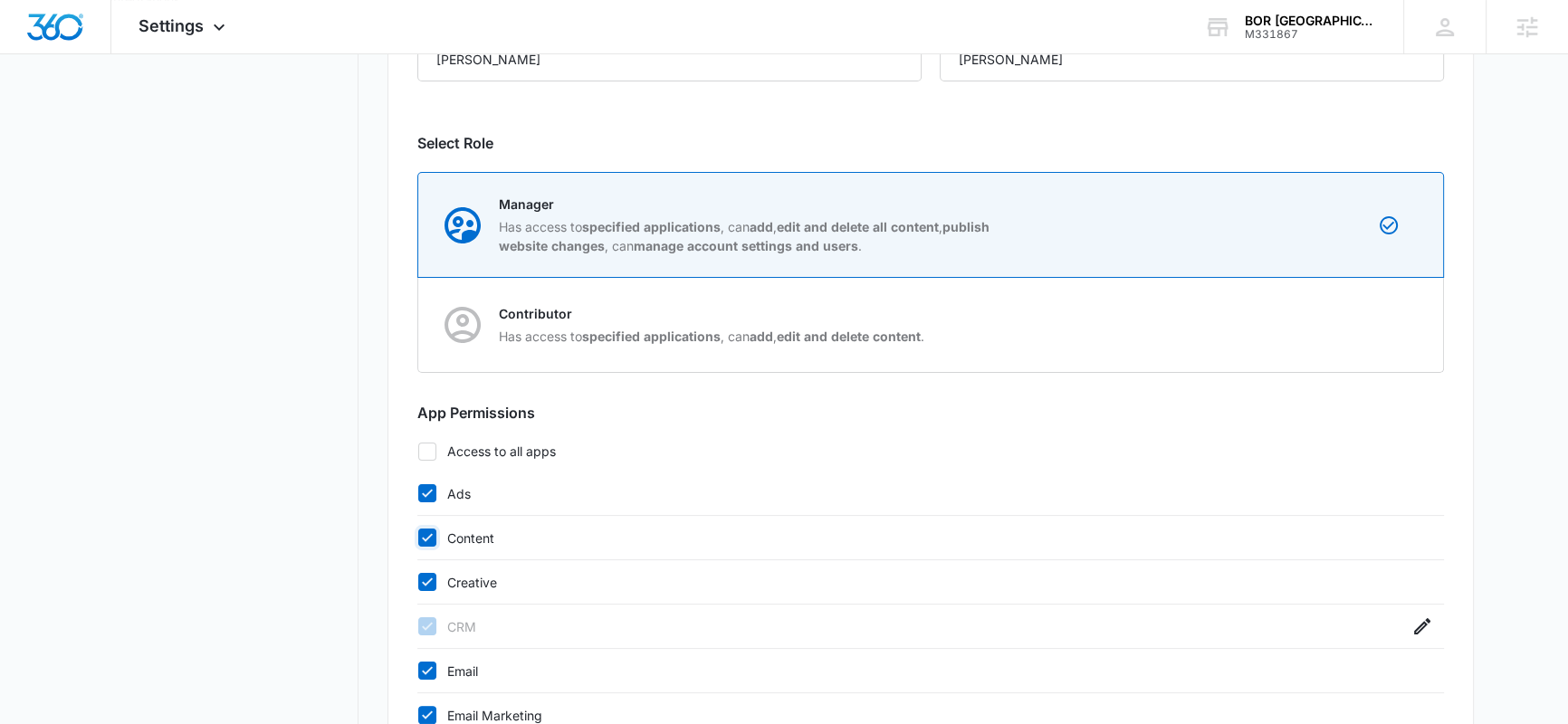 click on "Content" at bounding box center [417, 538] 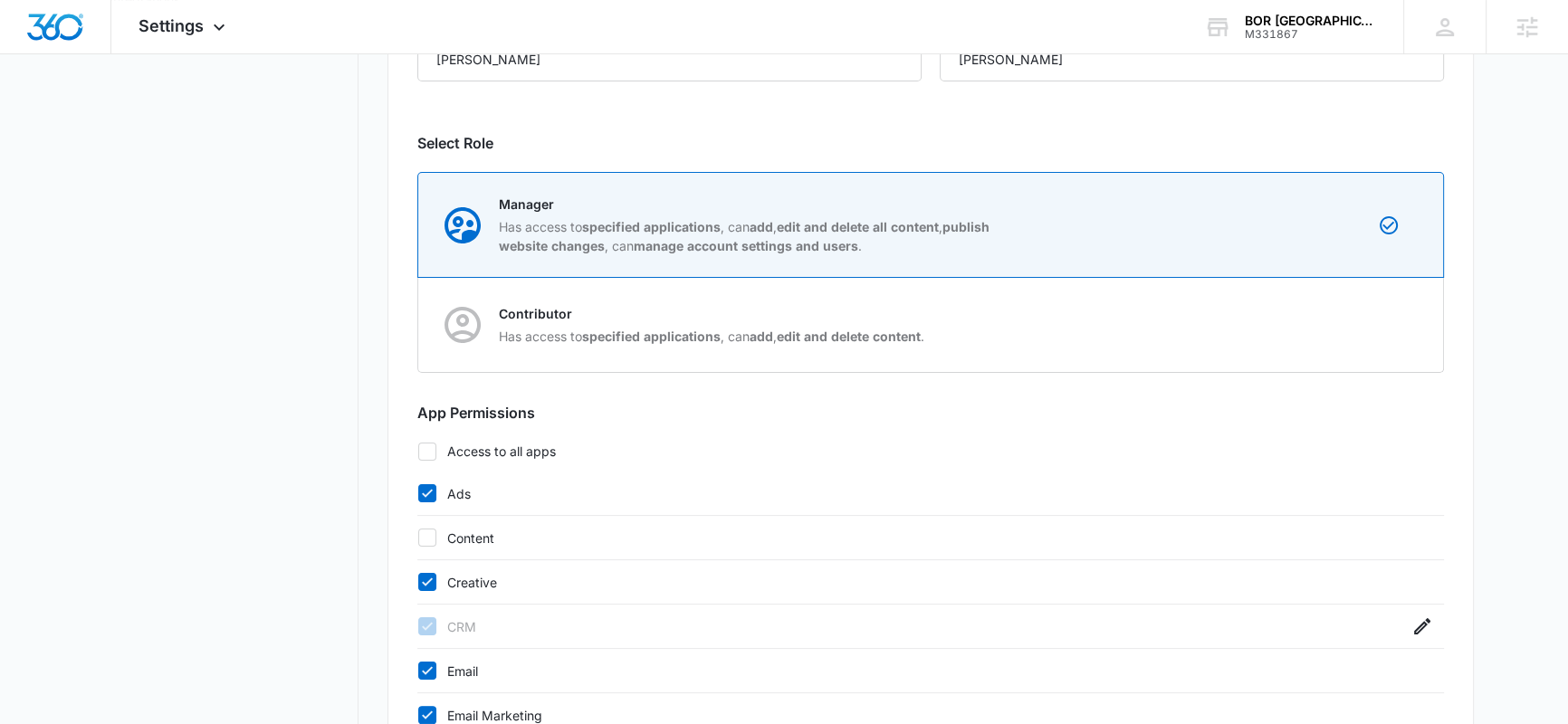 click on "Creative" at bounding box center (913, 582) 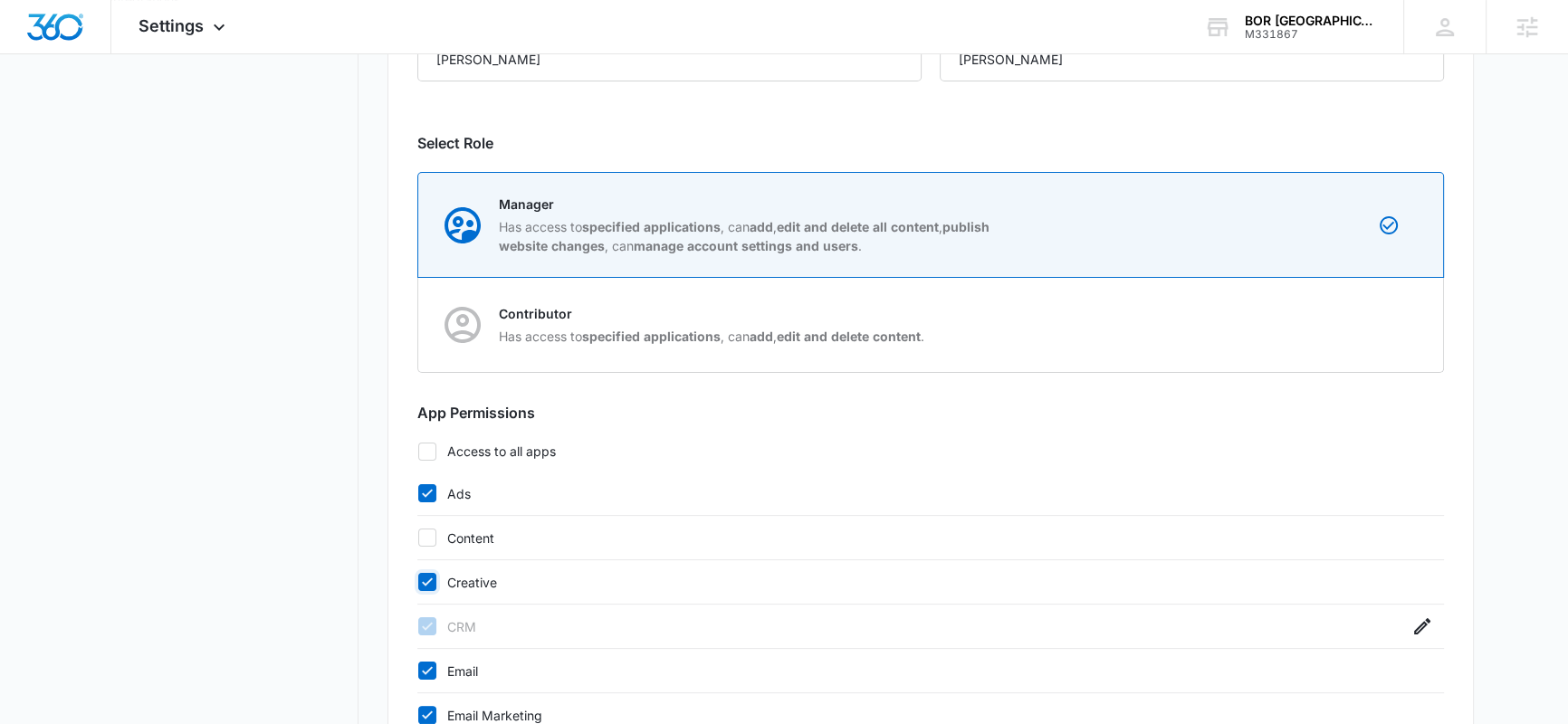 click on "Creative" at bounding box center [417, 582] 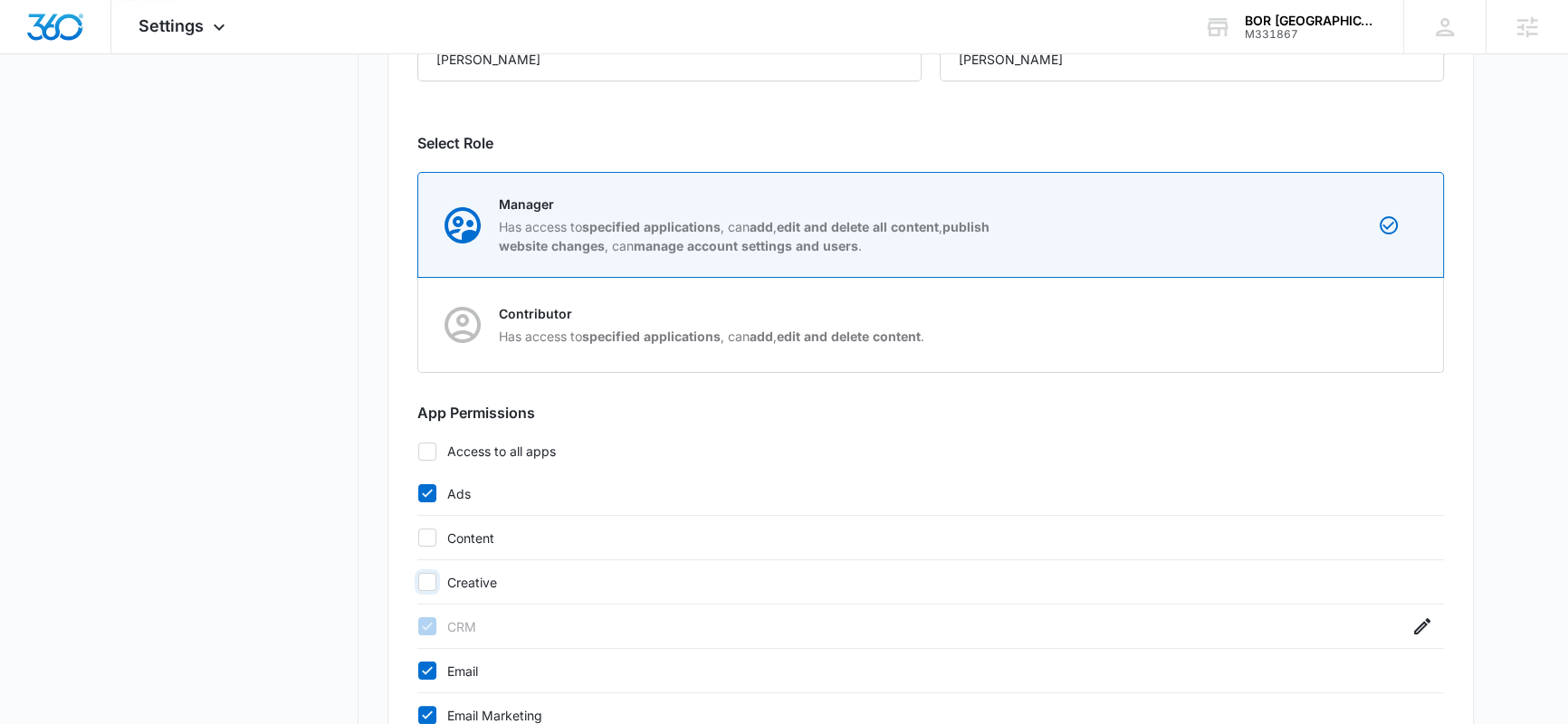 checkbox on "false" 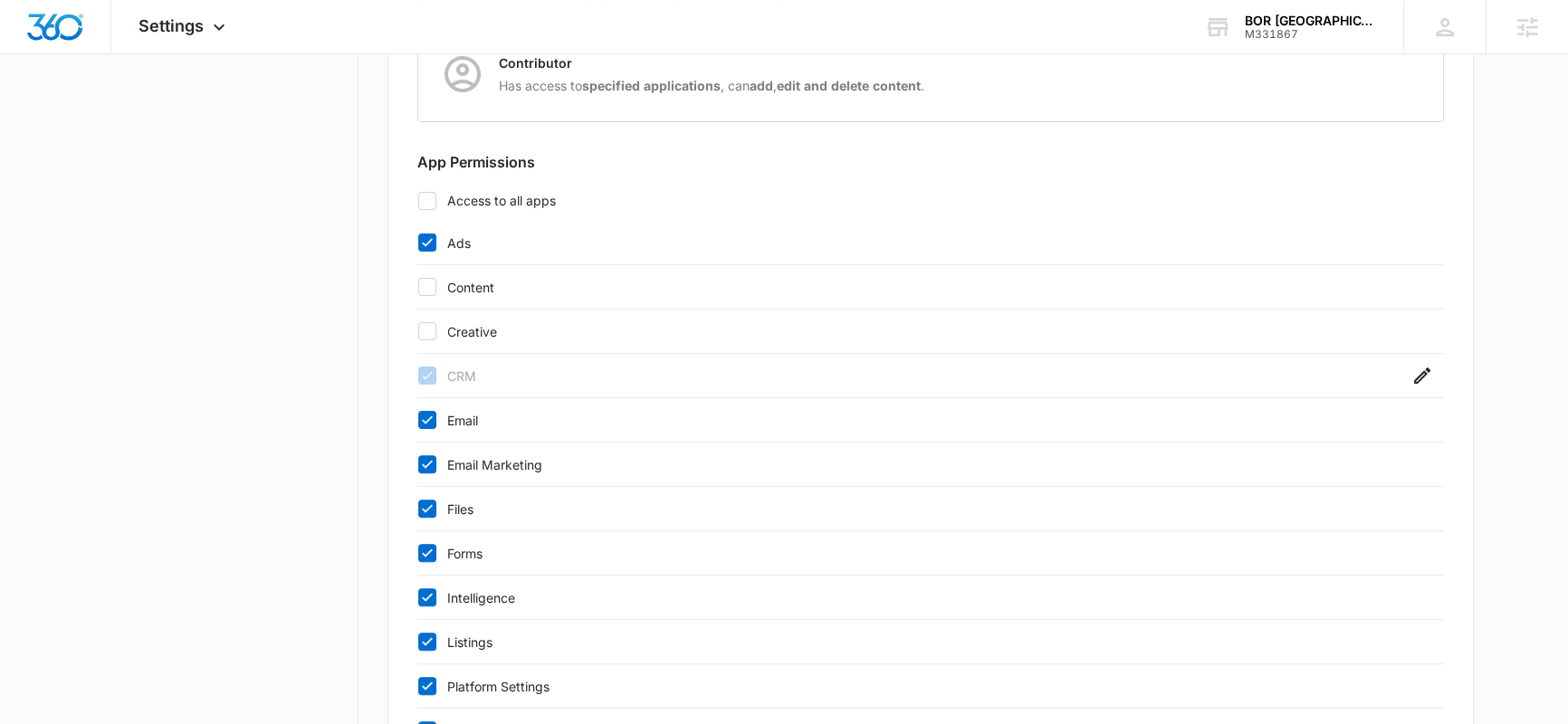 click on "Intelligence" at bounding box center (913, 597) 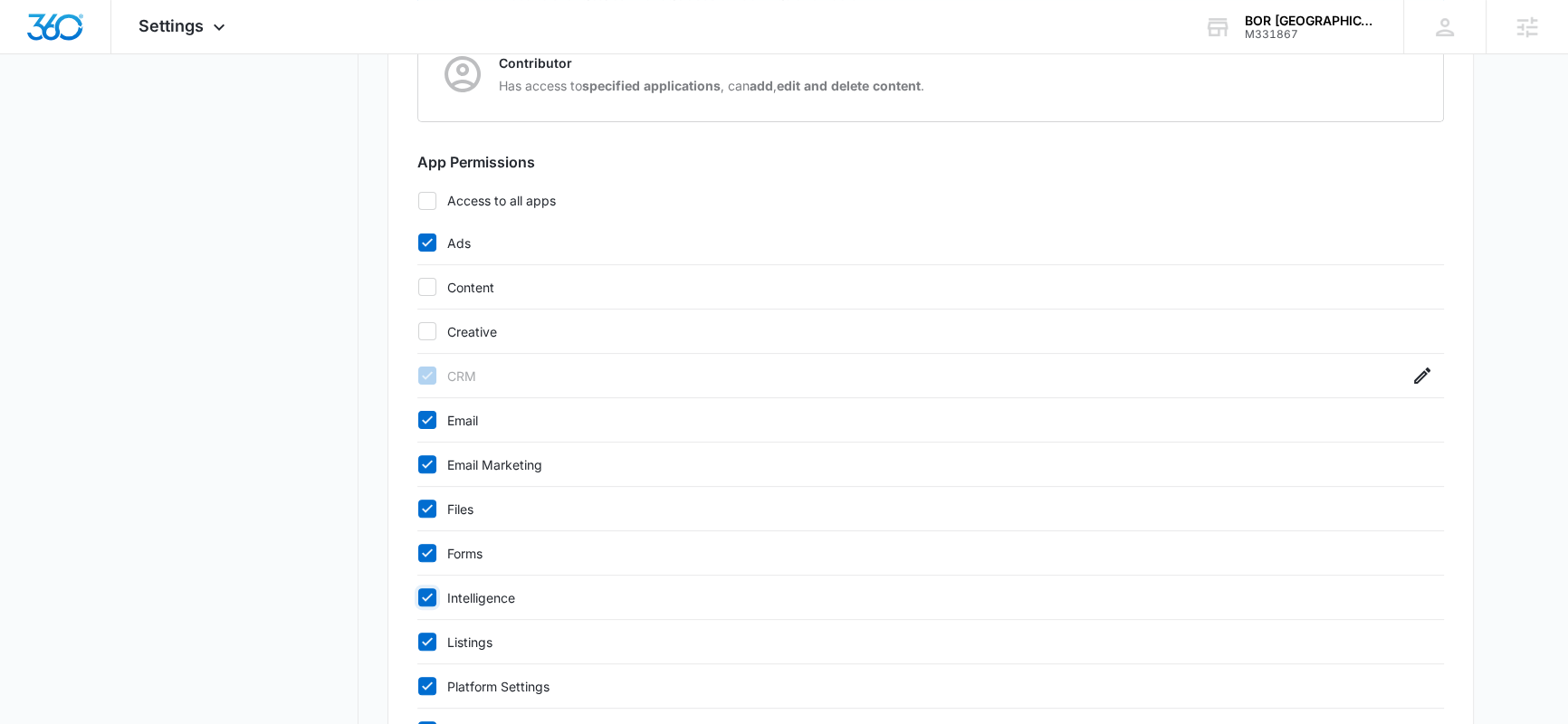 click on "Intelligence" at bounding box center (417, 597) 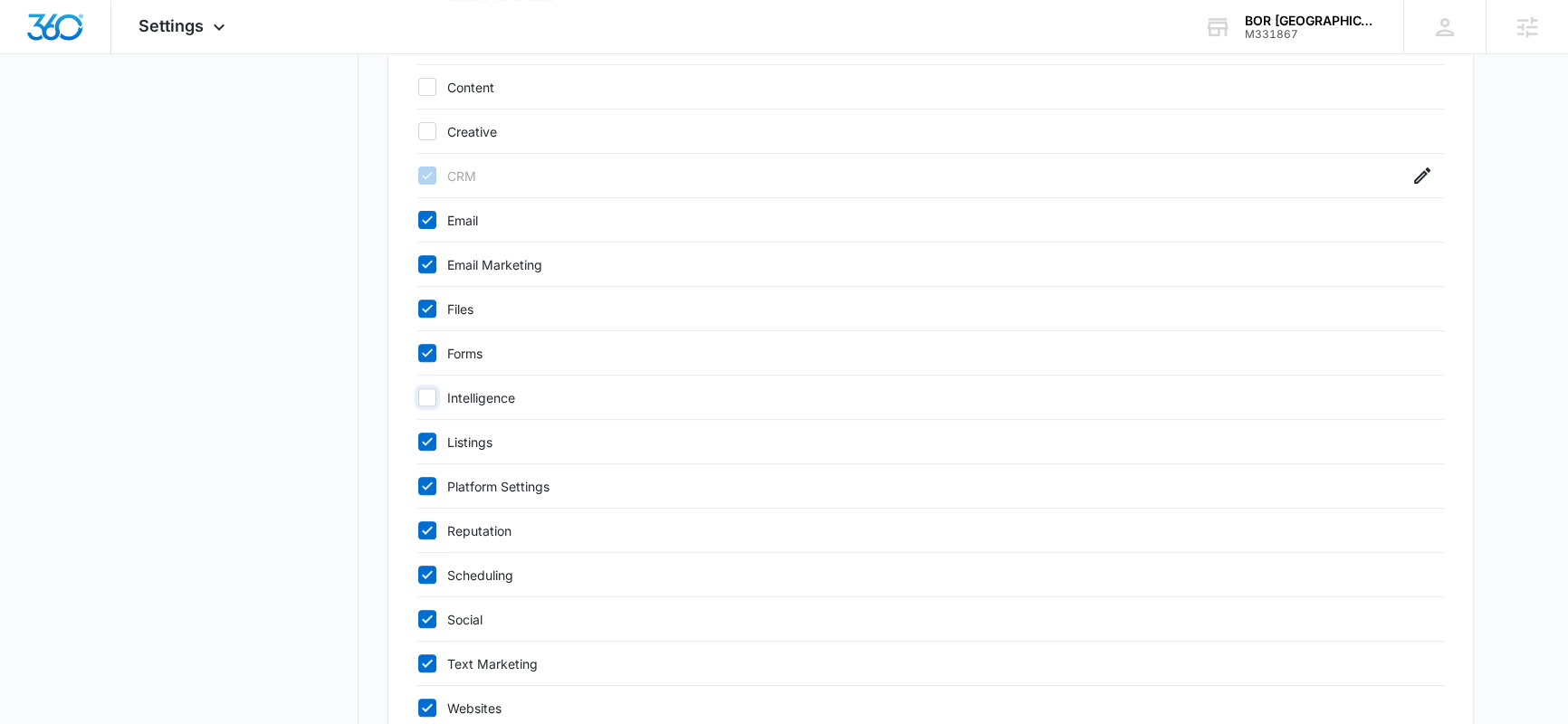 scroll, scrollTop: 910, scrollLeft: 0, axis: vertical 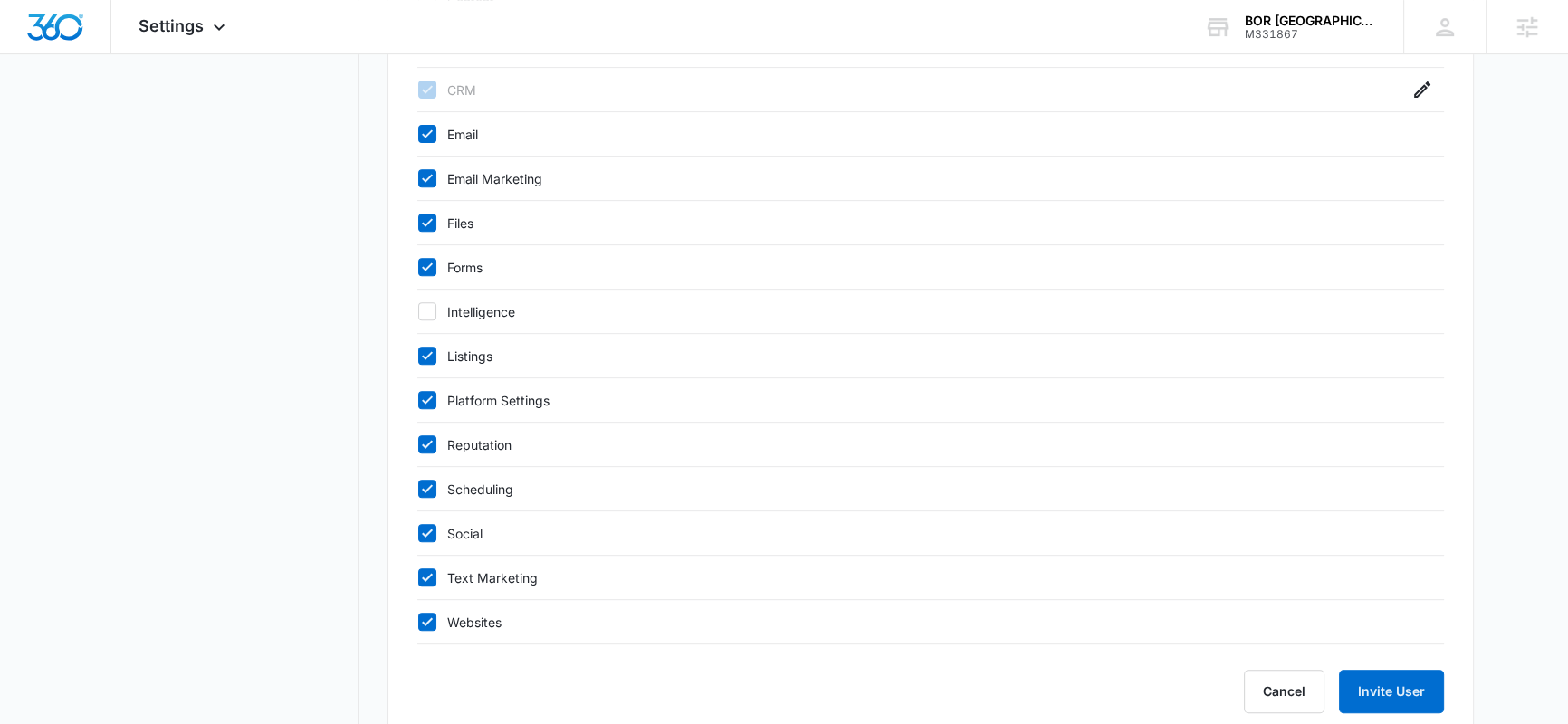 click on "Scheduling" at bounding box center [913, 489] 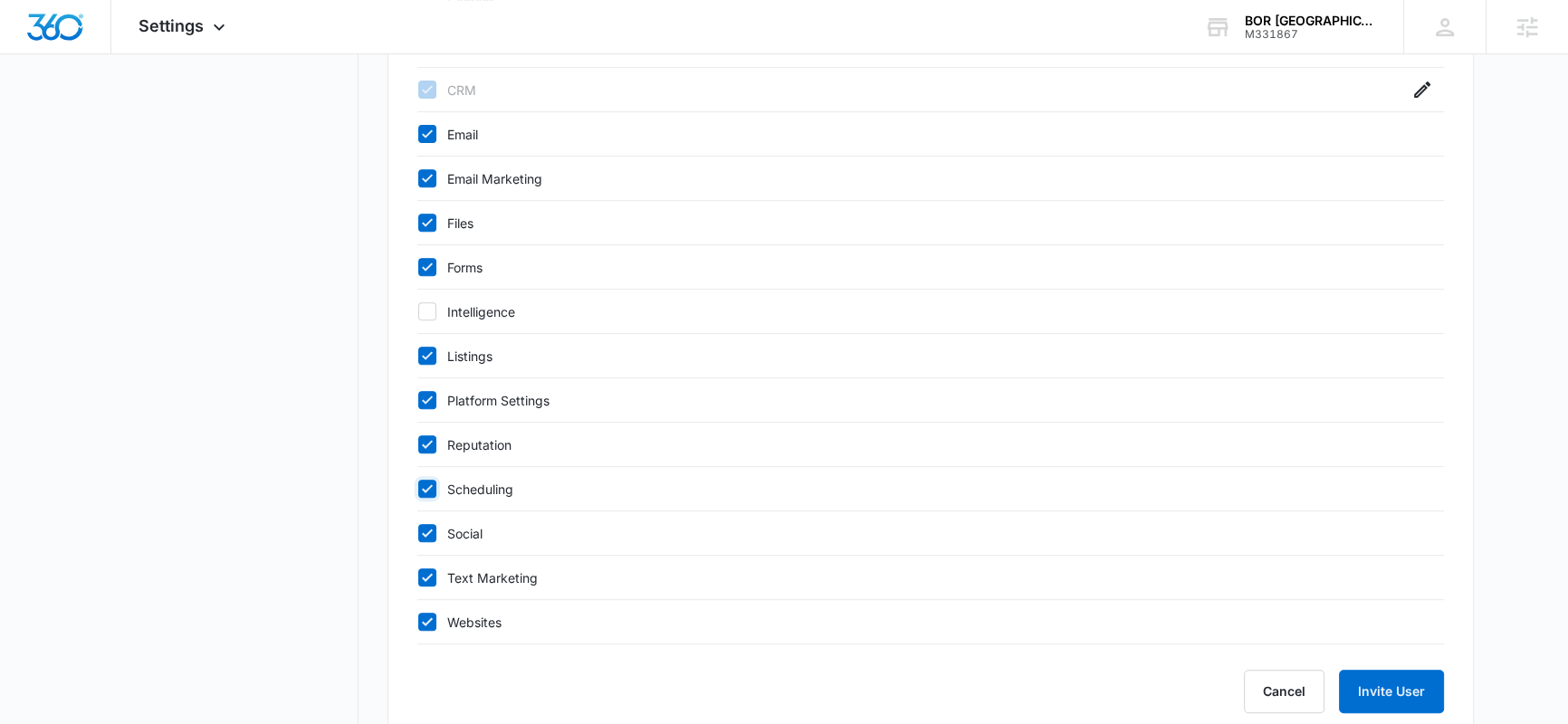 click on "Scheduling" at bounding box center (417, 489) 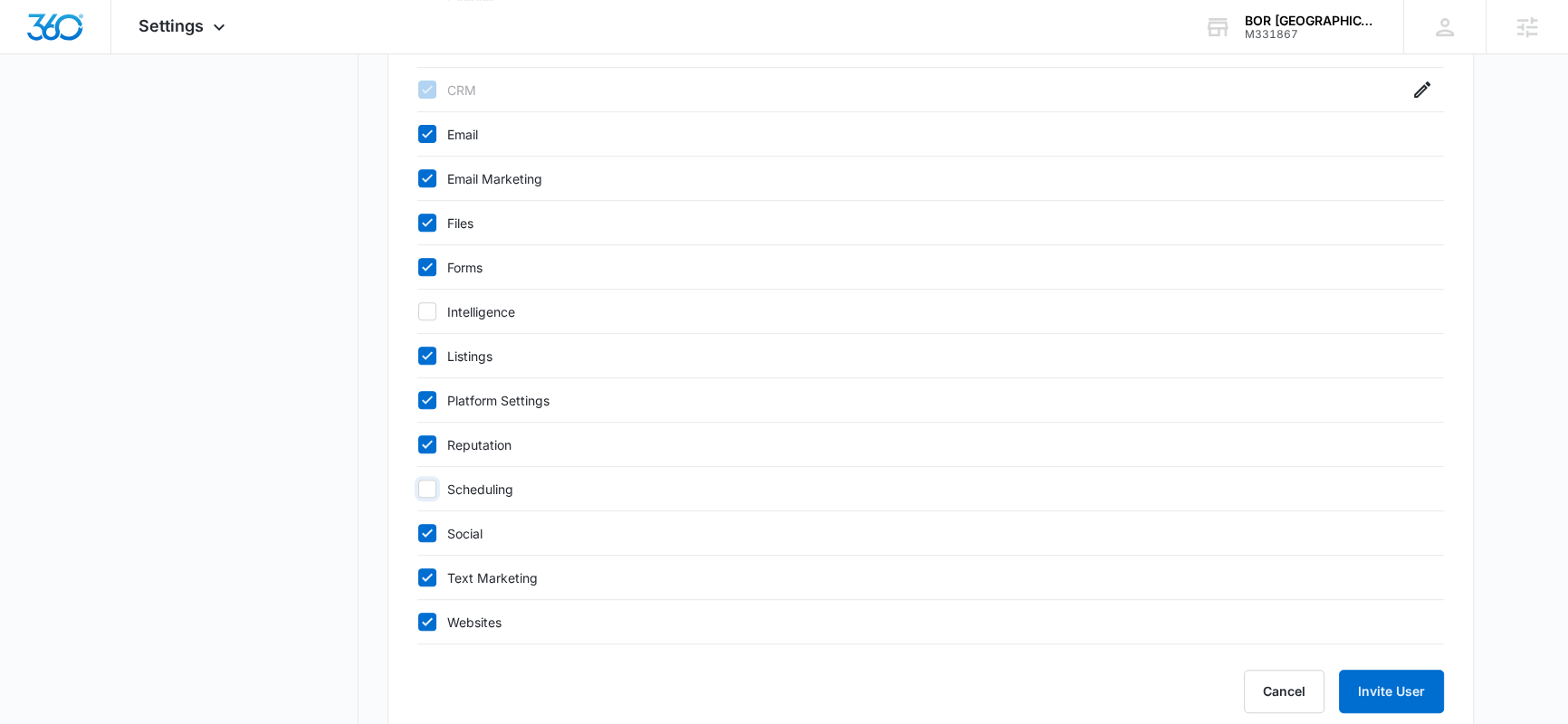 checkbox on "false" 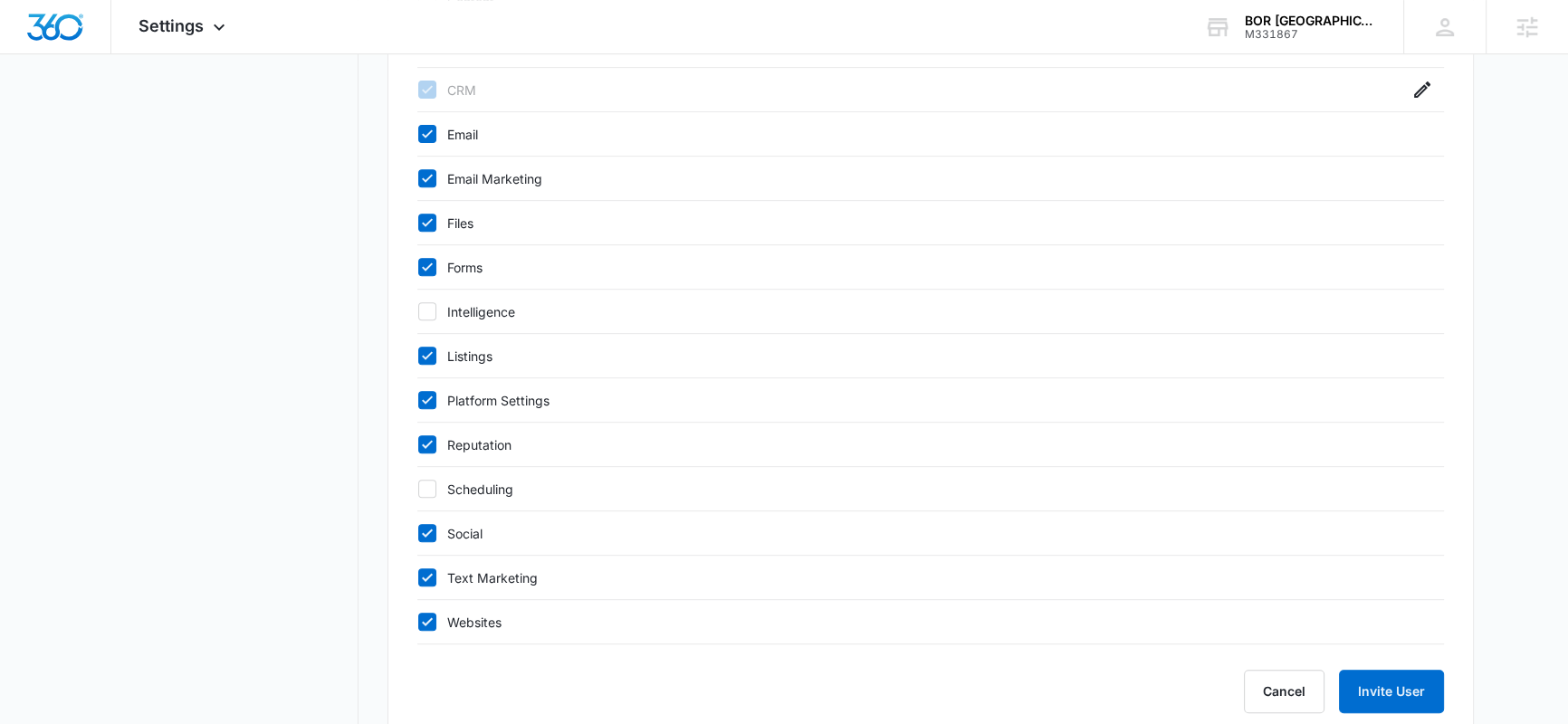 click on "Text Marketing" at bounding box center [913, 577] 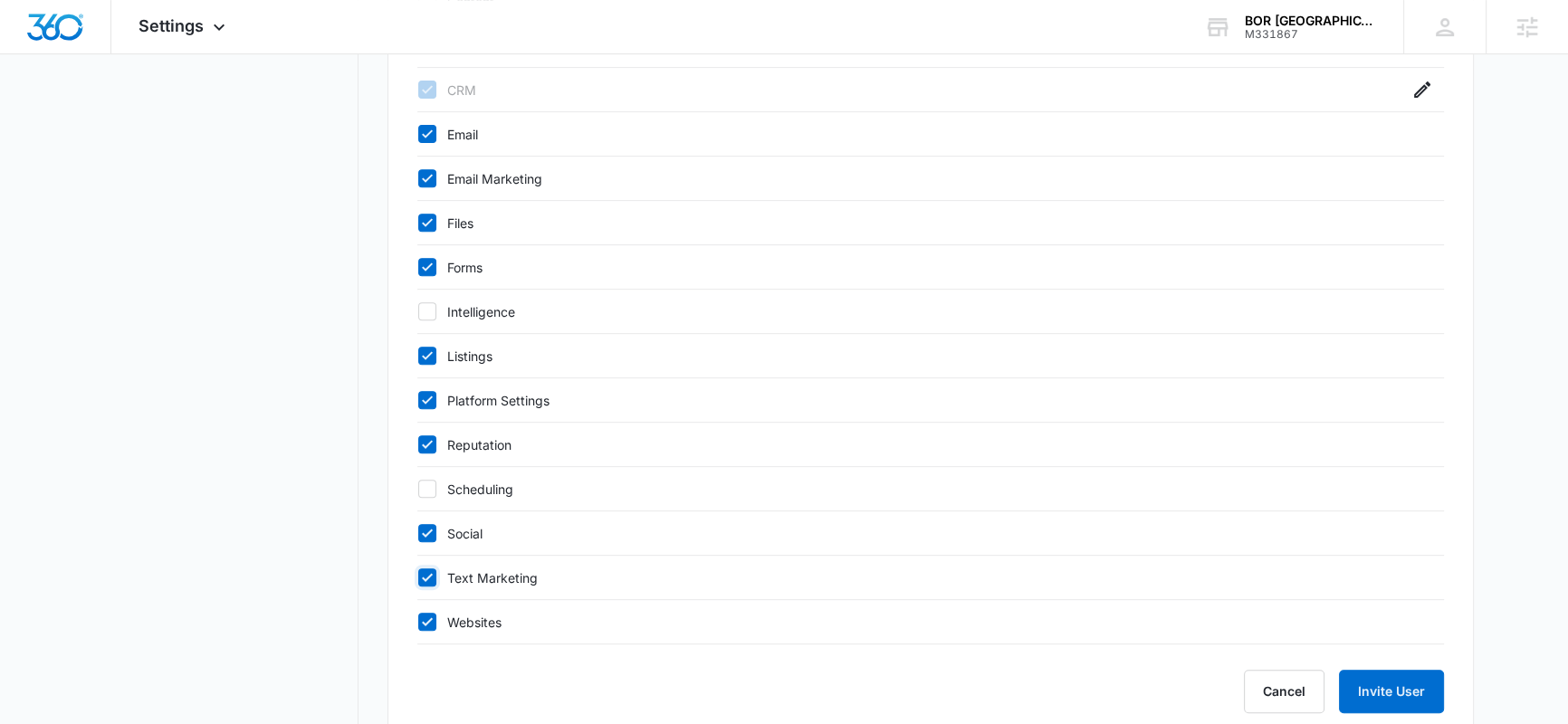 click on "Text Marketing" at bounding box center (417, 577) 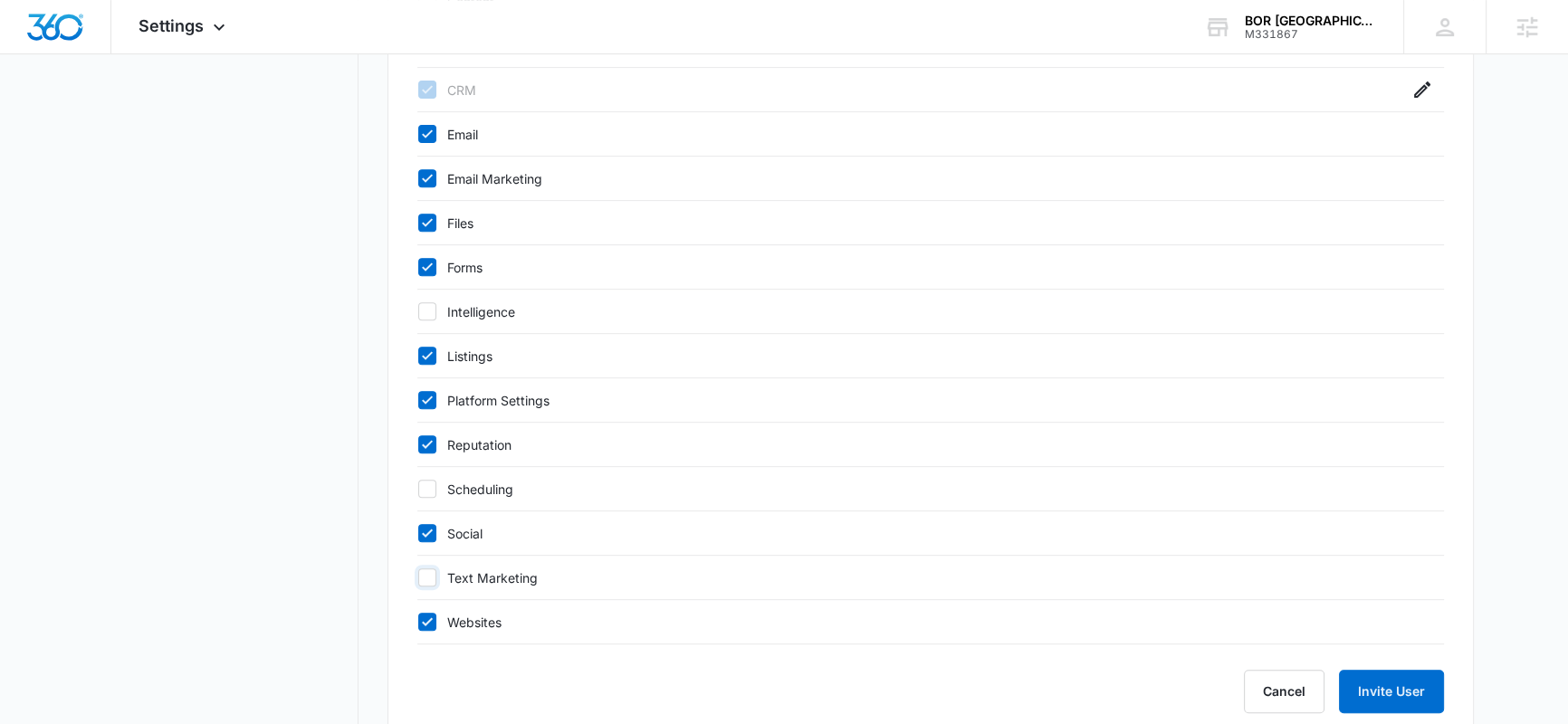 checkbox on "false" 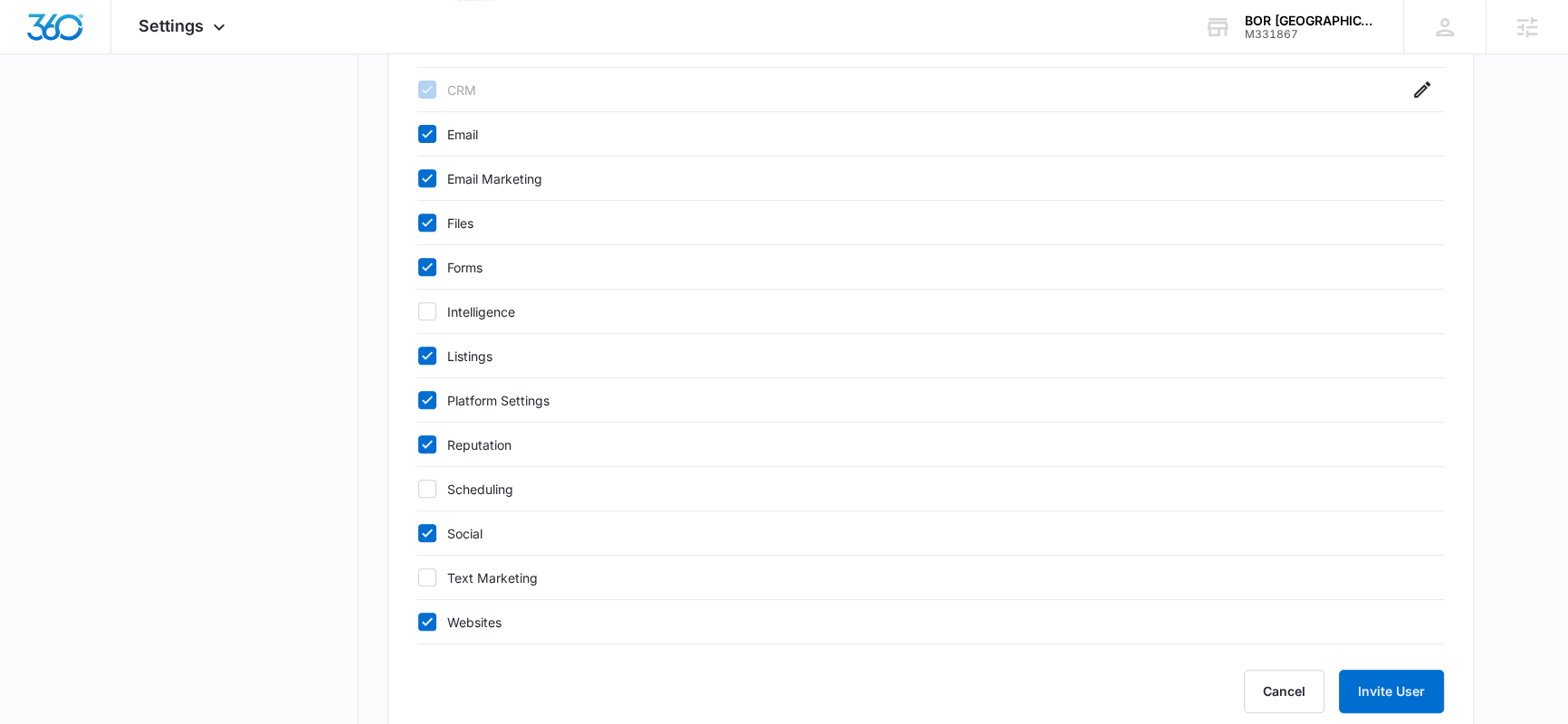 click on "Websites" at bounding box center [913, 622] 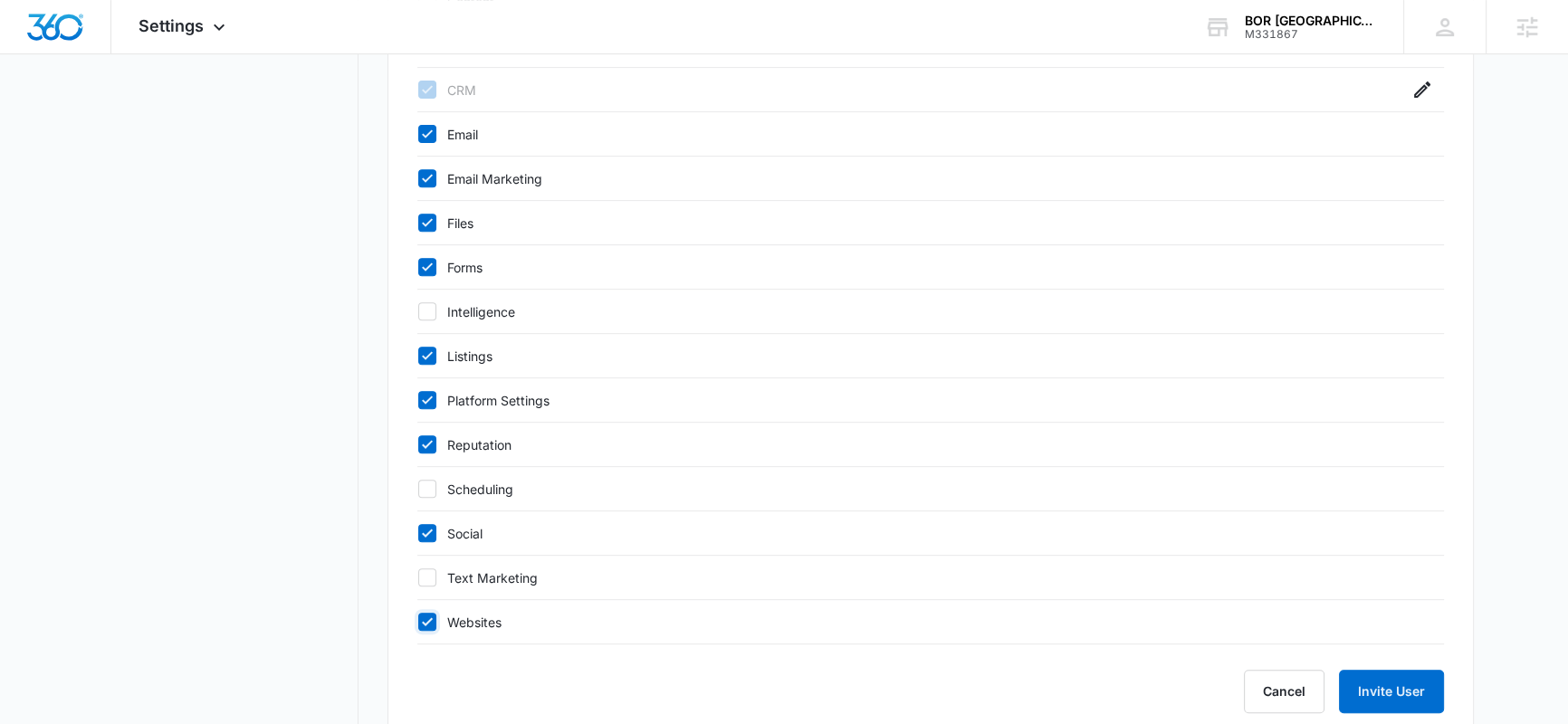 click on "Websites" at bounding box center (417, 622) 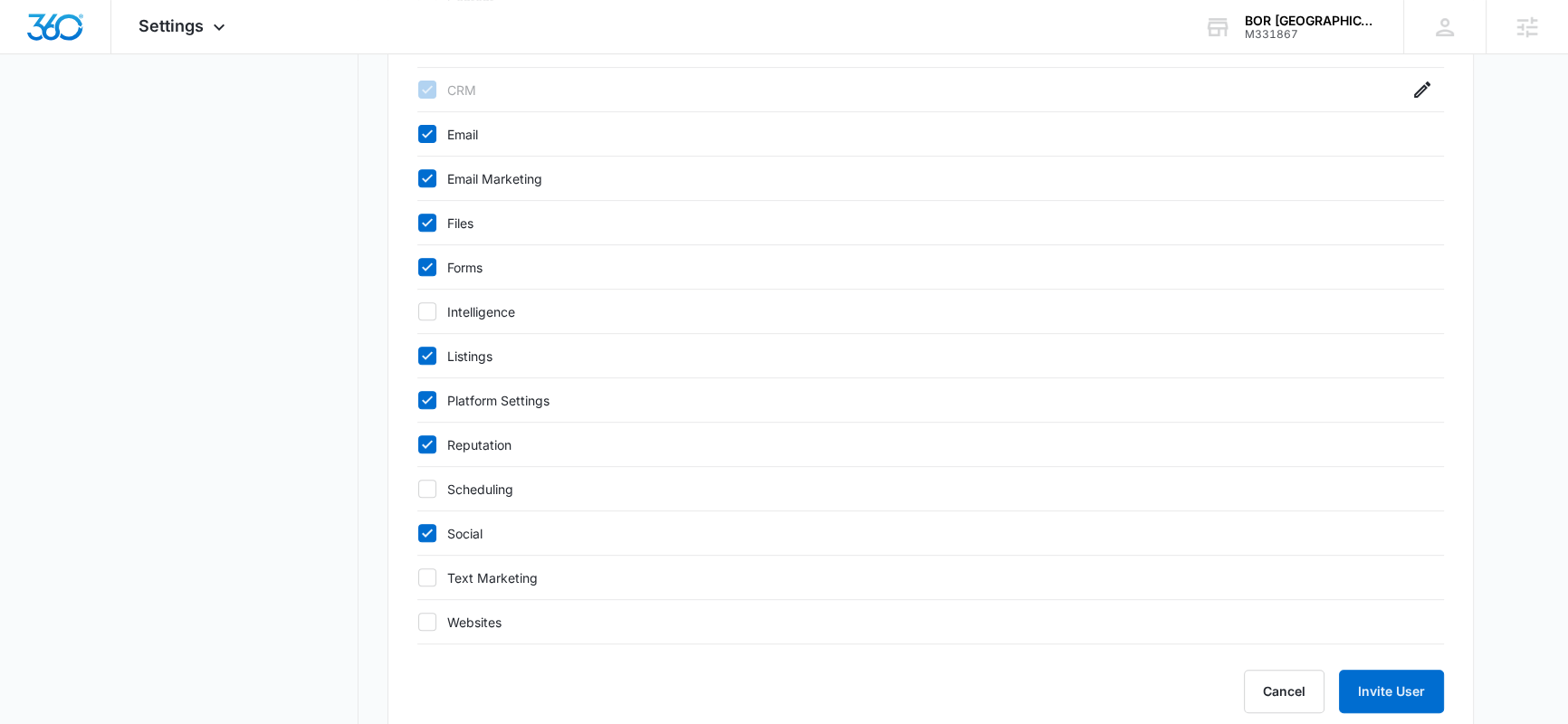 click on "User Info Email Address   Info@boroffortbendcounty.com First Name Dominick Last Name Fresina Select Role Manager Has access to  specified applications , can  add ,  edit and delete all content ,  publish website changes , can  manage account settings and users . Change Manager Has access to  specified applications , can  add ,  edit and delete all content ,  publish website changes , can  manage account settings and users . Contributor Has access to  specified applications , can  add ,  edit and delete content . App Permissions Access to all apps   Ads Content Creative CRM Email Email Marketing Files Forms Intelligence Listings Platform Settings Reputation Scheduling Social Text Marketing Websites Cancel Invite User" at bounding box center [931, 18] 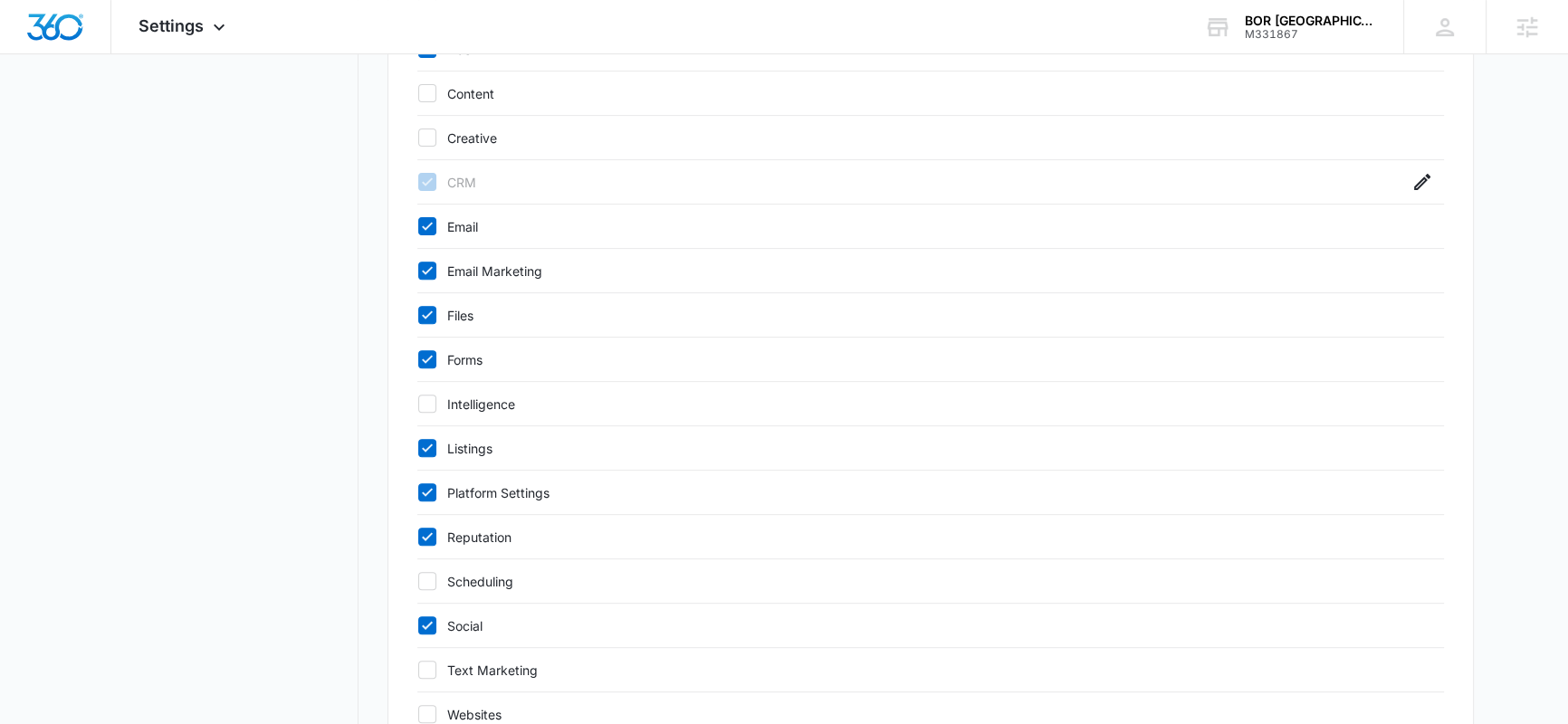 scroll, scrollTop: 948, scrollLeft: 0, axis: vertical 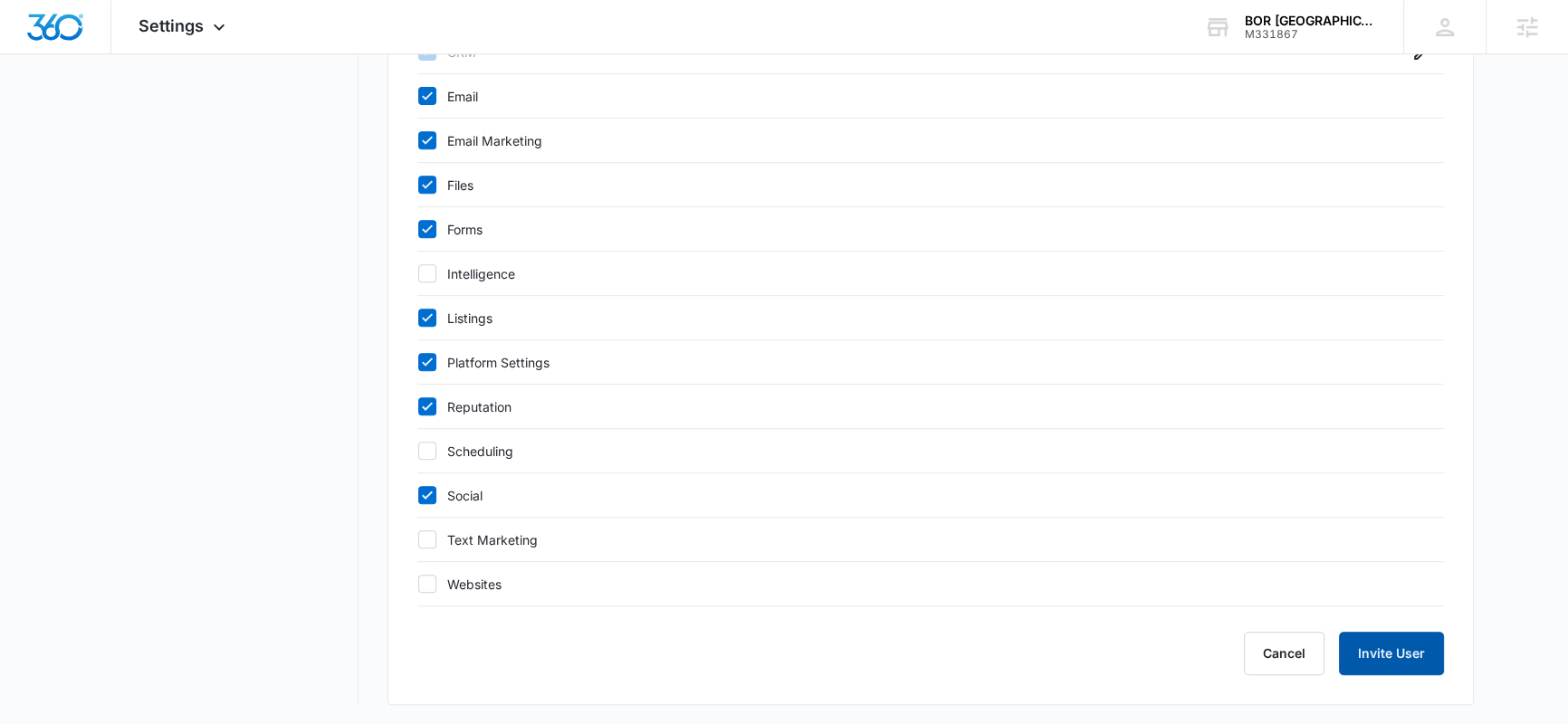 click on "Invite User" at bounding box center [1391, 653] 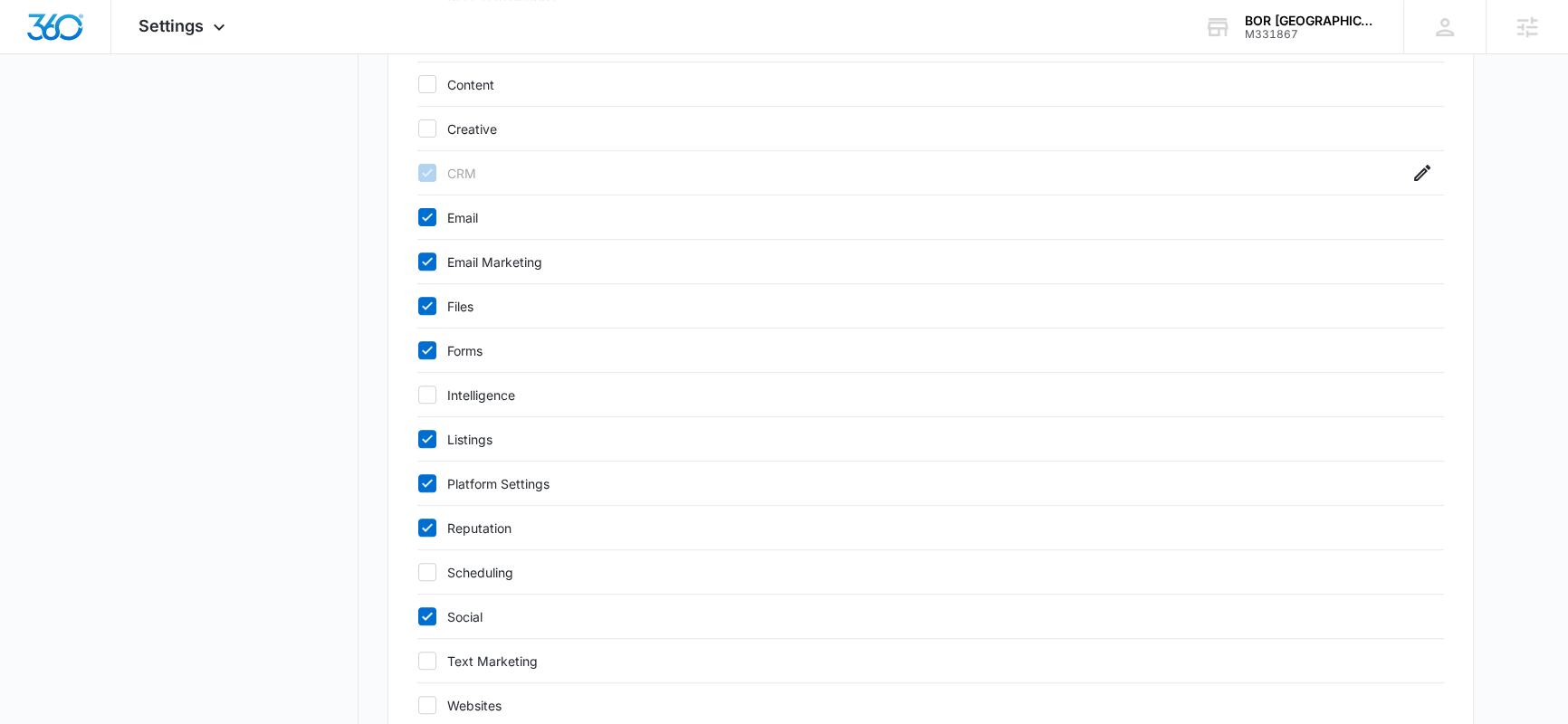 scroll, scrollTop: 948, scrollLeft: 0, axis: vertical 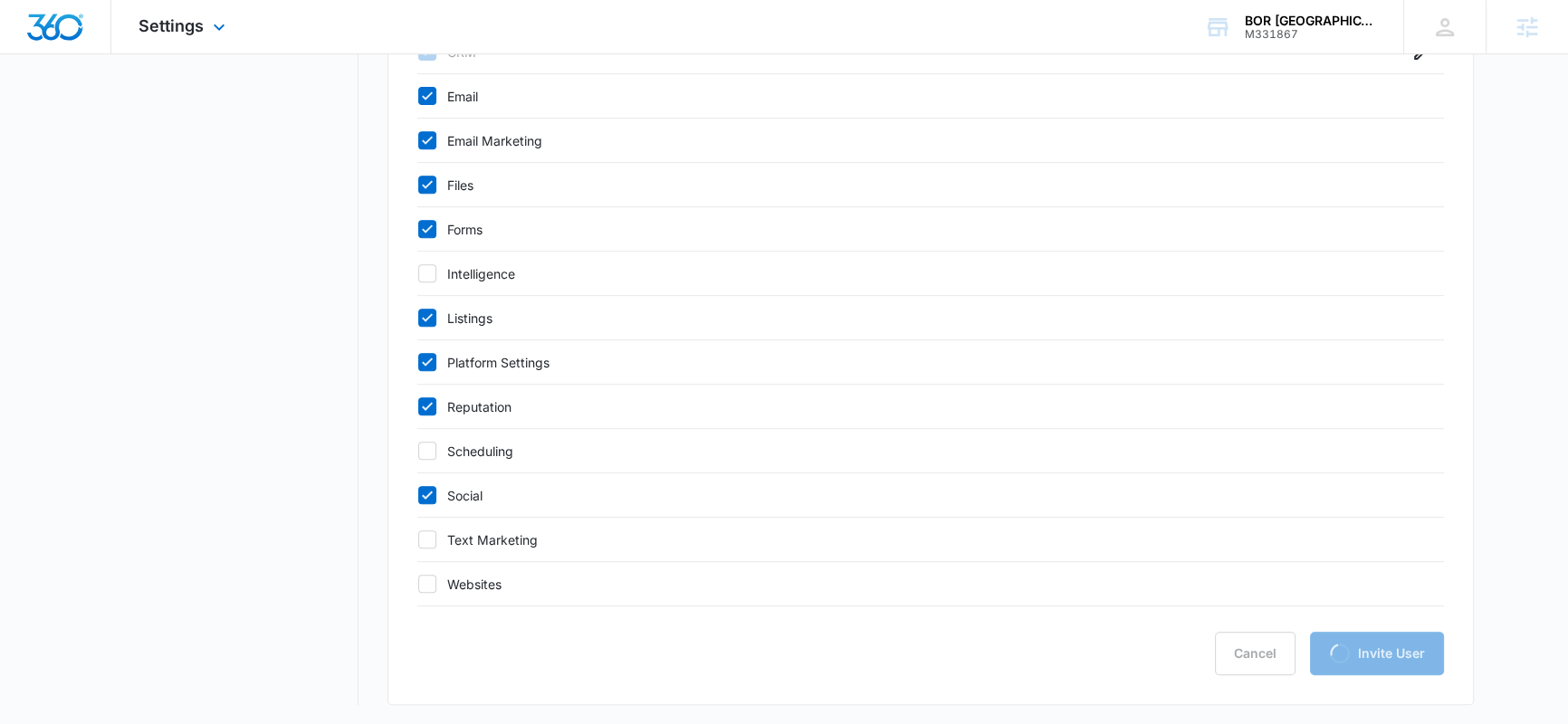 click at bounding box center (55, 27) 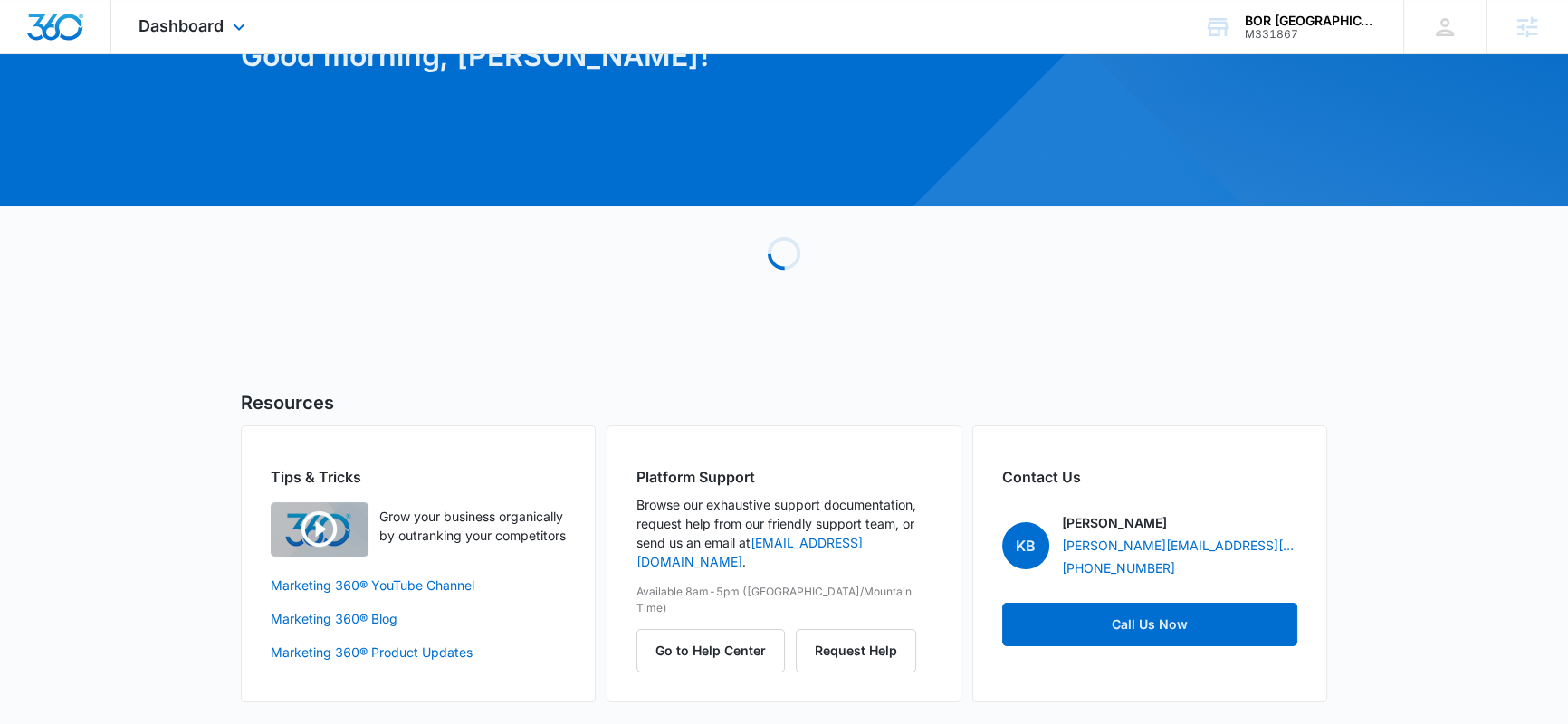 scroll, scrollTop: 0, scrollLeft: 0, axis: both 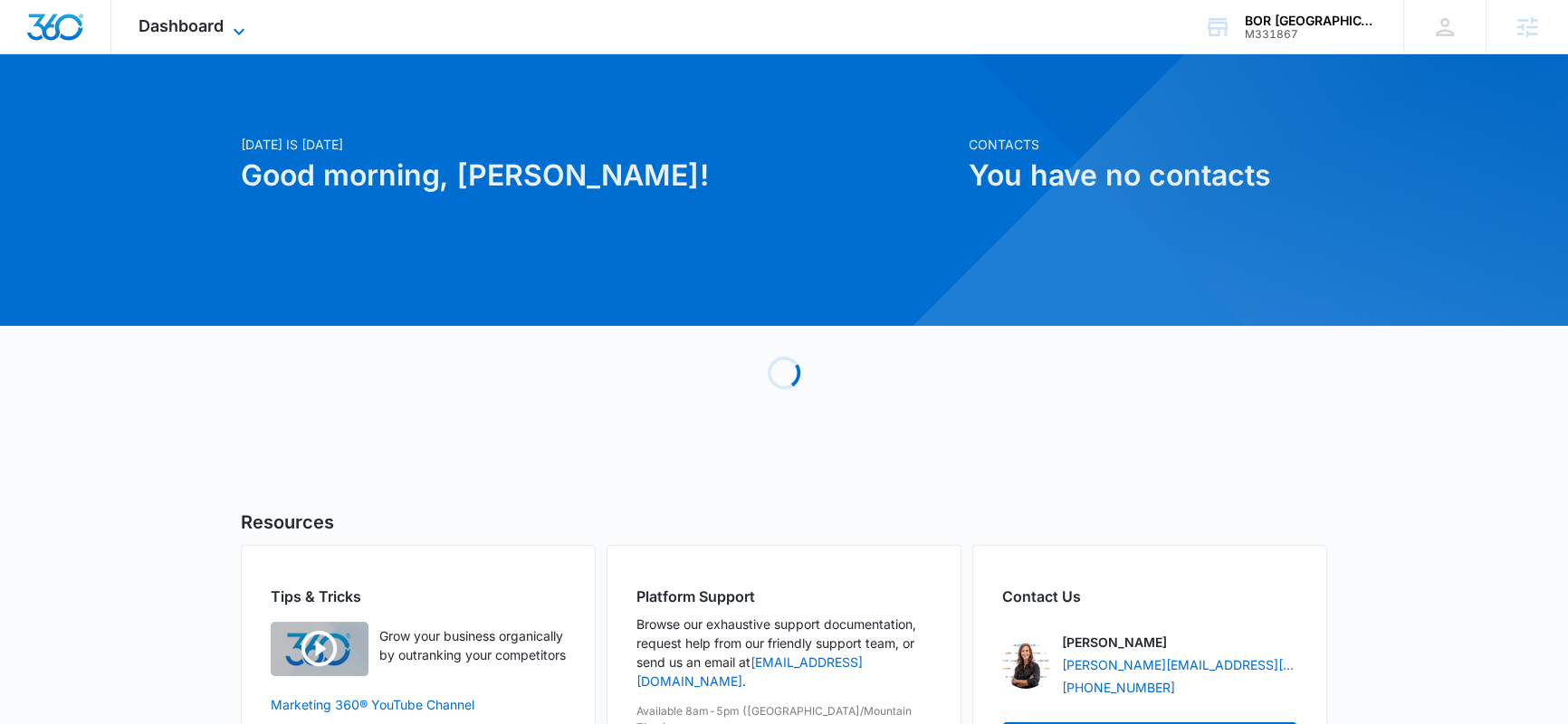 click on "Dashboard" at bounding box center [181, 25] 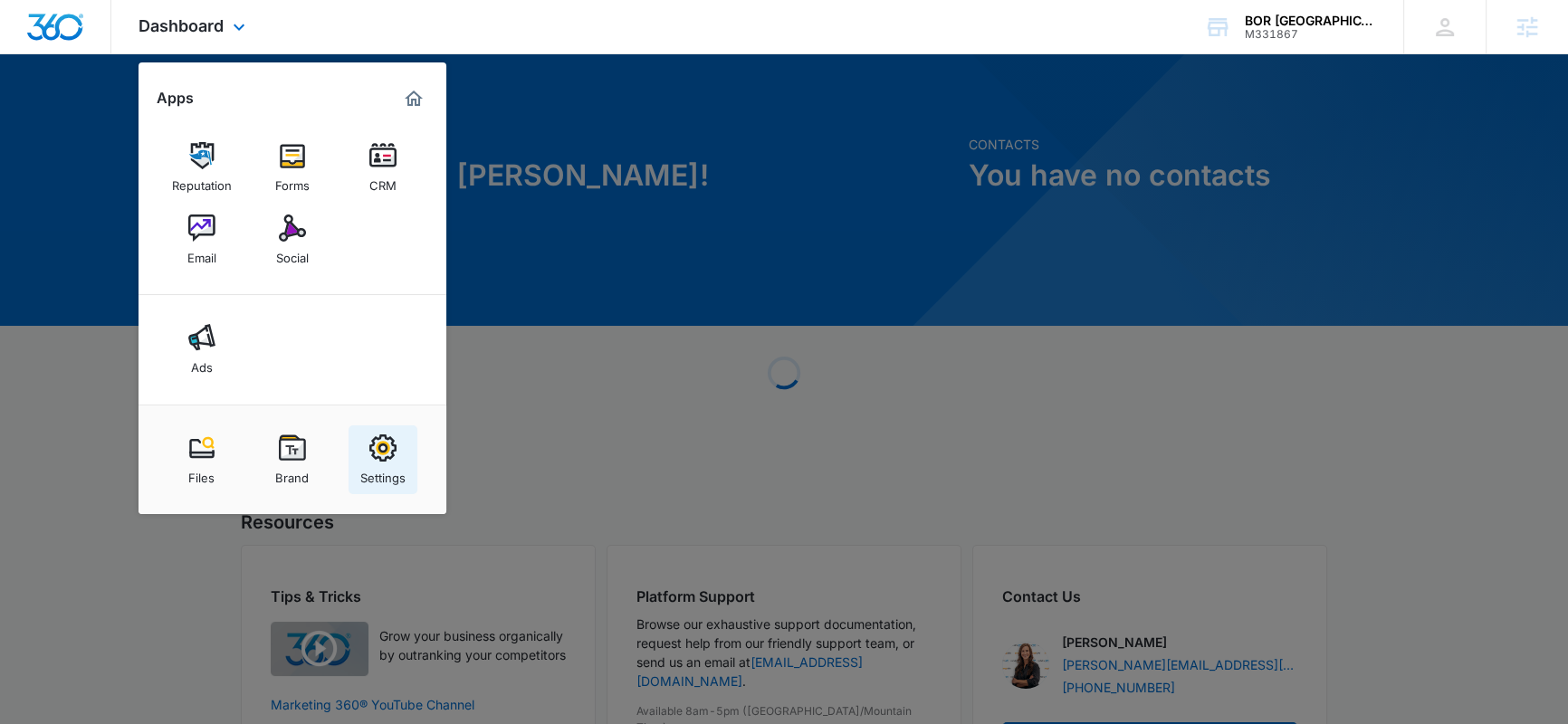 click at bounding box center [383, 448] 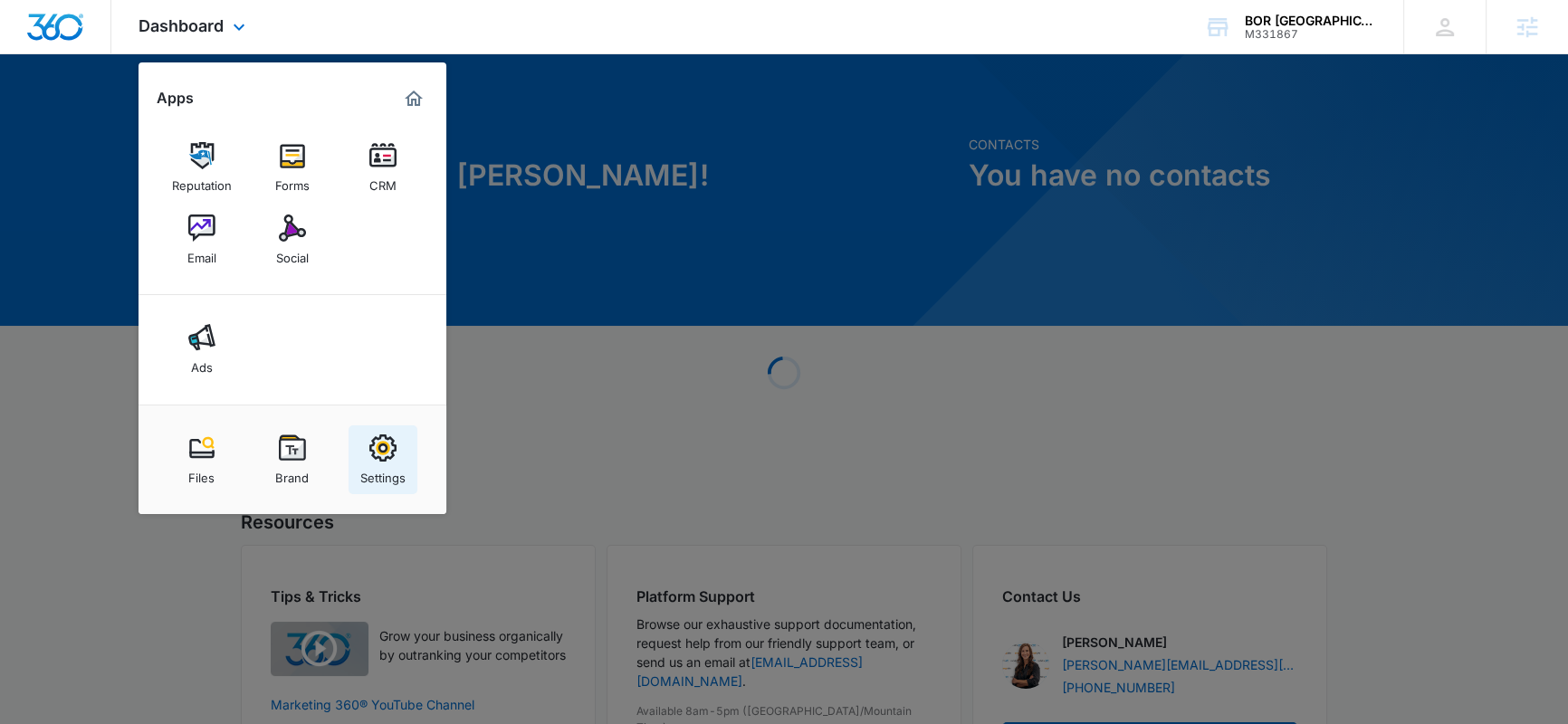 select on "4" 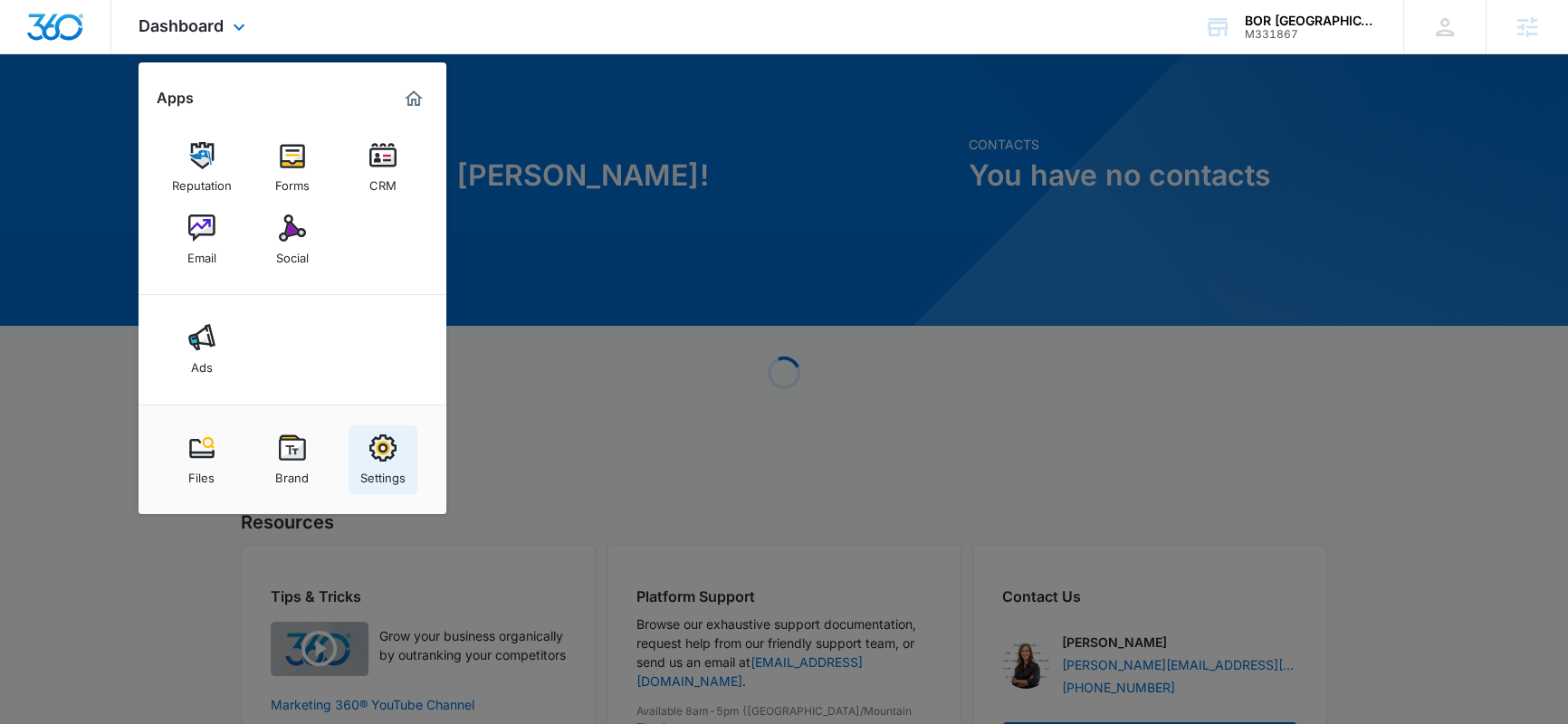 select on "US" 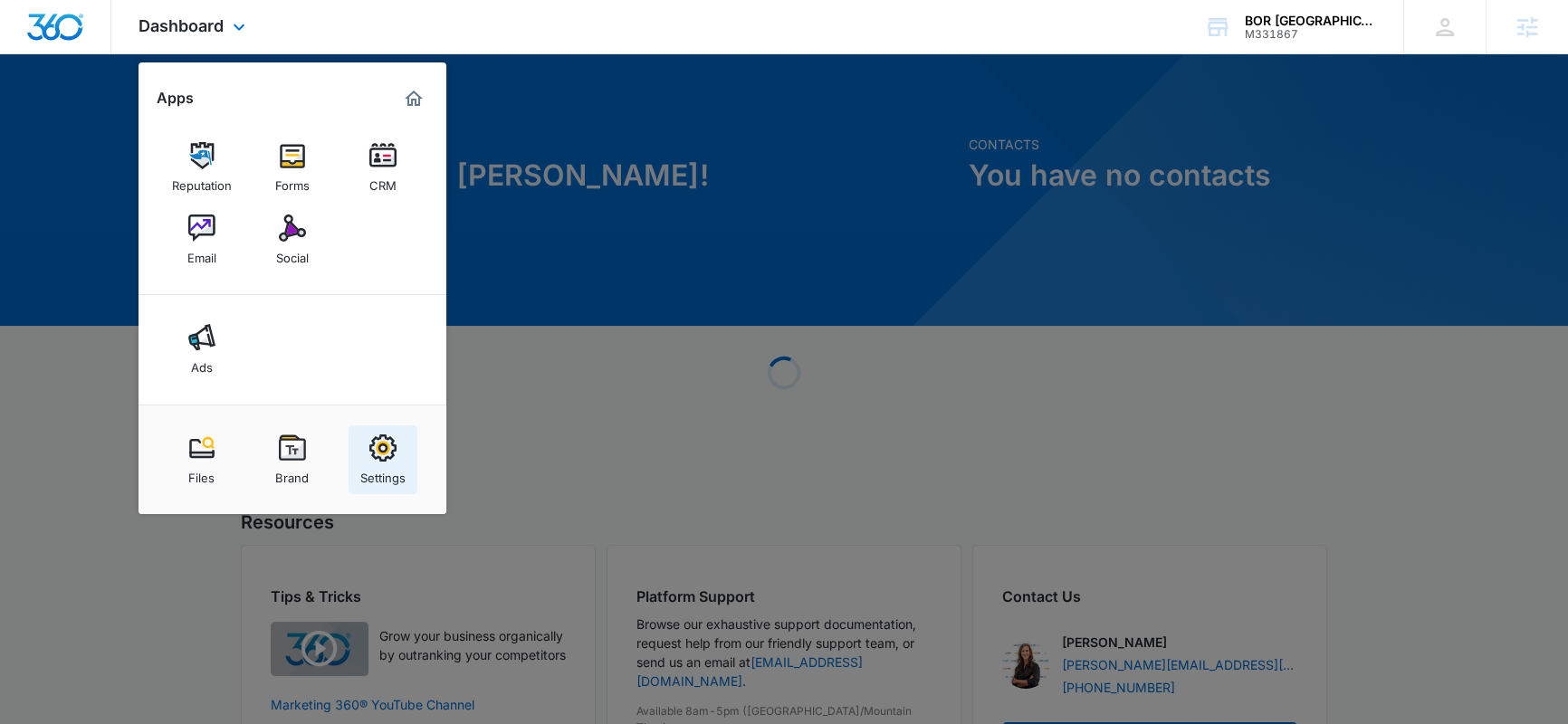 select on "America/Denver" 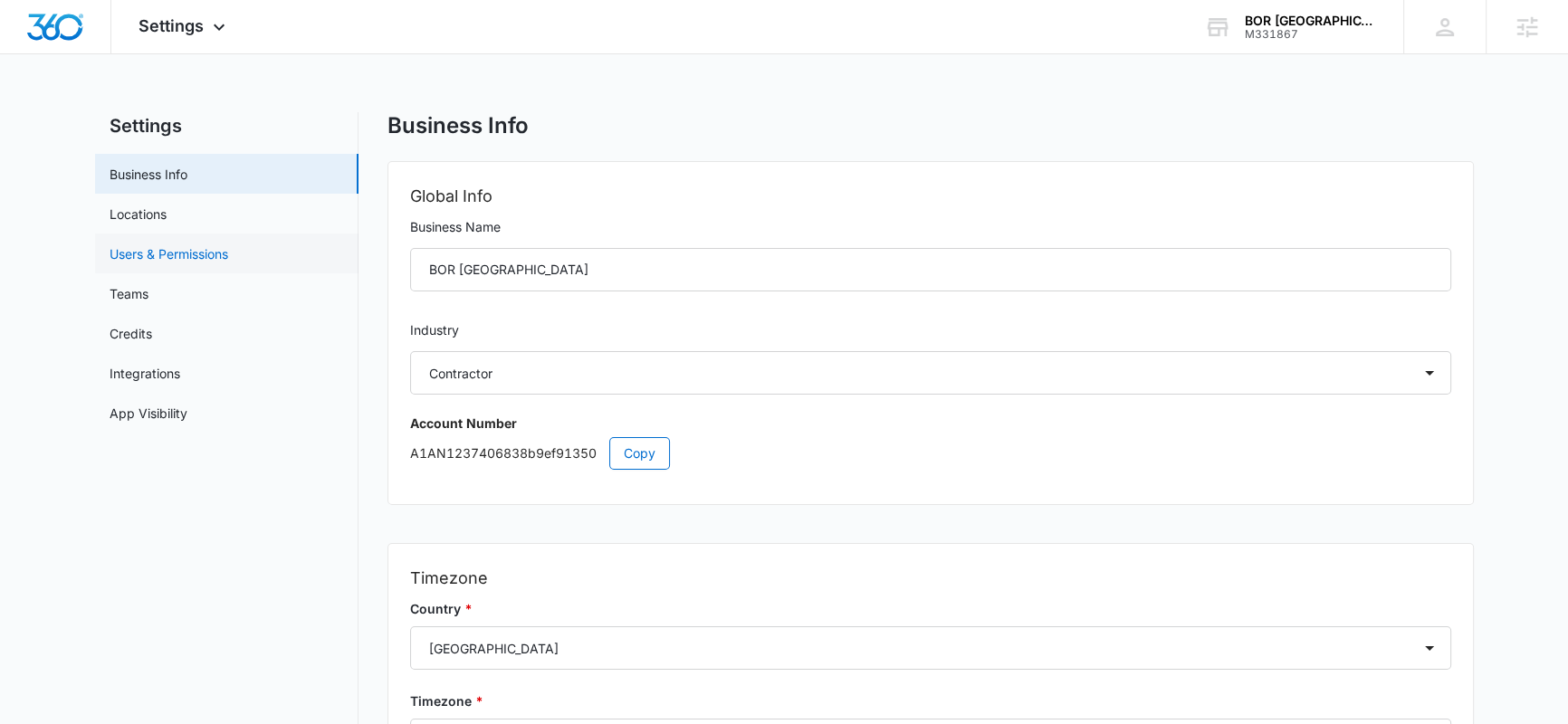 click on "Users & Permissions" at bounding box center [168, 253] 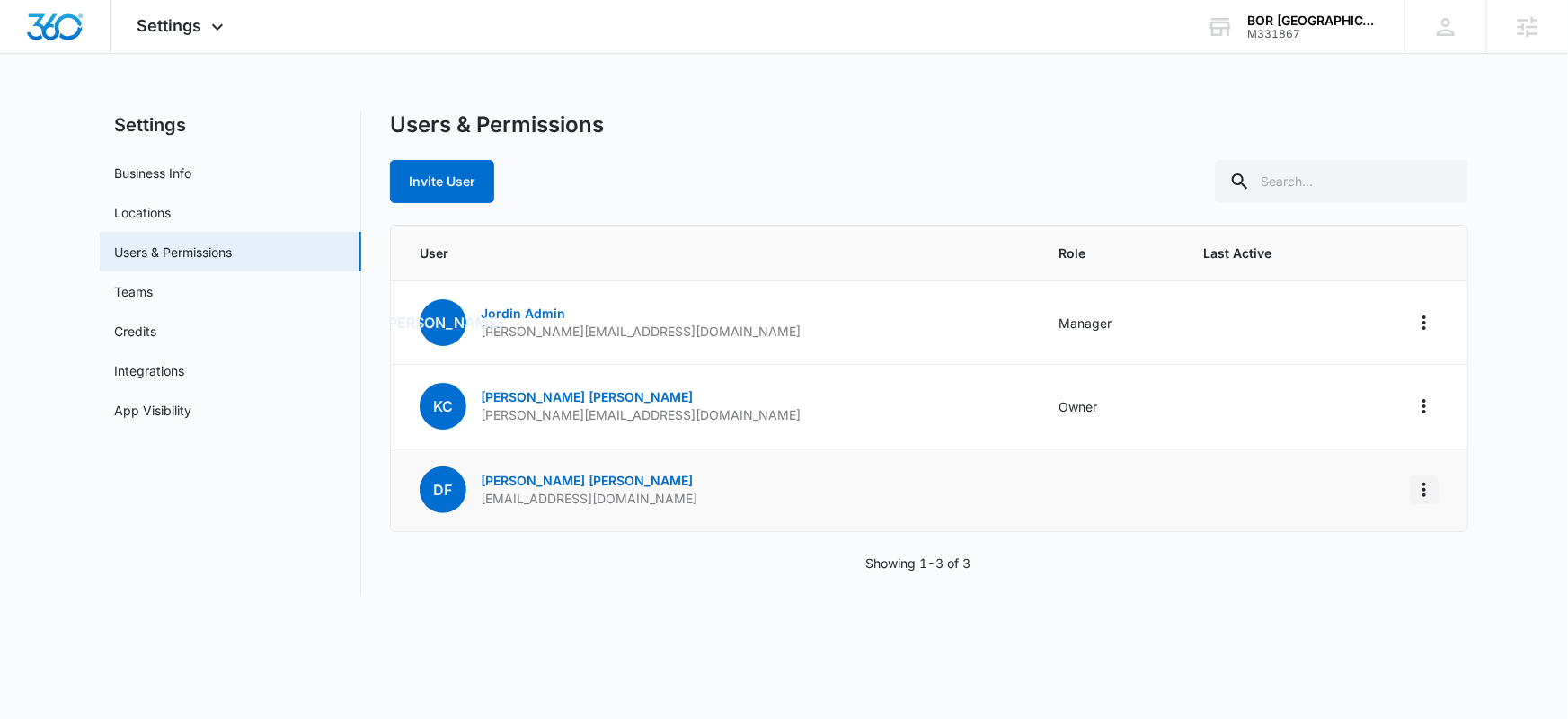 click 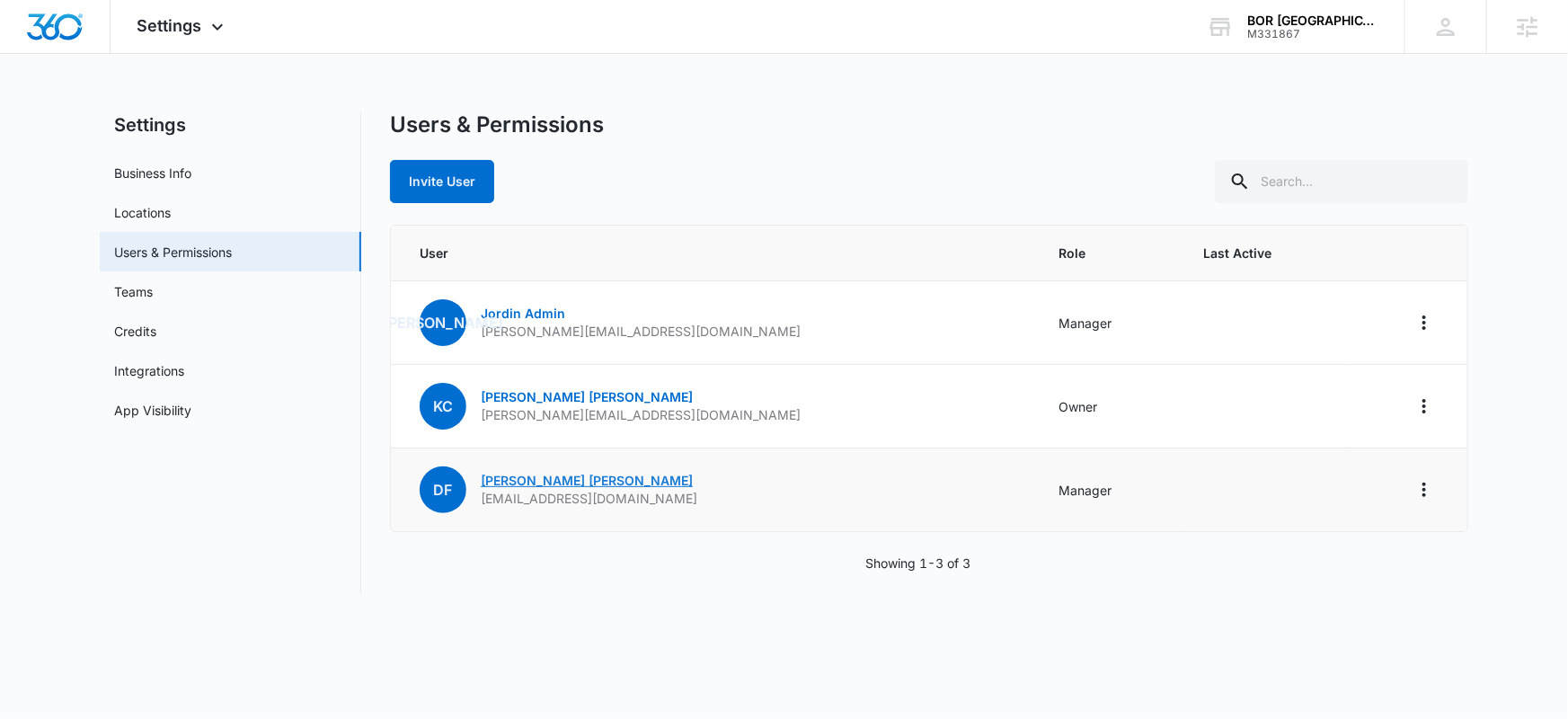 click on "Dominick   Fresina" at bounding box center (587, 480) 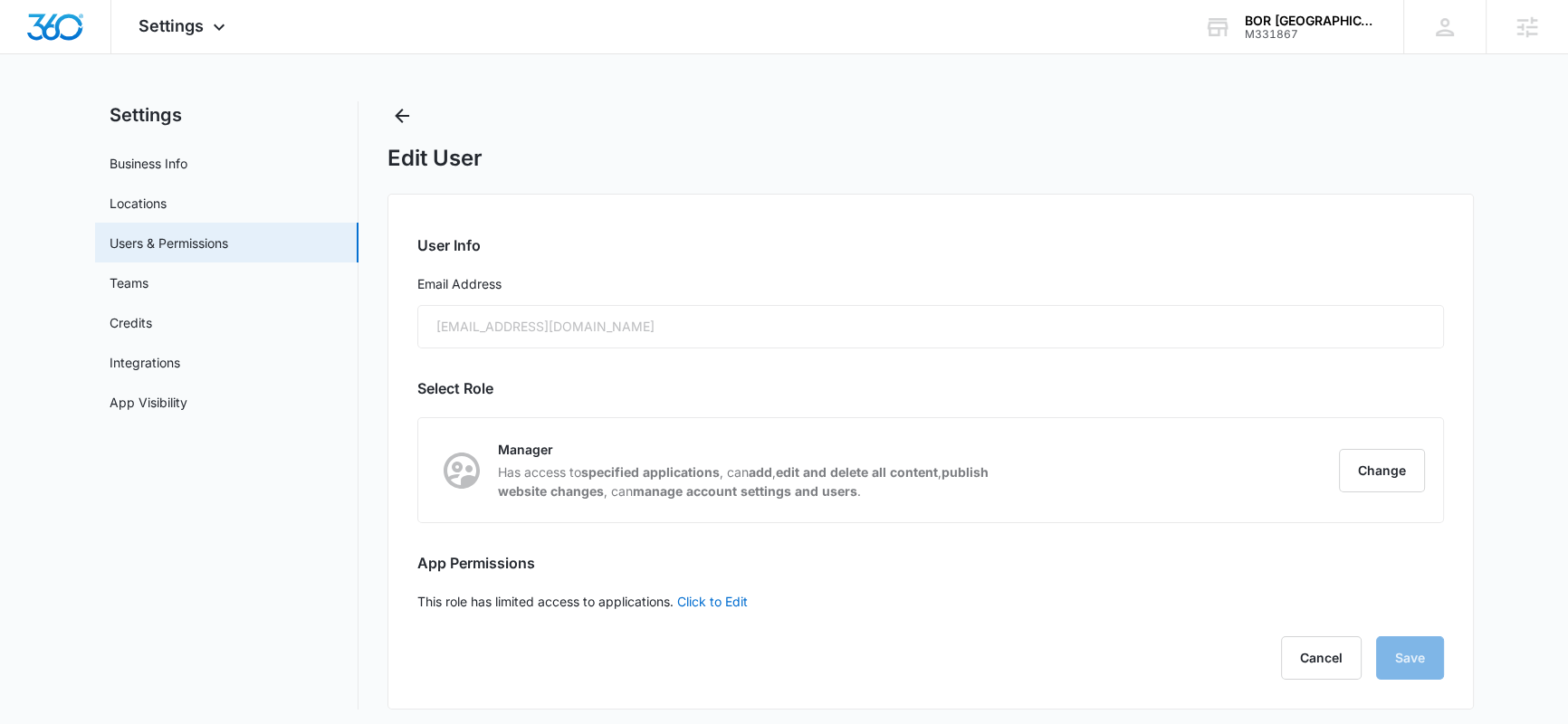 scroll, scrollTop: 17, scrollLeft: 0, axis: vertical 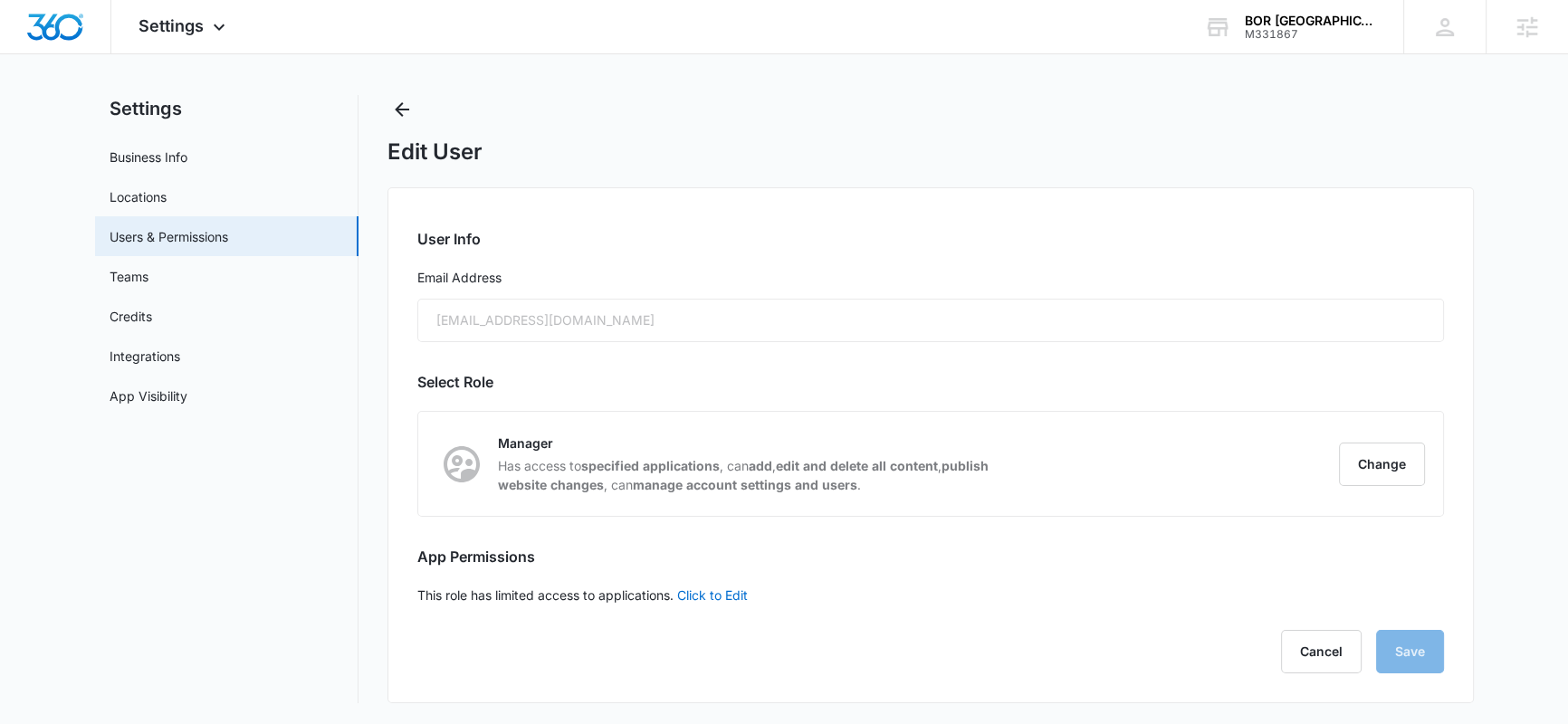 click on "Click to Edit" at bounding box center [712, 595] 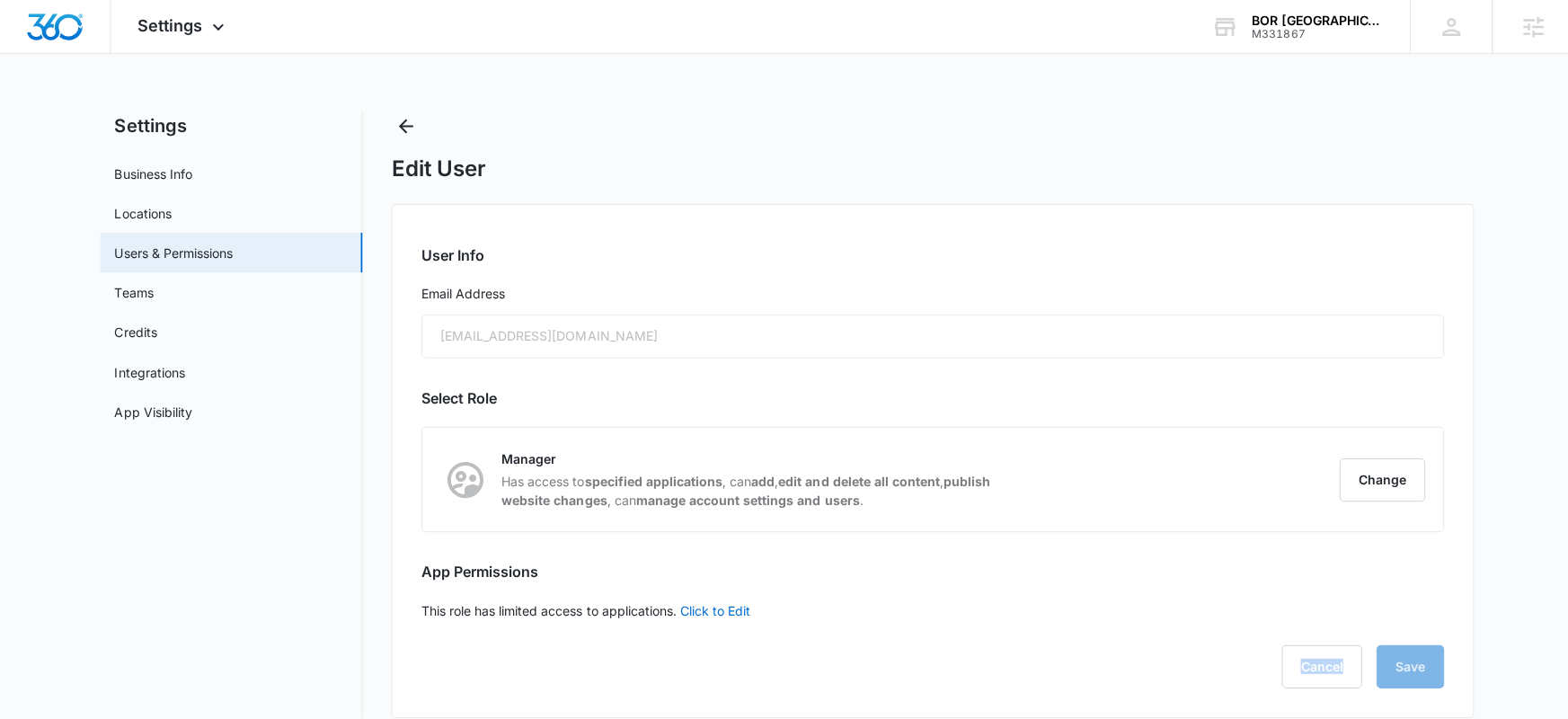click on "User Info Email Address   Info@boroffortbendcounty.com Select Role Manager Has access to  specified applications , can  add ,  edit and delete all content ,  publish website changes , can  manage account settings and users . Change Manager Has access to  specified applications , can  add ,  edit and delete all content ,  publish website changes , can  manage account settings and users . Contributor Has access to  specified applications , can  add ,  edit and delete content . App Permissions This role has limited access to applications.   Click to Edit Access to all apps   Ads Content Creative CRM Email Email Marketing Files Forms Intelligence Listings Platform Settings Reputation Scheduling Social Text Marketing Websites Cancel Save" at bounding box center (929, 459) 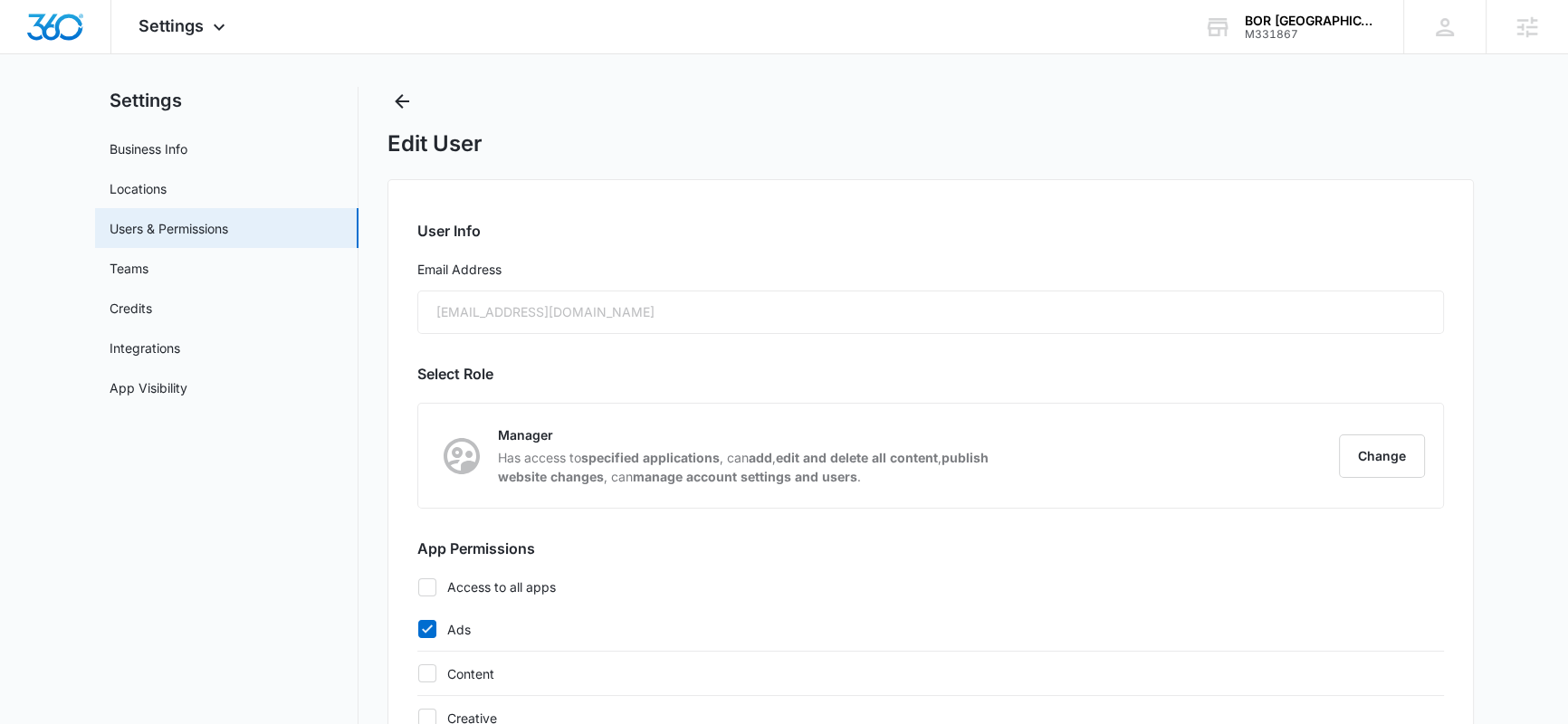 scroll, scrollTop: 26, scrollLeft: 0, axis: vertical 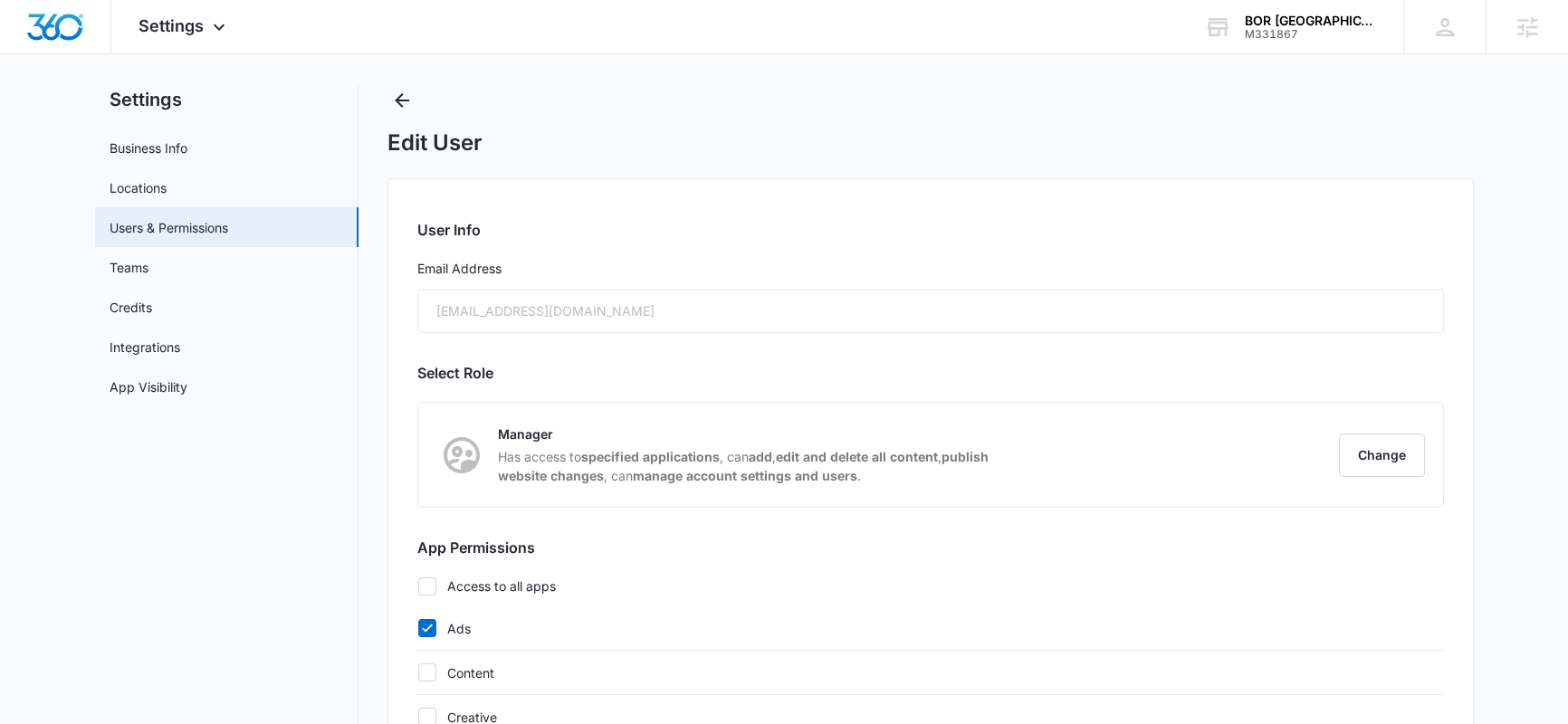 click on "User Info Email Address   Info@boroffortbendcounty.com Select Role Manager Has access to  specified applications , can  add ,  edit and delete all content ,  publish website changes , can  manage account settings and users . Change Manager Has access to  specified applications , can  add ,  edit and delete all content ,  publish website changes , can  manage account settings and users . Contributor Has access to  specified applications , can  add ,  edit and delete content . App Permissions Access to all apps   Ads Content Creative CRM Email Email Marketing Files Forms Intelligence Listings Platform Settings Reputation Scheduling Social Text Marketing Websites Cancel Save" at bounding box center (931, 796) 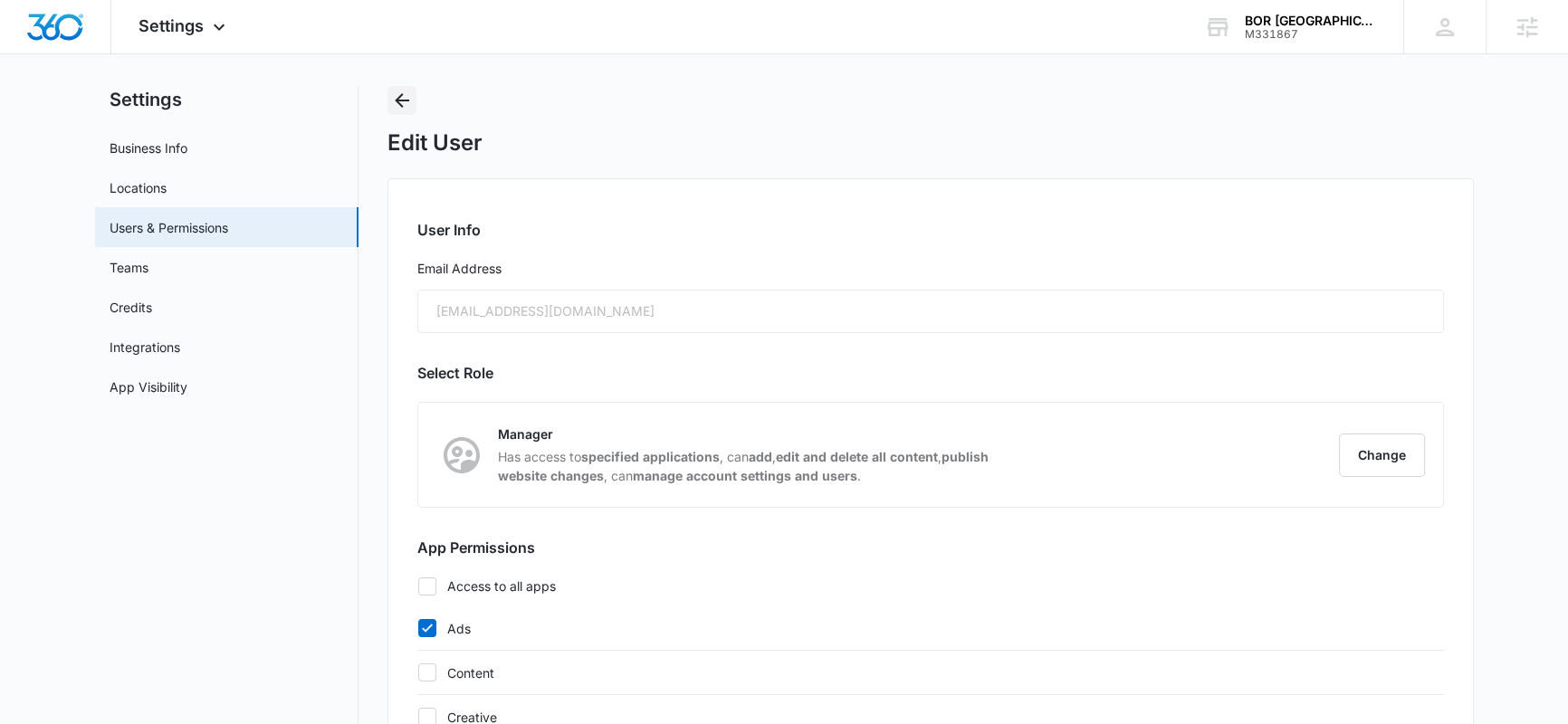 drag, startPoint x: 414, startPoint y: 95, endPoint x: 431, endPoint y: 111, distance: 23.345235 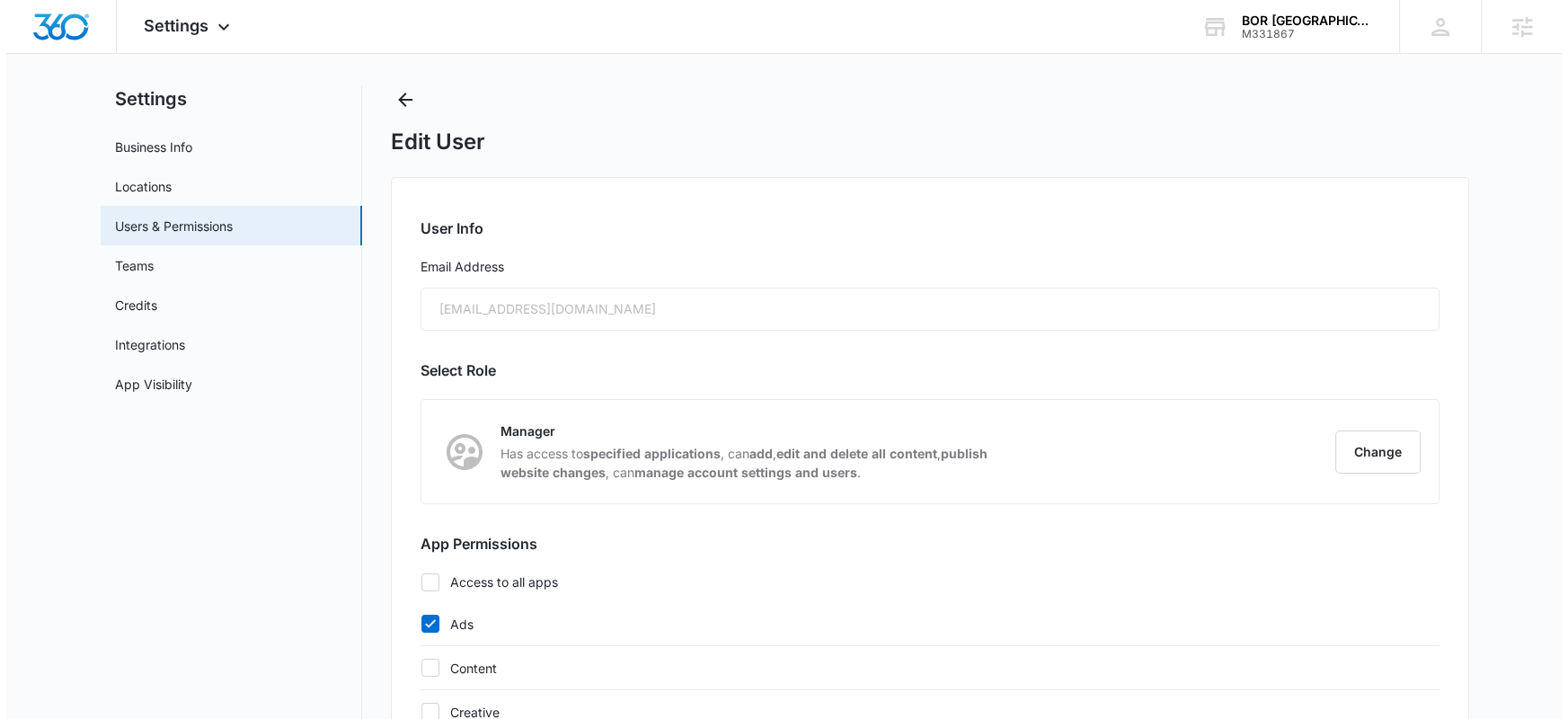 scroll, scrollTop: 0, scrollLeft: 0, axis: both 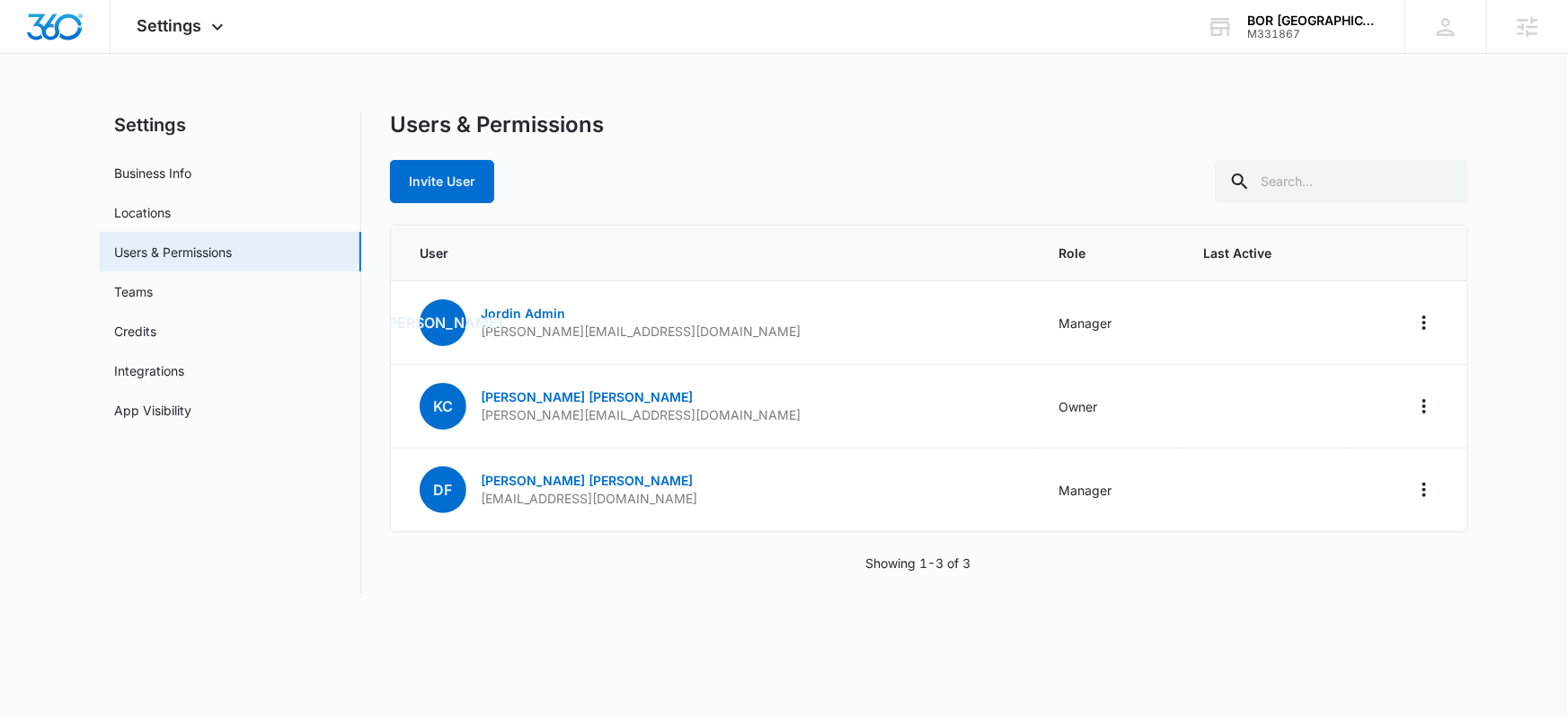 click on "Users & Permissions Invite User User Role Last Active JA Jordin   Admin jordin@borestoration.com Manager KC Kyle   Chiasson kyle@borestoration.com Owner DF Dominick   Fresina Info@boroffortbendcounty.com Manager Showing   1-3   of   3" at bounding box center [929, 352] 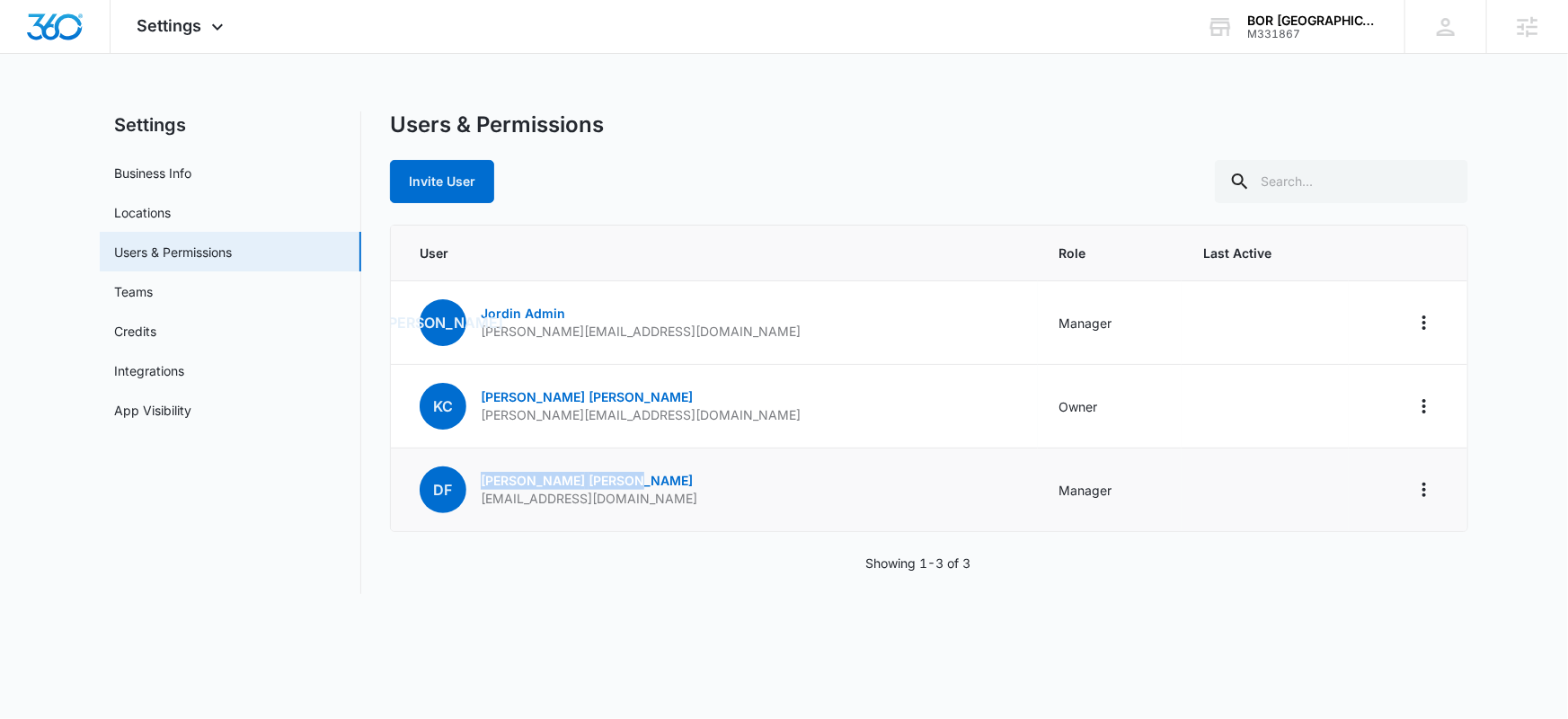 drag, startPoint x: 645, startPoint y: 484, endPoint x: 475, endPoint y: 485, distance: 170.00294 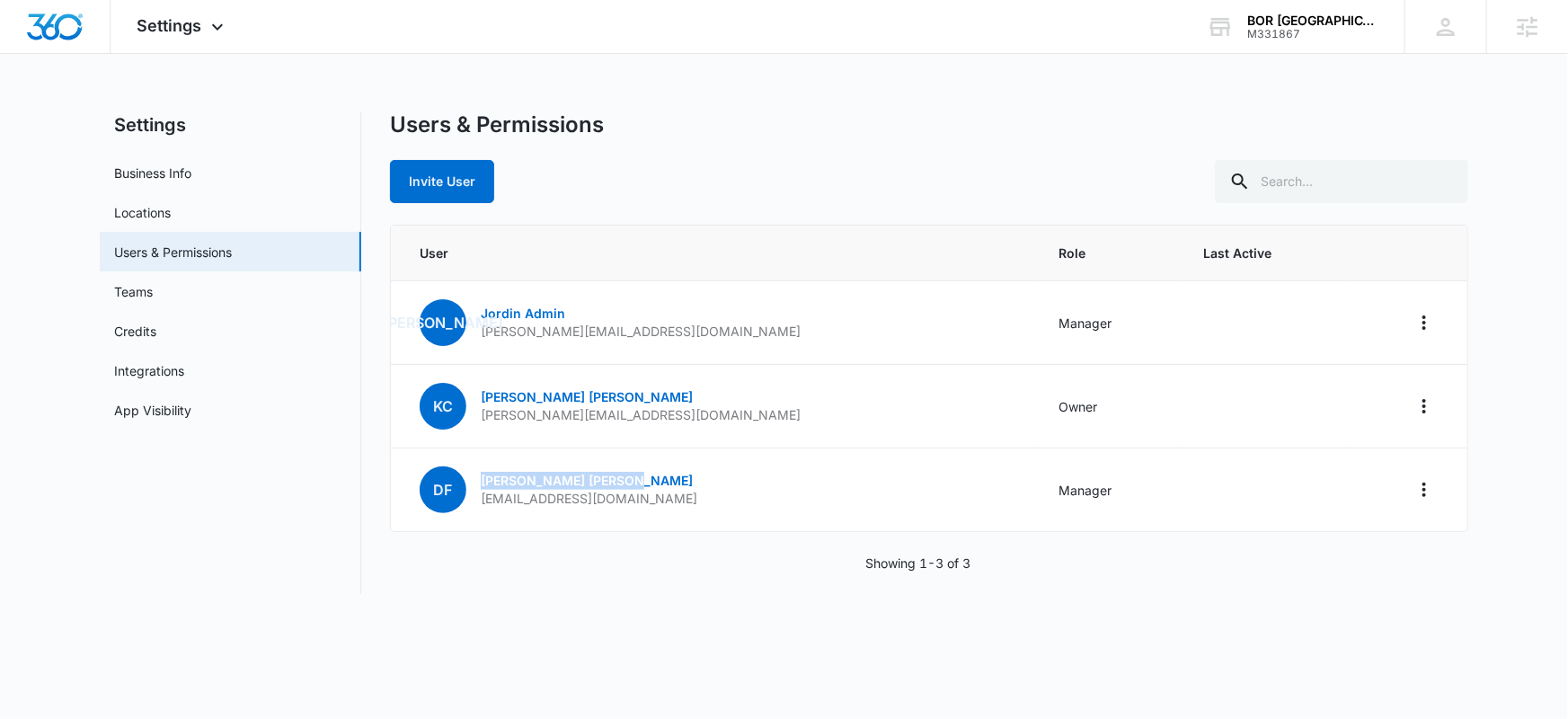 copy on "Dominick   Fresina" 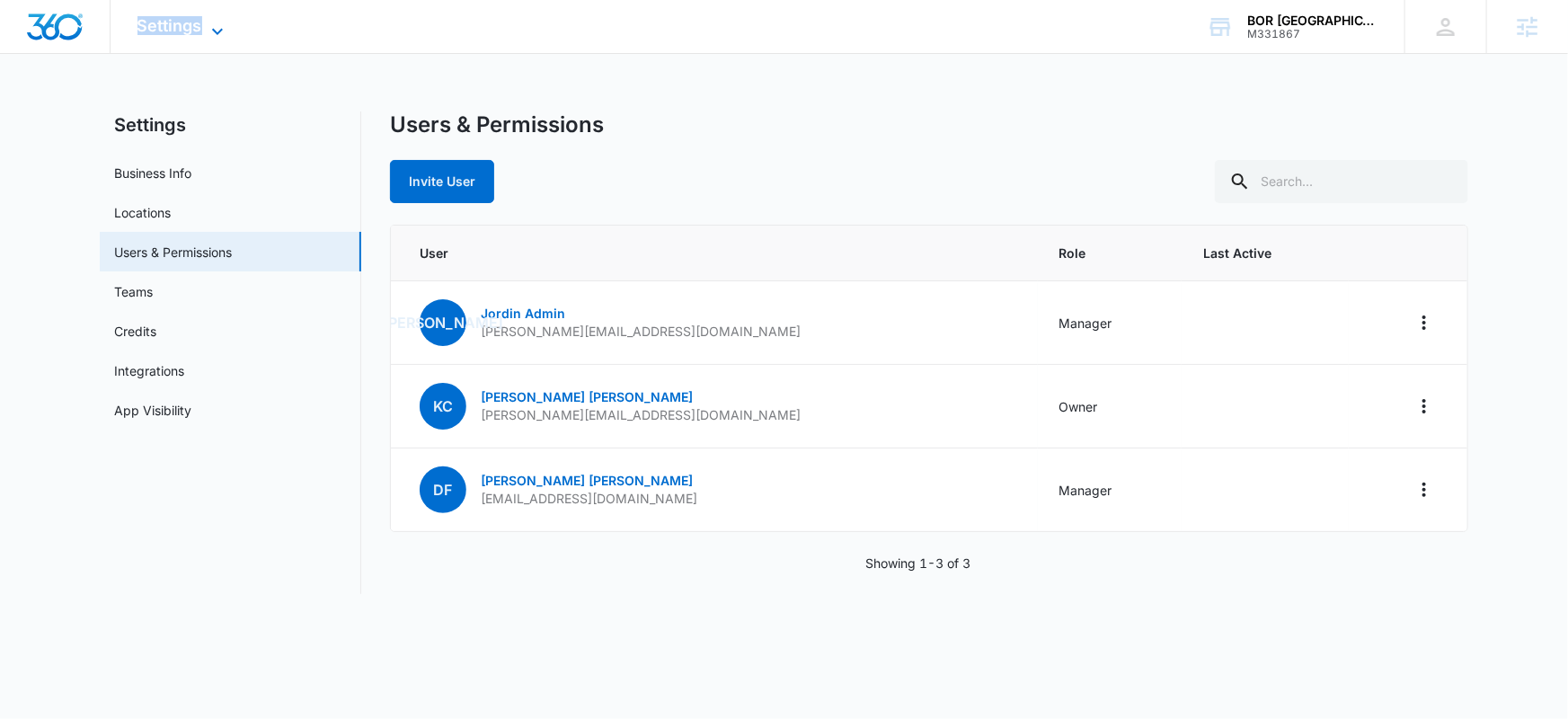 drag, startPoint x: 172, startPoint y: 19, endPoint x: 151, endPoint y: 24, distance: 21.587033 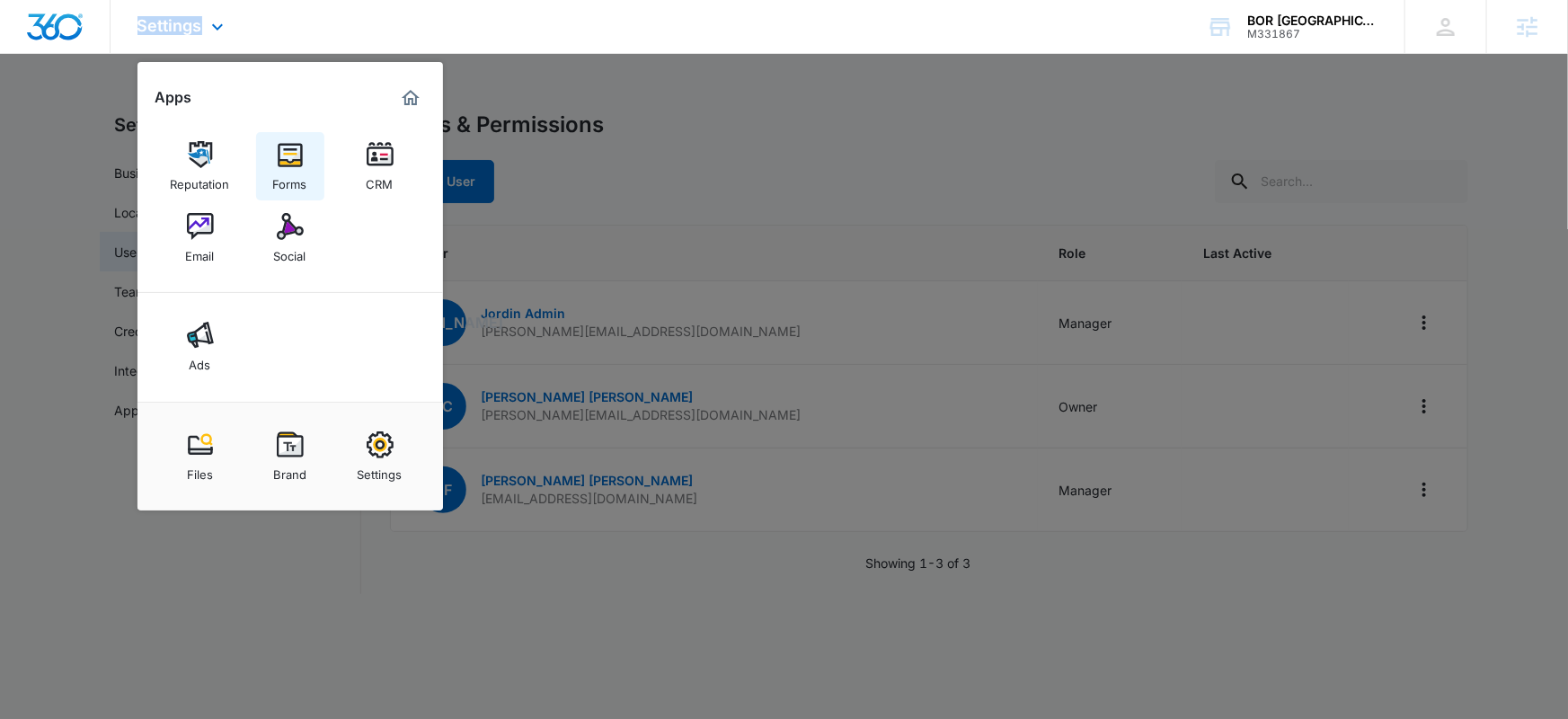 click at bounding box center [290, 155] 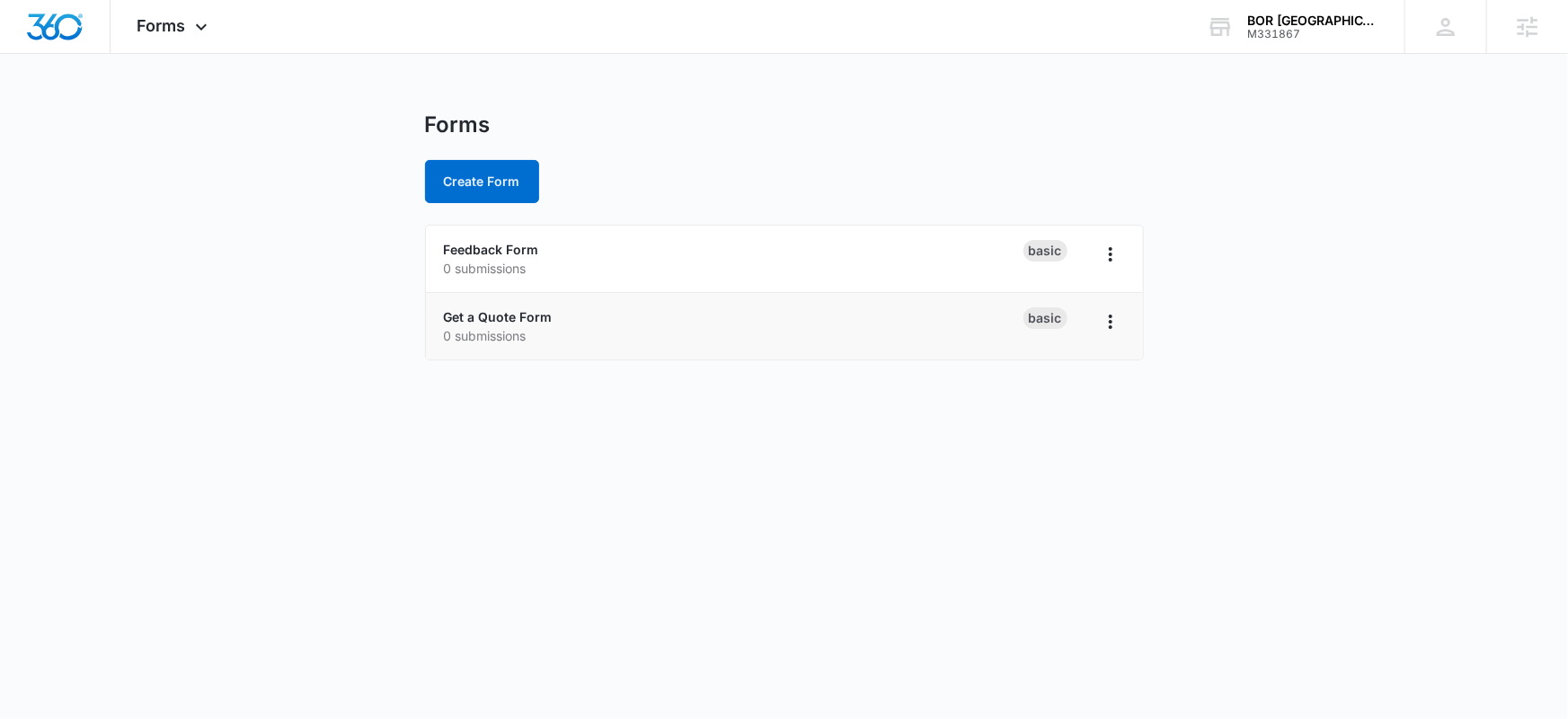 click on "0 submissions" at bounding box center [733, 335] 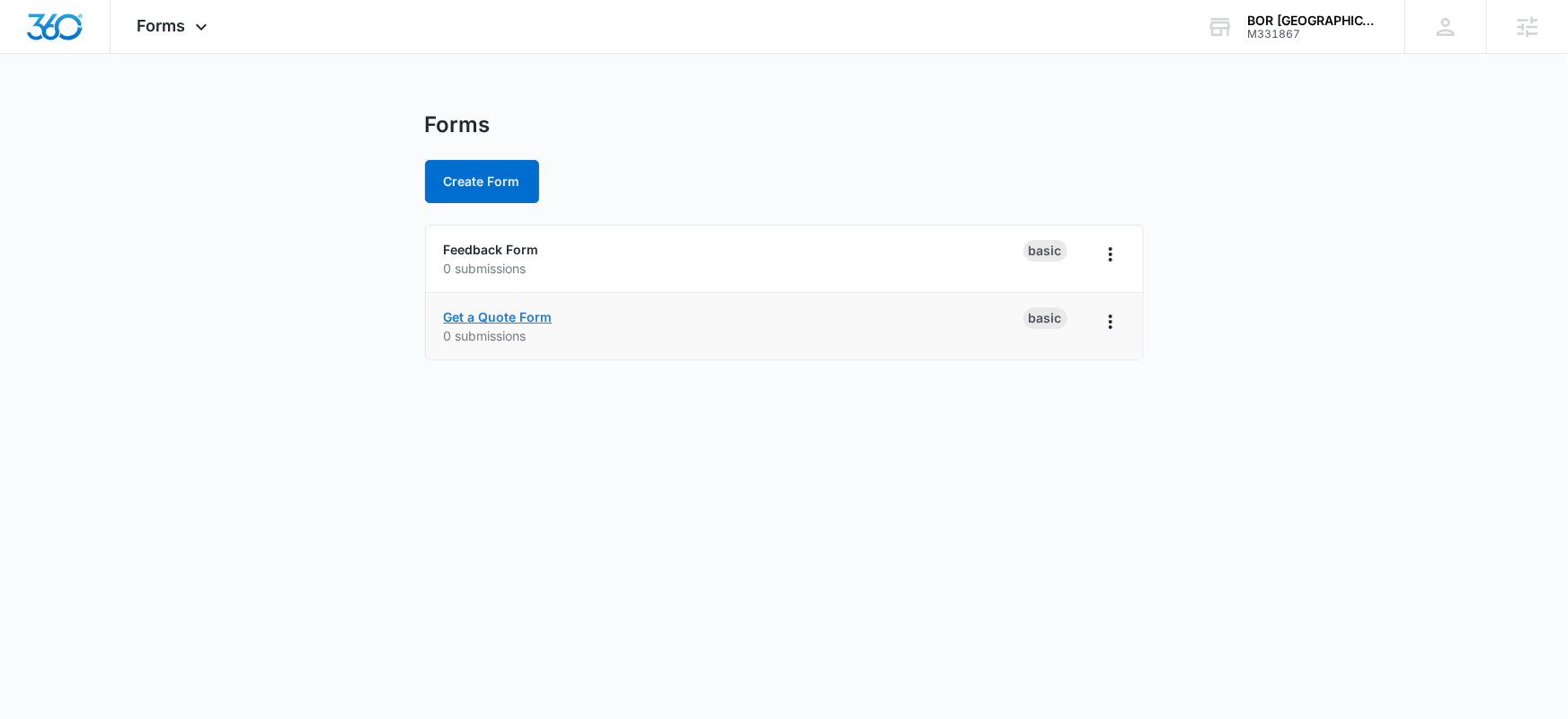 click on "Get a Quote Form" at bounding box center [498, 316] 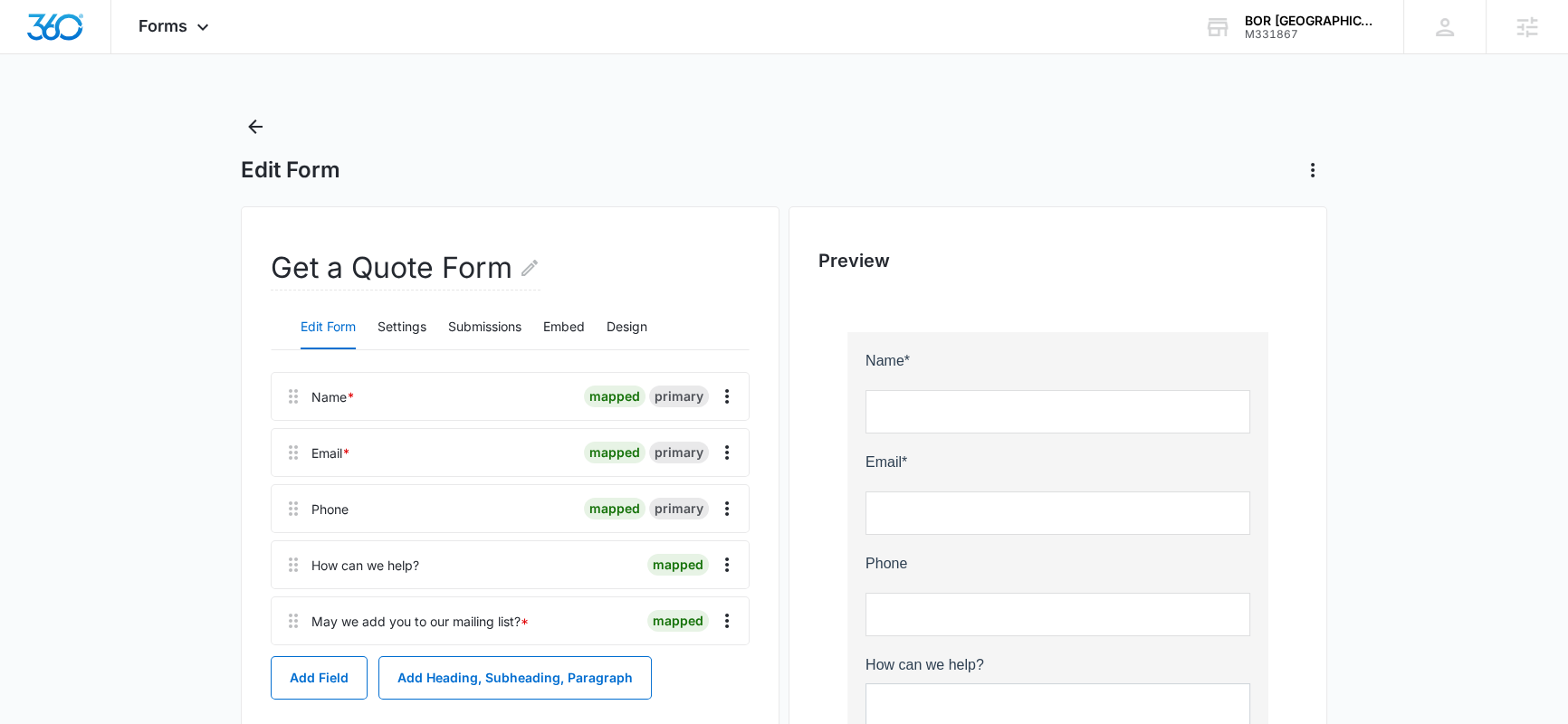 scroll, scrollTop: 0, scrollLeft: 0, axis: both 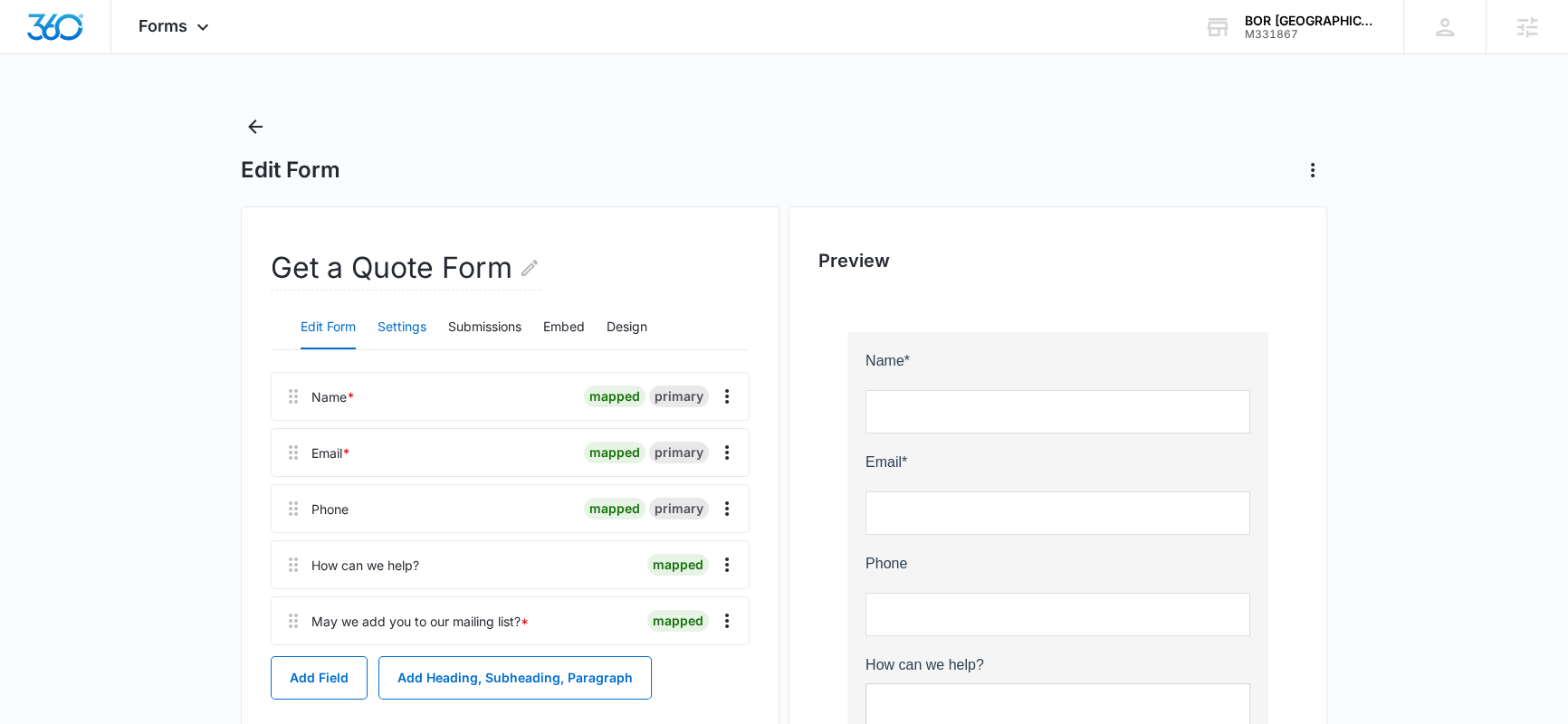 click on "Settings" at bounding box center [402, 328] 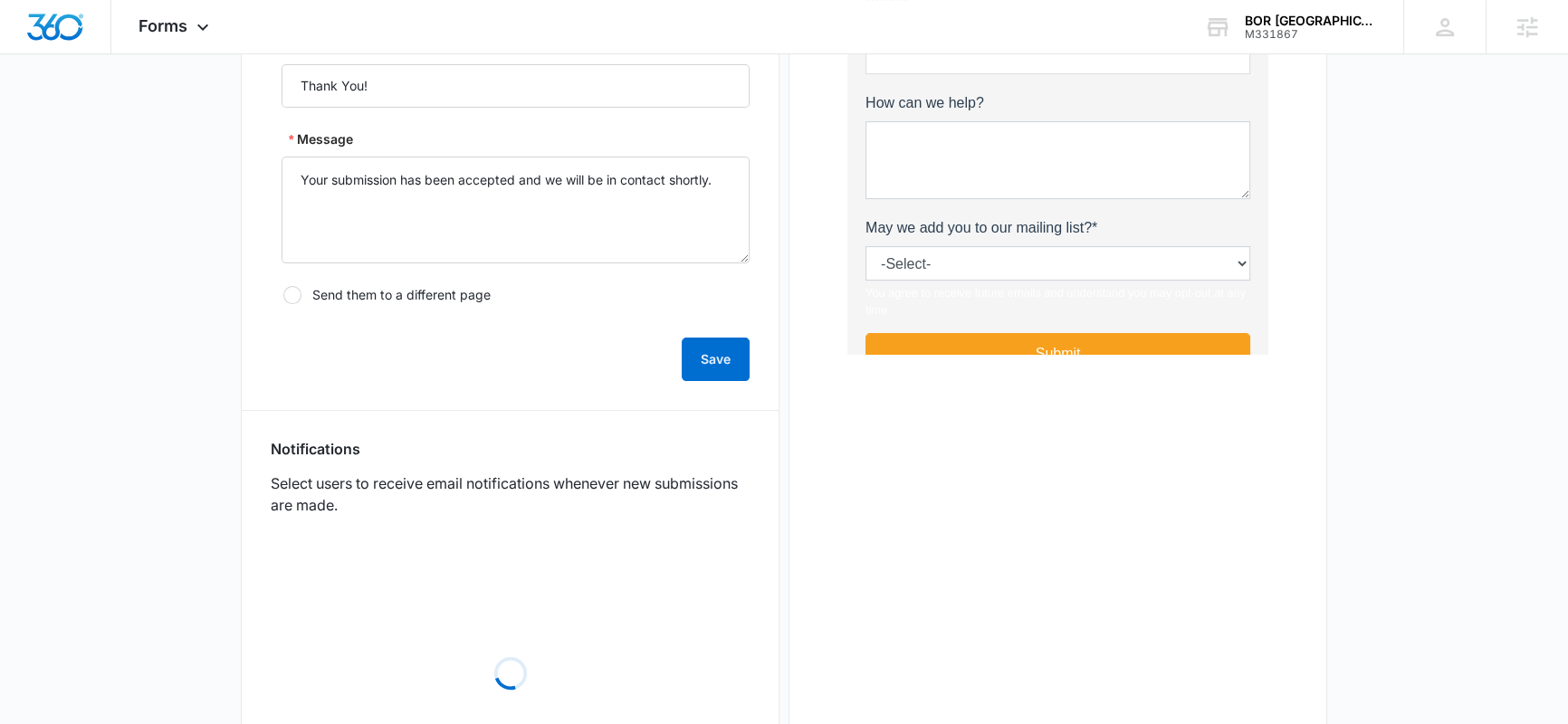 scroll, scrollTop: 676, scrollLeft: 0, axis: vertical 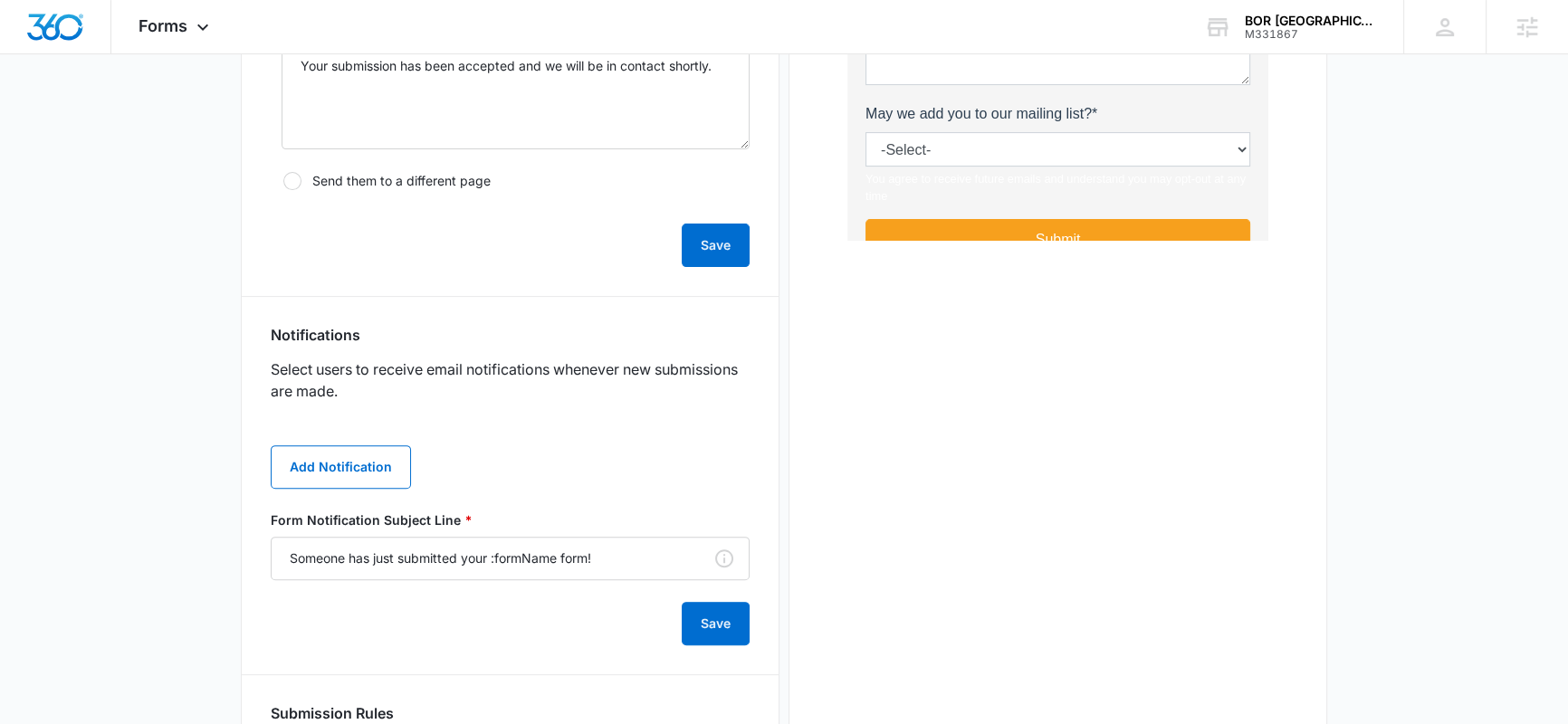 click on "Add Notification Form Notification Subject Line * Someone has just submitted your :formName form! Save" at bounding box center [510, 534] 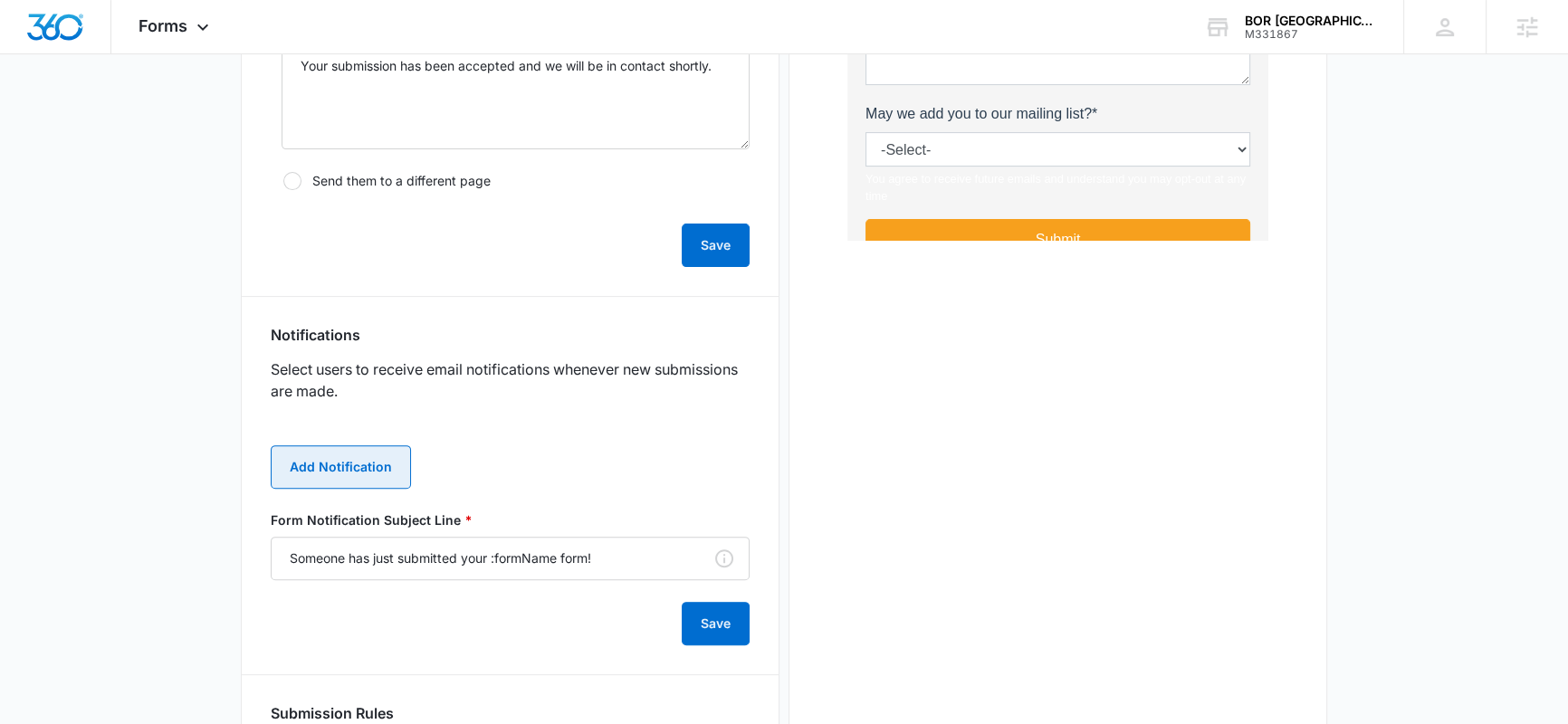 click on "Add Notification" at bounding box center (340, 467) 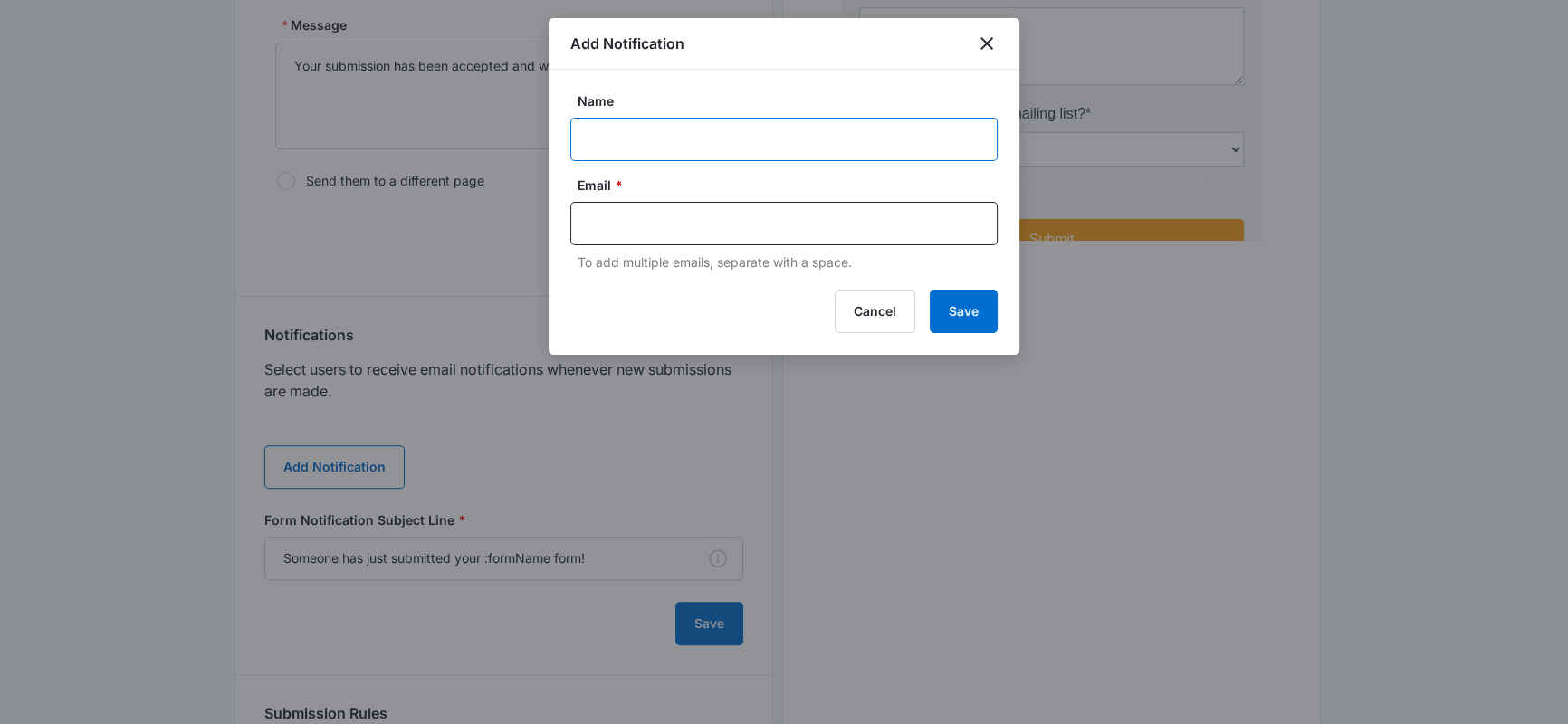 click on "Name" at bounding box center [784, 139] 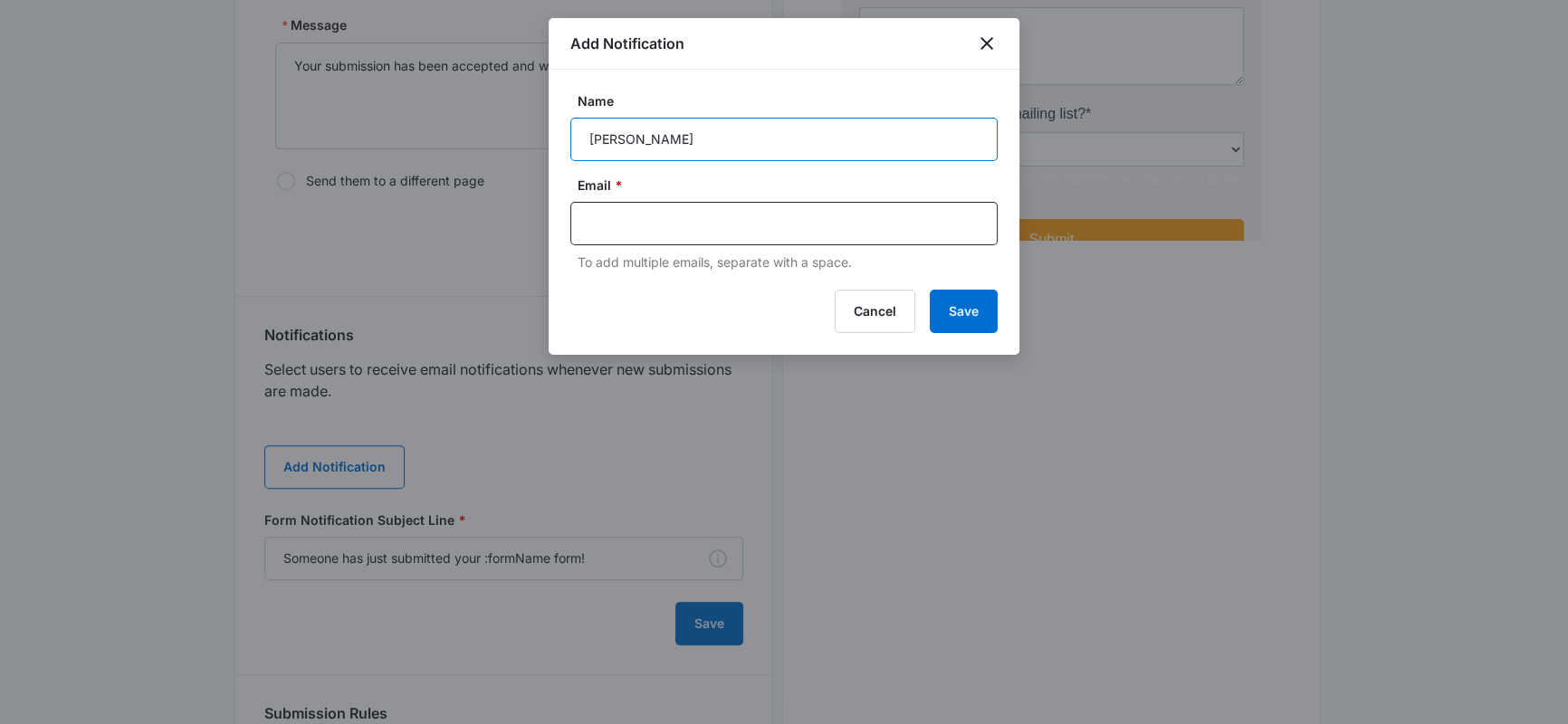 type on "Dominick Fresina" 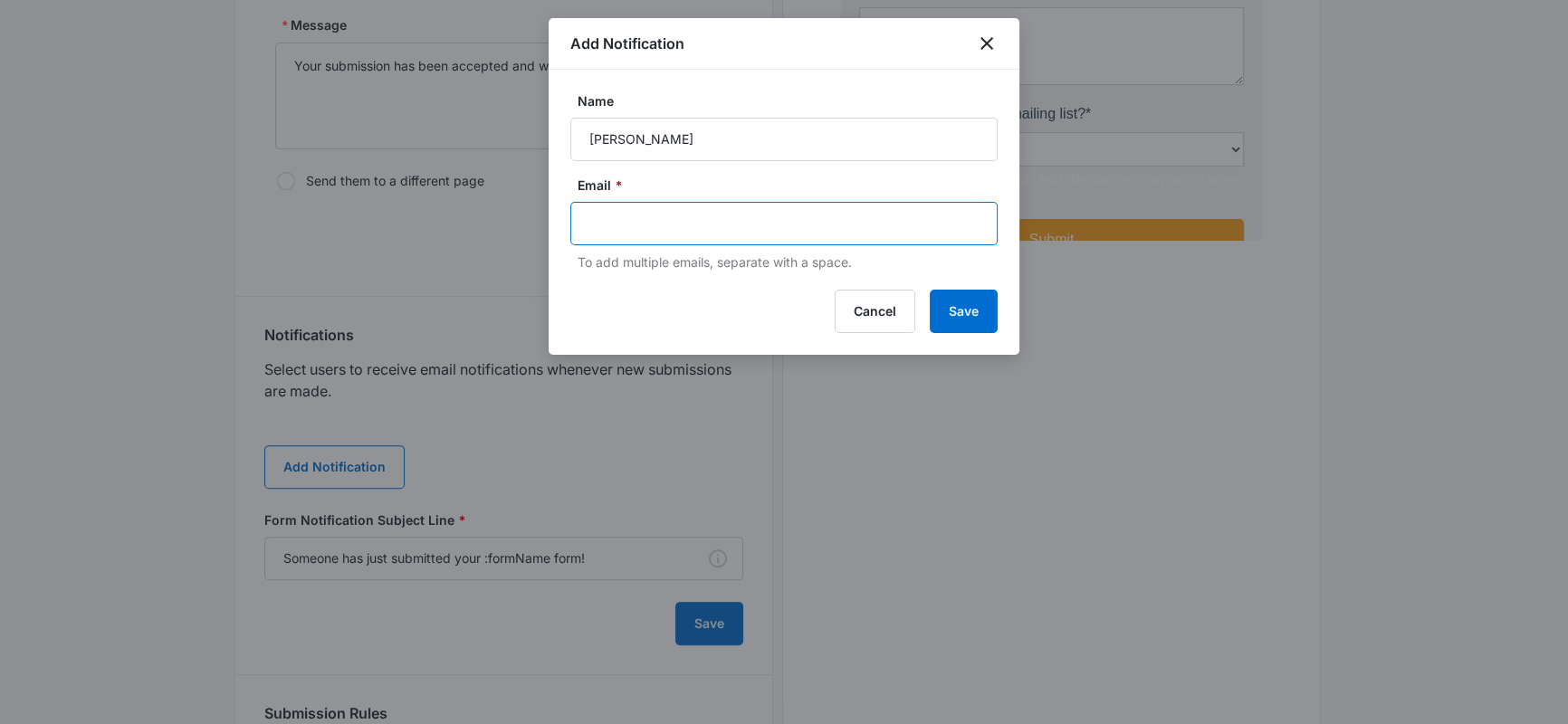 click at bounding box center [786, 224] 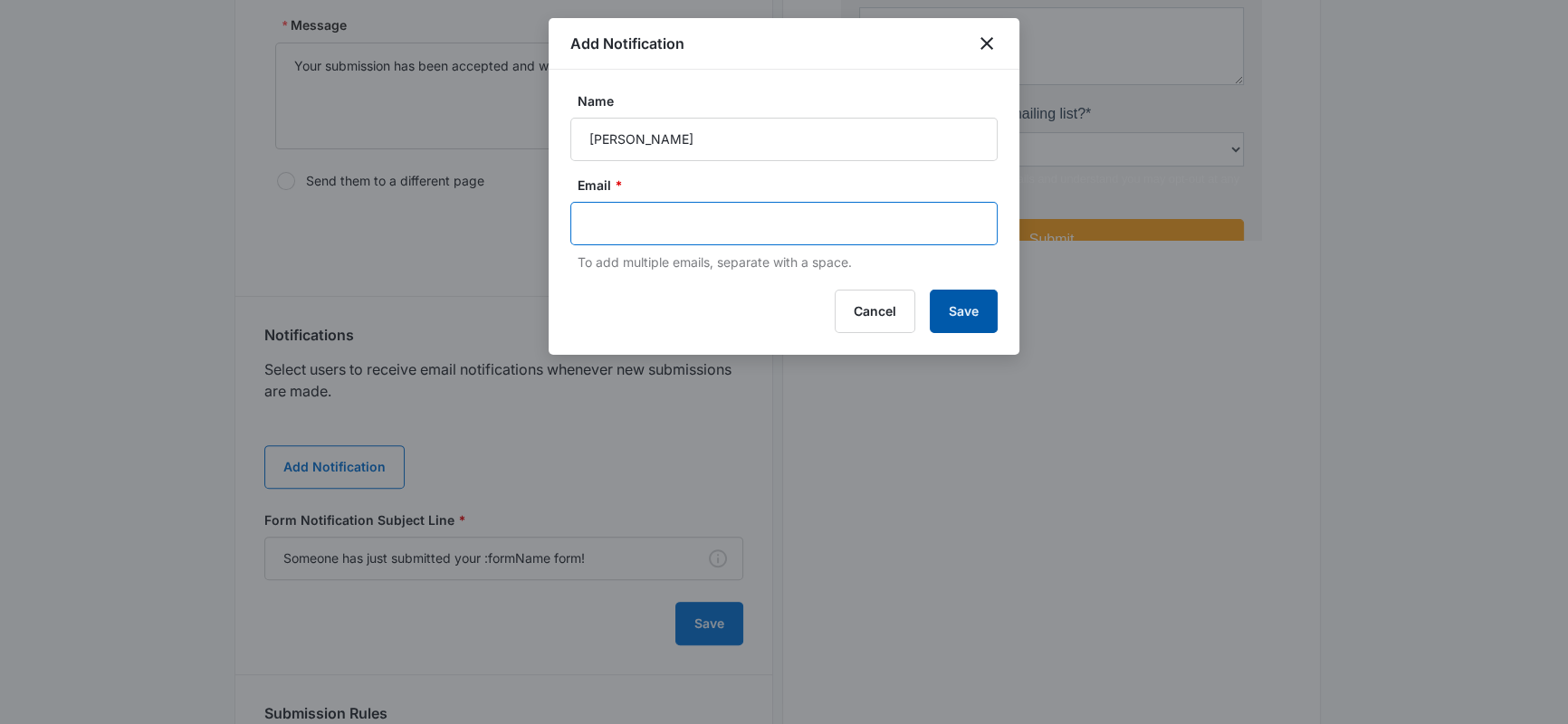 paste on "Info@boroffortbendcounty.com" 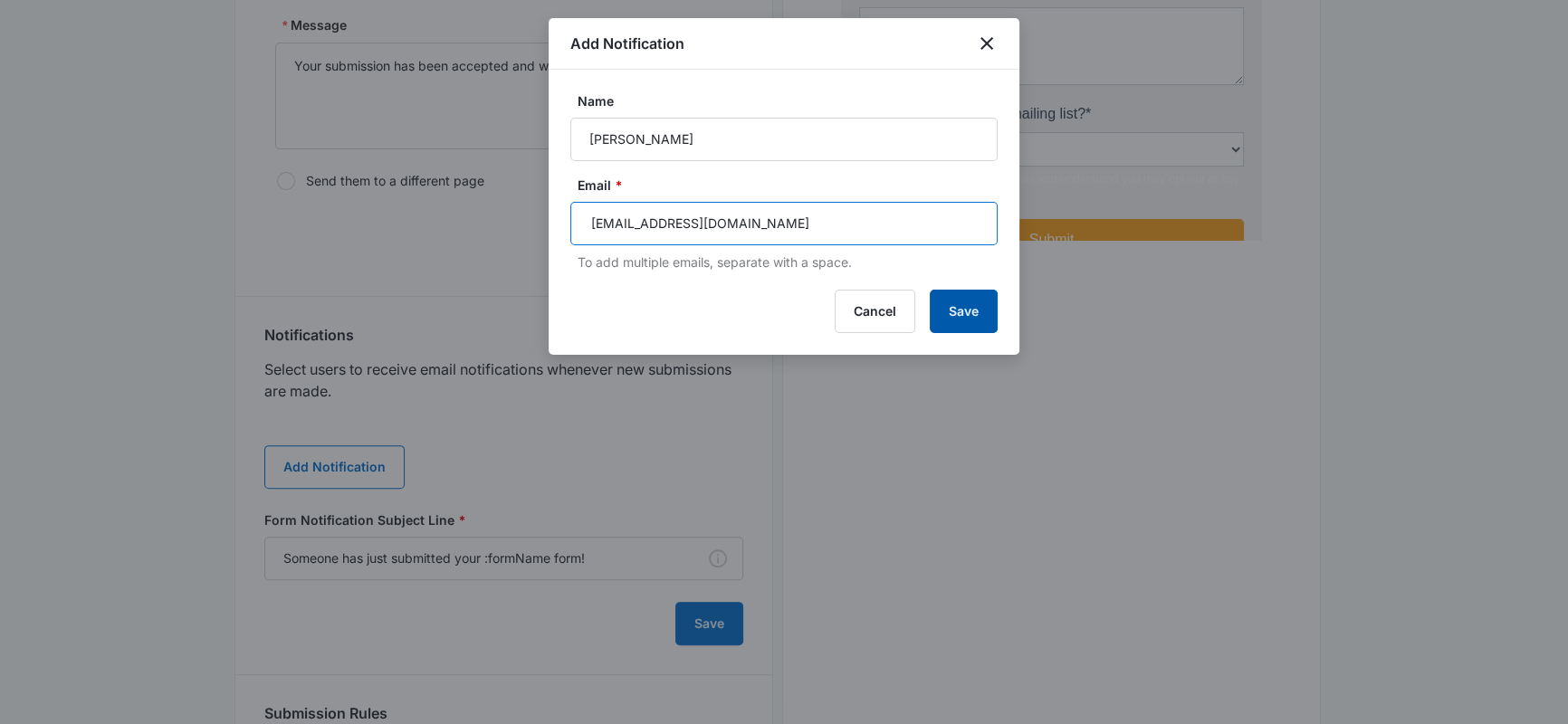 type on "Info@boroffortbendcounty.com" 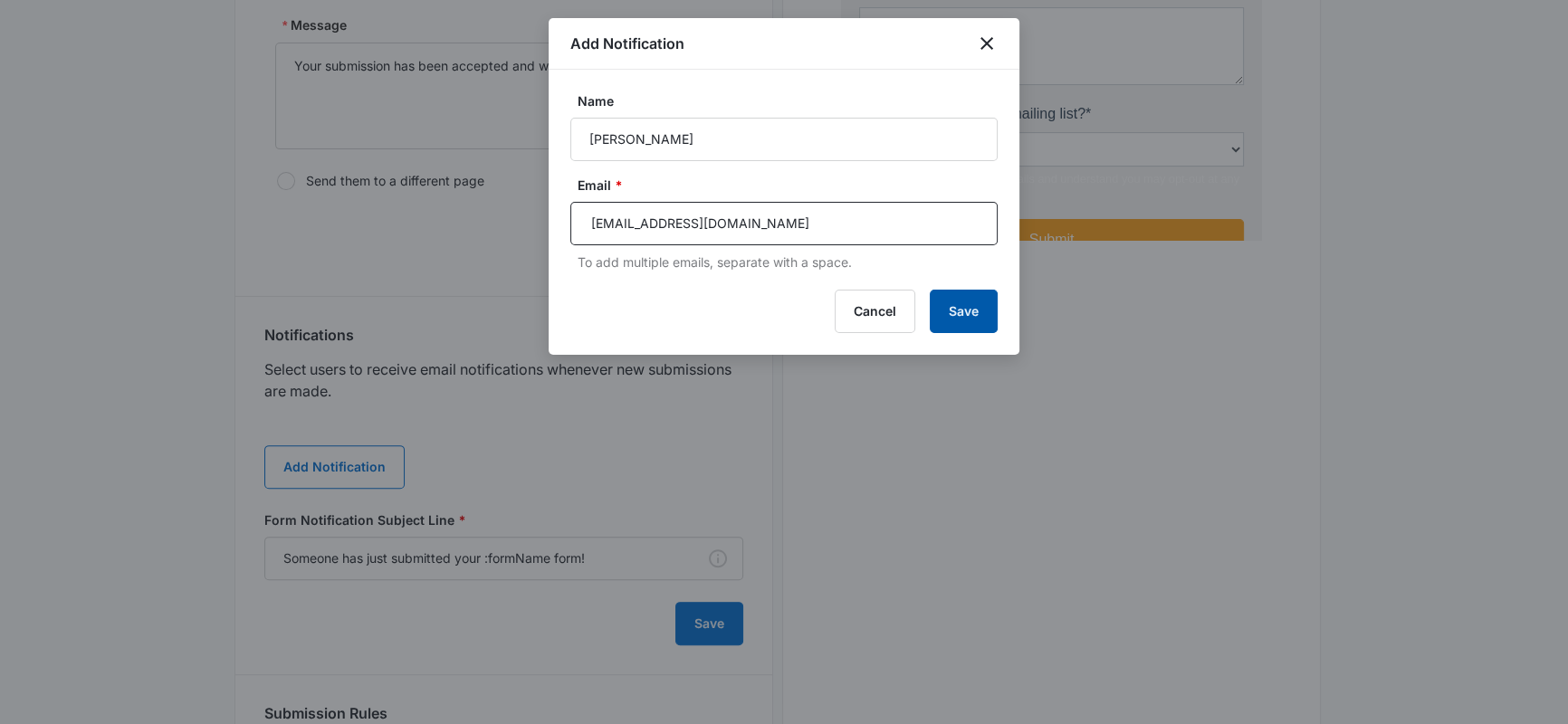 type 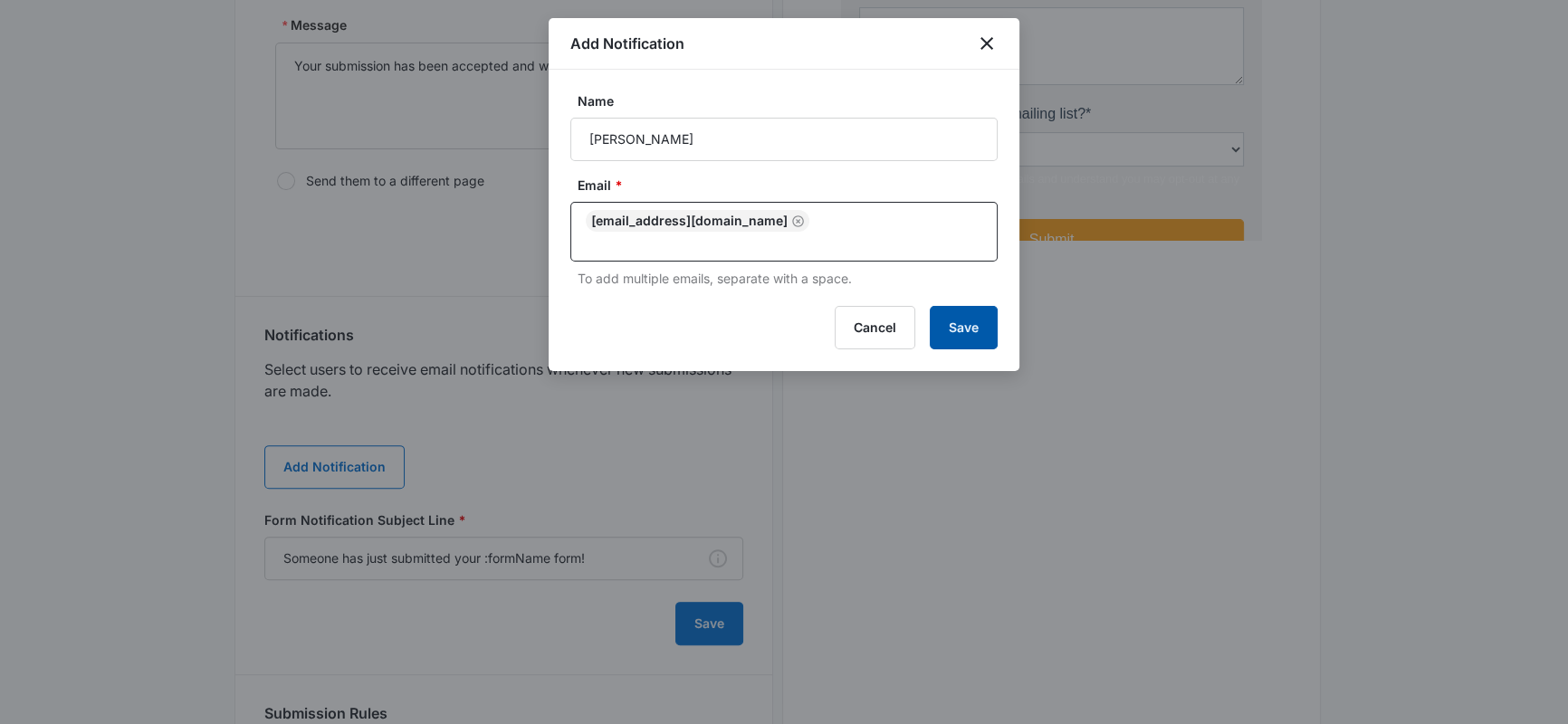 click on "Save" at bounding box center [963, 328] 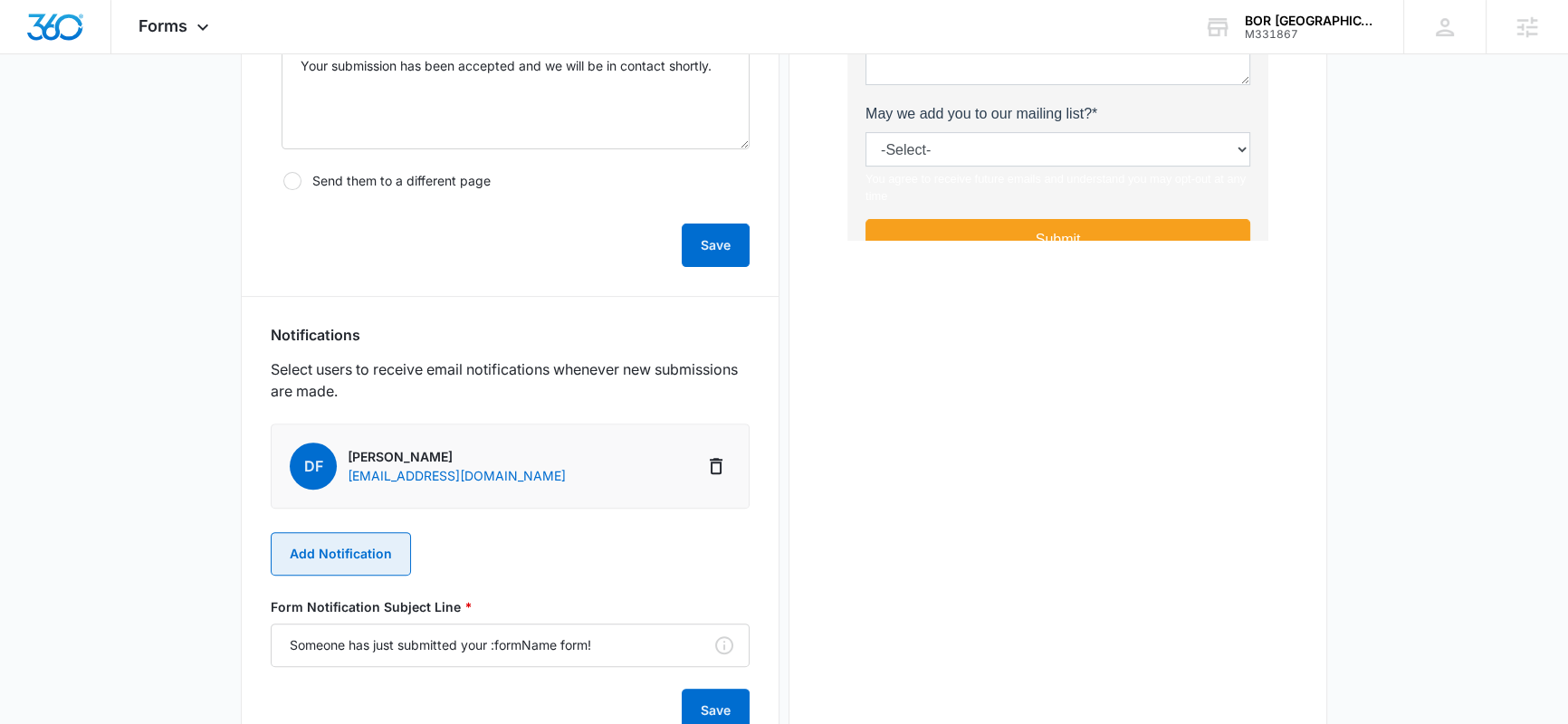click on "Add Notification" at bounding box center (340, 554) 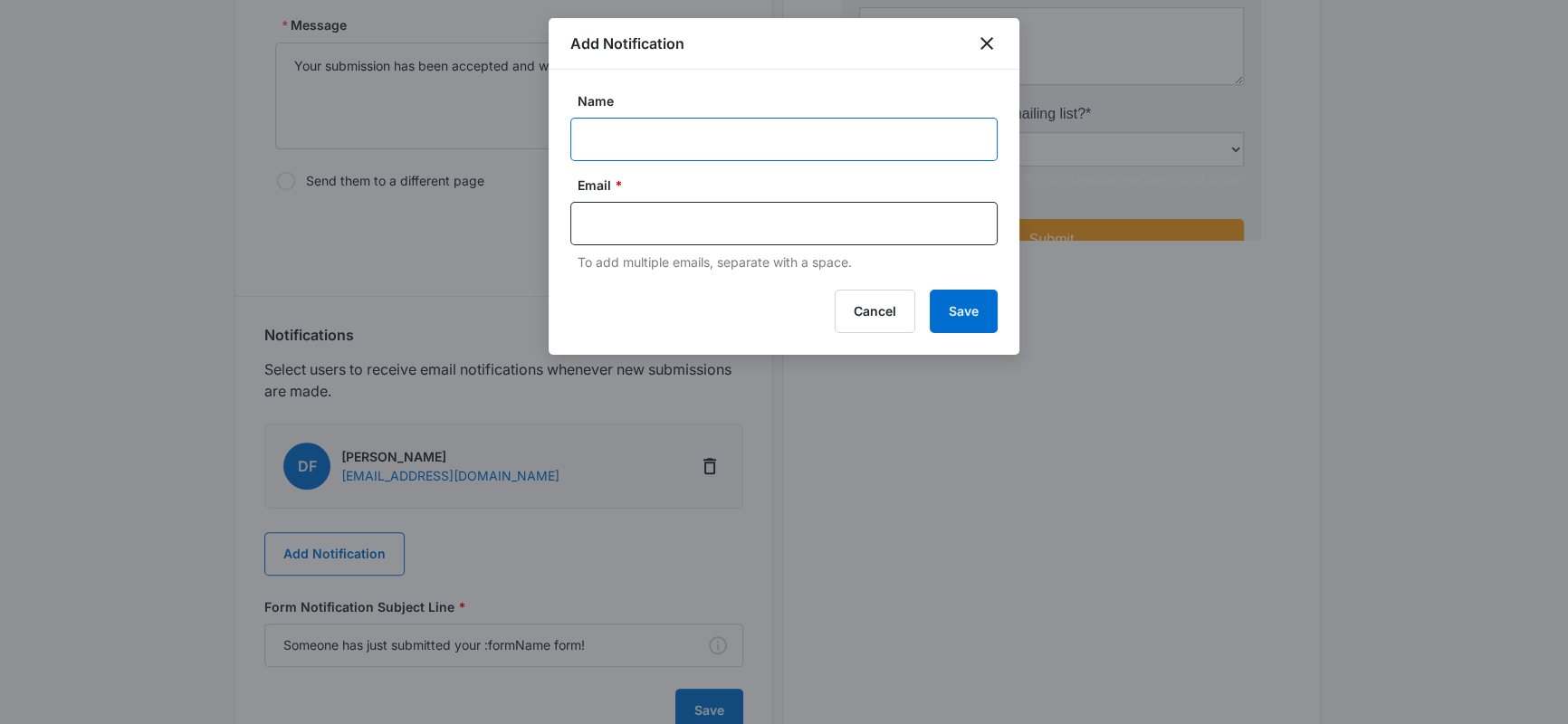 click on "Name" at bounding box center (784, 139) 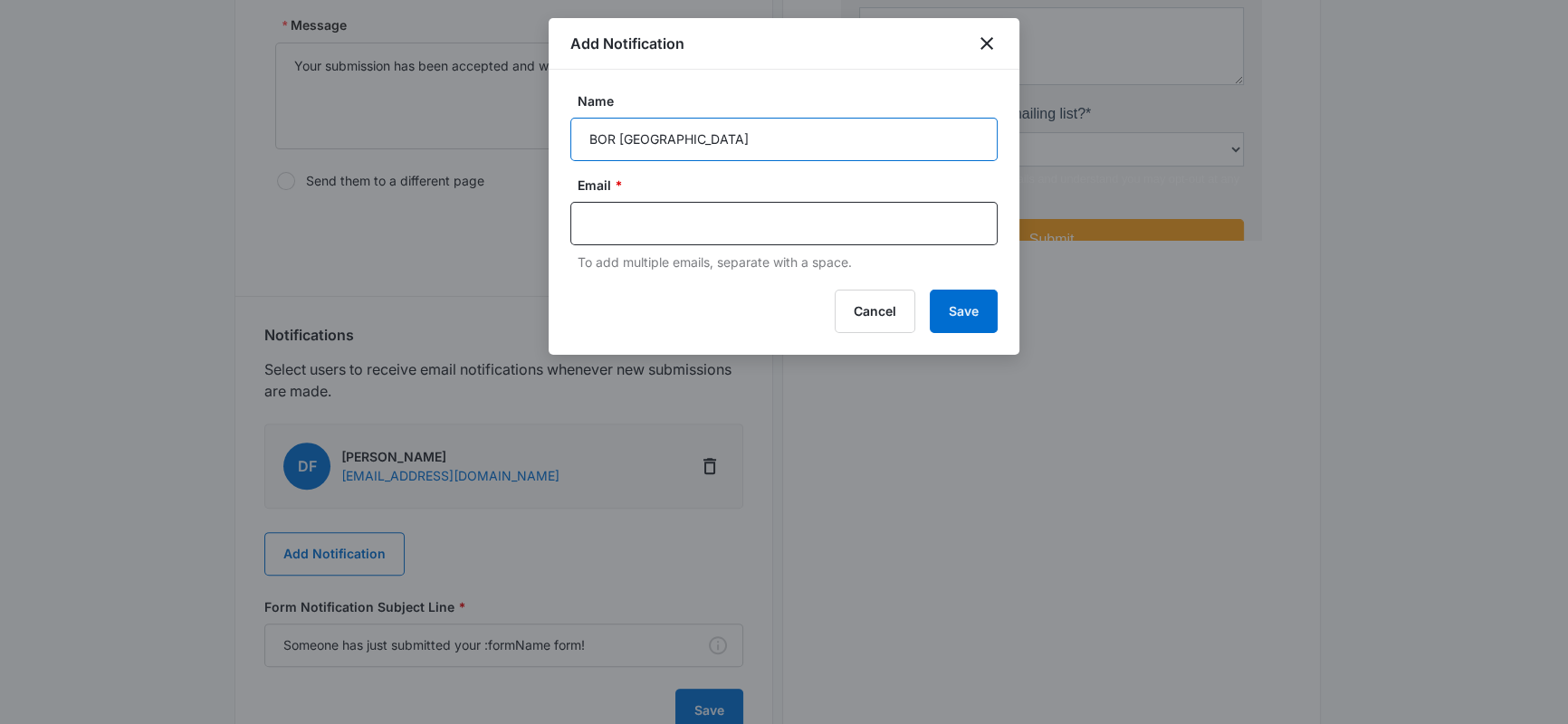 type on "BOR Fort Bend" 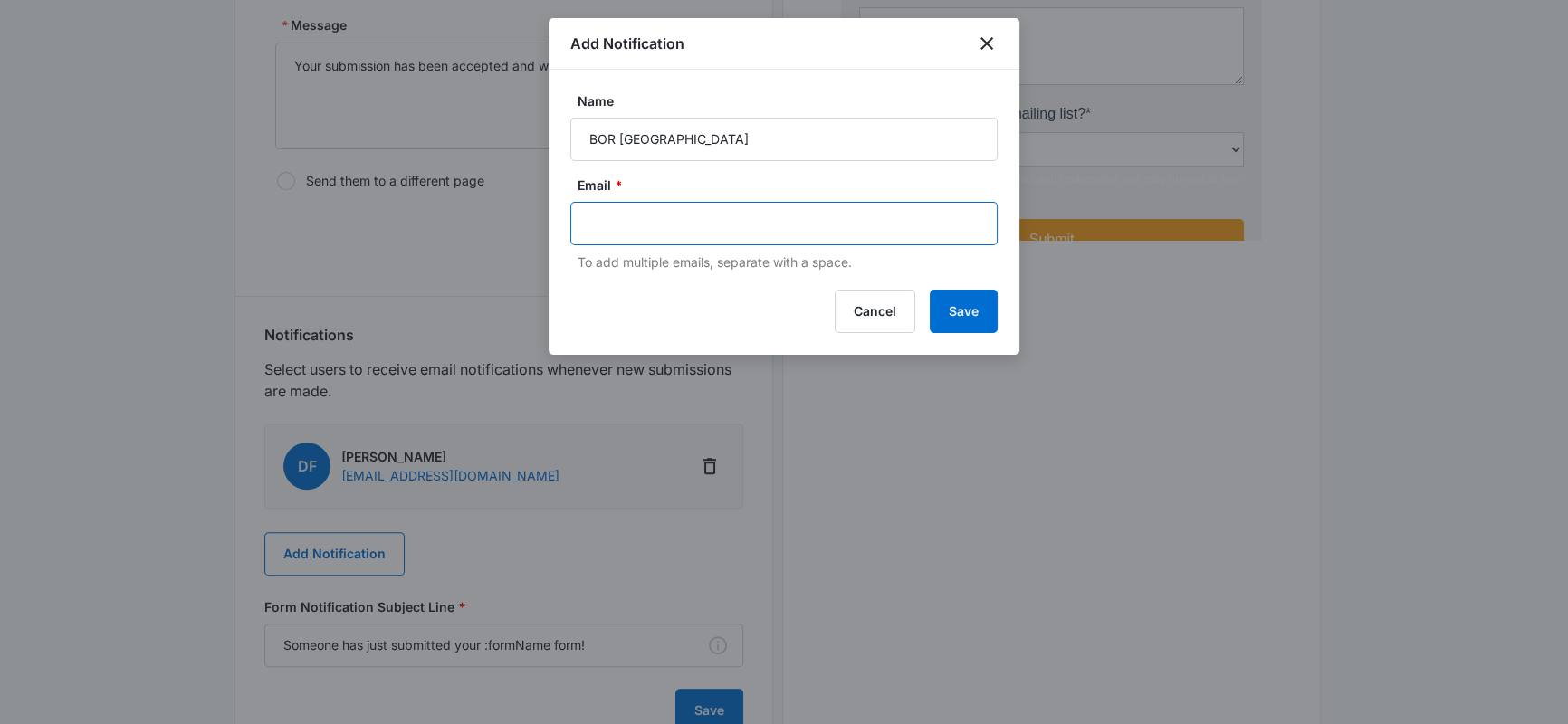 paste on "[PERSON_NAME][EMAIL_ADDRESS][DOMAIN_NAME]" 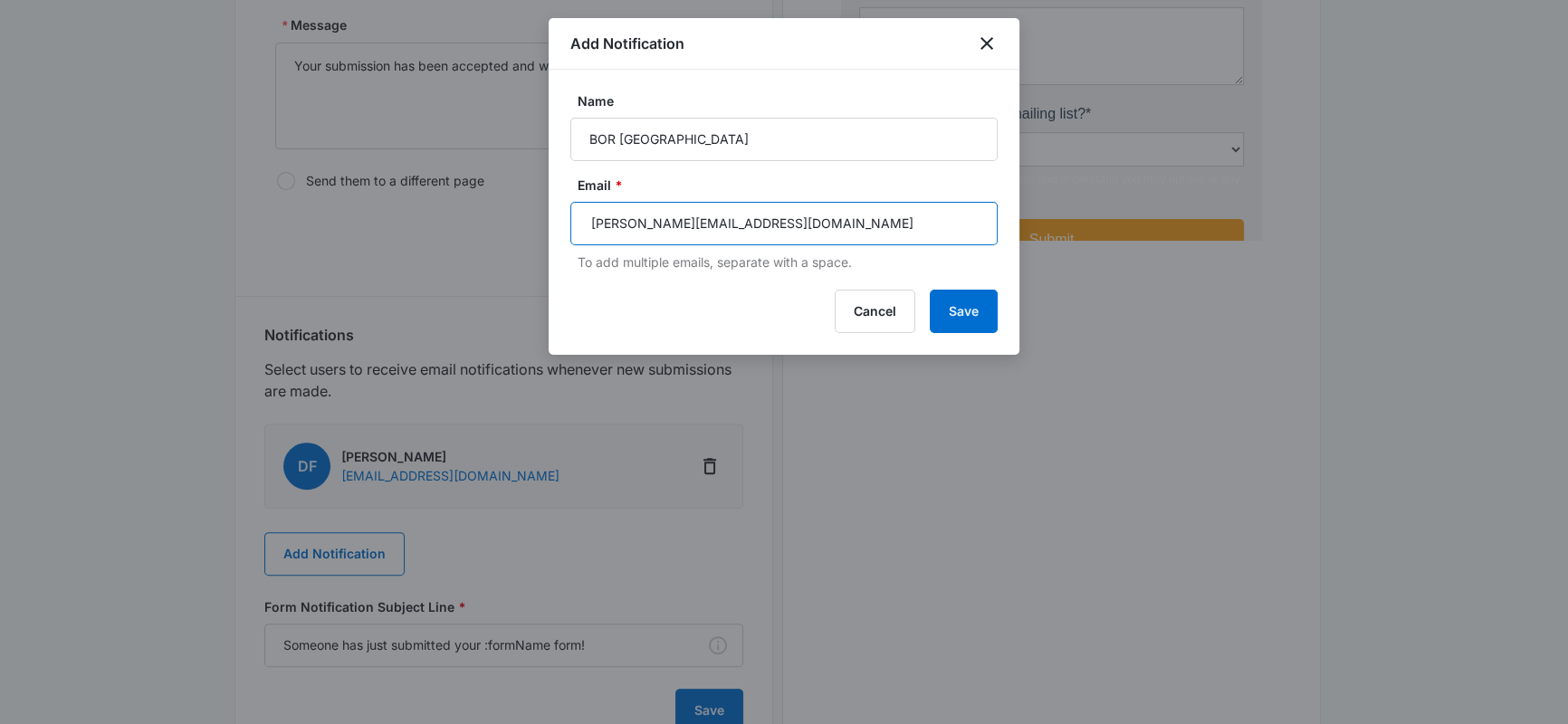 type on "[PERSON_NAME][EMAIL_ADDRESS][DOMAIN_NAME]" 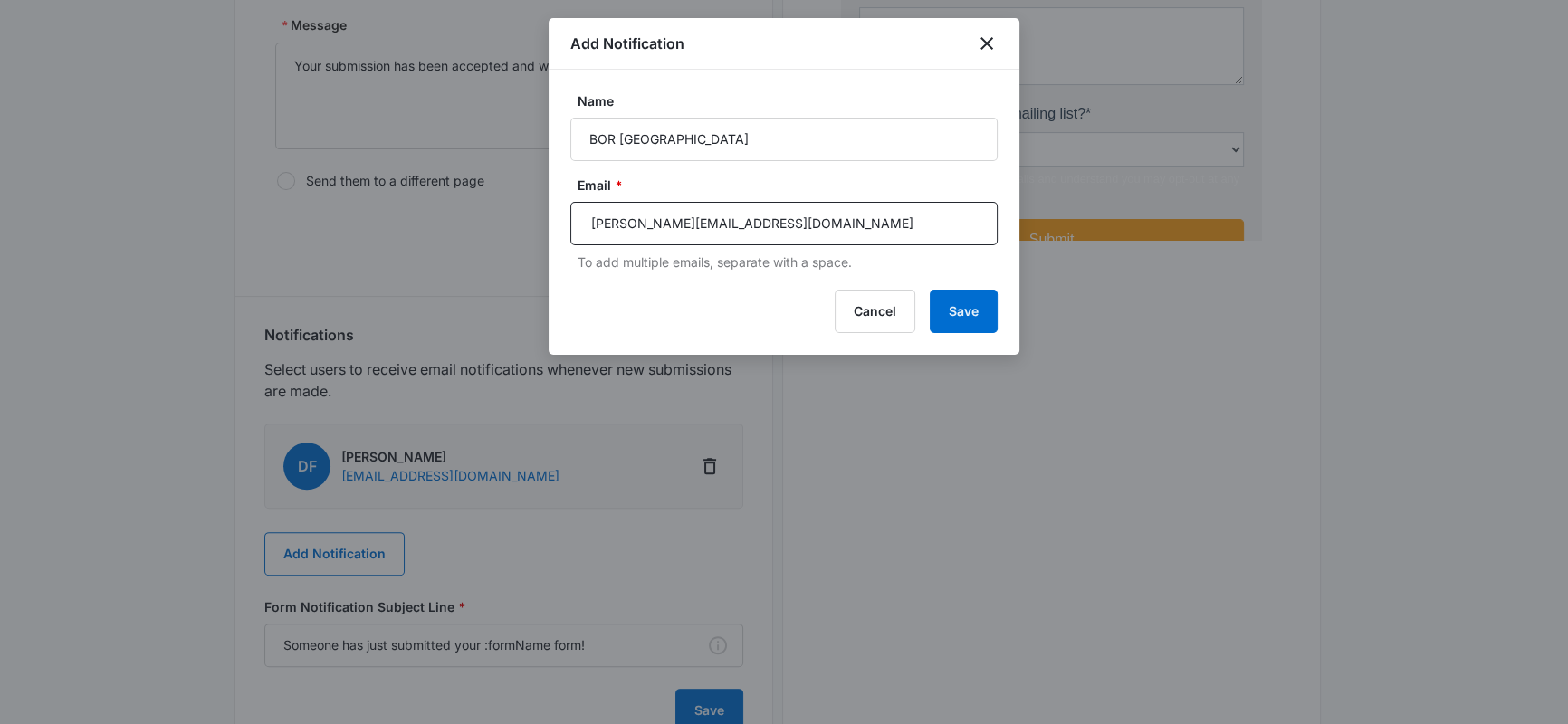 type 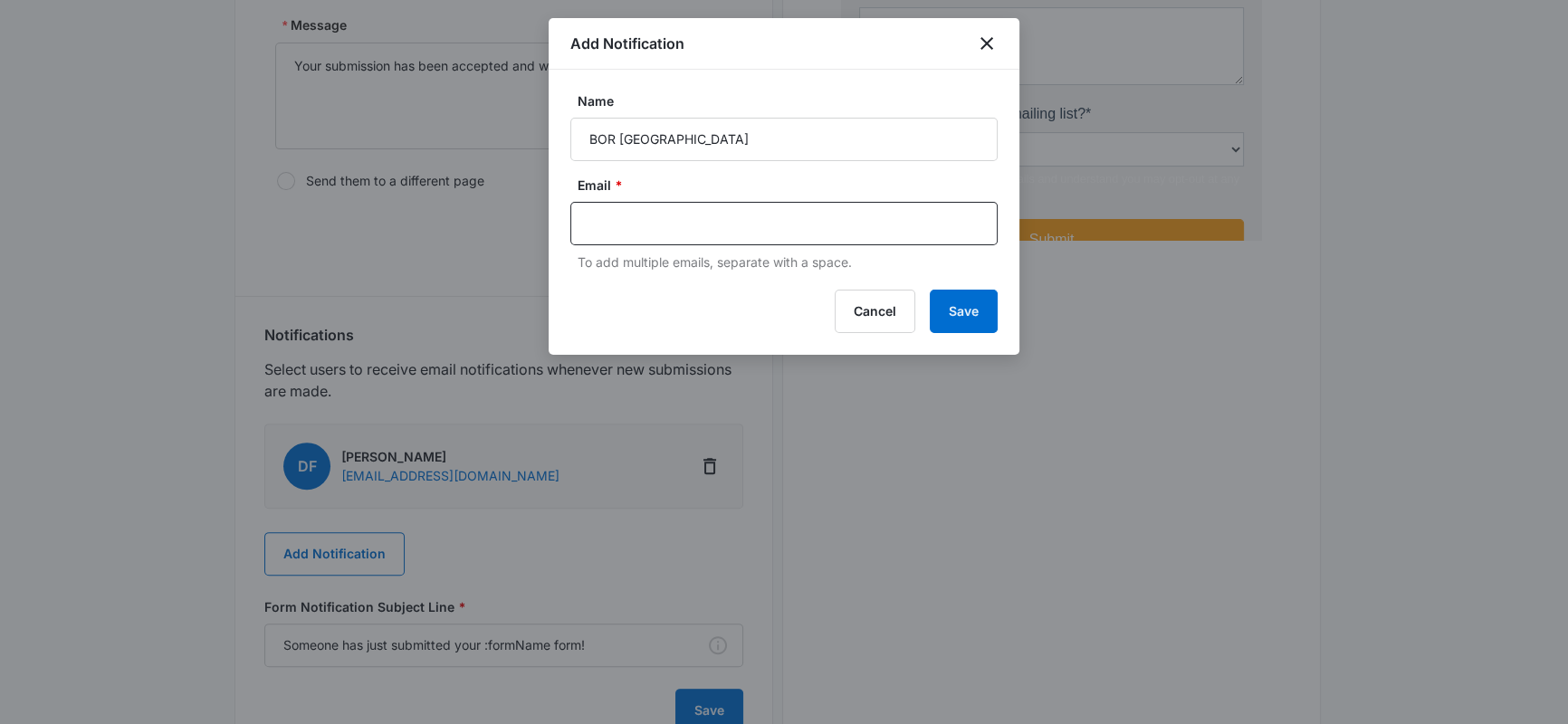 click on "Add Notification Name BOR Fort Bend Email * To add multiple emails, separate with a space. Cancel Save" at bounding box center [784, 186] 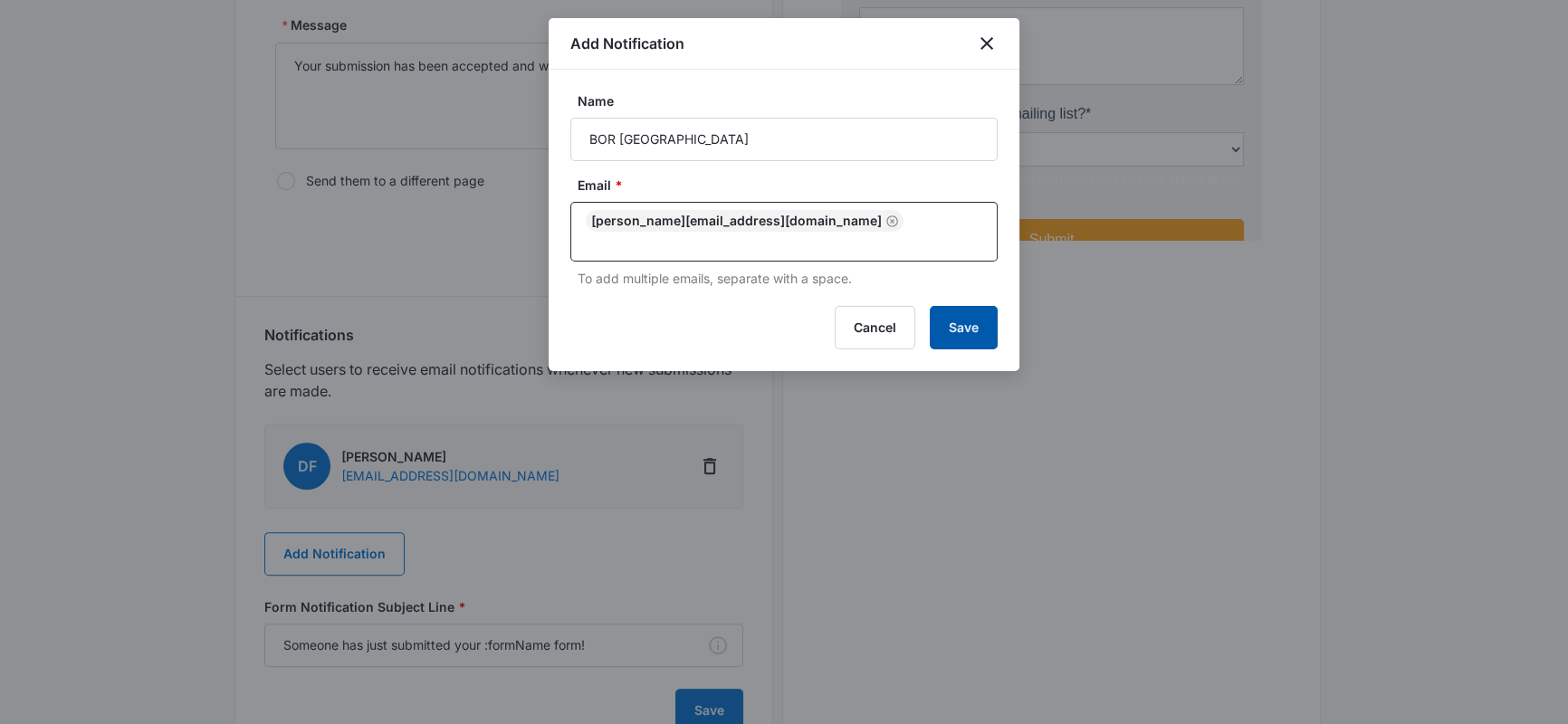 click on "Save" at bounding box center (963, 328) 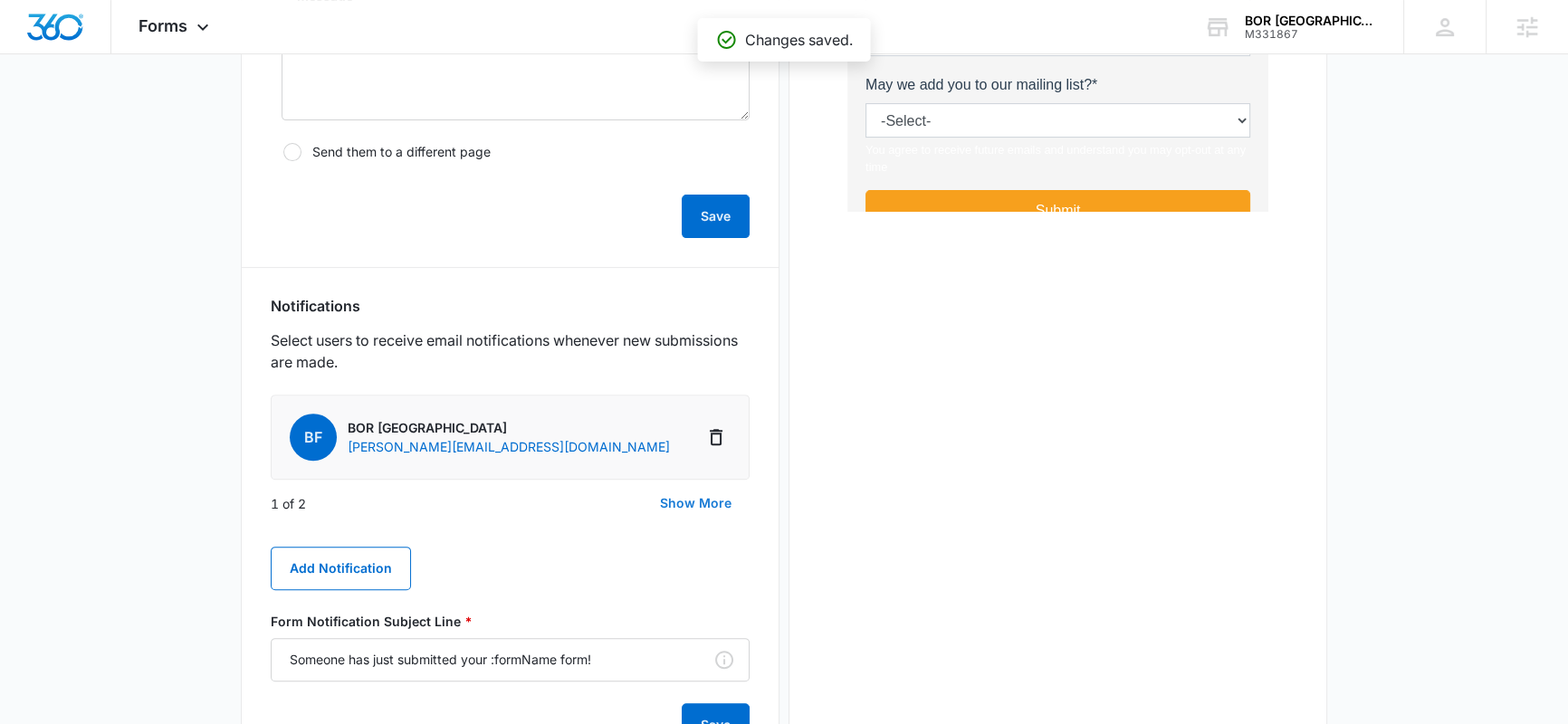 click on "Show More" at bounding box center (695, 503) 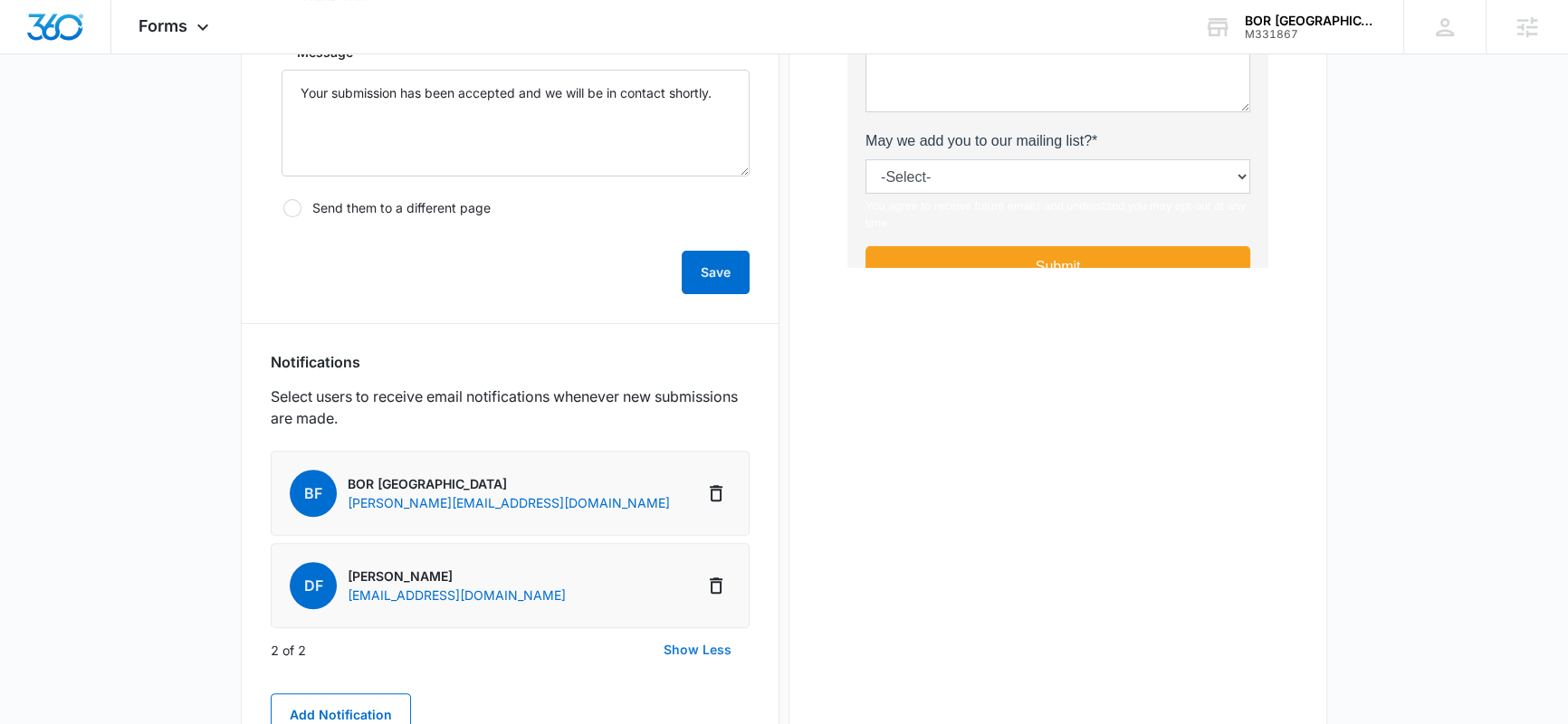 scroll, scrollTop: 652, scrollLeft: 0, axis: vertical 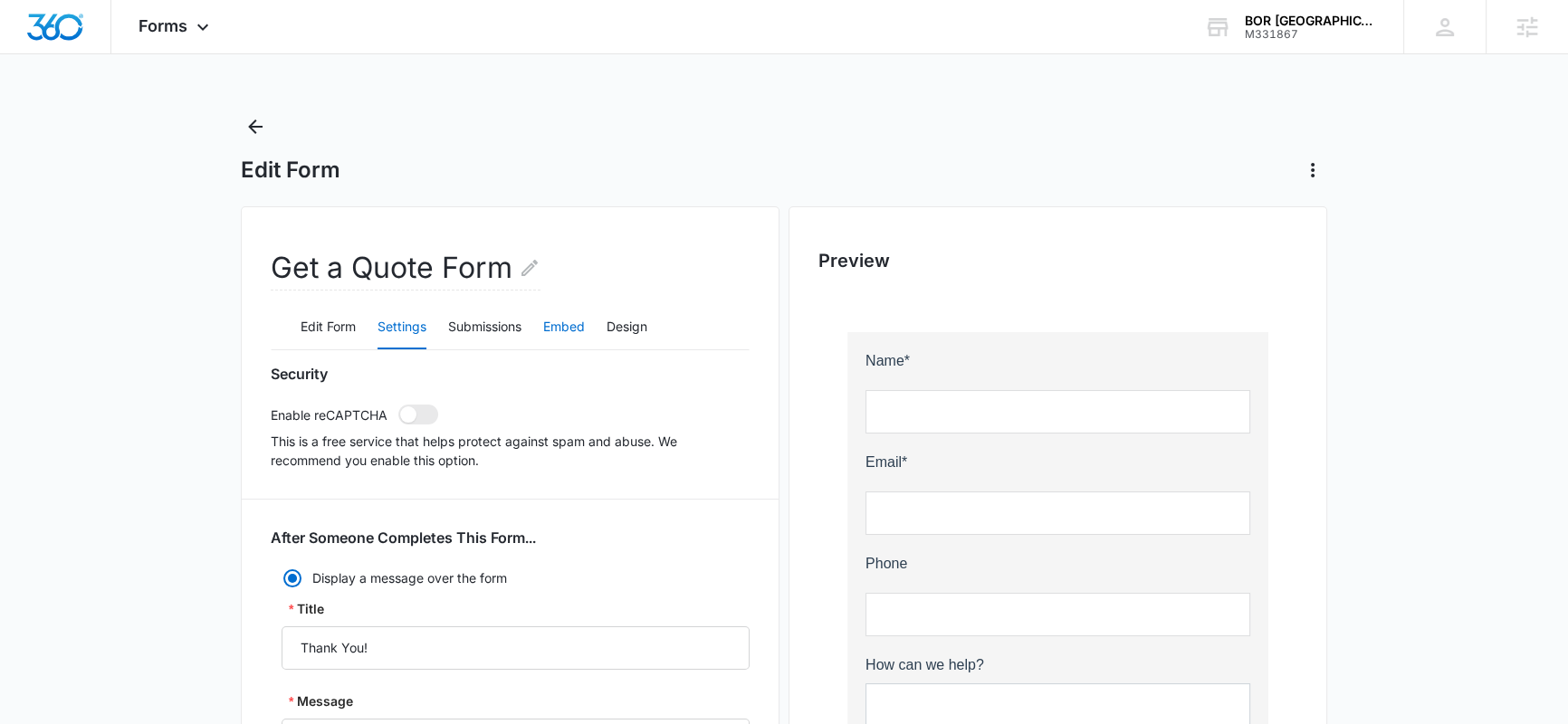 click on "Embed" at bounding box center (564, 328) 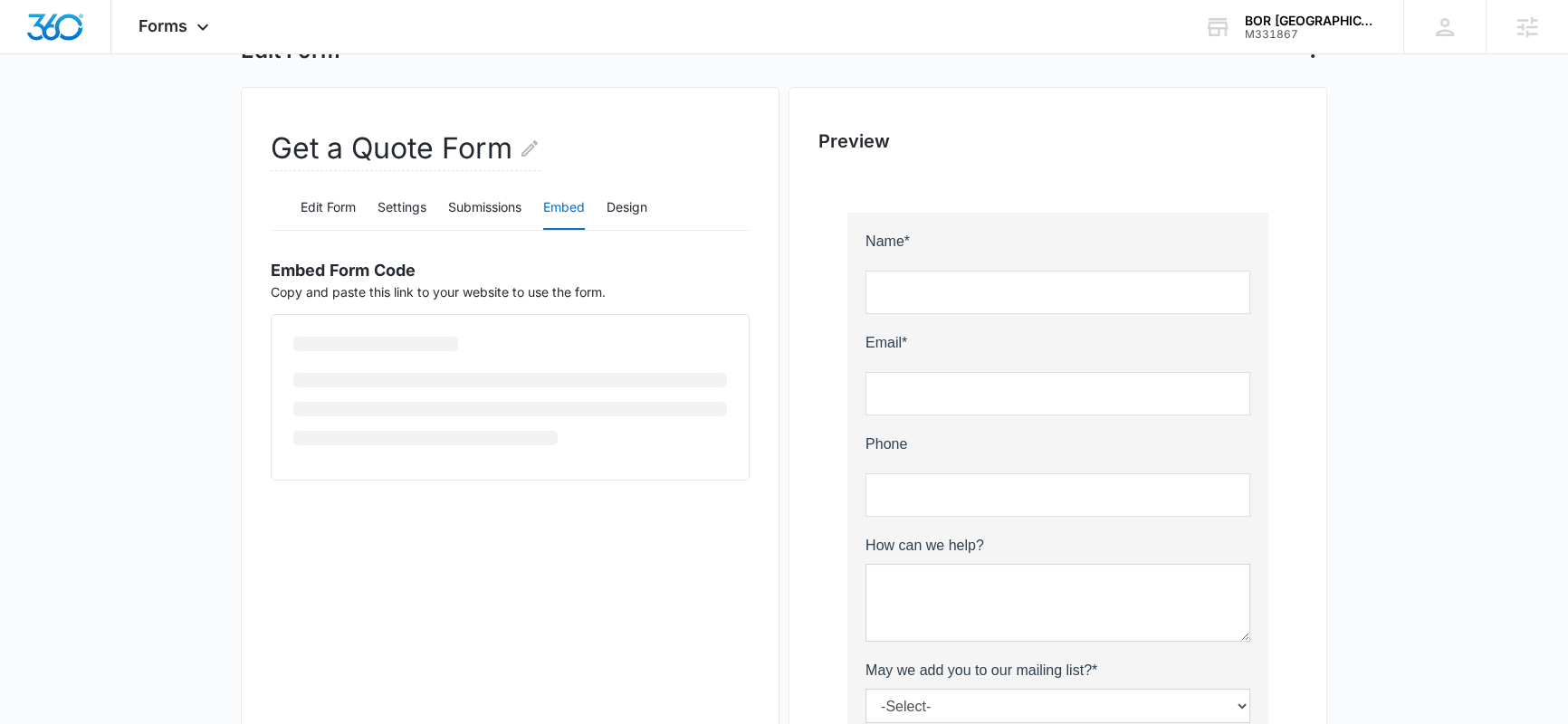 scroll, scrollTop: 123, scrollLeft: 0, axis: vertical 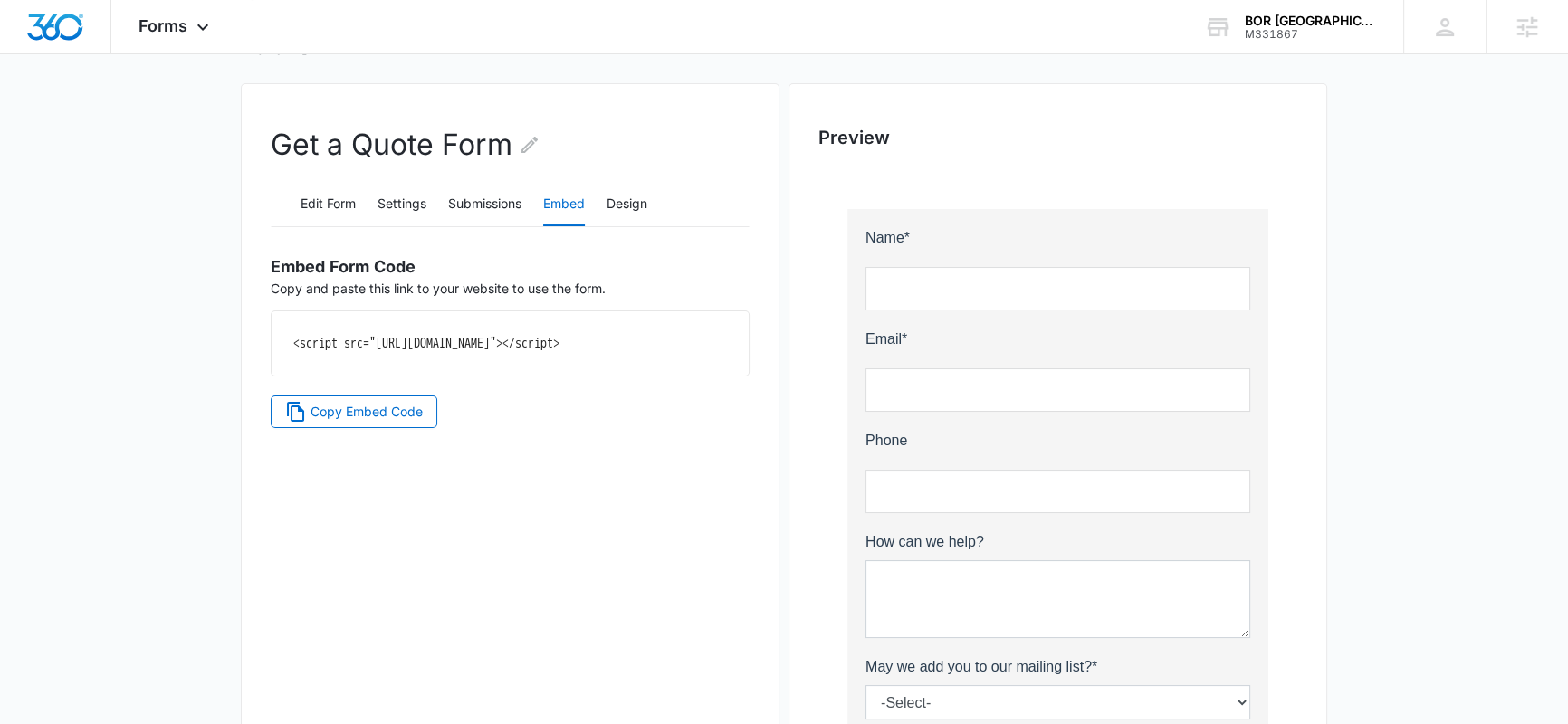 drag, startPoint x: 288, startPoint y: 344, endPoint x: 613, endPoint y: 387, distance: 327.8323 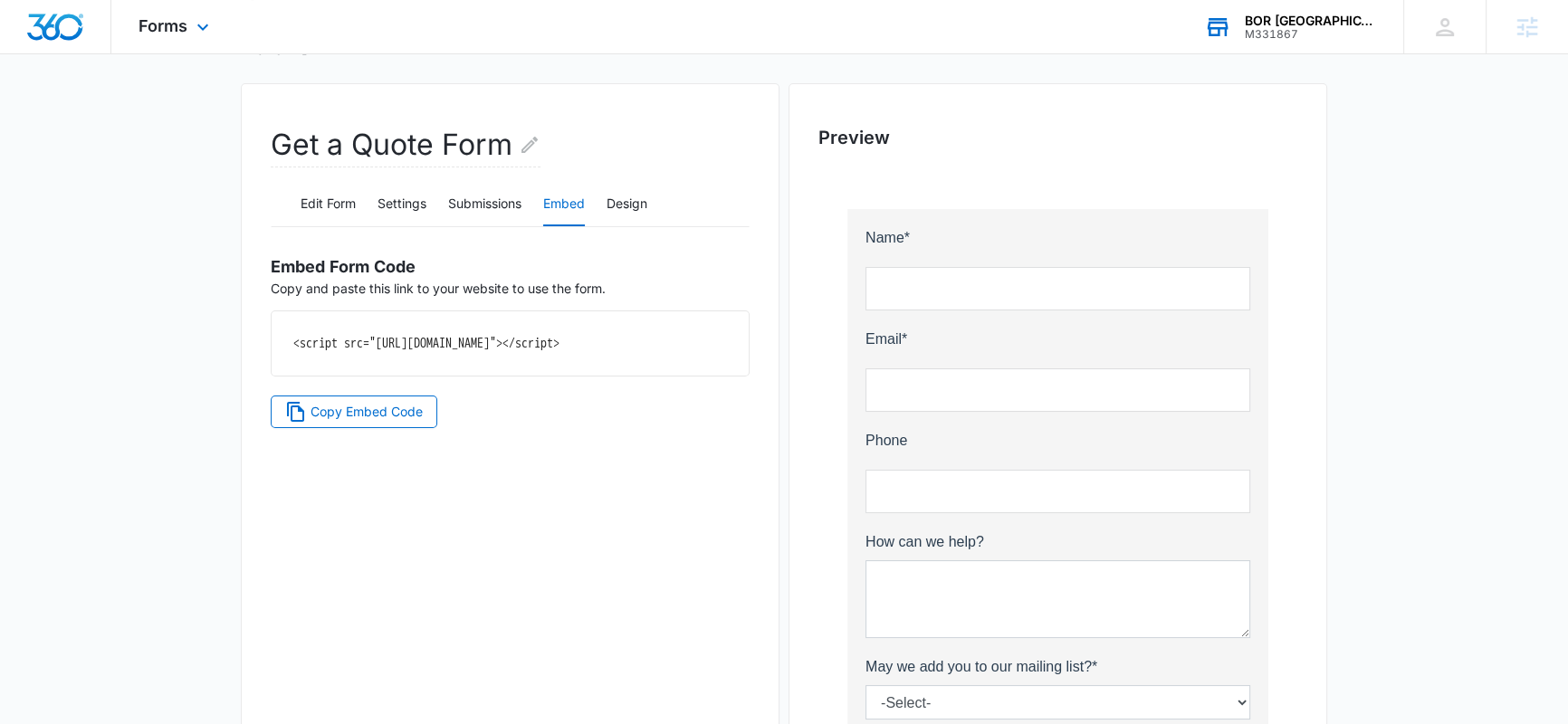 click on "BOR Fort Bend" at bounding box center (1311, 21) 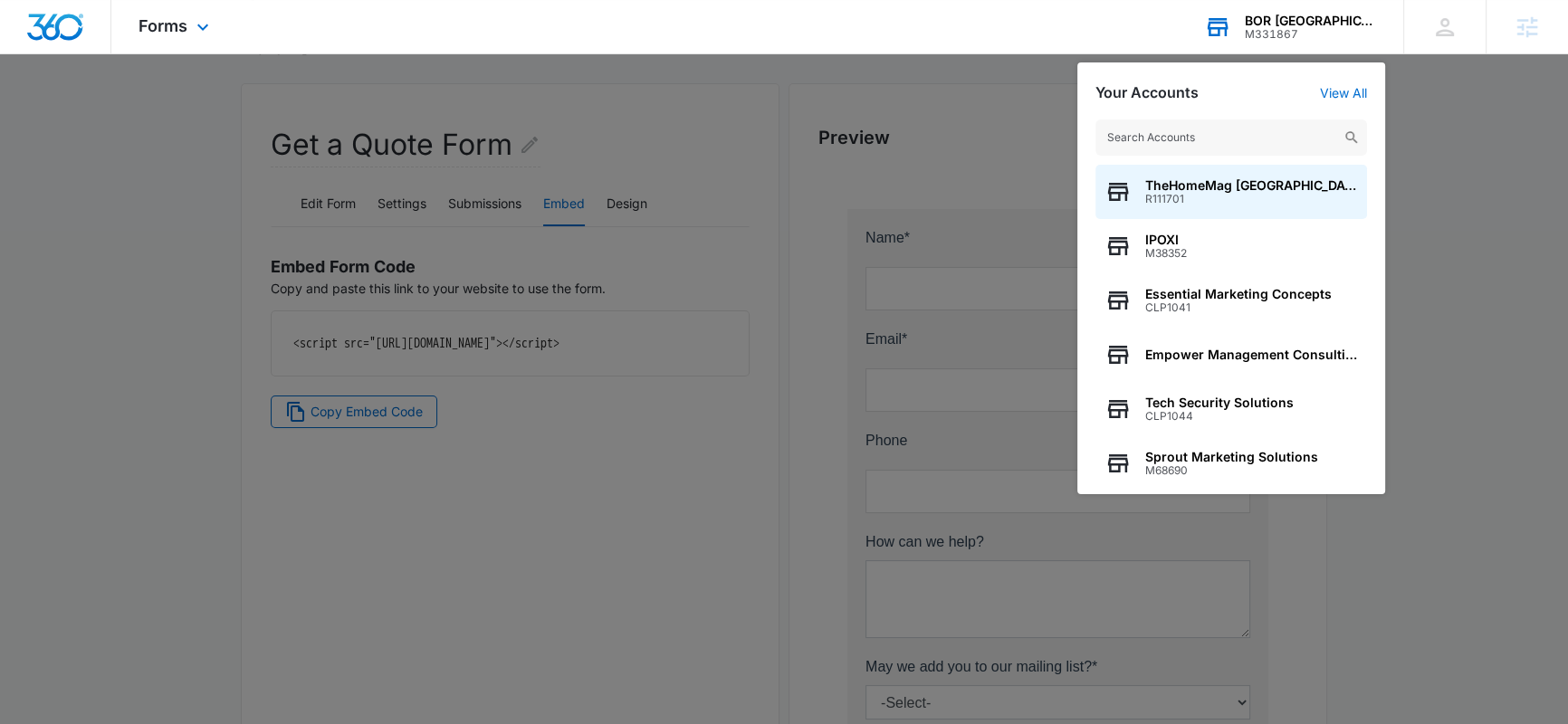 click on "BOR Fort Bend" at bounding box center [1311, 21] 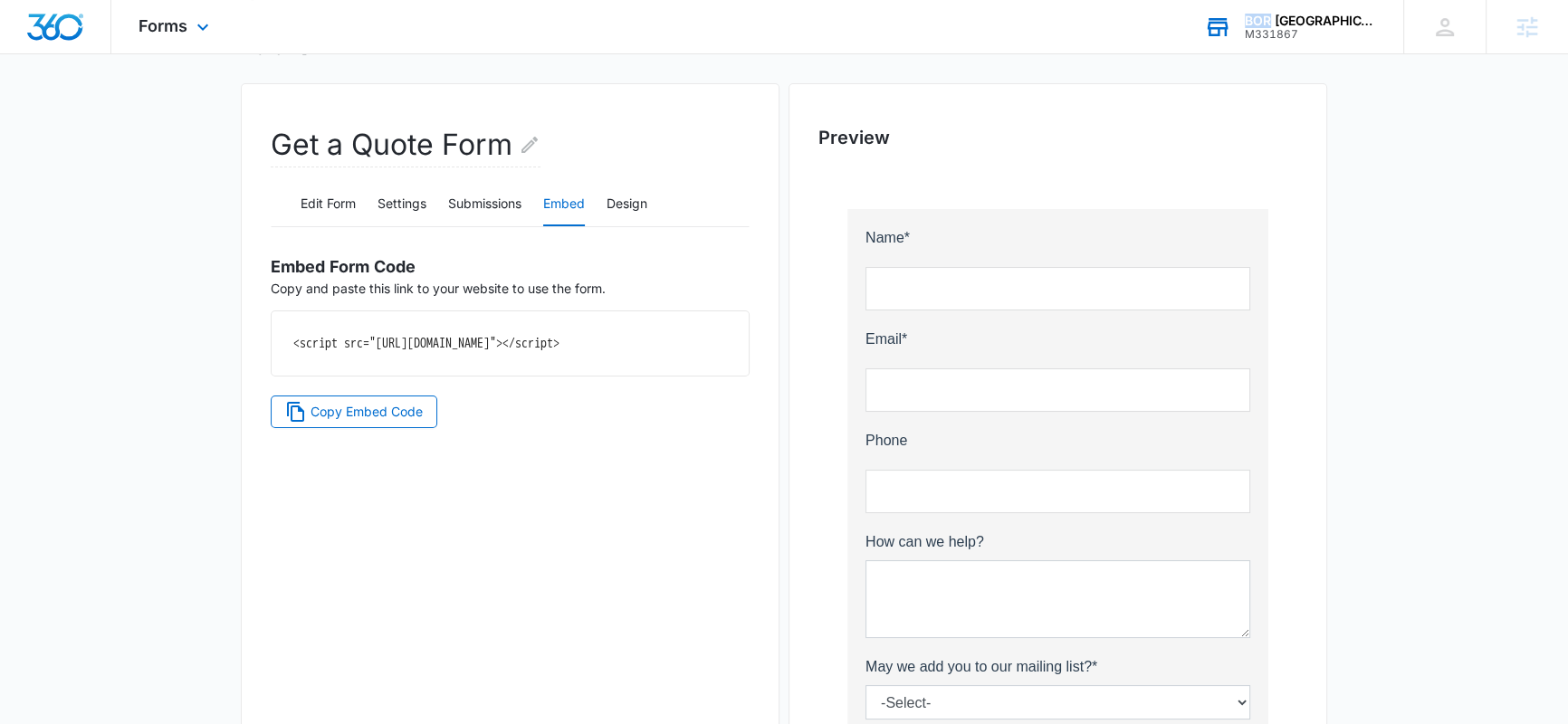 click on "BOR Fort Bend" at bounding box center (1311, 21) 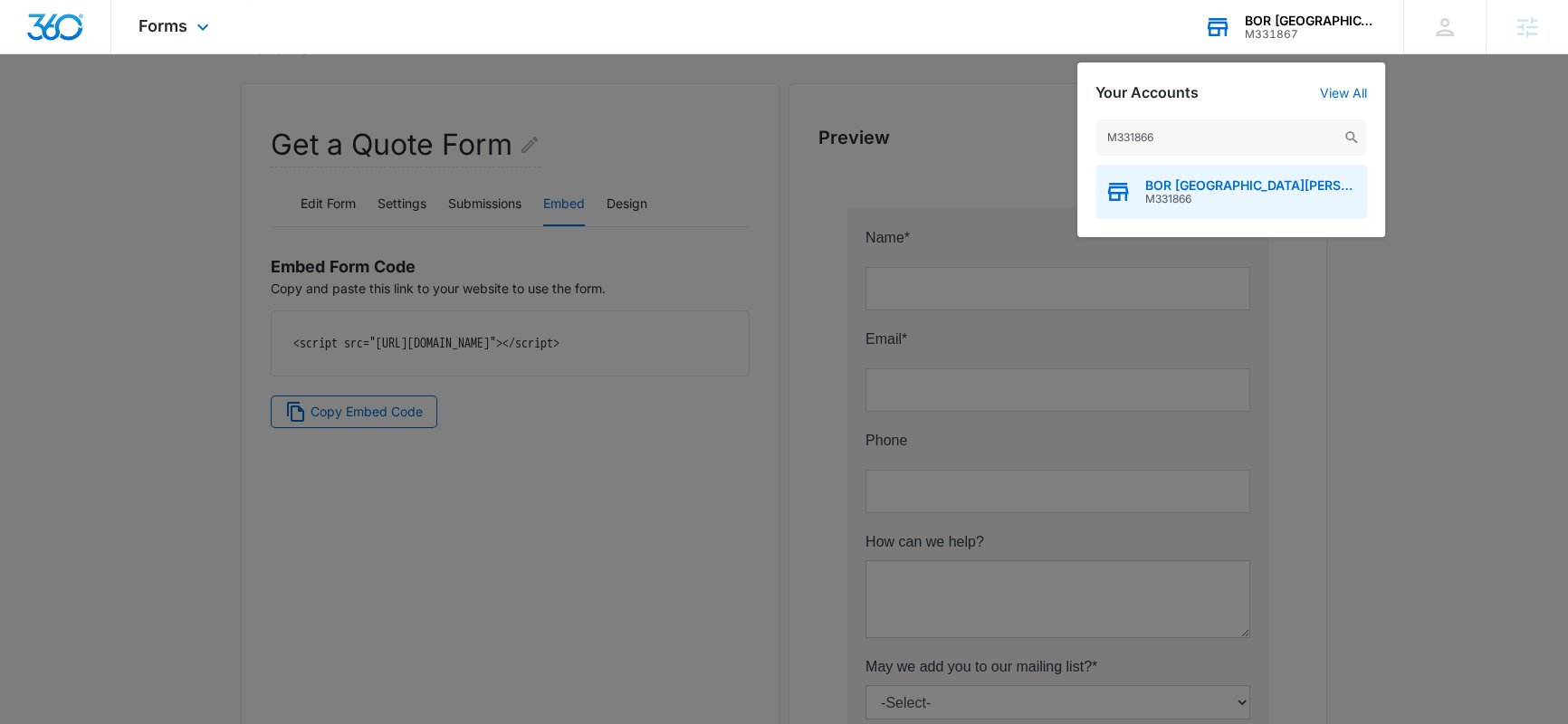 type on "M331866" 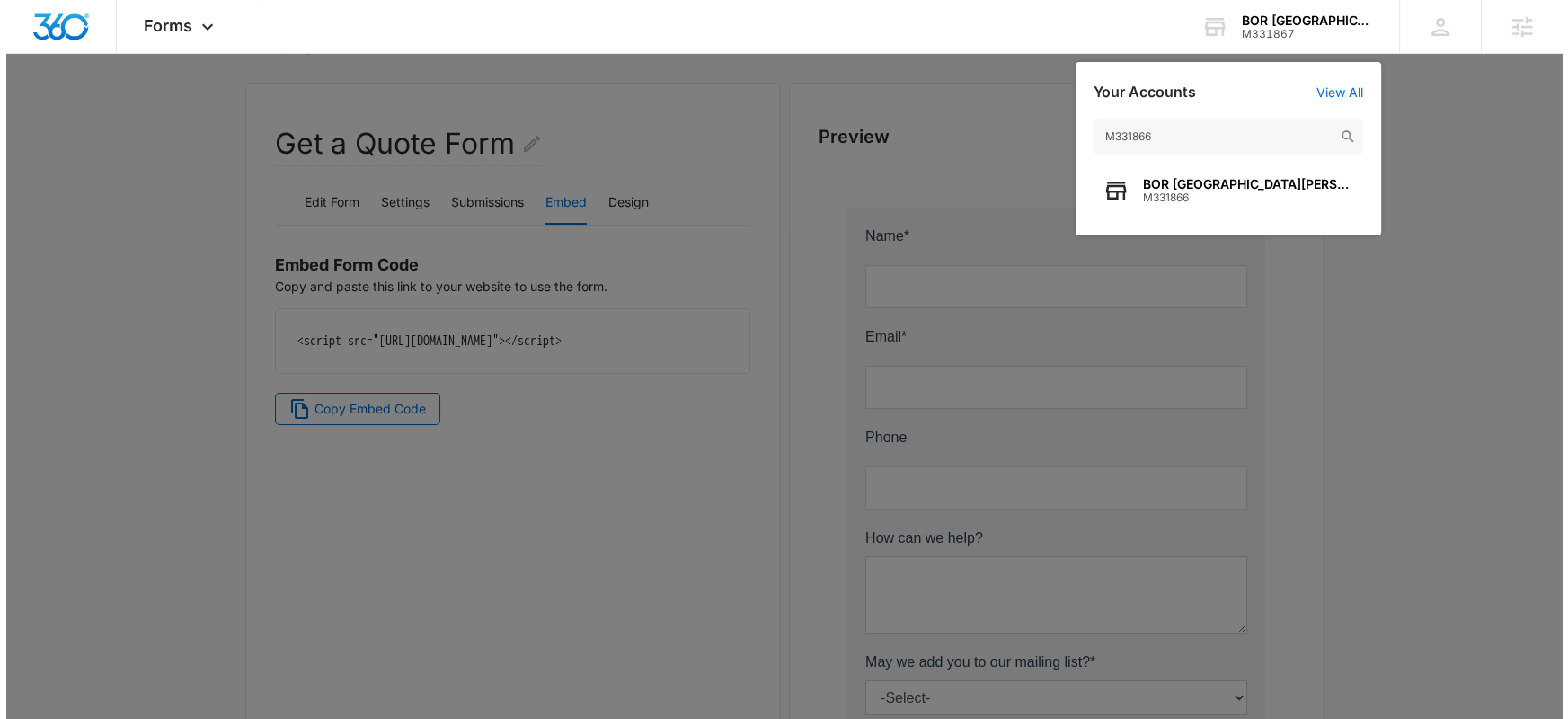 scroll, scrollTop: 0, scrollLeft: 0, axis: both 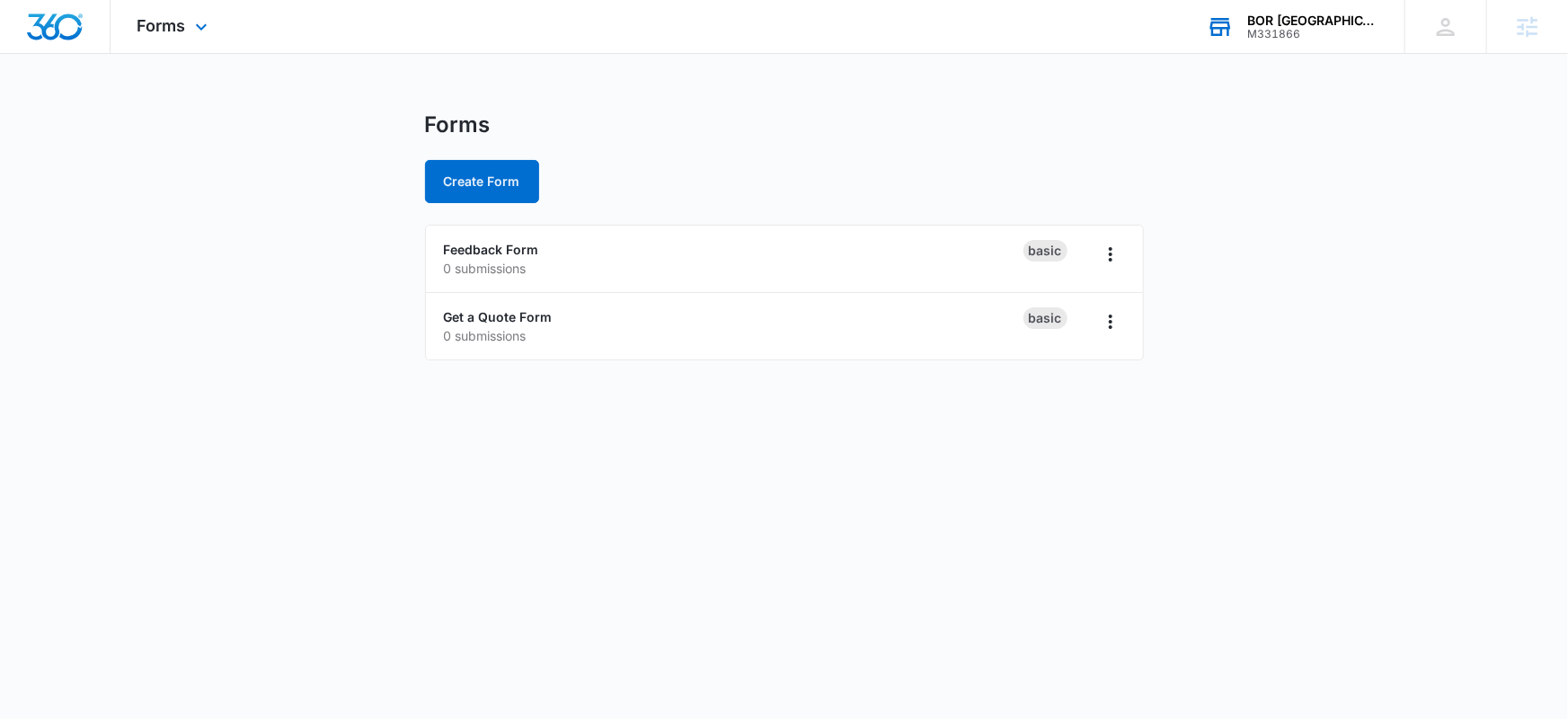 click on "M331866" at bounding box center [1313, 34] 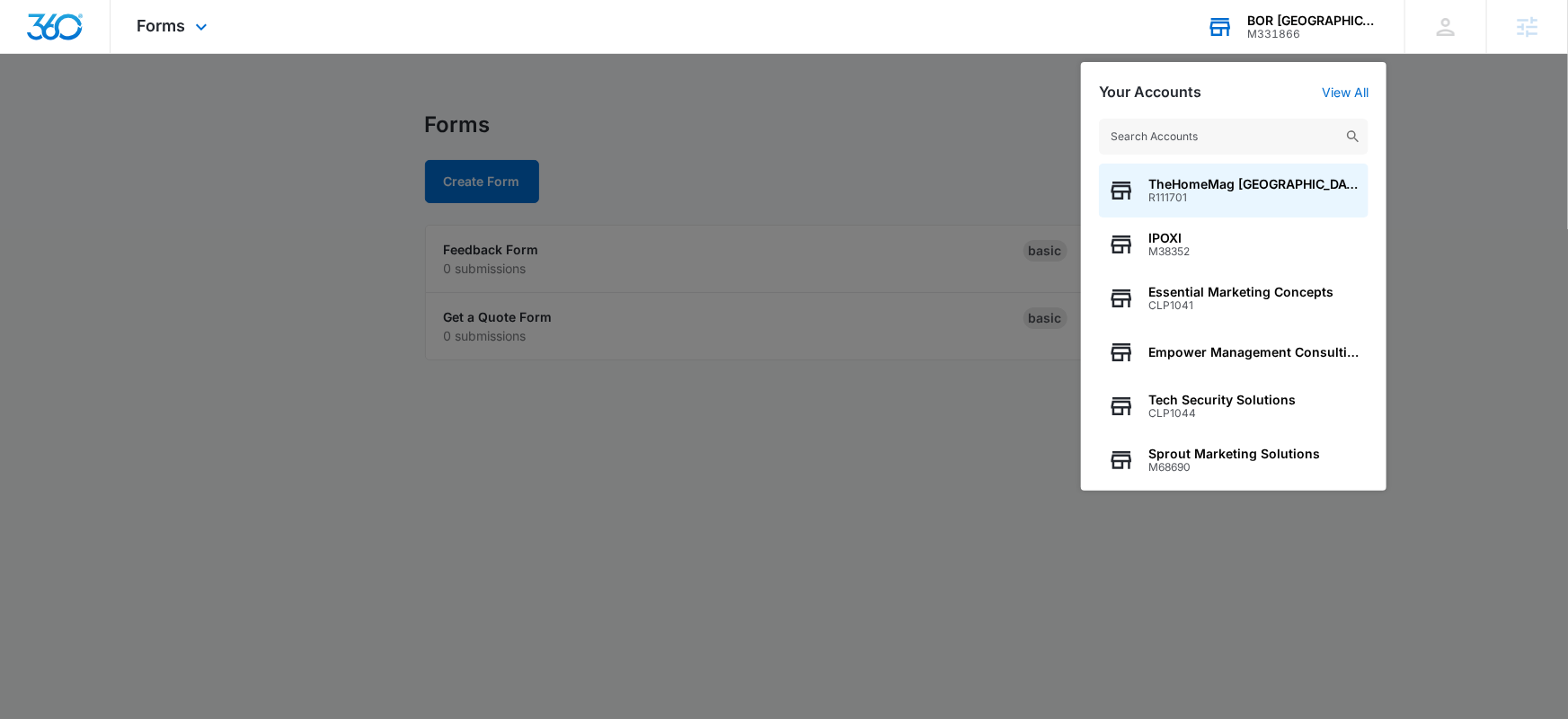 click at bounding box center (1234, 137) 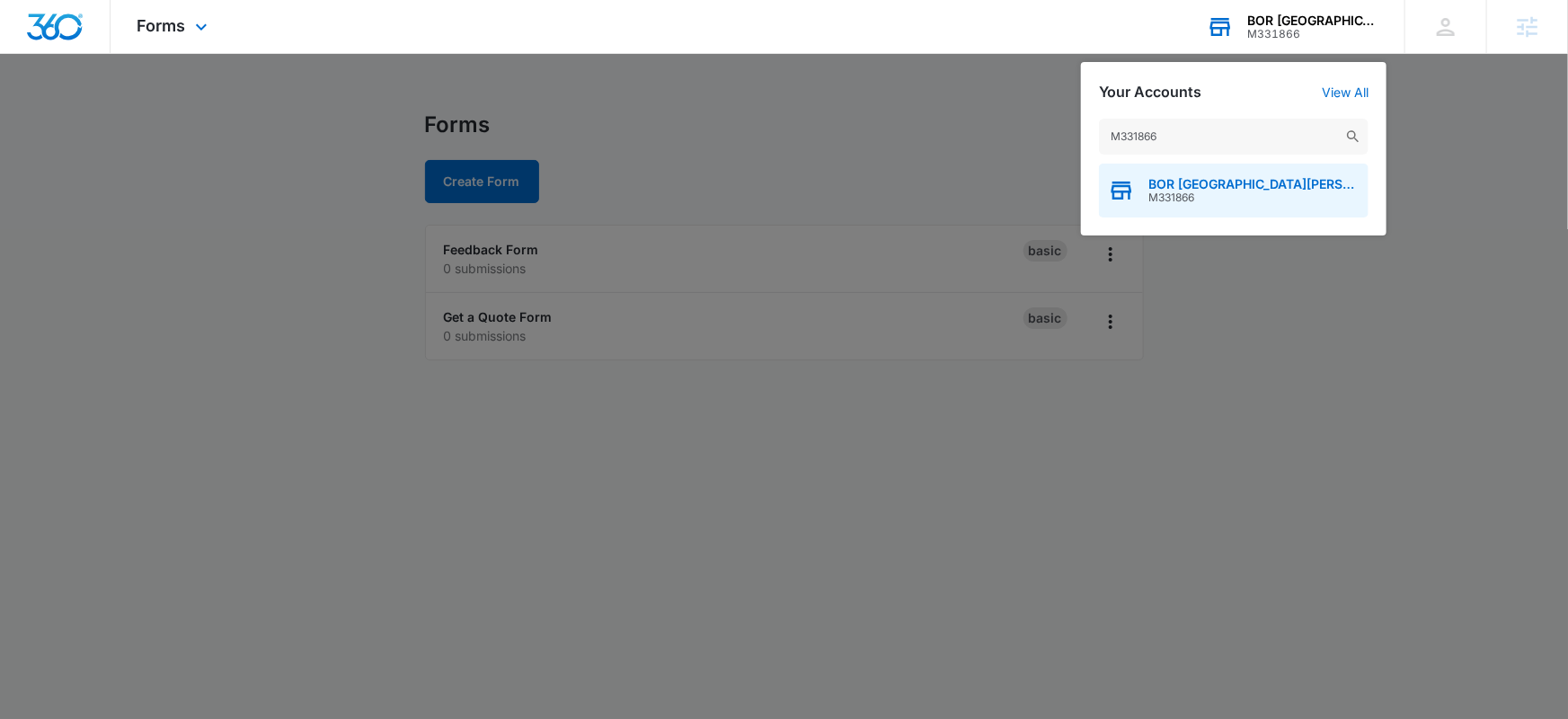type on "M331866" 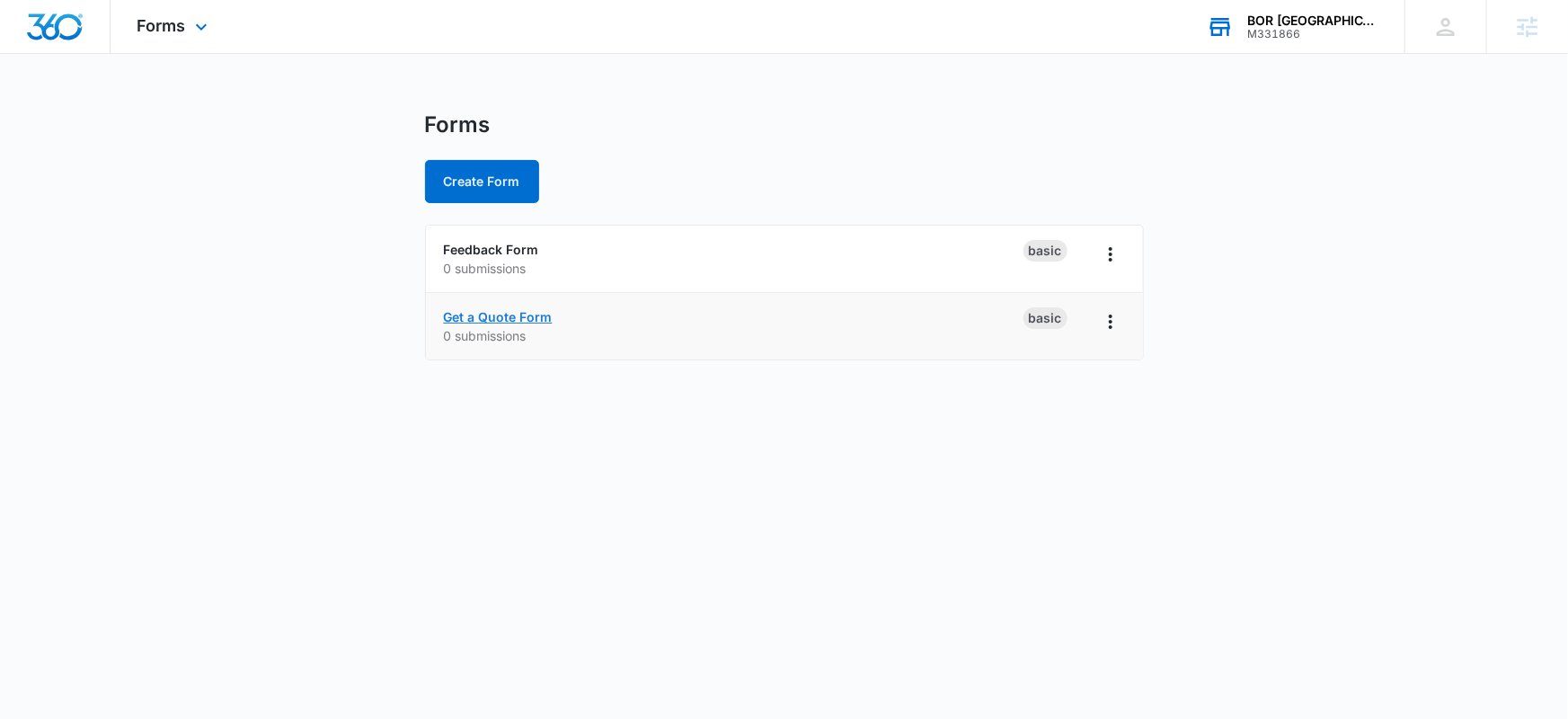 click on "Get a Quote Form" at bounding box center [498, 316] 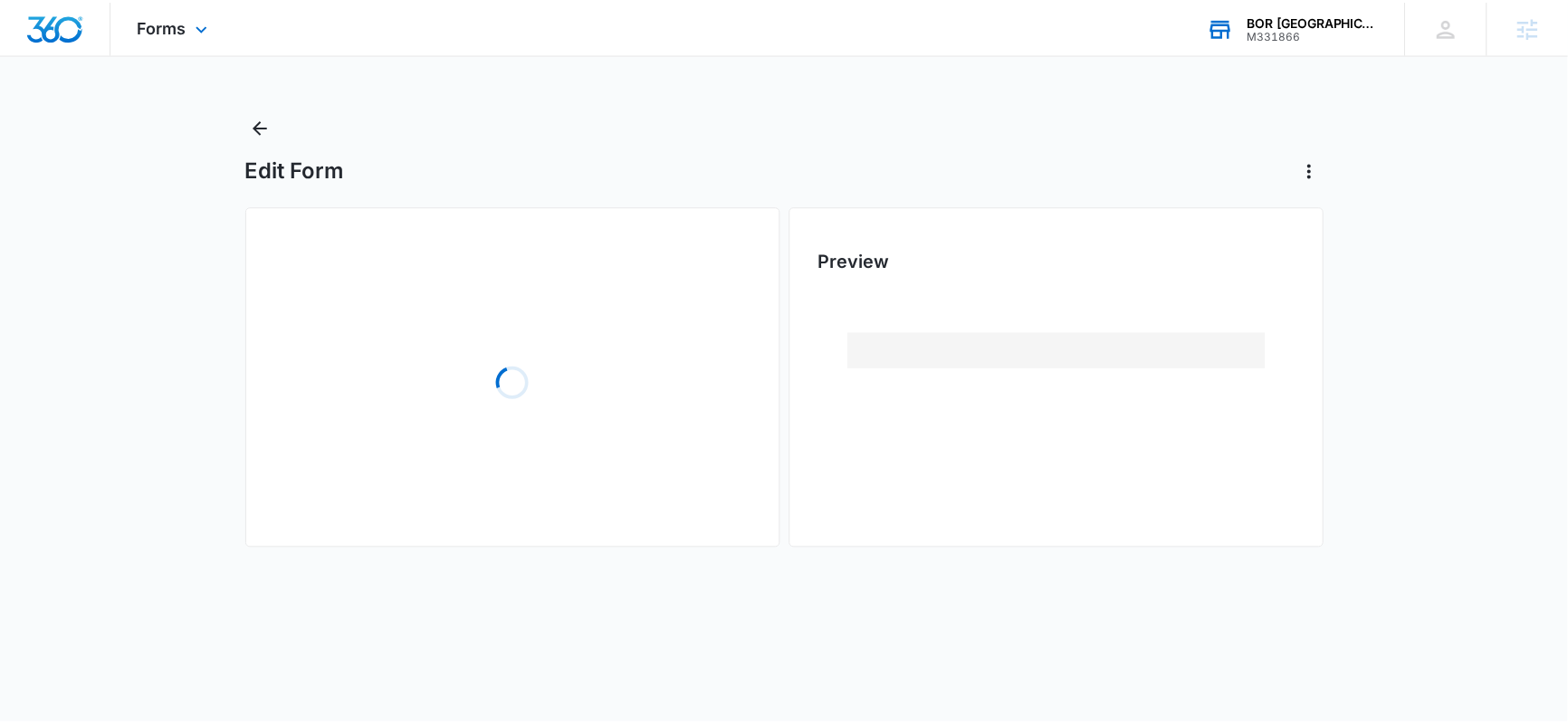 scroll, scrollTop: 0, scrollLeft: 0, axis: both 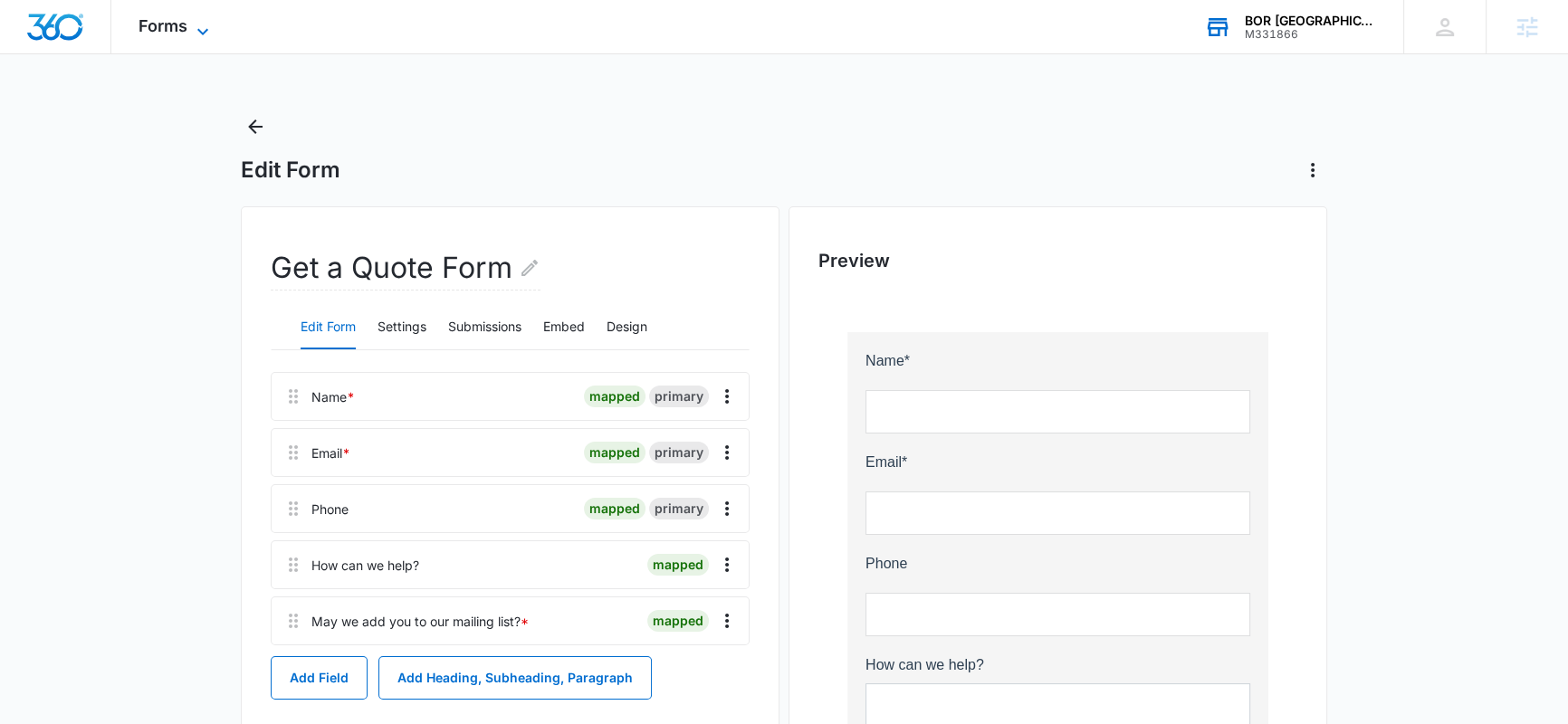 click 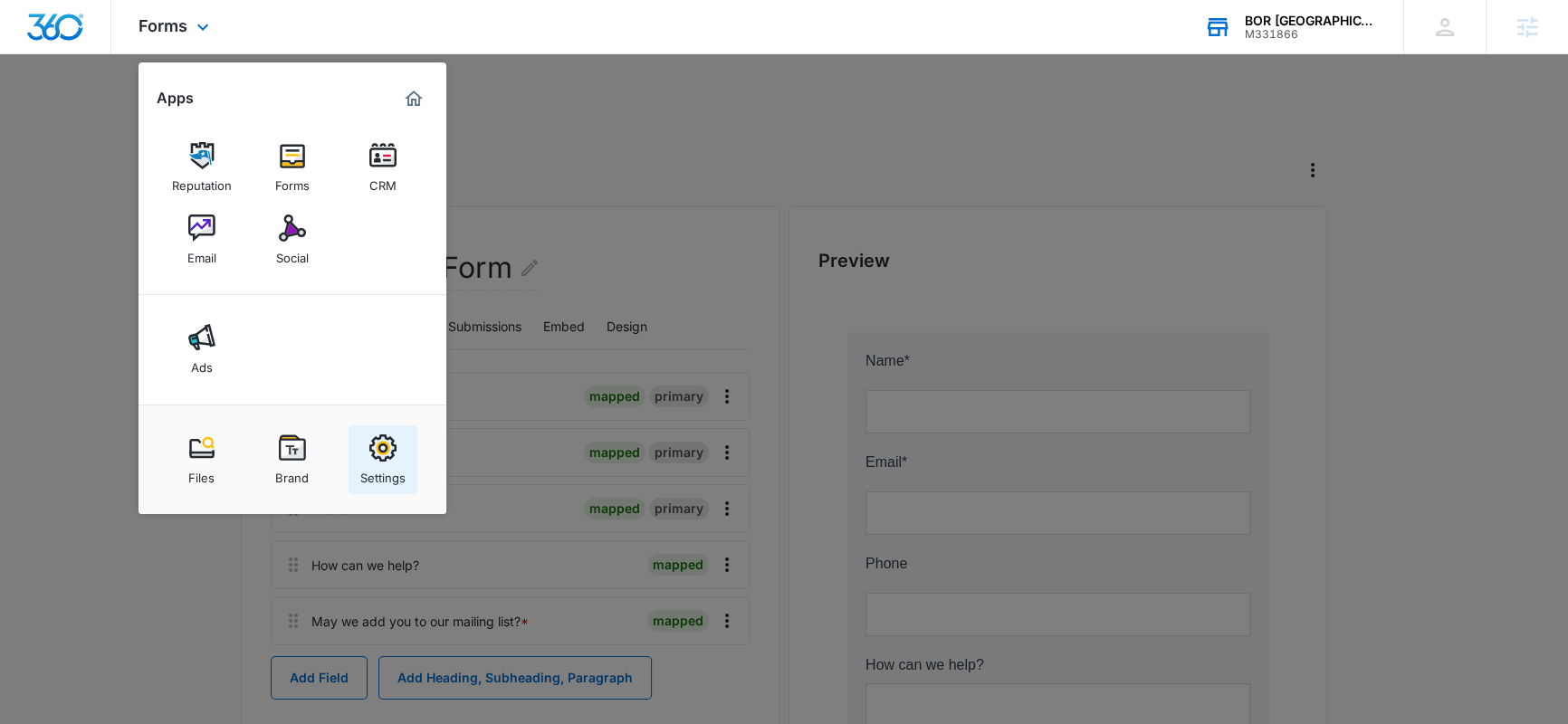 click on "Settings" at bounding box center (383, 473) 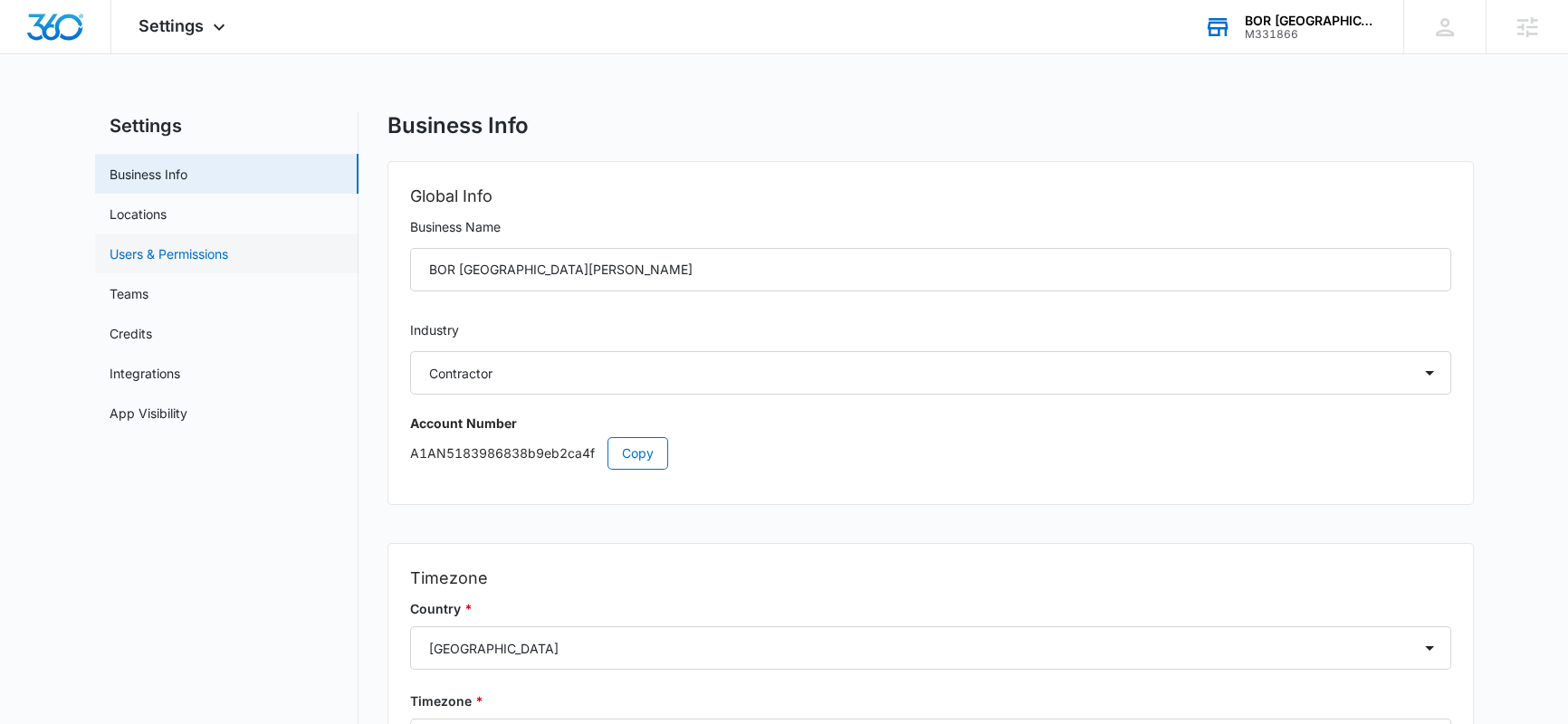 click on "Users & Permissions" at bounding box center (168, 253) 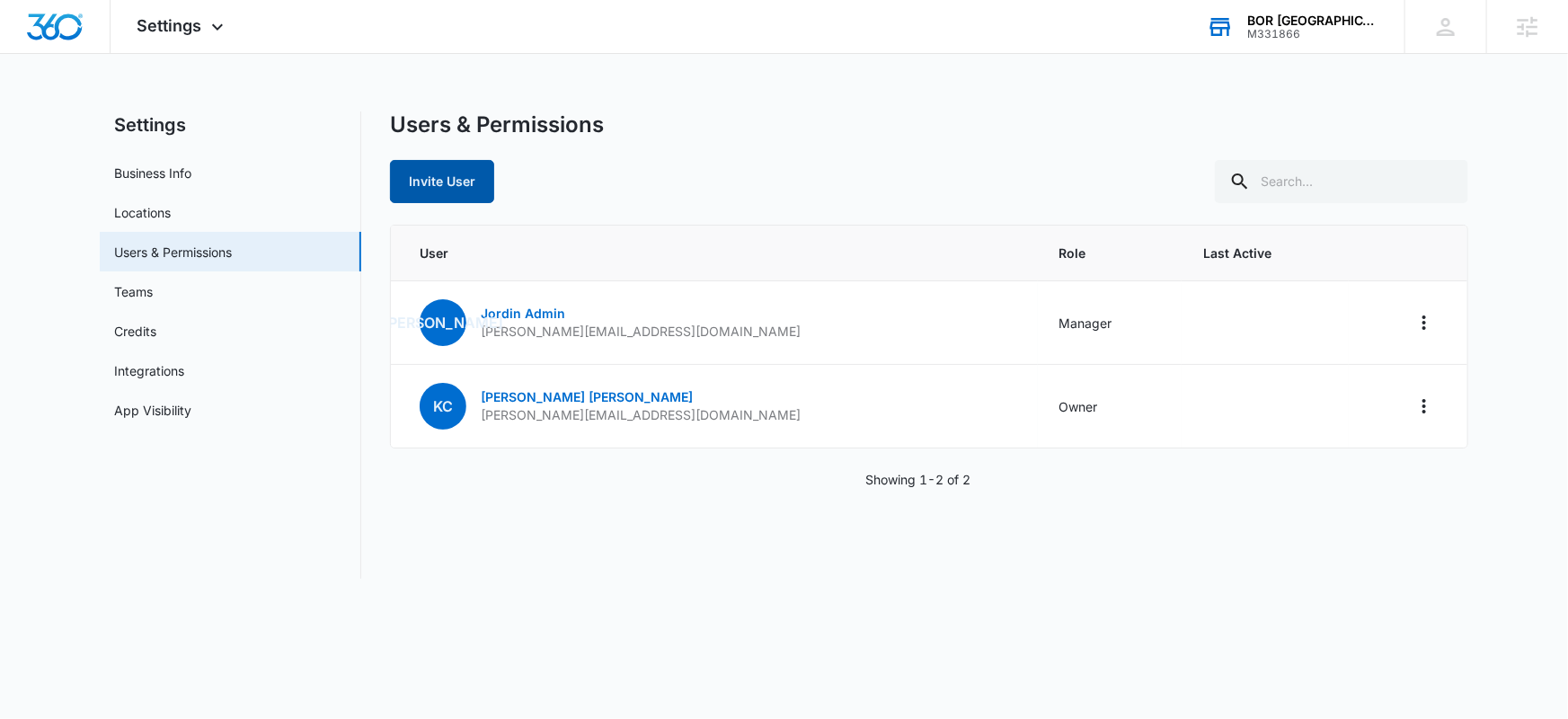 click on "Invite User" at bounding box center [442, 182] 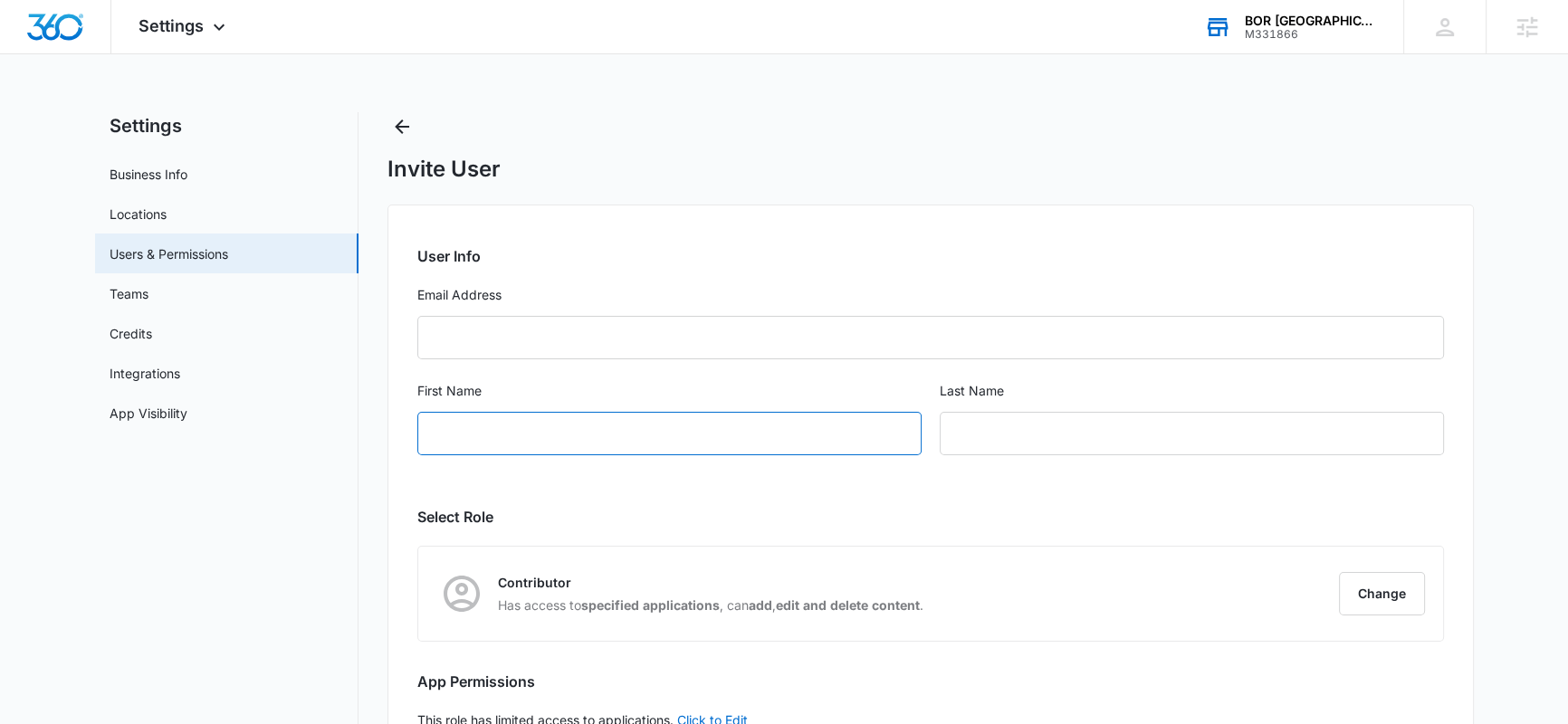 click on "First Name" at bounding box center (669, 433) 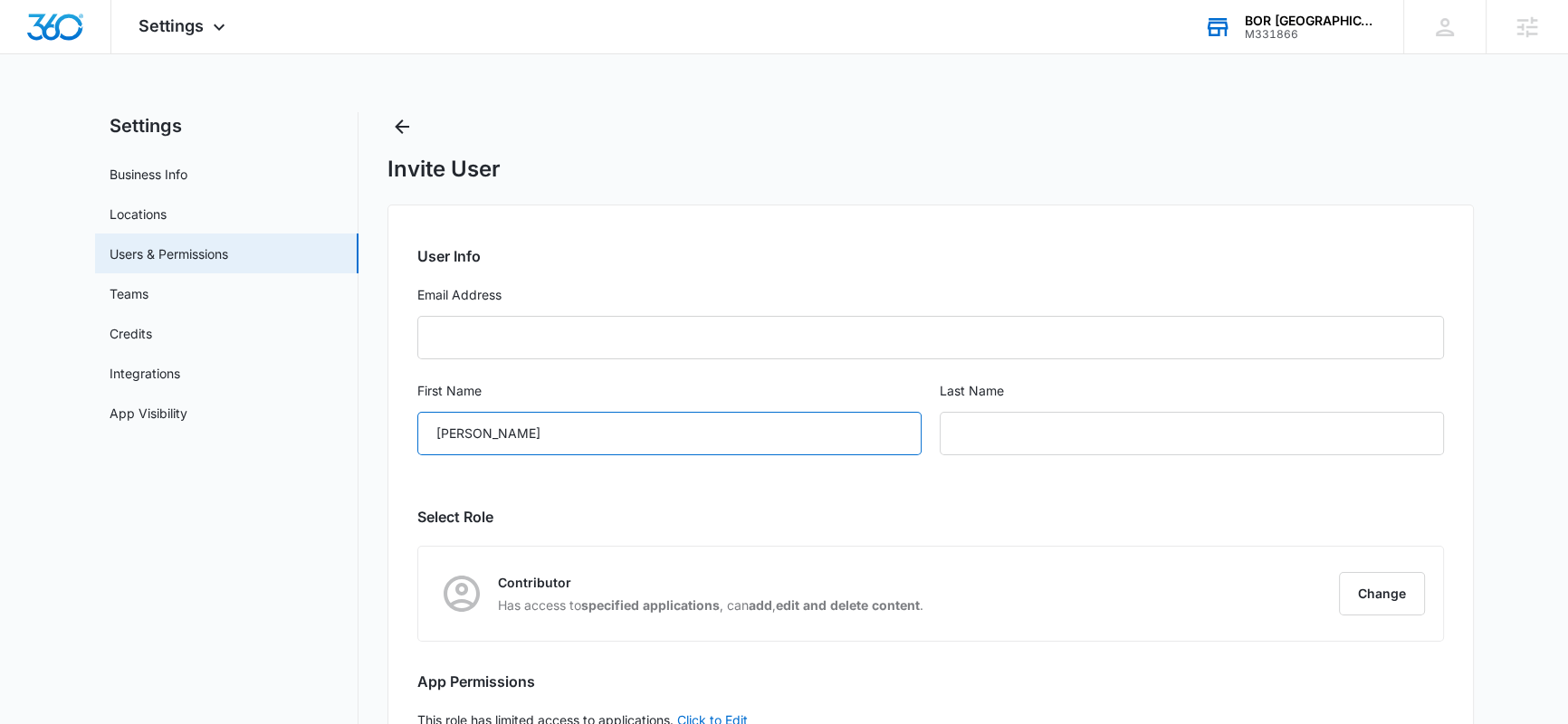 click on "Mike Ricks" at bounding box center (669, 433) 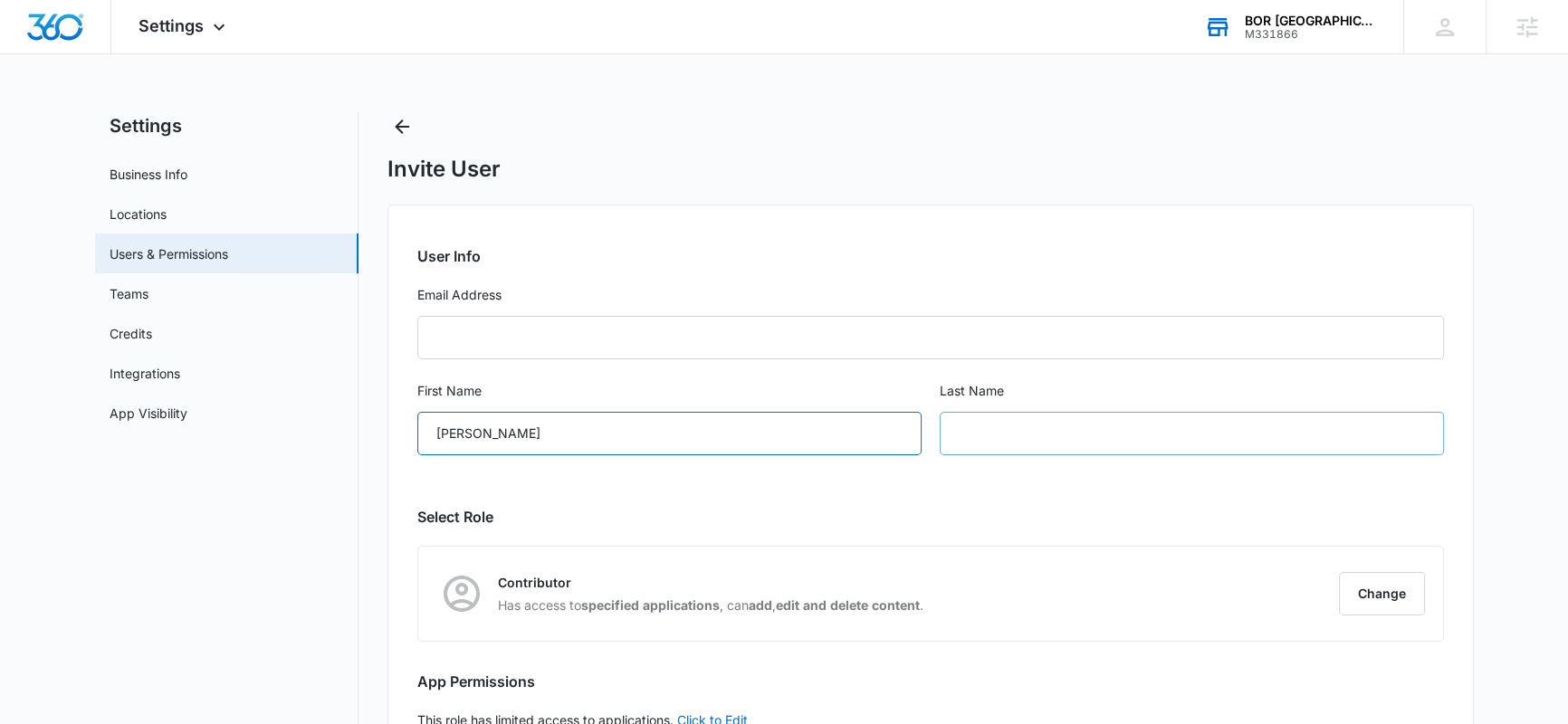 type on "Mike" 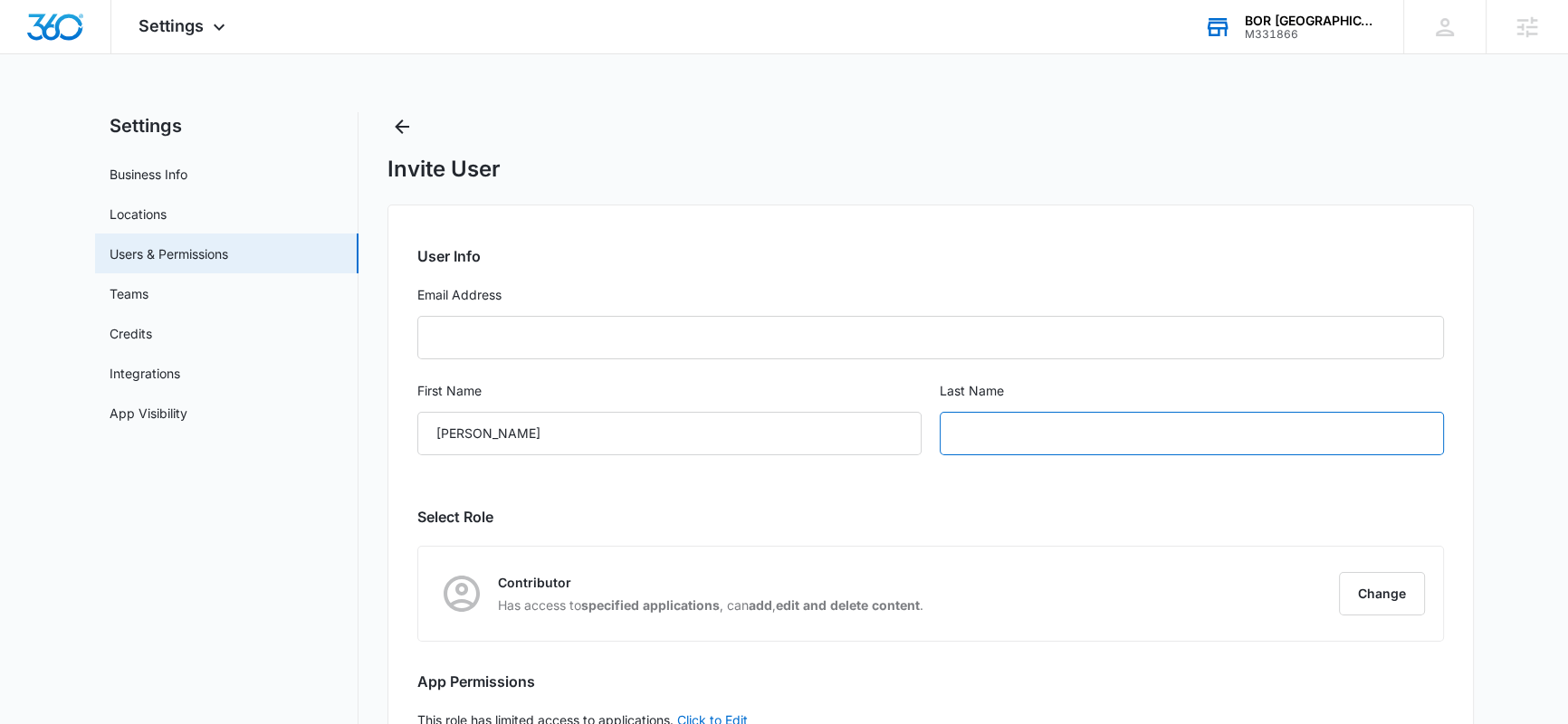click at bounding box center [1191, 433] 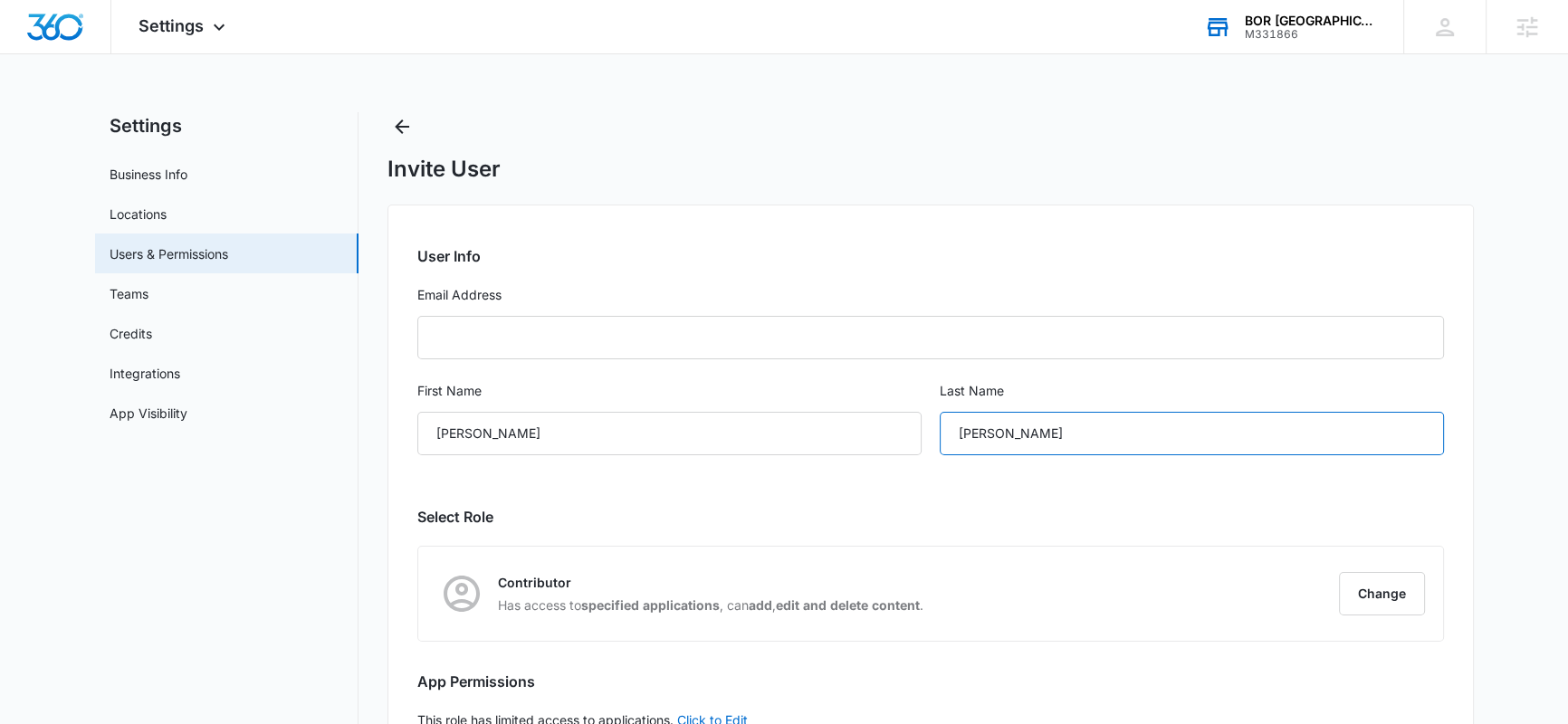type on "Ricks" 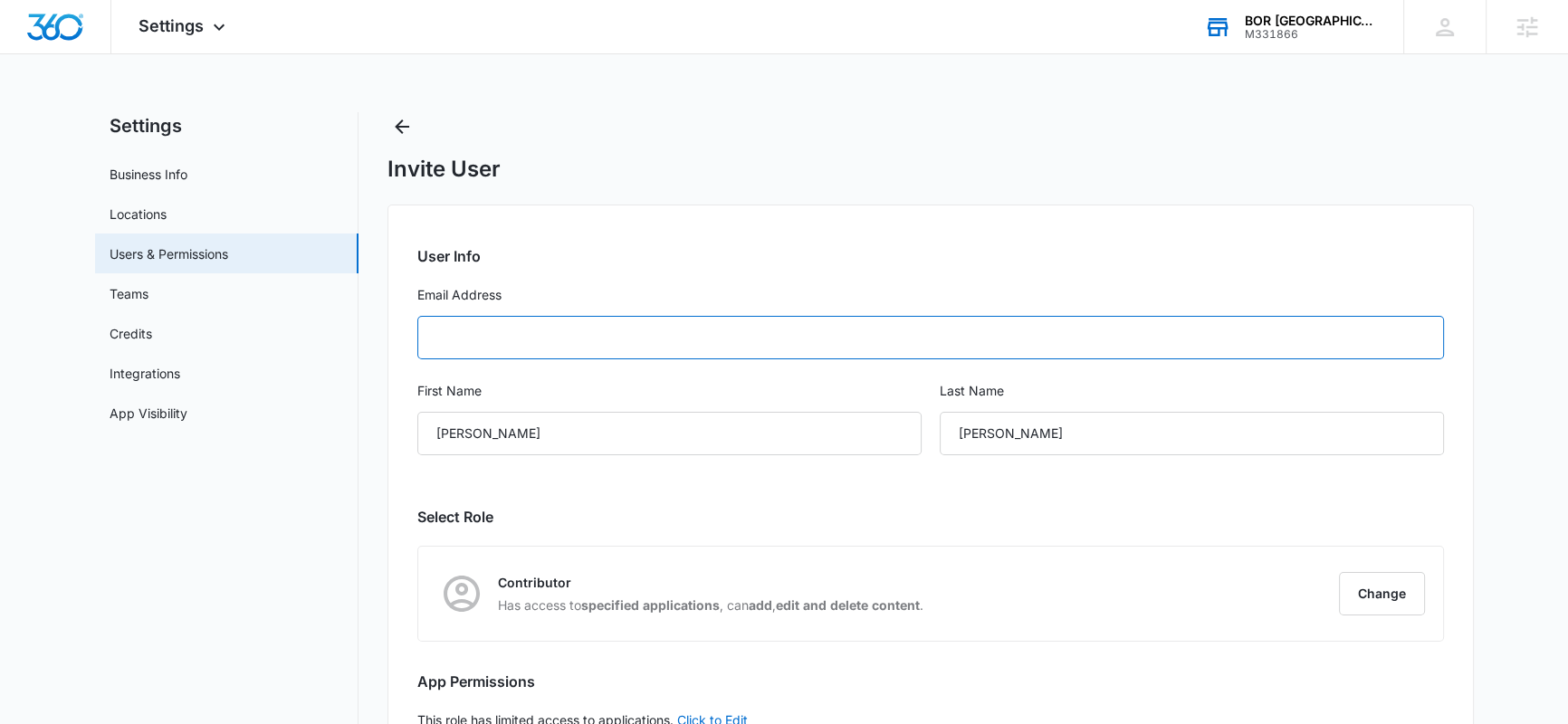 click on "Email Address" at bounding box center (931, 338) 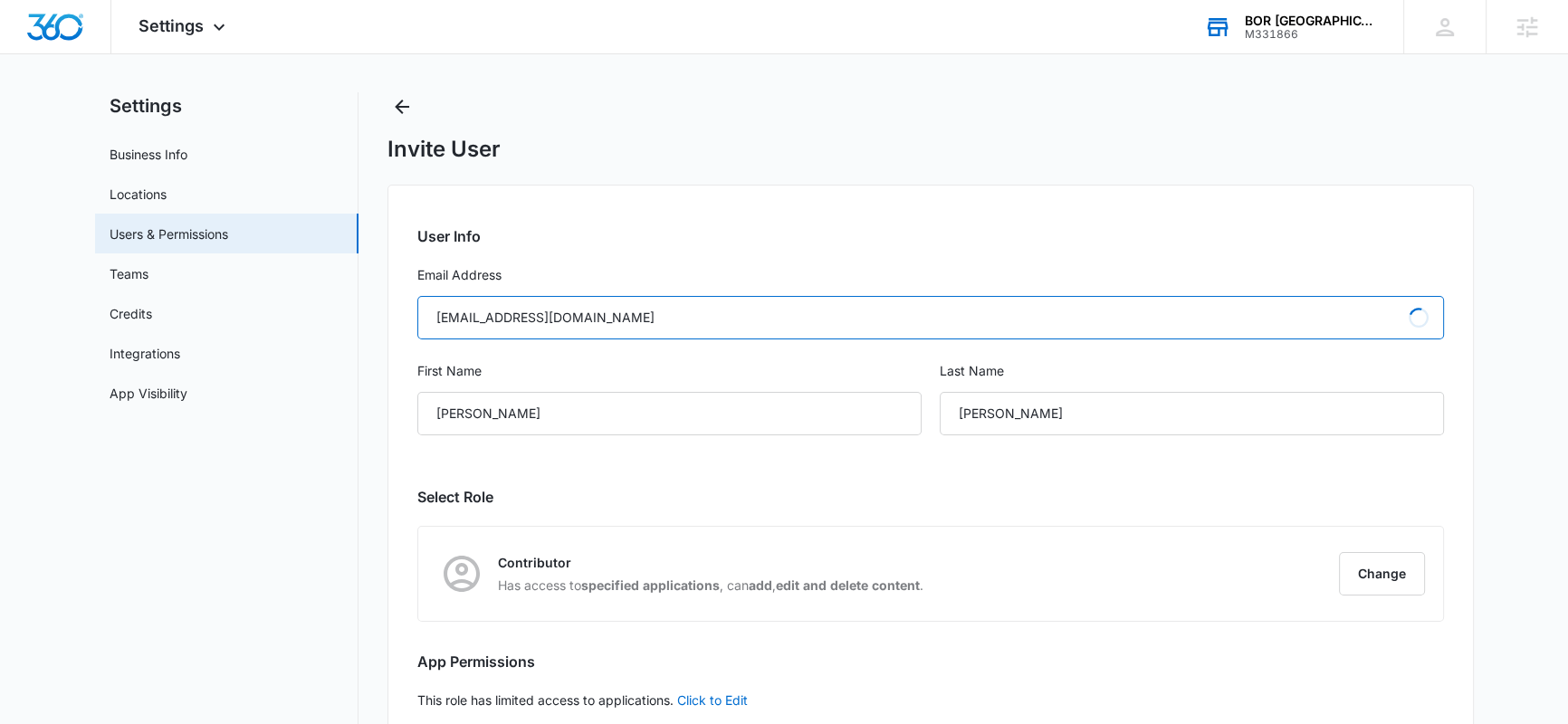 scroll, scrollTop: 31, scrollLeft: 0, axis: vertical 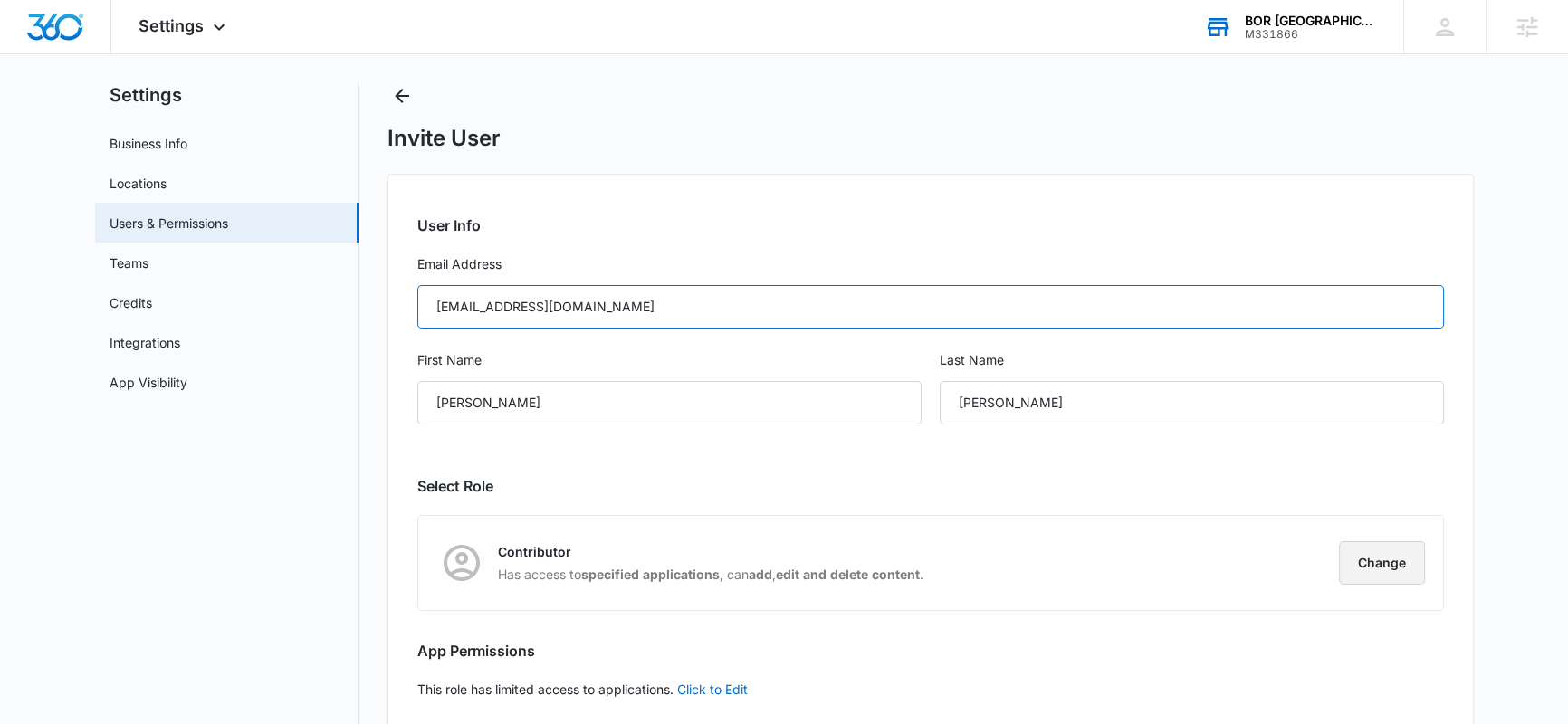 type on "Info@boroffortcollins.com" 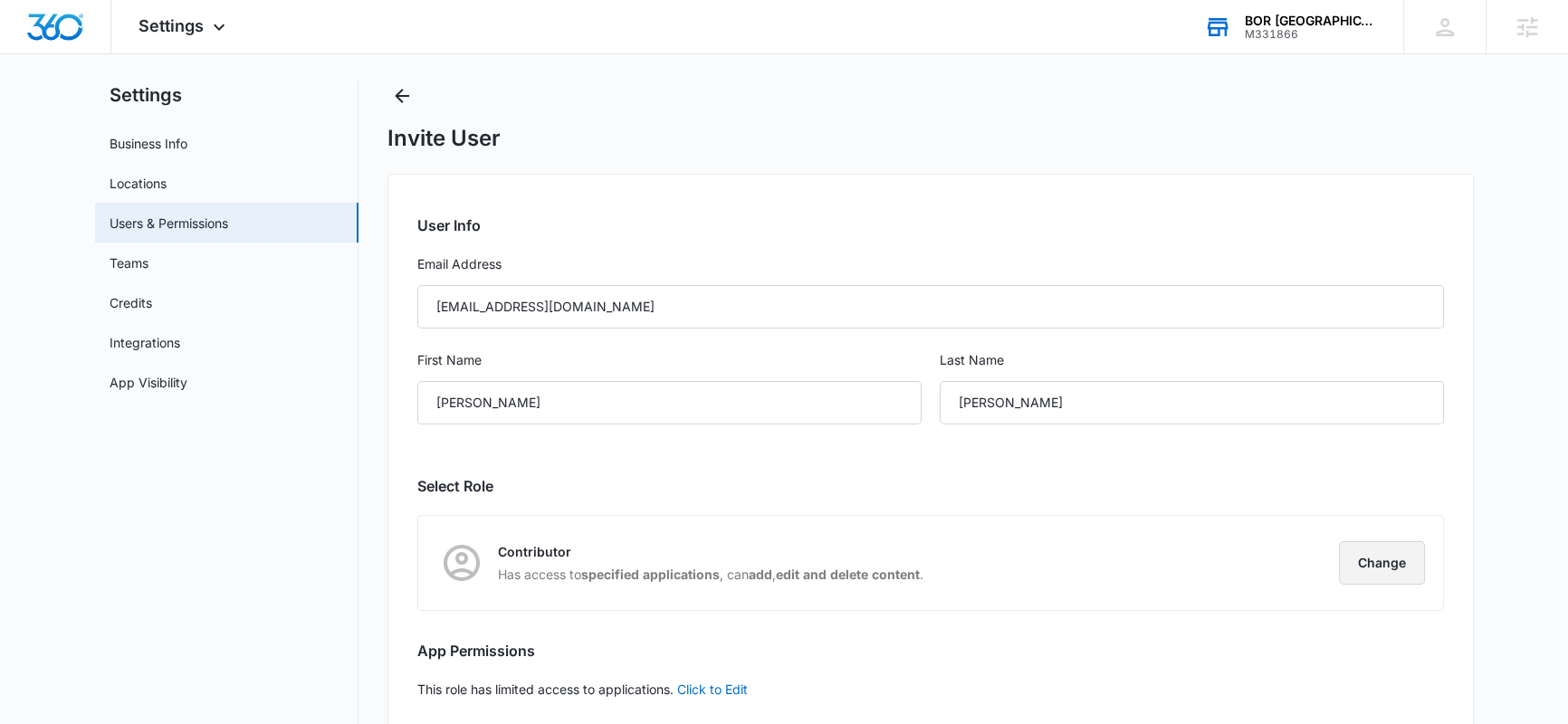 click on "Change" at bounding box center [1382, 563] 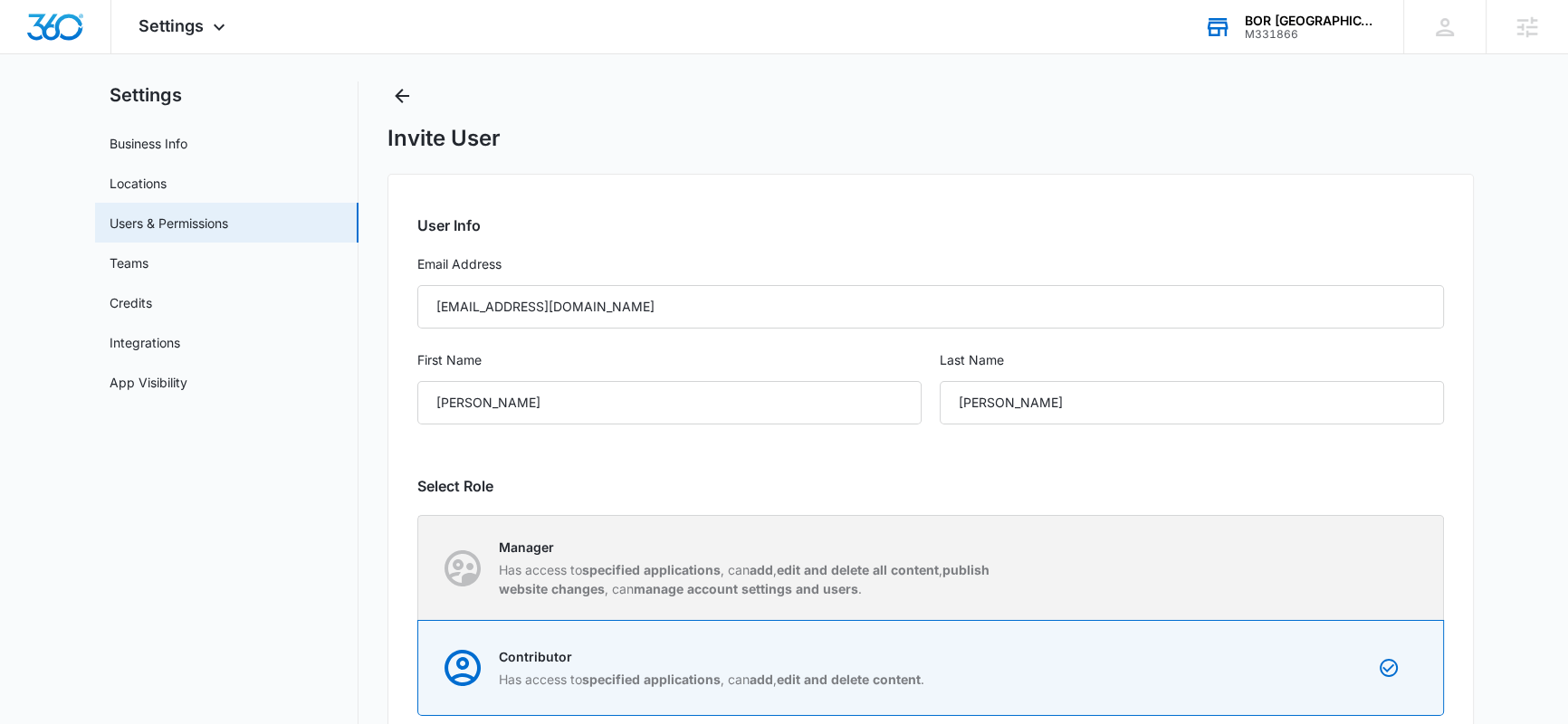 click on "Manager" at bounding box center [753, 547] 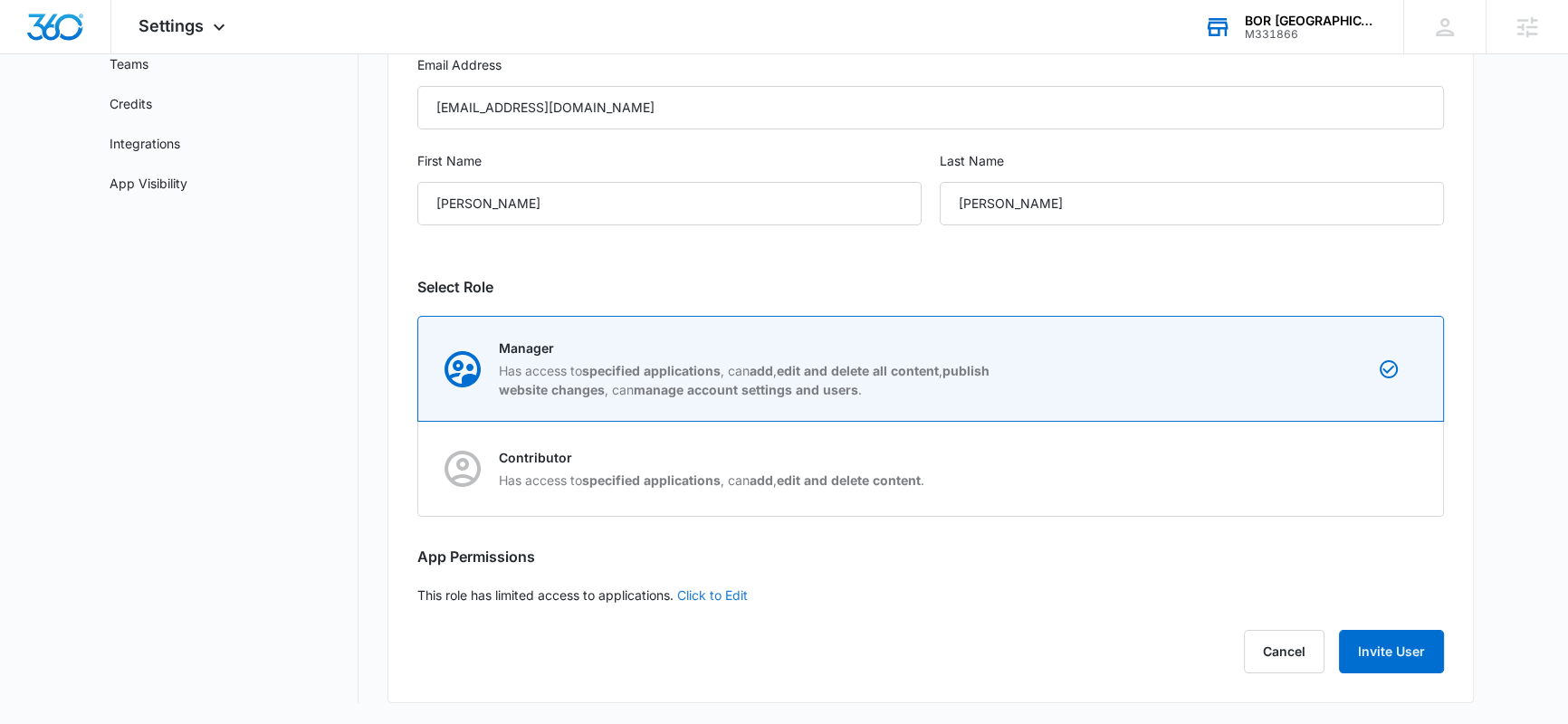 click on "Click to Edit" at bounding box center [712, 595] 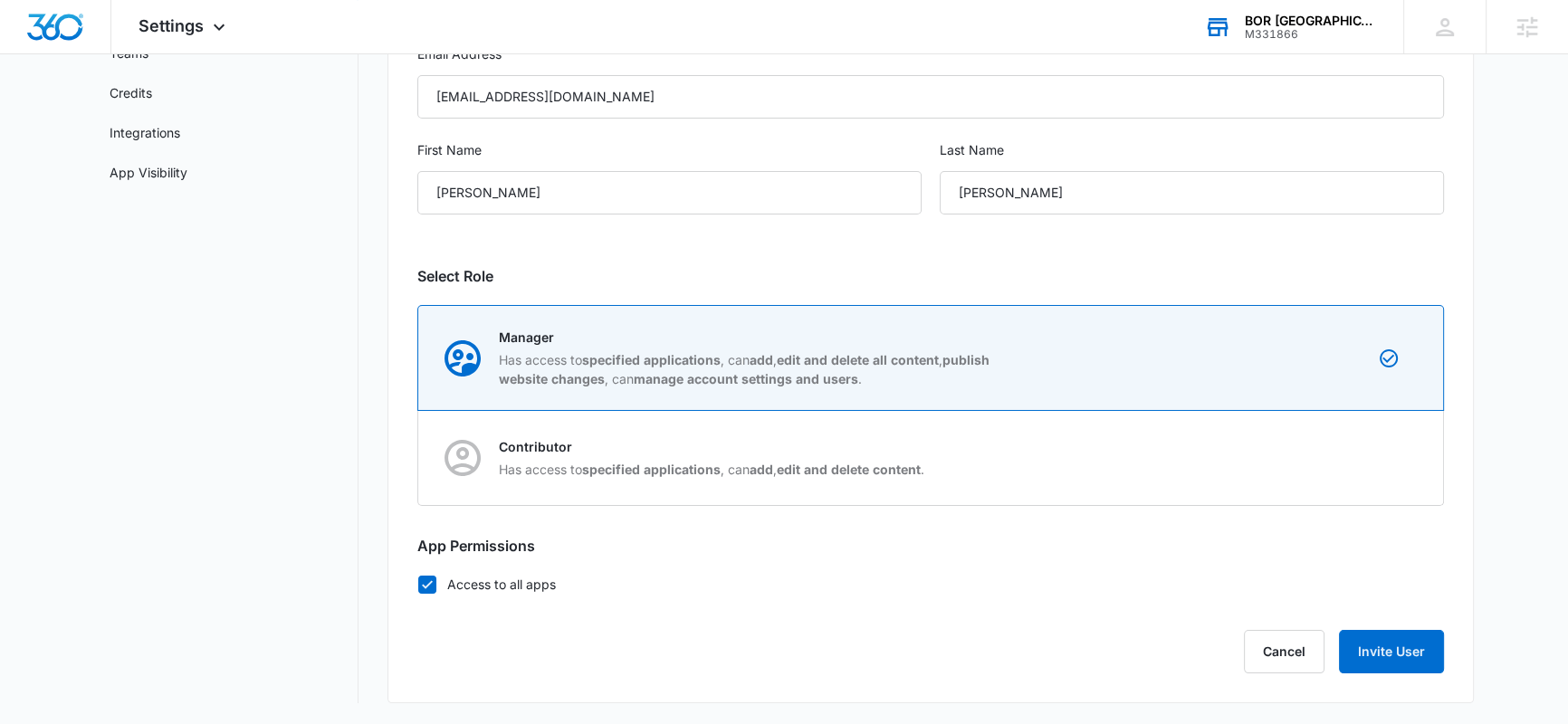 click on "Access to all apps" at bounding box center [931, 584] 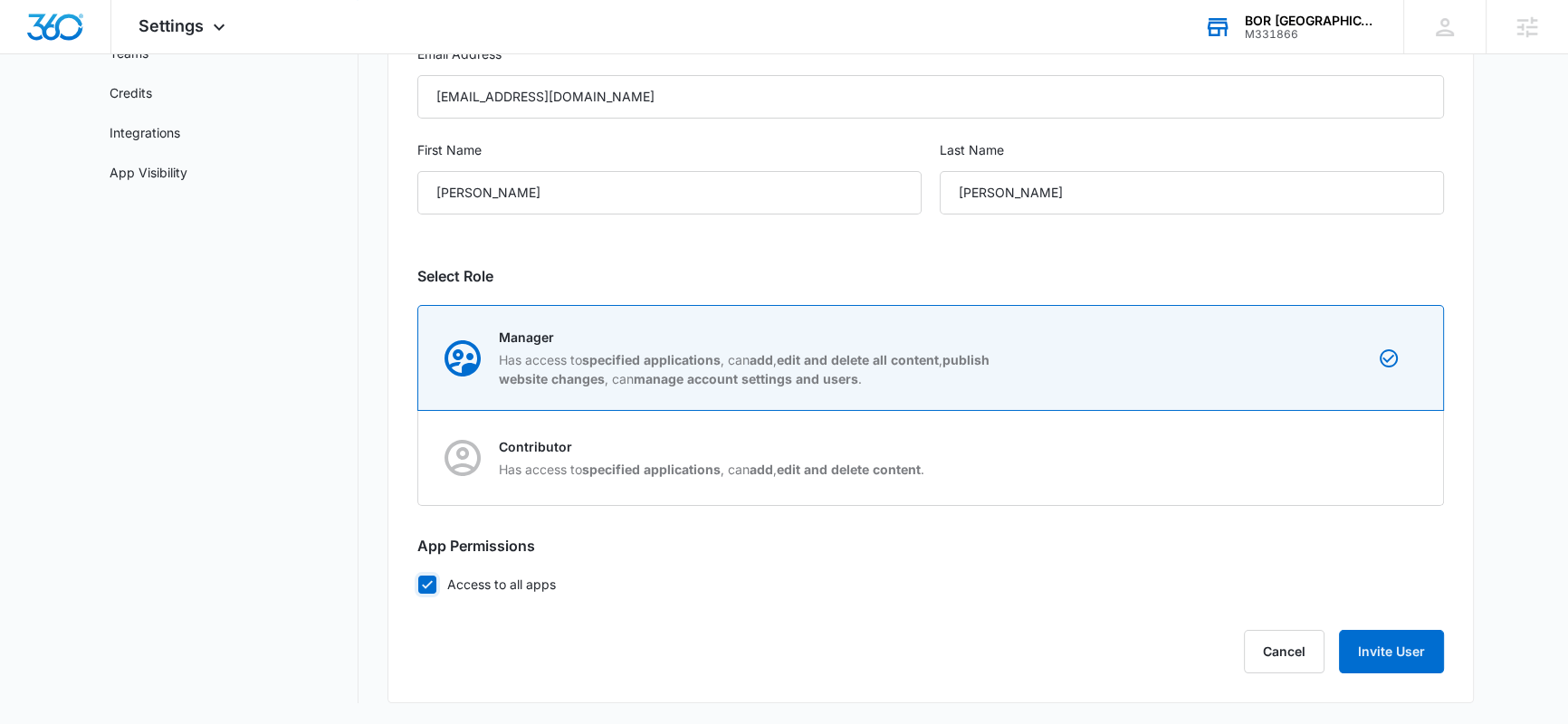 click on "Access to all apps" at bounding box center [417, 584] 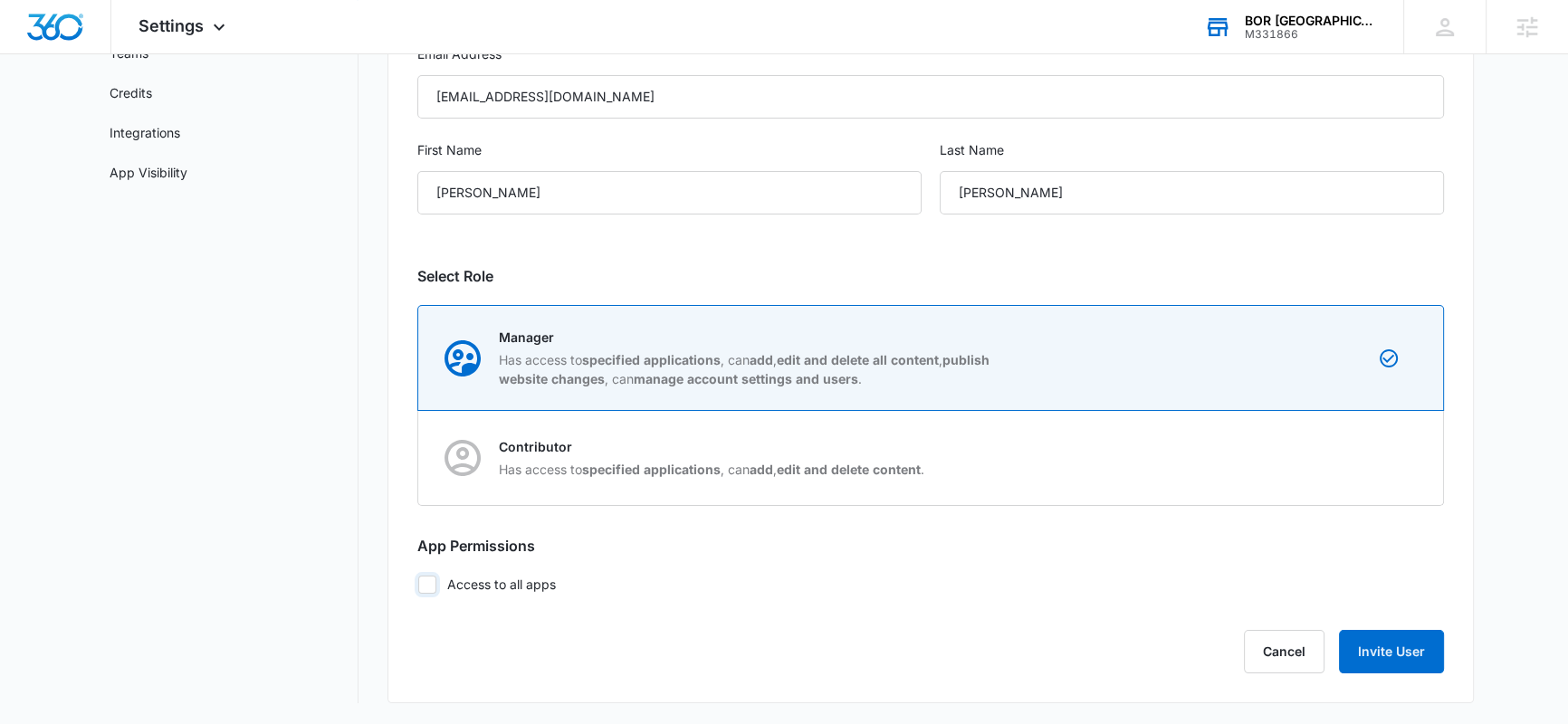 checkbox on "false" 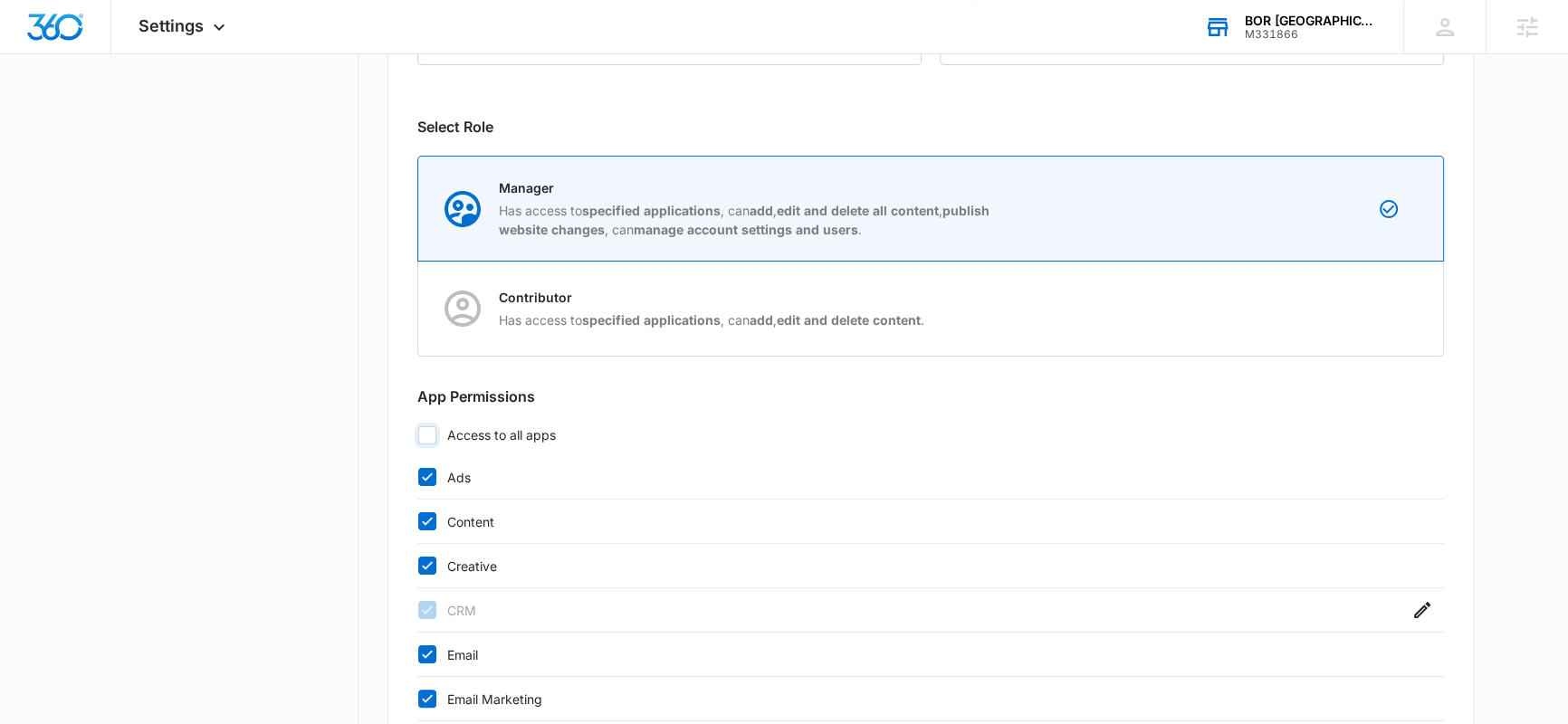 scroll, scrollTop: 581, scrollLeft: 0, axis: vertical 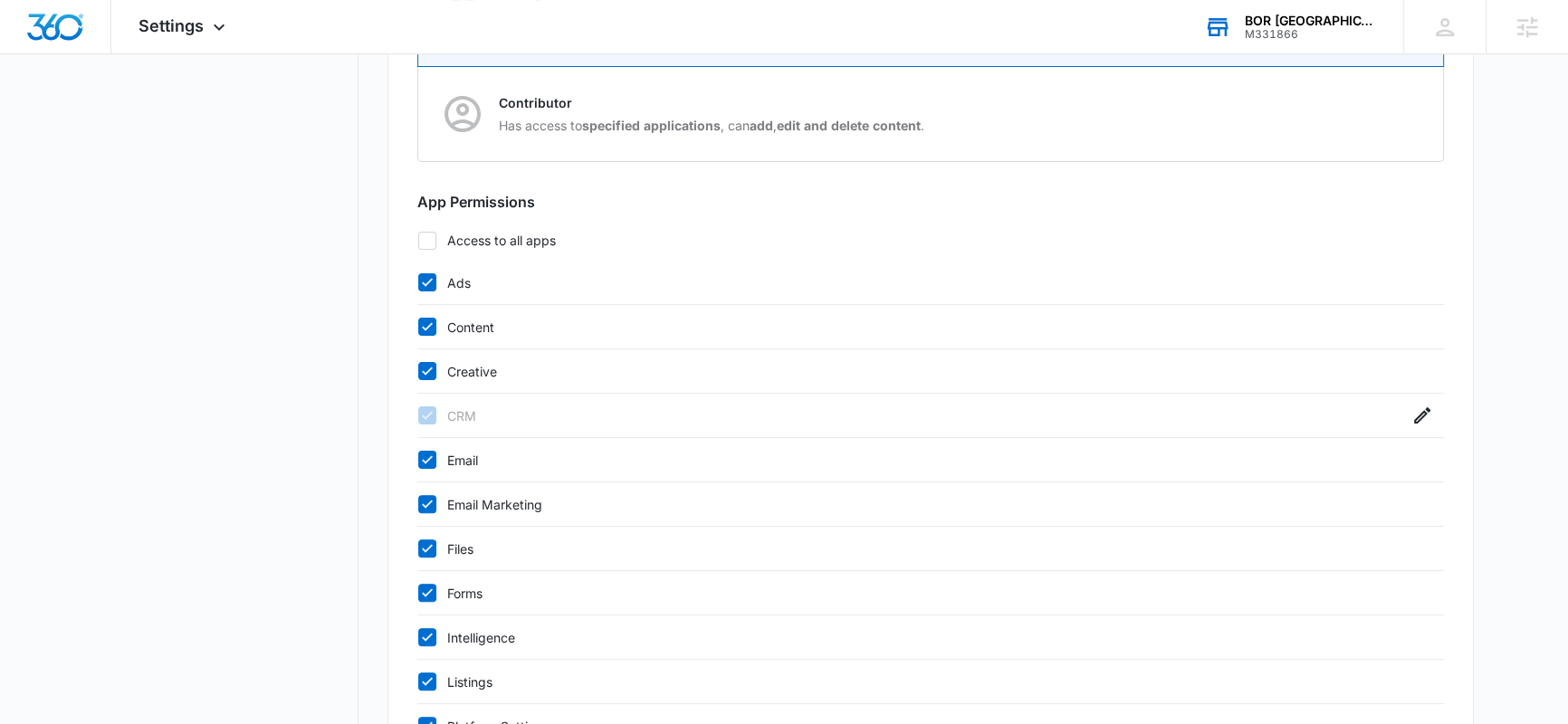 click on "Content" at bounding box center [913, 327] 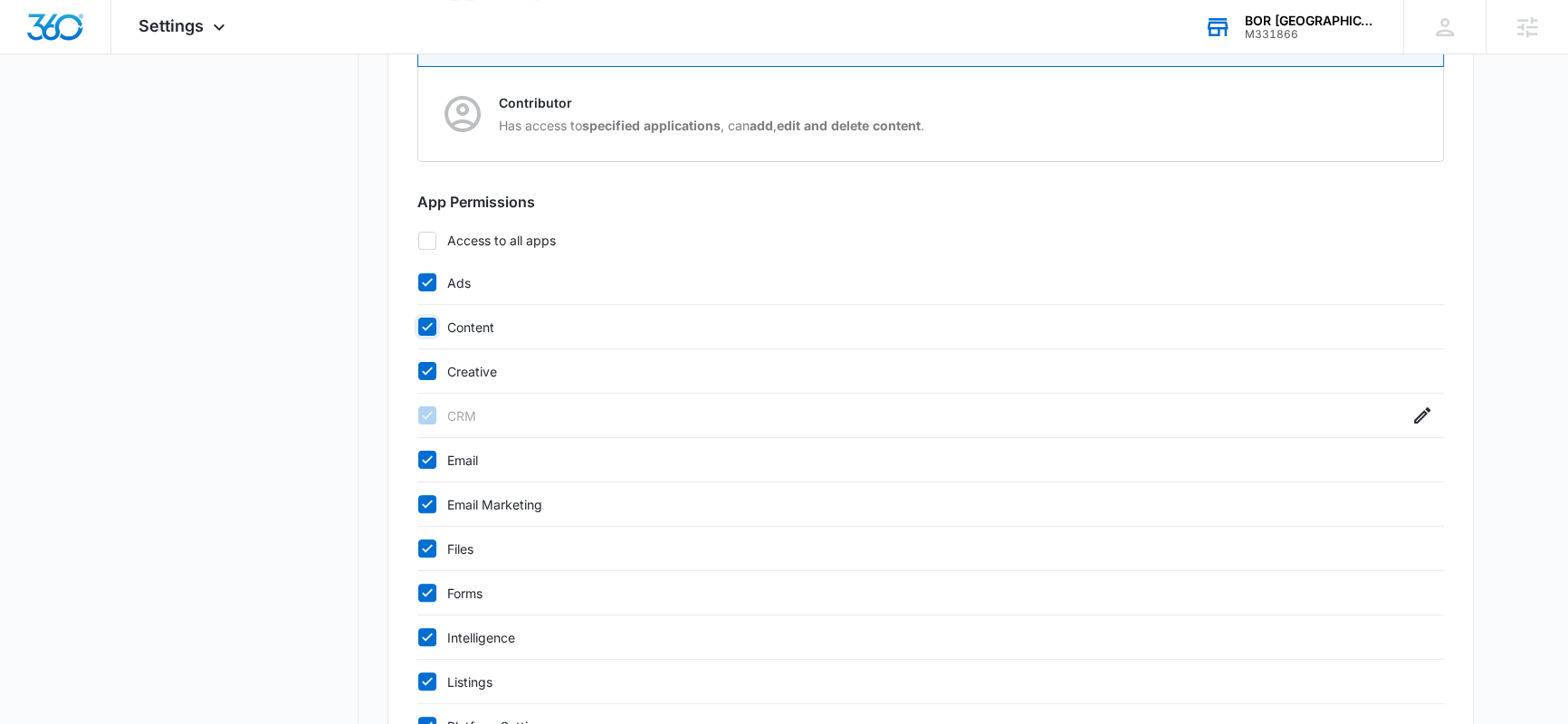 click on "Content" at bounding box center [417, 327] 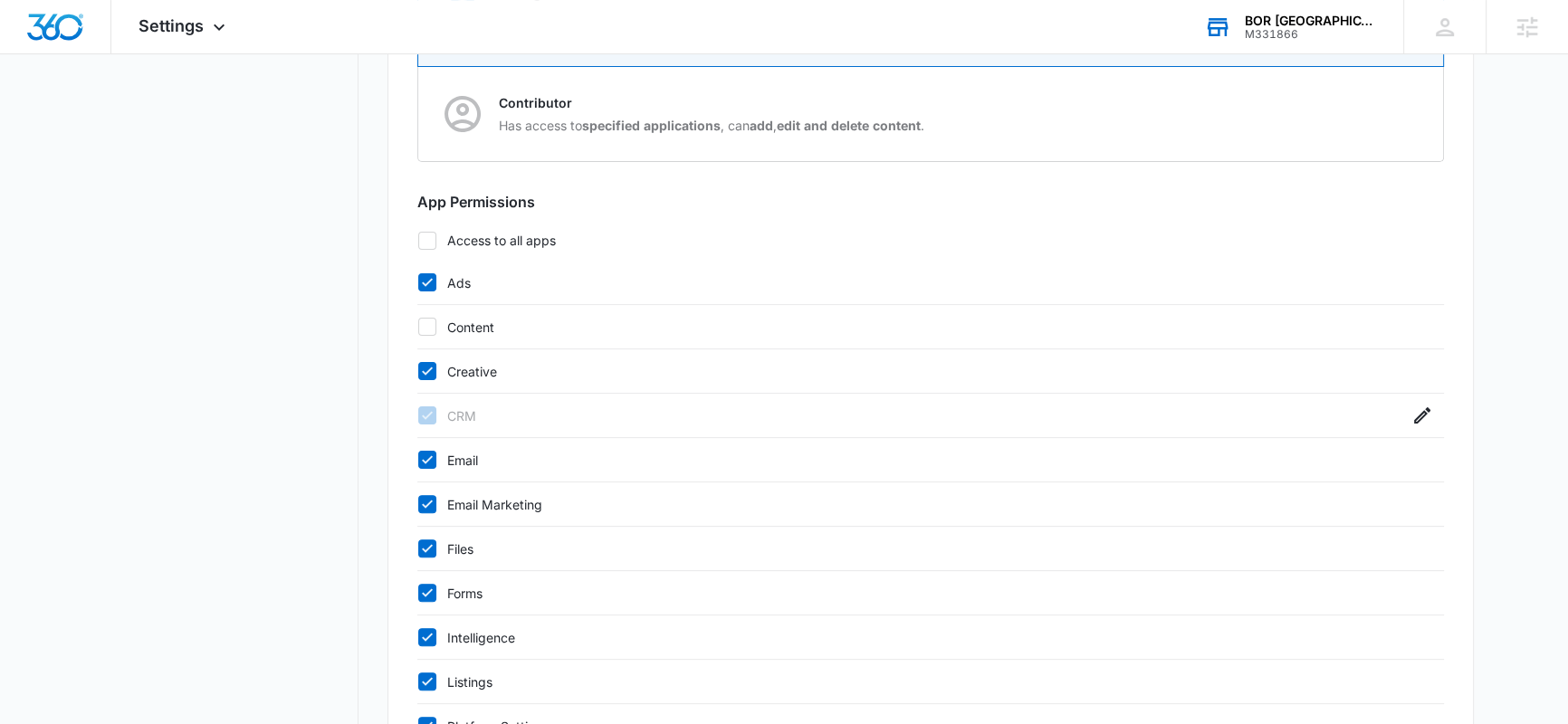click on "Creative" at bounding box center (913, 371) 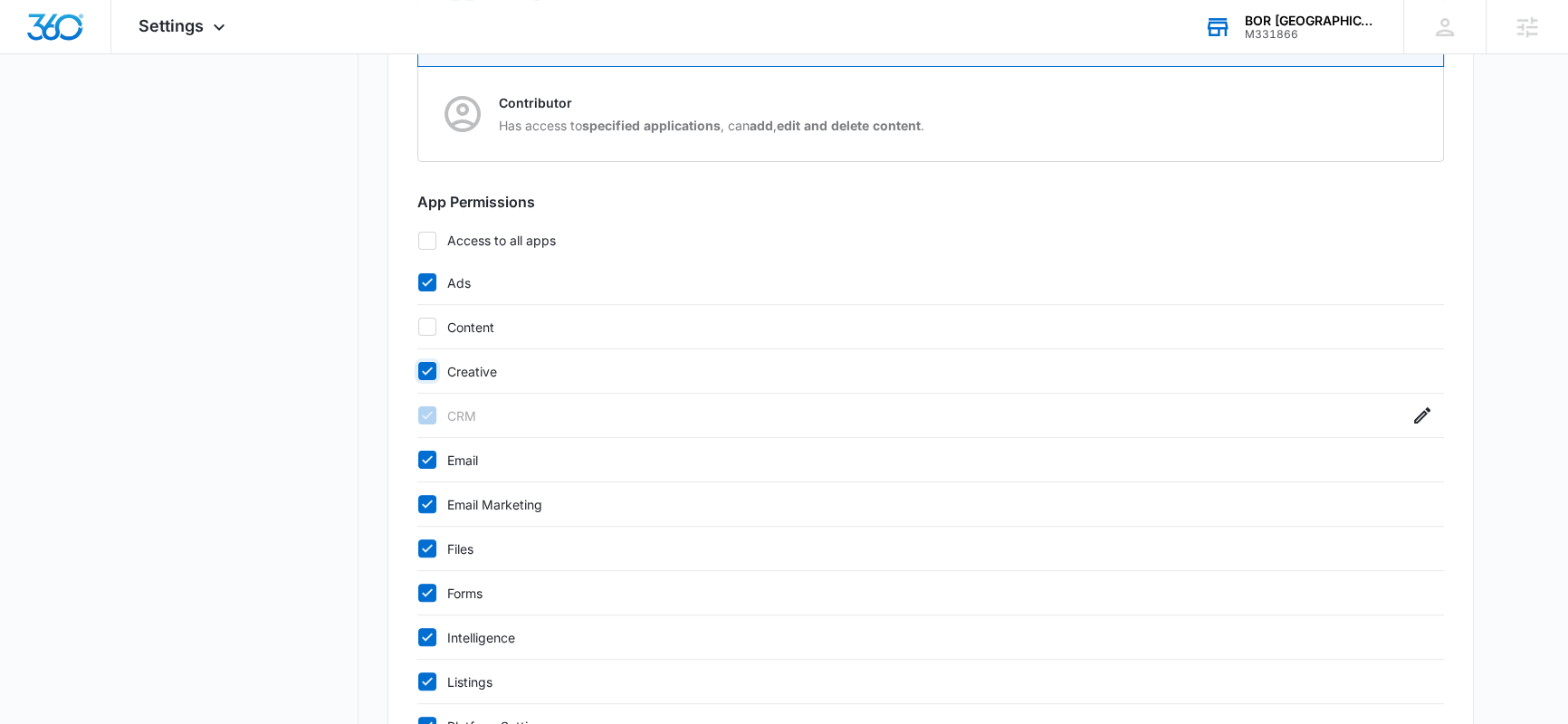 click on "Creative" at bounding box center [417, 371] 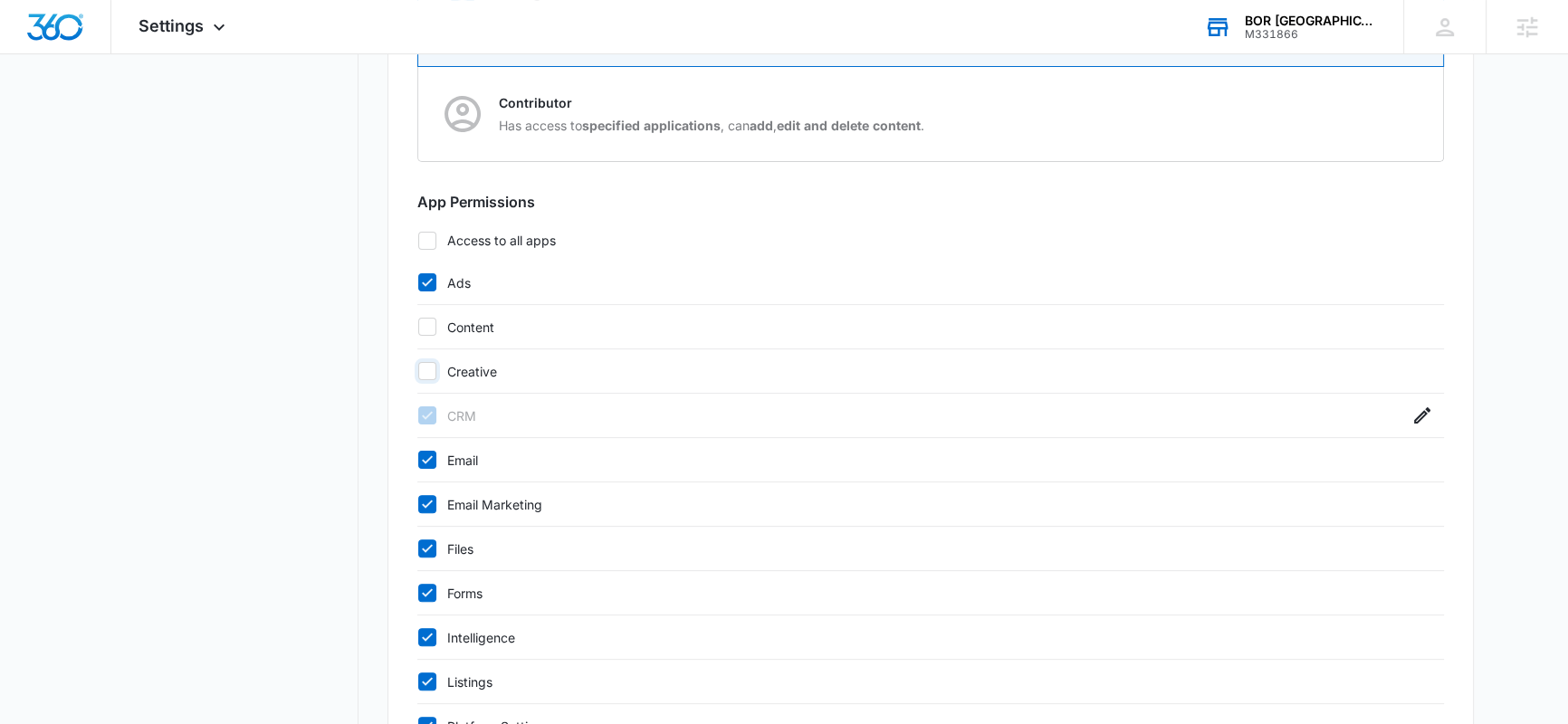 checkbox on "false" 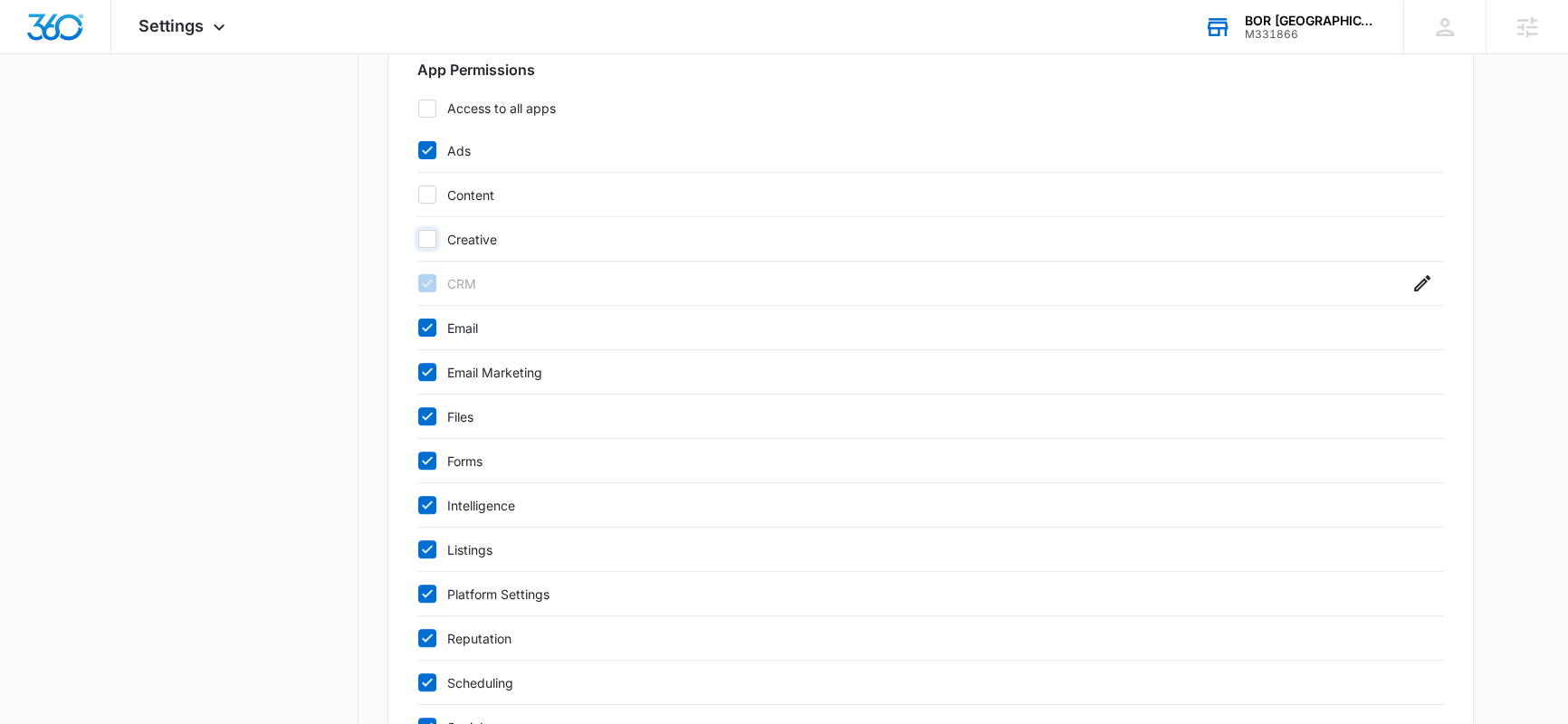 scroll, scrollTop: 738, scrollLeft: 0, axis: vertical 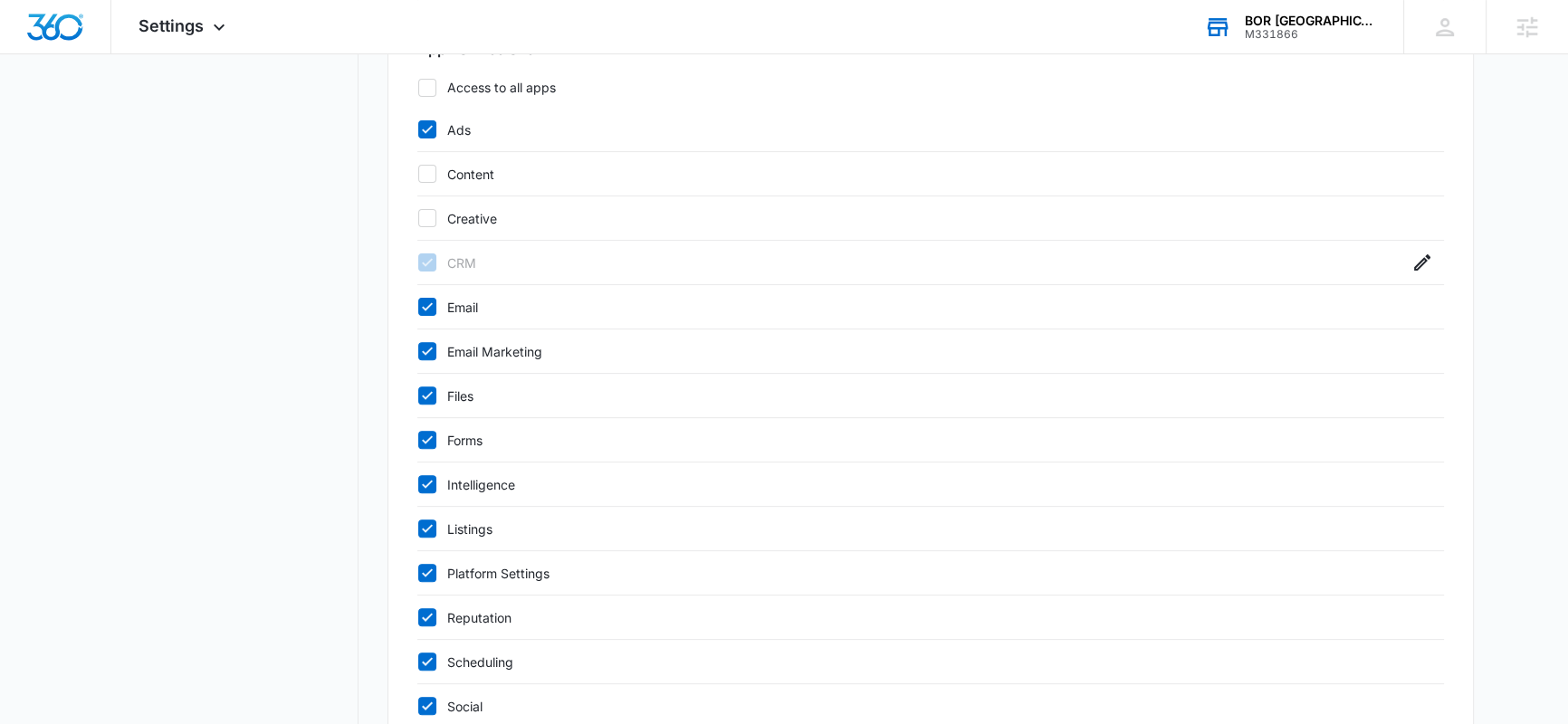 click on "Intelligence" at bounding box center [913, 484] 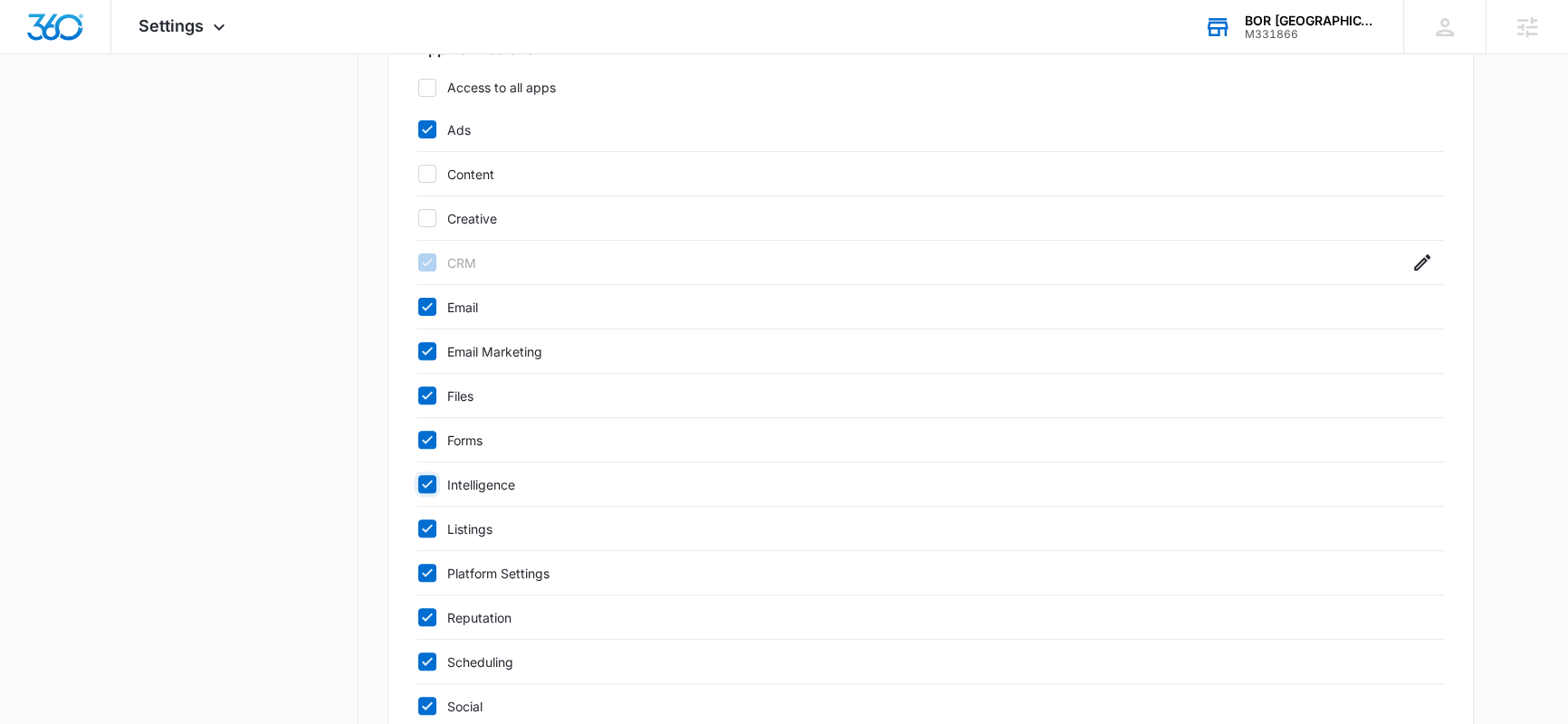 click on "Intelligence" at bounding box center [417, 484] 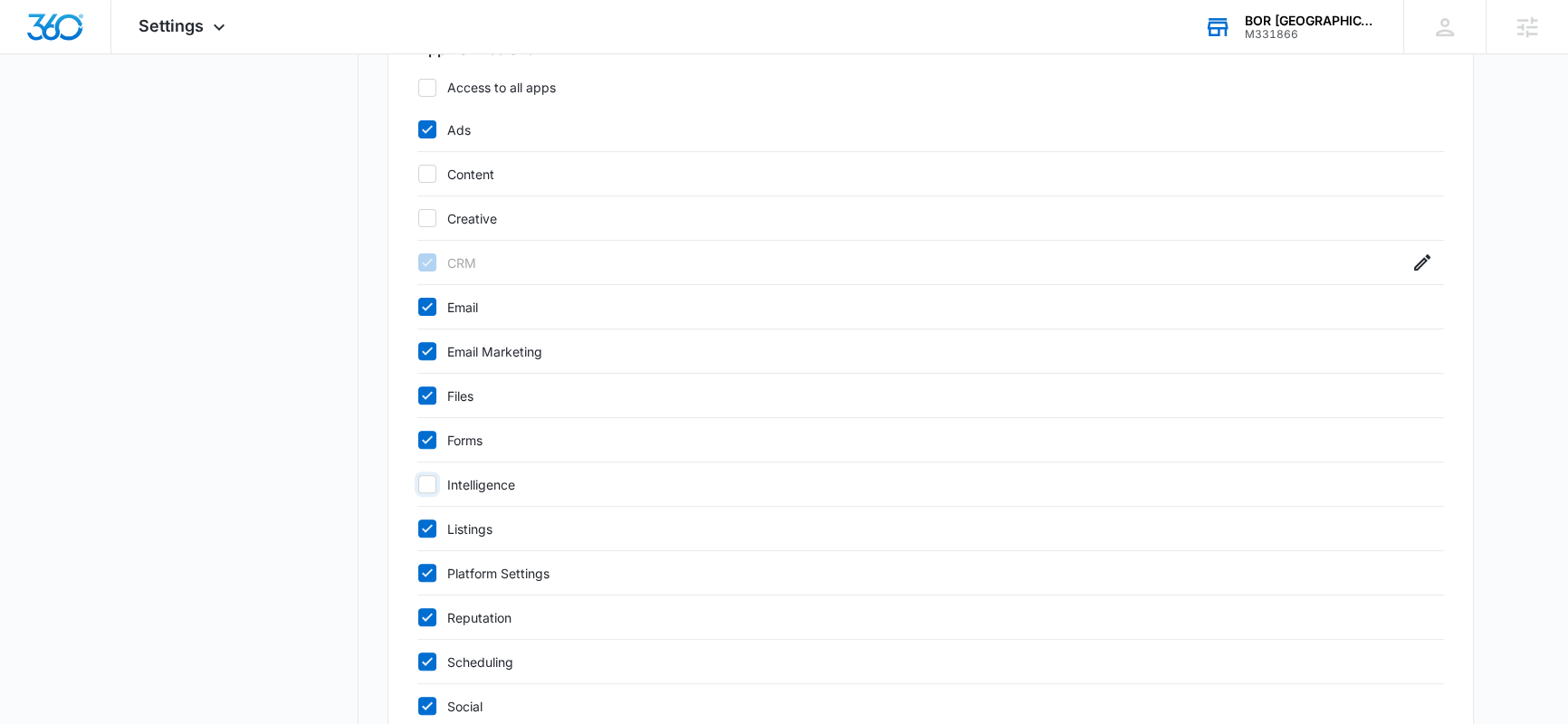 checkbox on "false" 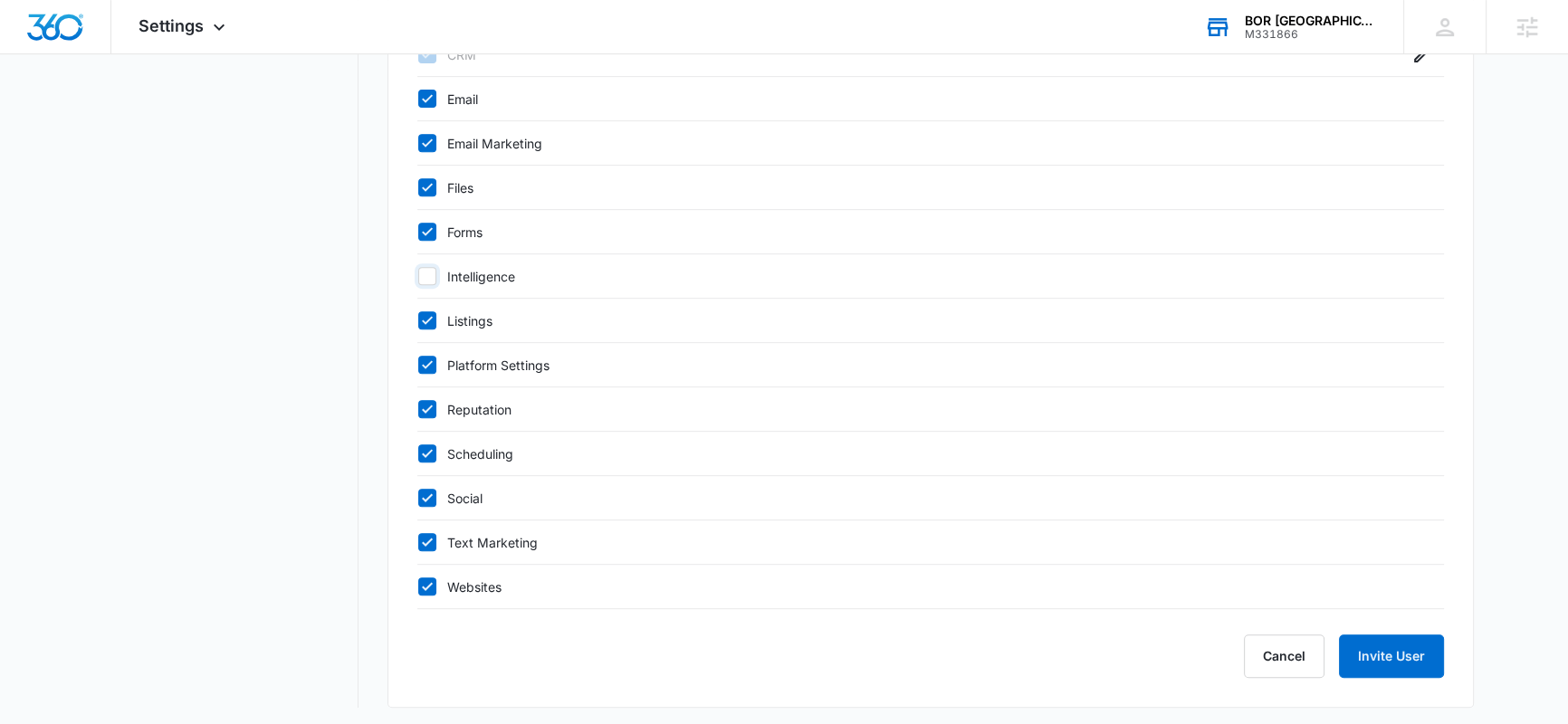 scroll, scrollTop: 948, scrollLeft: 0, axis: vertical 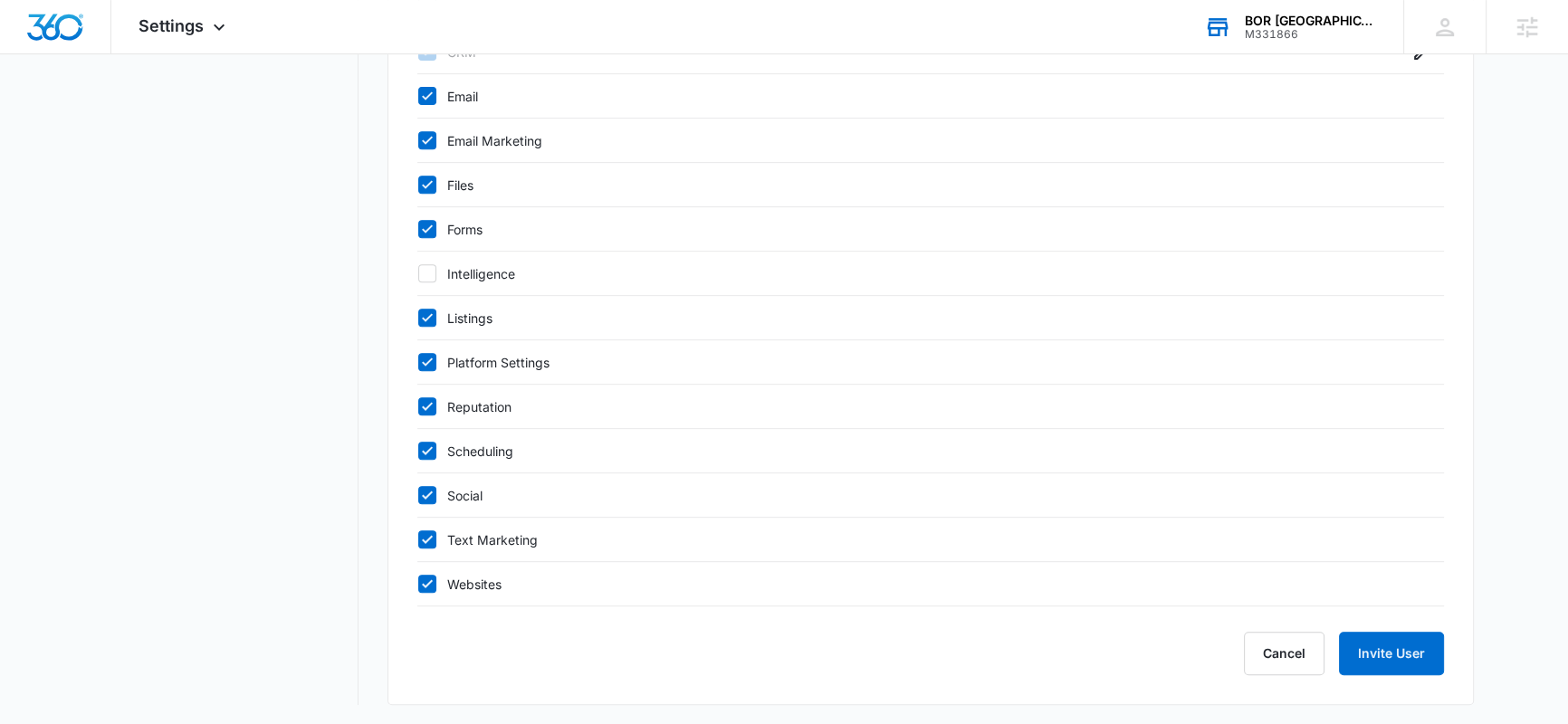 click on "Scheduling" at bounding box center [913, 451] 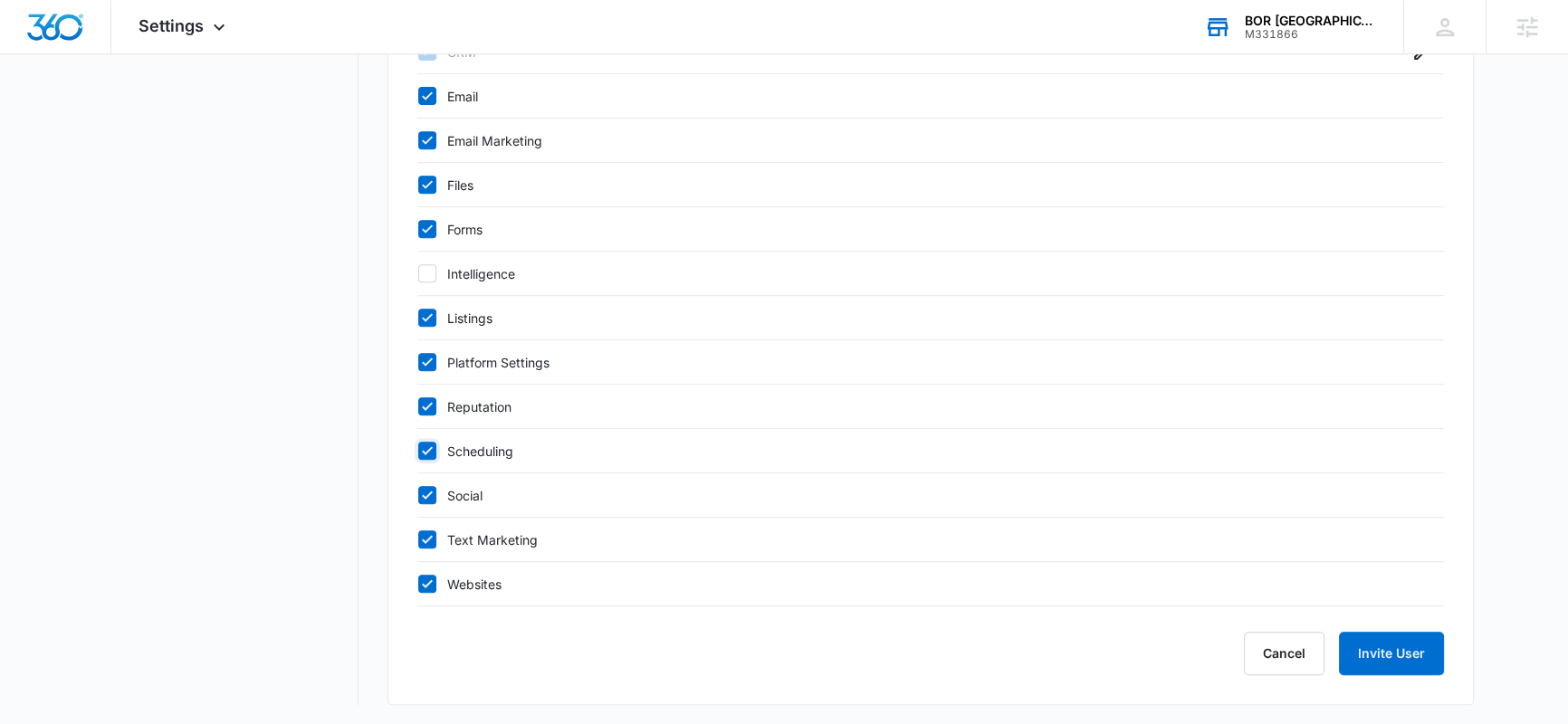 click on "Scheduling" at bounding box center (417, 451) 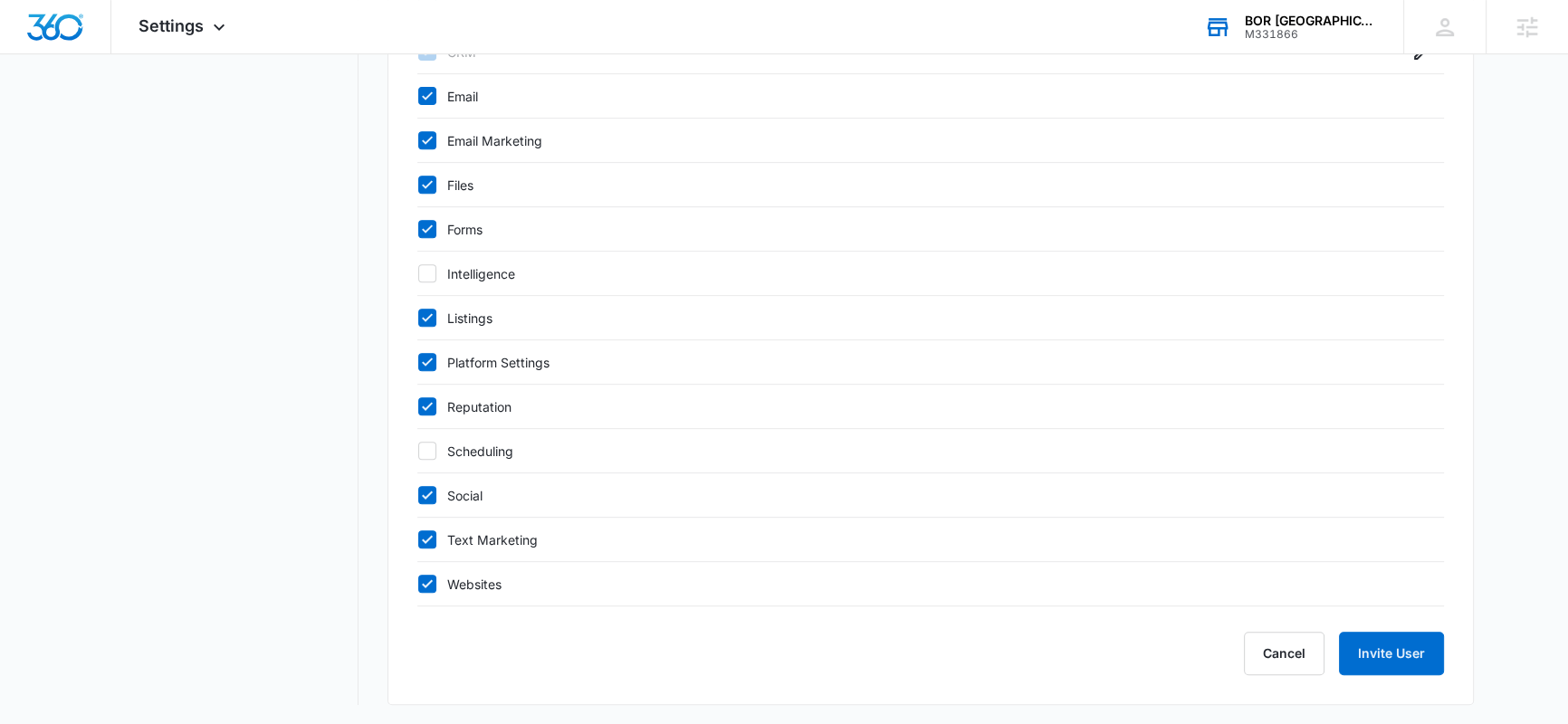 click on "Text Marketing" at bounding box center [913, 539] 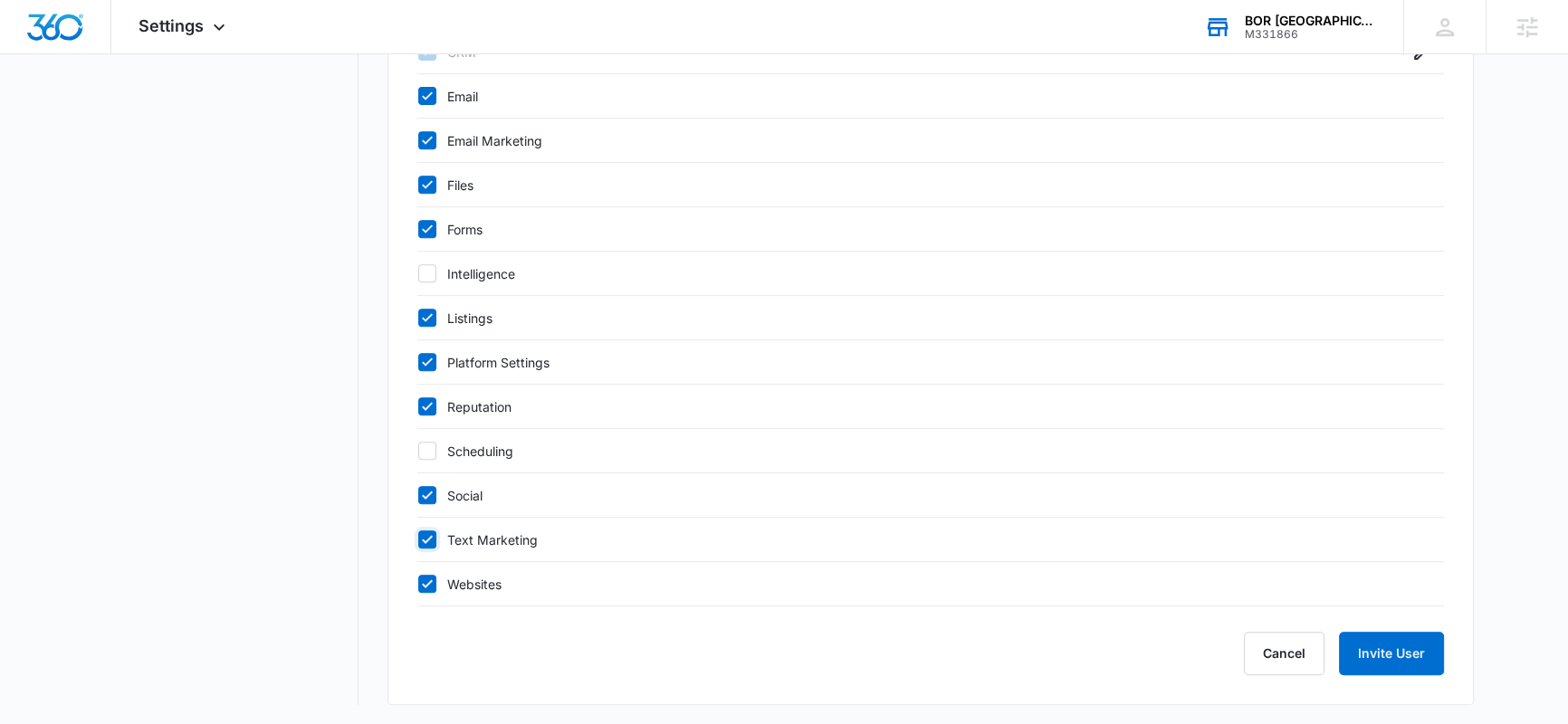 click on "Text Marketing" at bounding box center (417, 539) 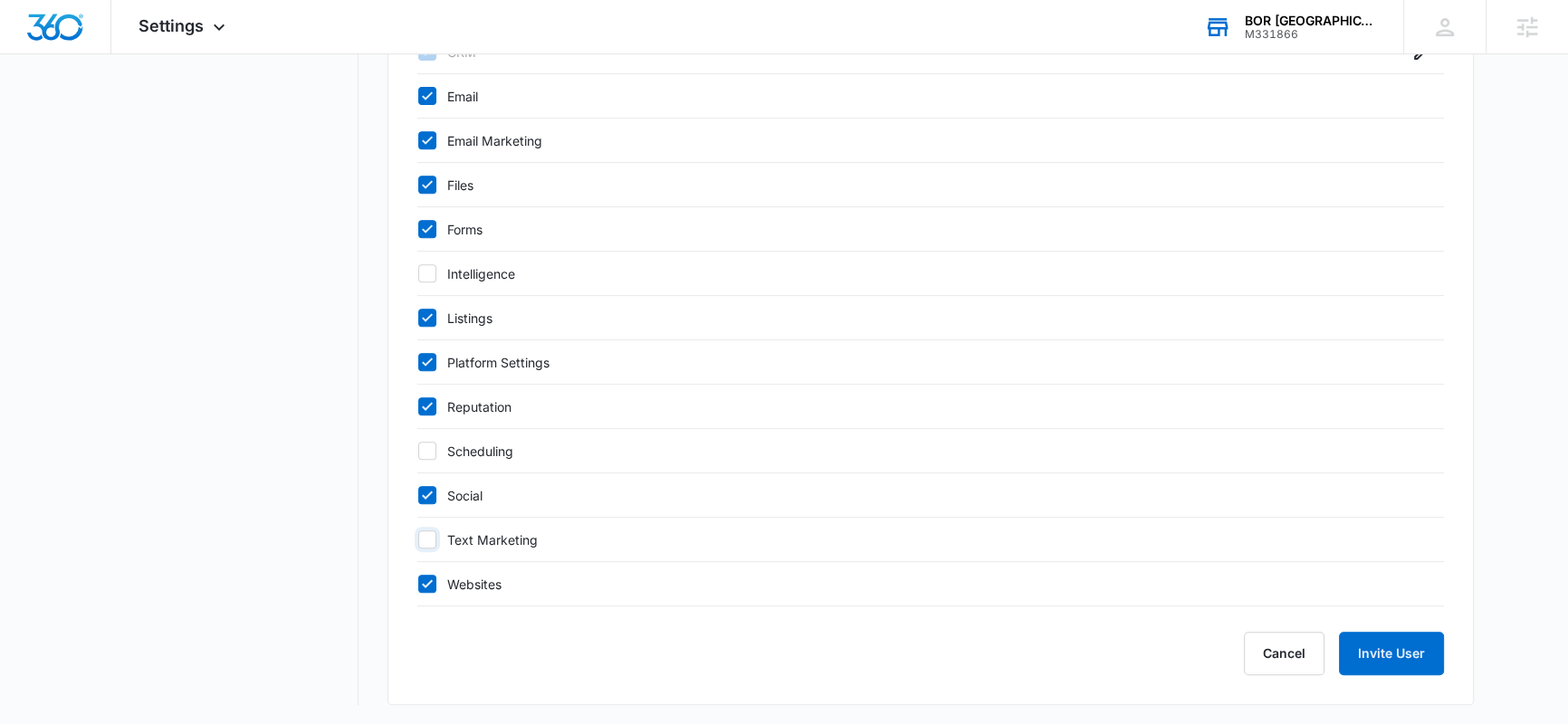 checkbox on "false" 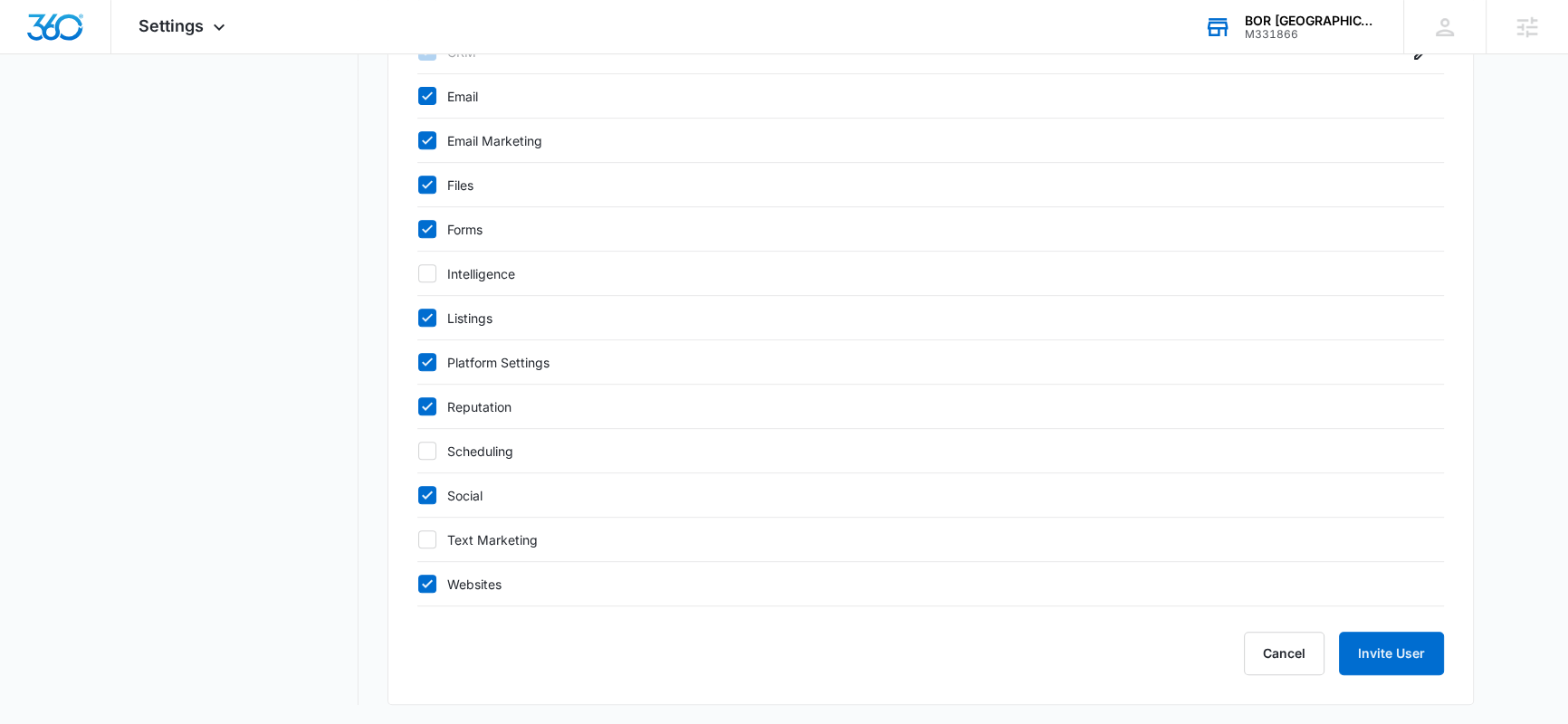 click on "Websites" at bounding box center [913, 584] 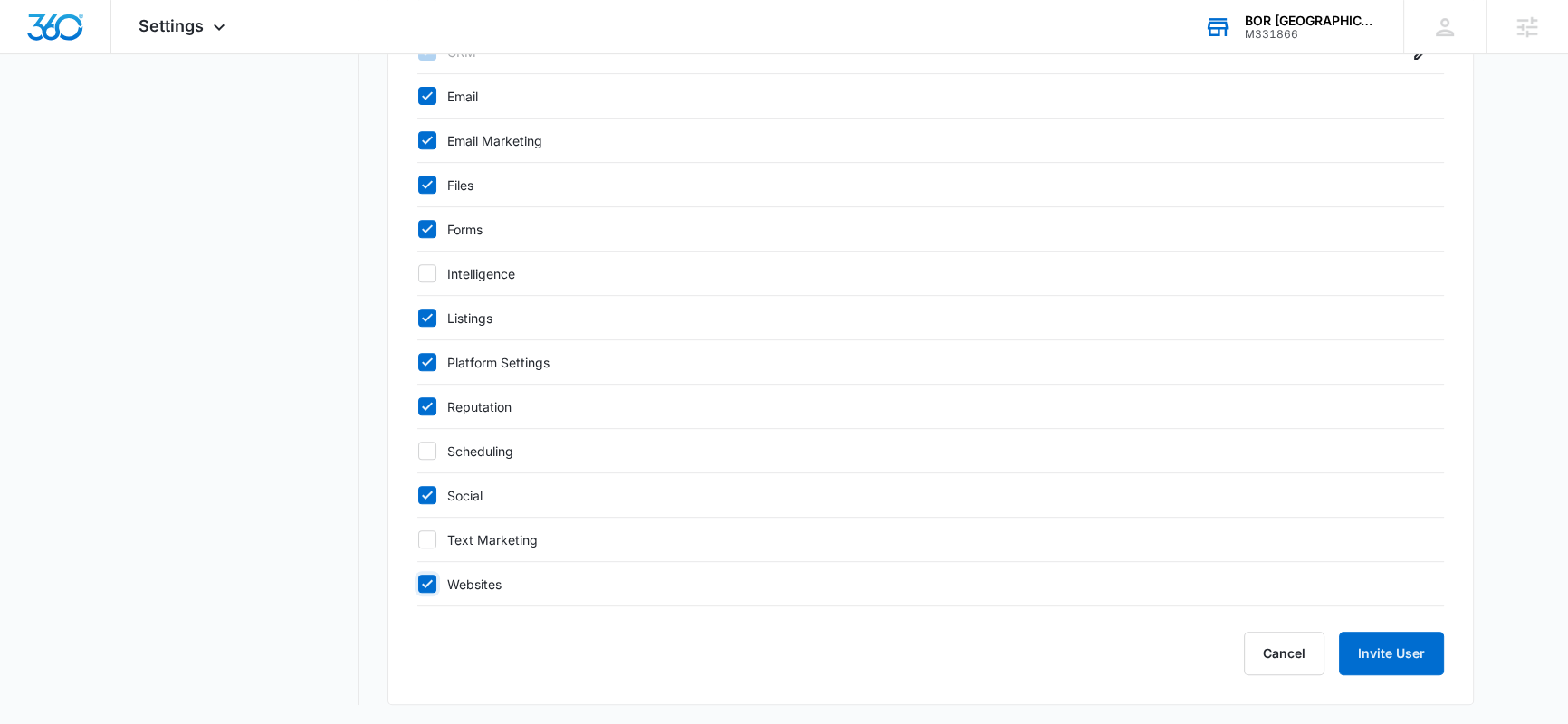 click on "Websites" at bounding box center [417, 584] 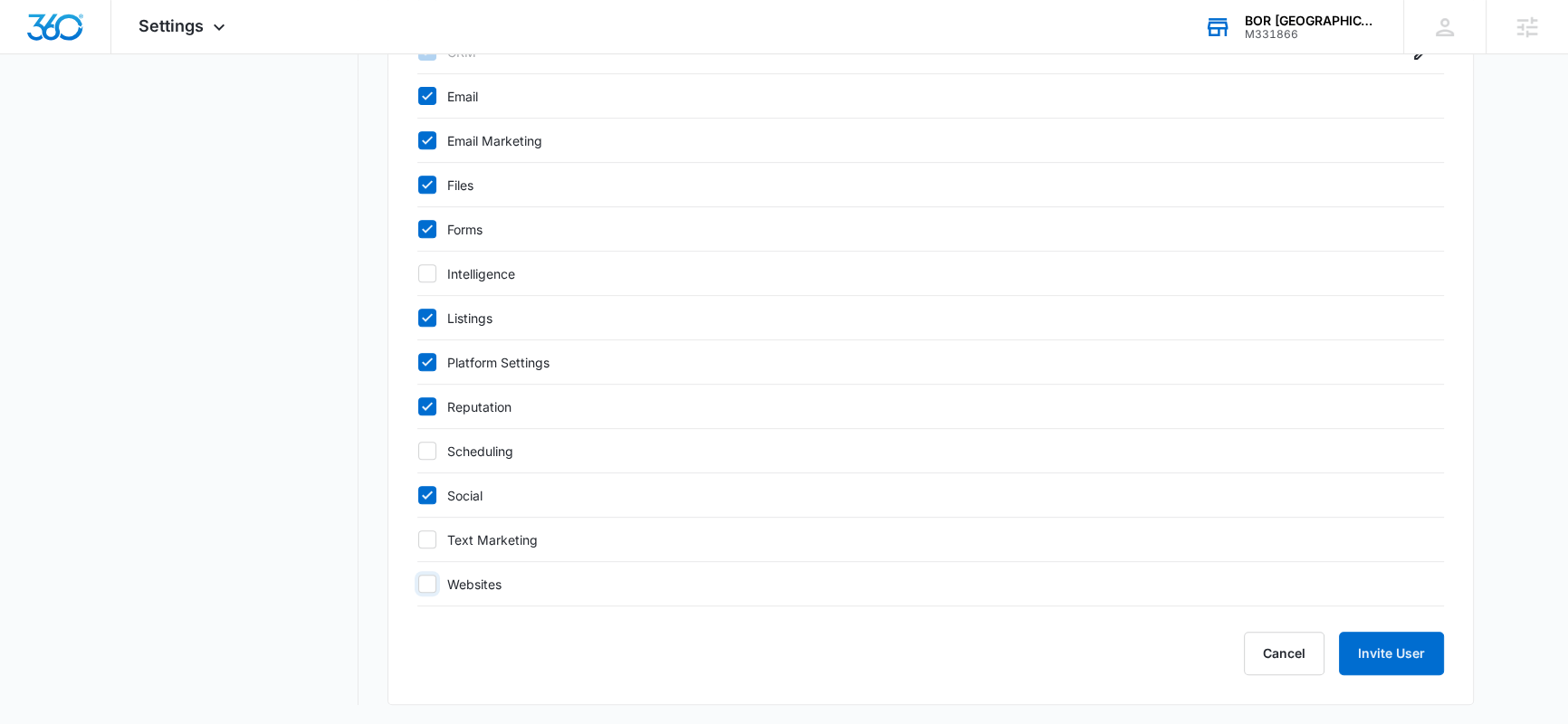 checkbox on "false" 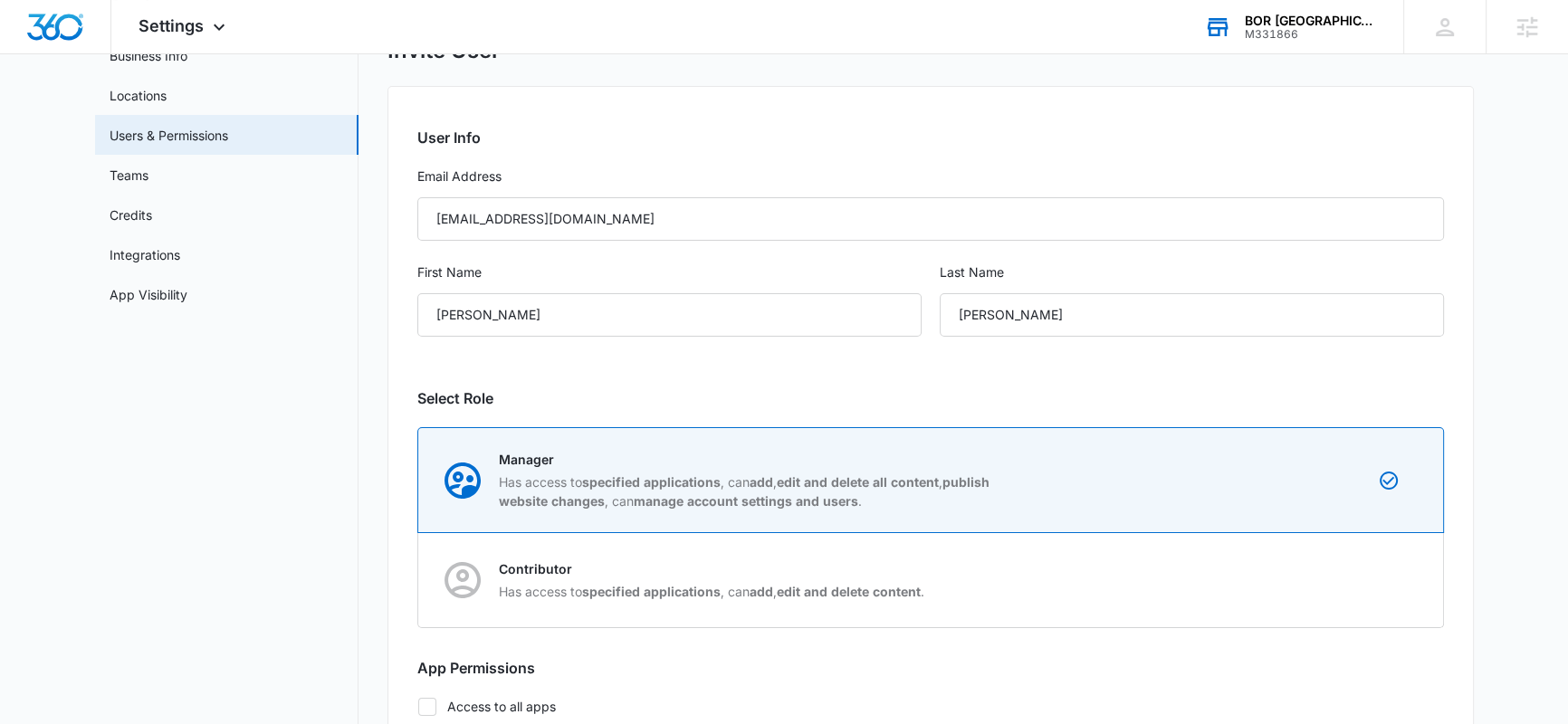 scroll, scrollTop: 134, scrollLeft: 0, axis: vertical 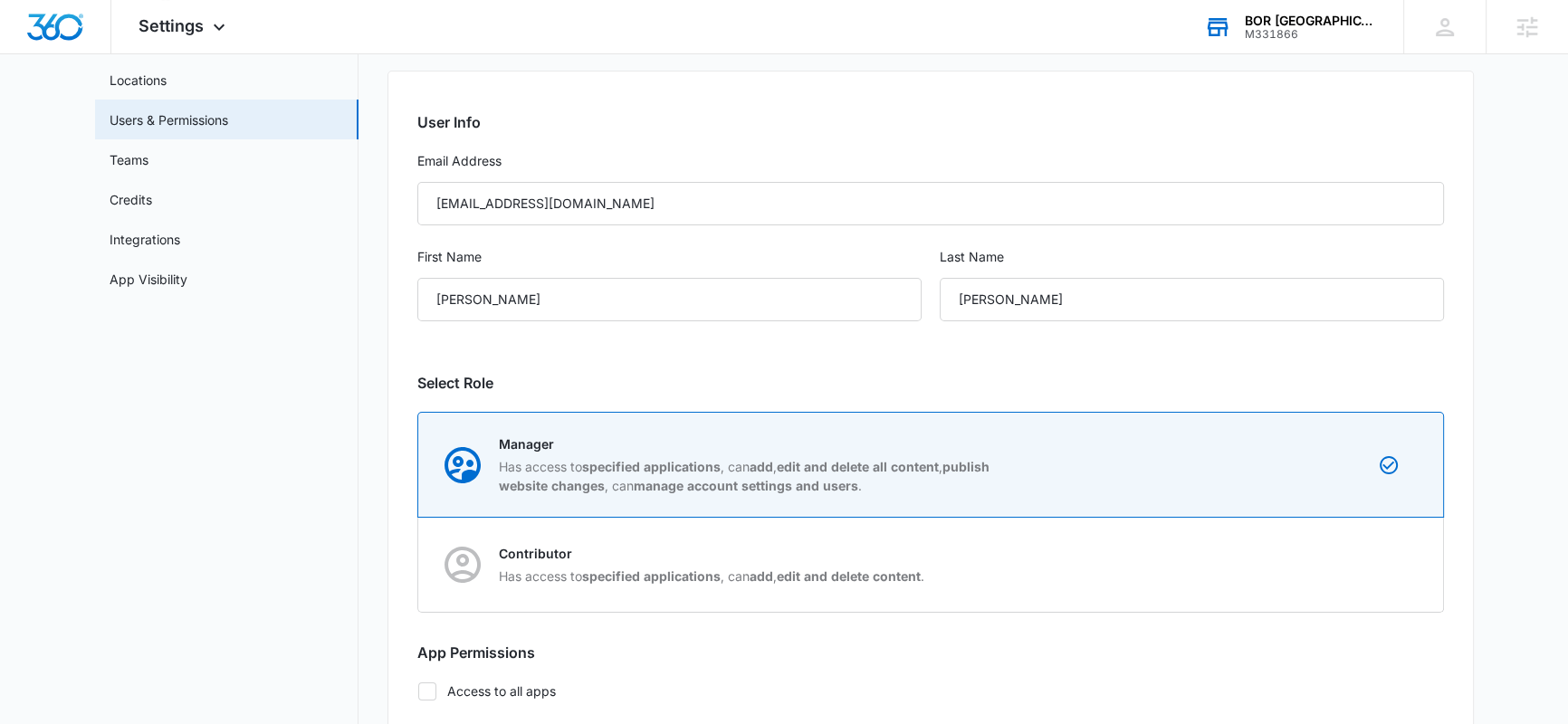 click on "Settings Business Info Locations Users & Permissions Teams Credits Integrations App Visibility Invite User User Info Email Address   Info@boroffortcollins.com First Name Mike Last Name Ricks Select Role Manager Has access to  specified applications , can  add ,  edit and delete all content ,  publish website changes , can  manage account settings and users . Change Manager Has access to  specified applications , can  add ,  edit and delete all content ,  publish website changes , can  manage account settings and users . Contributor Has access to  specified applications , can  add ,  edit and delete content . App Permissions Access to all apps   Ads Content Creative CRM Email Email Marketing Files Forms Intelligence Listings Platform Settings Reputation Scheduling Social Text Marketing Websites Cancel Invite User" at bounding box center (784, 759) 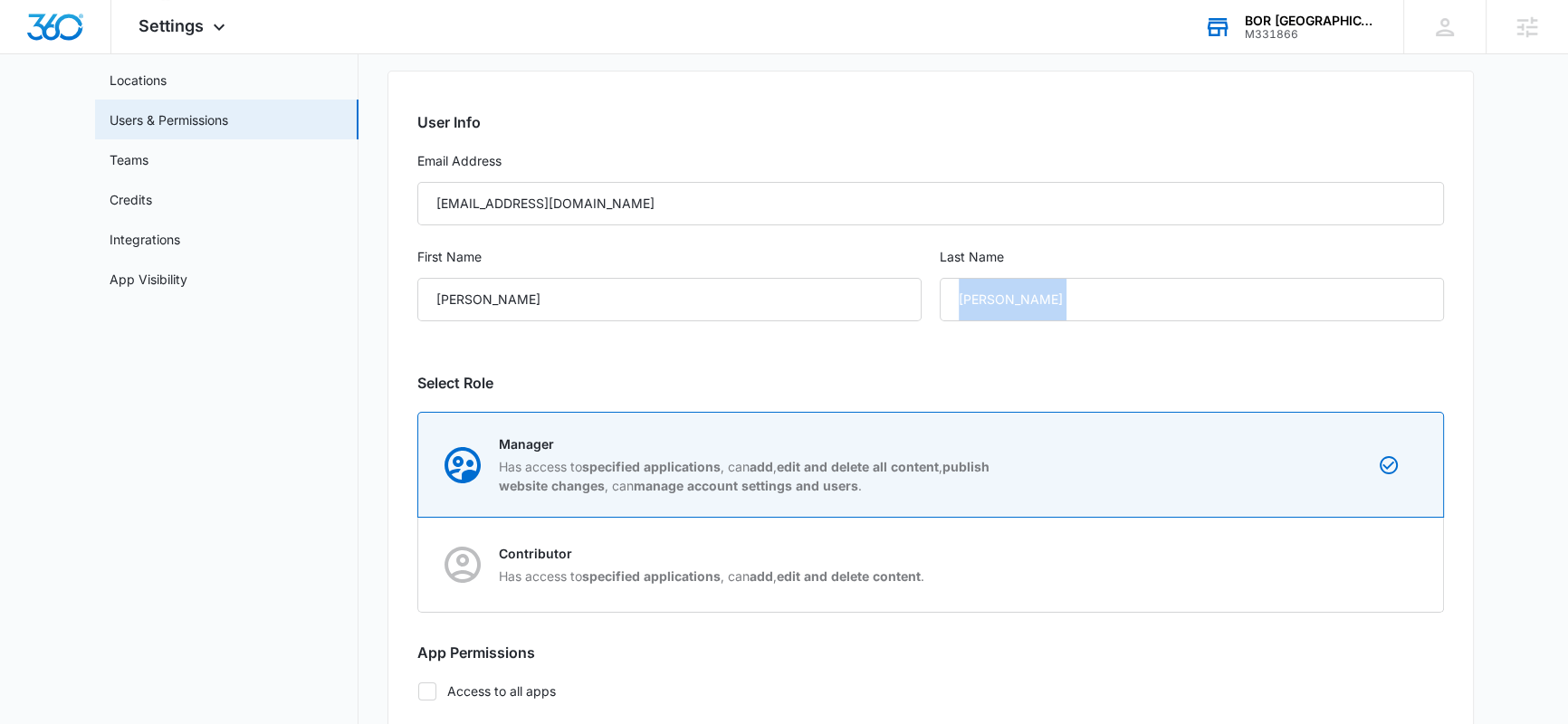 click on "Settings Business Info Locations Users & Permissions Teams Credits Integrations App Visibility Invite User User Info Email Address   Info@boroffortcollins.com First Name Mike Last Name Ricks Select Role Manager Has access to  specified applications , can  add ,  edit and delete all content ,  publish website changes , can  manage account settings and users . Change Manager Has access to  specified applications , can  add ,  edit and delete all content ,  publish website changes , can  manage account settings and users . Contributor Has access to  specified applications , can  add ,  edit and delete content . App Permissions Access to all apps   Ads Content Creative CRM Email Email Marketing Files Forms Intelligence Listings Platform Settings Reputation Scheduling Social Text Marketing Websites Cancel Invite User" at bounding box center (784, 759) 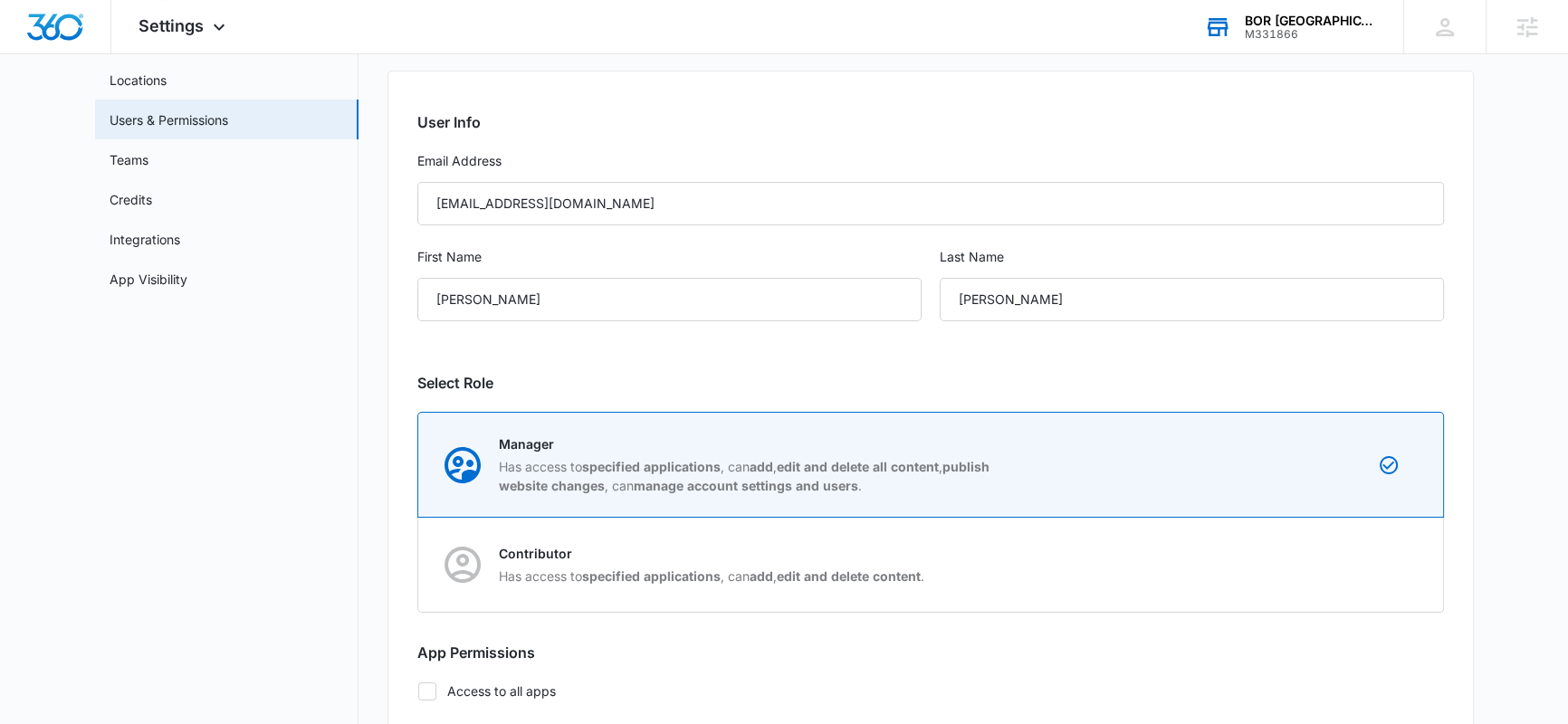 click on "User Info Email Address   Info@boroffortcollins.com First Name Mike Last Name Ricks" at bounding box center [931, 227] 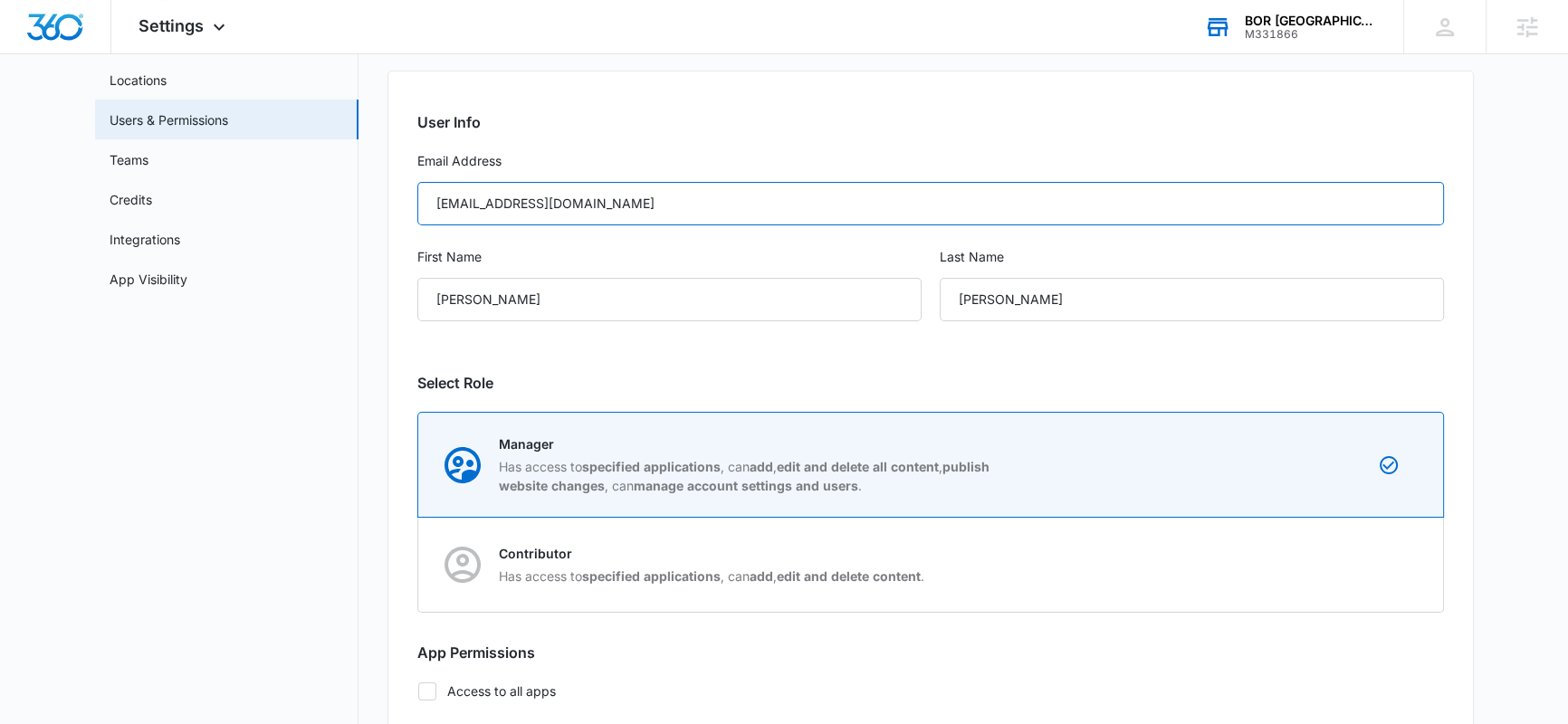 click on "Info@boroffortcollins.com" at bounding box center [931, 204] 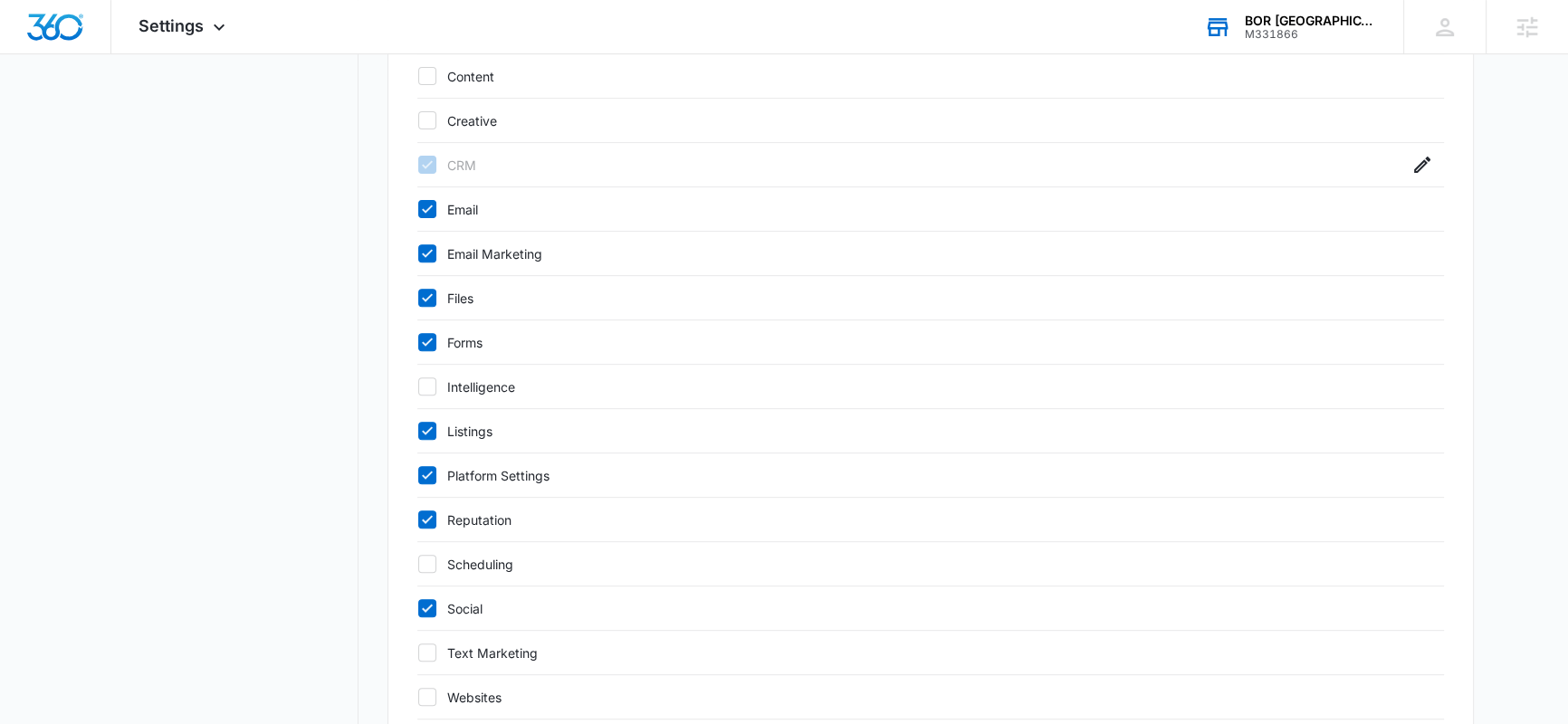 scroll, scrollTop: 948, scrollLeft: 0, axis: vertical 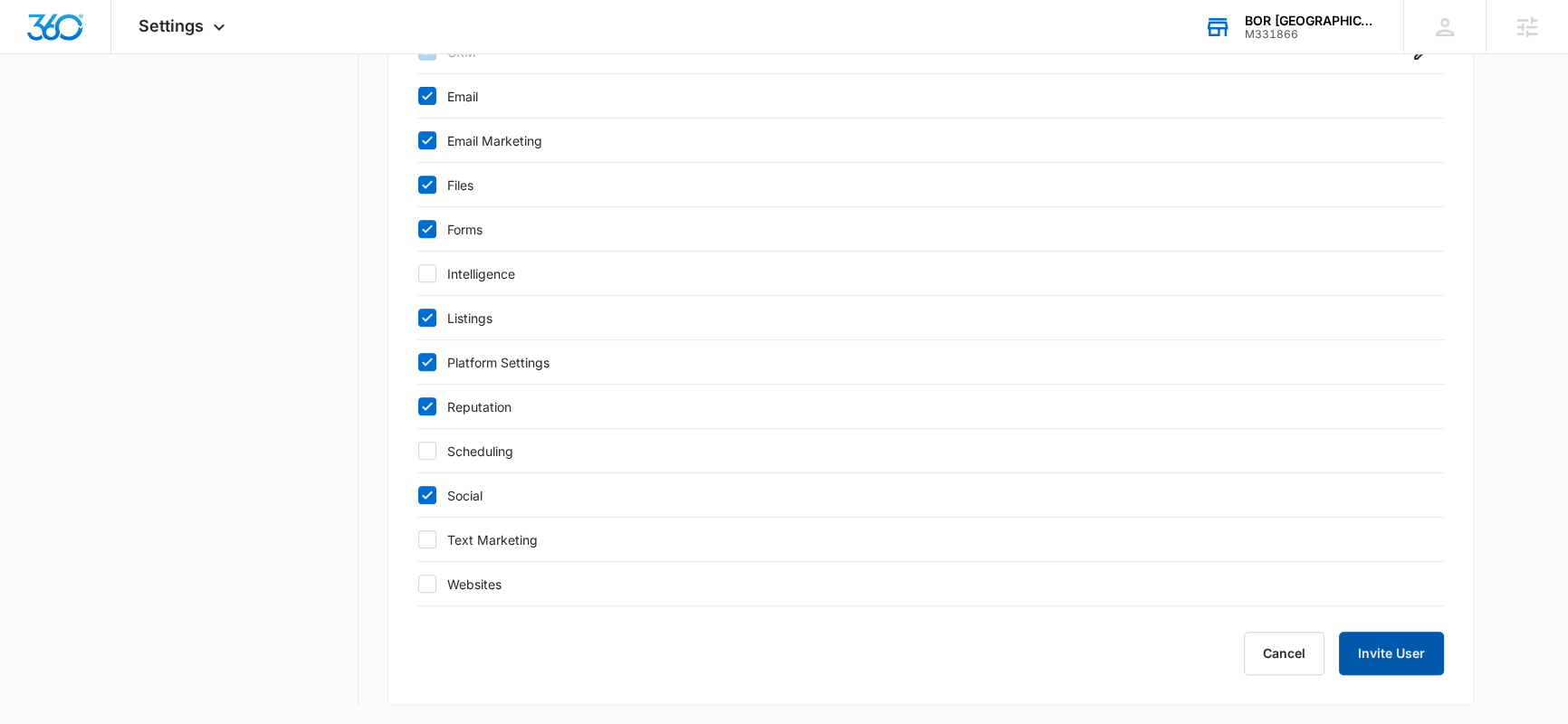 click on "Invite User" at bounding box center (1391, 653) 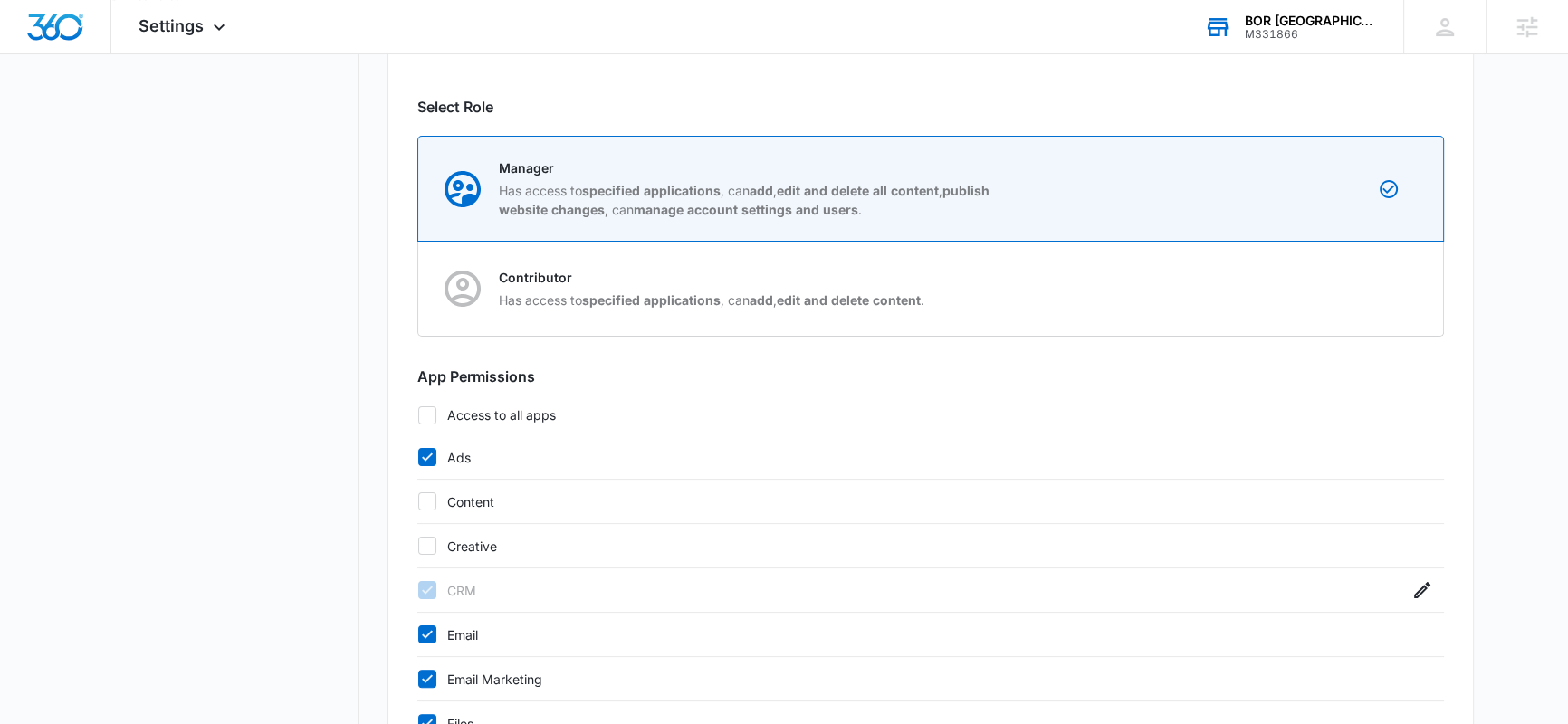 scroll, scrollTop: 0, scrollLeft: 0, axis: both 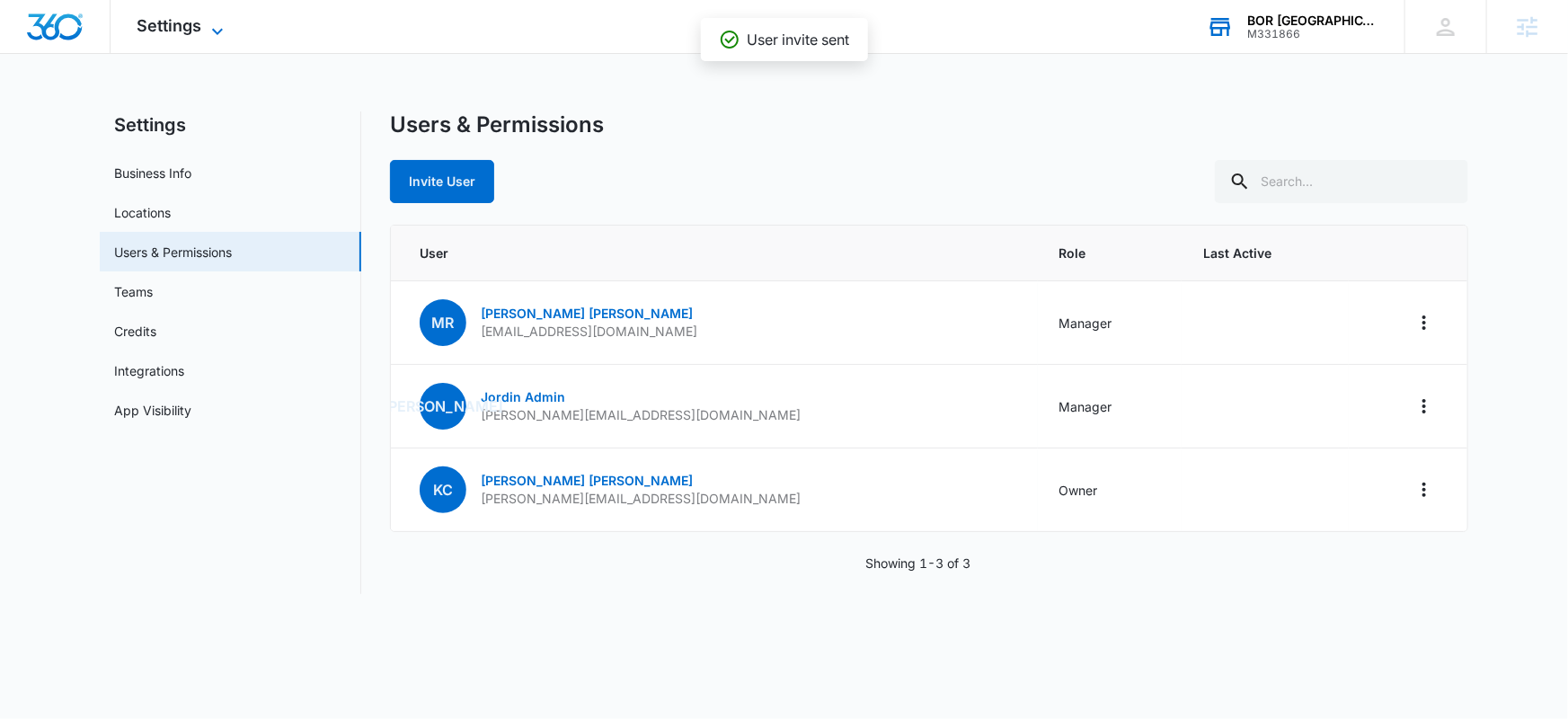 click 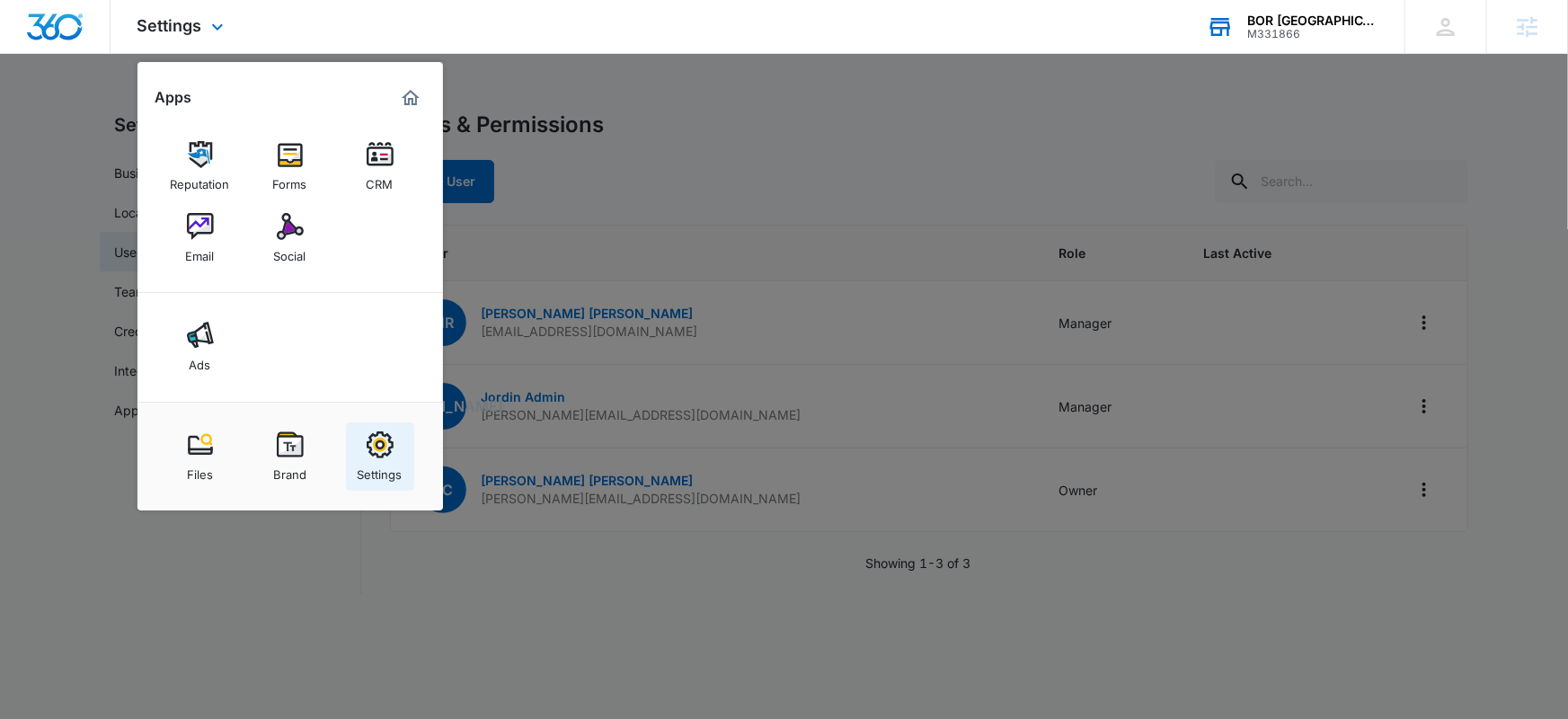 click on "Settings" at bounding box center [380, 457] 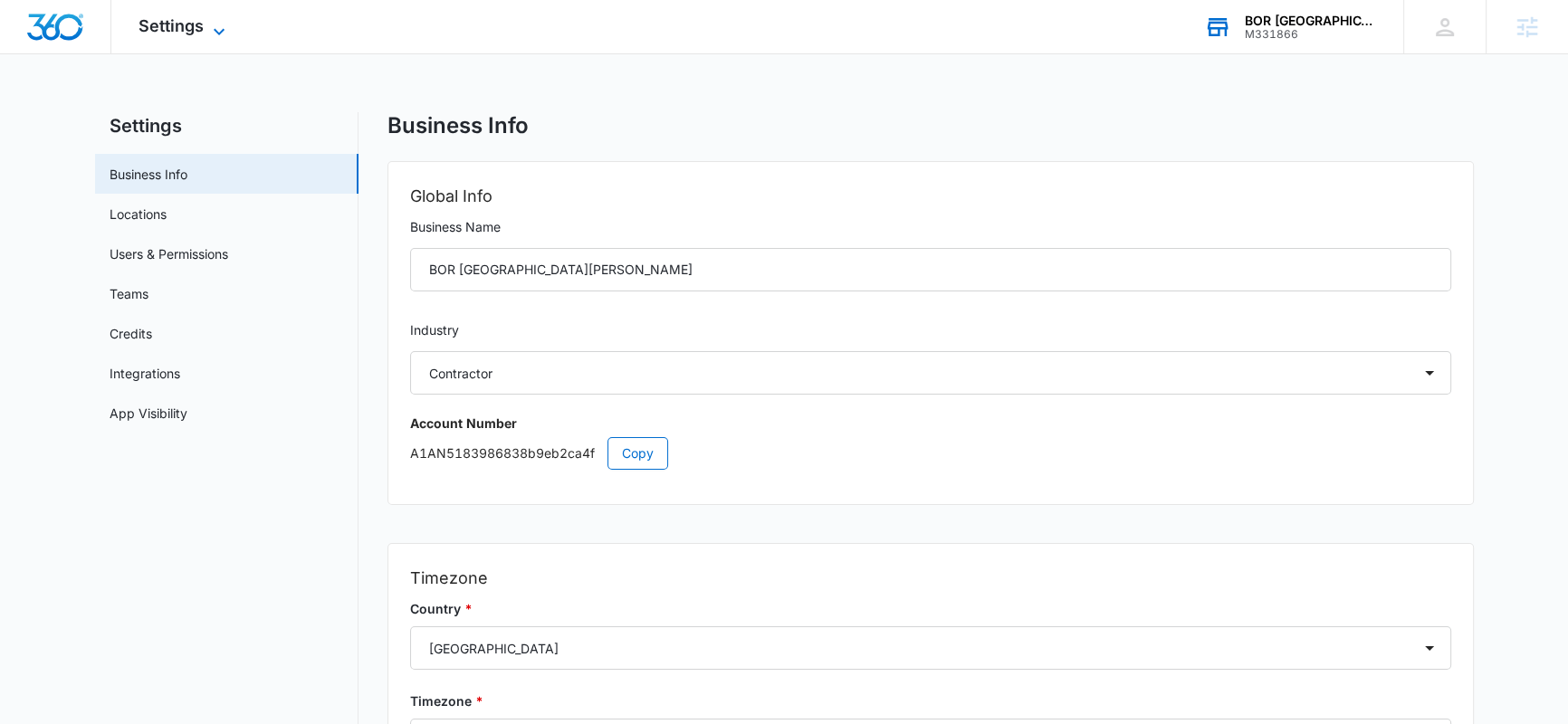 click on "Settings" at bounding box center [171, 25] 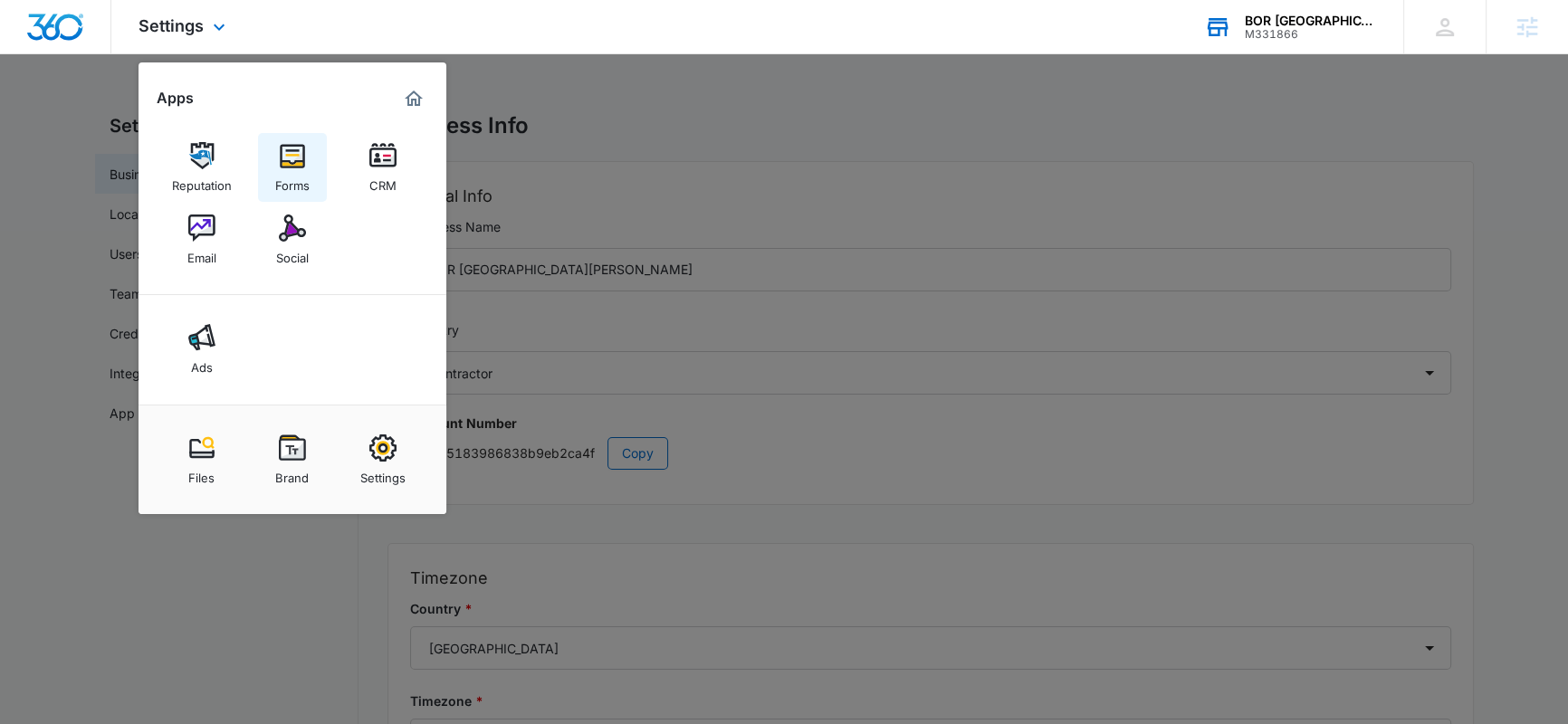 click on "Forms" at bounding box center [292, 167] 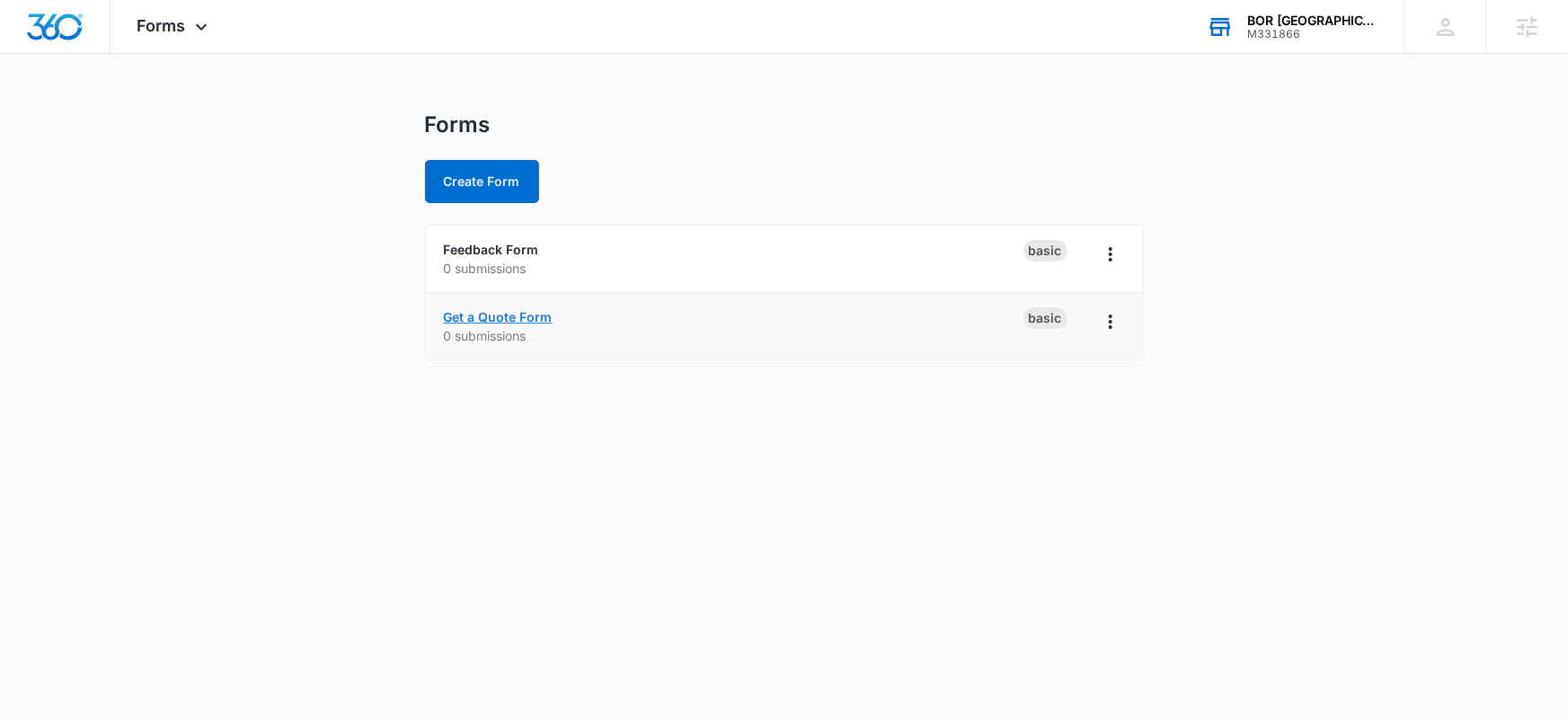 click on "Get a Quote Form" at bounding box center [498, 316] 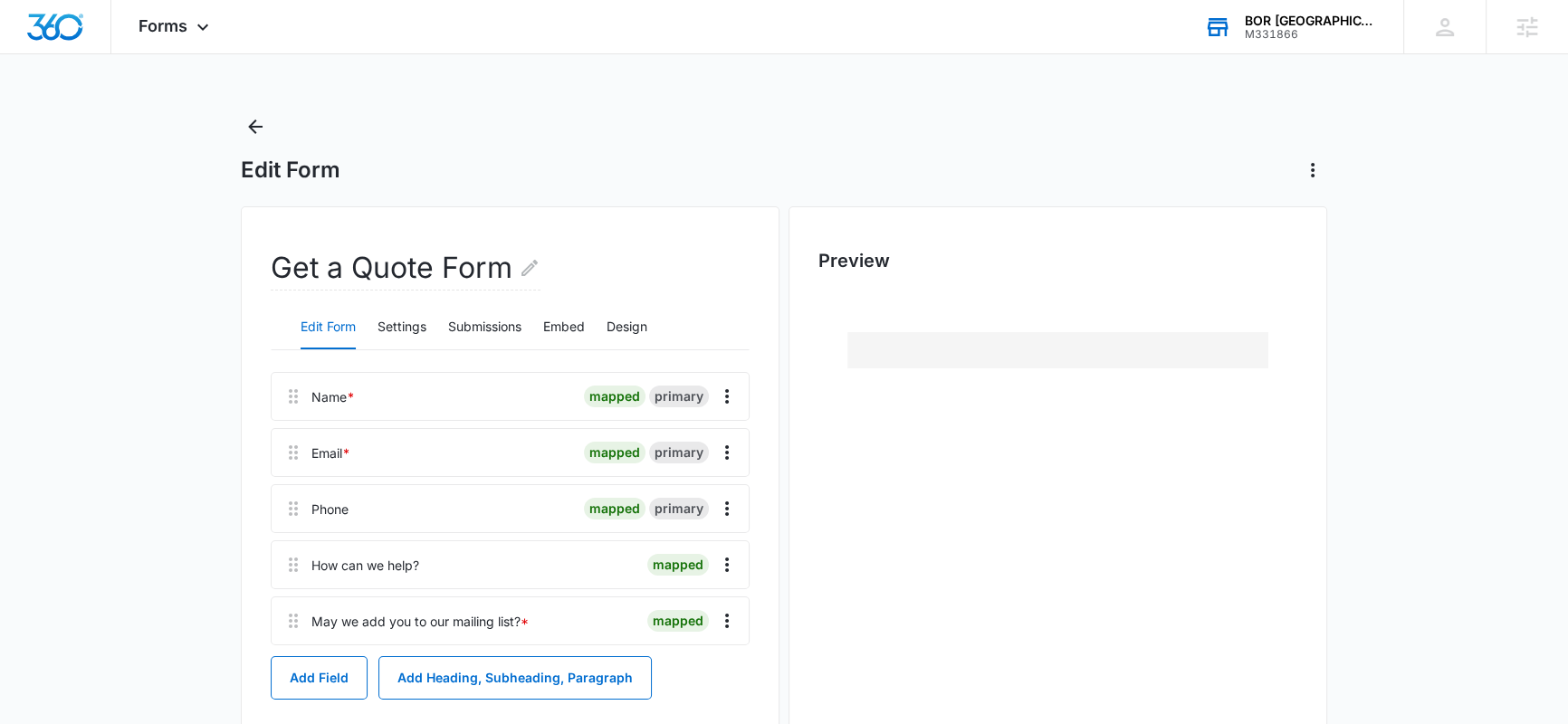 scroll, scrollTop: 0, scrollLeft: 0, axis: both 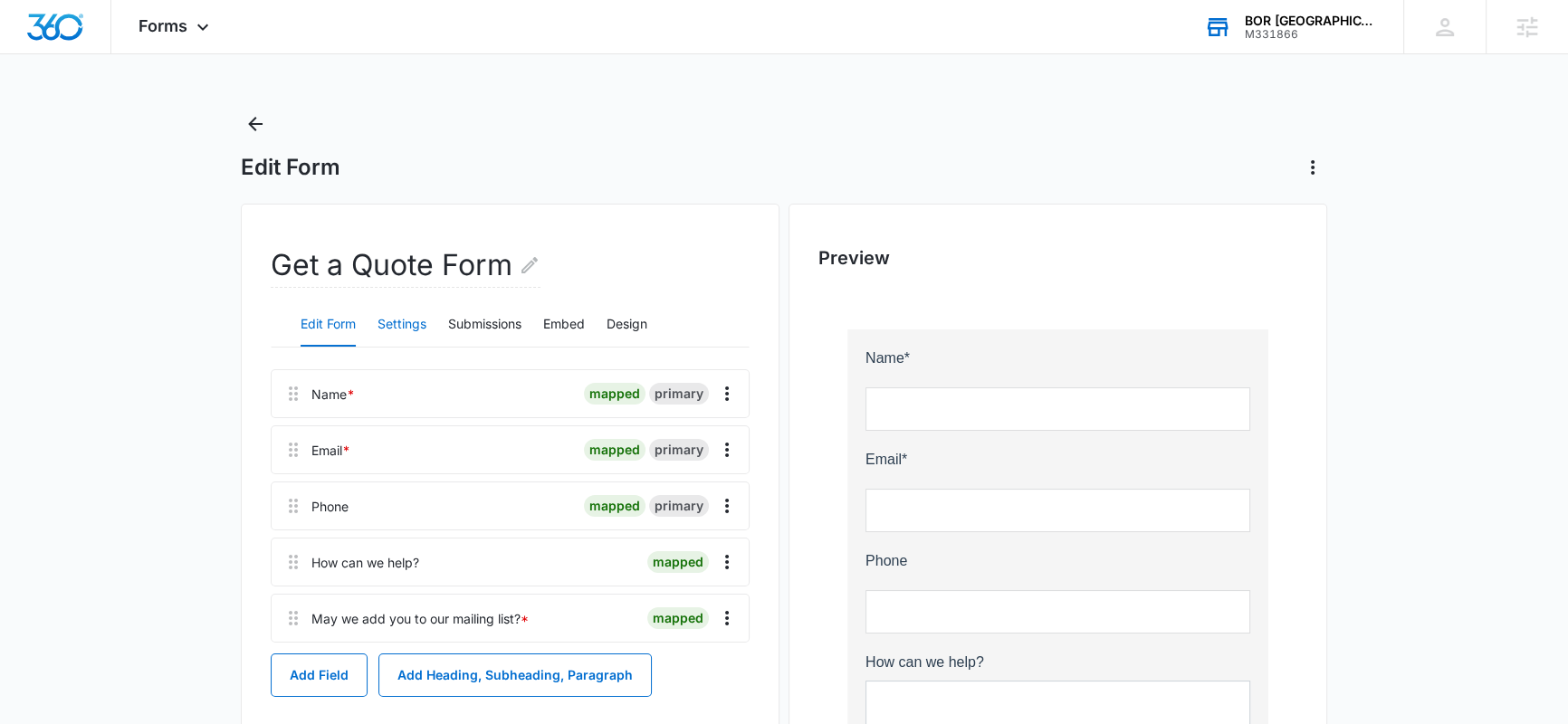 click on "Settings" at bounding box center (402, 325) 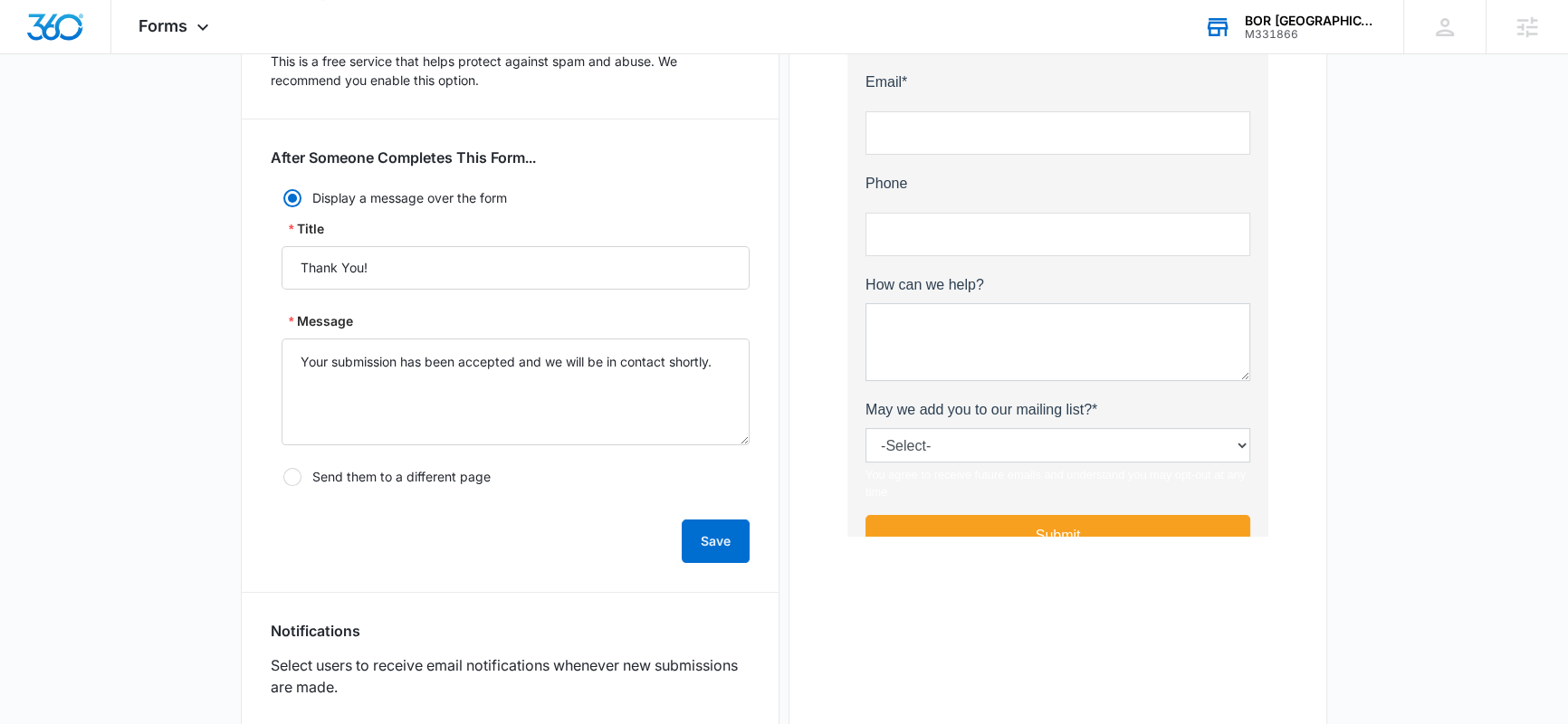 scroll, scrollTop: 764, scrollLeft: 0, axis: vertical 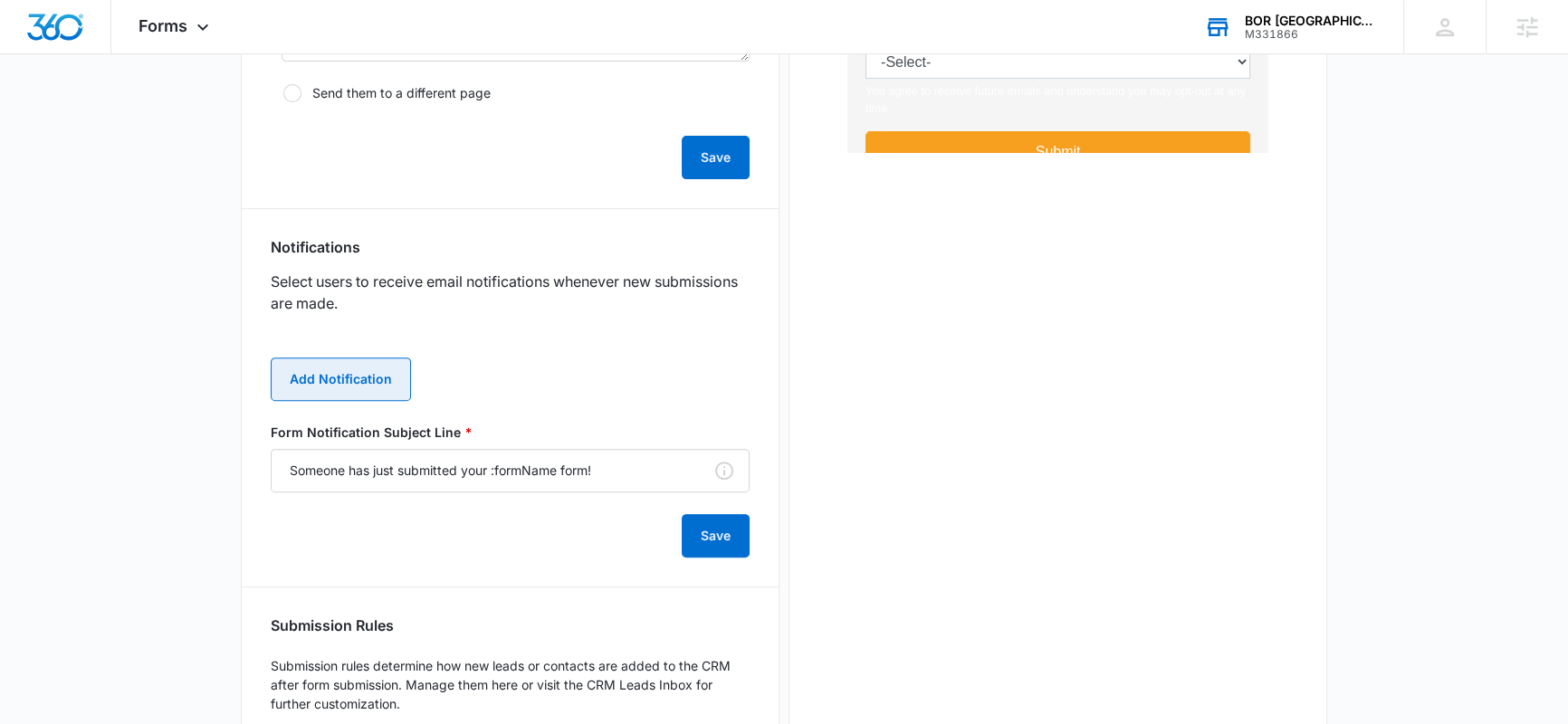 click on "Add Notification" at bounding box center (340, 379) 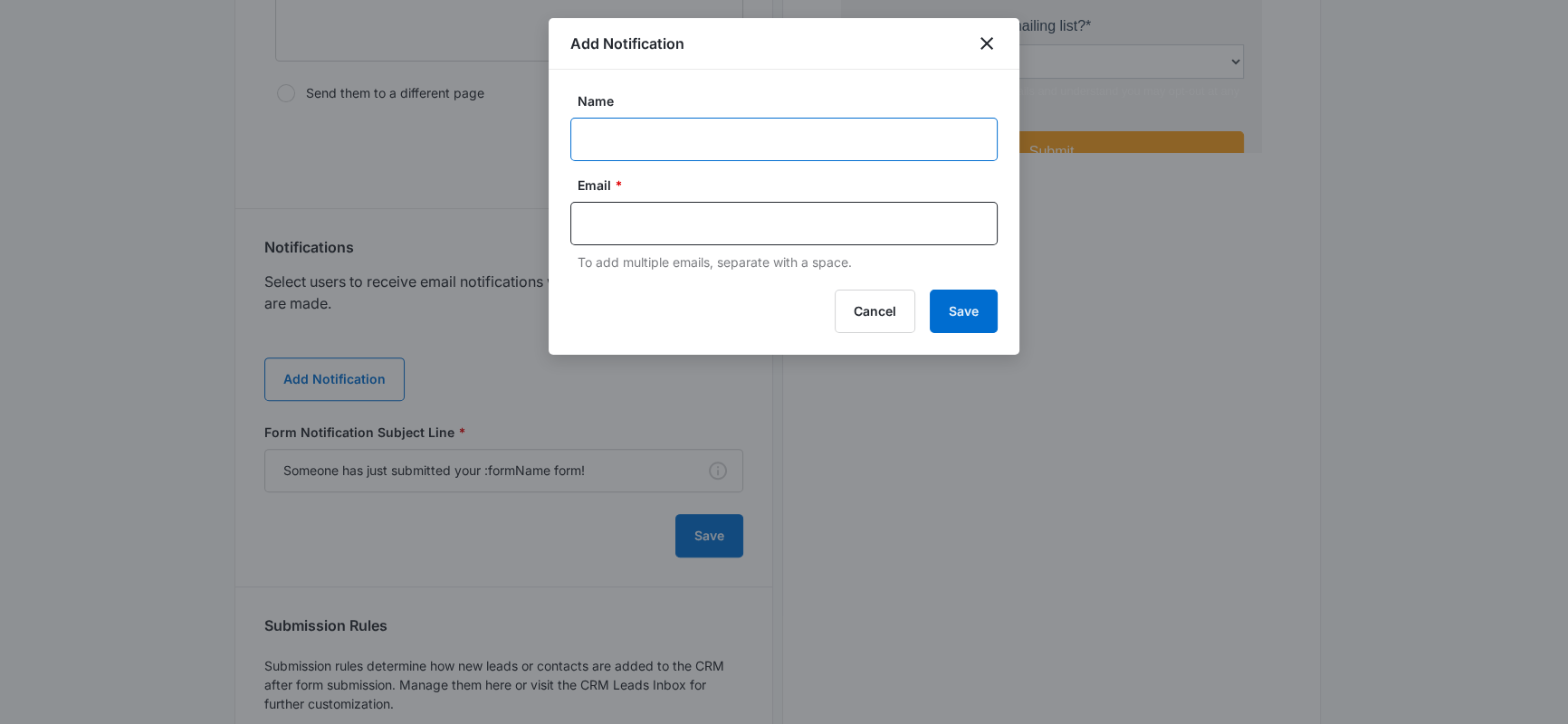 click on "Name" at bounding box center (784, 139) 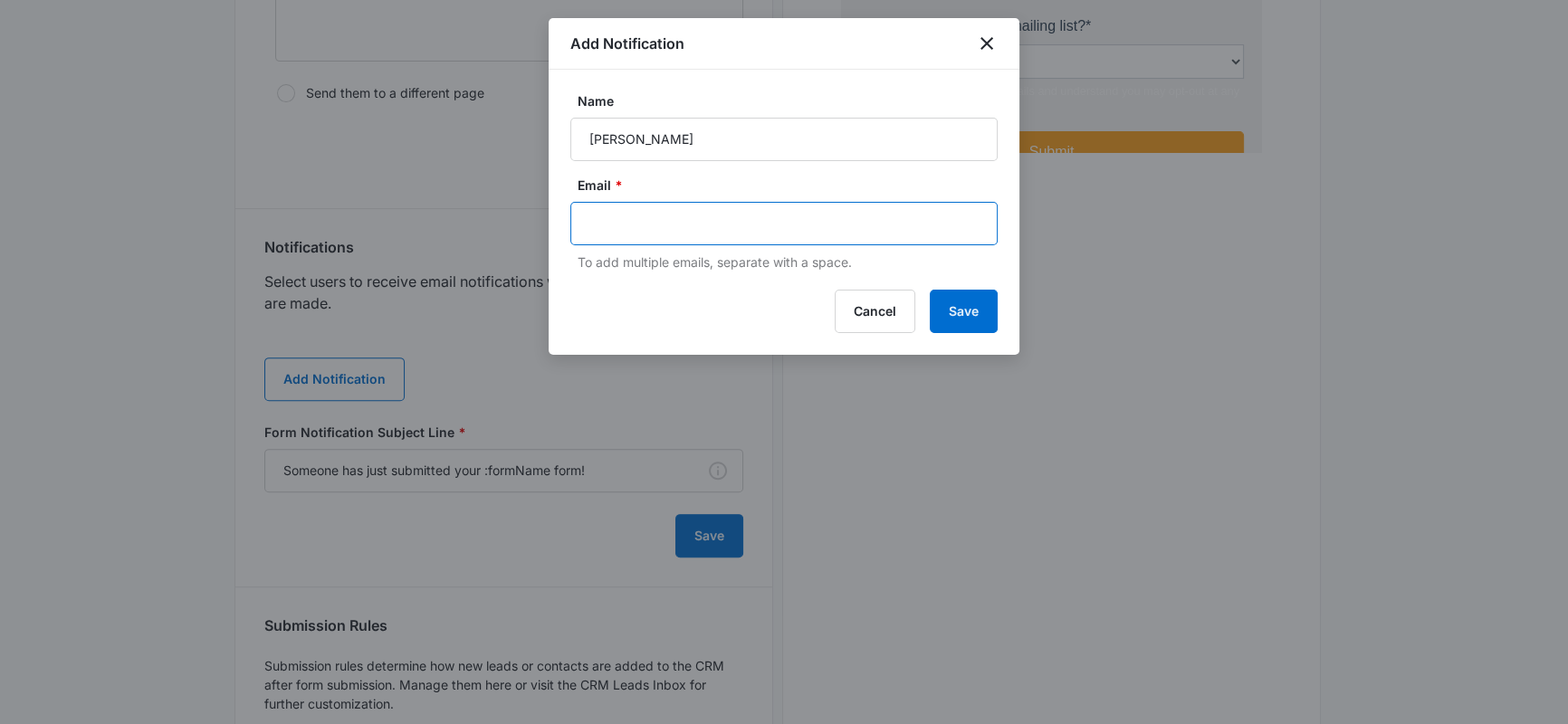 click at bounding box center [786, 224] 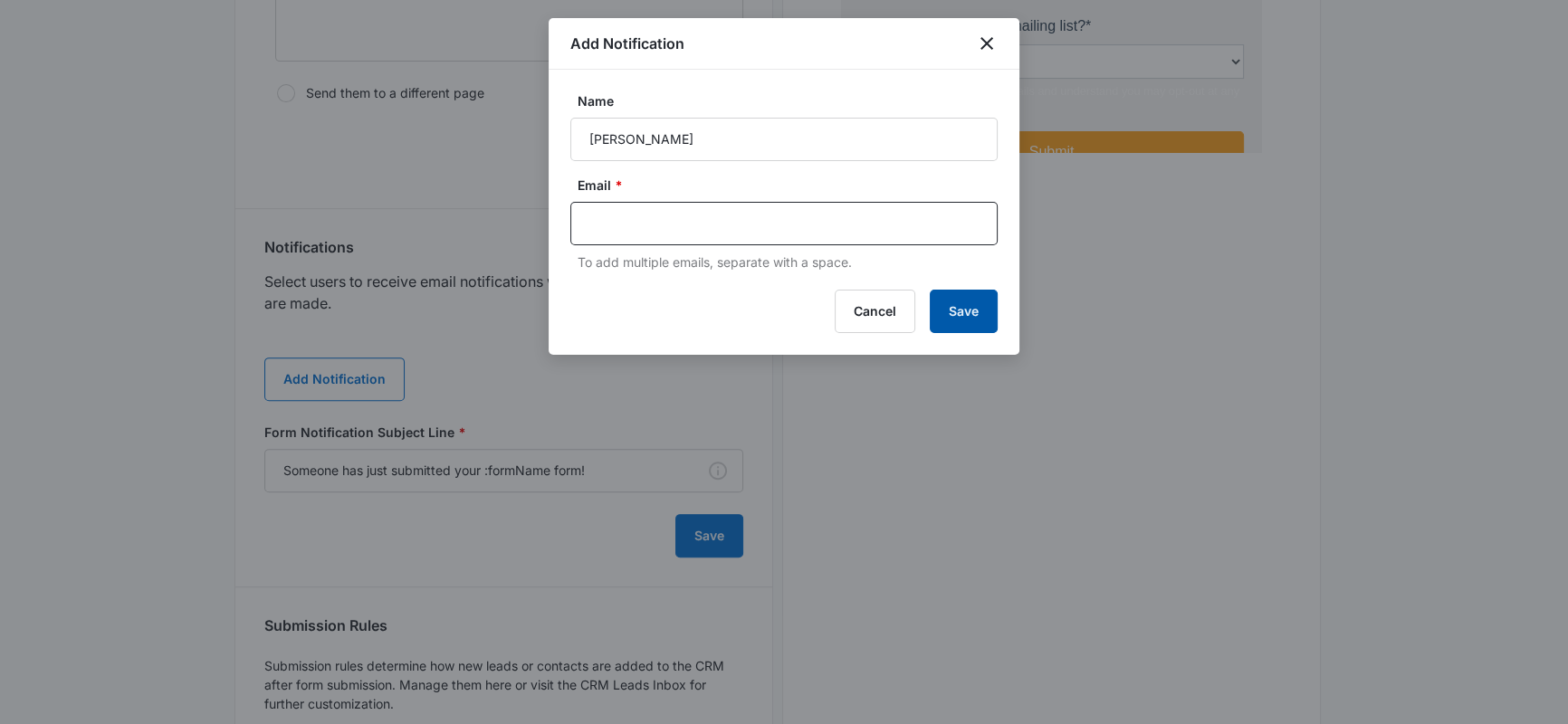 click on "Save" at bounding box center (963, 311) 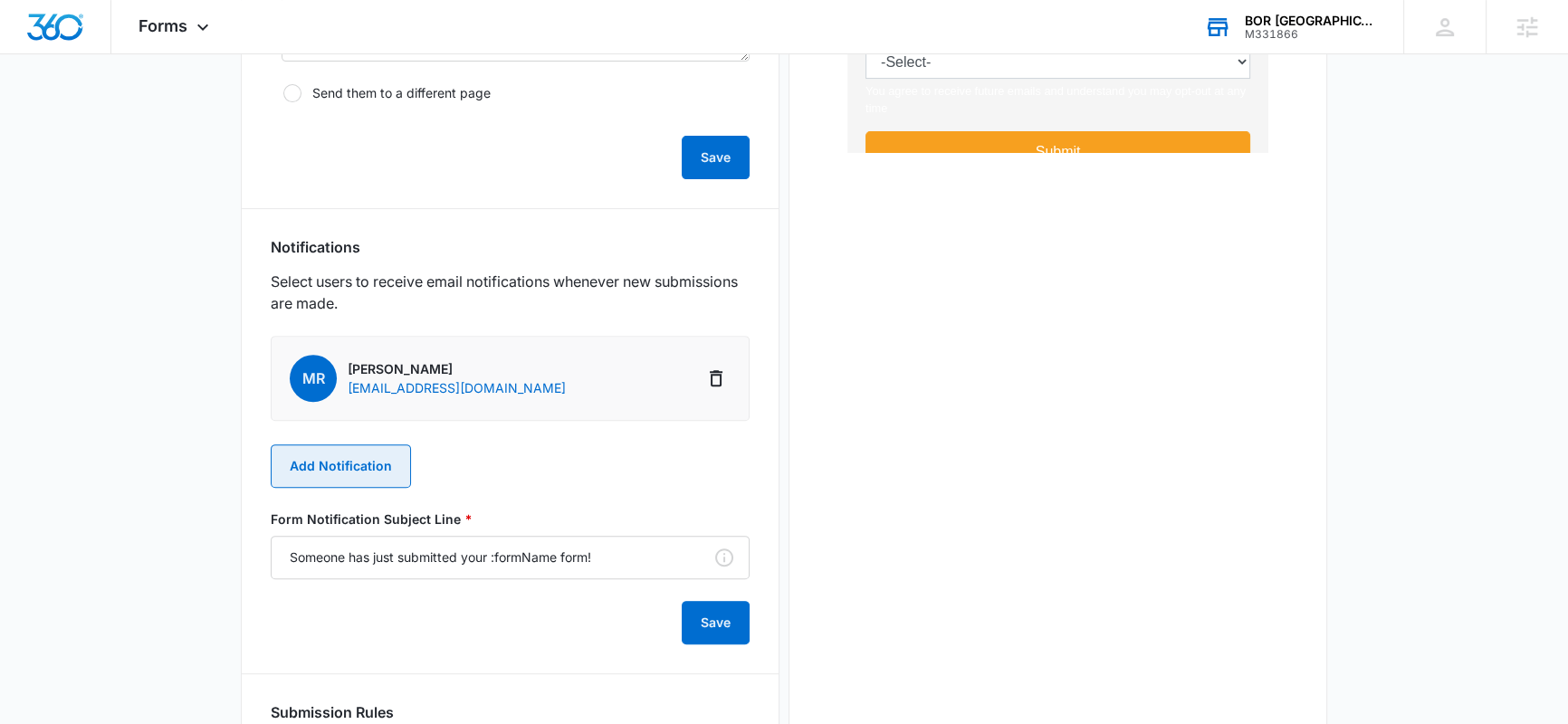 click on "Add Notification" at bounding box center (340, 466) 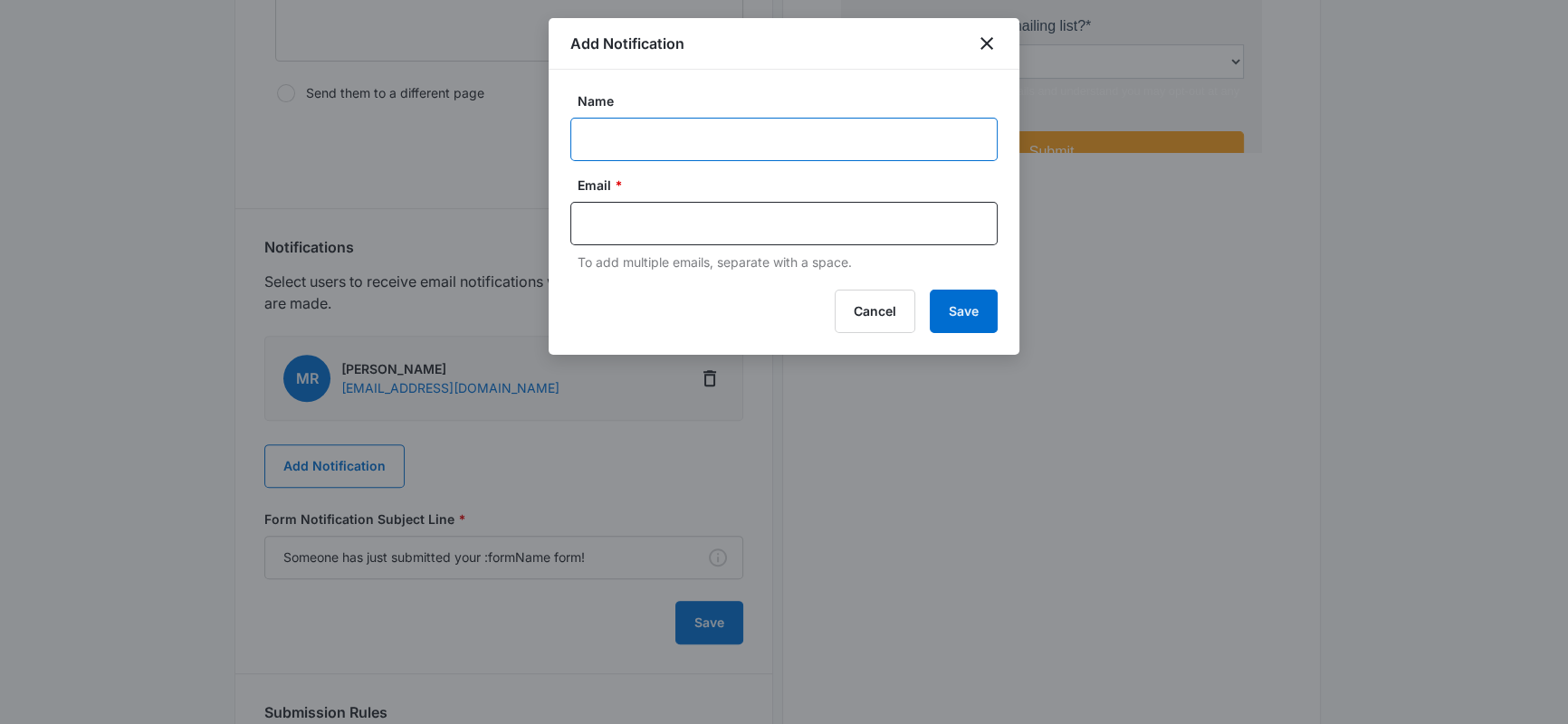 click on "Name" at bounding box center (784, 139) 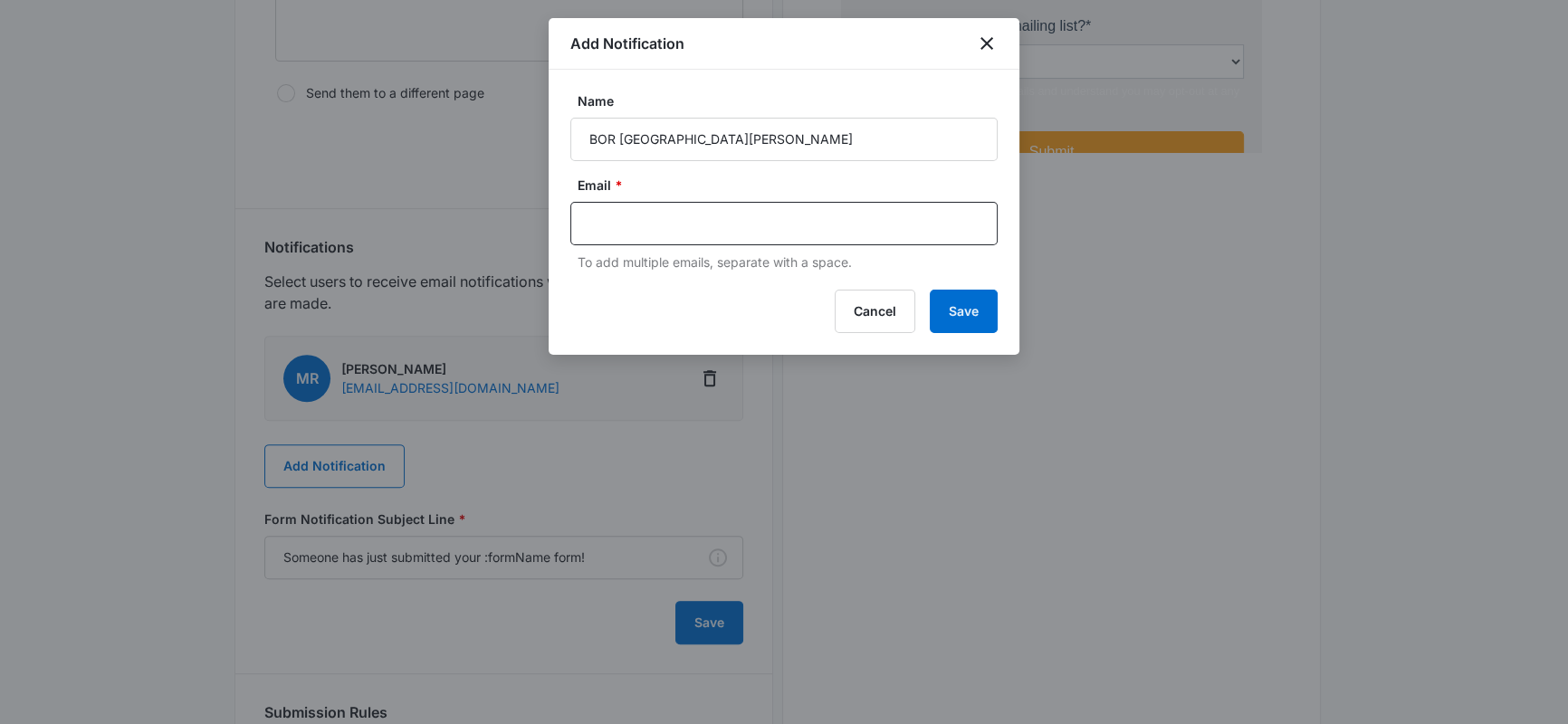 click on "Email * To add multiple emails, separate with a space." at bounding box center (784, 224) 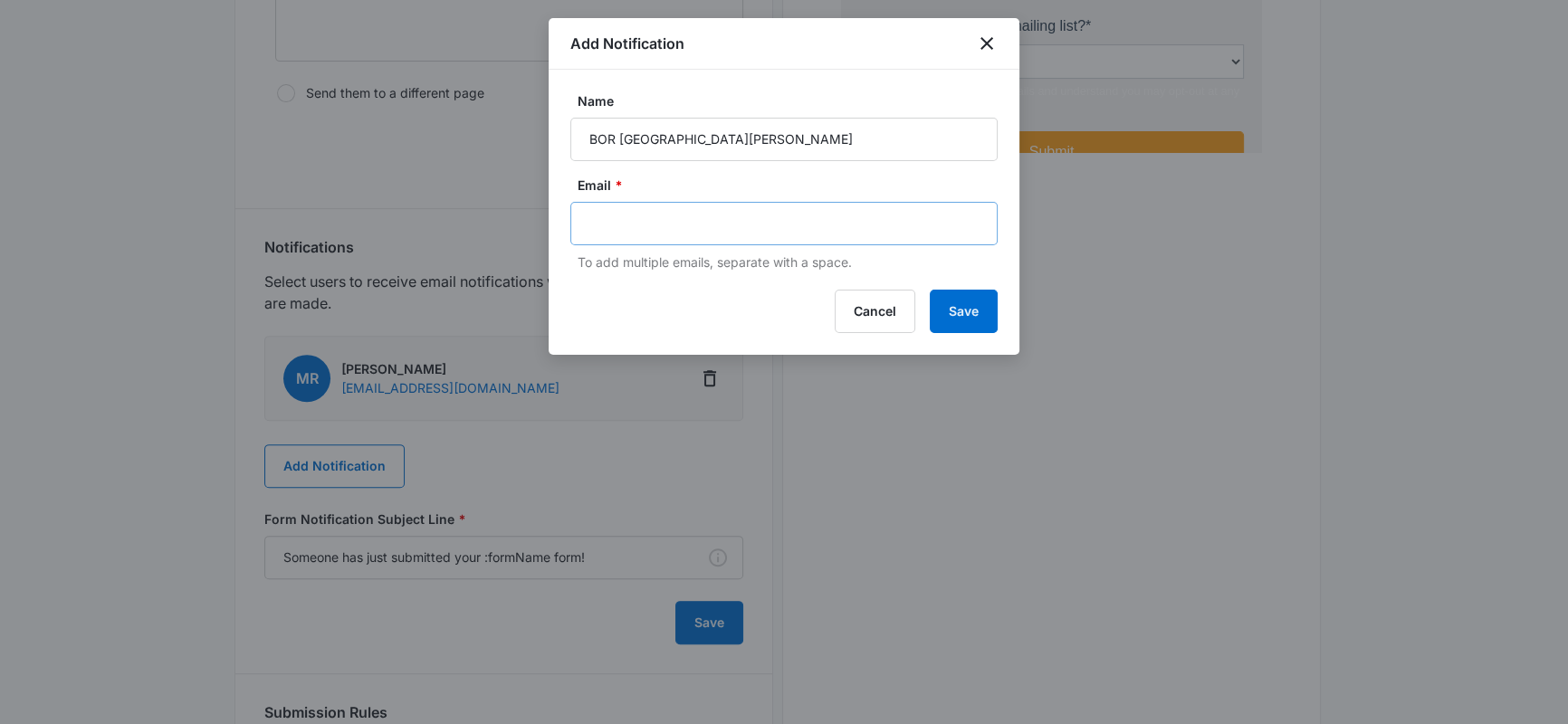 click at bounding box center (784, 224) 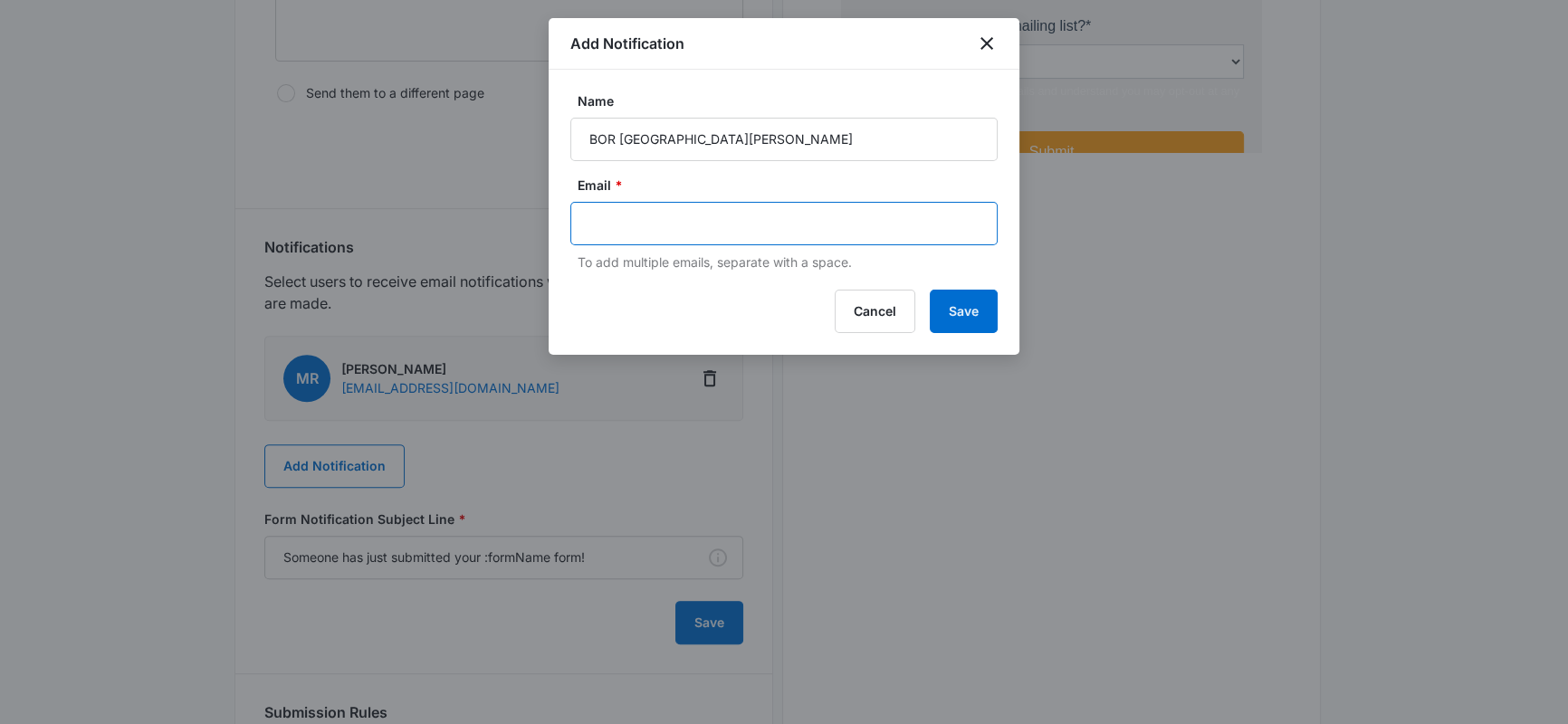click at bounding box center (786, 224) 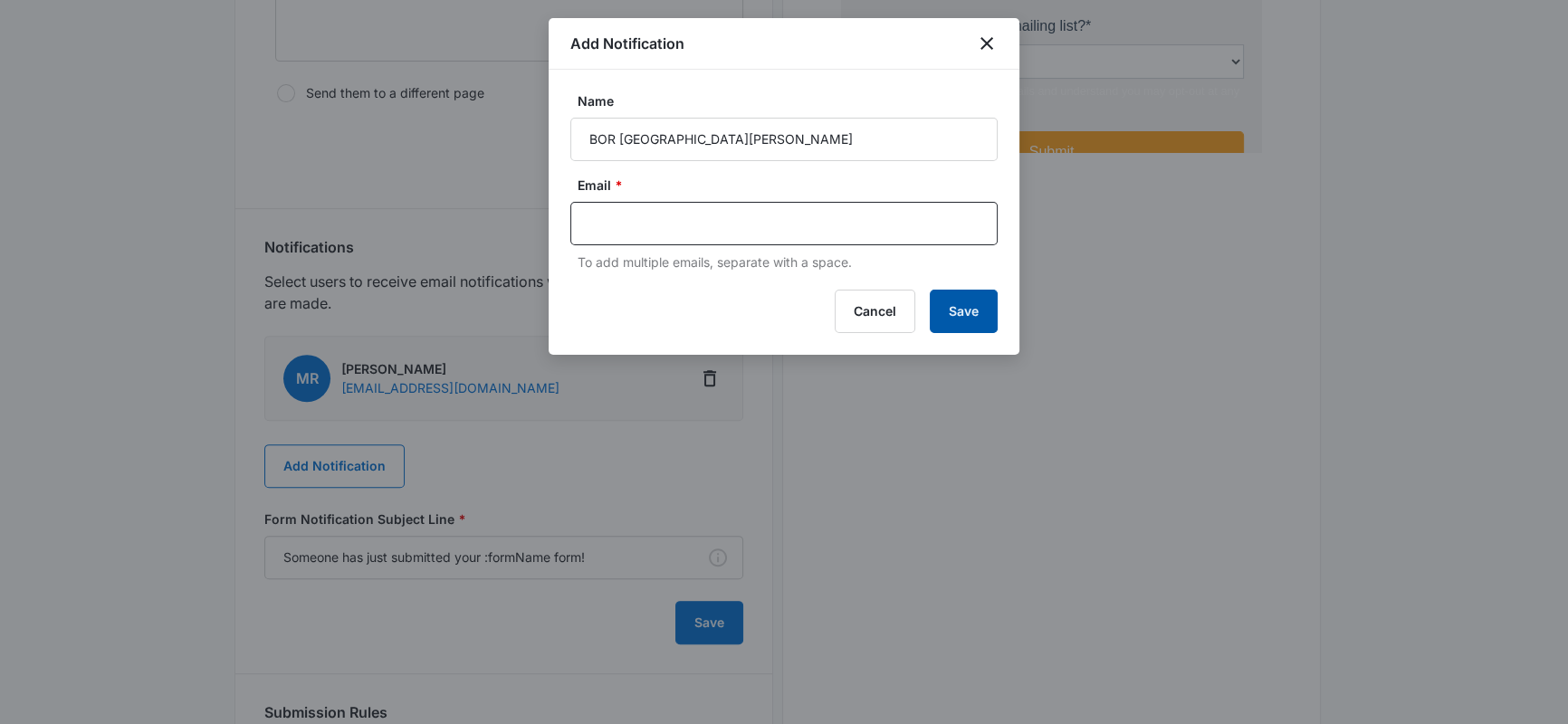 click on "Save" at bounding box center (963, 311) 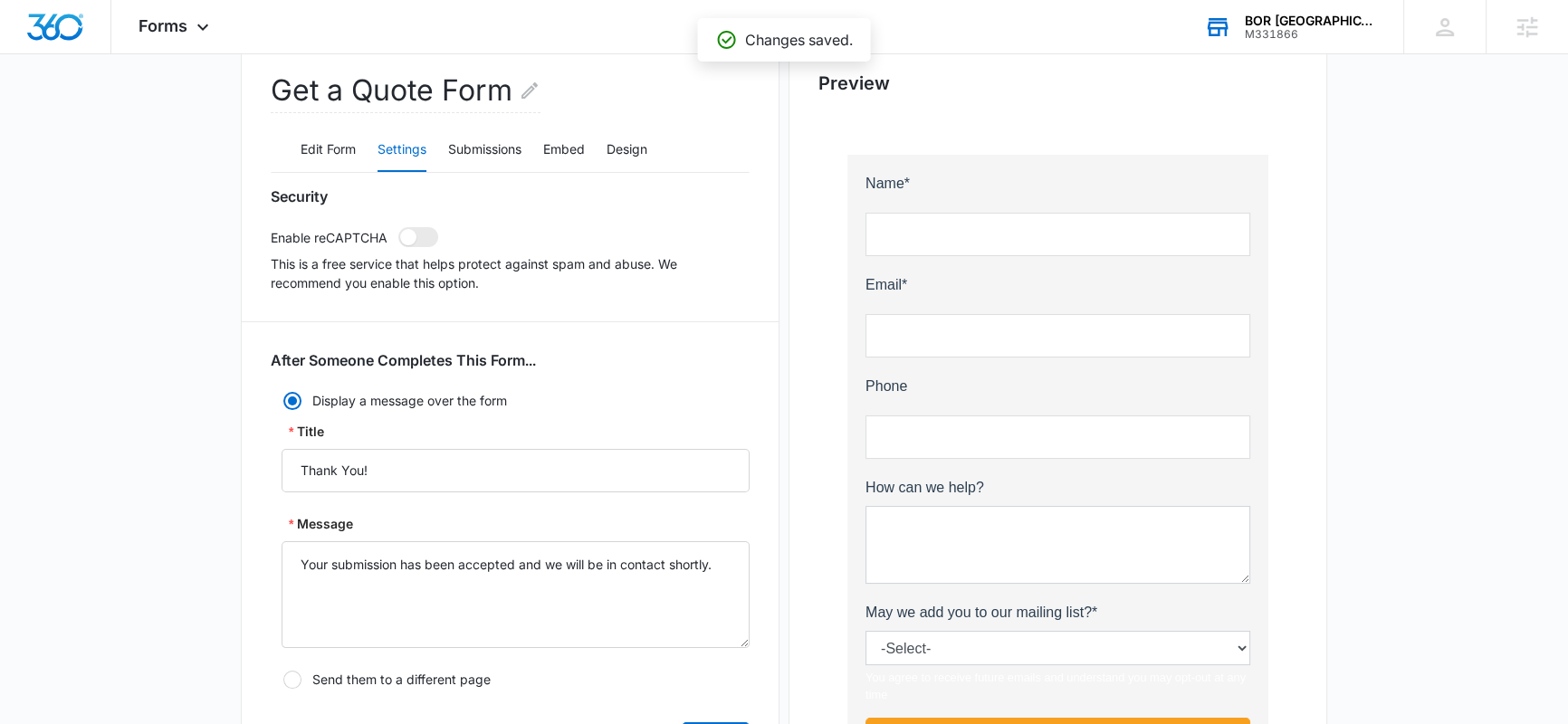 scroll, scrollTop: 111, scrollLeft: 0, axis: vertical 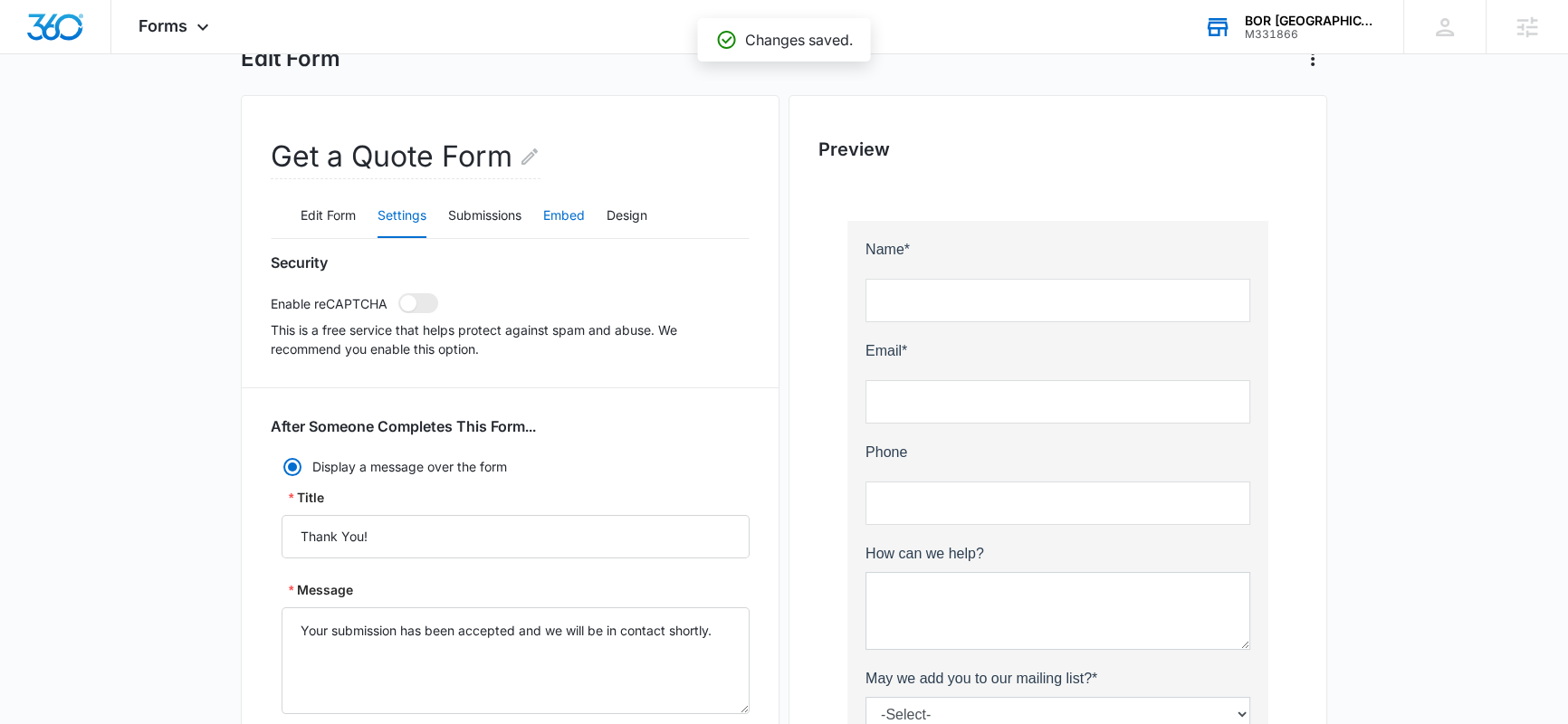 click on "Embed" at bounding box center [564, 216] 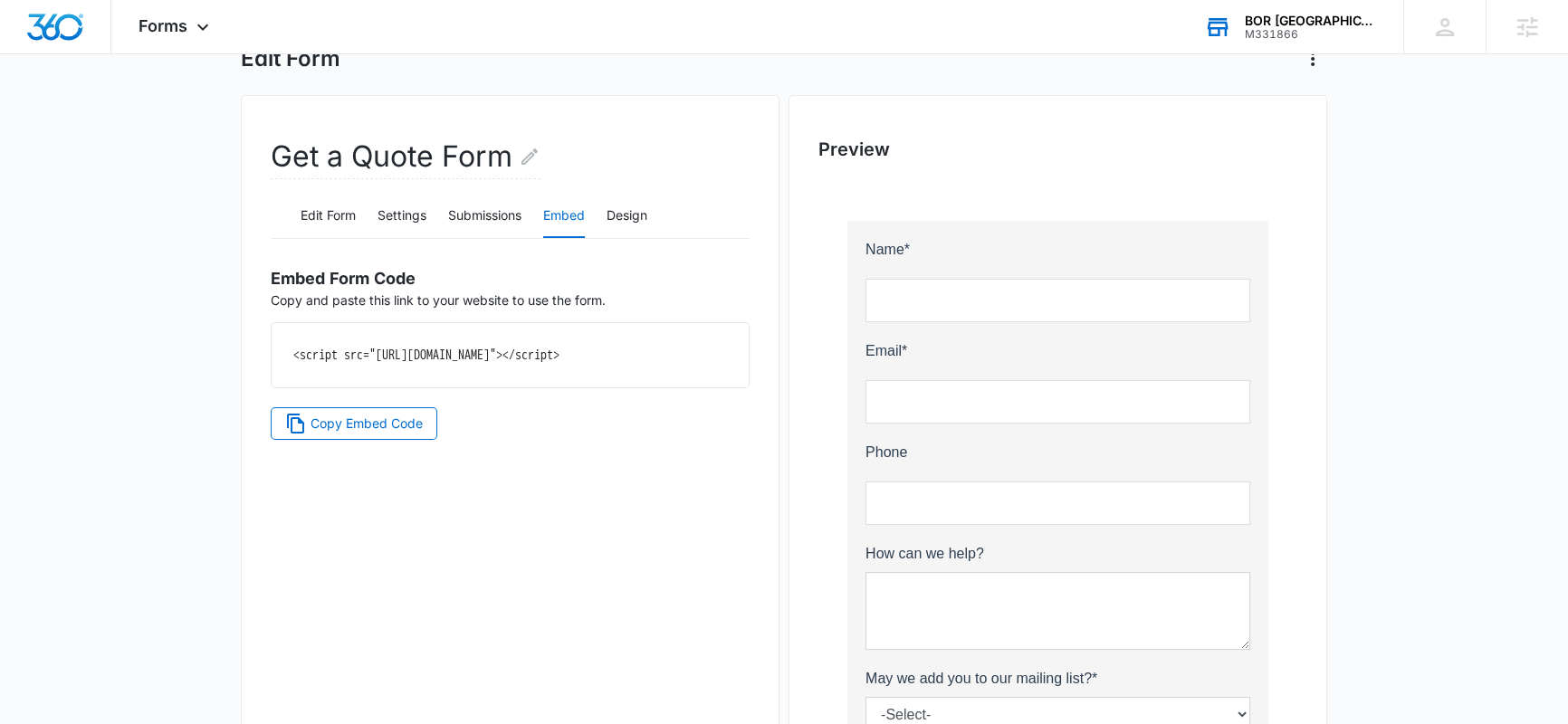 drag, startPoint x: 286, startPoint y: 357, endPoint x: 640, endPoint y: 386, distance: 355.18587 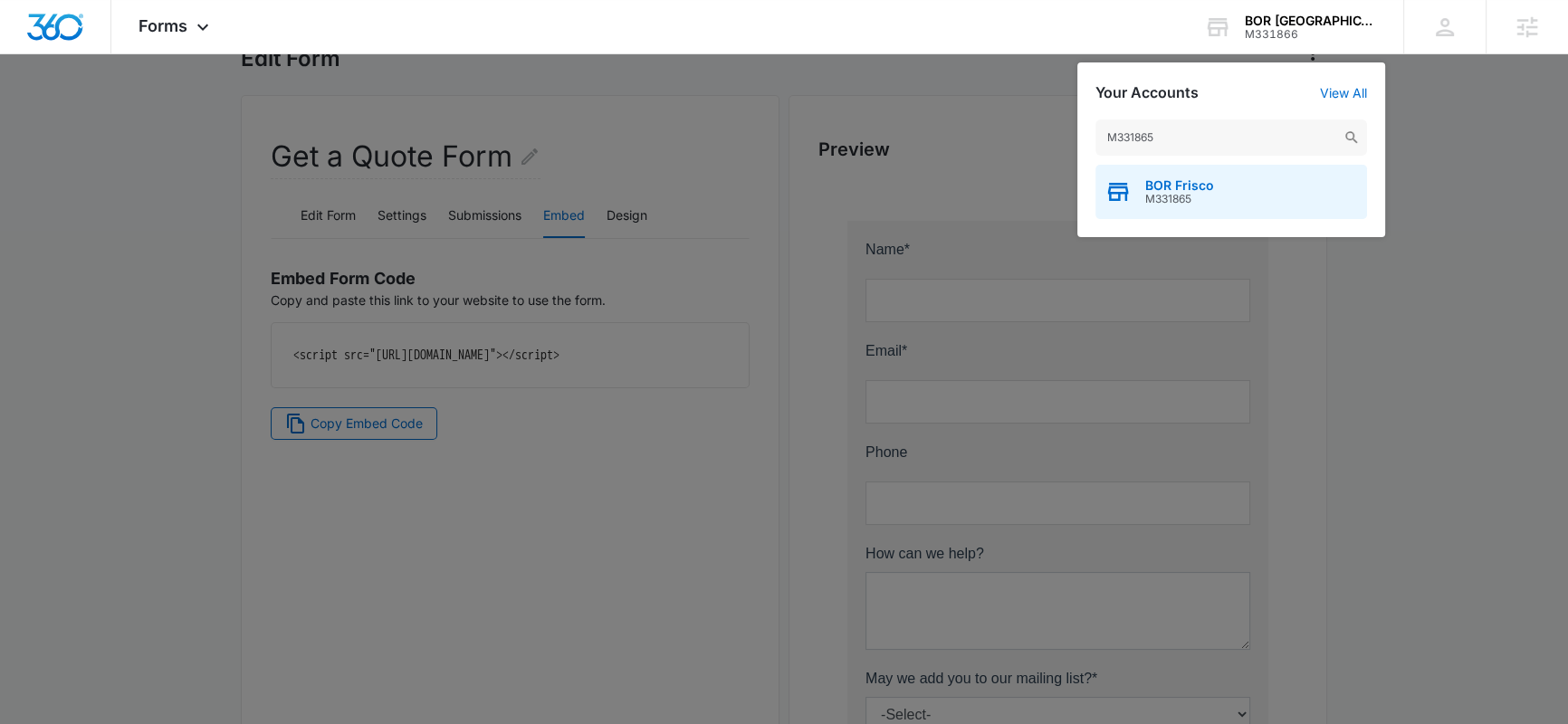 click on "BOR Frisco" at bounding box center (1180, 186) 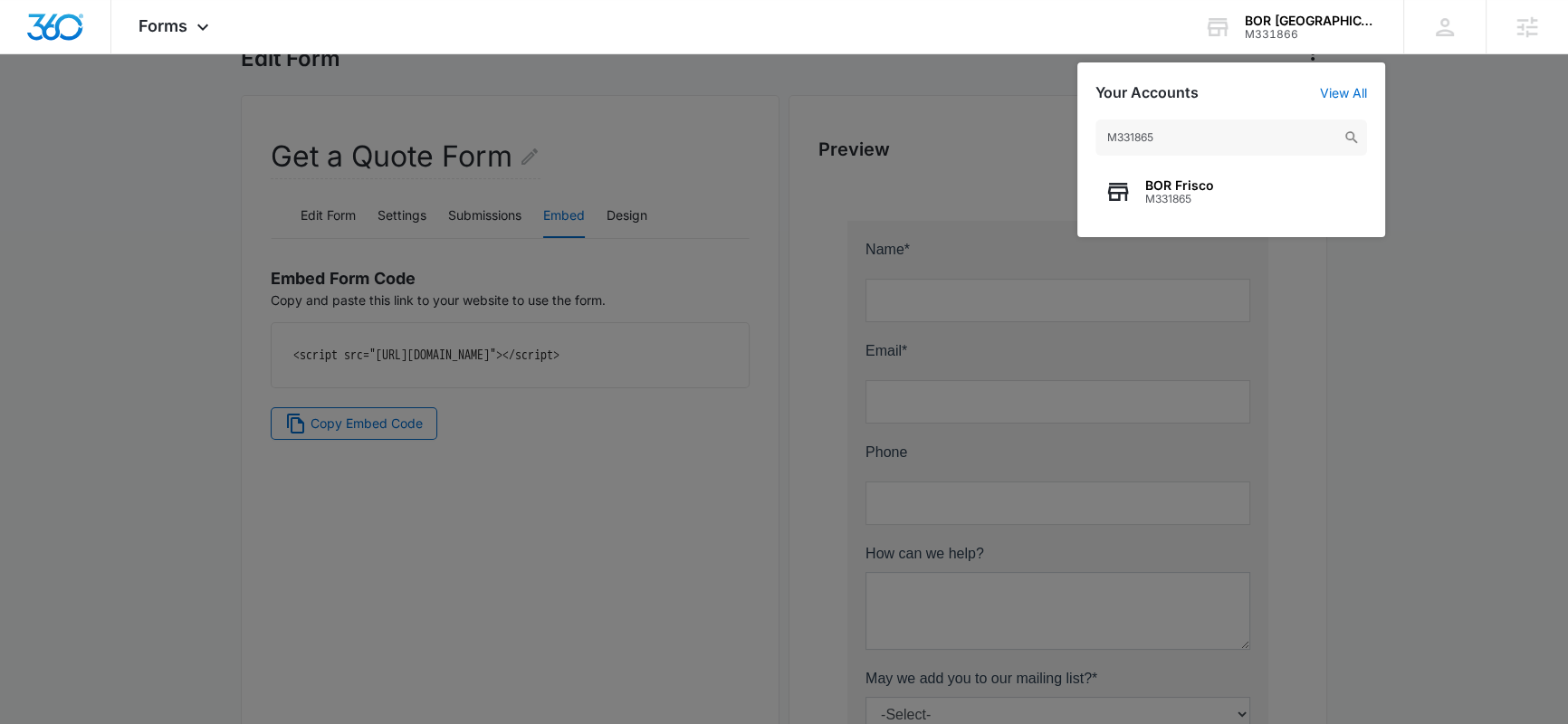 scroll, scrollTop: 0, scrollLeft: 0, axis: both 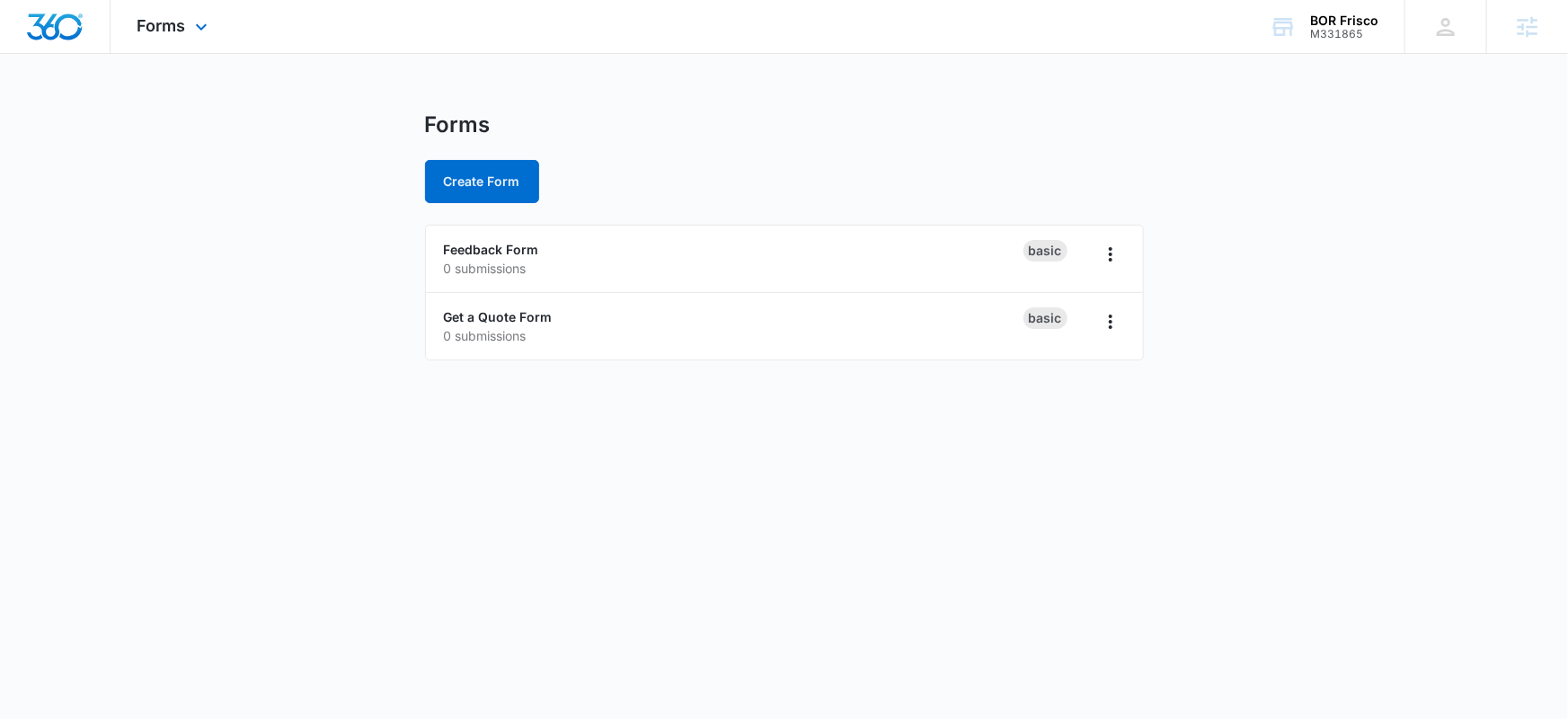 click on "Forms Apps Reputation Forms CRM Email Social Ads Files Brand Settings" at bounding box center [174, 26] 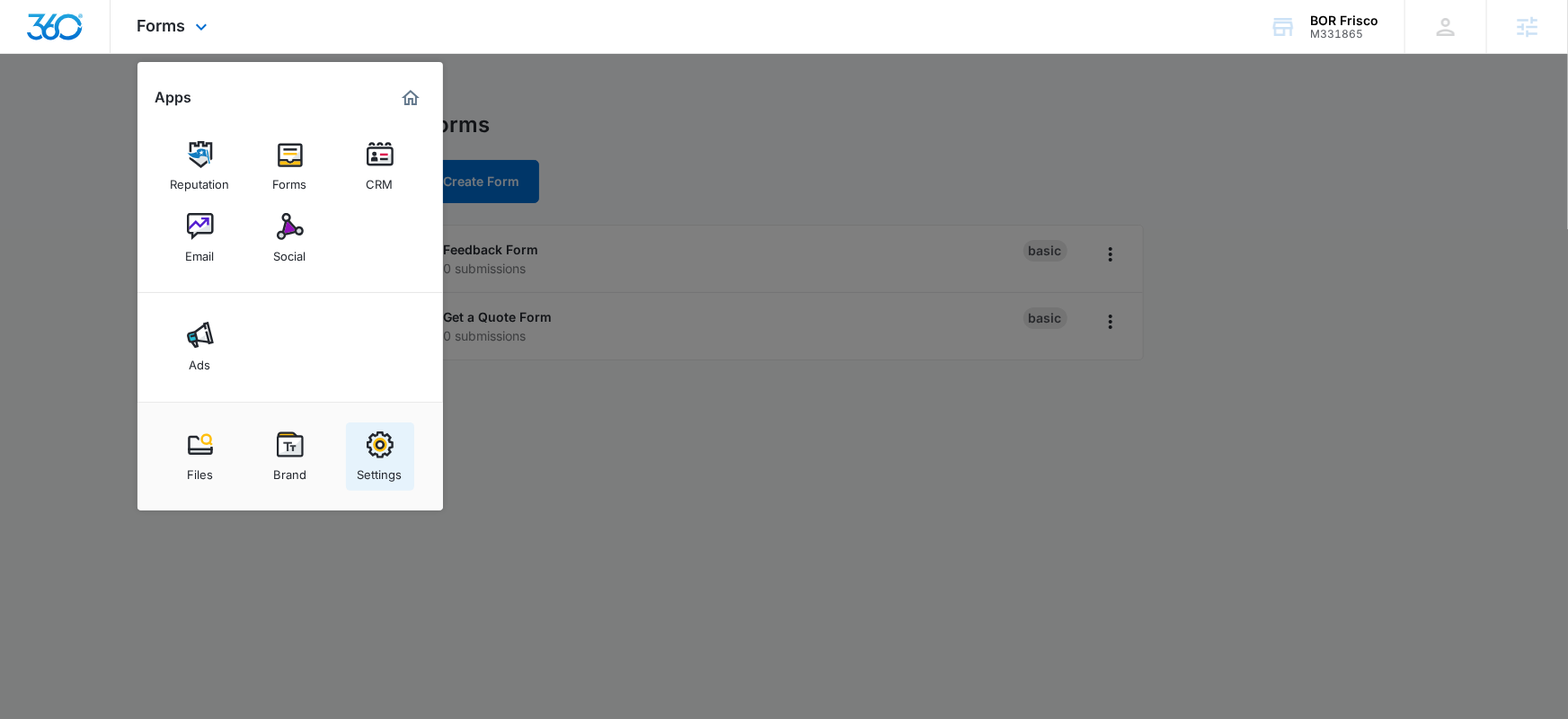 click on "Settings" at bounding box center (380, 470) 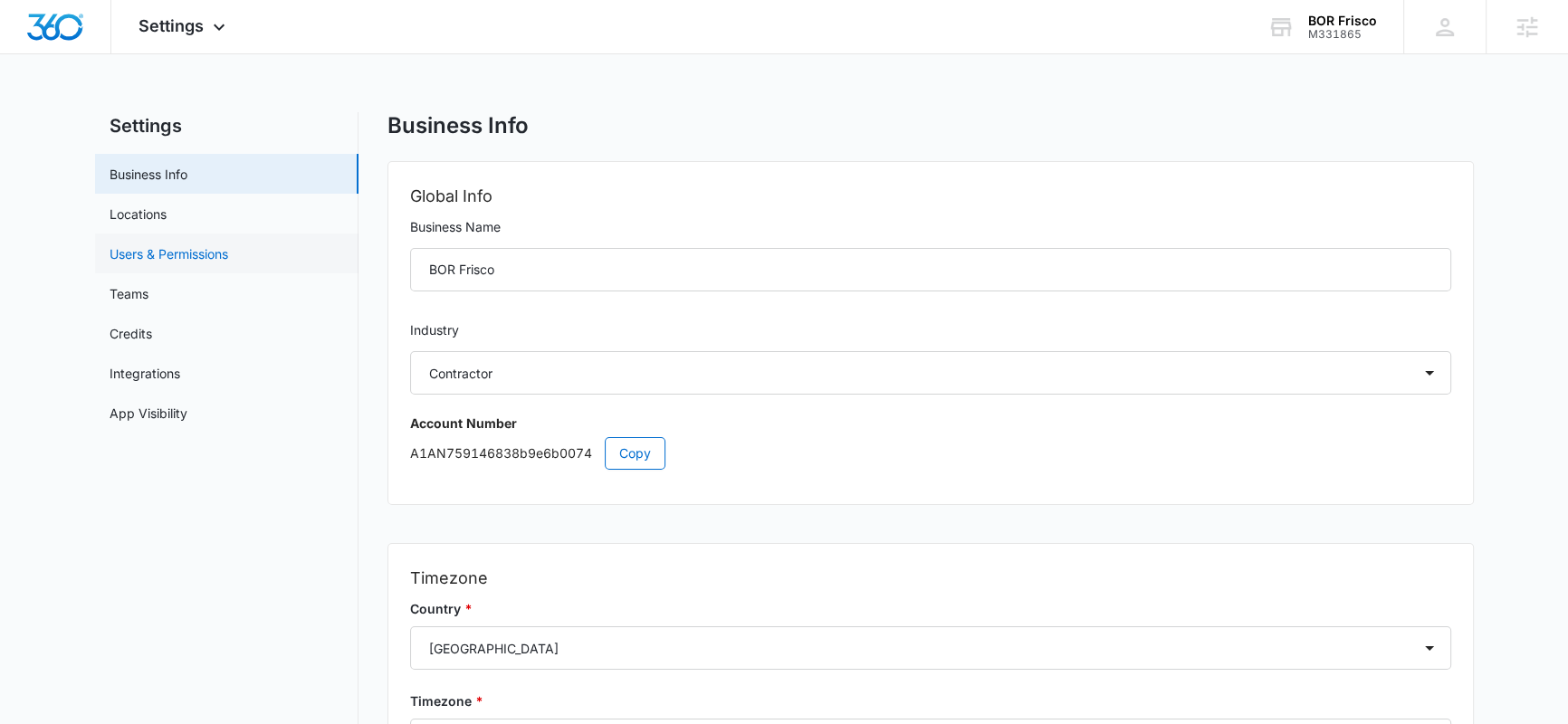 click on "Users & Permissions" at bounding box center (168, 253) 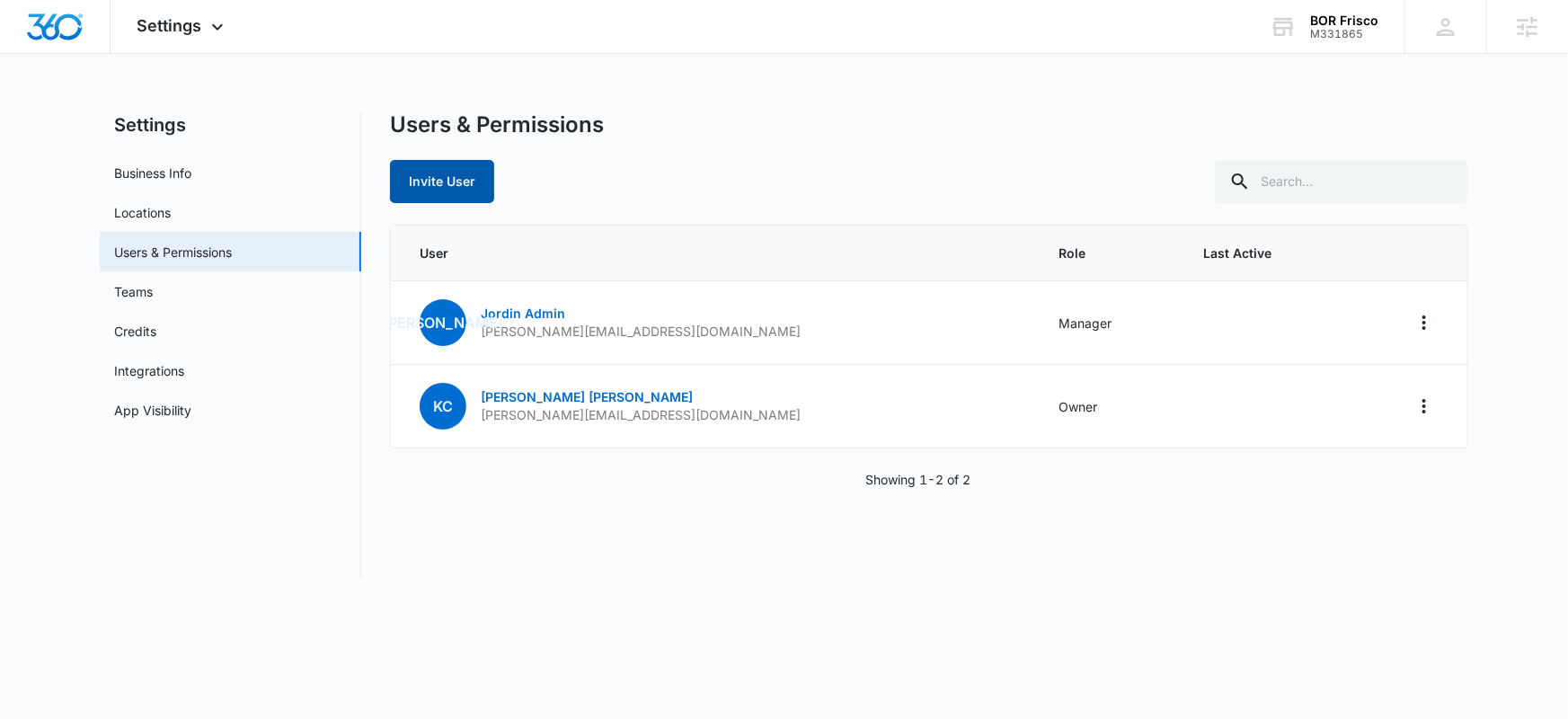 click on "Invite User" at bounding box center [442, 182] 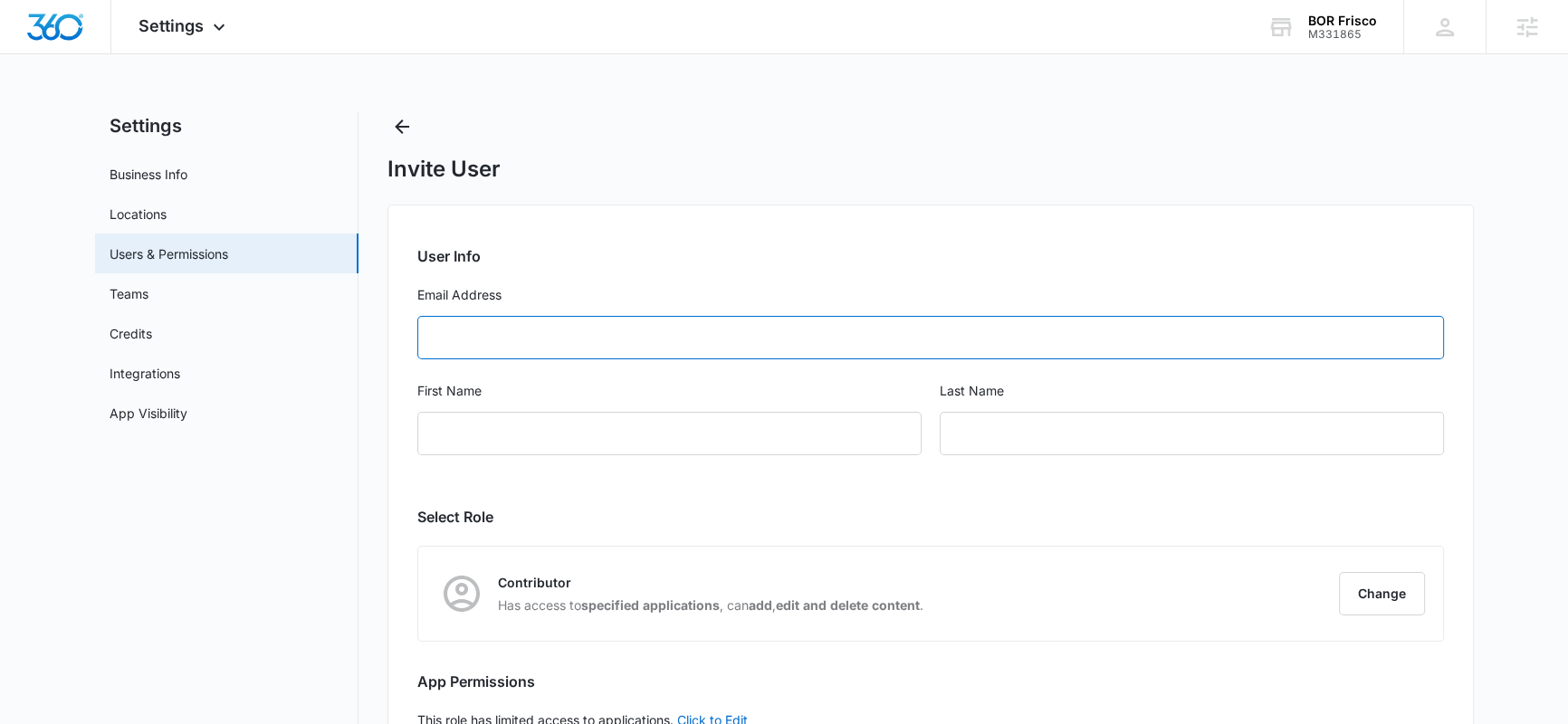 click on "Email Address" at bounding box center (931, 338) 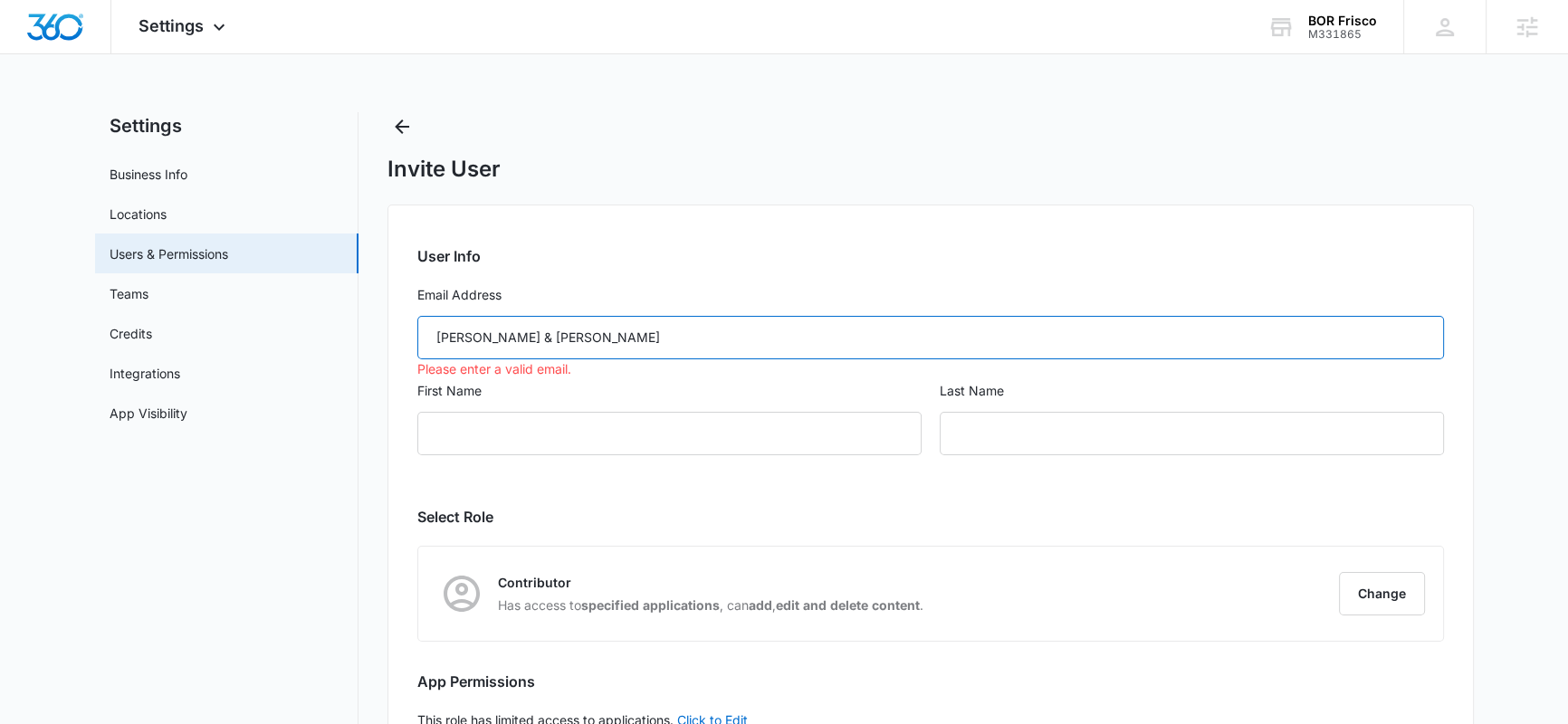 click on "Brett & Kristin Papillon" at bounding box center (931, 338) 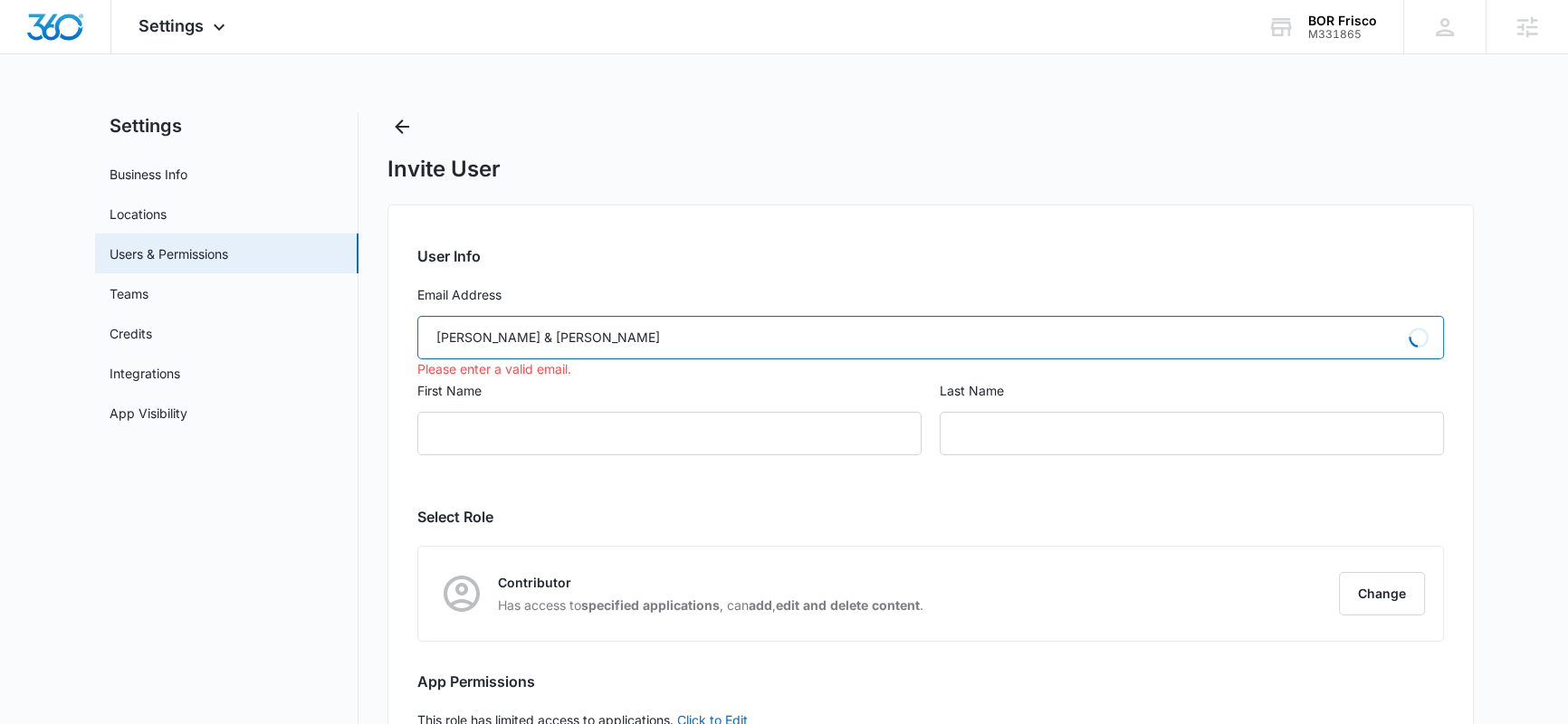 click on "Brett & Kristin Papillon" at bounding box center (931, 338) 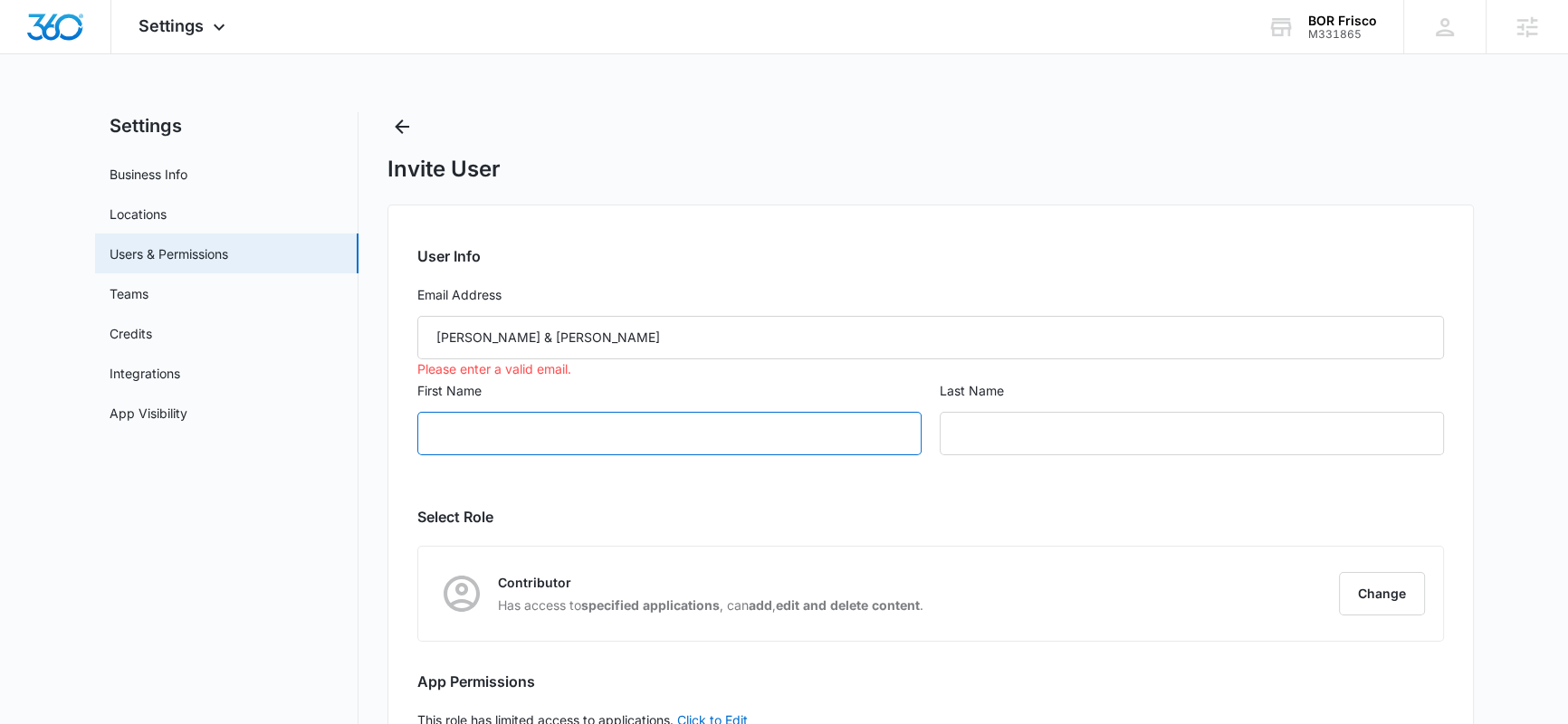 click on "First Name" at bounding box center (669, 433) 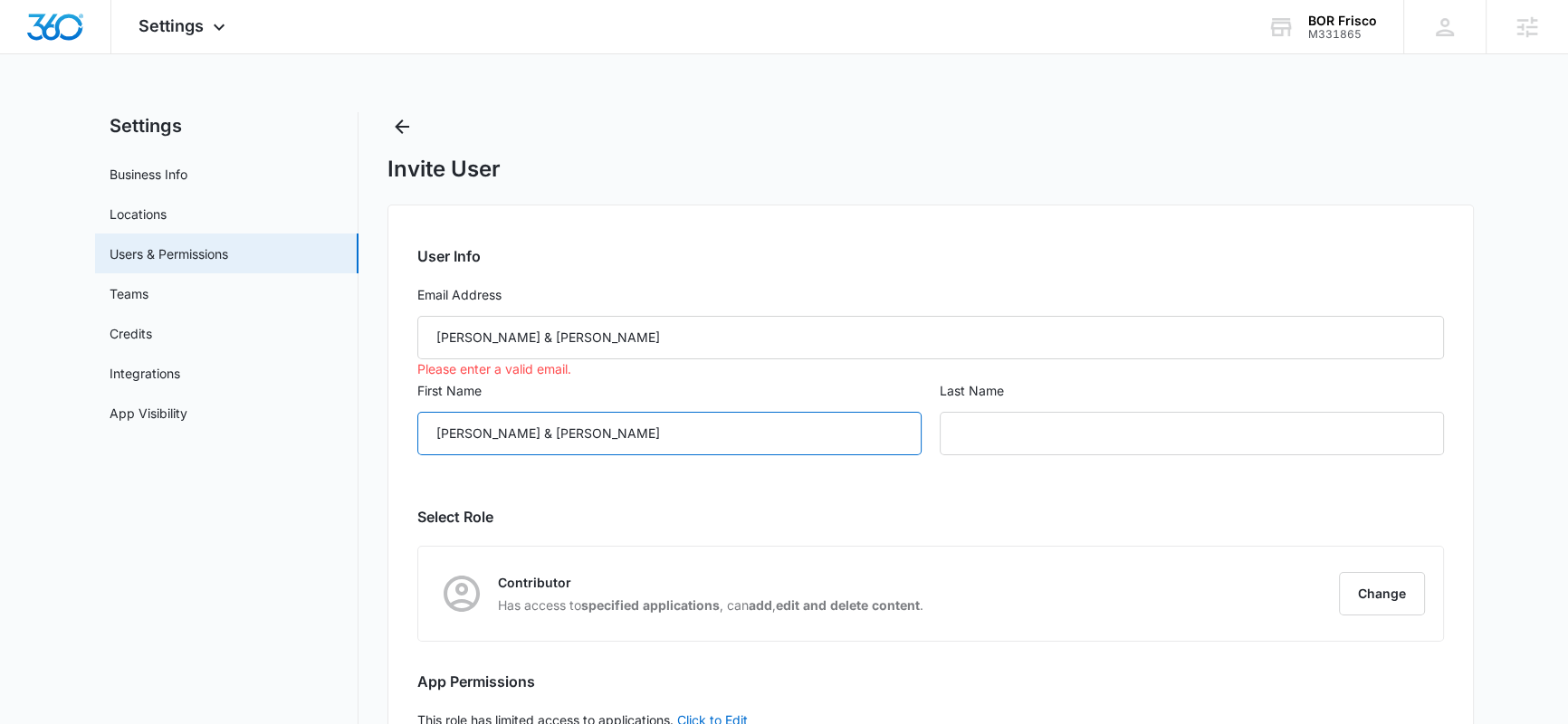 click on "Brett & Kristin Papillon" at bounding box center [669, 433] 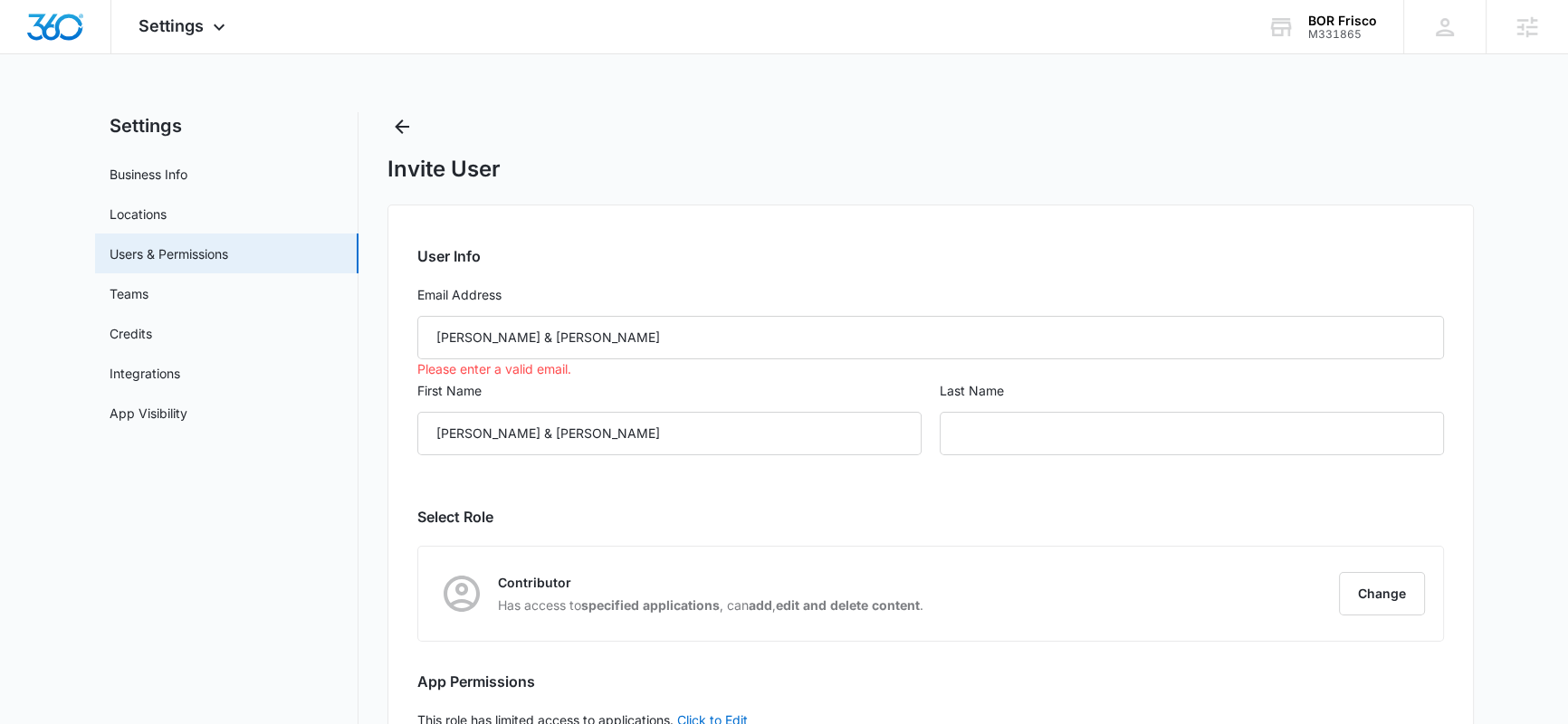 click on "Last Name" at bounding box center [1191, 429] 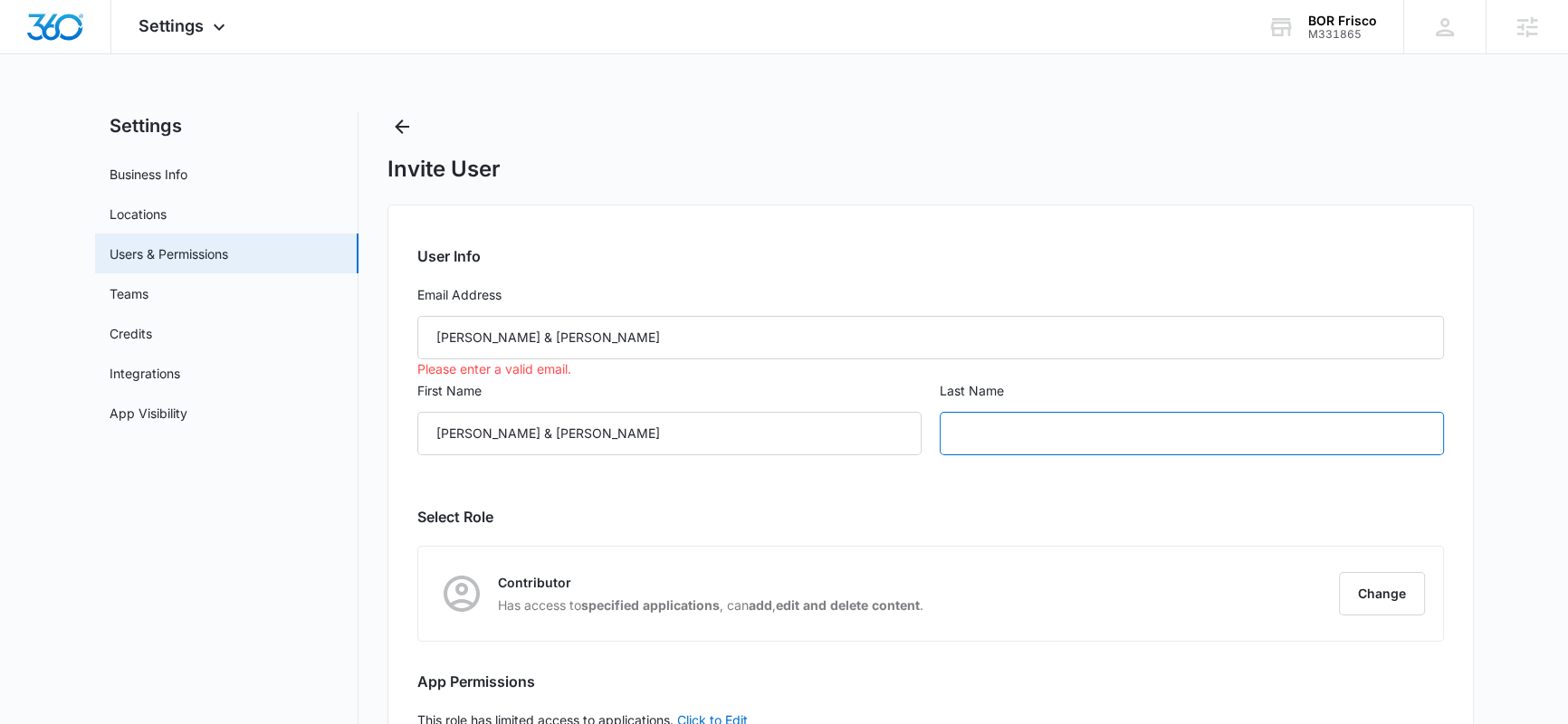 click at bounding box center [1191, 433] 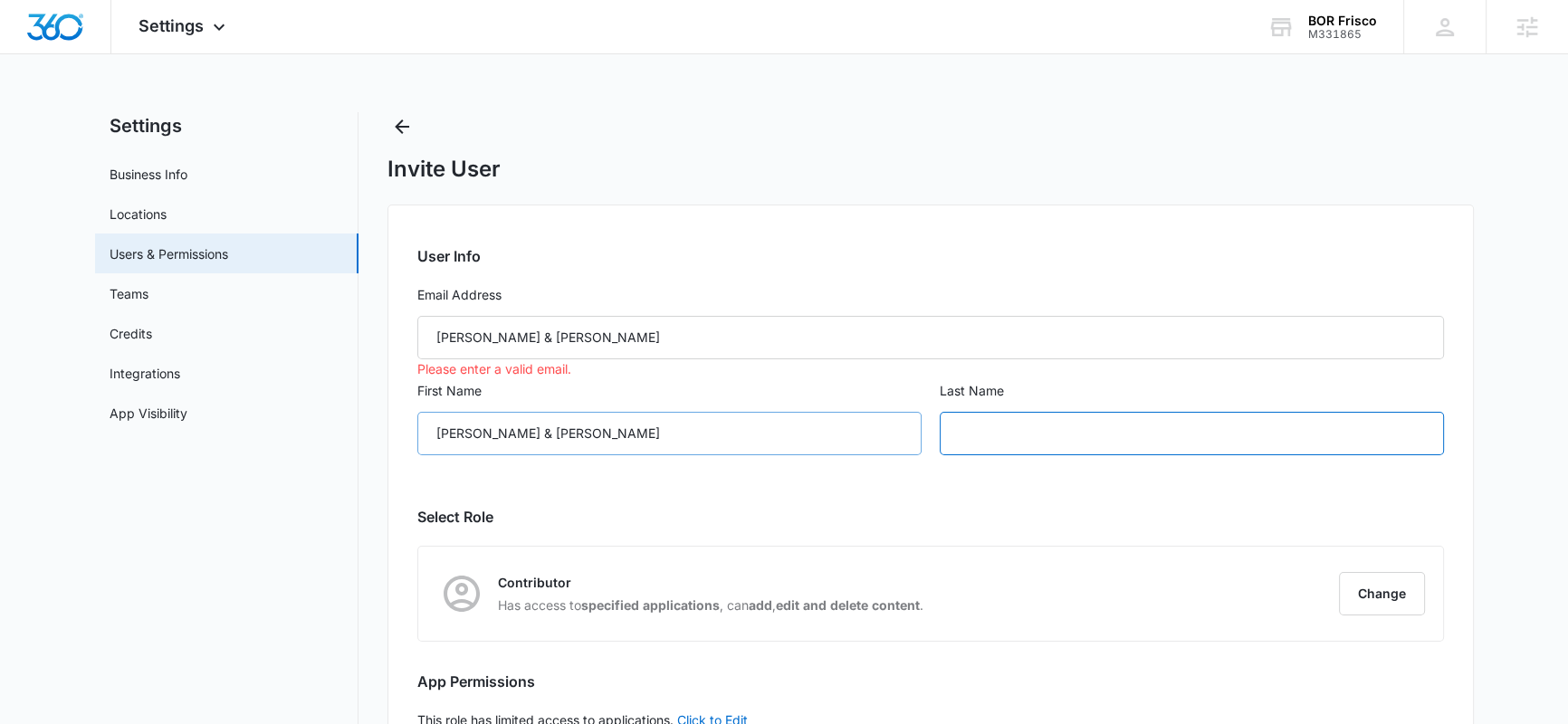 paste on "Papillon" 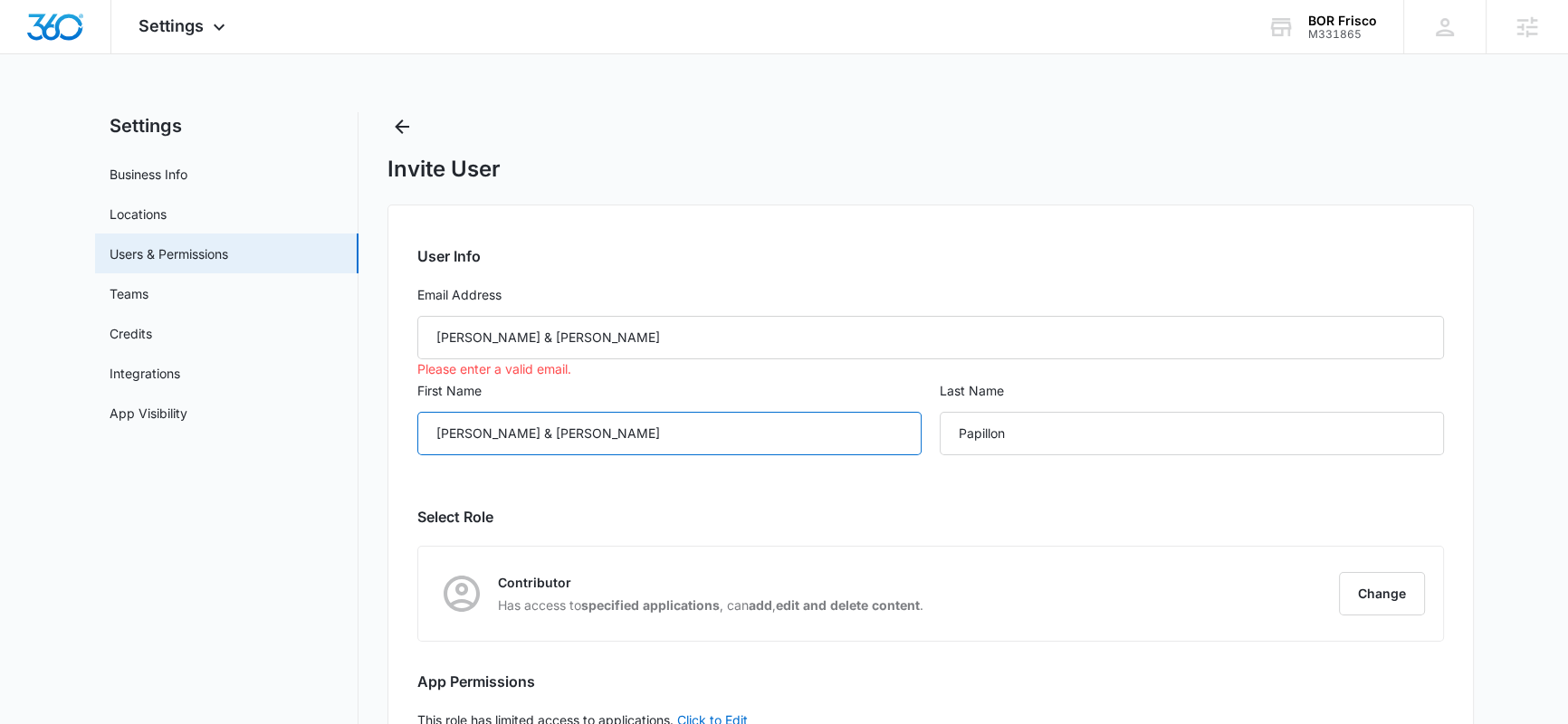 drag, startPoint x: 627, startPoint y: 435, endPoint x: 516, endPoint y: 437, distance: 111.01802 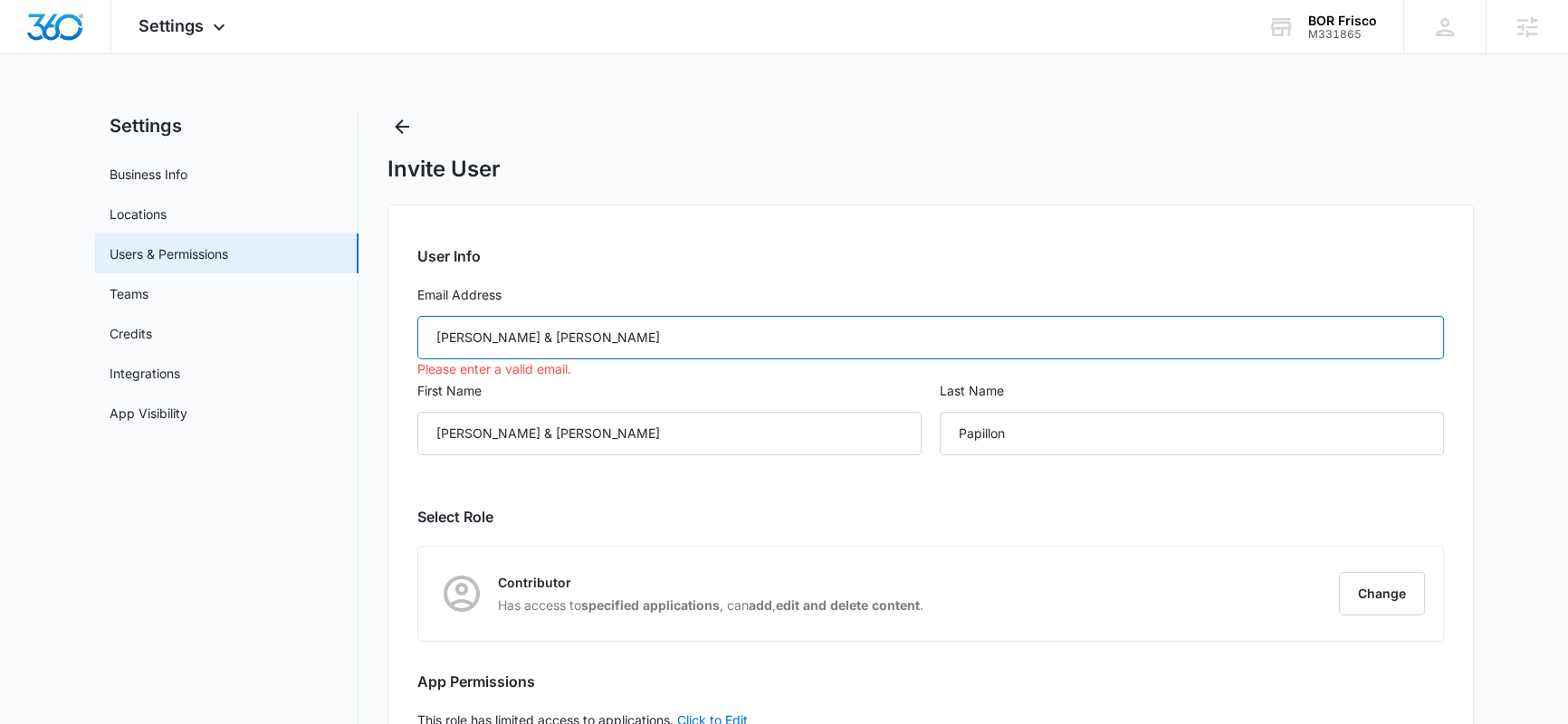 click on "Brett & Kristin Papillon" at bounding box center (931, 338) 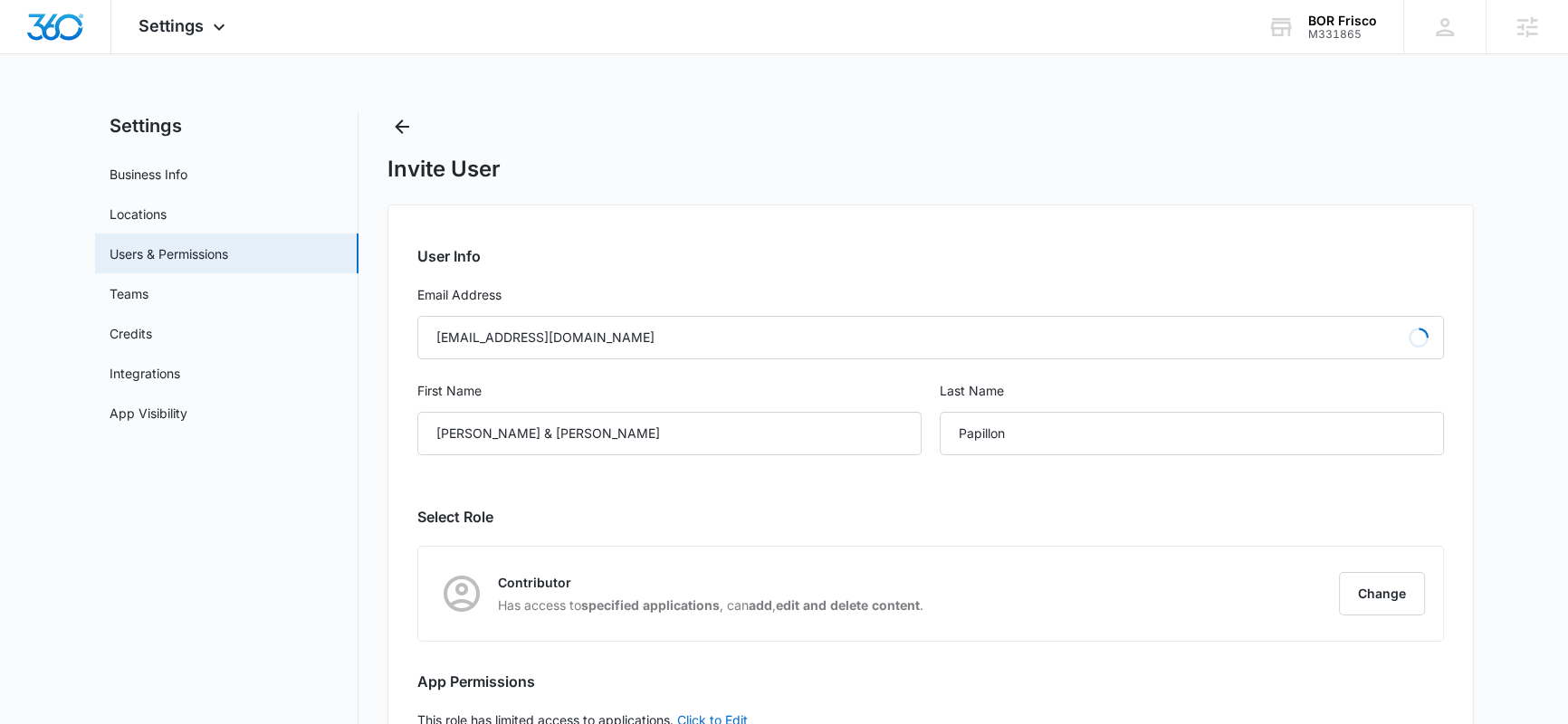 click on "User Info Email Address   Info@BORestoration-Frisco.com Loading First Name Brett & Kristin Last Name Papillon Select Role Contributor Has access to  specified applications , can  add ,  edit and delete content . Change Manager Has access to  specified applications , can  add ,  edit and delete all content ,  publish website changes , can  manage account settings and users . Contributor Has access to  specified applications , can  add ,  edit and delete content . App Permissions This role has limited access to applications.   Click to Edit Access to all apps   Ads Content Creative CRM Email Email Marketing Files Forms Intelligence Listings Platform Settings Reputation Scheduling Social Text Marketing Websites Cancel Invite User" at bounding box center [931, 516] 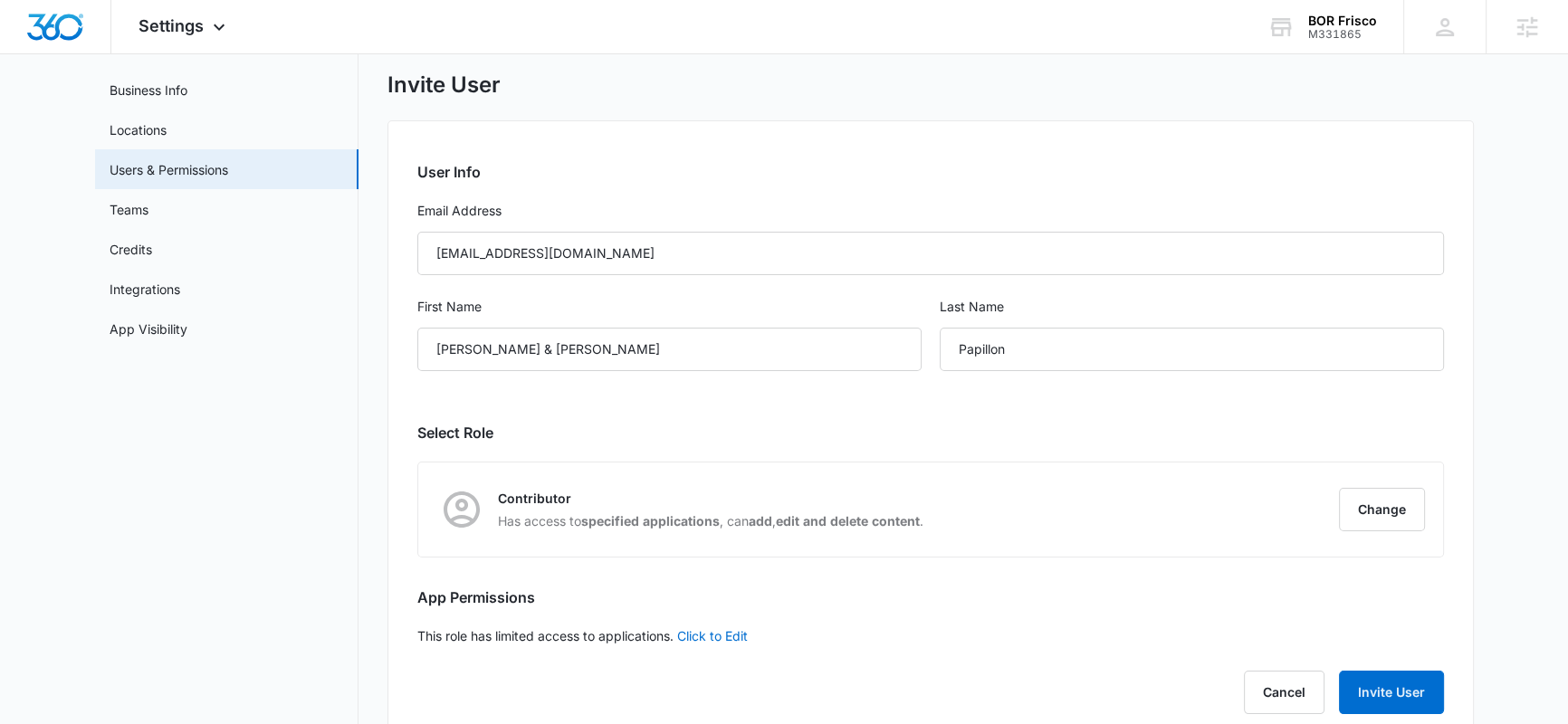 scroll, scrollTop: 102, scrollLeft: 0, axis: vertical 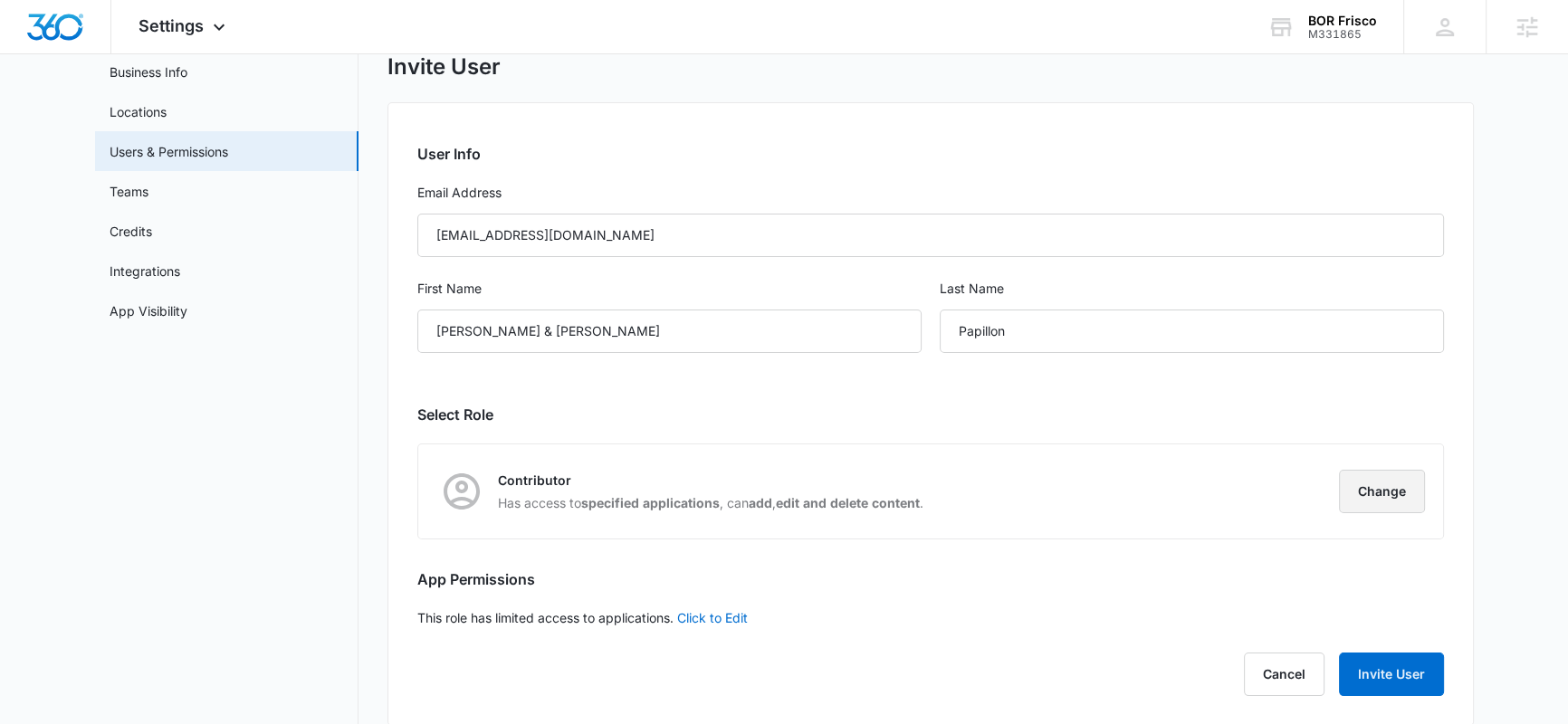 click on "Change" at bounding box center [1382, 491] 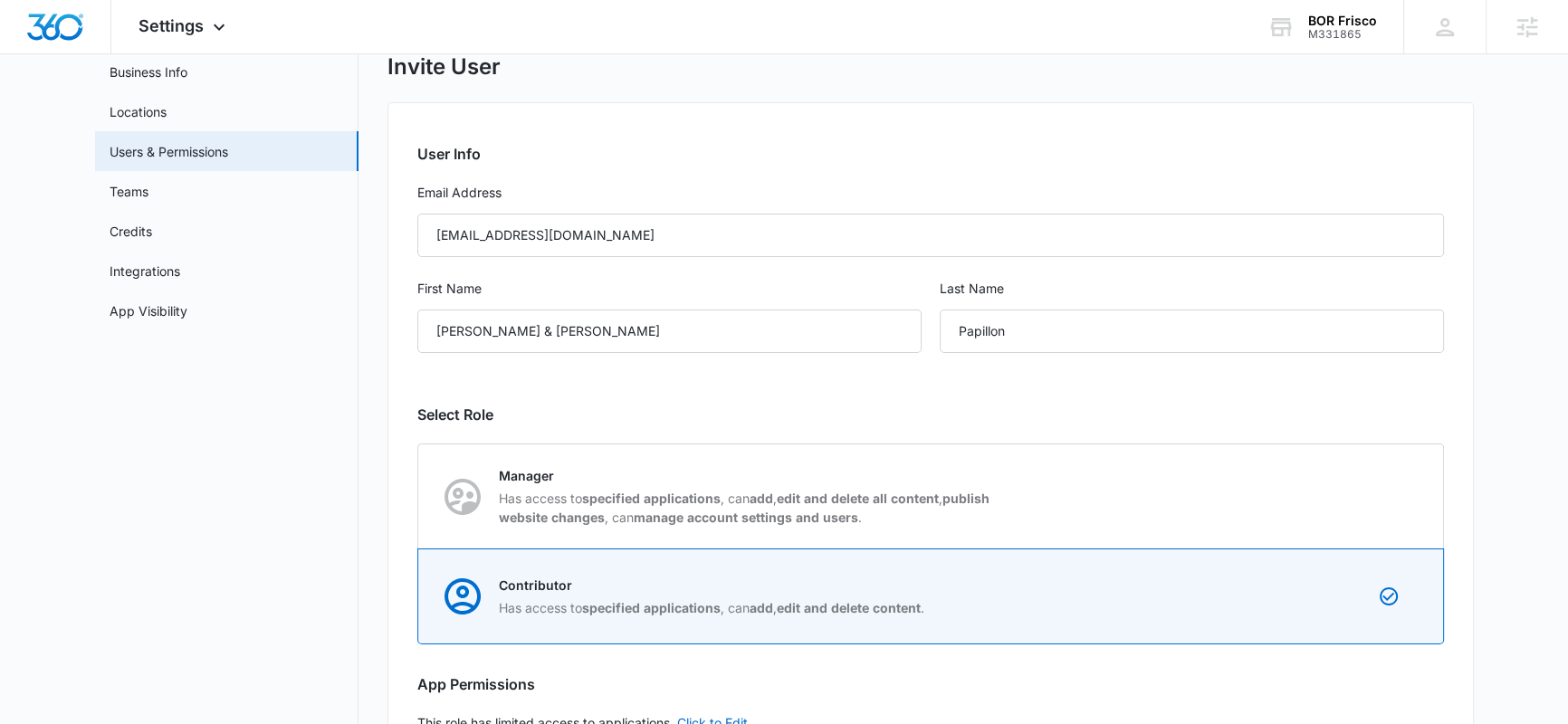 drag, startPoint x: 809, startPoint y: 494, endPoint x: 940, endPoint y: 424, distance: 148.52946 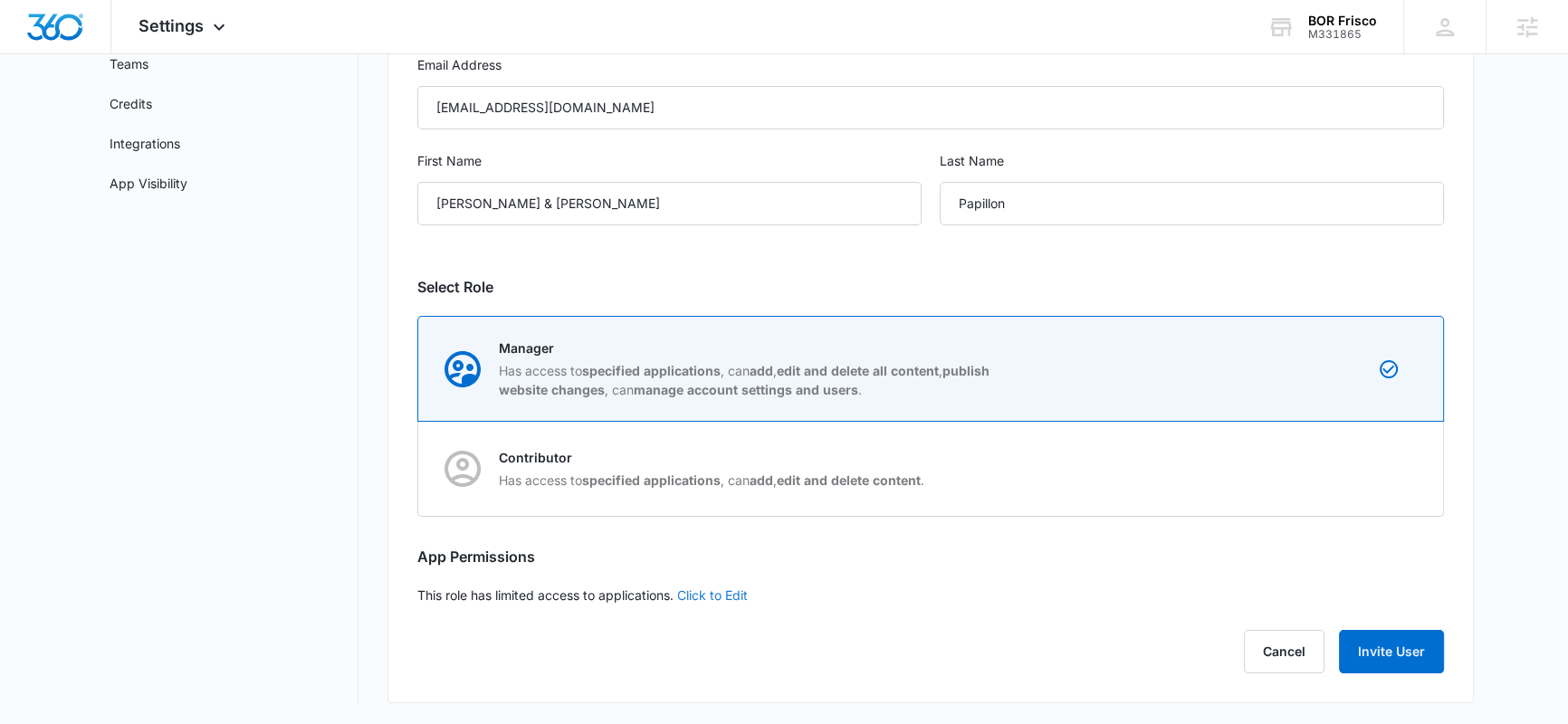 click on "Click to Edit" at bounding box center (712, 595) 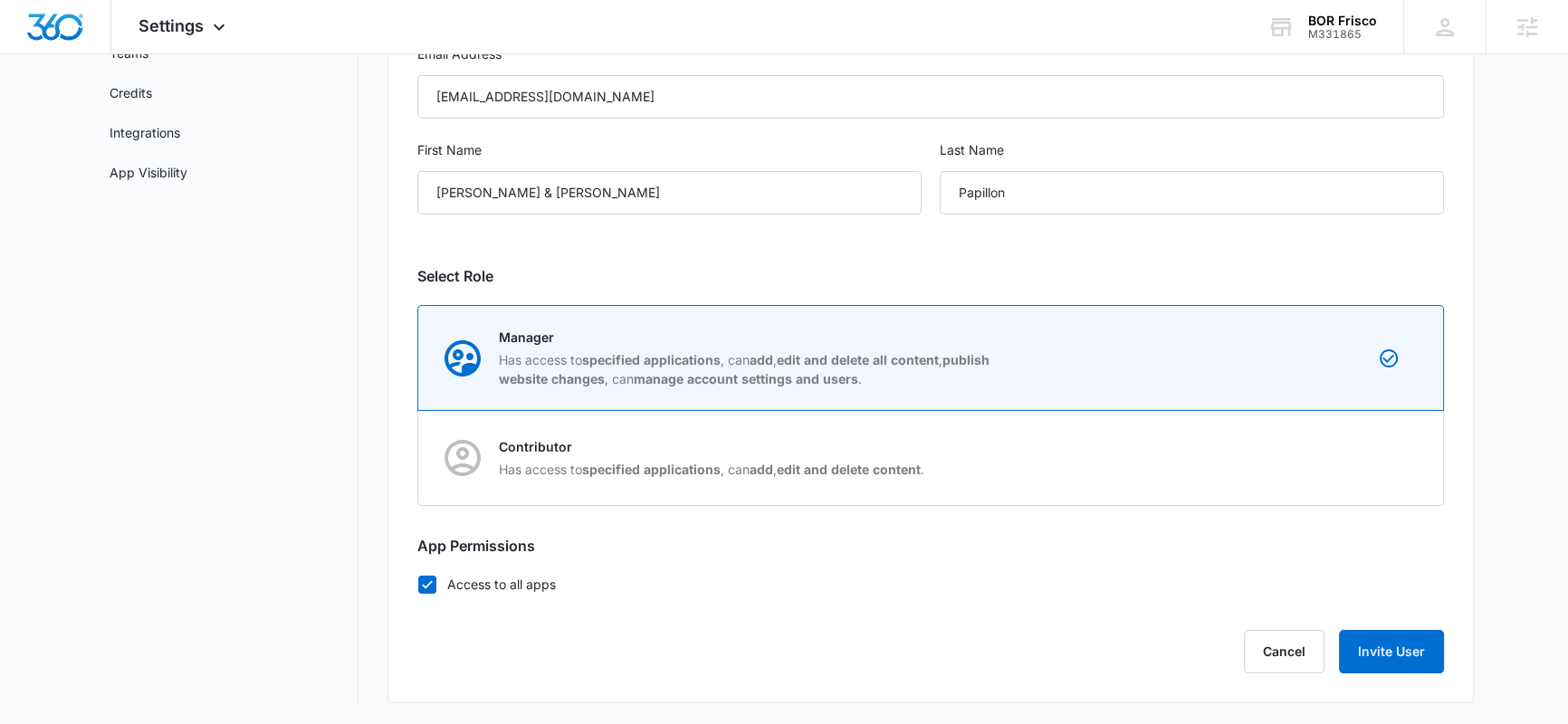 click on "Access to all apps" at bounding box center [931, 584] 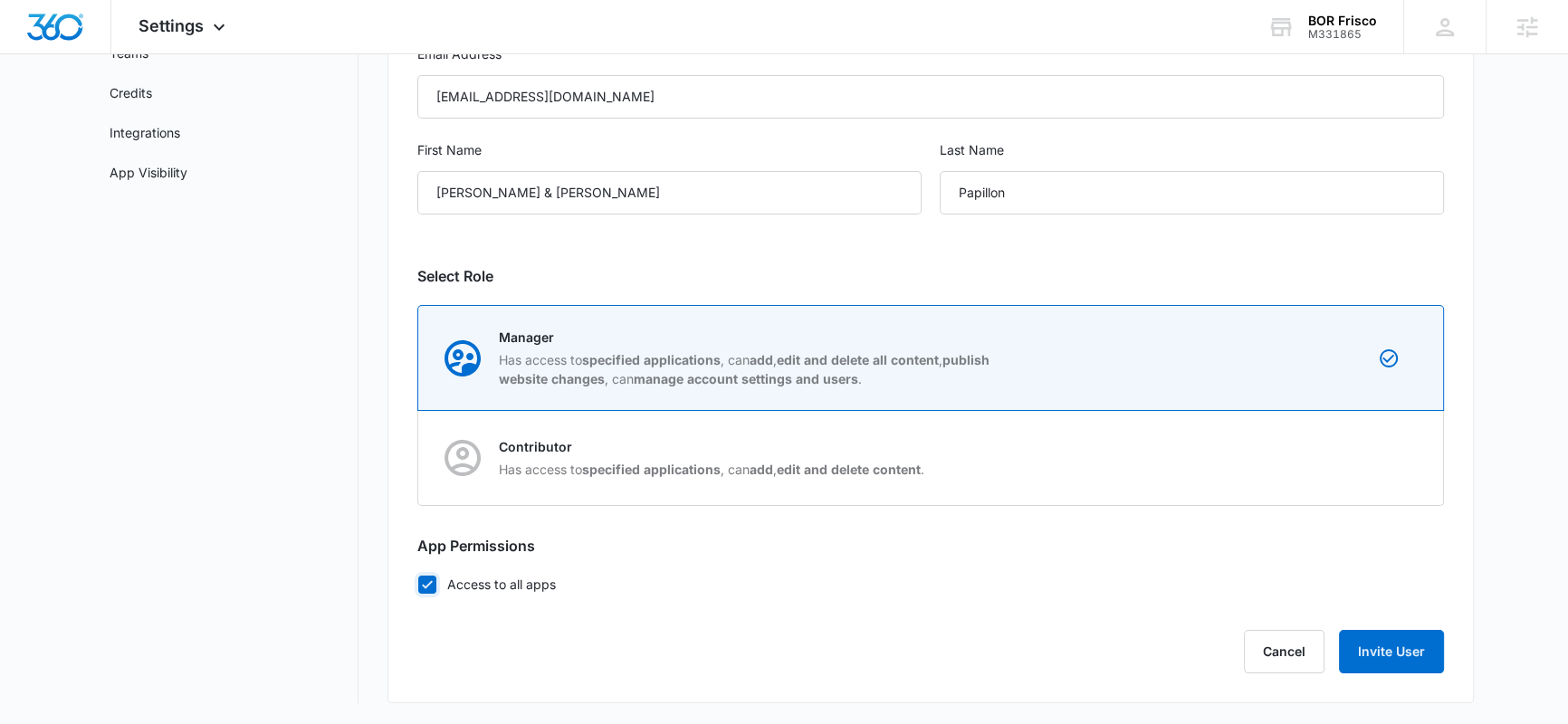 click on "Access to all apps" at bounding box center (417, 584) 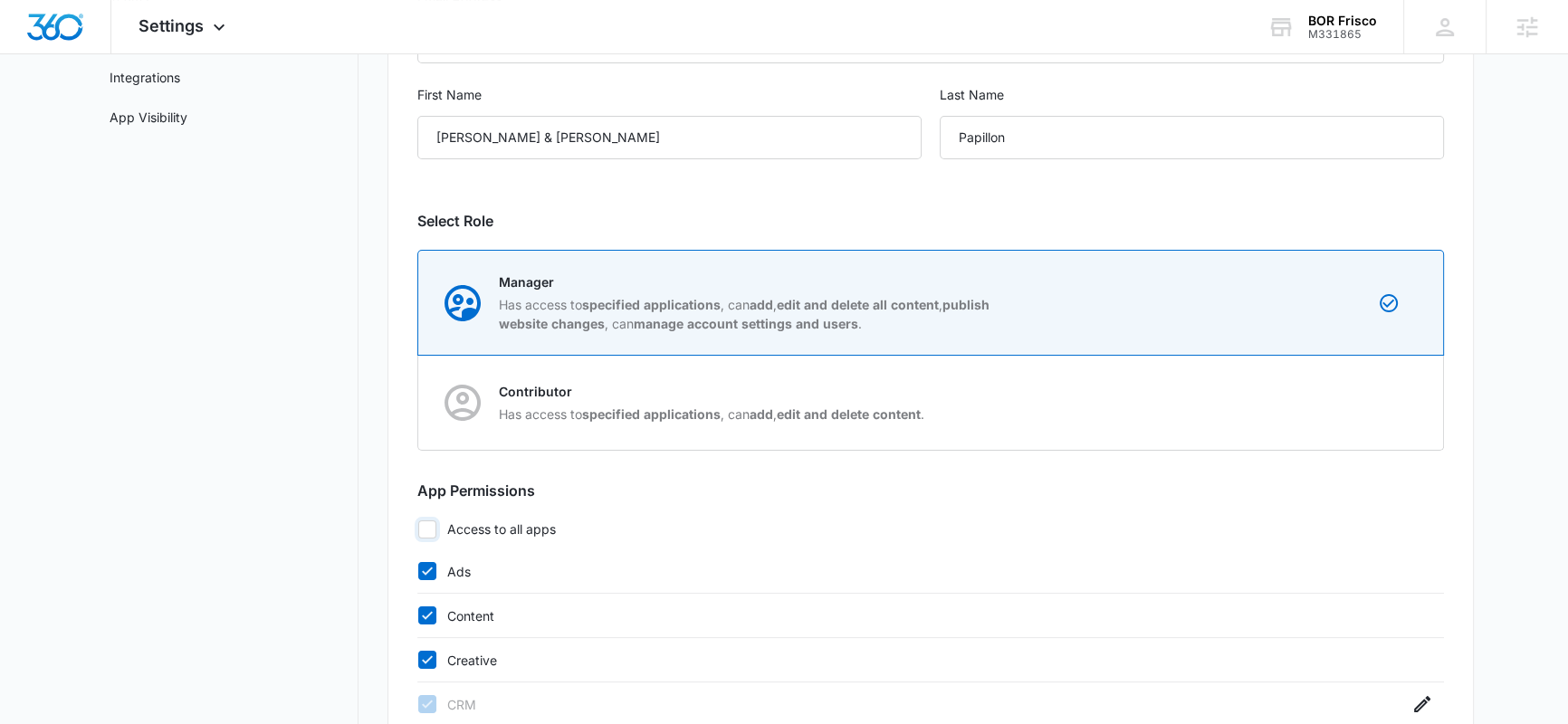scroll, scrollTop: 544, scrollLeft: 0, axis: vertical 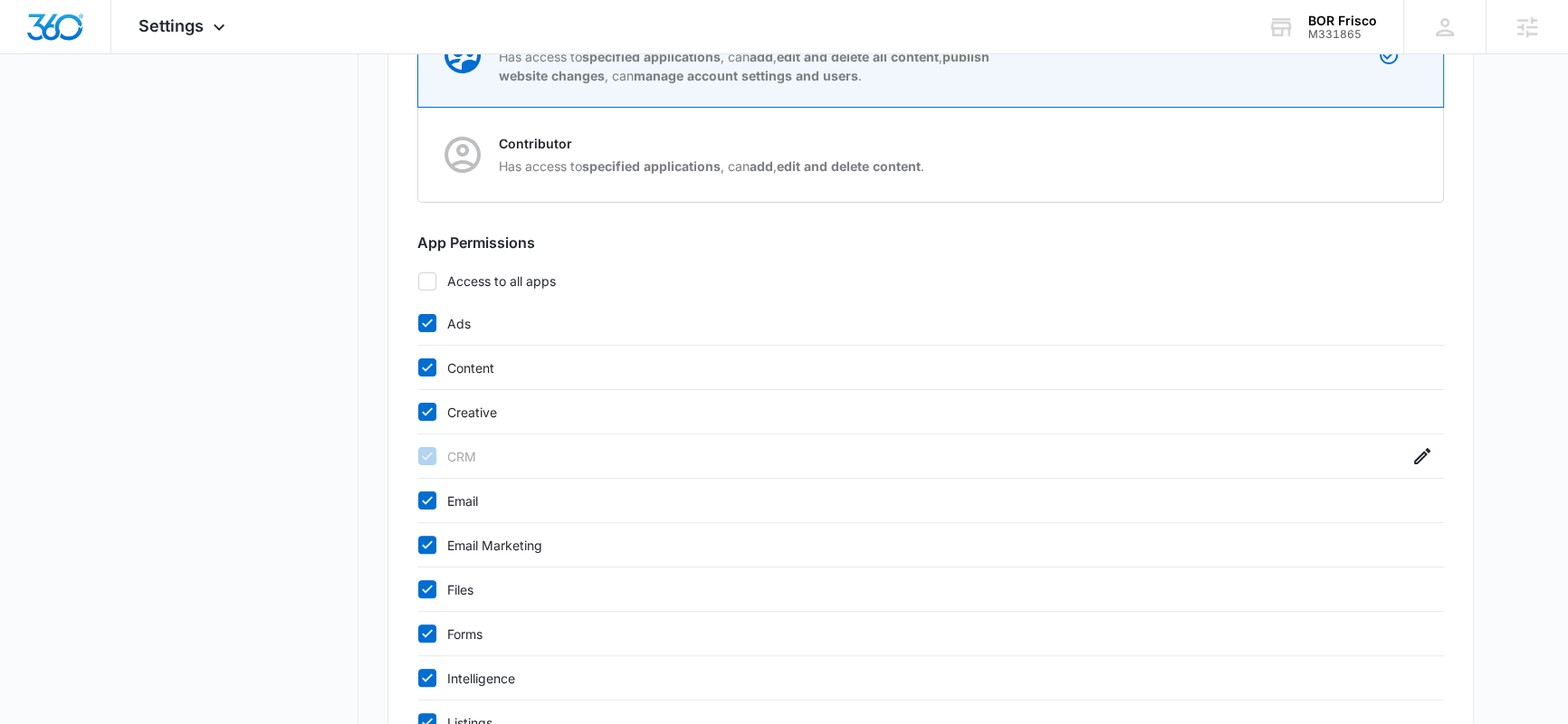 click on "Content" at bounding box center [913, 367] 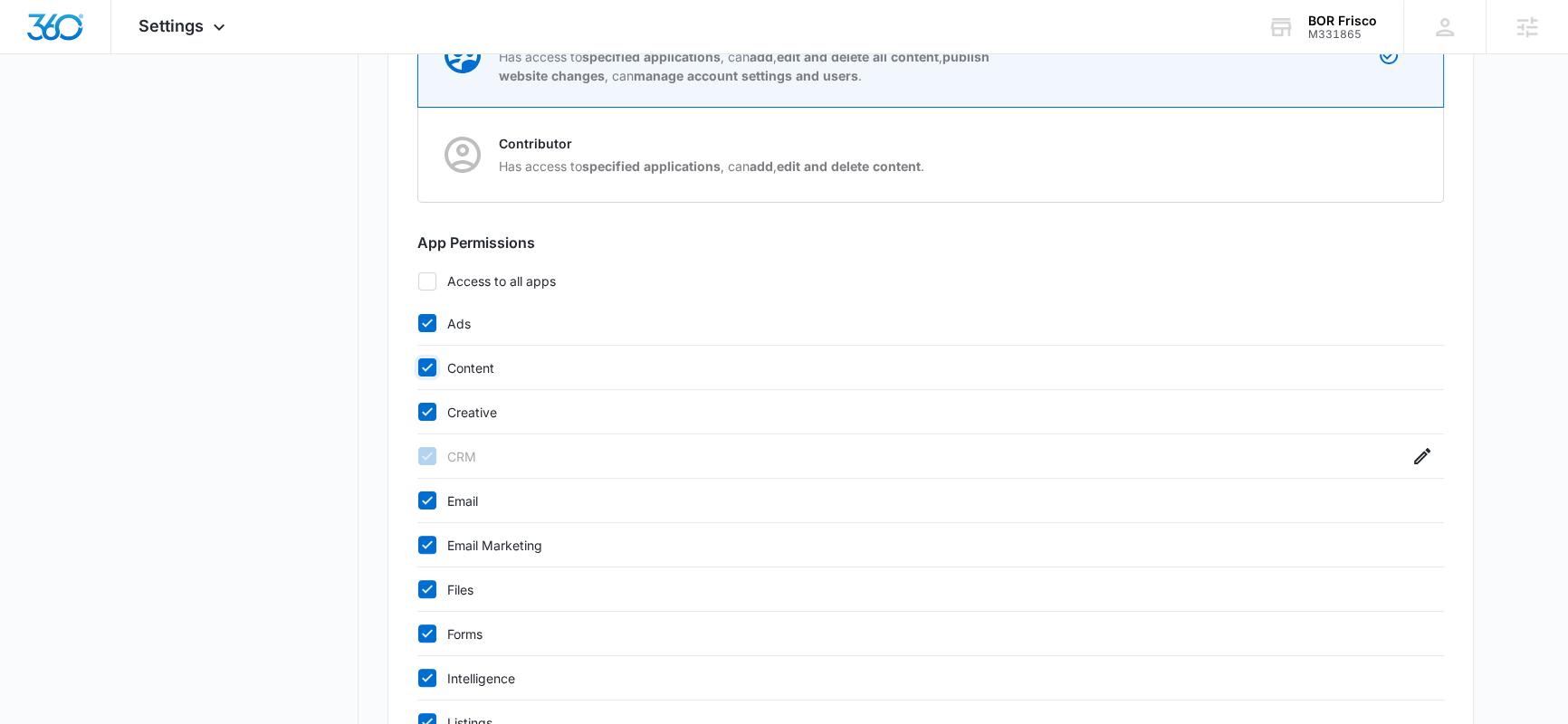 click on "Content" at bounding box center (417, 367) 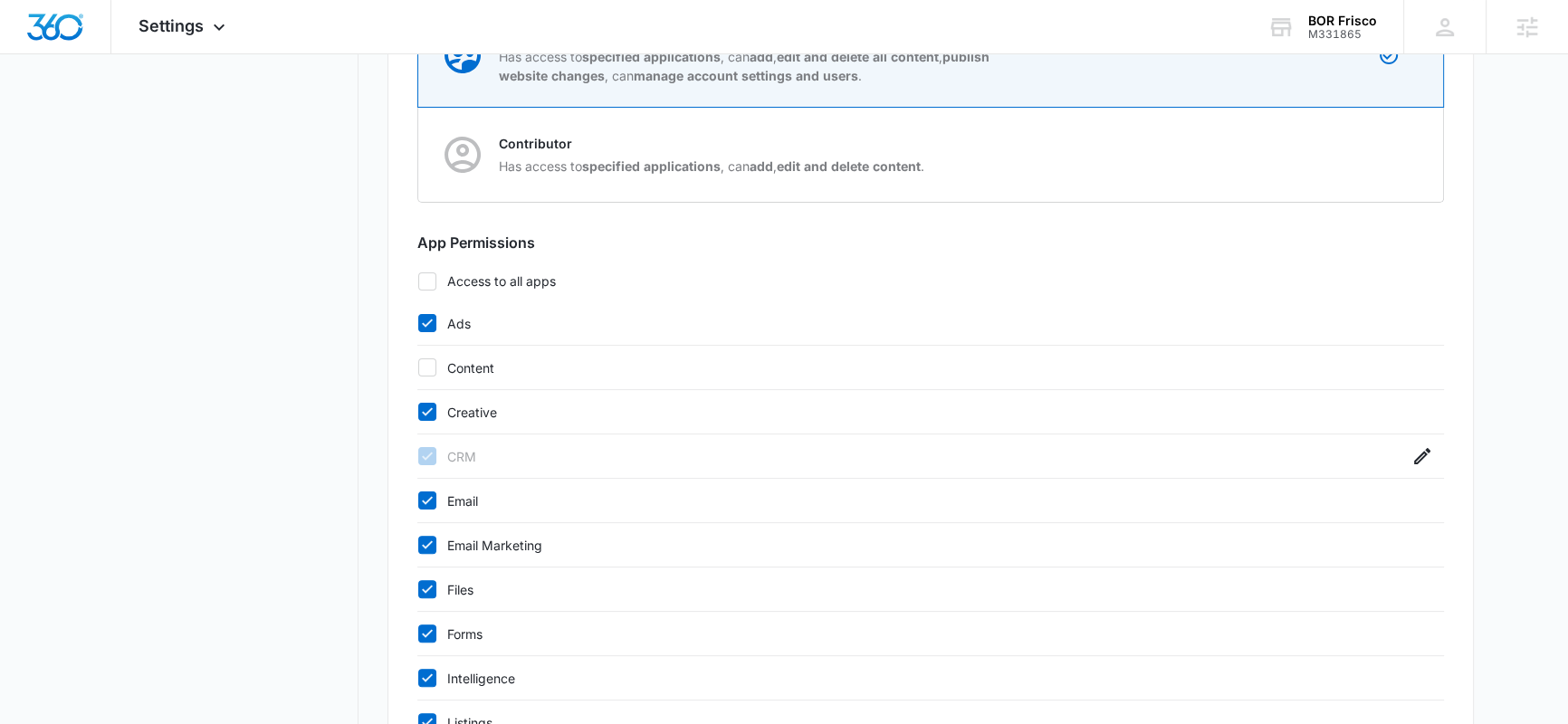click on "Creative" at bounding box center (913, 412) 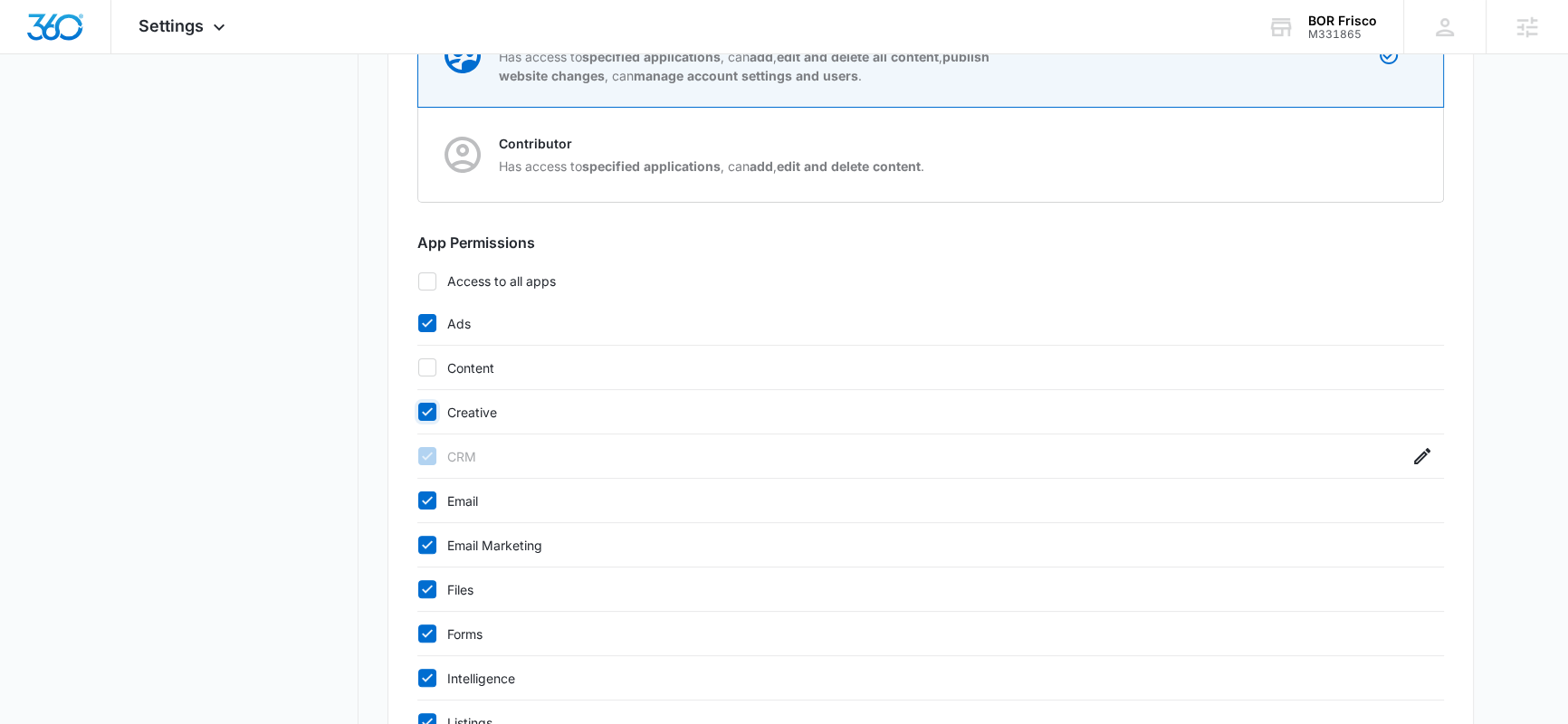click on "Creative" at bounding box center (417, 412) 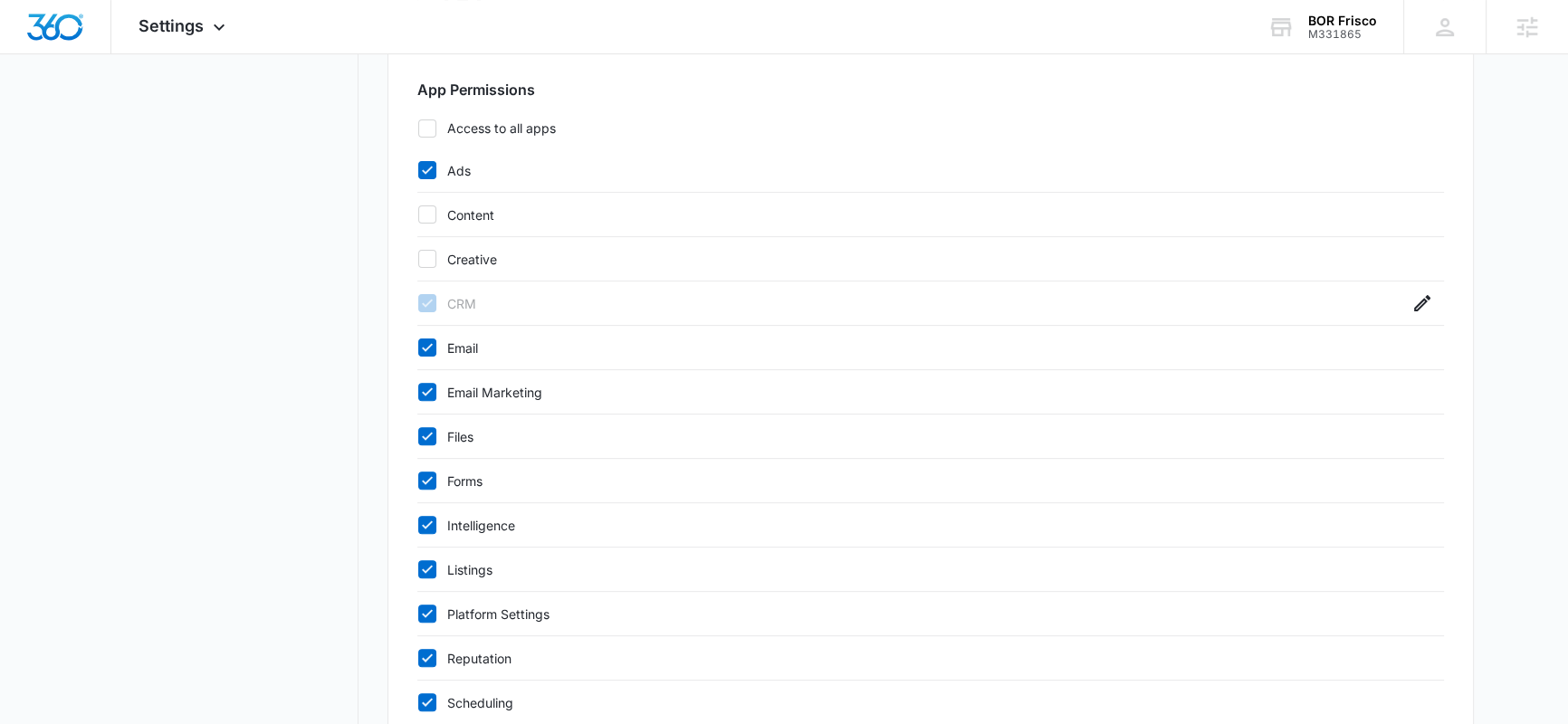 click on "Intelligence" at bounding box center [913, 525] 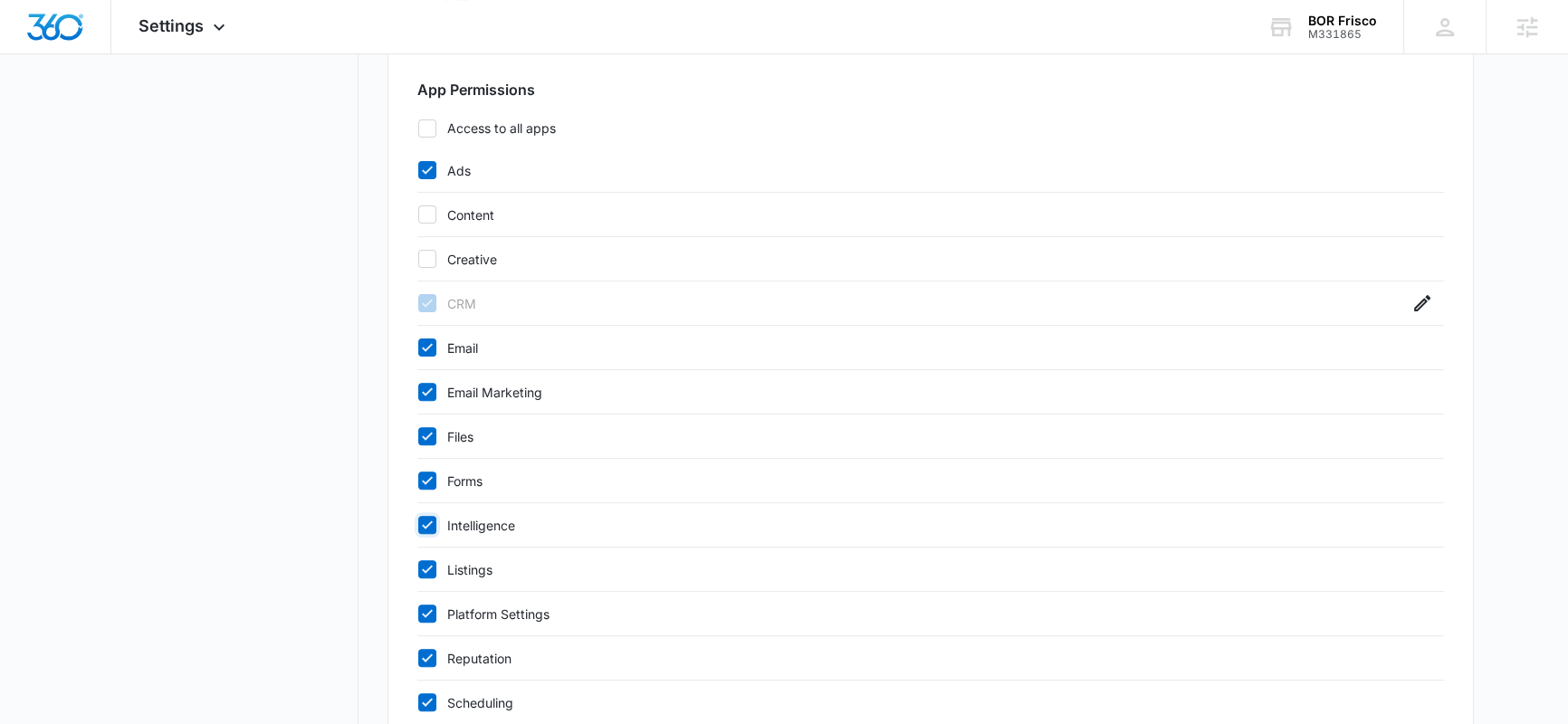 click on "Intelligence" at bounding box center [417, 525] 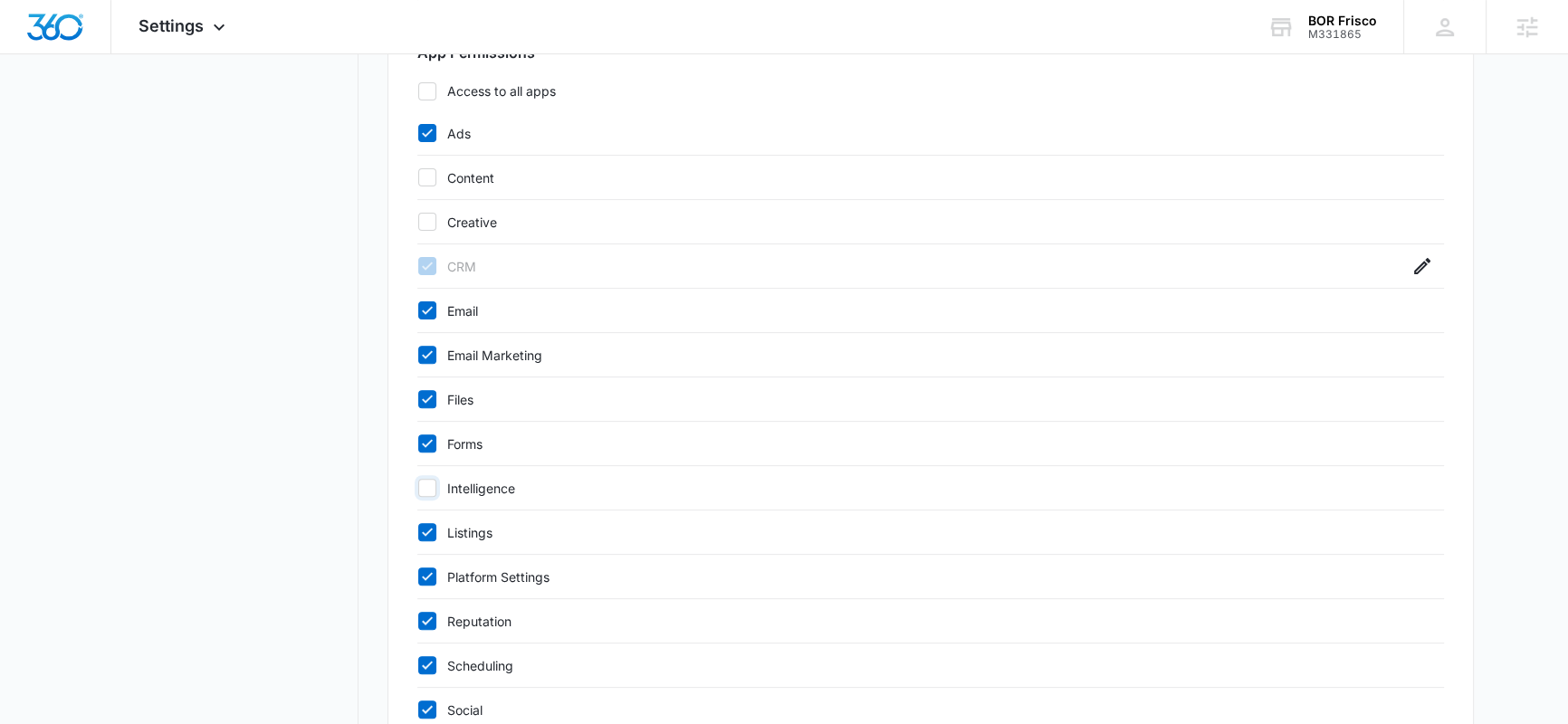 scroll, scrollTop: 833, scrollLeft: 0, axis: vertical 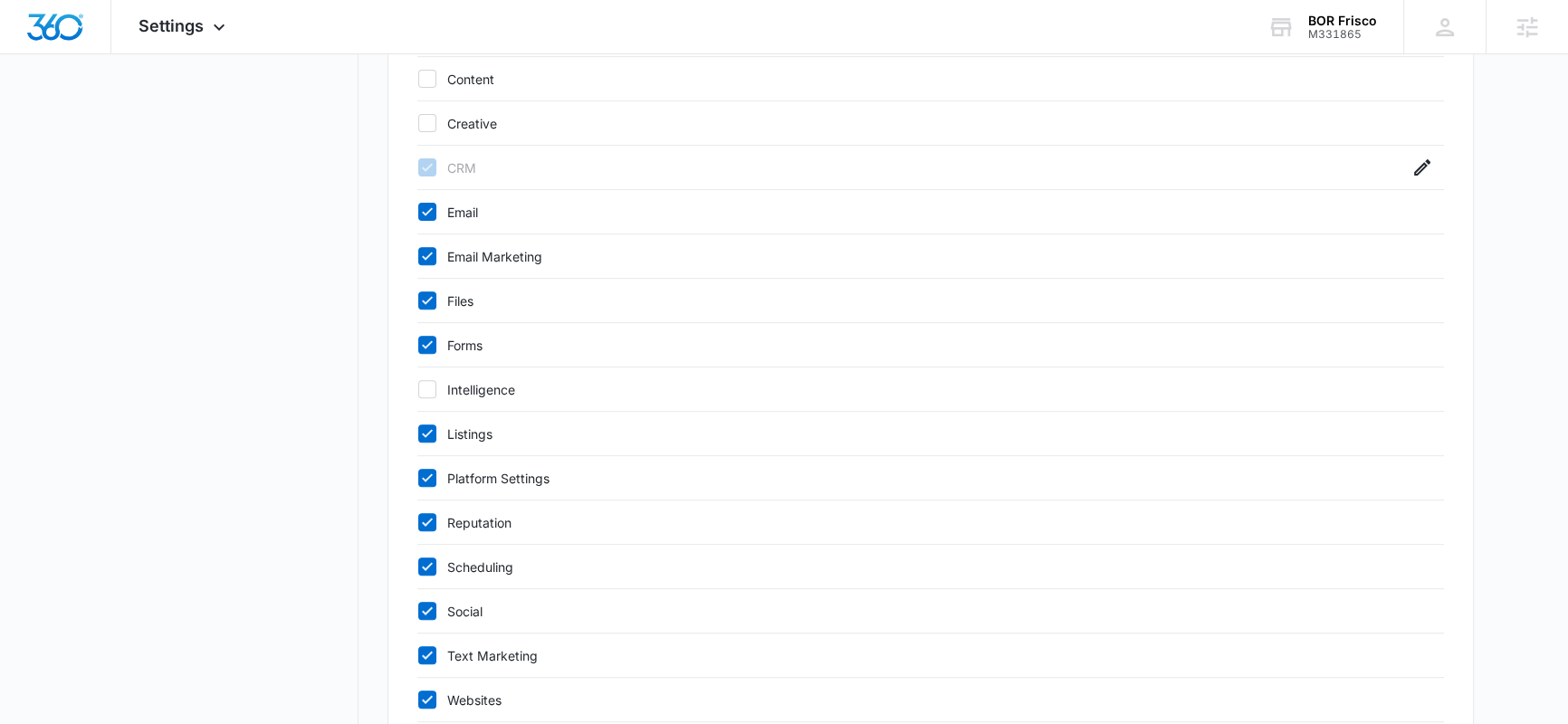 click on "Scheduling" at bounding box center (913, 567) 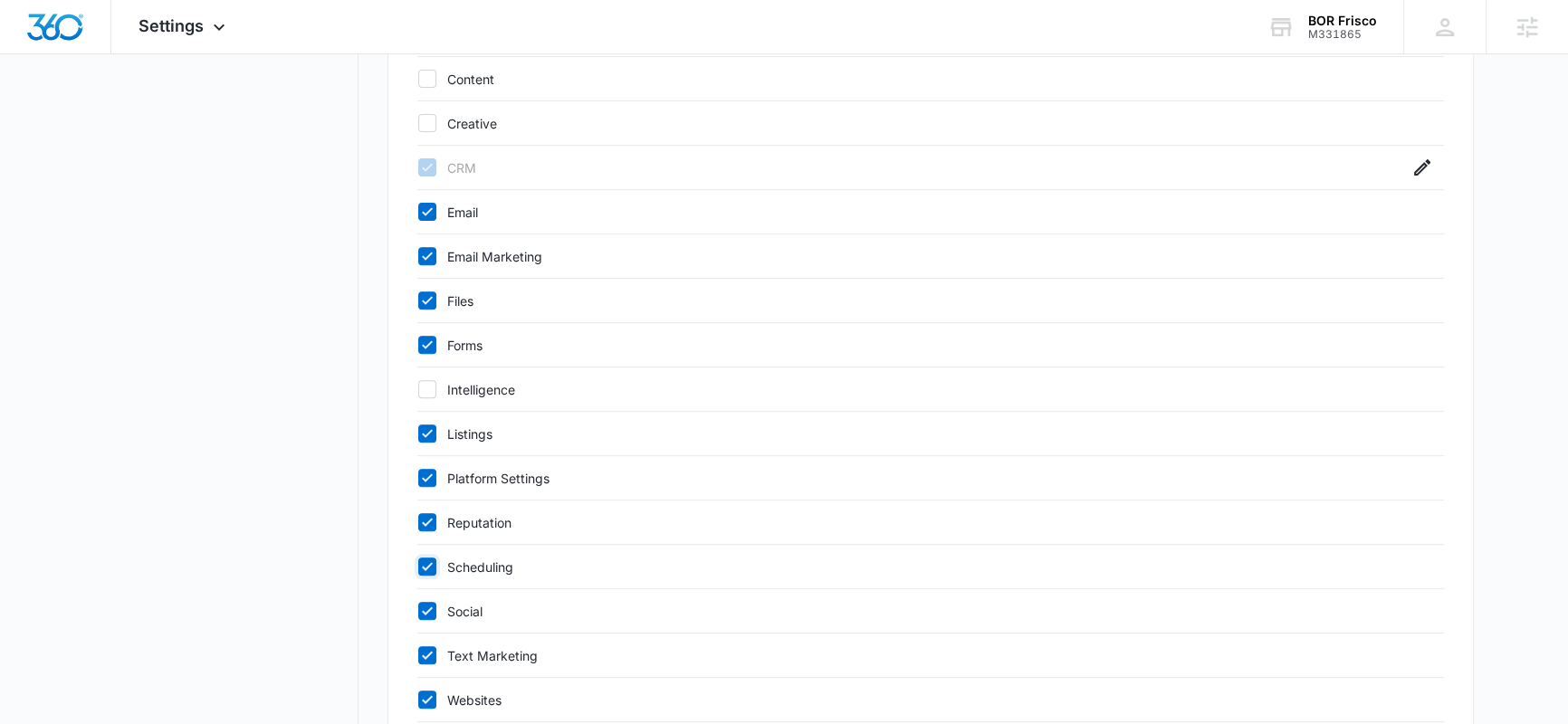 click on "Scheduling" at bounding box center [417, 567] 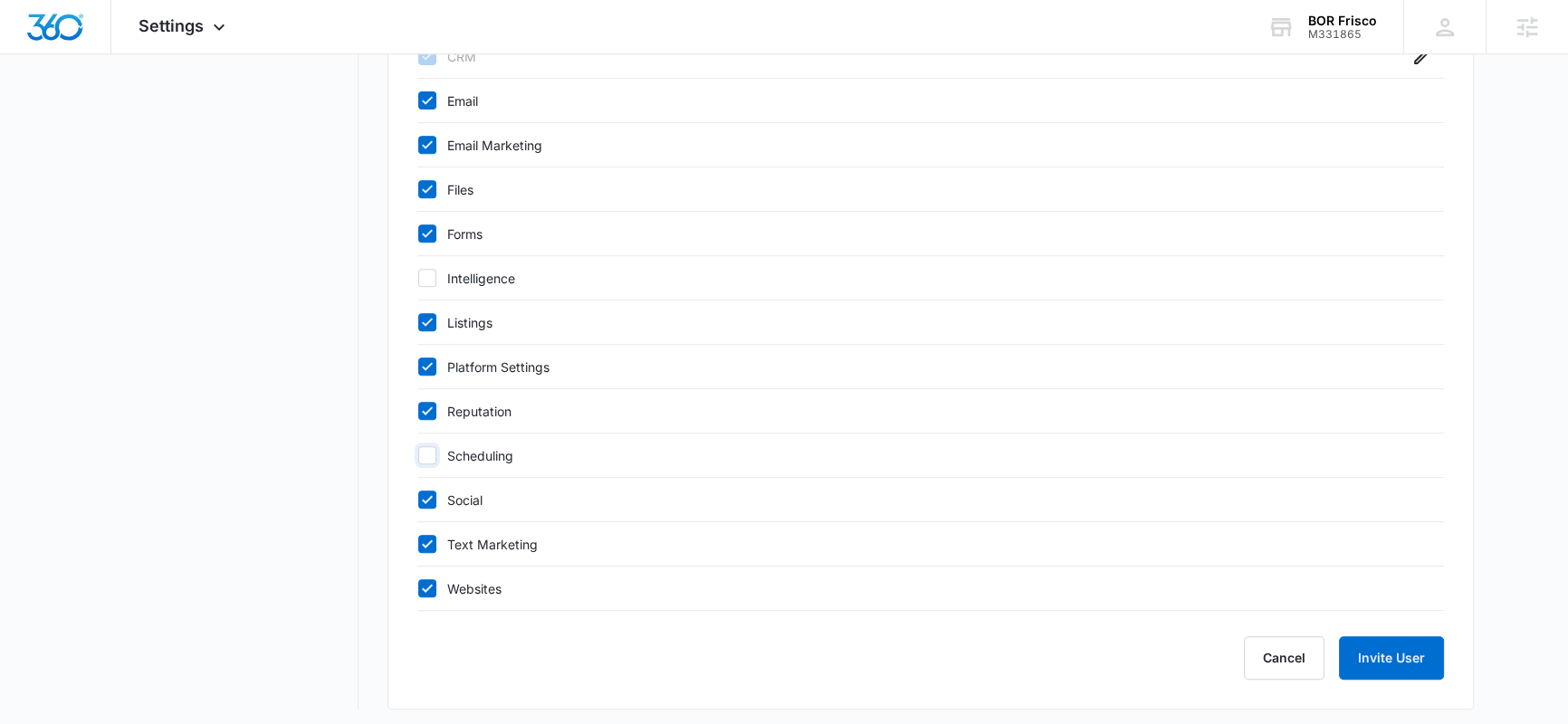 scroll, scrollTop: 948, scrollLeft: 0, axis: vertical 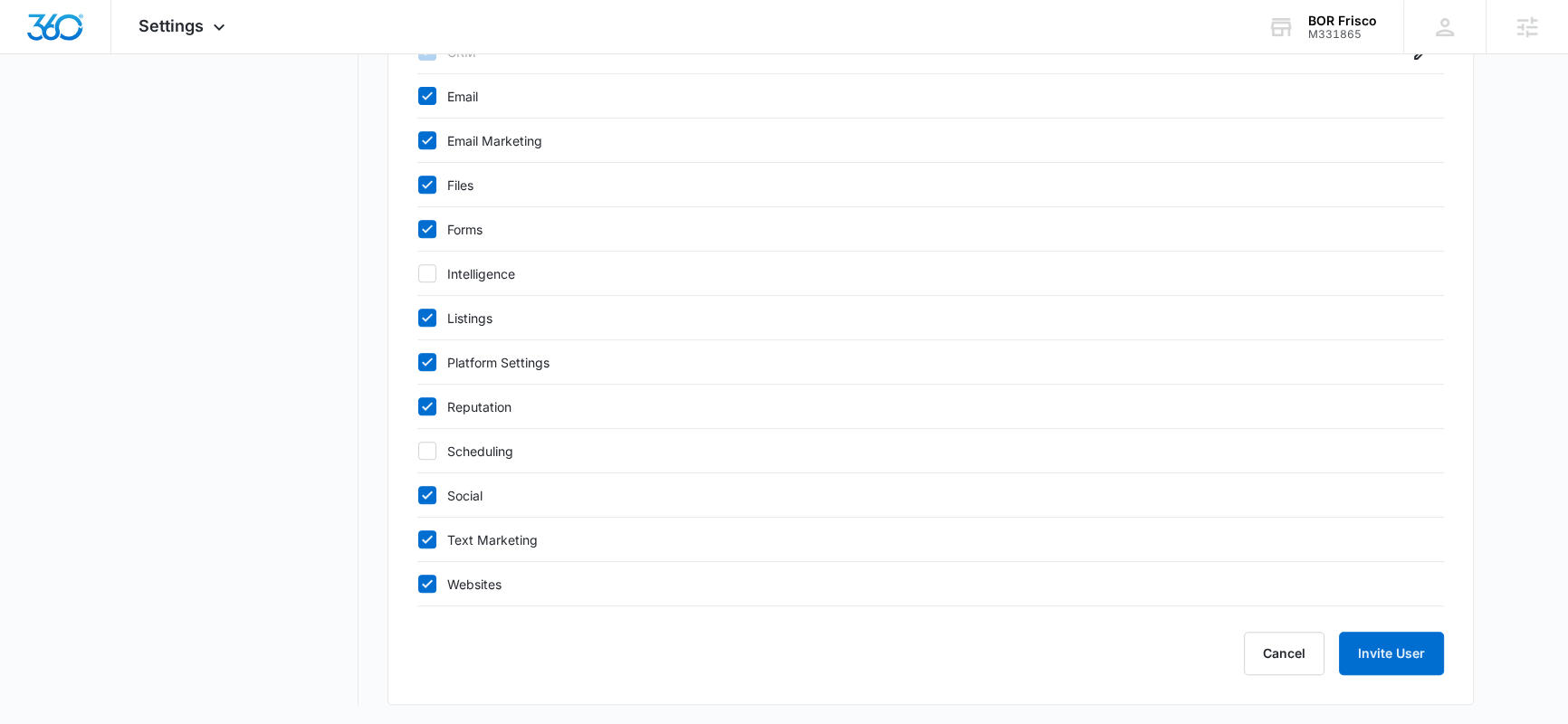 click on "Text Marketing" at bounding box center (913, 539) 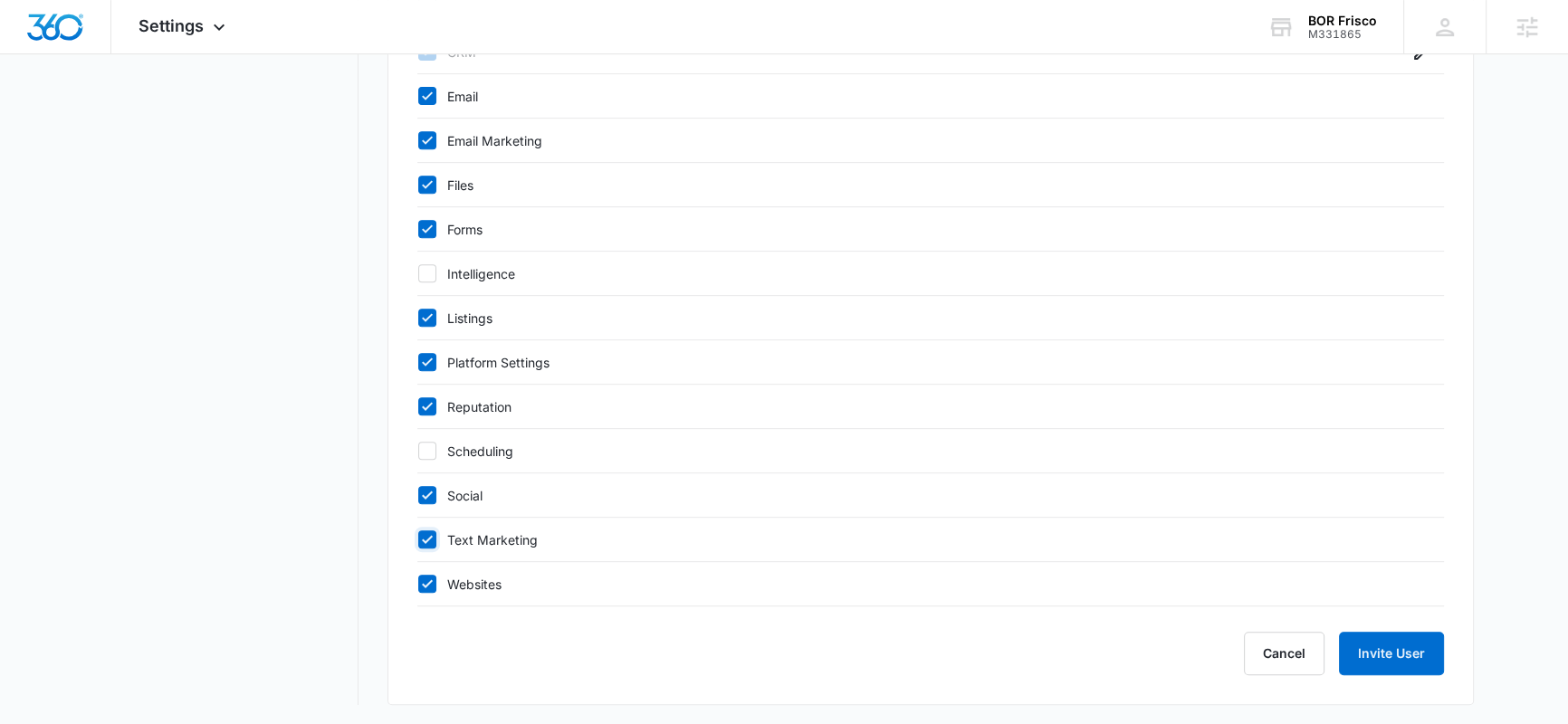 click on "Text Marketing" at bounding box center (417, 539) 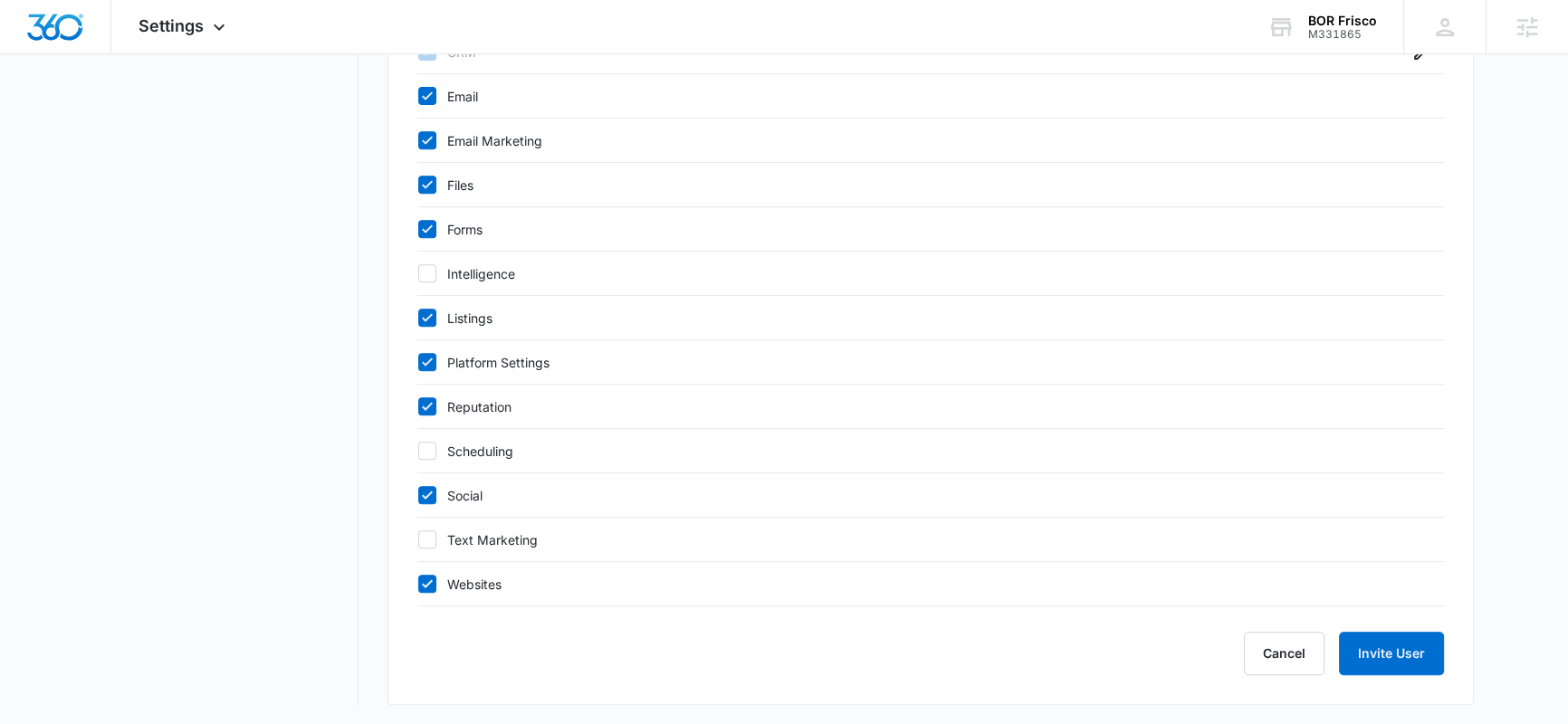 click on "Websites" at bounding box center [913, 584] 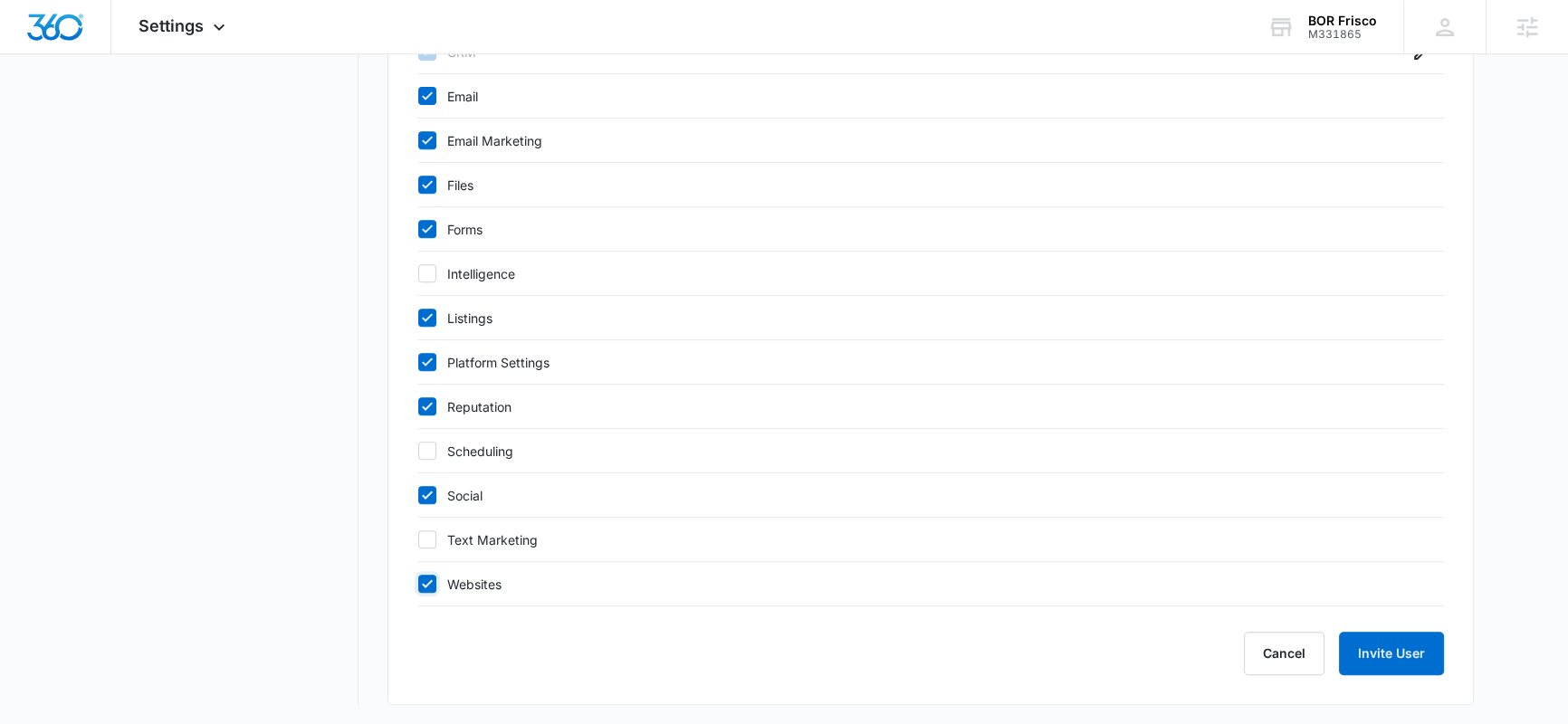 click on "Websites" at bounding box center (417, 584) 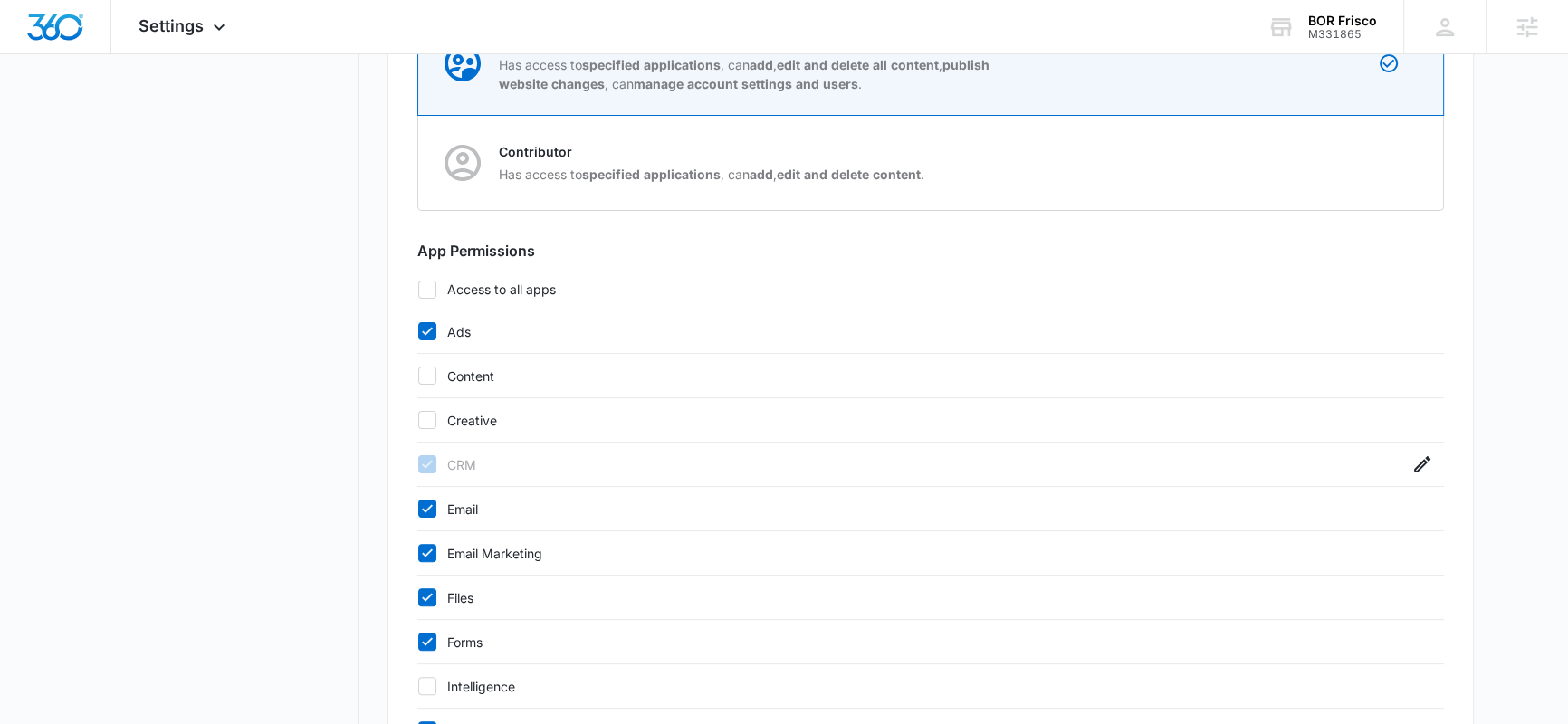 scroll, scrollTop: 948, scrollLeft: 0, axis: vertical 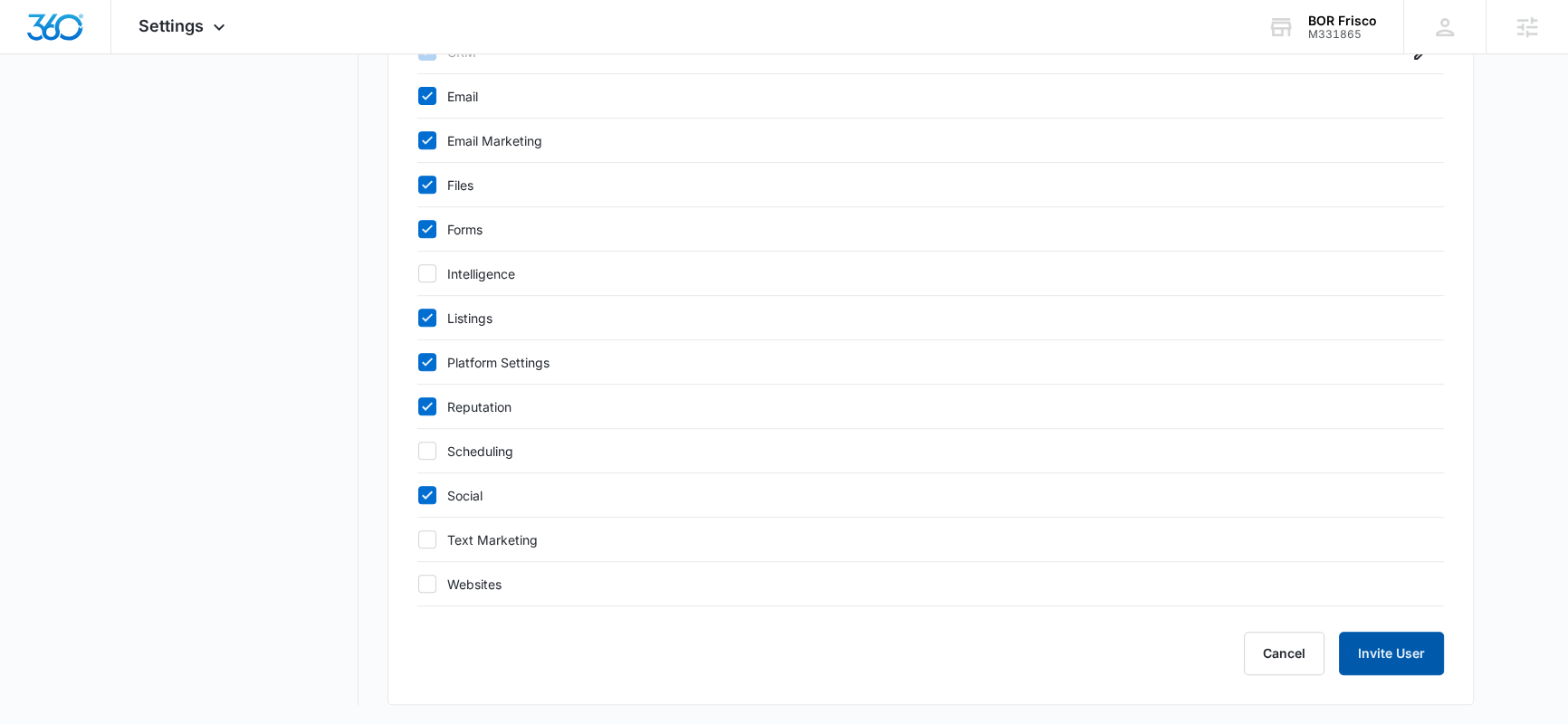 click on "Invite User" at bounding box center [1391, 653] 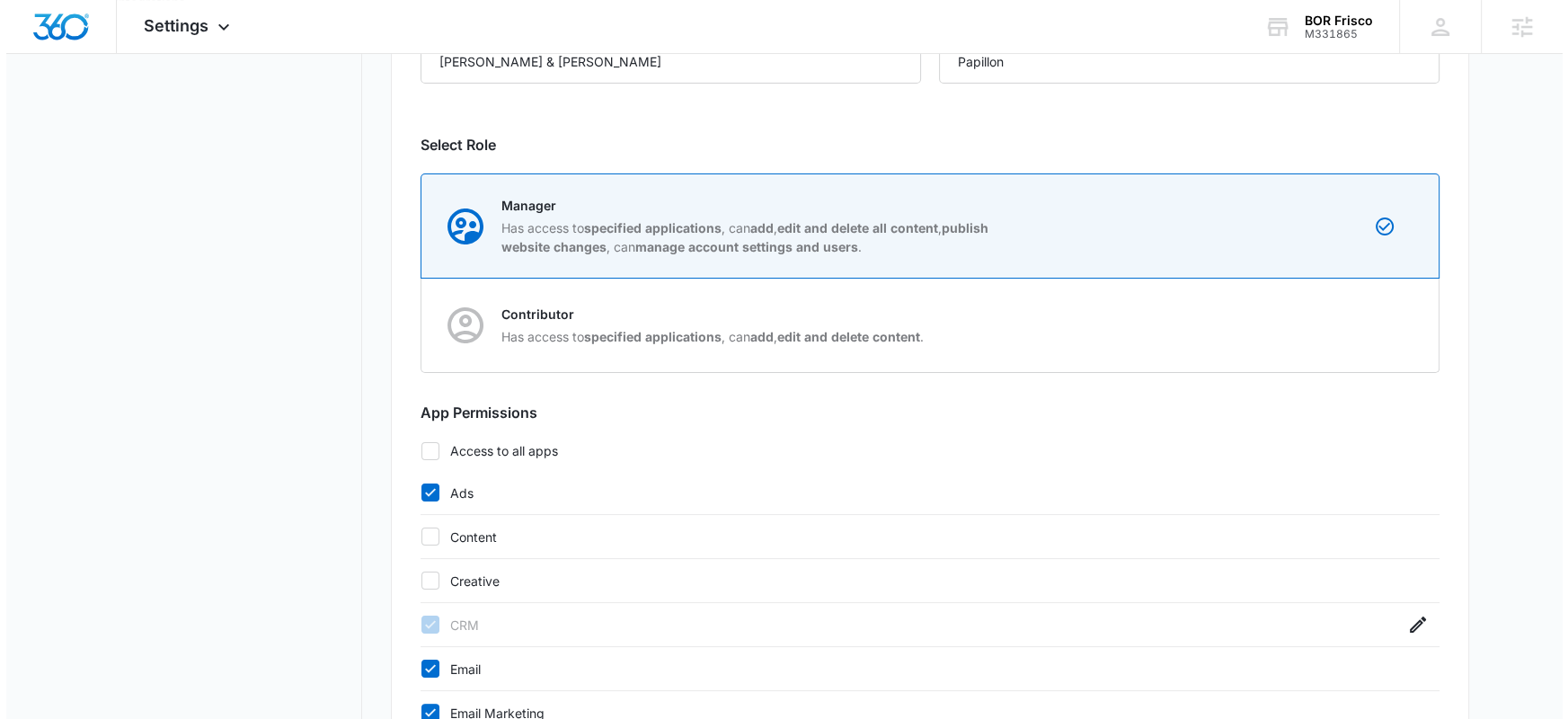 scroll, scrollTop: 0, scrollLeft: 0, axis: both 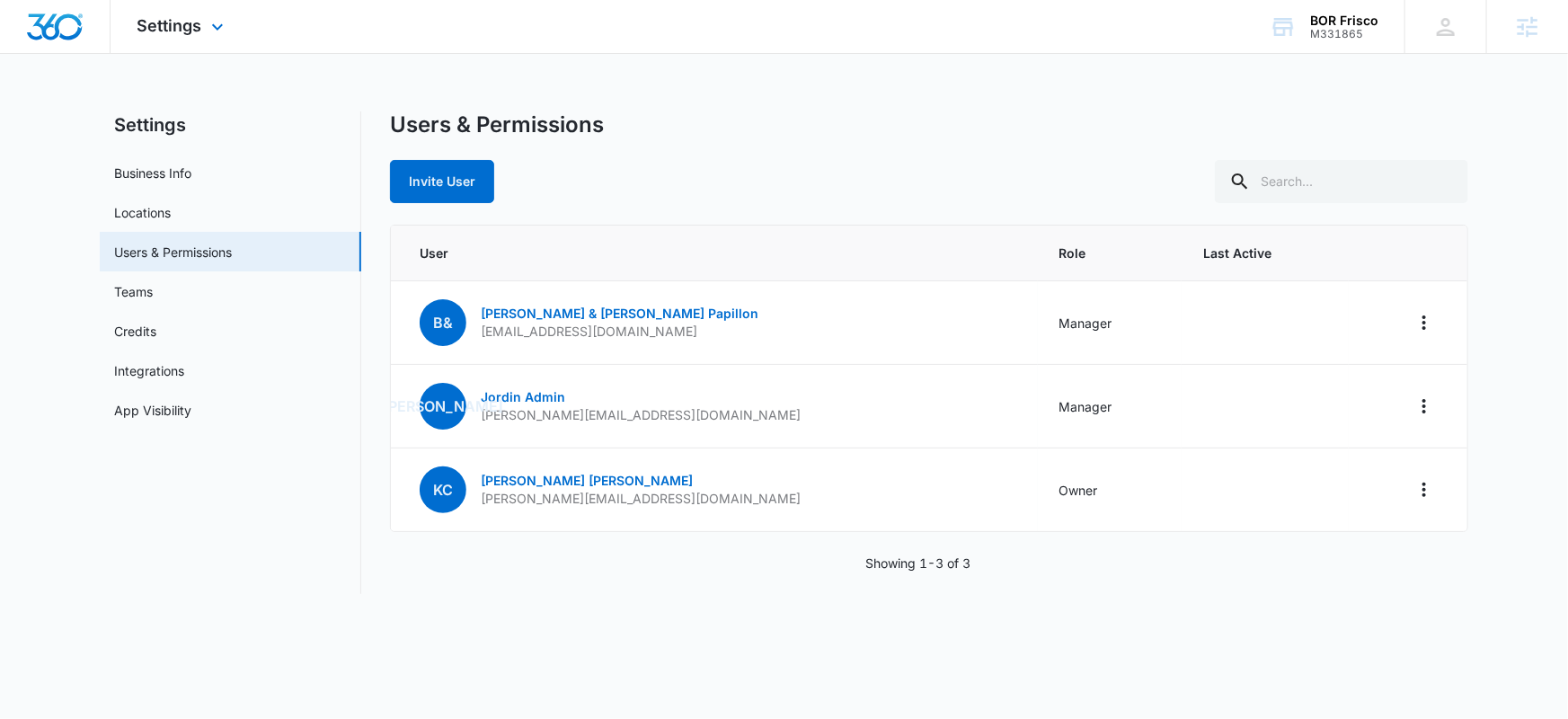 click on "Settings Apps Reputation Forms CRM Email Social Ads Files Brand Settings" at bounding box center [182, 26] 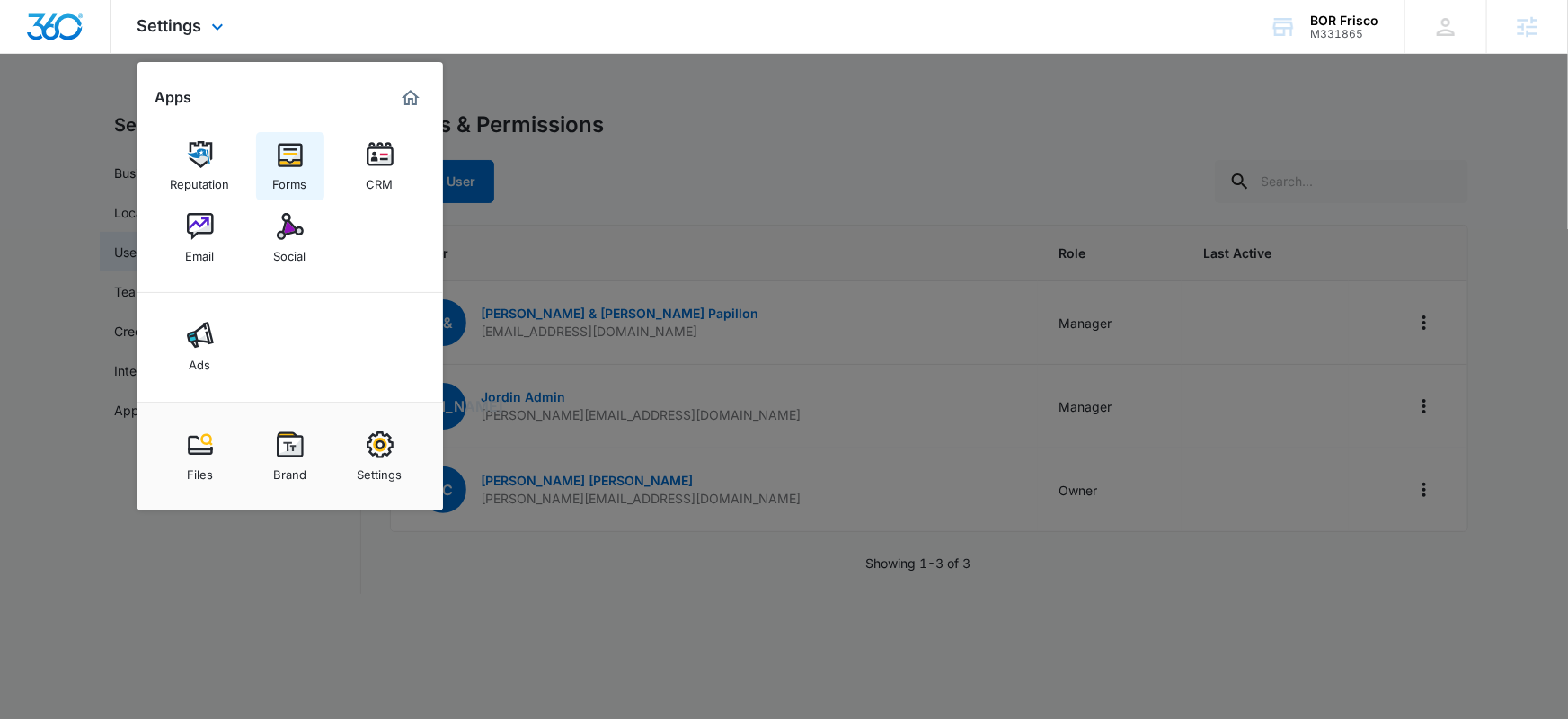 click on "Forms" at bounding box center [290, 180] 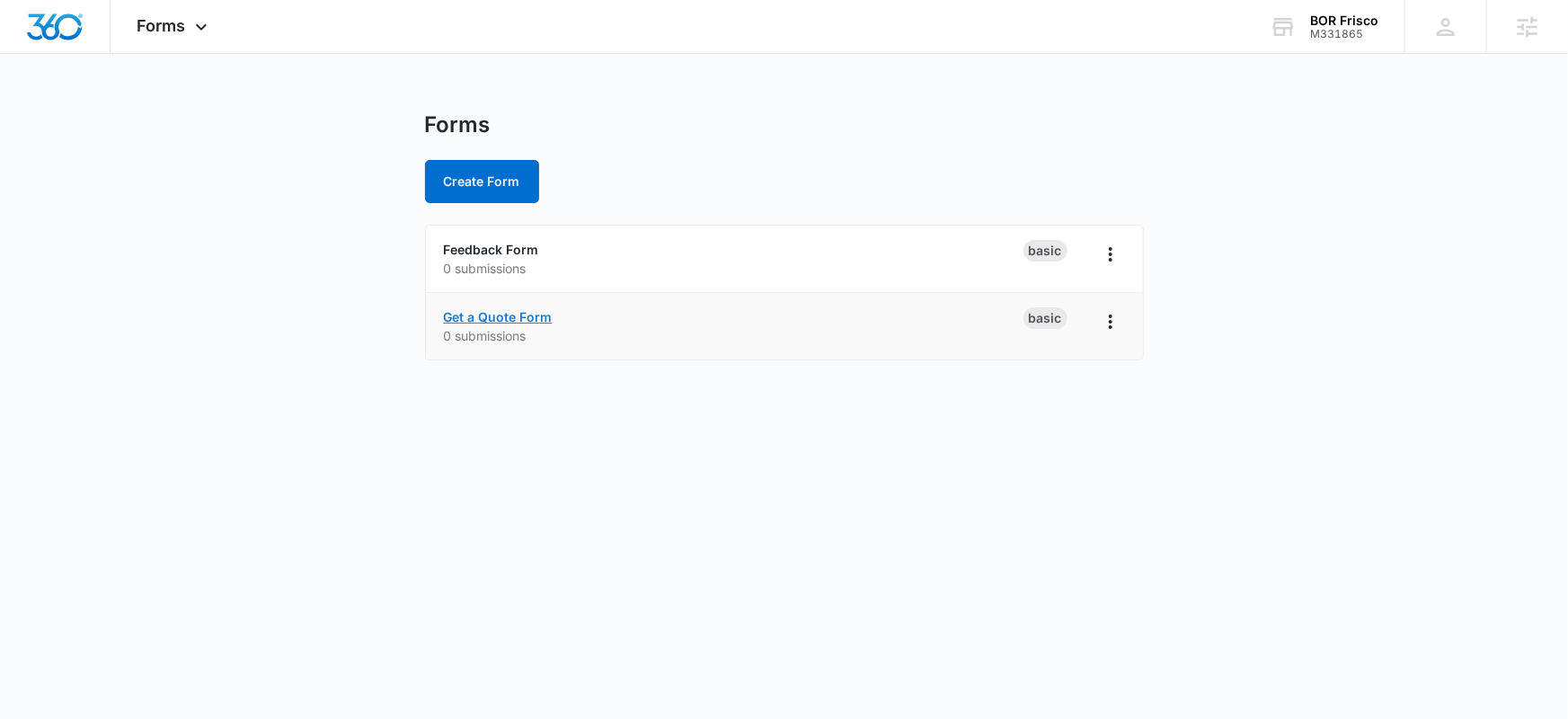 click on "Get a Quote Form" at bounding box center [498, 316] 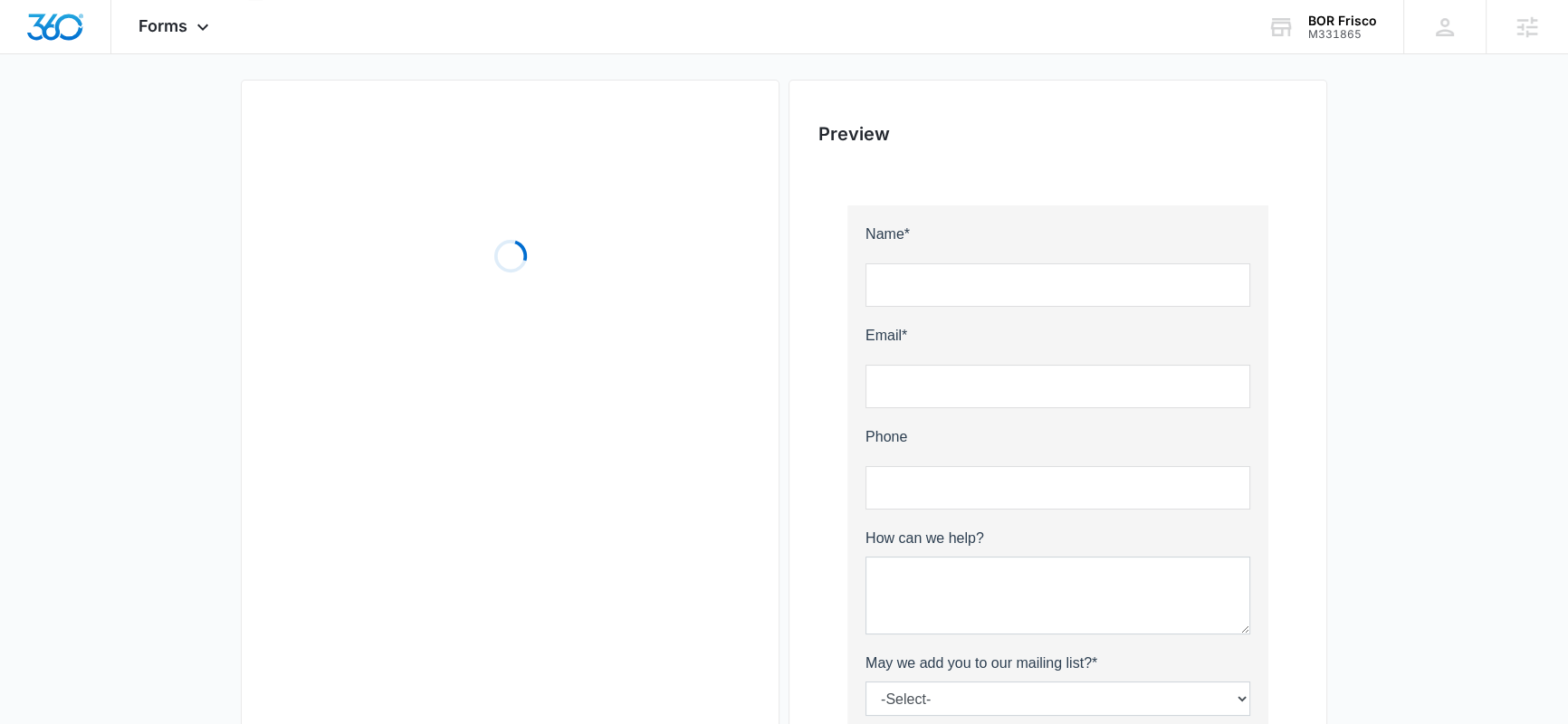 scroll, scrollTop: 0, scrollLeft: 0, axis: both 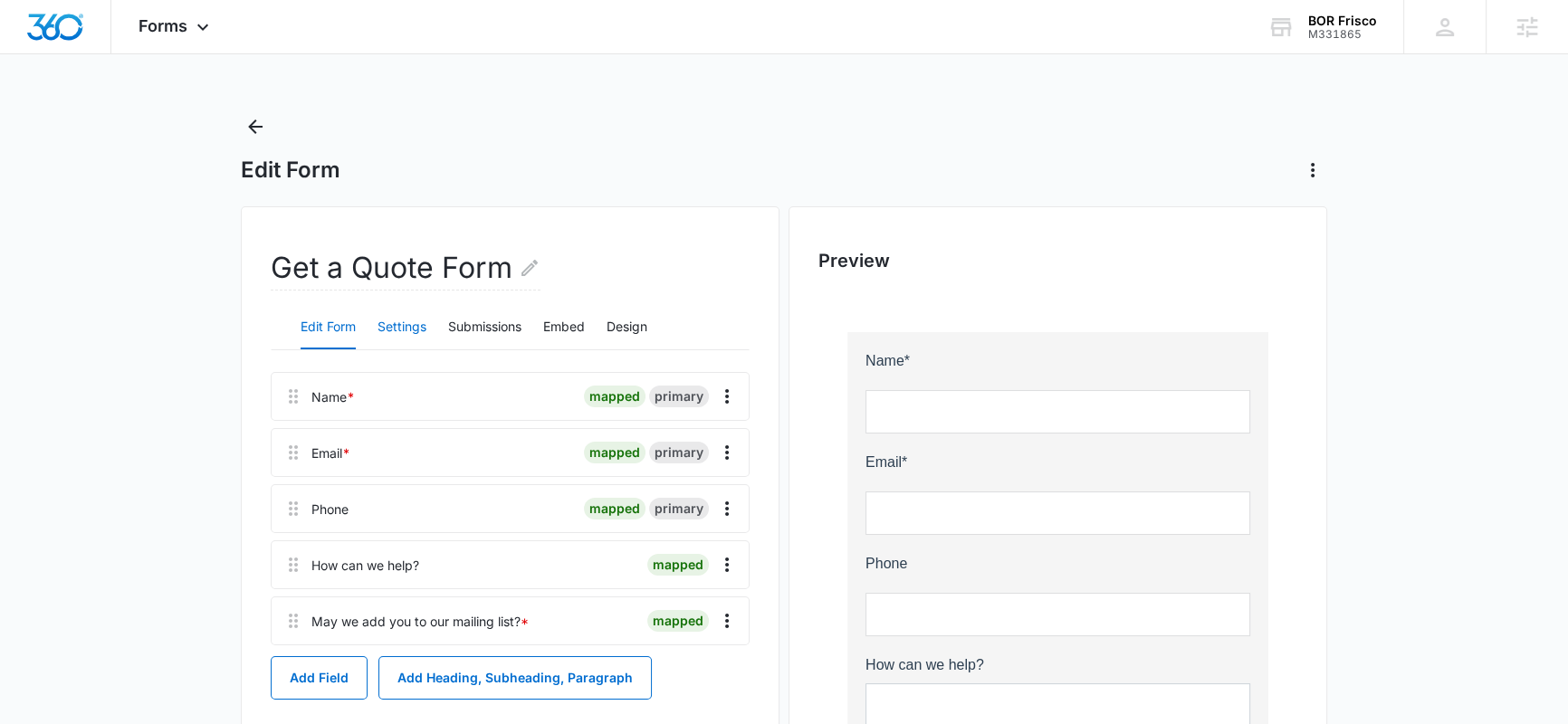 click on "Settings" at bounding box center (402, 328) 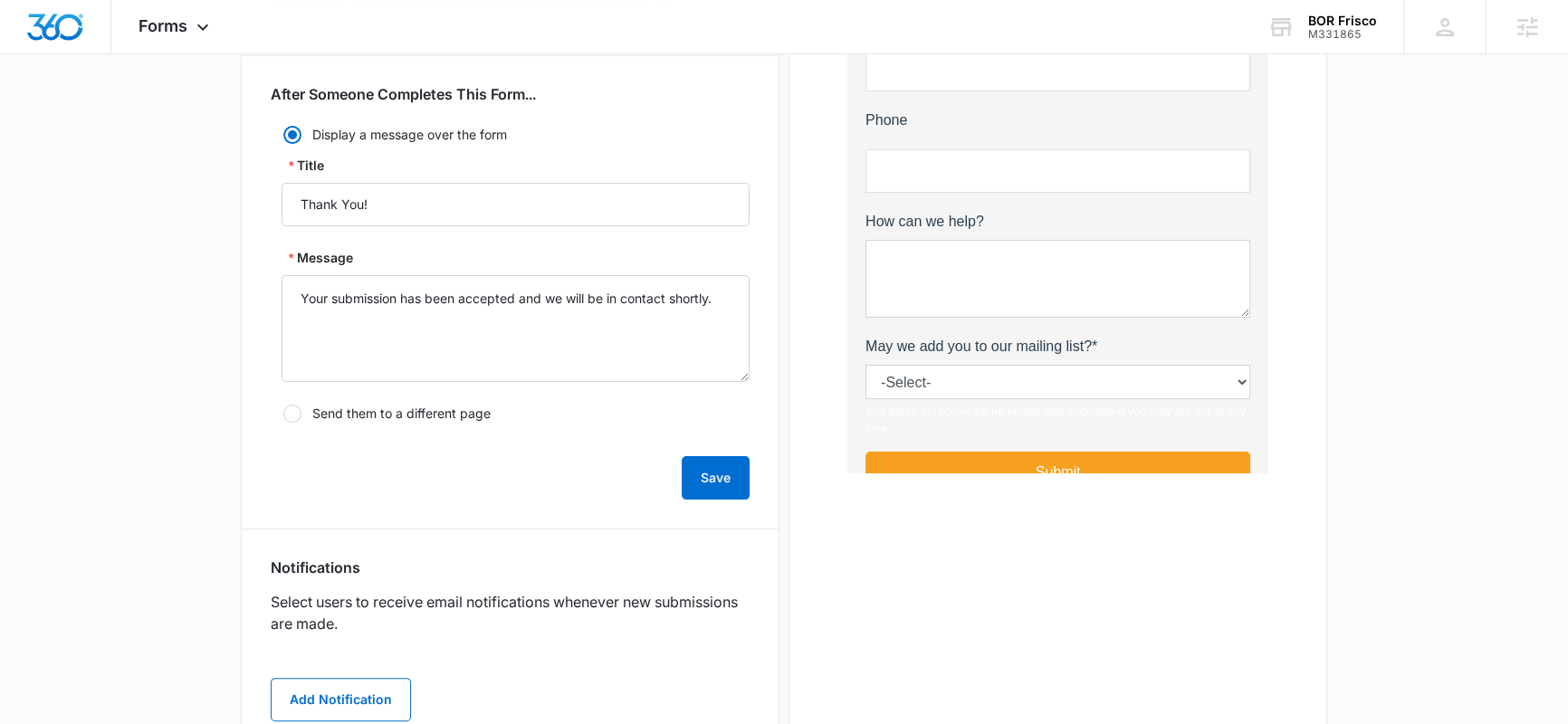 scroll, scrollTop: 444, scrollLeft: 0, axis: vertical 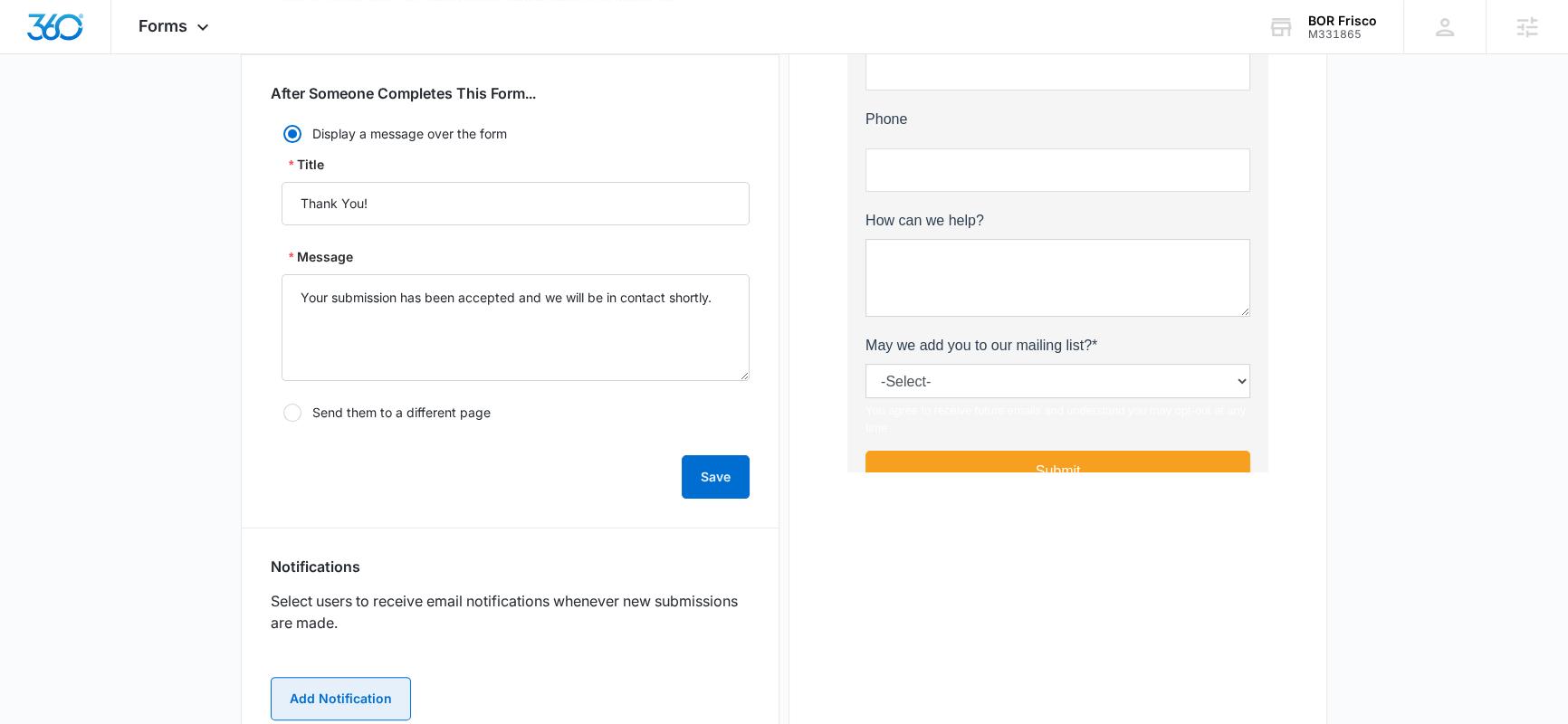 click on "Add Notification" at bounding box center [340, 699] 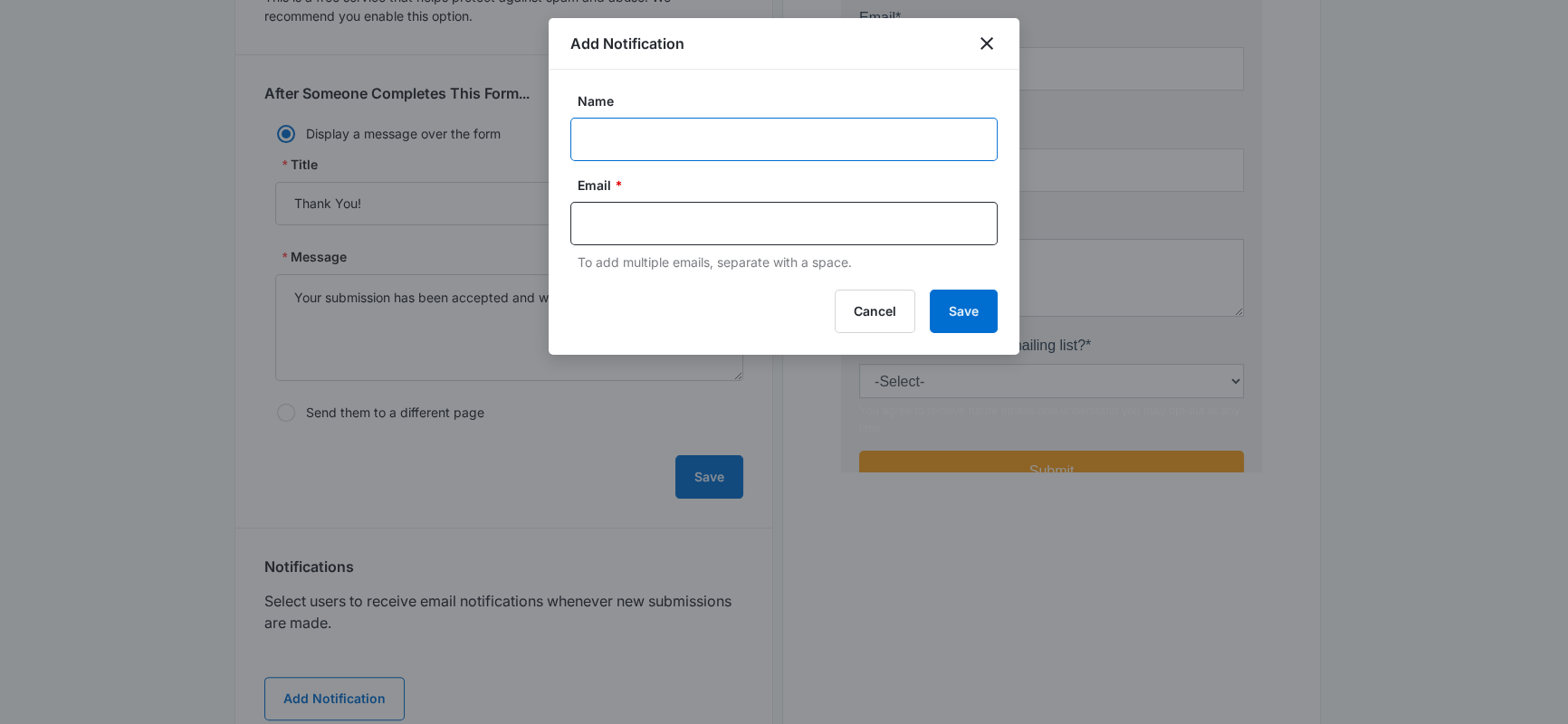 click on "Name" at bounding box center [784, 139] 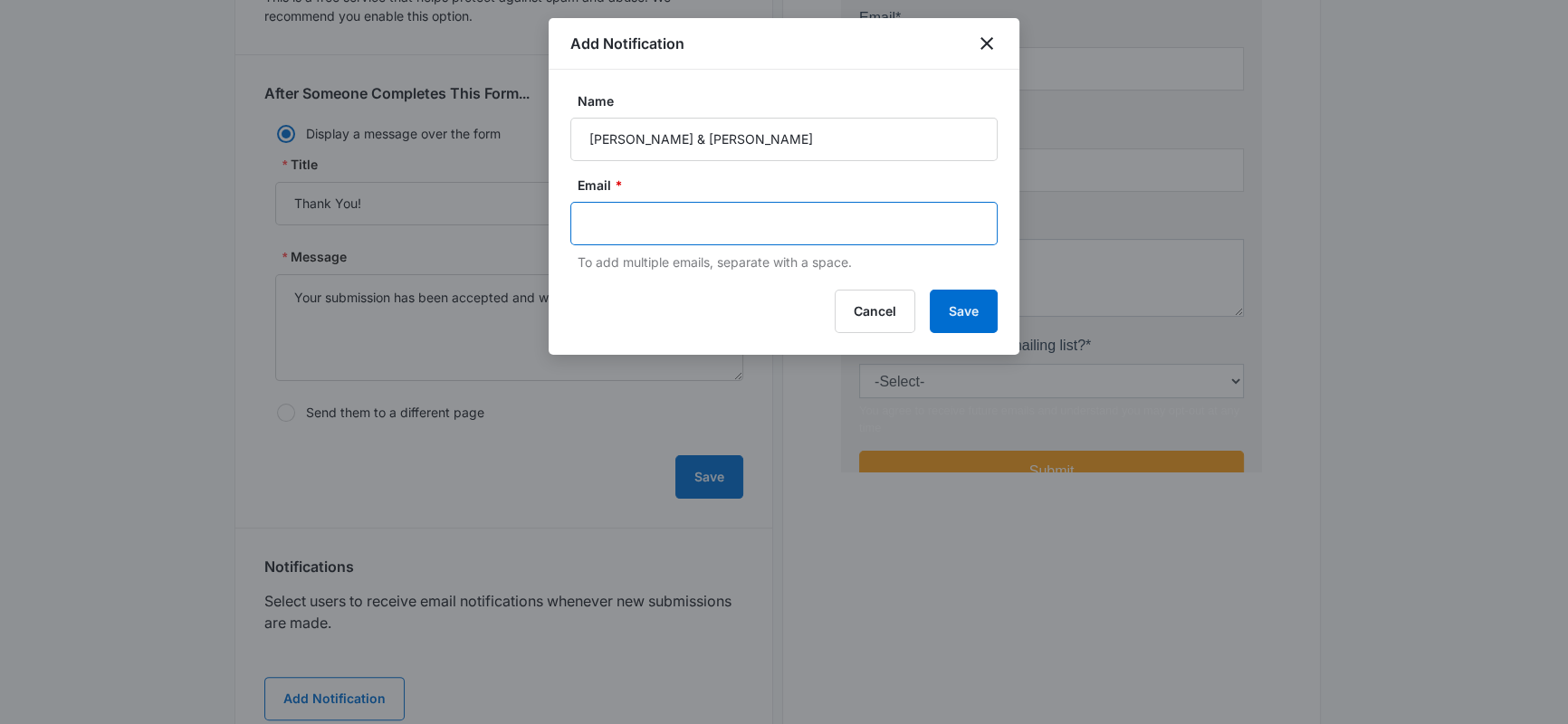 click at bounding box center (786, 224) 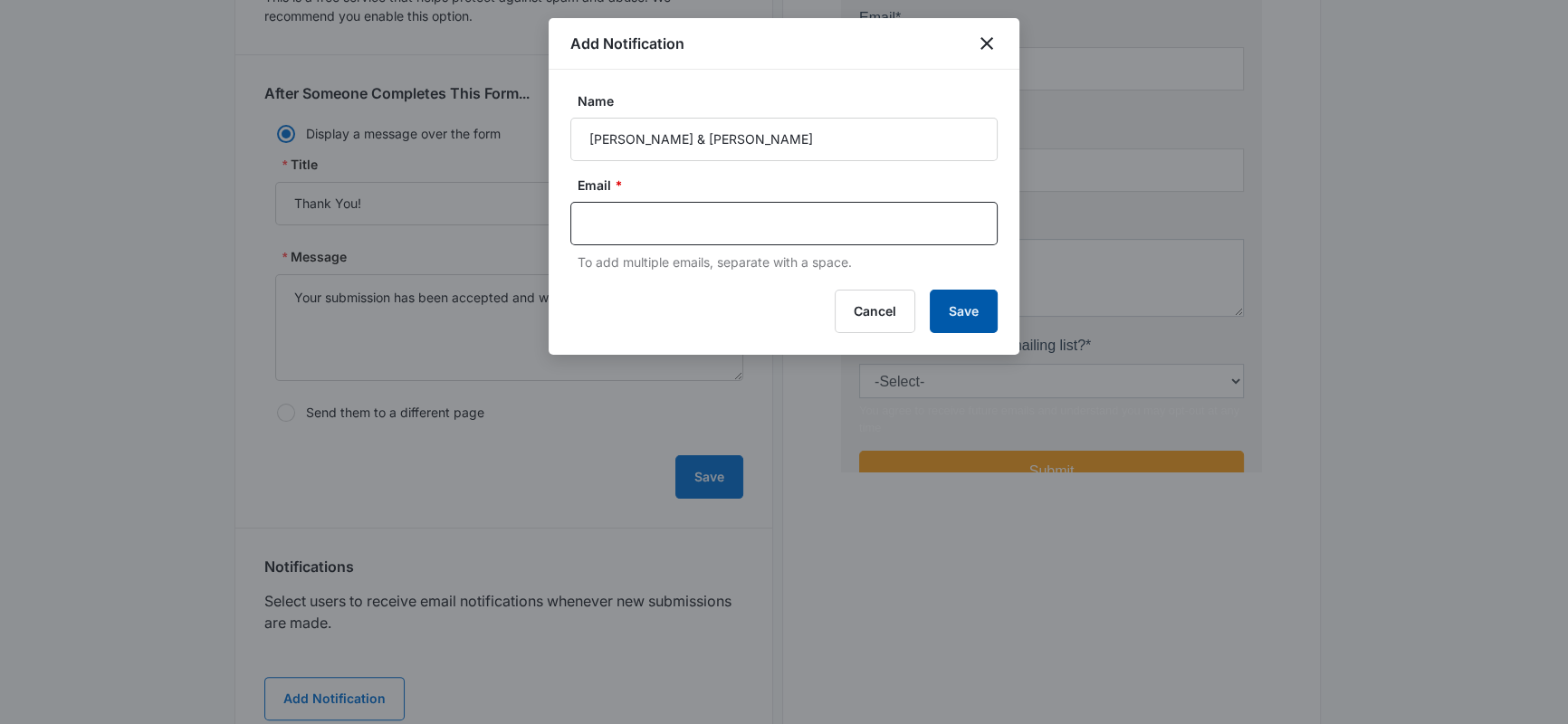 click on "Save" at bounding box center (963, 311) 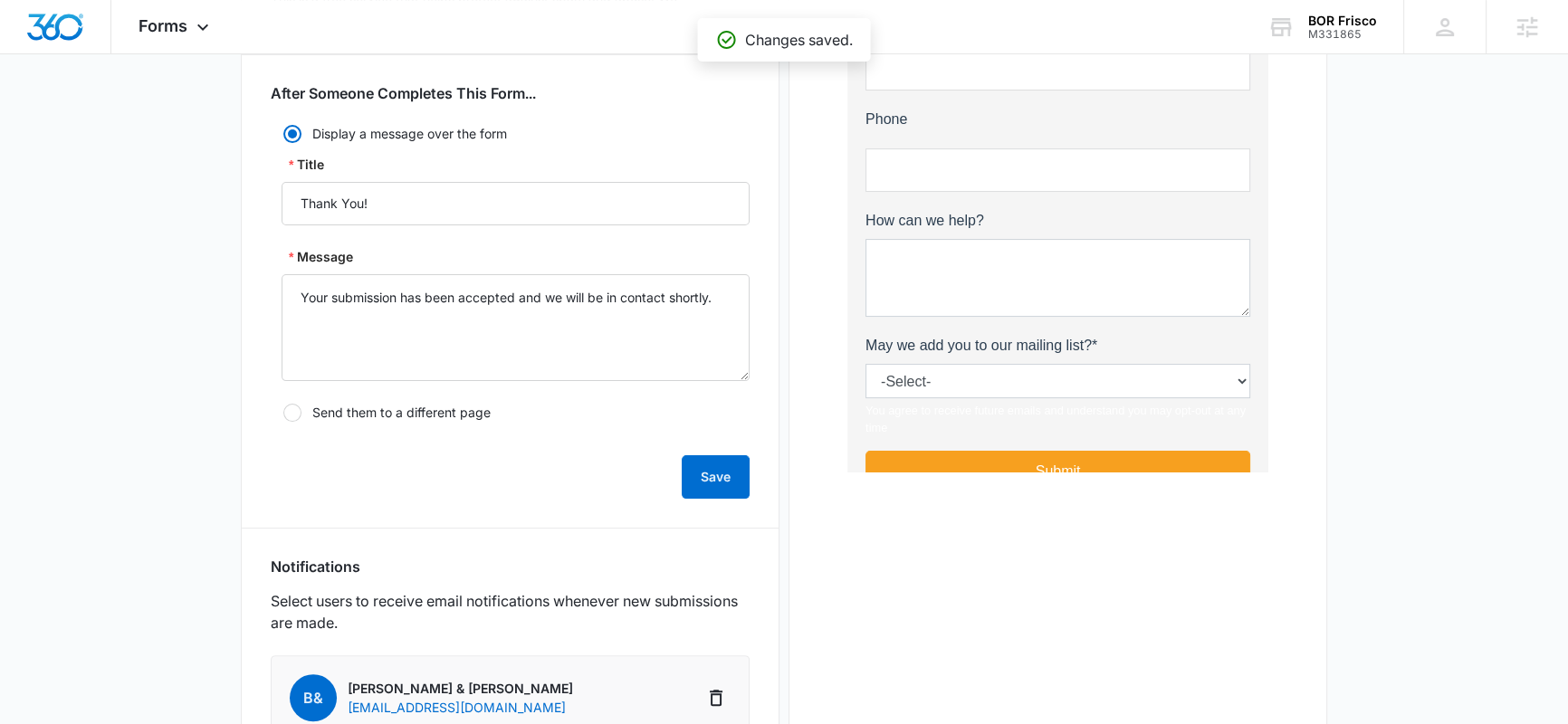 scroll, scrollTop: 868, scrollLeft: 0, axis: vertical 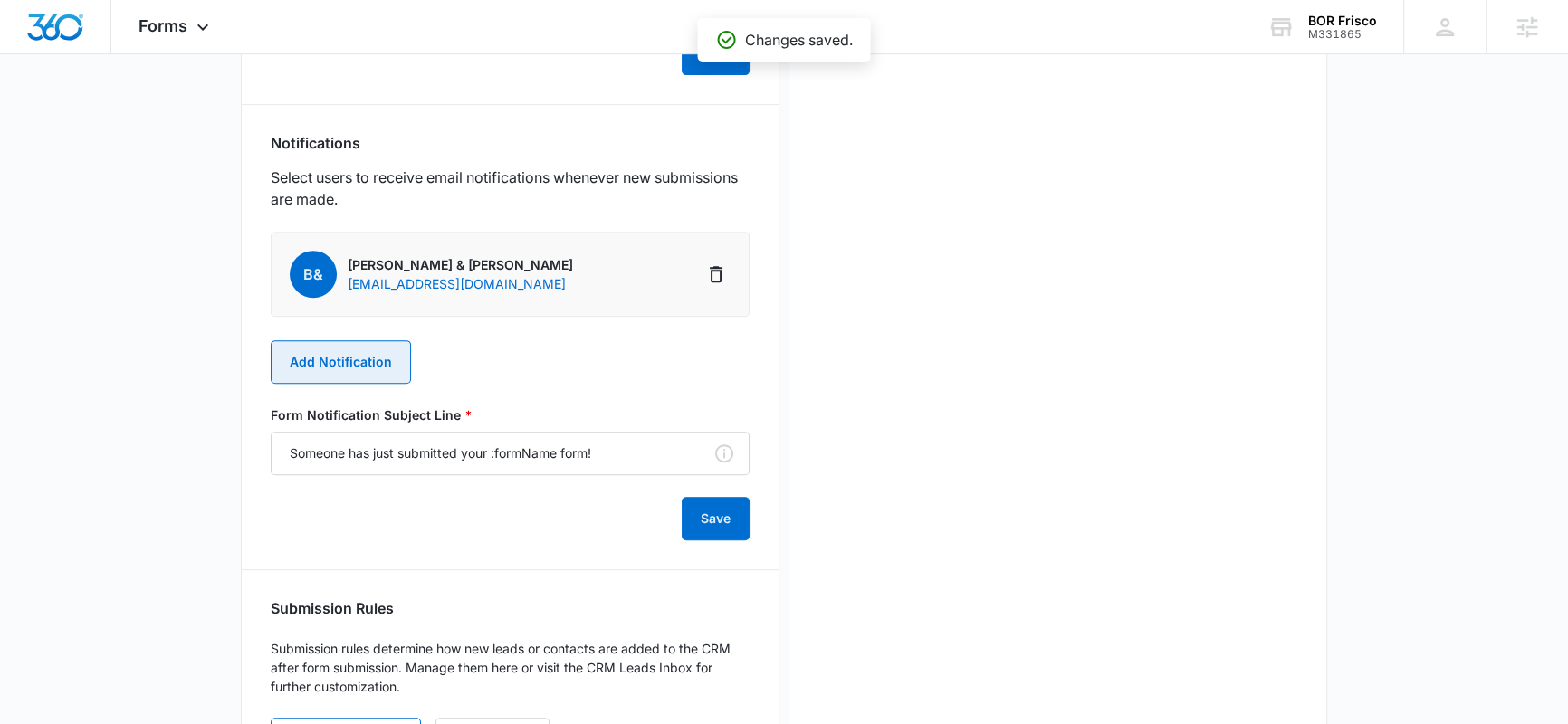 click on "Add Notification" at bounding box center [340, 362] 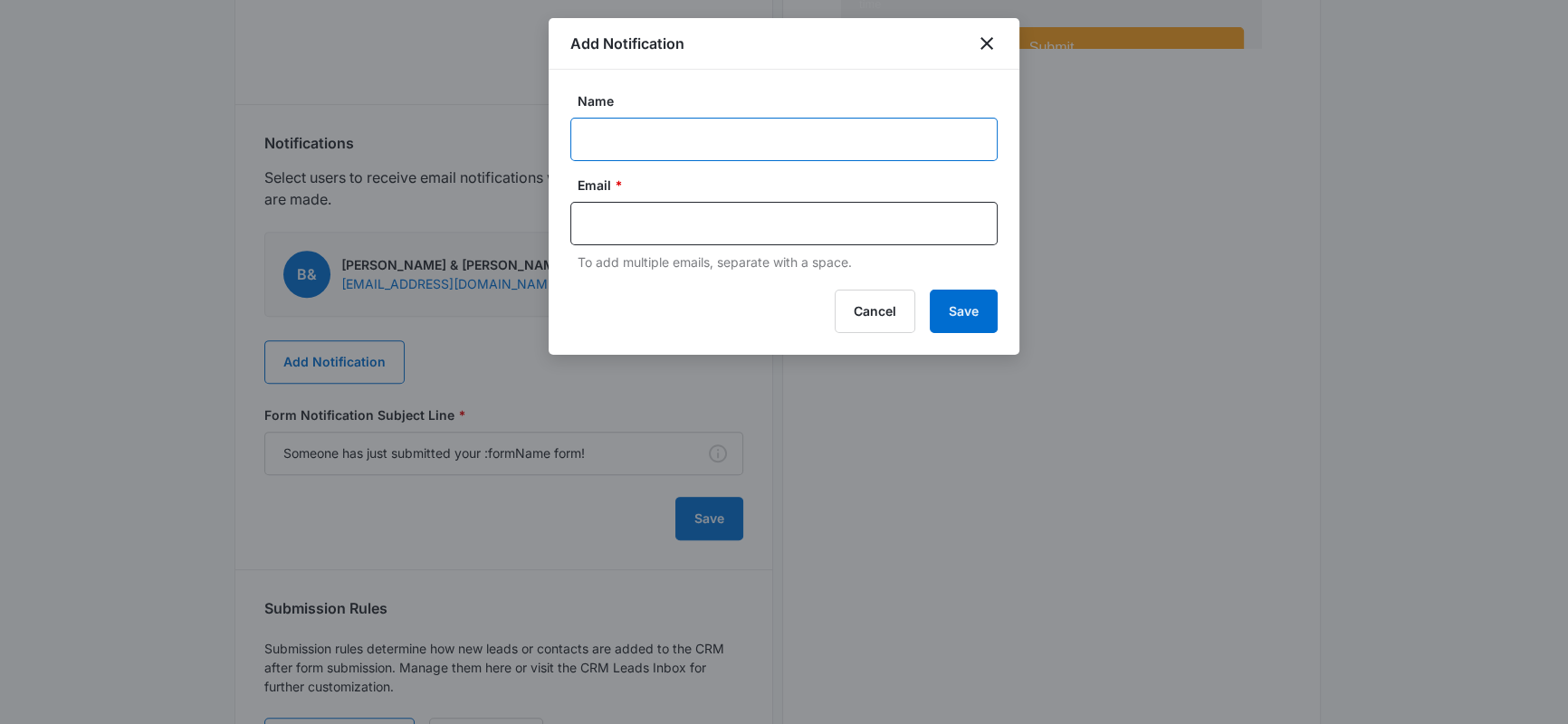 click on "Name" at bounding box center [784, 139] 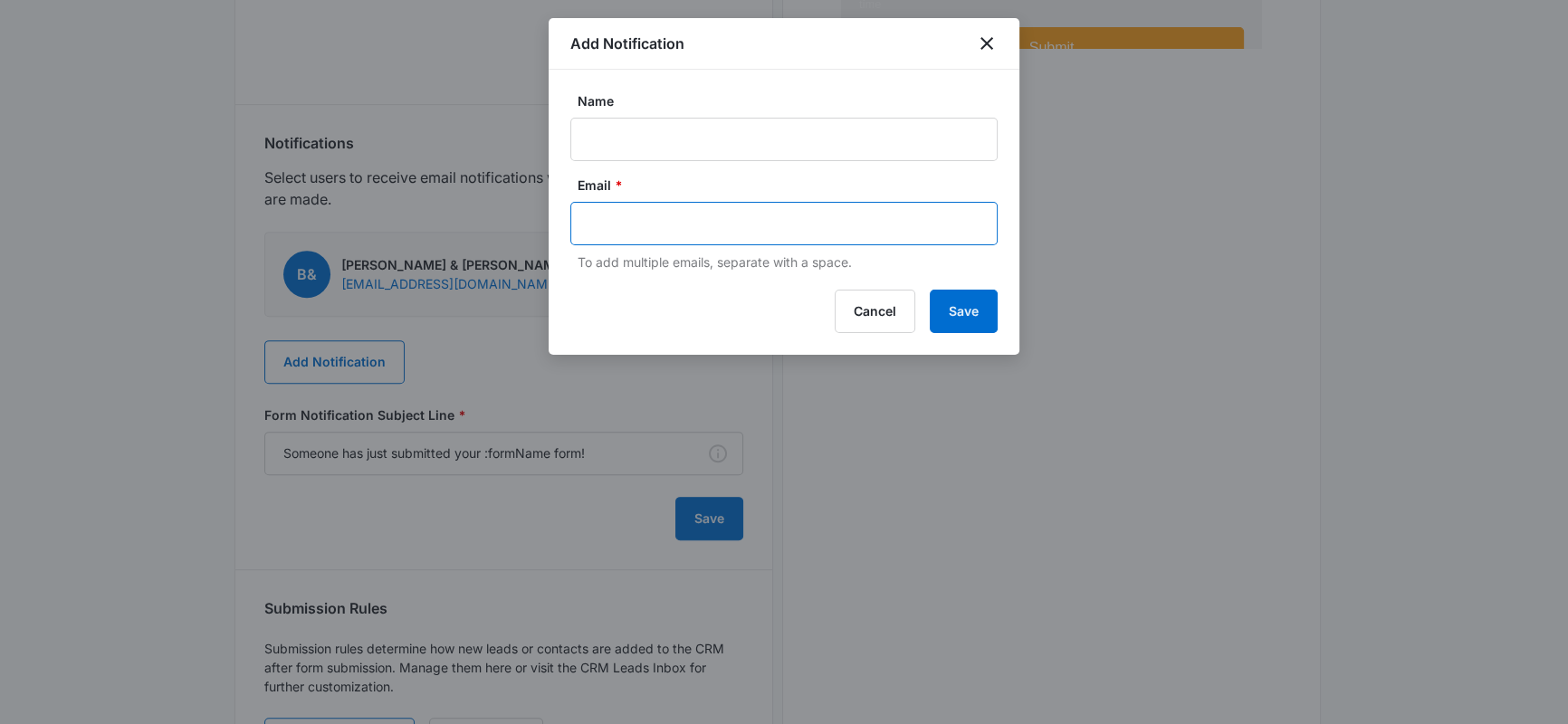 click at bounding box center (786, 224) 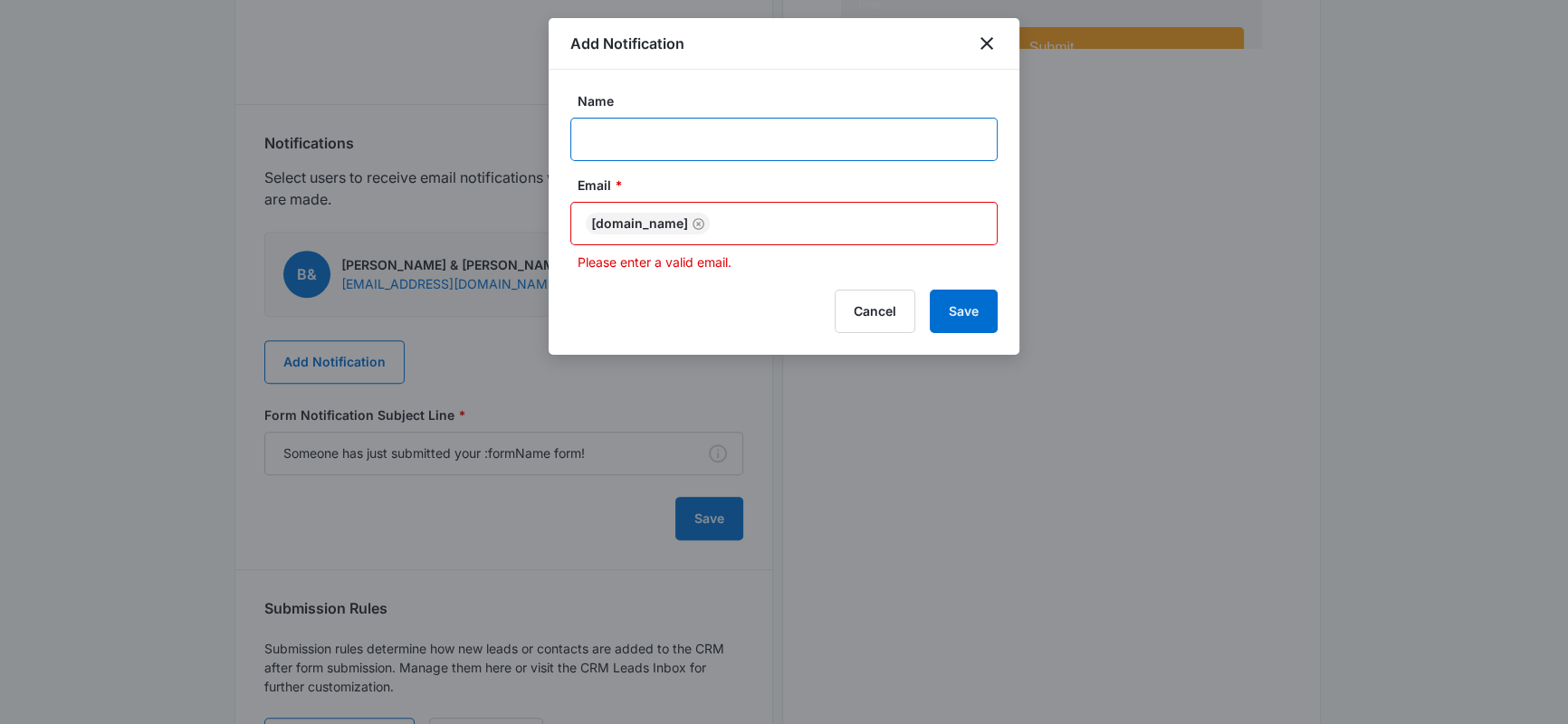 click on "Name" at bounding box center [784, 139] 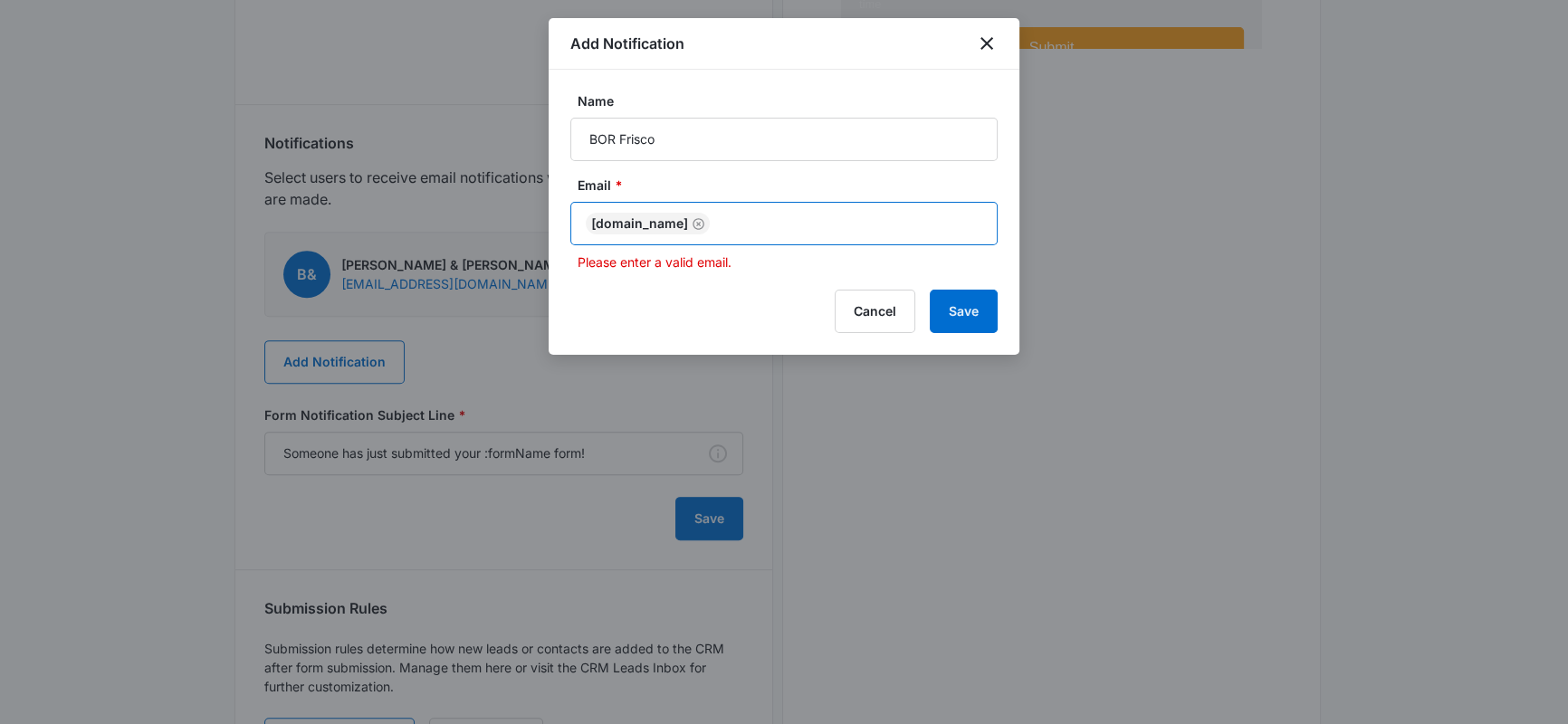 click at bounding box center (847, 224) 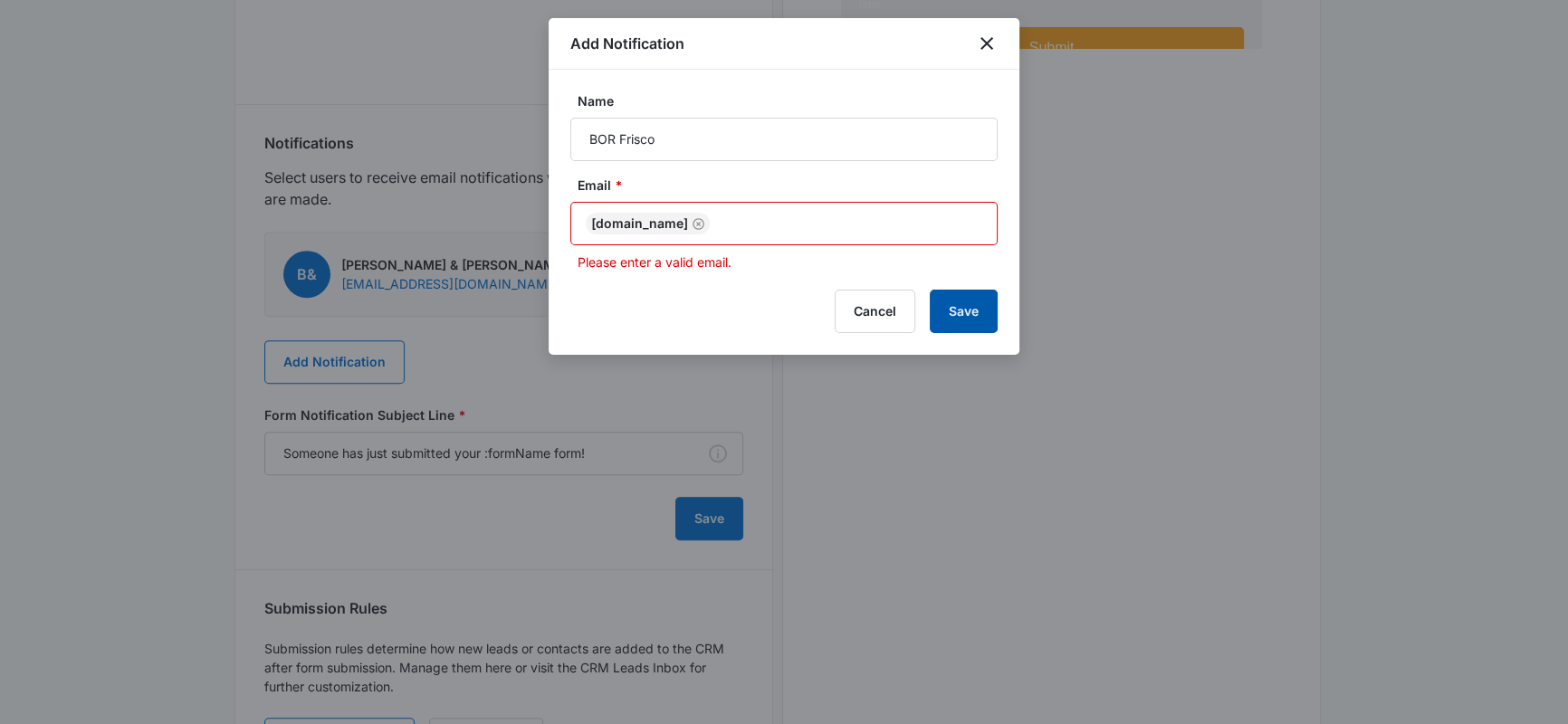 click on "Save" at bounding box center (963, 311) 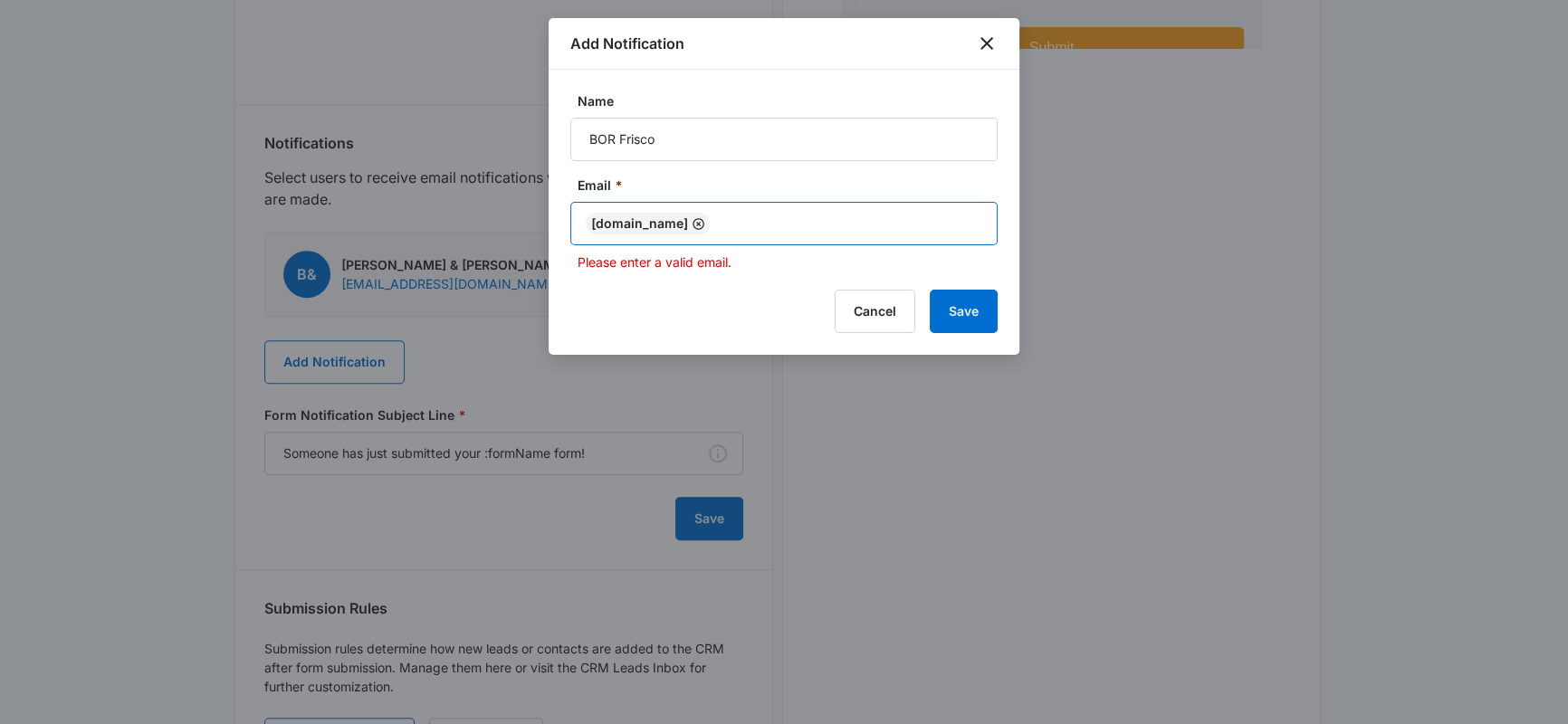 click 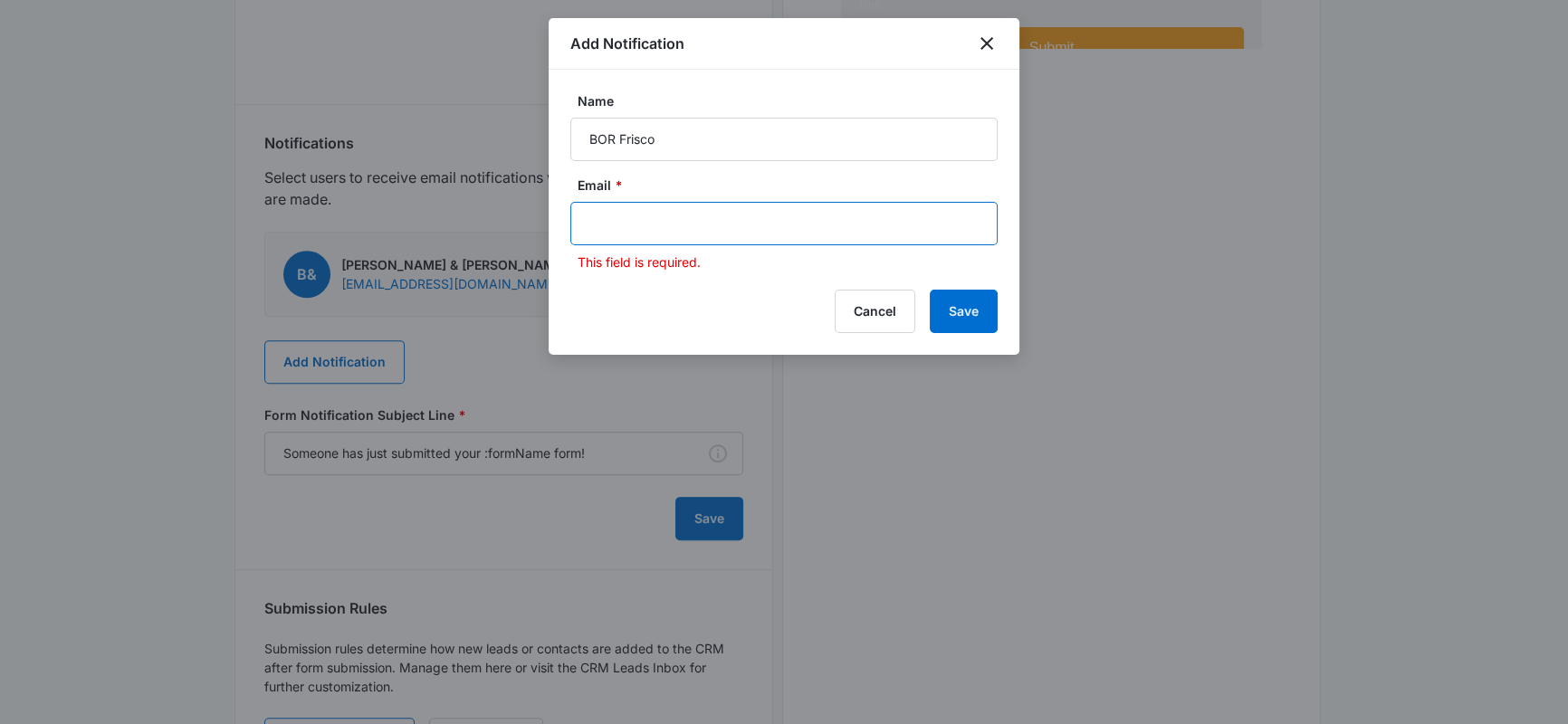 click at bounding box center [786, 224] 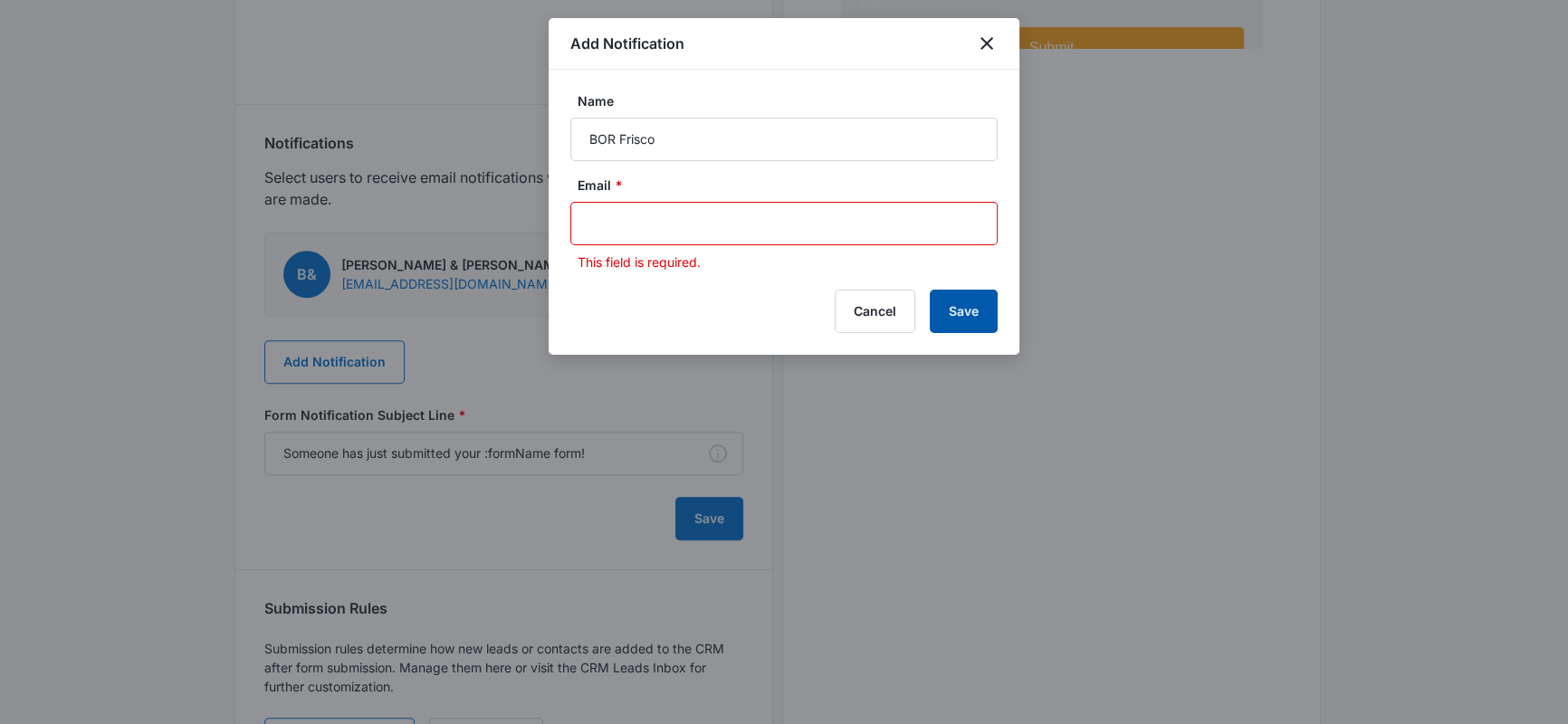 click on "Save" at bounding box center [963, 311] 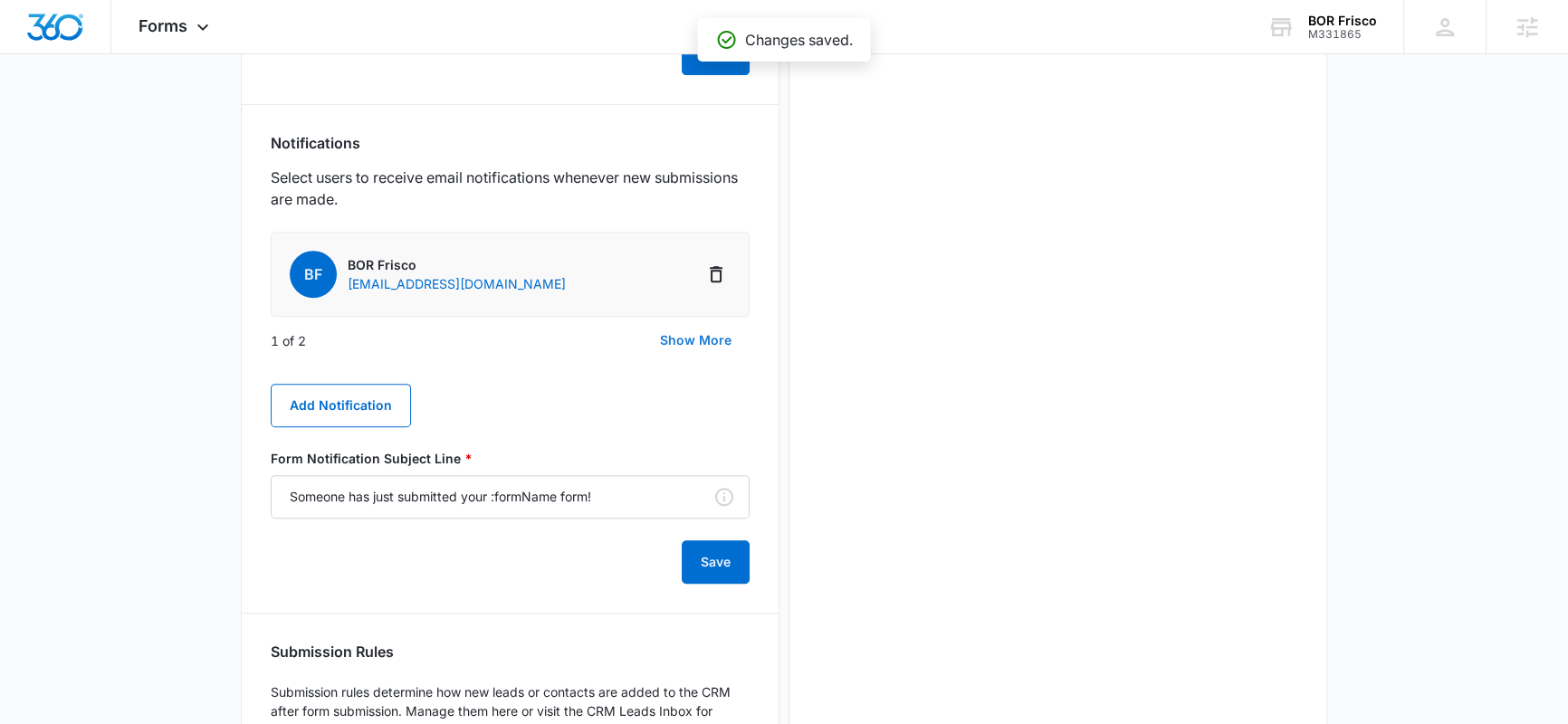 click on "Show More" at bounding box center [695, 340] 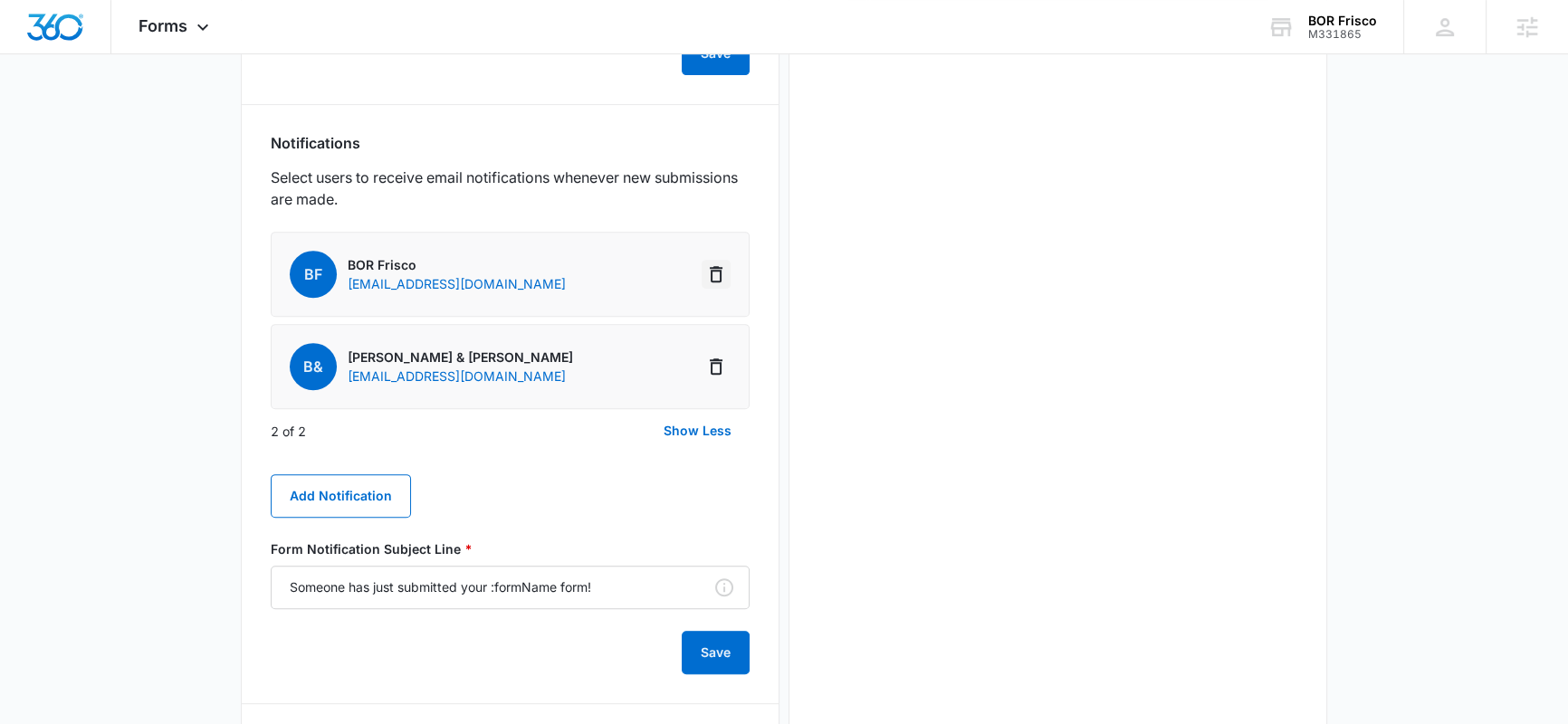 click 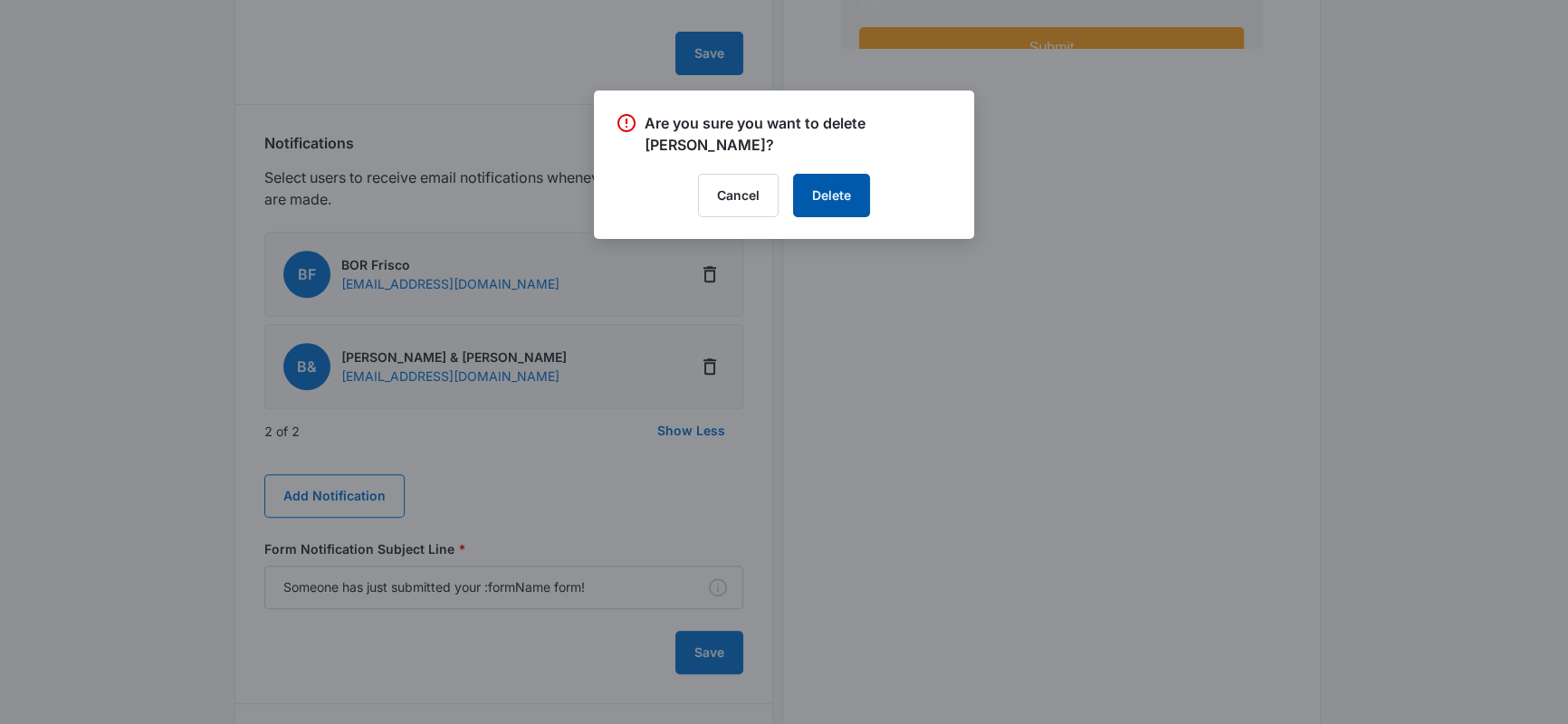 click on "Delete" at bounding box center [831, 195] 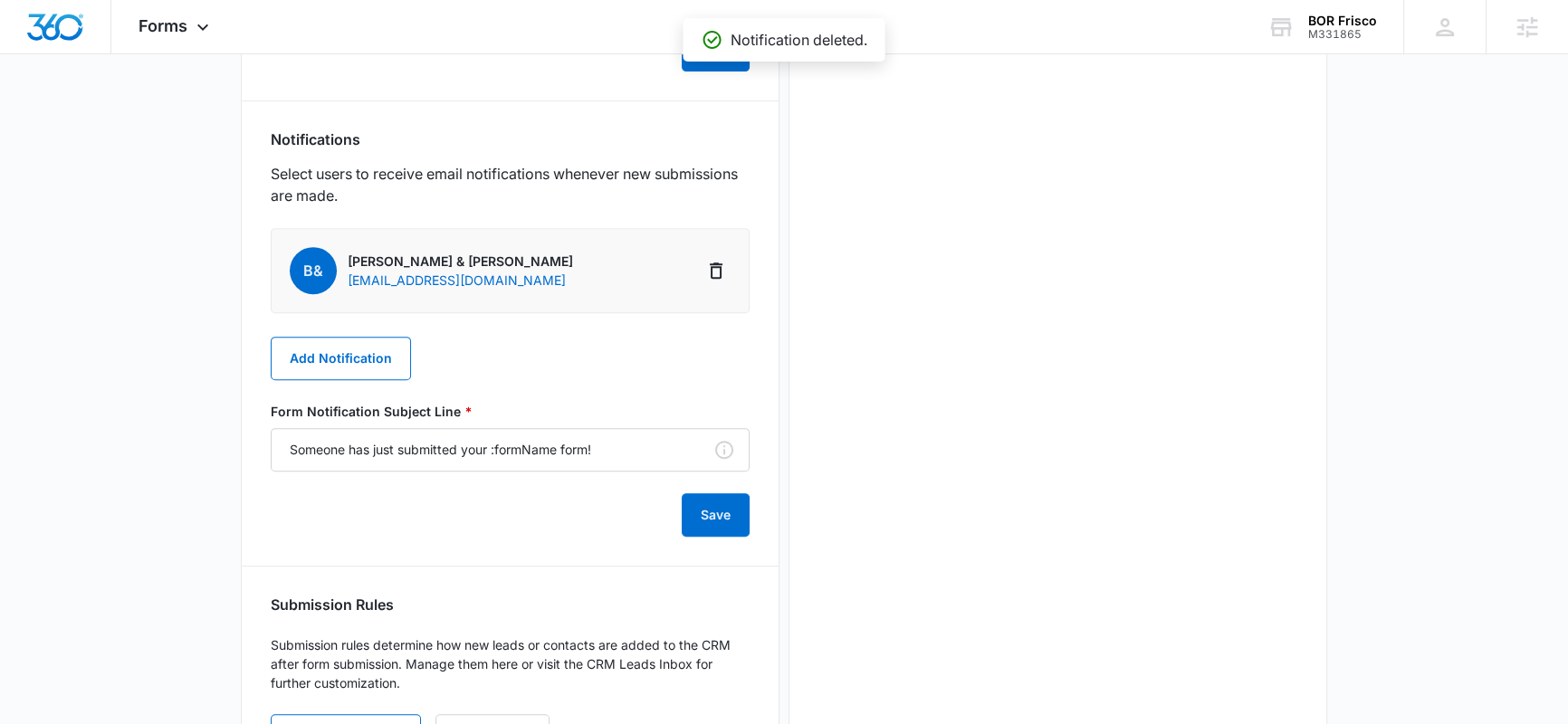 scroll, scrollTop: 642, scrollLeft: 0, axis: vertical 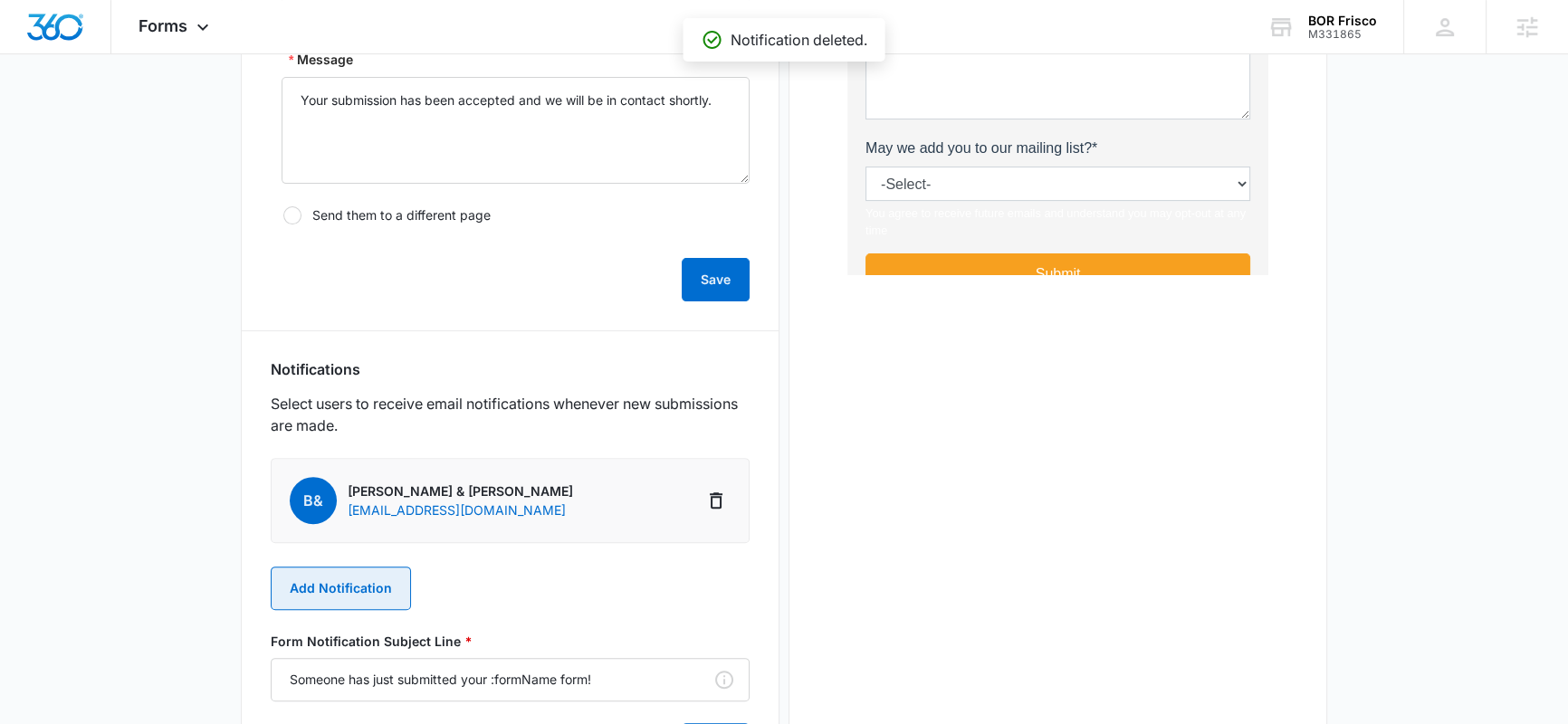 click on "Add Notification" at bounding box center [340, 588] 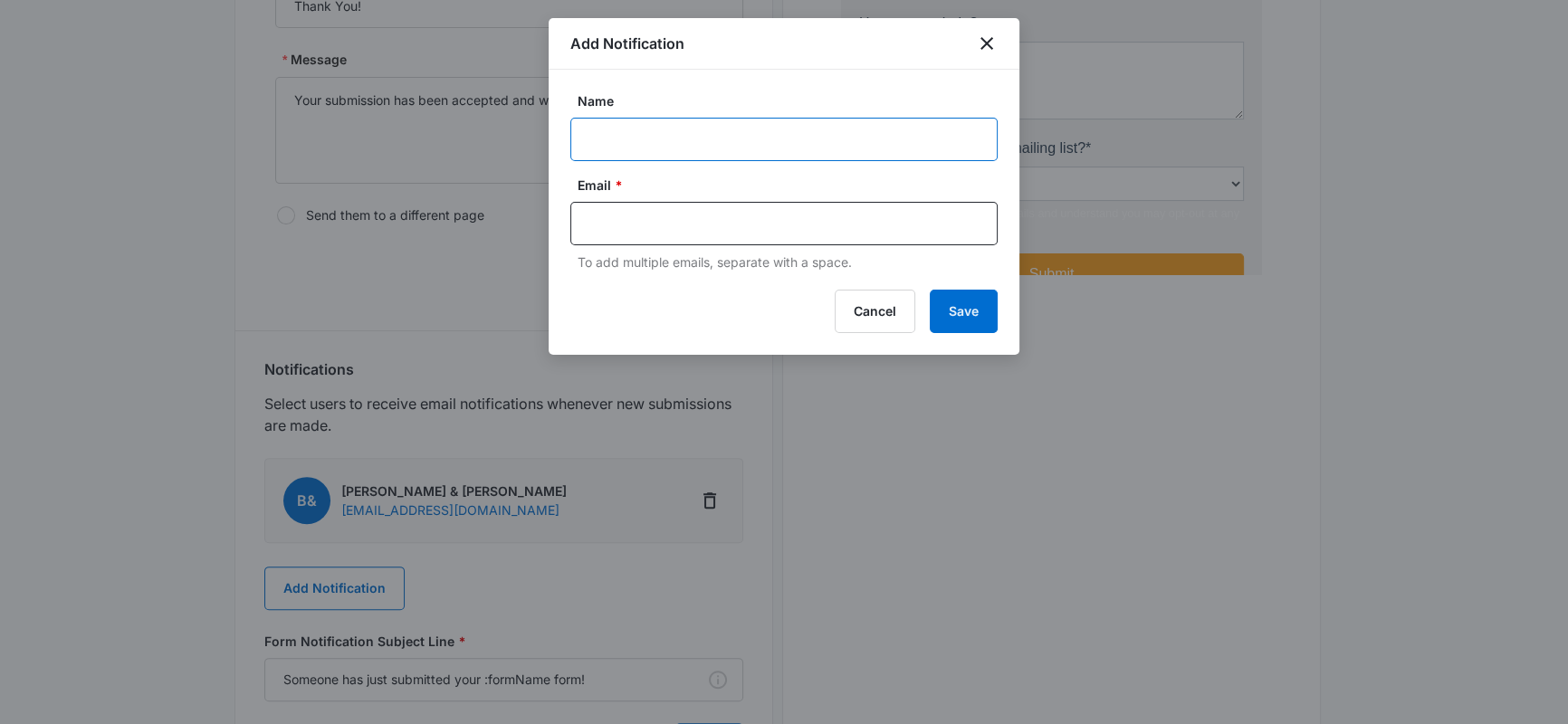 click on "Name" at bounding box center [784, 139] 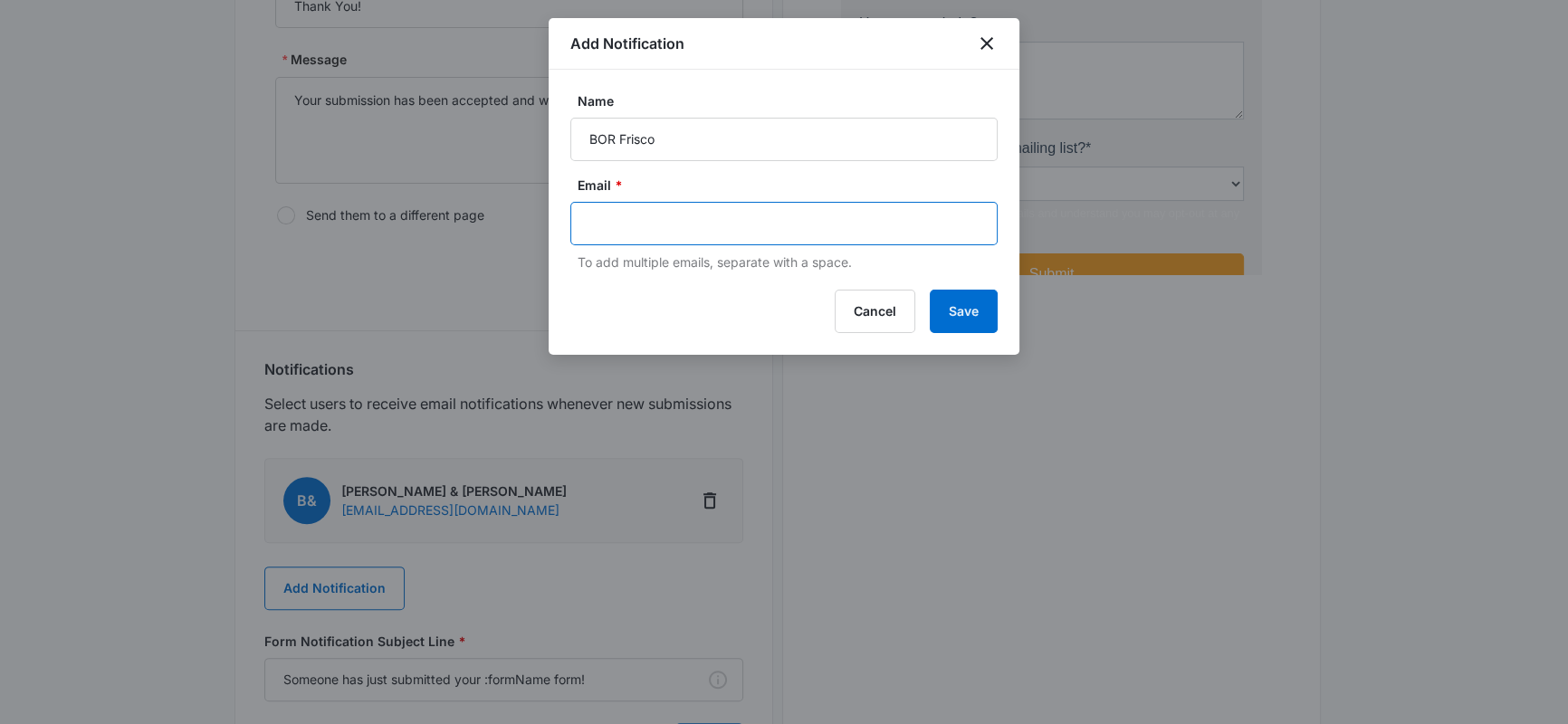 click at bounding box center [786, 224] 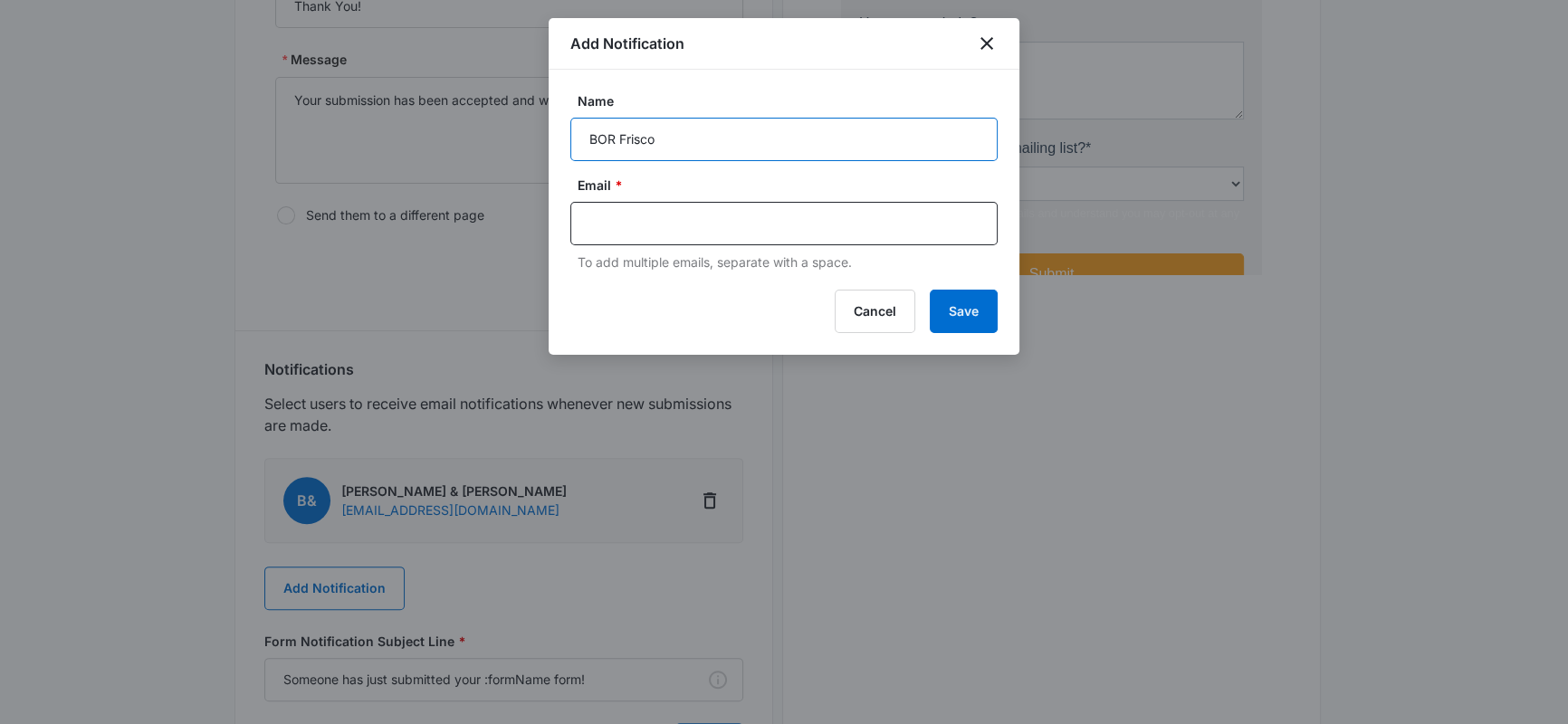 click on "BOR Frisco" at bounding box center (784, 139) 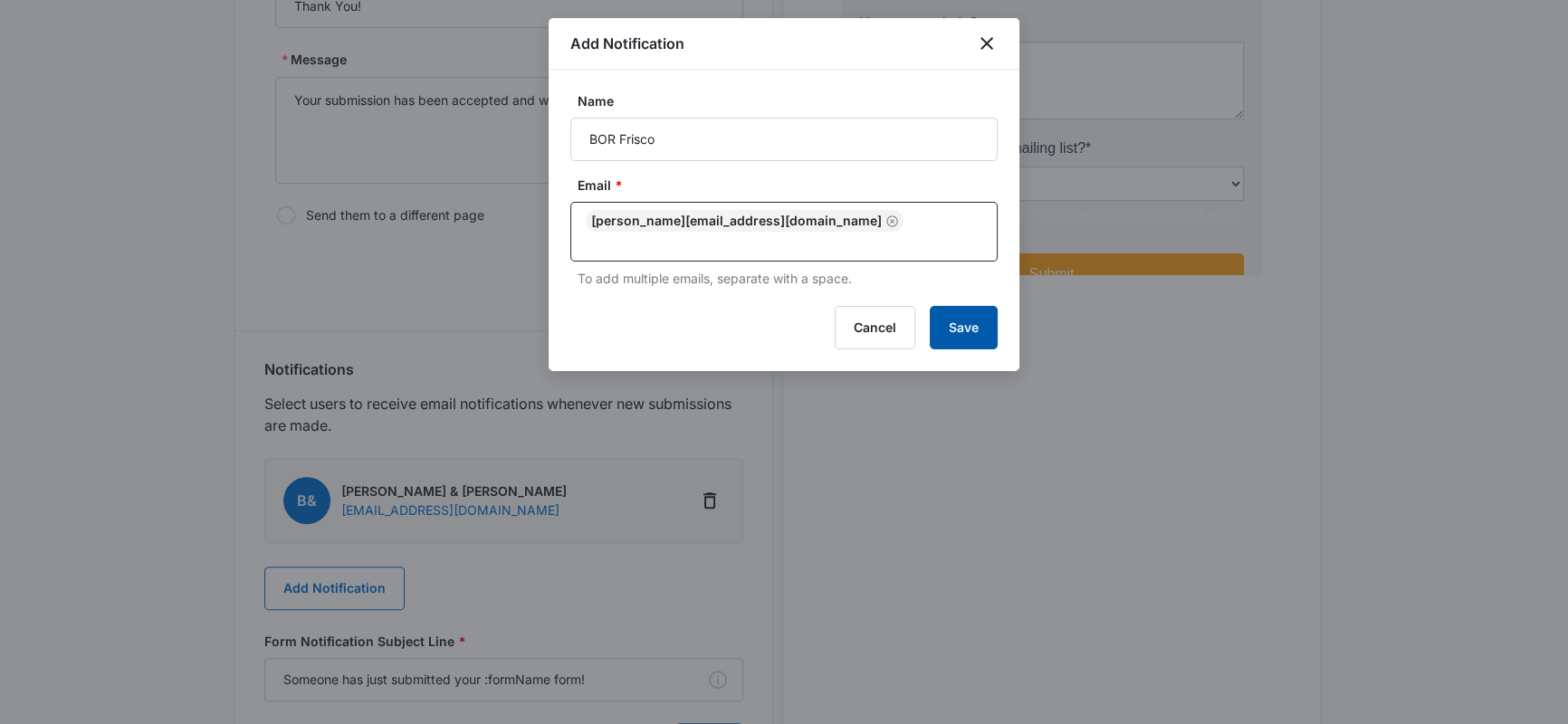 click on "Save" at bounding box center [963, 328] 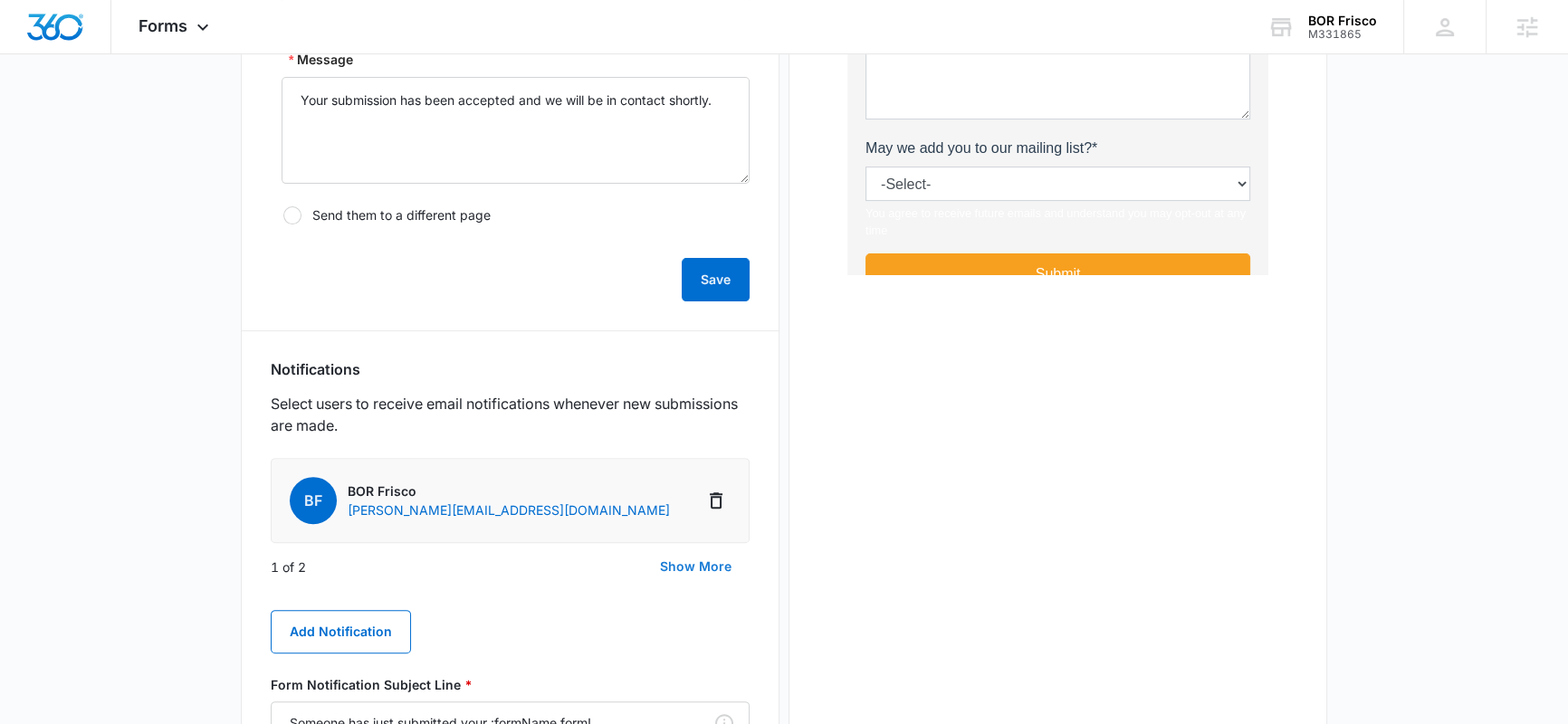 click on "Show More" at bounding box center (695, 567) 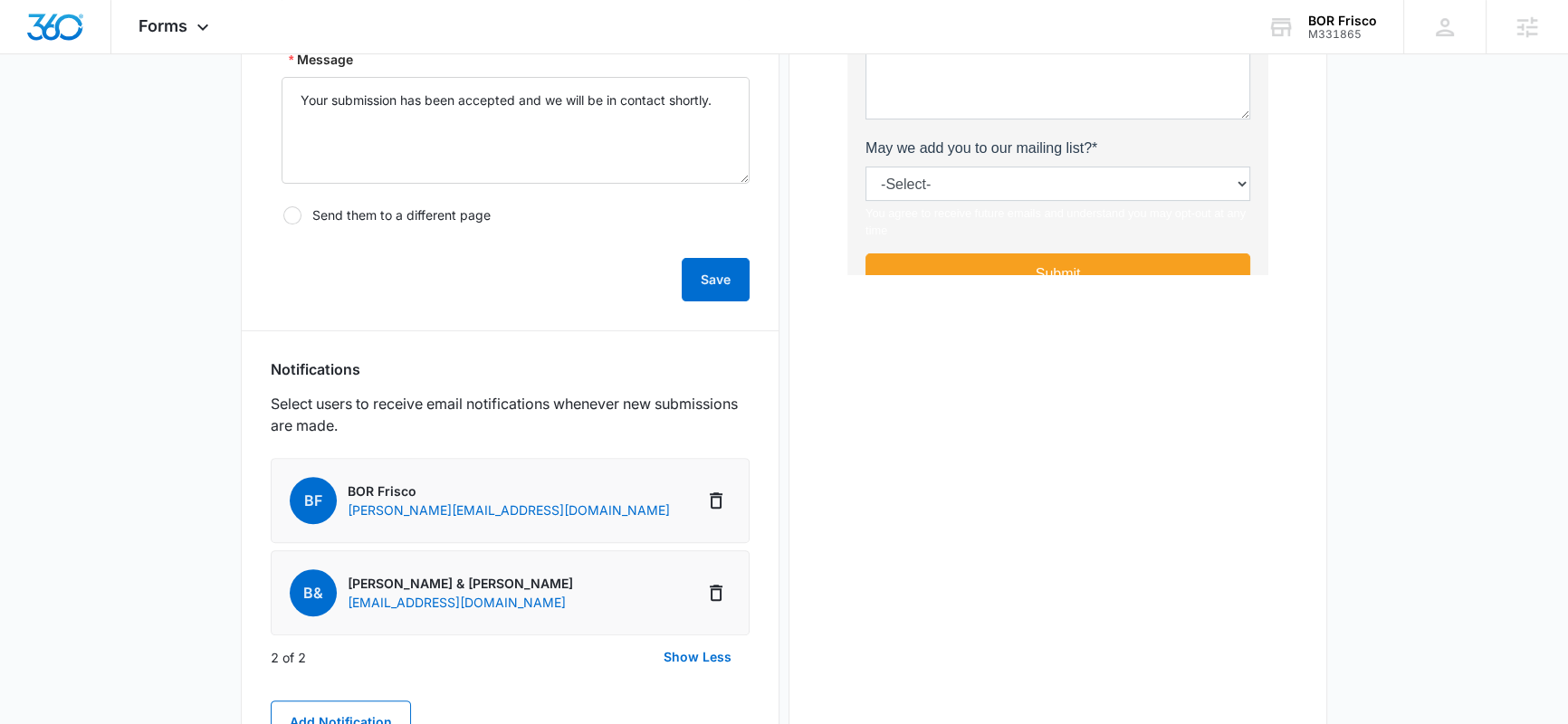 click on "B& Brett & Kristin Papillon Info@BORestoration-Frisco.com" at bounding box center [510, 593] 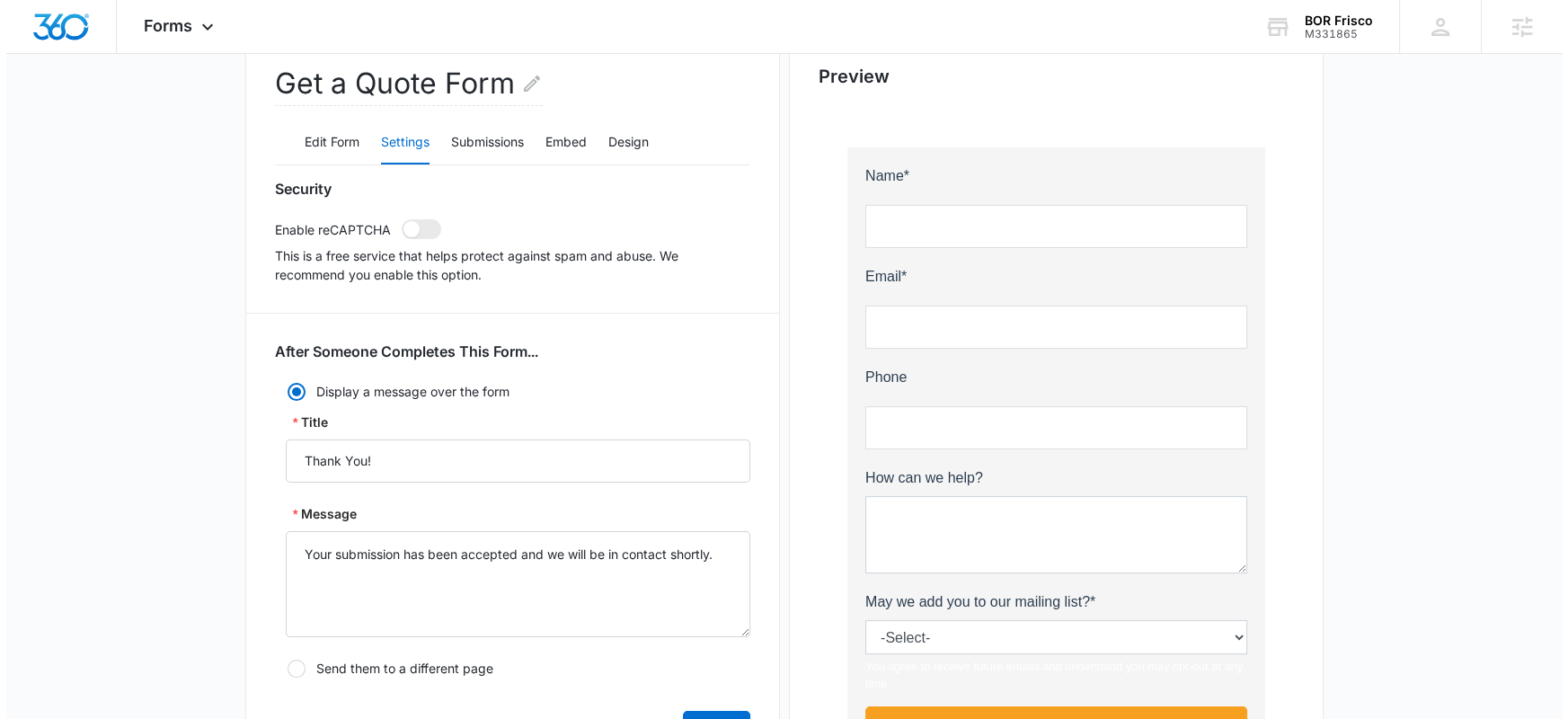 scroll, scrollTop: 0, scrollLeft: 0, axis: both 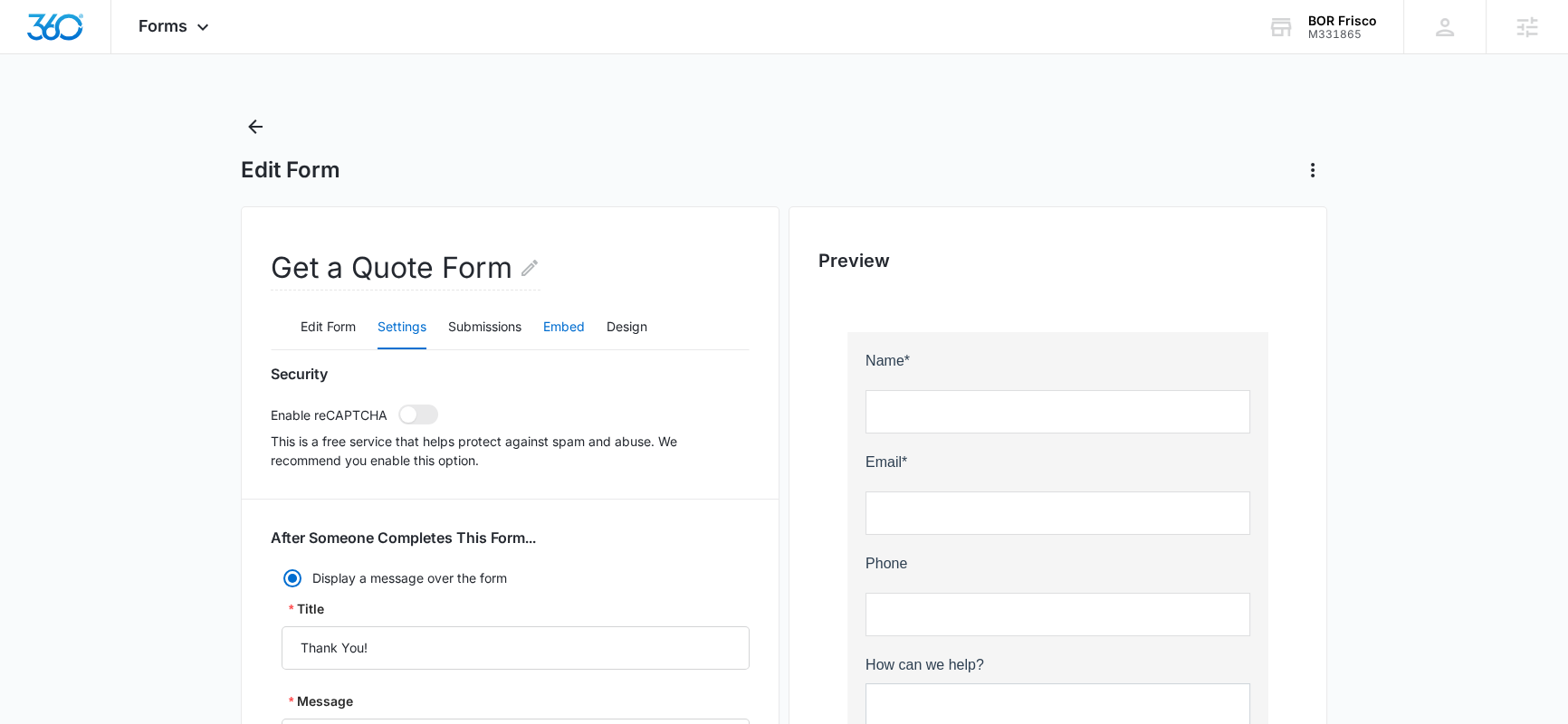 click on "Embed" at bounding box center [564, 328] 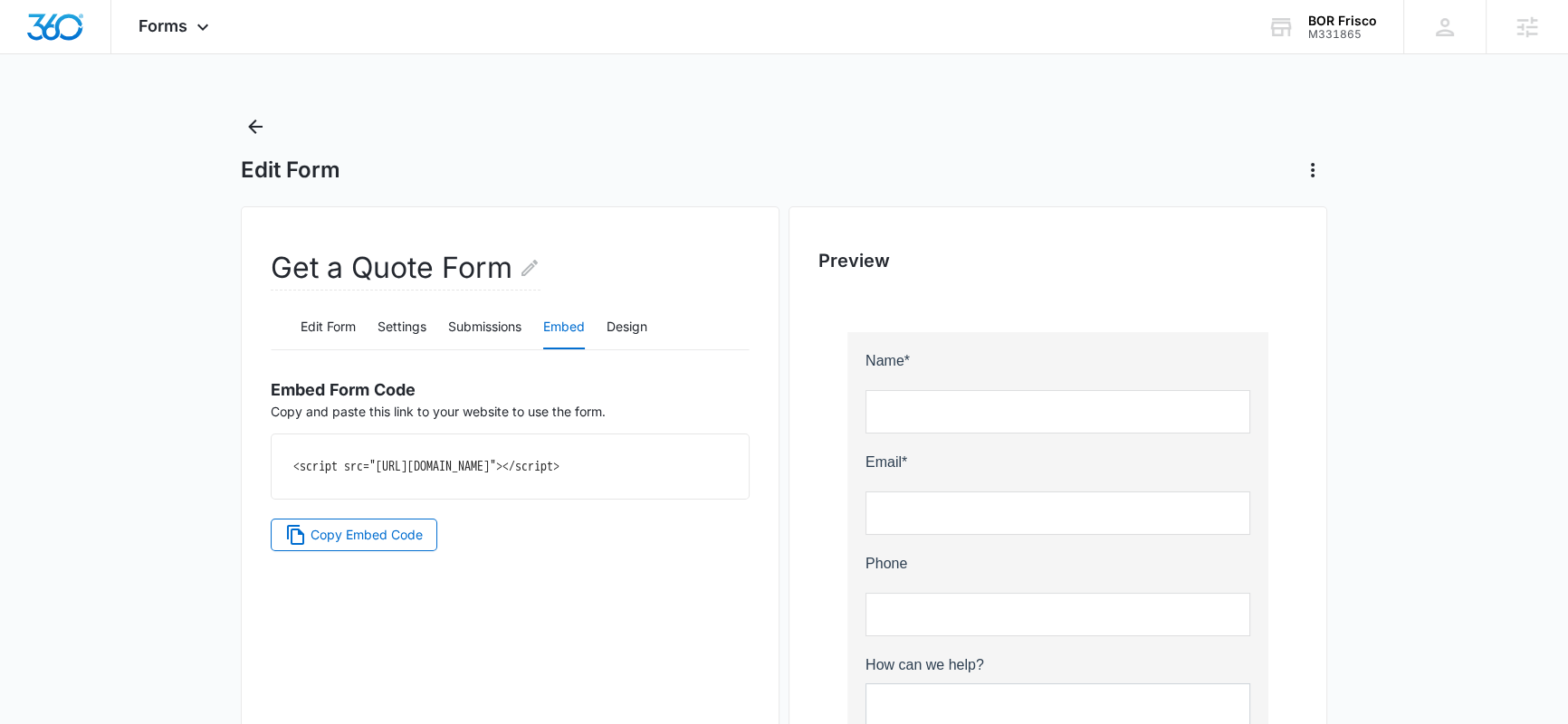 drag, startPoint x: 272, startPoint y: 466, endPoint x: 494, endPoint y: 492, distance: 223.51734 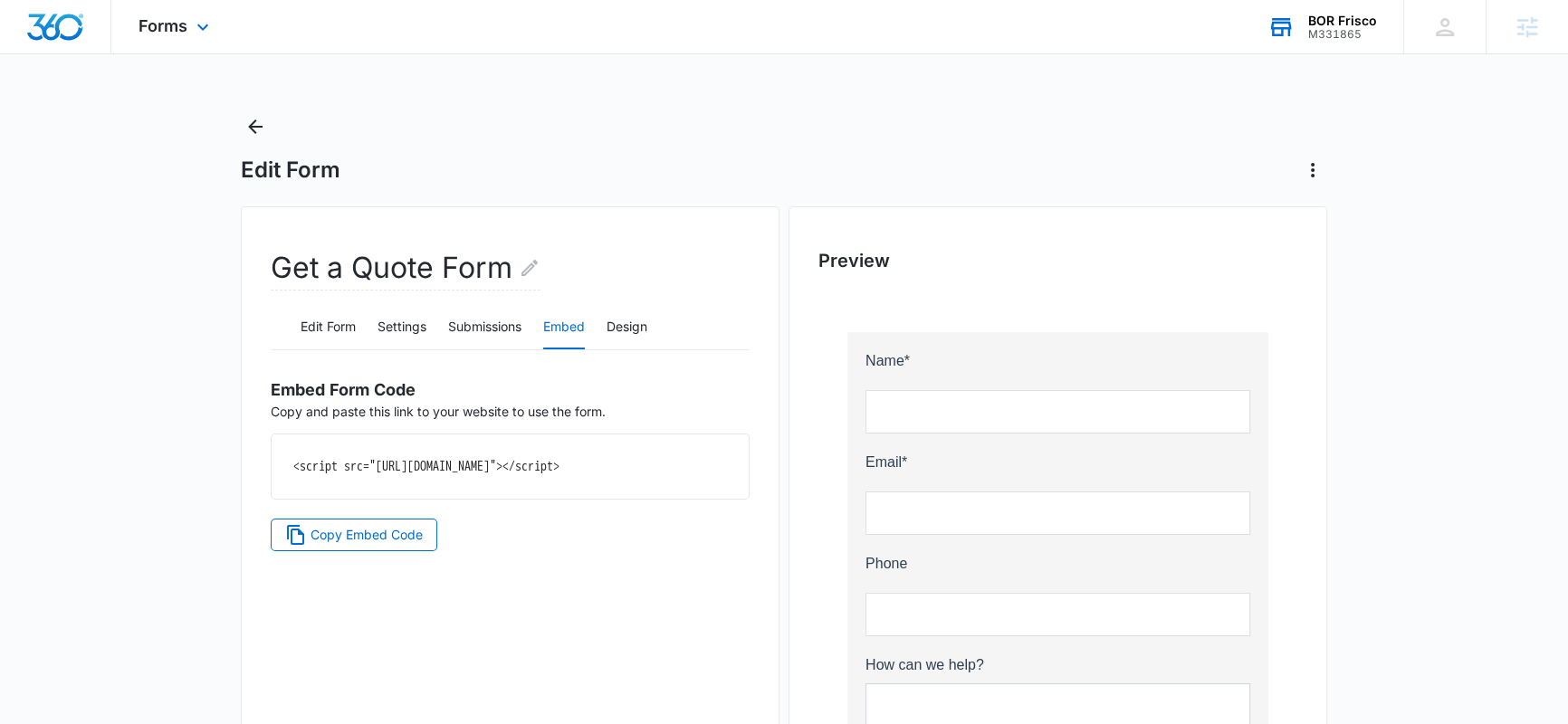 click on "BOR Frisco M331865 Your Accounts View All" at bounding box center (1322, 26) 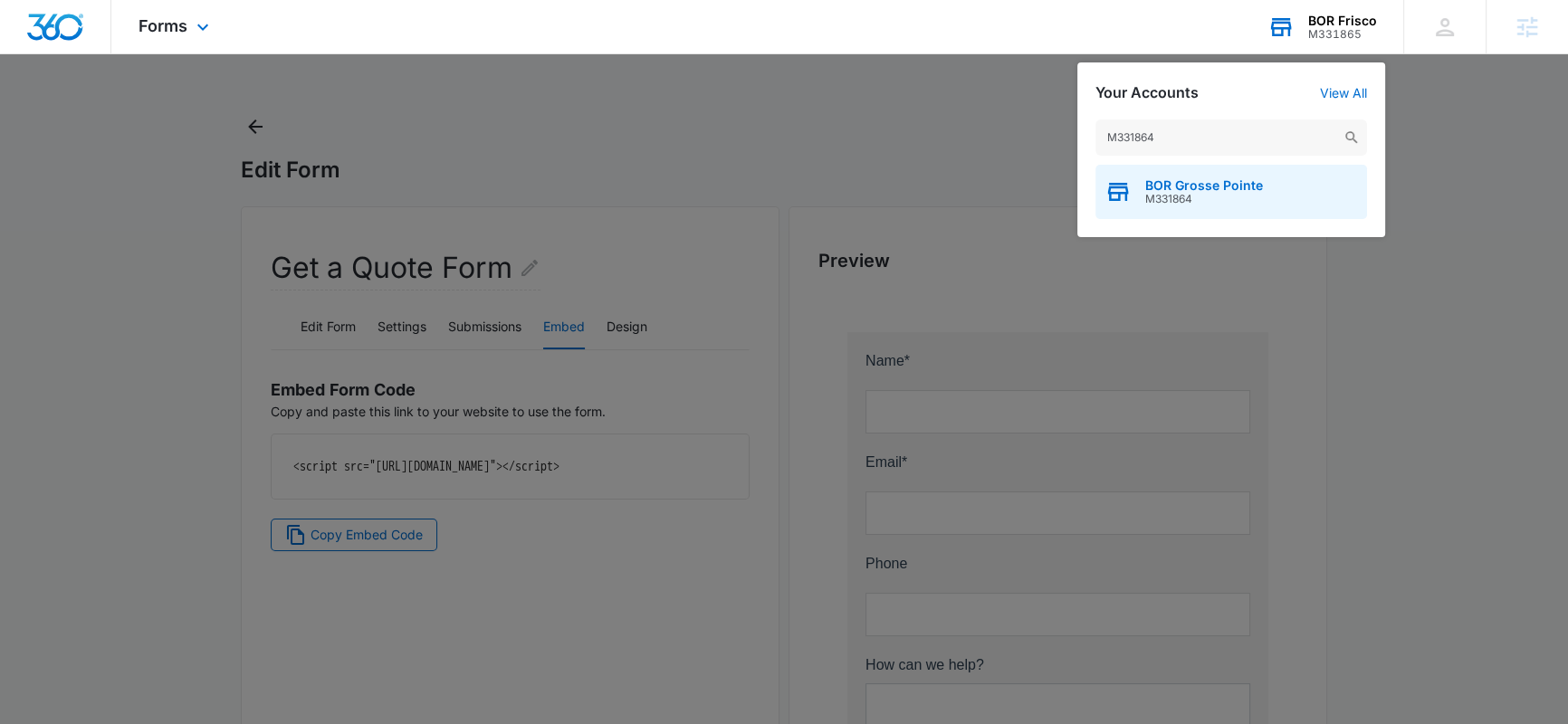 click on "BOR Grosse Pointe" at bounding box center [1204, 186] 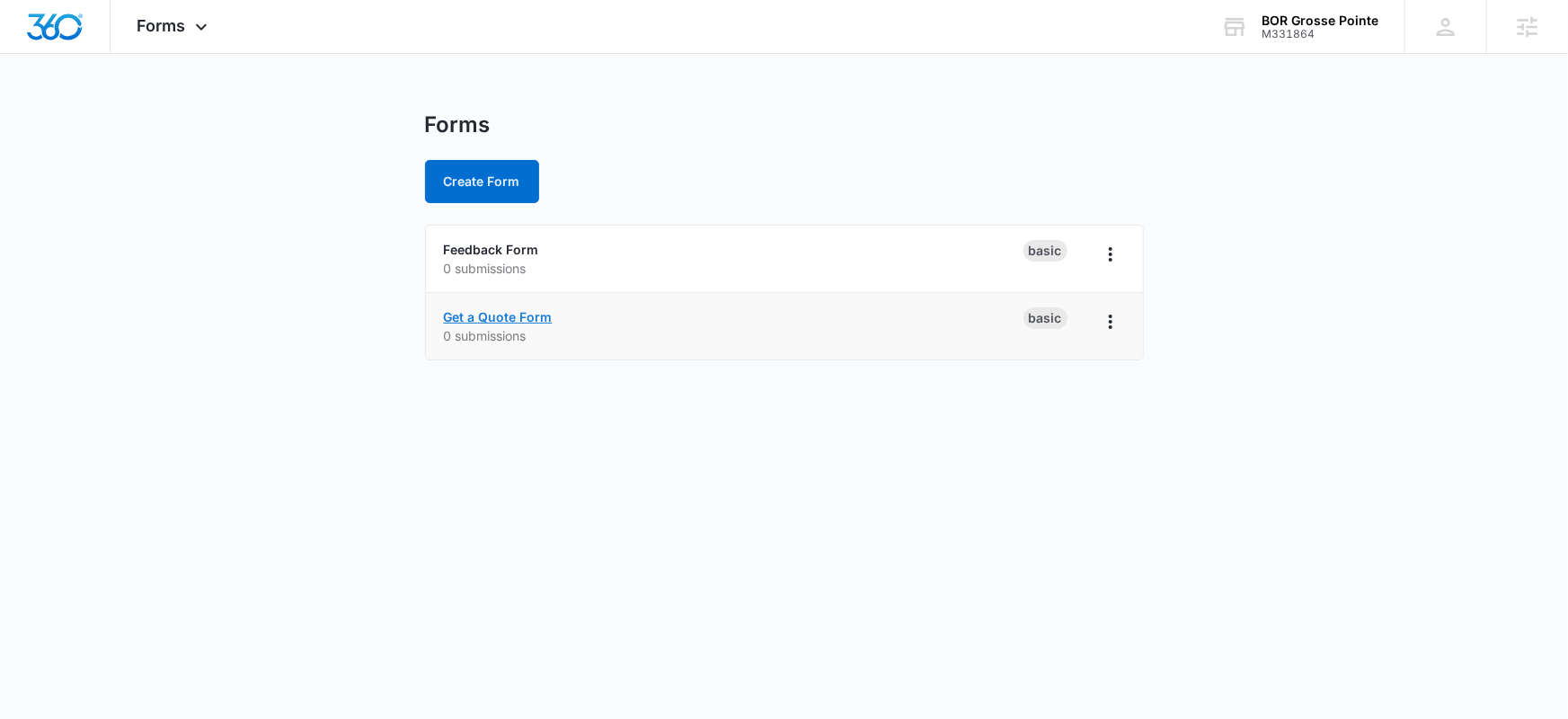 click on "Get a Quote Form" at bounding box center (498, 316) 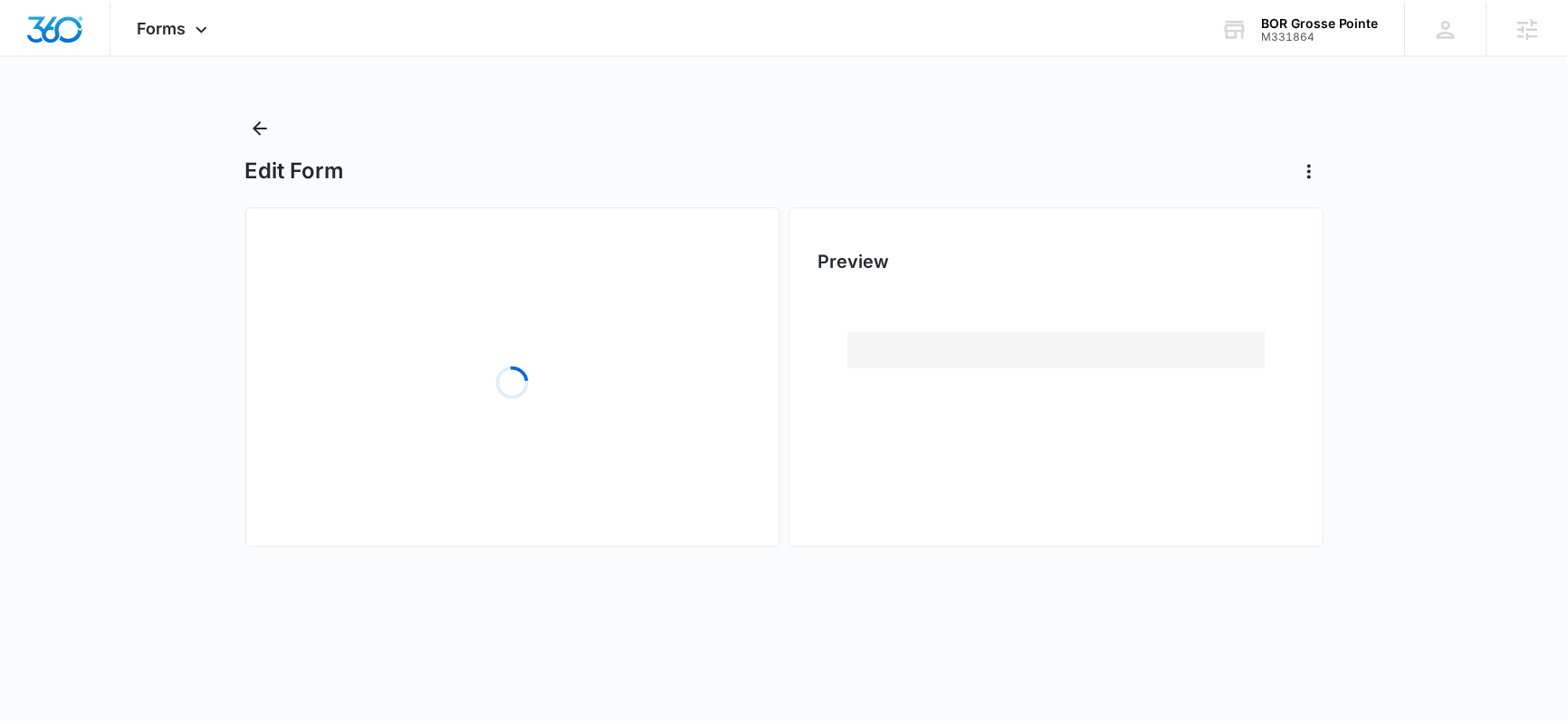 scroll, scrollTop: 0, scrollLeft: 0, axis: both 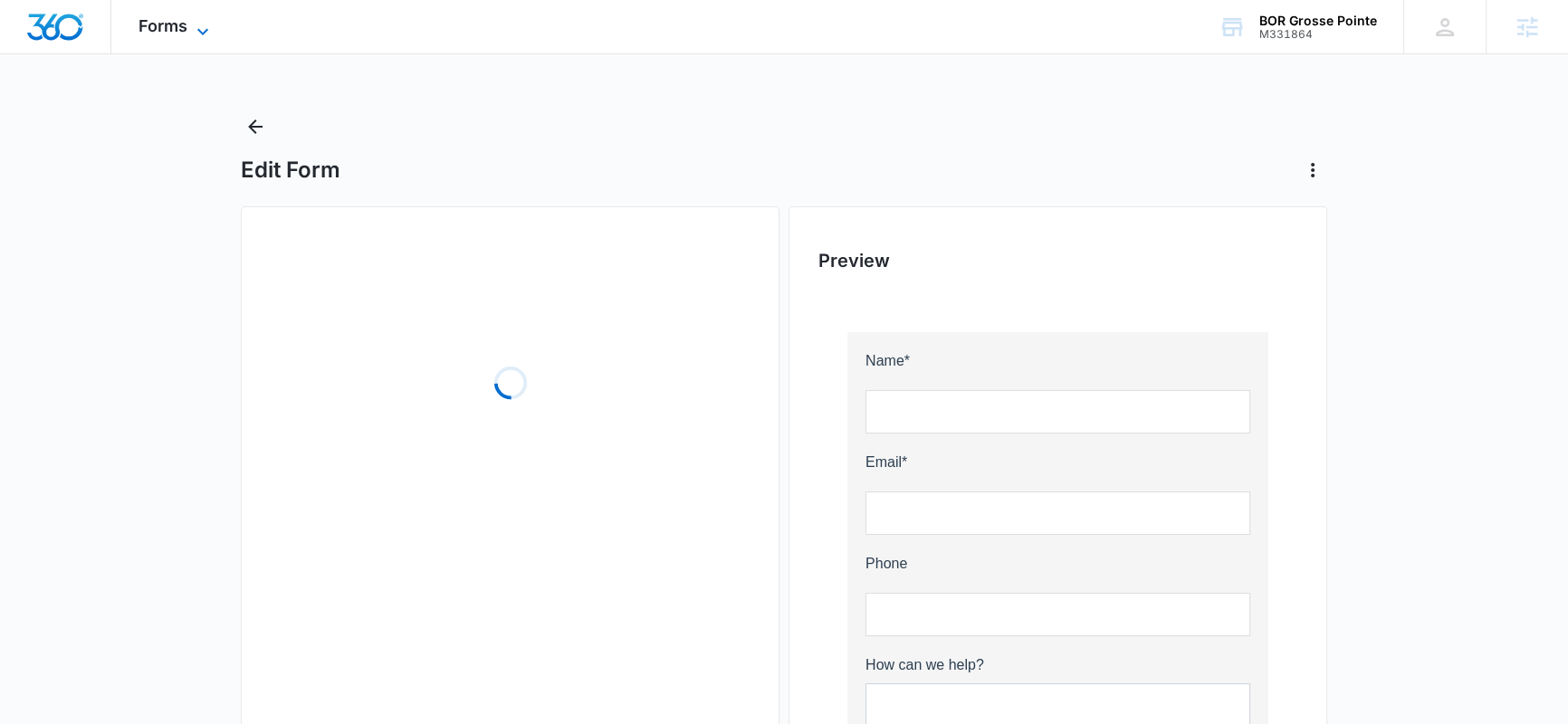 click on "Forms" at bounding box center [163, 25] 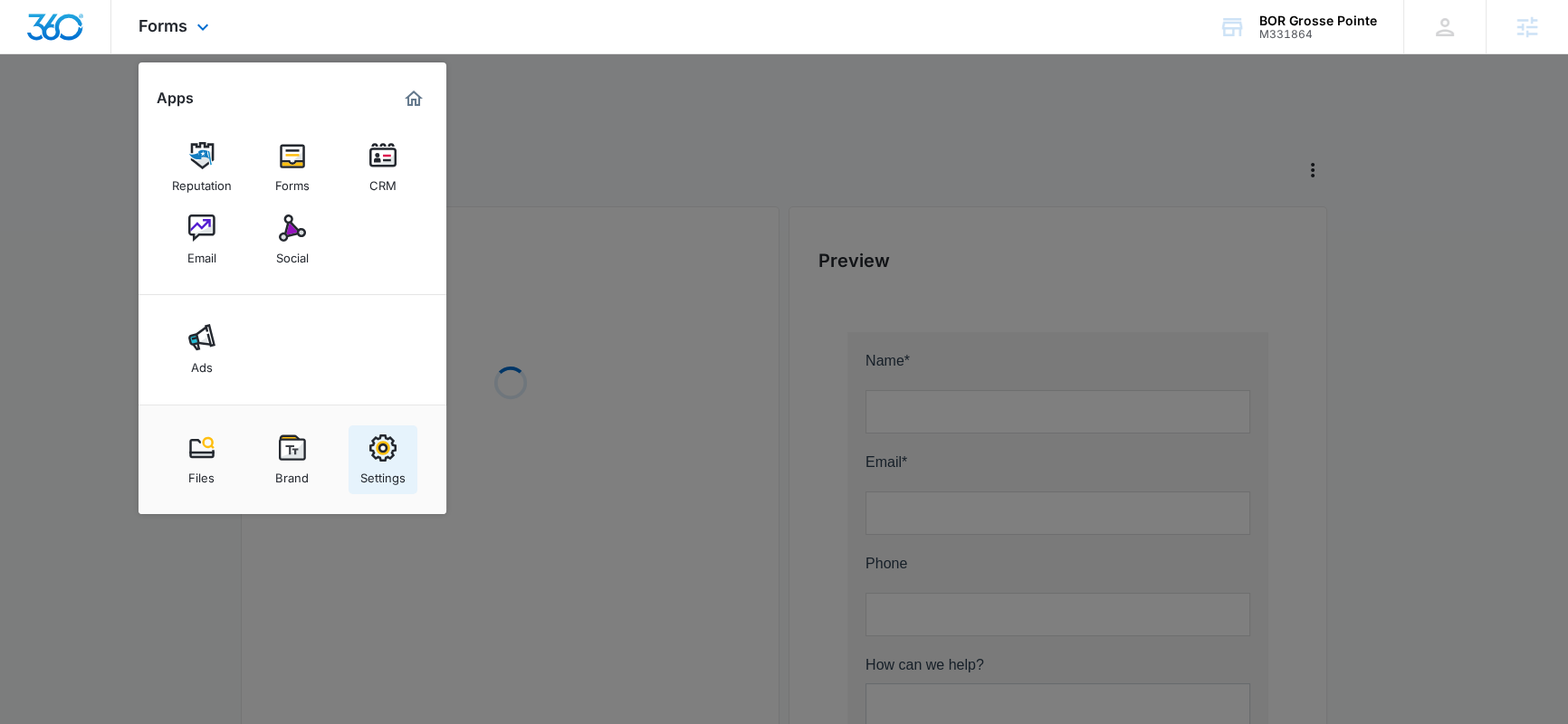 click at bounding box center [383, 448] 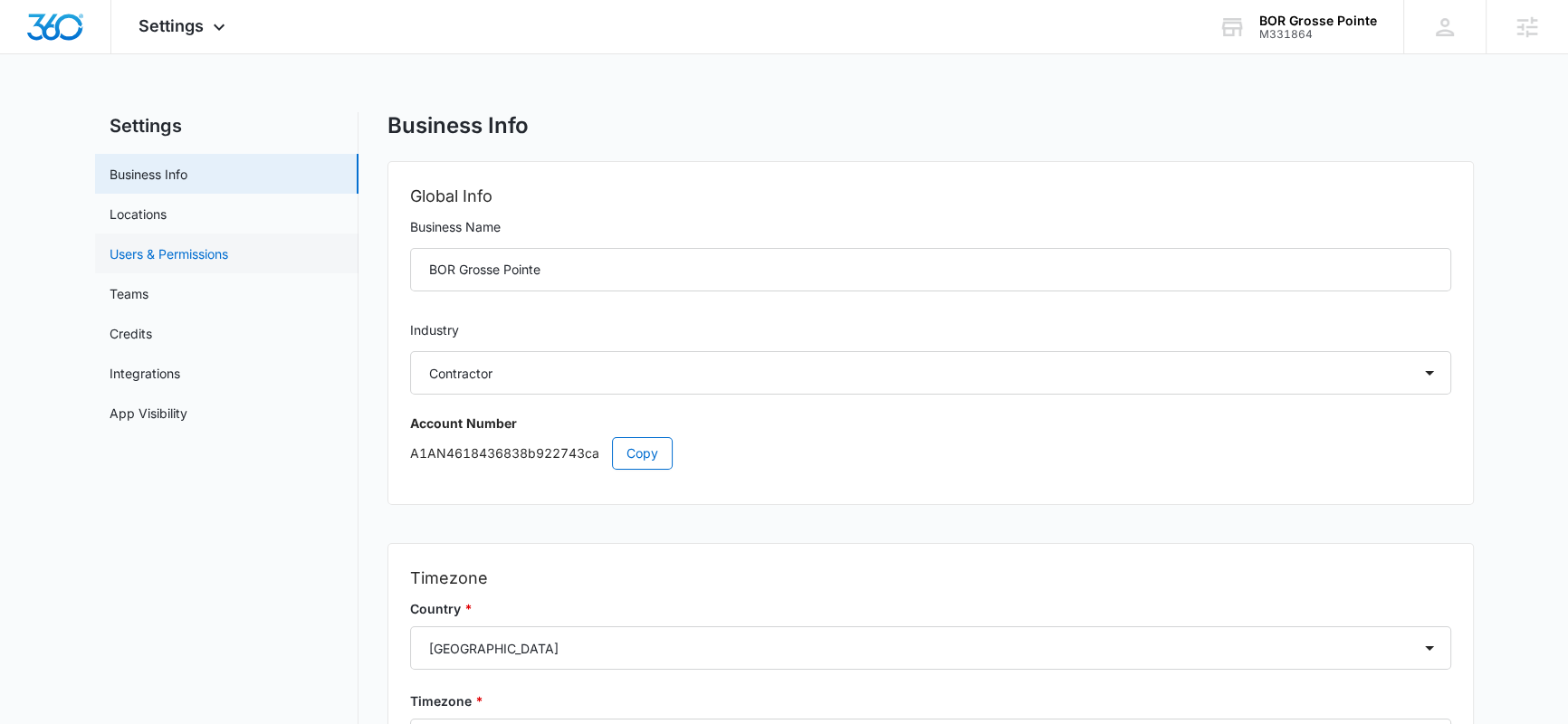 click on "Users & Permissions" at bounding box center (168, 253) 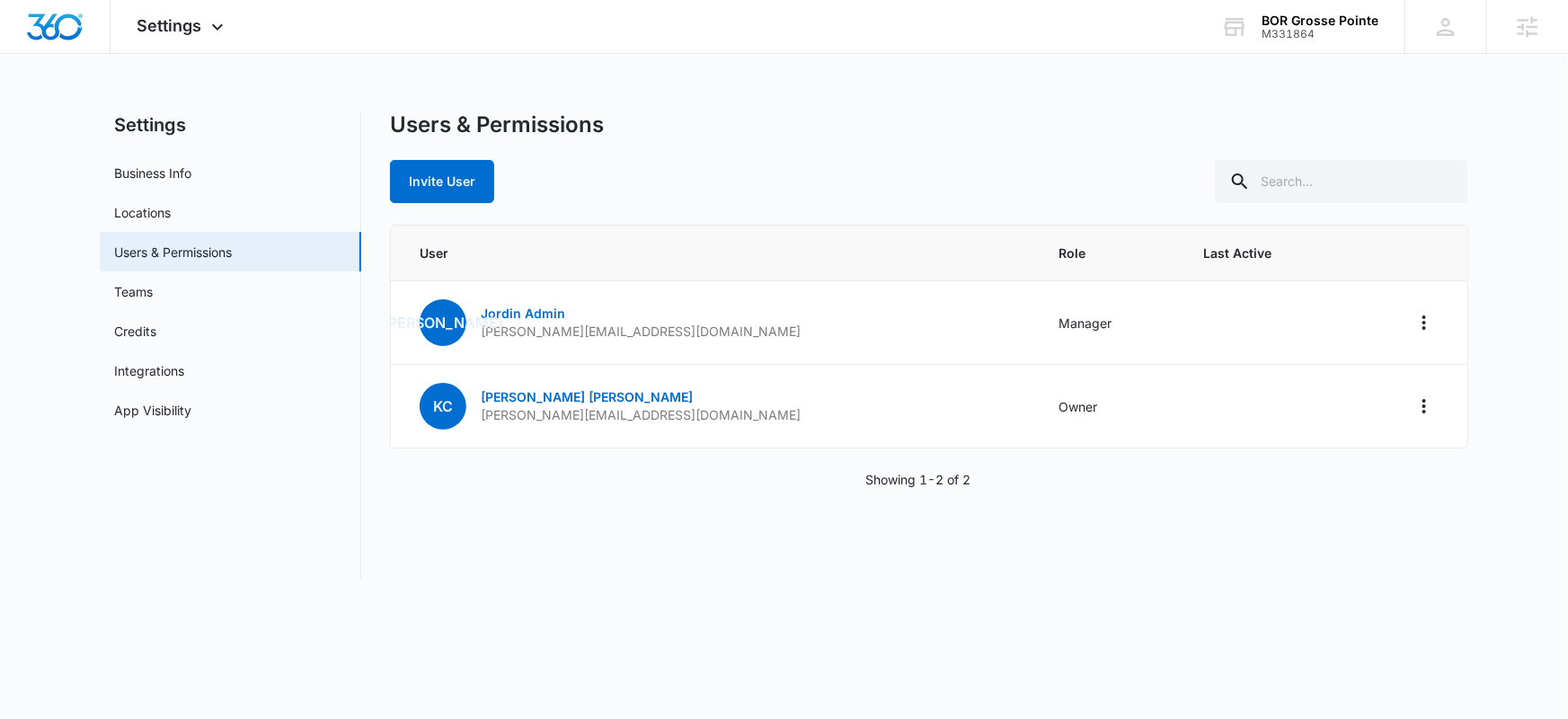 click on "Invite User" at bounding box center [929, 182] 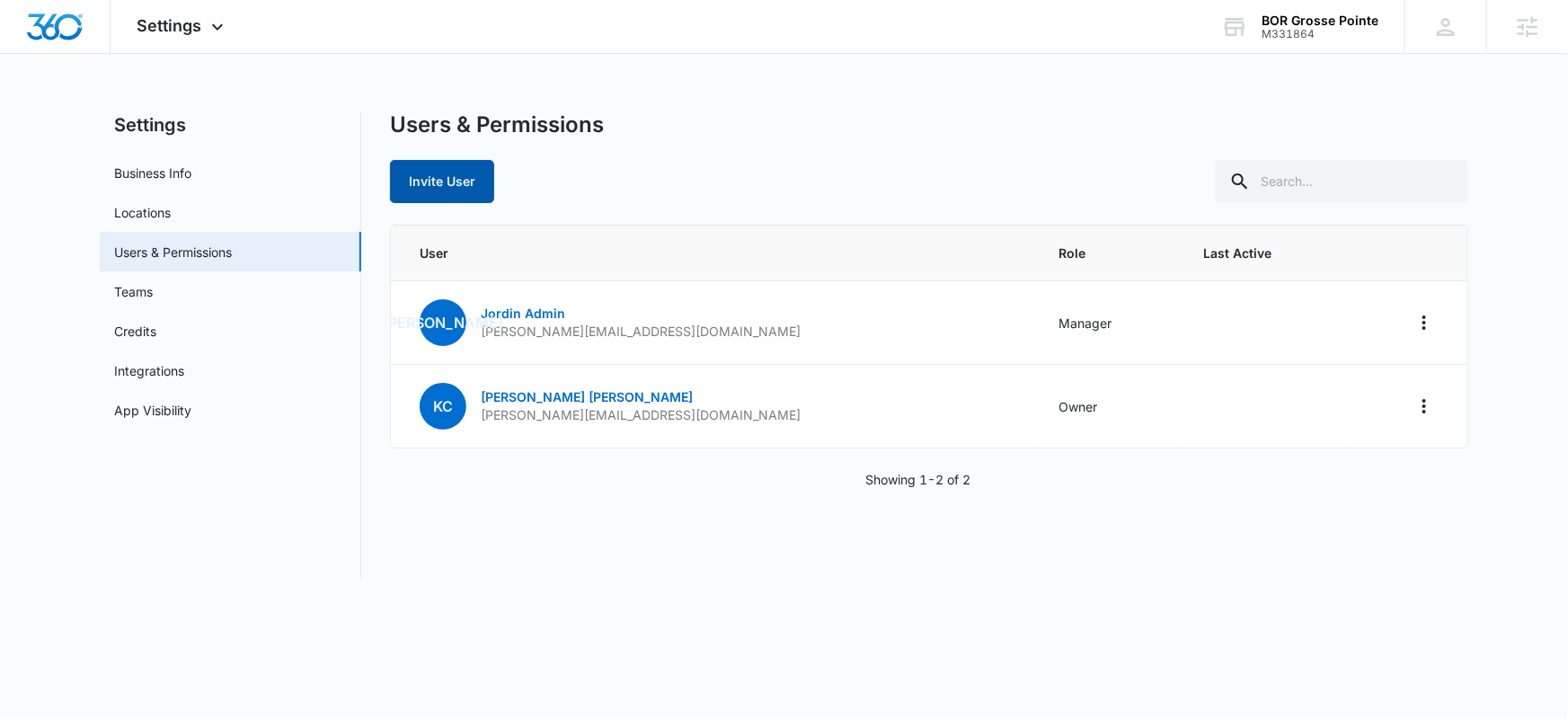 click on "Invite User" at bounding box center [442, 182] 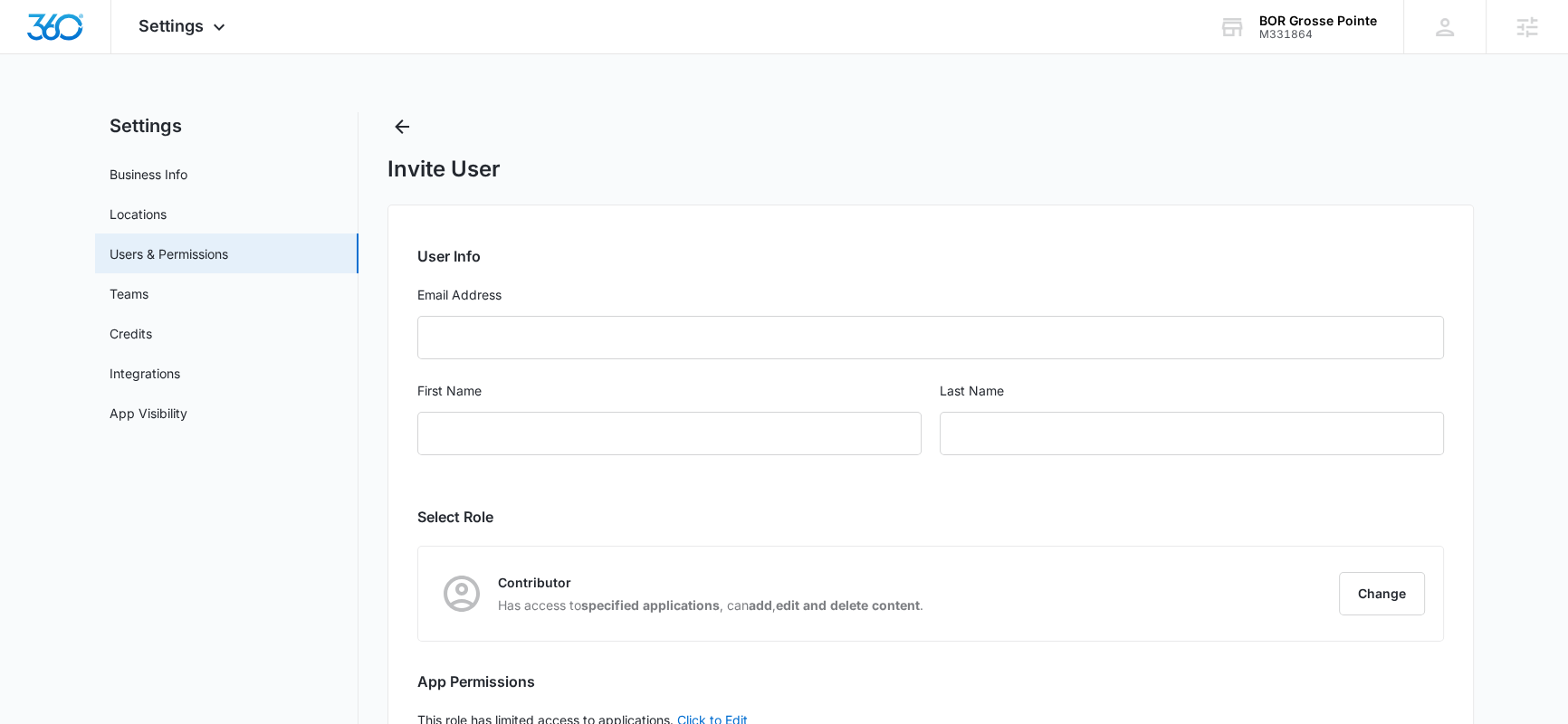 click on "User Info Email Address   First Name Last Name" at bounding box center [931, 361] 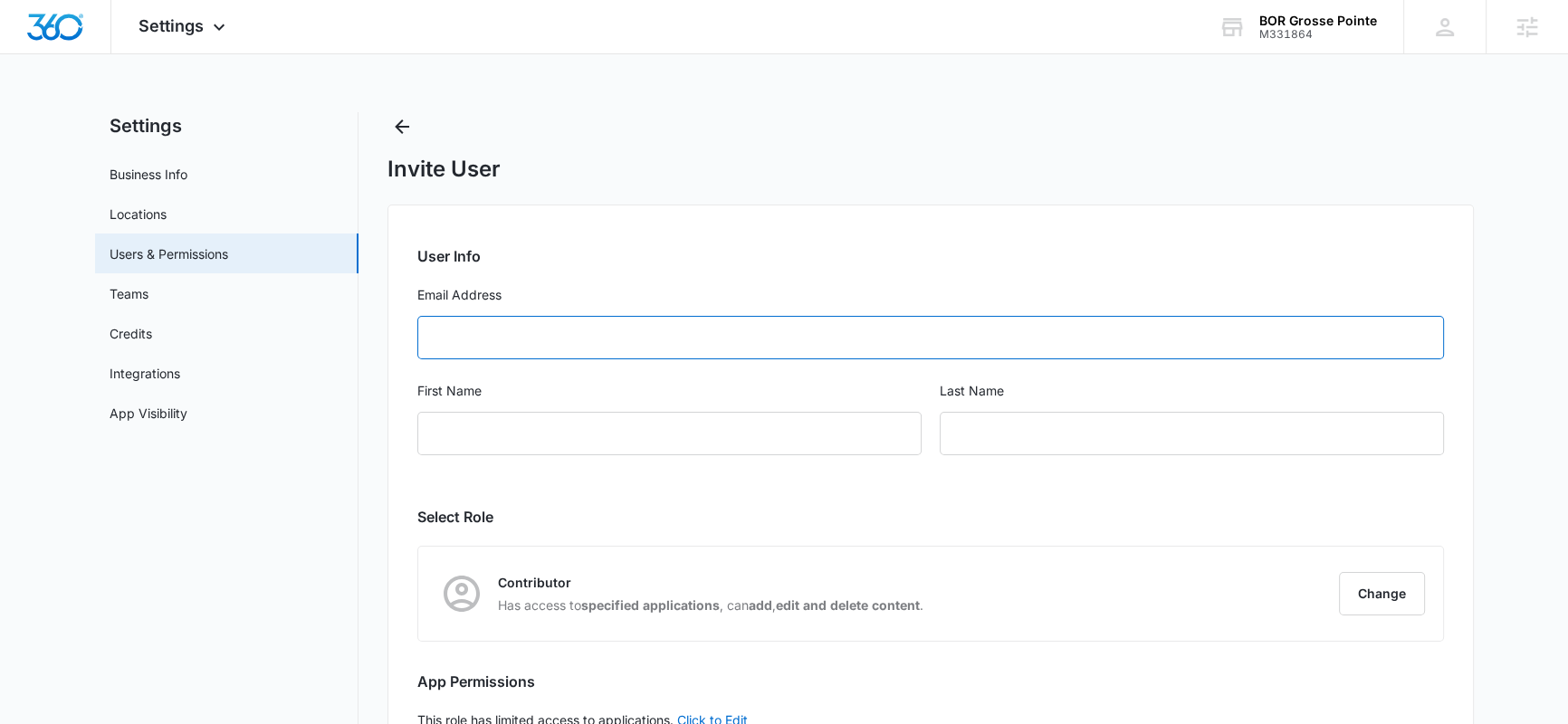 click on "Email Address" at bounding box center [931, 338] 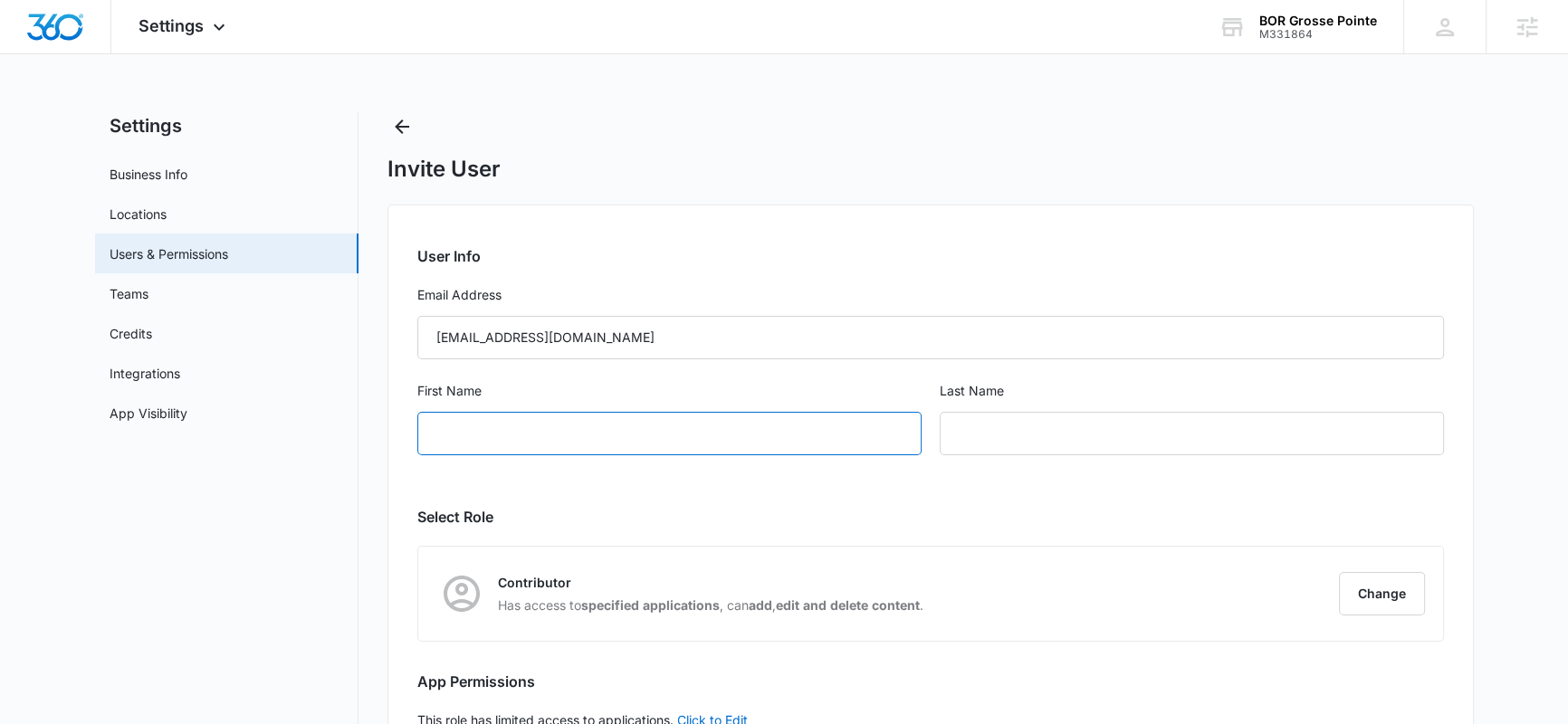 click on "First Name" at bounding box center [669, 433] 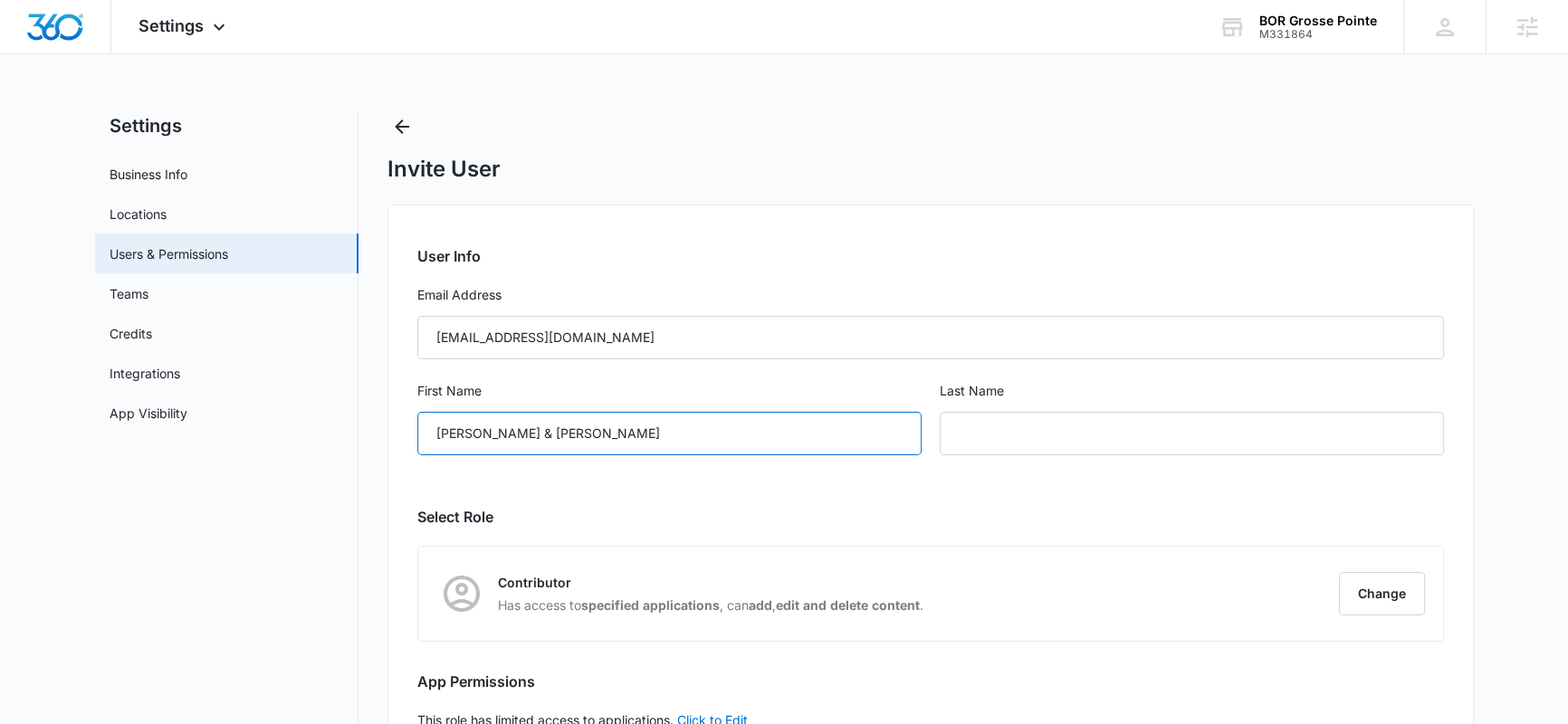 drag, startPoint x: 530, startPoint y: 437, endPoint x: 664, endPoint y: 434, distance: 134.0336 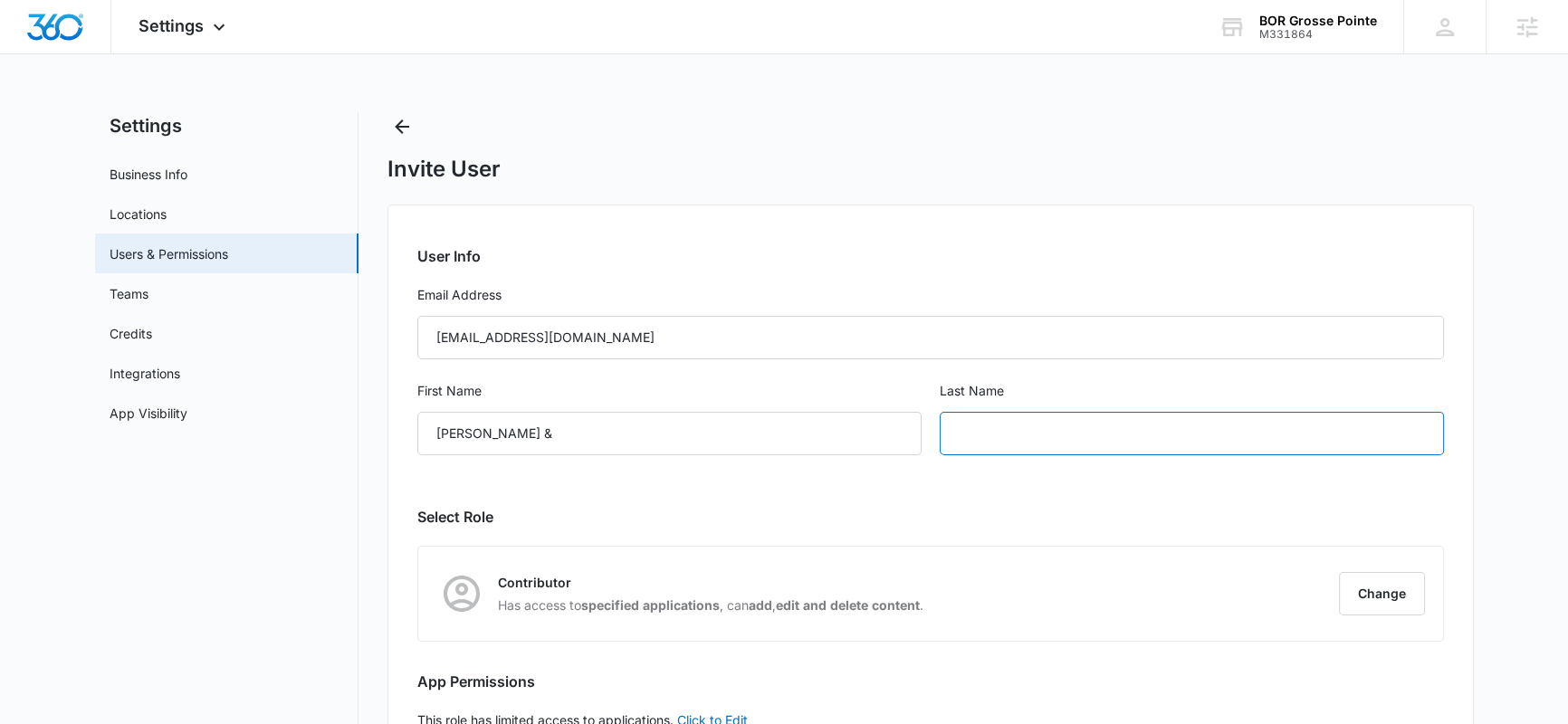 click at bounding box center (1191, 433) 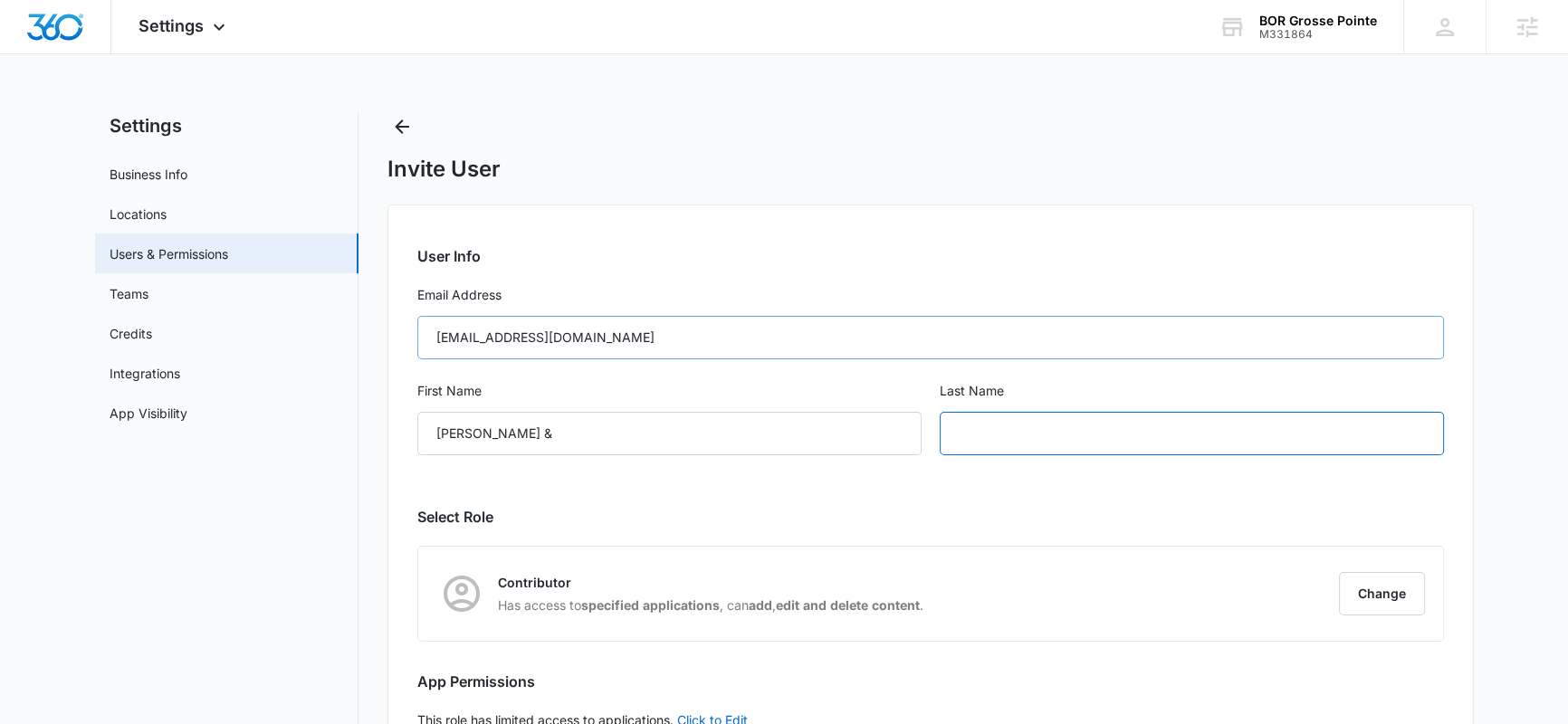 paste on "Matt Jablonski" 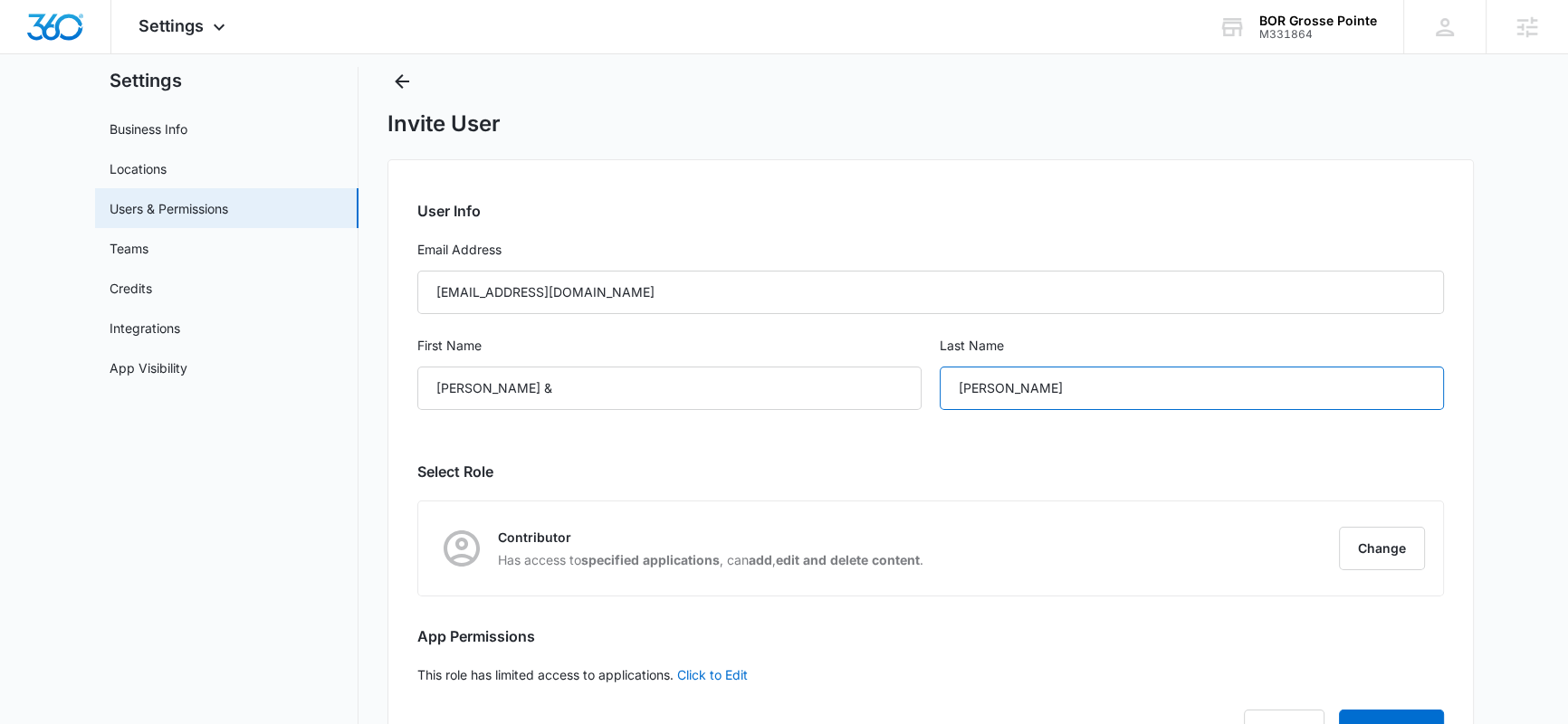 scroll, scrollTop: 54, scrollLeft: 0, axis: vertical 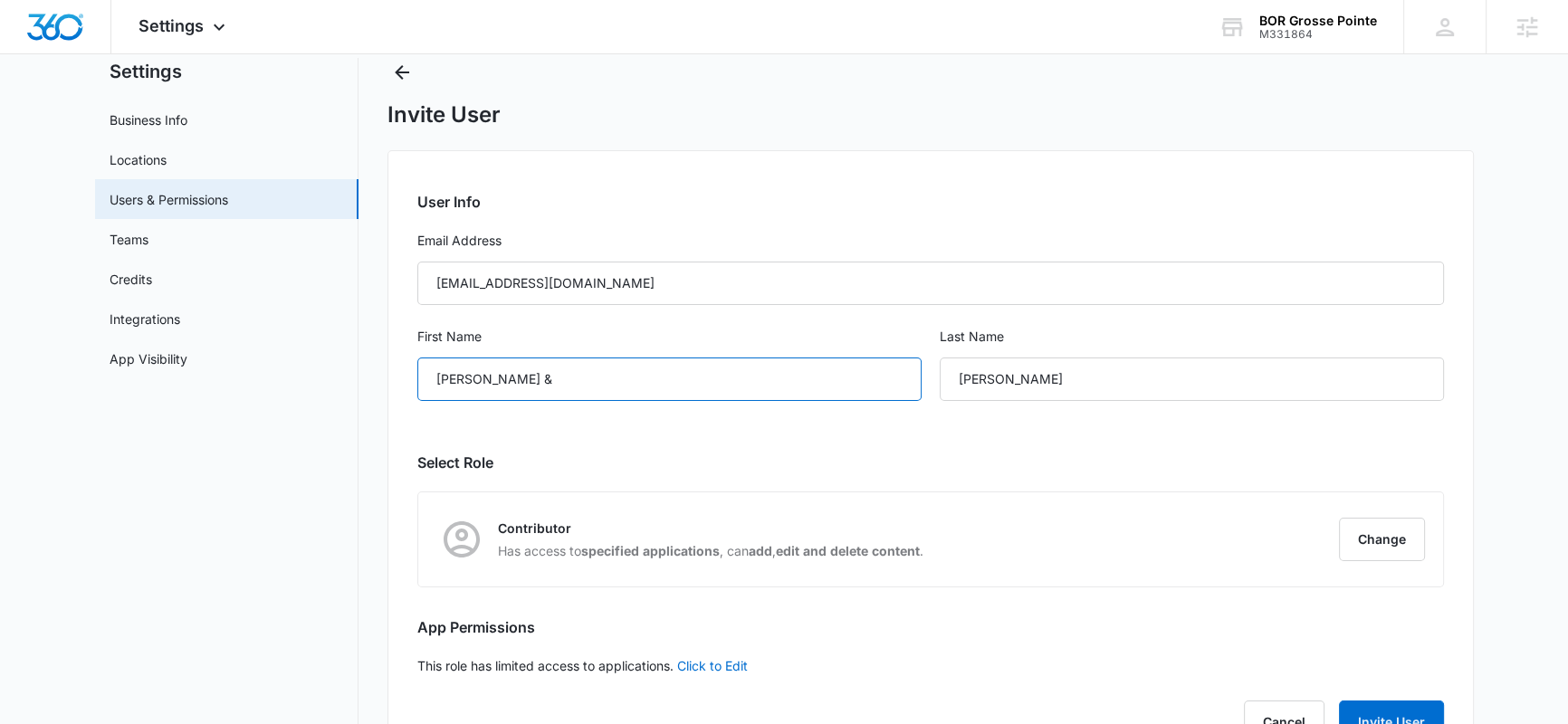 click on "Tony Vannoy &" at bounding box center [669, 379] 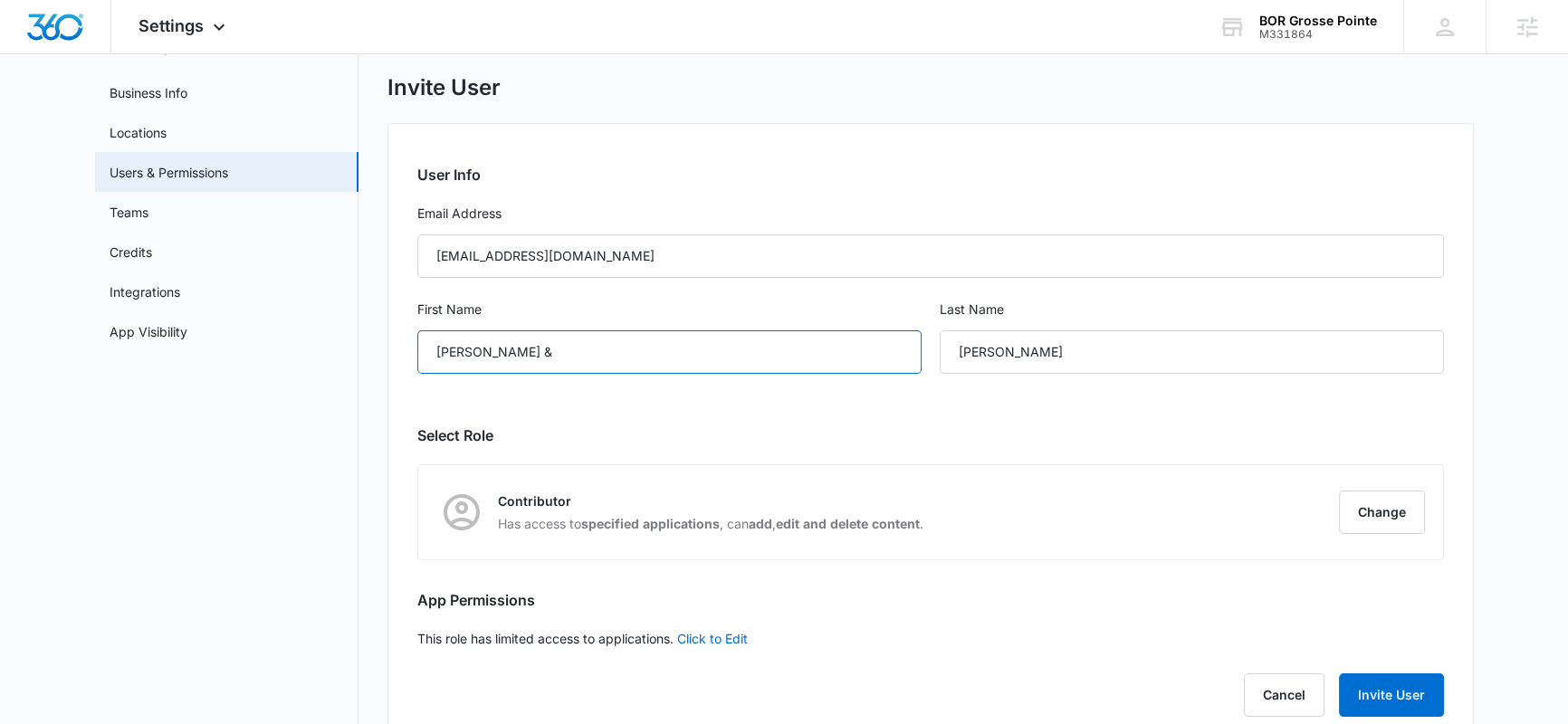 scroll, scrollTop: 82, scrollLeft: 0, axis: vertical 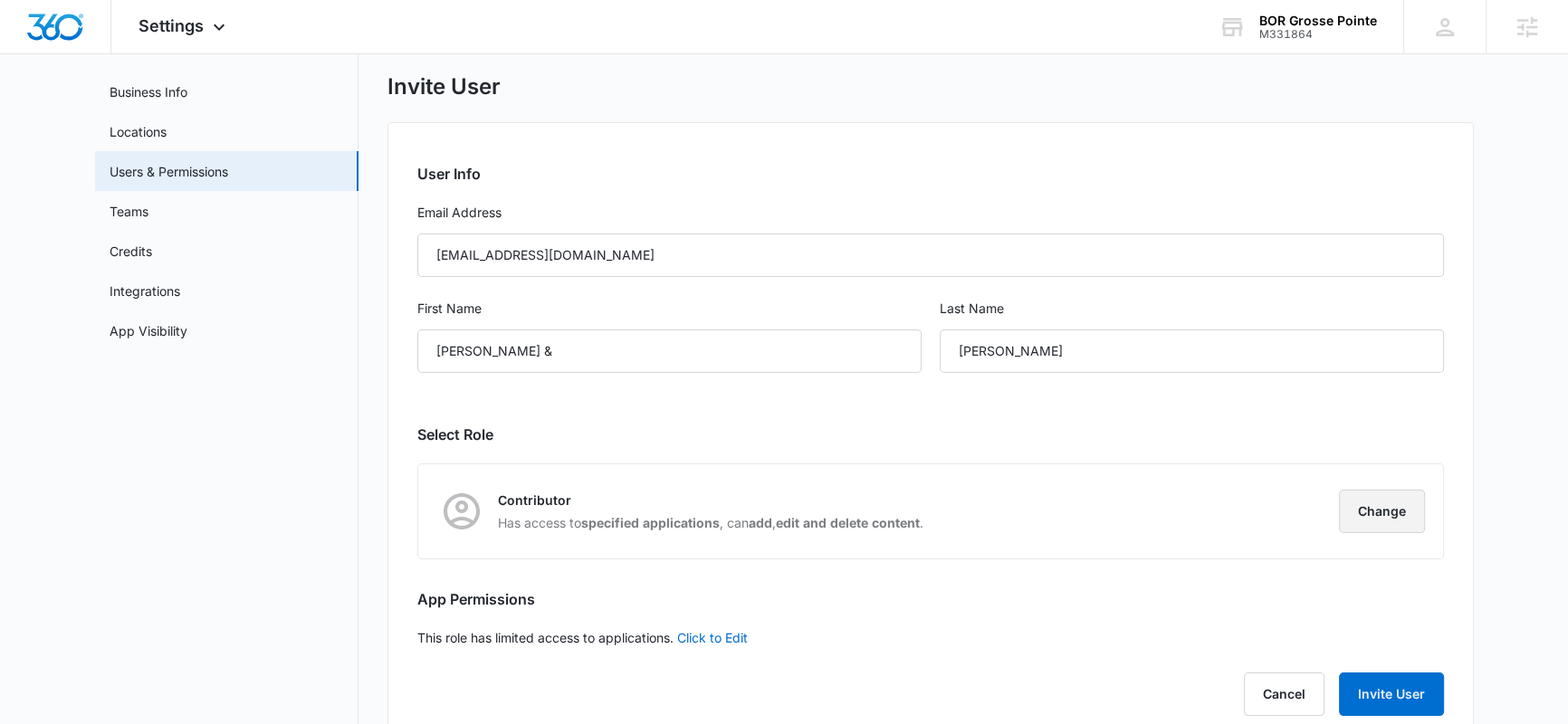 click on "Change" at bounding box center [1382, 511] 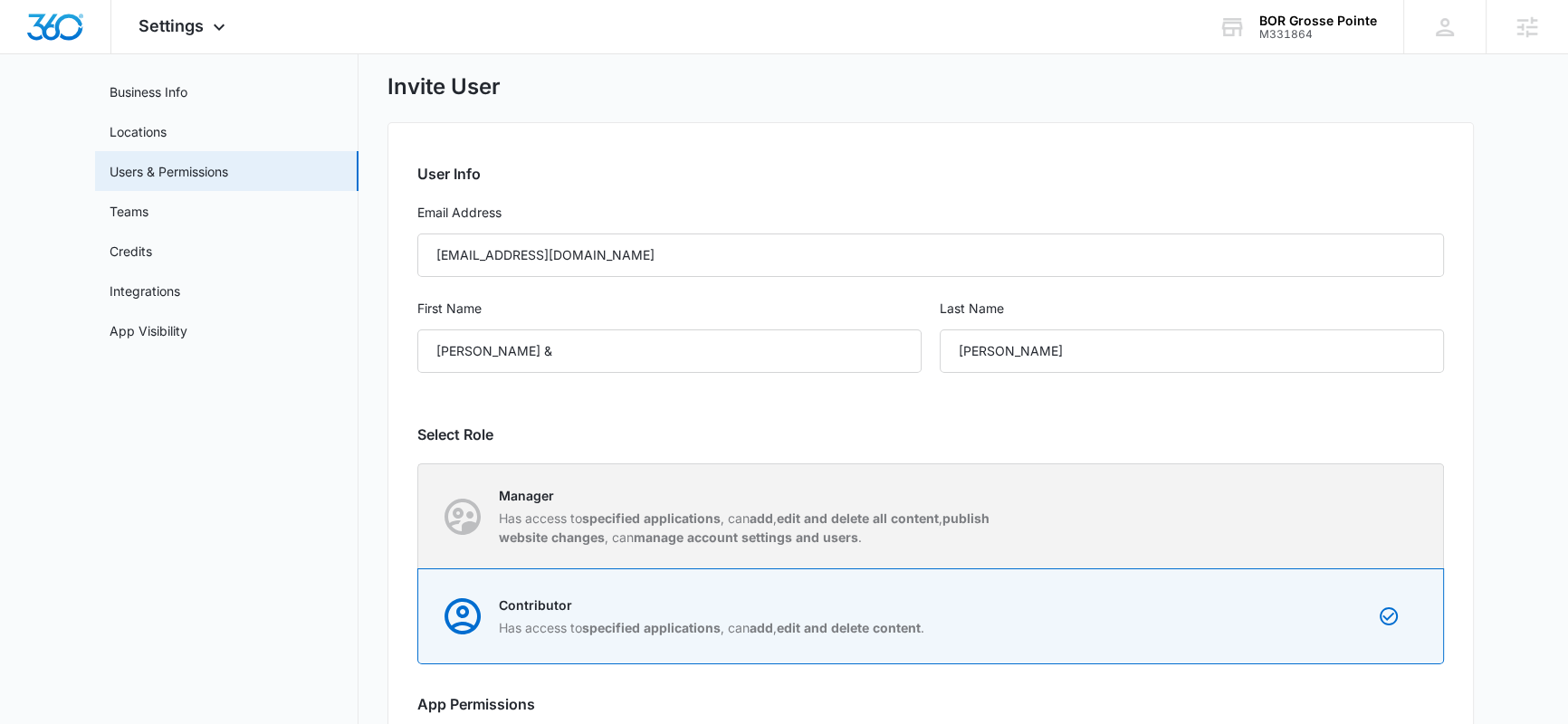 click on "specified applications" at bounding box center (651, 518) 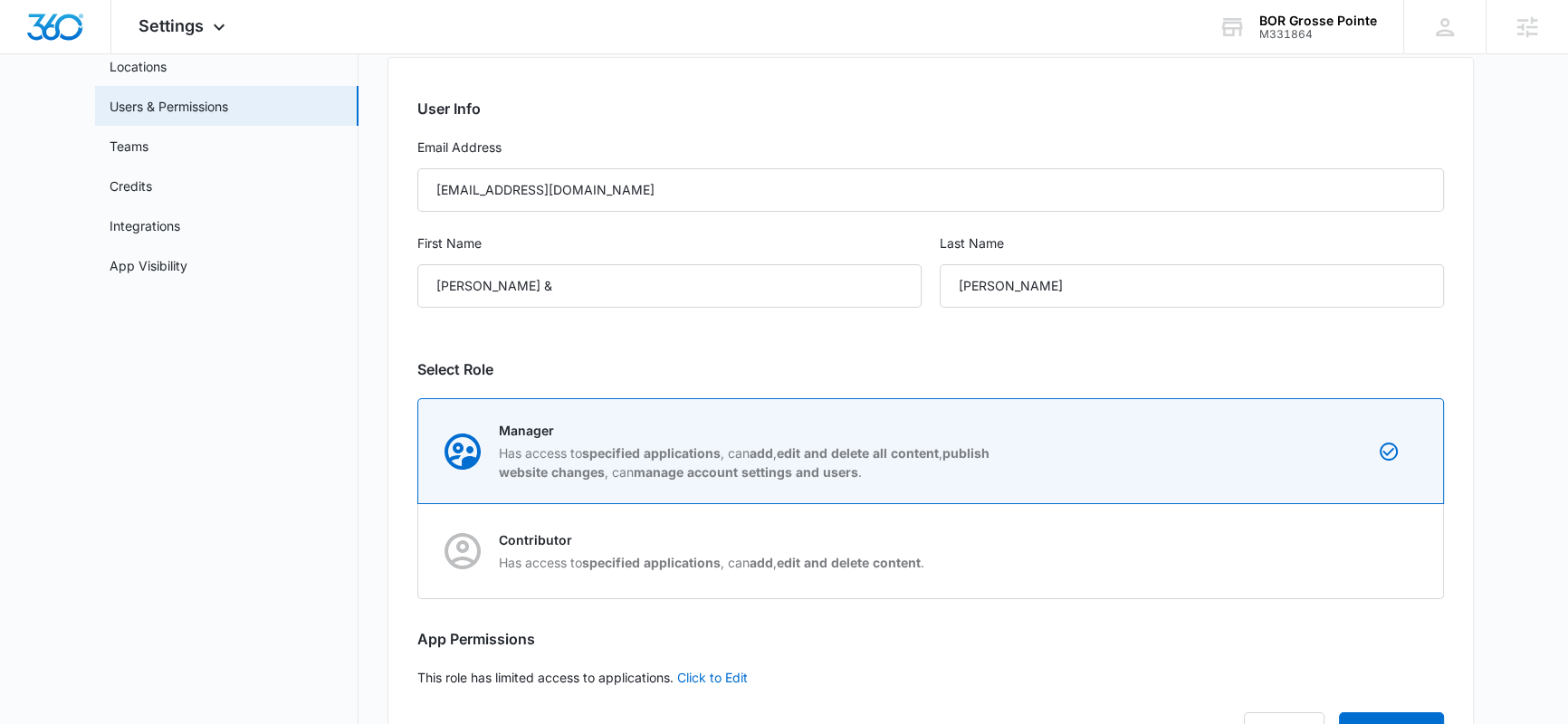 scroll, scrollTop: 230, scrollLeft: 0, axis: vertical 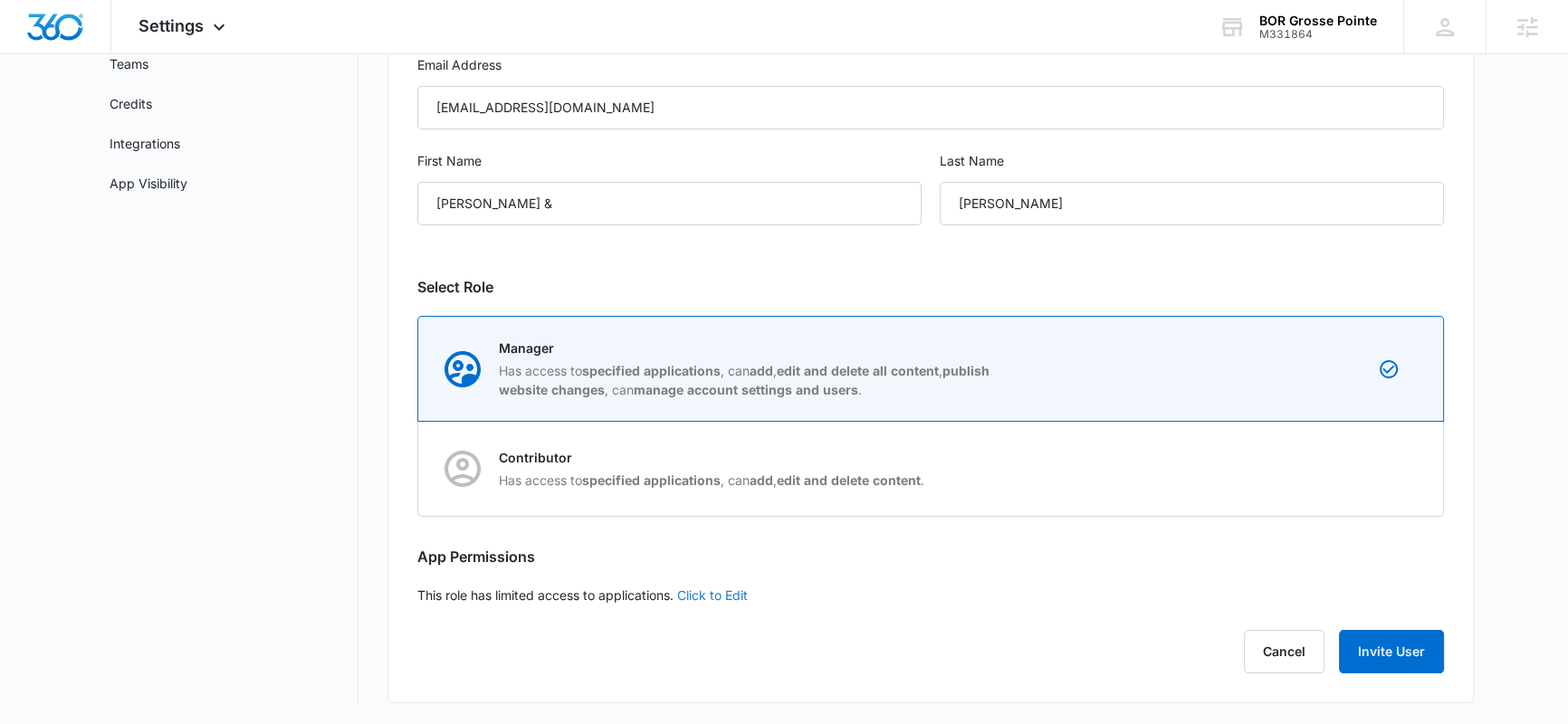 click on "Click to Edit" at bounding box center (712, 595) 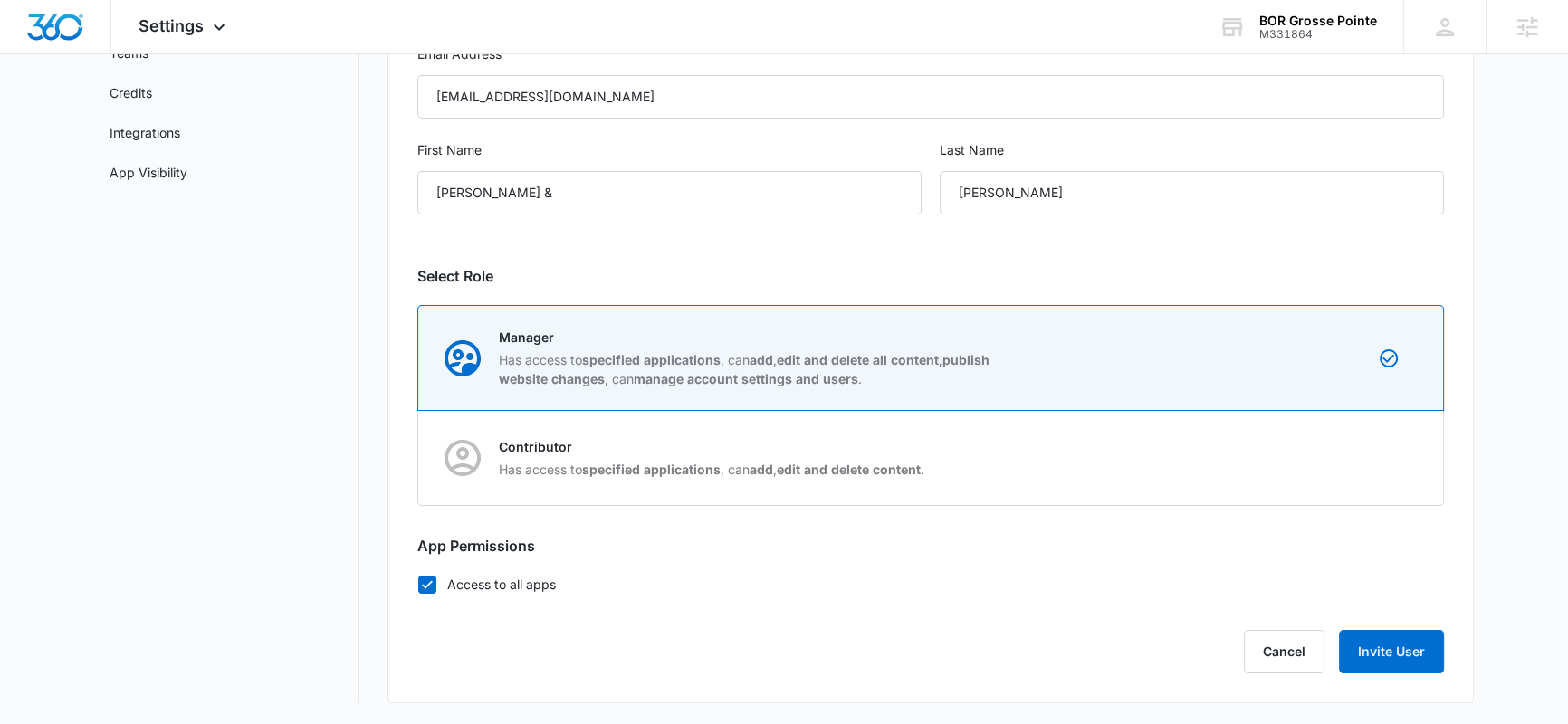 click on "Access to all apps" at bounding box center (931, 584) 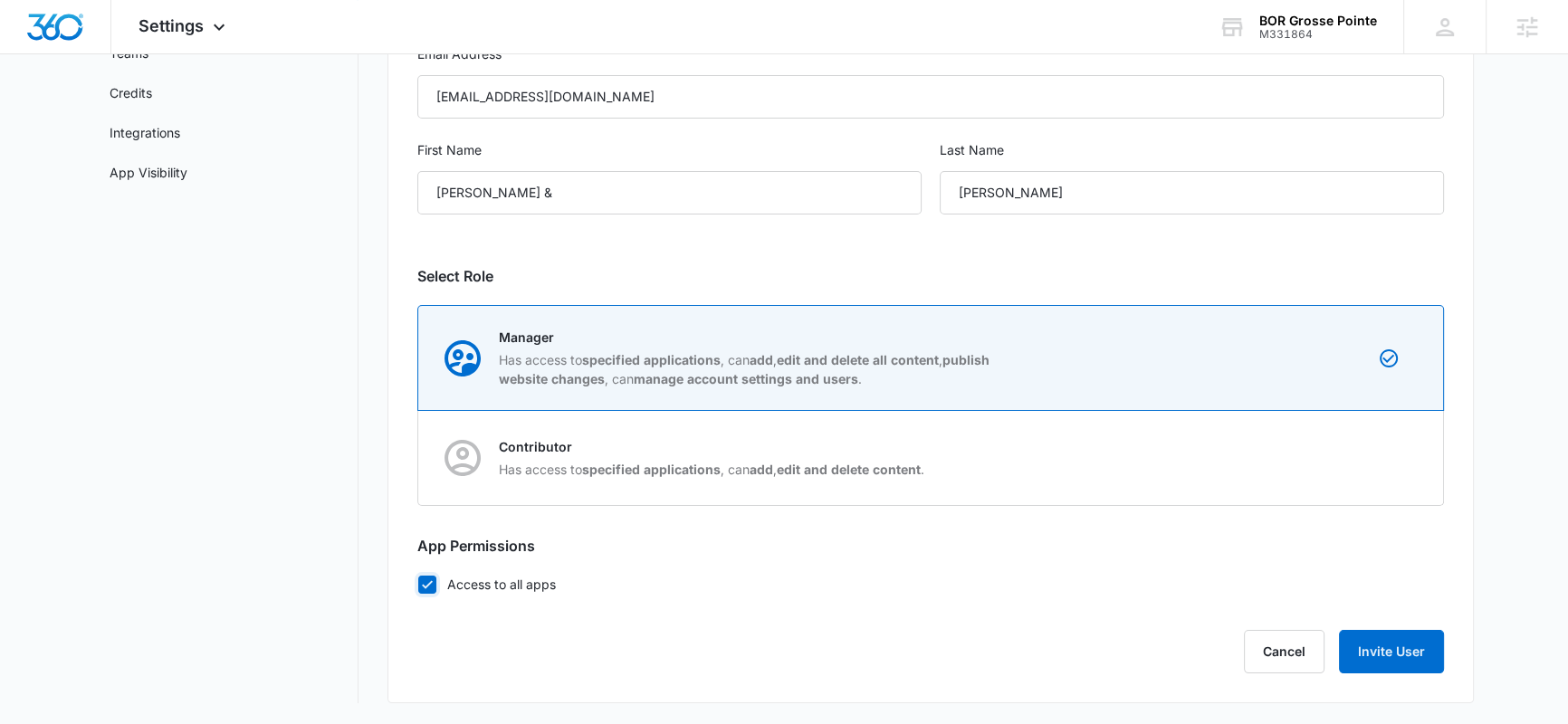click on "Access to all apps" at bounding box center (417, 584) 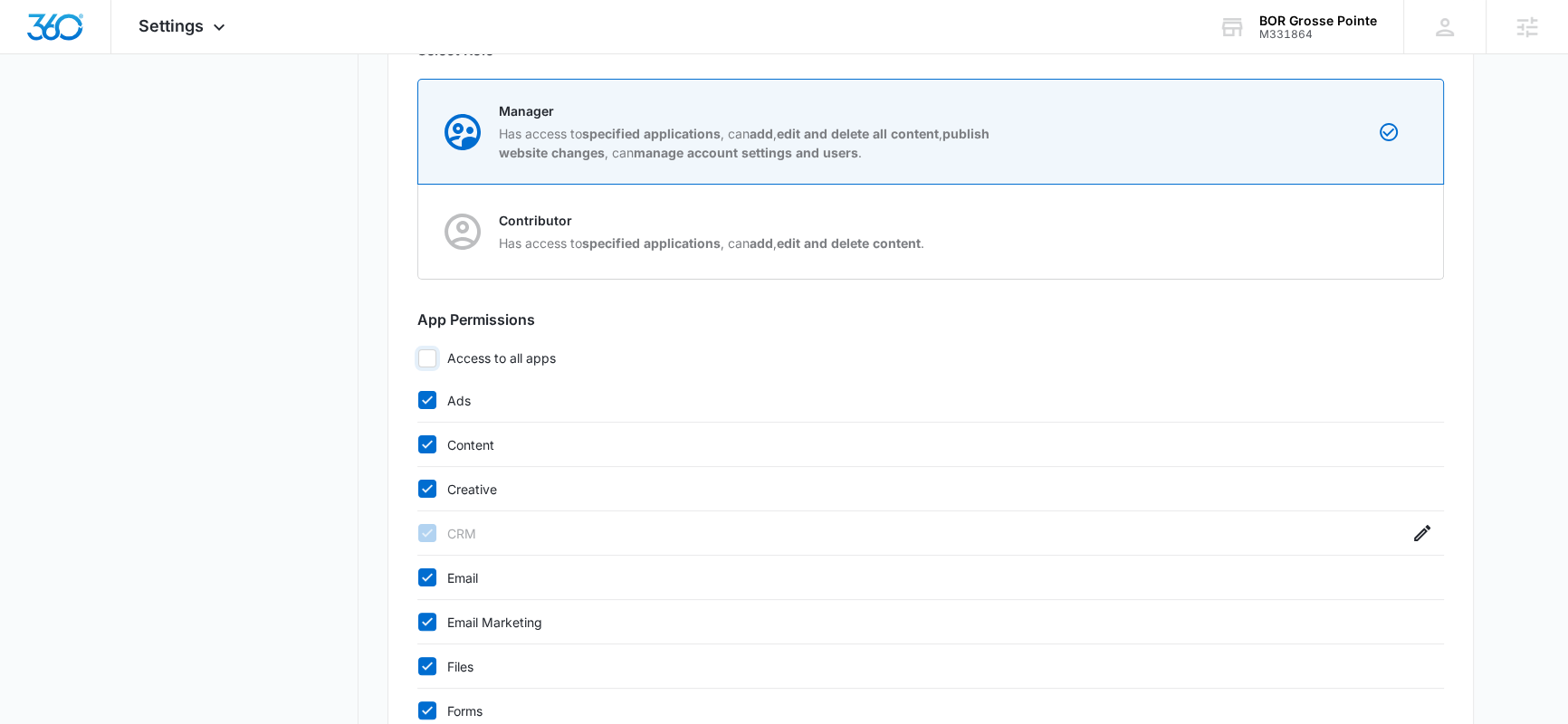 scroll, scrollTop: 584, scrollLeft: 0, axis: vertical 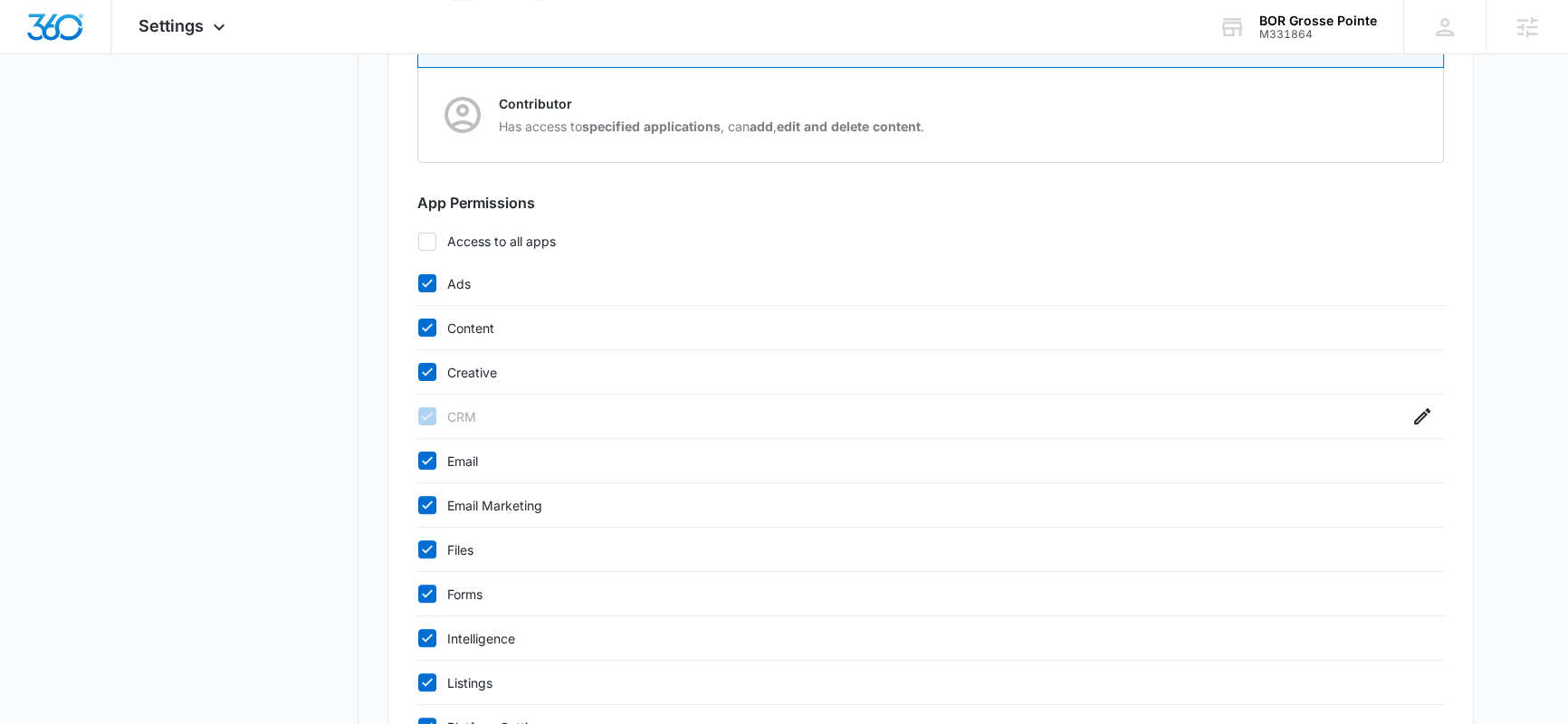 click on "Content" at bounding box center (913, 328) 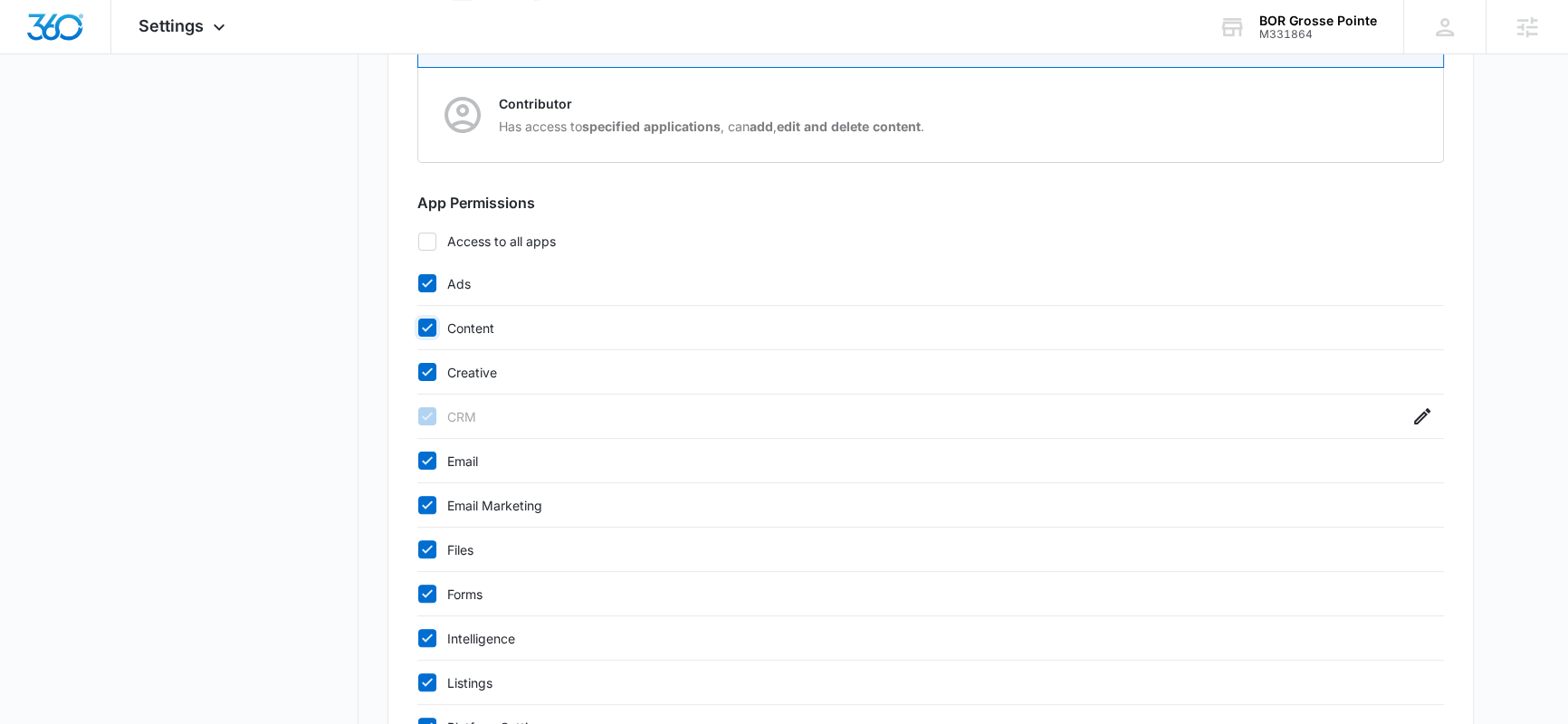 click on "Content" at bounding box center [417, 328] 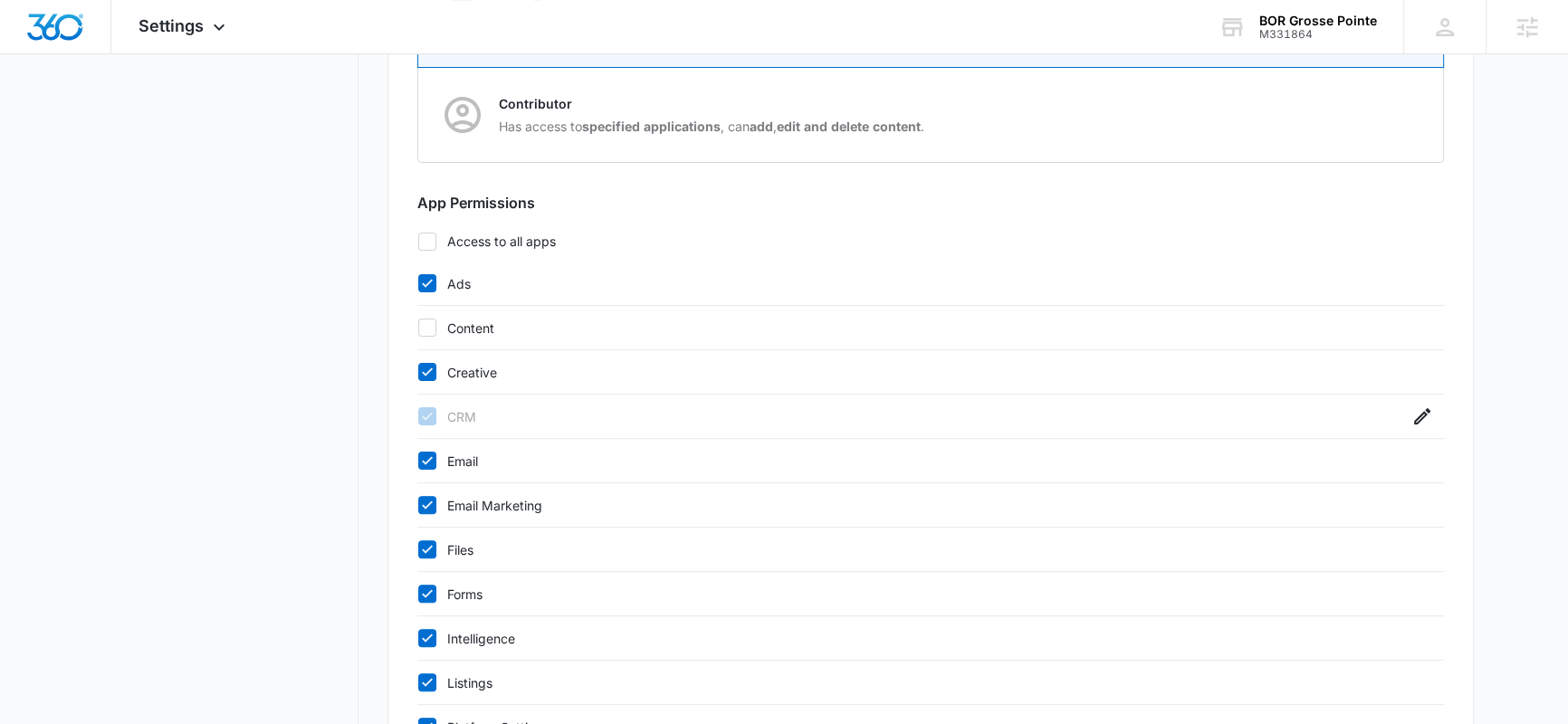 click on "Creative" at bounding box center (913, 372) 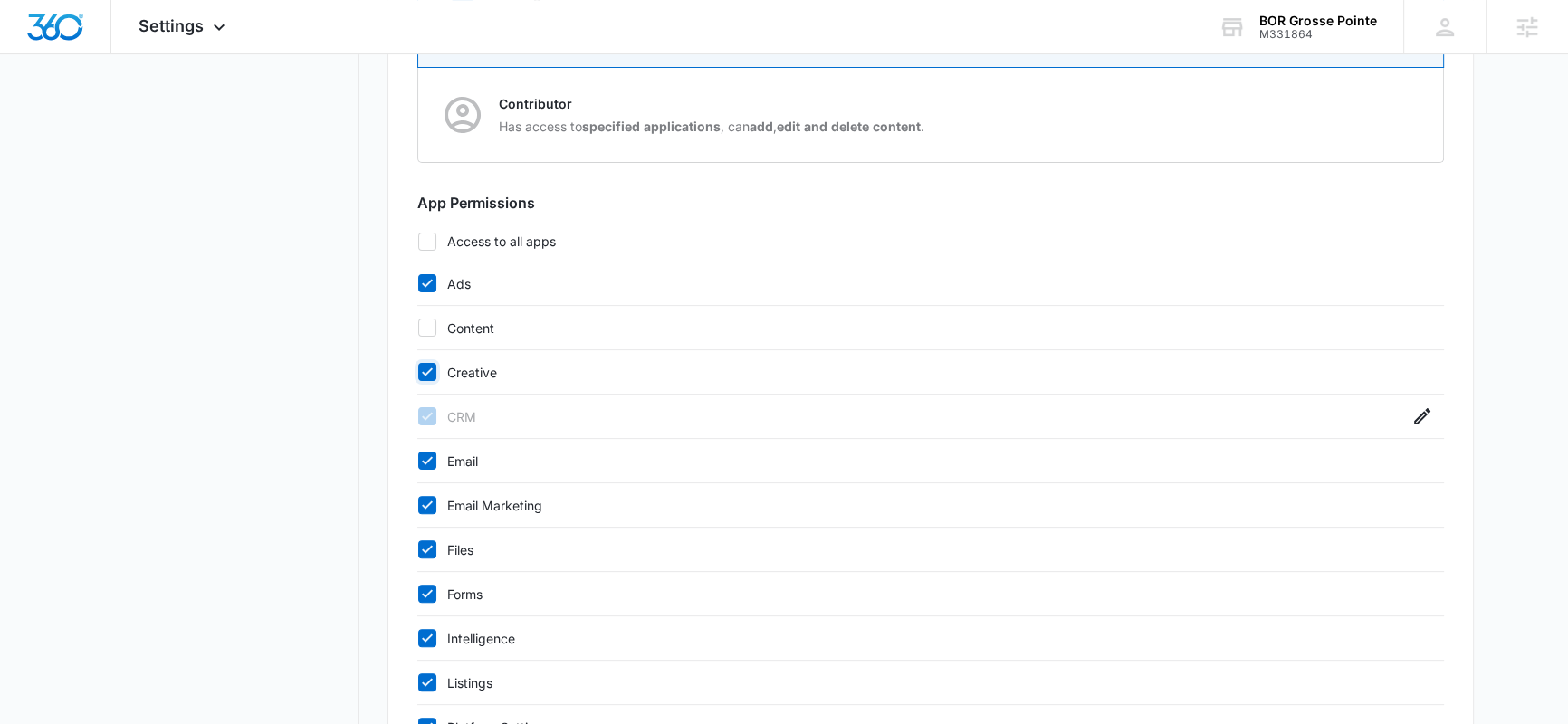 click on "Creative" at bounding box center [417, 372] 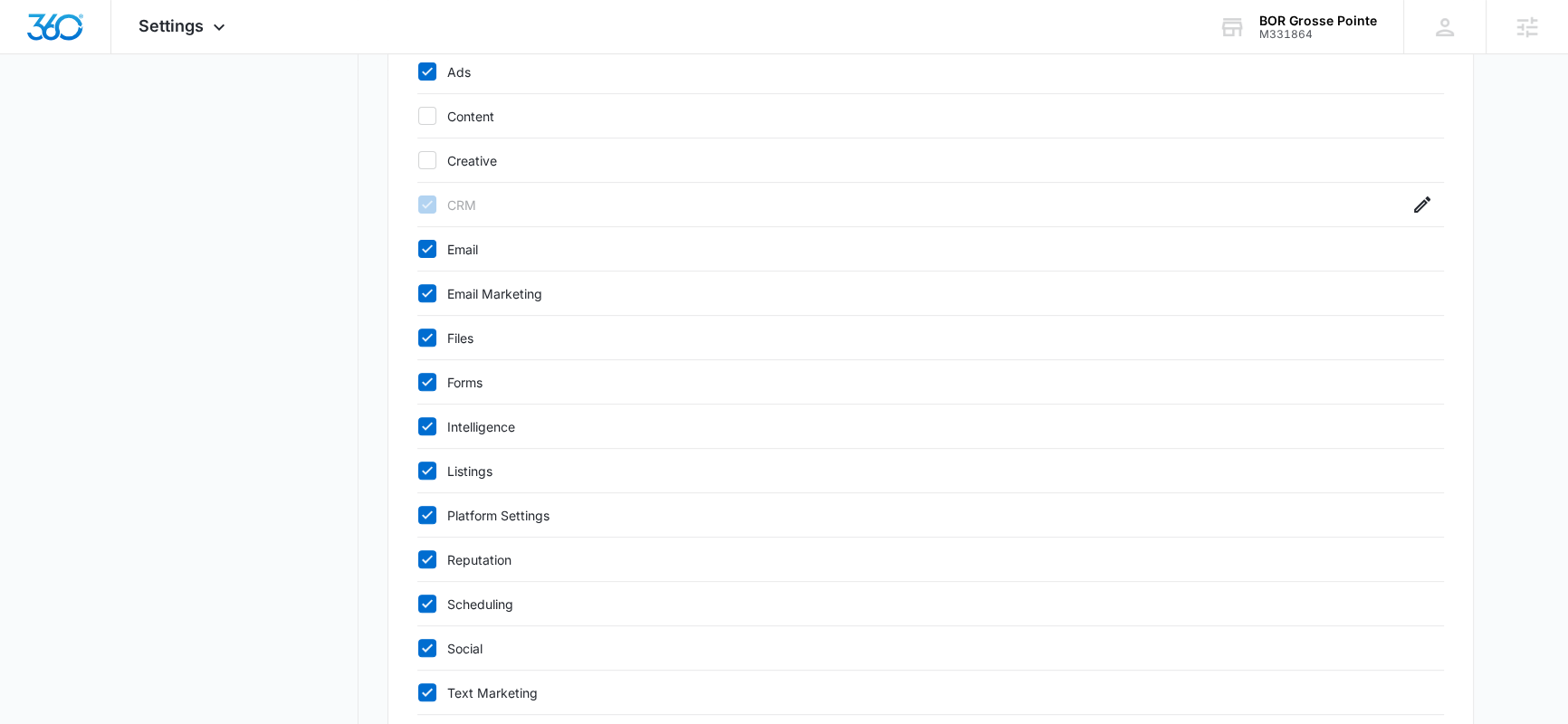 click on "Intelligence" at bounding box center (913, 426) 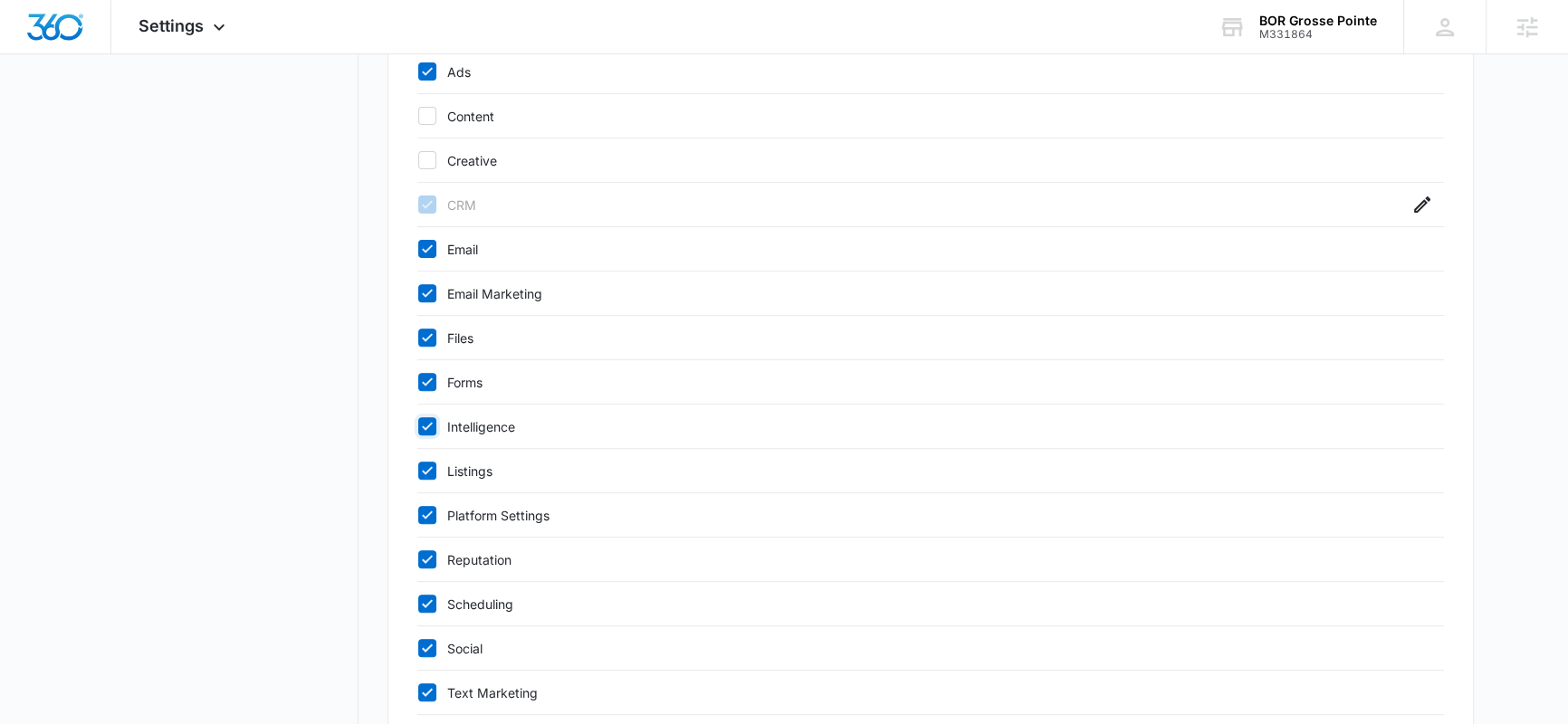 click on "Intelligence" at bounding box center [417, 426] 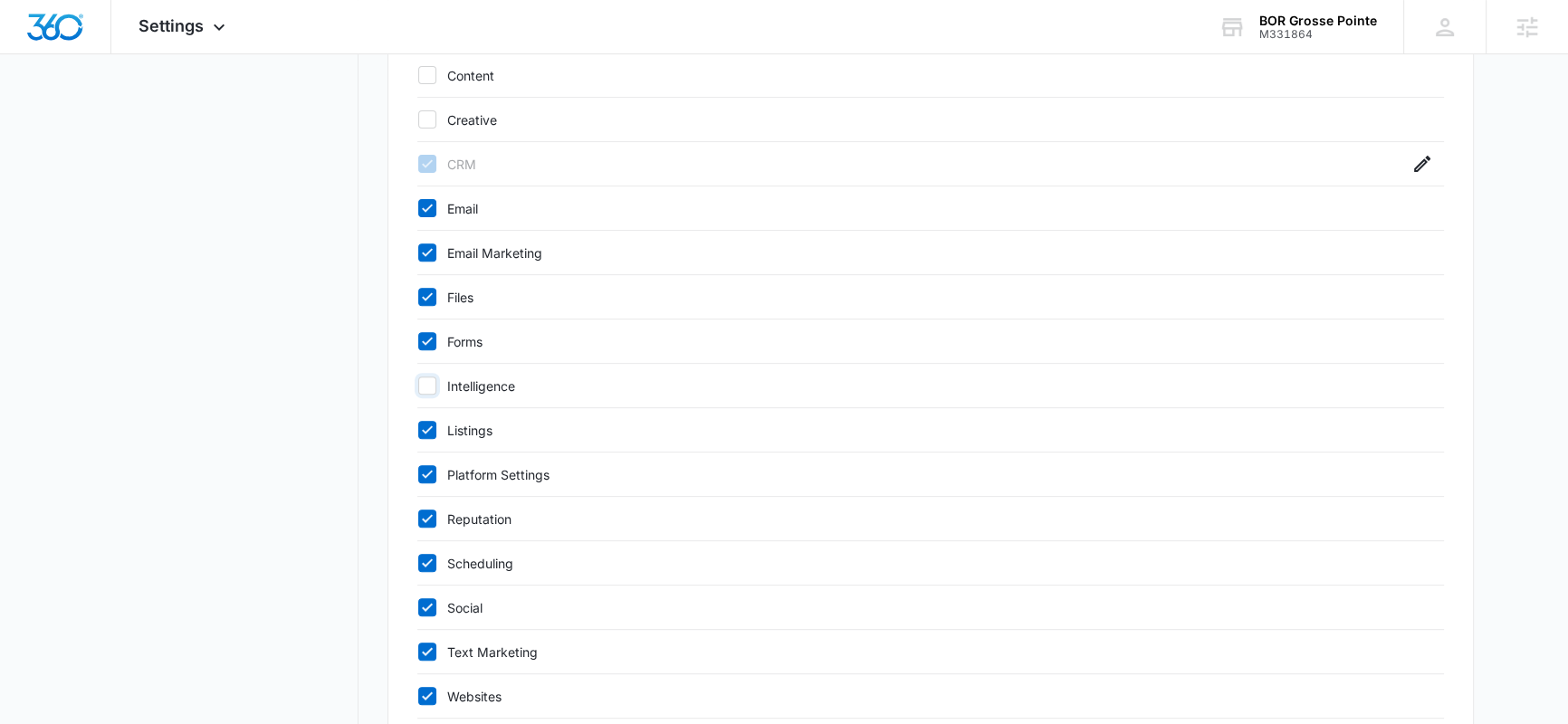 scroll, scrollTop: 891, scrollLeft: 0, axis: vertical 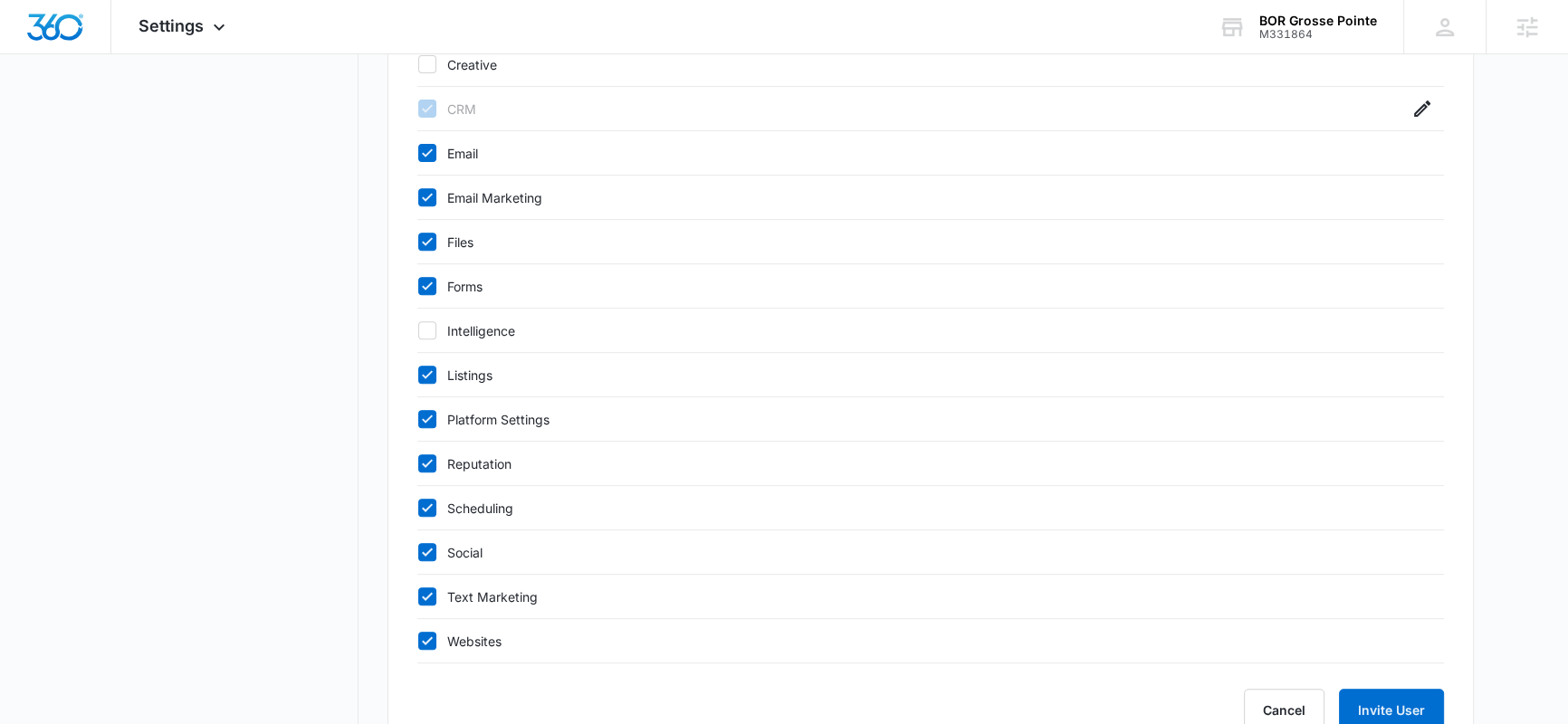 click on "Scheduling" at bounding box center [913, 508] 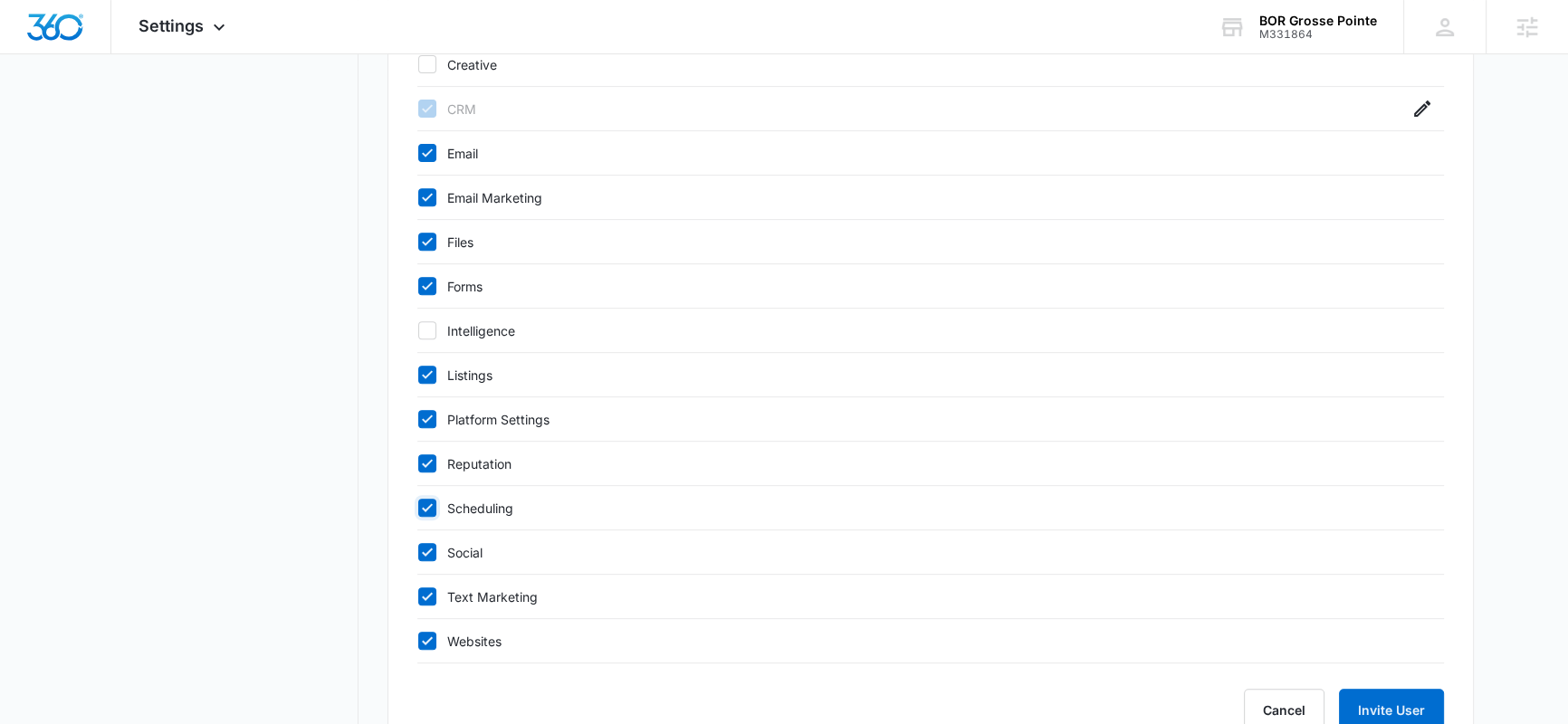 click on "Scheduling" at bounding box center [417, 508] 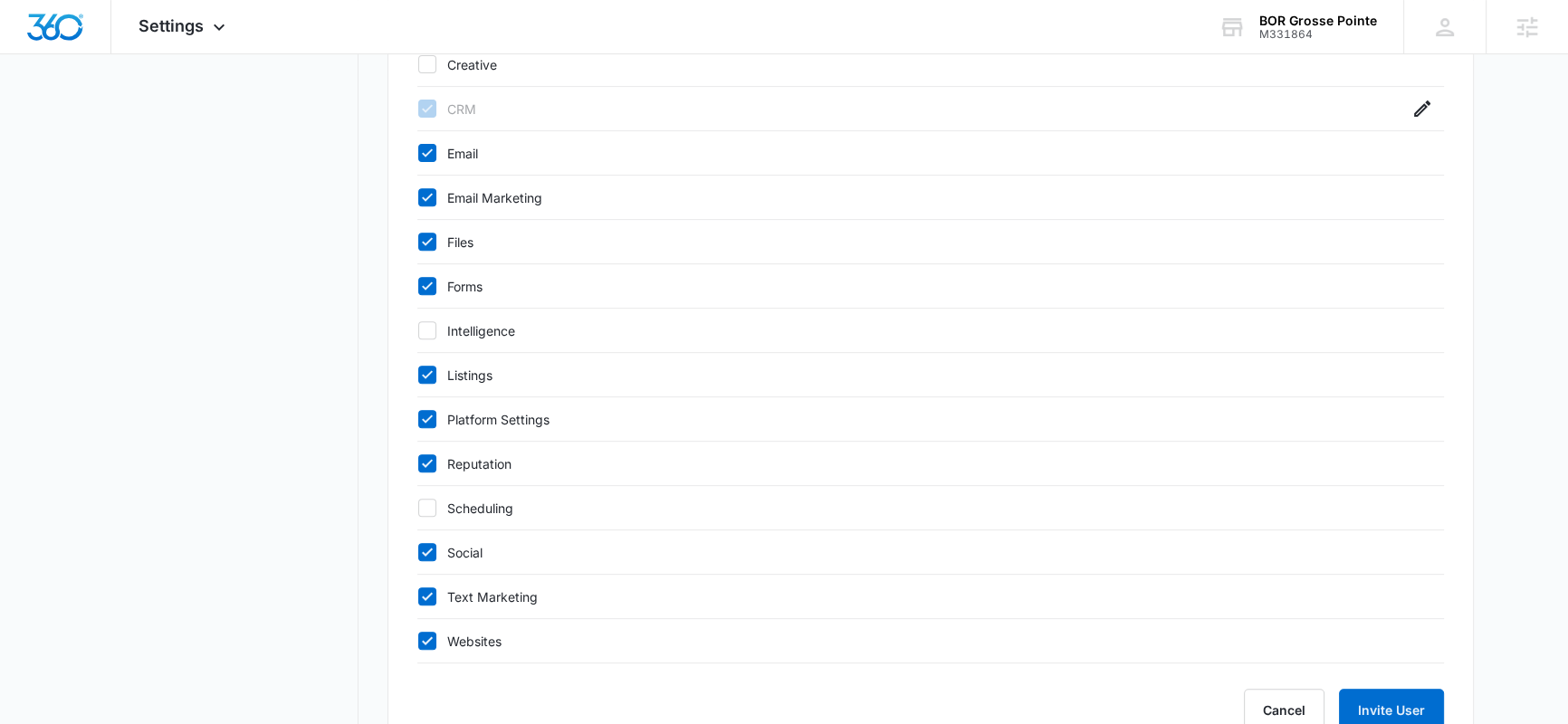 click on "Text Marketing" at bounding box center (913, 596) 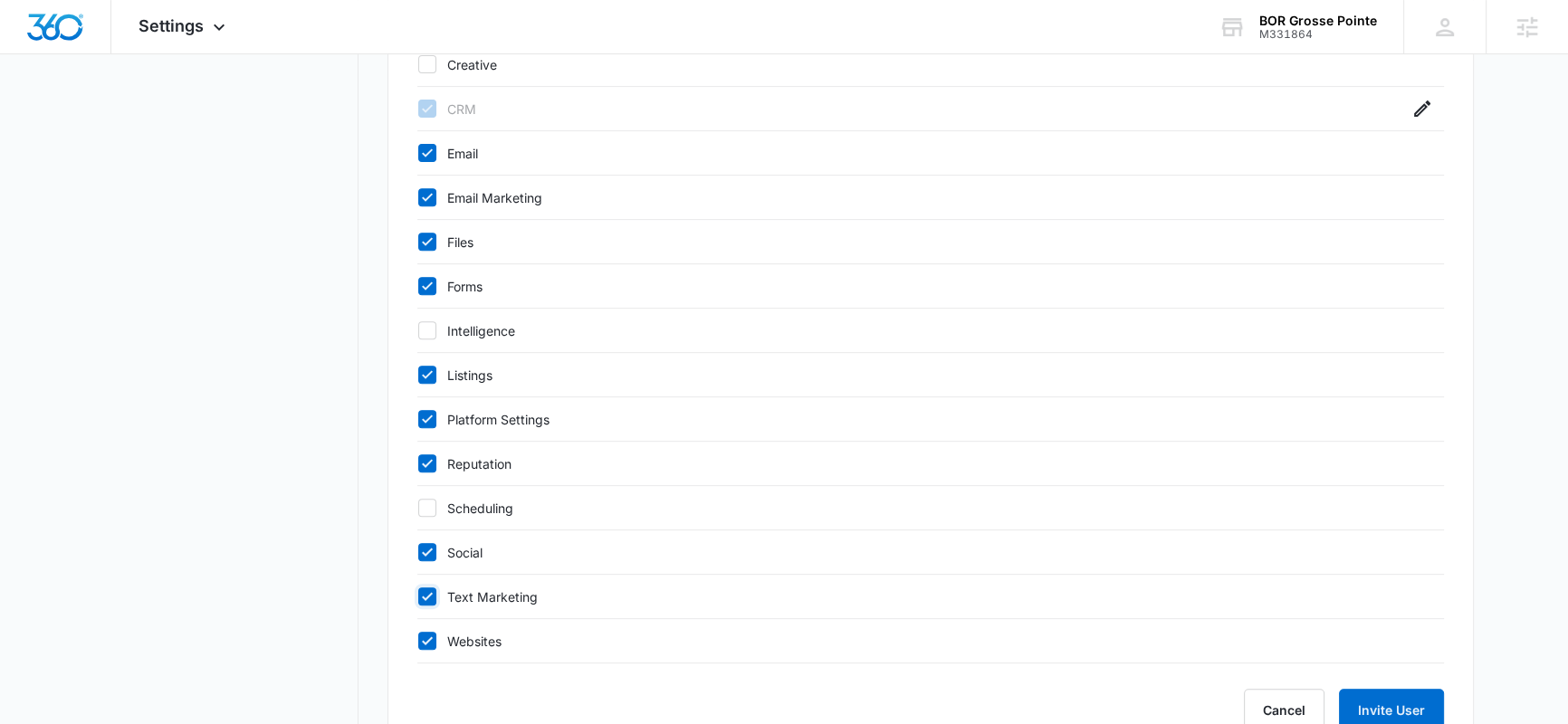click on "Text Marketing" at bounding box center [417, 596] 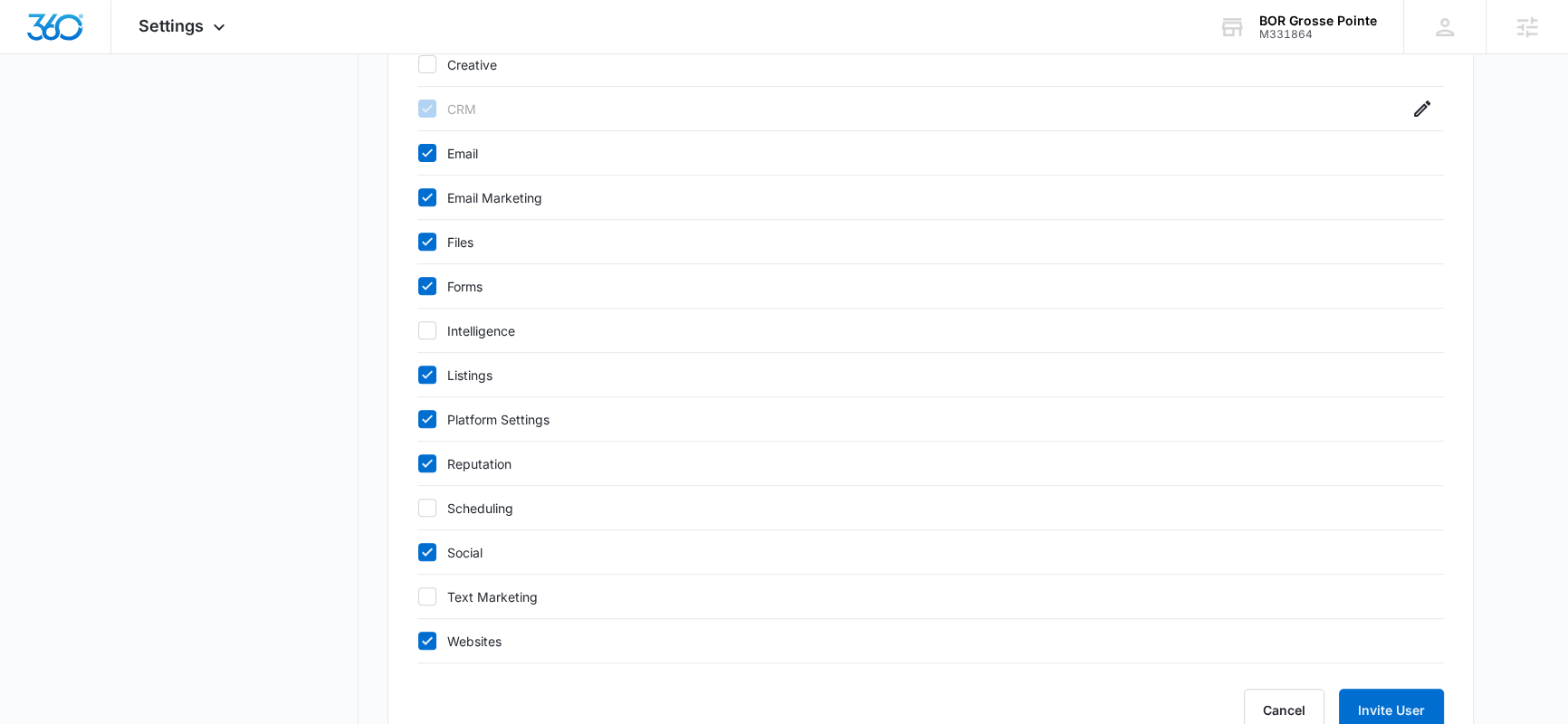 click on "Websites" at bounding box center [913, 641] 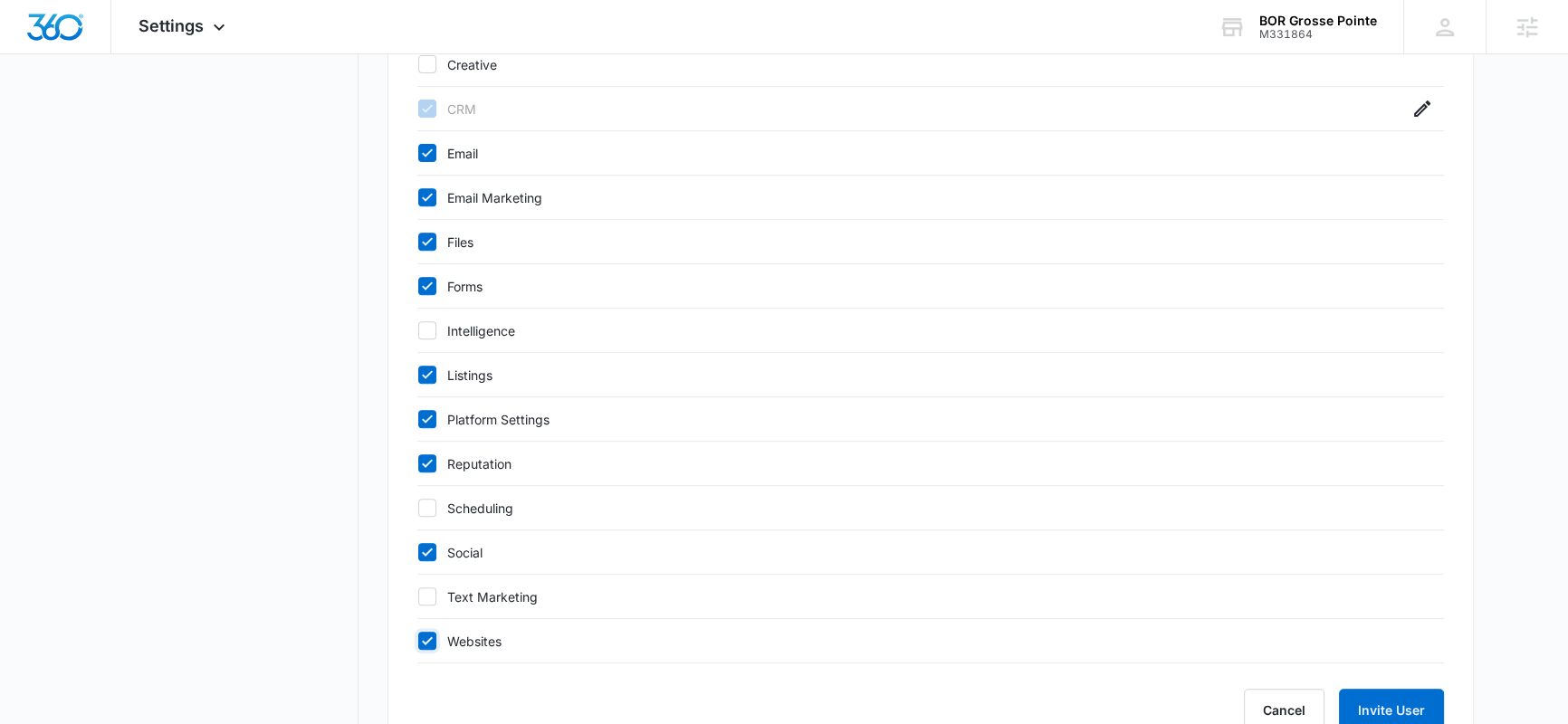 click on "Websites" at bounding box center [417, 641] 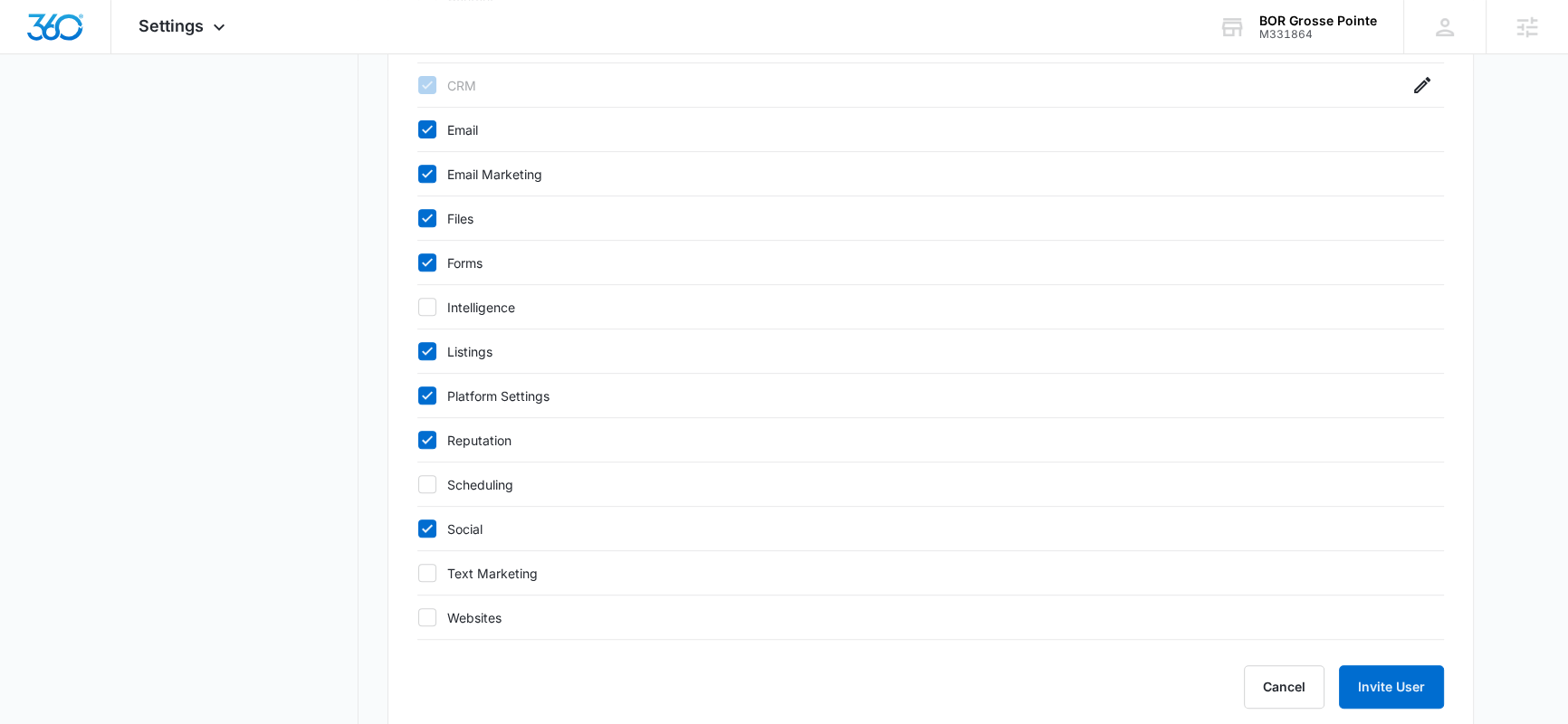 scroll, scrollTop: 928, scrollLeft: 0, axis: vertical 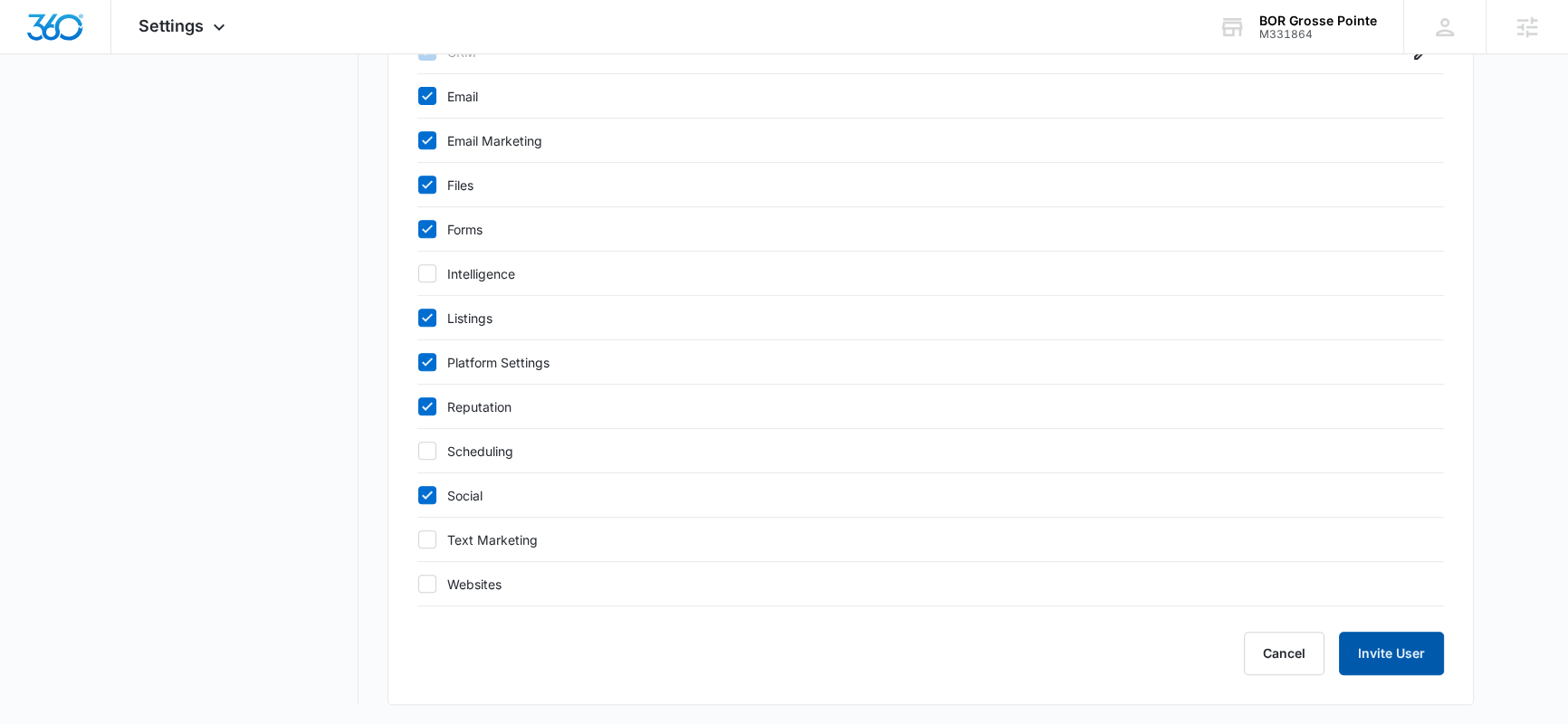 click on "Invite User" at bounding box center (1391, 653) 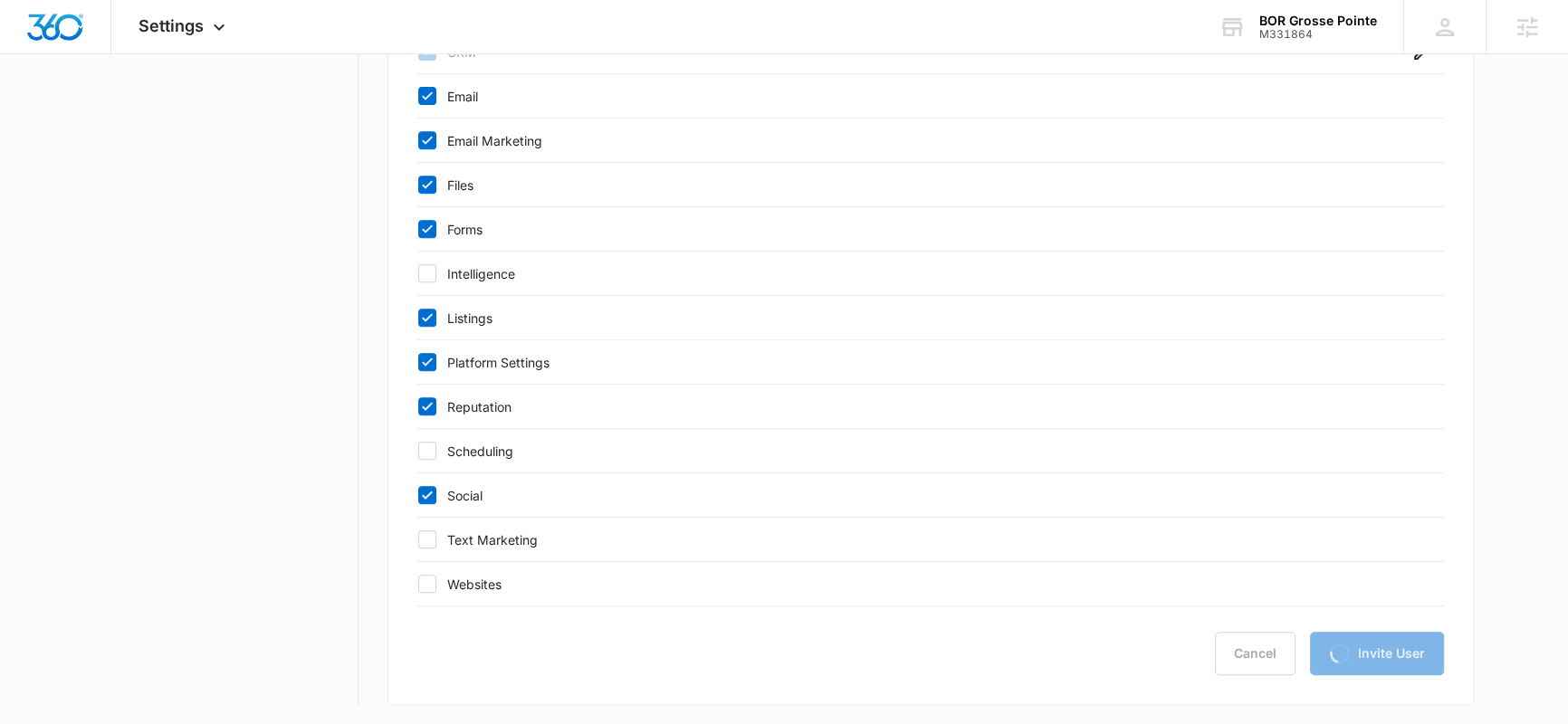 scroll, scrollTop: 0, scrollLeft: 0, axis: both 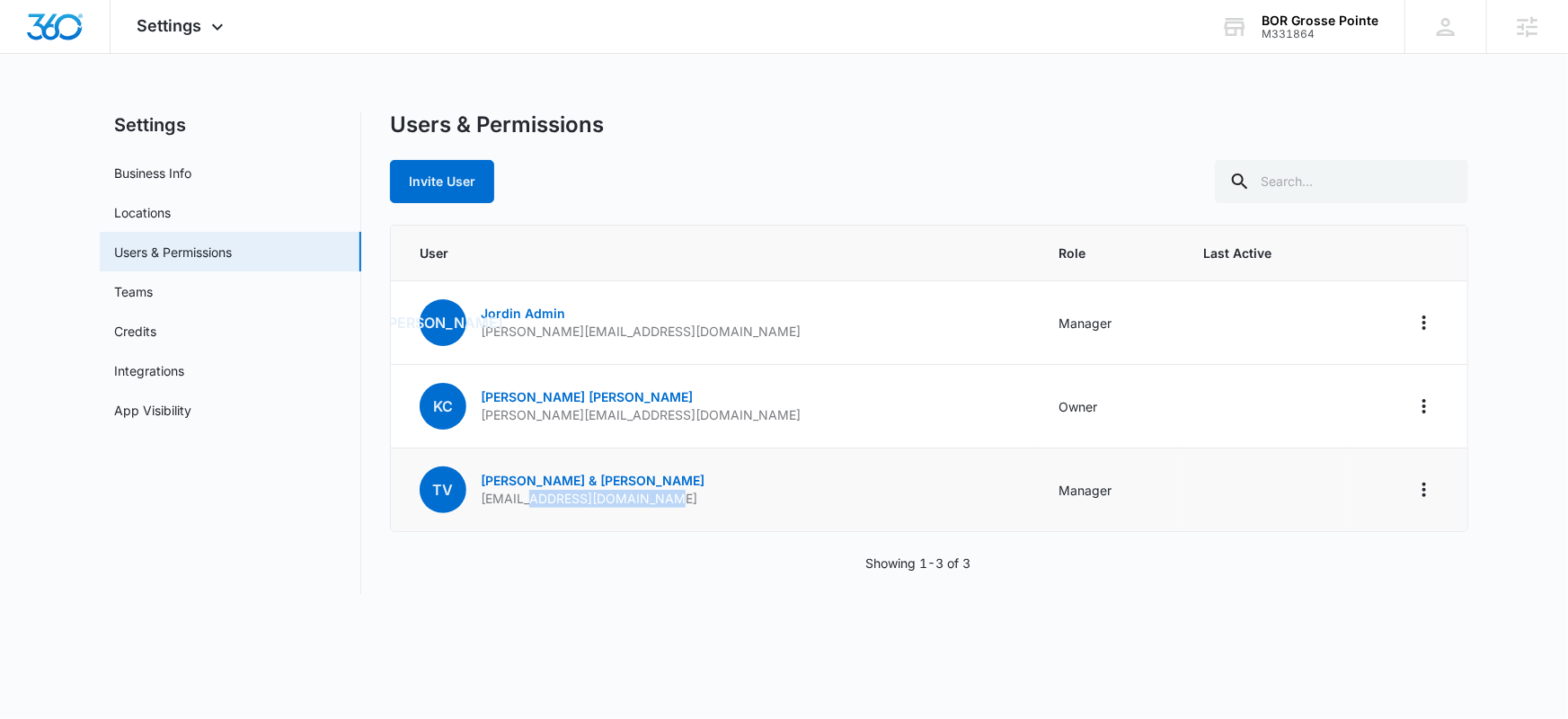drag, startPoint x: 578, startPoint y: 503, endPoint x: 663, endPoint y: 508, distance: 85.146932 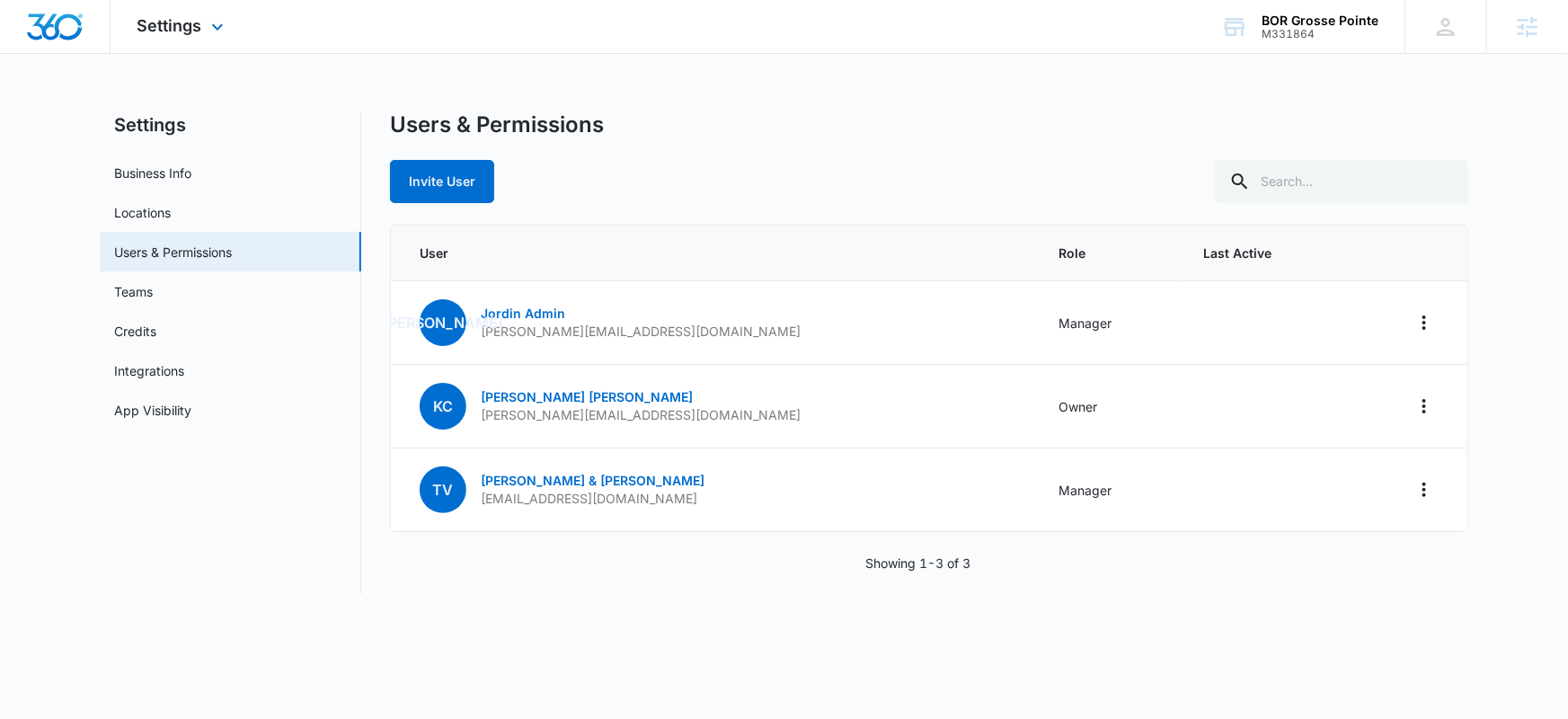 click on "Settings Apps Reputation Forms CRM Email Social Ads Files Brand Settings" at bounding box center (182, 26) 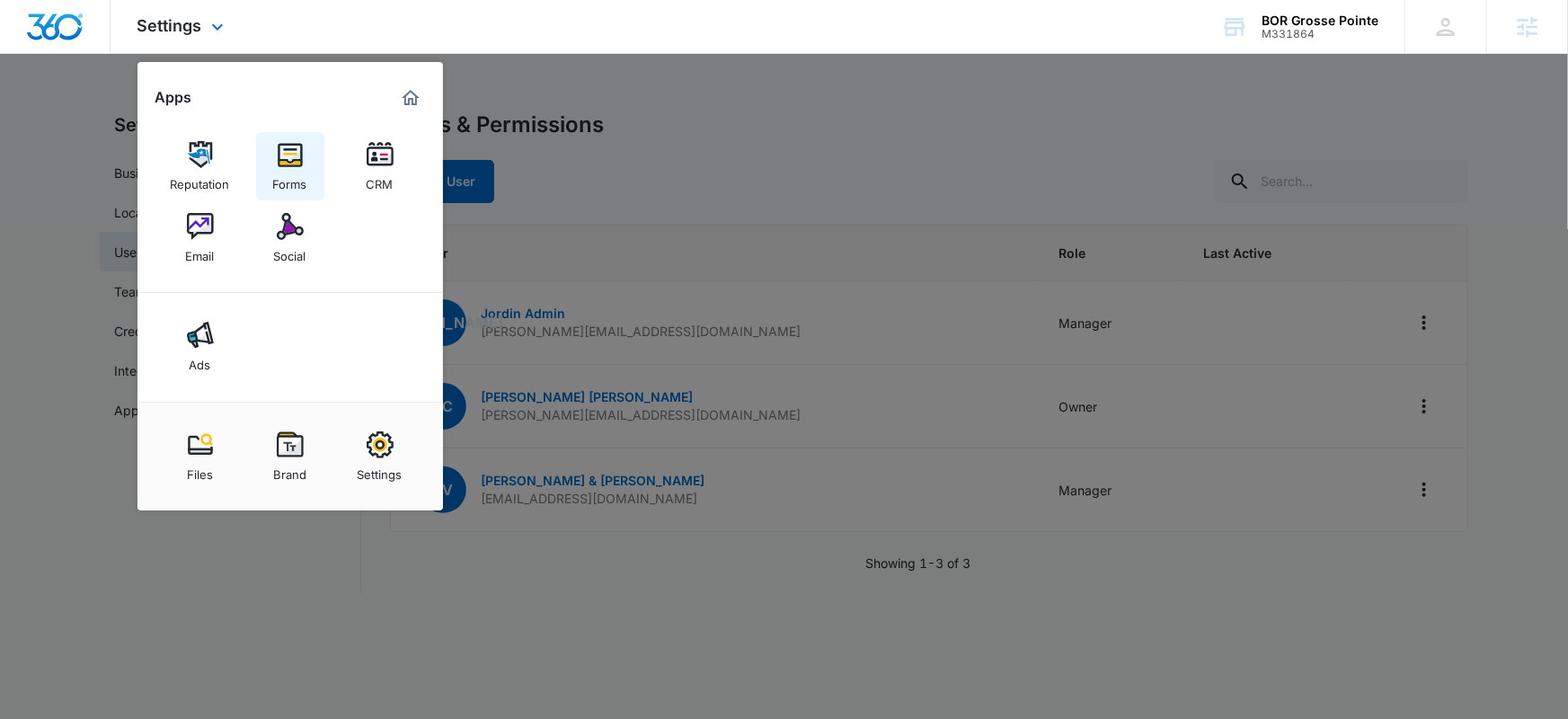 click on "Forms" at bounding box center (290, 180) 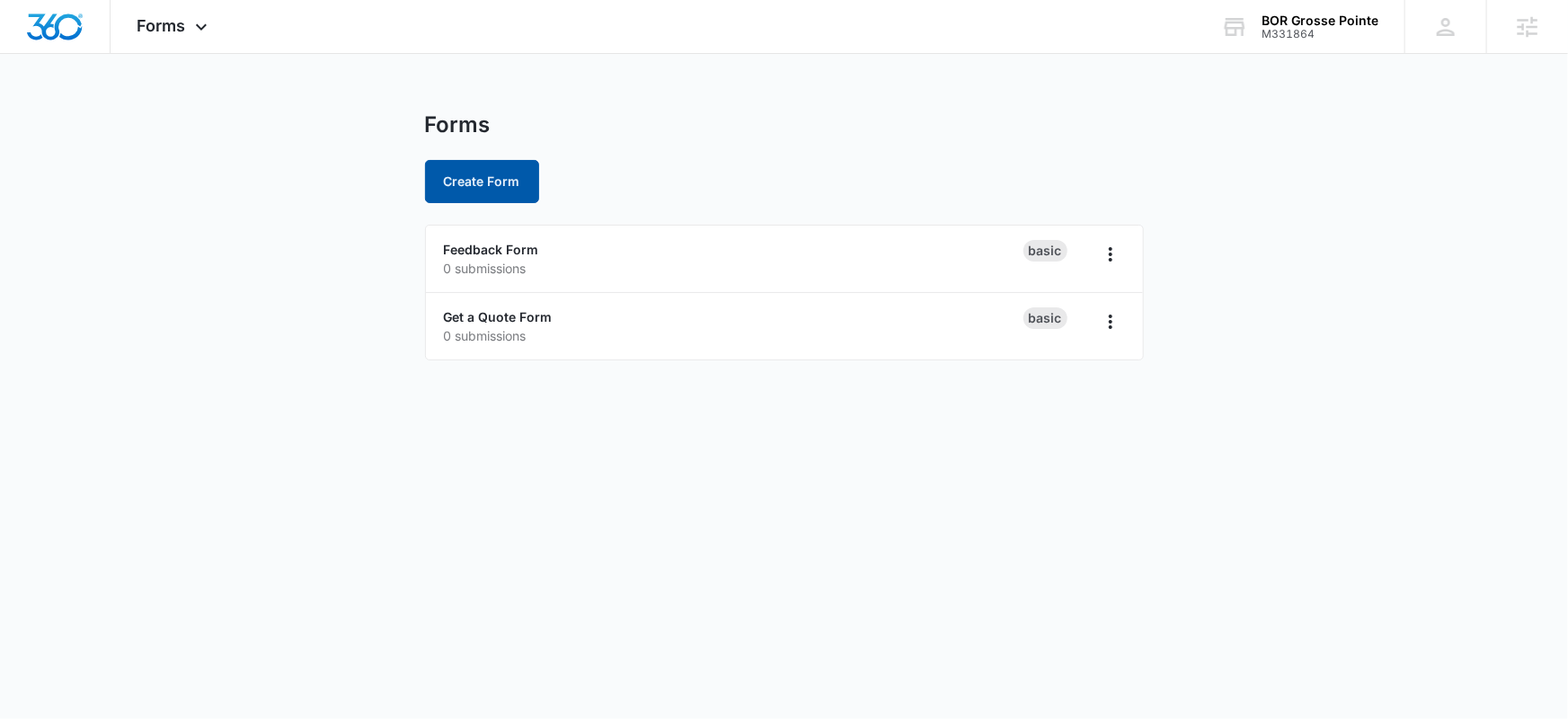 click on "Create Form" at bounding box center [482, 182] 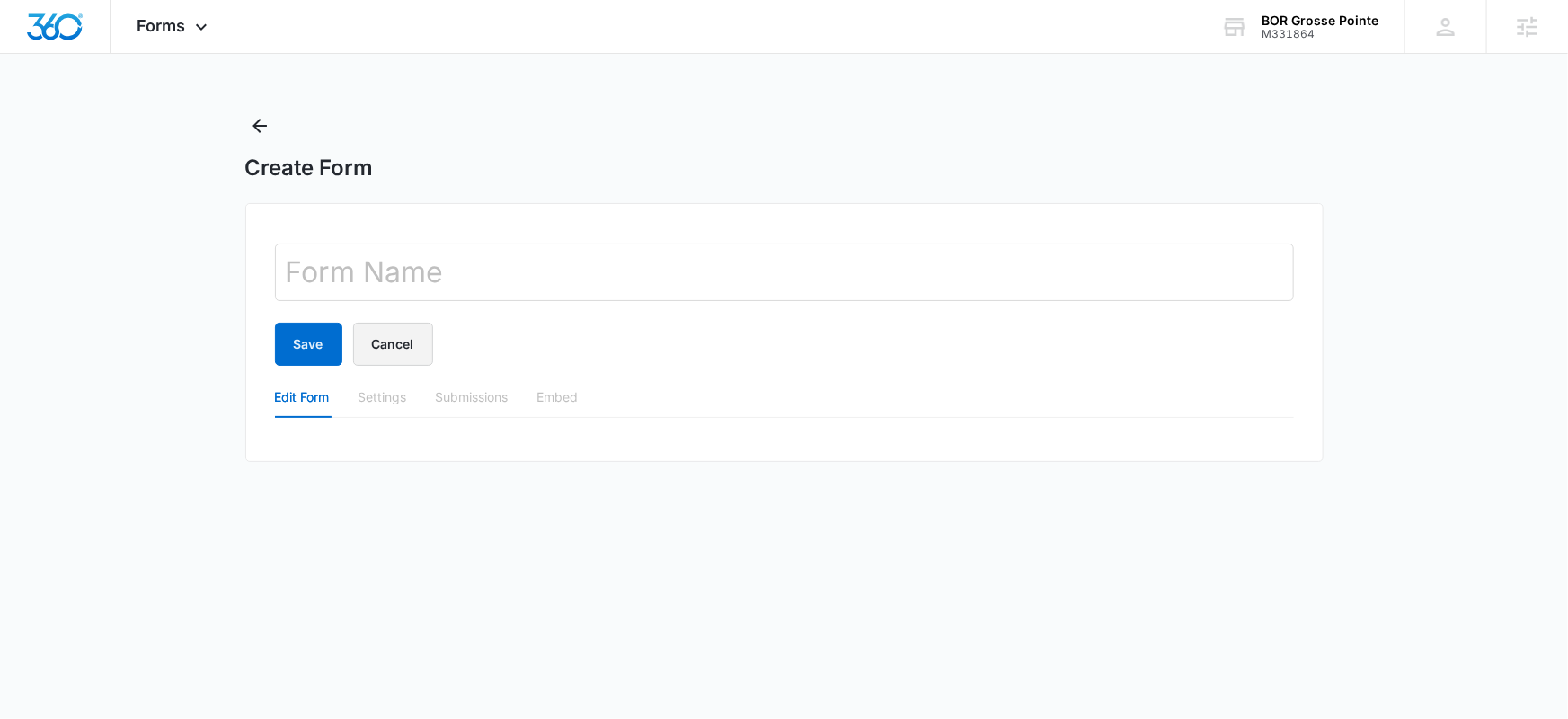 click on "Cancel" at bounding box center [393, 344] 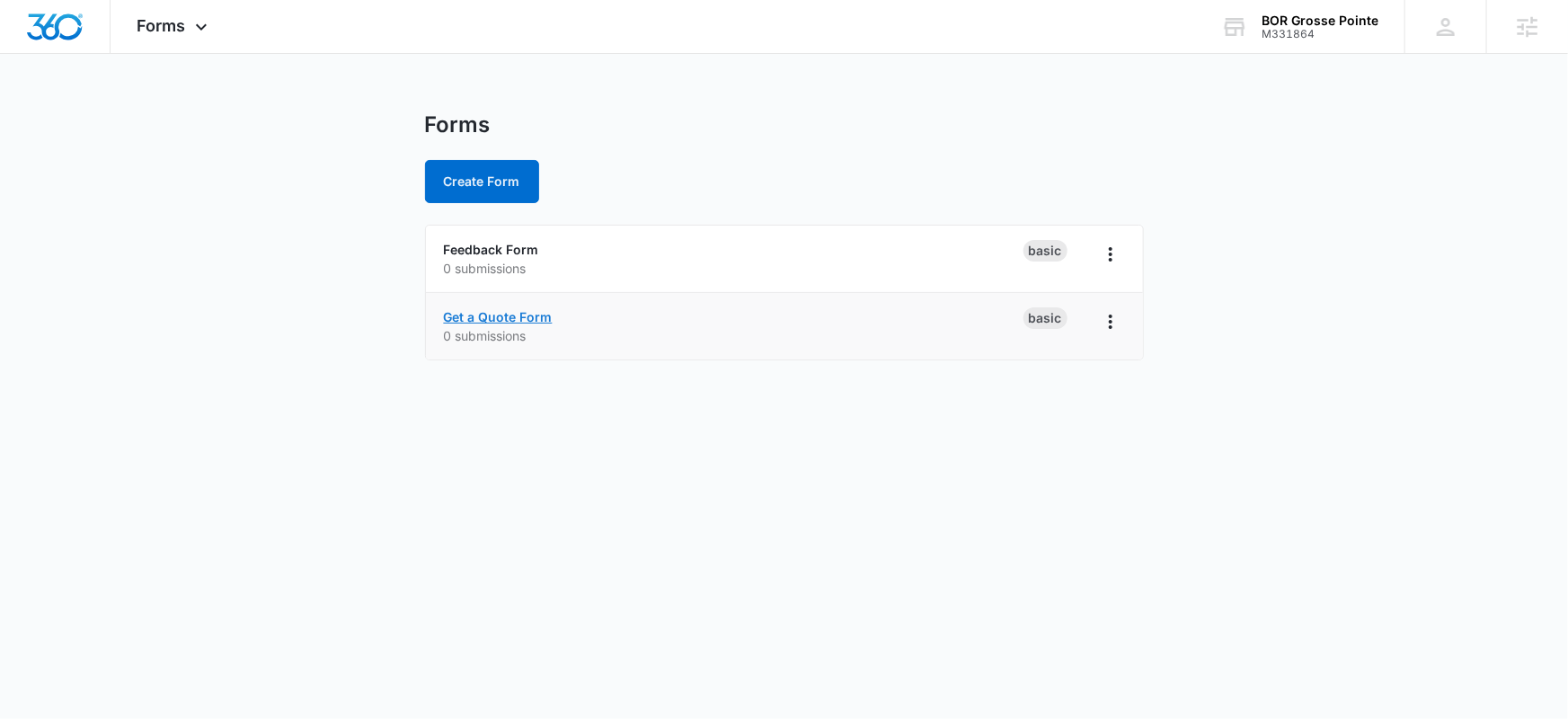 click on "Get a Quote Form" at bounding box center (498, 316) 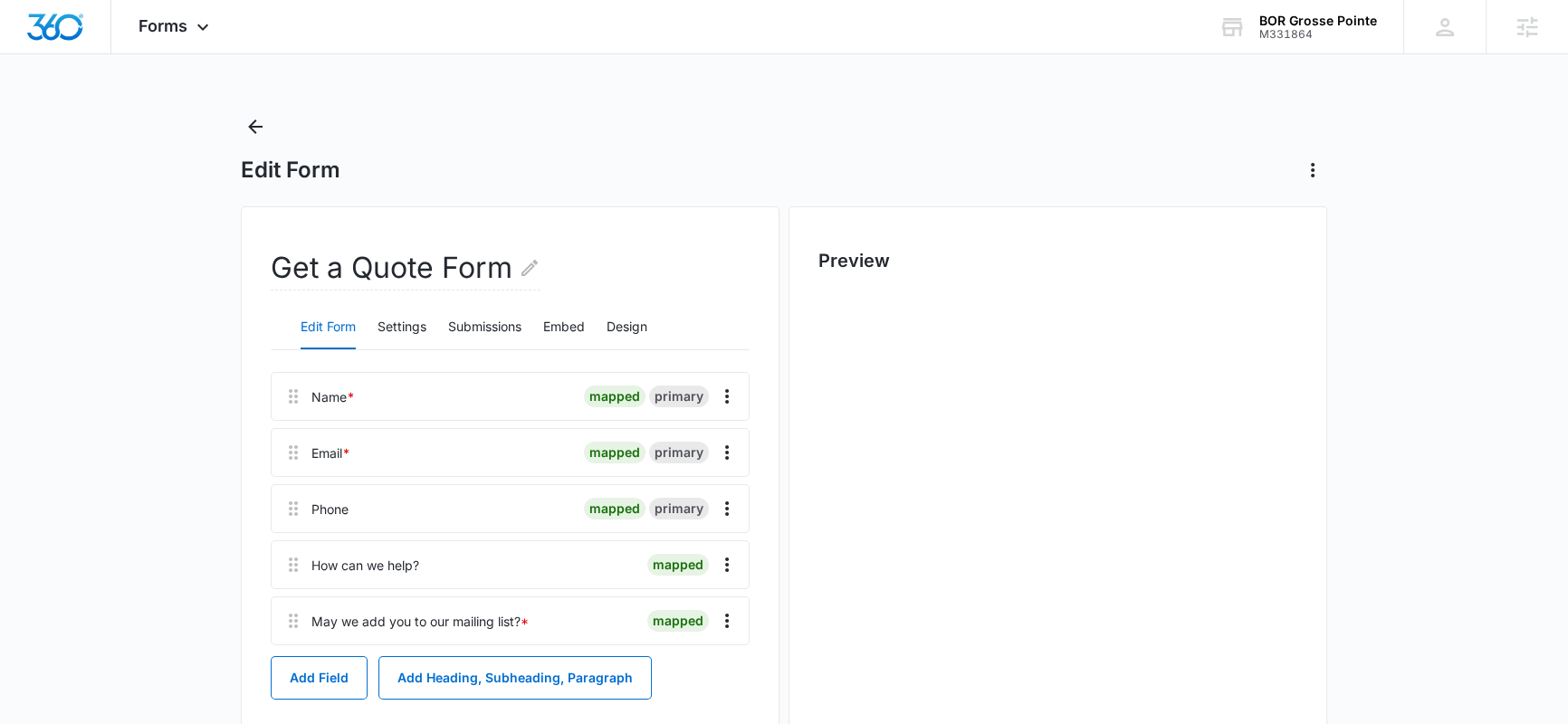scroll, scrollTop: 0, scrollLeft: 0, axis: both 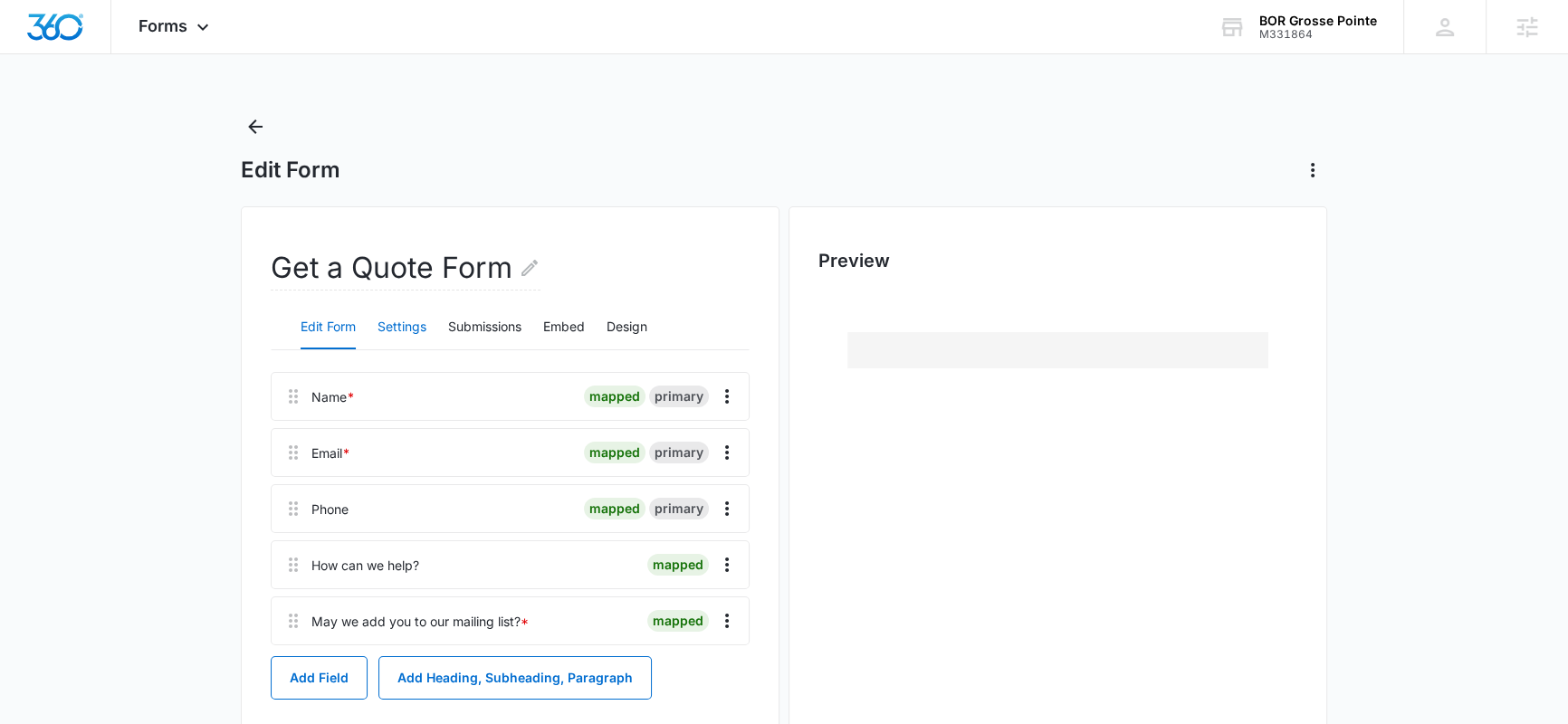 click on "Settings" at bounding box center [402, 328] 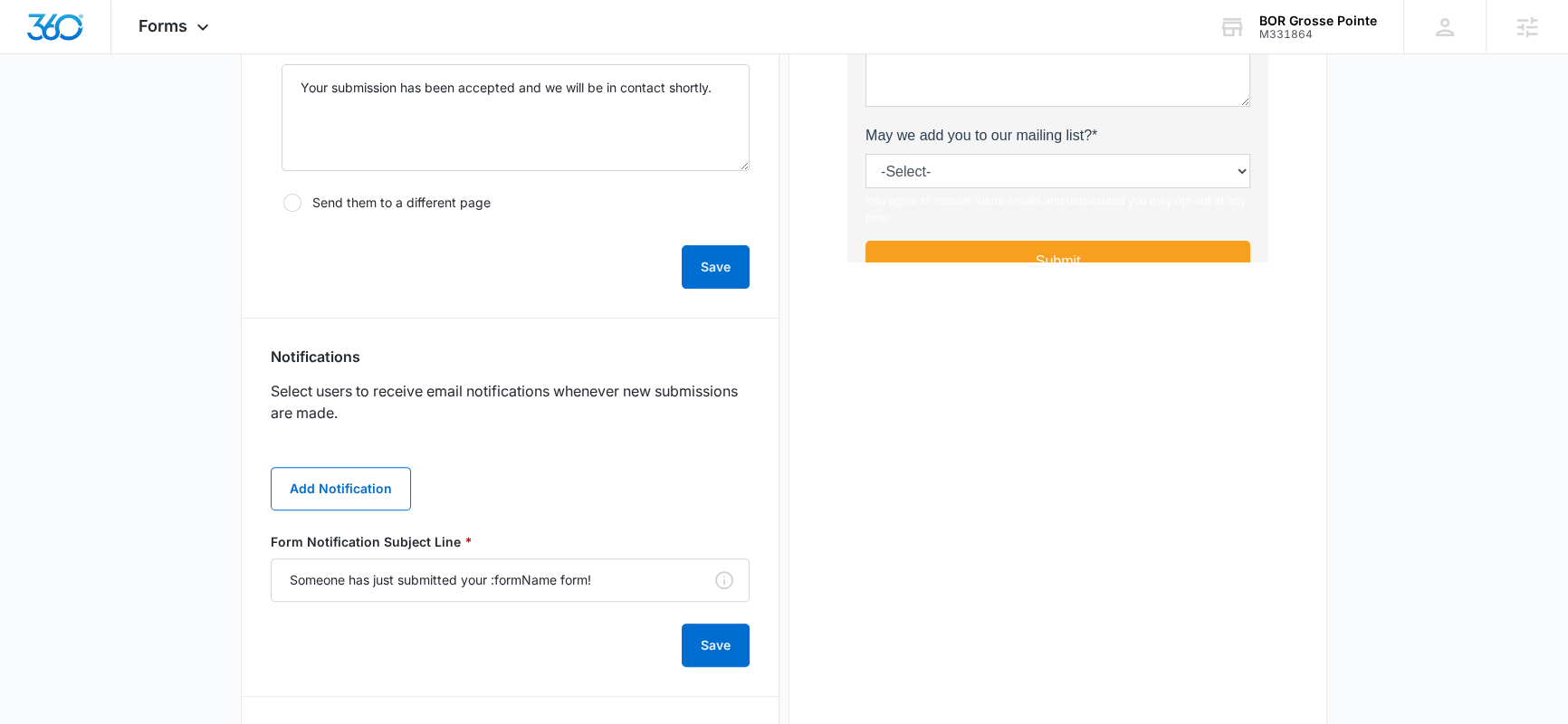scroll, scrollTop: 715, scrollLeft: 0, axis: vertical 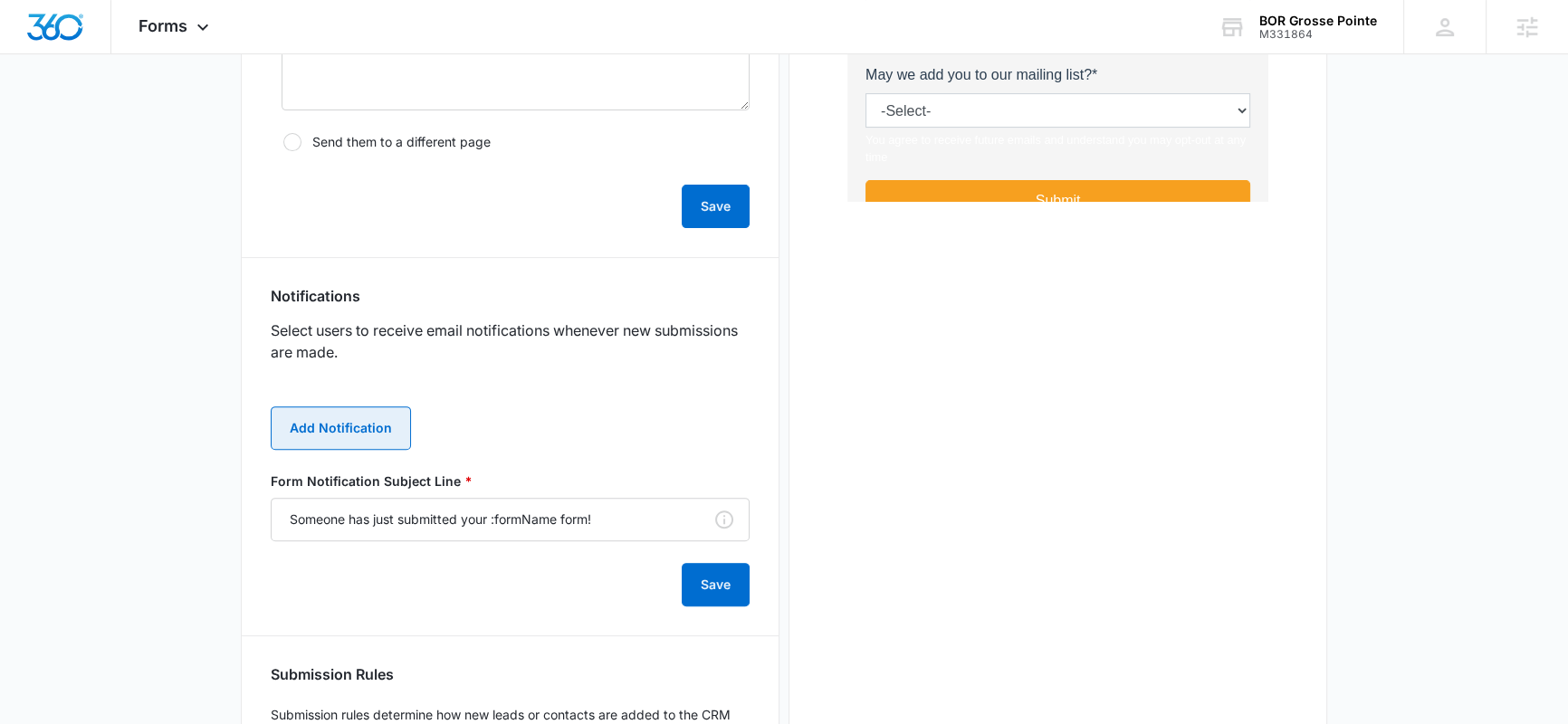 click on "Add Notification" at bounding box center [340, 428] 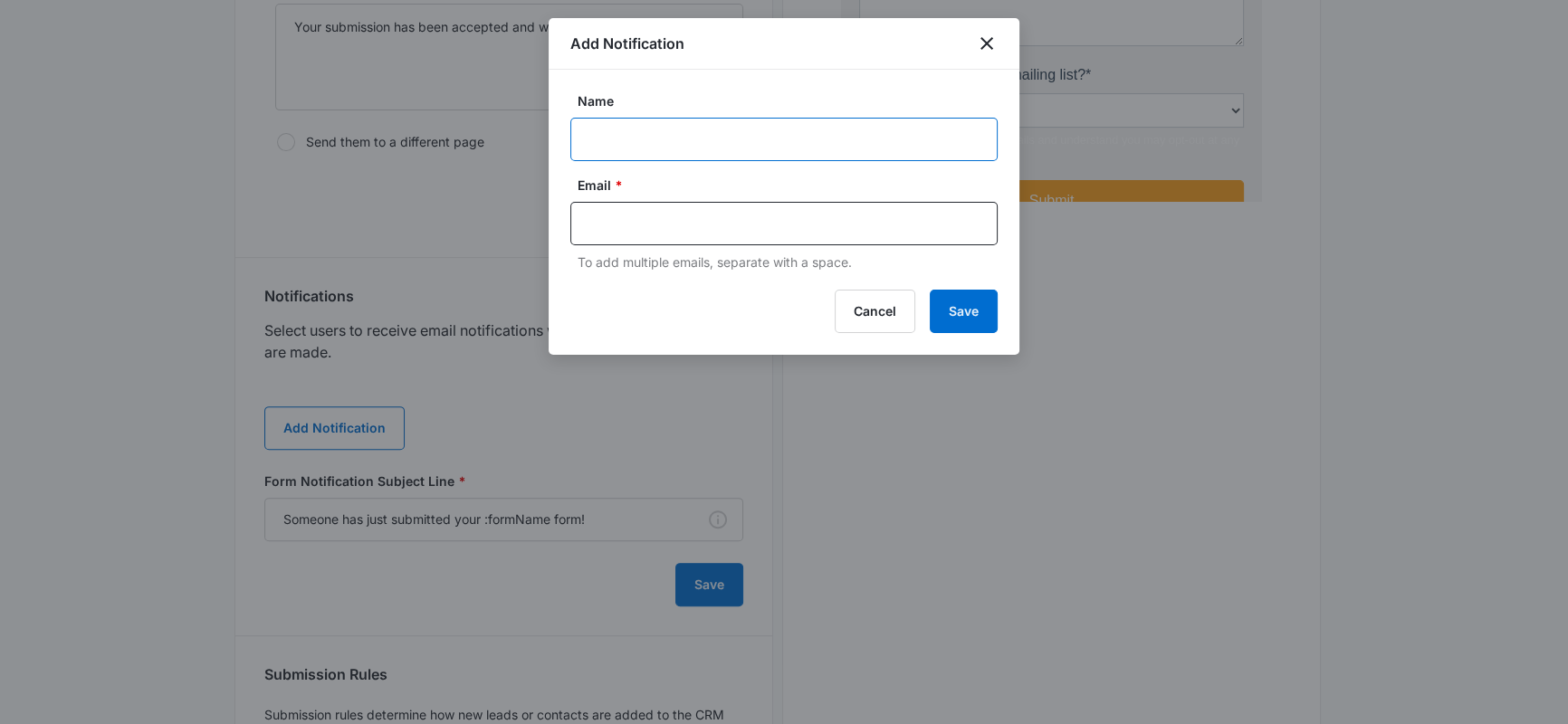 click on "Name" at bounding box center (784, 139) 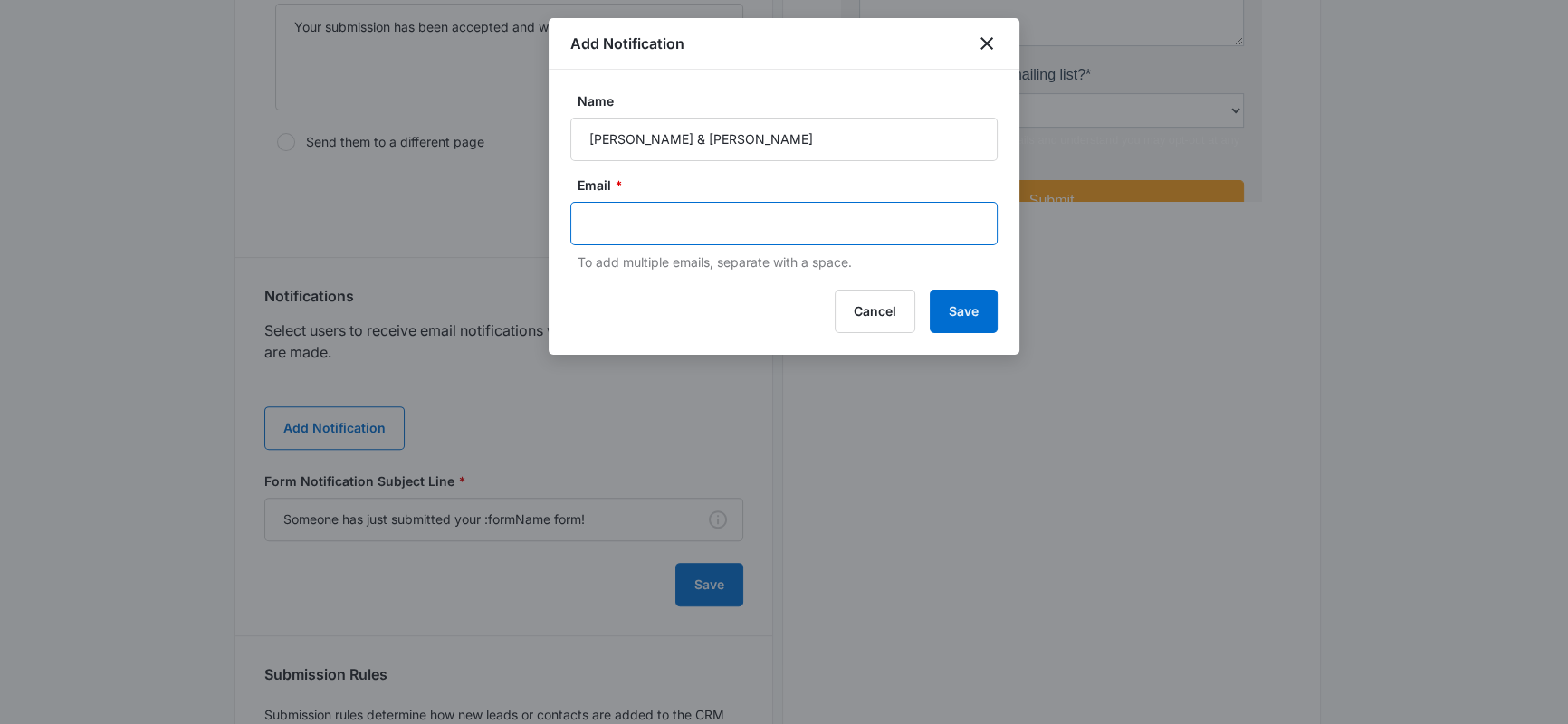 click at bounding box center [786, 224] 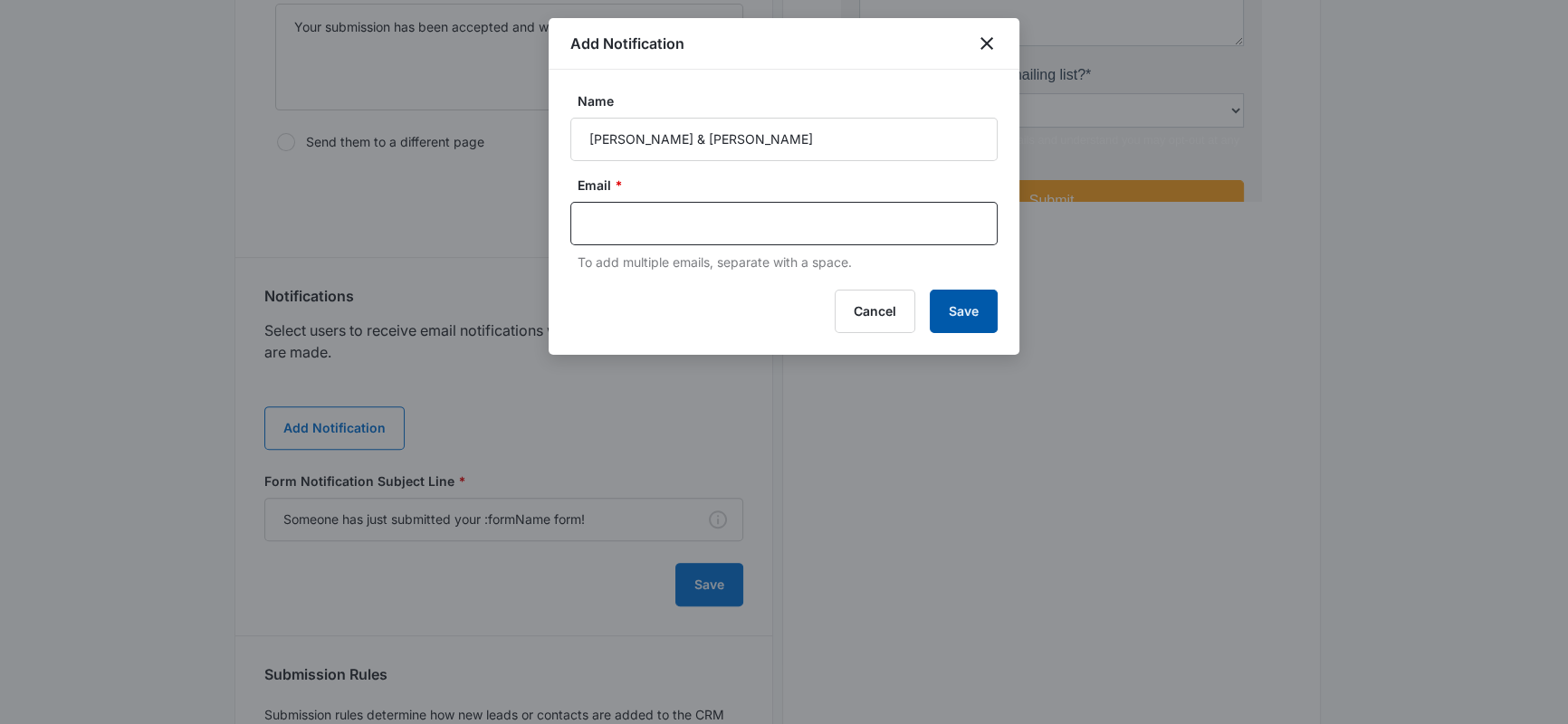 click on "Save" at bounding box center [963, 311] 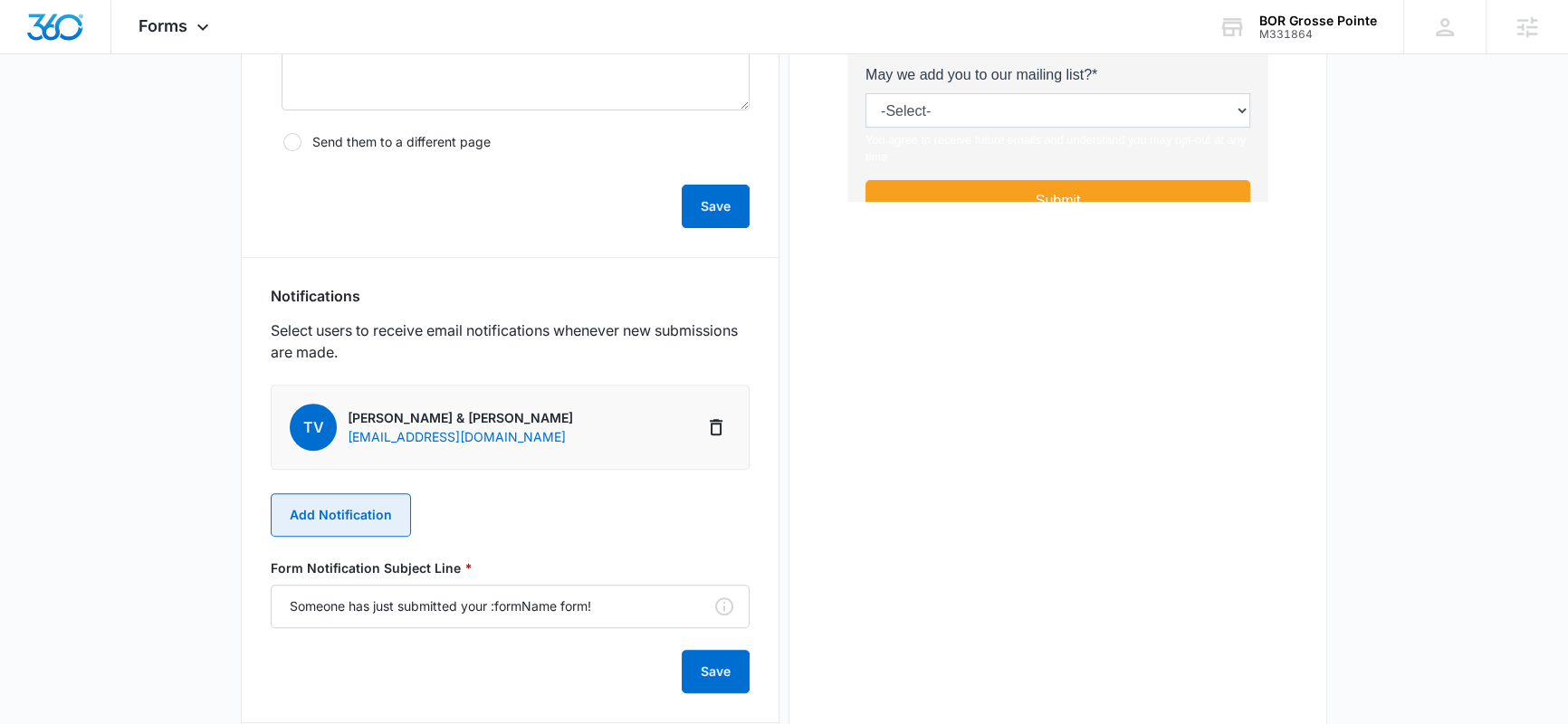click on "Add Notification" at bounding box center (340, 515) 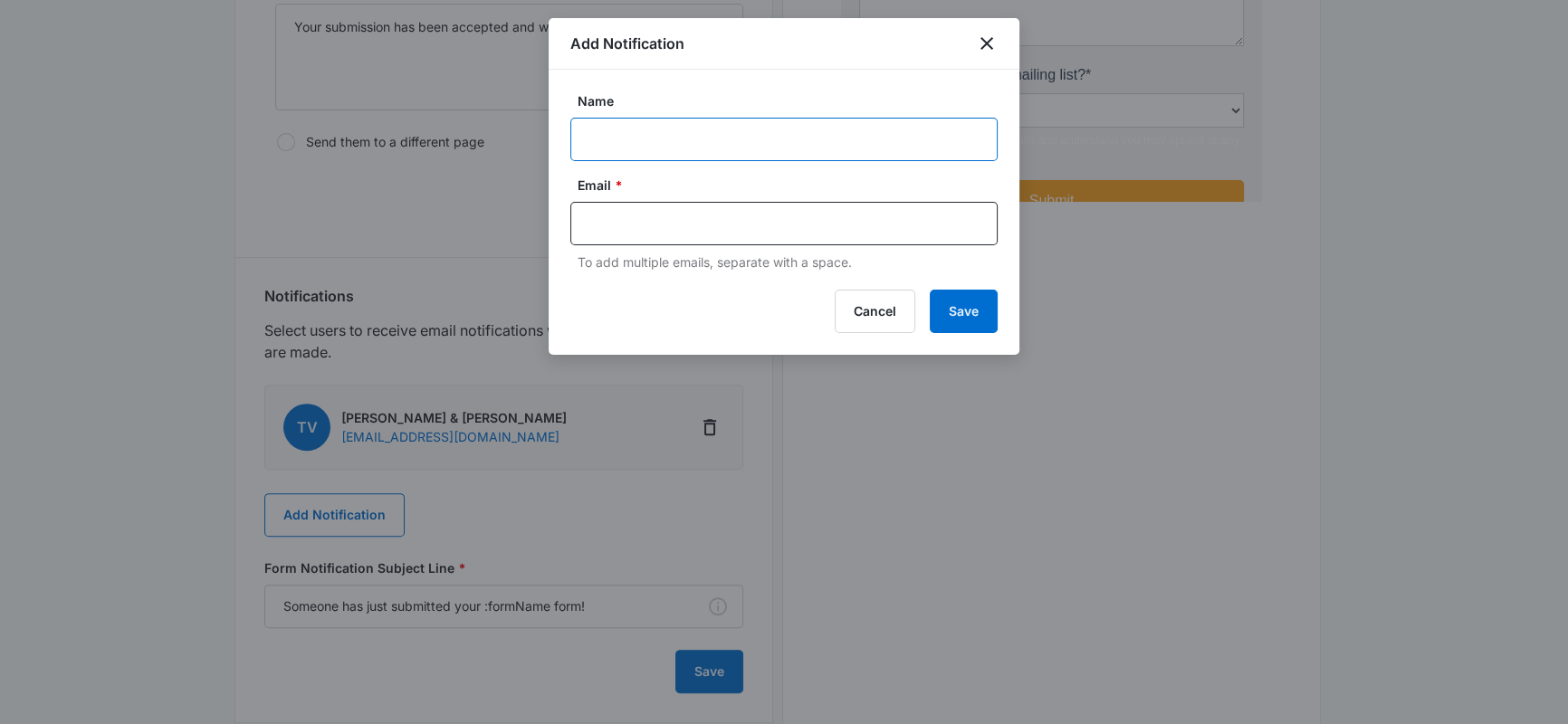 click on "Name" at bounding box center (784, 139) 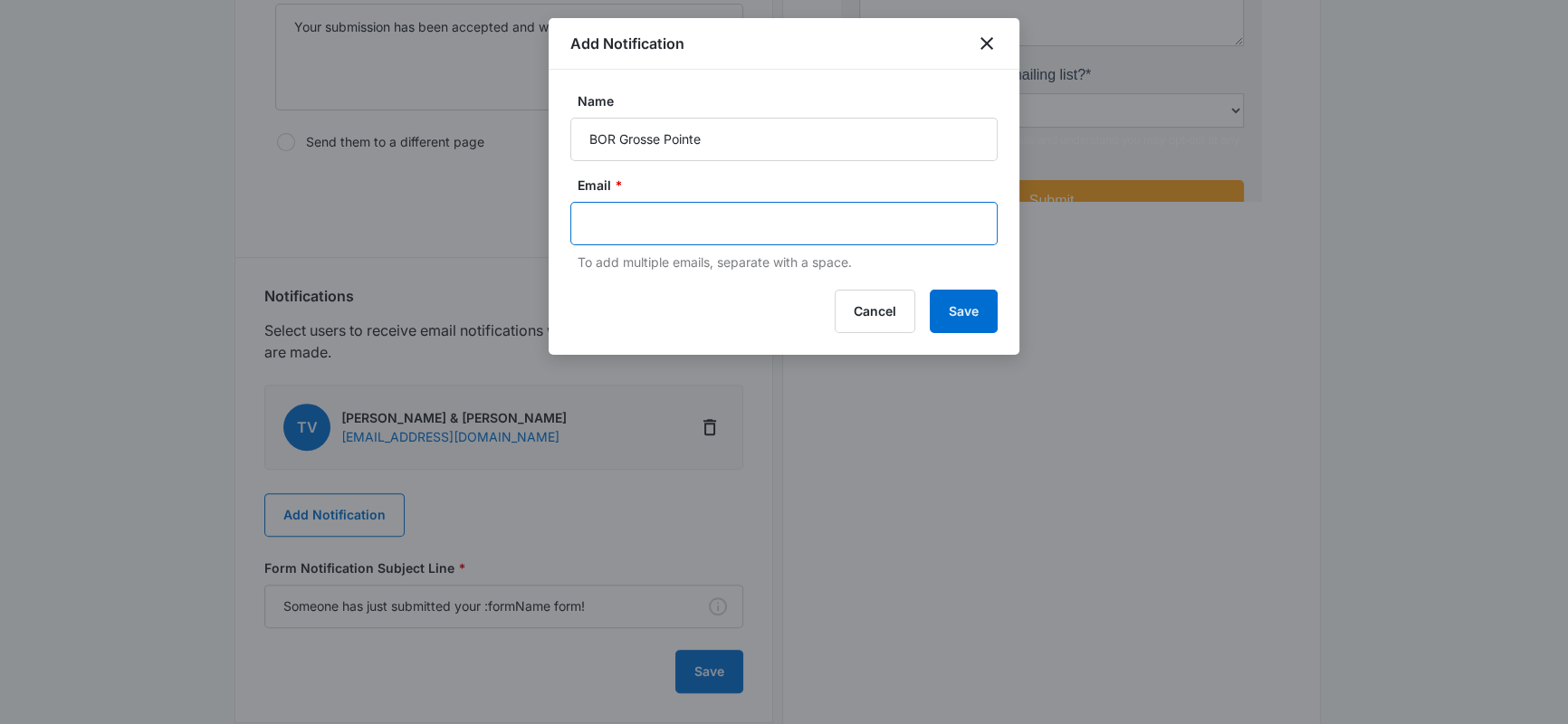 click at bounding box center (786, 224) 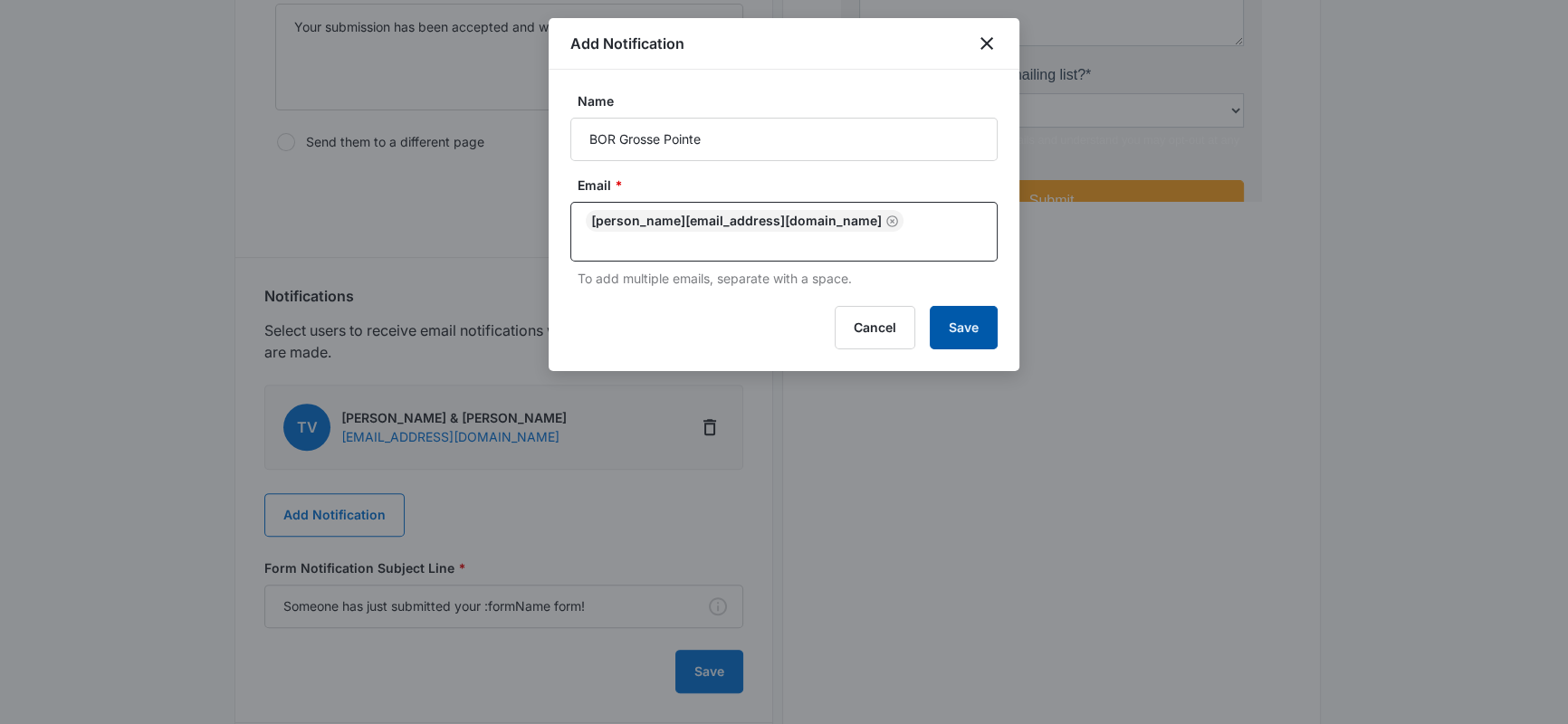 click on "Save" at bounding box center [963, 328] 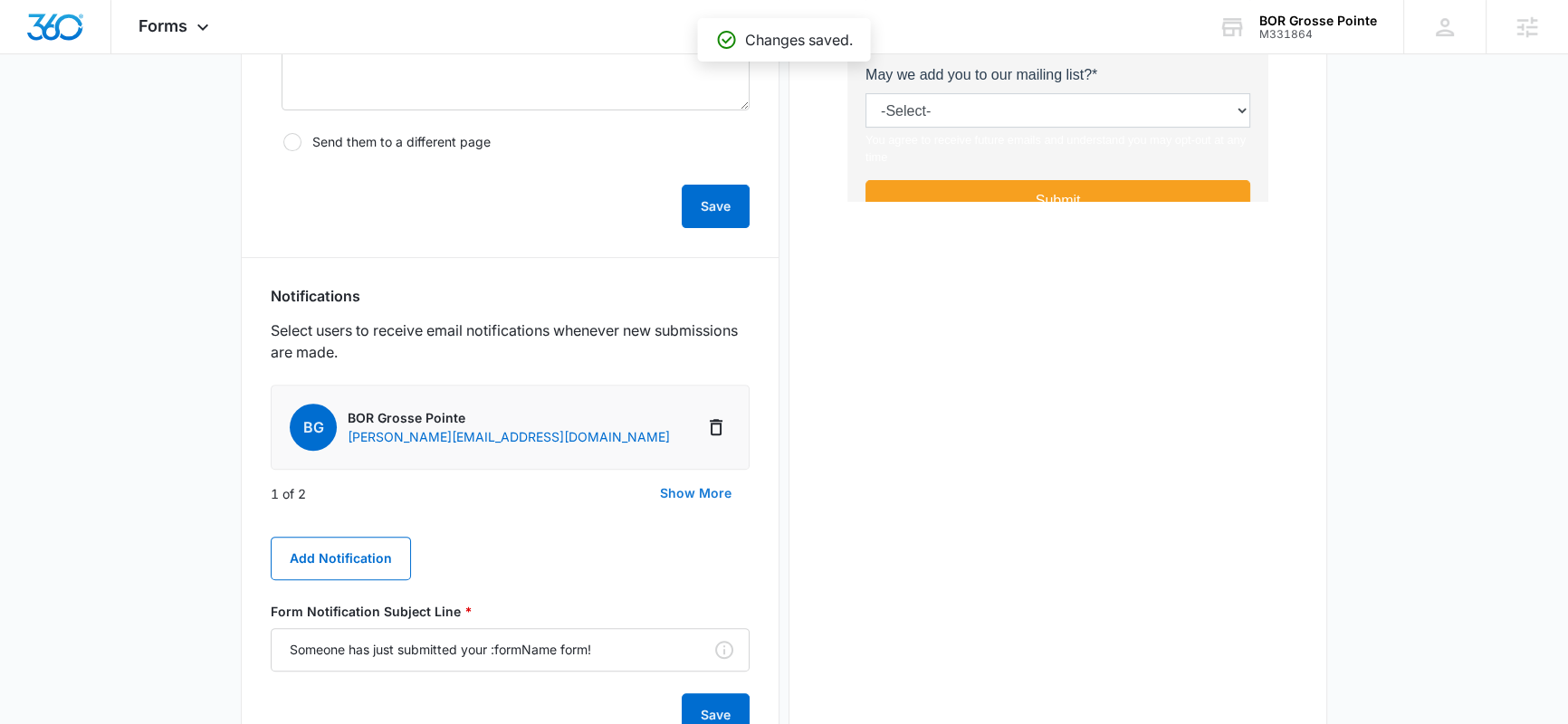 click on "Show More" at bounding box center (695, 493) 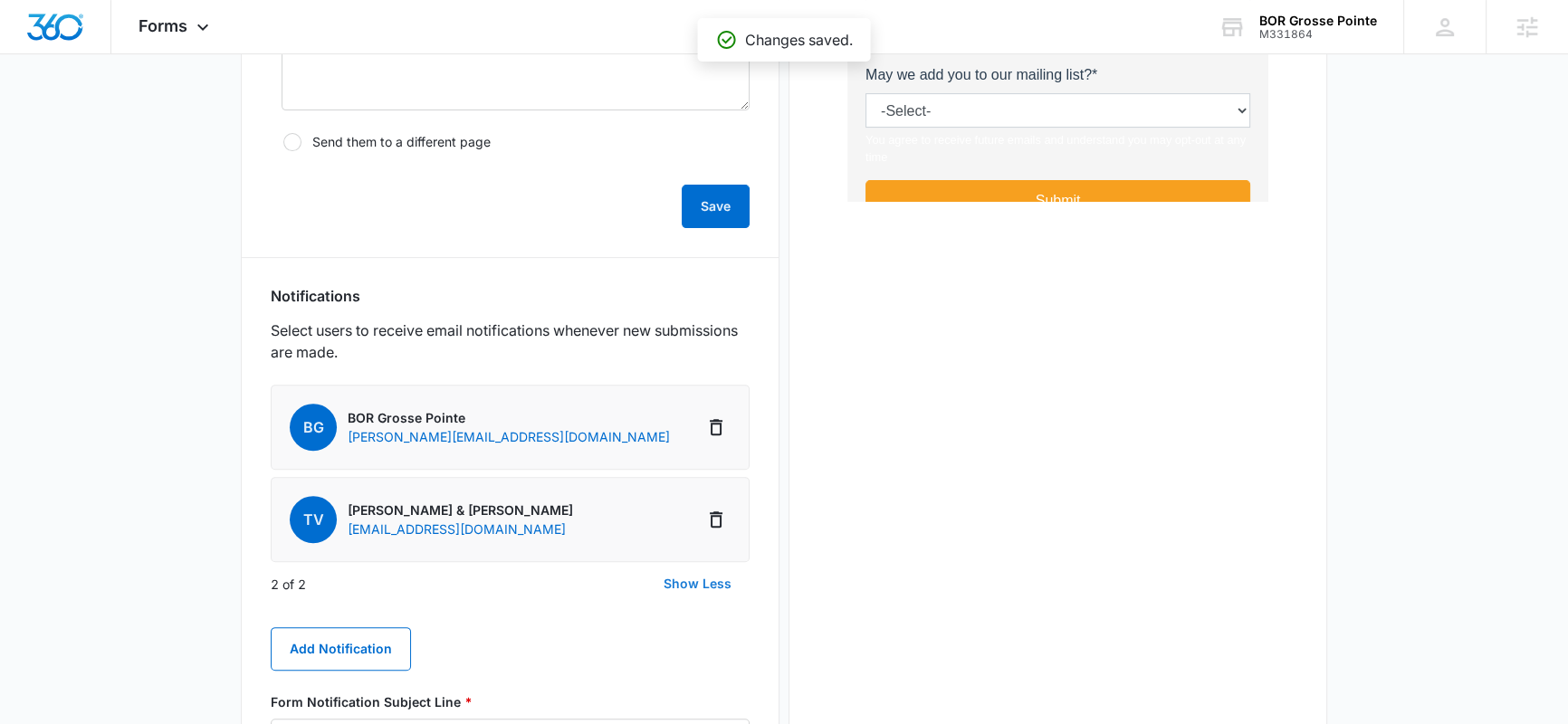 scroll, scrollTop: 0, scrollLeft: 0, axis: both 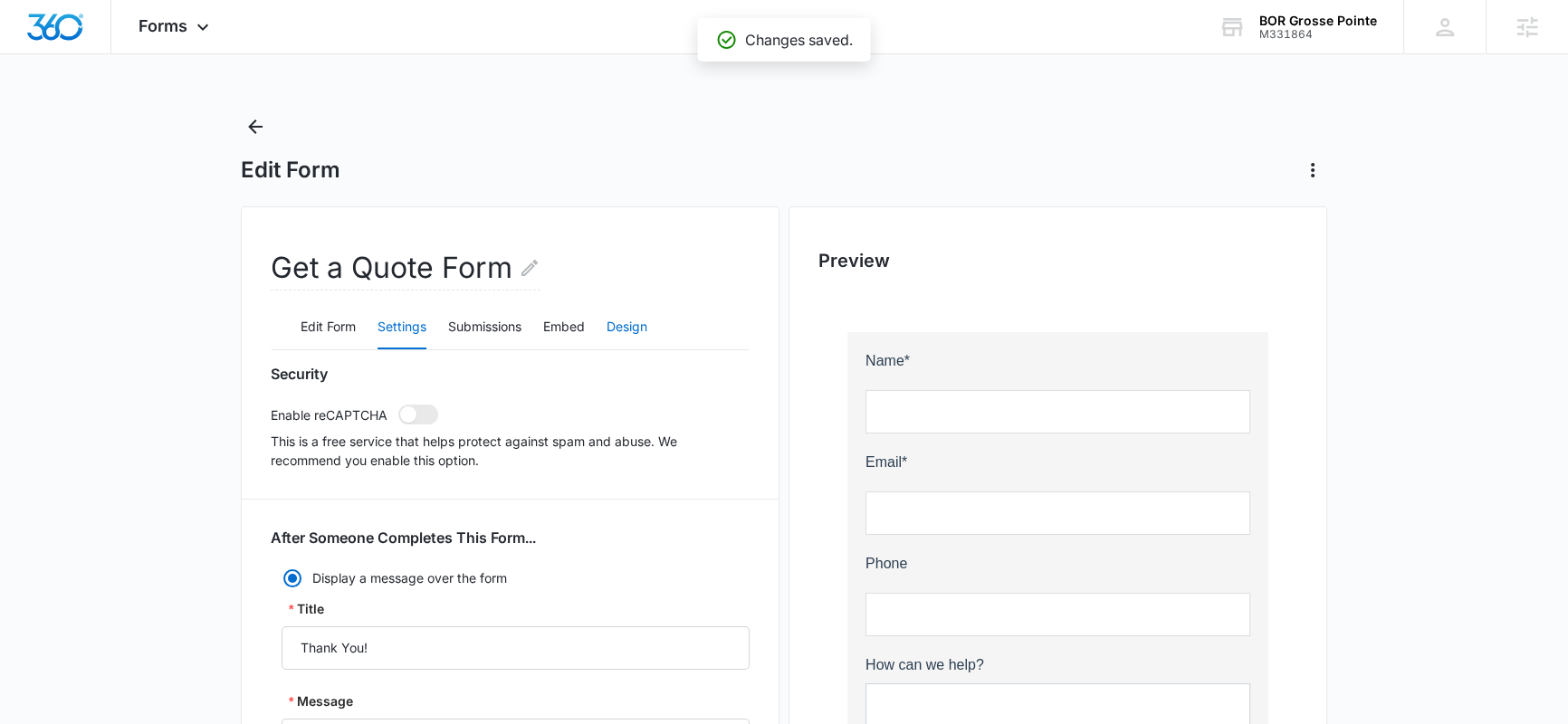 click on "Design" at bounding box center [626, 328] 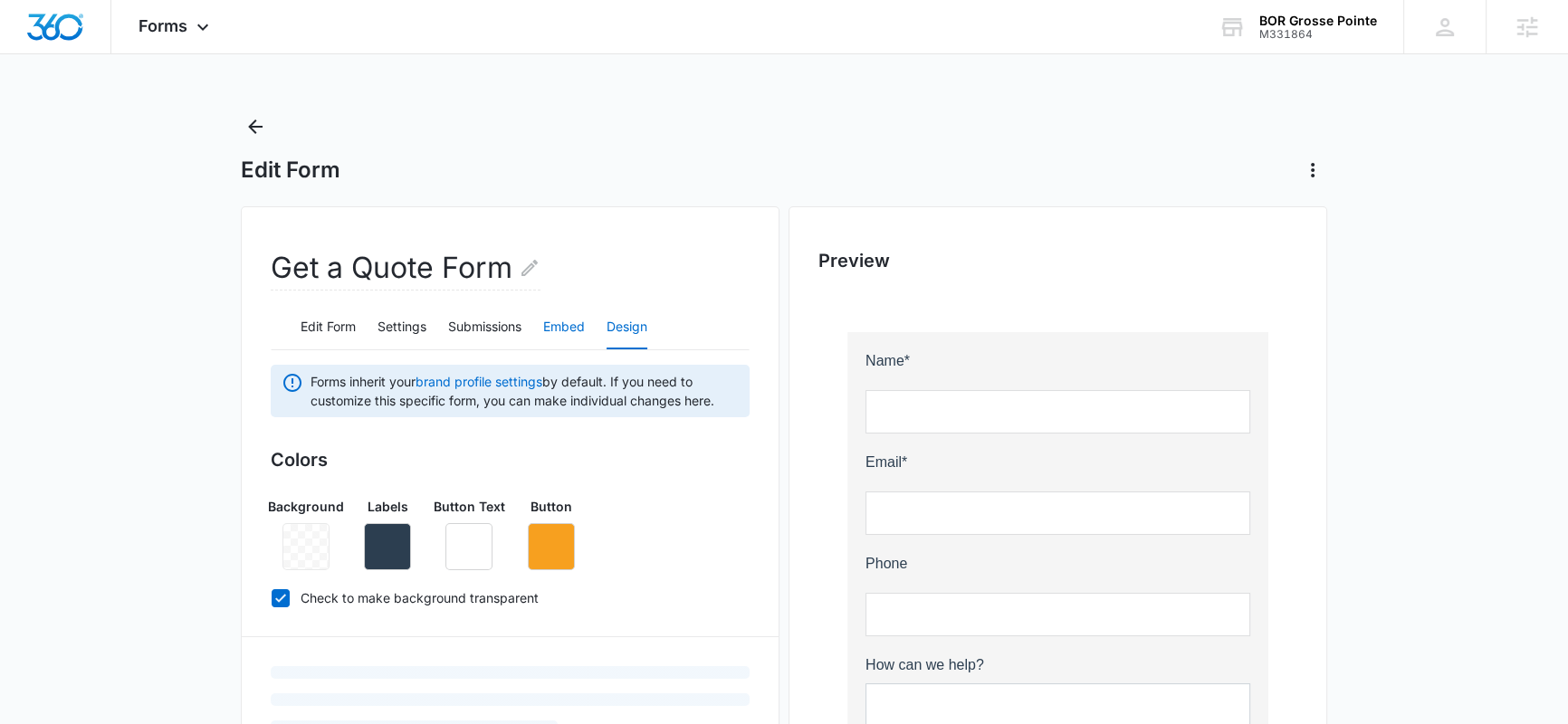 click on "Embed" at bounding box center (564, 328) 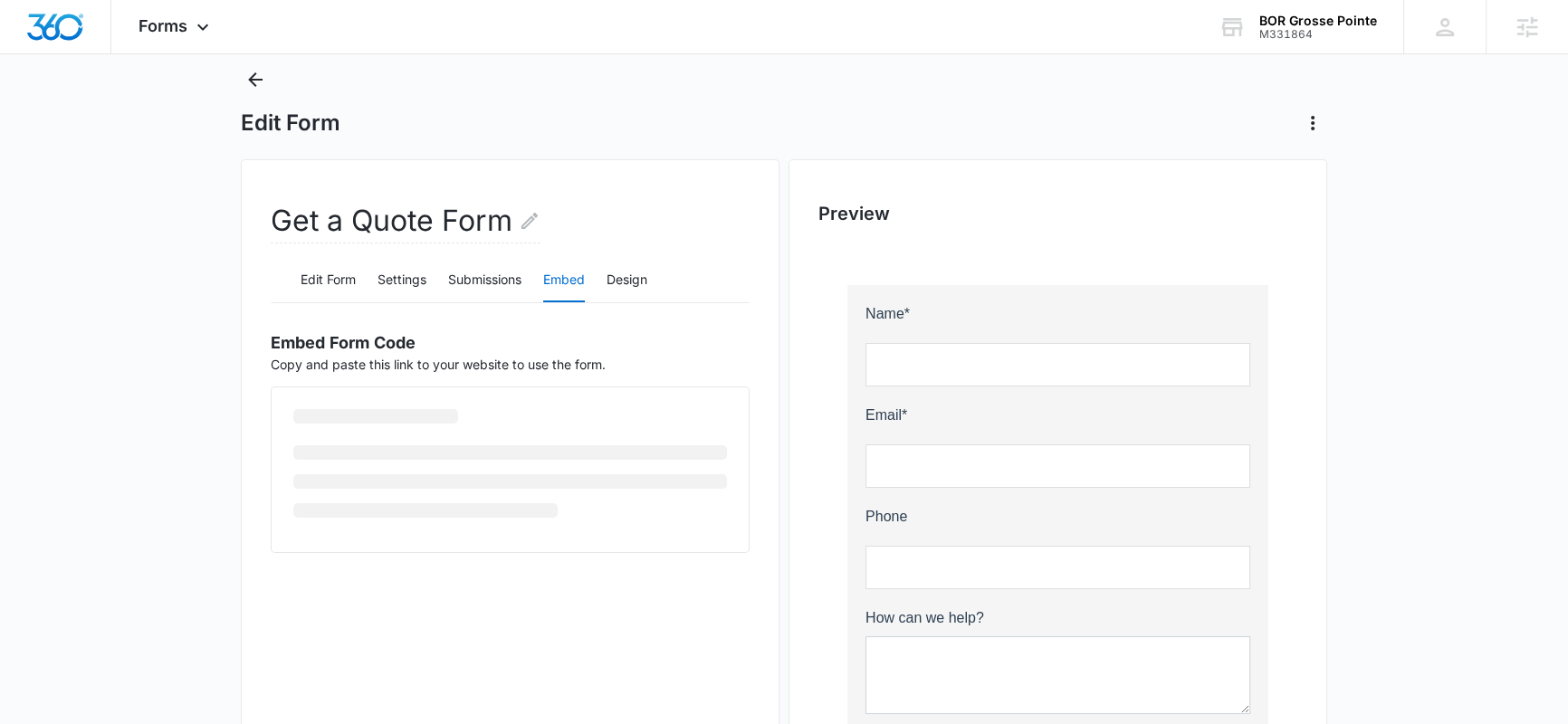 scroll, scrollTop: 292, scrollLeft: 0, axis: vertical 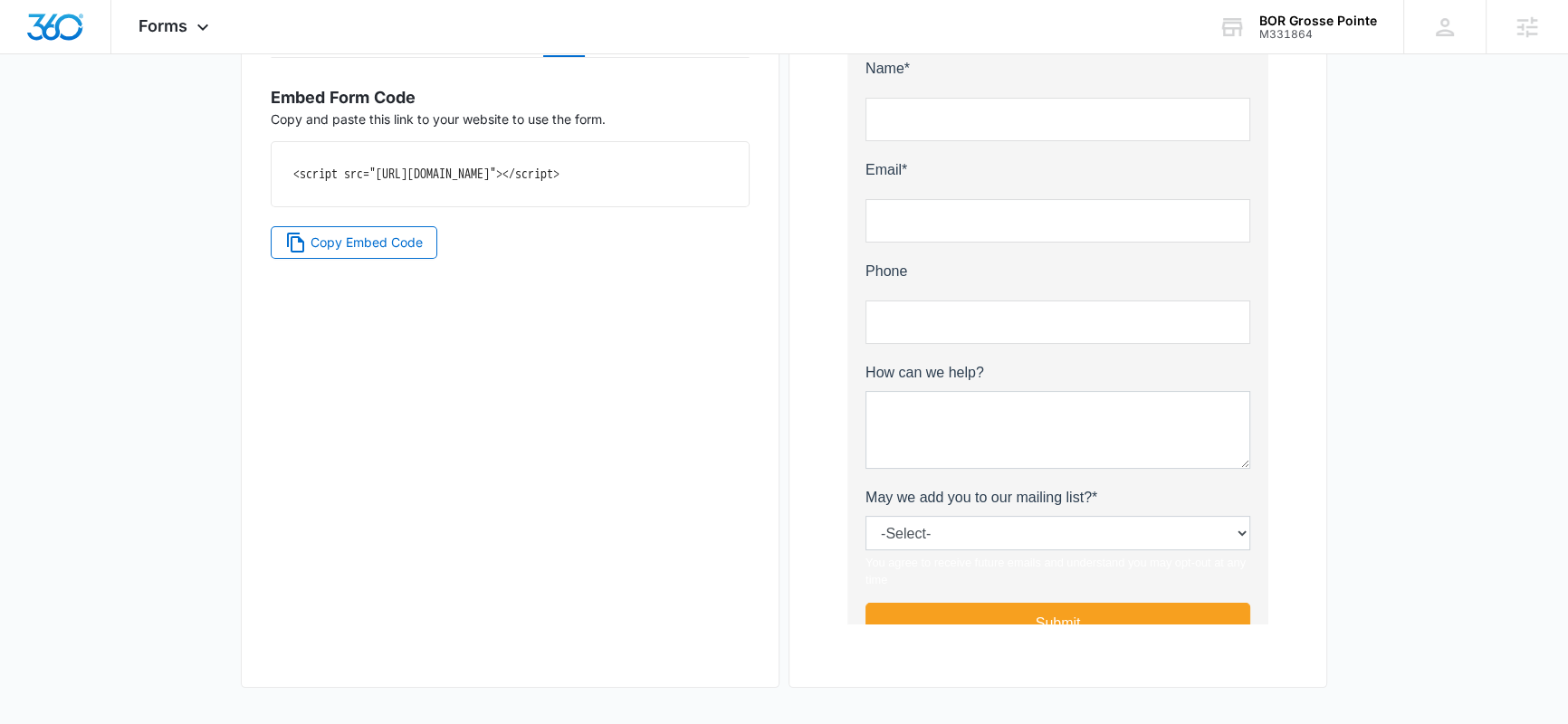 drag, startPoint x: 293, startPoint y: 177, endPoint x: 664, endPoint y: 194, distance: 371.38928 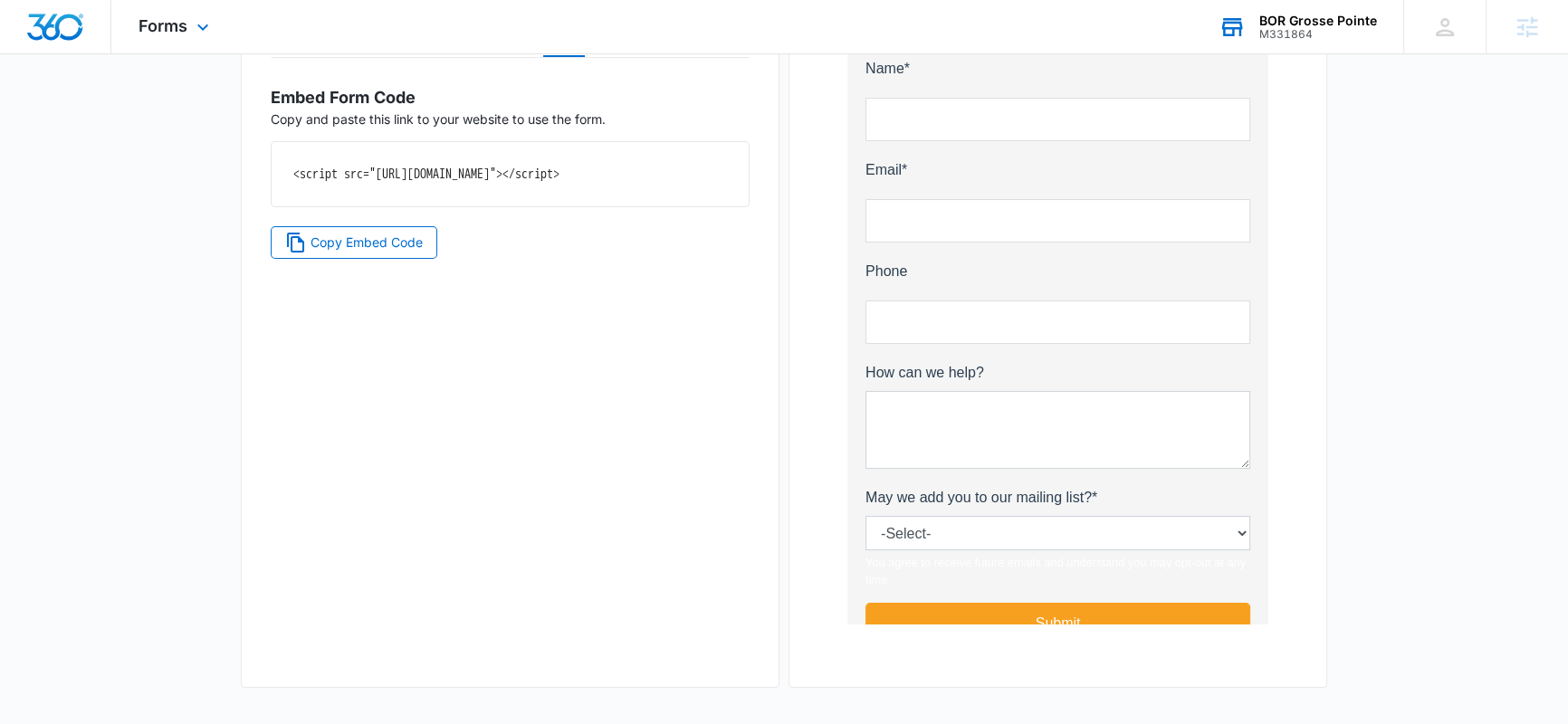 click on "BOR Grosse Pointe M331864 Your Accounts View All" at bounding box center [1297, 26] 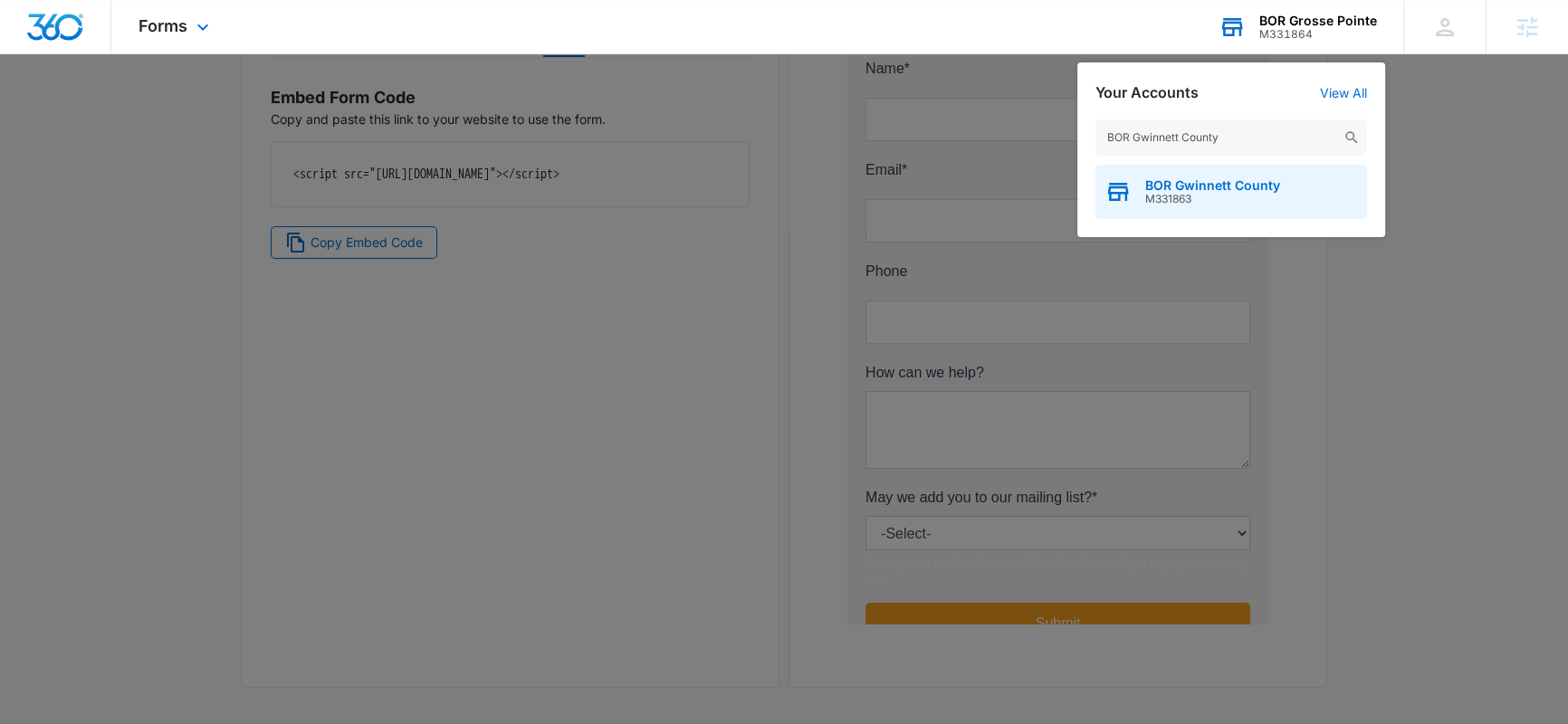 click on "M331863" at bounding box center (1212, 199) 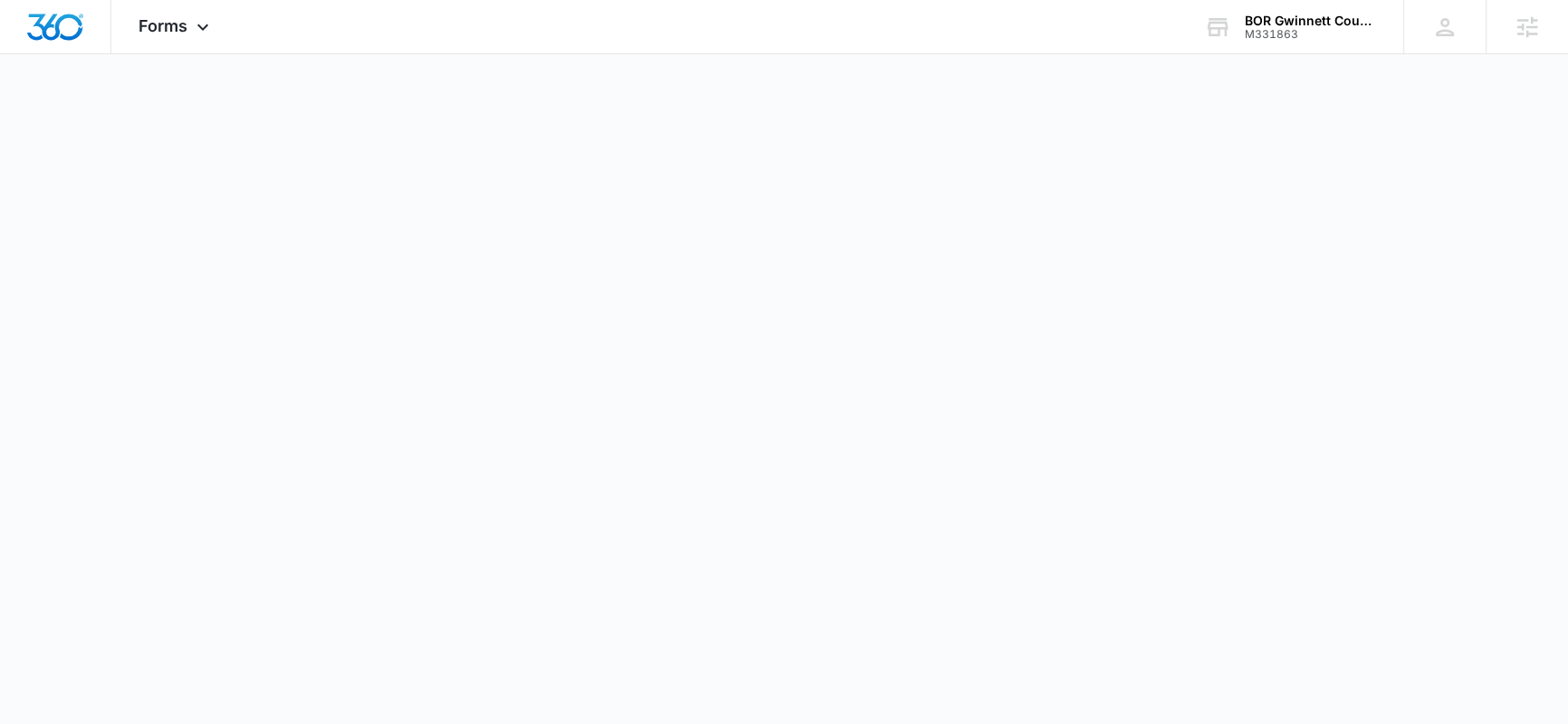 scroll, scrollTop: 0, scrollLeft: 0, axis: both 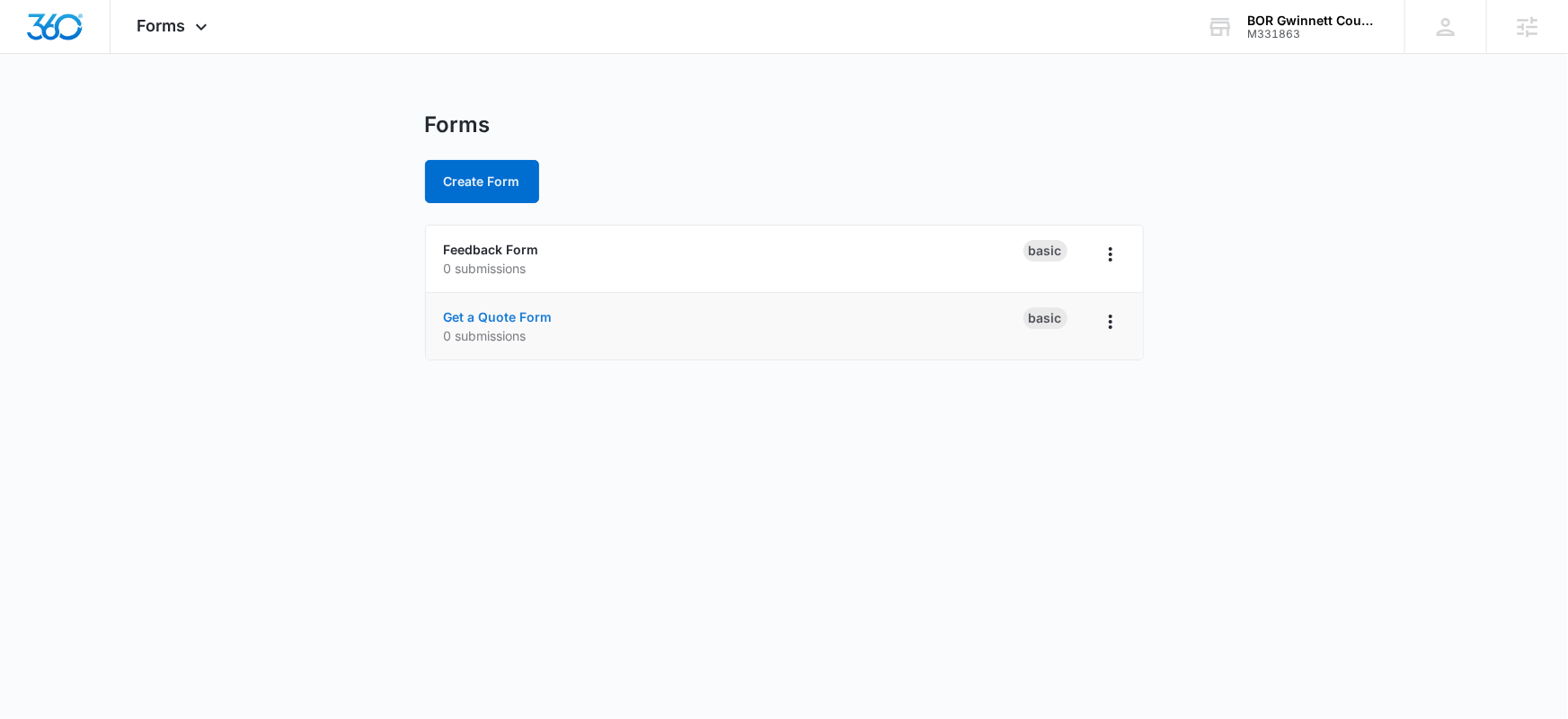 drag, startPoint x: 560, startPoint y: 305, endPoint x: 545, endPoint y: 315, distance: 18.027756 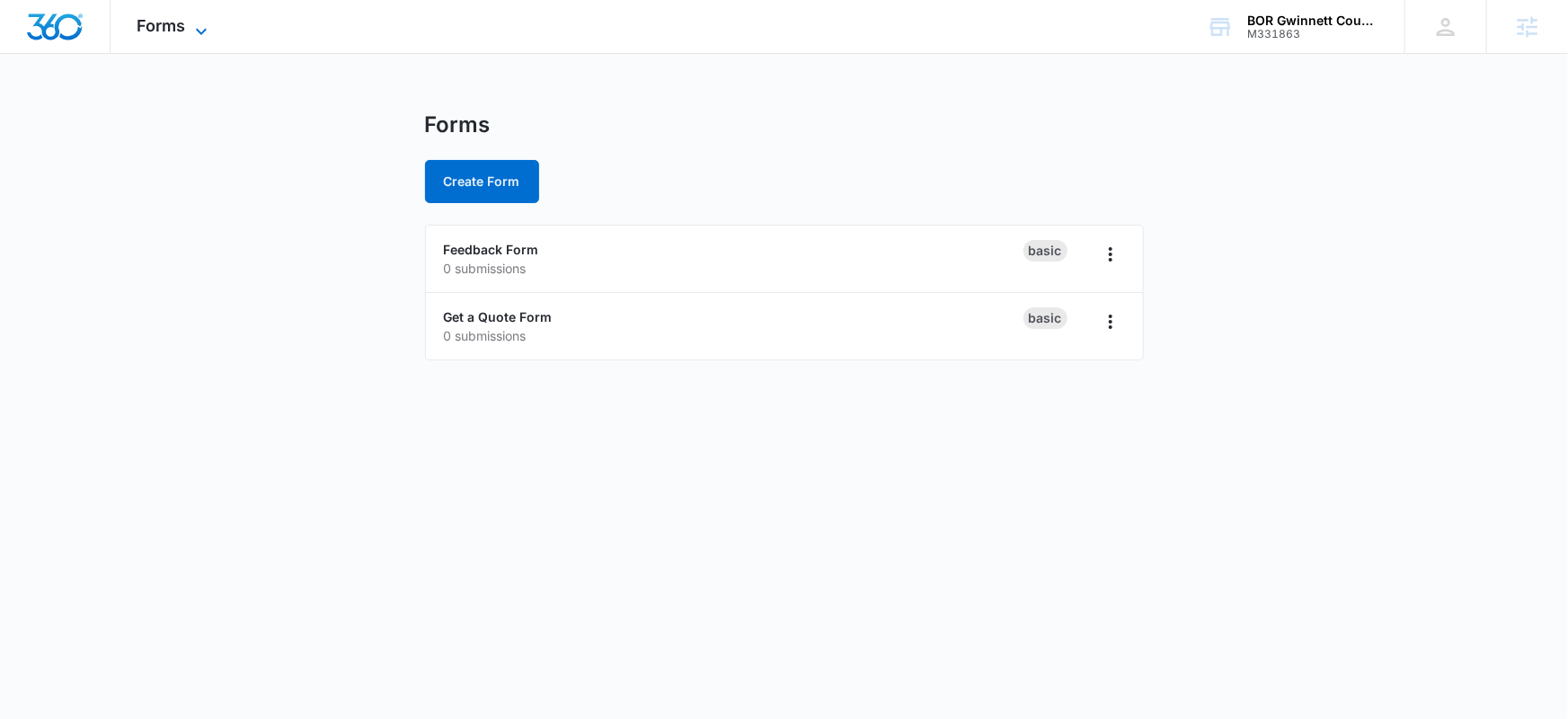 drag, startPoint x: 204, startPoint y: 19, endPoint x: 256, endPoint y: 132, distance: 124.39051 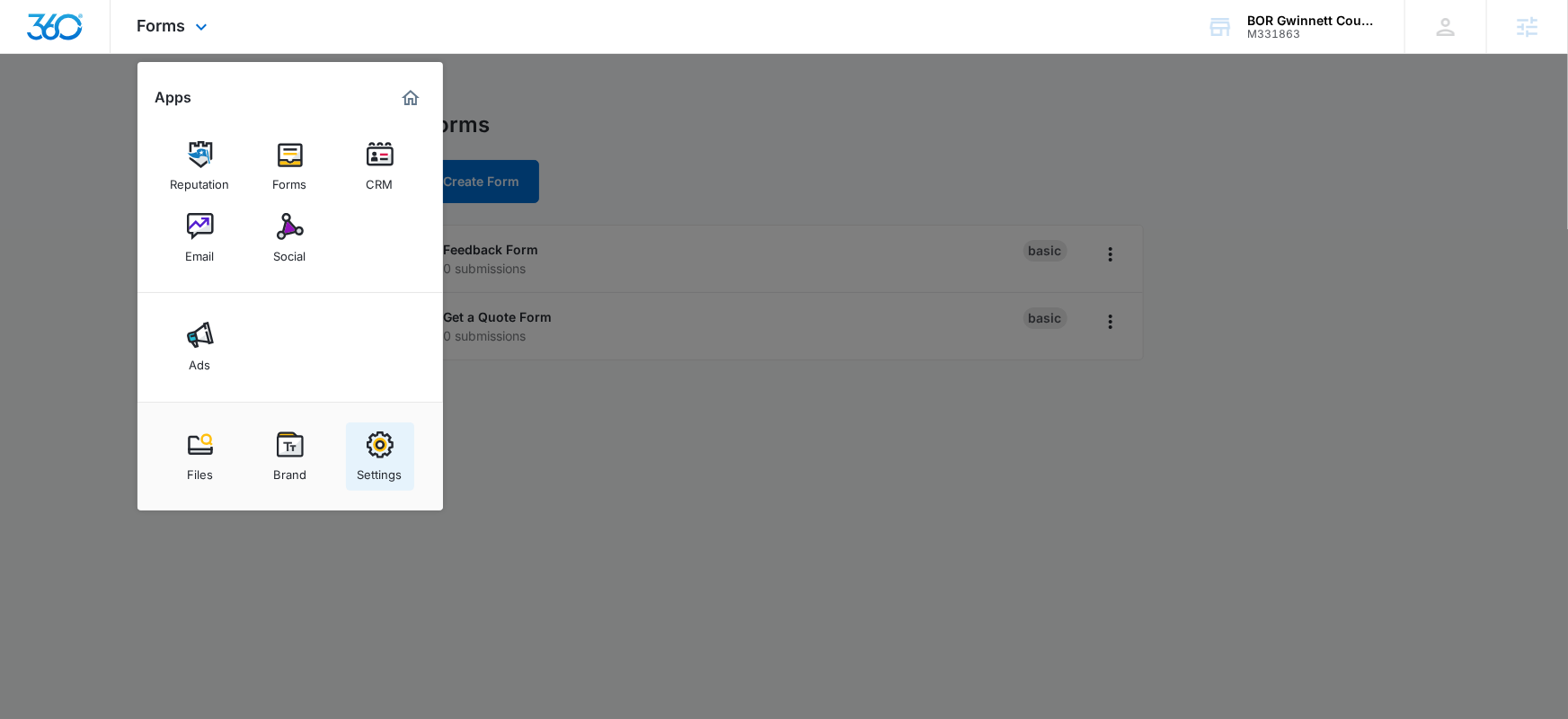 click at bounding box center [380, 445] 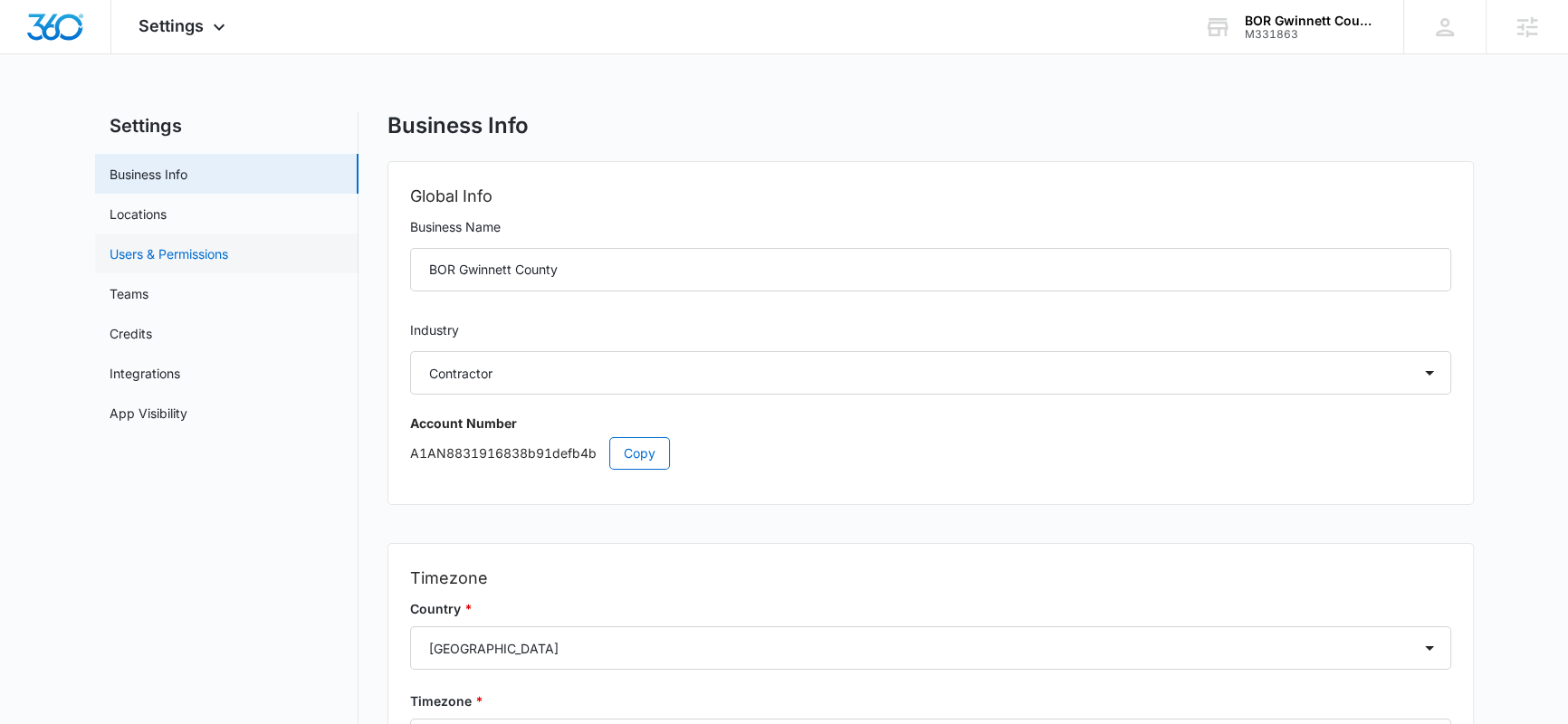 click on "Users & Permissions" at bounding box center [168, 253] 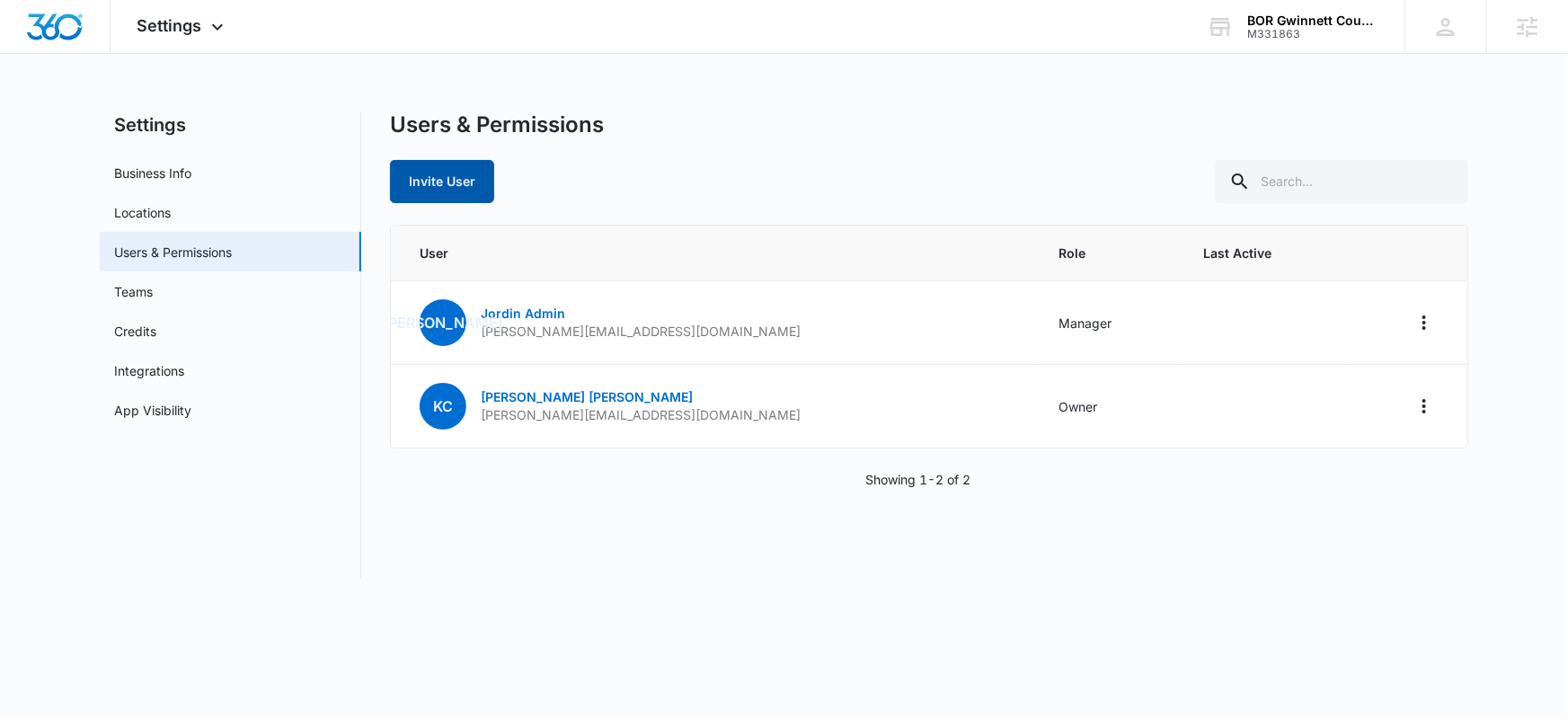 click on "Invite User" at bounding box center [442, 182] 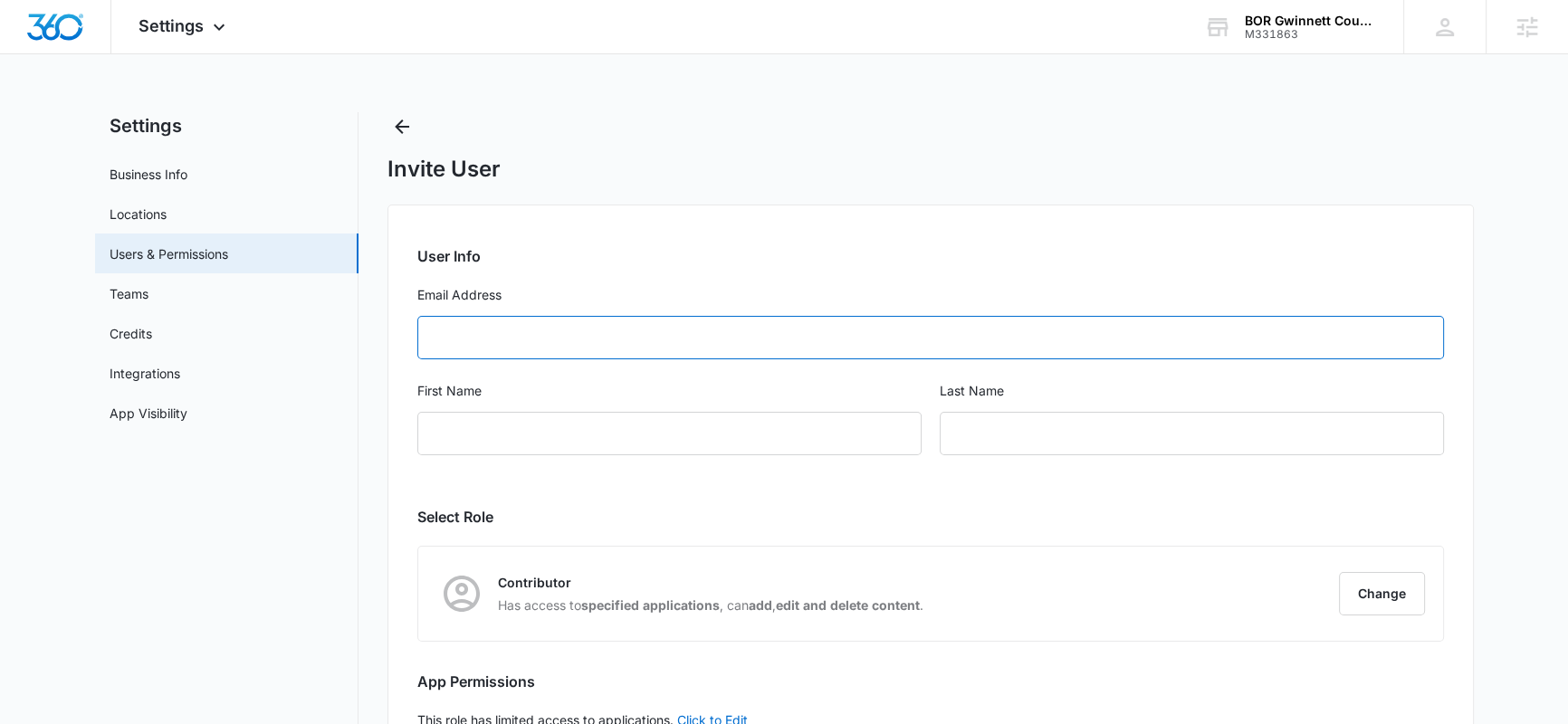 click on "Email Address" at bounding box center [931, 338] 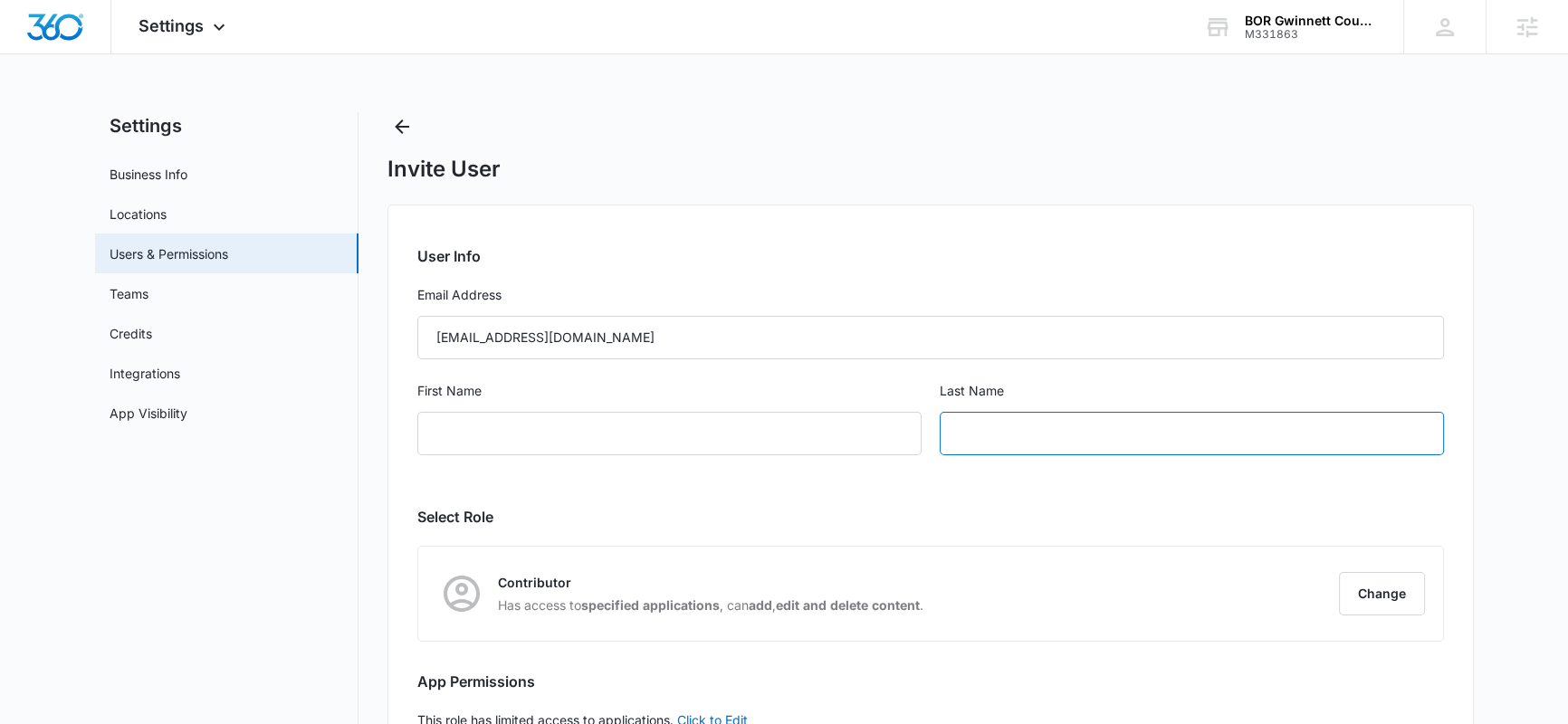 click at bounding box center [1191, 433] 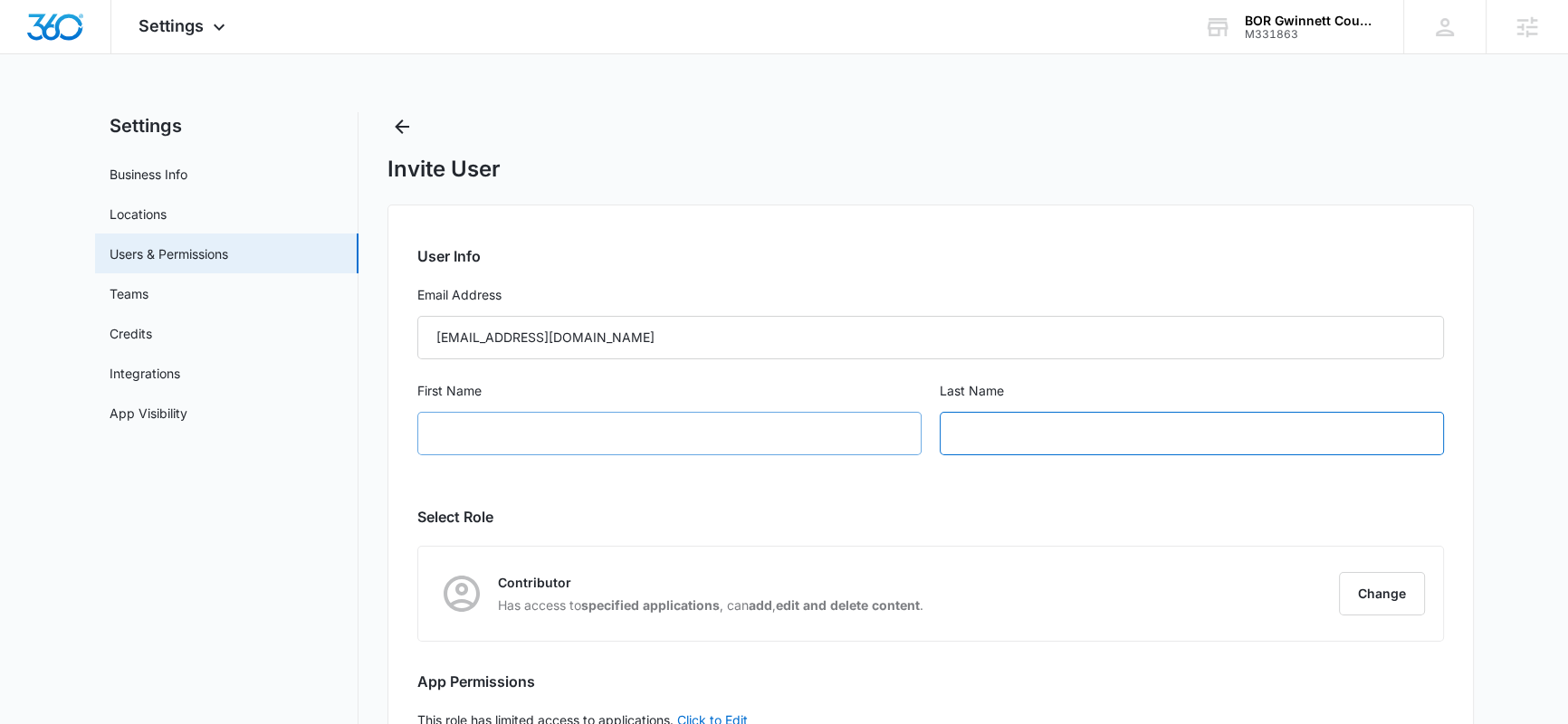 paste on "Gillispie" 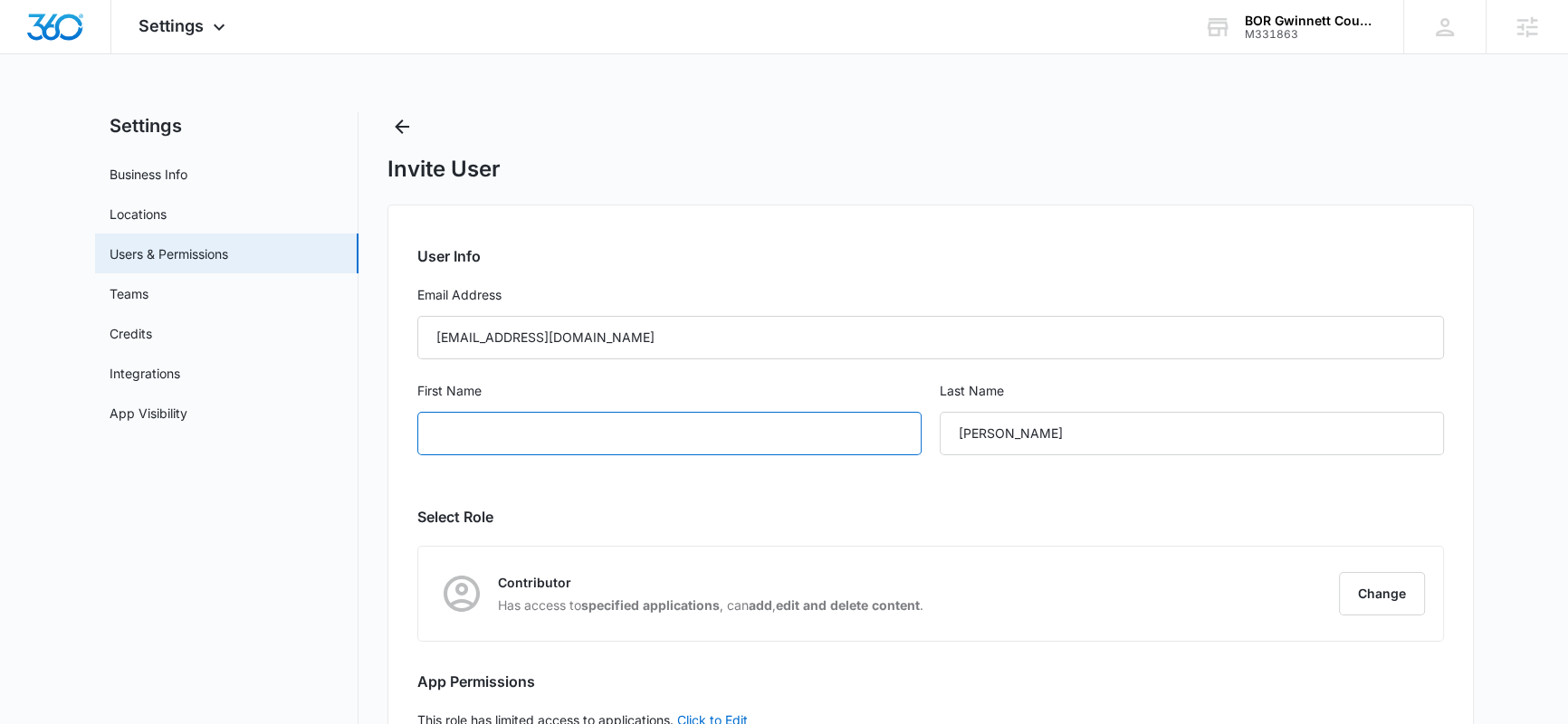 click on "First Name" at bounding box center [669, 433] 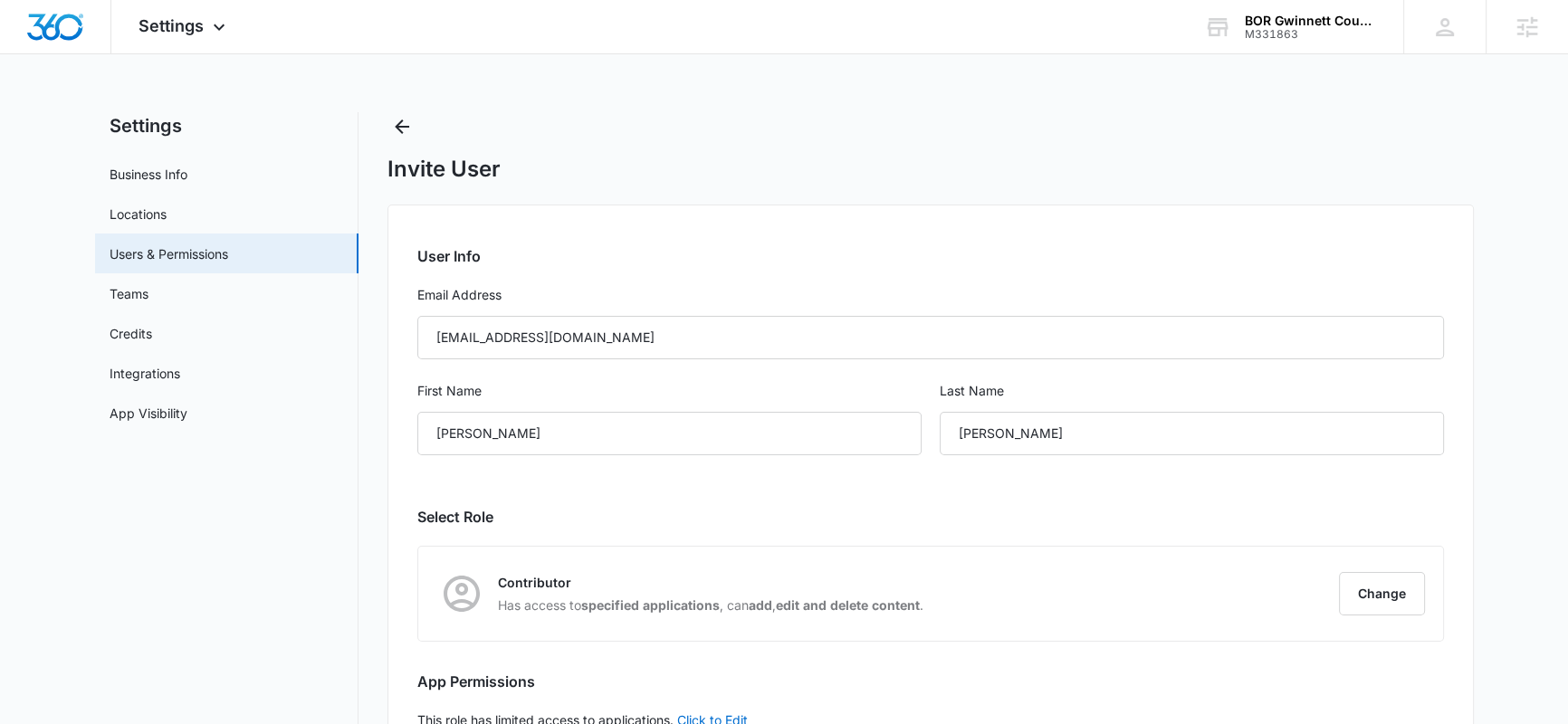 click on "User Info Email Address   info@BORofGwinnett.com First Name David Last Name Gillispie Select Role Contributor Has access to  specified applications , can  add ,  edit and delete content . Change Manager Has access to  specified applications , can  add ,  edit and delete all content ,  publish website changes , can  manage account settings and users . Contributor Has access to  specified applications , can  add ,  edit and delete content . App Permissions This role has limited access to applications.   Click to Edit Access to all apps   Ads Content Creative CRM Email Email Marketing Files Forms Intelligence Listings Platform Settings Reputation Scheduling Social Text Marketing Websites Cancel Invite User" at bounding box center (931, 516) 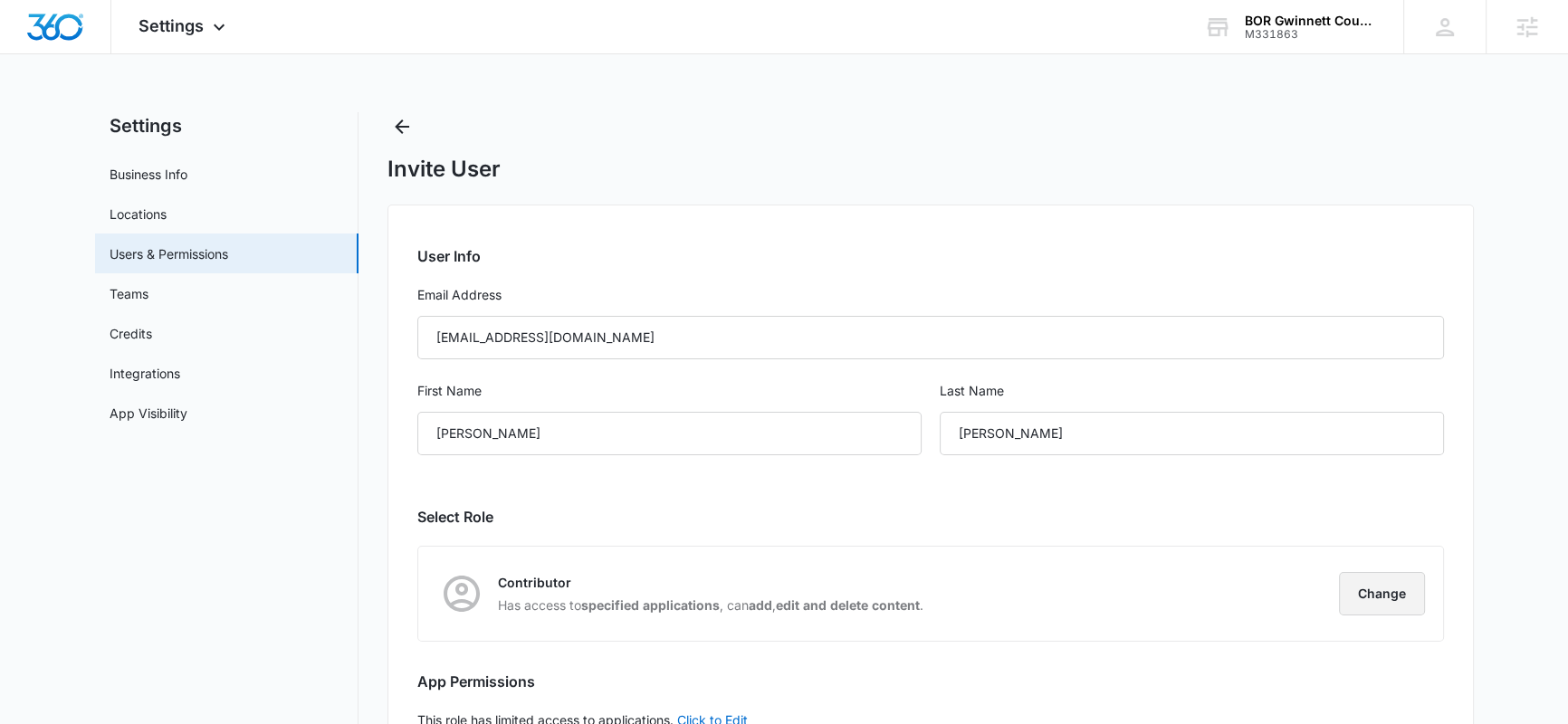 click on "Change" at bounding box center [1382, 594] 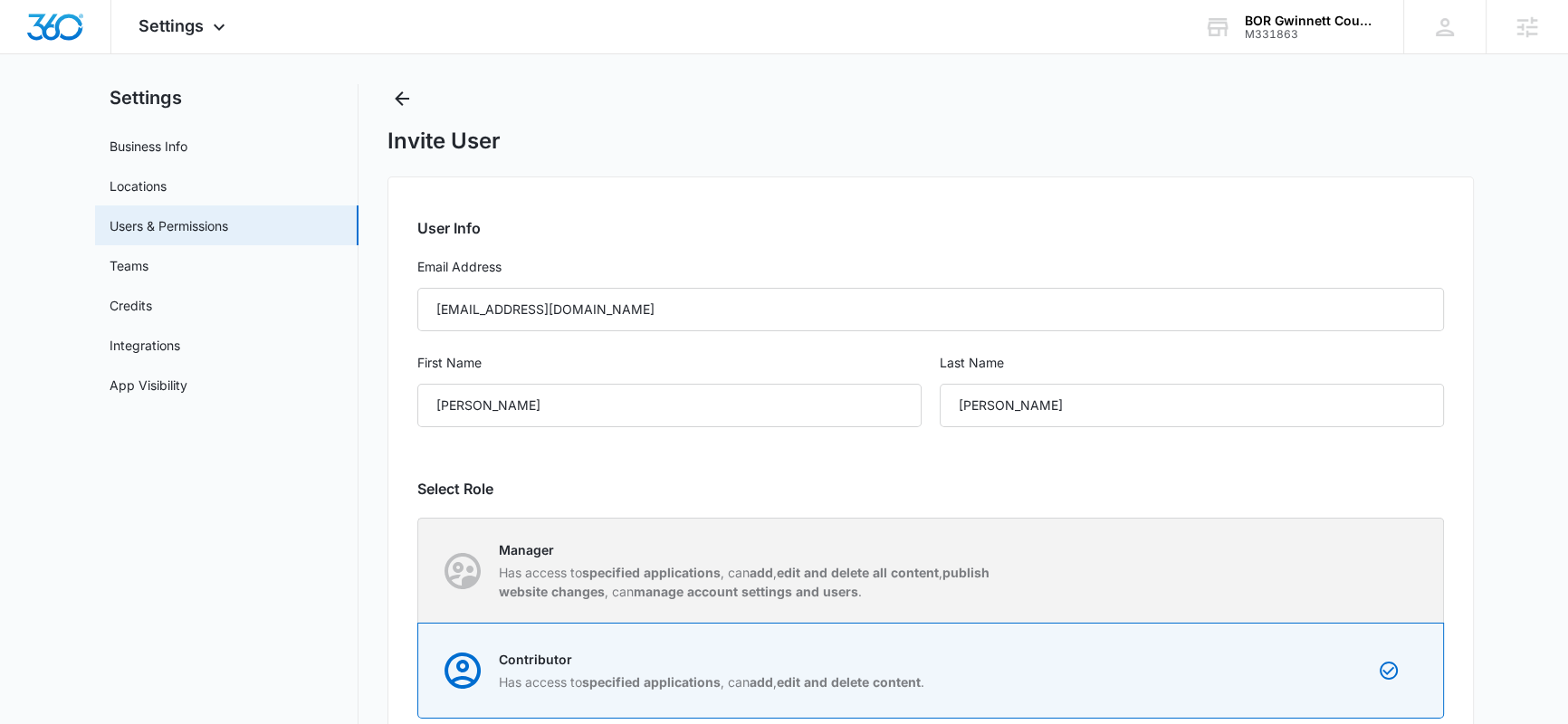 click on "specified applications" at bounding box center [651, 572] 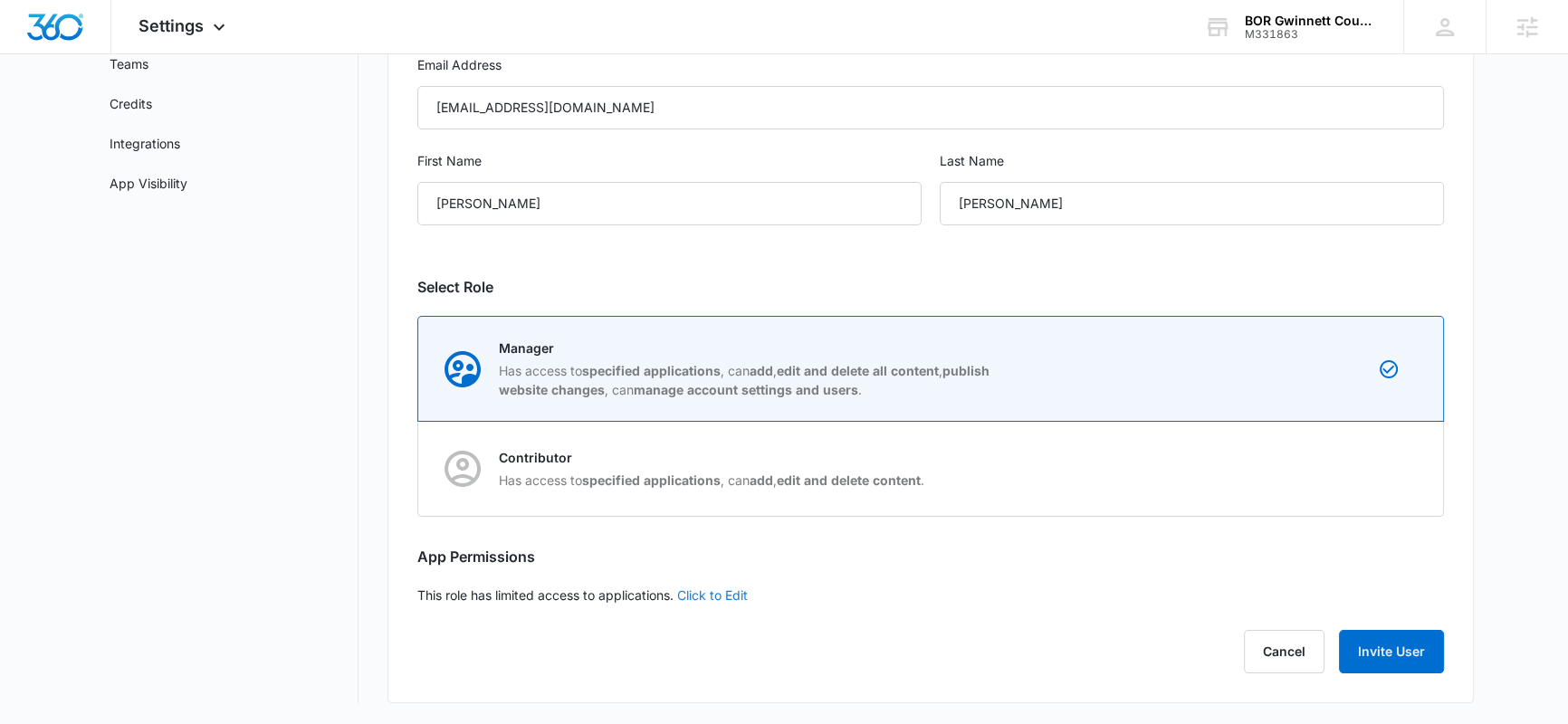 click on "Click to Edit" at bounding box center (712, 595) 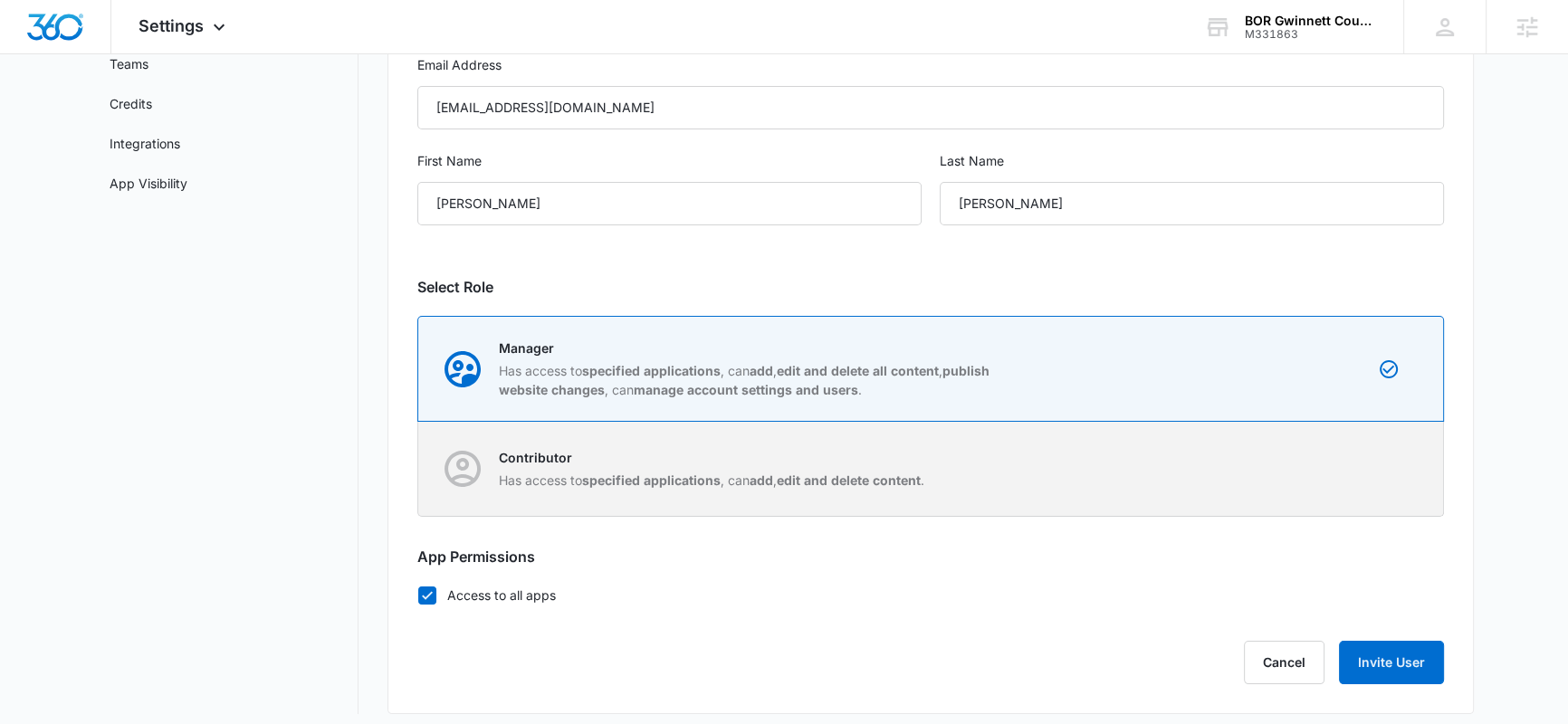 scroll, scrollTop: 241, scrollLeft: 0, axis: vertical 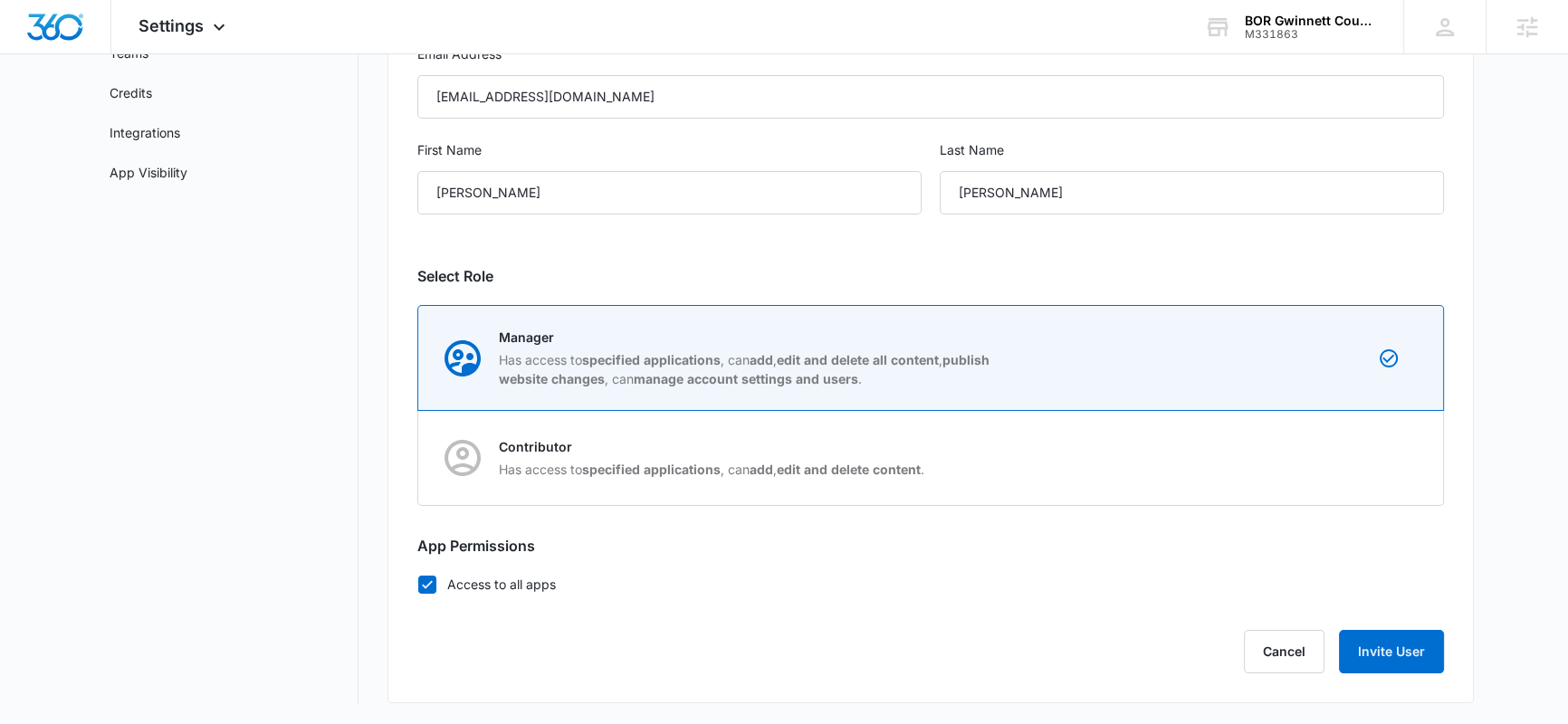 click on "Access to all apps" at bounding box center (931, 584) 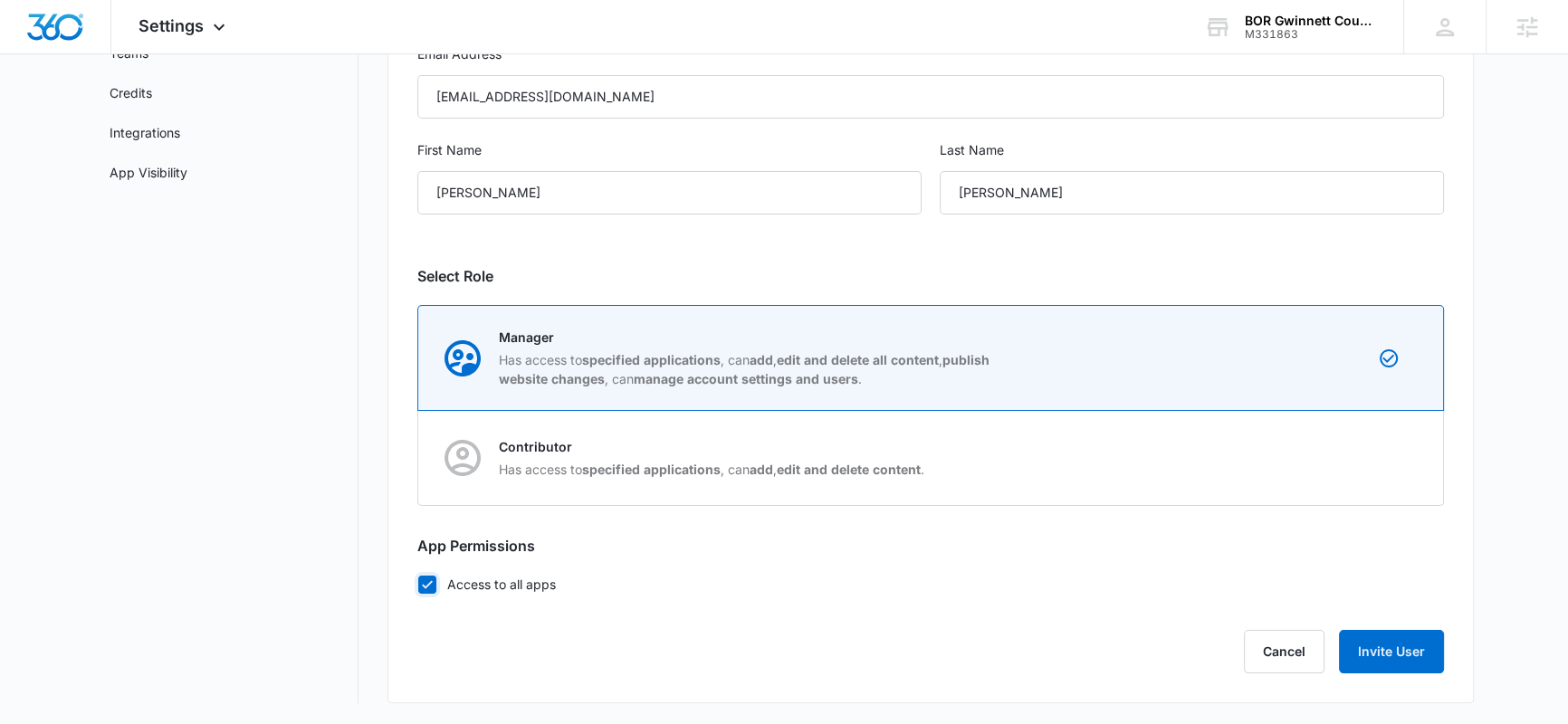 click on "Access to all apps" at bounding box center [417, 584] 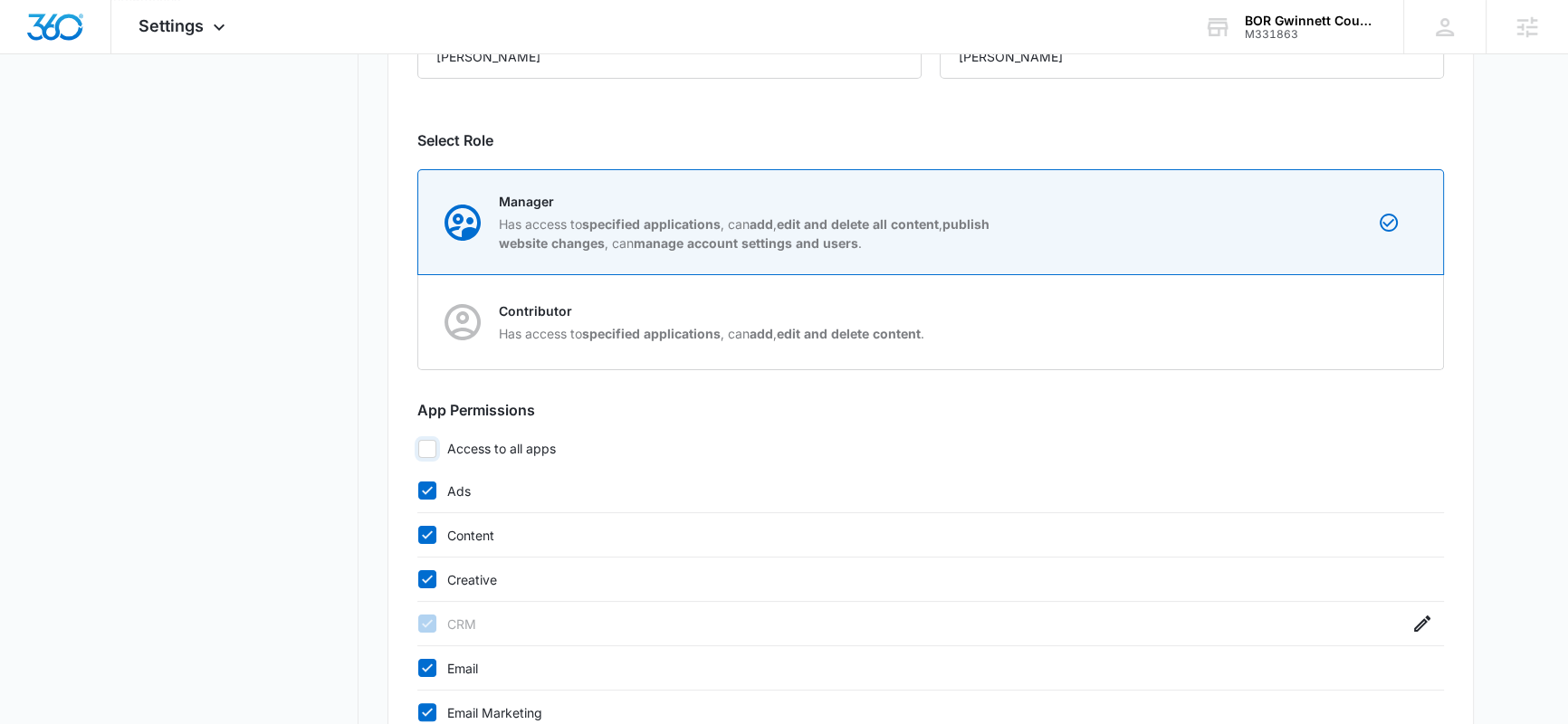 scroll, scrollTop: 568, scrollLeft: 0, axis: vertical 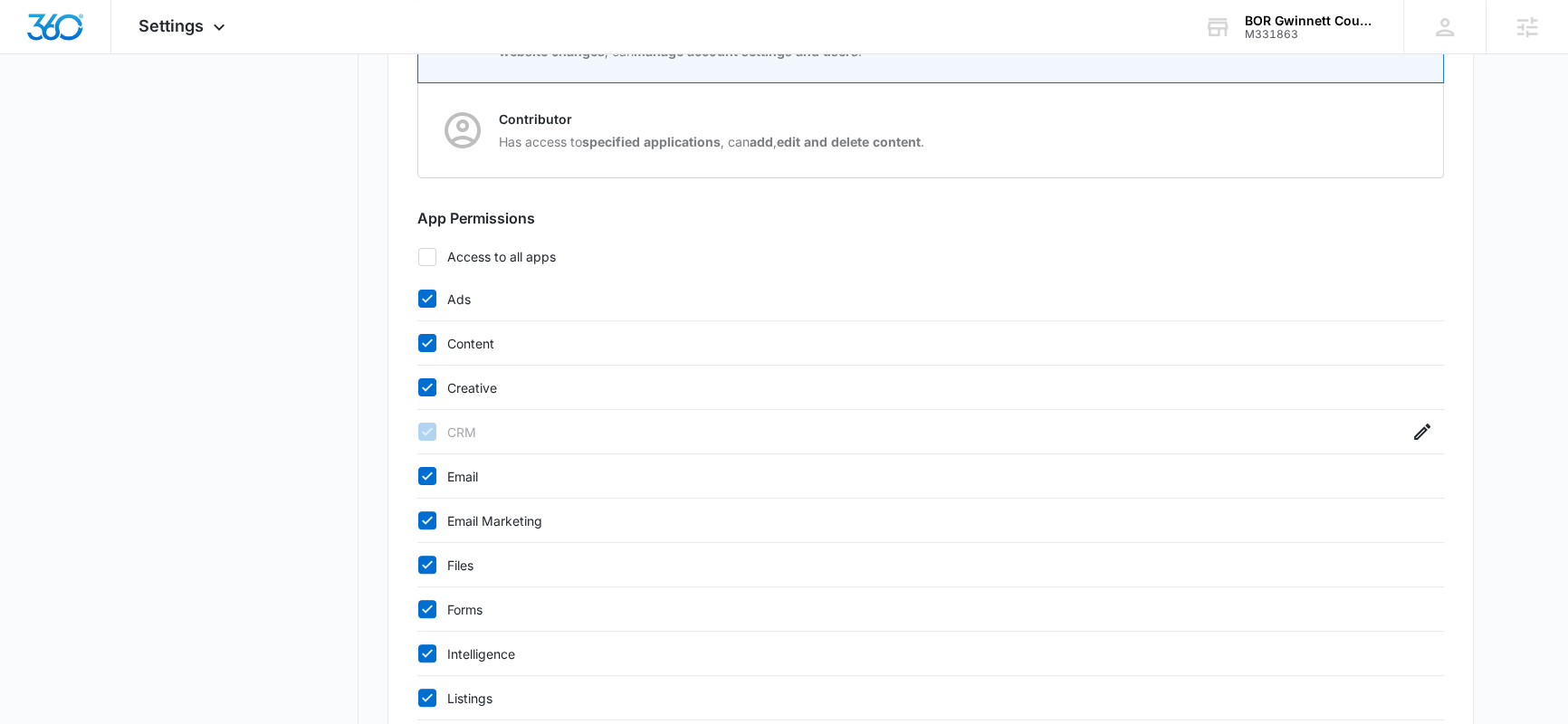 click on "Content" at bounding box center (913, 343) 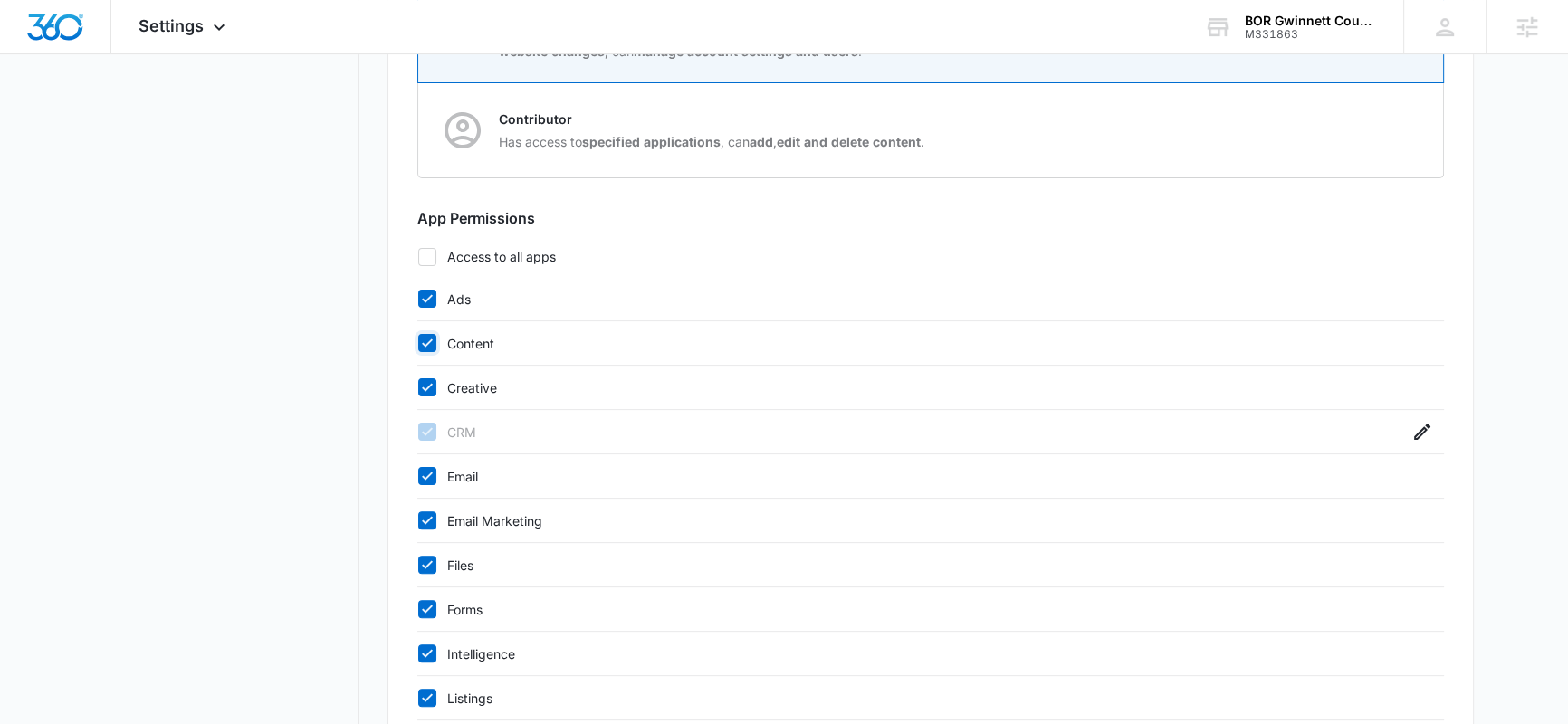 click on "Content" at bounding box center (417, 343) 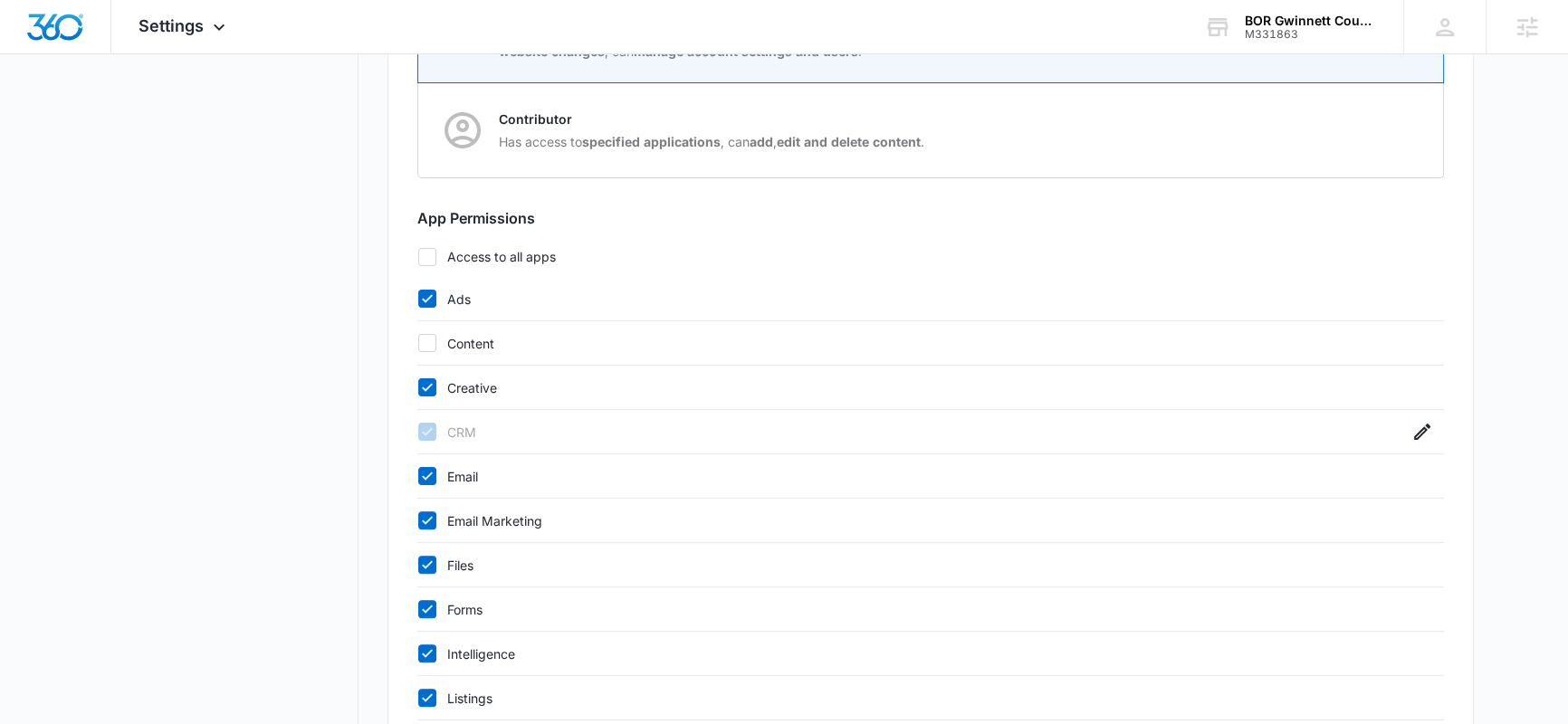 click on "Creative" at bounding box center (913, 387) 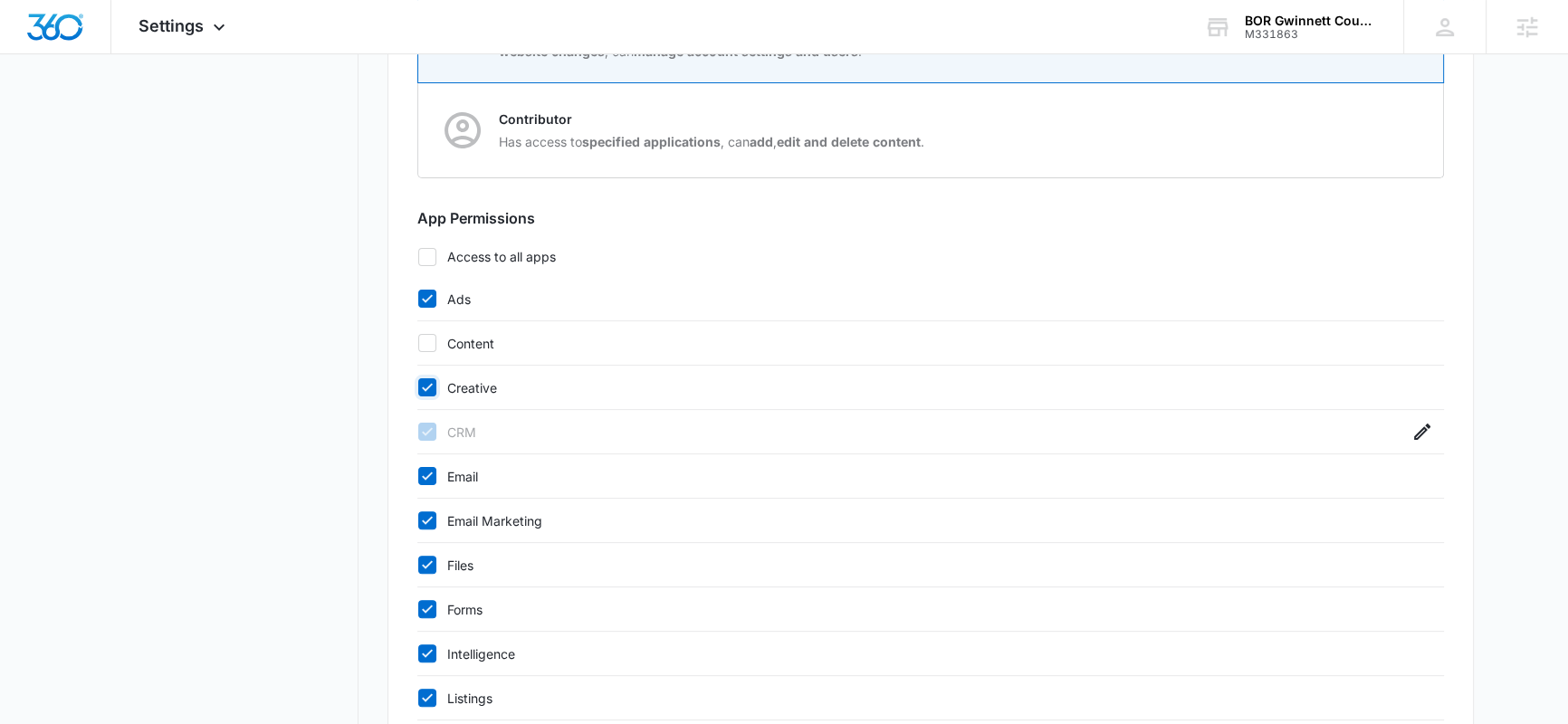 click on "Creative" at bounding box center (417, 387) 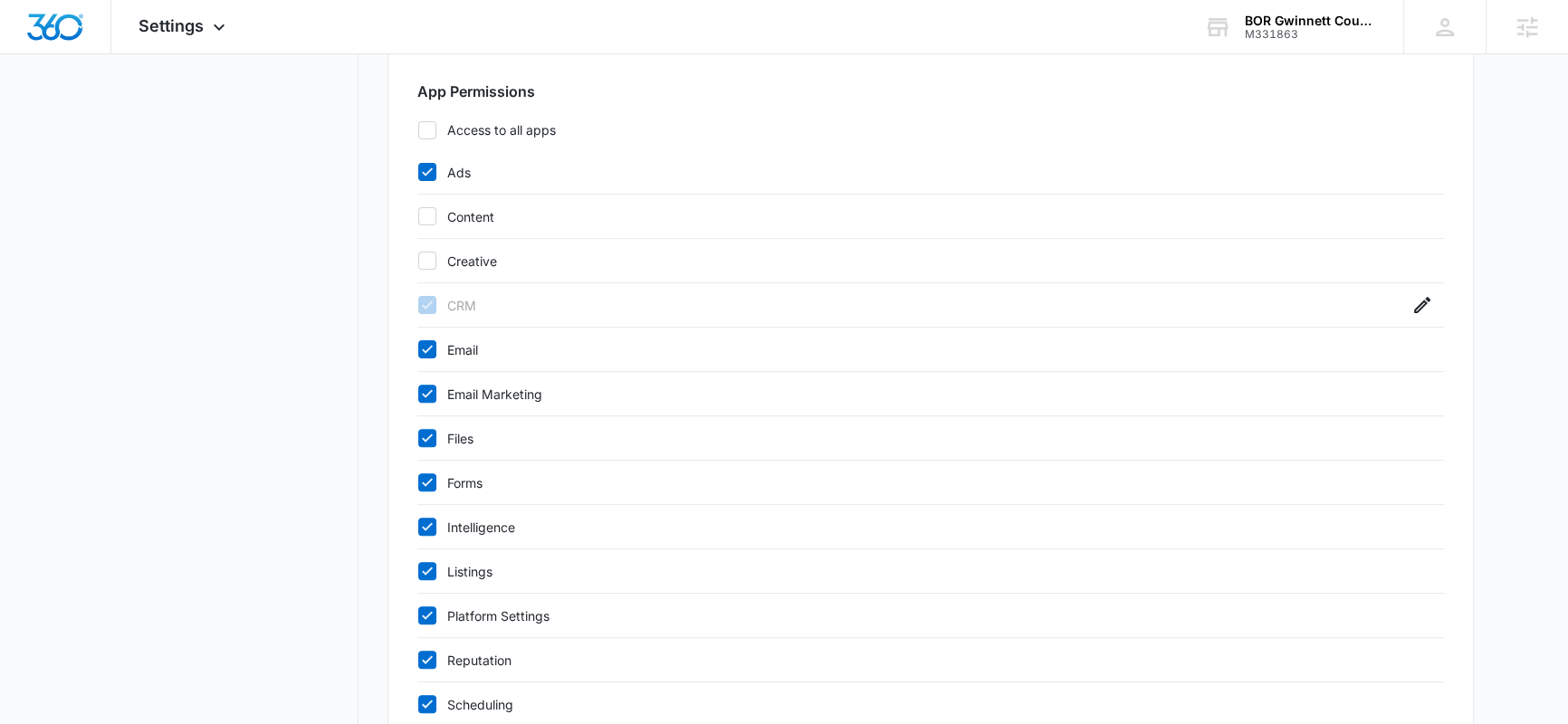 click on "Intelligence" at bounding box center [913, 527] 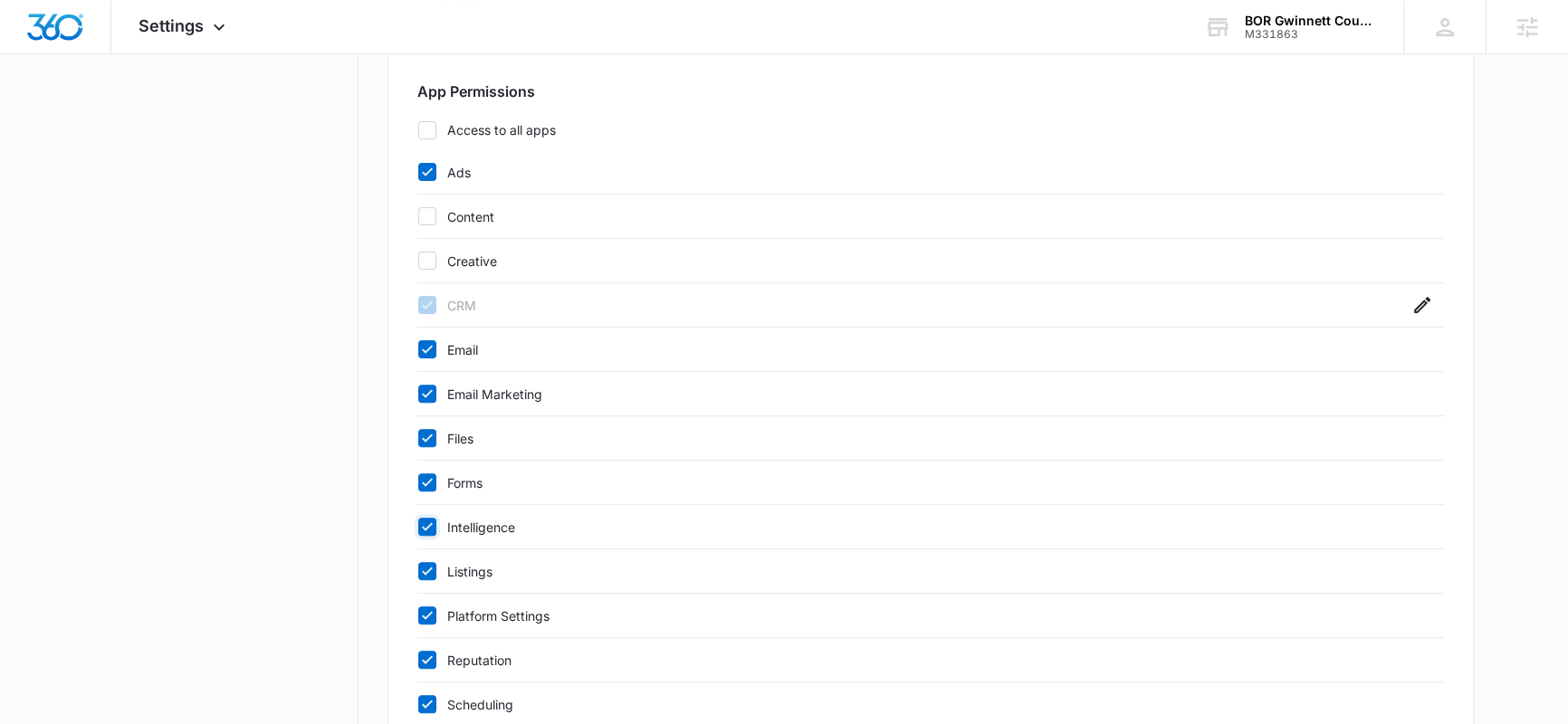 click on "Intelligence" at bounding box center [417, 527] 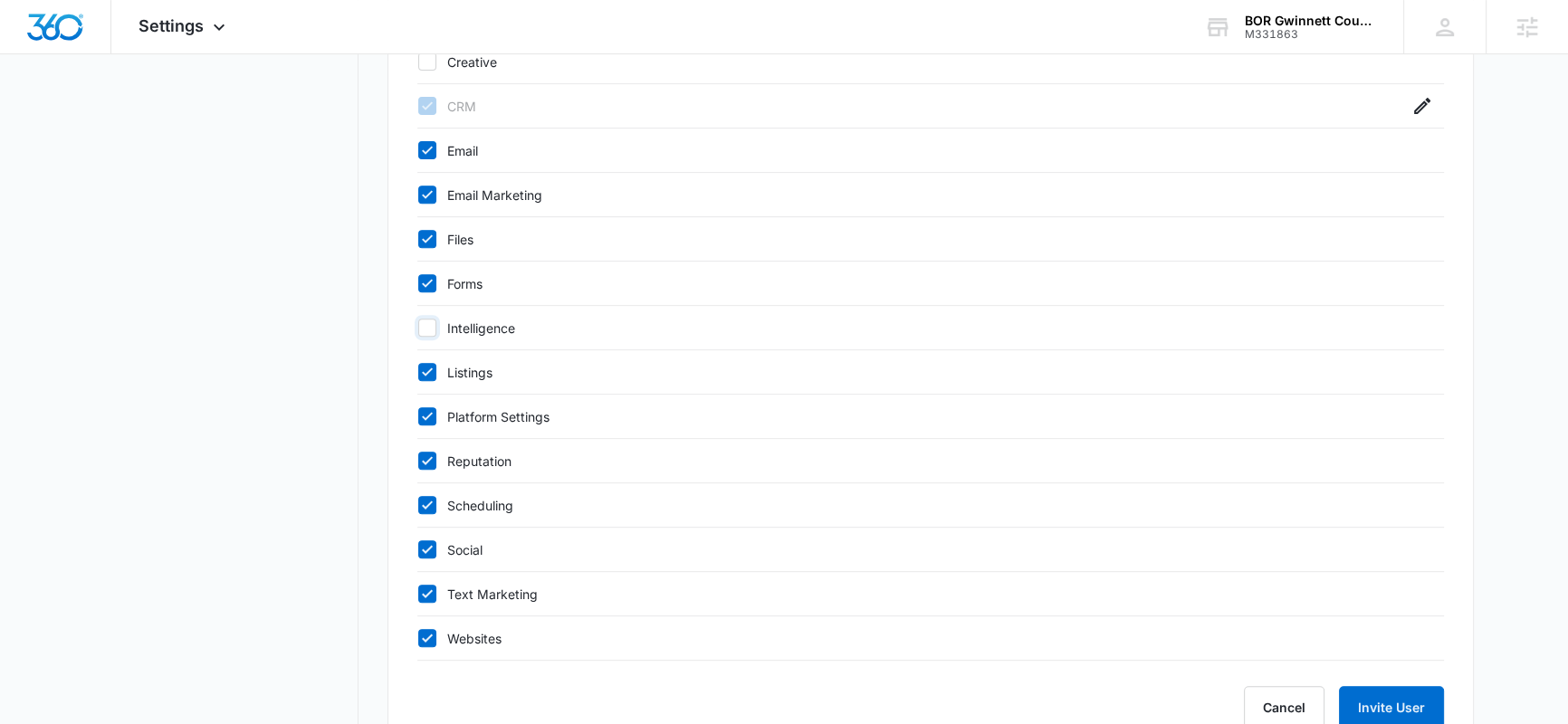 scroll, scrollTop: 895, scrollLeft: 0, axis: vertical 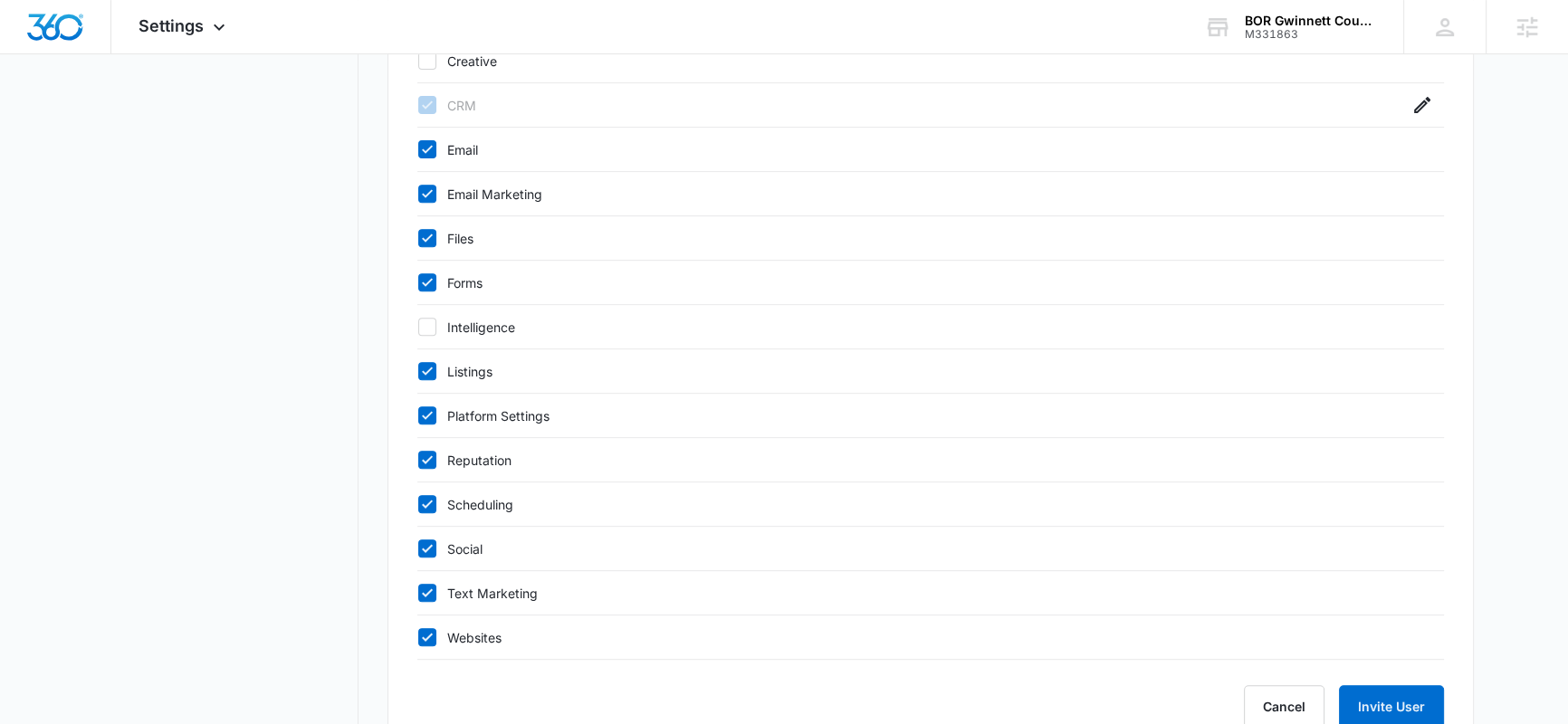 click on "Scheduling" at bounding box center (913, 504) 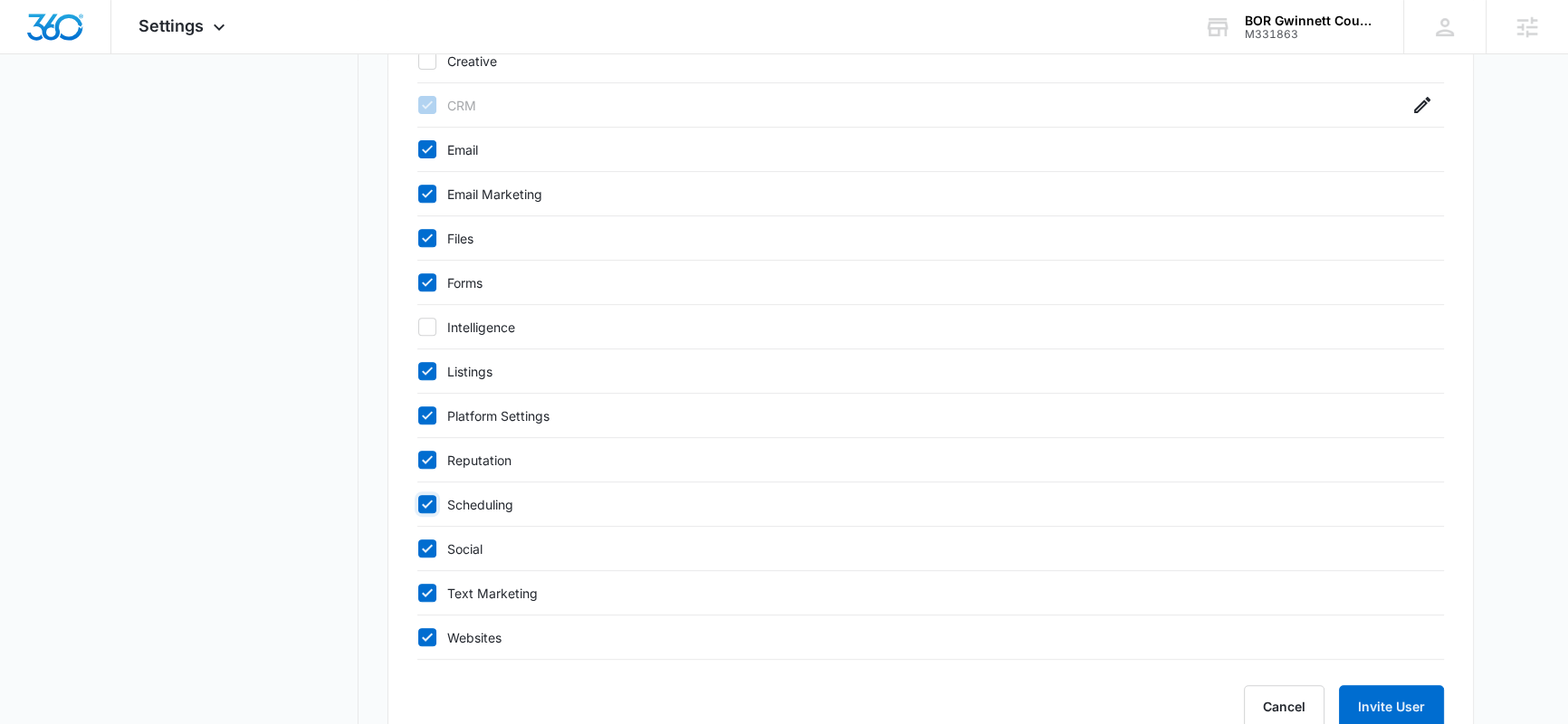 click on "Scheduling" at bounding box center [417, 504] 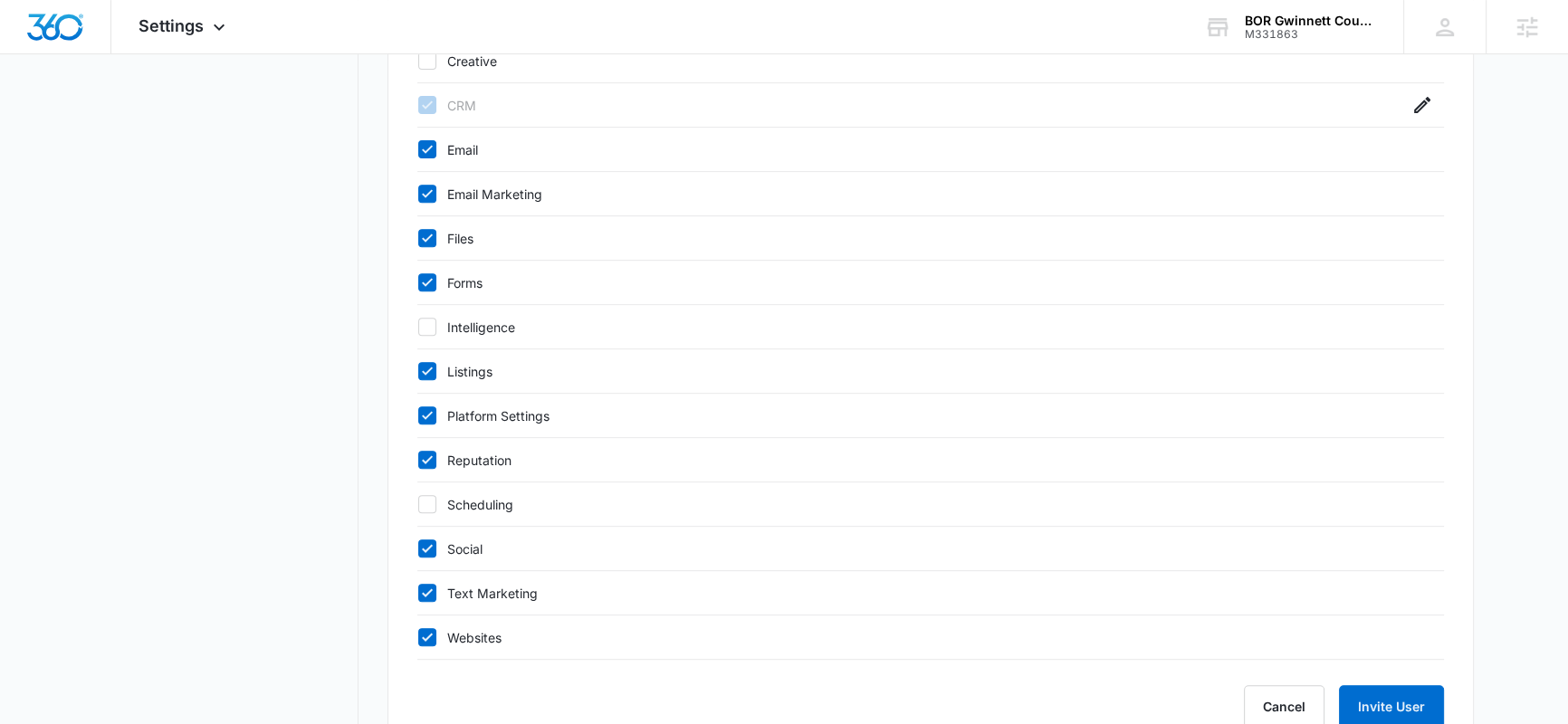 click on "Text Marketing" at bounding box center [913, 593] 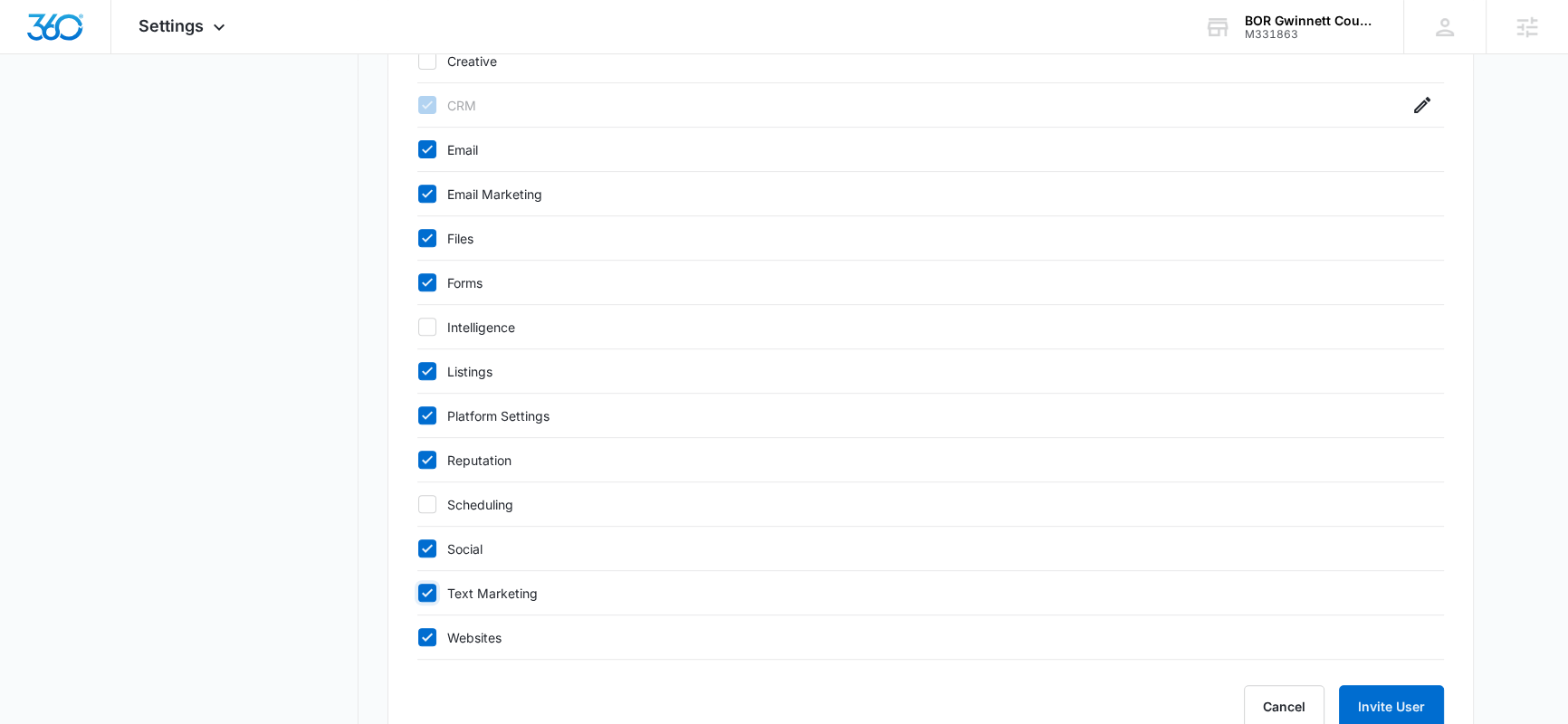 click on "Text Marketing" at bounding box center (417, 593) 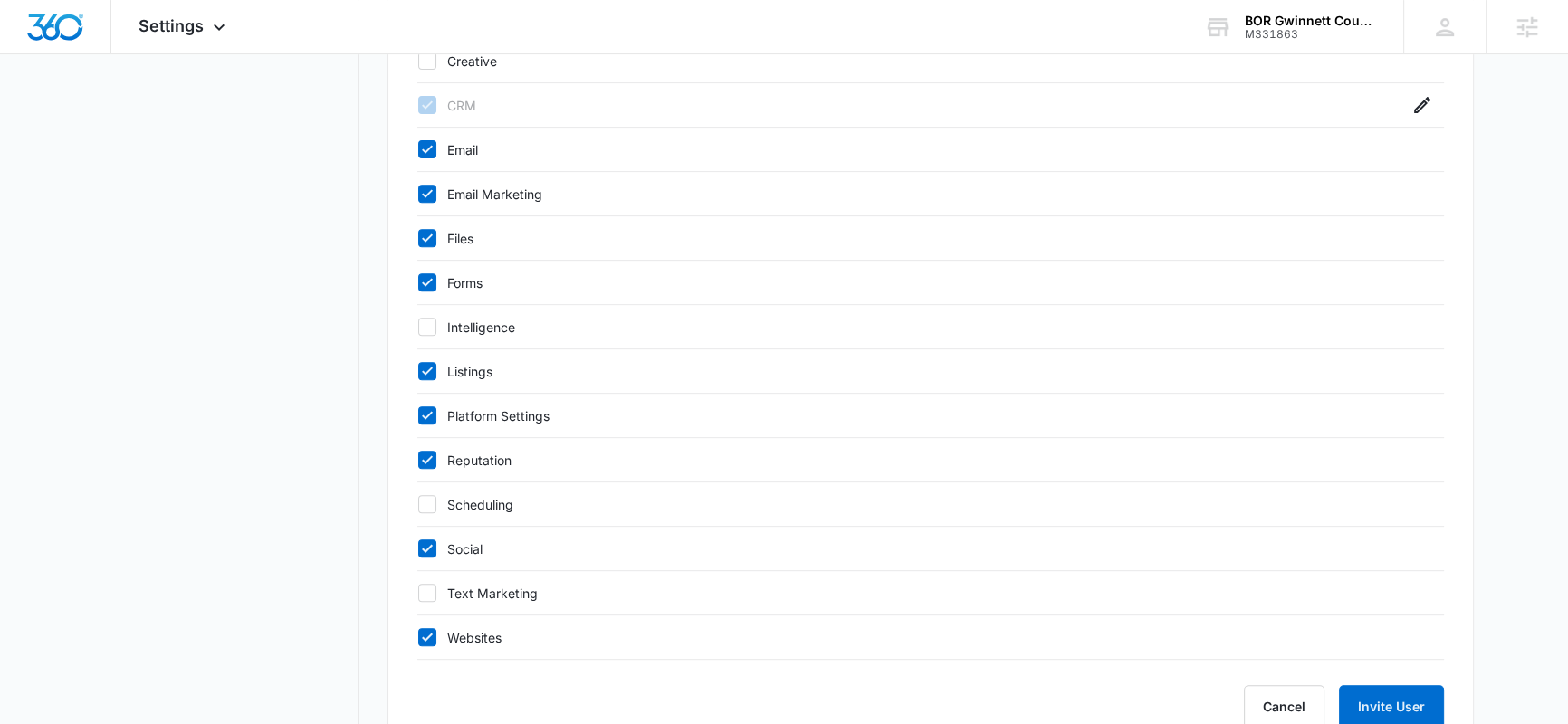 click on "Websites" at bounding box center (913, 637) 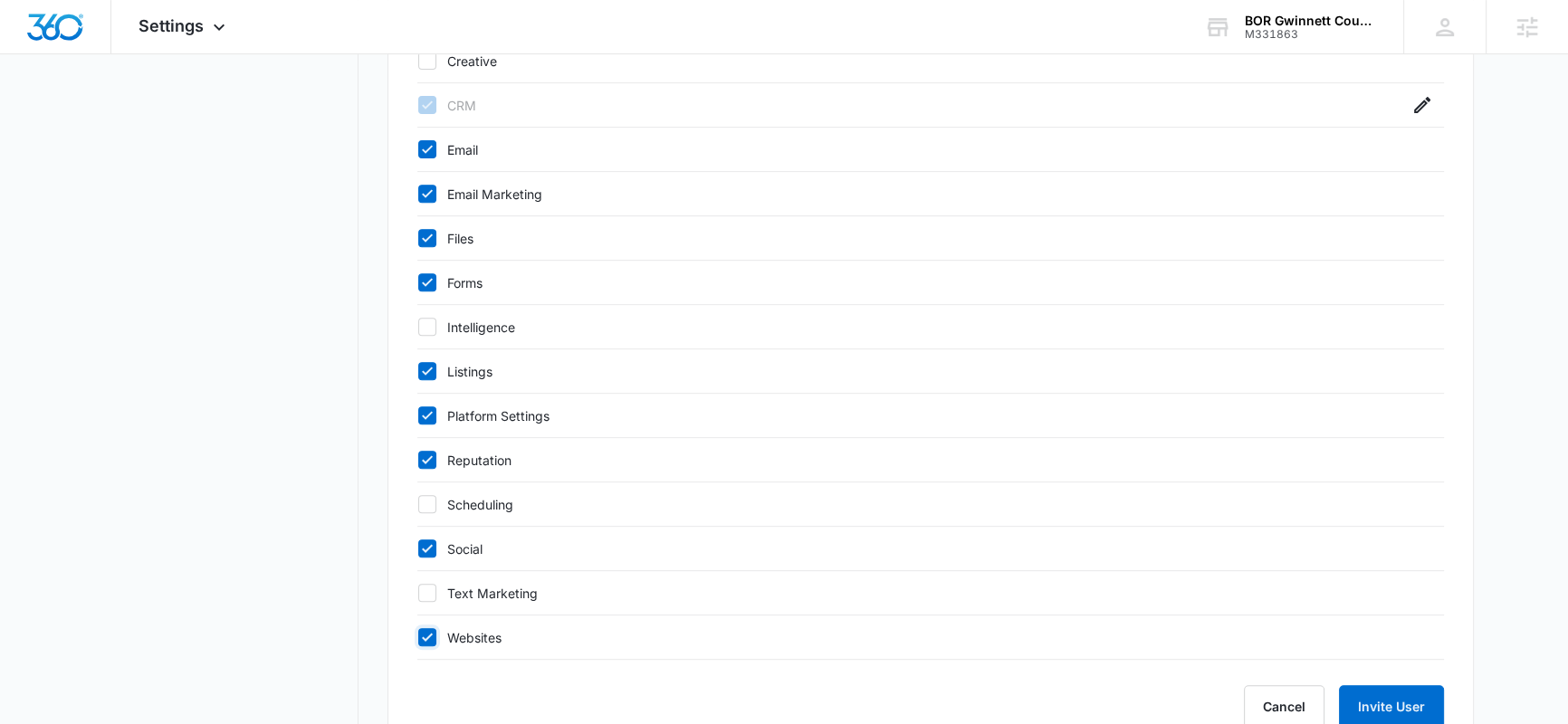 click on "Websites" at bounding box center [417, 637] 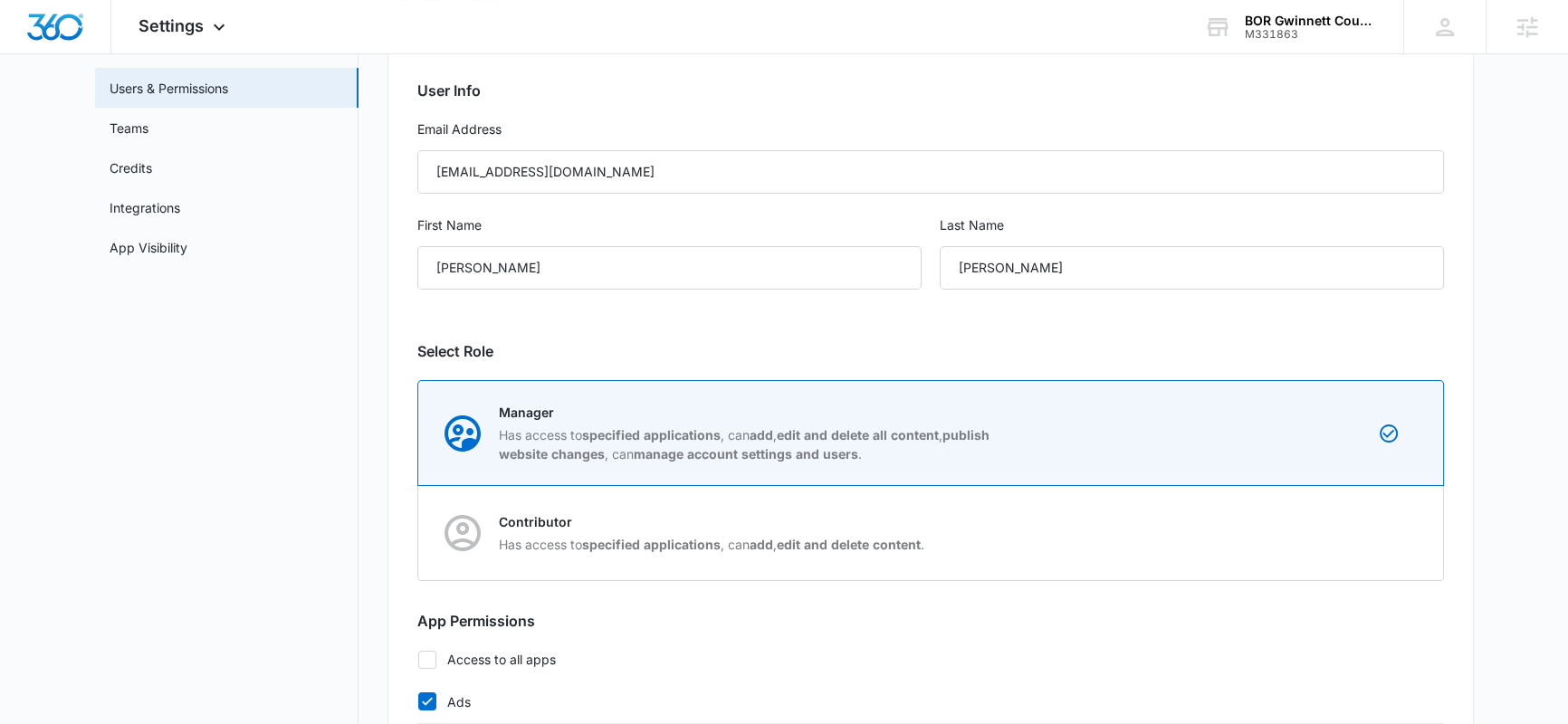 scroll, scrollTop: 0, scrollLeft: 0, axis: both 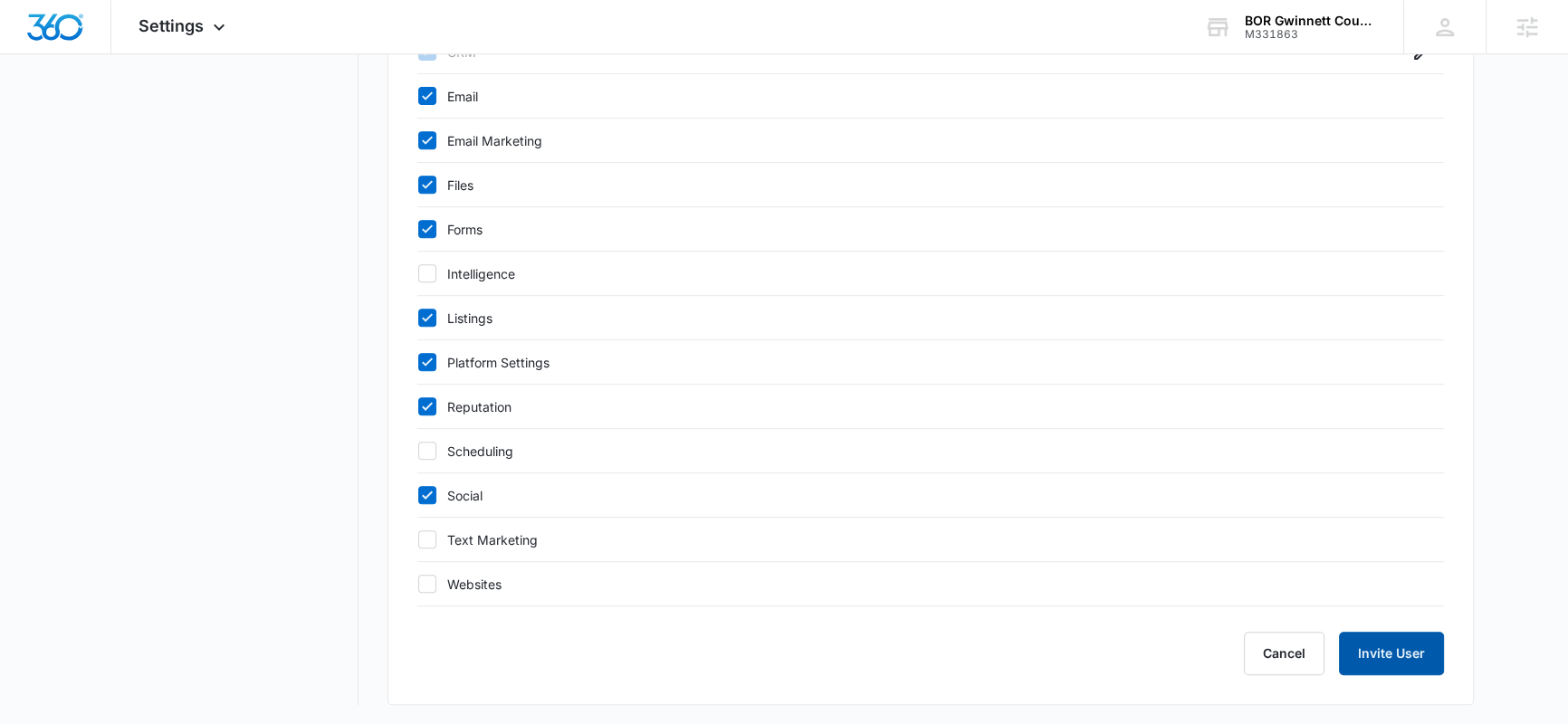 click on "Invite User" at bounding box center [1391, 653] 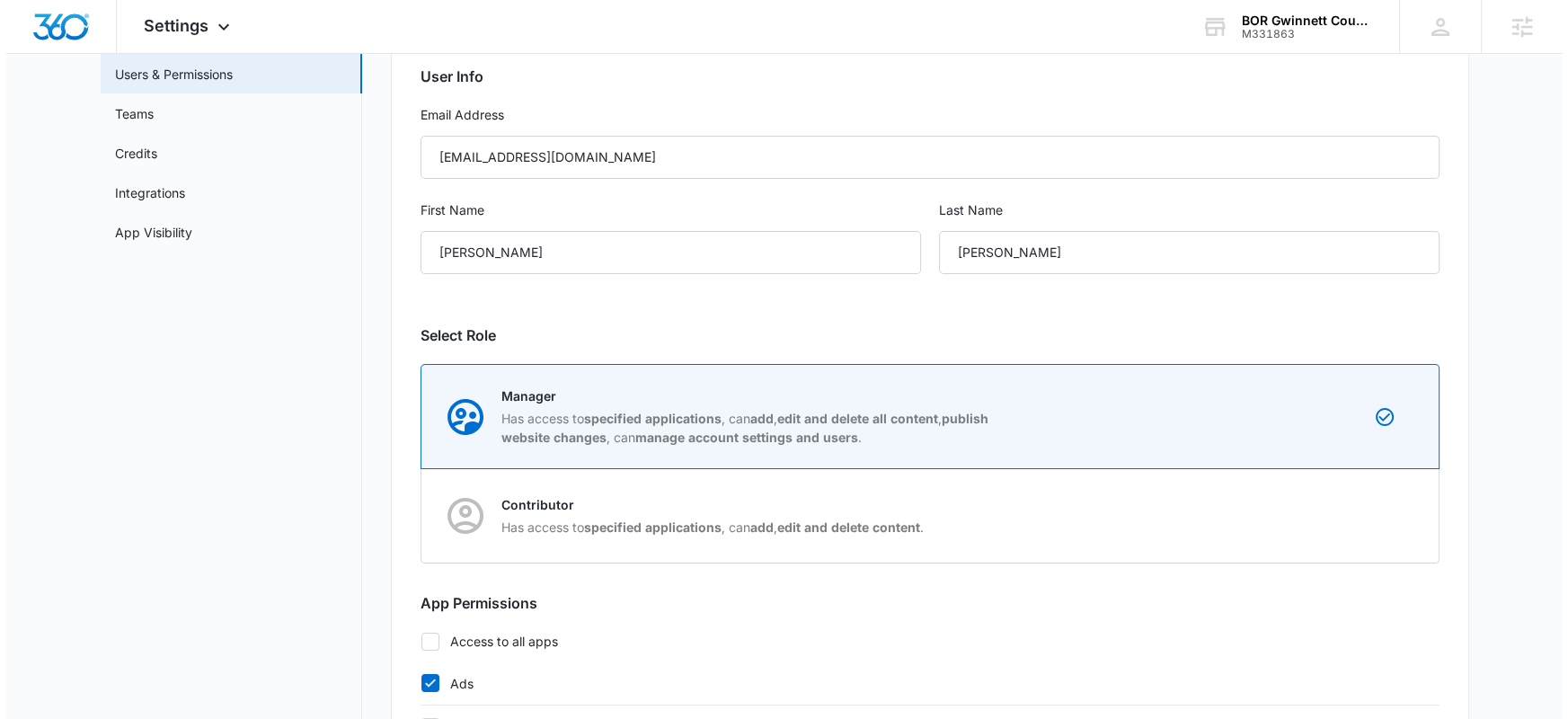 scroll, scrollTop: 0, scrollLeft: 0, axis: both 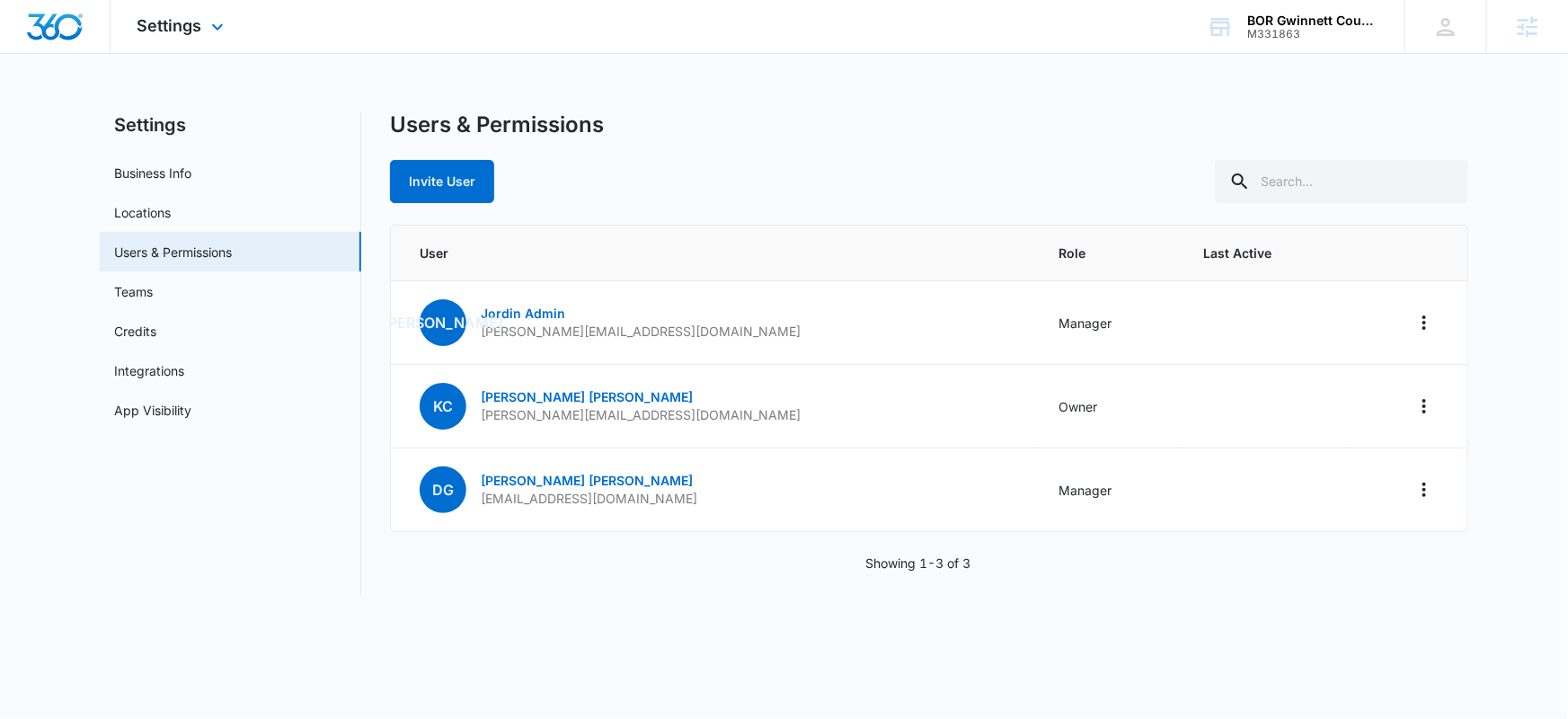 click on "Settings Apps Reputation Forms CRM Email Social Ads Files Brand Settings" at bounding box center (182, 26) 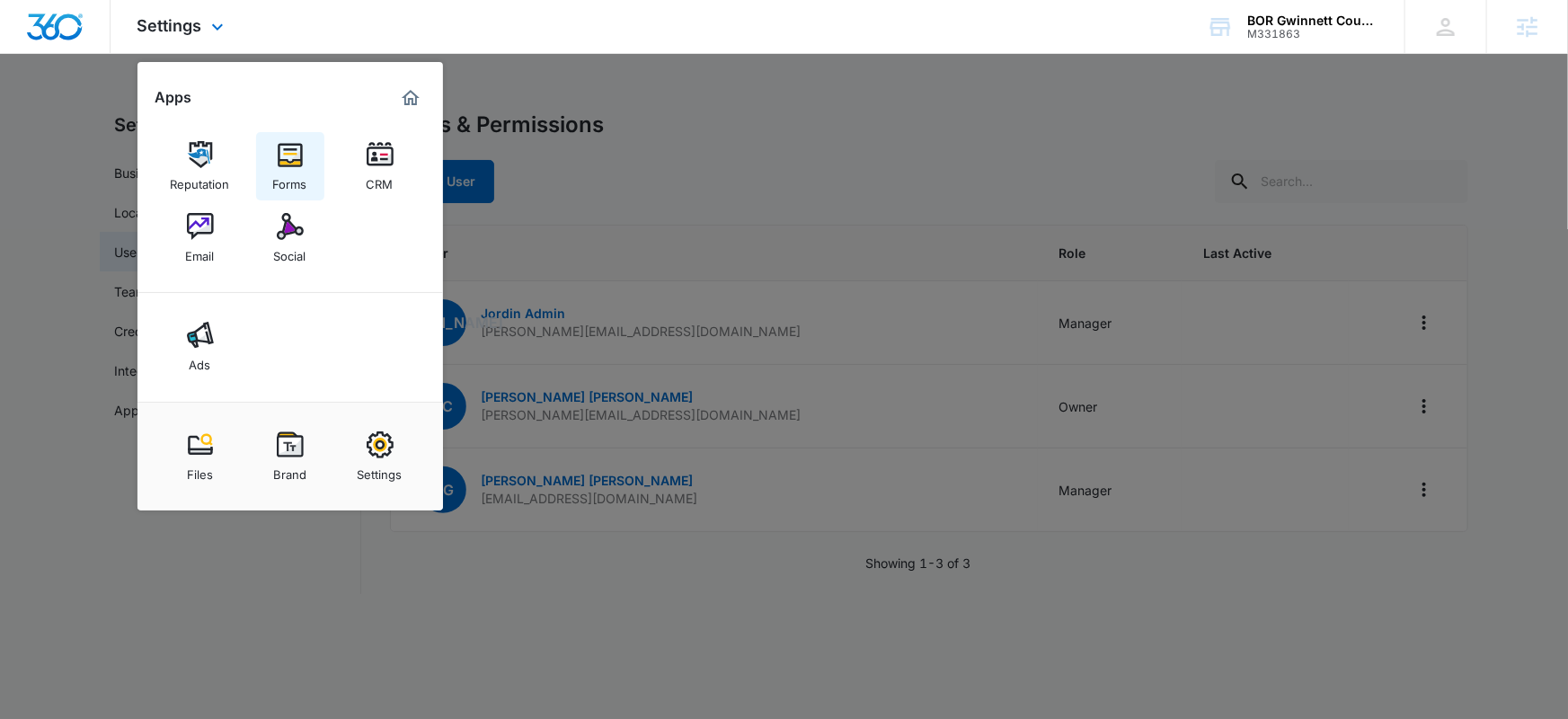 click at bounding box center (290, 155) 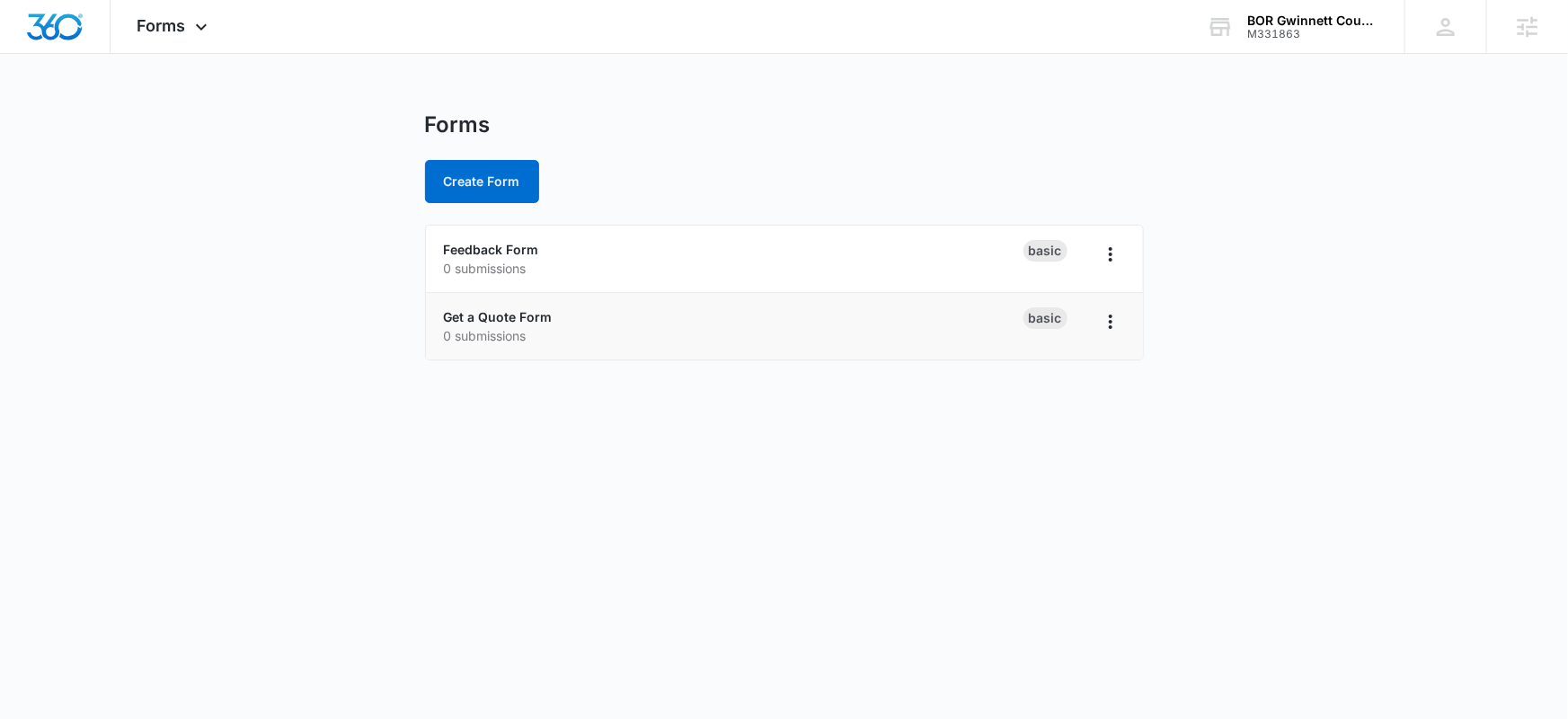 click on "0 submissions" at bounding box center (733, 335) 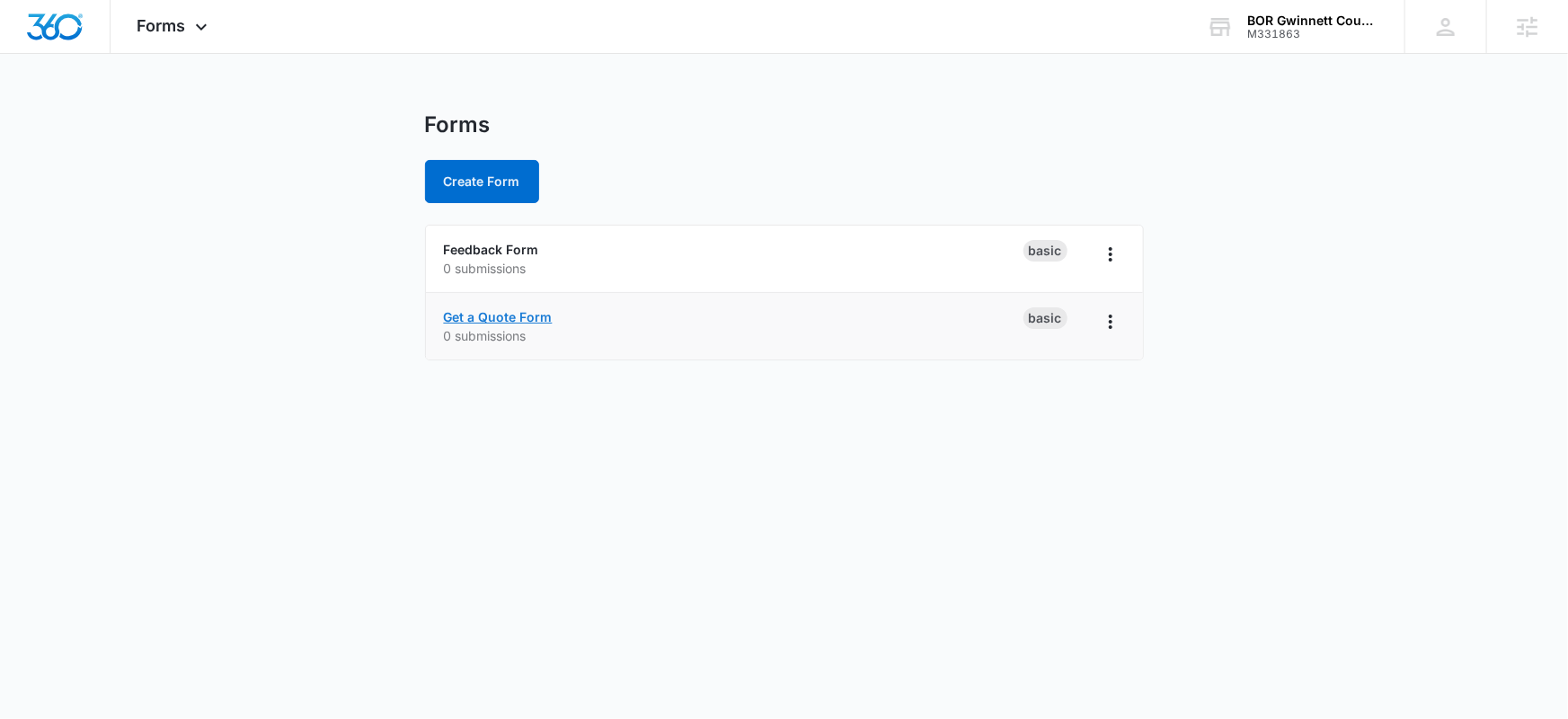 click on "Get a Quote Form" at bounding box center (498, 316) 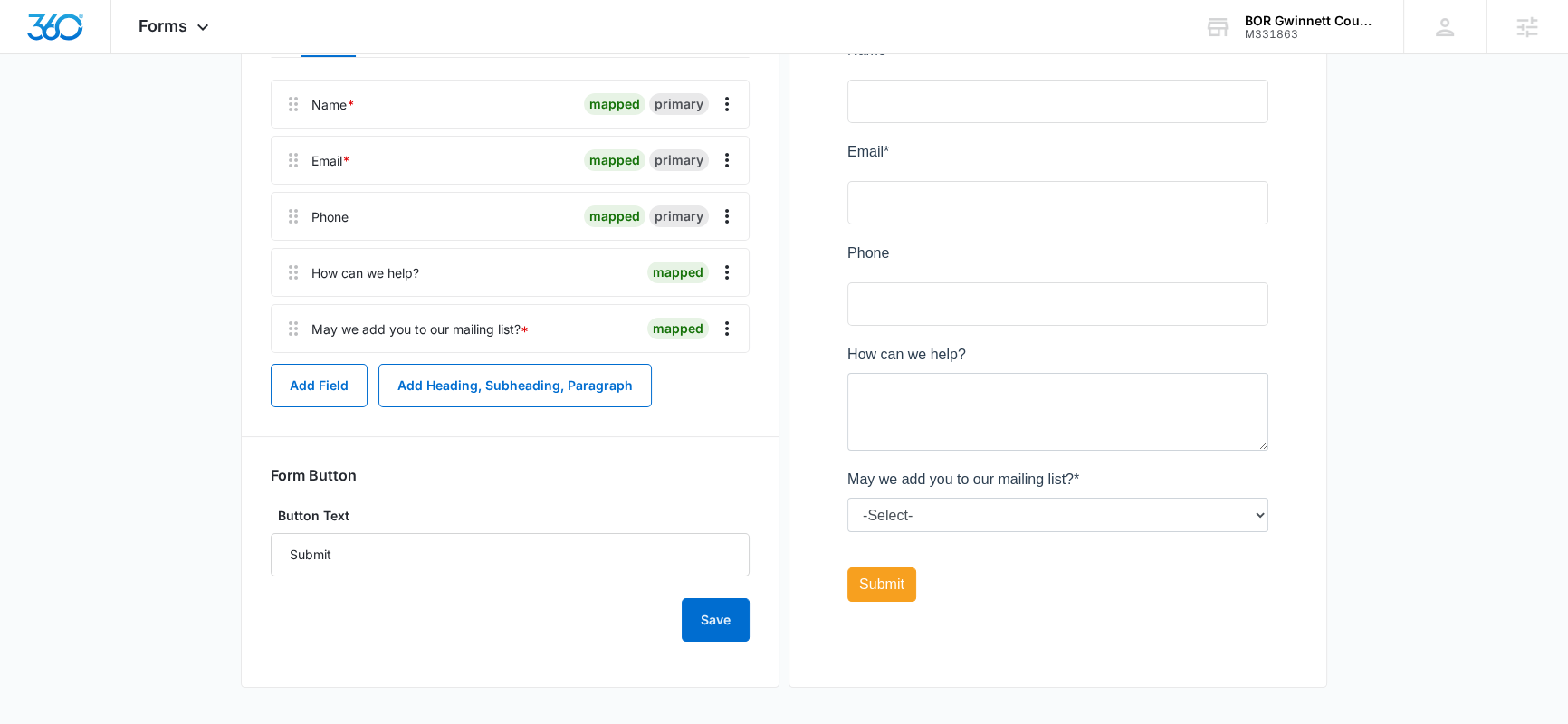 scroll, scrollTop: 0, scrollLeft: 0, axis: both 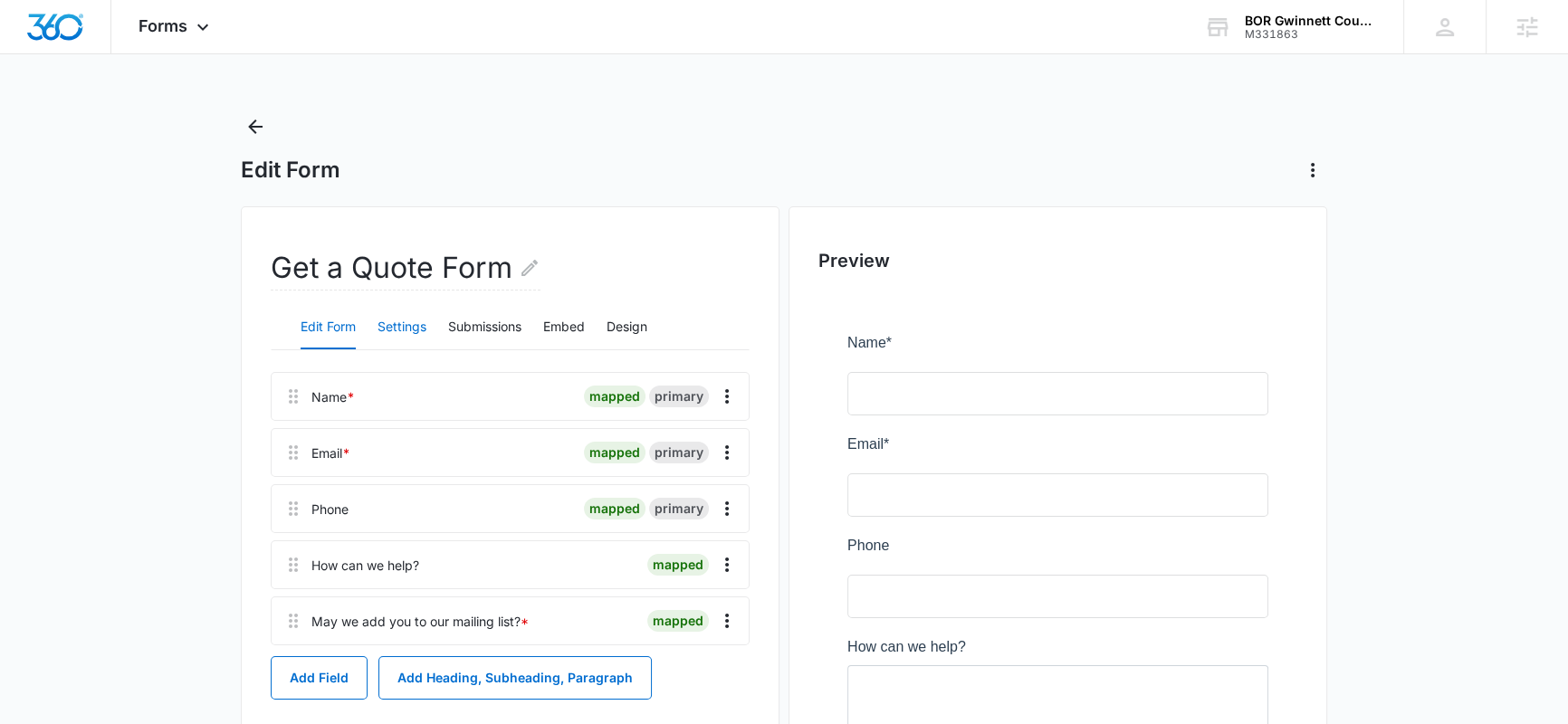 click on "Settings" at bounding box center (402, 328) 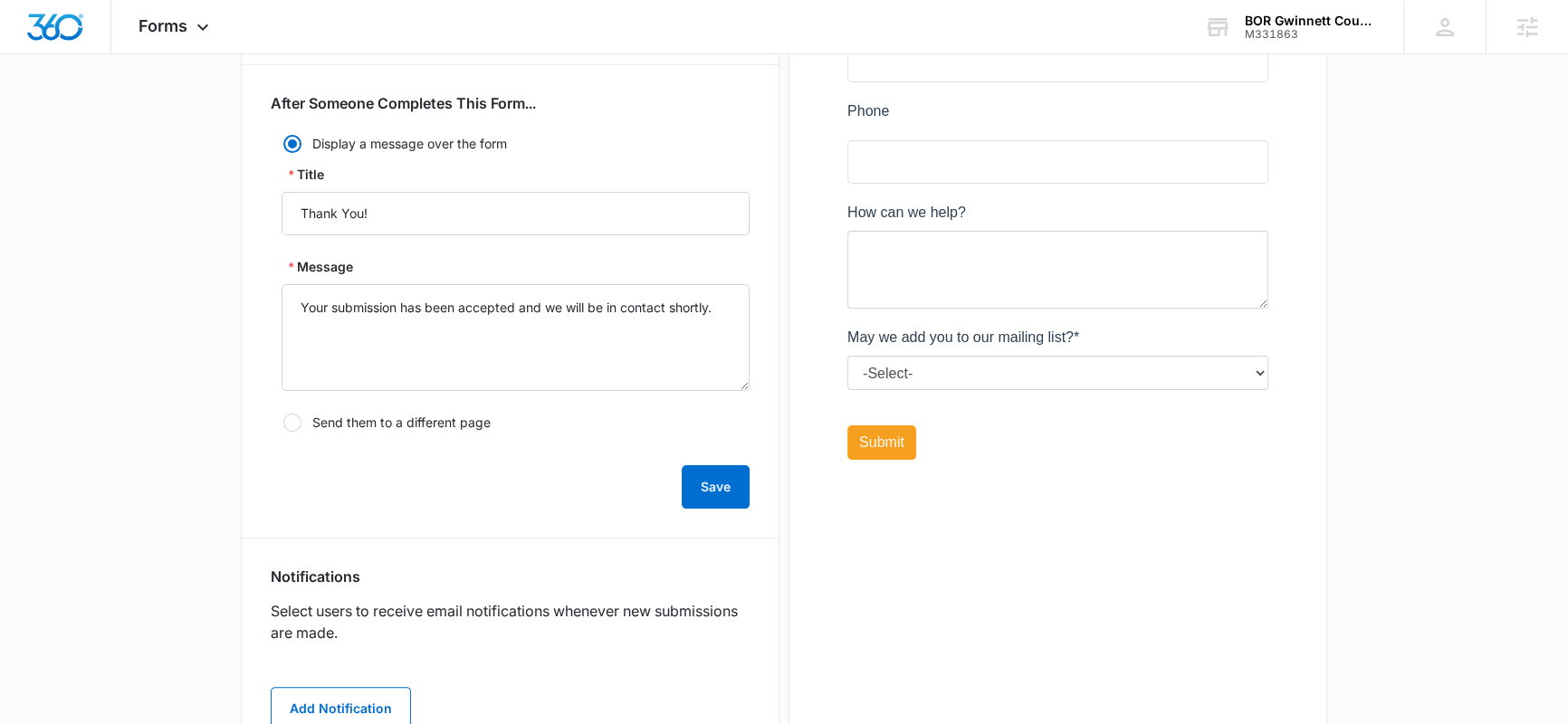 scroll, scrollTop: 557, scrollLeft: 0, axis: vertical 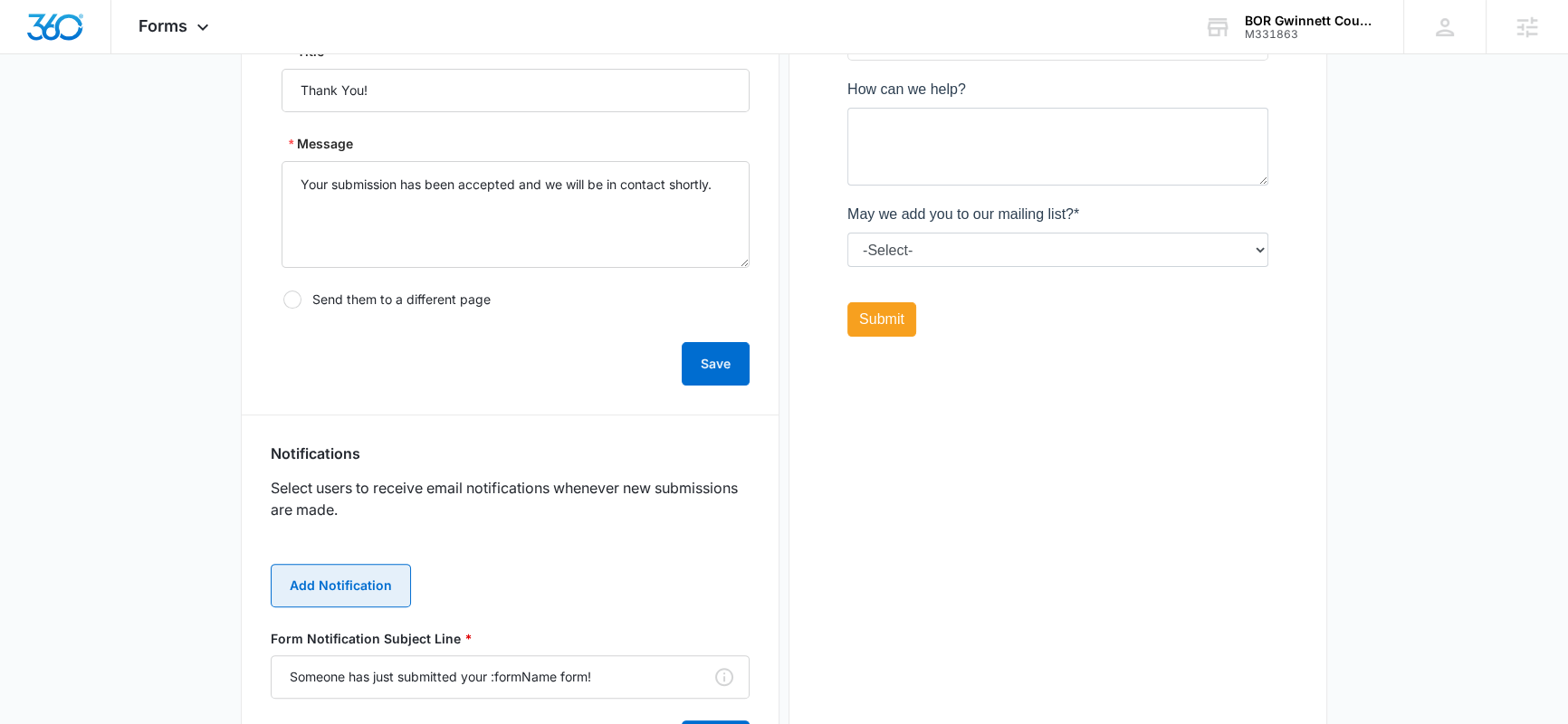 click on "Add Notification" at bounding box center [340, 586] 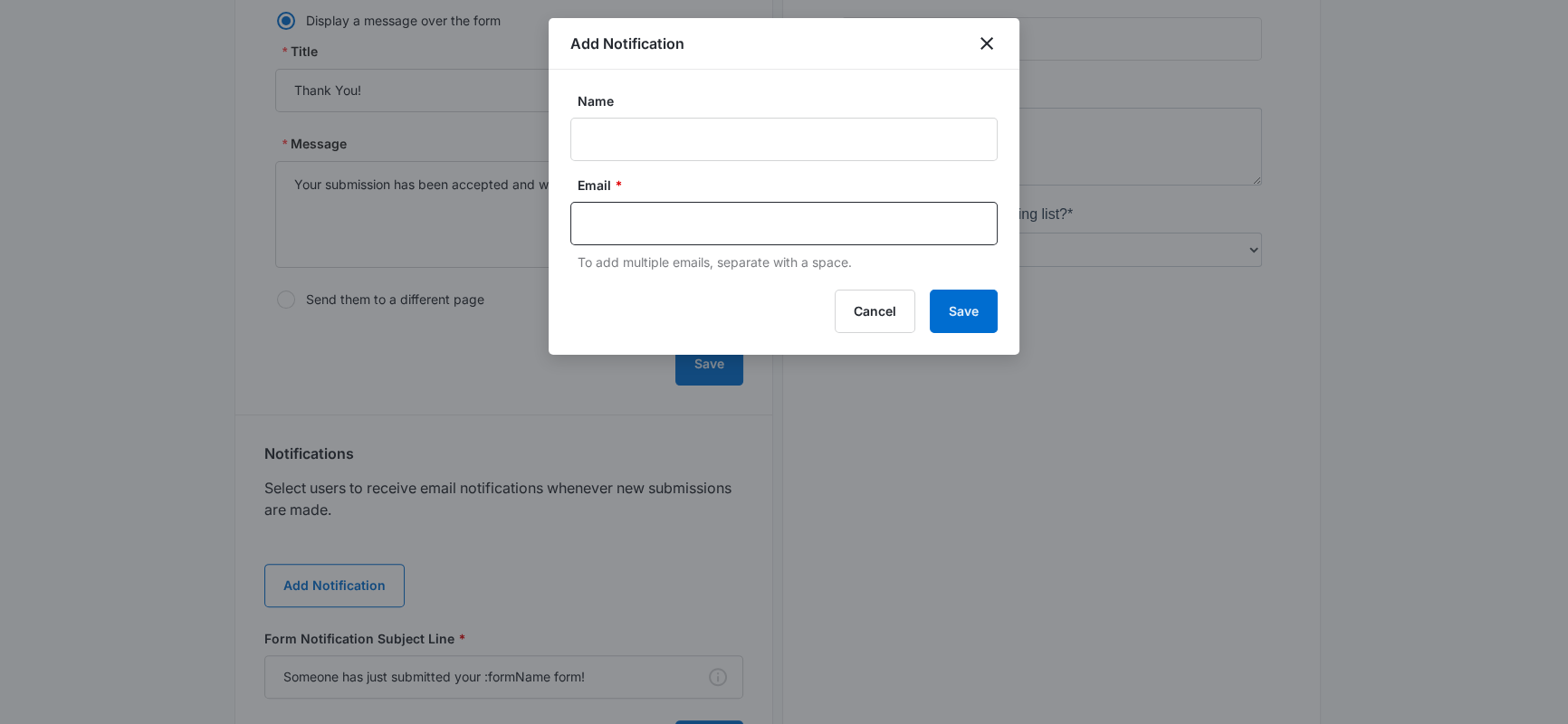 click on "Name Email * To add multiple emails, separate with a space." at bounding box center [784, 181] 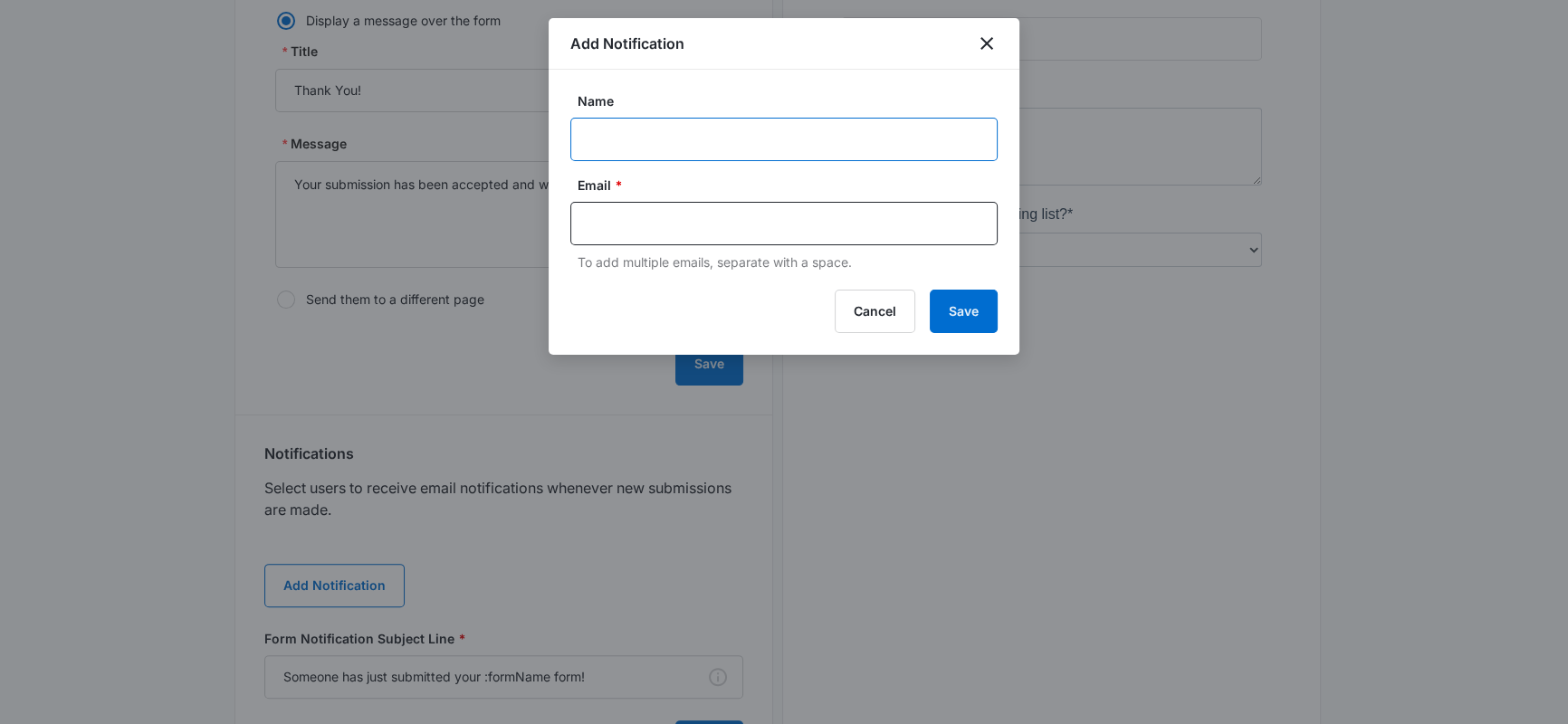 click on "Name" at bounding box center [784, 139] 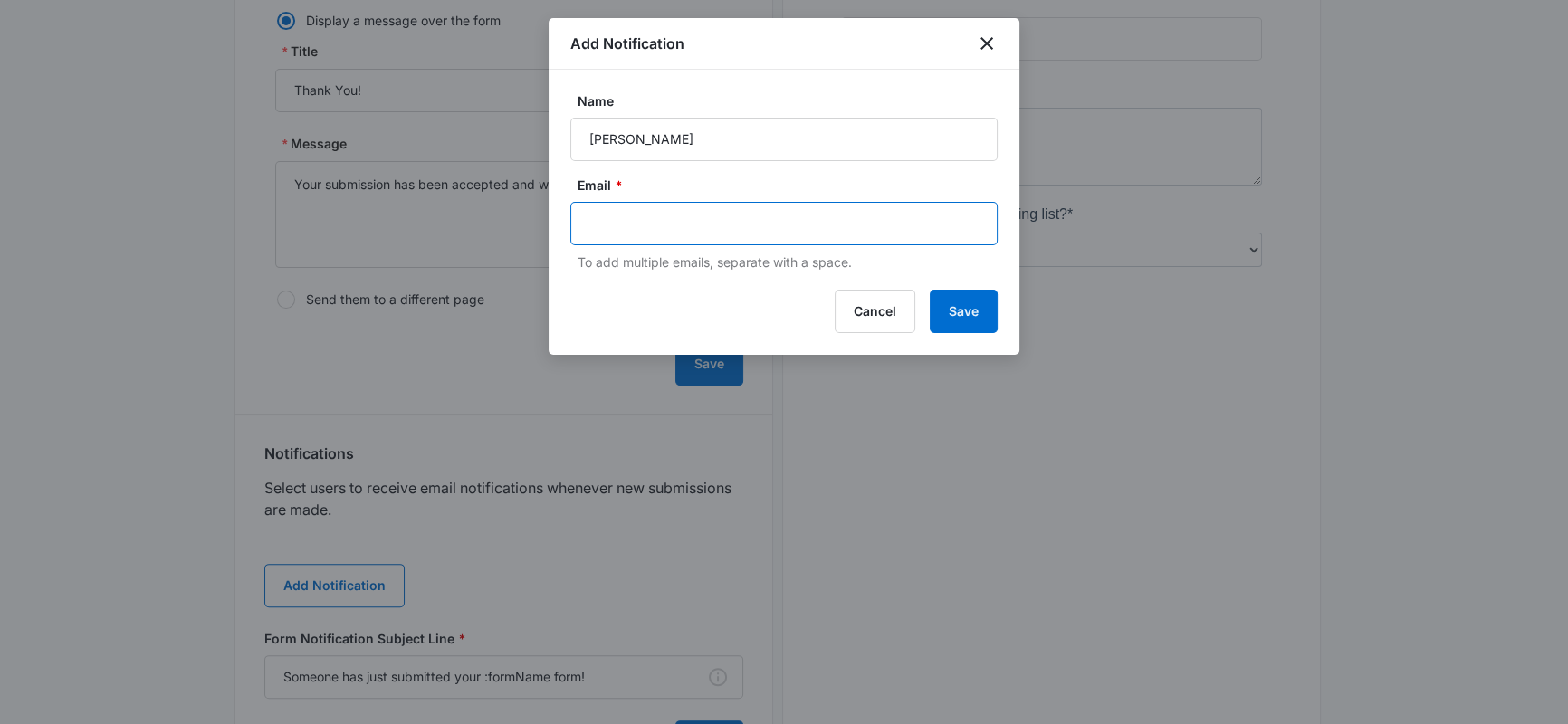 click at bounding box center [786, 224] 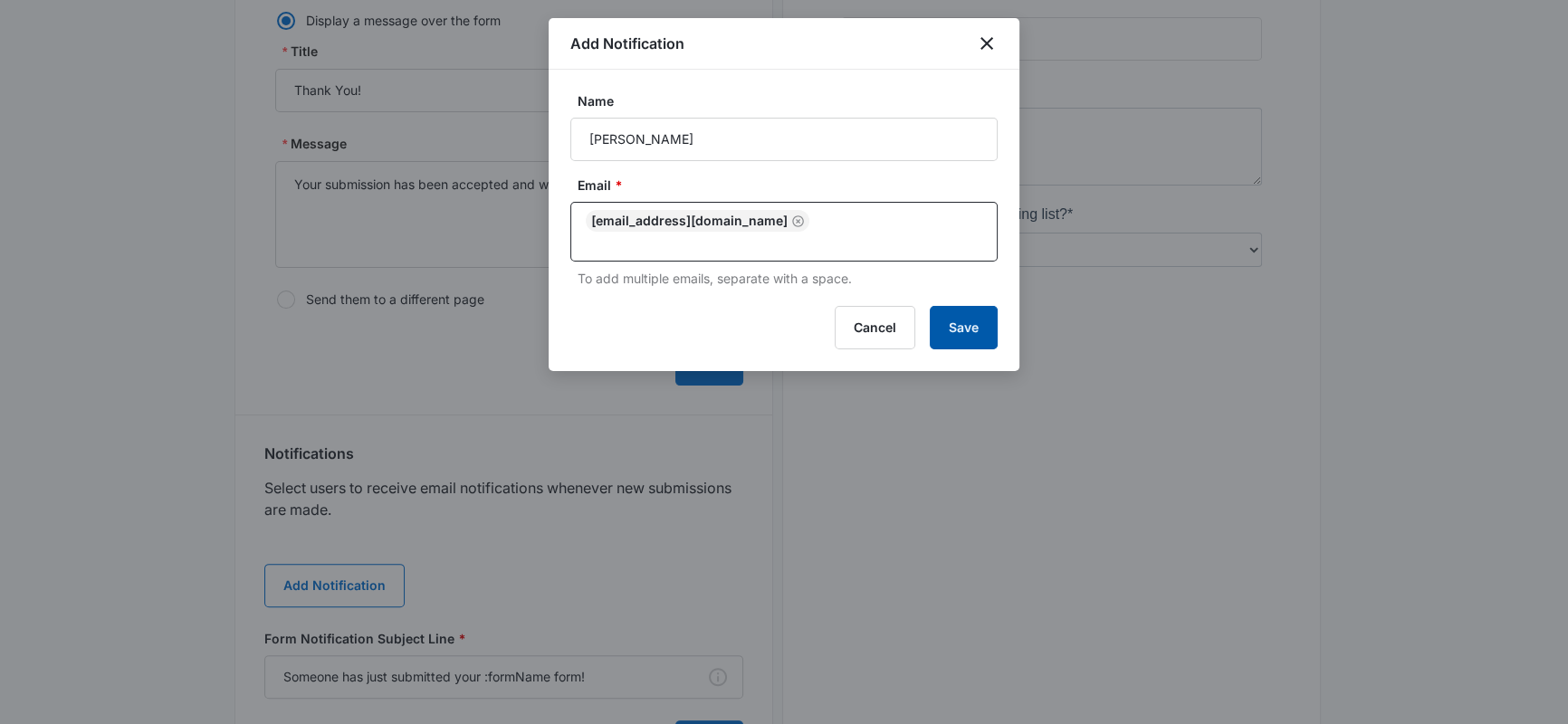 click on "Save" at bounding box center (963, 328) 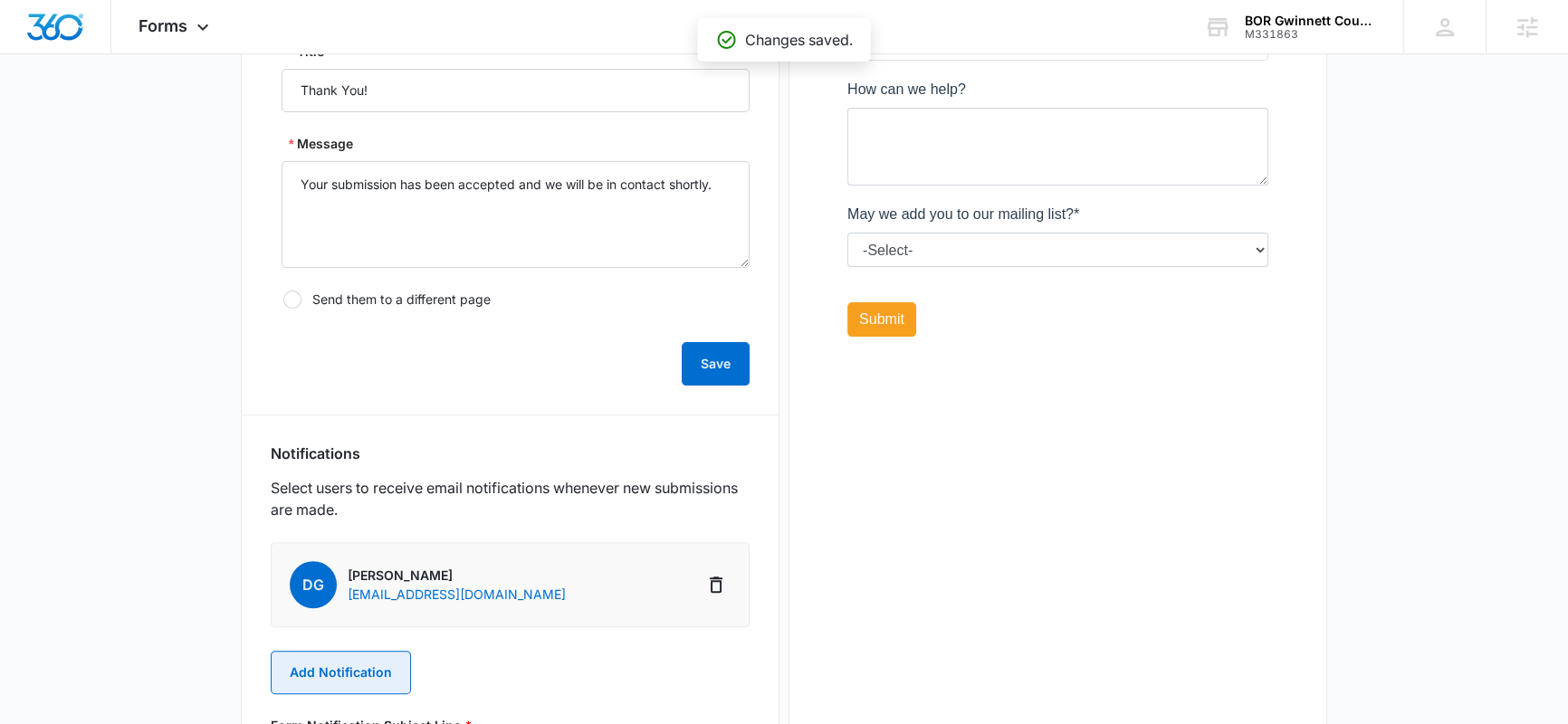click on "Add Notification" at bounding box center (340, 672) 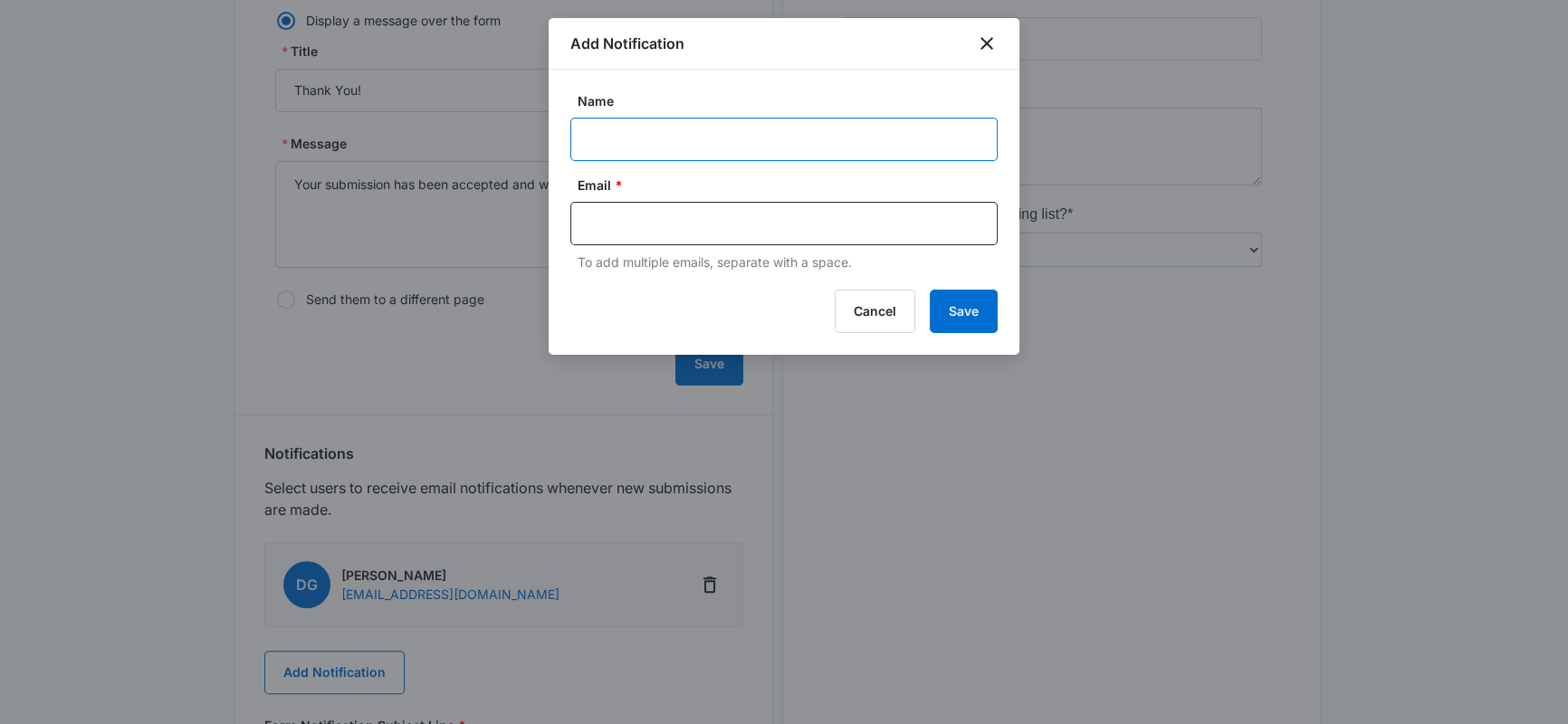 click on "Name" at bounding box center [784, 139] 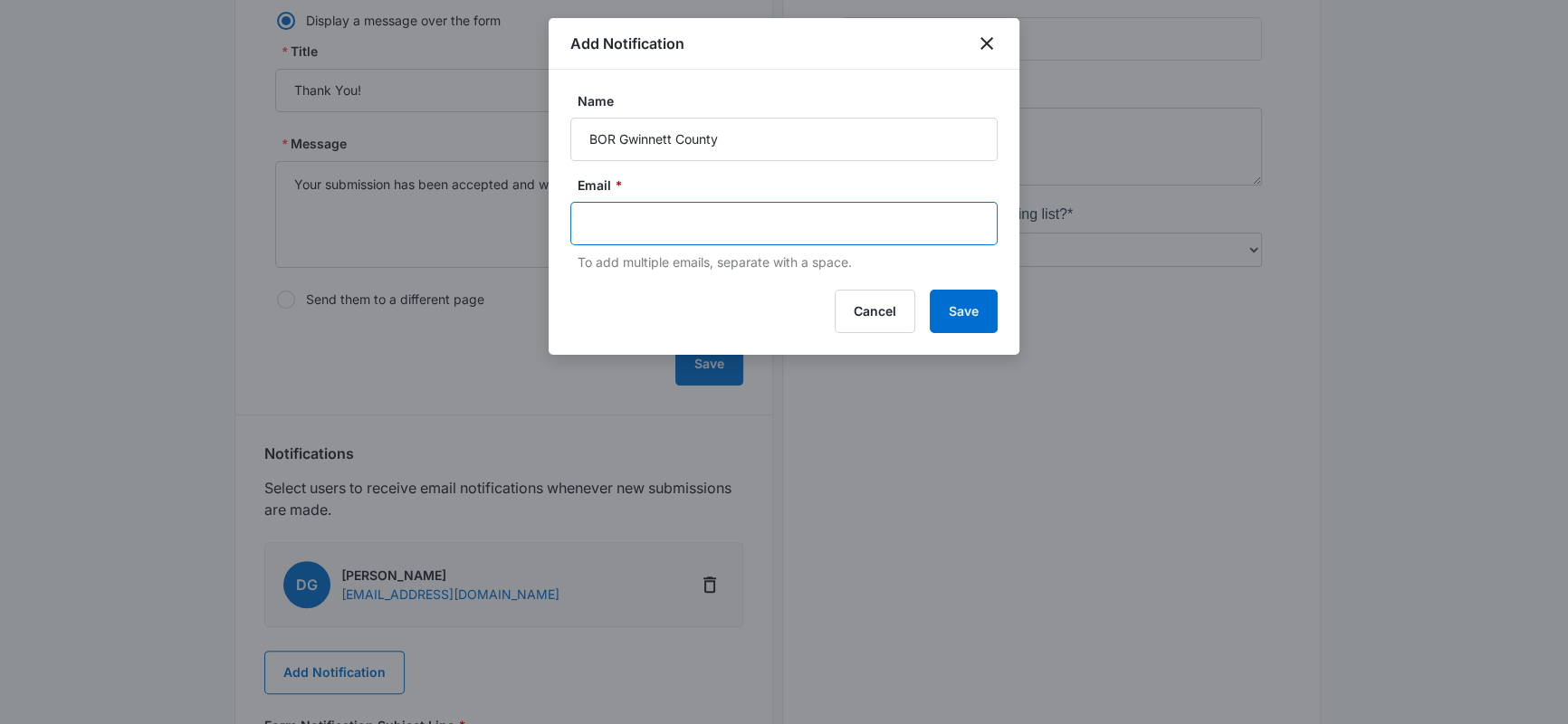 click at bounding box center [786, 224] 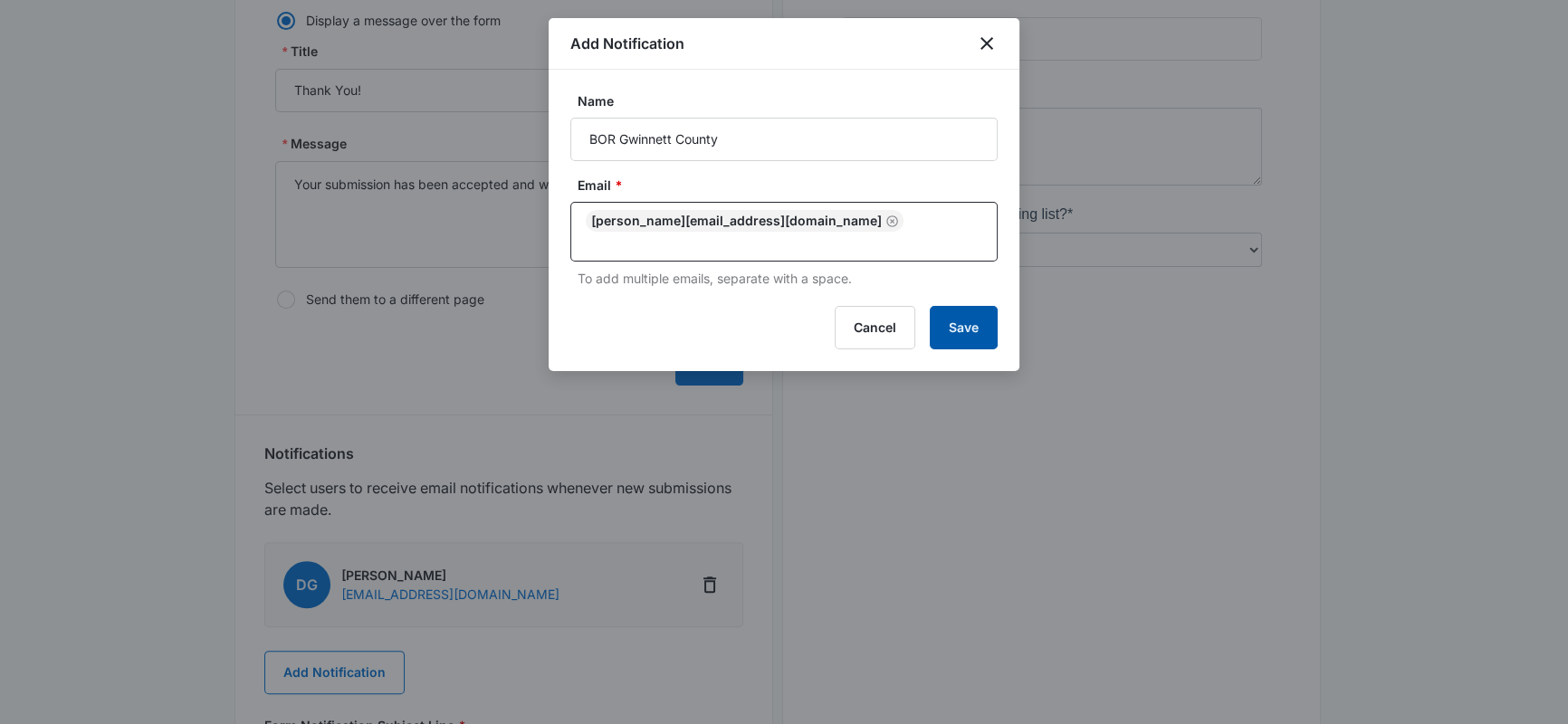 click on "Save" at bounding box center [963, 328] 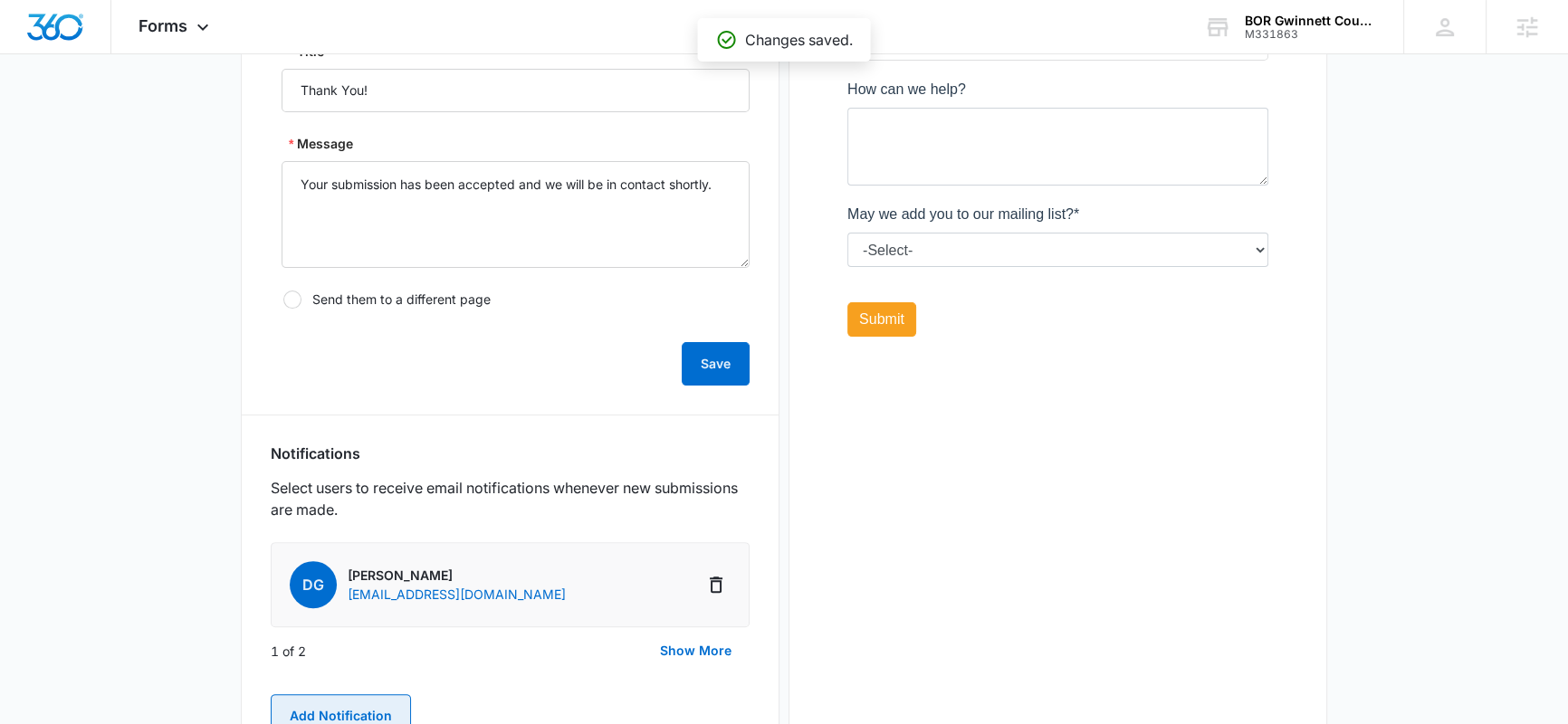 scroll, scrollTop: 570, scrollLeft: 0, axis: vertical 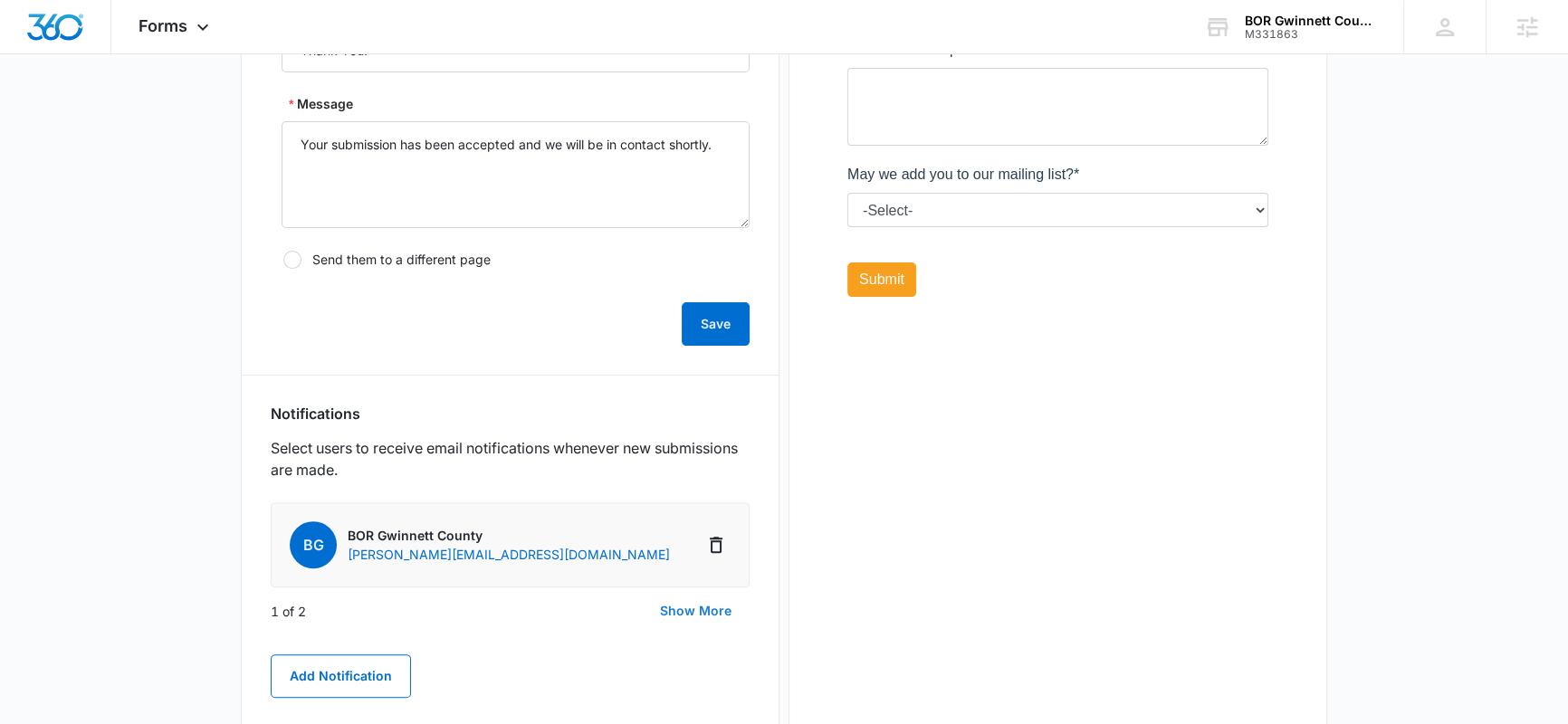 click on "Show More" at bounding box center (695, 611) 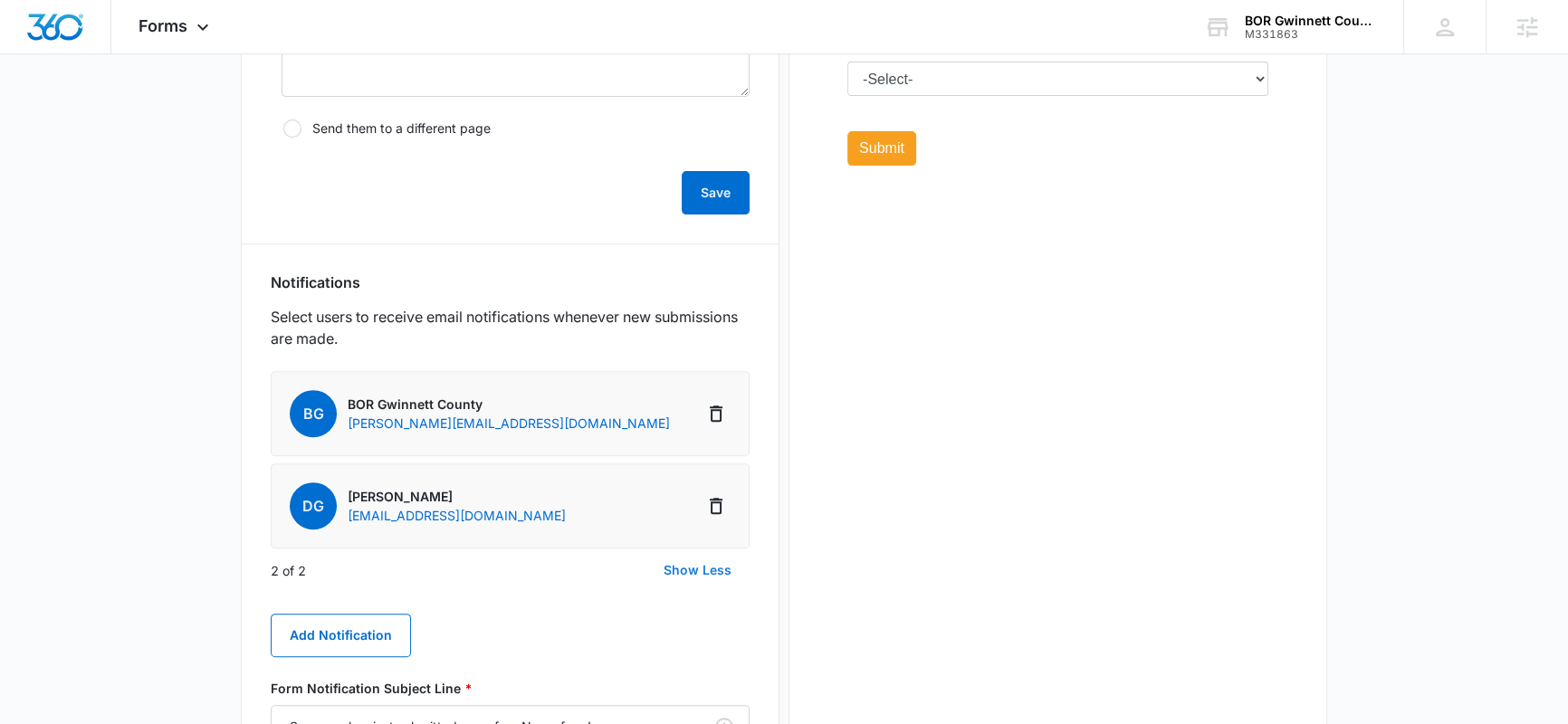 scroll, scrollTop: 729, scrollLeft: 0, axis: vertical 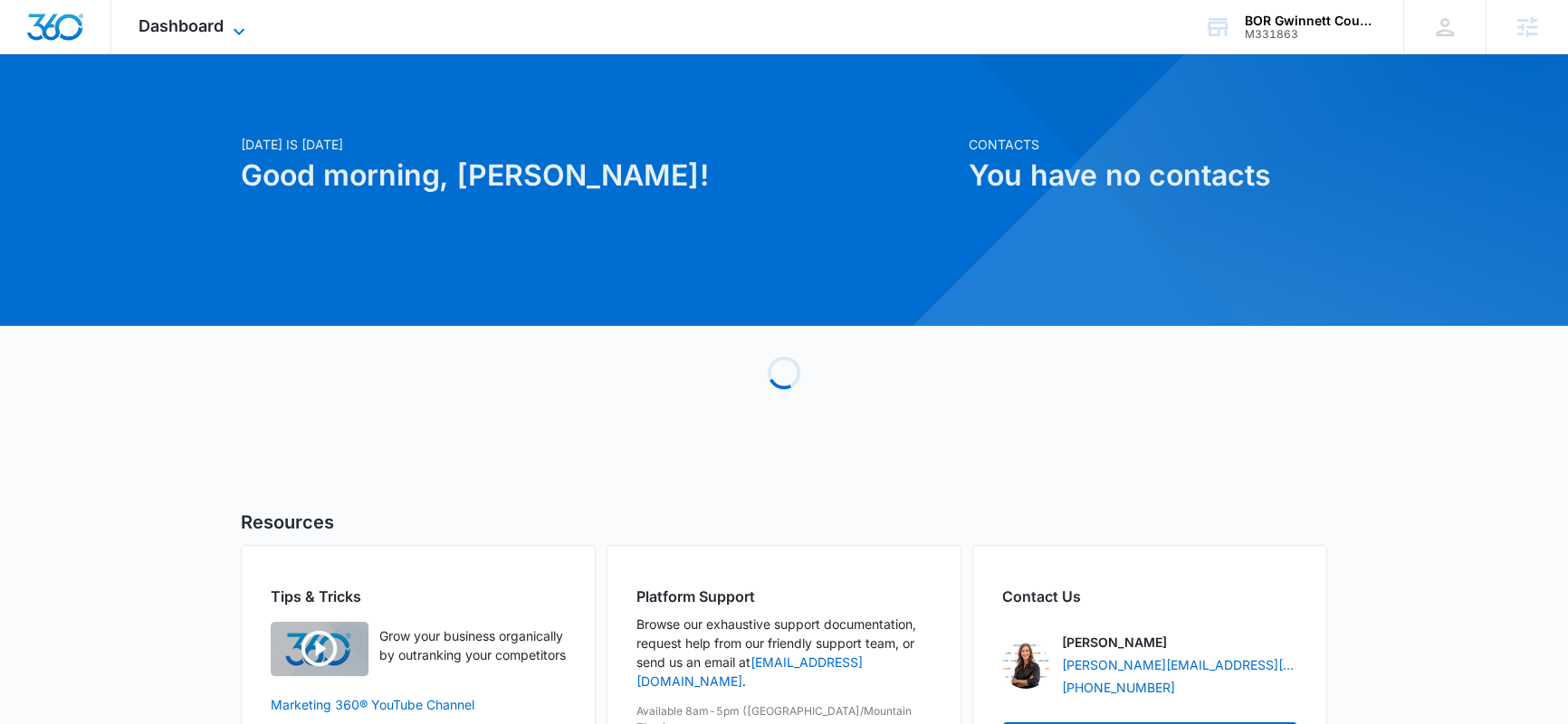 click on "Dashboard" at bounding box center (181, 25) 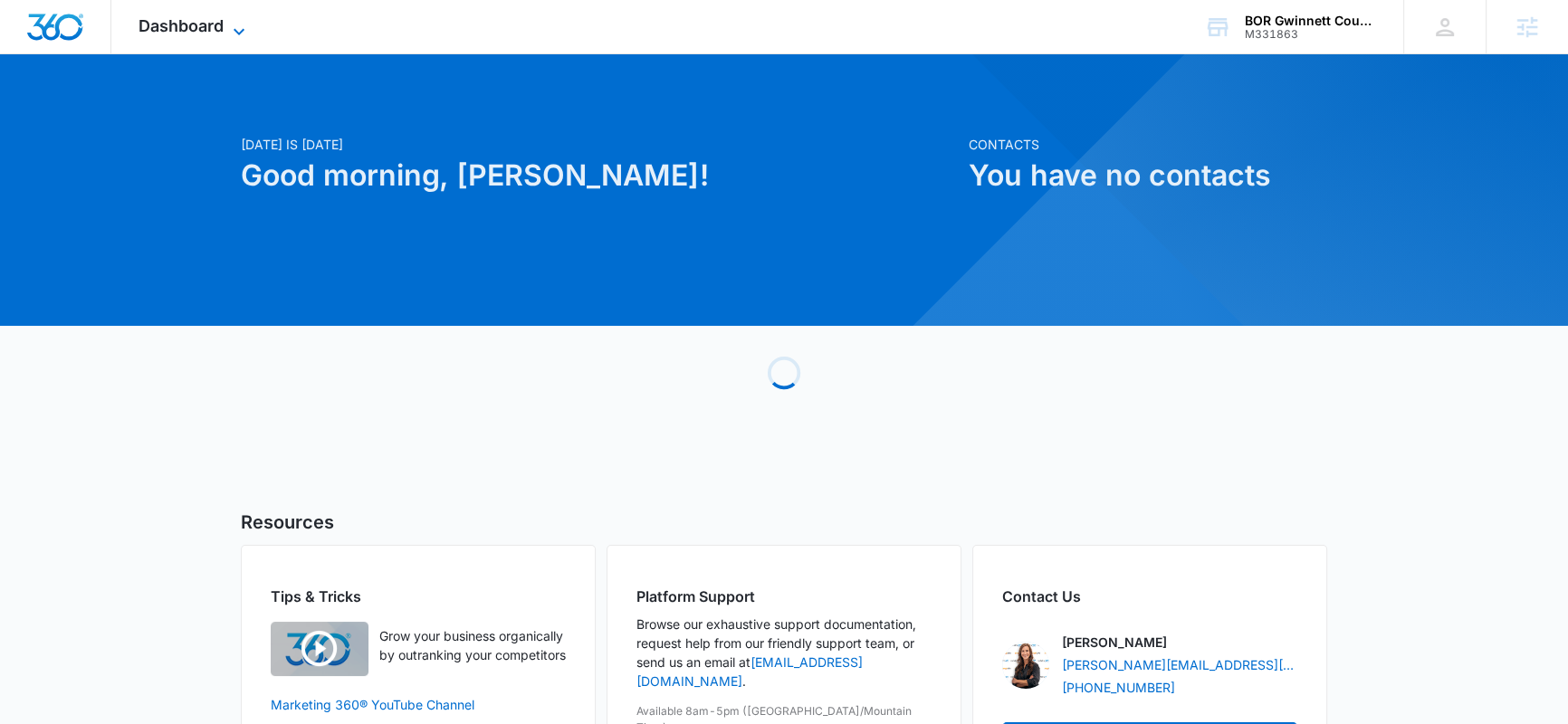 click on "Dashboard" at bounding box center [181, 25] 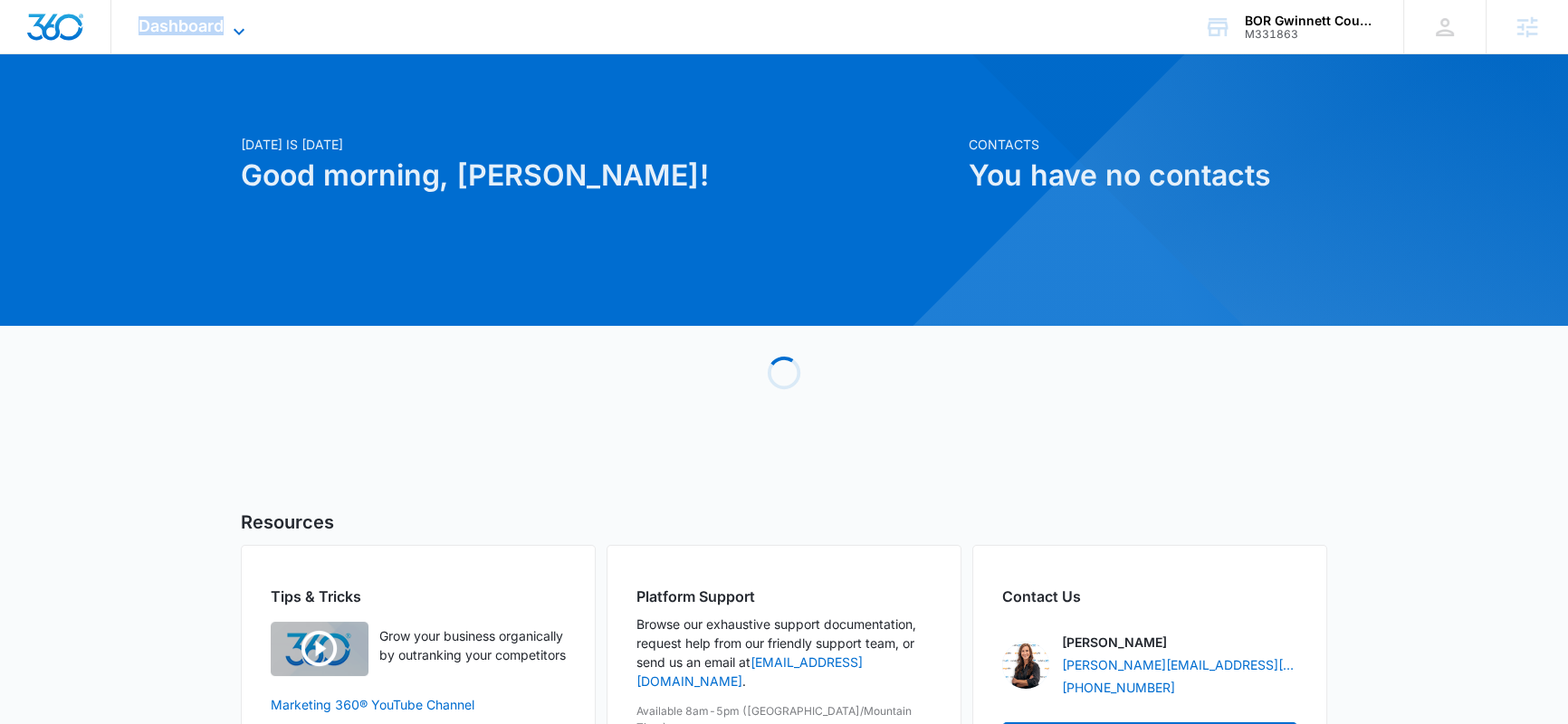 click on "Dashboard" at bounding box center [181, 25] 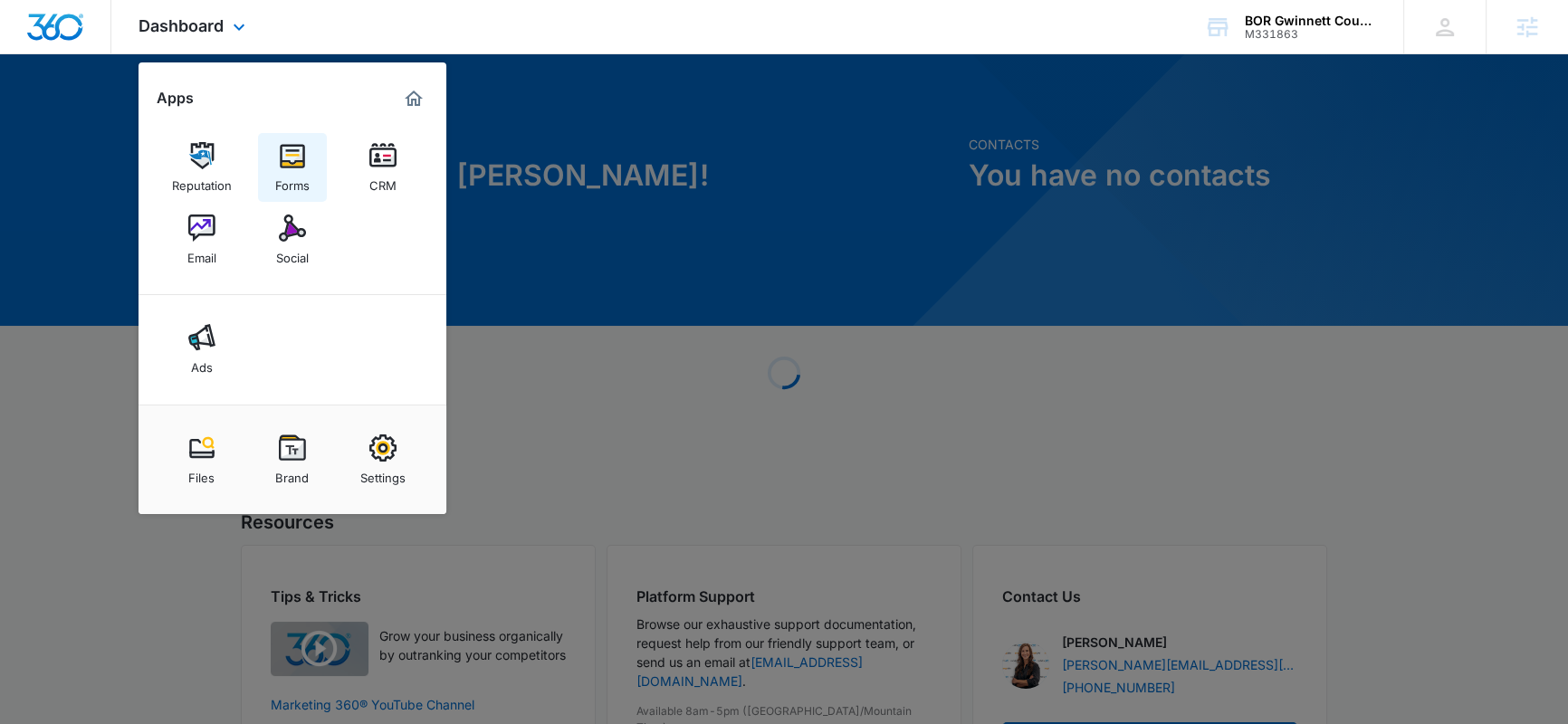 click at bounding box center (292, 156) 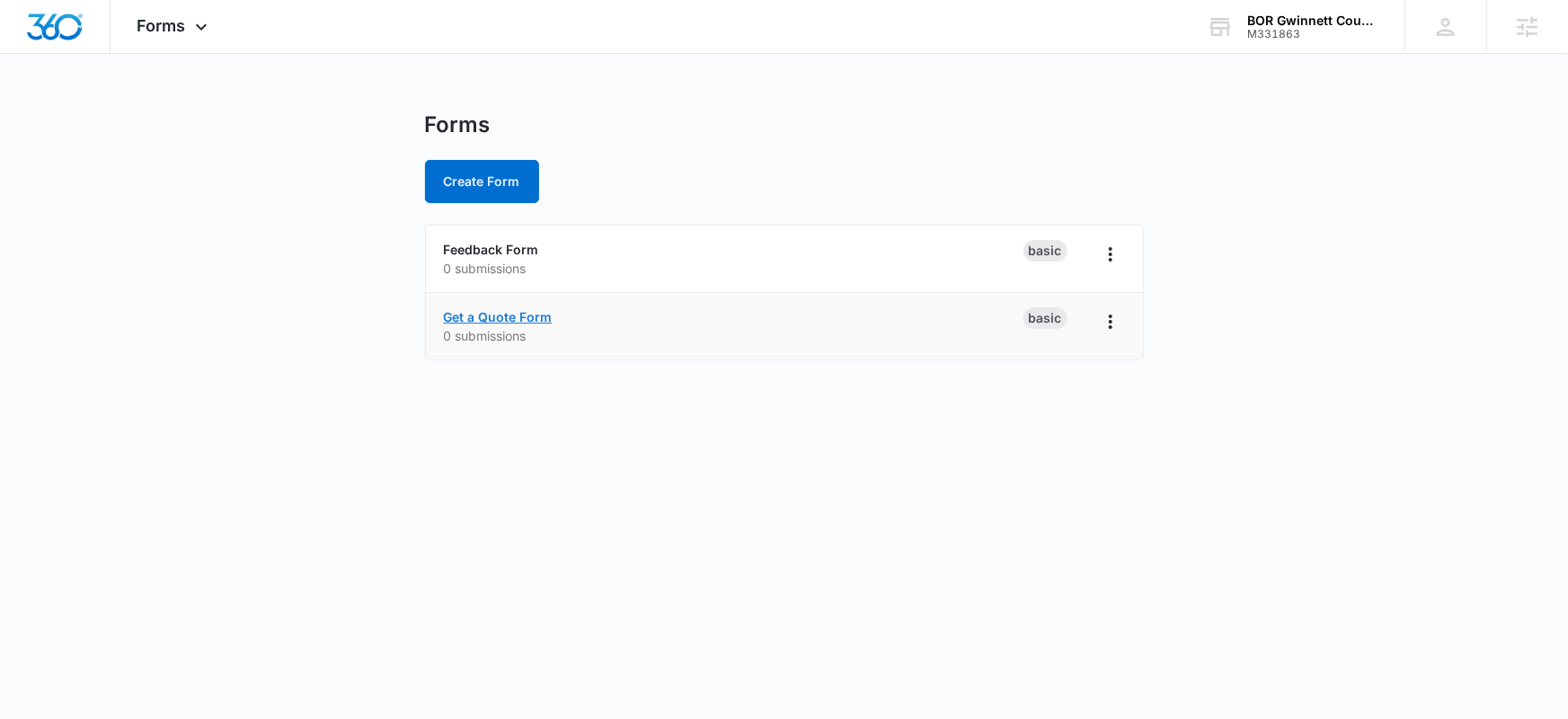 click on "Get a Quote Form" at bounding box center (498, 316) 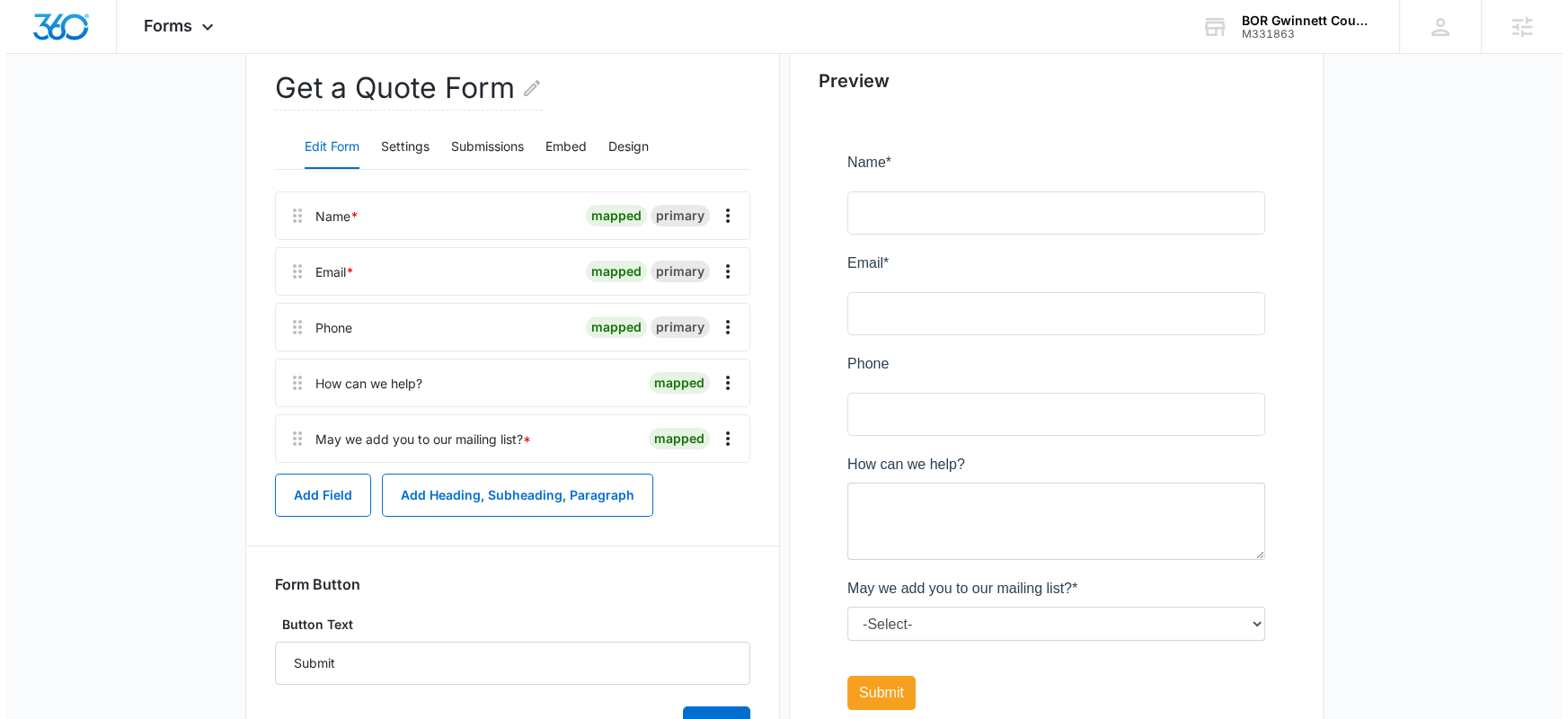 scroll, scrollTop: 0, scrollLeft: 0, axis: both 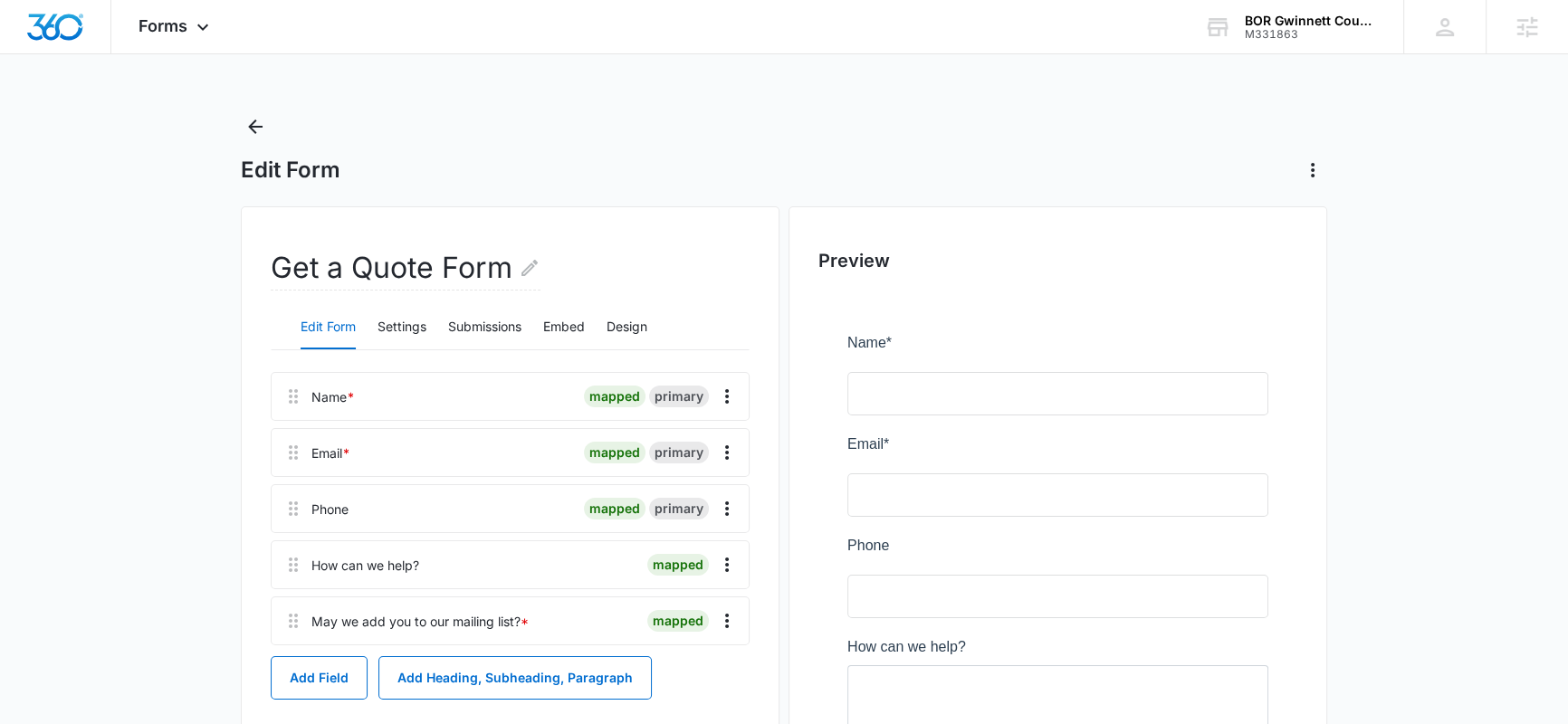 click on "Edit Form Settings Submissions Embed Design" at bounding box center (510, 328) 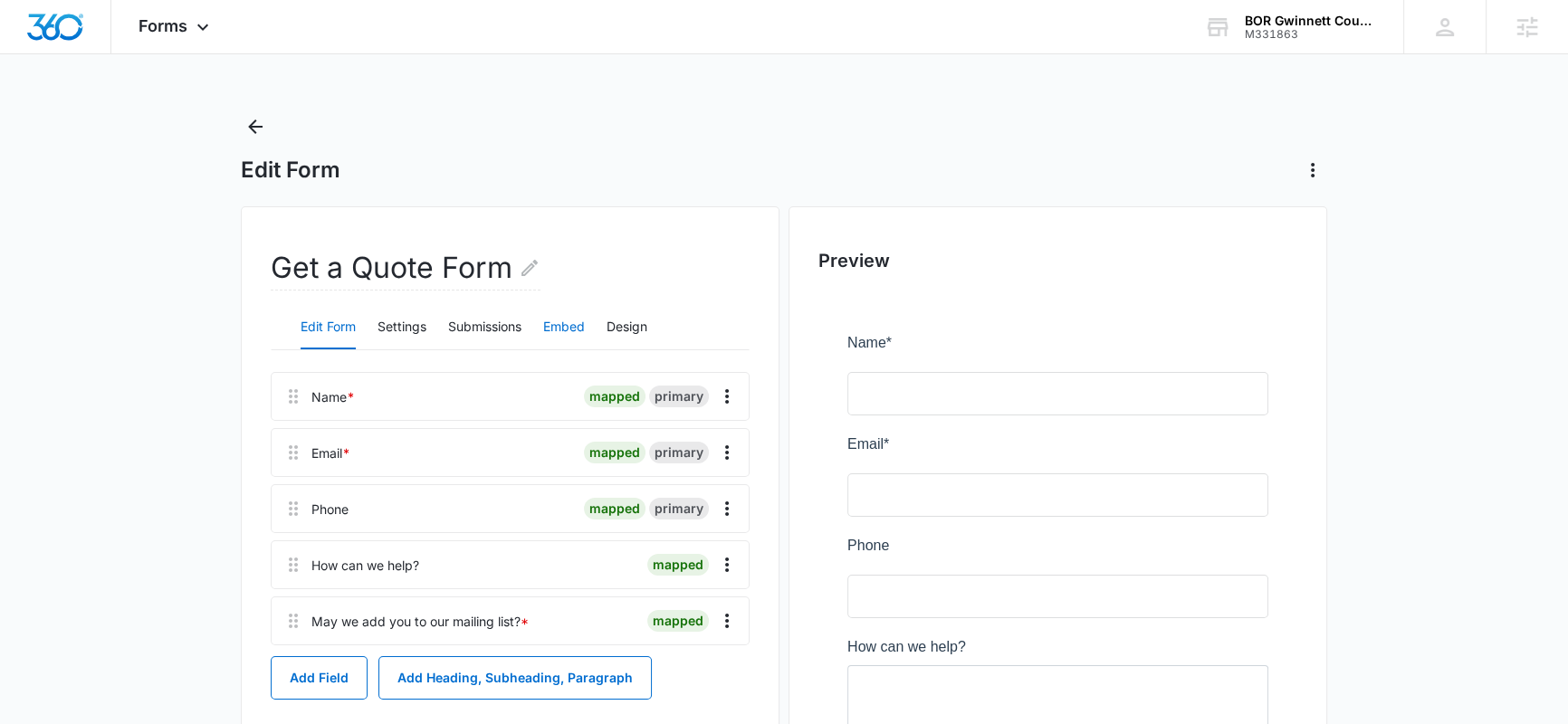 click on "Embed" at bounding box center [564, 328] 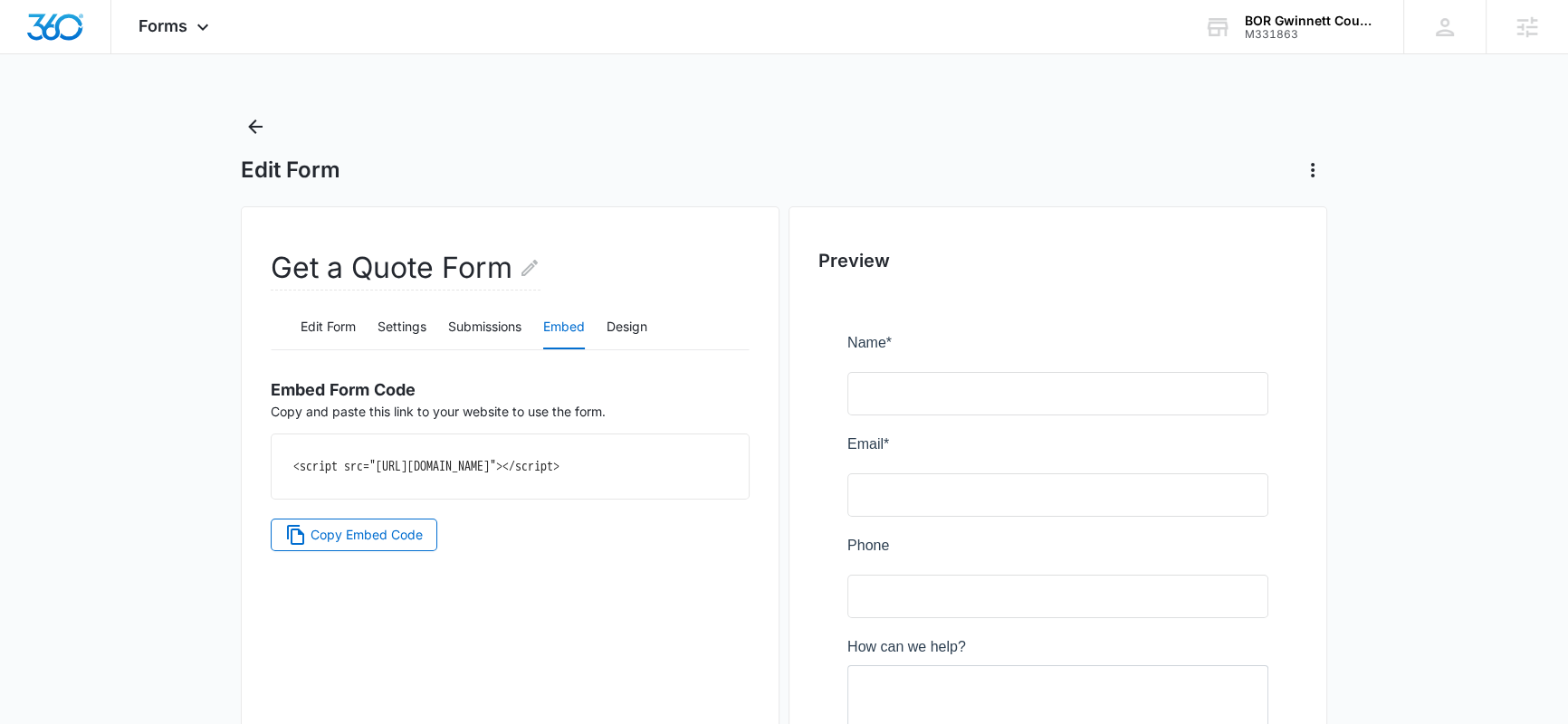 drag, startPoint x: 561, startPoint y: 495, endPoint x: 650, endPoint y: 497, distance: 89.02247 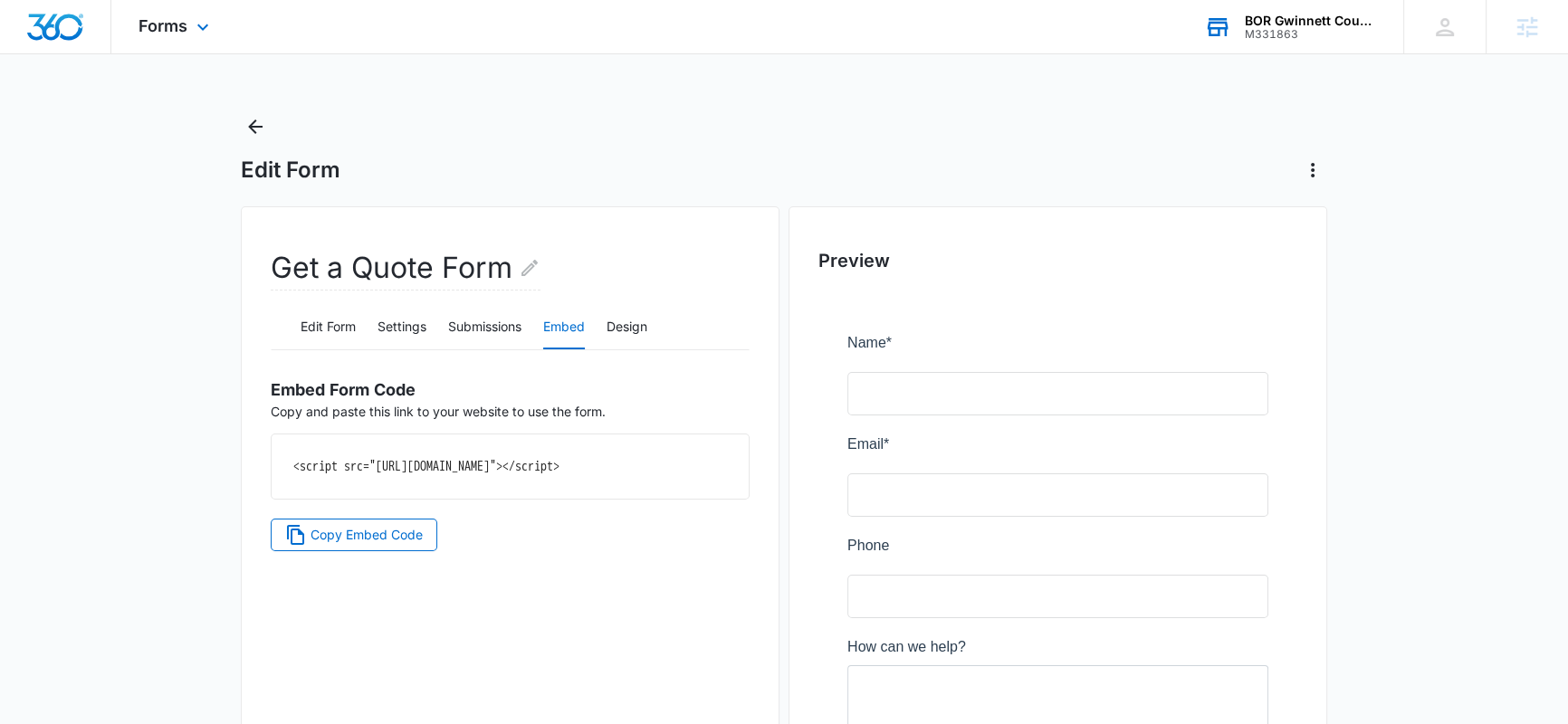 click on "M331863" at bounding box center (1311, 34) 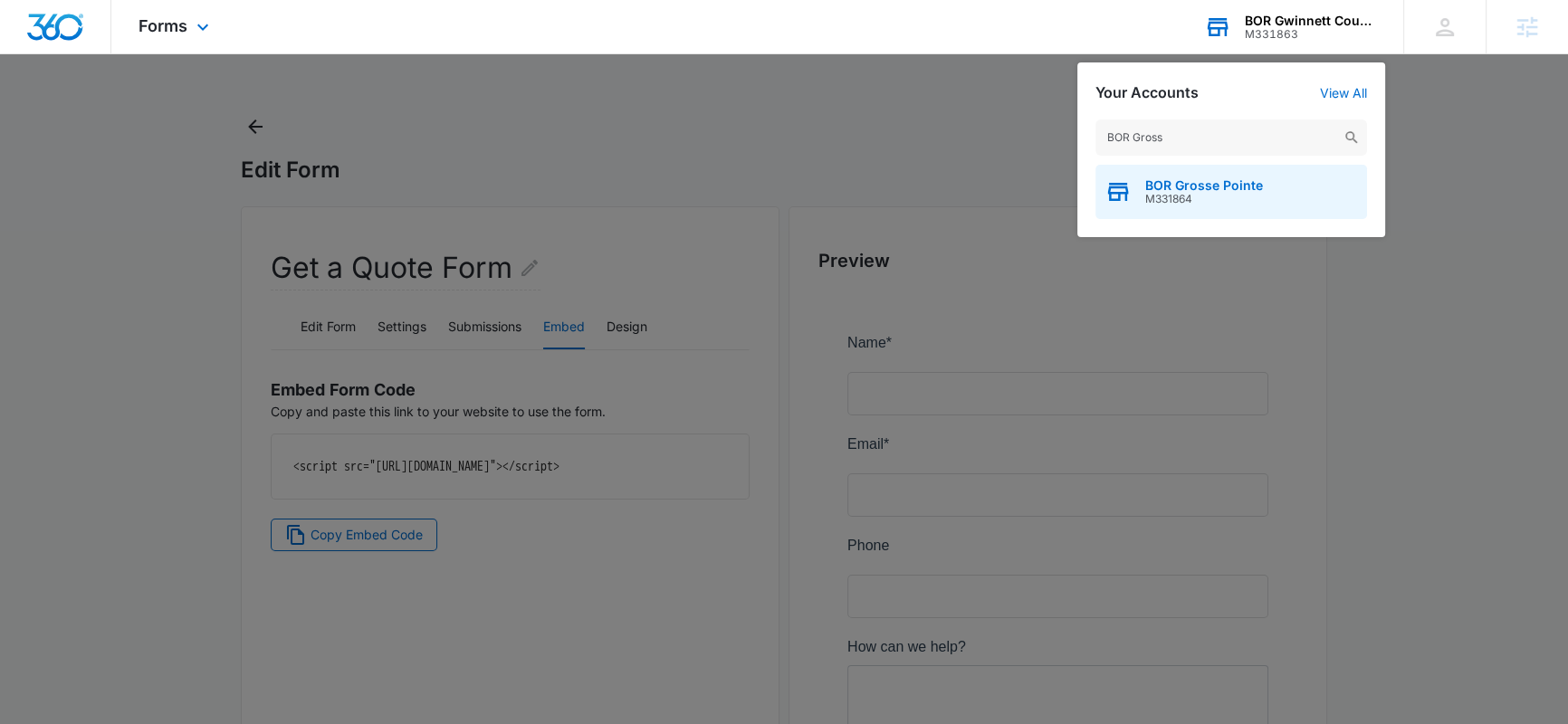 type on "BOR Gross" 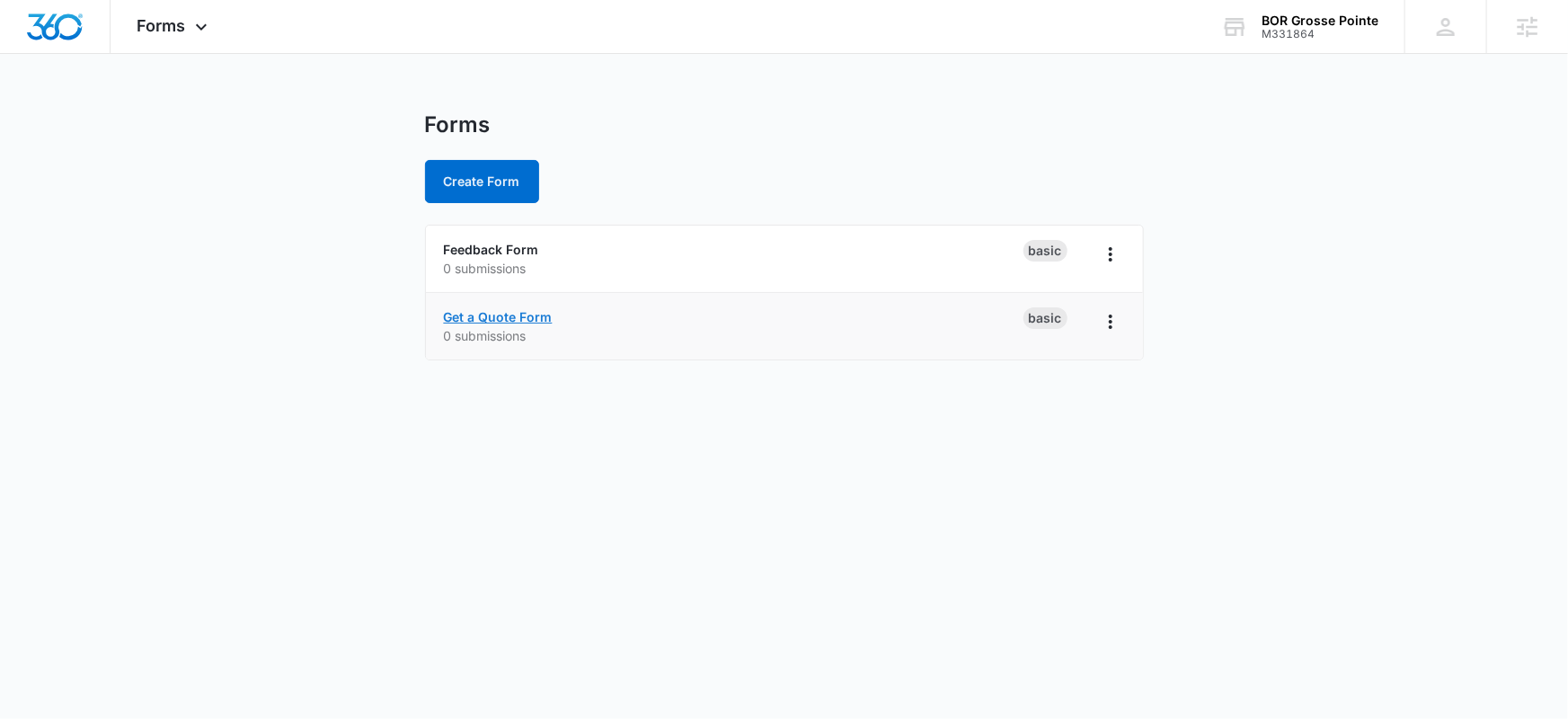 click on "Get a Quote Form" at bounding box center [498, 316] 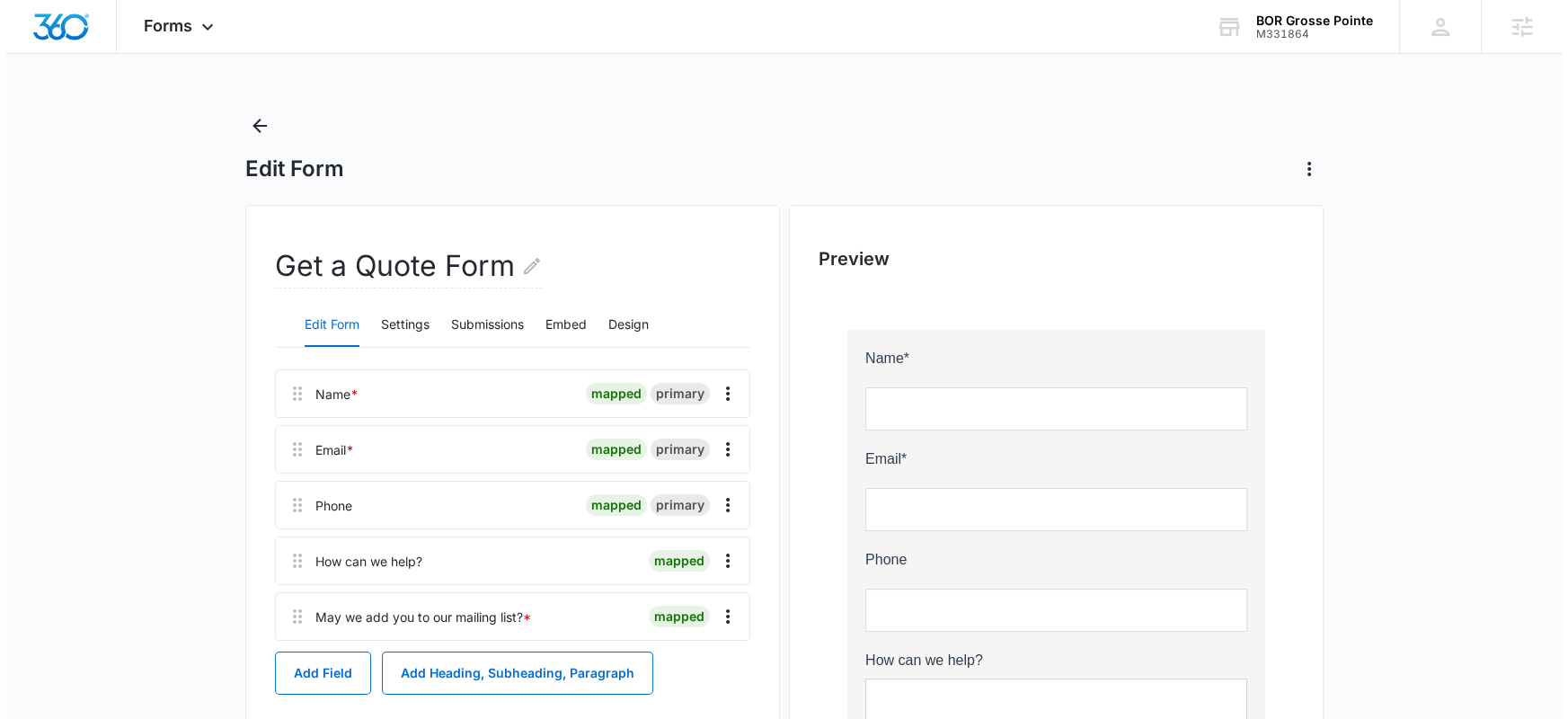 scroll, scrollTop: 0, scrollLeft: 0, axis: both 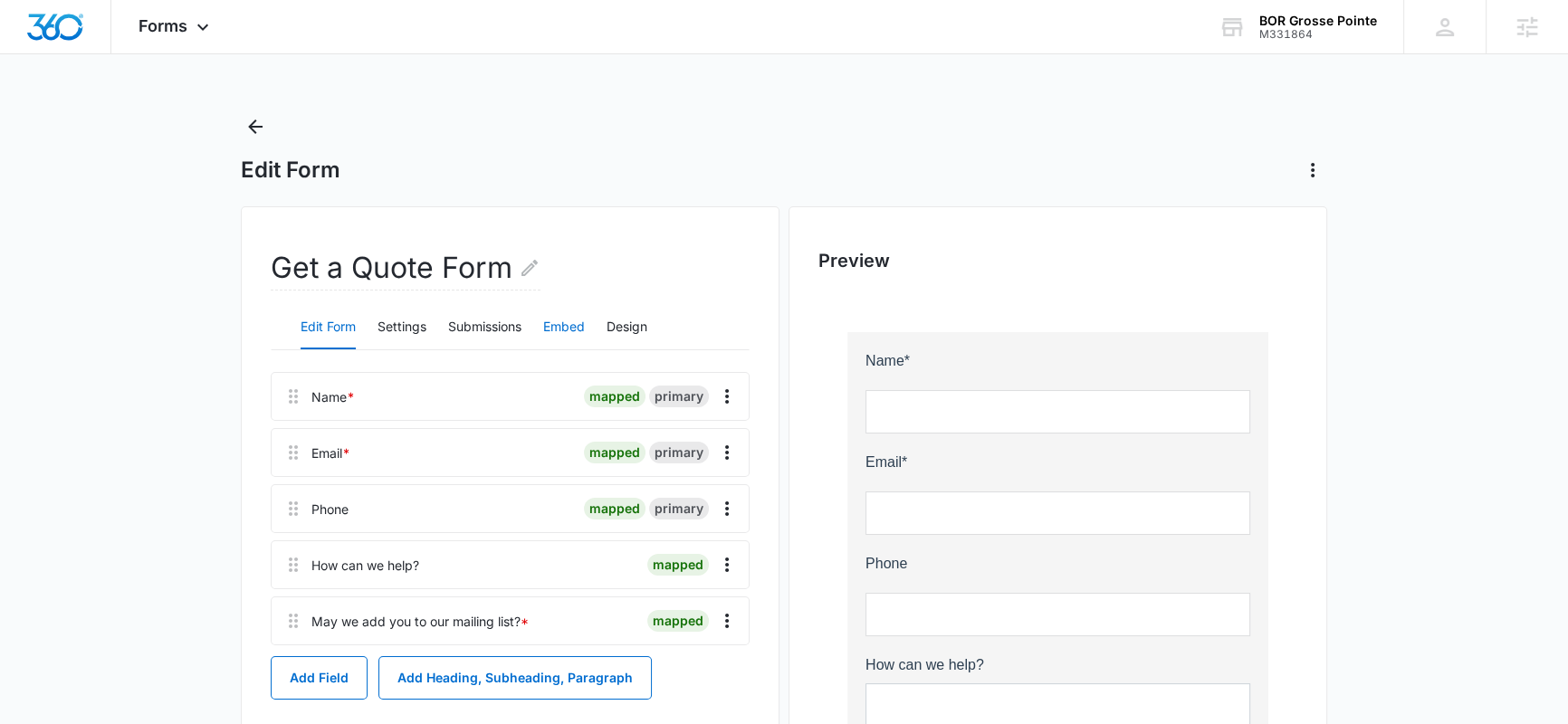 click on "Embed" 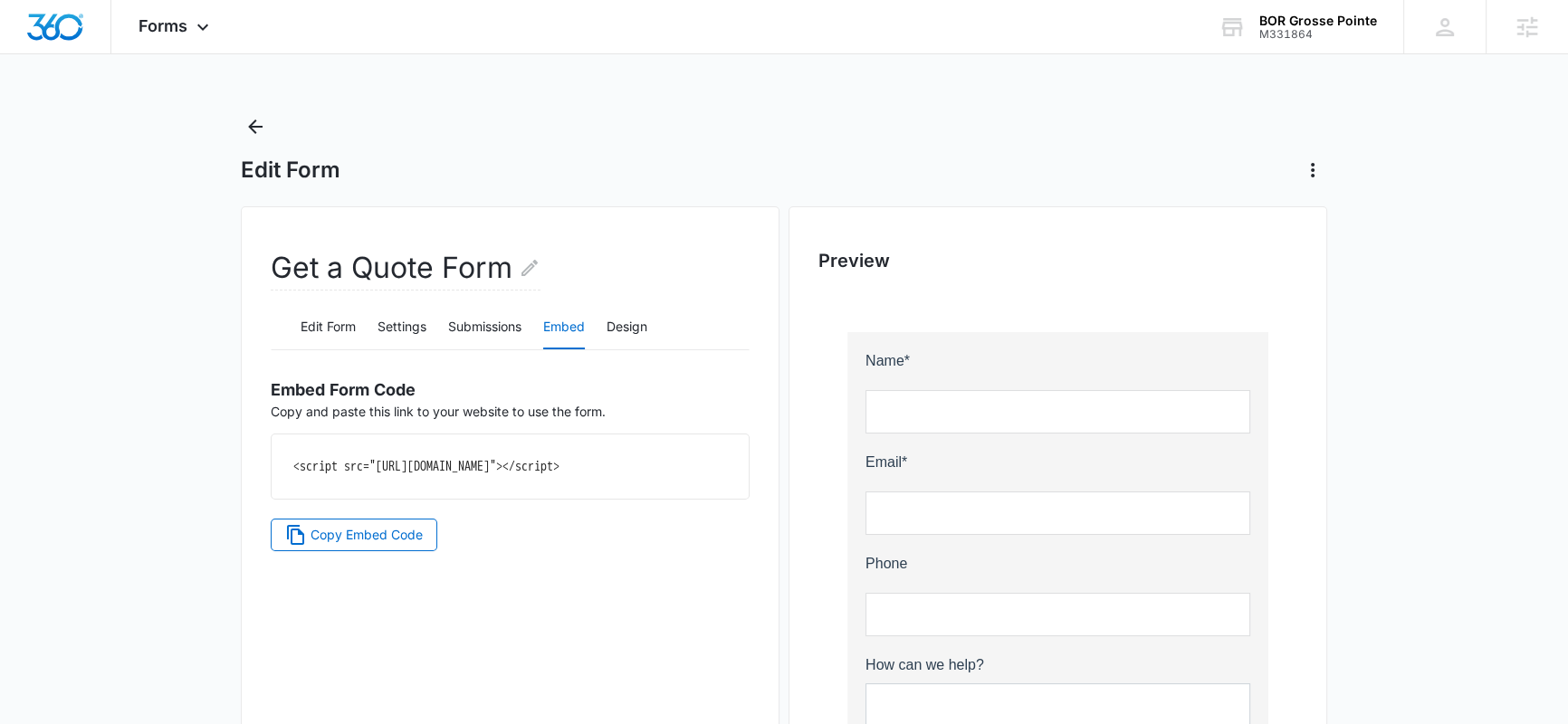 drag, startPoint x: 288, startPoint y: 461, endPoint x: 625, endPoint y: 493, distance: 338.51588 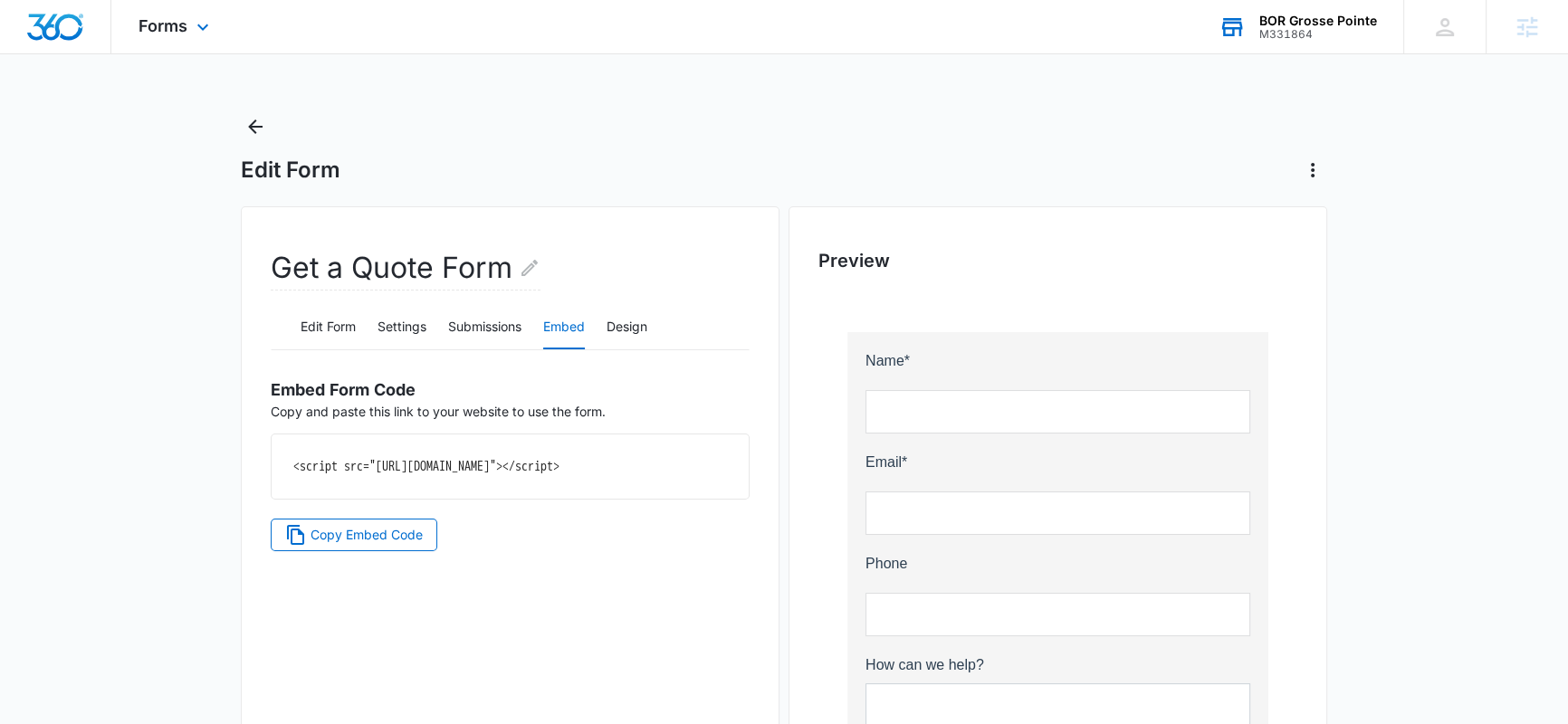 click on "M331864" 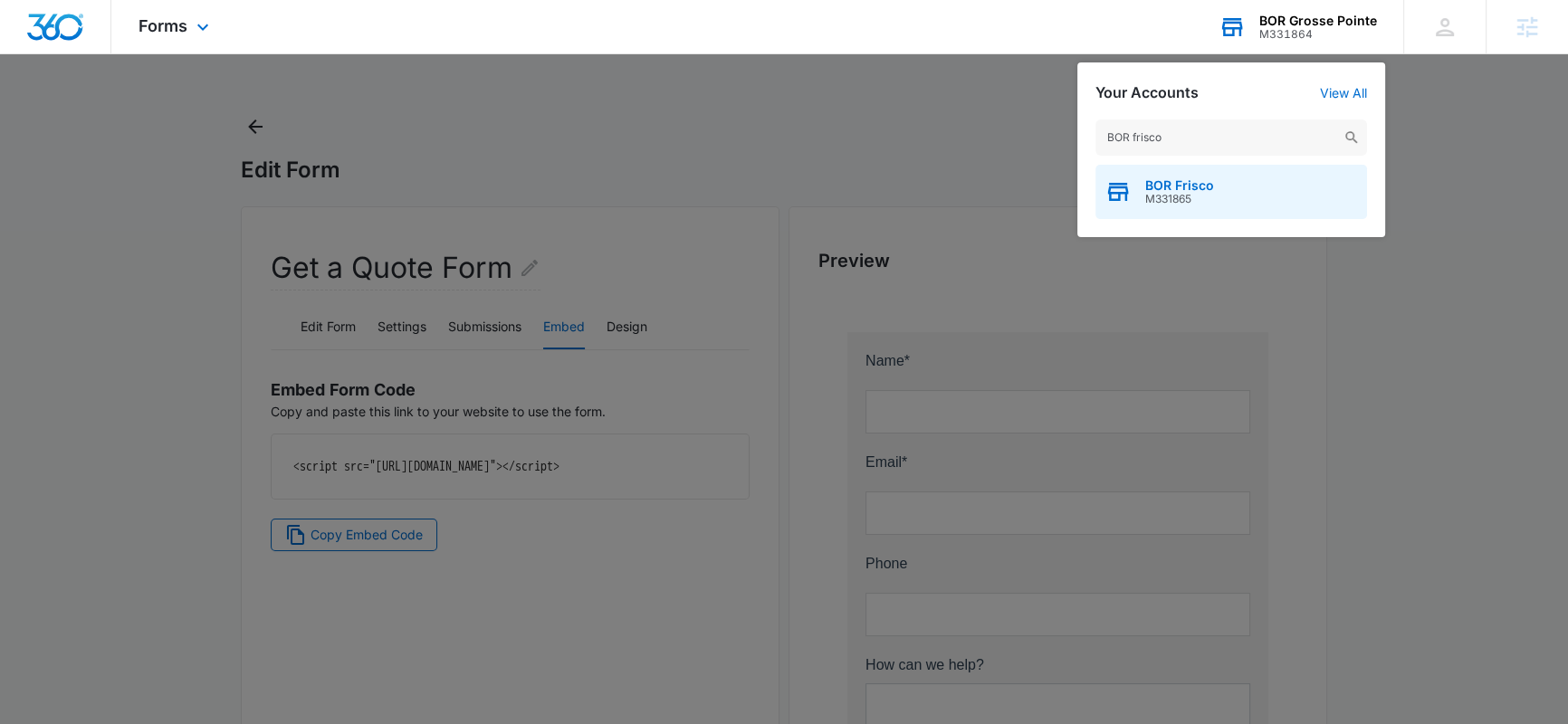 type on "BOR frisco" 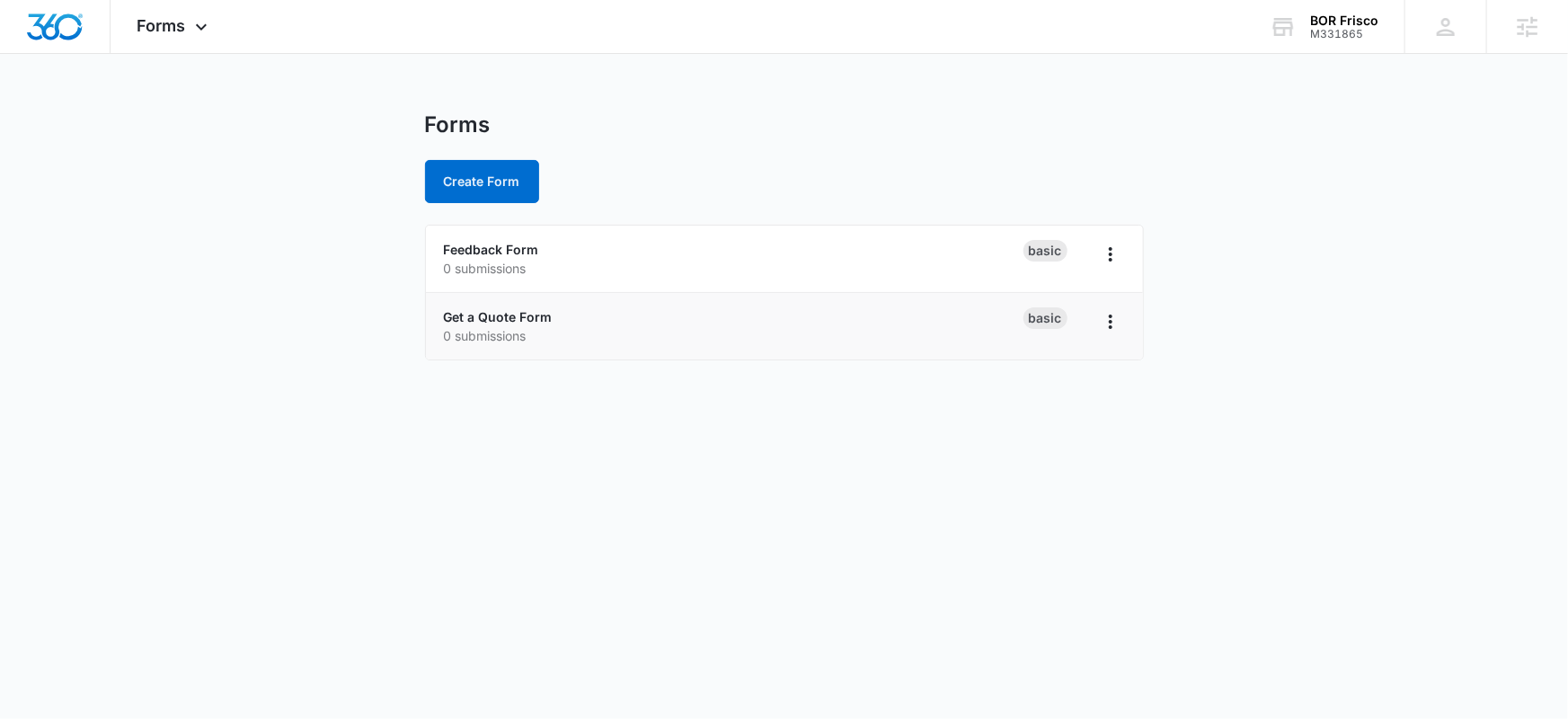 click on "0 submissions" 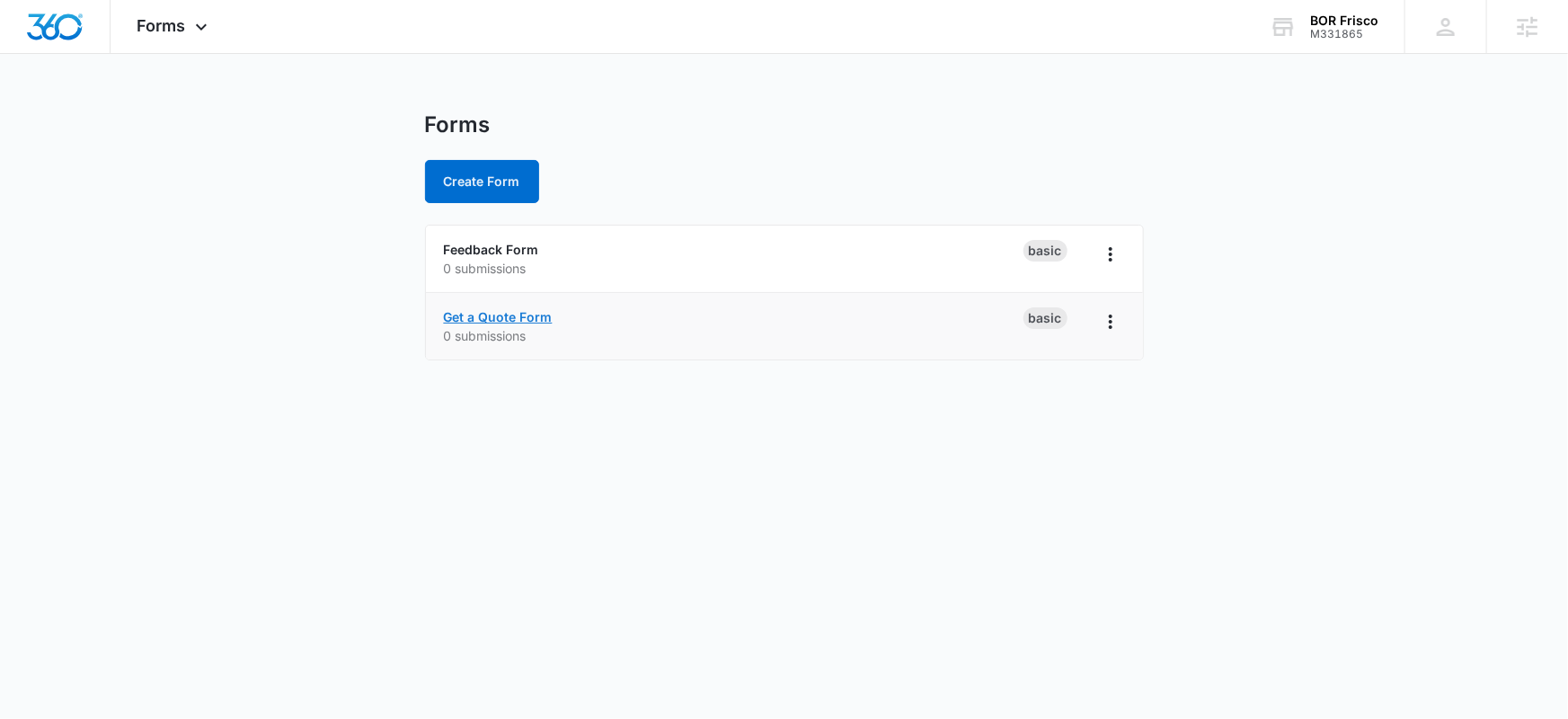 click on "Get a Quote Form" 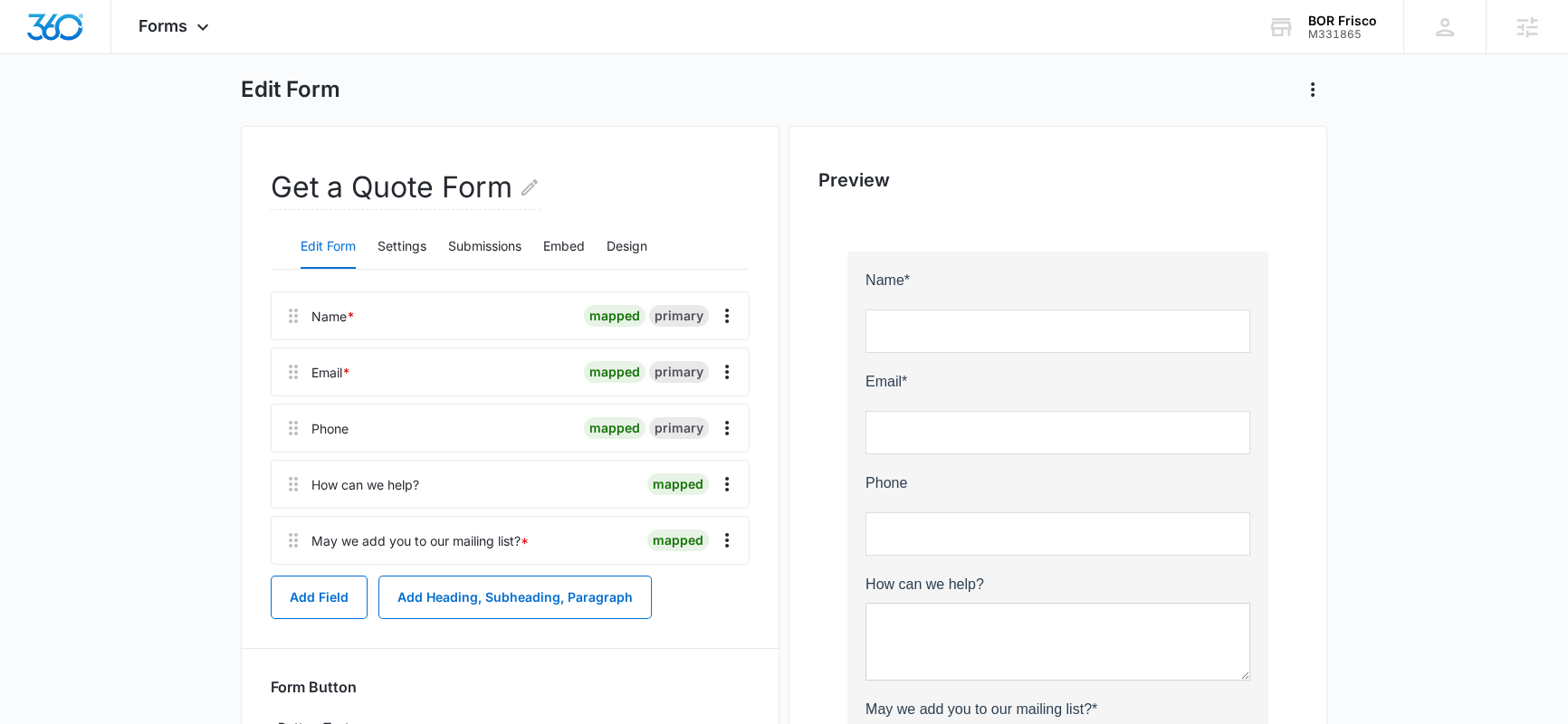 scroll, scrollTop: 0, scrollLeft: 0, axis: both 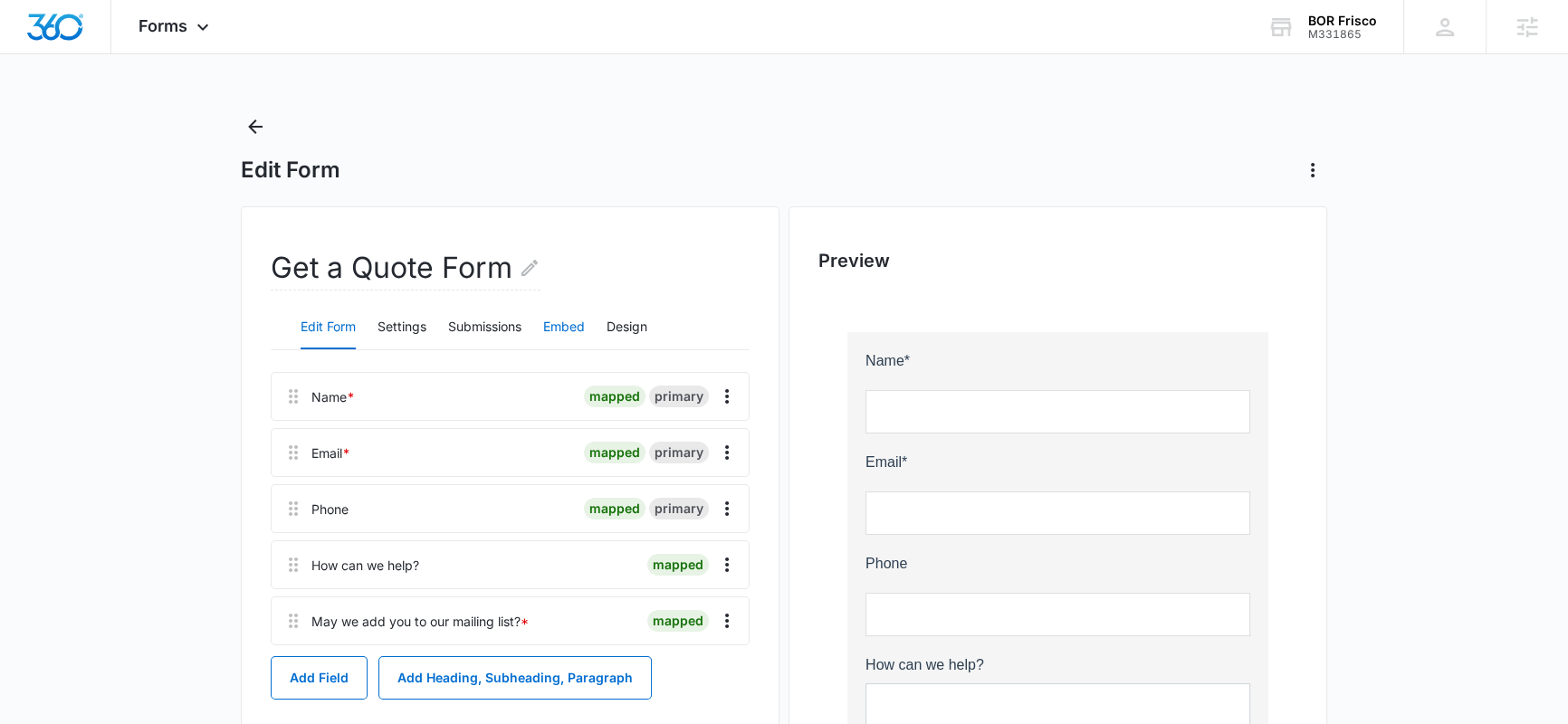 click on "Embed" 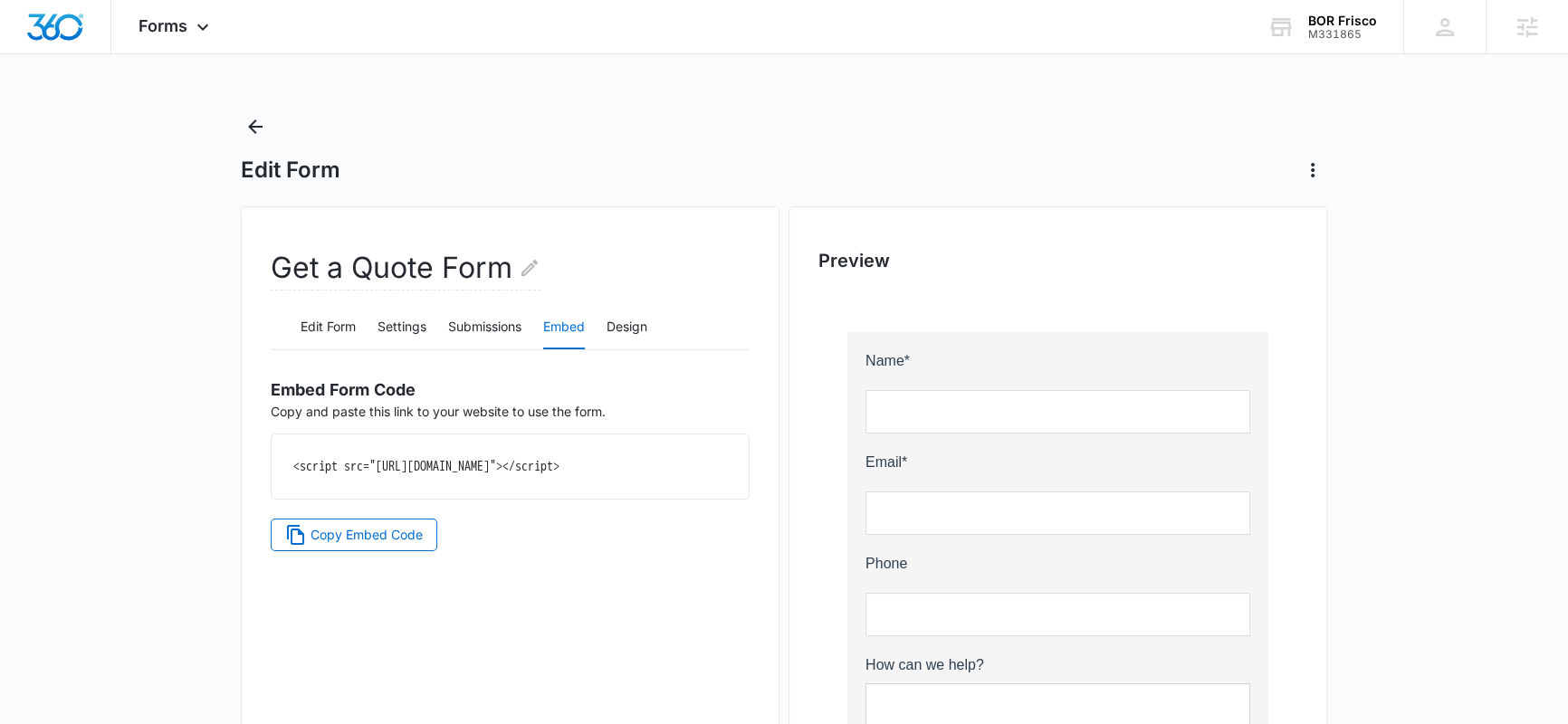 drag, startPoint x: 371, startPoint y: 459, endPoint x: 637, endPoint y: 495, distance: 268.42504 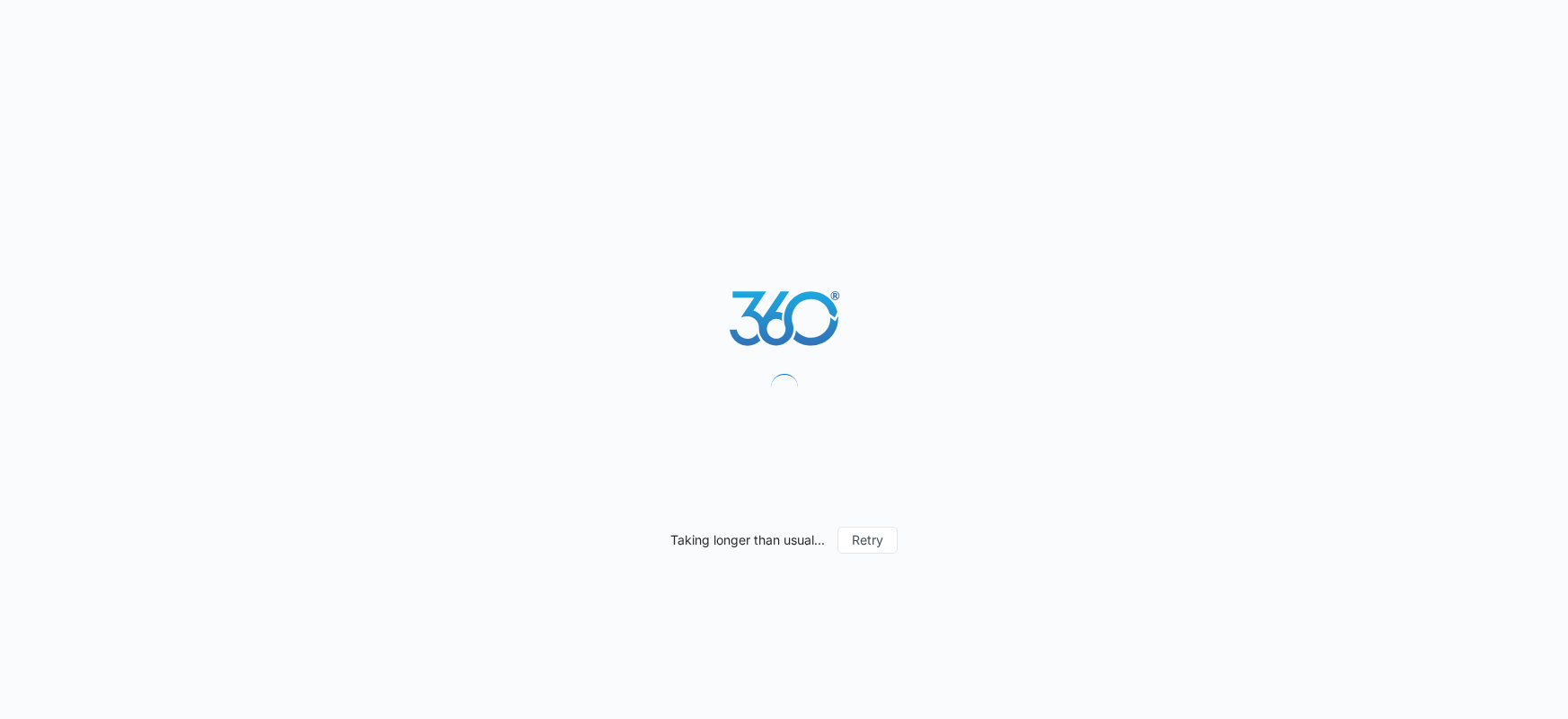 scroll, scrollTop: 0, scrollLeft: 0, axis: both 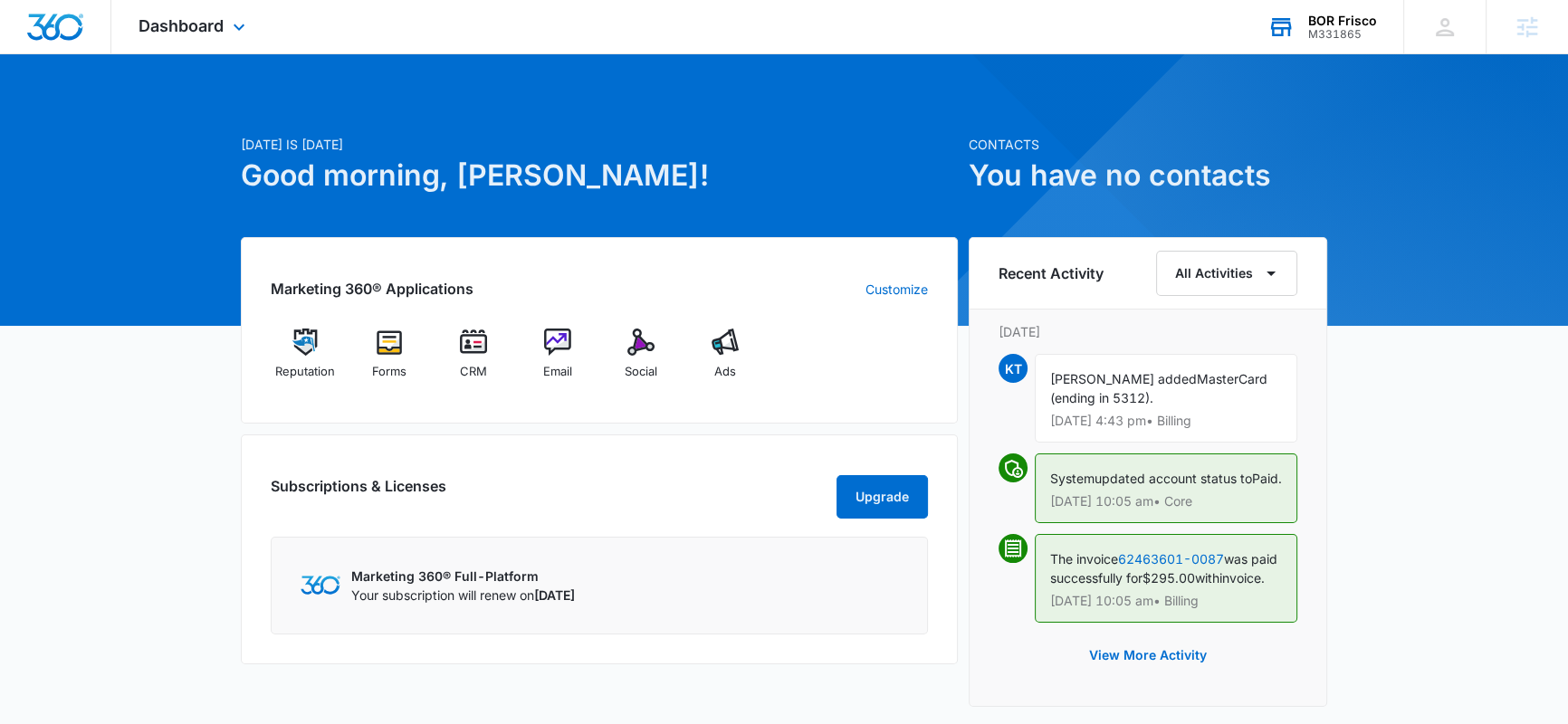click on "M331865" at bounding box center (1343, 34) 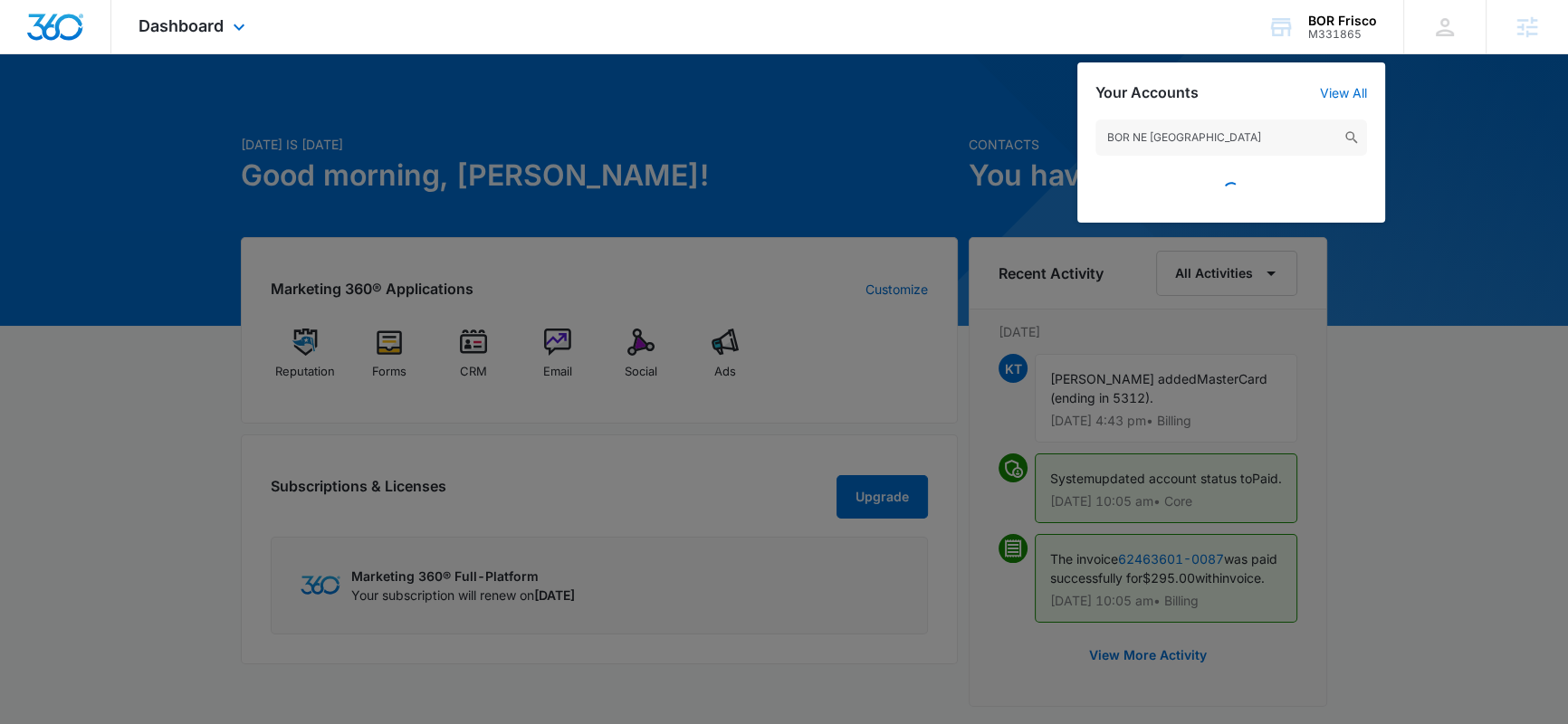 type on "BOR NE [GEOGRAPHIC_DATA]" 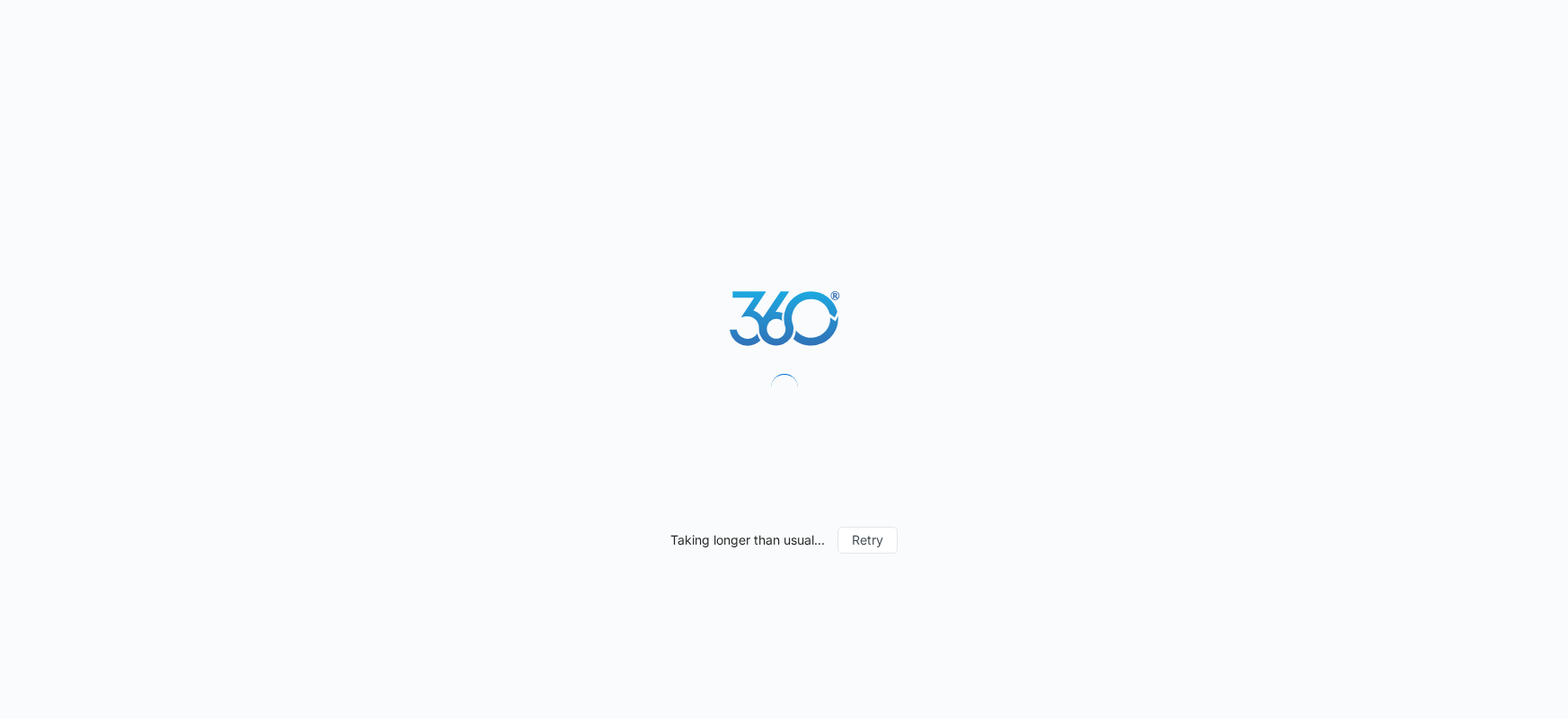 scroll, scrollTop: 0, scrollLeft: 0, axis: both 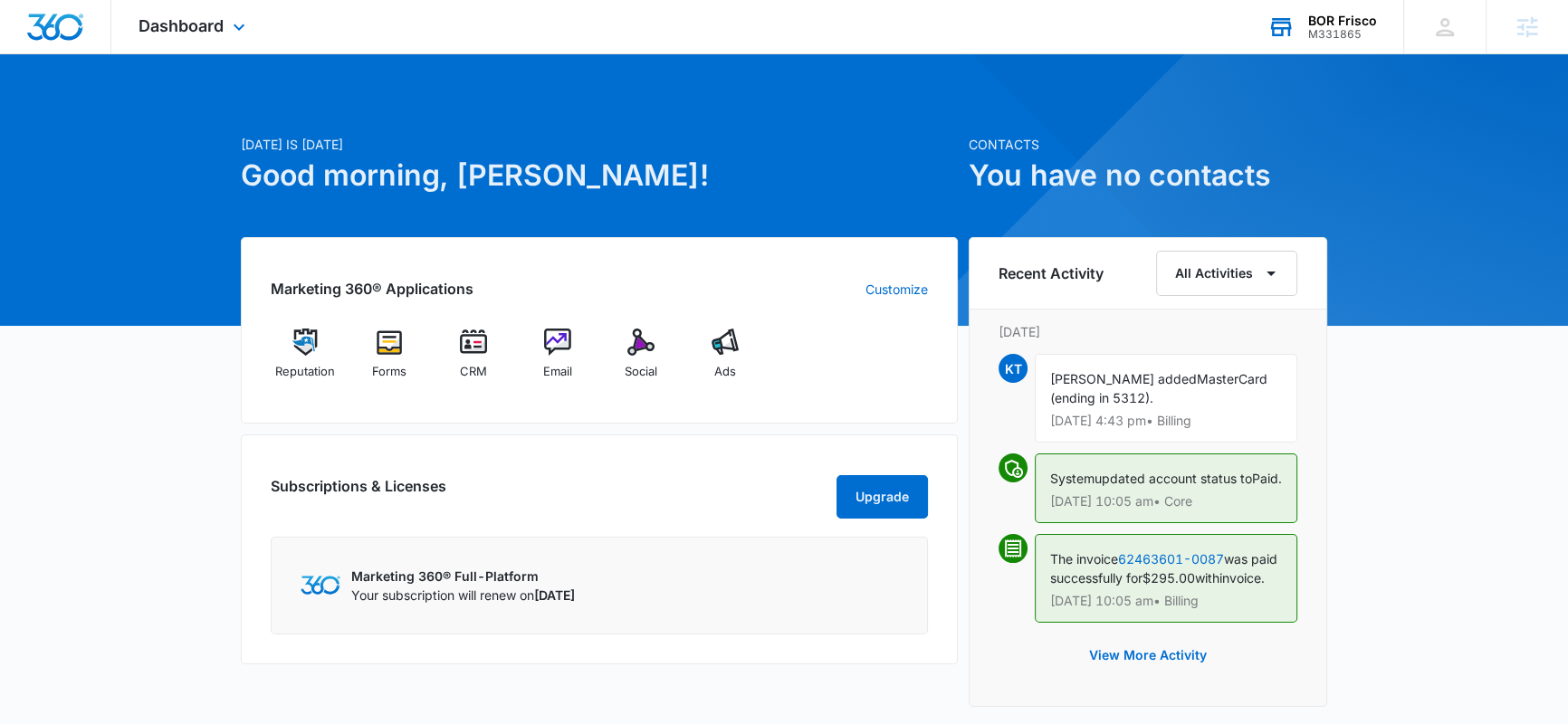 click on "M331865" at bounding box center [1343, 34] 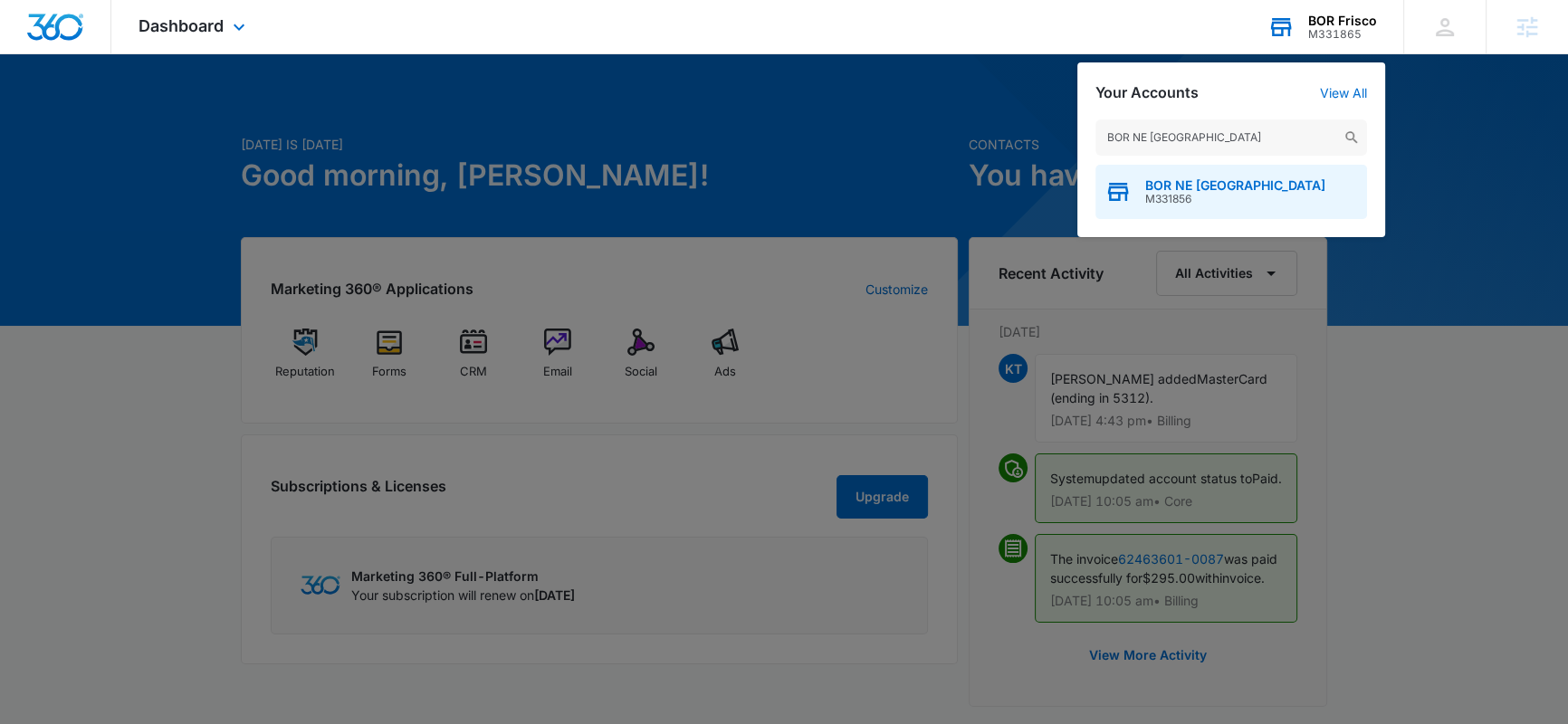 type on "BOR NE [GEOGRAPHIC_DATA]" 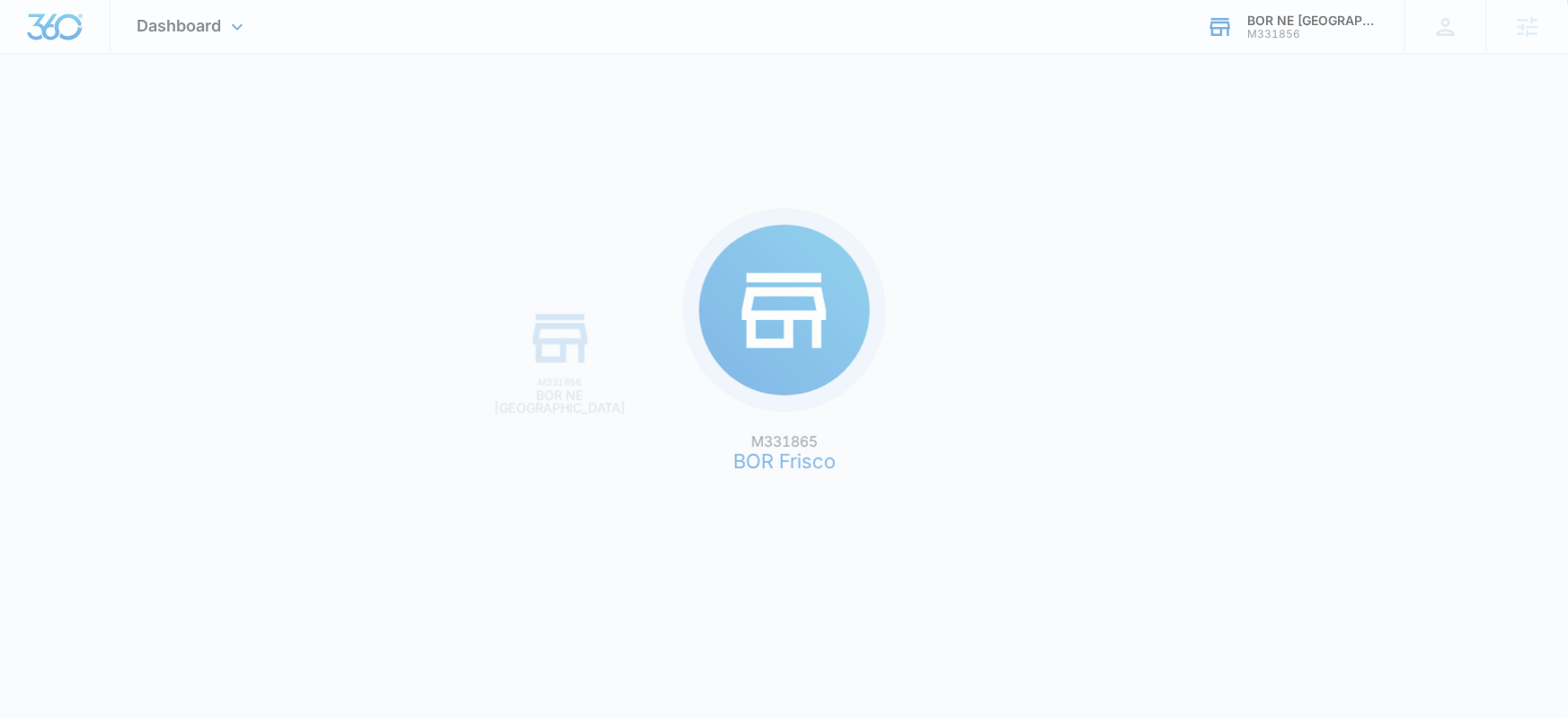 click on "M331865 BOR Frisco M331856 BOR NE Minneapolis" at bounding box center [784, 360] 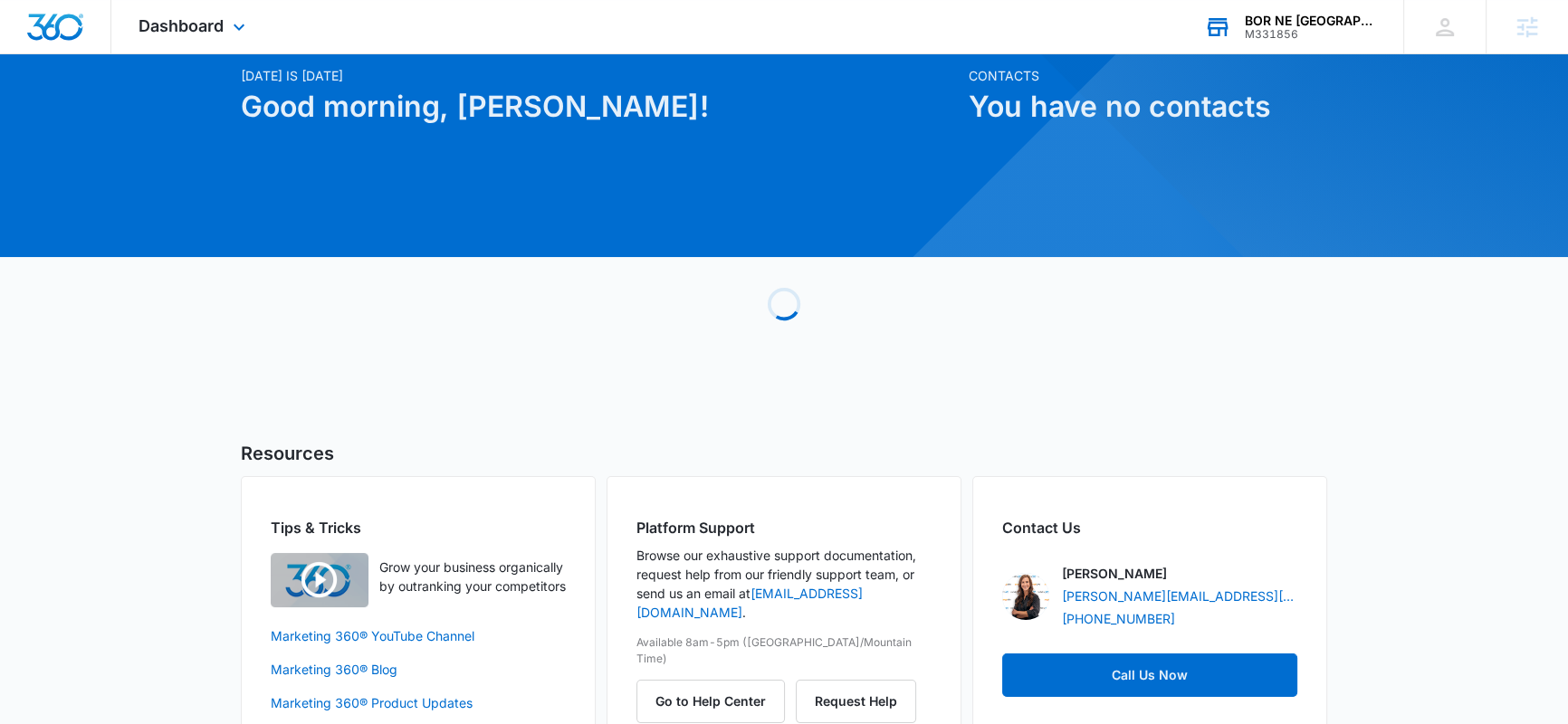 scroll, scrollTop: 0, scrollLeft: 0, axis: both 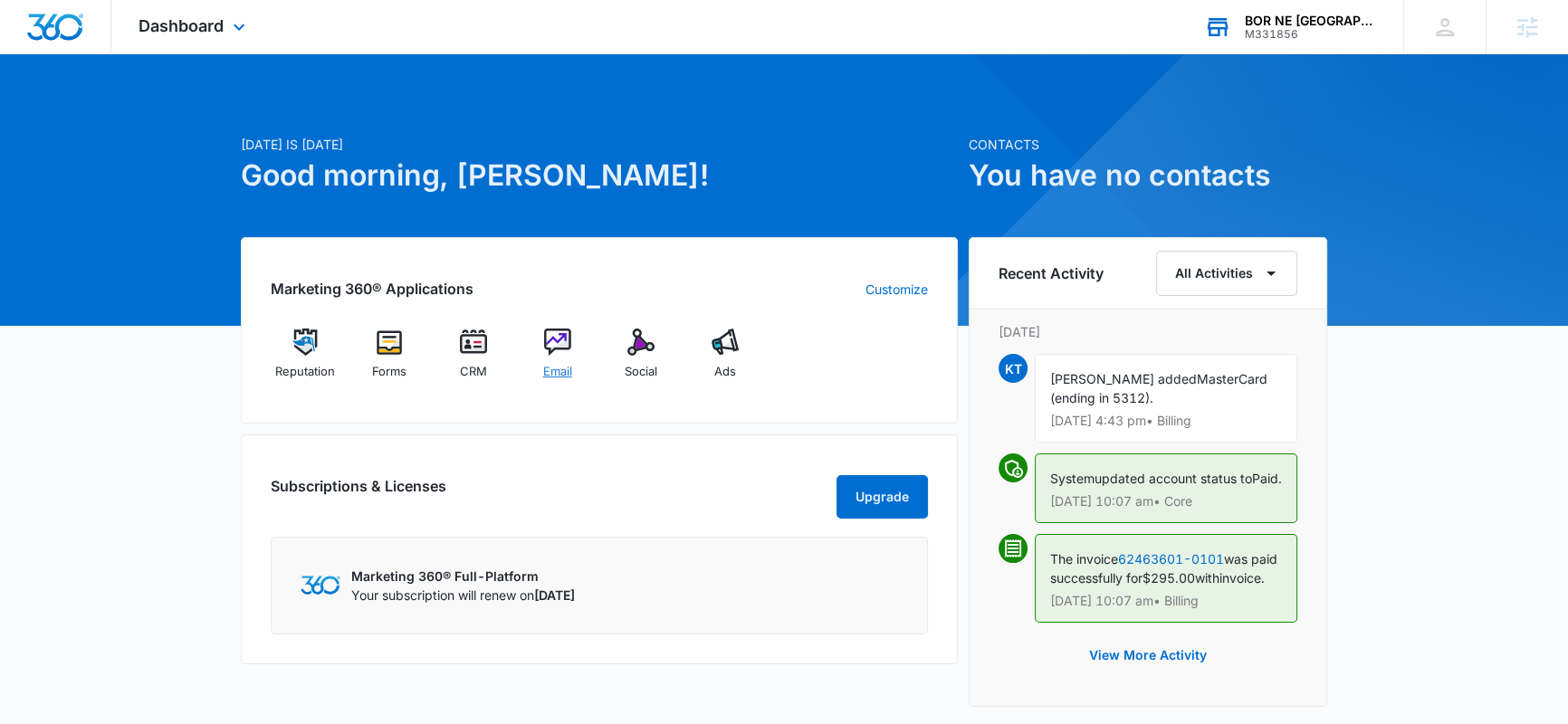 click at bounding box center [558, 342] 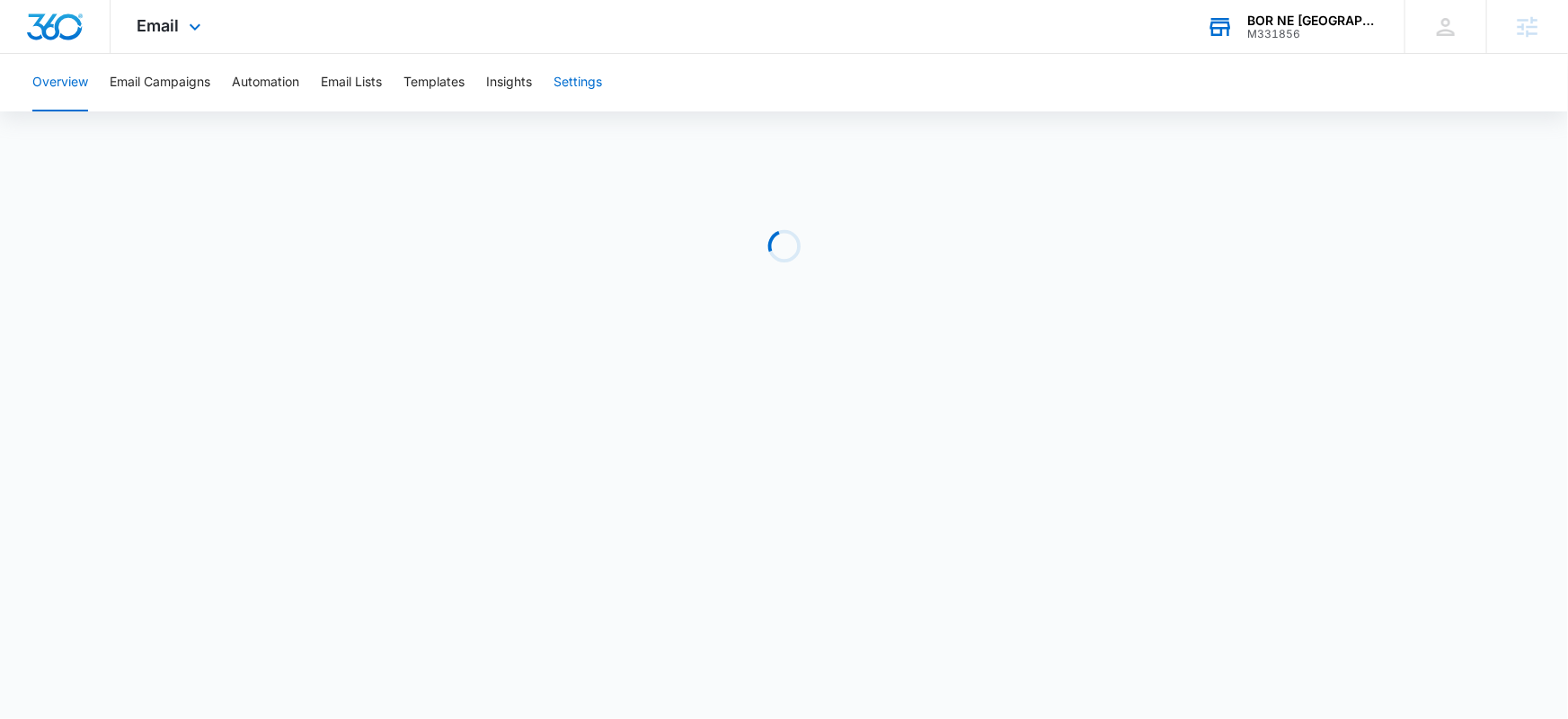 click on "Settings" at bounding box center [578, 83] 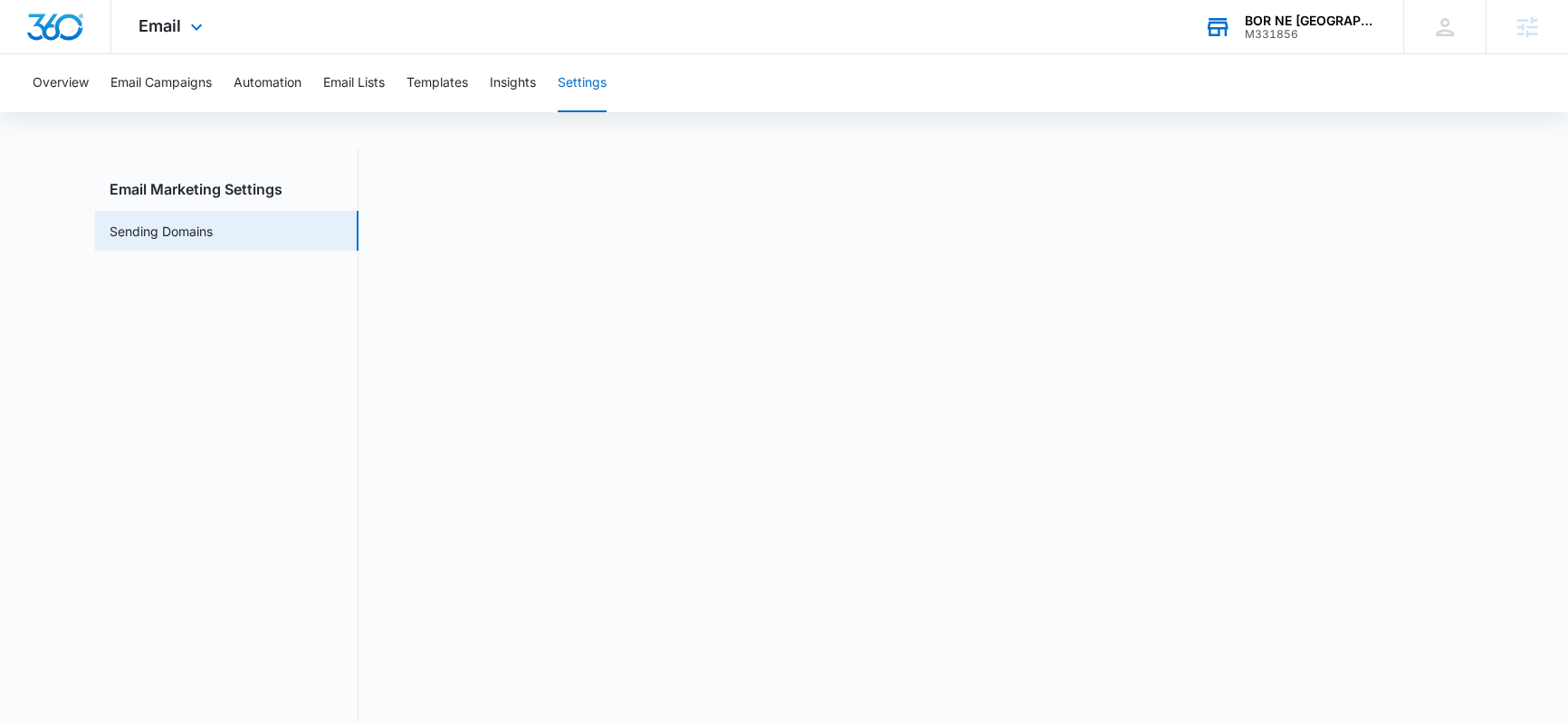 scroll, scrollTop: 39, scrollLeft: 0, axis: vertical 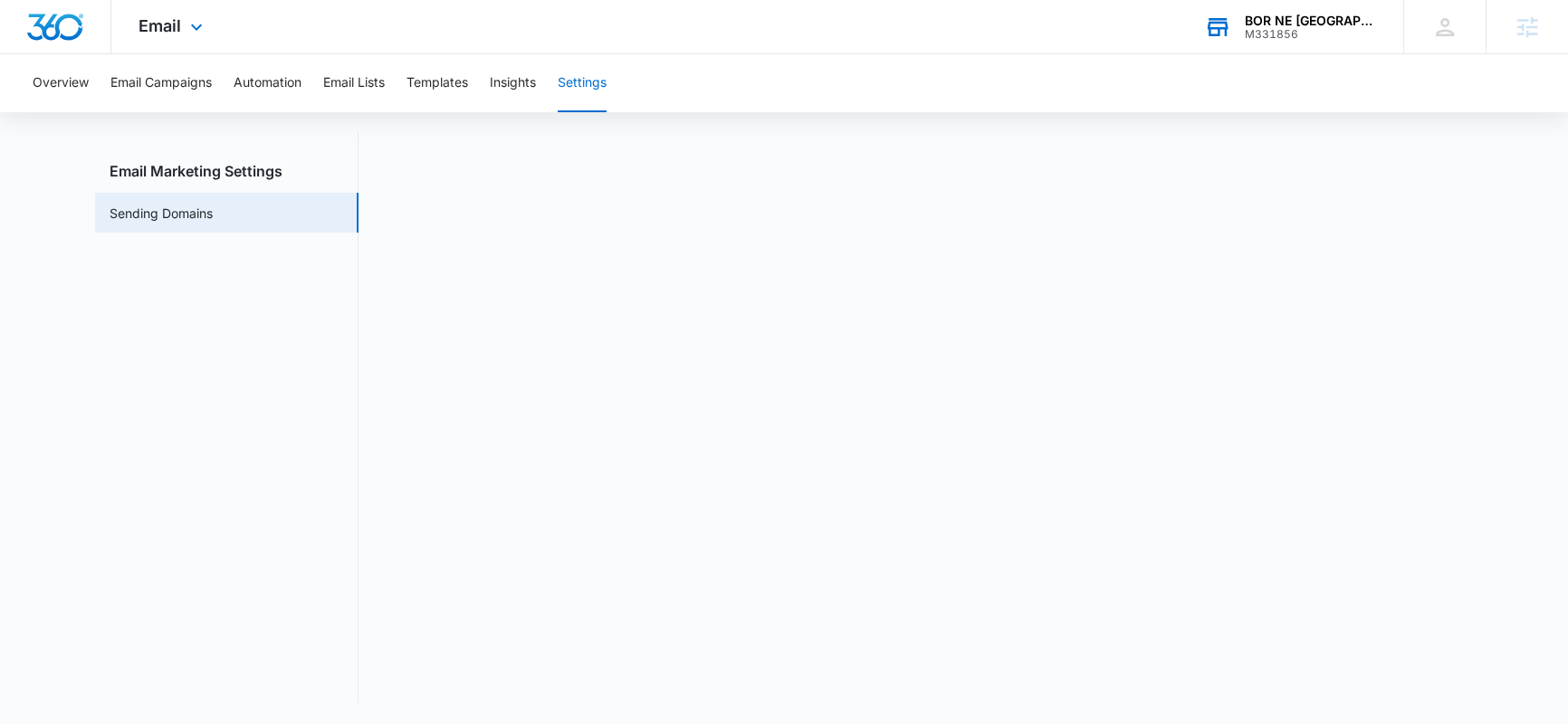 click on "BOR NE [GEOGRAPHIC_DATA]" at bounding box center [1311, 21] 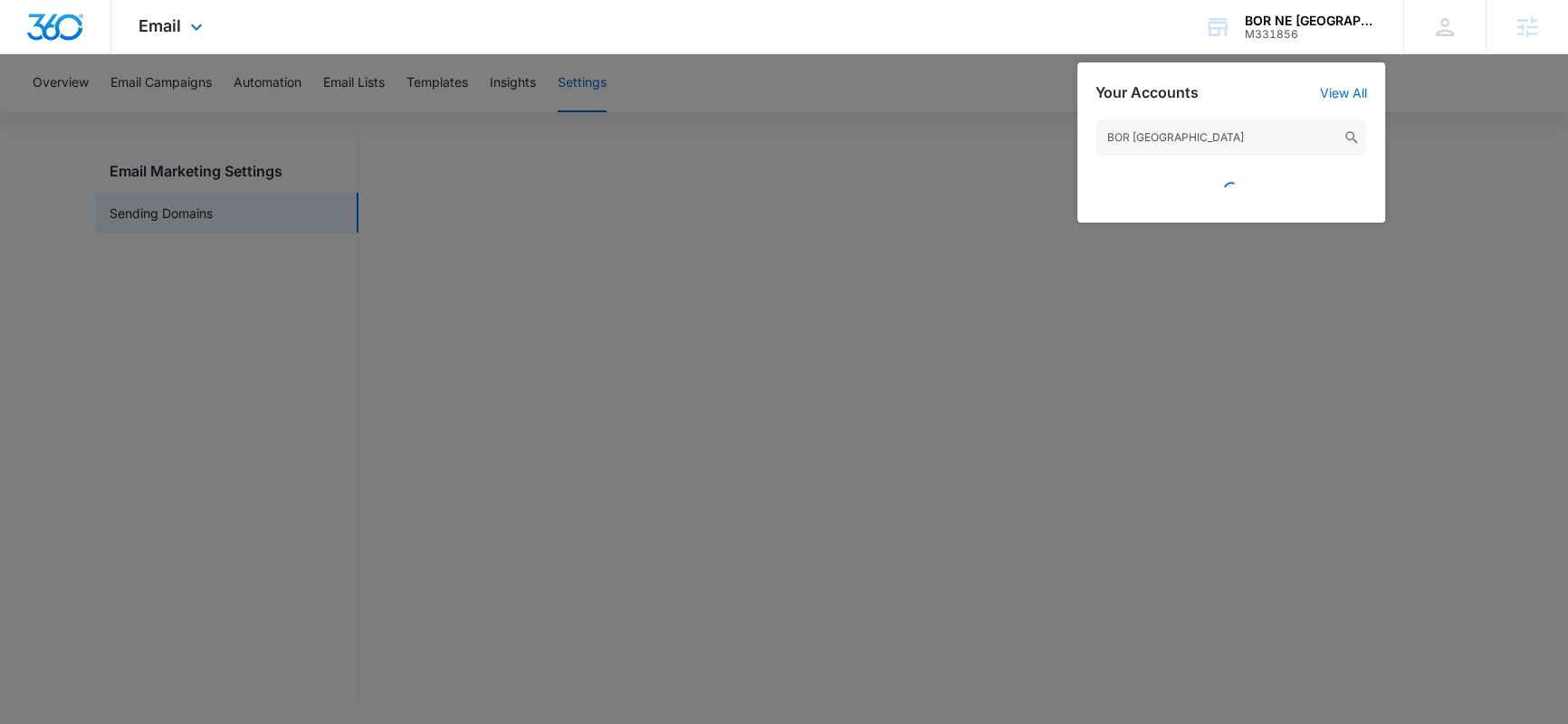 type on "BOR [GEOGRAPHIC_DATA]" 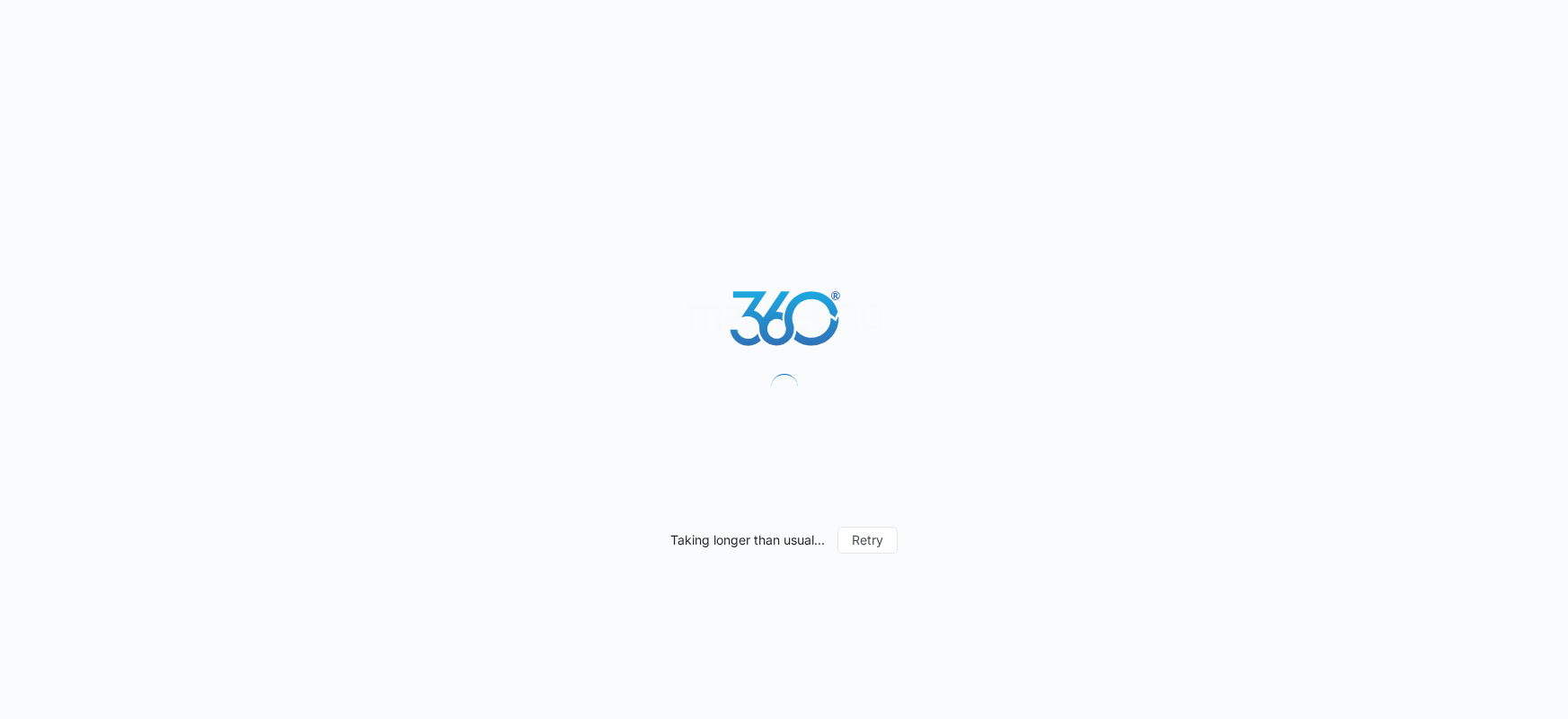 scroll, scrollTop: 0, scrollLeft: 0, axis: both 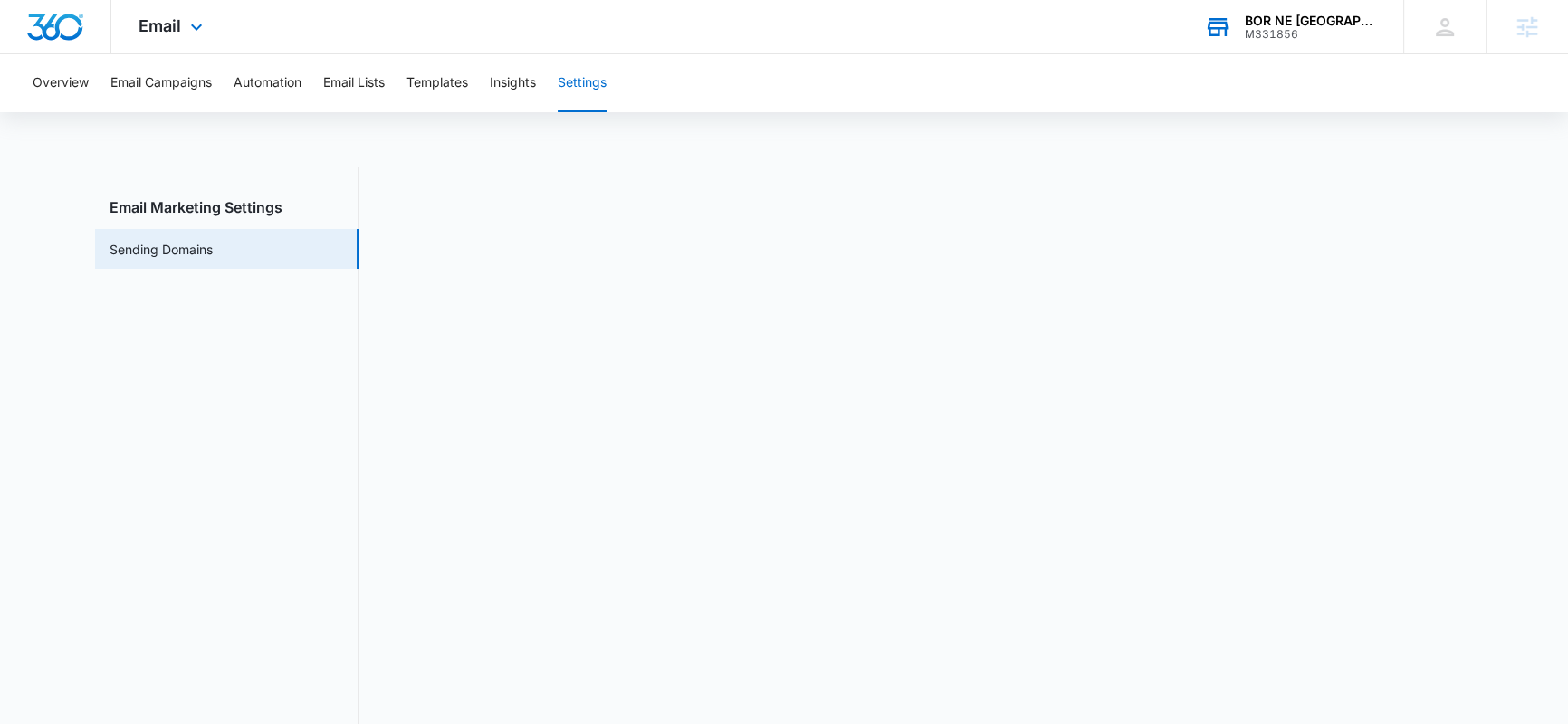 click 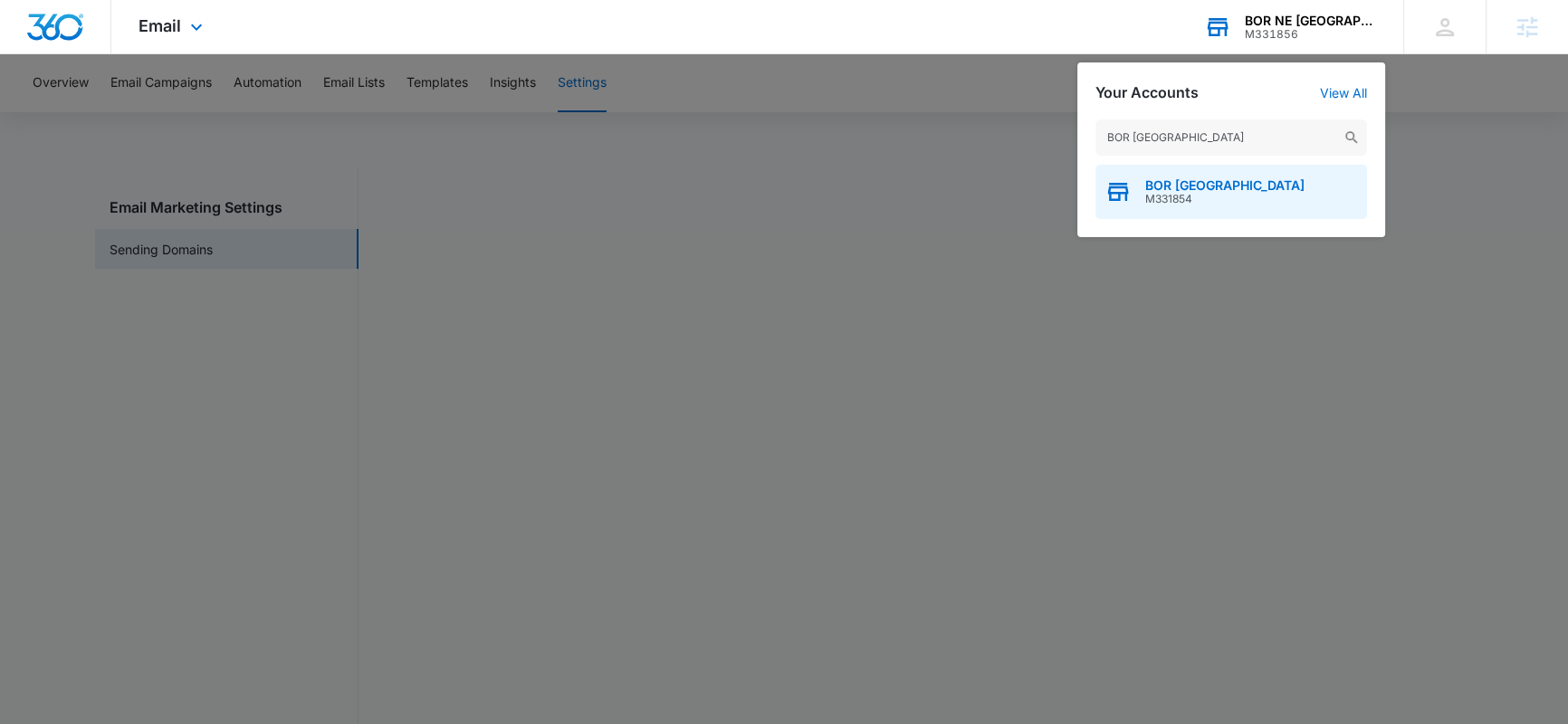 type on "BOR [GEOGRAPHIC_DATA]" 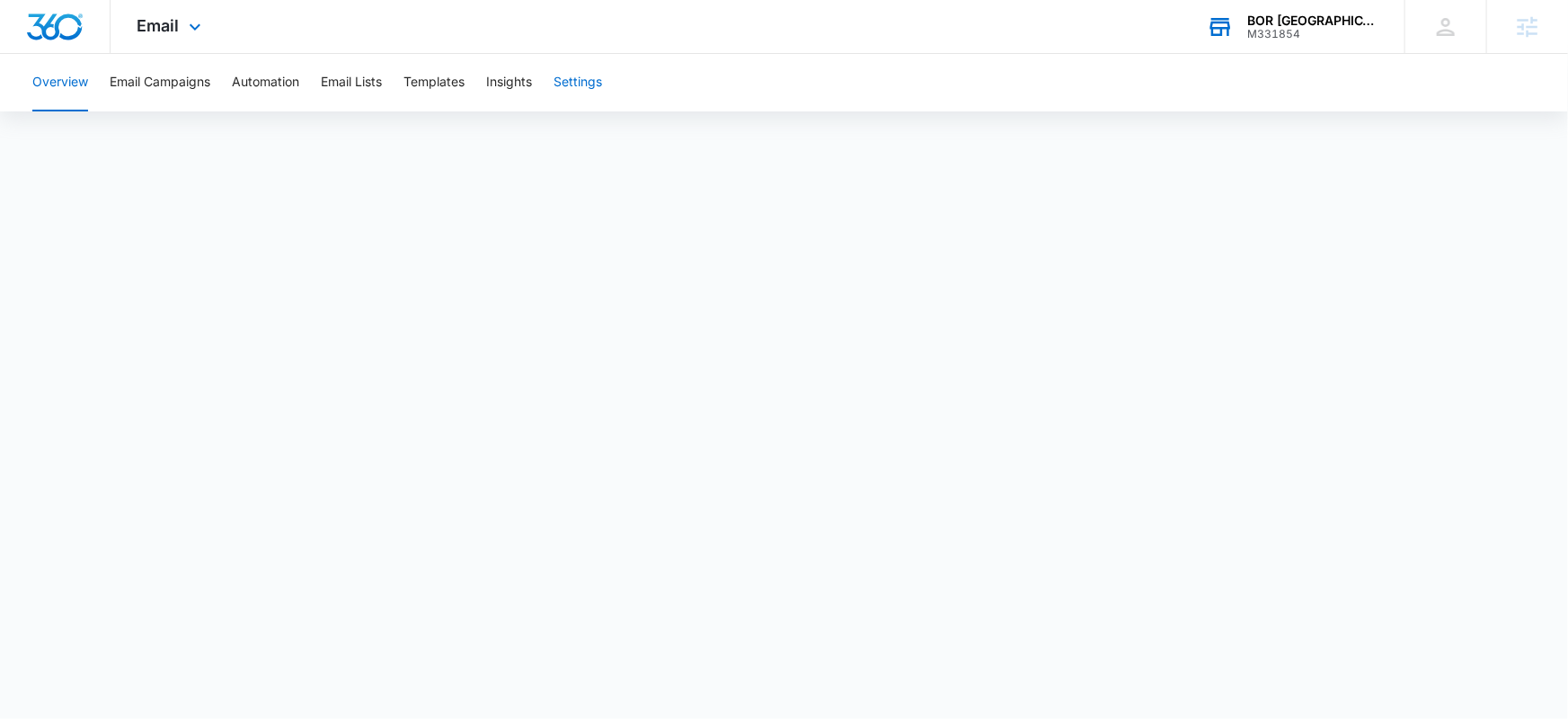 click on "Settings" at bounding box center [578, 83] 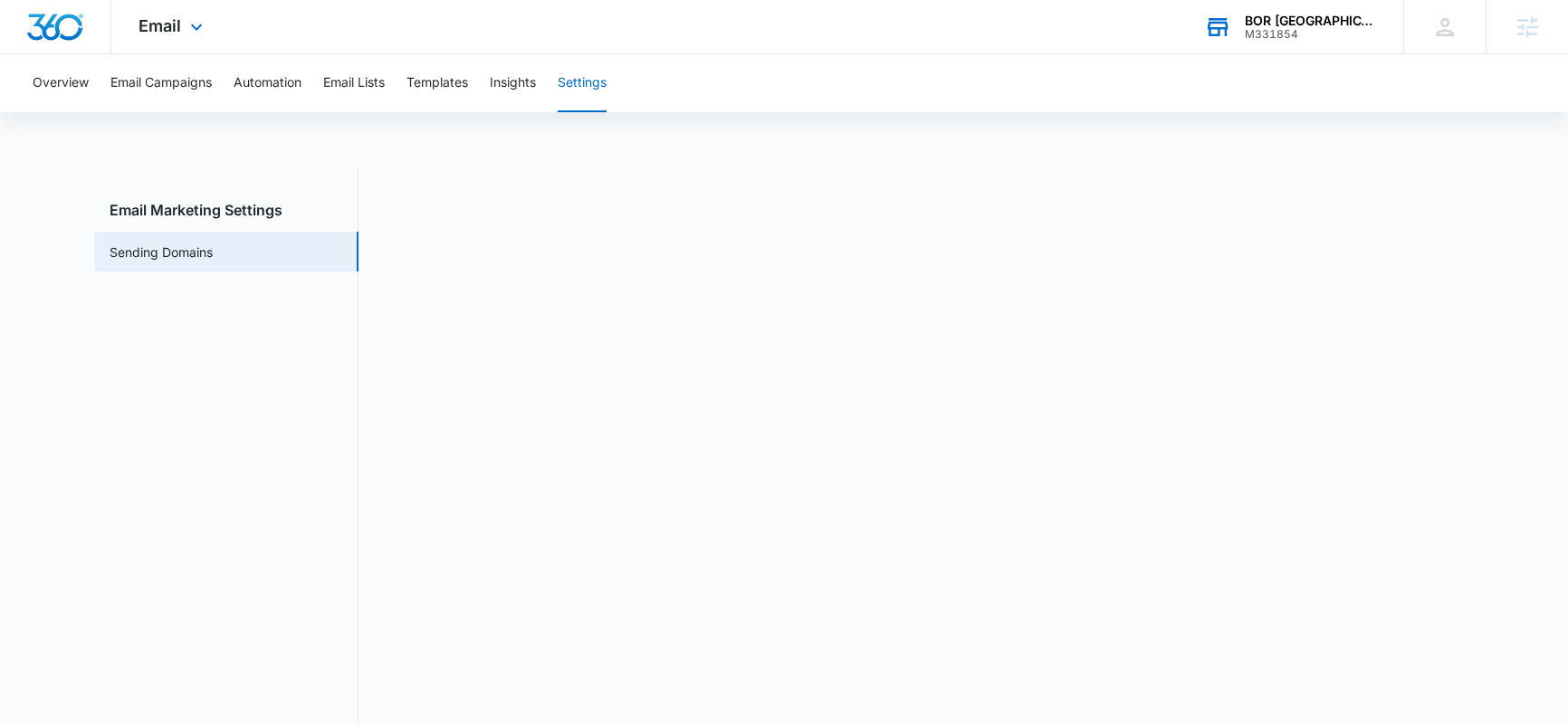 click on "Overview Email Campaigns Automation Email Lists Templates Insights Settings" at bounding box center [784, 83] 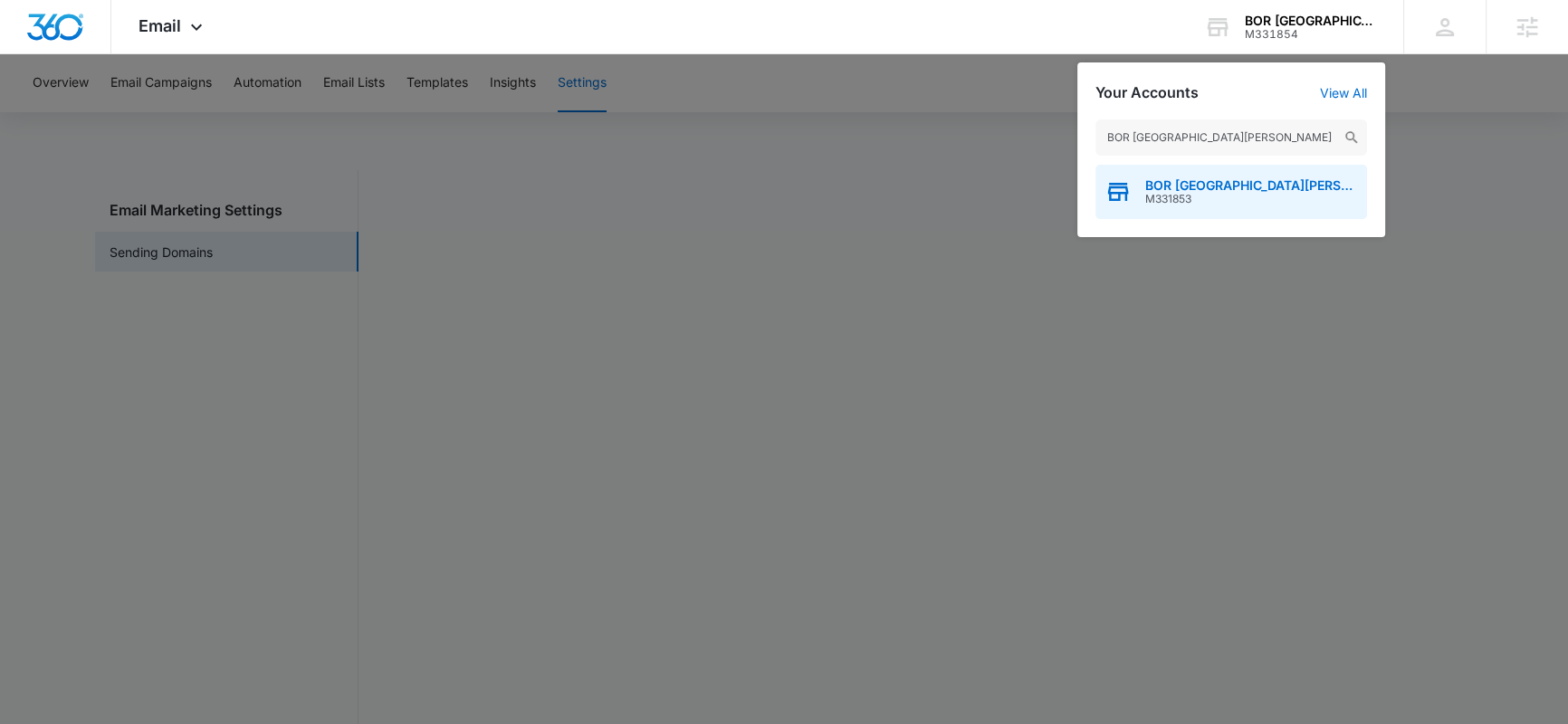 type on "BOR [GEOGRAPHIC_DATA][PERSON_NAME]" 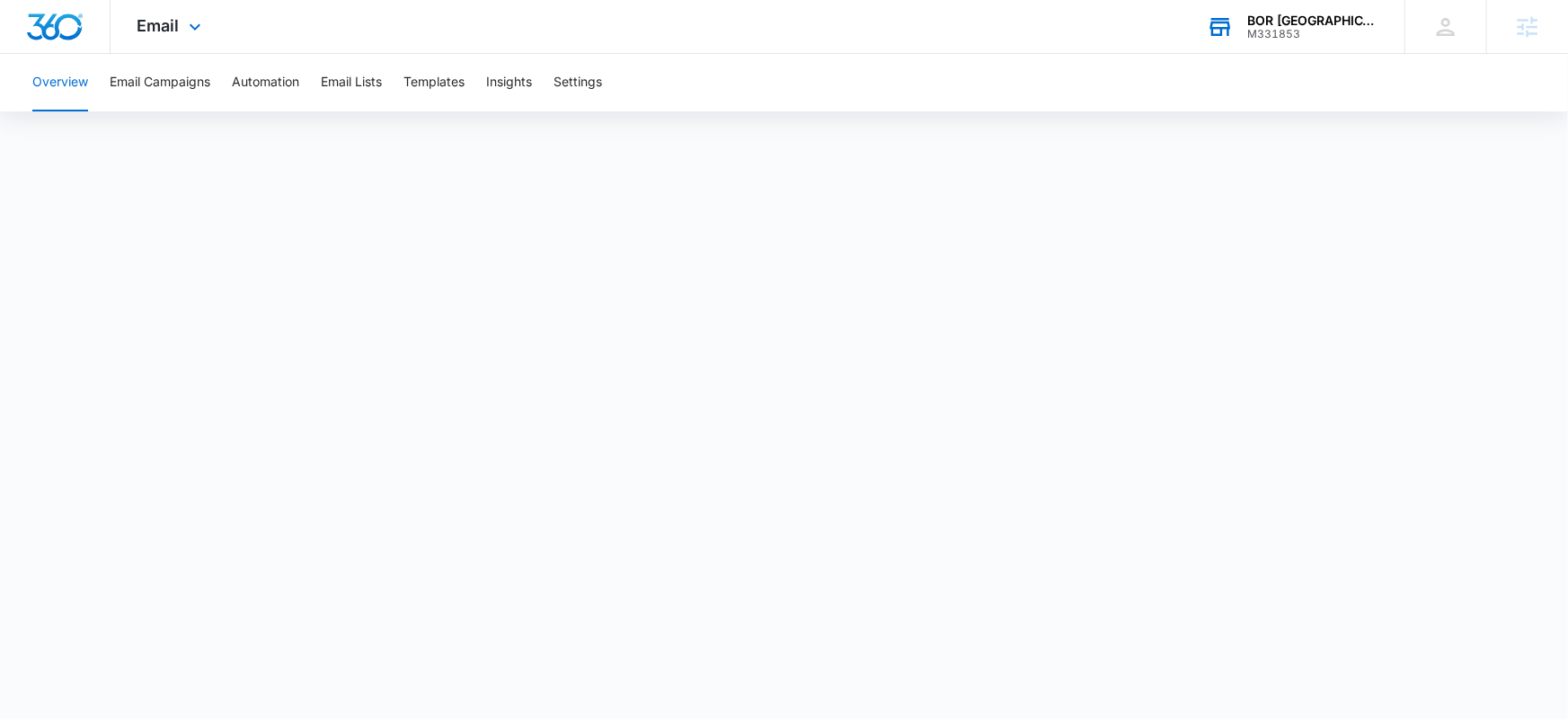 click on "BOR North Fulton" at bounding box center (1313, 21) 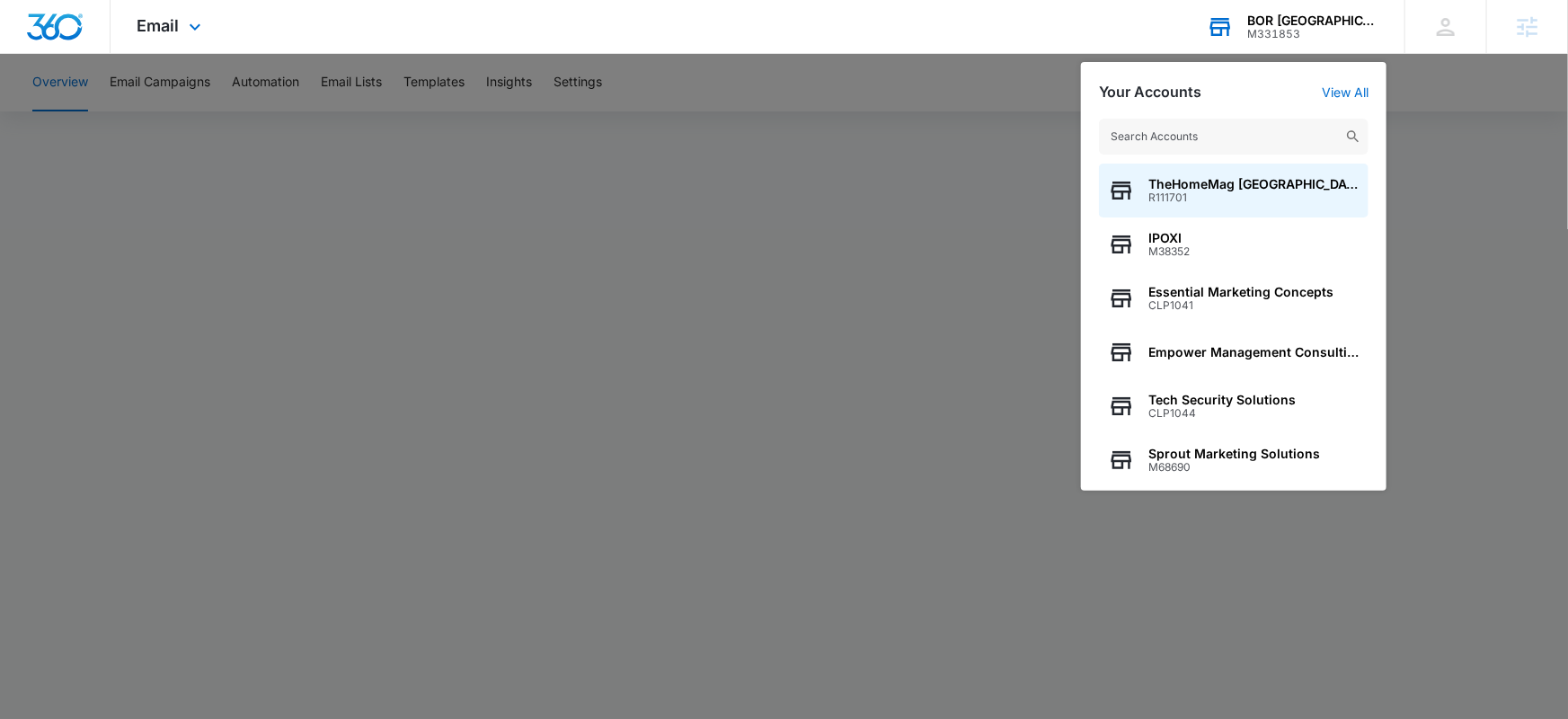 drag, startPoint x: 1063, startPoint y: 138, endPoint x: 1112, endPoint y: 140, distance: 49.040799 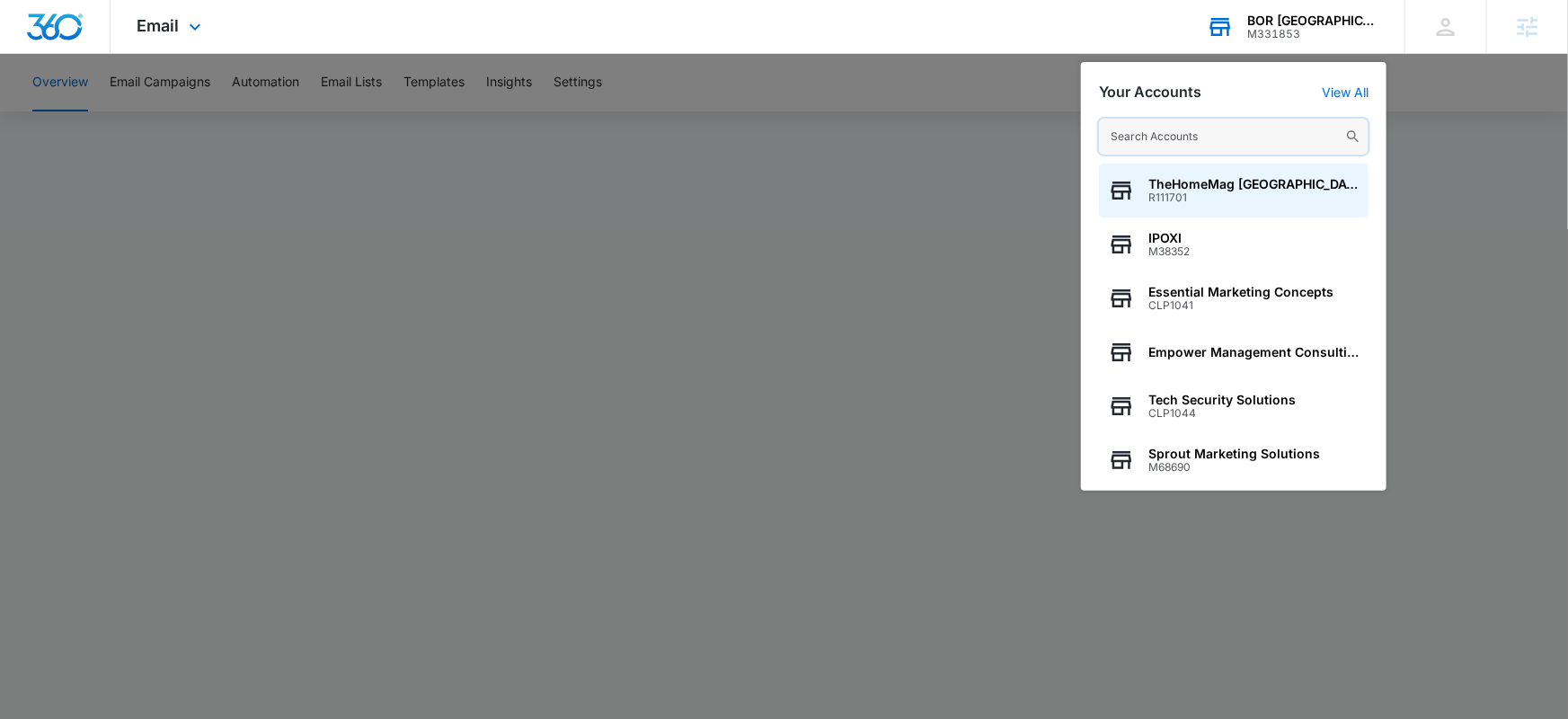 click at bounding box center [1234, 137] 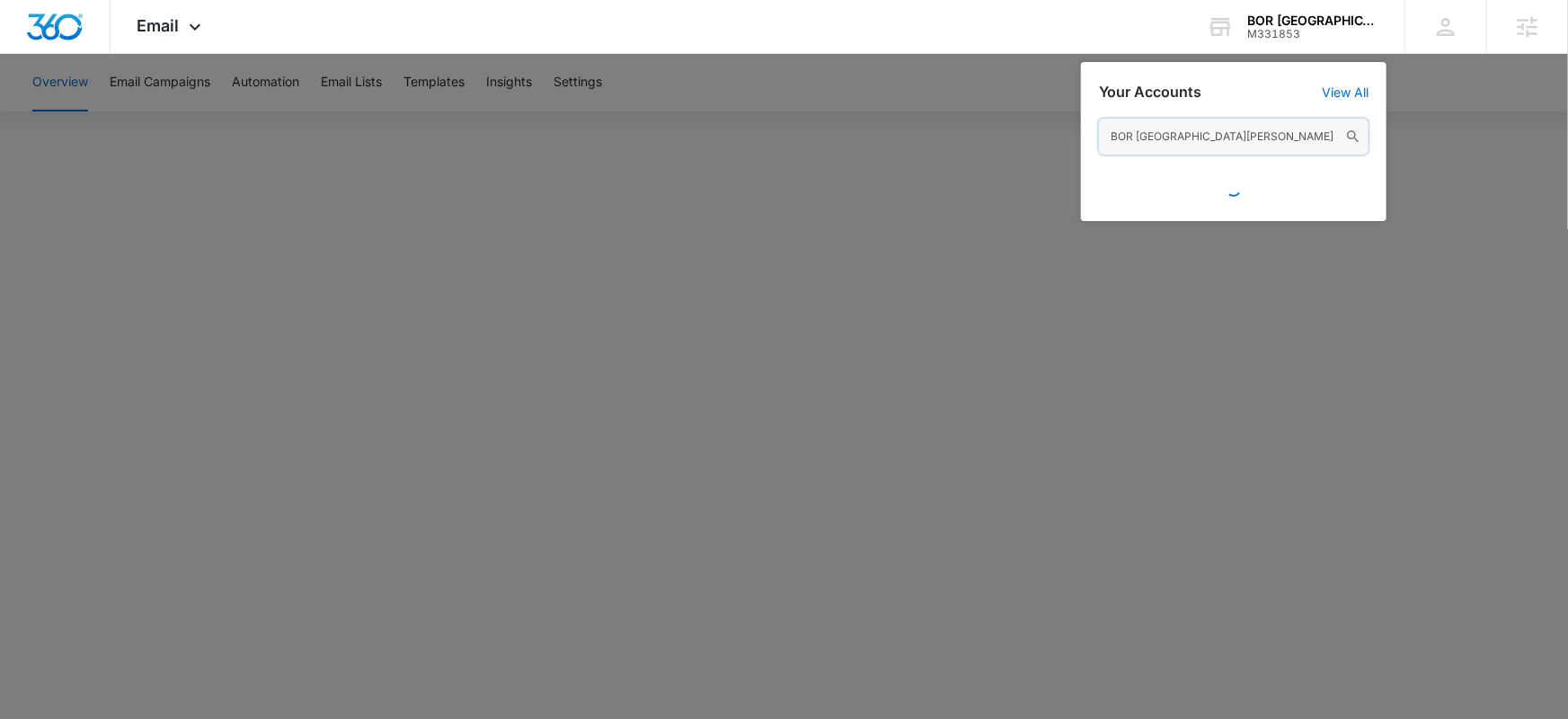 type on "BOR [GEOGRAPHIC_DATA][PERSON_NAME]" 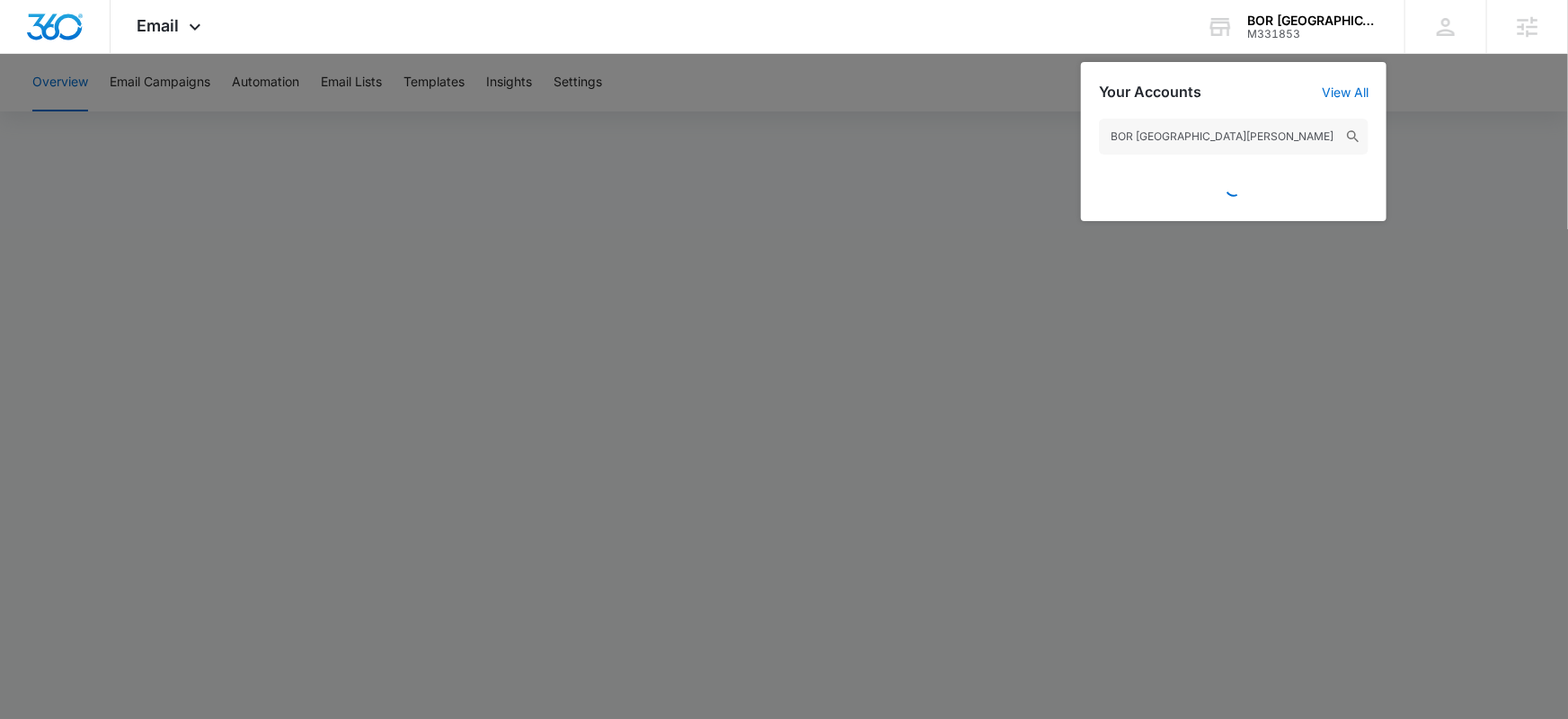 click at bounding box center (784, 360) 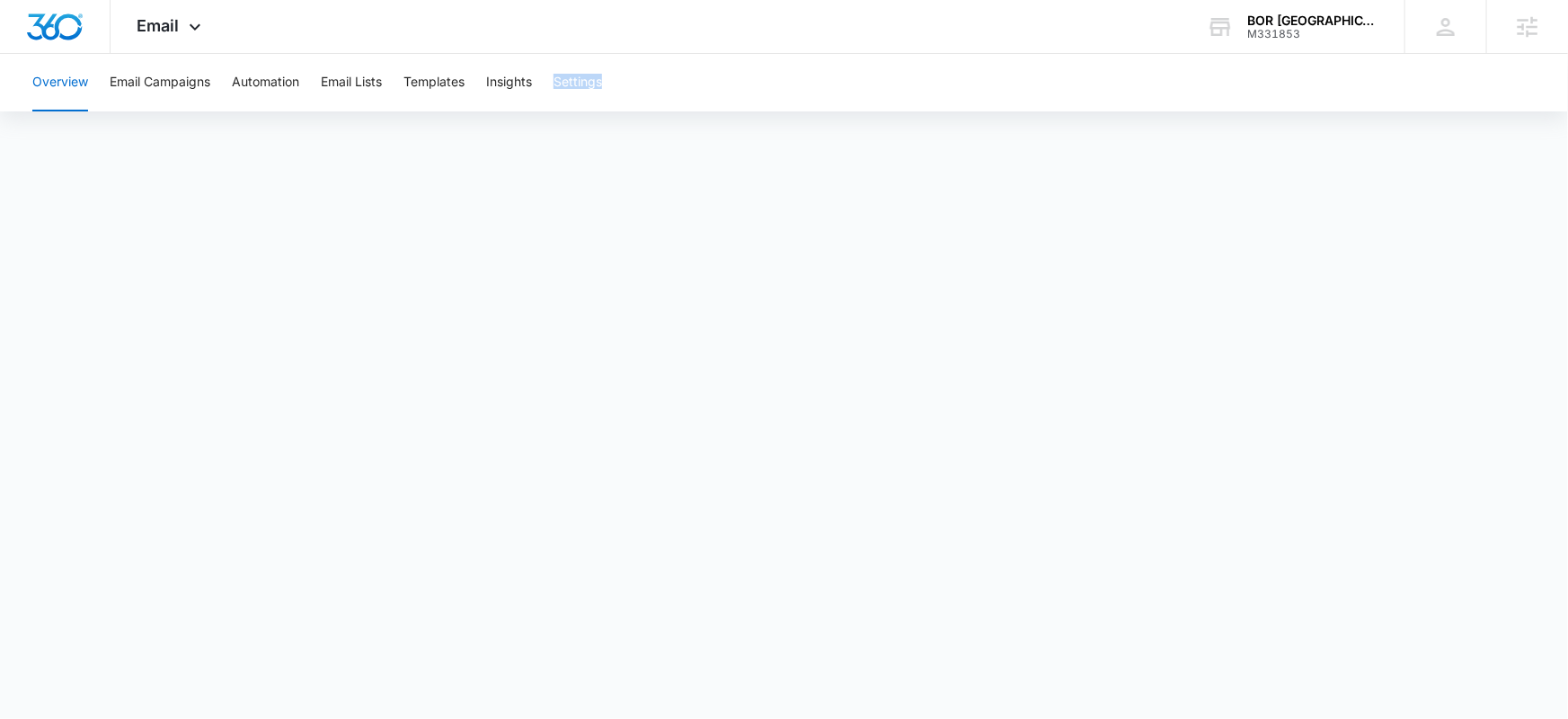 click on "Settings" at bounding box center (578, 83) 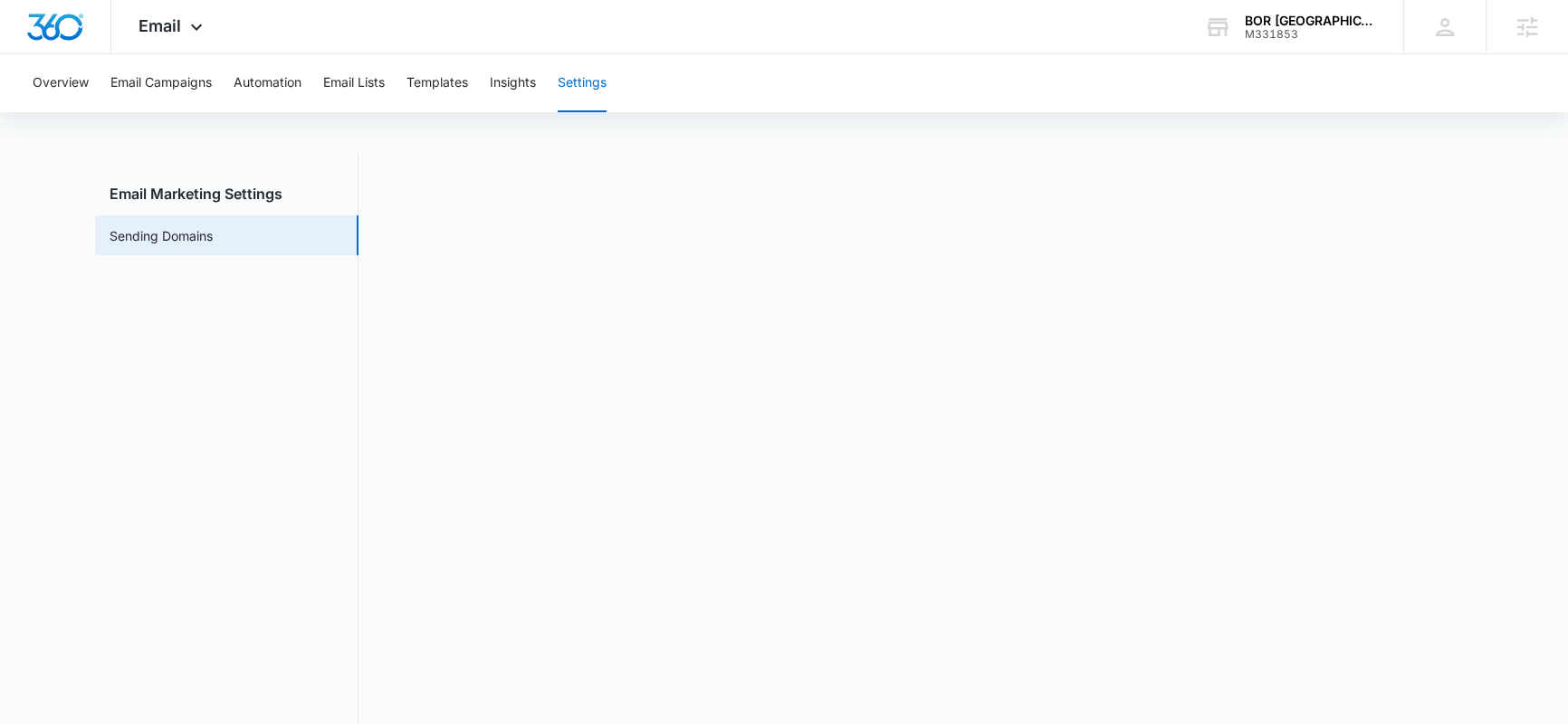 scroll, scrollTop: 39, scrollLeft: 0, axis: vertical 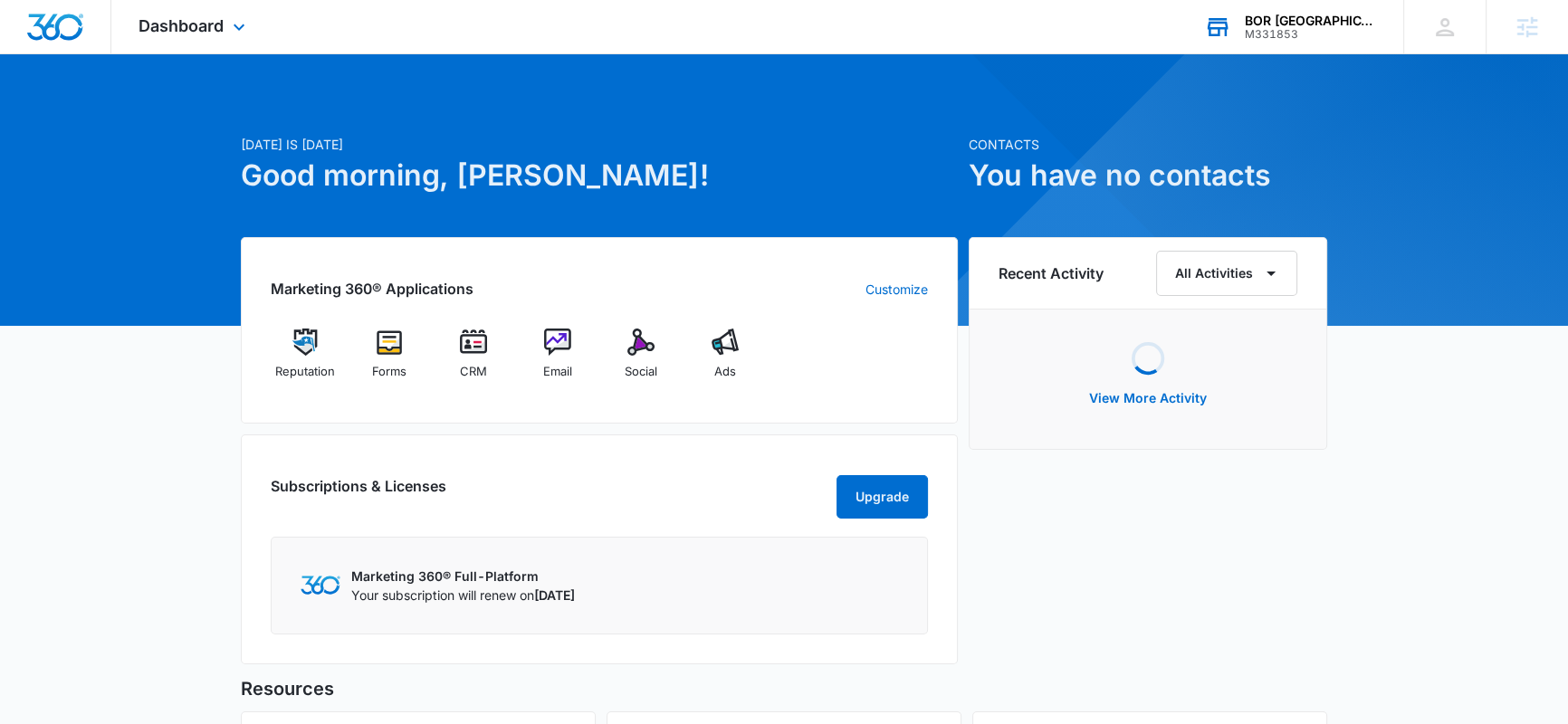 click on "M331853" at bounding box center [1311, 34] 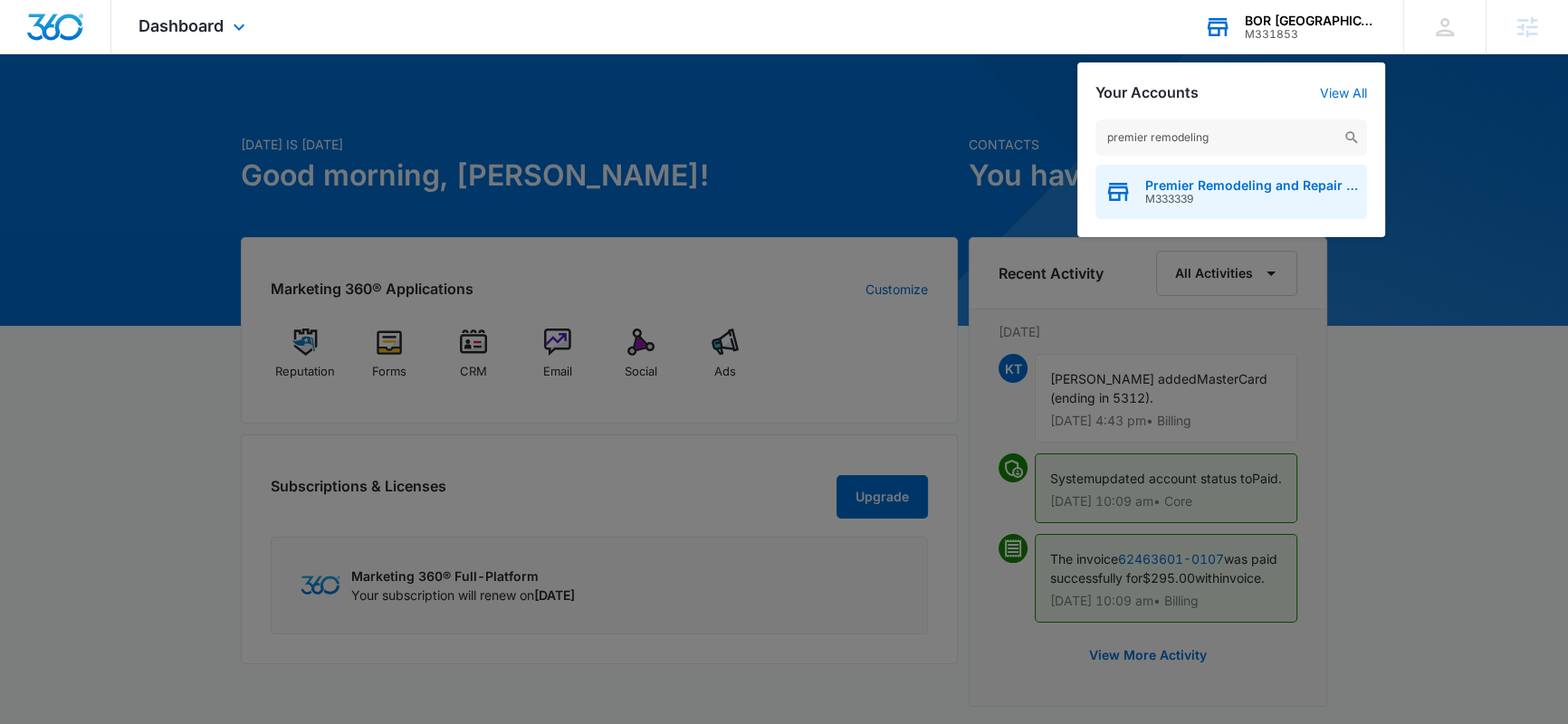 type on "premier remodeling" 